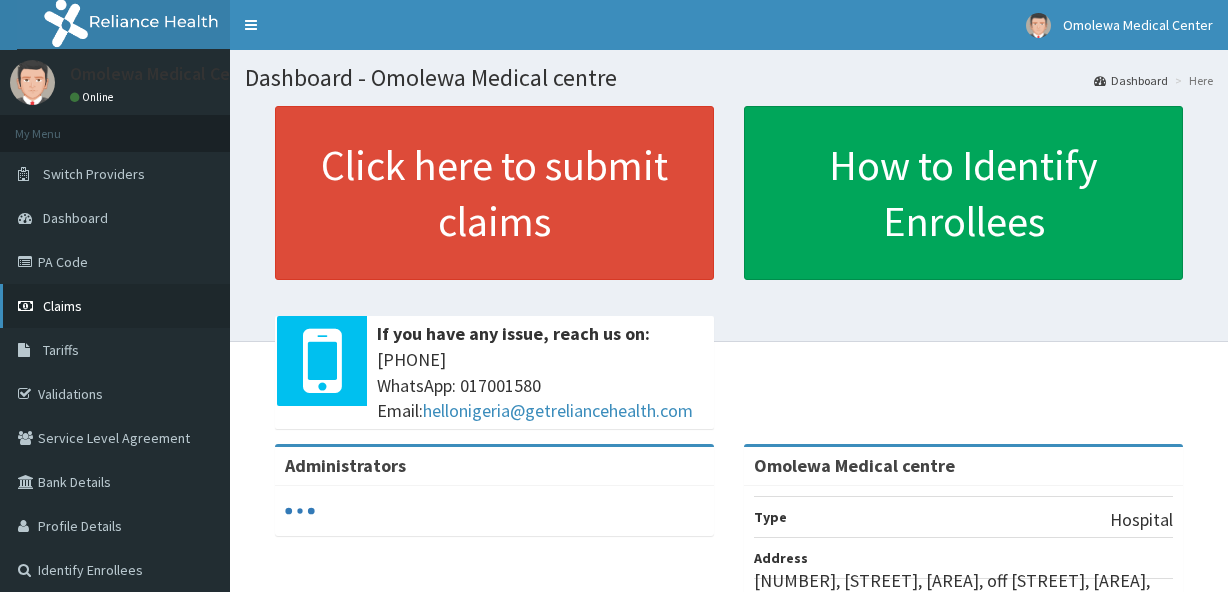 scroll, scrollTop: 0, scrollLeft: 0, axis: both 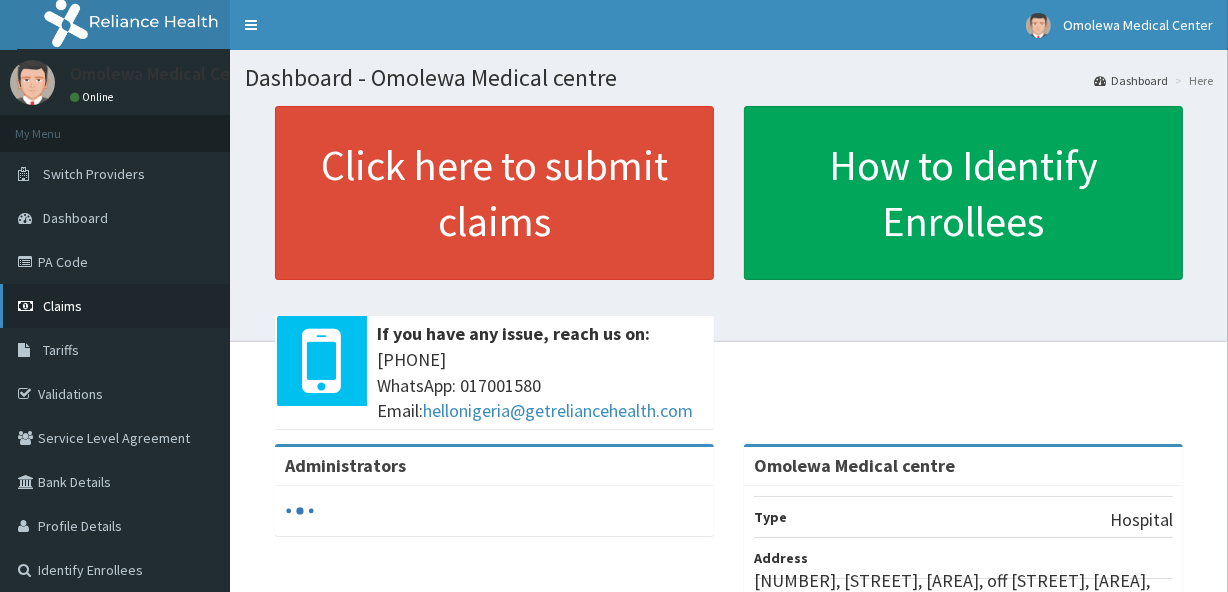 click on "Claims" at bounding box center [62, 306] 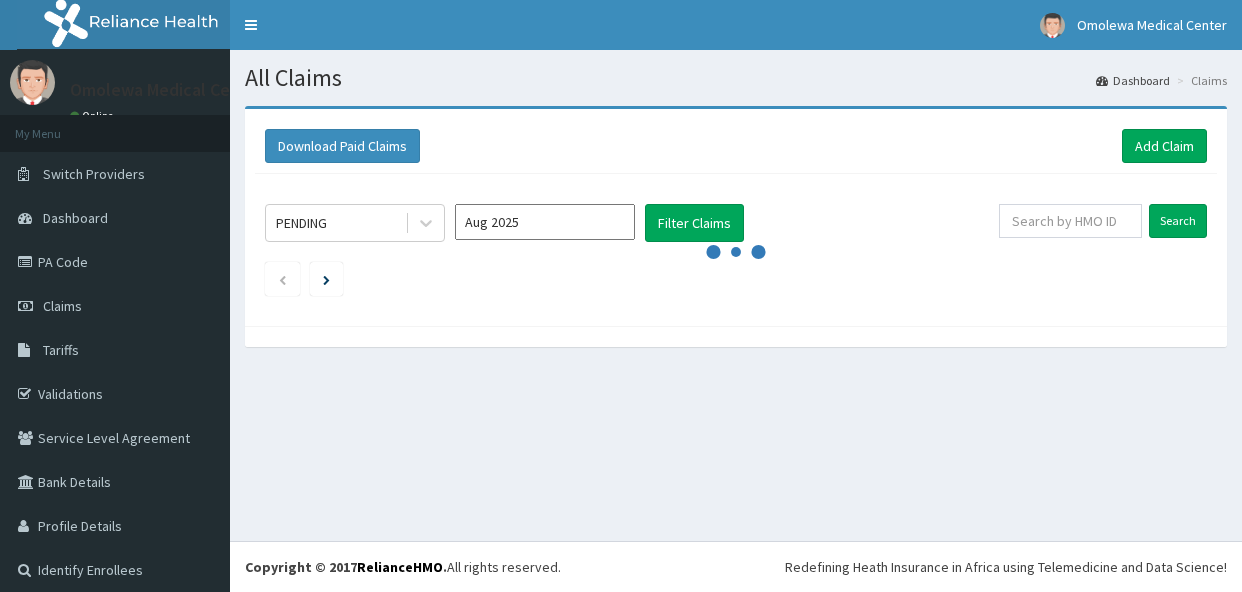 scroll, scrollTop: 0, scrollLeft: 0, axis: both 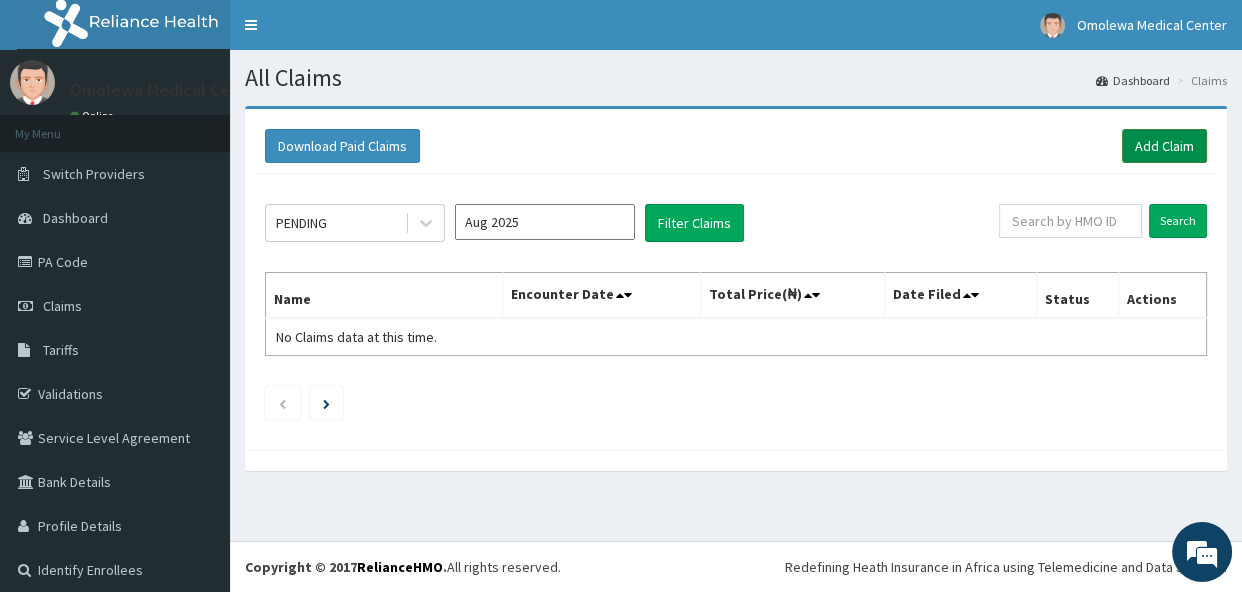 click on "Add Claim" at bounding box center [1164, 146] 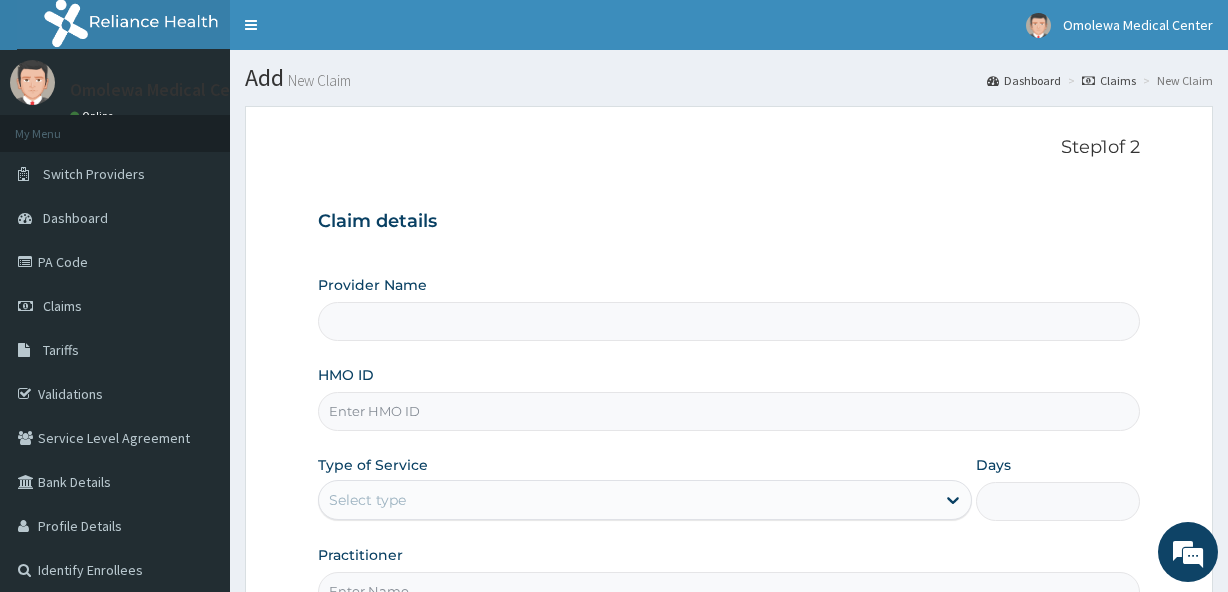 scroll, scrollTop: 0, scrollLeft: 0, axis: both 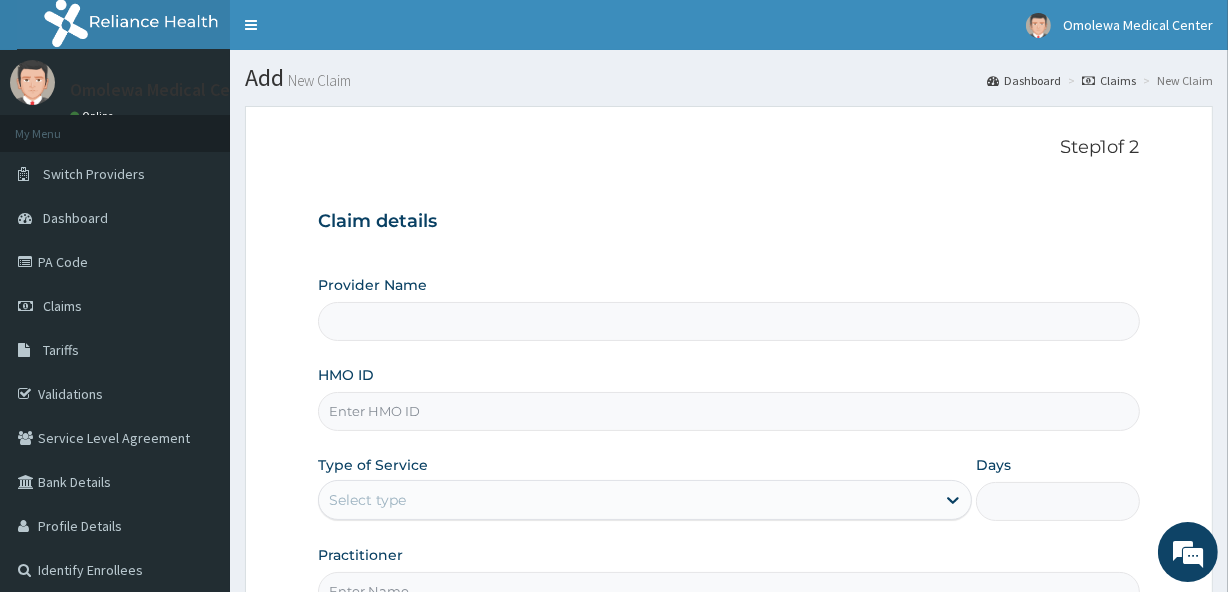 click on "HMO ID" at bounding box center [728, 411] 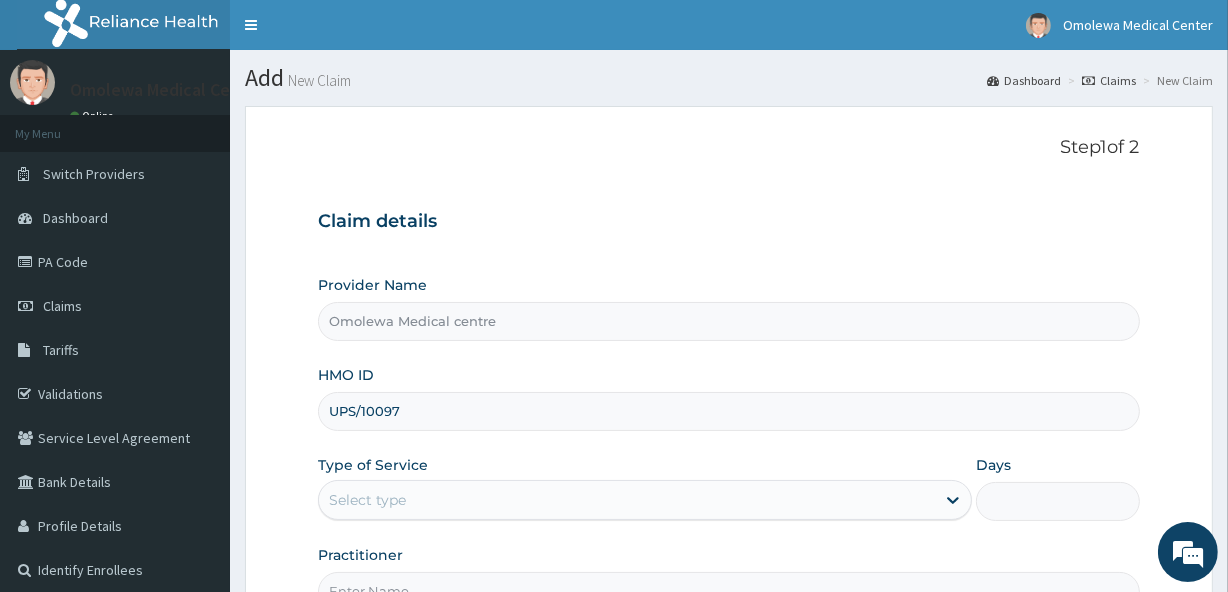 scroll, scrollTop: 0, scrollLeft: 0, axis: both 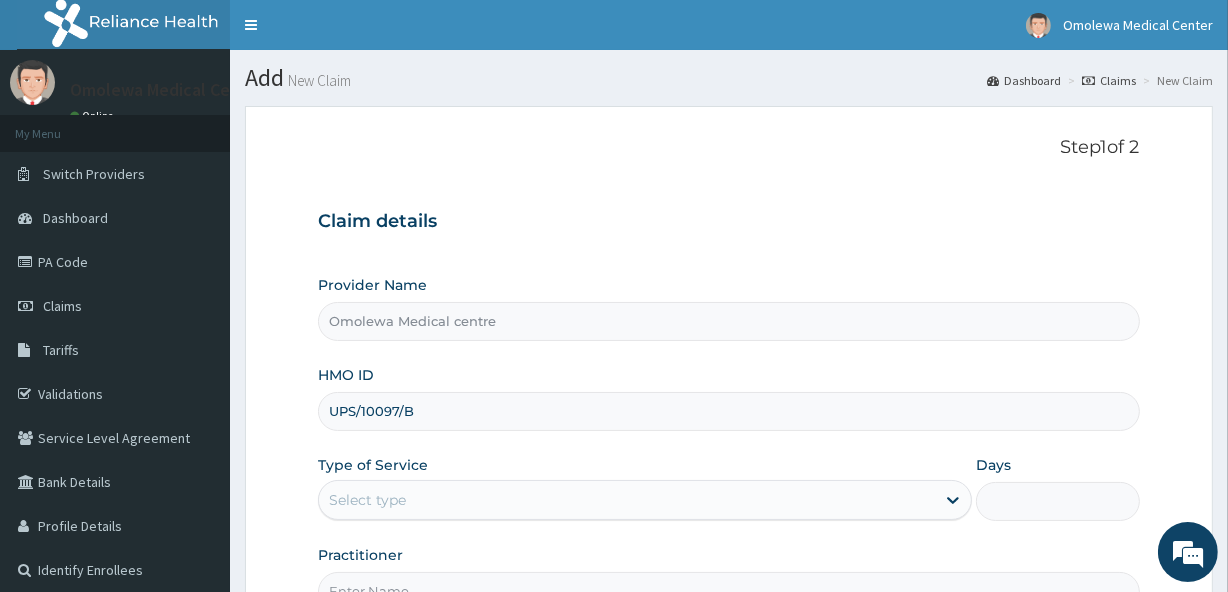 type on "UPS/10097/B" 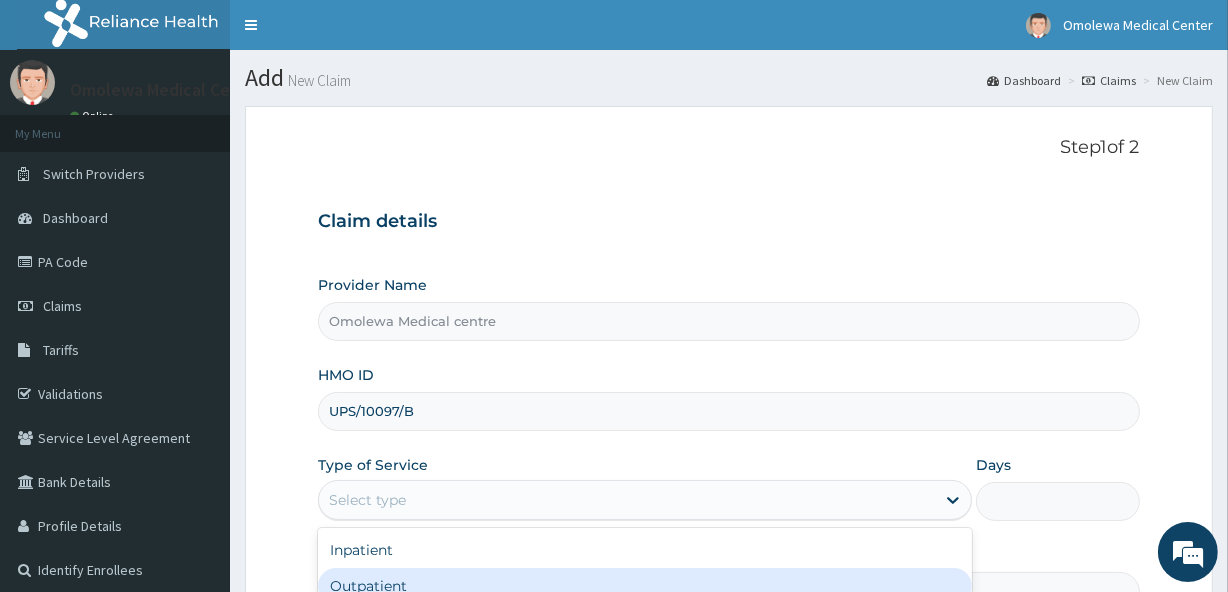click on "Outpatient" at bounding box center (645, 586) 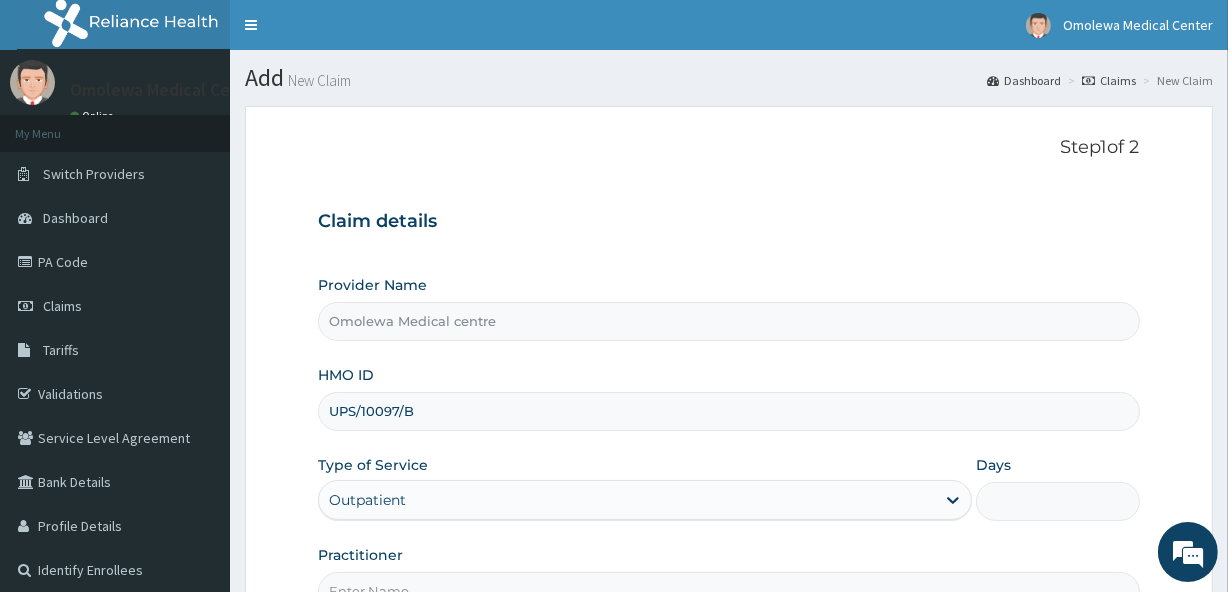 type on "1" 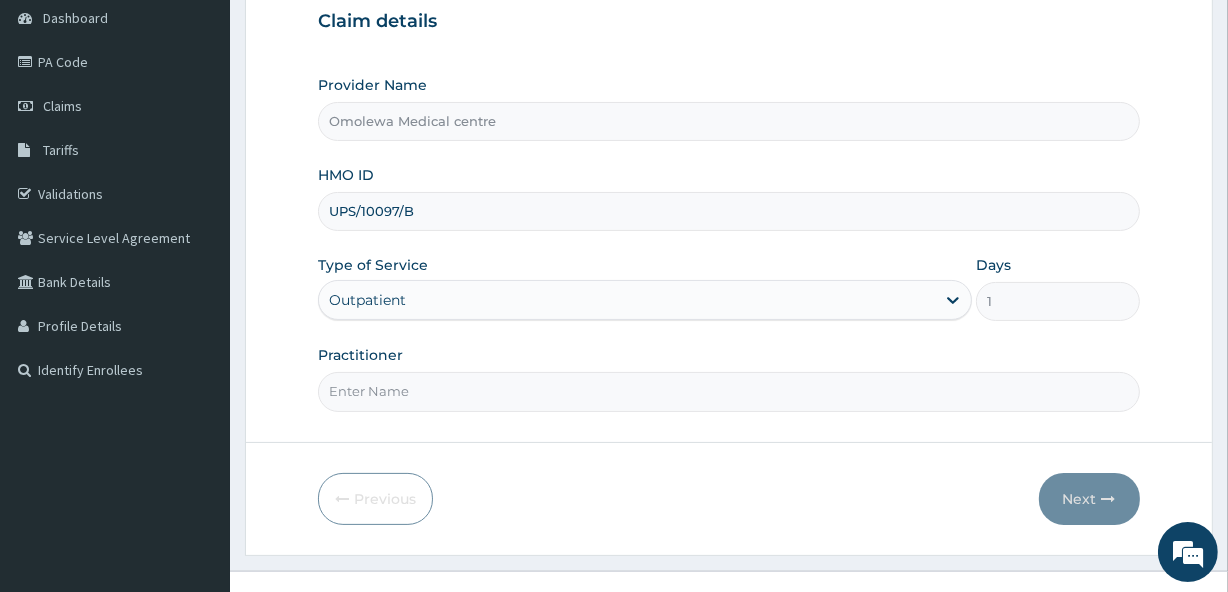 scroll, scrollTop: 228, scrollLeft: 0, axis: vertical 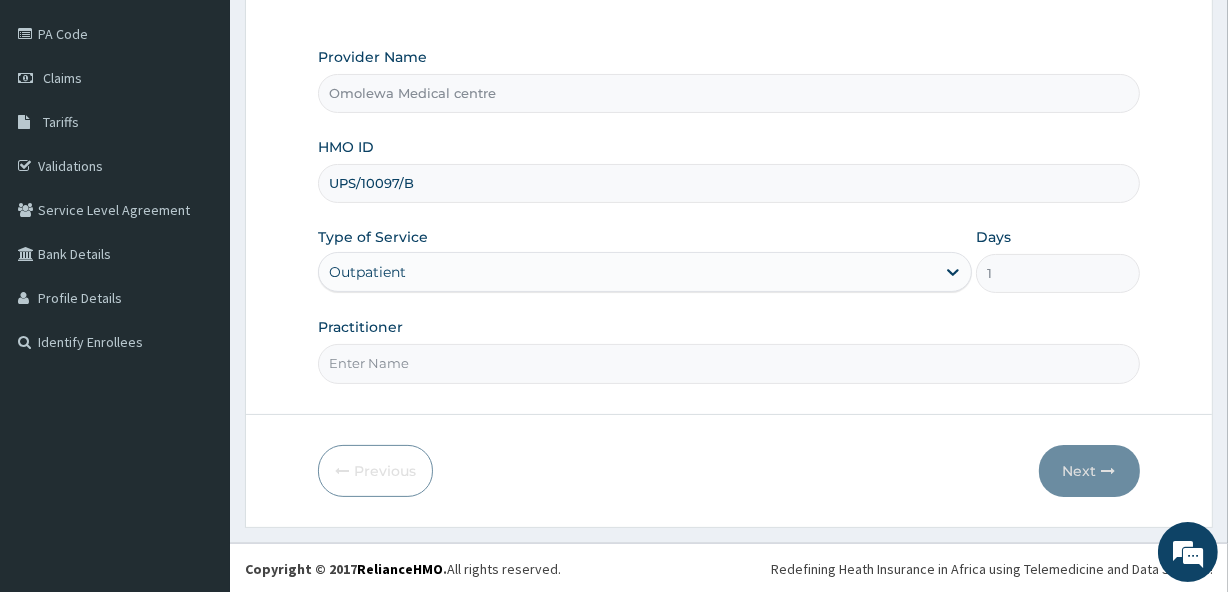 drag, startPoint x: 412, startPoint y: 372, endPoint x: 420, endPoint y: 380, distance: 11.313708 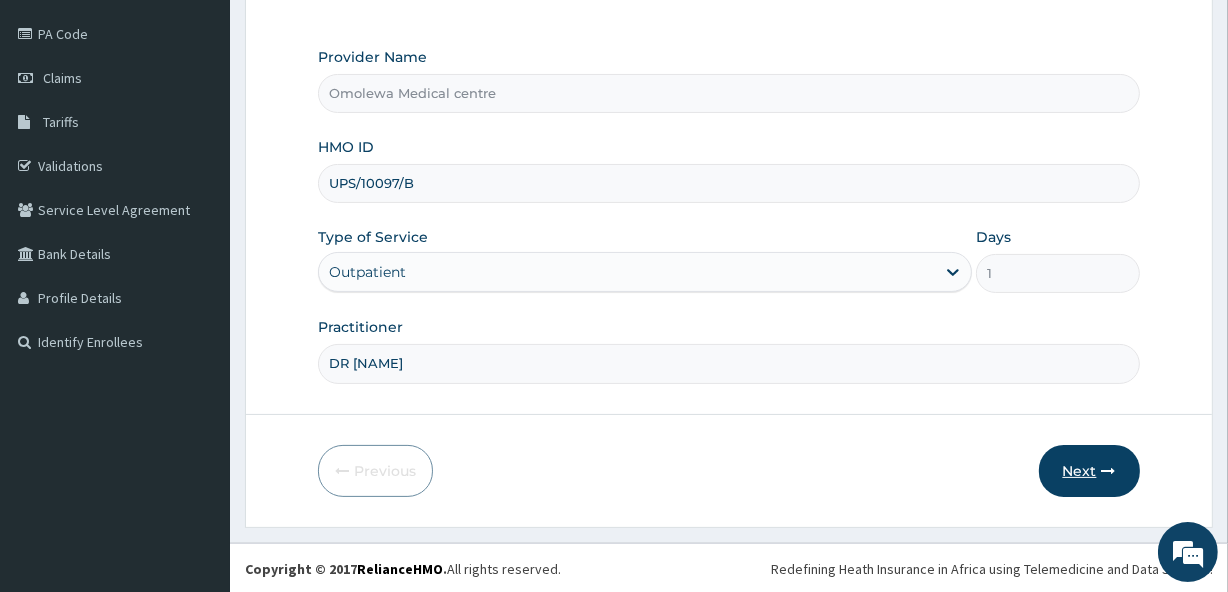 click on "Next" at bounding box center [1089, 471] 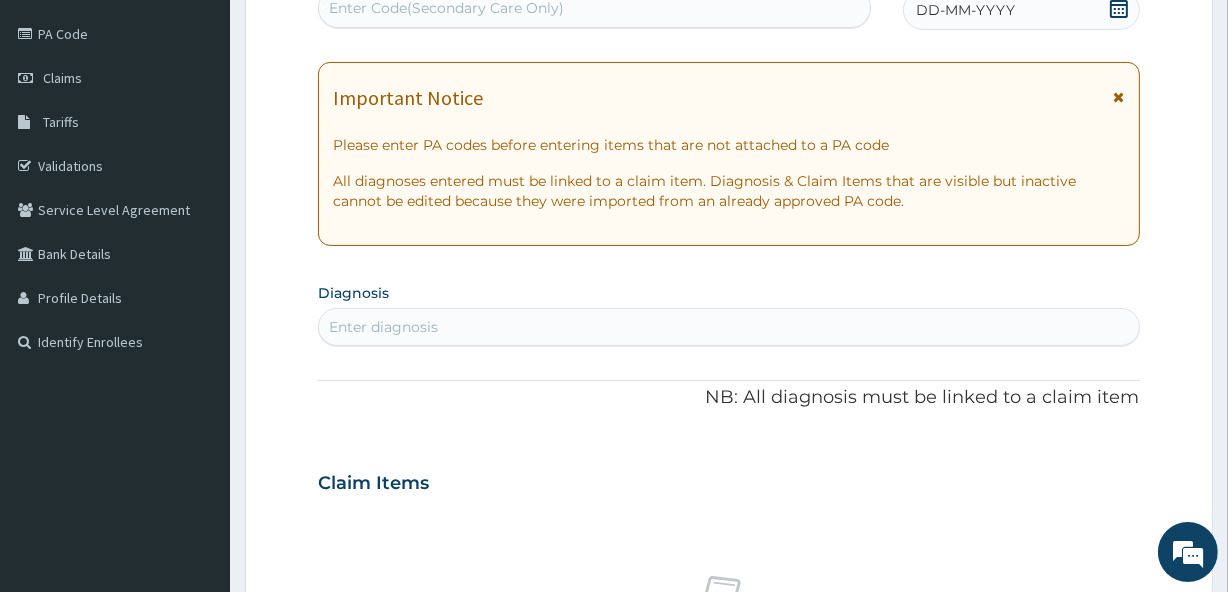 scroll, scrollTop: 226, scrollLeft: 0, axis: vertical 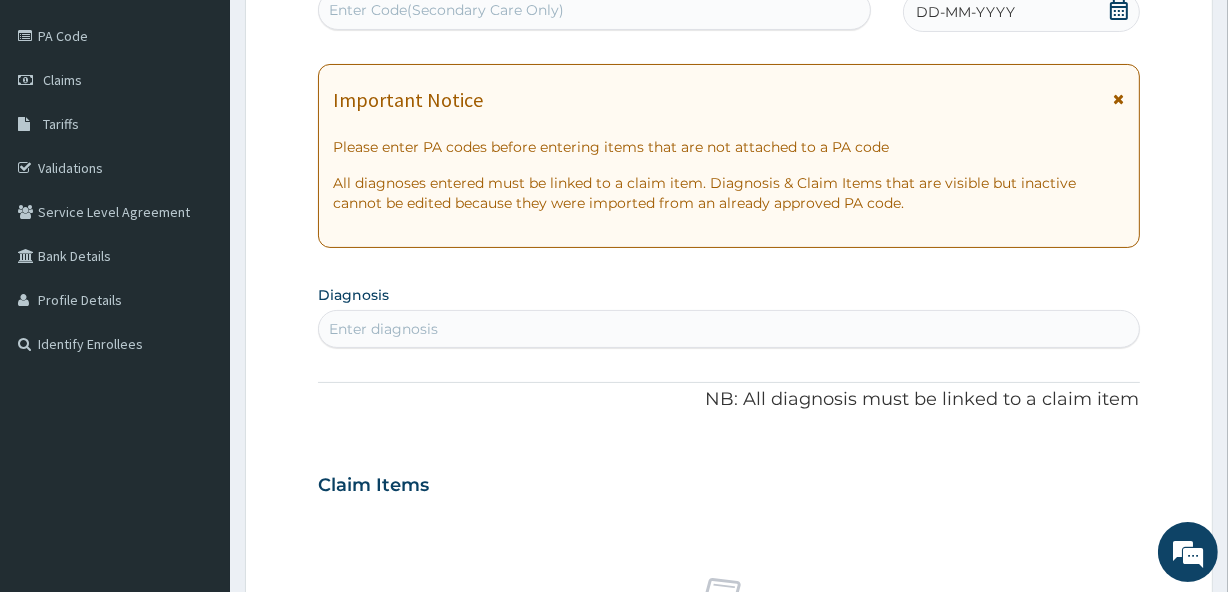 click on "Enter Code(Secondary Care Only)" at bounding box center (594, 10) 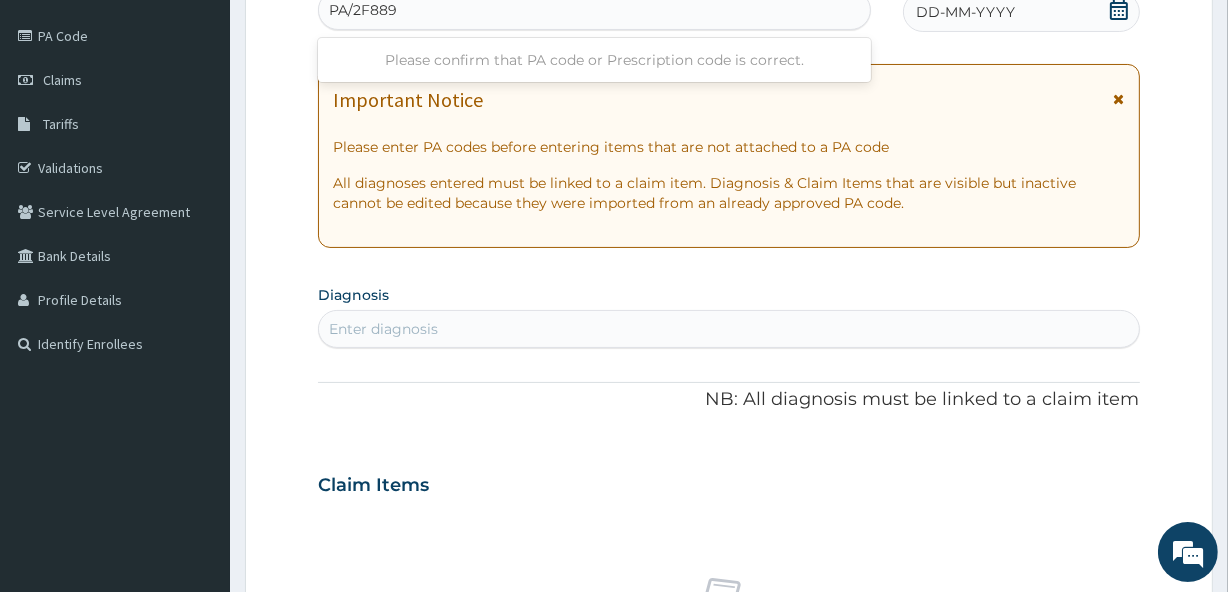 type on "PA/2F889E" 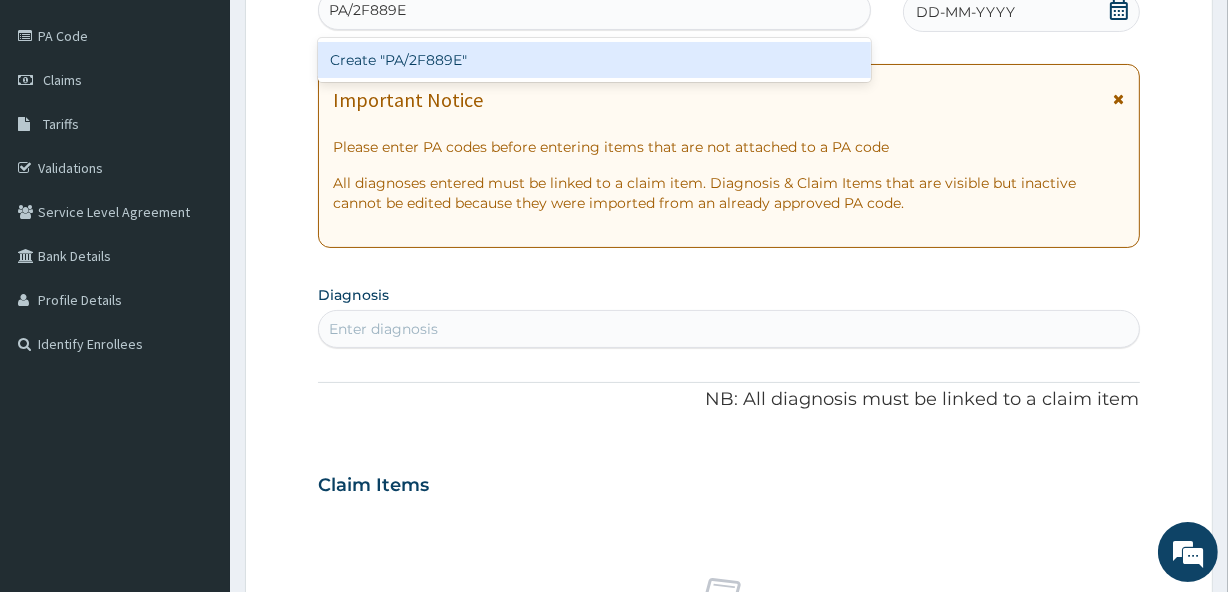 click on "Create "PA/2F889E"" at bounding box center [594, 60] 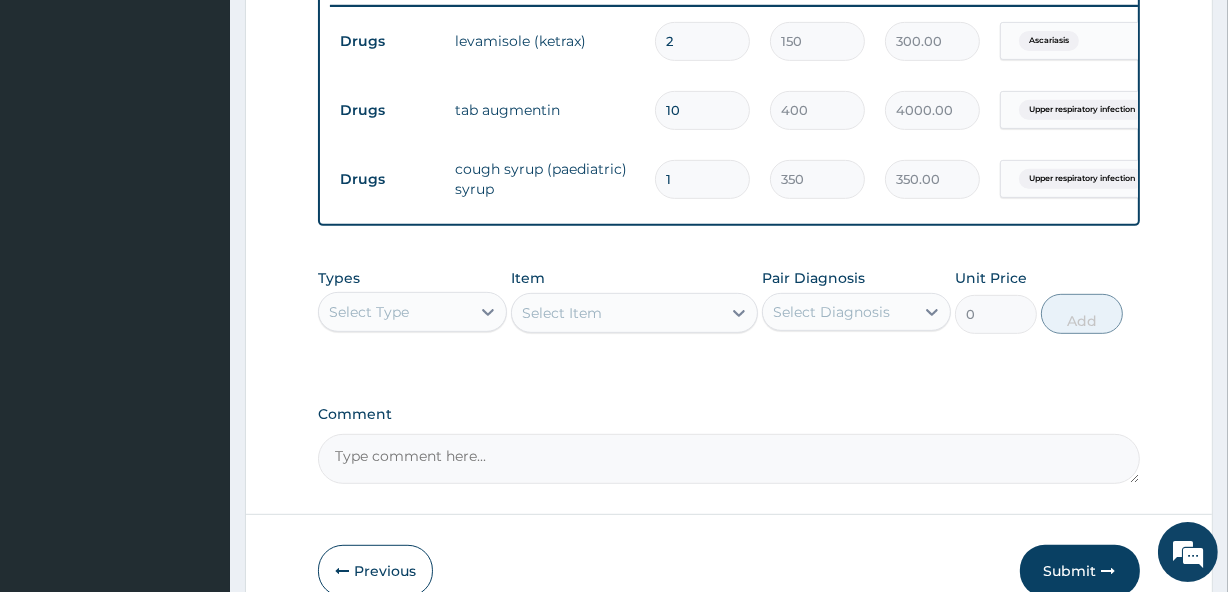 scroll, scrollTop: 817, scrollLeft: 0, axis: vertical 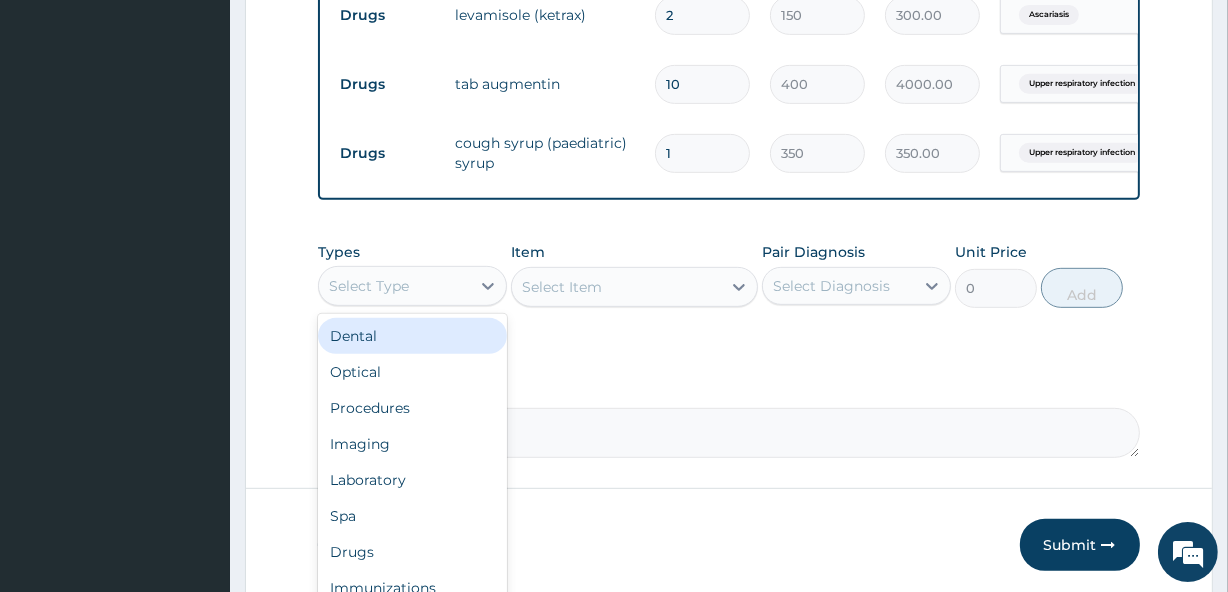 click on "Select Type" at bounding box center (394, 286) 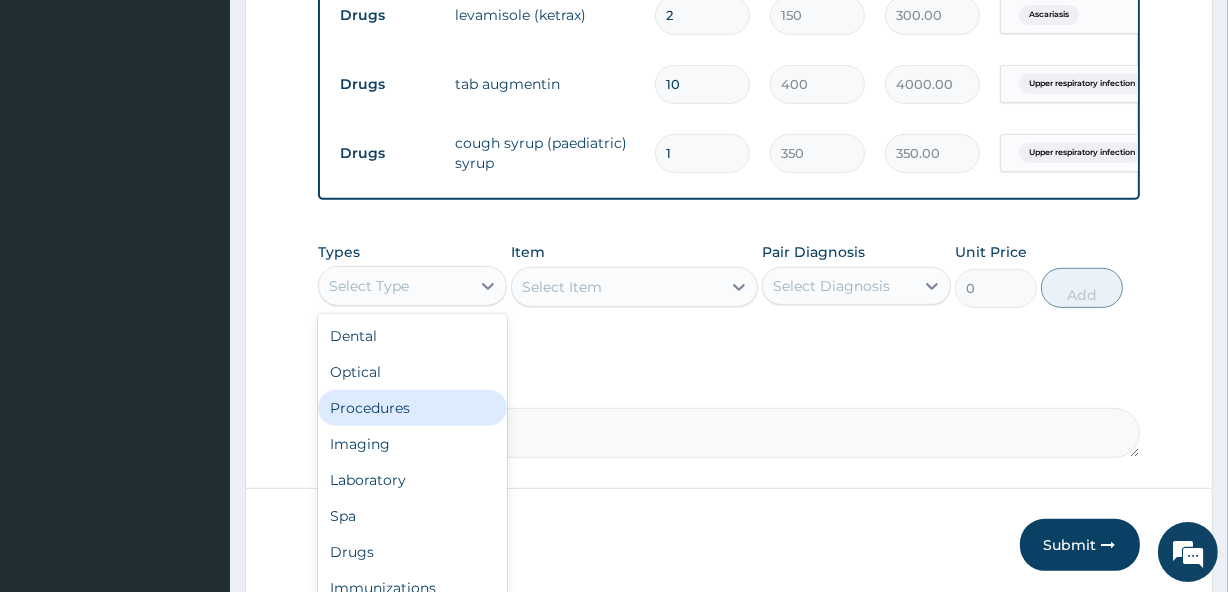 click on "Procedures" at bounding box center [412, 408] 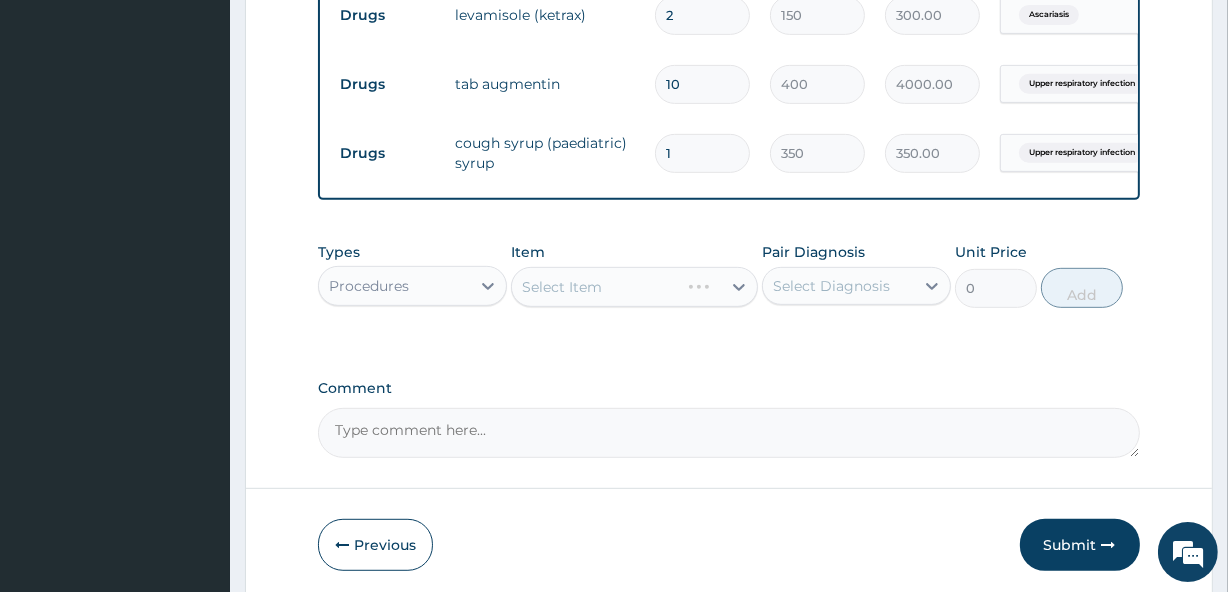 click on "Select Item" at bounding box center (634, 287) 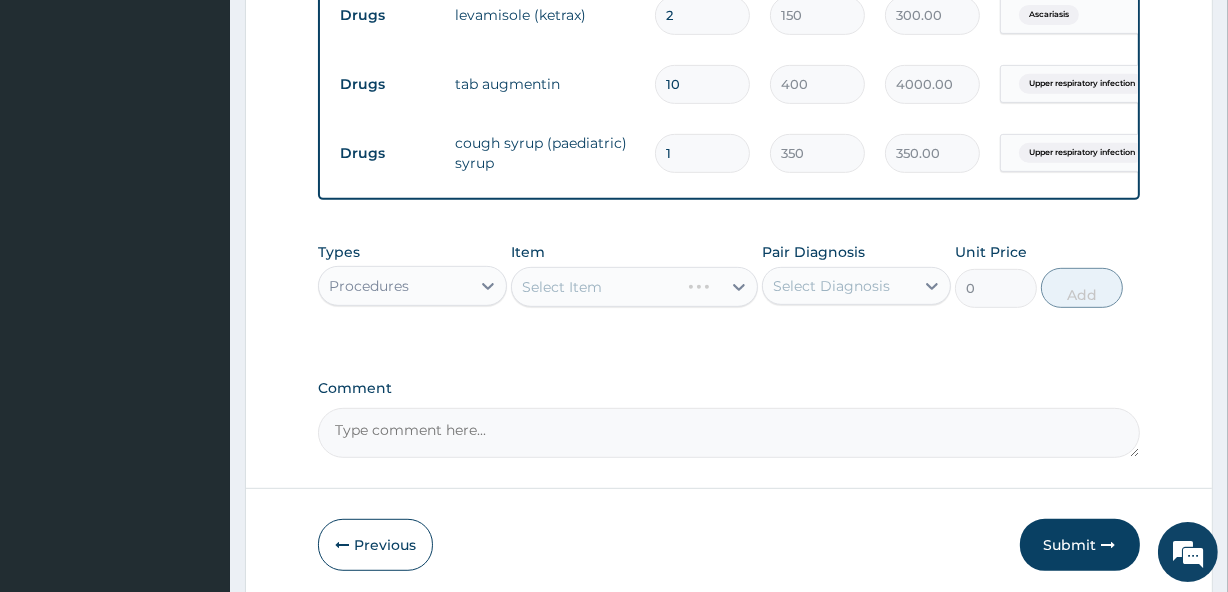click on "Select Item" at bounding box center [634, 287] 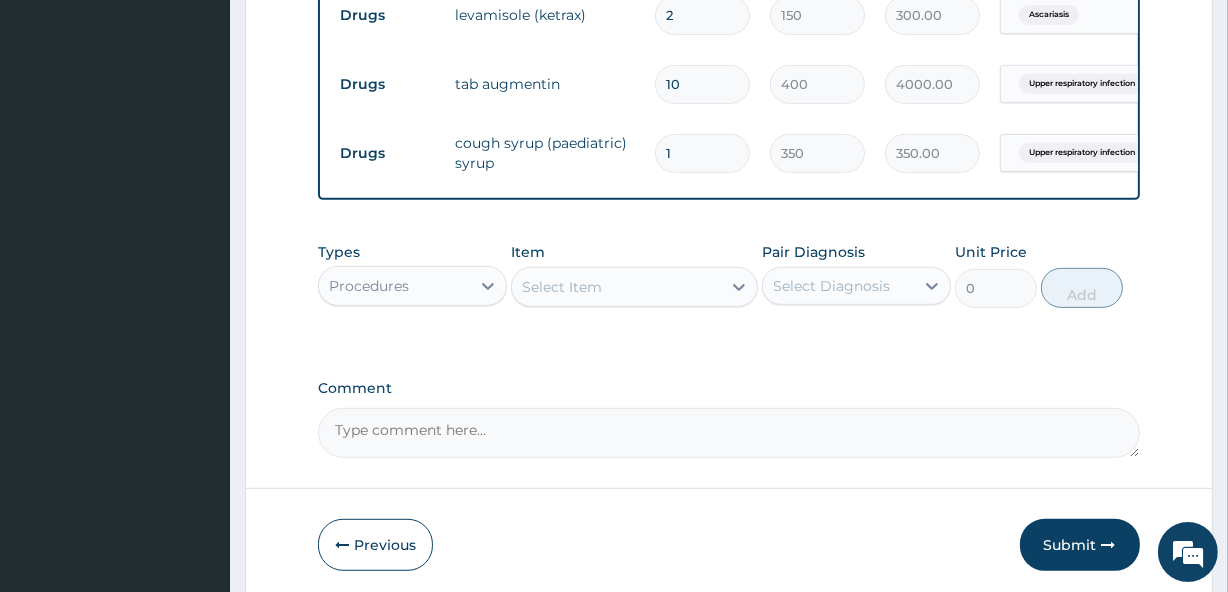 click on "Select Item" at bounding box center (562, 287) 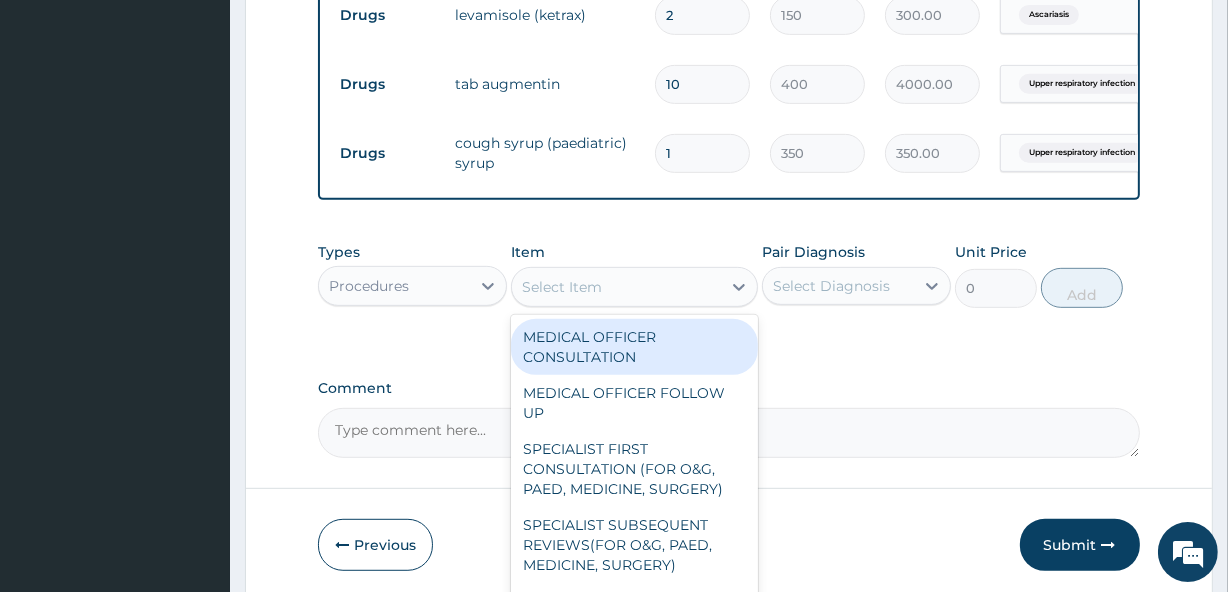 click on "MEDICAL OFFICER CONSULTATION" at bounding box center (634, 347) 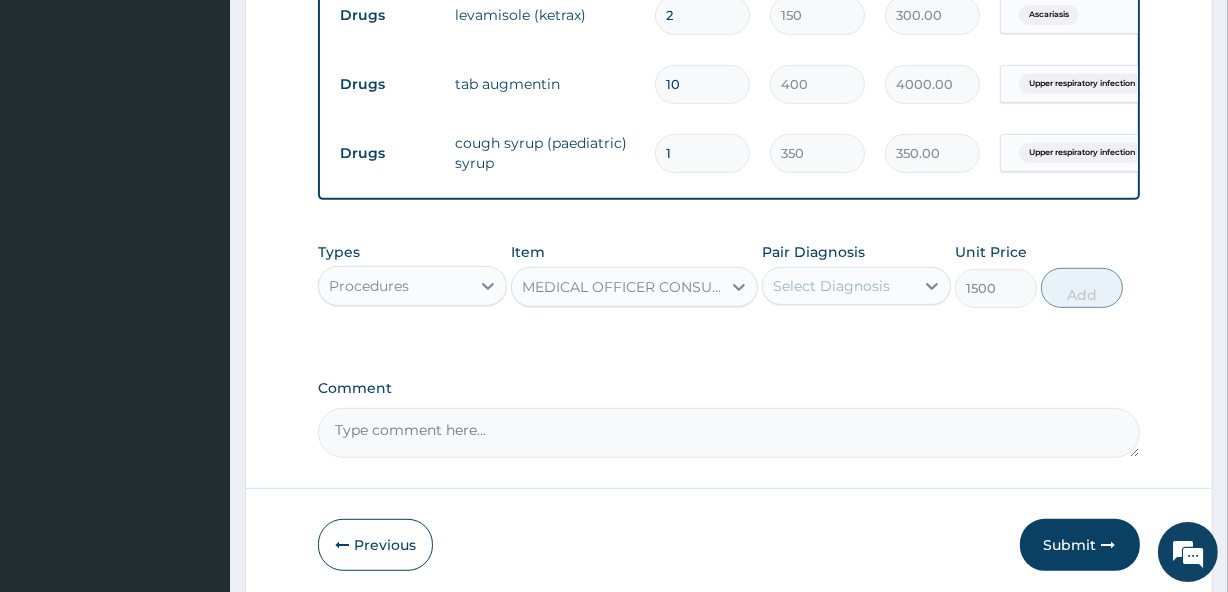 click on "Select Diagnosis" at bounding box center [831, 286] 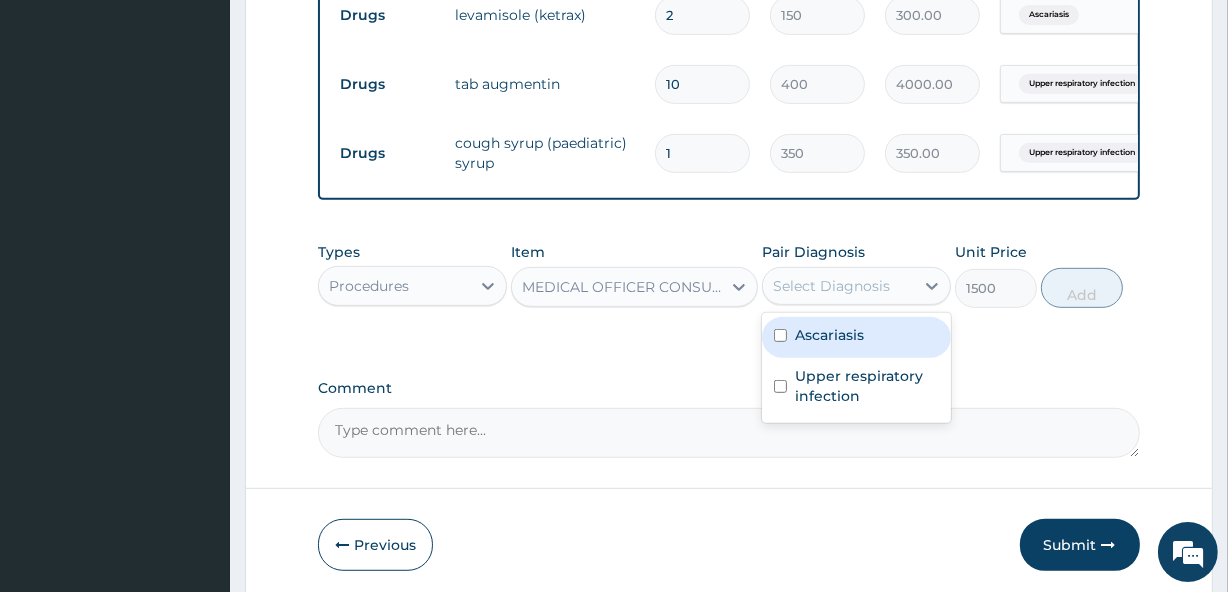 click on "Ascariasis" at bounding box center (829, 335) 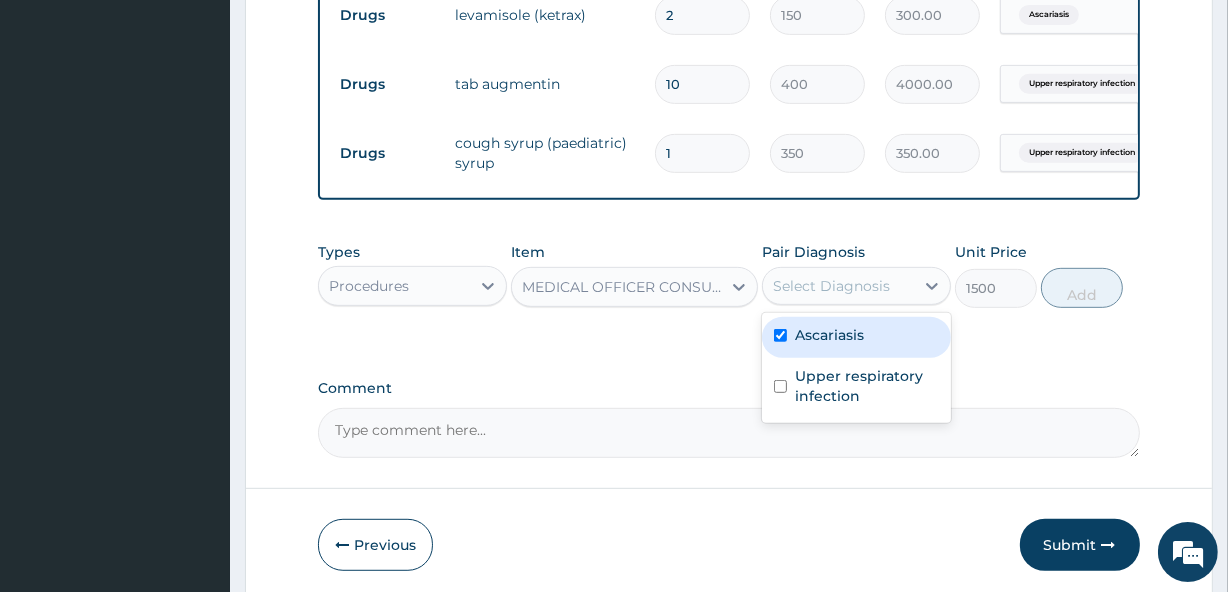 checkbox on "true" 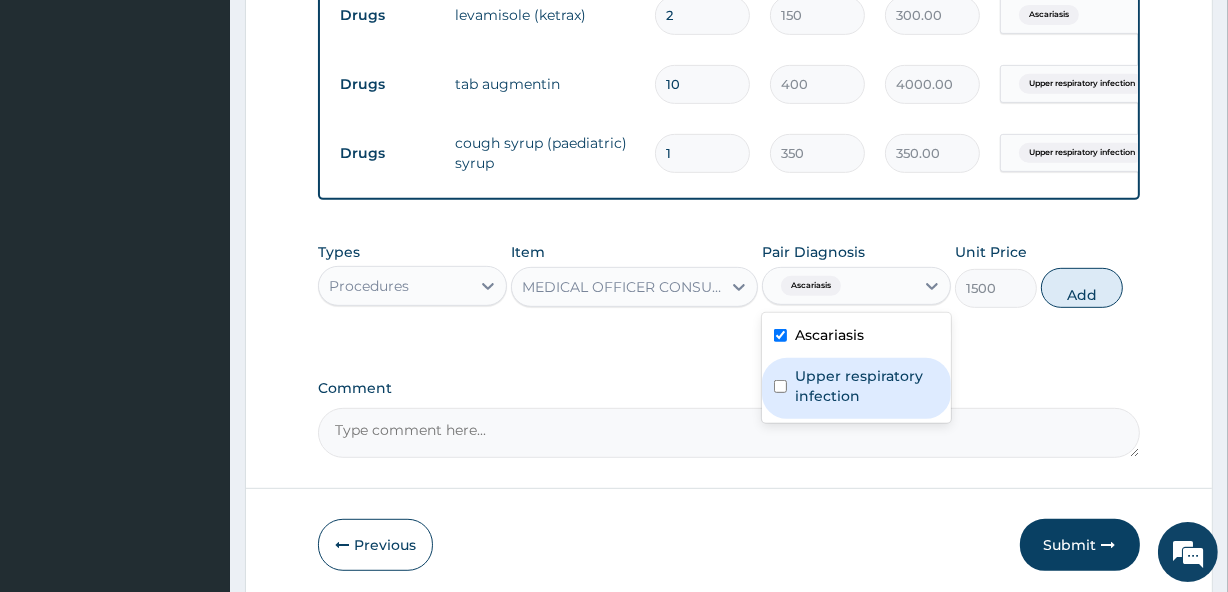 click on "Upper respiratory infection" at bounding box center (867, 386) 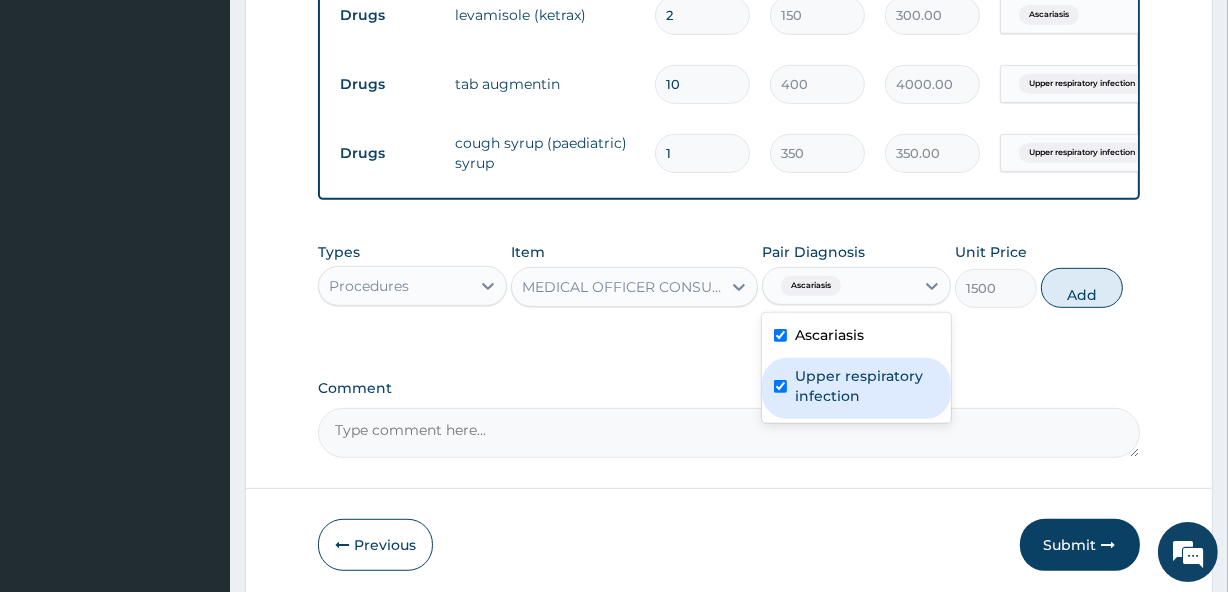 checkbox on "true" 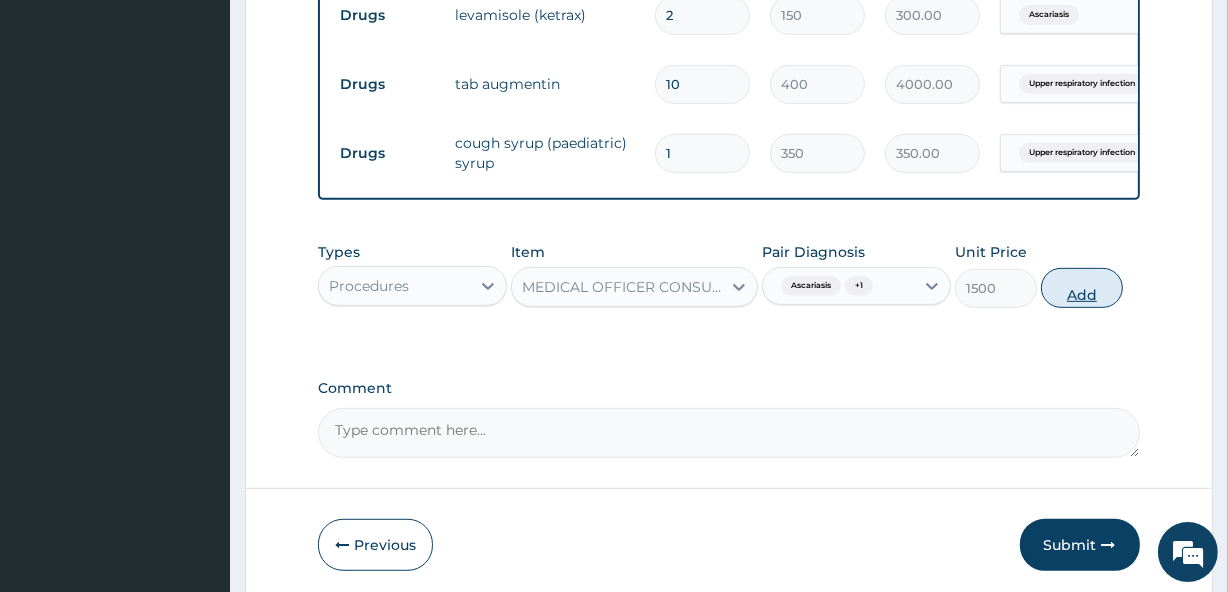 click on "Add" at bounding box center (1082, 288) 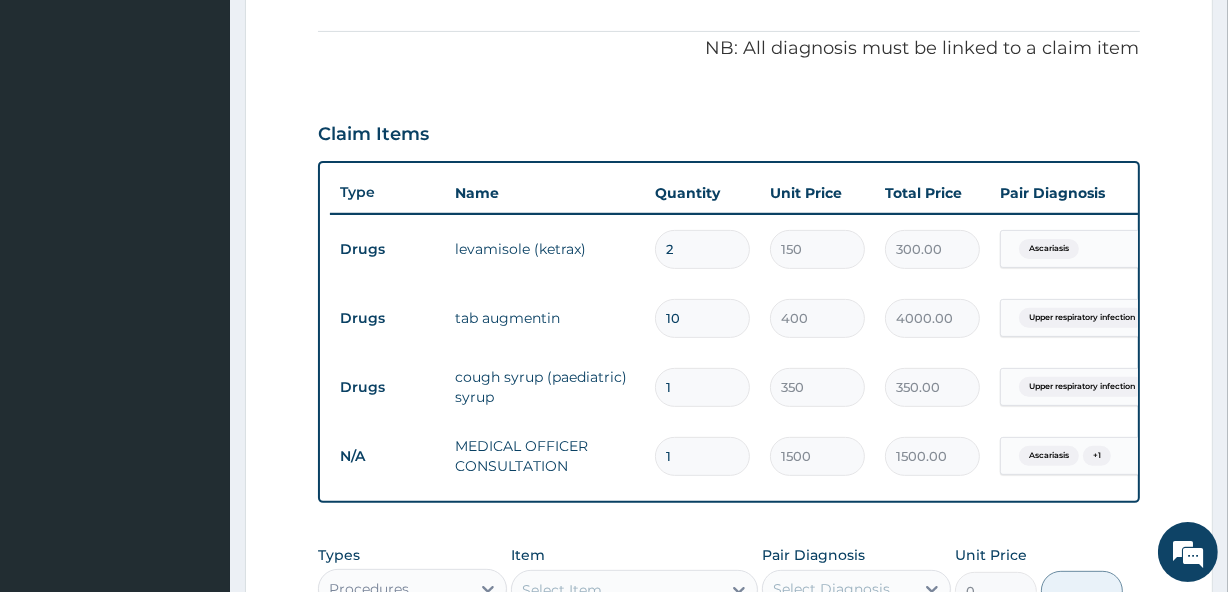 scroll, scrollTop: 553, scrollLeft: 0, axis: vertical 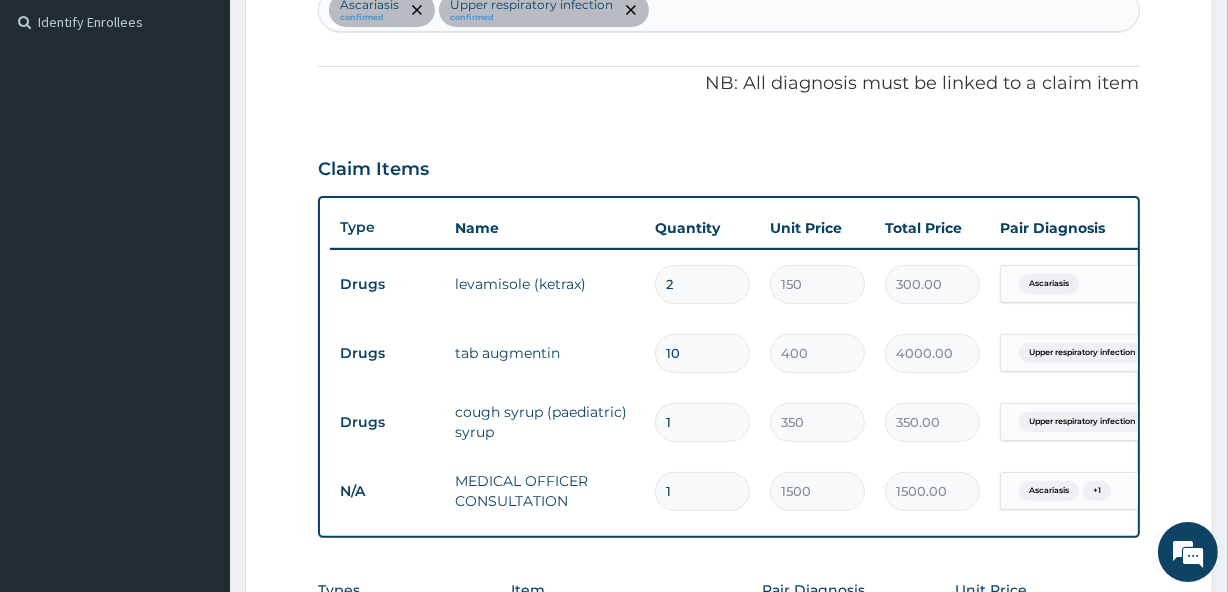click on "Ascariasis confirmed Upper respiratory infection confirmed" at bounding box center [728, 10] 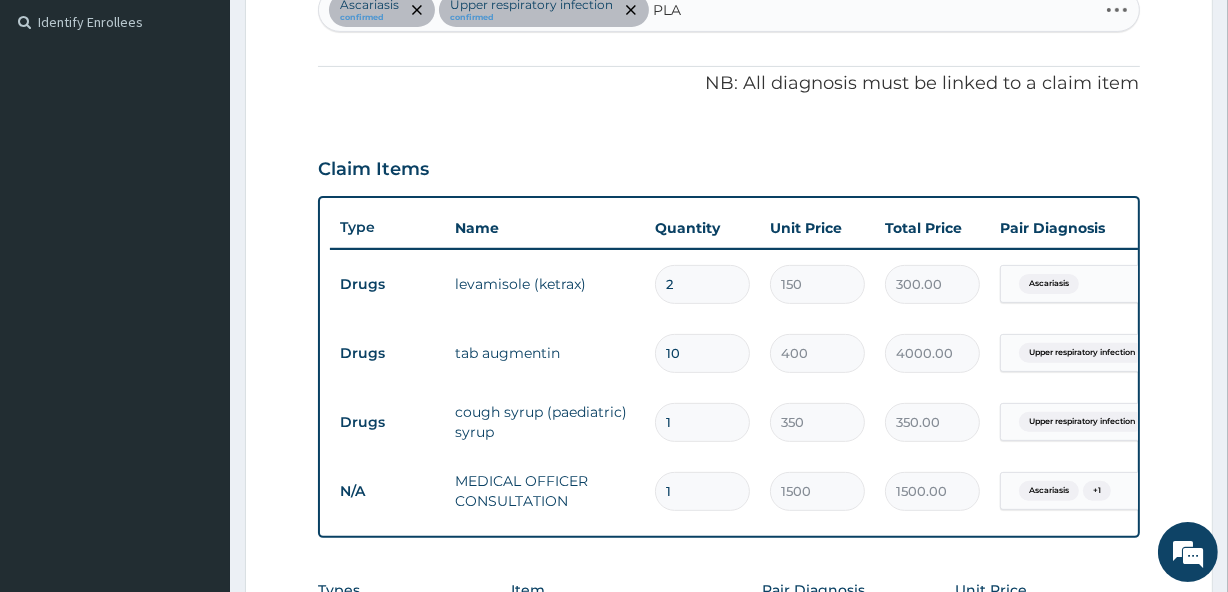 type on "PLAS" 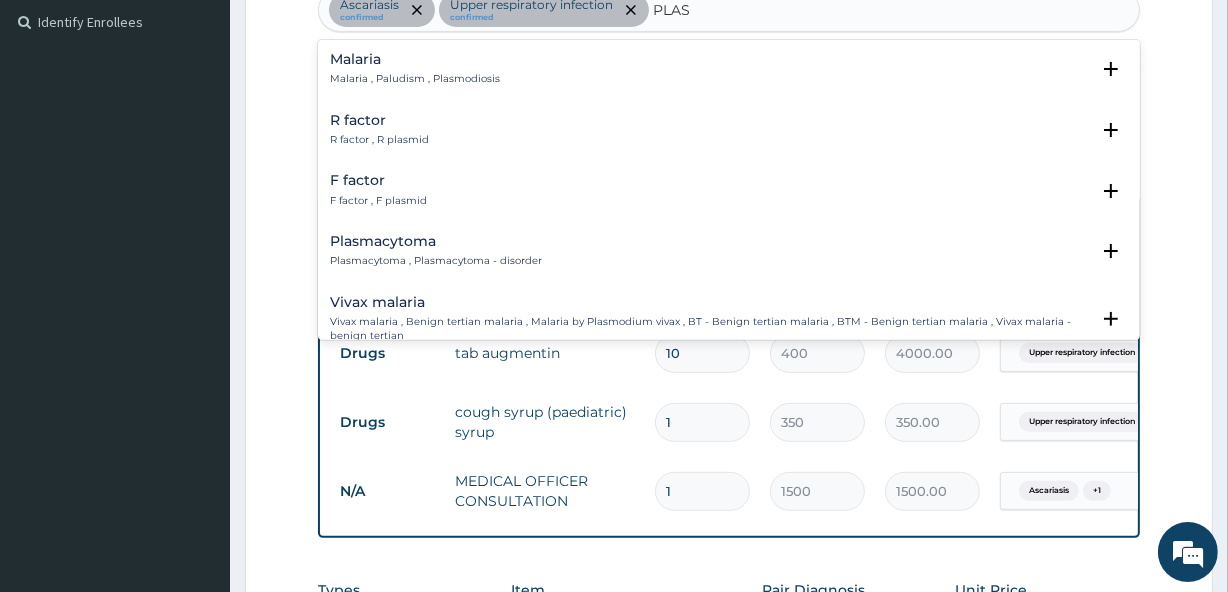 click on "Malaria , Paludism , Plasmodiosis" at bounding box center (415, 79) 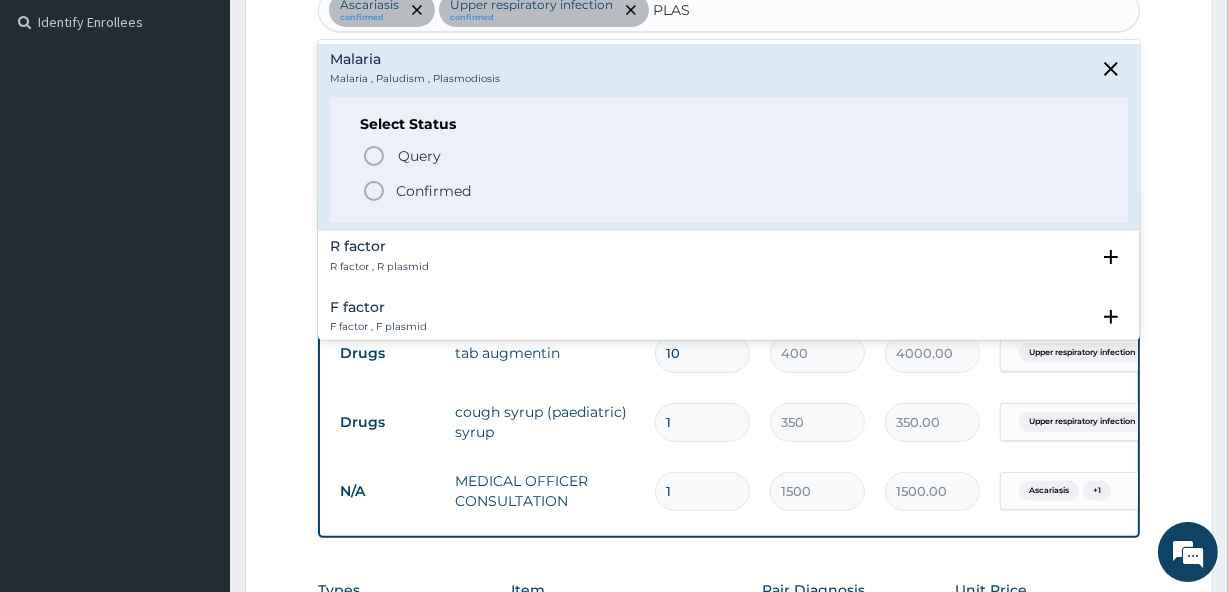 click on "Confirmed" at bounding box center (433, 191) 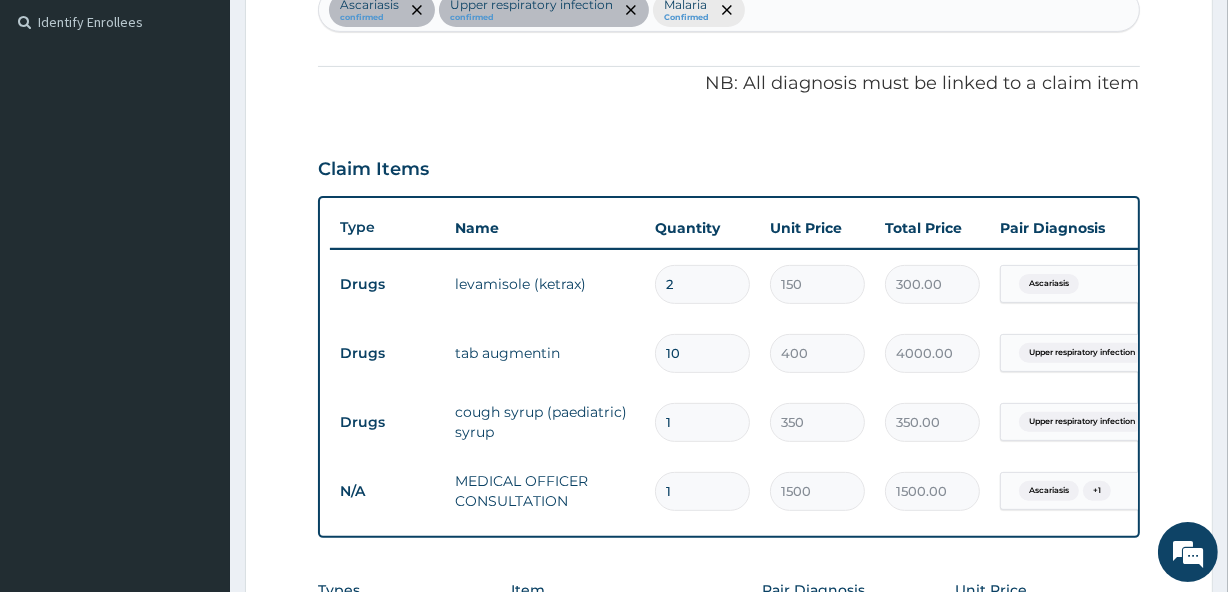 click on "Ascariasis" at bounding box center (1049, 491) 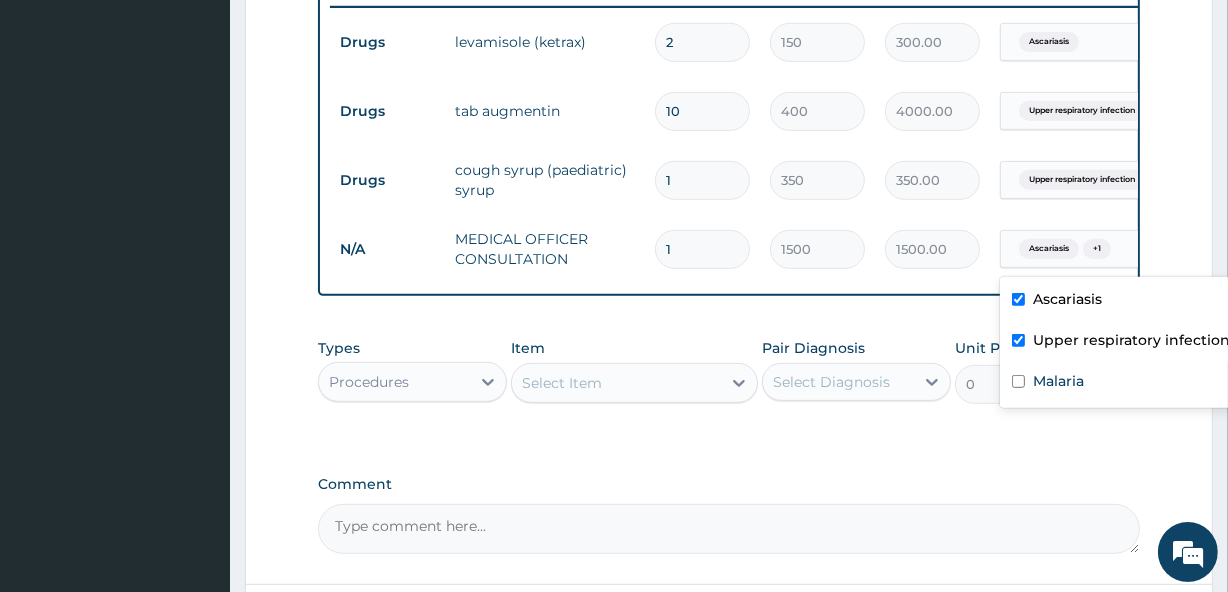 scroll, scrollTop: 806, scrollLeft: 0, axis: vertical 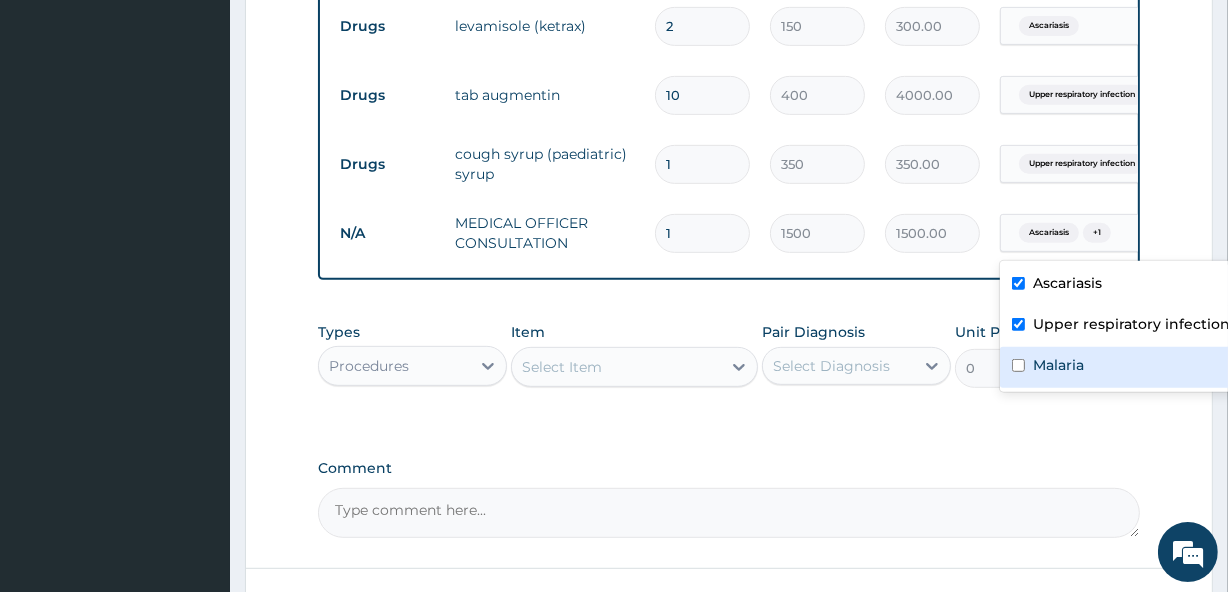 click on "Malaria" at bounding box center (1058, 365) 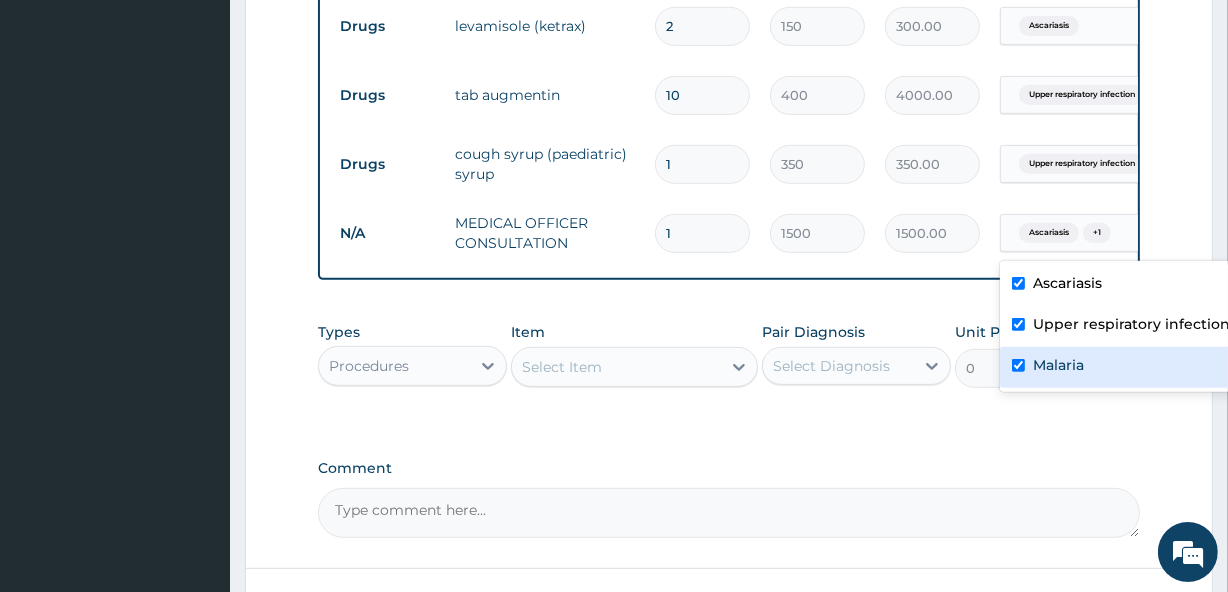 checkbox on "true" 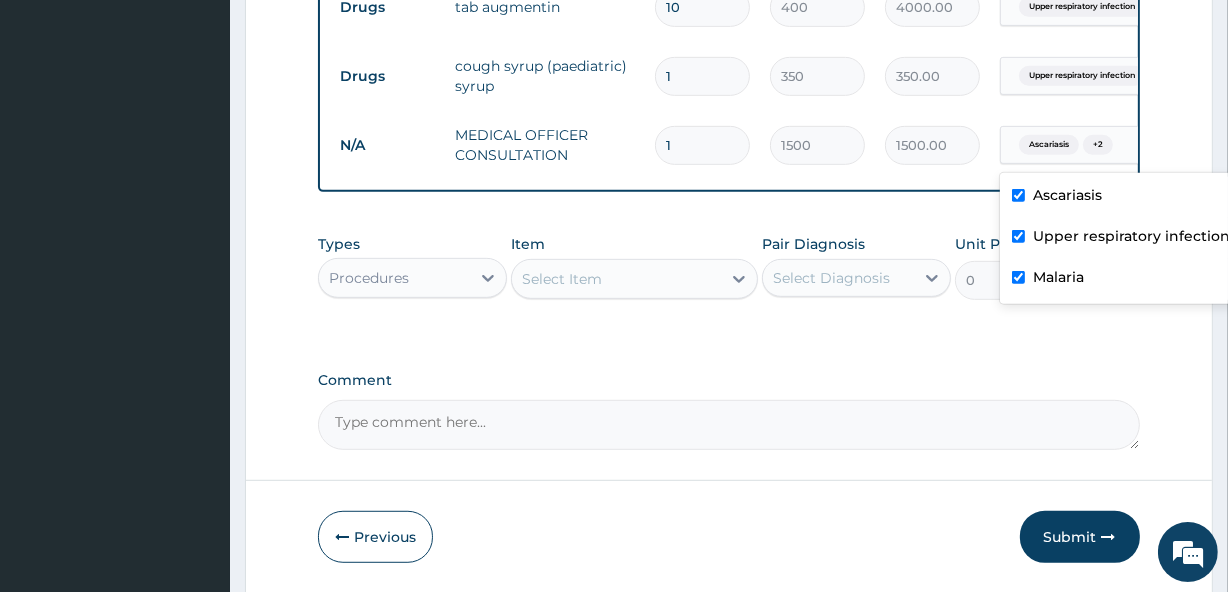 scroll, scrollTop: 975, scrollLeft: 0, axis: vertical 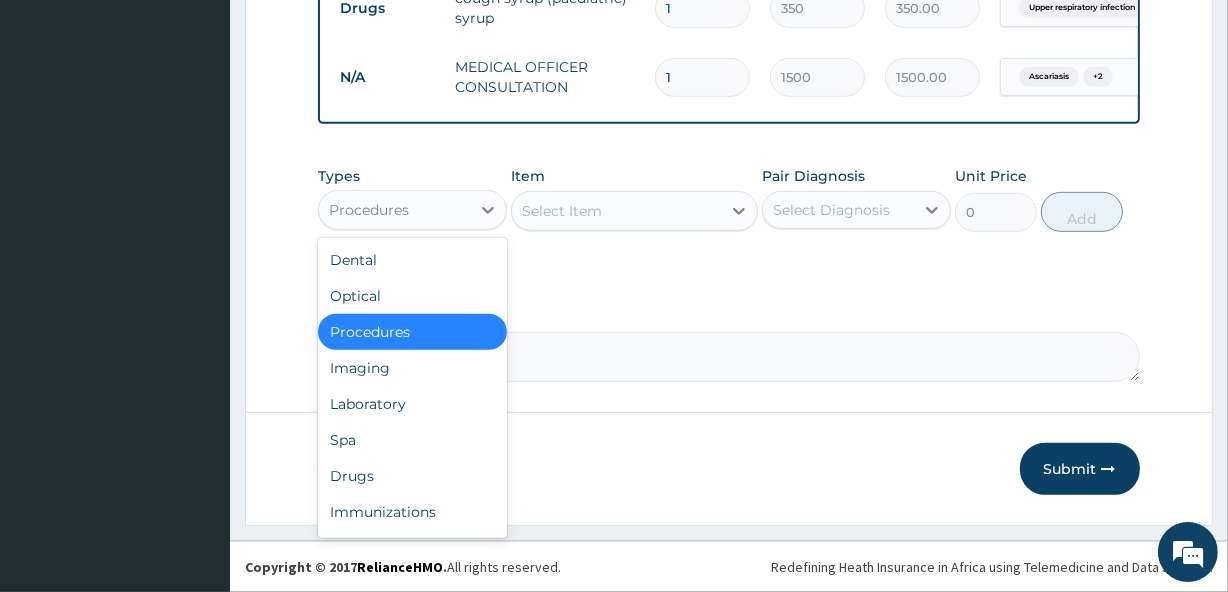 click on "Procedures" at bounding box center (369, 210) 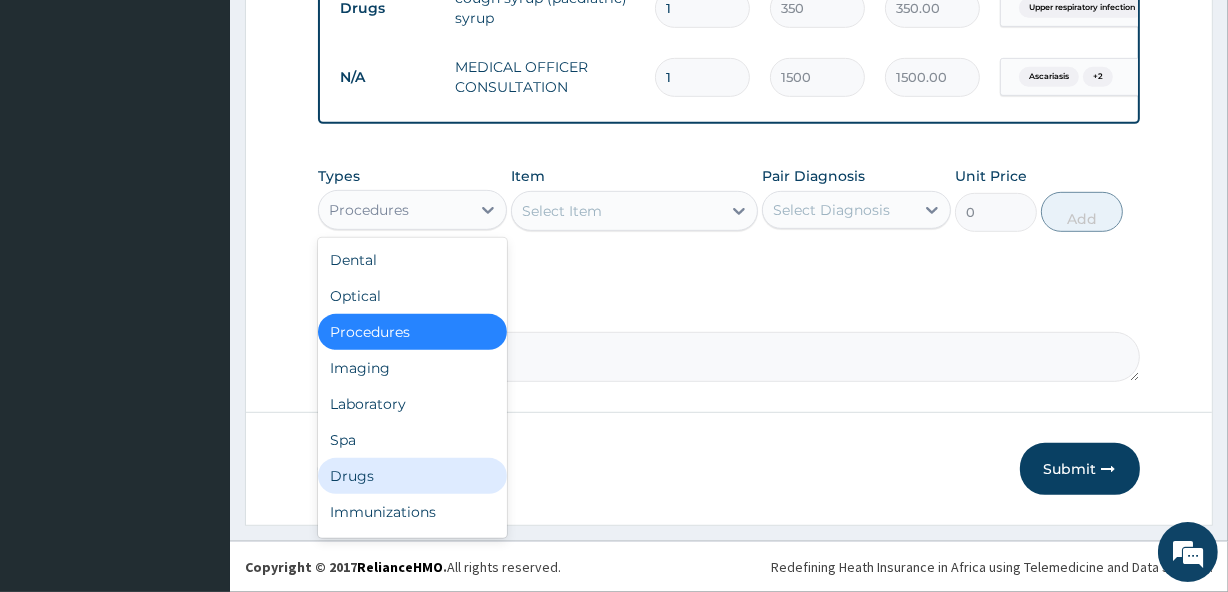 click on "Drugs" at bounding box center [412, 476] 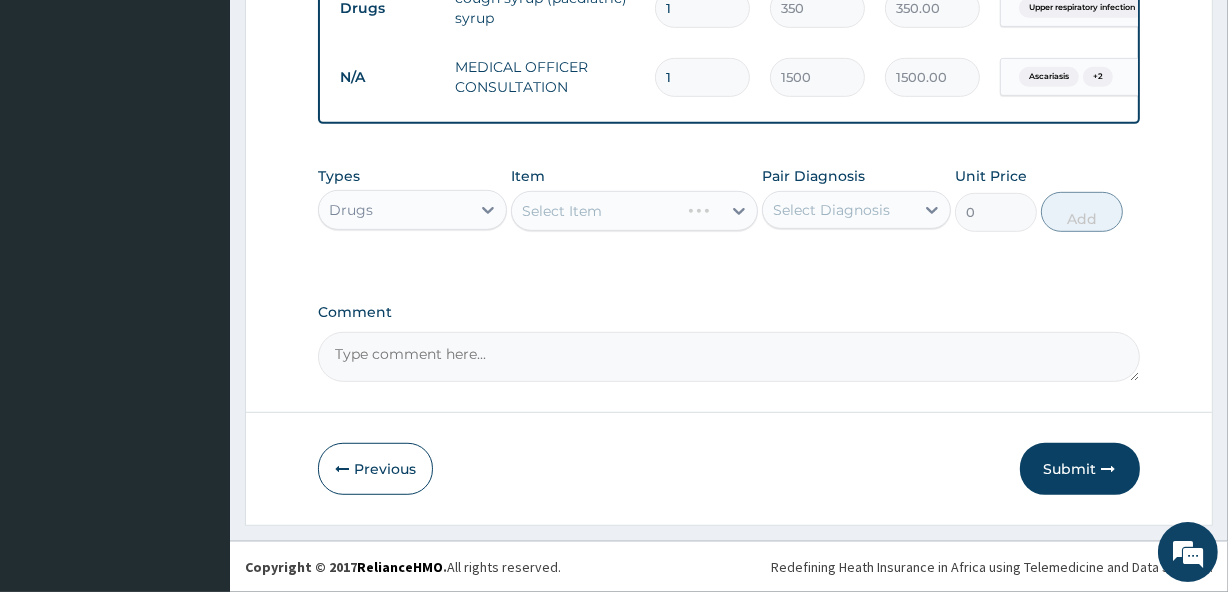 click on "Select Item" at bounding box center [634, 211] 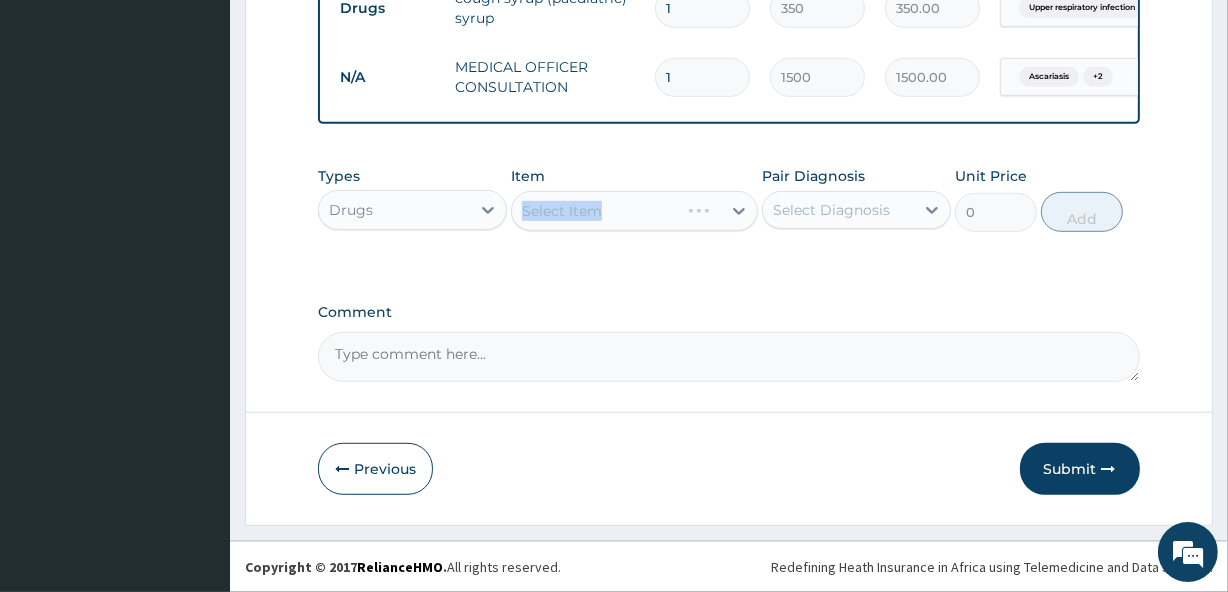 click on "Select Item" at bounding box center (634, 211) 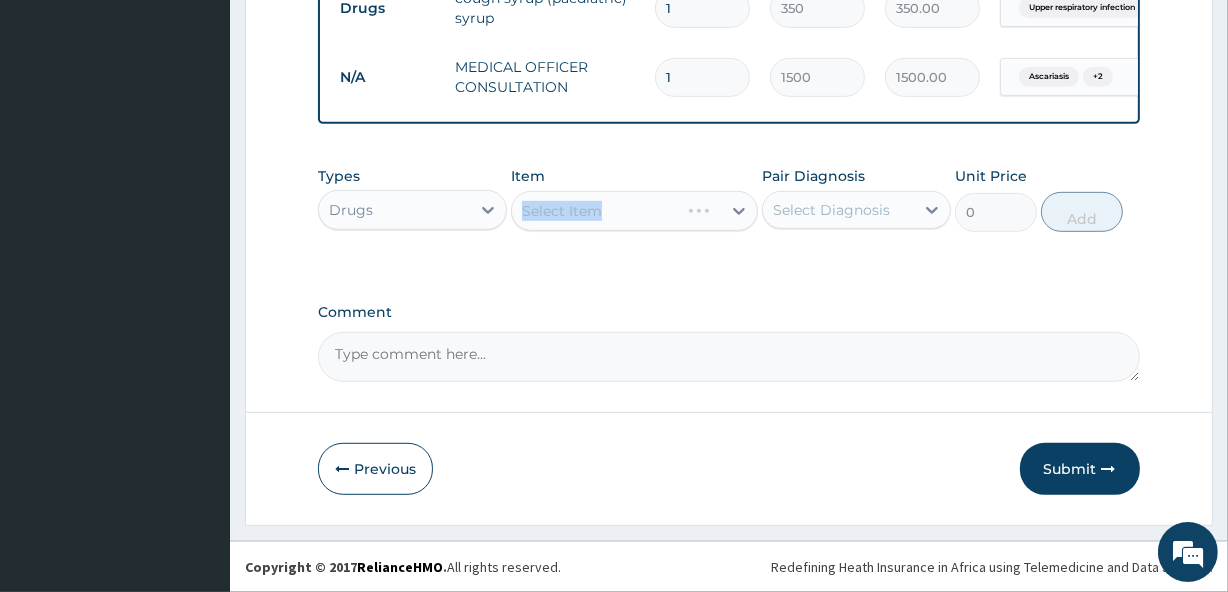 click on "Select Item" at bounding box center (634, 211) 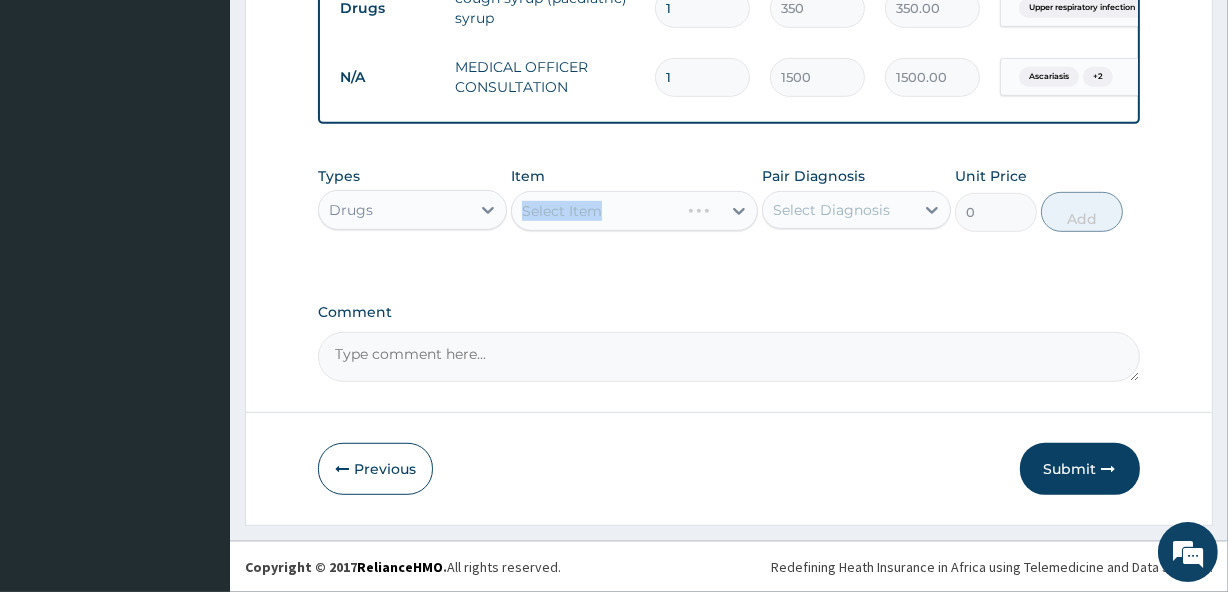 click on "Select Item" at bounding box center [634, 211] 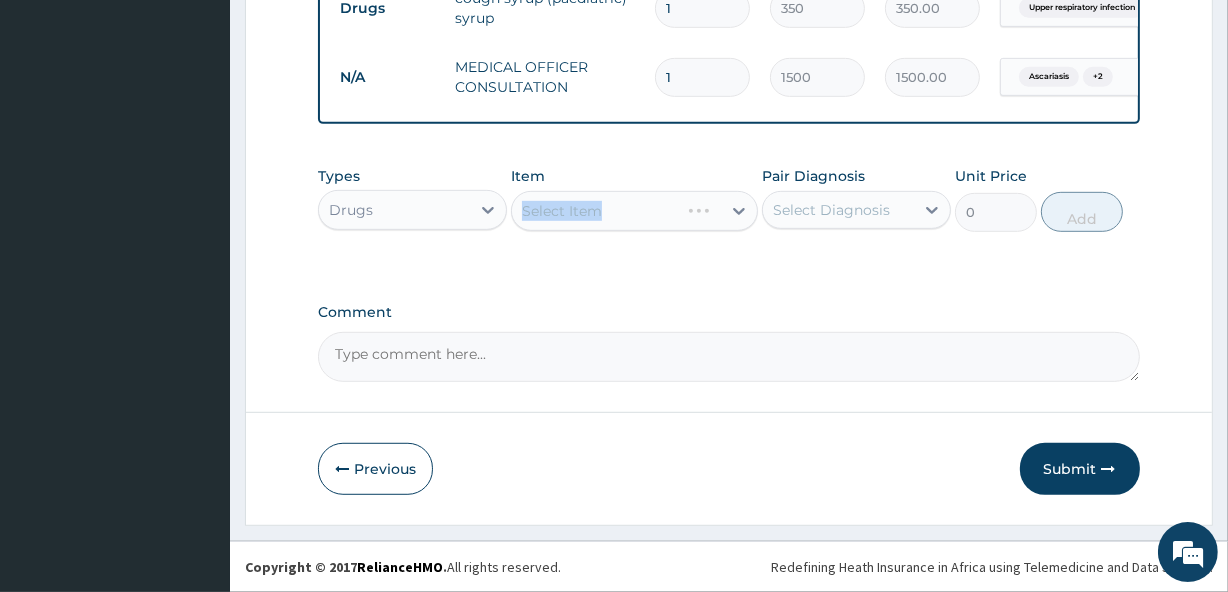 click on "Select Item" at bounding box center (634, 211) 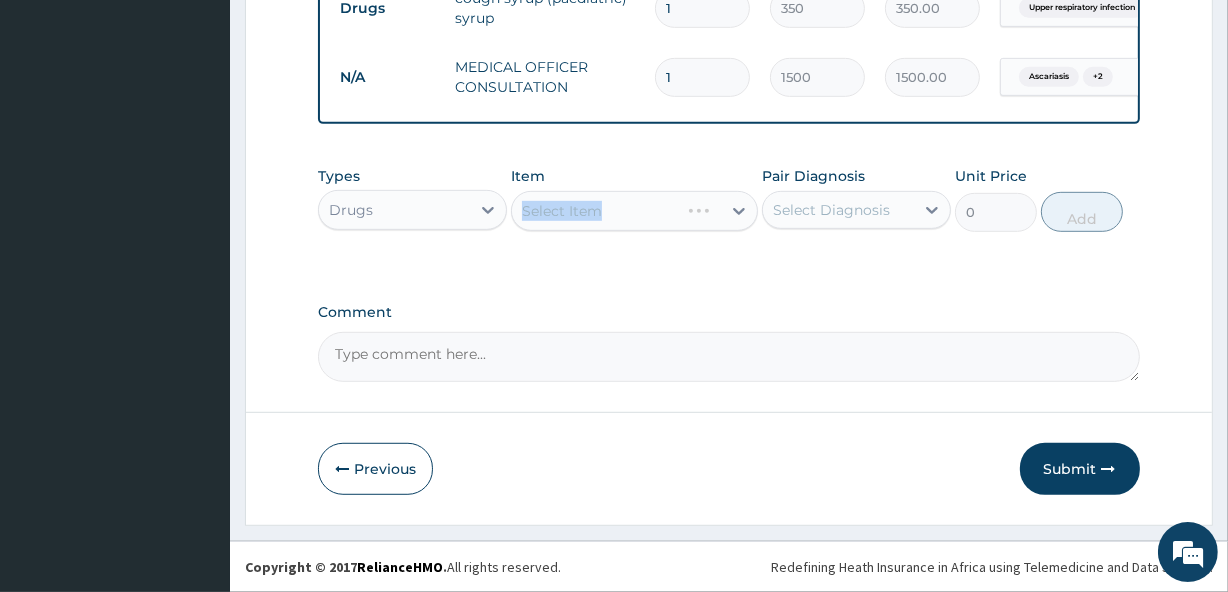 click on "Select Item" at bounding box center (634, 211) 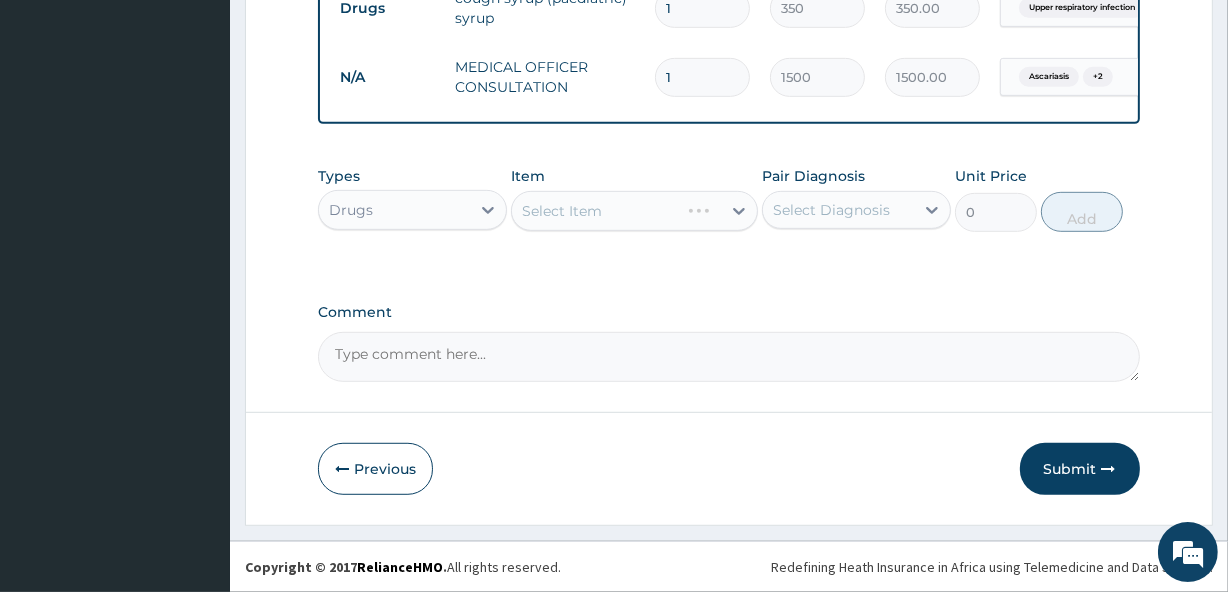 click on "Select Item" at bounding box center [634, 211] 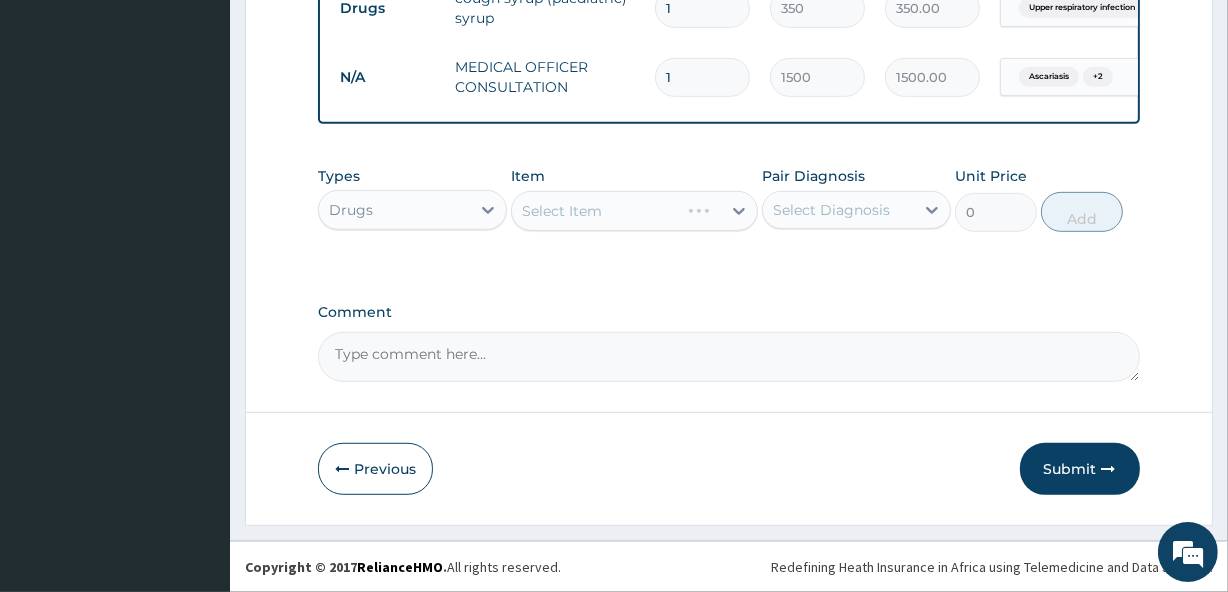 click on "Select Item" at bounding box center [634, 211] 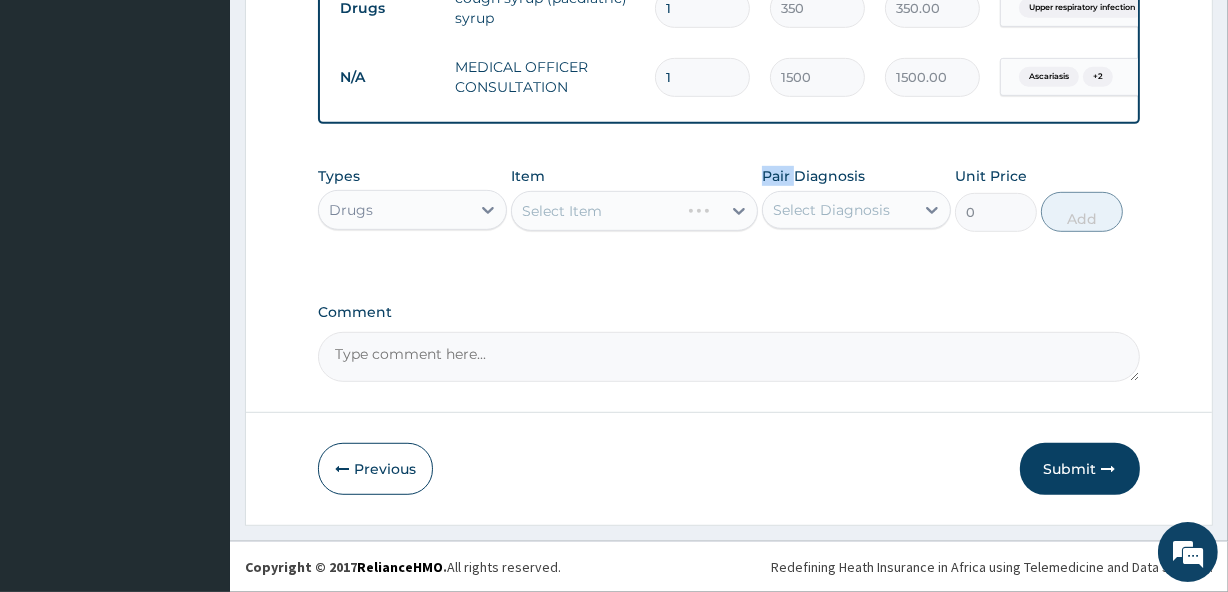 click on "Select Item" at bounding box center [634, 211] 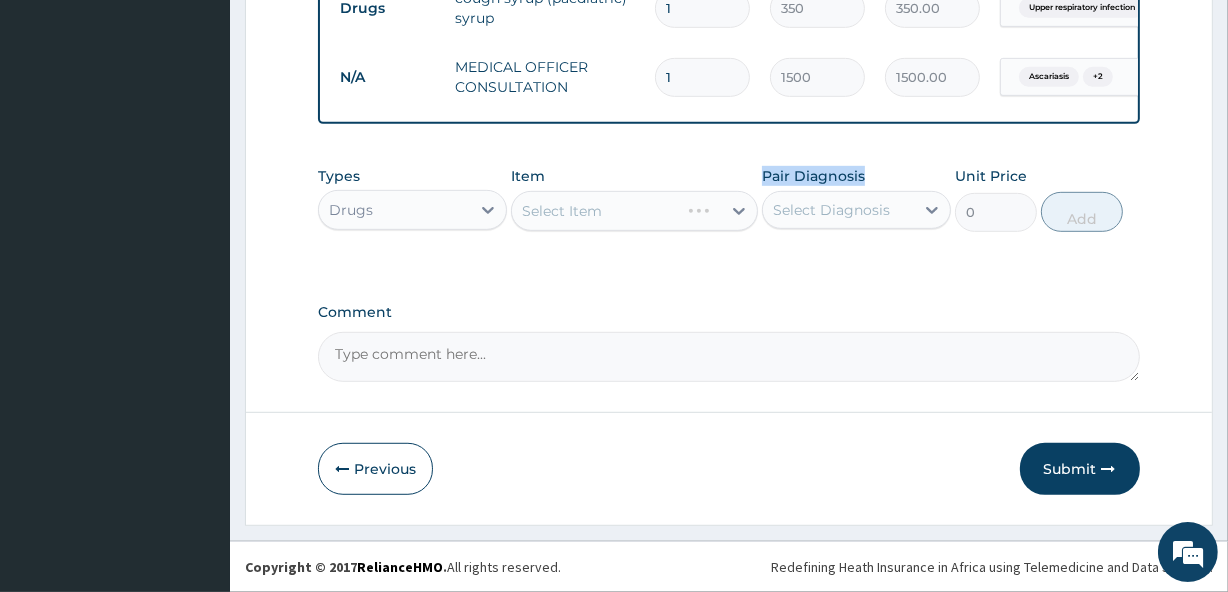 click on "Select Item" at bounding box center [634, 211] 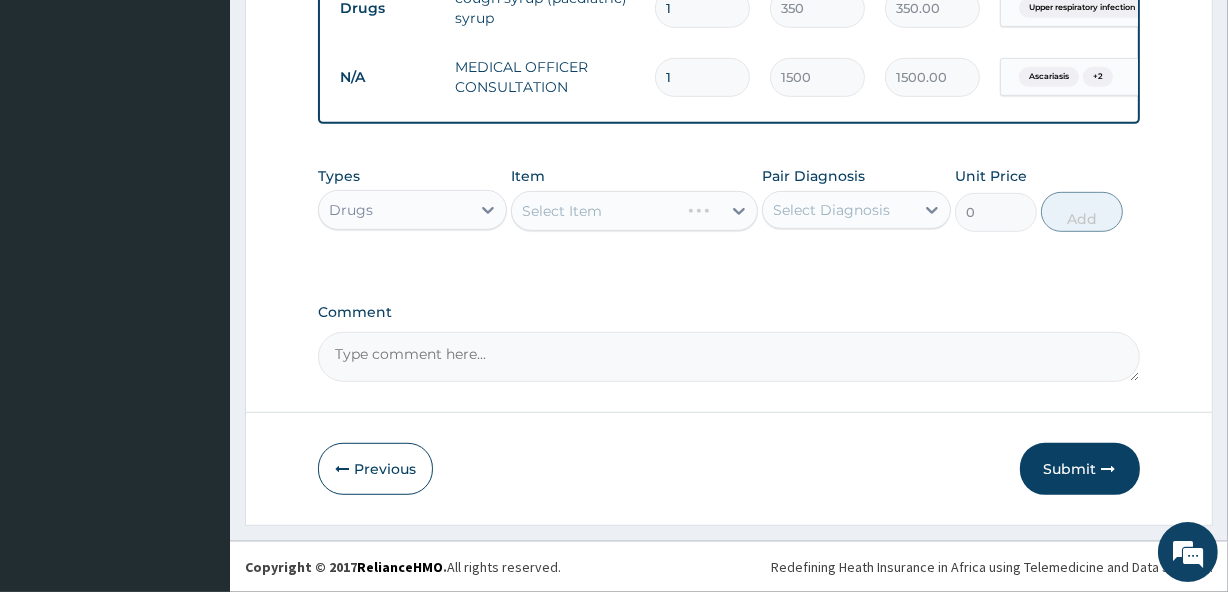 click on "Select Item" at bounding box center (634, 211) 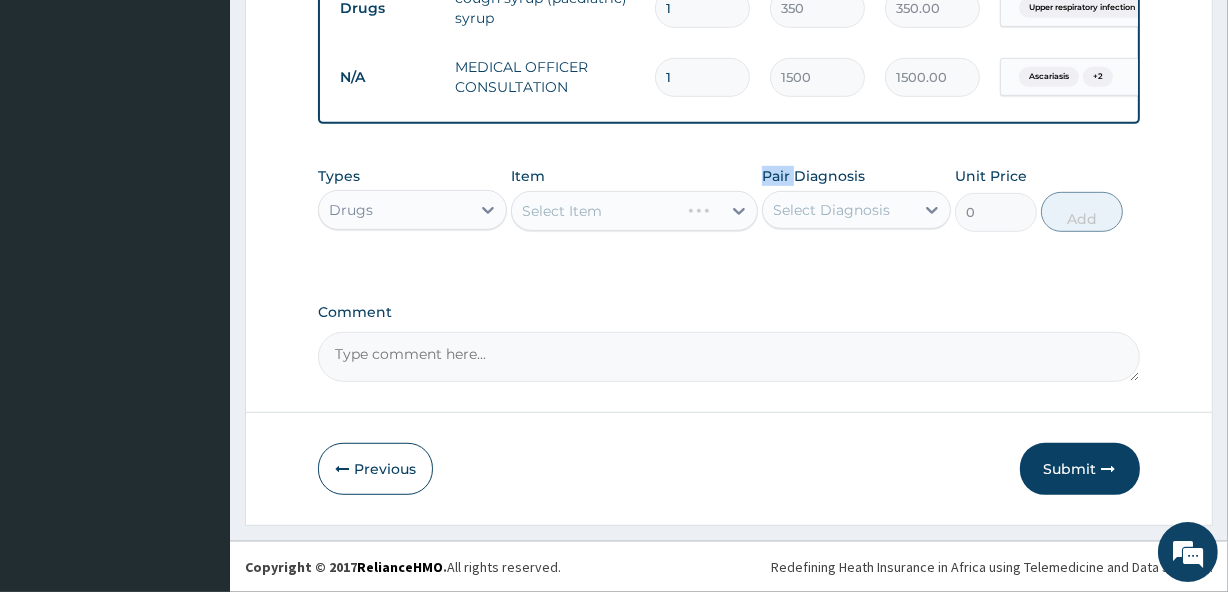 click on "Select Item" at bounding box center (634, 211) 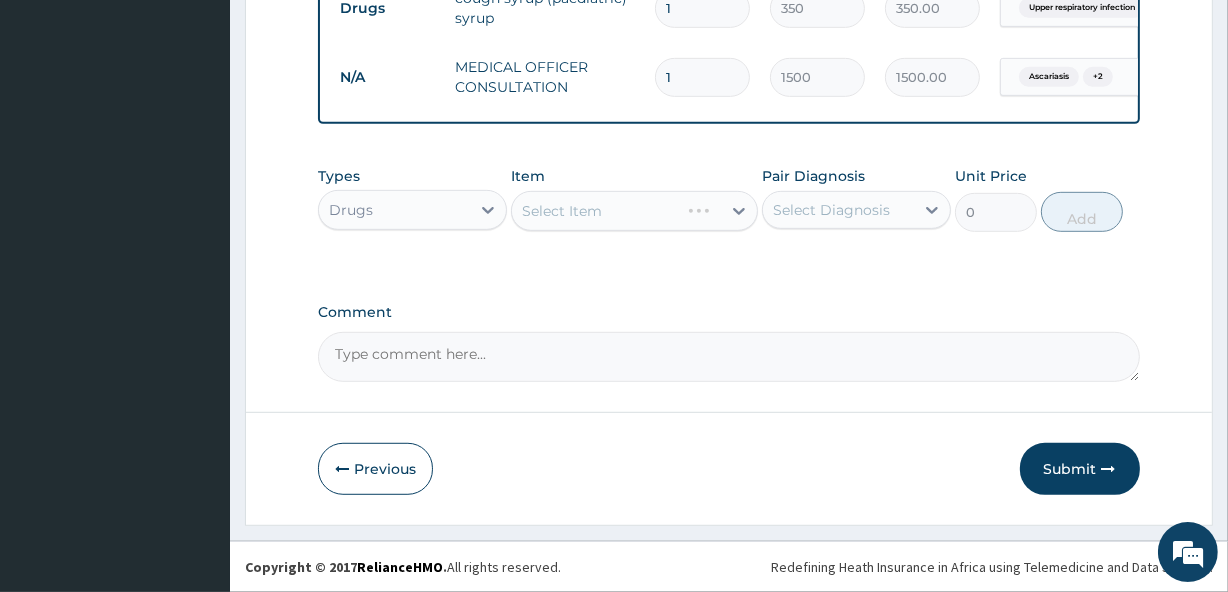 click on "Select Item" at bounding box center [634, 211] 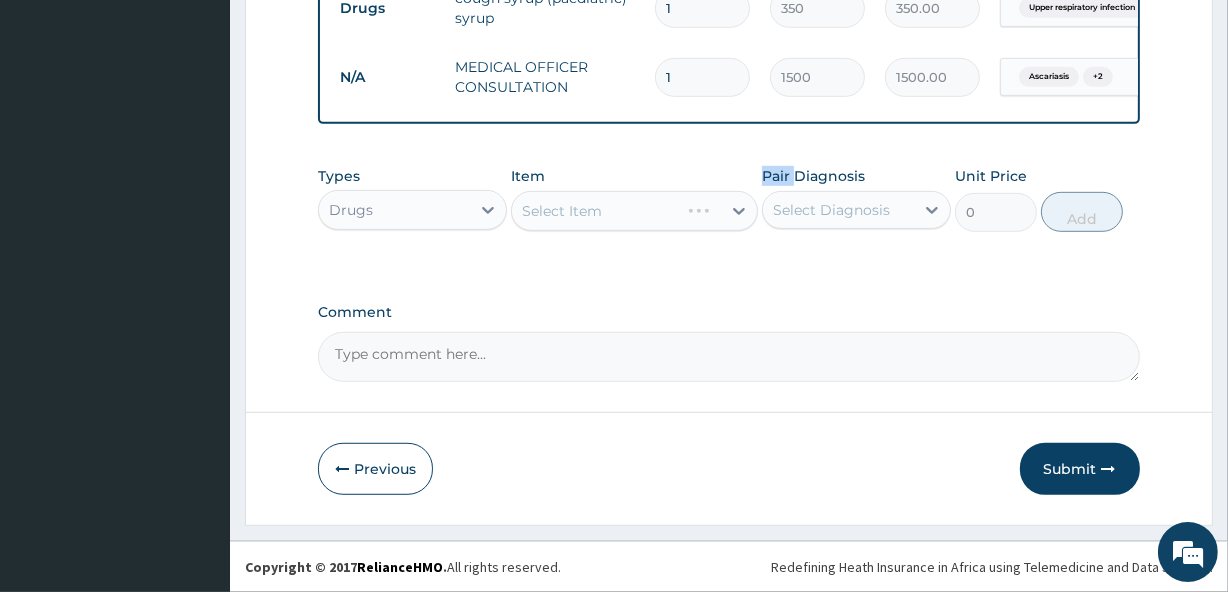 click on "Select Item" at bounding box center [634, 211] 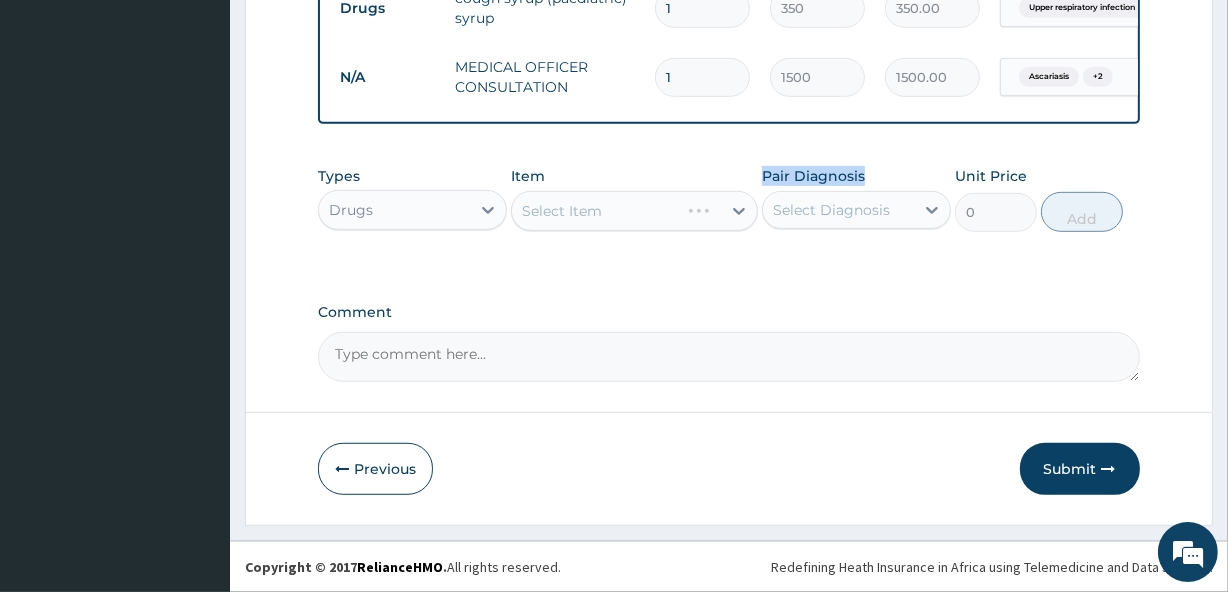click on "Select Item" at bounding box center [634, 211] 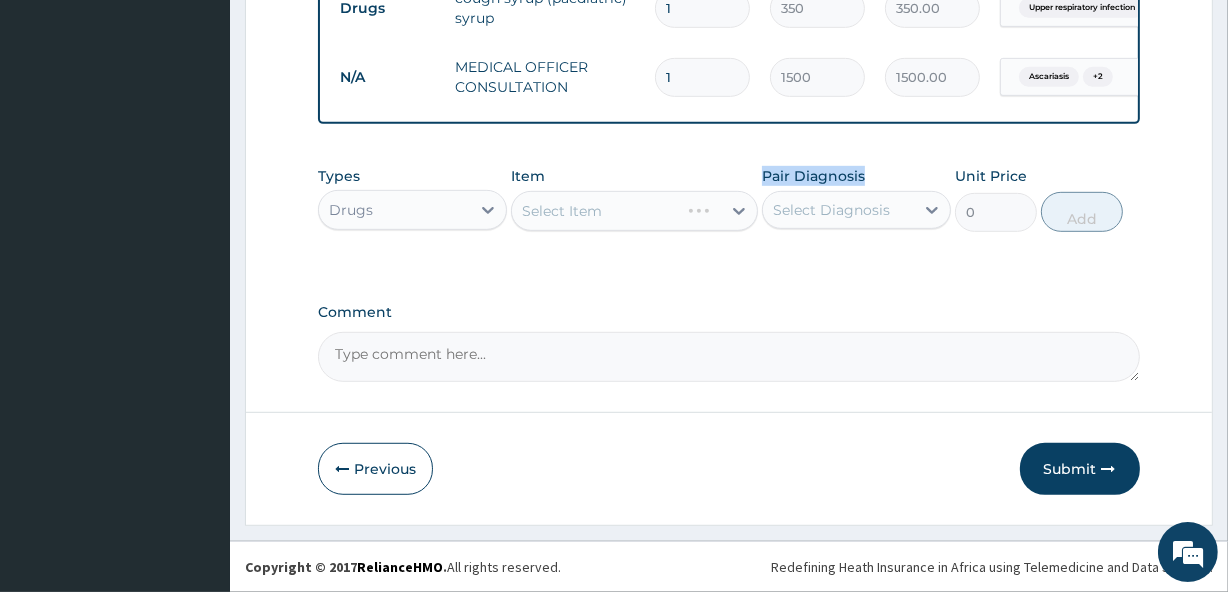 click on "Select Item" at bounding box center [634, 211] 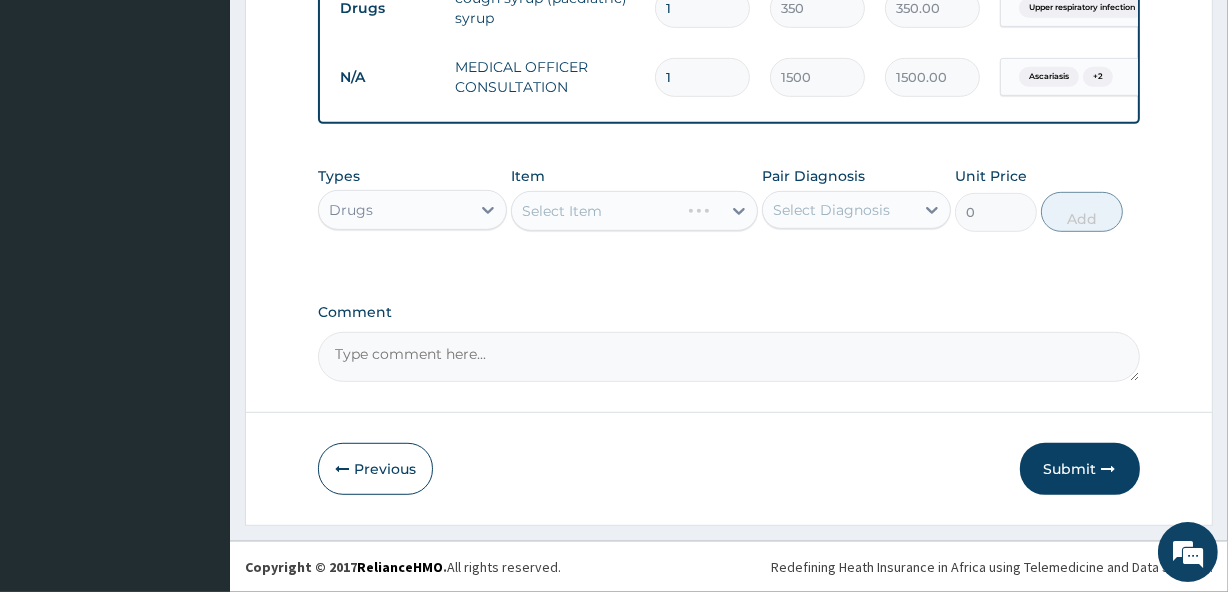 click on "Select Item" at bounding box center (634, 211) 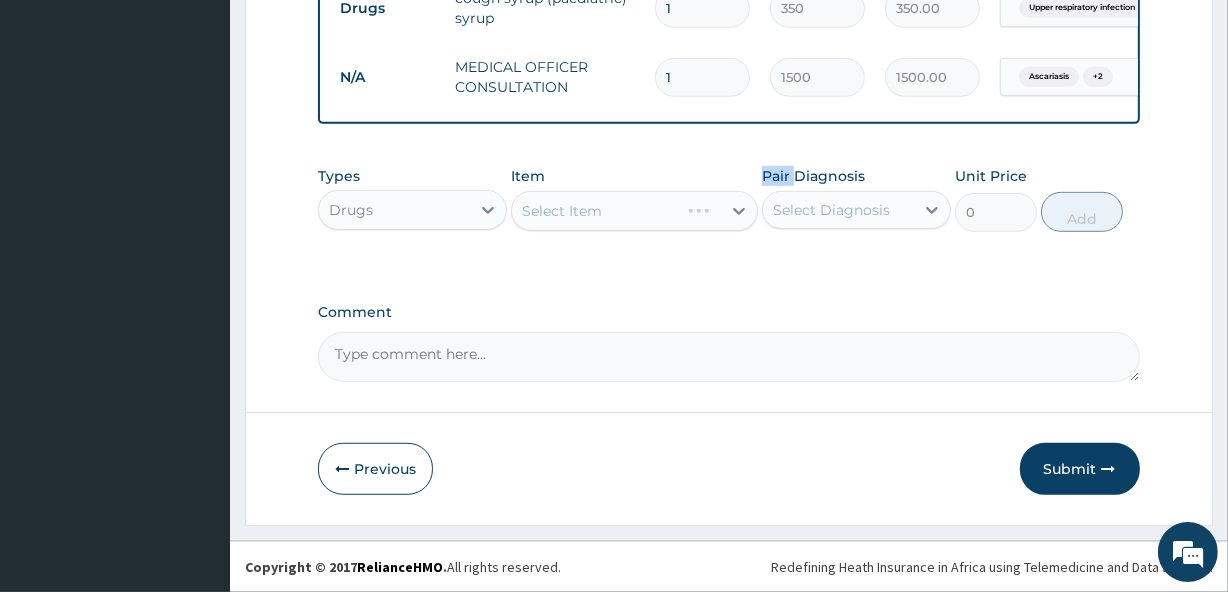 click on "Select Item" at bounding box center (634, 211) 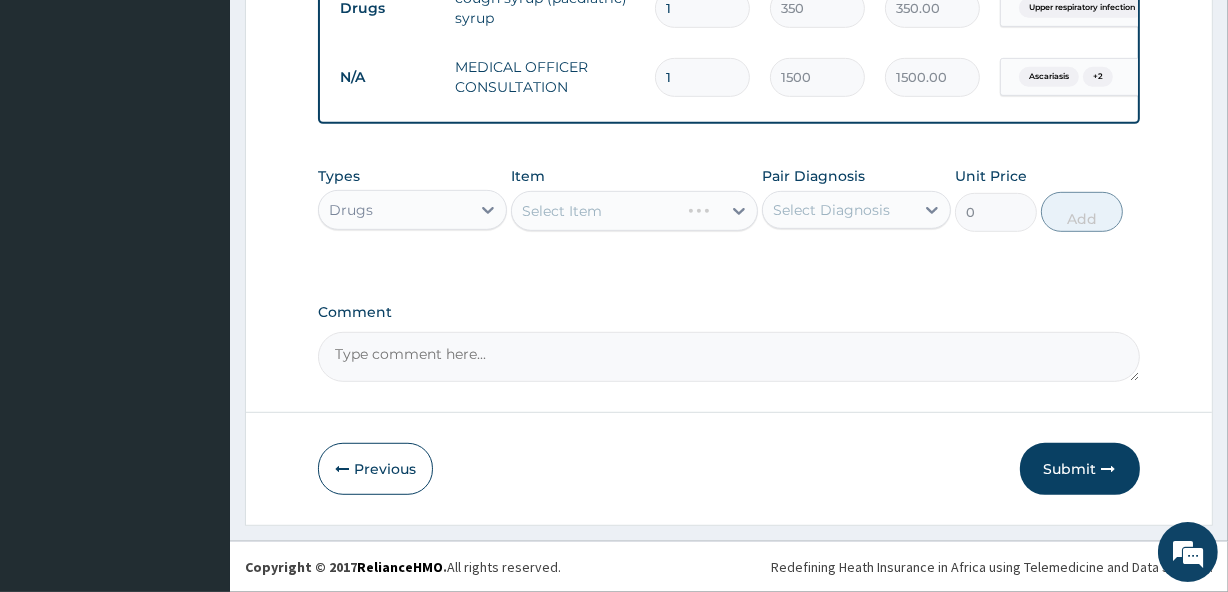 click on "Select Item" at bounding box center (634, 211) 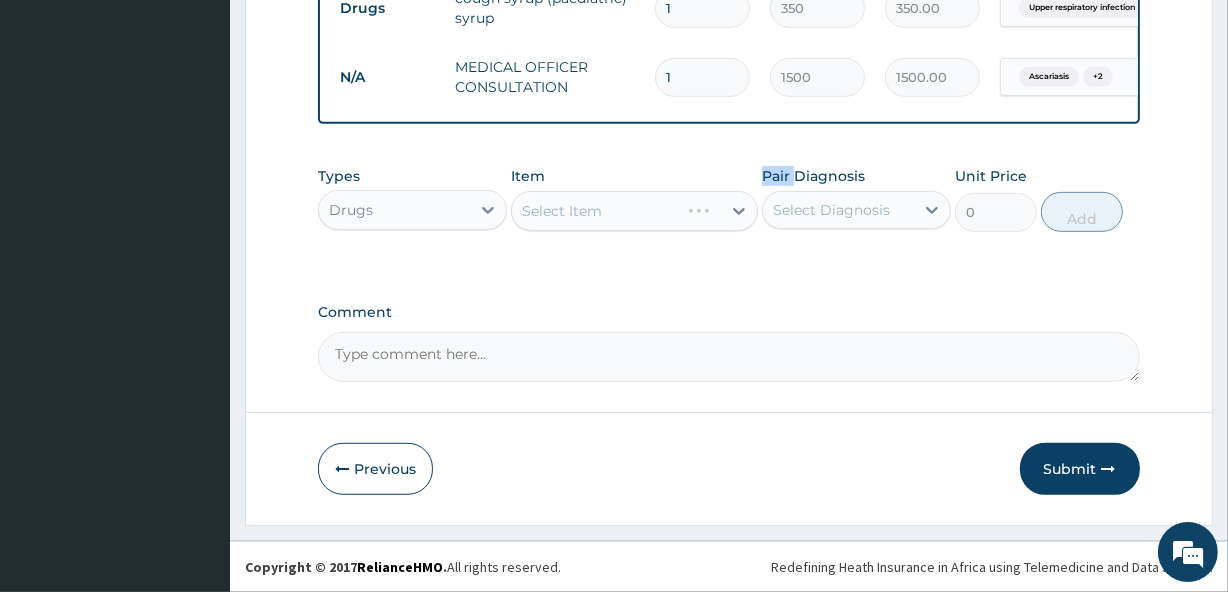 click on "Select Item" at bounding box center (634, 211) 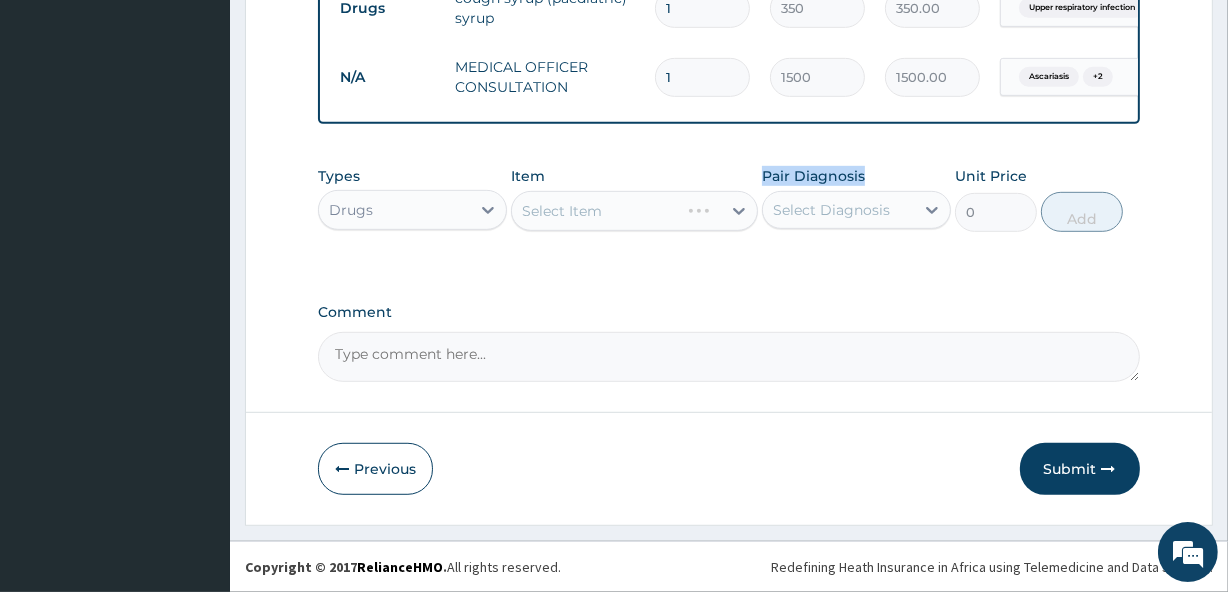 click on "Select Item" at bounding box center (634, 211) 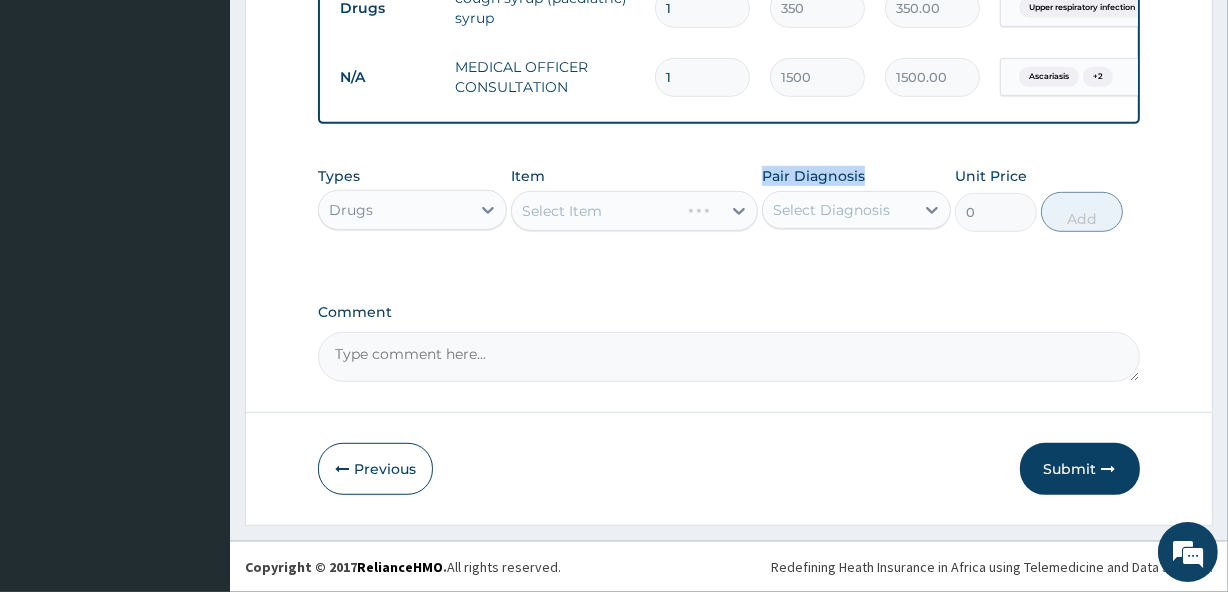 click on "Select Item" at bounding box center (634, 211) 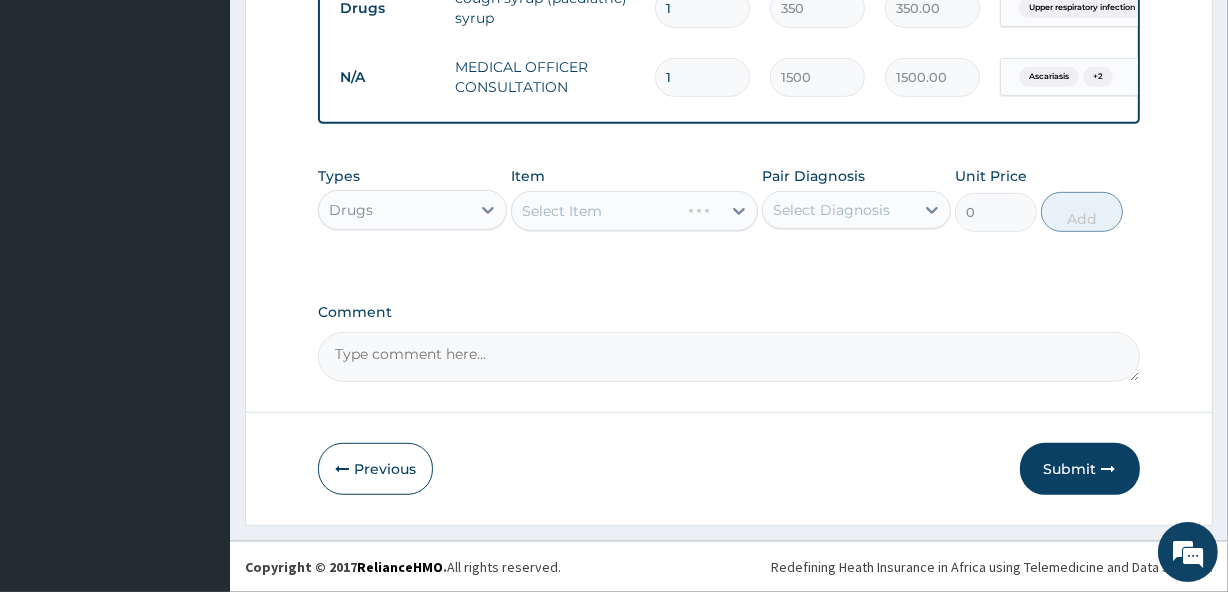 click on "Select Item" at bounding box center [634, 211] 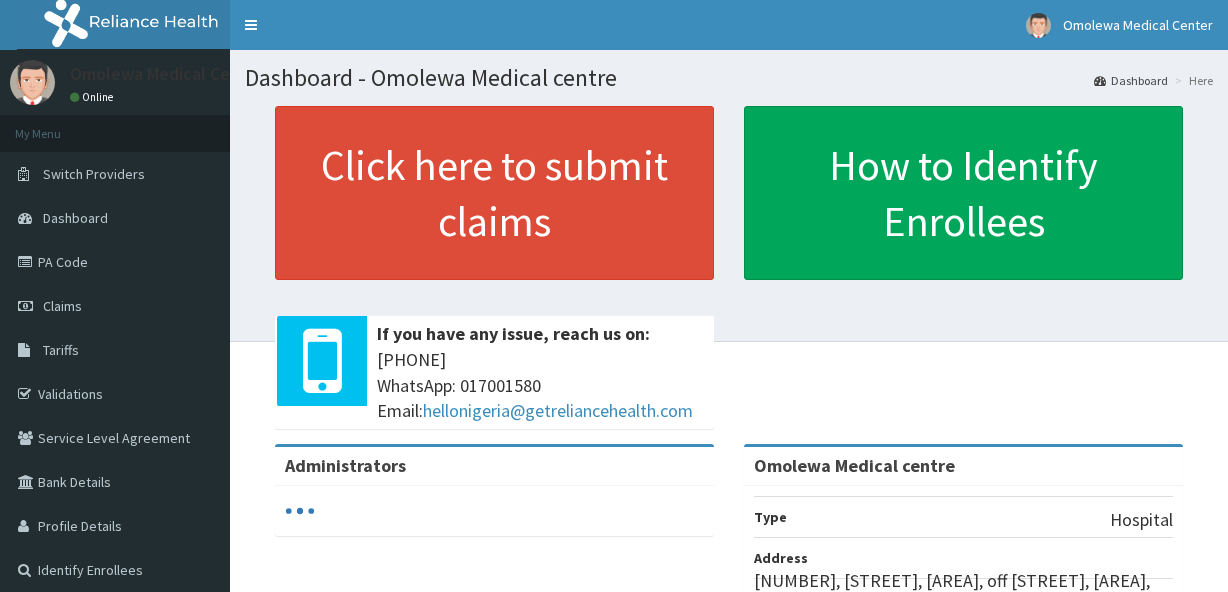 scroll, scrollTop: 0, scrollLeft: 0, axis: both 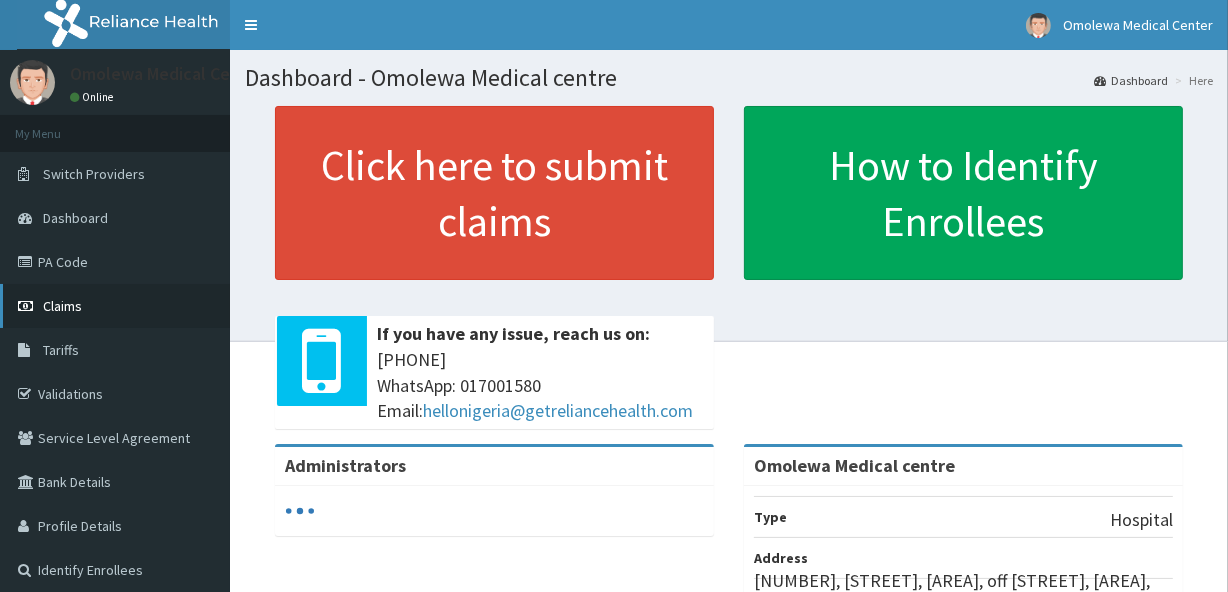 click on "Claims" at bounding box center (115, 306) 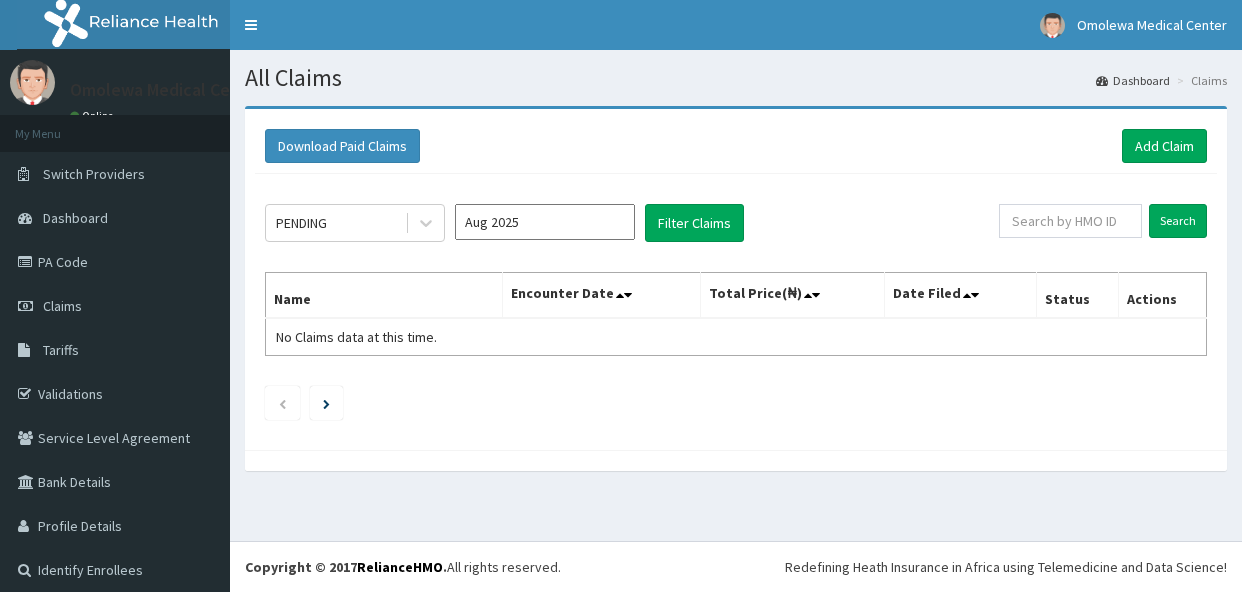 scroll, scrollTop: 0, scrollLeft: 0, axis: both 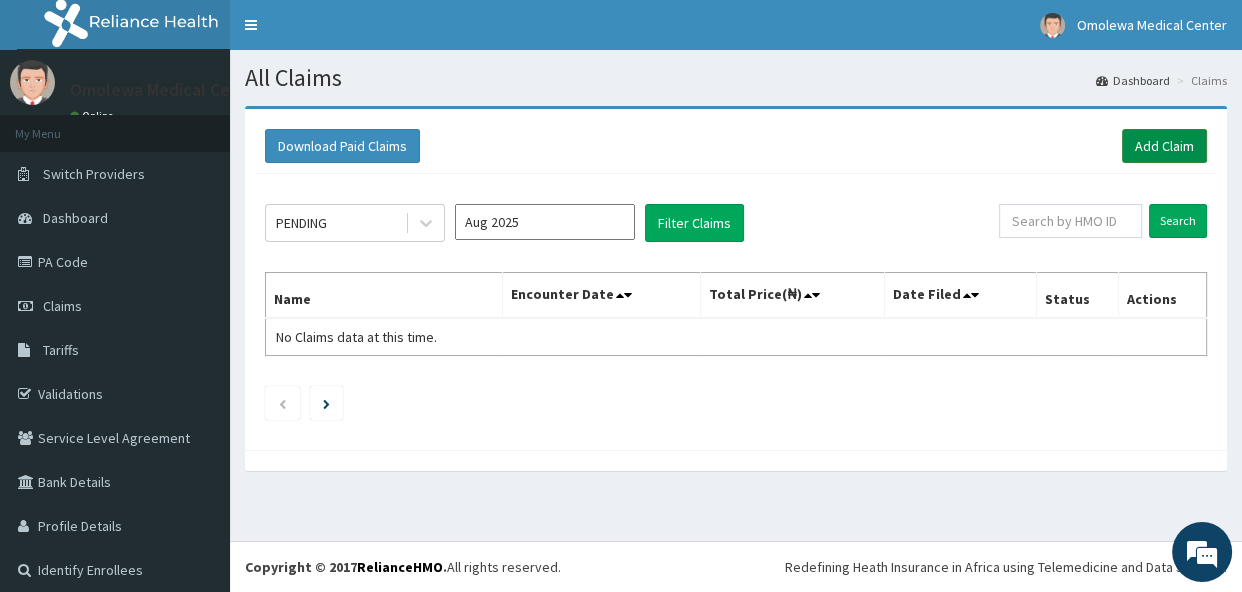 click on "Add Claim" at bounding box center (1164, 146) 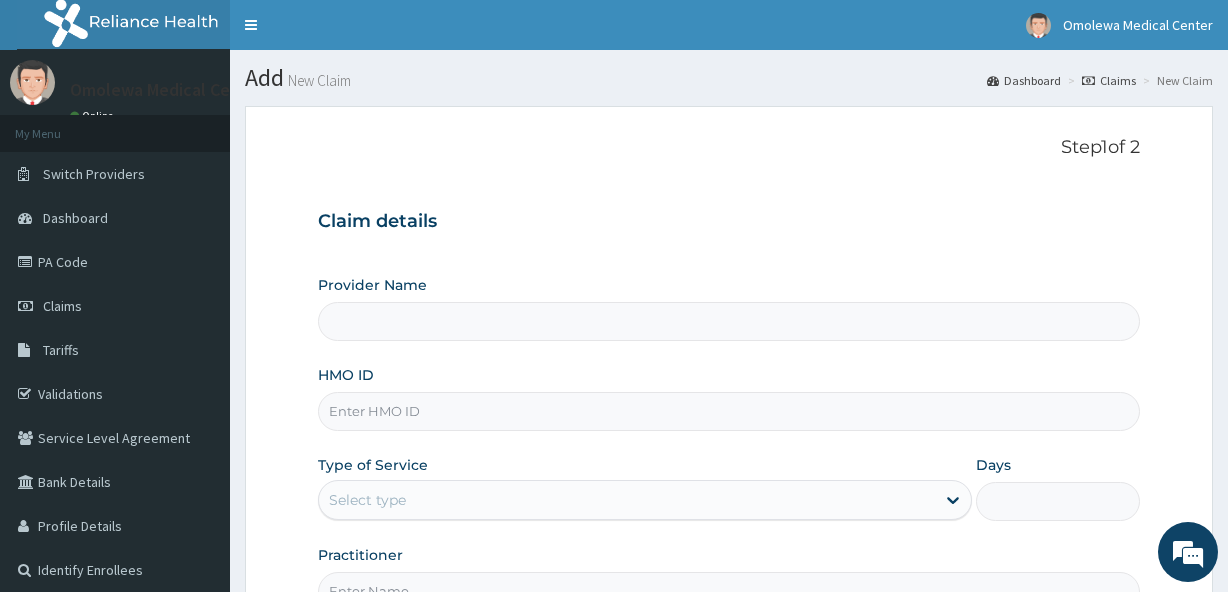 scroll, scrollTop: 0, scrollLeft: 0, axis: both 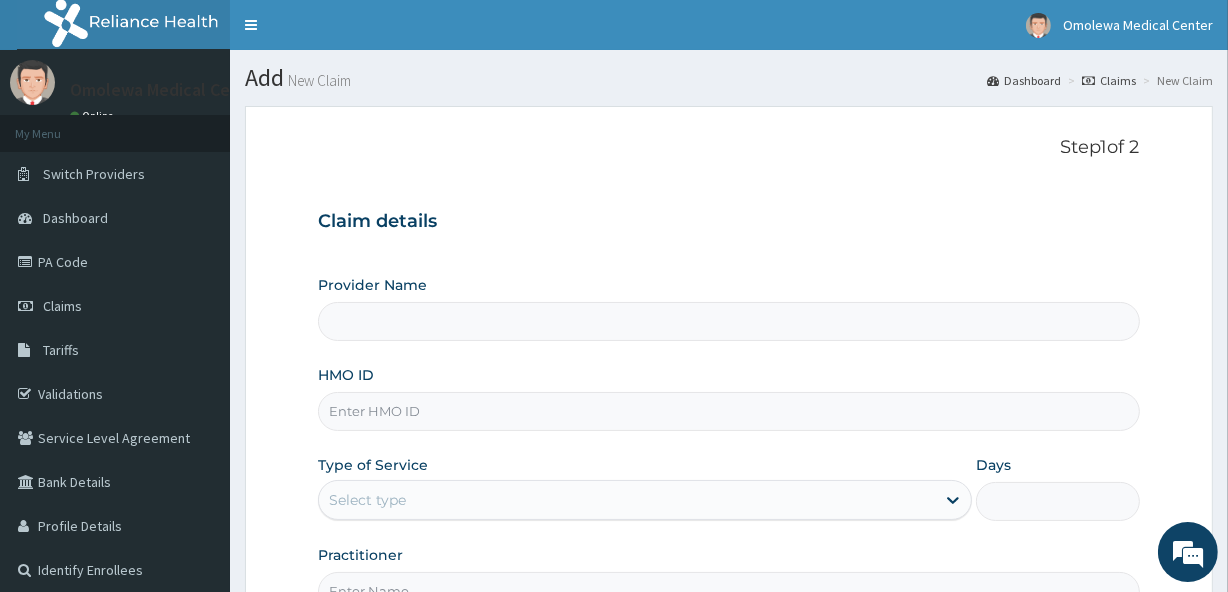 type on "Omolewa Medical centre" 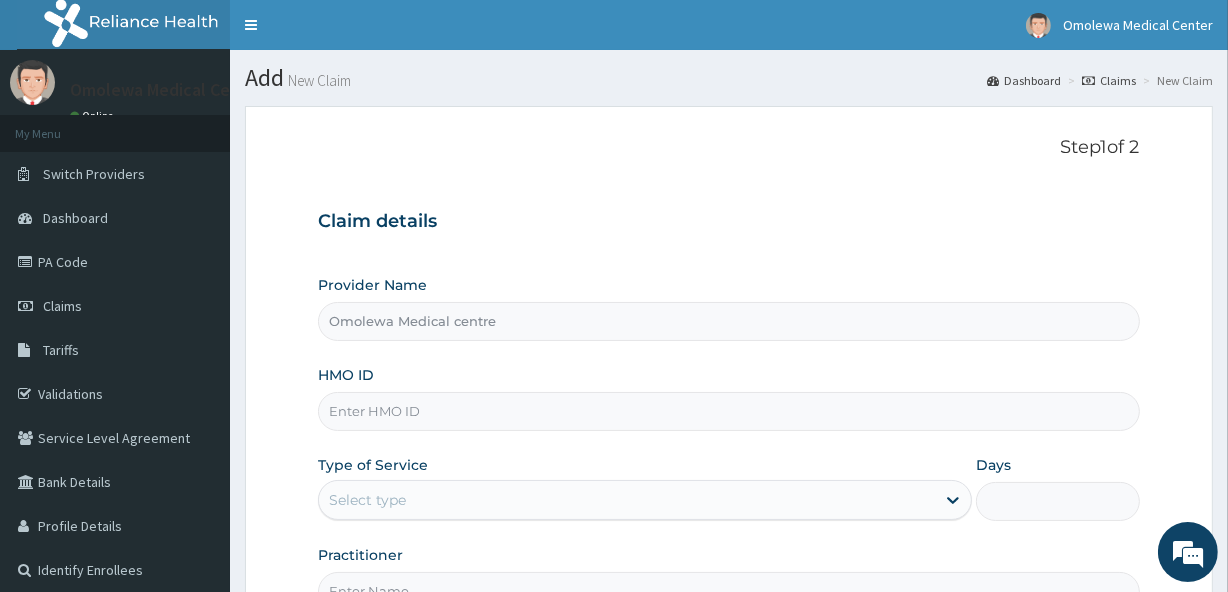 scroll, scrollTop: 0, scrollLeft: 0, axis: both 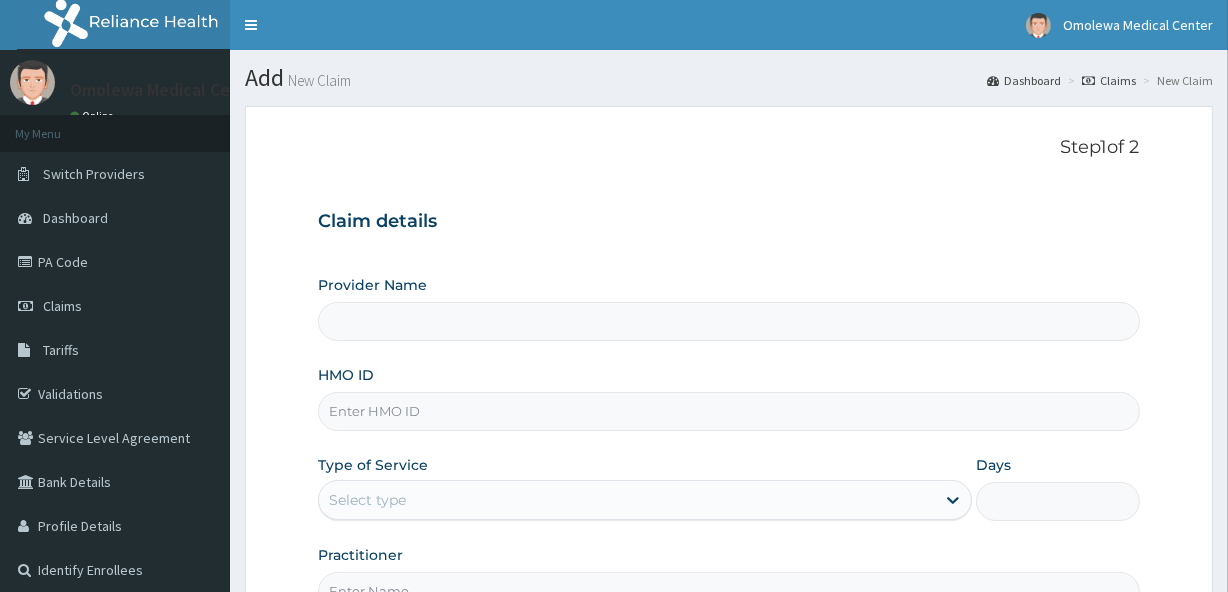 type on "Omolewa Medical centre" 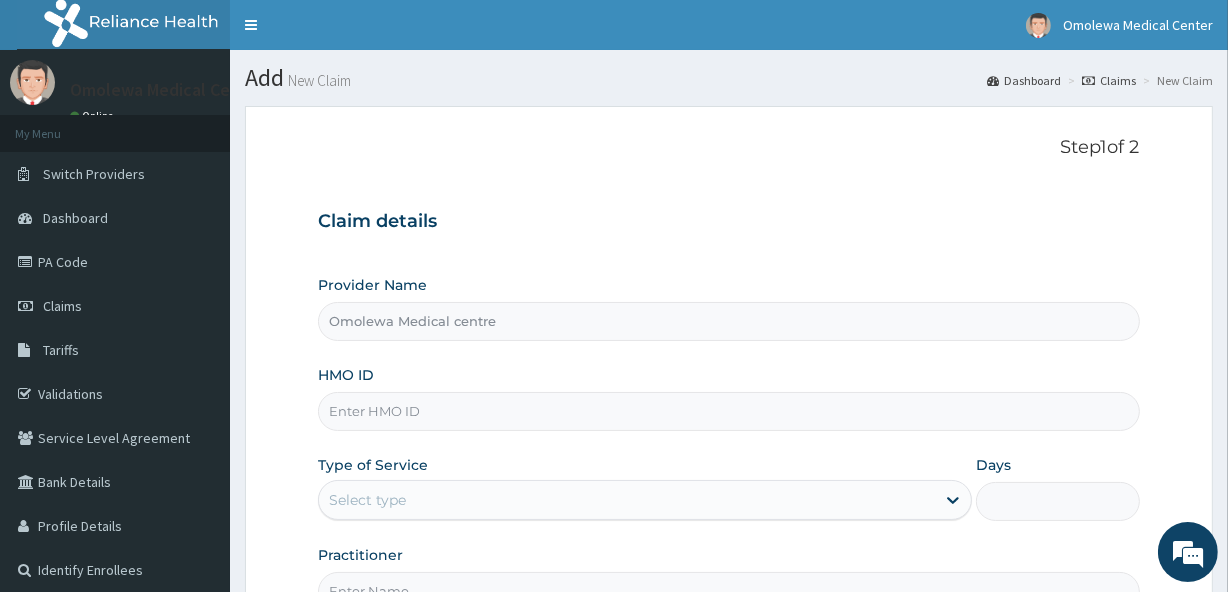 scroll, scrollTop: 0, scrollLeft: 0, axis: both 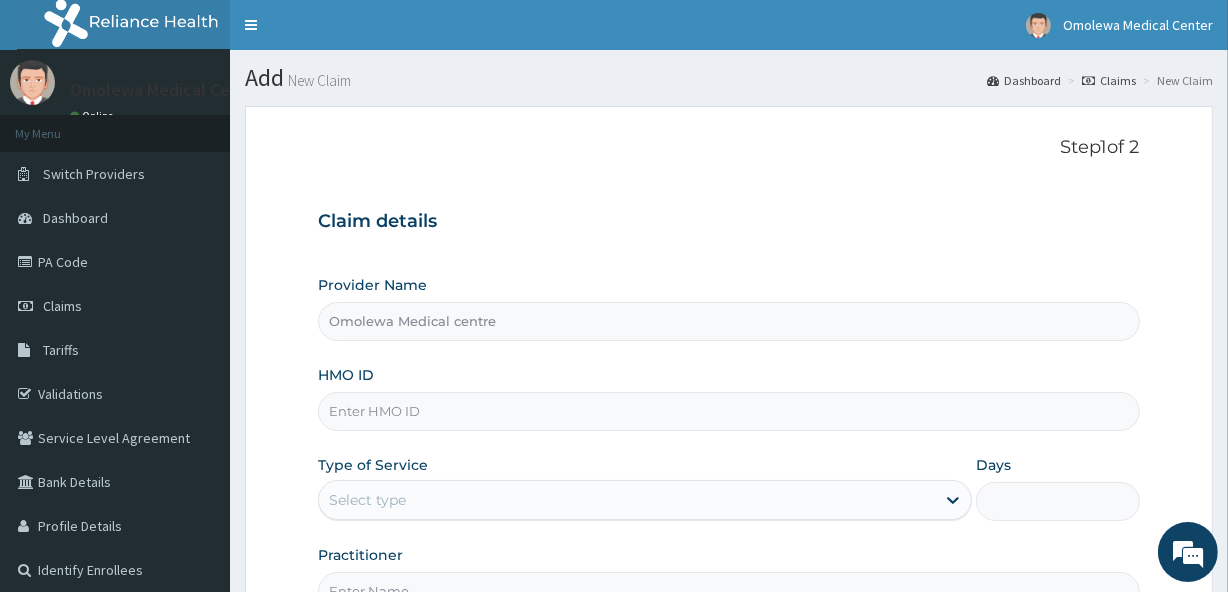 click on "HMO ID" at bounding box center [728, 411] 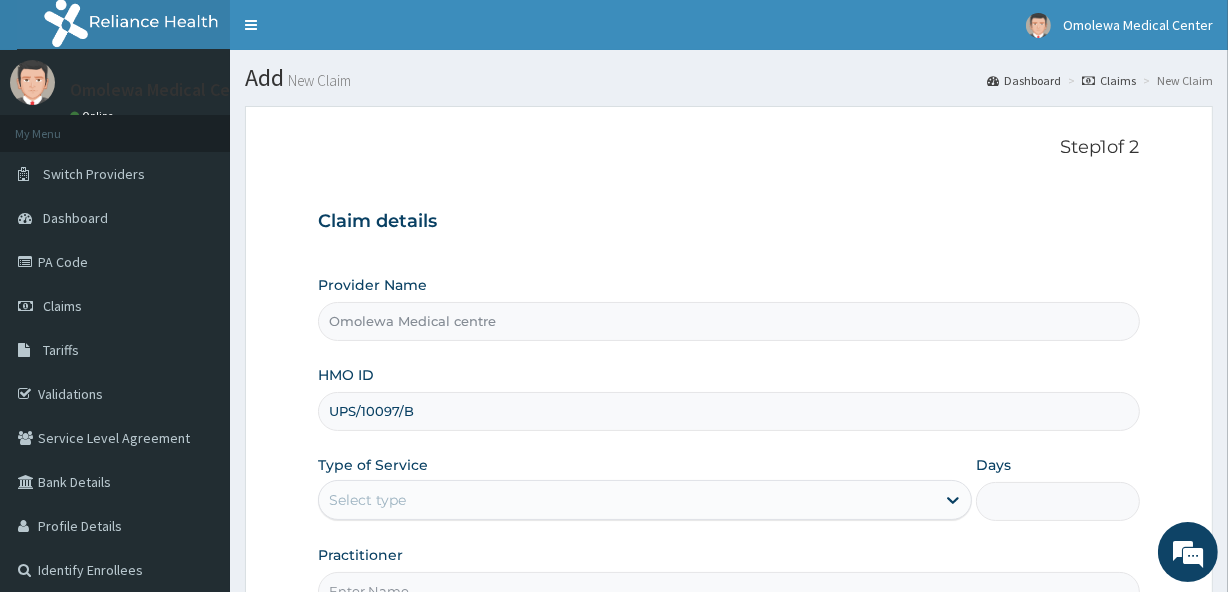 type on "UPS/10097/B" 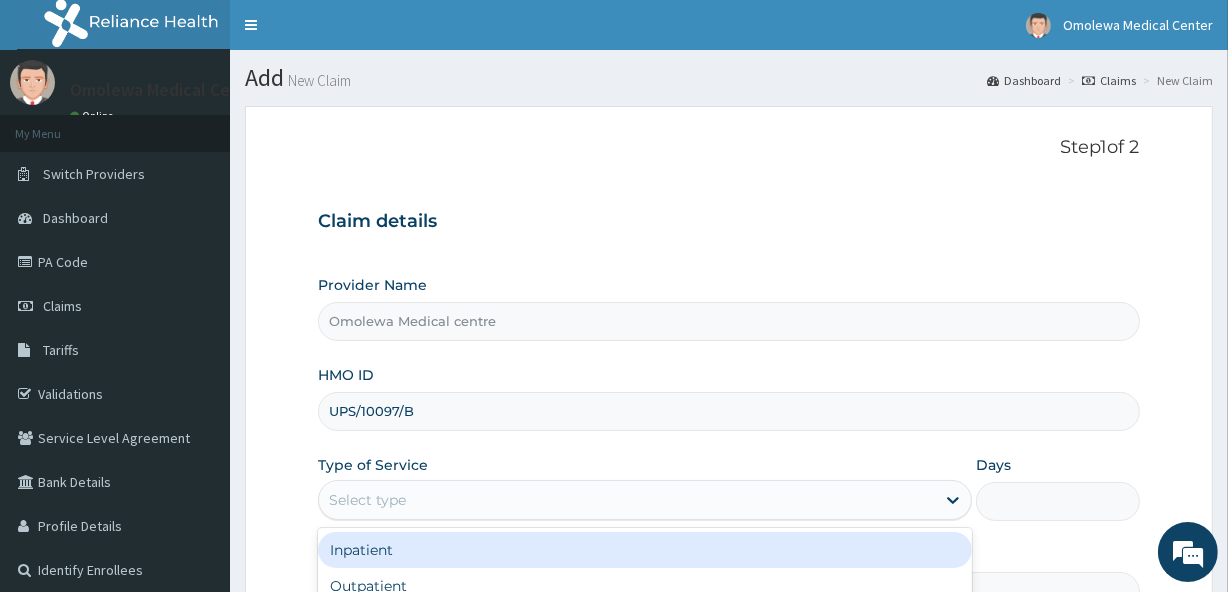 click on "Select type" at bounding box center (627, 500) 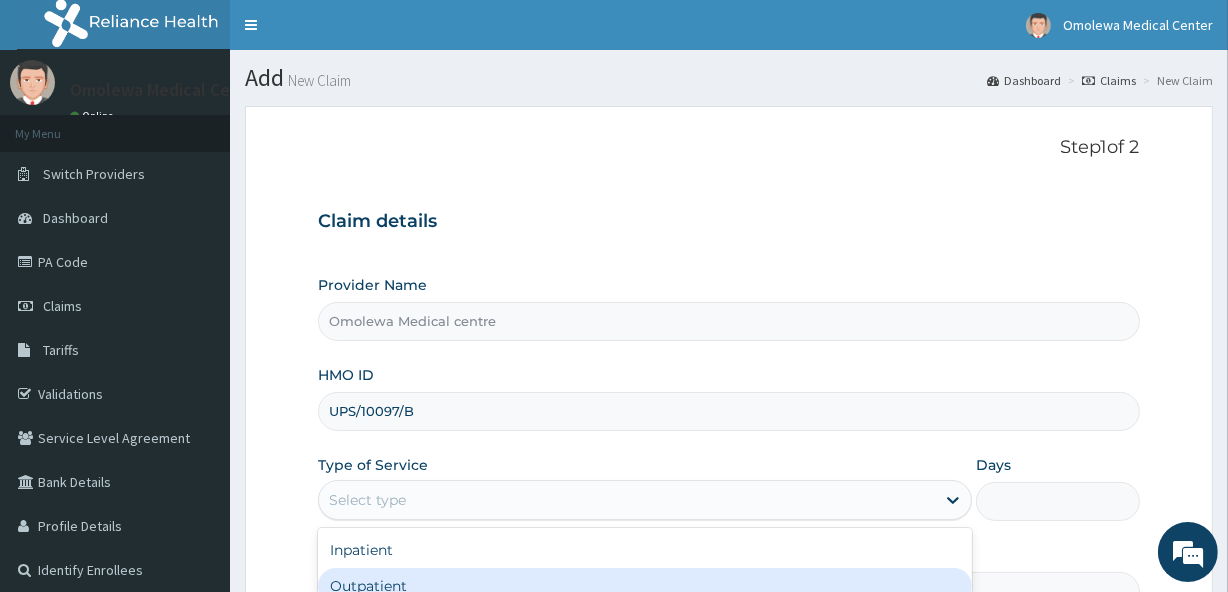 click on "Outpatient" at bounding box center (645, 586) 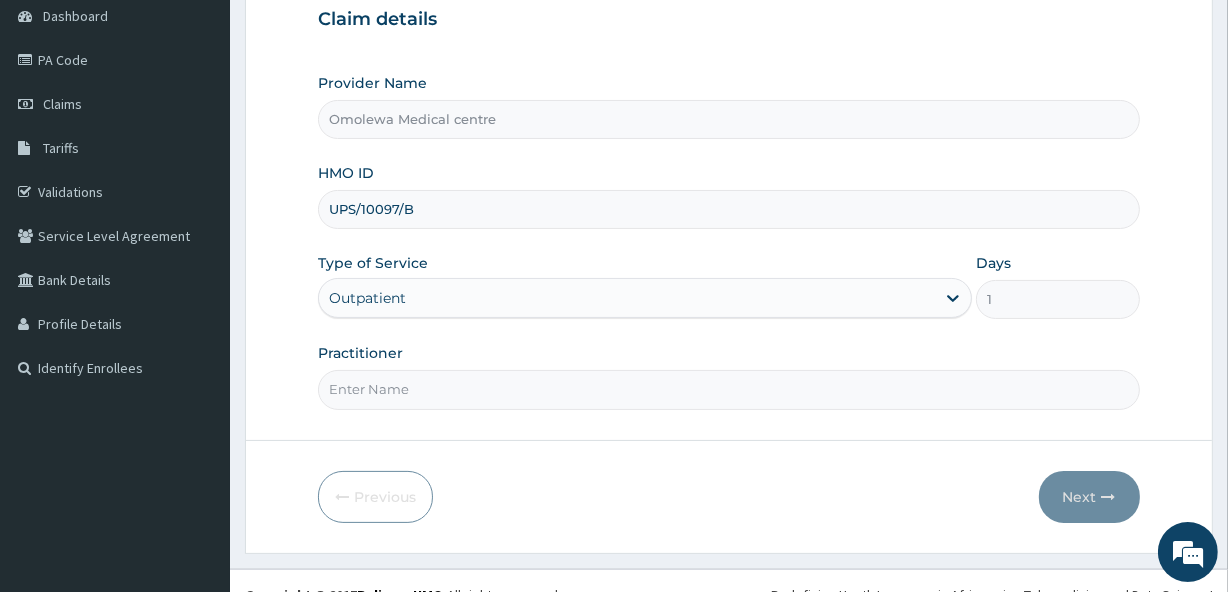 scroll, scrollTop: 228, scrollLeft: 0, axis: vertical 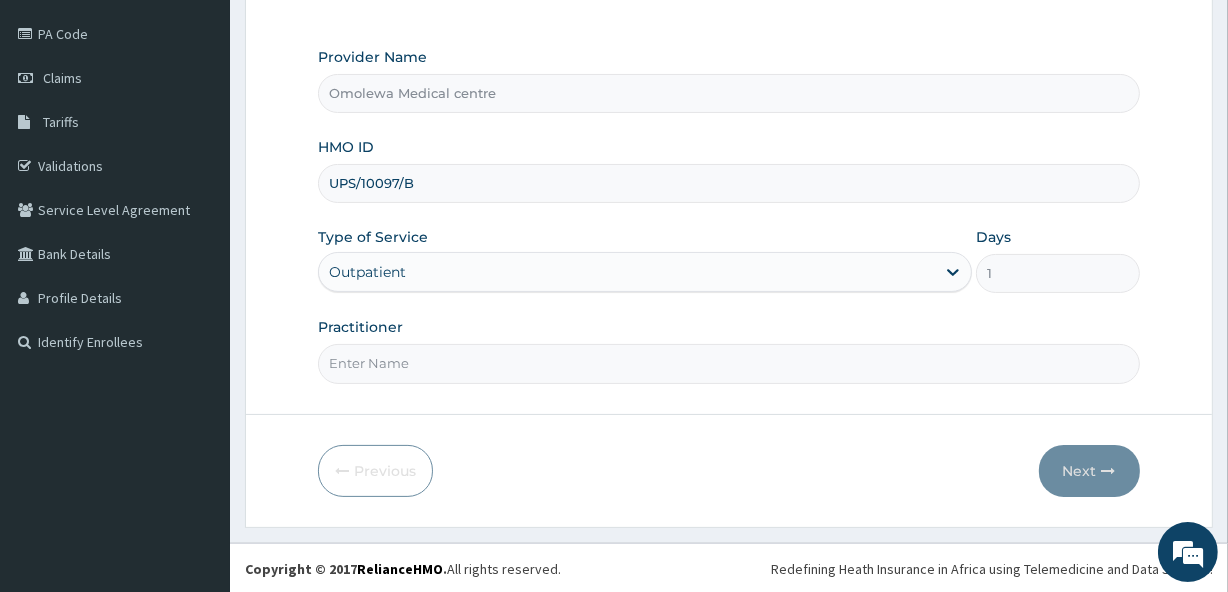 click on "Practitioner" at bounding box center (728, 363) 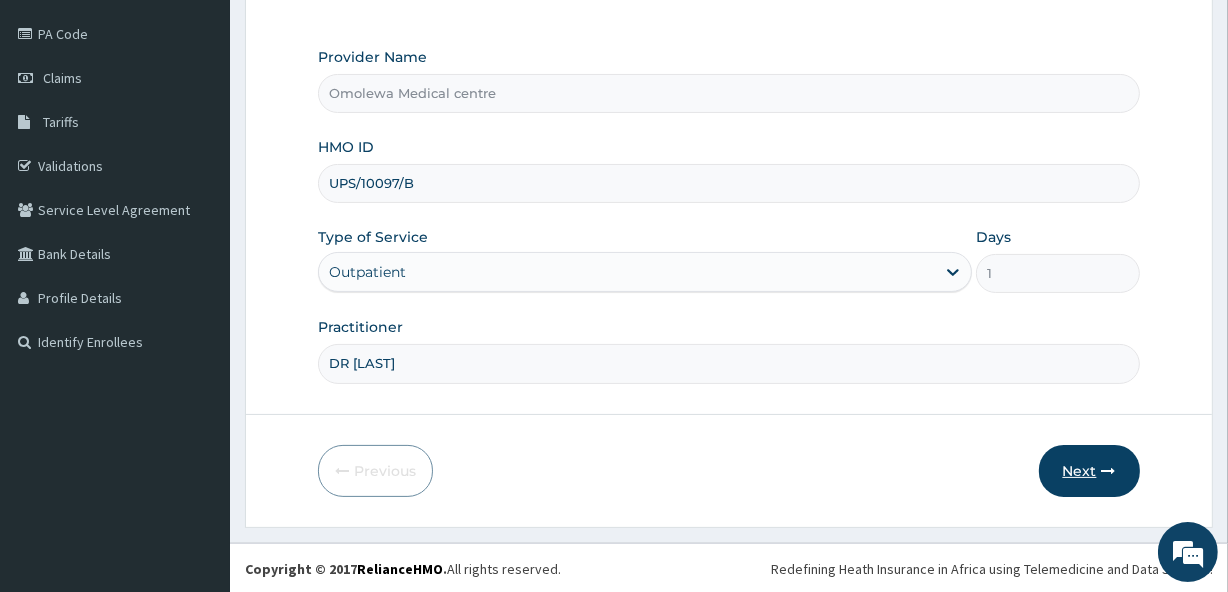 click on "Next" at bounding box center [1089, 471] 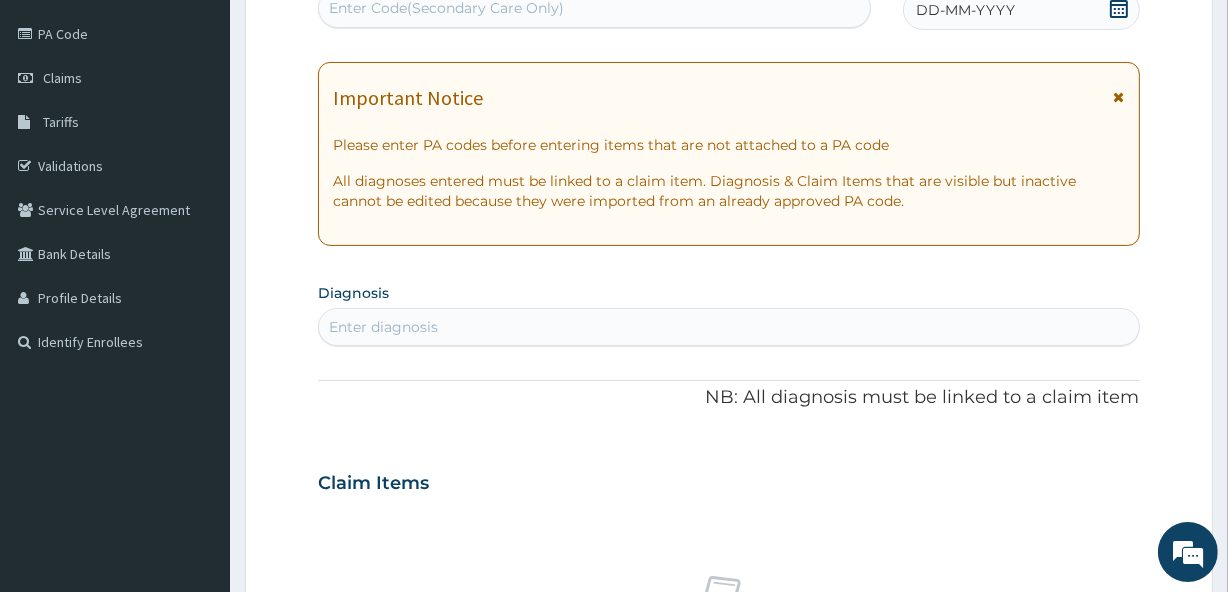 scroll, scrollTop: 226, scrollLeft: 0, axis: vertical 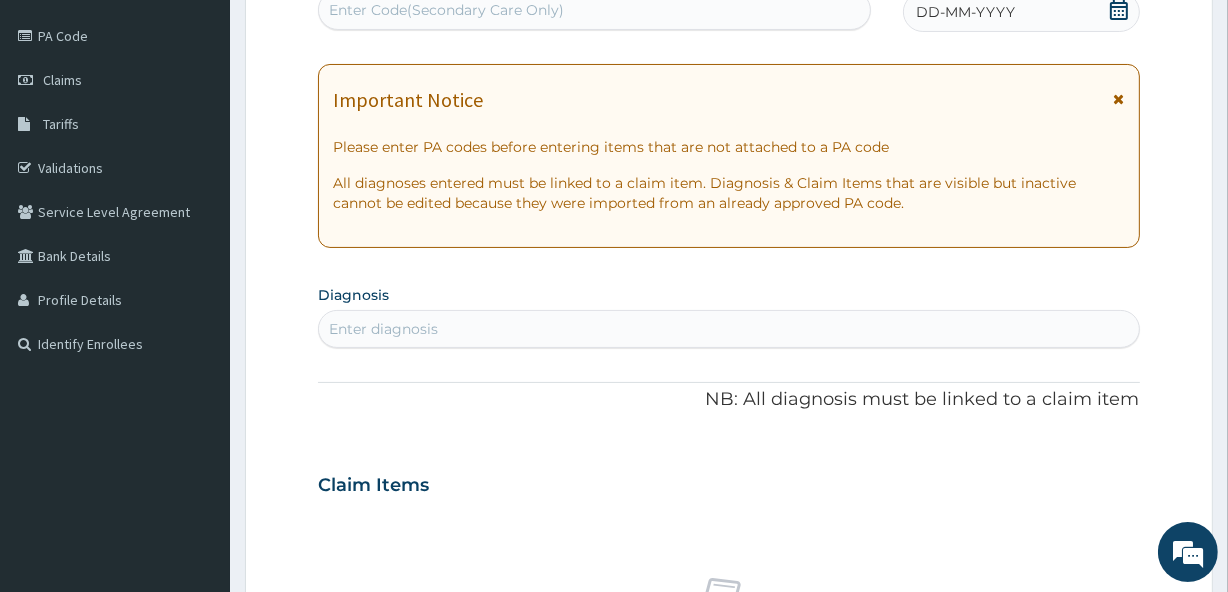 click on "Enter Code(Secondary Care Only)" at bounding box center (446, 10) 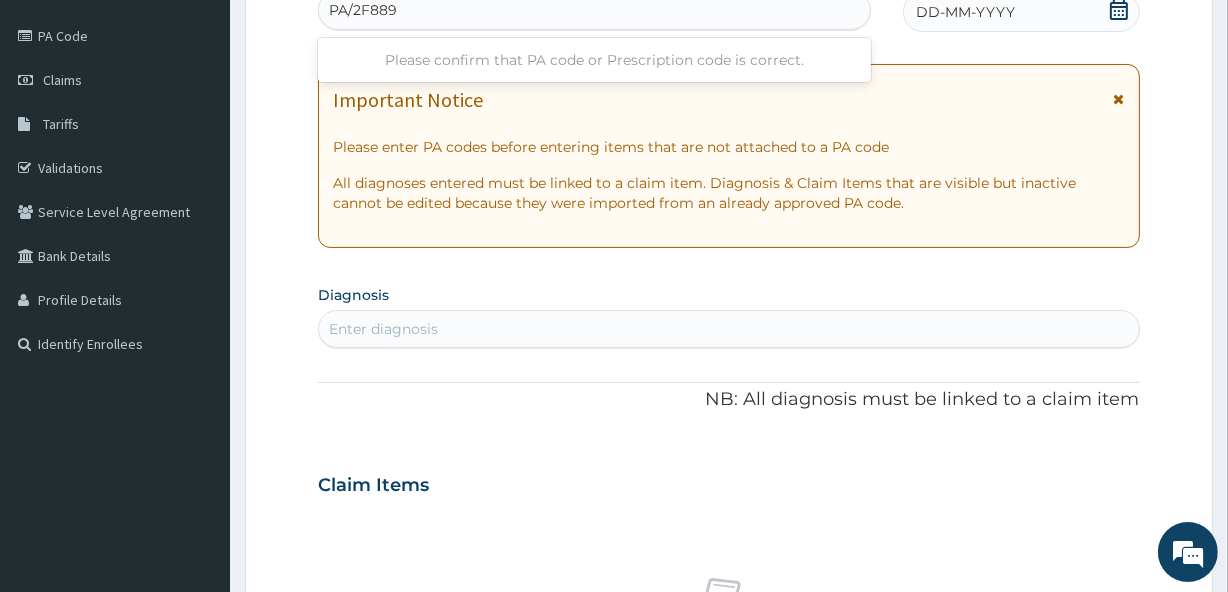 type on "PA/2F889E" 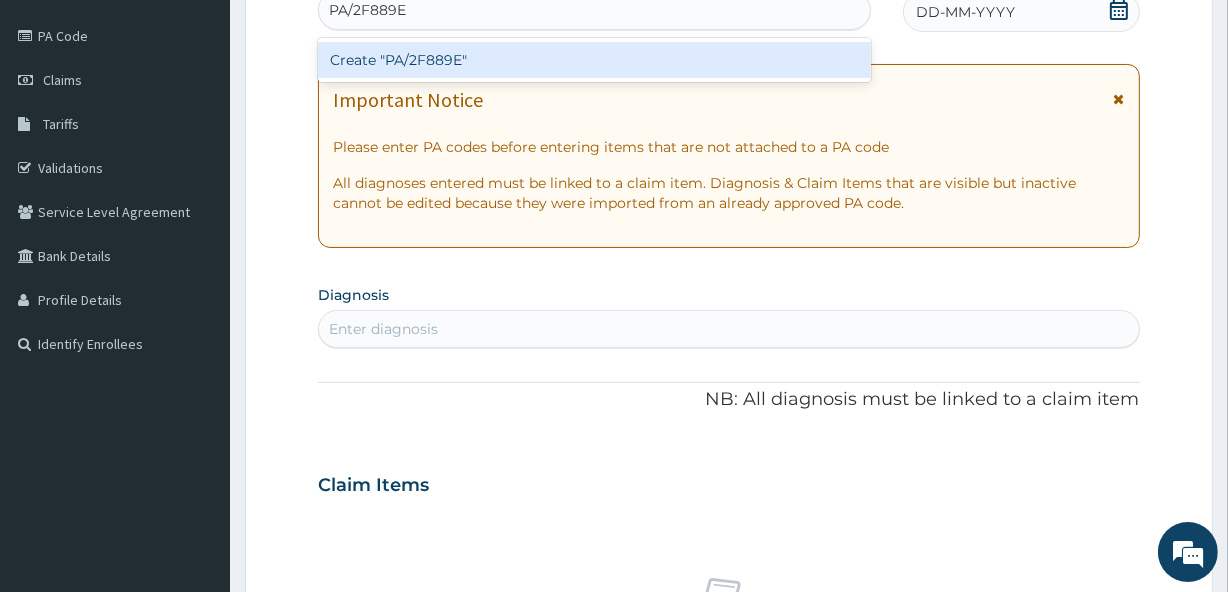 click on "Create "PA/2F889E"" at bounding box center (594, 60) 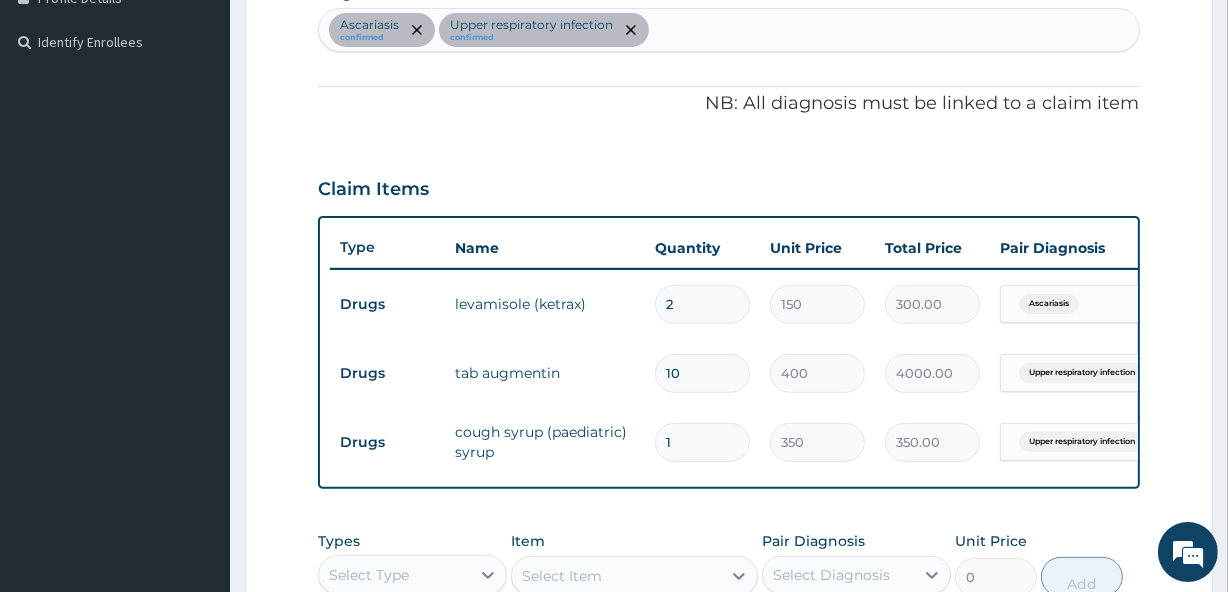 scroll, scrollTop: 529, scrollLeft: 0, axis: vertical 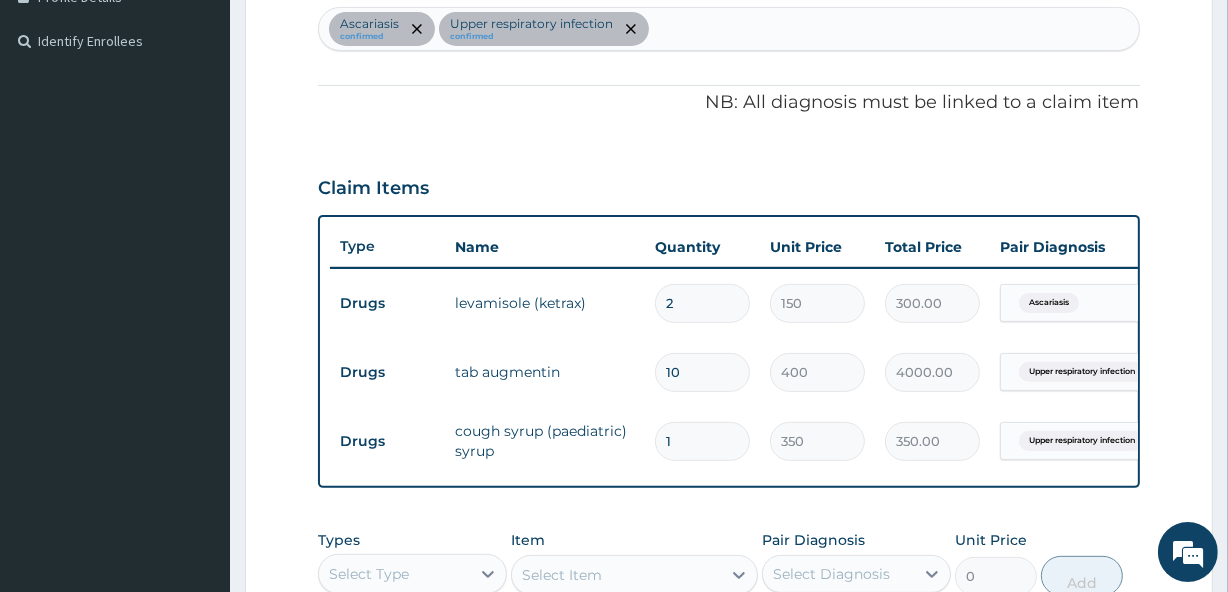 click on "Ascariasis confirmed Upper respiratory infection confirmed" at bounding box center [728, 29] 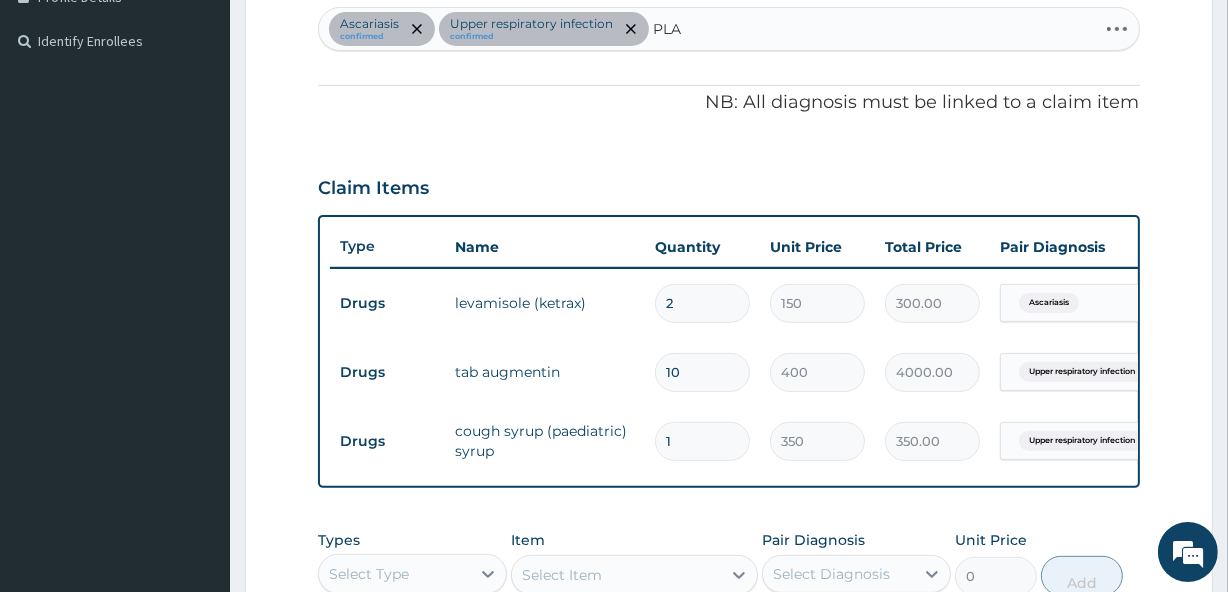 type on "PLAS" 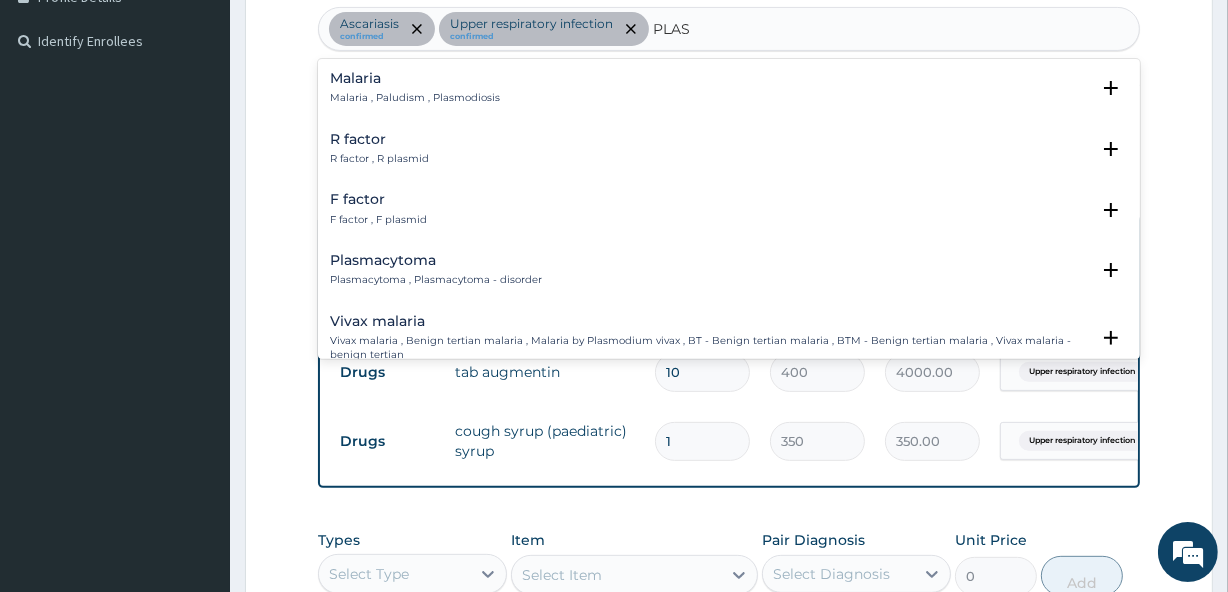 click on "Malaria , Paludism , Plasmodiosis" at bounding box center [415, 98] 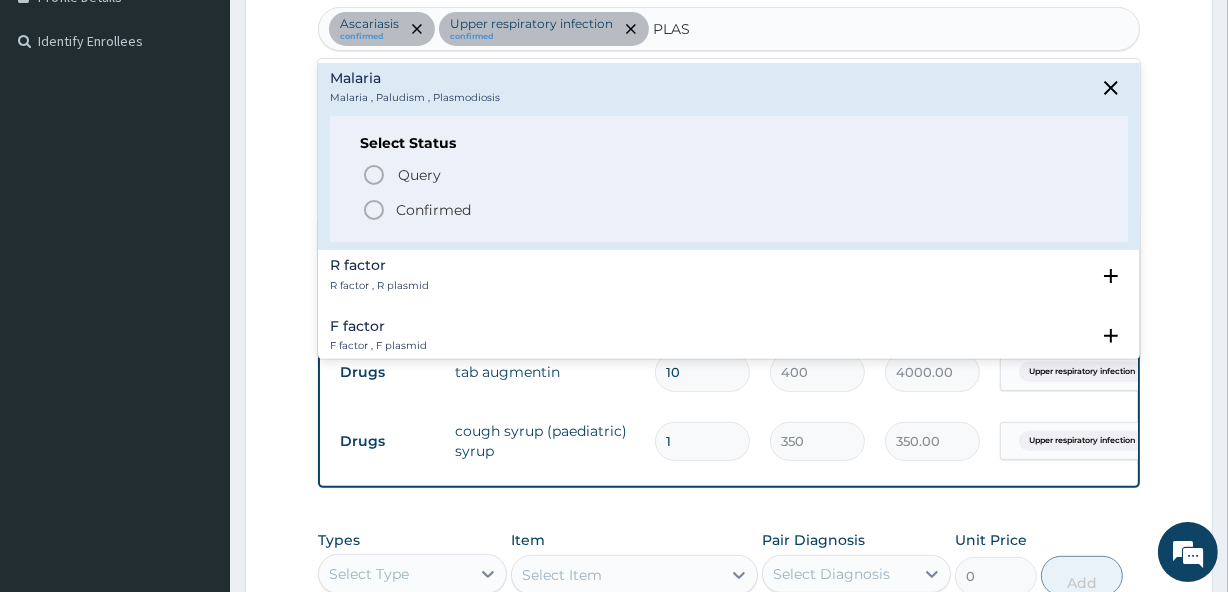 click on "Confirmed" at bounding box center (433, 210) 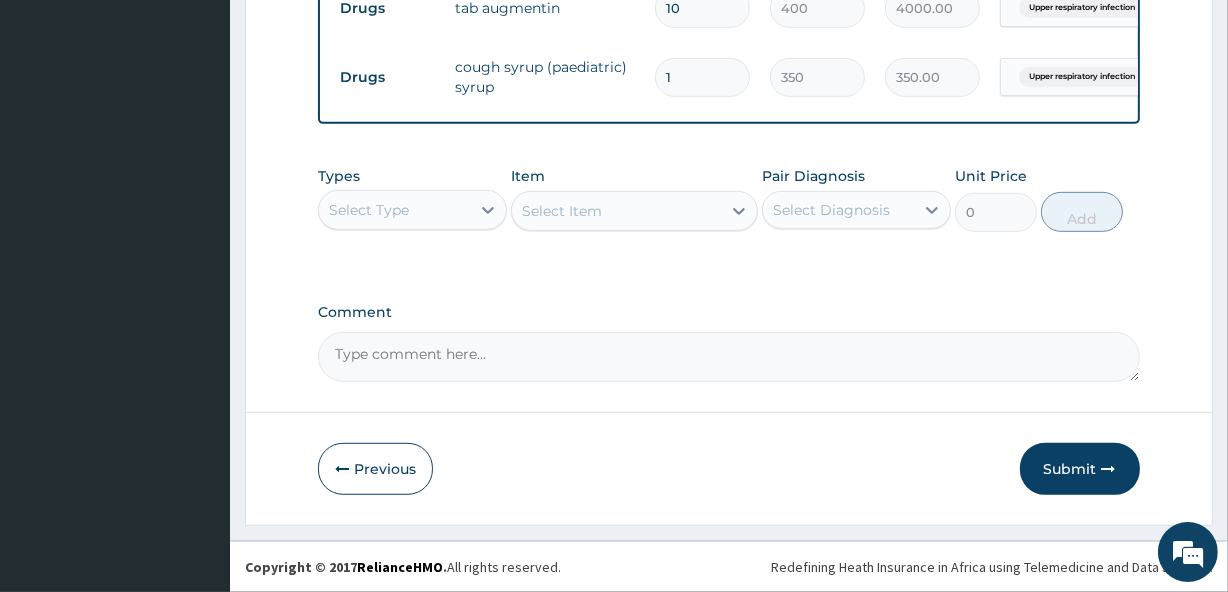 scroll, scrollTop: 906, scrollLeft: 0, axis: vertical 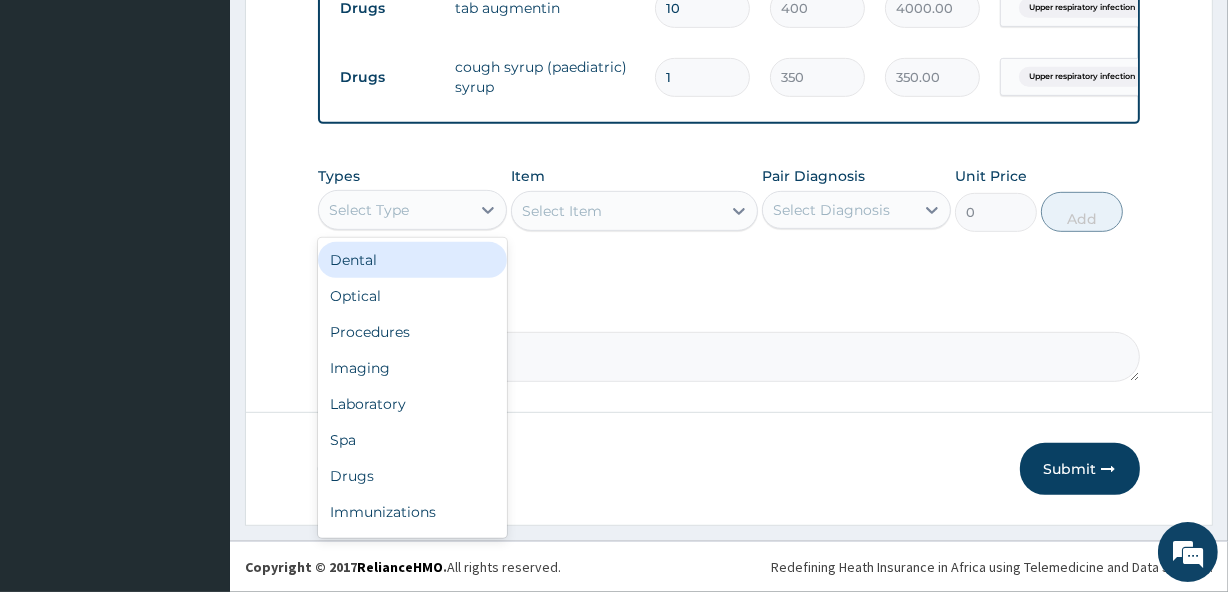 click on "Select Type" at bounding box center [394, 210] 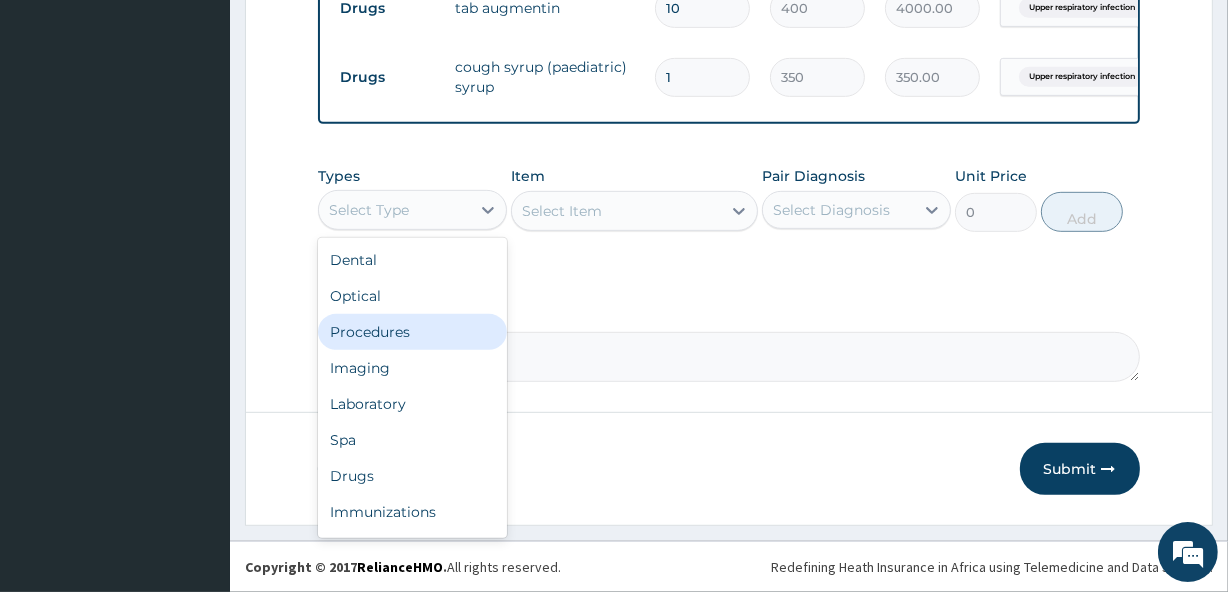 click on "Procedures" at bounding box center (412, 332) 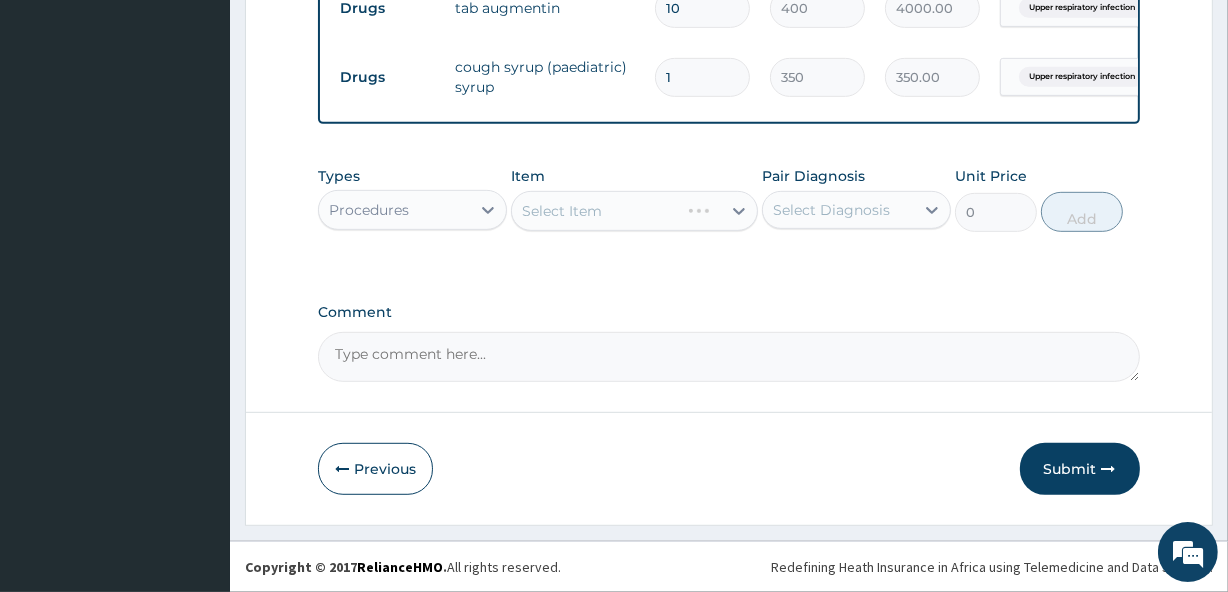 click on "Select Item" at bounding box center [634, 211] 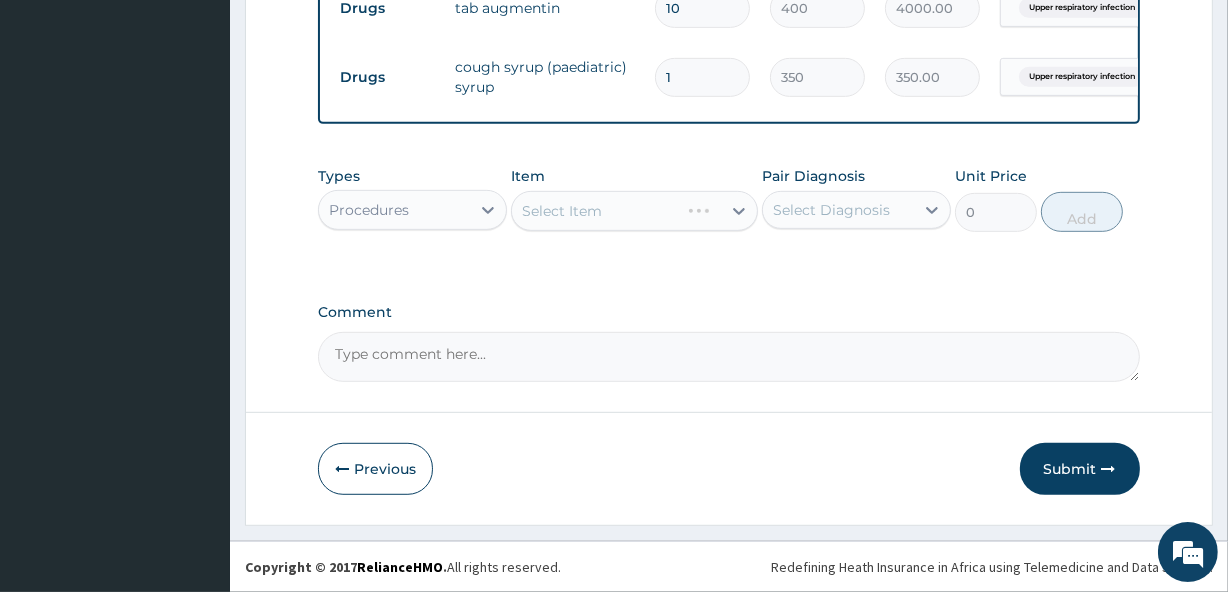 click on "Select Item" at bounding box center [634, 211] 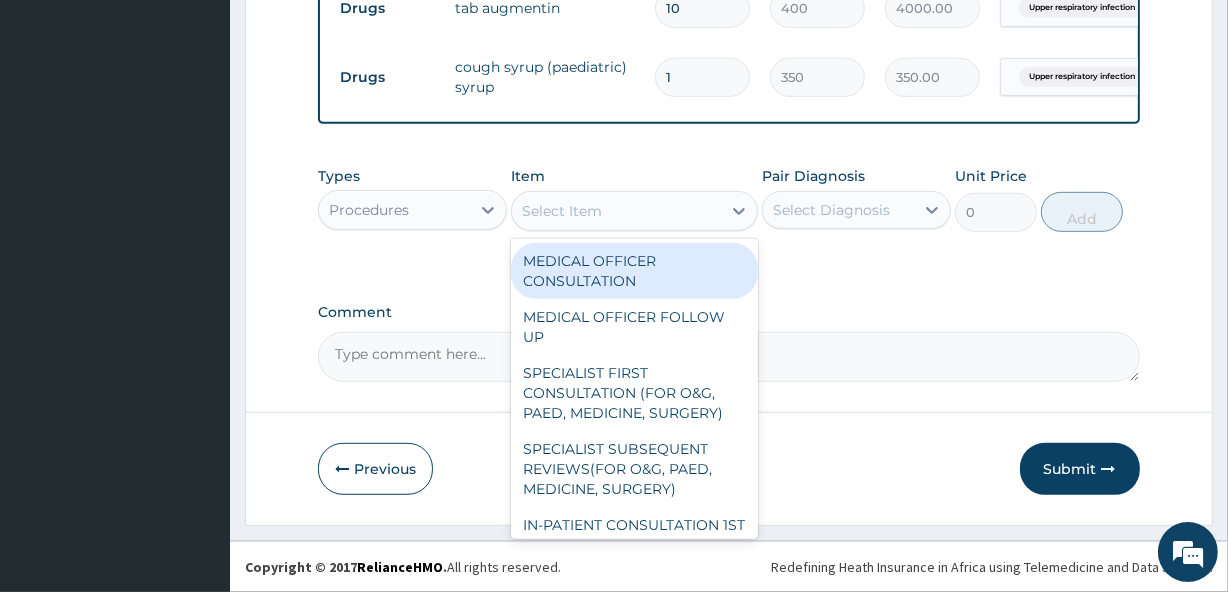 click on "Select Item" at bounding box center [616, 211] 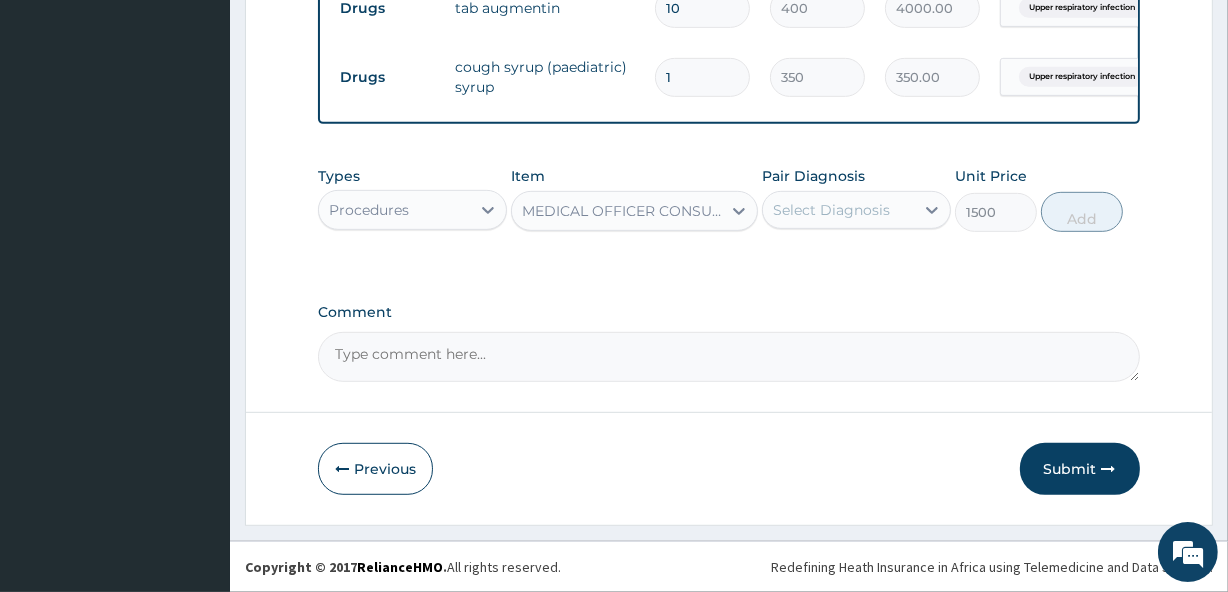 click on "Select Diagnosis" at bounding box center (831, 210) 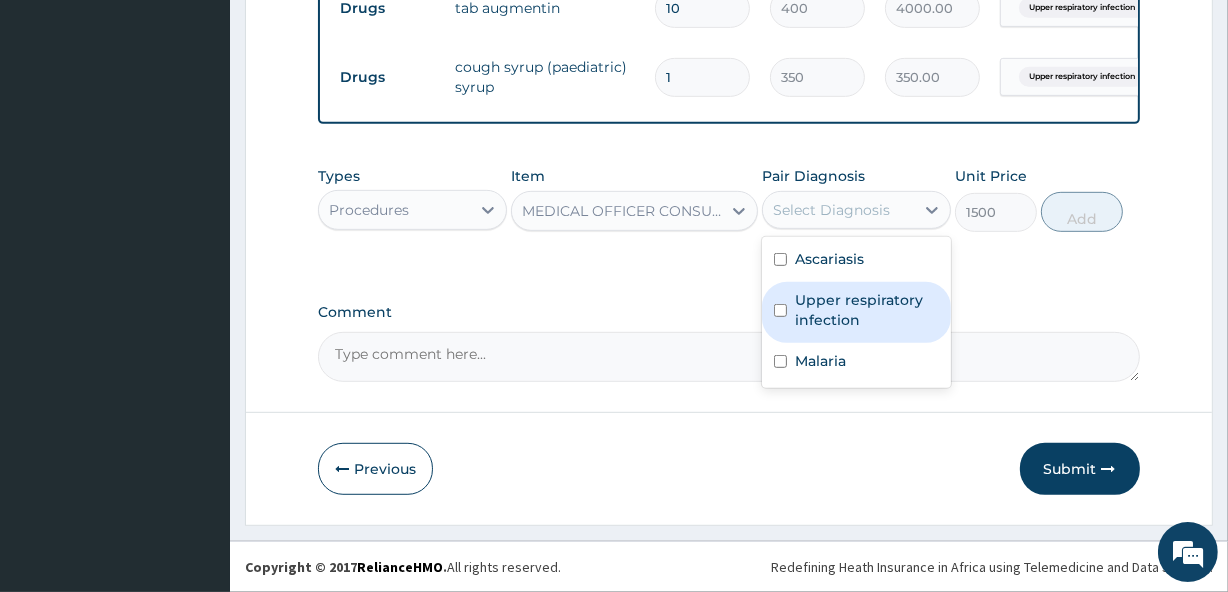 click on "Upper respiratory infection" at bounding box center [867, 310] 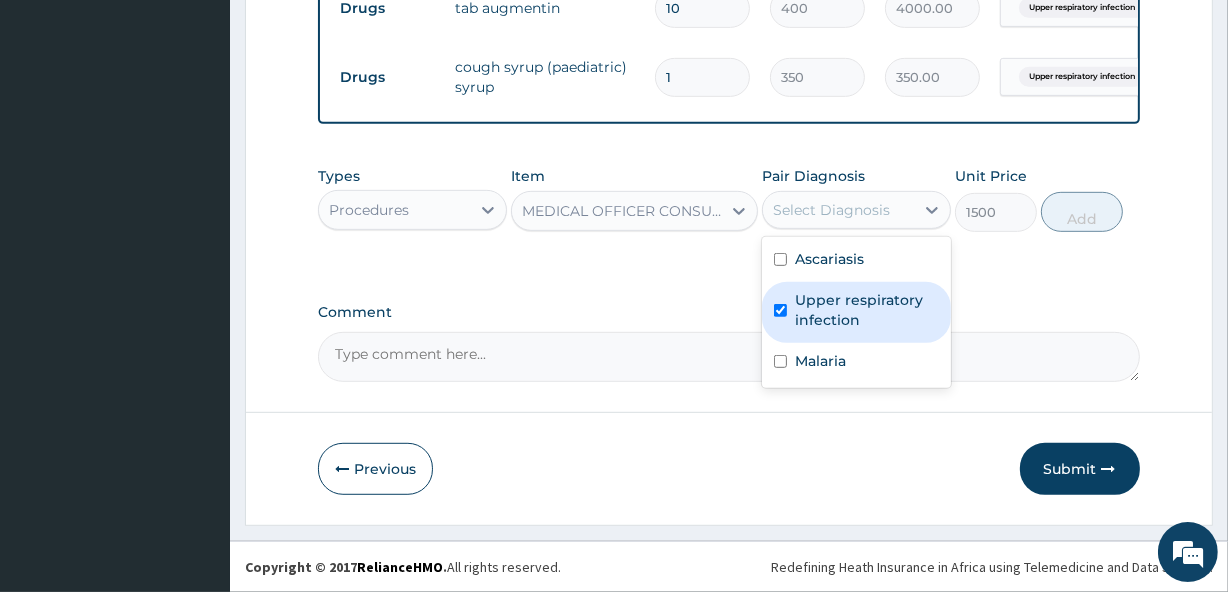 checkbox on "true" 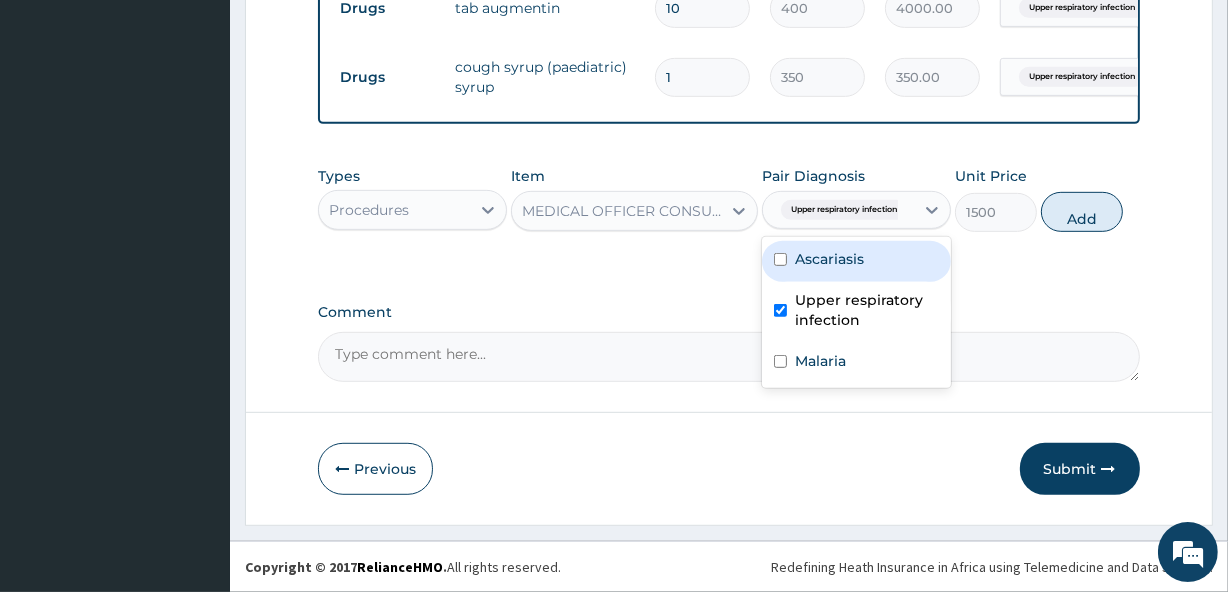 click on "Ascariasis" at bounding box center [856, 261] 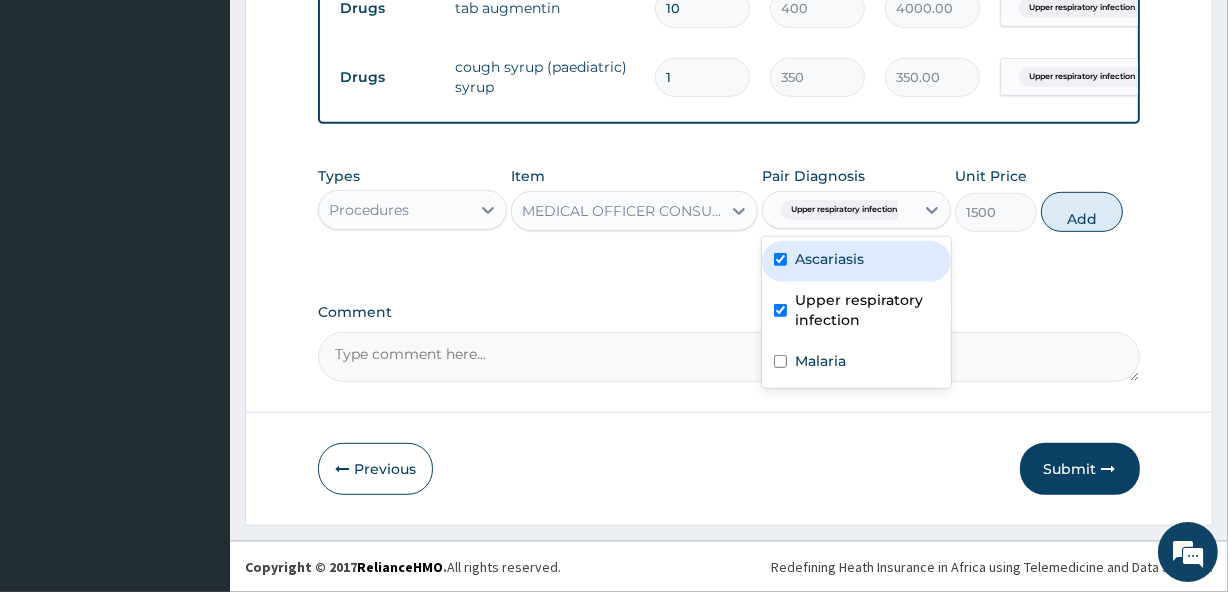 checkbox on "true" 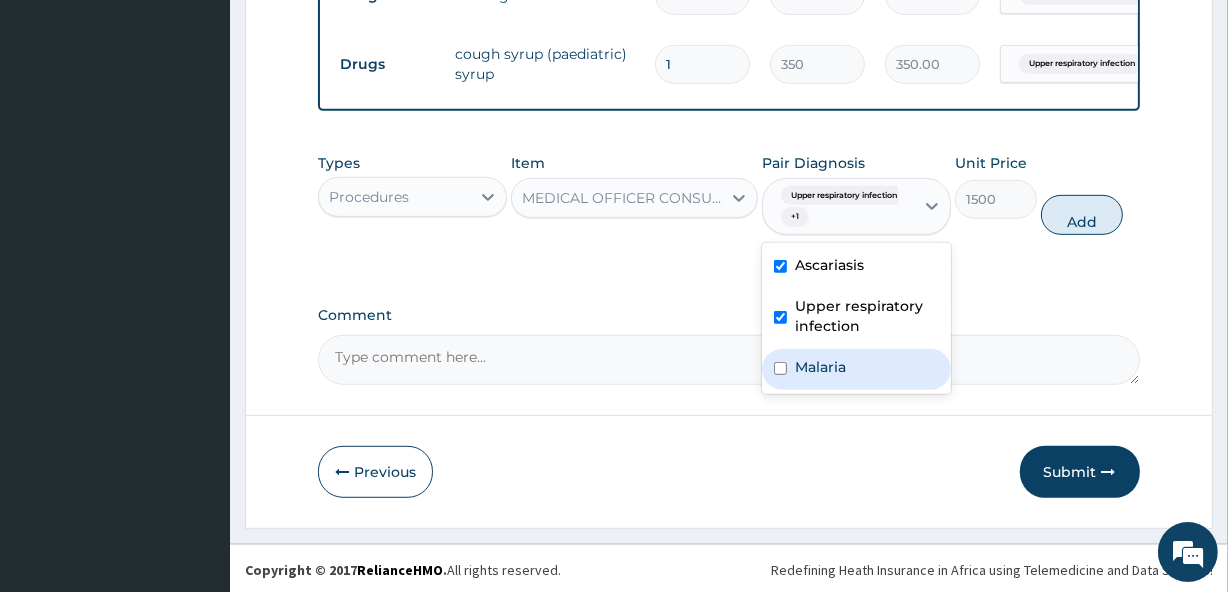 click on "Malaria" at bounding box center [820, 367] 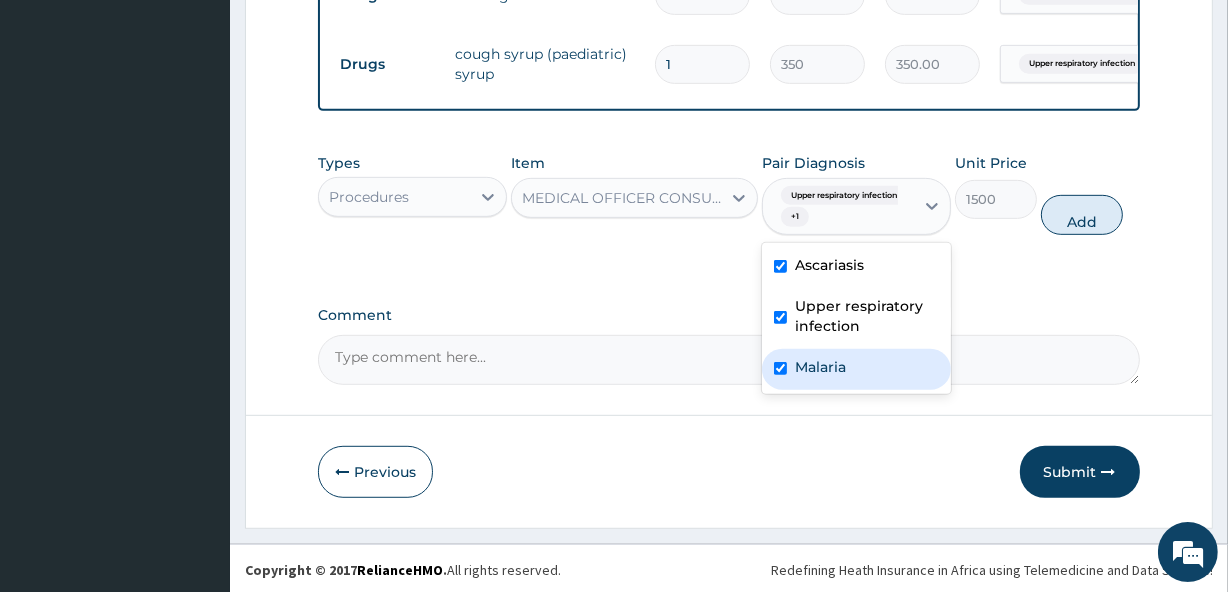 checkbox on "true" 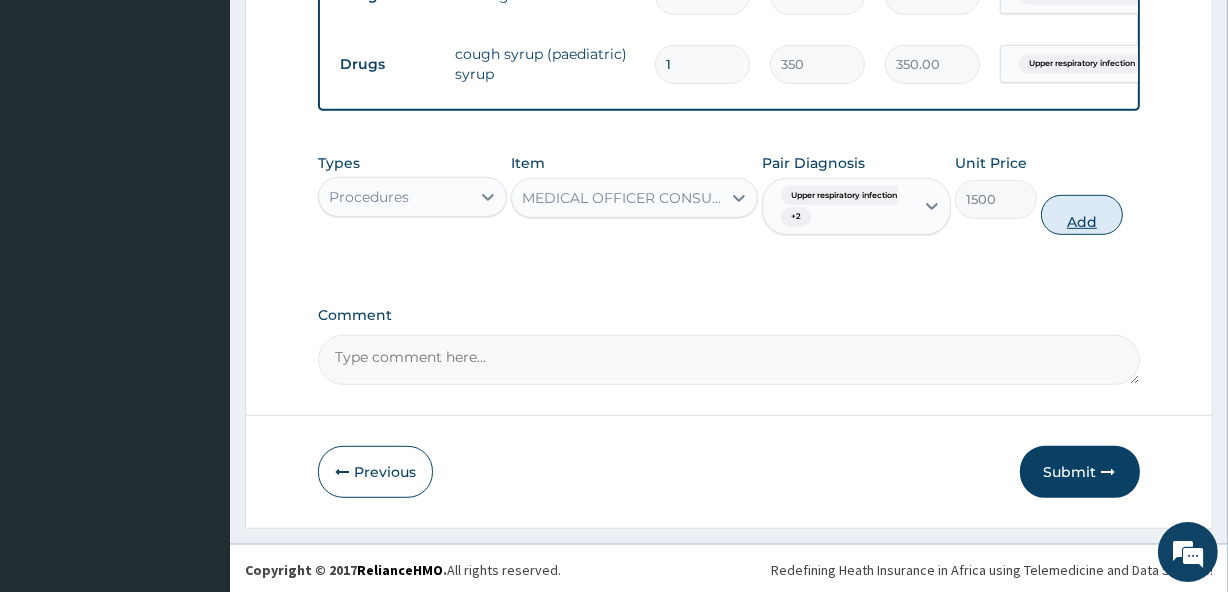click on "Add" at bounding box center (1082, 215) 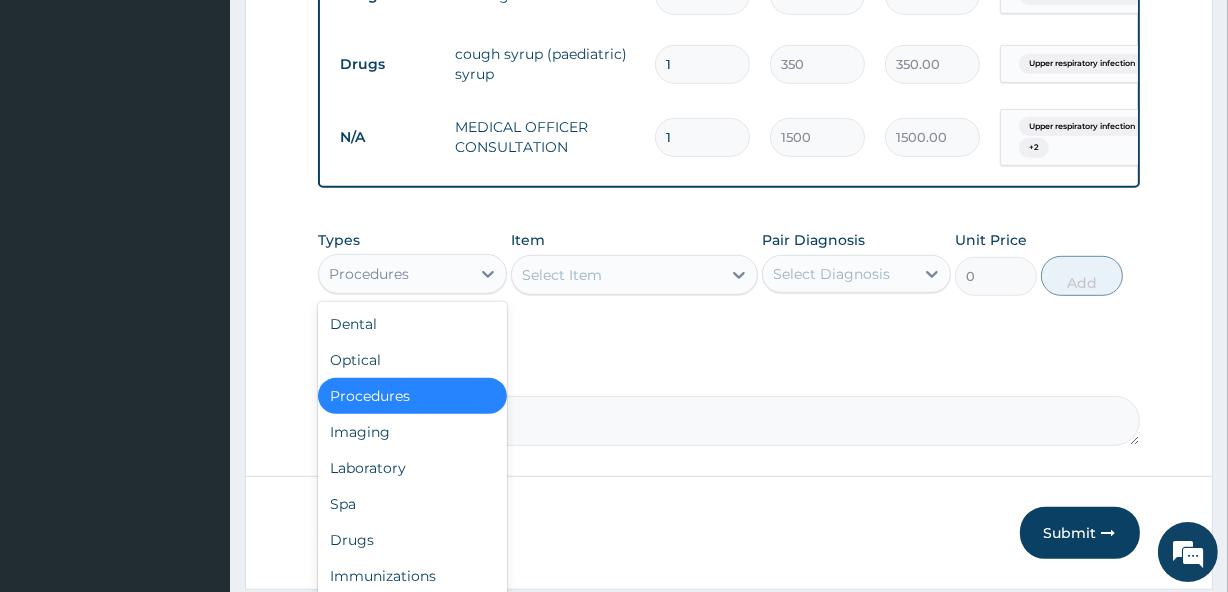 click on "Procedures" at bounding box center [394, 274] 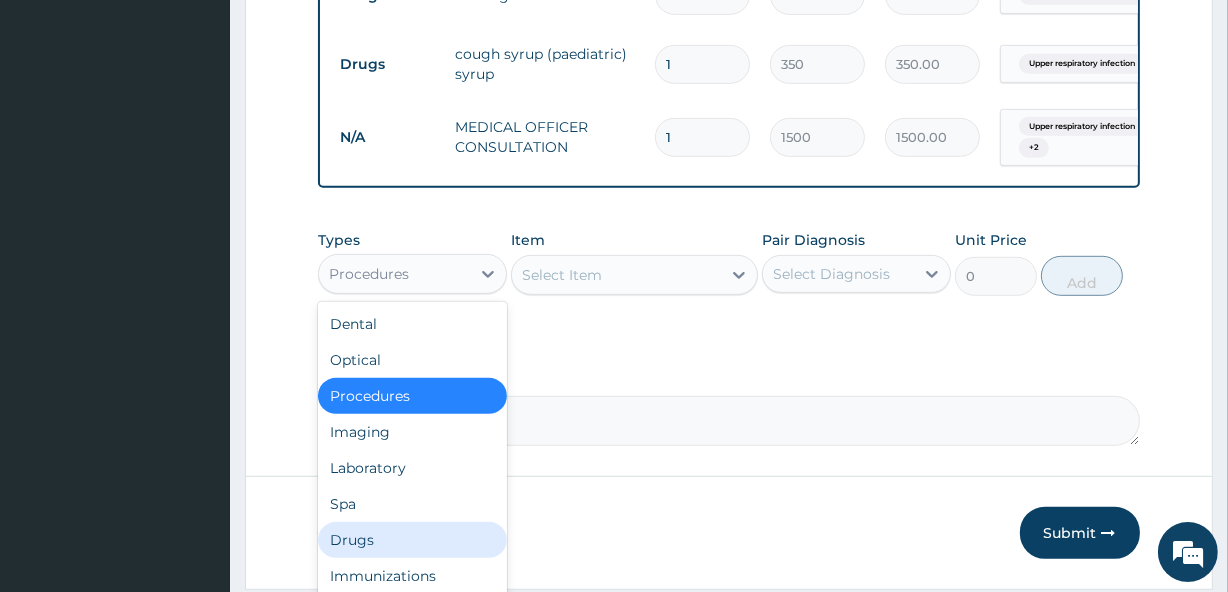 click on "Drugs" at bounding box center (412, 540) 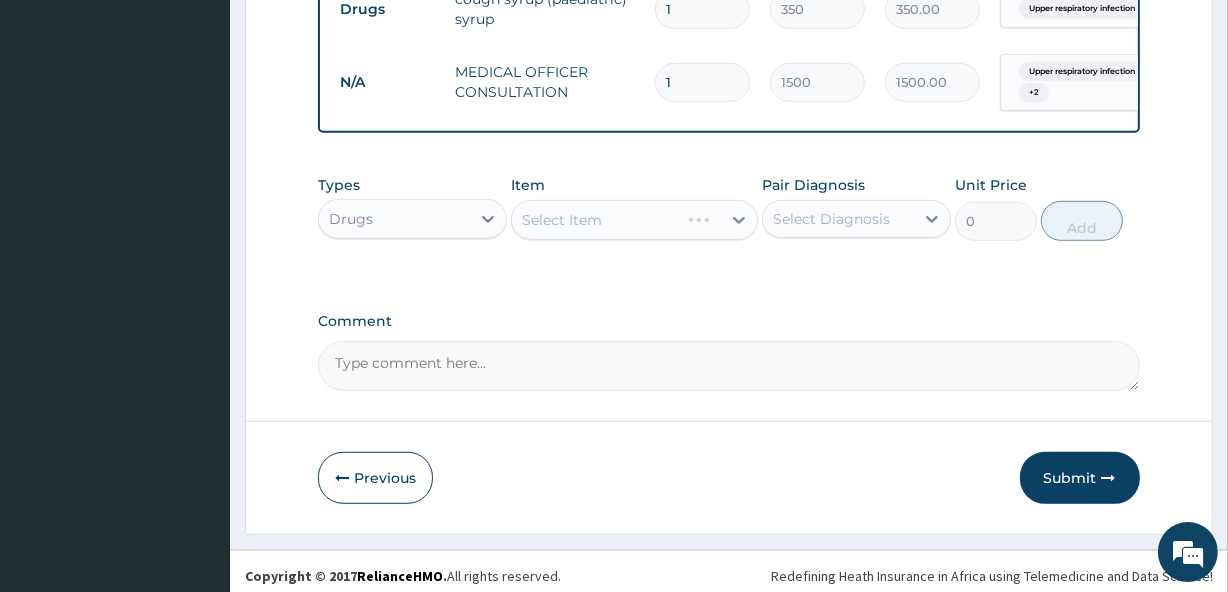 scroll, scrollTop: 983, scrollLeft: 0, axis: vertical 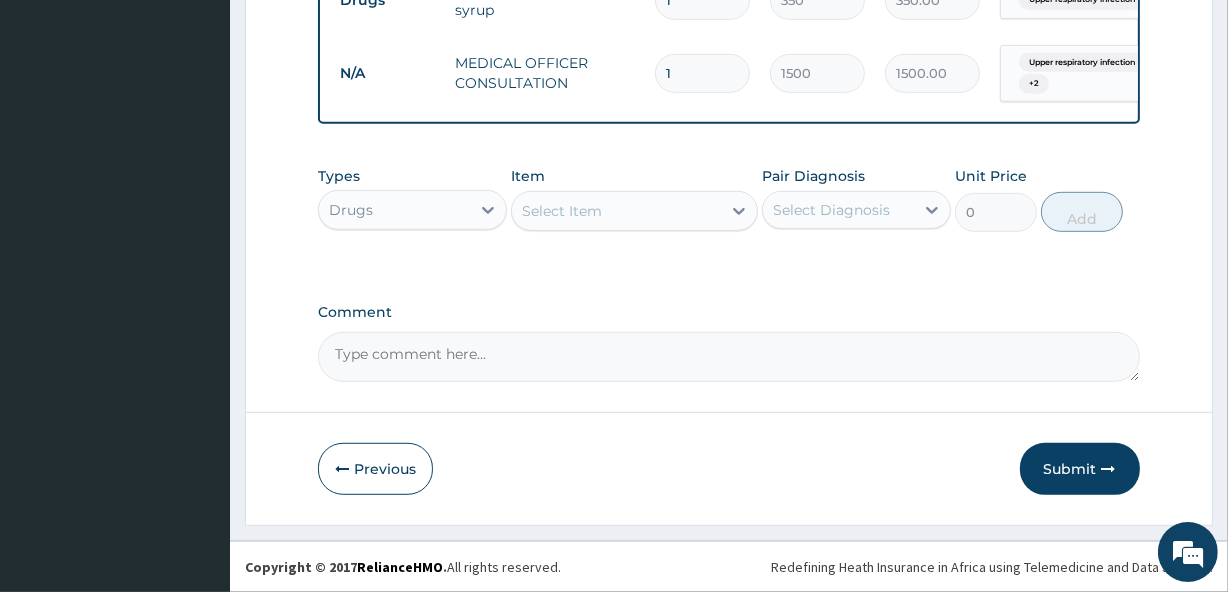 click on "Select Item" at bounding box center [562, 211] 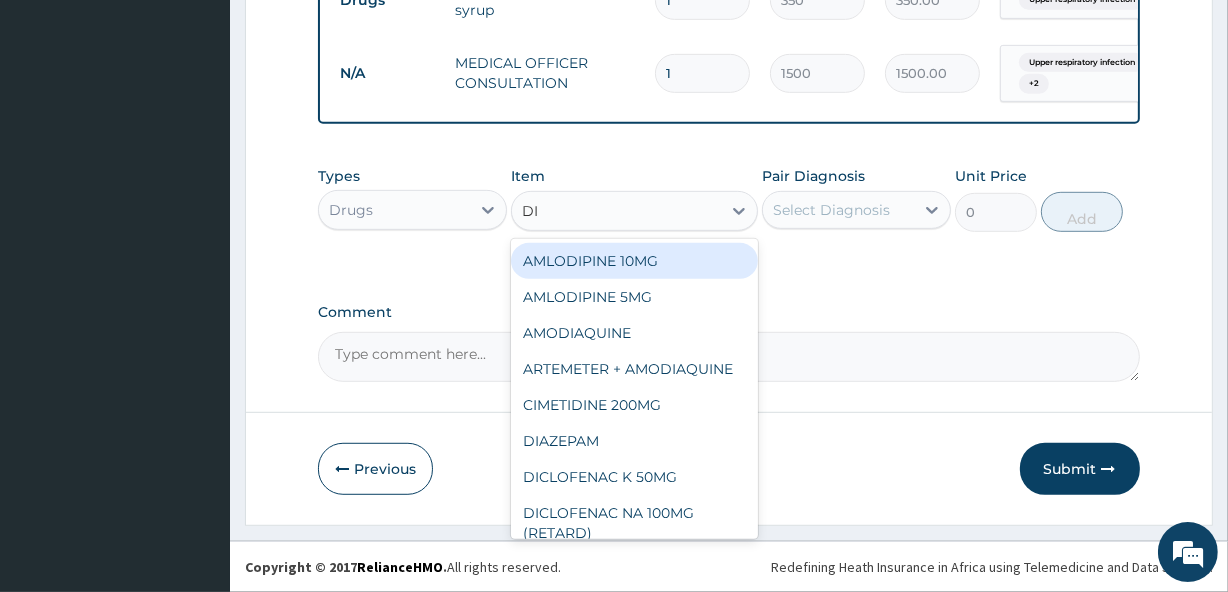 type on "DIC" 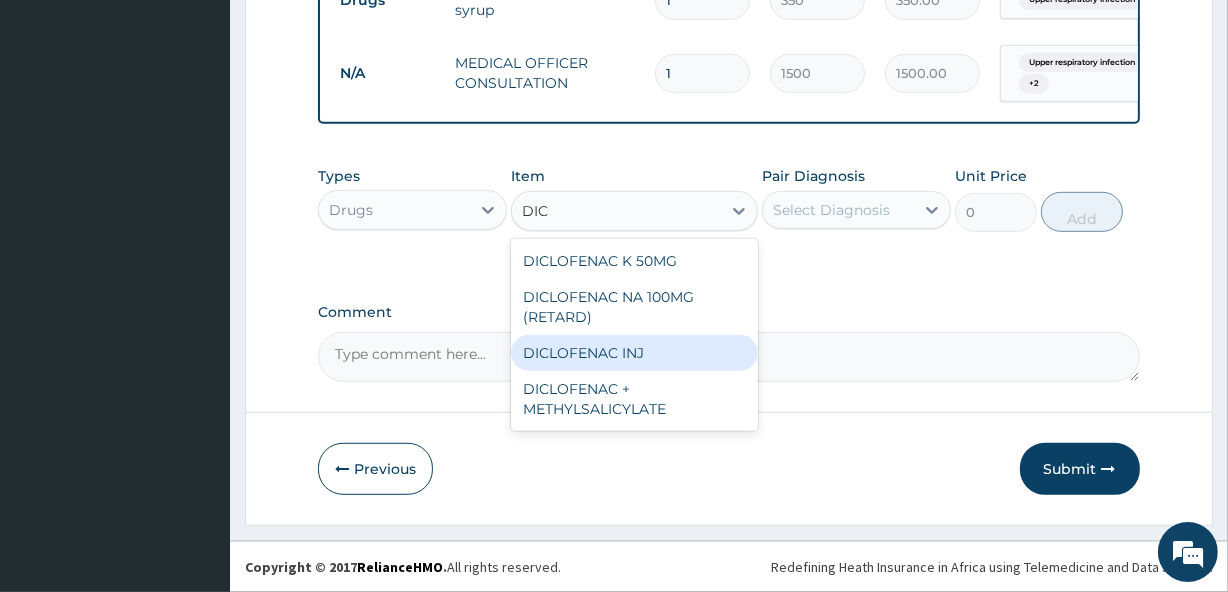 click on "DICLOFENAC INJ" at bounding box center [634, 353] 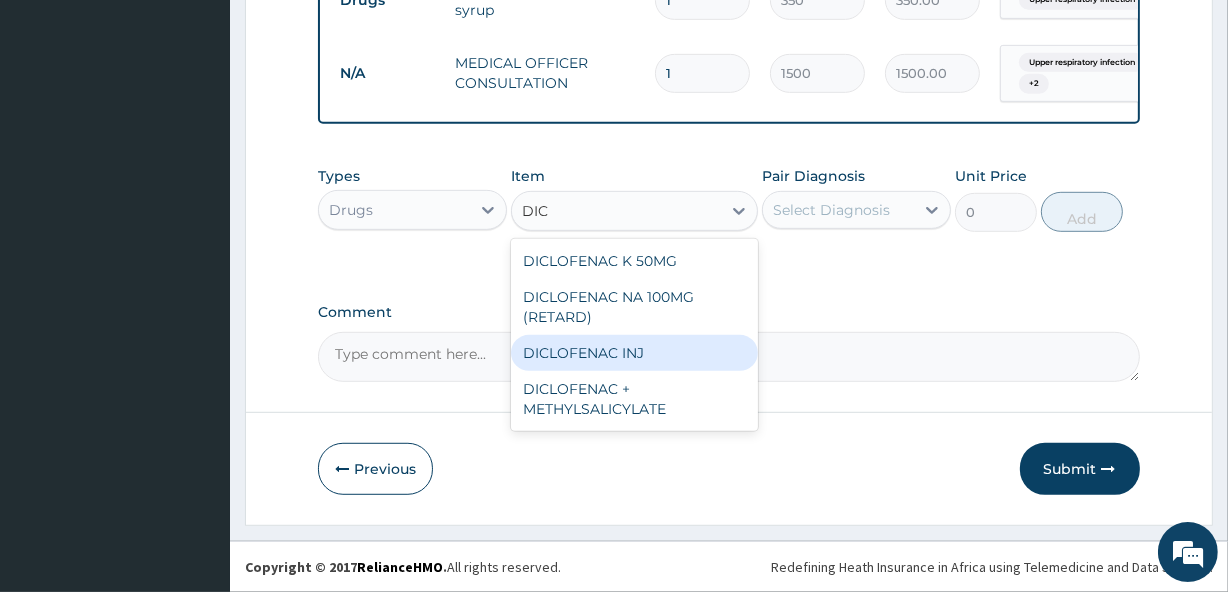 type 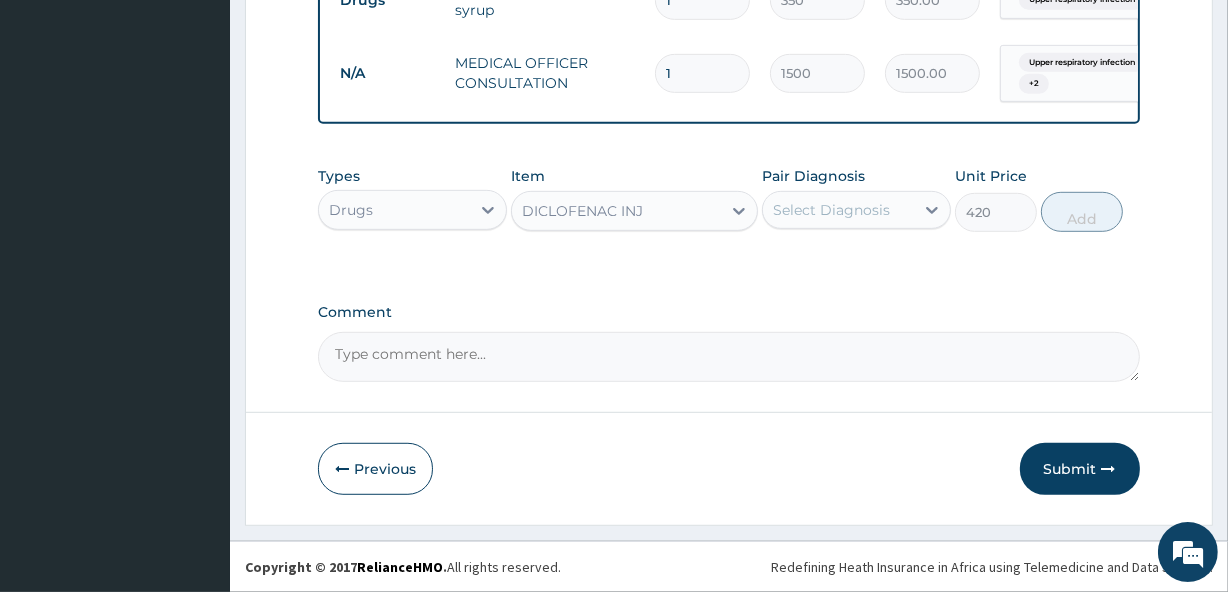 click on "Select Diagnosis" at bounding box center (831, 210) 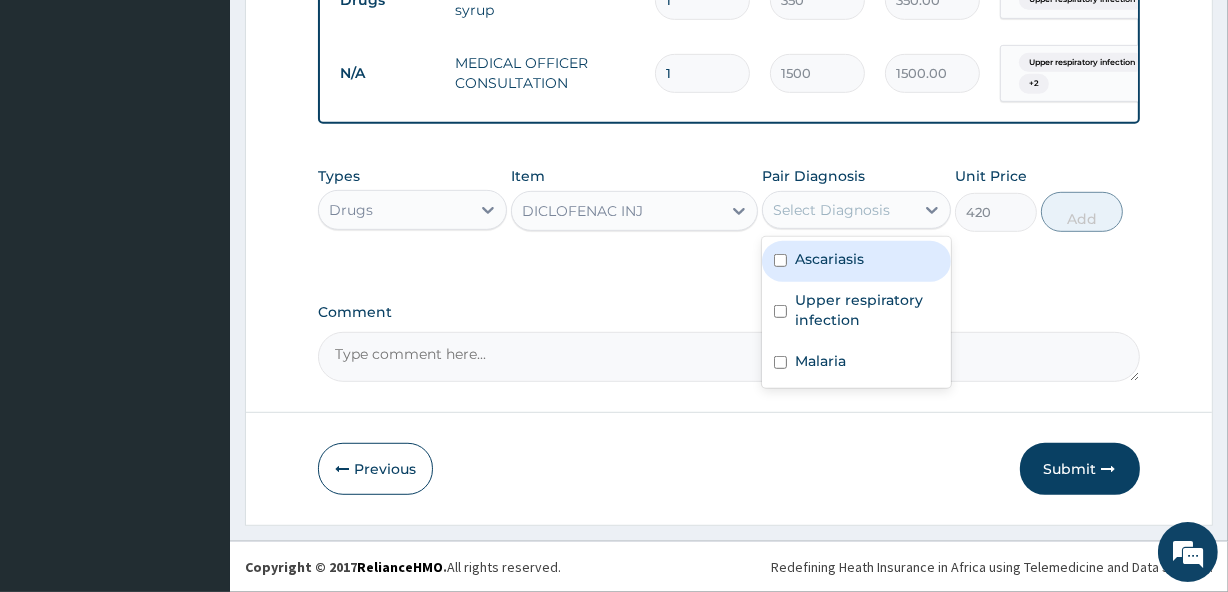 click on "Ascariasis" at bounding box center (856, 261) 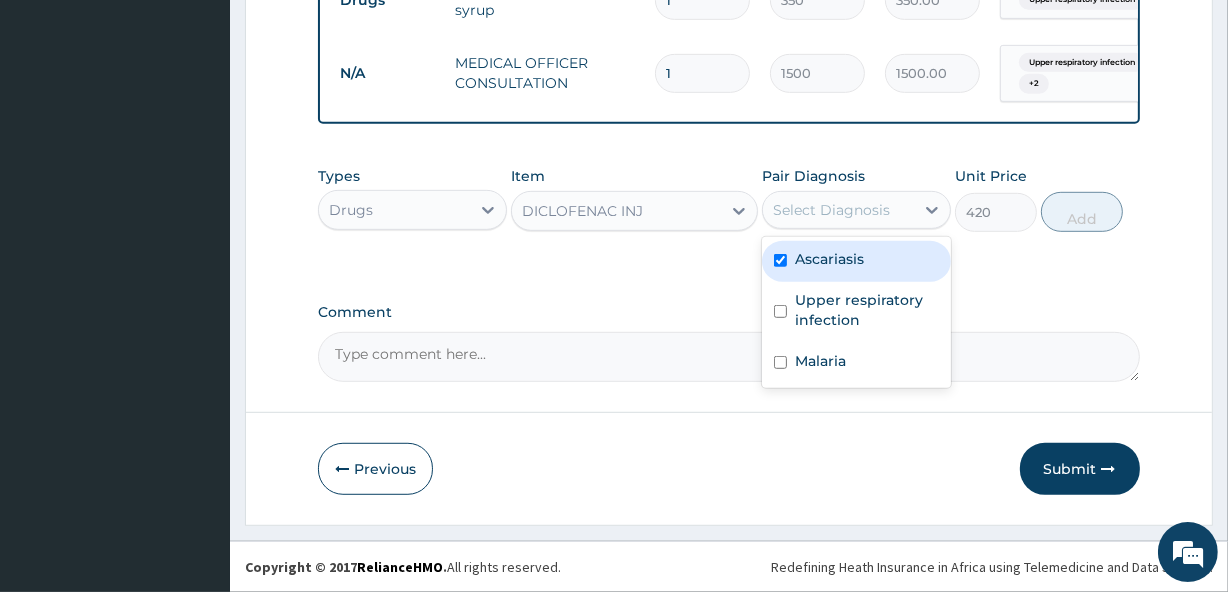 checkbox on "true" 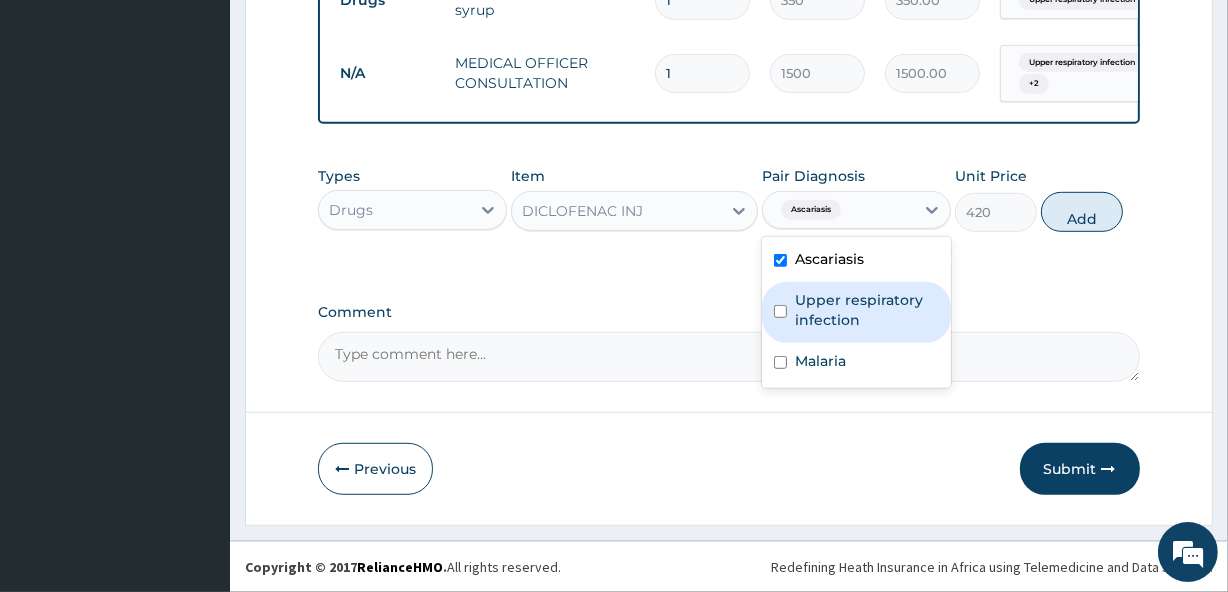 click on "Upper respiratory infection" at bounding box center [856, 312] 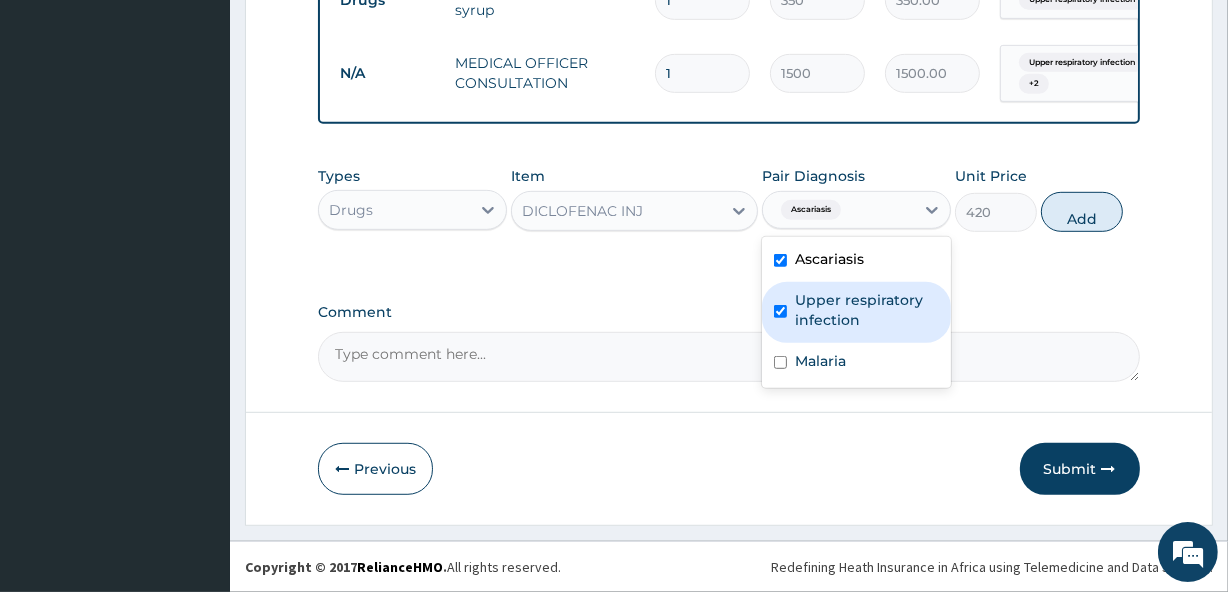 checkbox on "true" 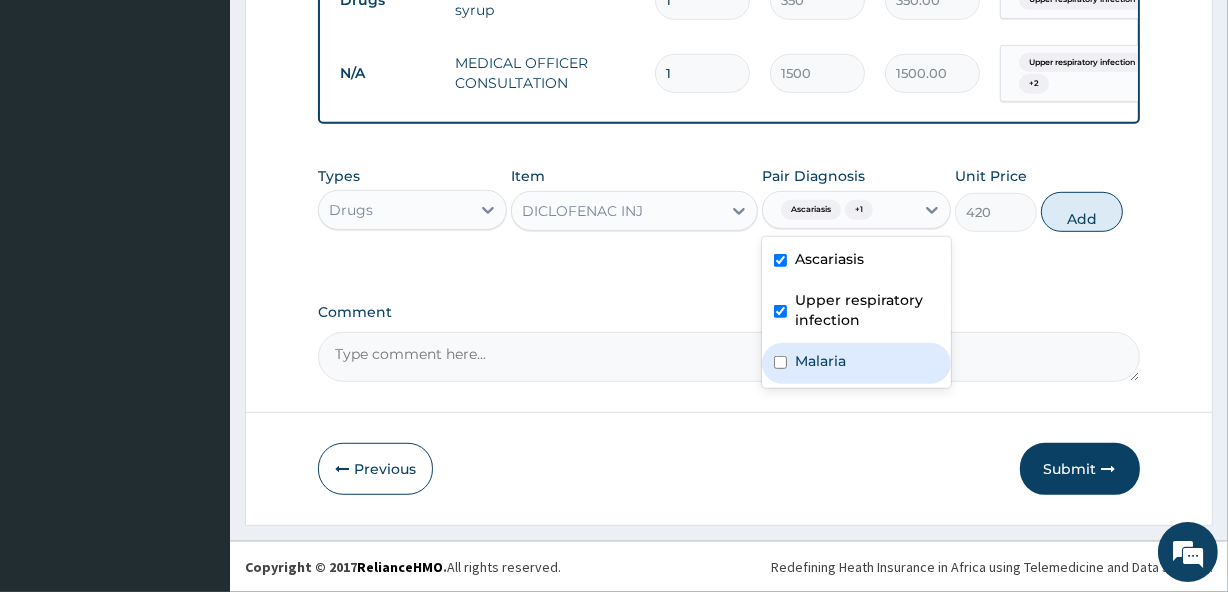 click on "Malaria" at bounding box center (856, 363) 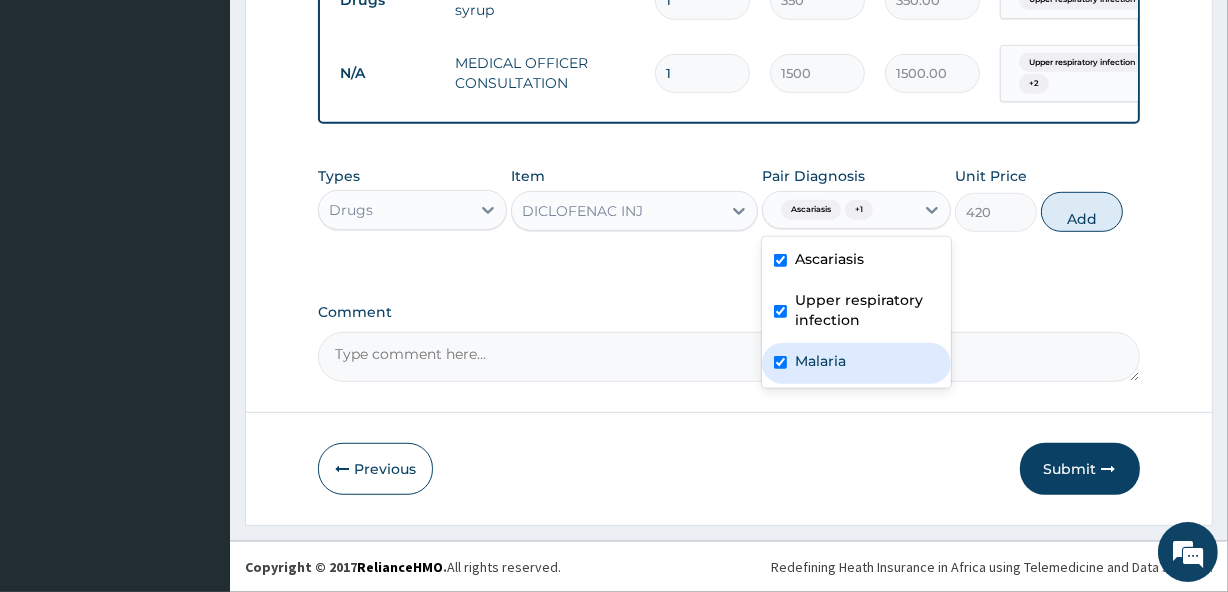 checkbox on "true" 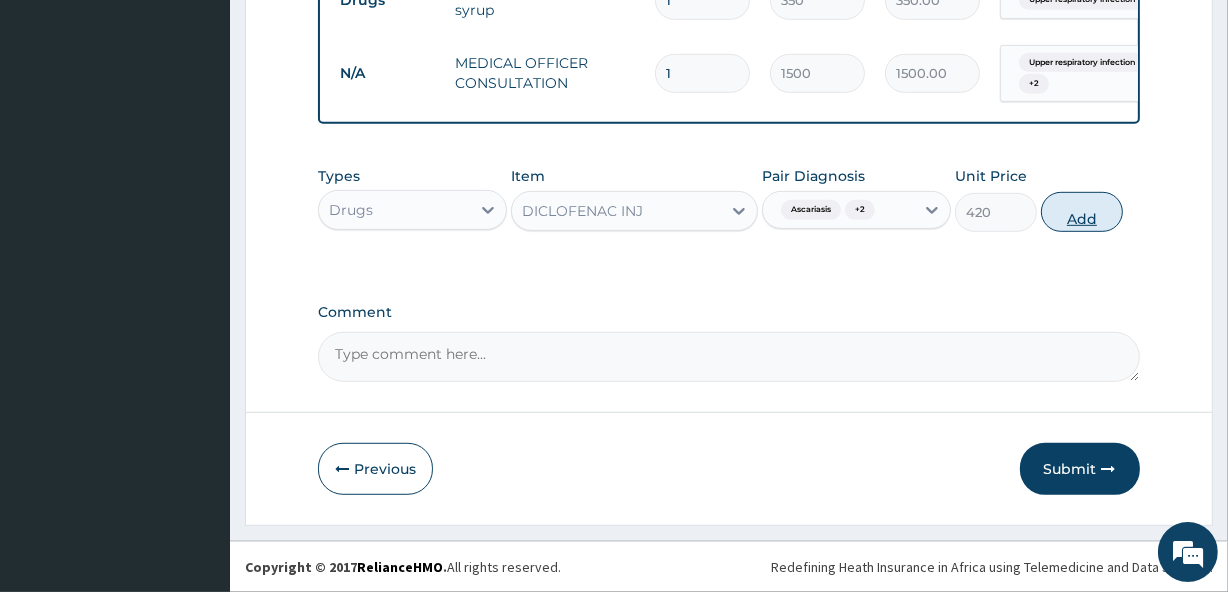 click on "Add" at bounding box center (1082, 212) 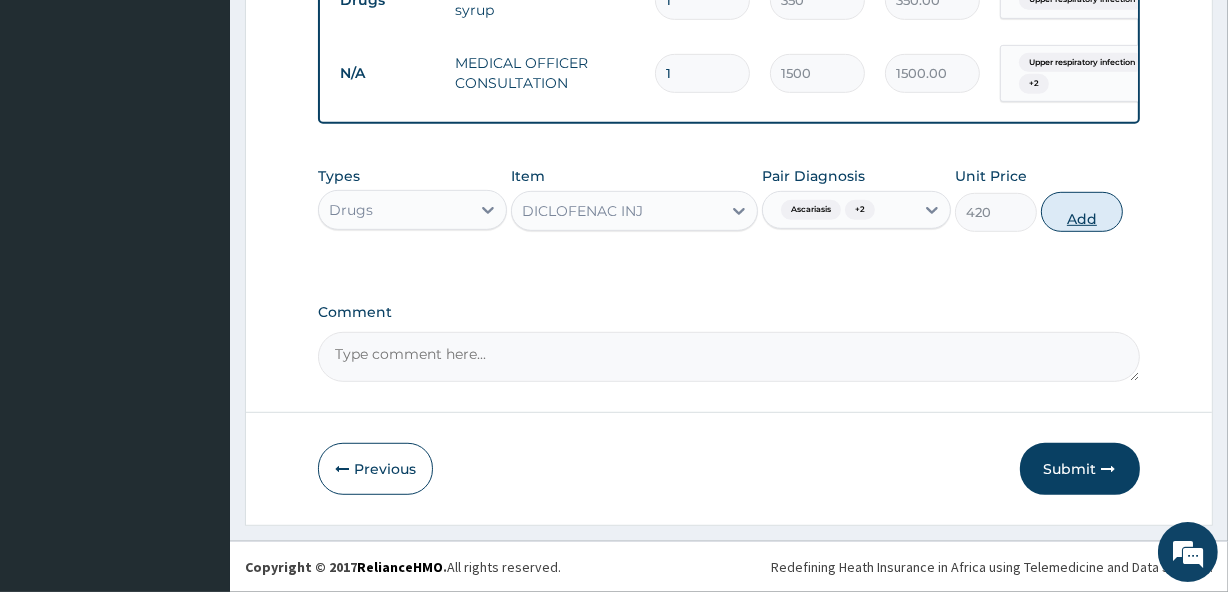 type on "0" 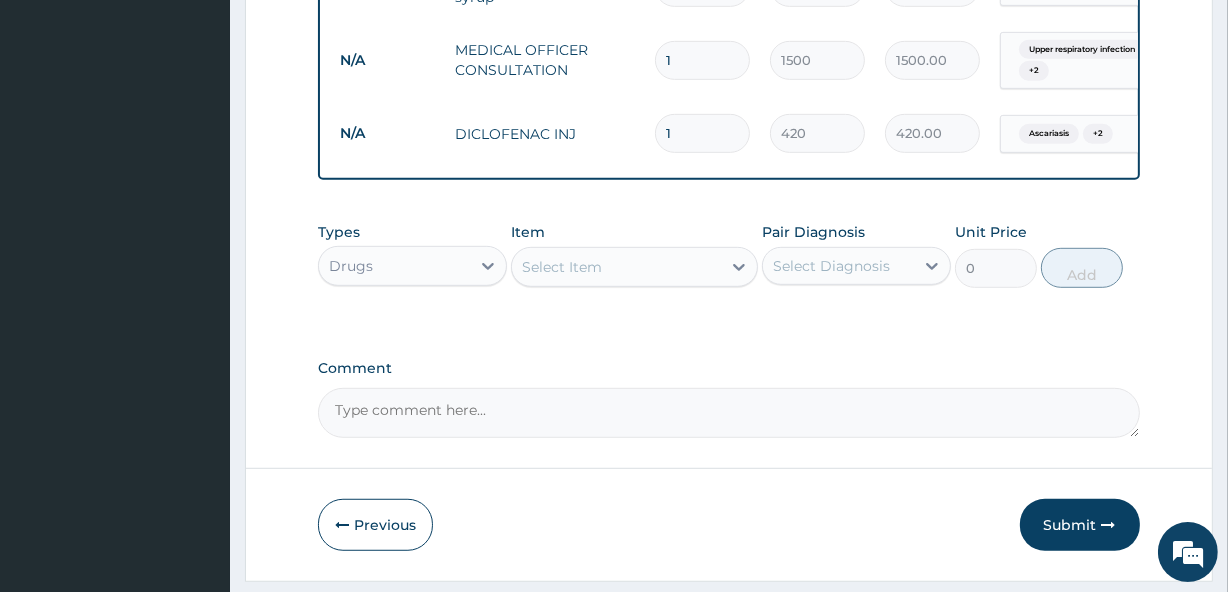click on "Types Drugs Item Select Item Pair Diagnosis Select Diagnosis Unit Price 0 Add" at bounding box center [728, 270] 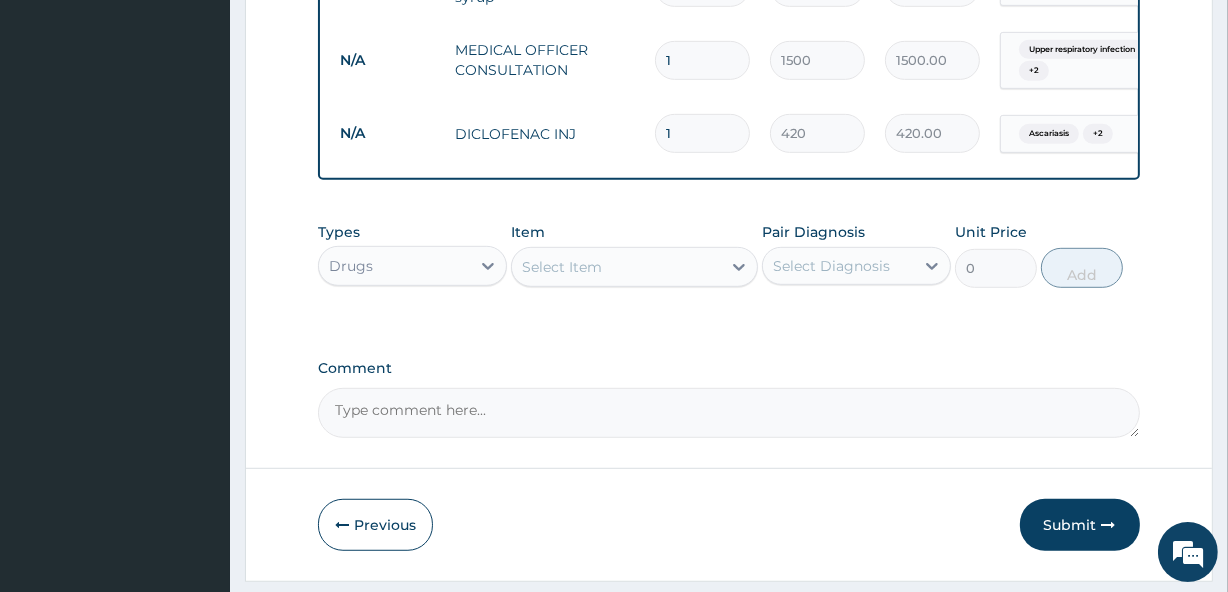 click on "Drugs" at bounding box center (394, 266) 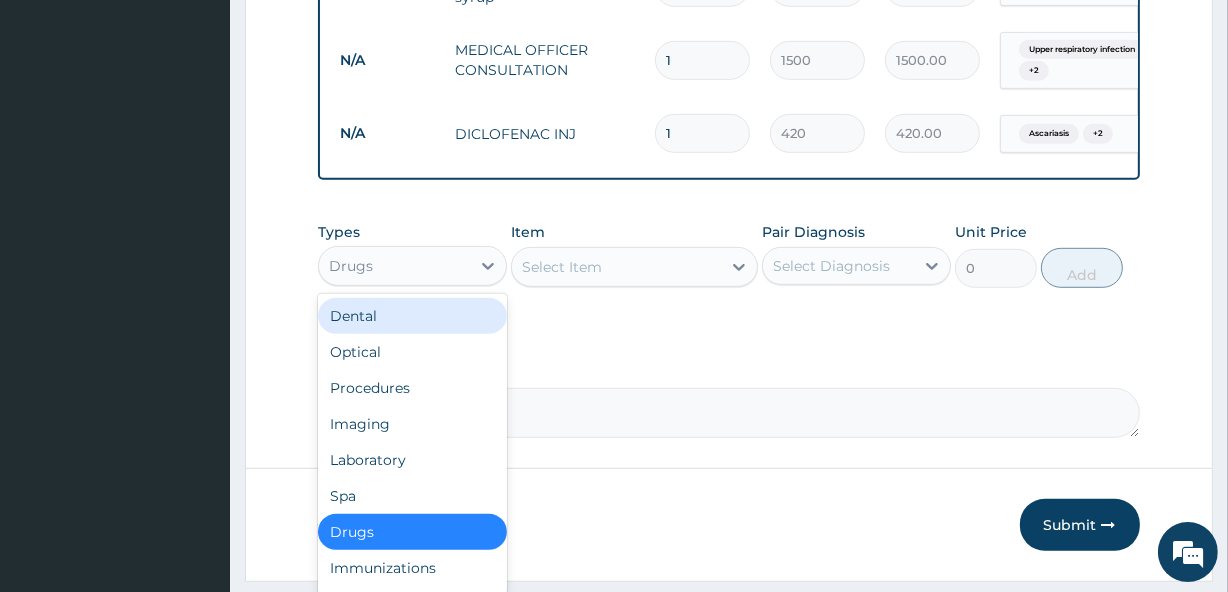 click on "Select Item" at bounding box center (616, 267) 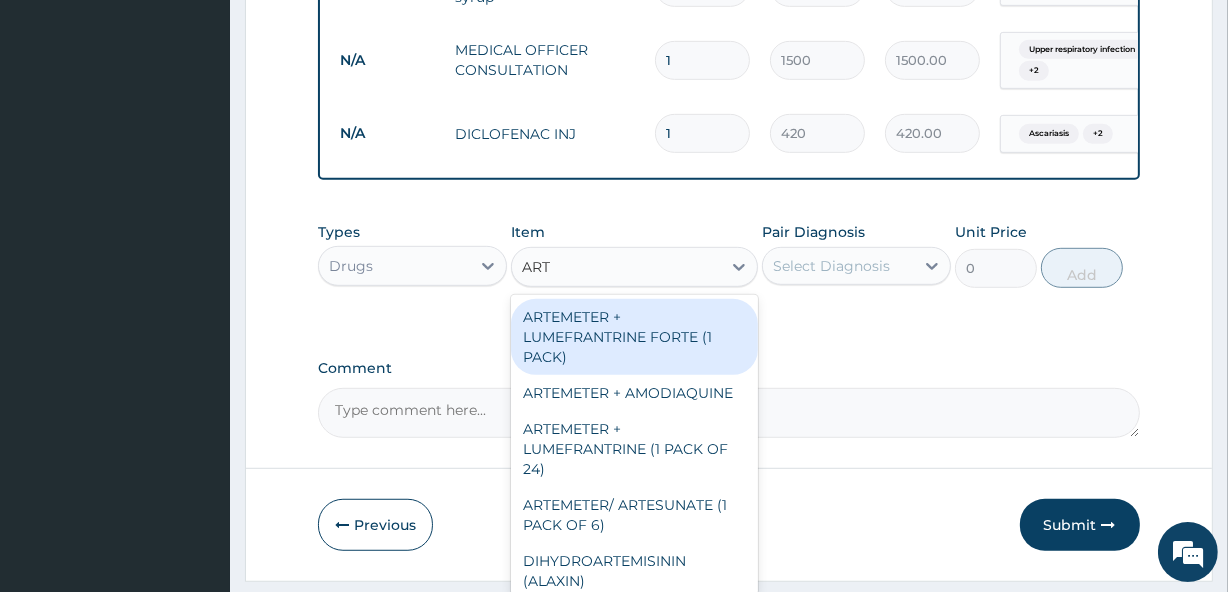 type on "ARTE" 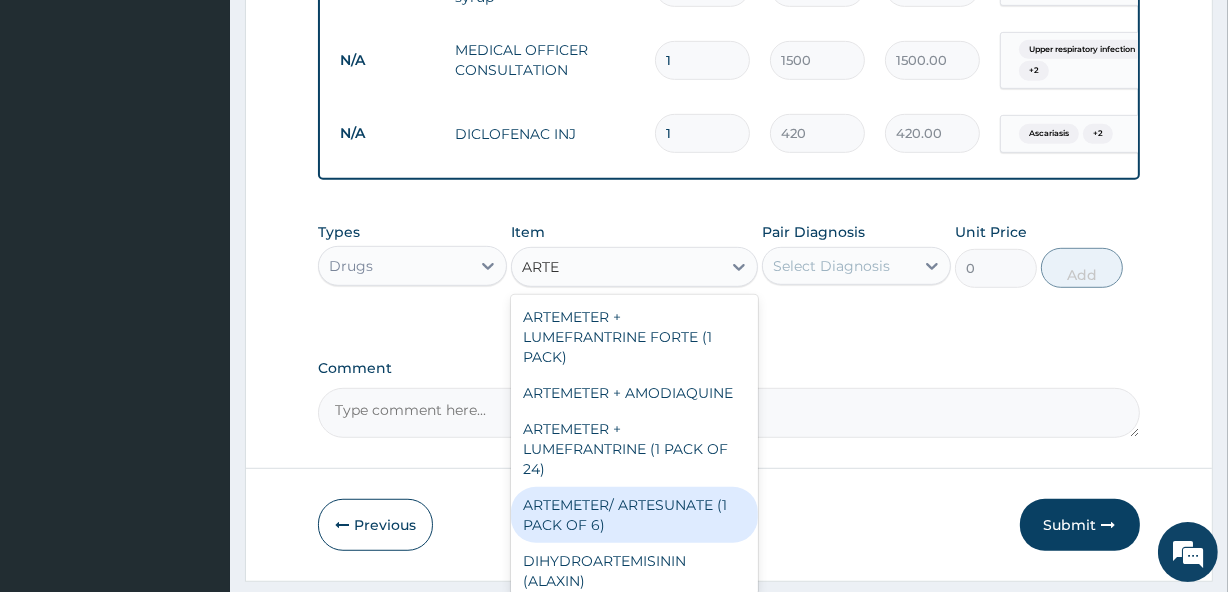 click on "ARTEMETER/ ARTESUNATE (1 PACK OF 6)" at bounding box center (634, 515) 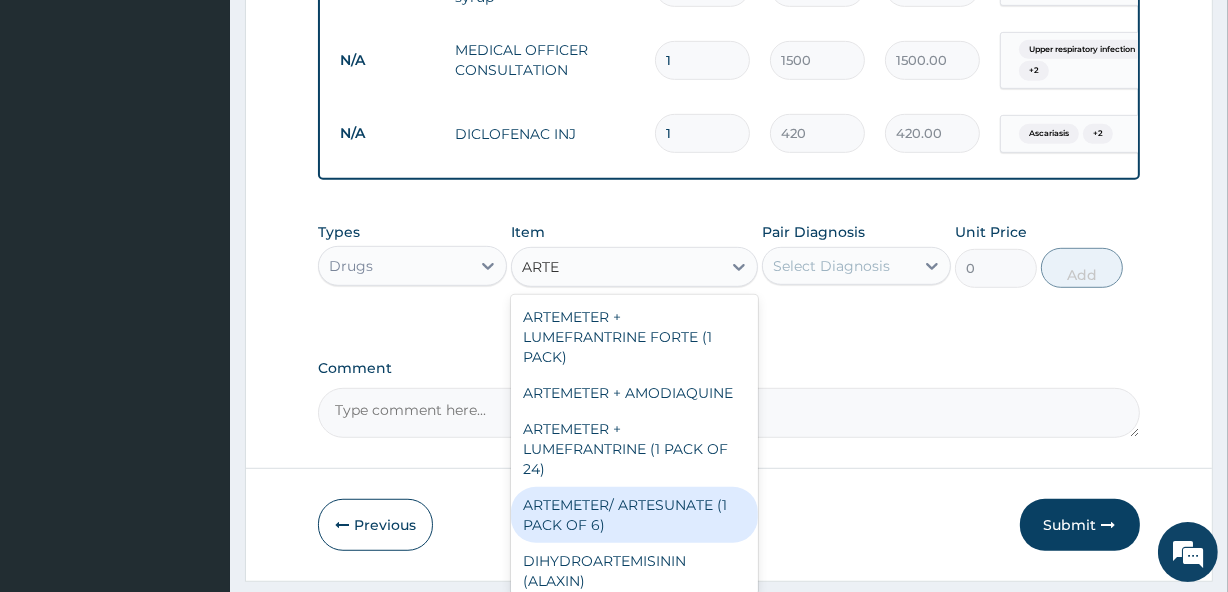 type 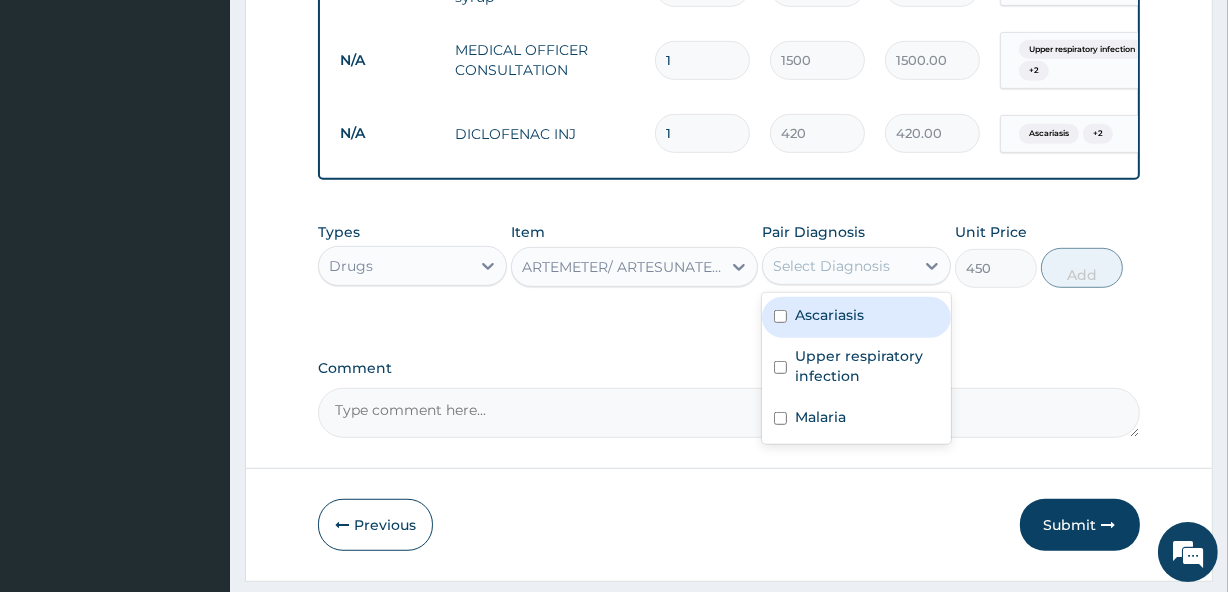 click on "Select Diagnosis" at bounding box center [838, 266] 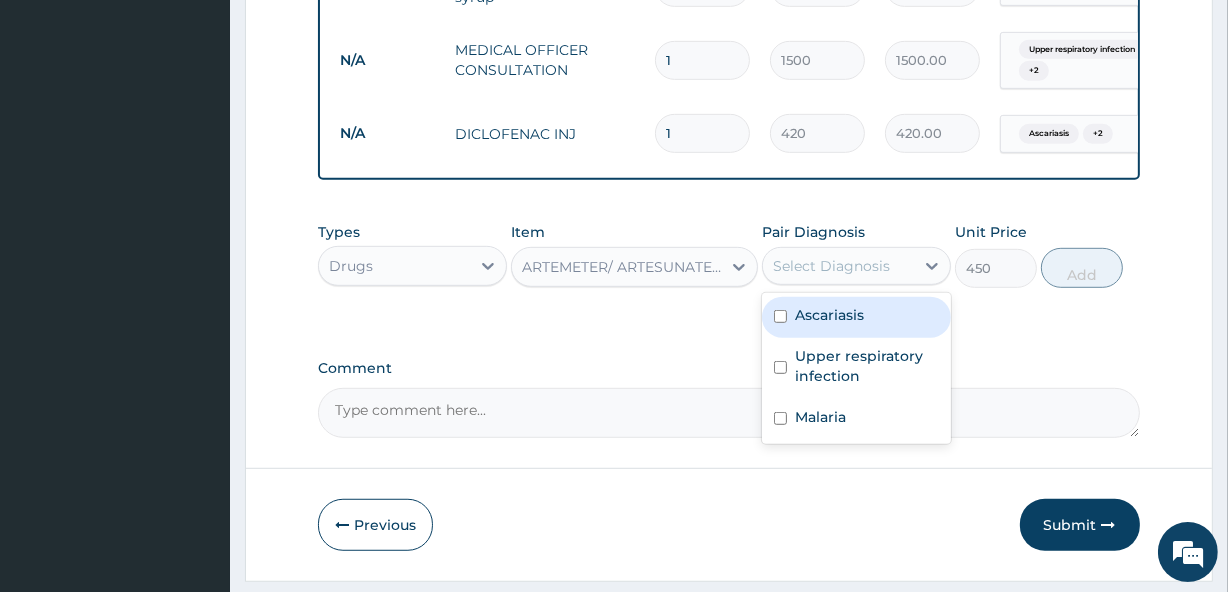 click on "Ascariasis" at bounding box center (829, 315) 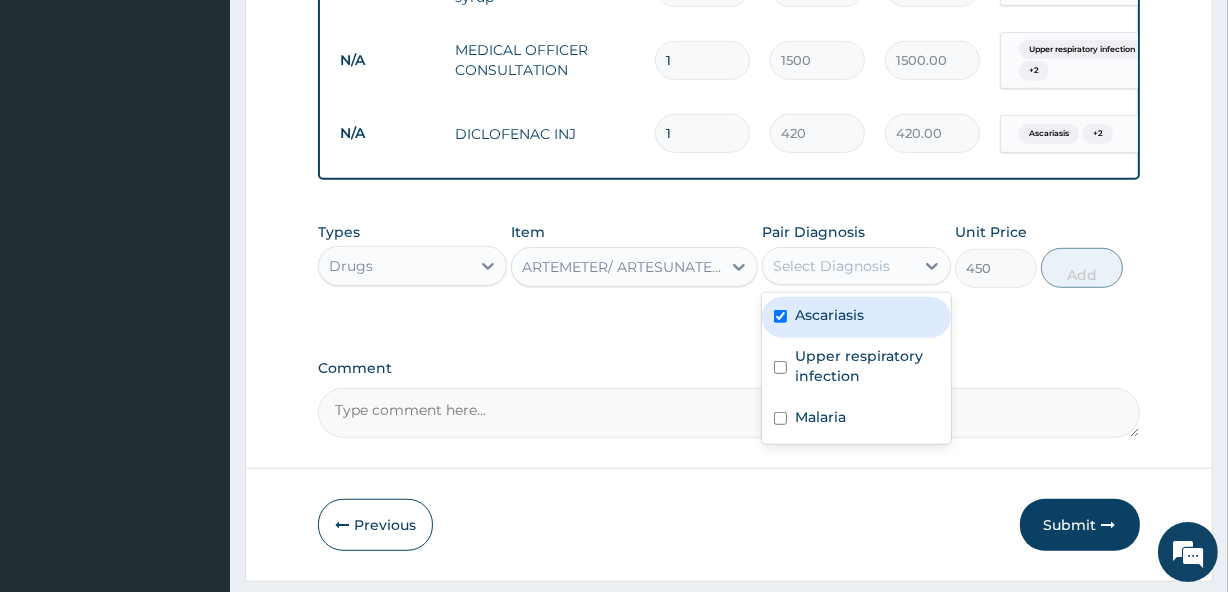 checkbox on "true" 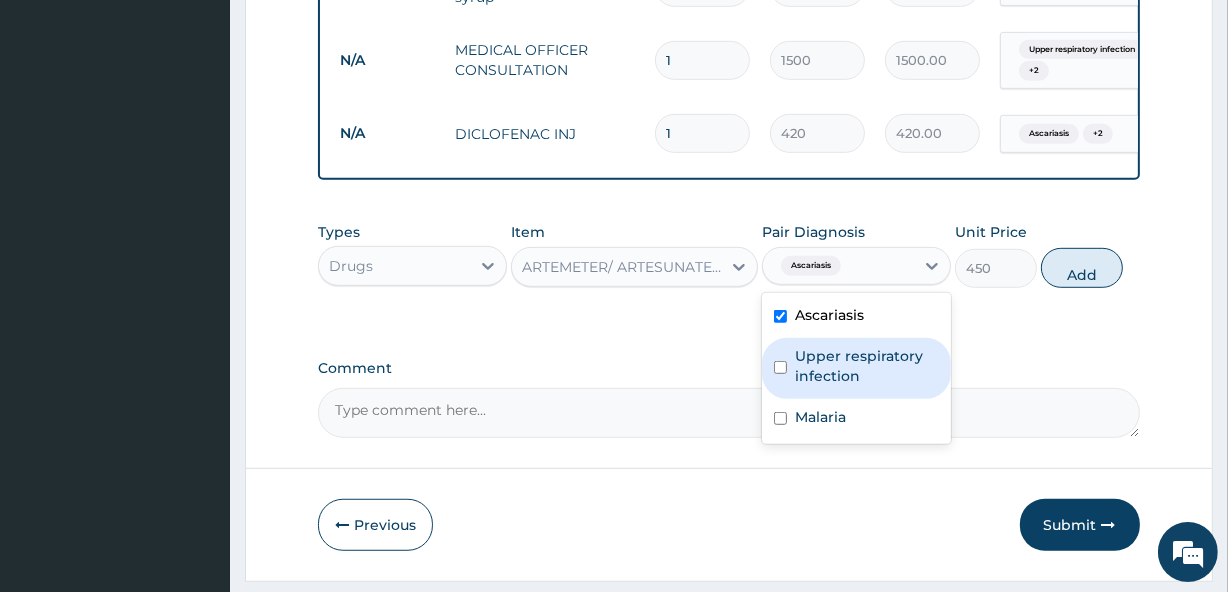 click on "Upper respiratory infection" at bounding box center [867, 366] 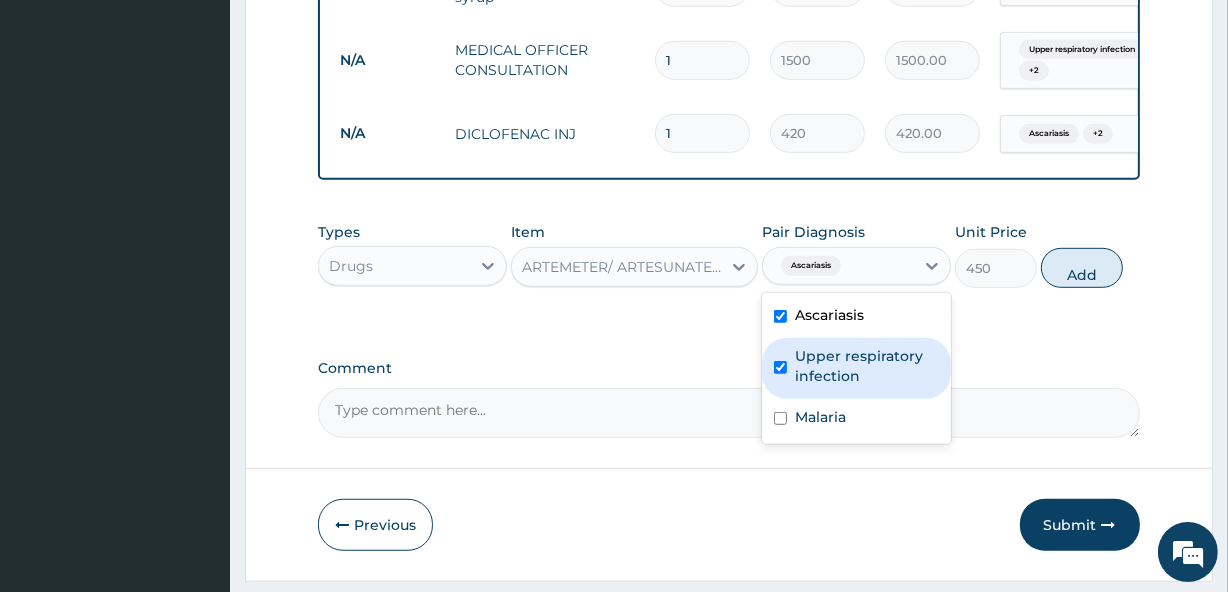 checkbox on "true" 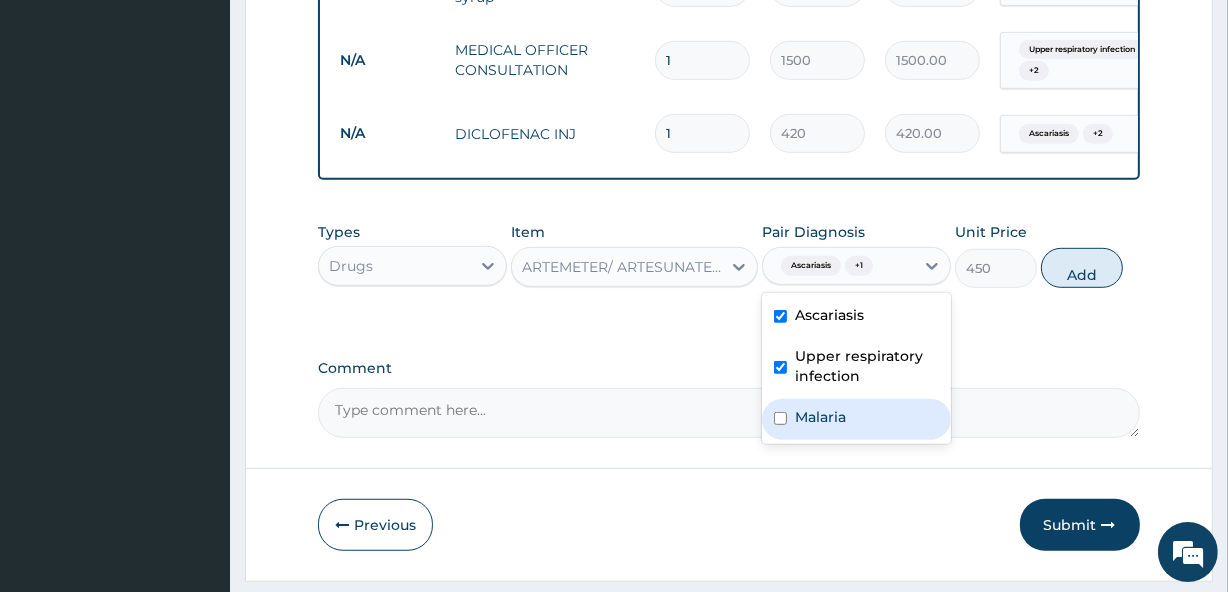 click on "Malaria" at bounding box center [820, 417] 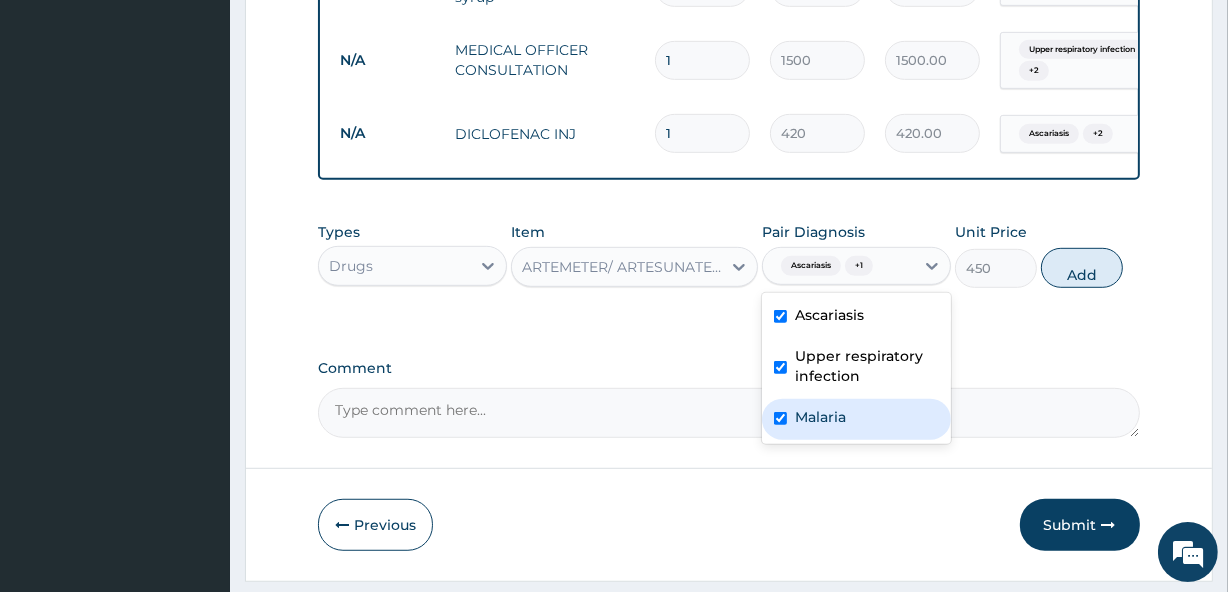 checkbox on "true" 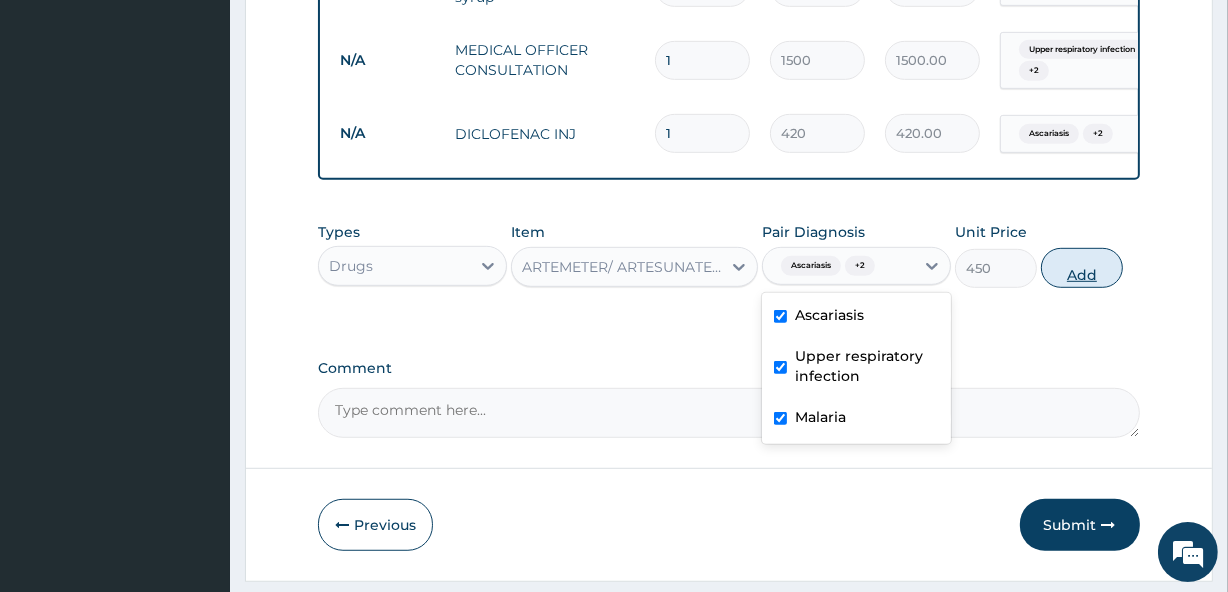 click on "Add" at bounding box center [1082, 268] 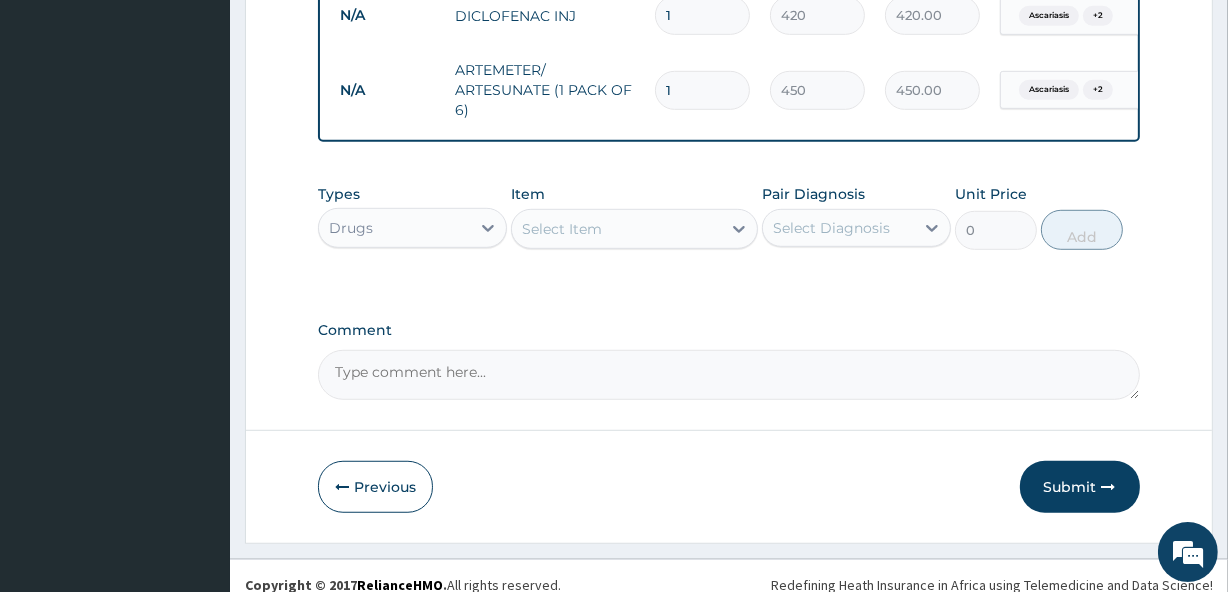 scroll, scrollTop: 1132, scrollLeft: 0, axis: vertical 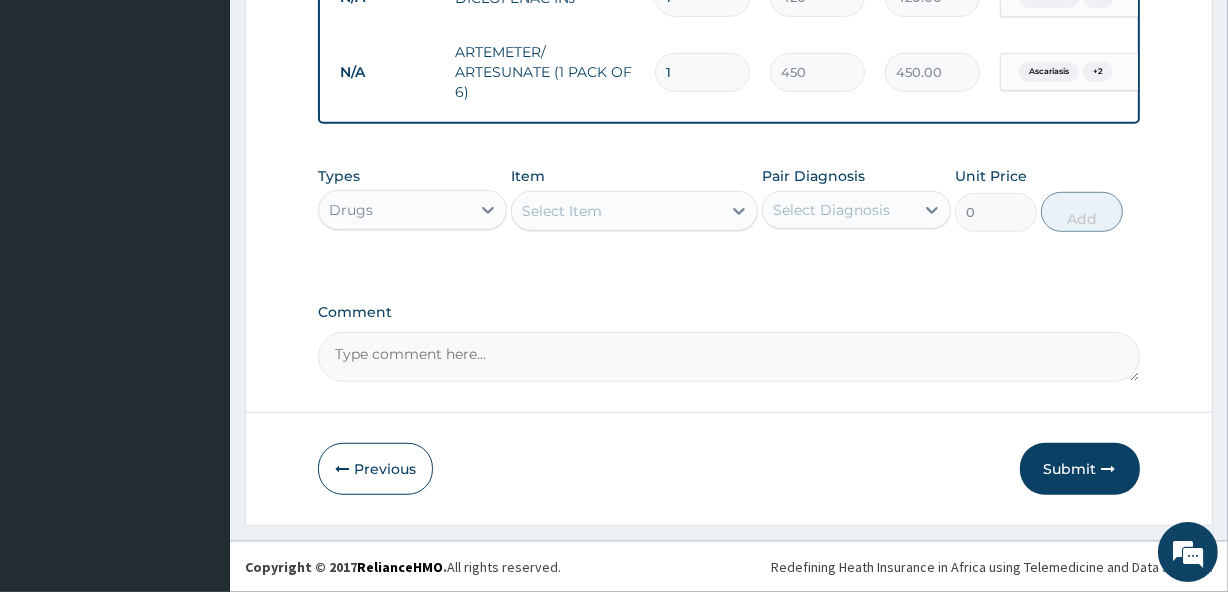 click on "Types Drugs Item Select Item Pair Diagnosis Select Diagnosis Unit Price 0 Add" at bounding box center (728, 199) 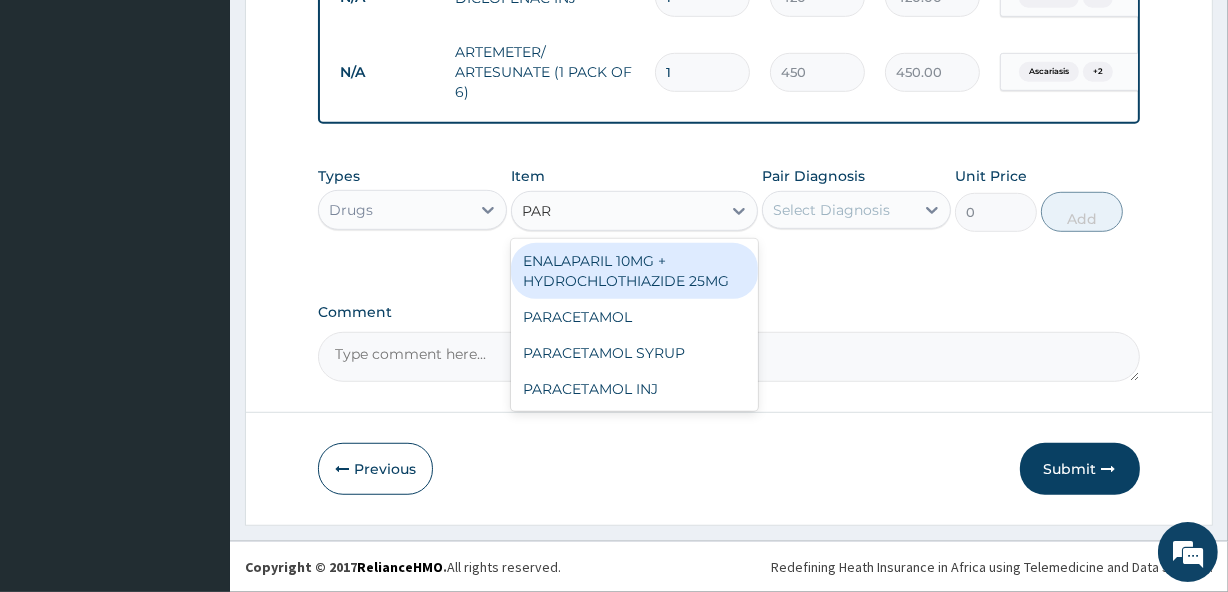type on "PARA" 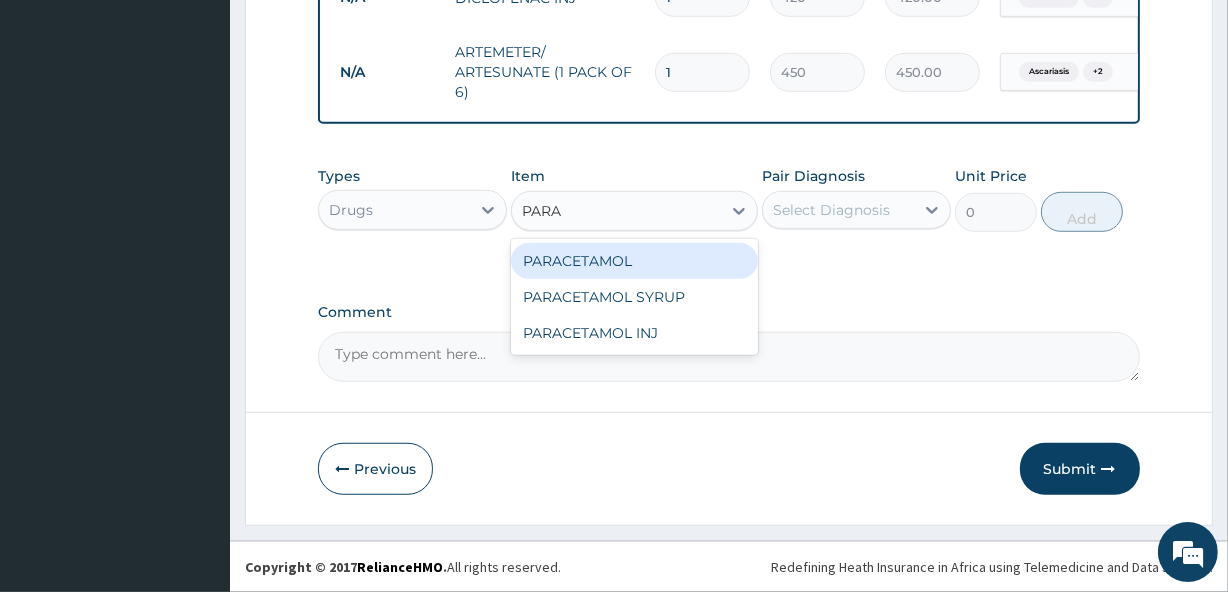 click on "PARACETAMOL" at bounding box center (634, 261) 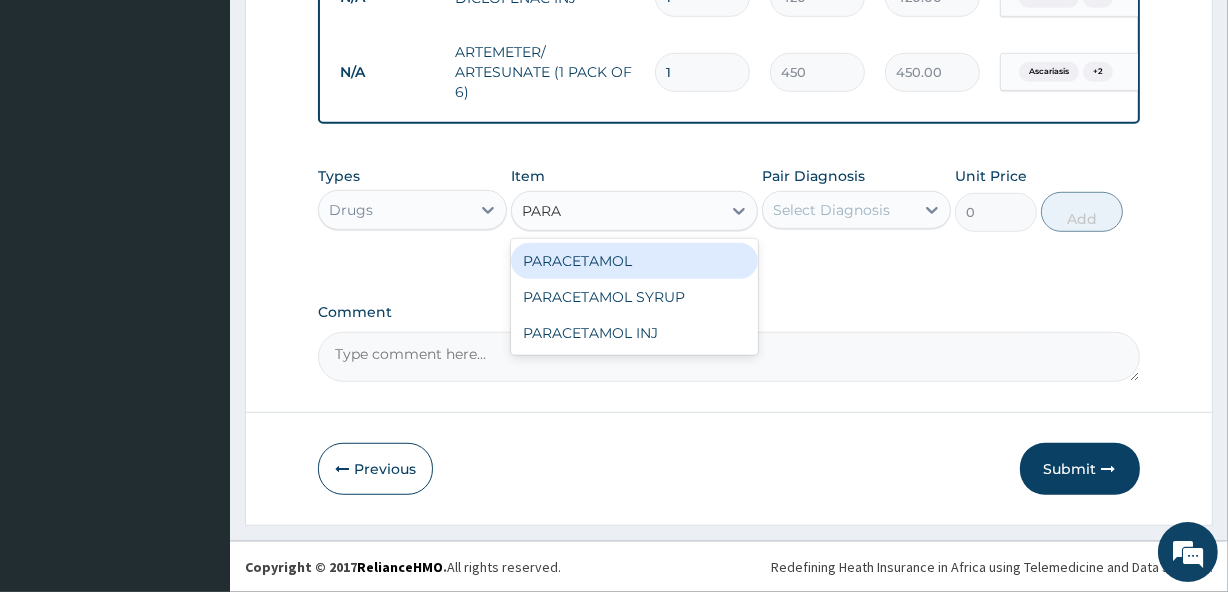 type 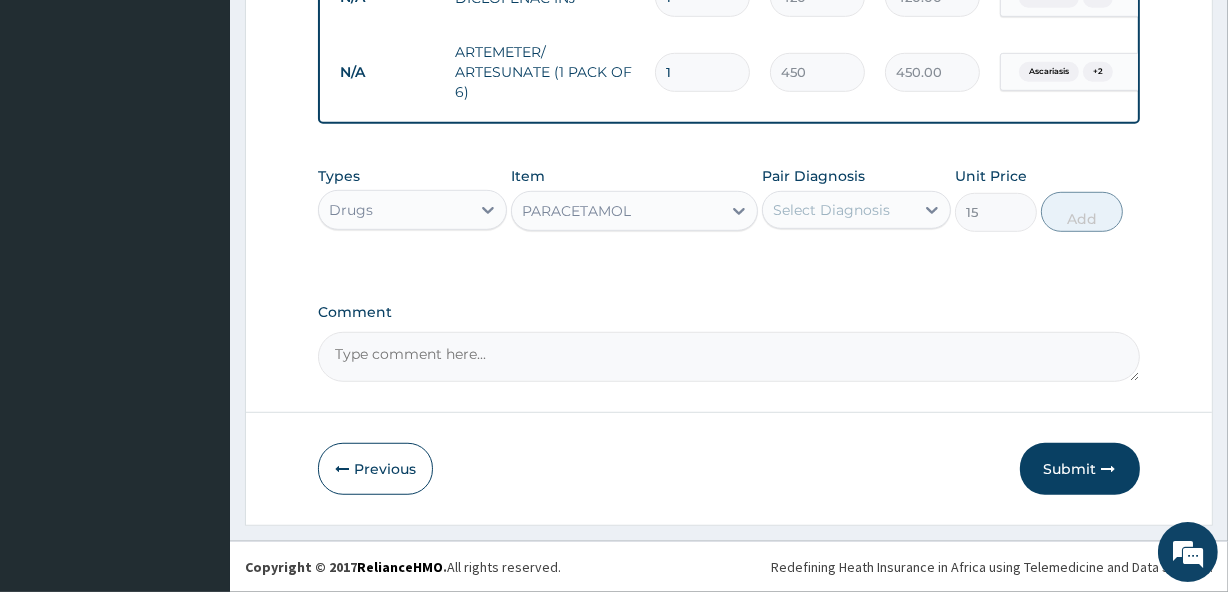 click on "Select Diagnosis" at bounding box center [831, 210] 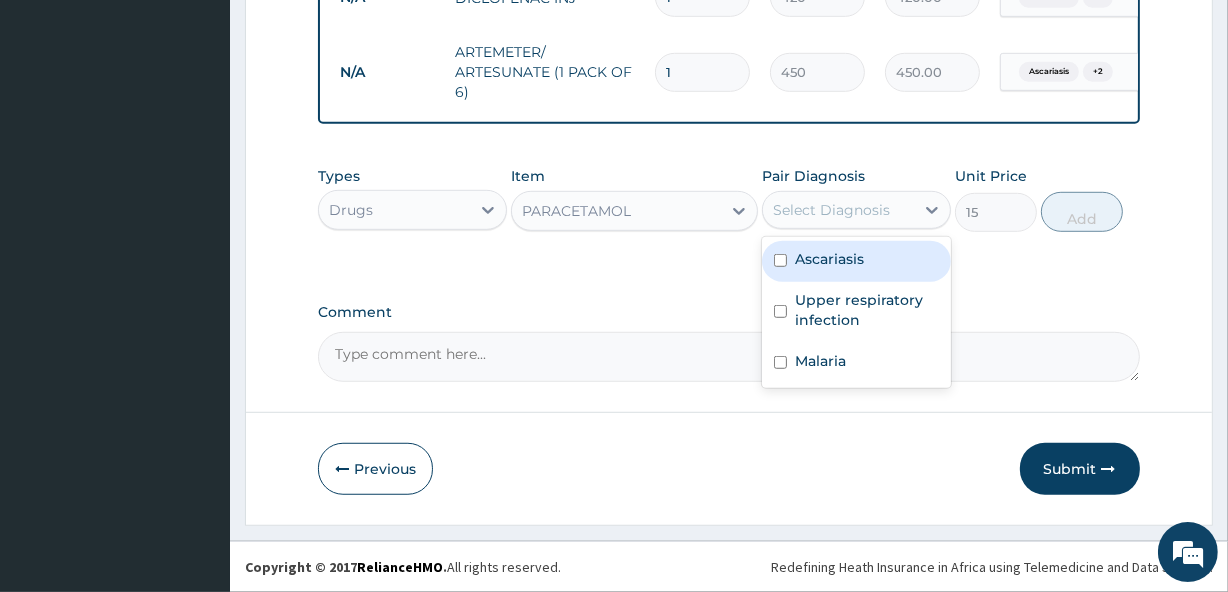 click on "Ascariasis" at bounding box center [829, 259] 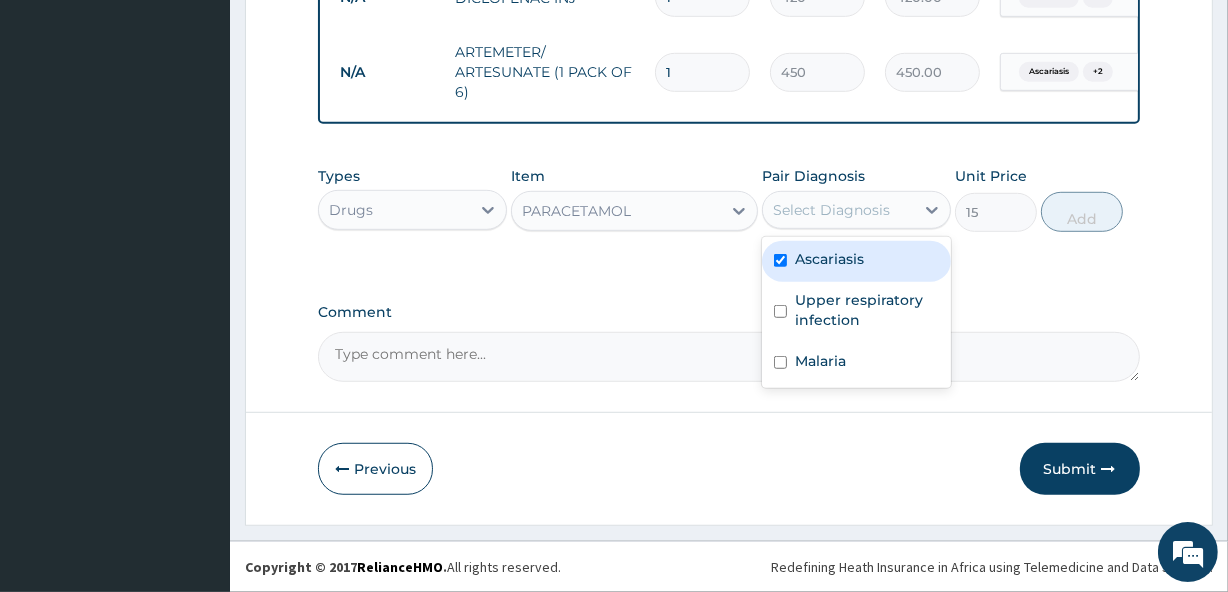 checkbox on "true" 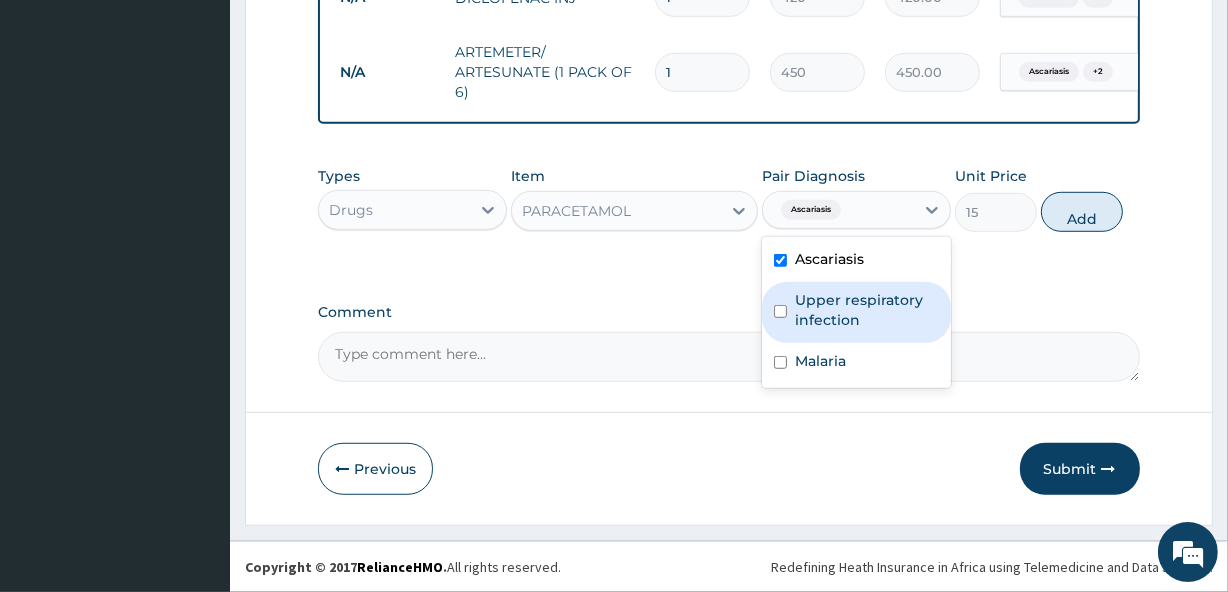 click on "Upper respiratory infection" at bounding box center (867, 310) 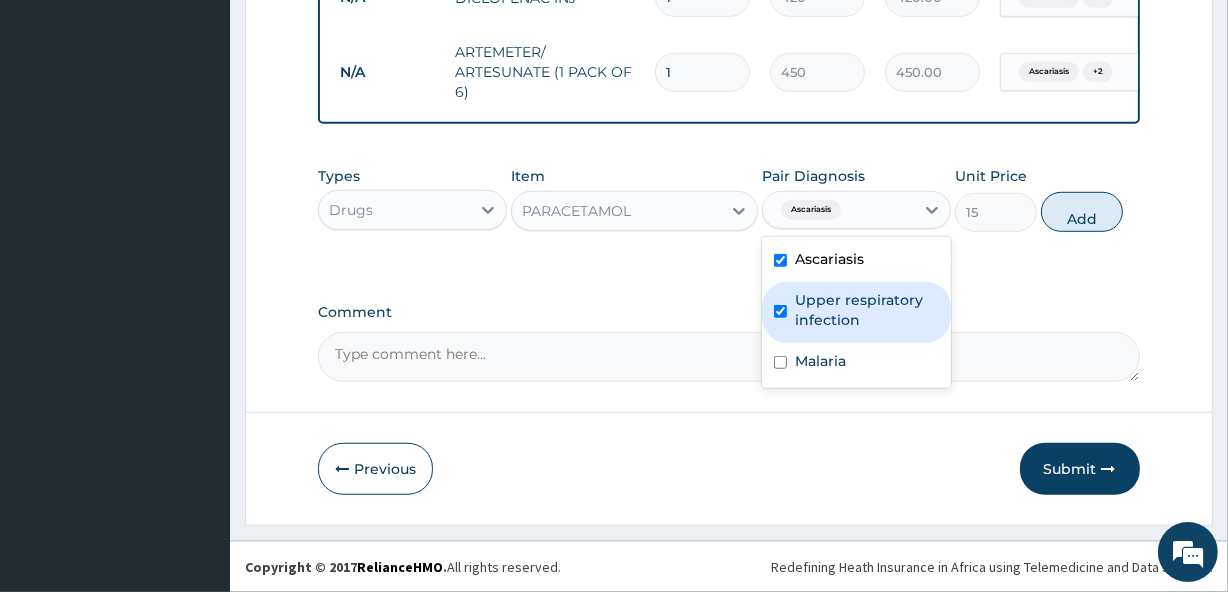 checkbox on "true" 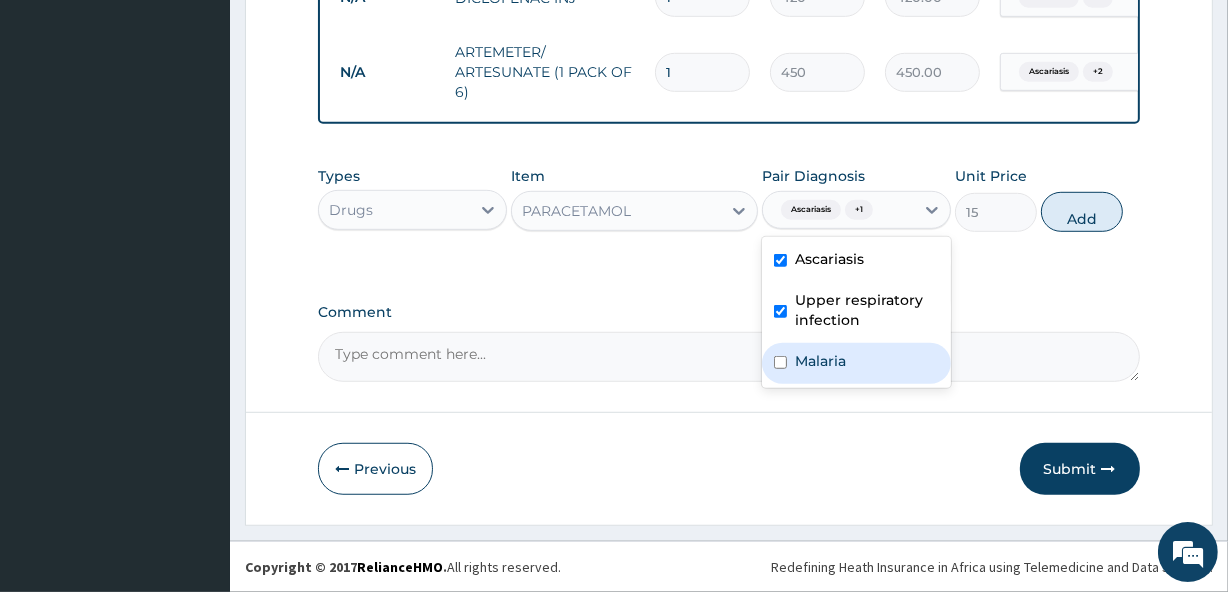 click on "Malaria" at bounding box center [820, 361] 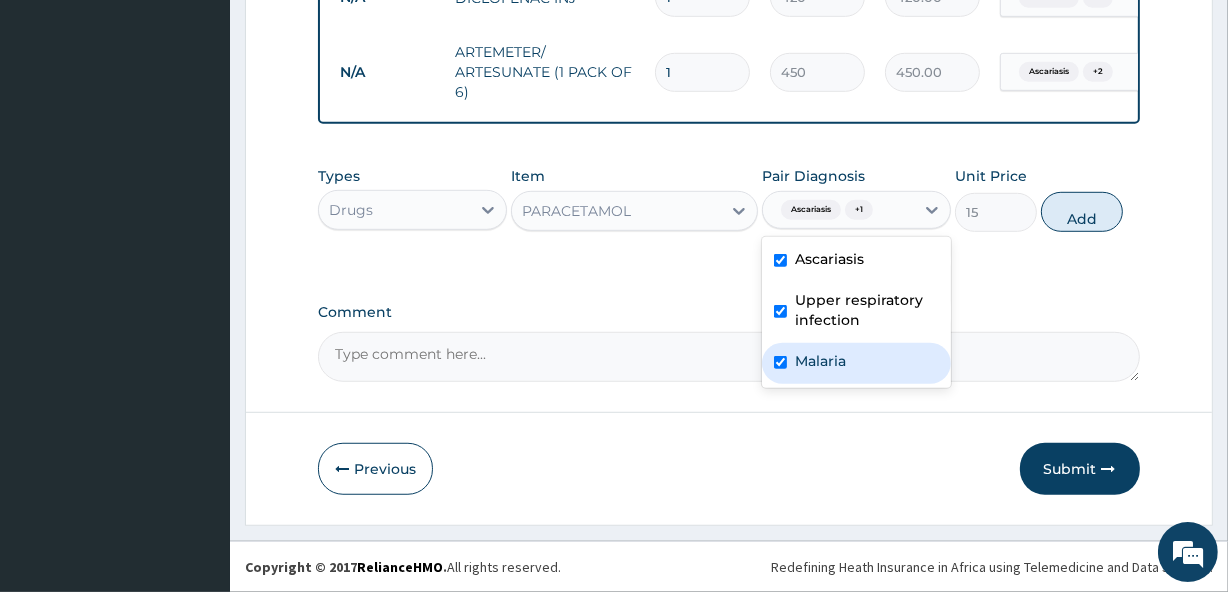 checkbox on "true" 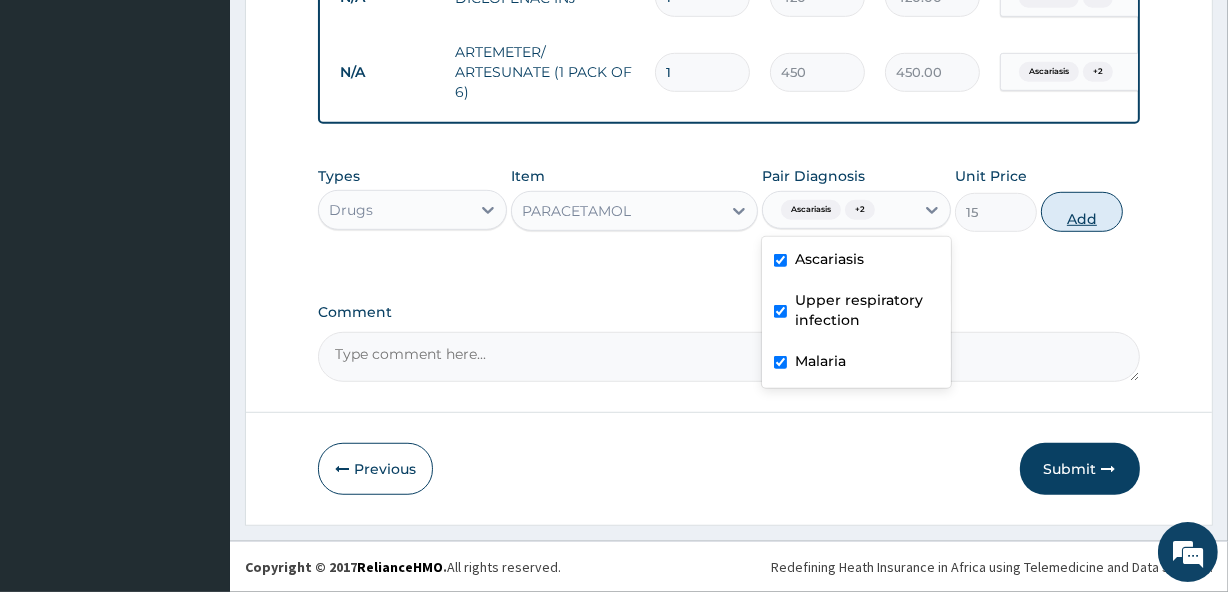 click on "Add" at bounding box center (1082, 212) 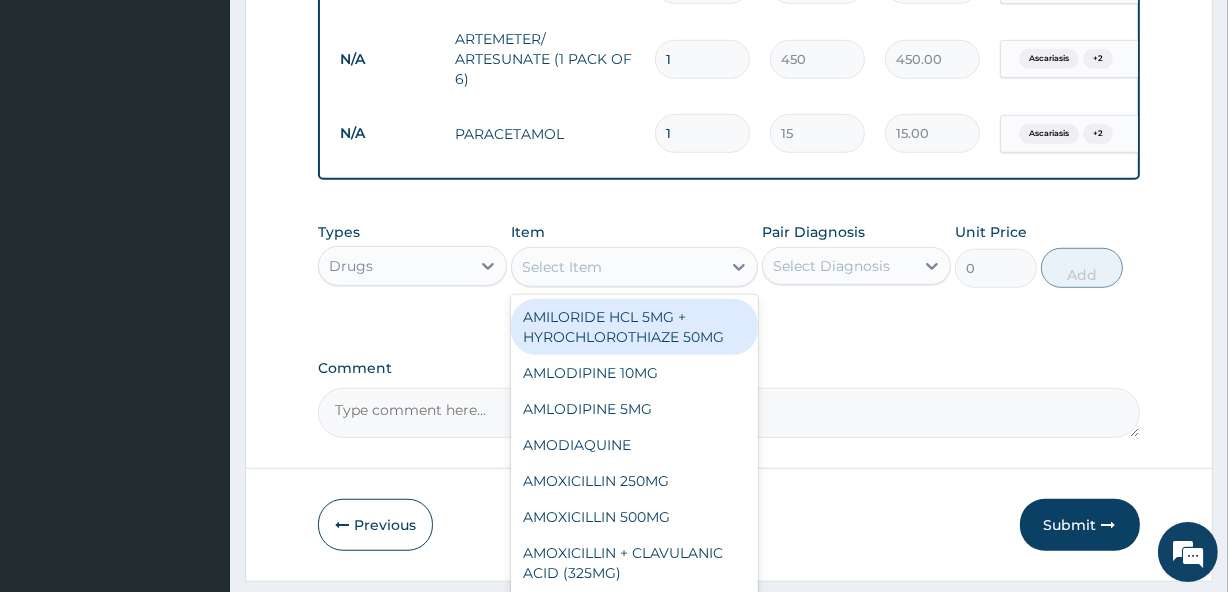 click on "Select Item" at bounding box center (562, 267) 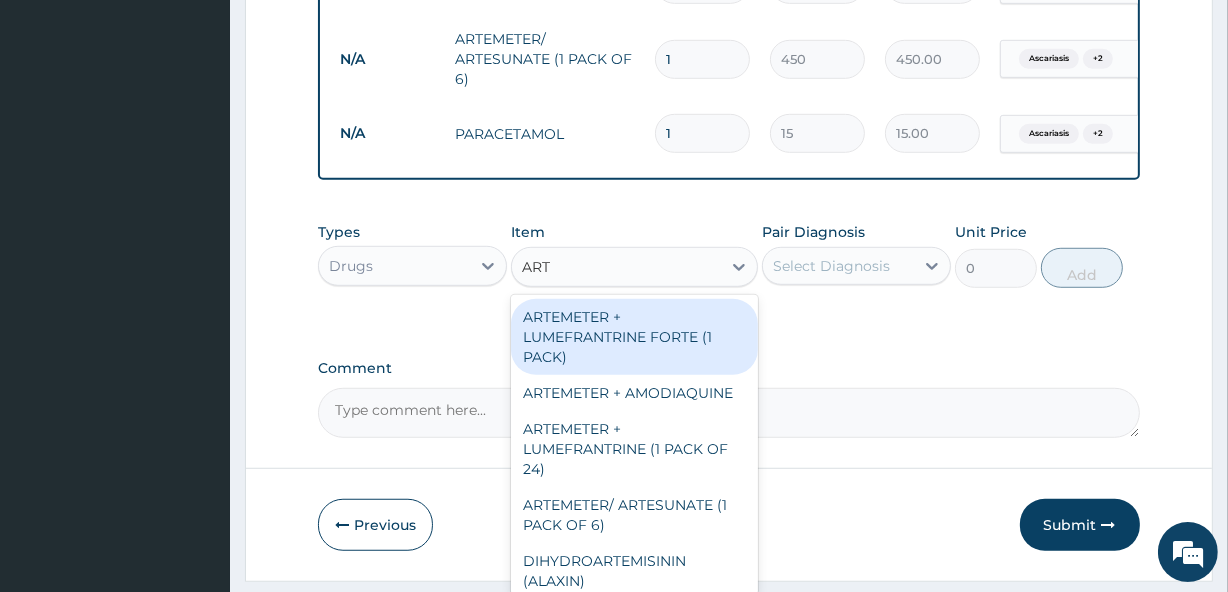 type on "ARTE" 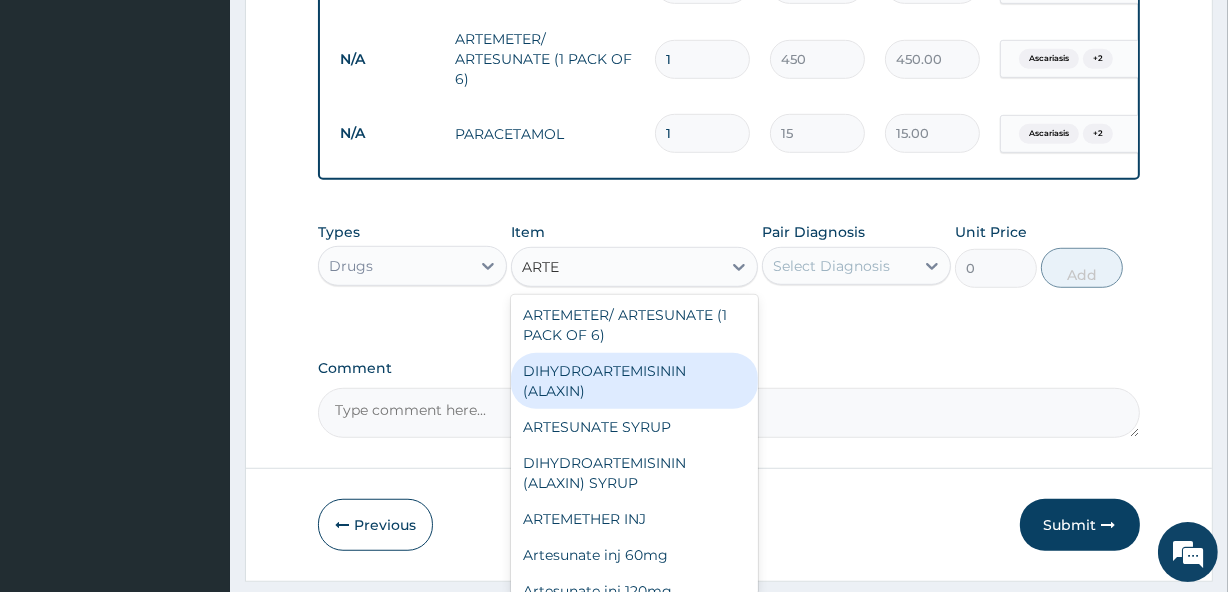 scroll, scrollTop: 228, scrollLeft: 0, axis: vertical 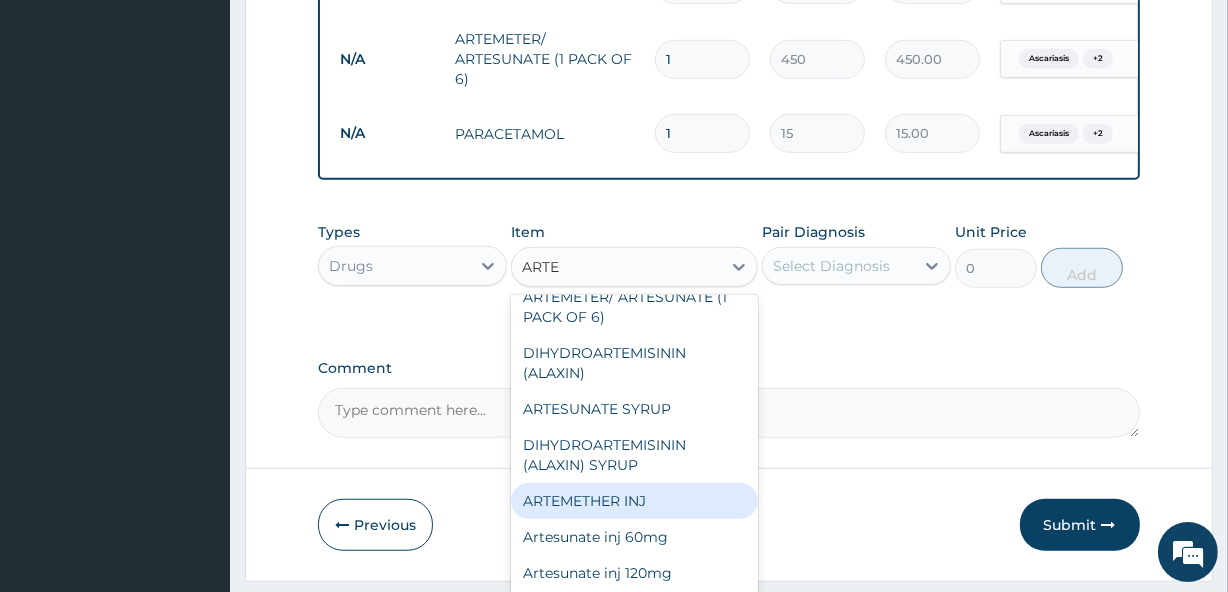 click on "ARTEMETHER INJ" at bounding box center [634, 501] 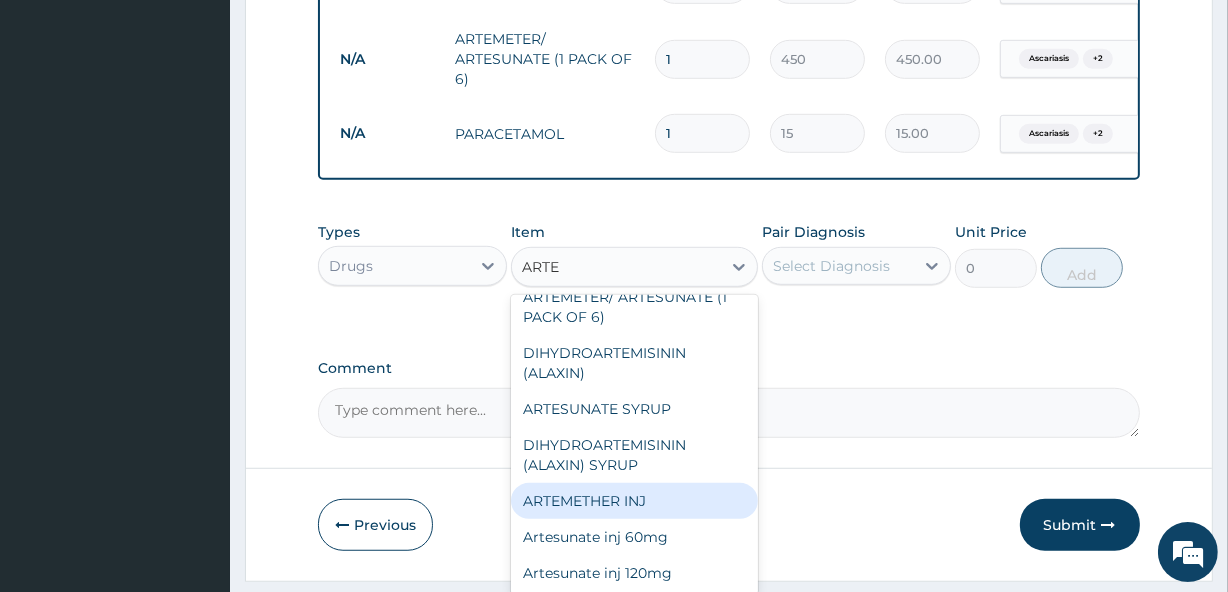 type 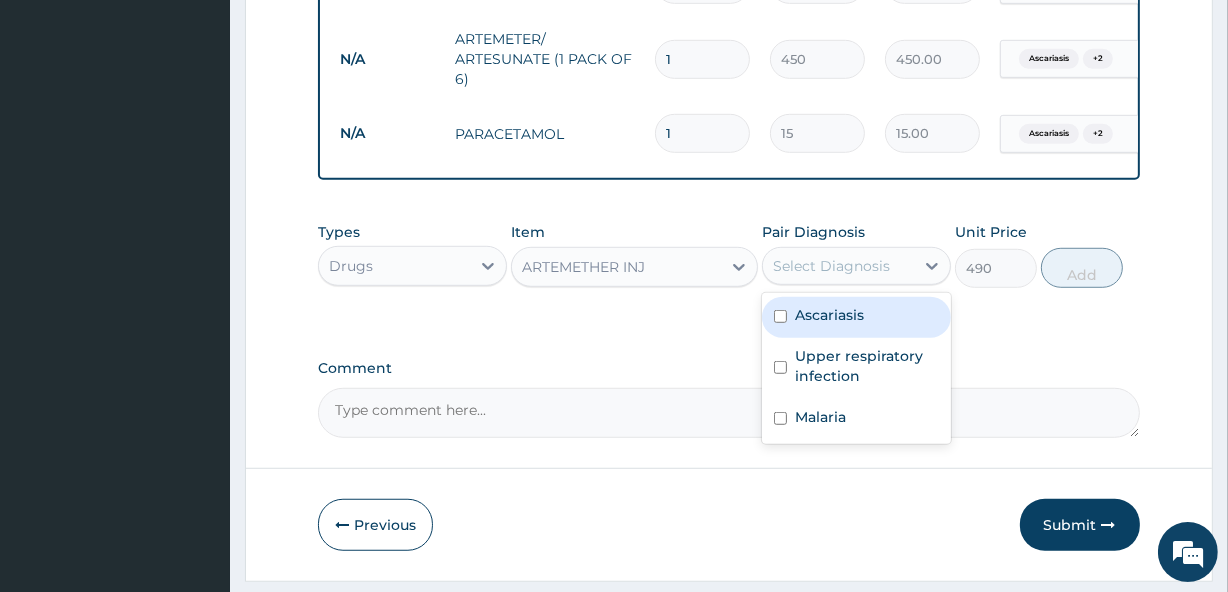 click on "Select Diagnosis" at bounding box center [838, 266] 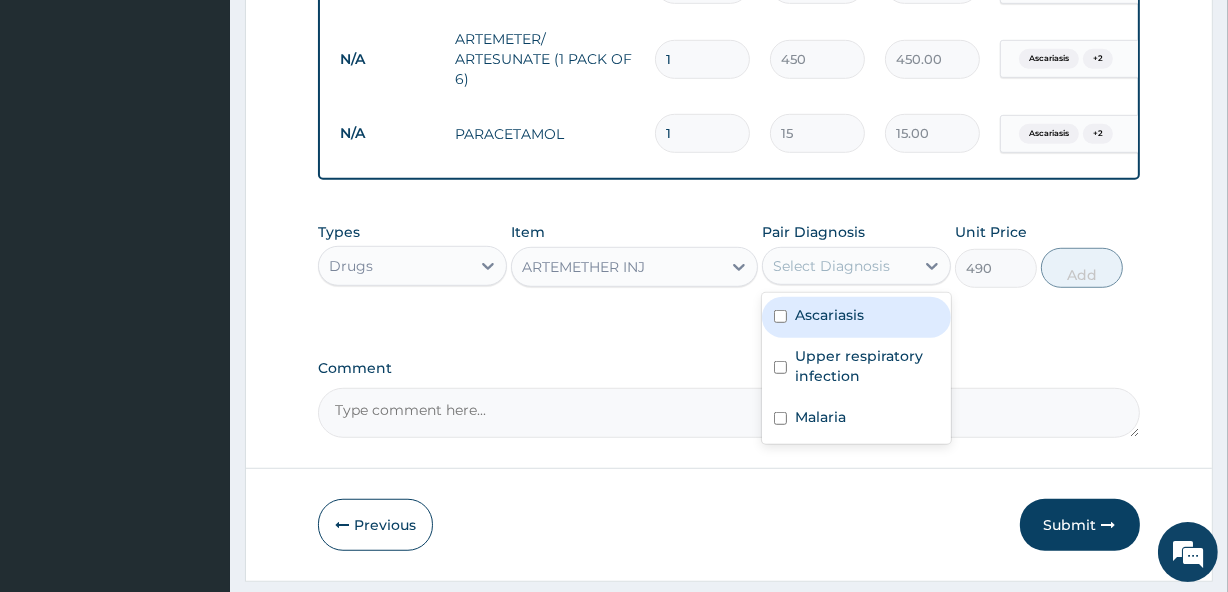 click on "Ascariasis" at bounding box center (829, 315) 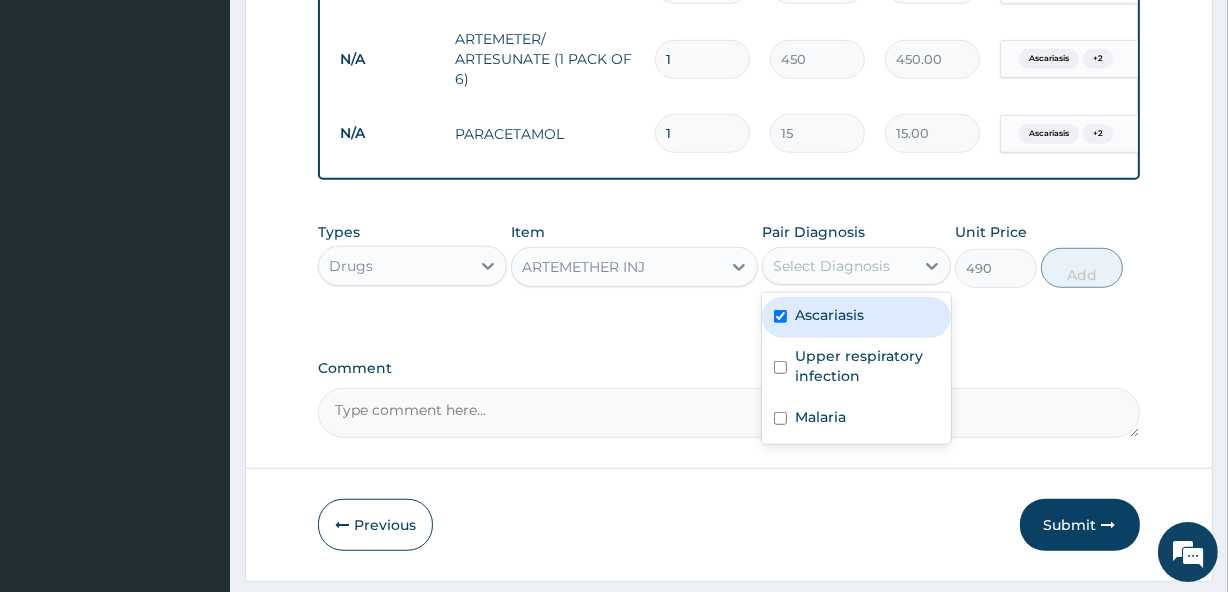 checkbox on "true" 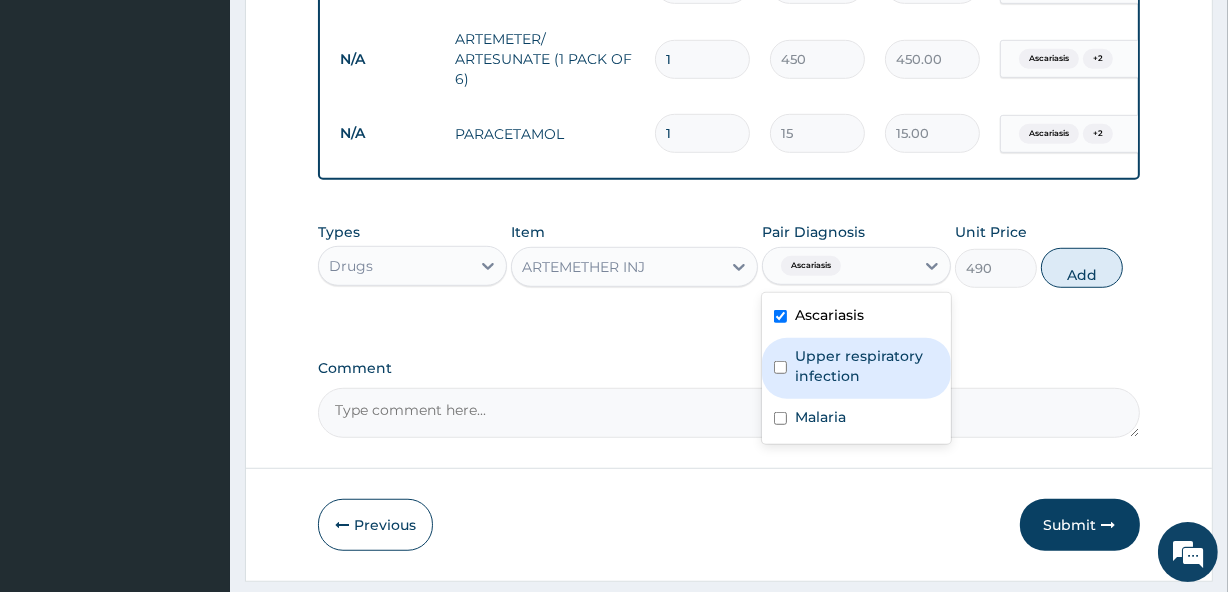 click on "Upper respiratory infection" at bounding box center (867, 366) 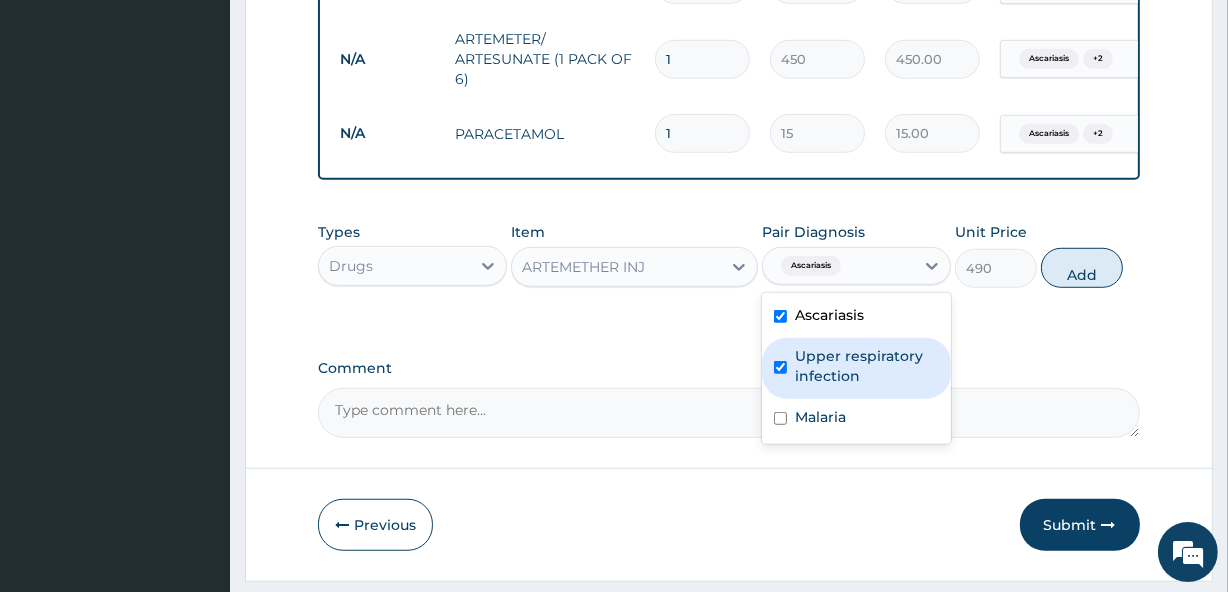 checkbox on "true" 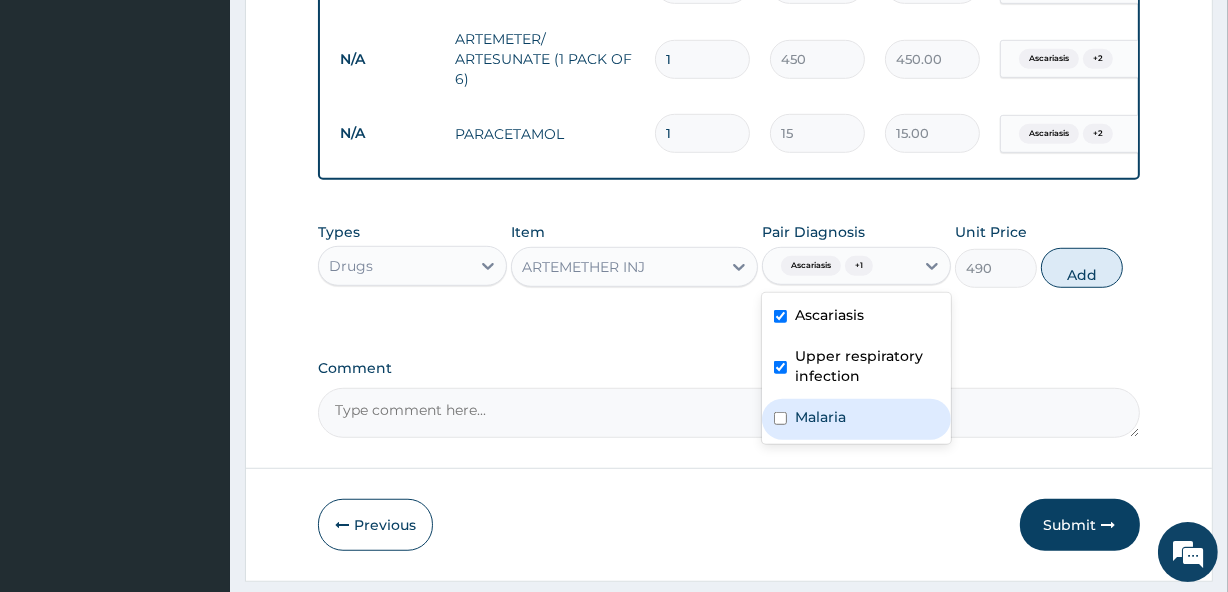 click on "Malaria" at bounding box center (820, 417) 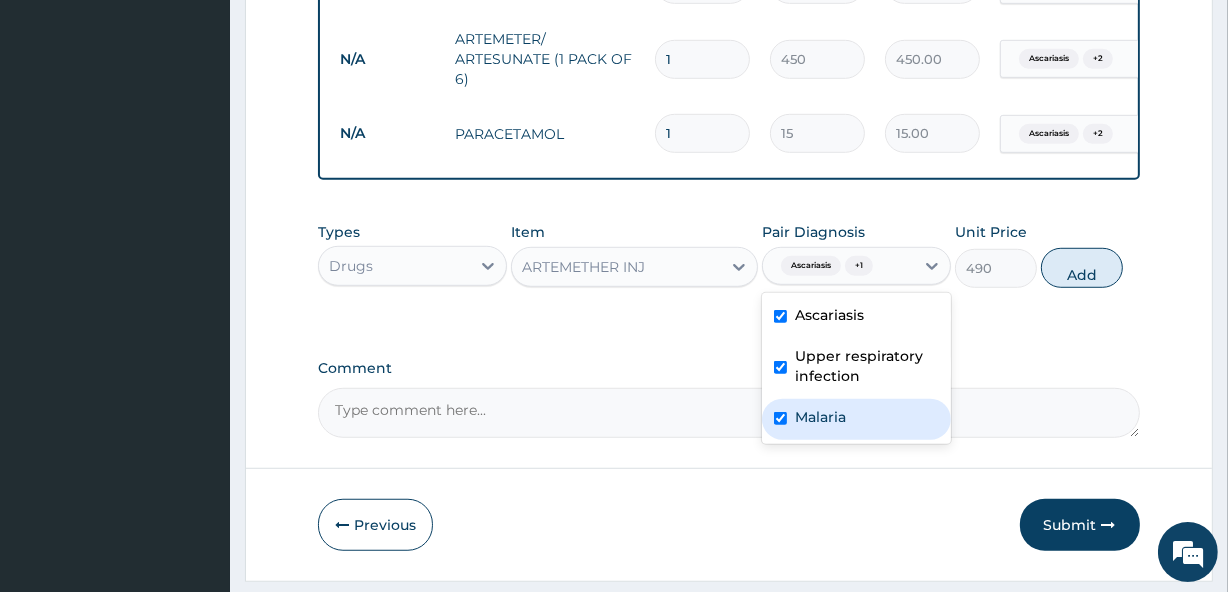 checkbox on "true" 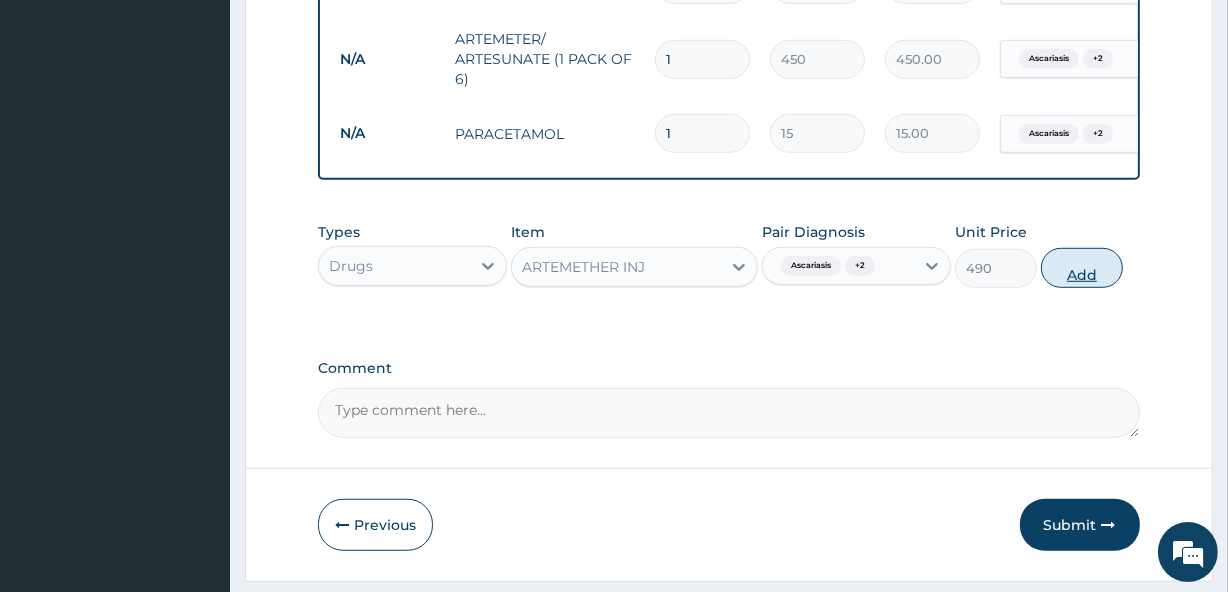 click on "Add" at bounding box center (1082, 268) 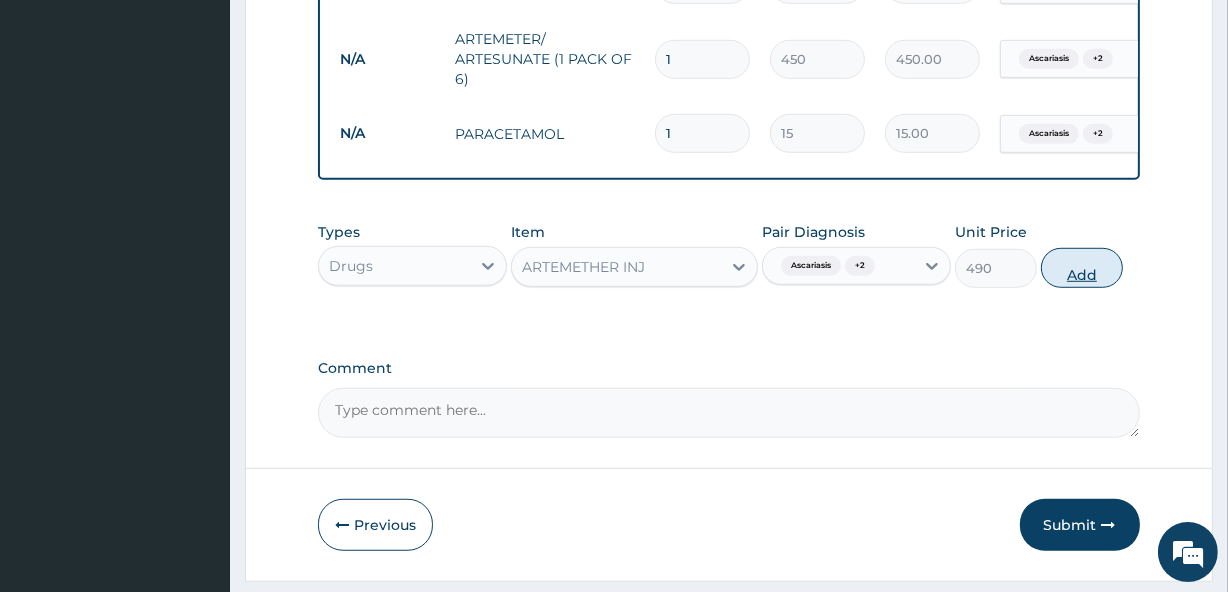type on "0" 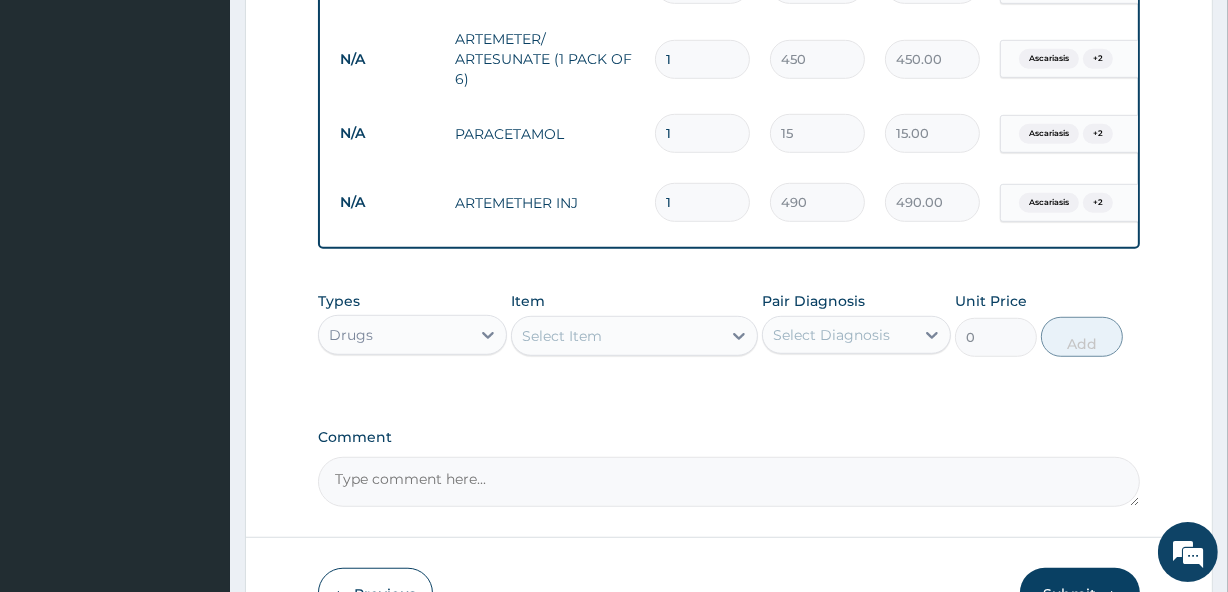 scroll, scrollTop: 0, scrollLeft: 181, axis: horizontal 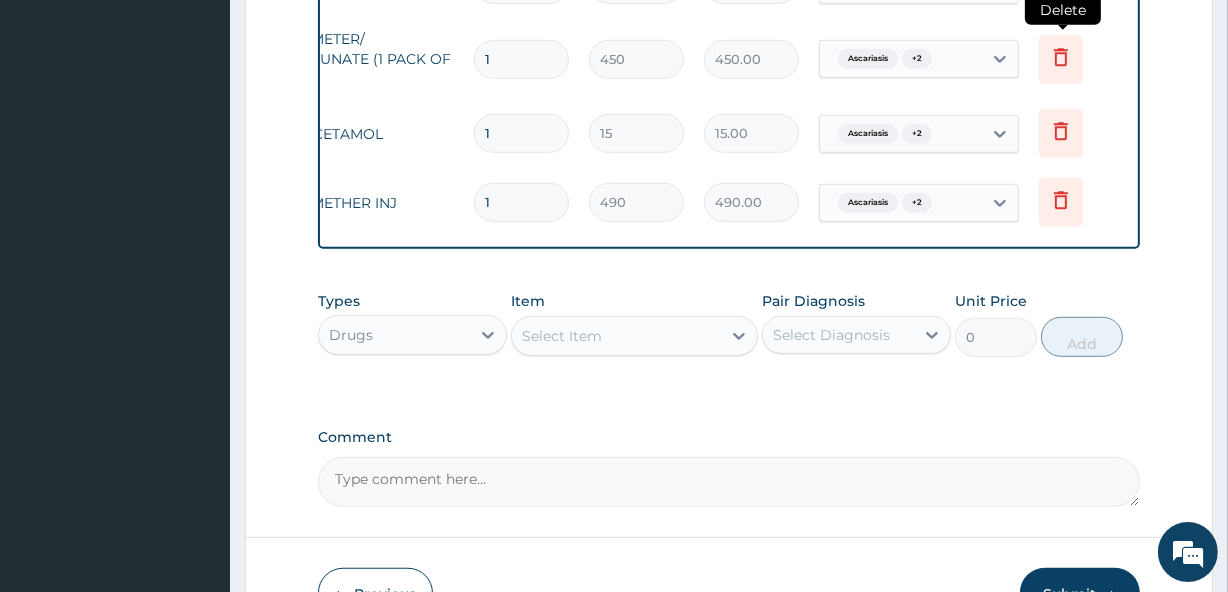 click at bounding box center [1061, 59] 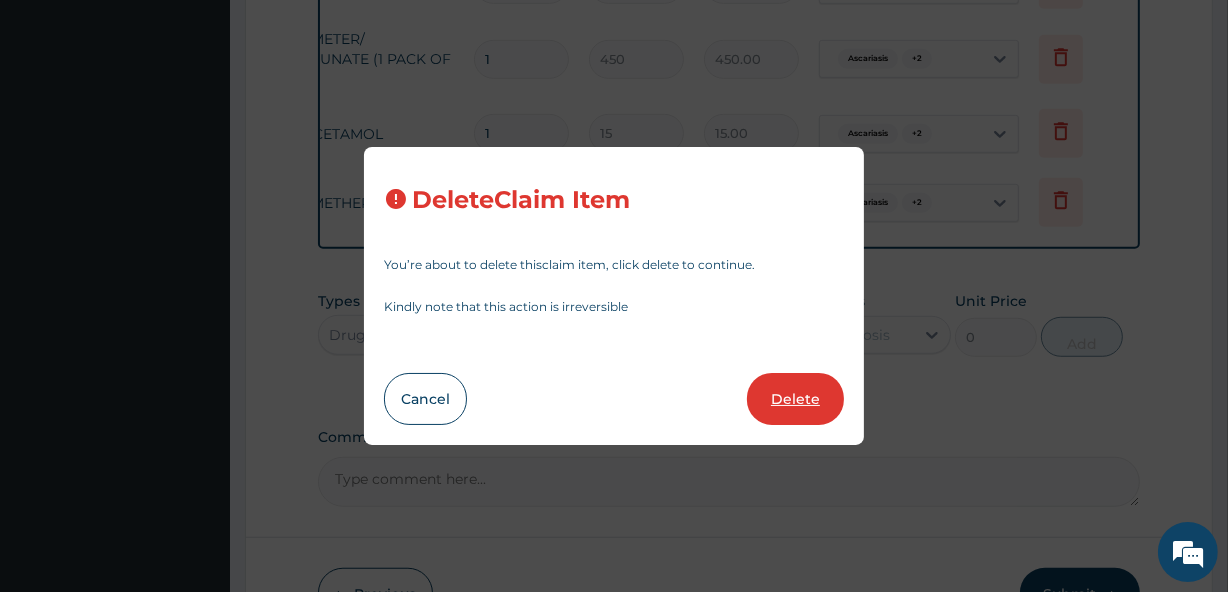 click on "Delete" at bounding box center [795, 399] 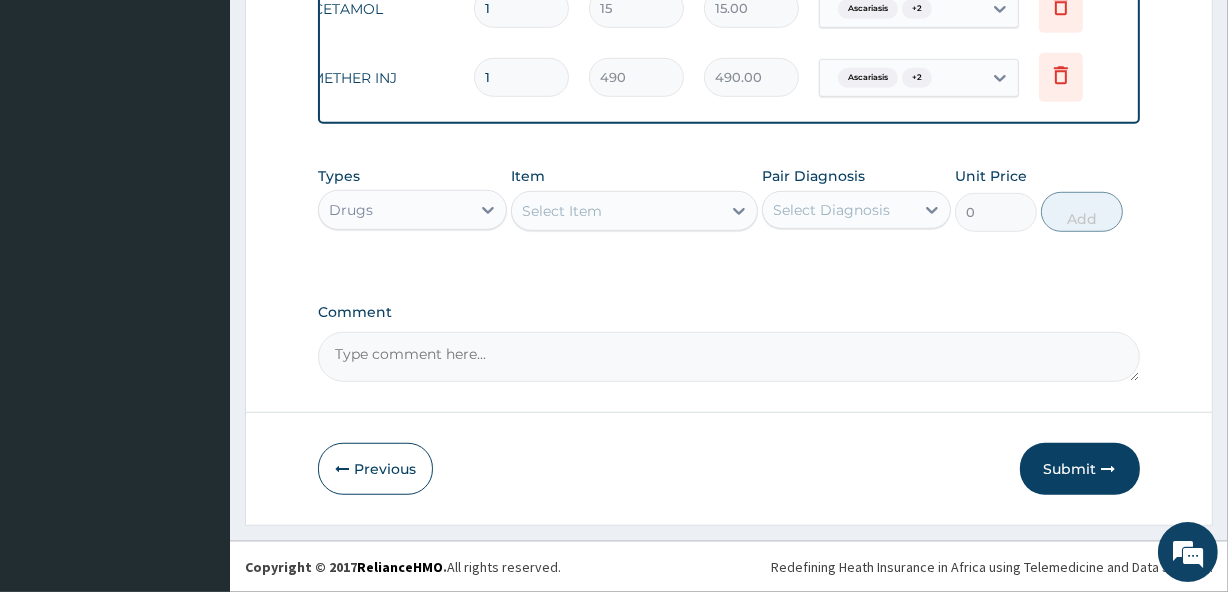 scroll, scrollTop: 1191, scrollLeft: 0, axis: vertical 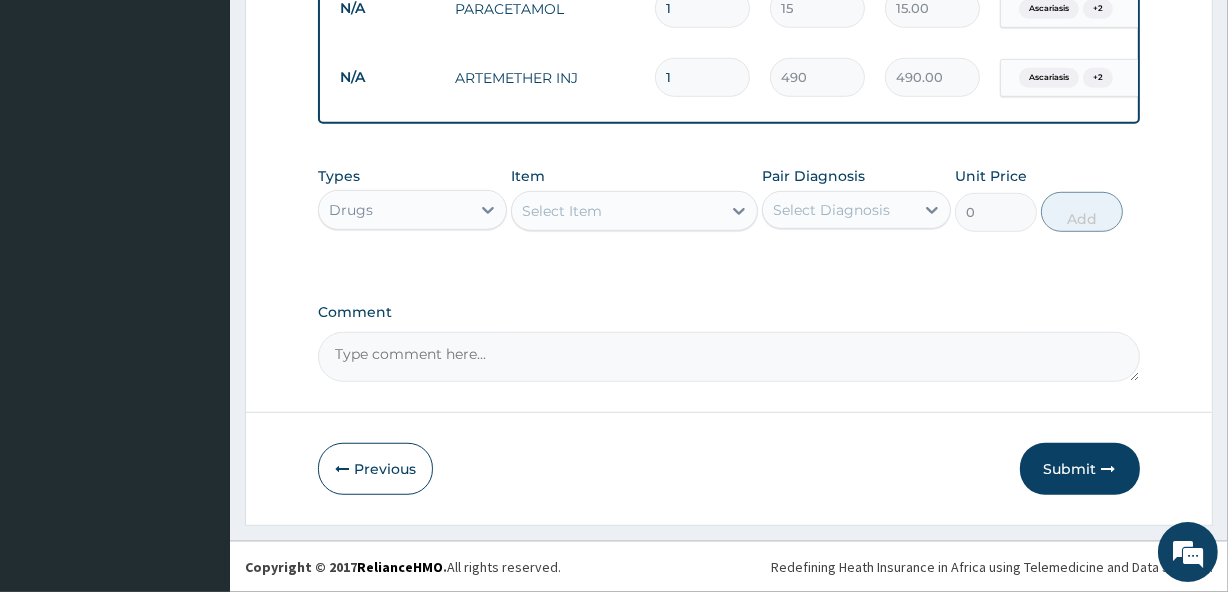 click on "Select Item" at bounding box center [616, 211] 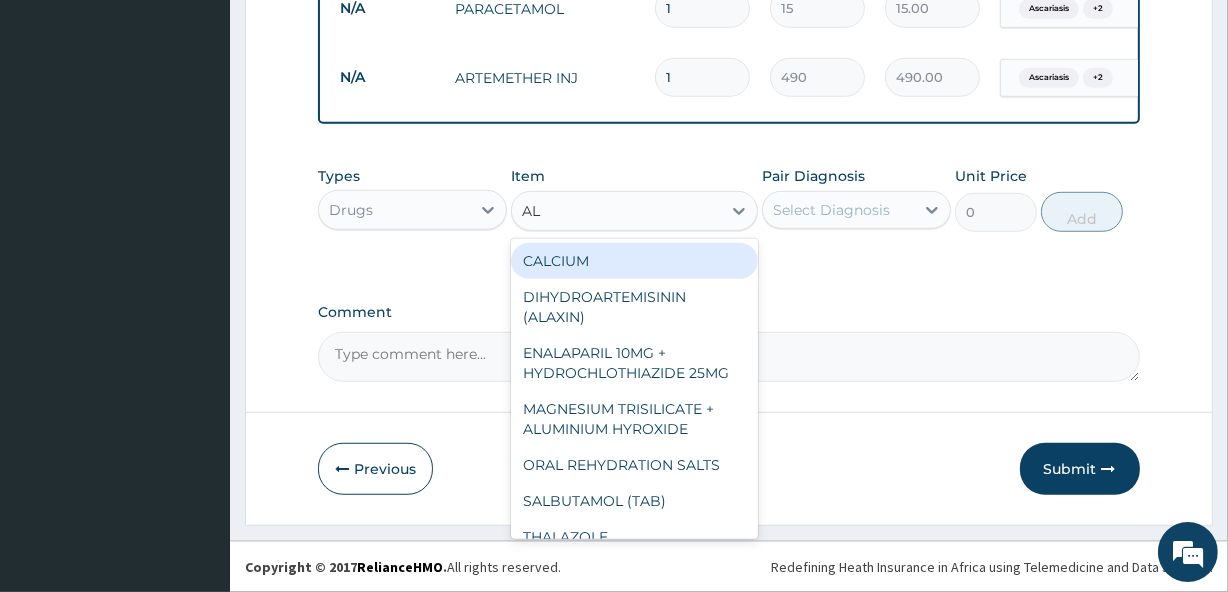 type on "ALB" 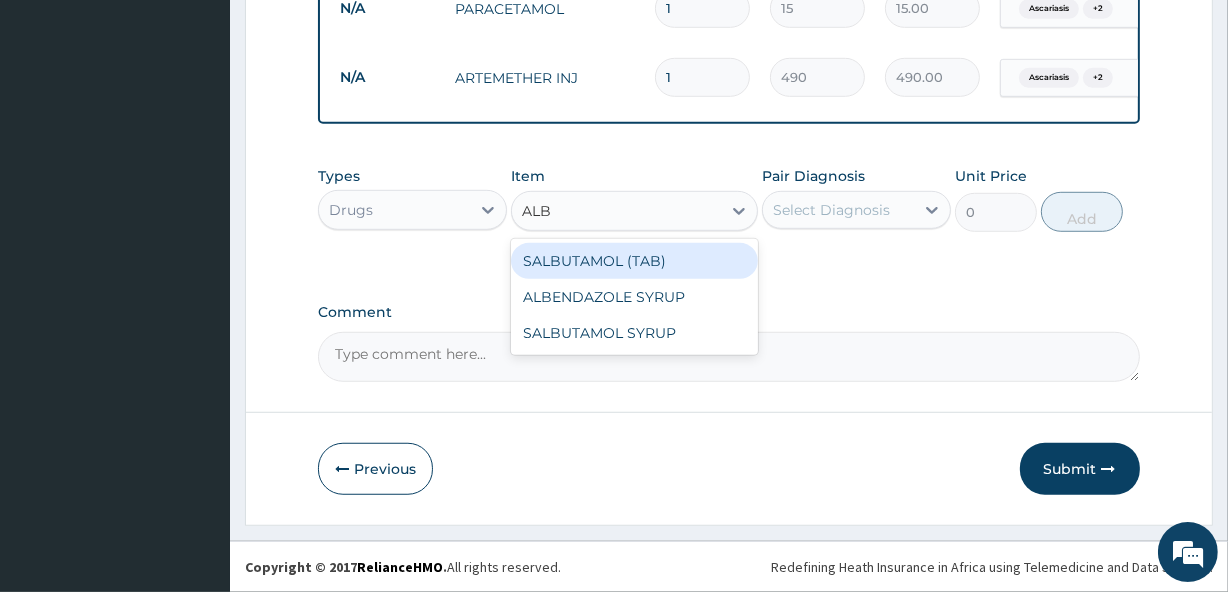 click on "SALBUTAMOL (TAB)" at bounding box center [634, 261] 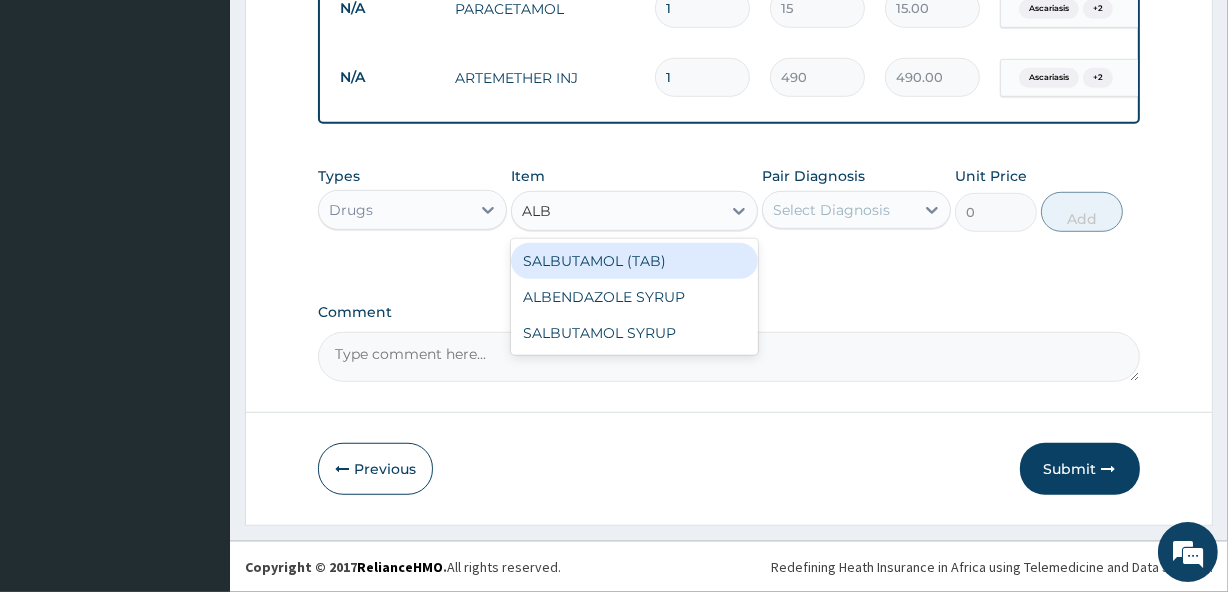 type 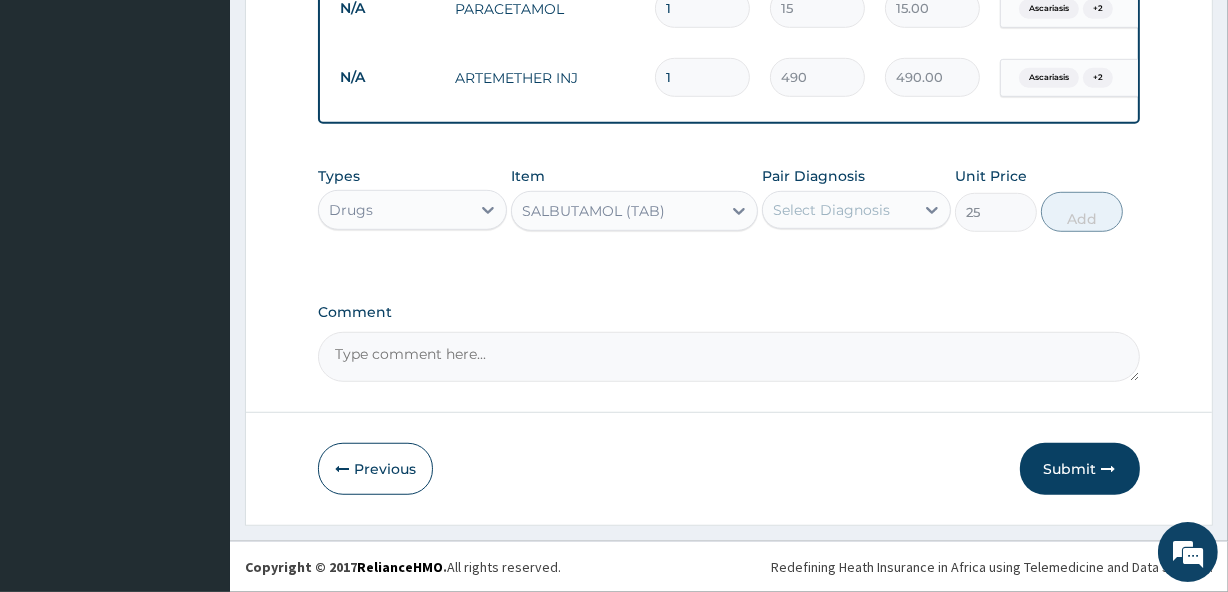 click on "Select Diagnosis" at bounding box center [831, 210] 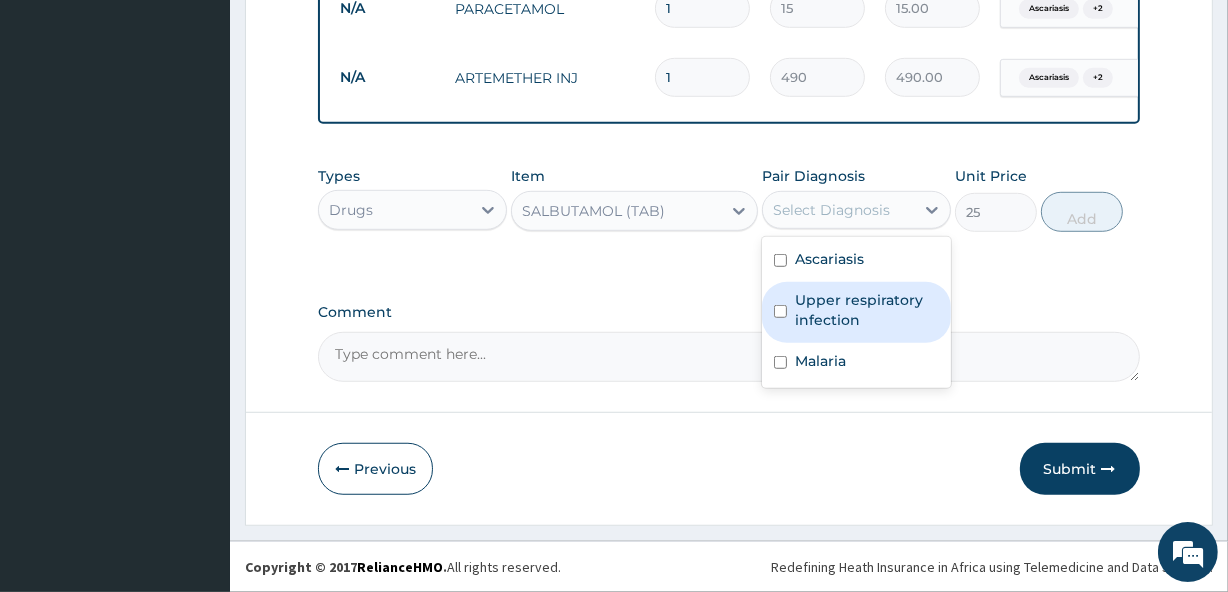 drag, startPoint x: 823, startPoint y: 253, endPoint x: 837, endPoint y: 302, distance: 50.96077 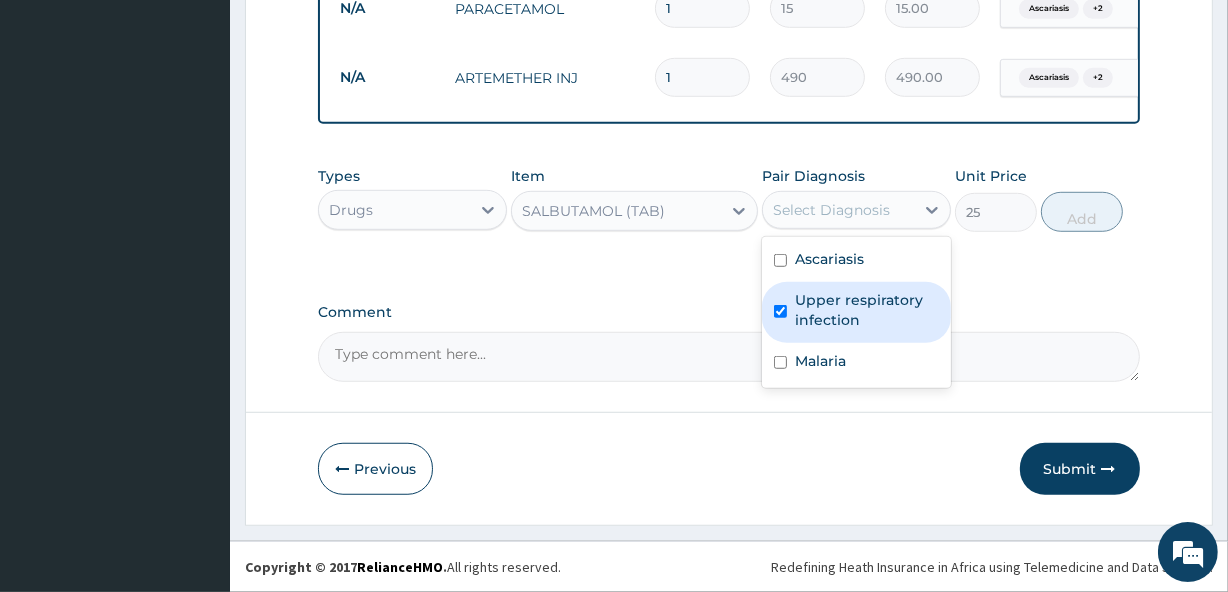 checkbox on "true" 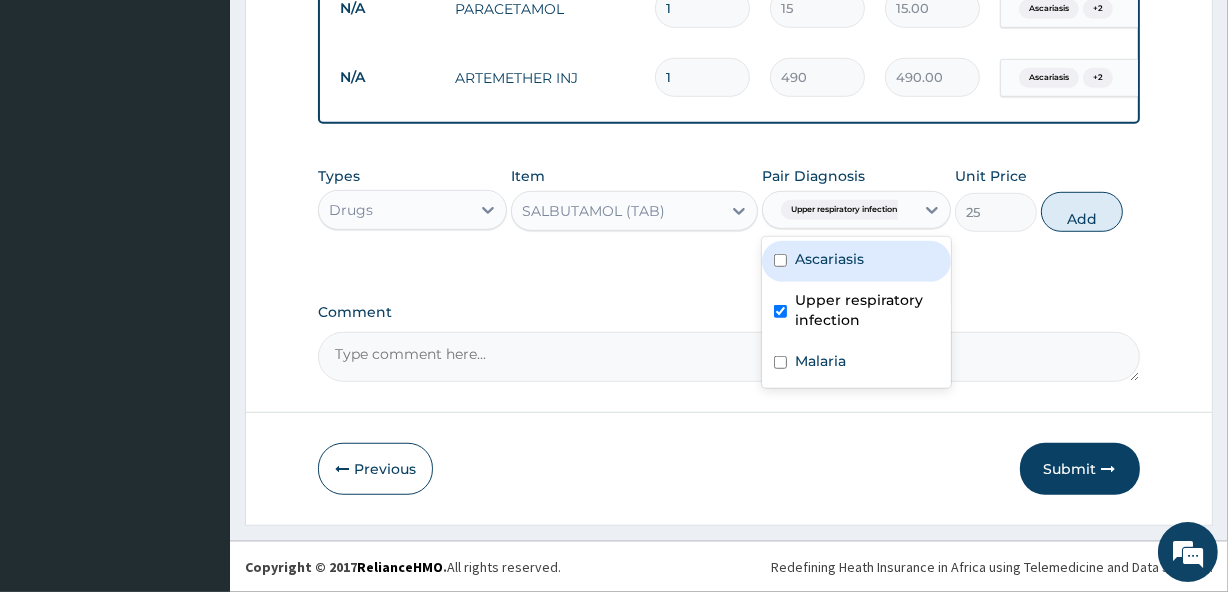 drag, startPoint x: 811, startPoint y: 240, endPoint x: 807, endPoint y: 272, distance: 32.24903 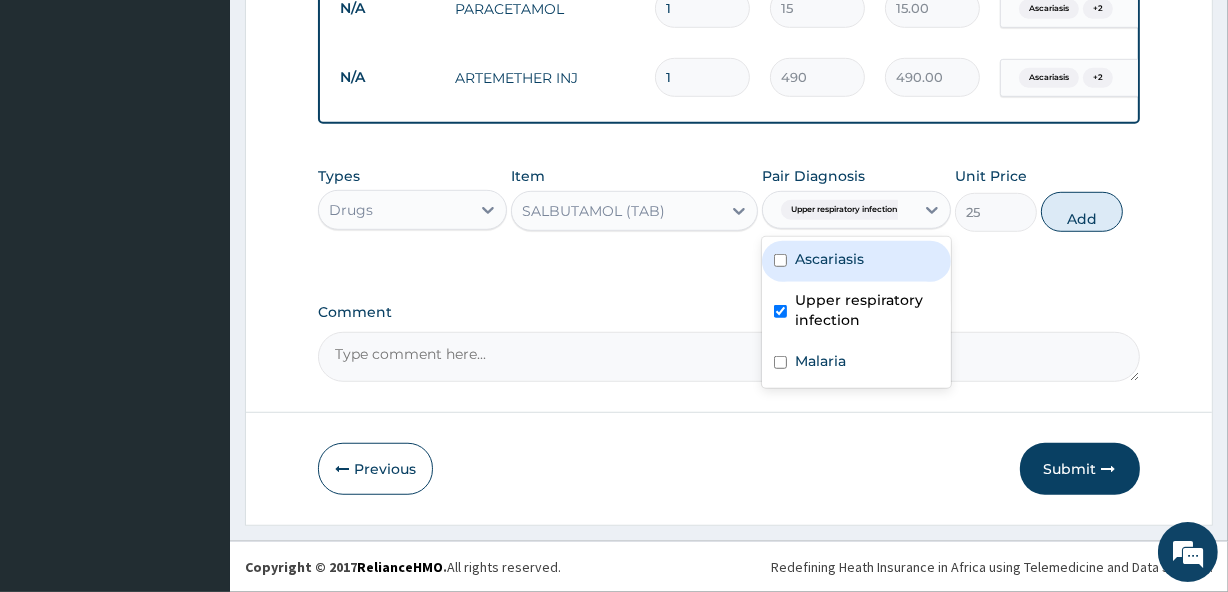 click on "Ascariasis" at bounding box center (856, 261) 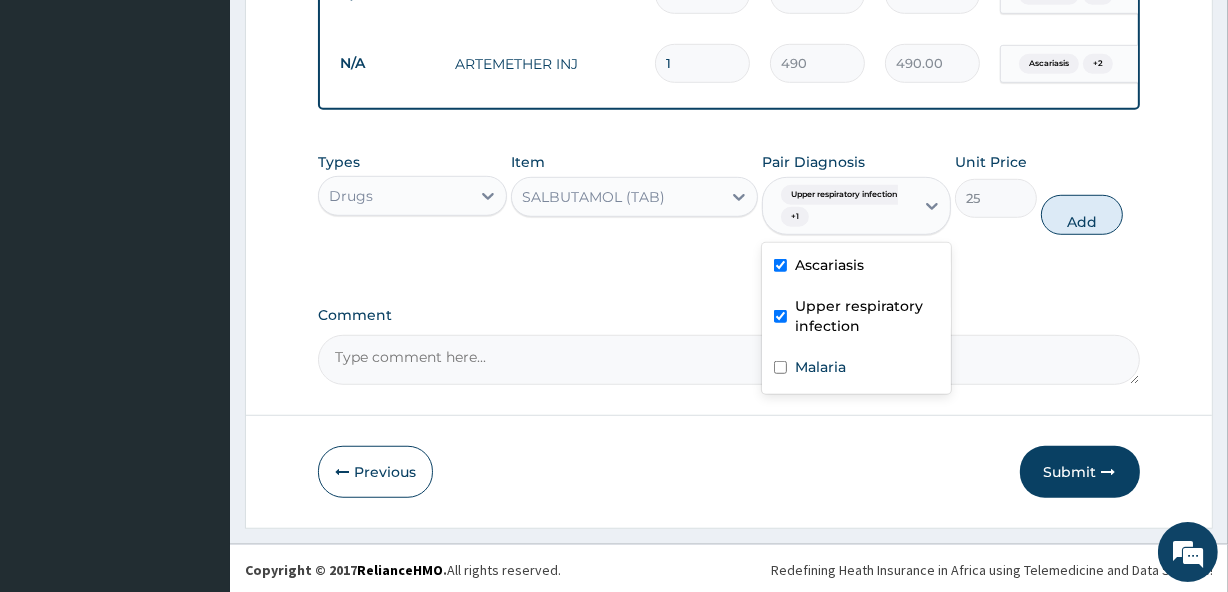 click on "Ascariasis" at bounding box center [829, 265] 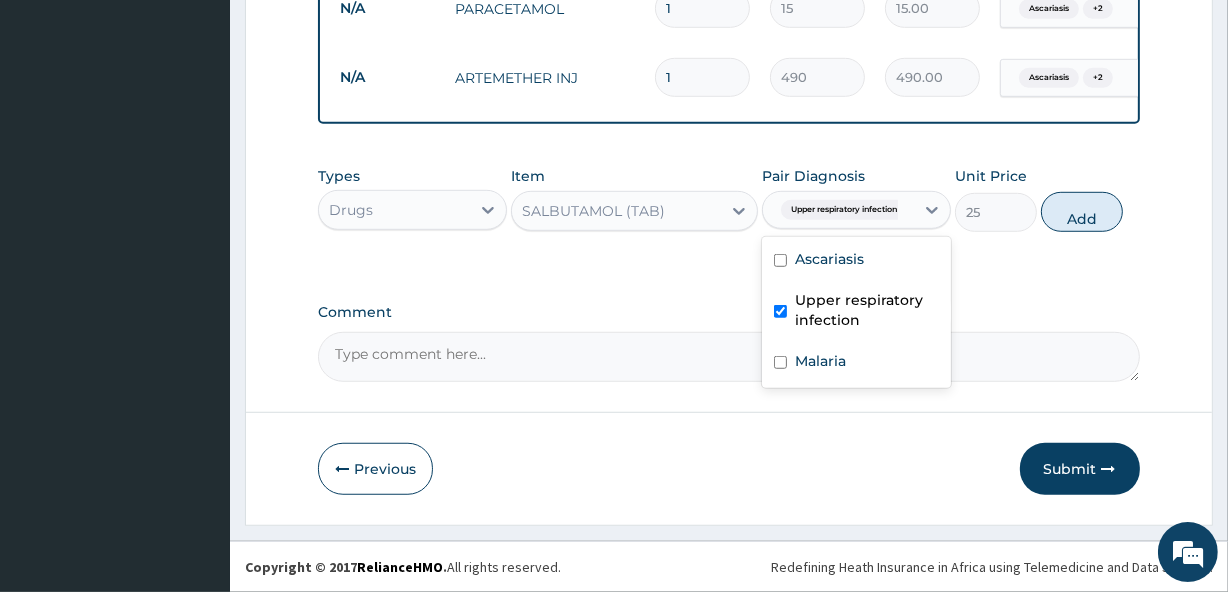 drag, startPoint x: 807, startPoint y: 272, endPoint x: 806, endPoint y: 304, distance: 32.01562 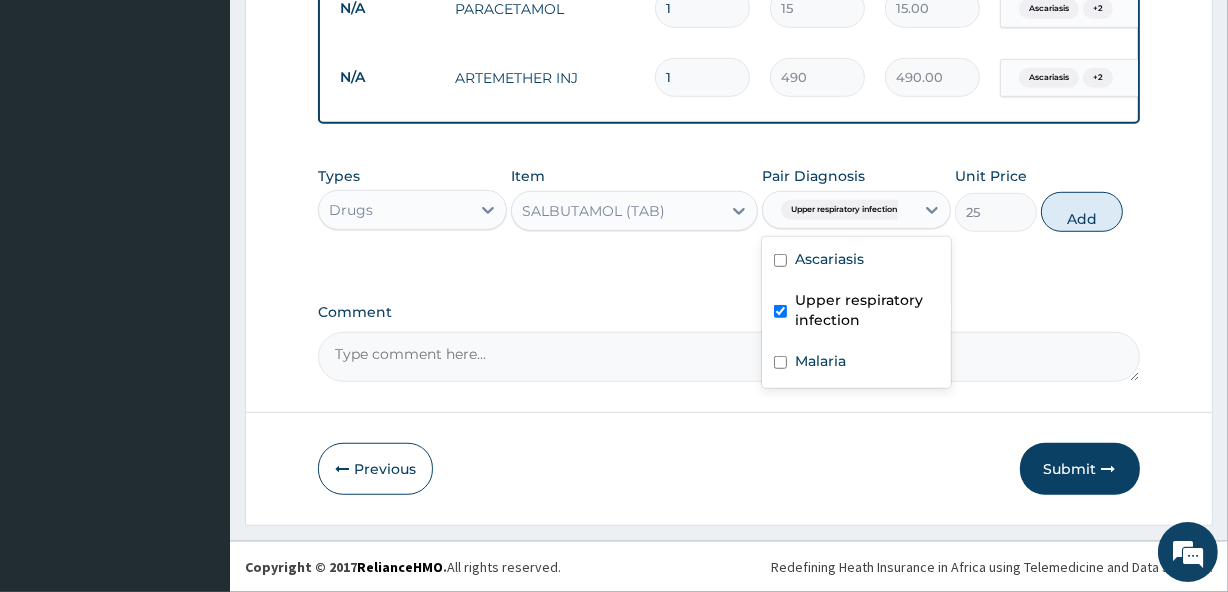 click on "Ascariasis Upper respiratory infection Malaria" at bounding box center (856, 312) 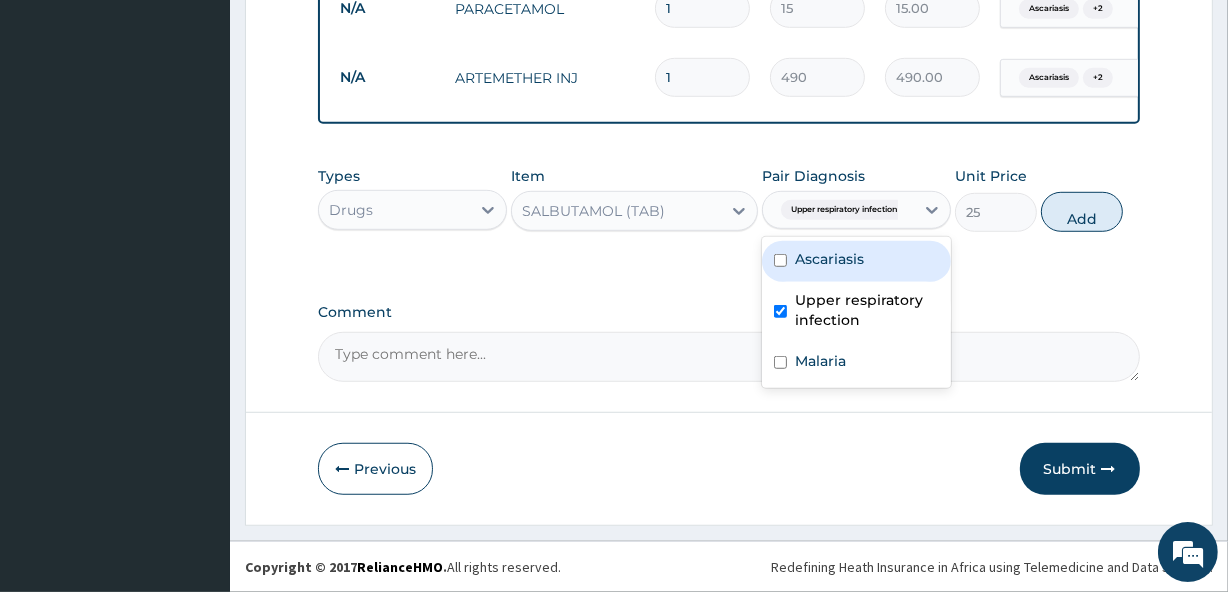 click on "Ascariasis" at bounding box center [829, 259] 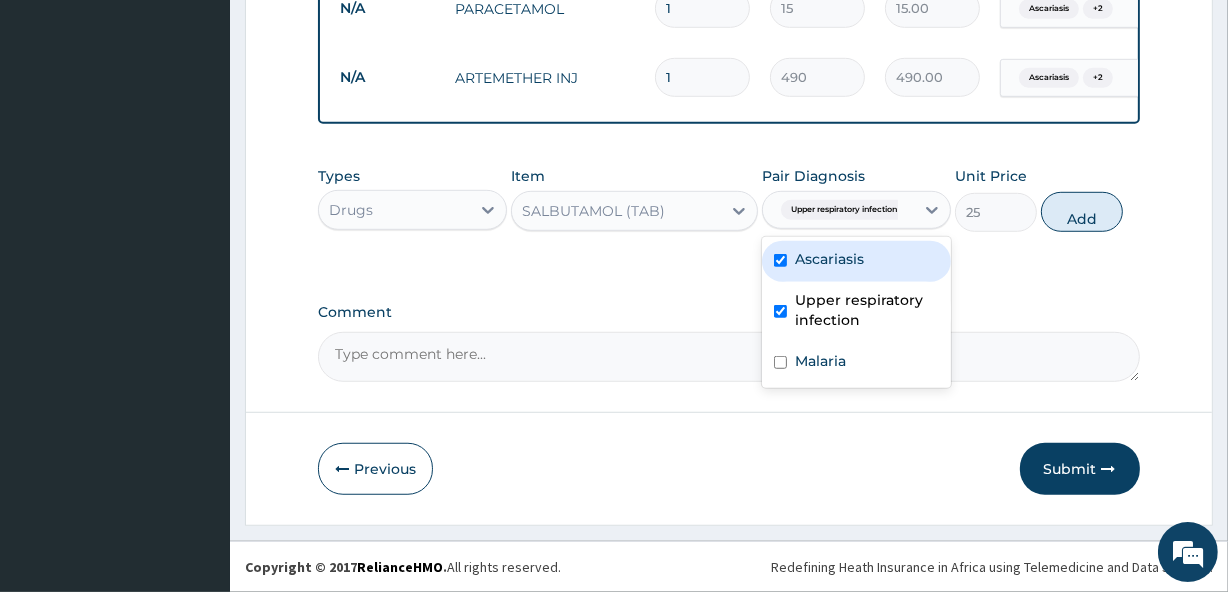 checkbox on "true" 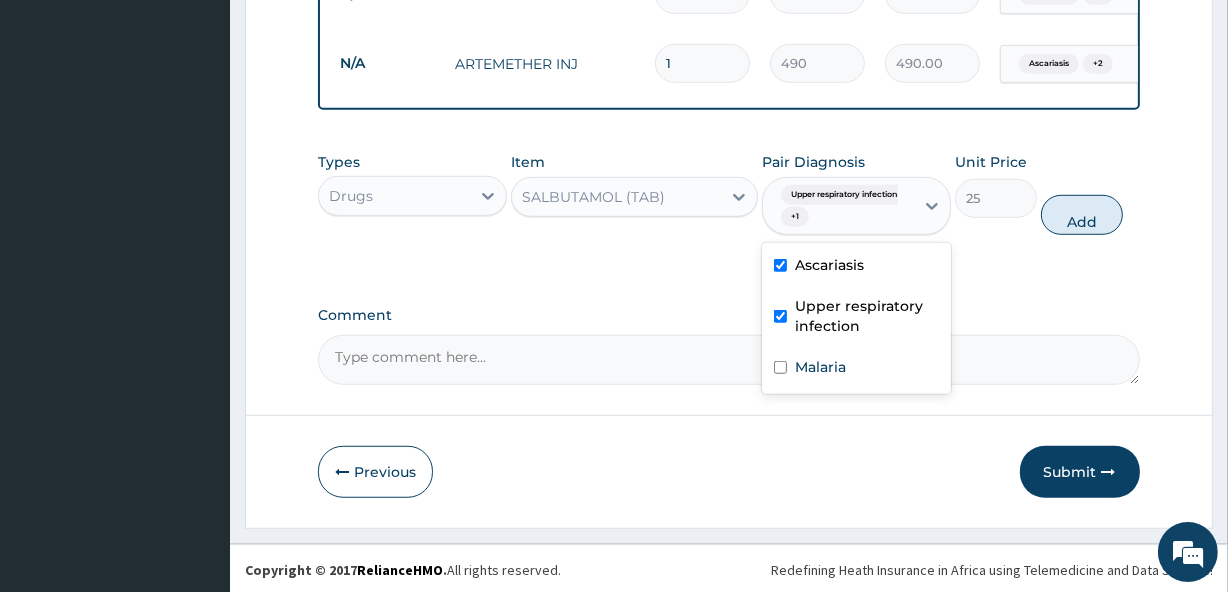 click on "Upper respiratory infection" at bounding box center (867, 316) 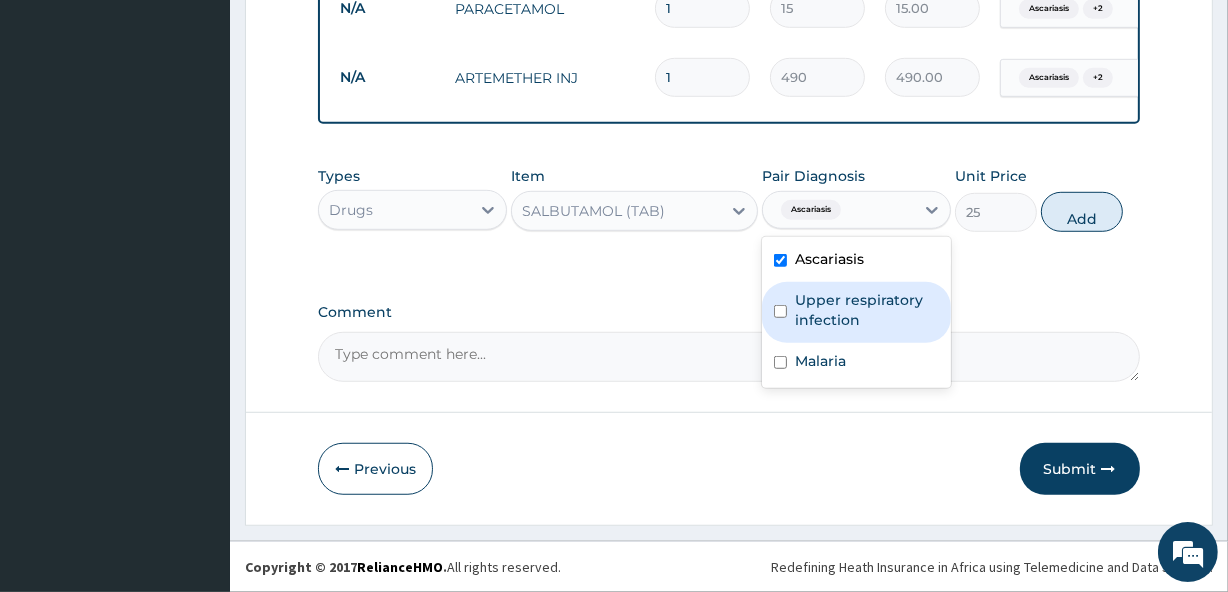 click on "Upper respiratory infection" at bounding box center (867, 310) 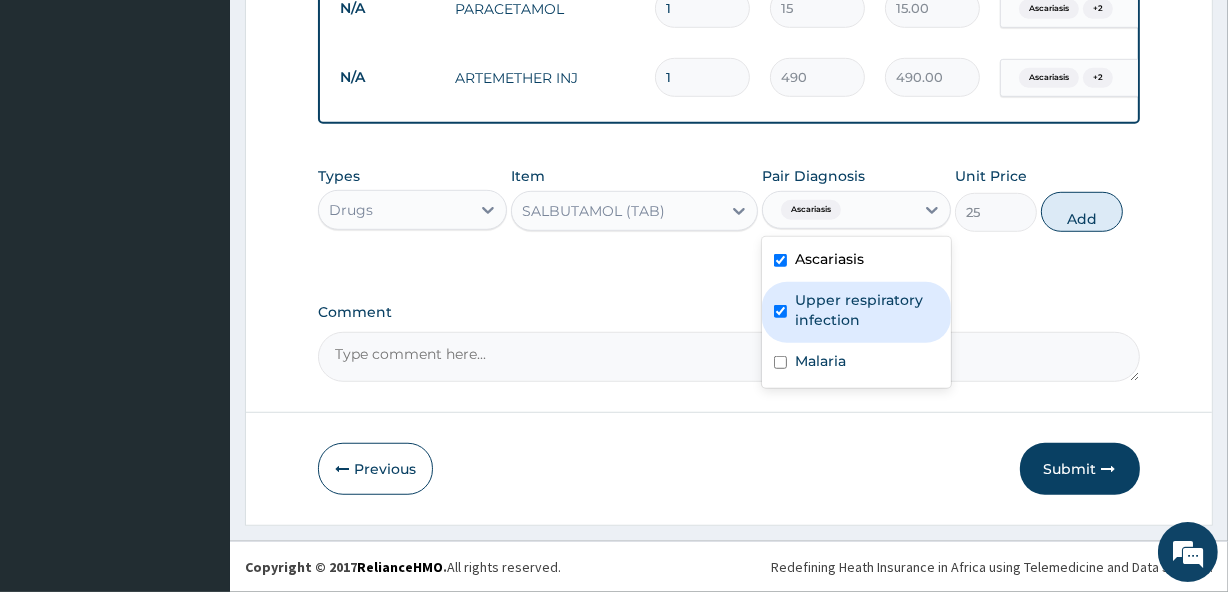 checkbox on "true" 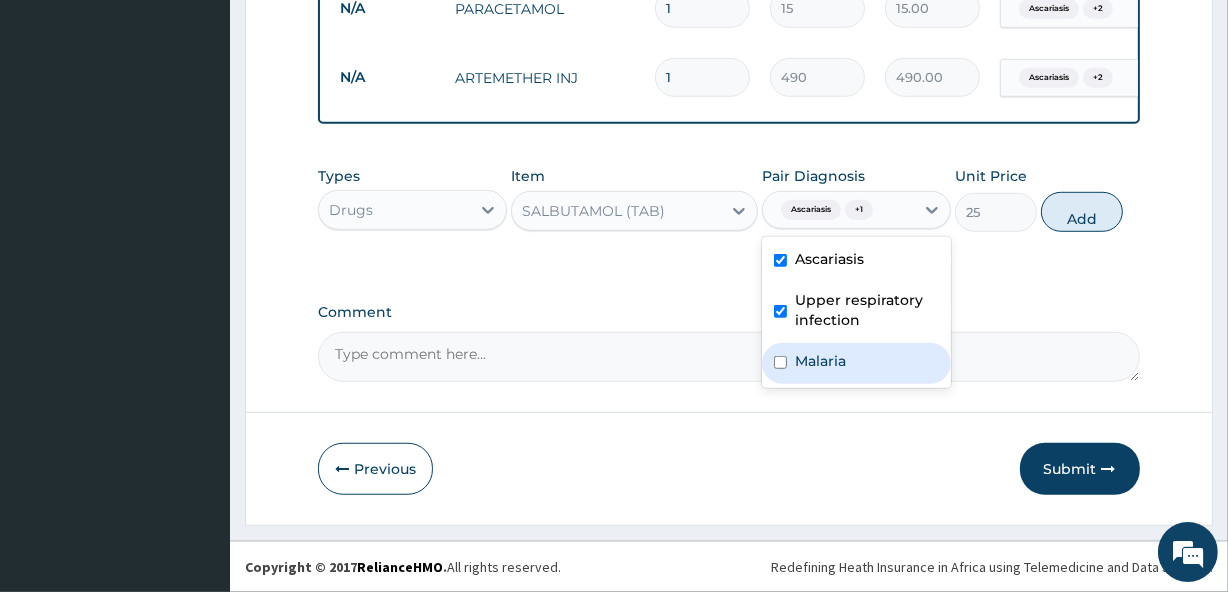 click on "Malaria" at bounding box center (820, 361) 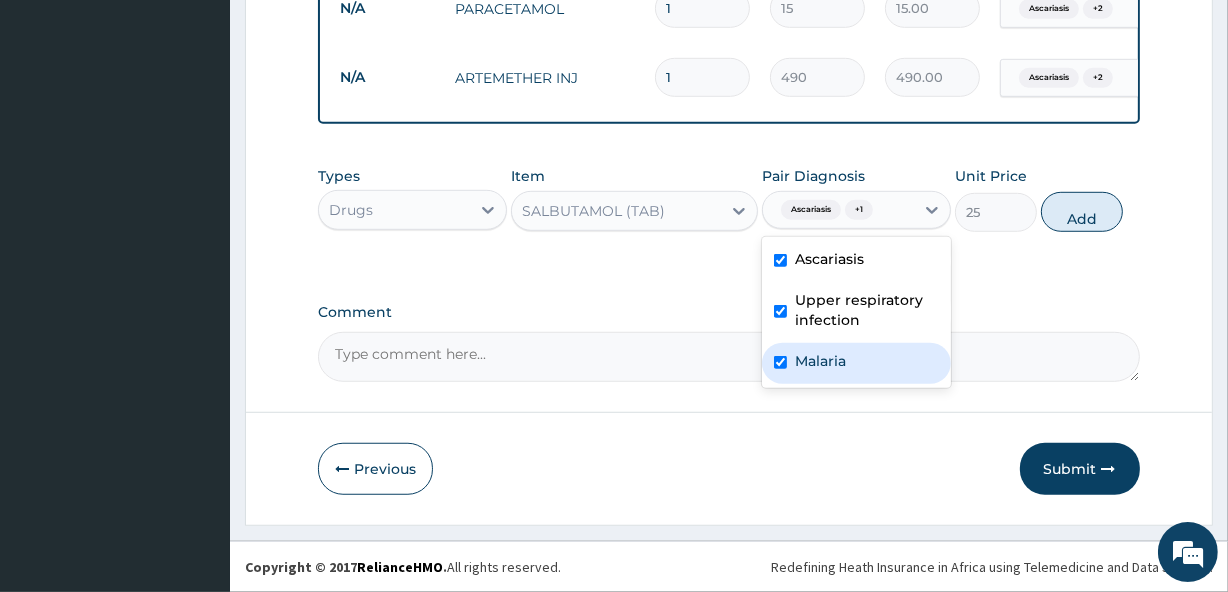 checkbox on "true" 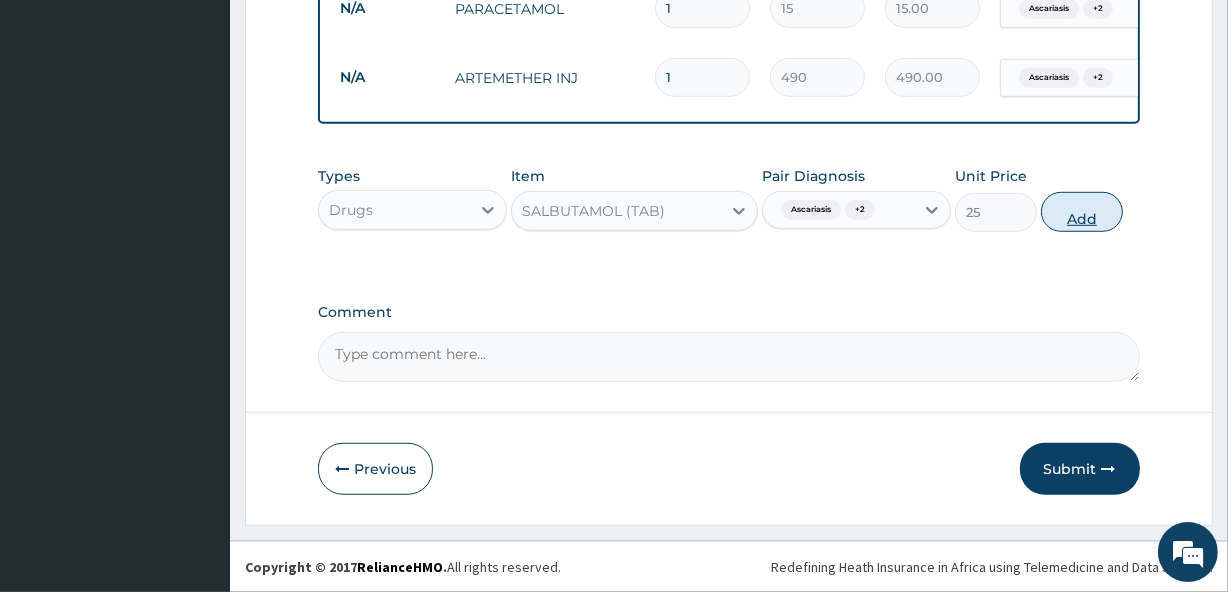 click on "Add" at bounding box center [1082, 212] 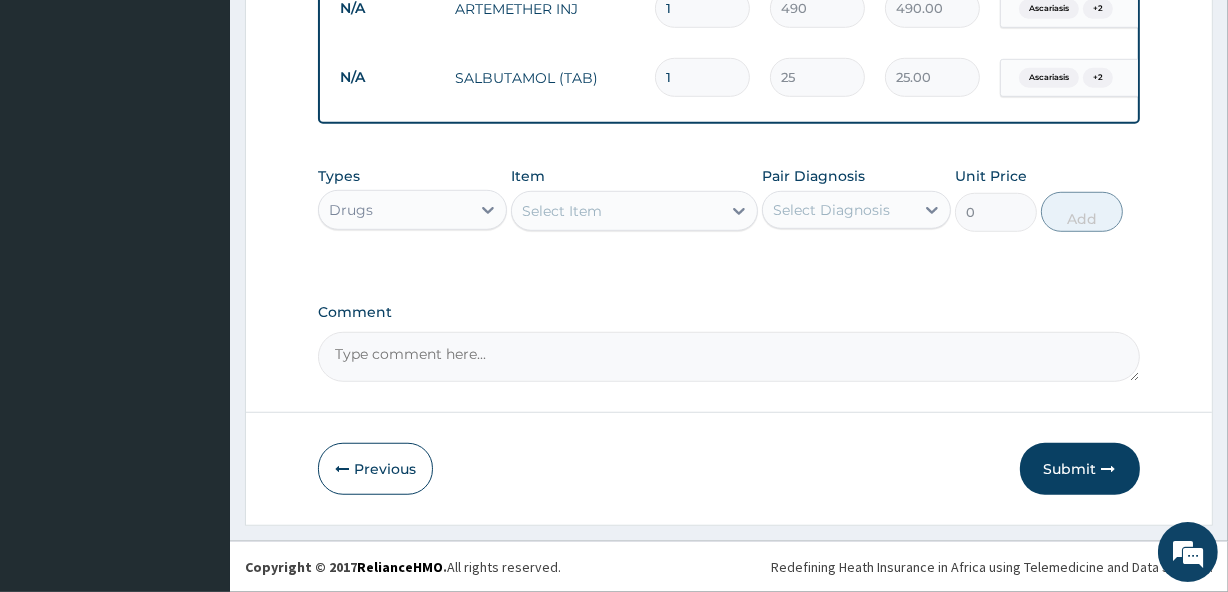 scroll, scrollTop: 1261, scrollLeft: 0, axis: vertical 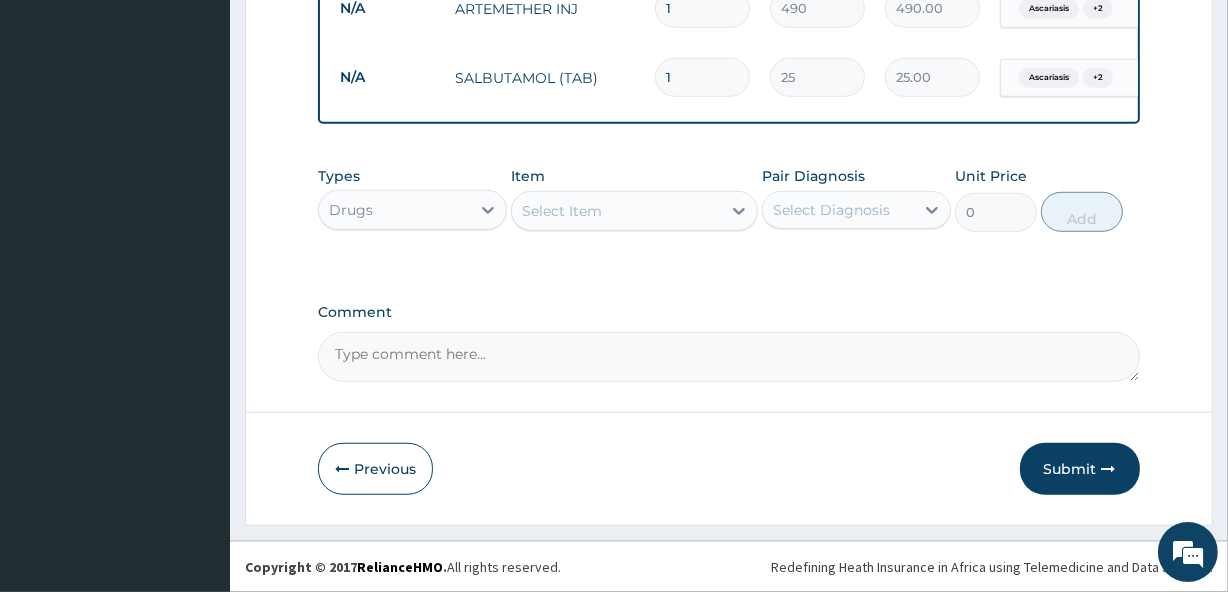 click on "Select Item" at bounding box center (562, 211) 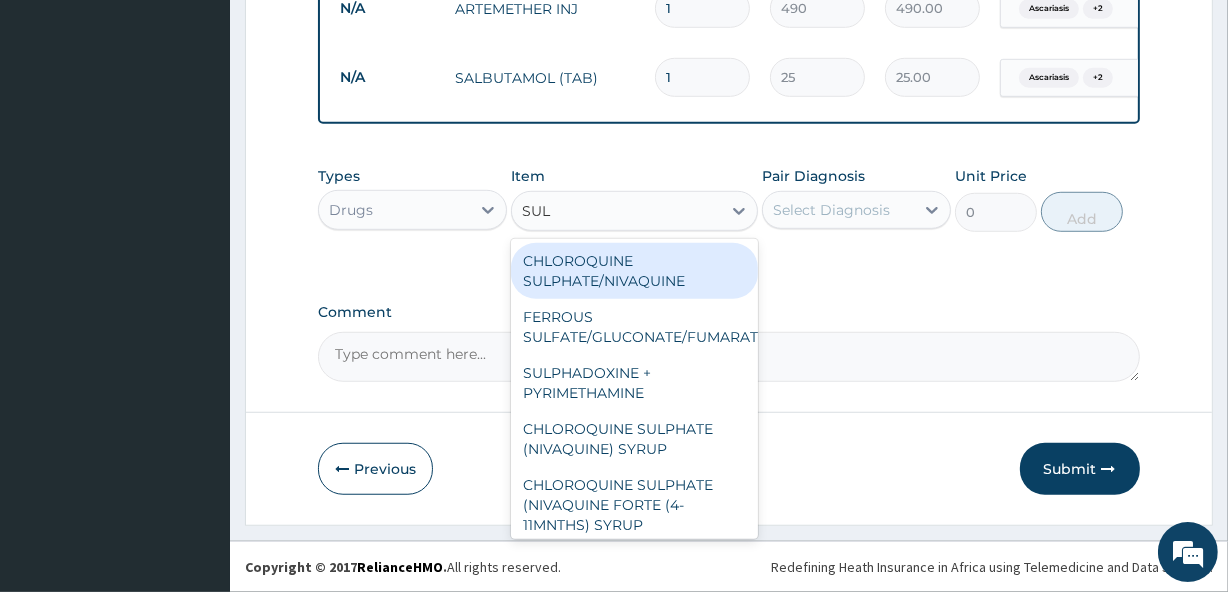 type on "SULP" 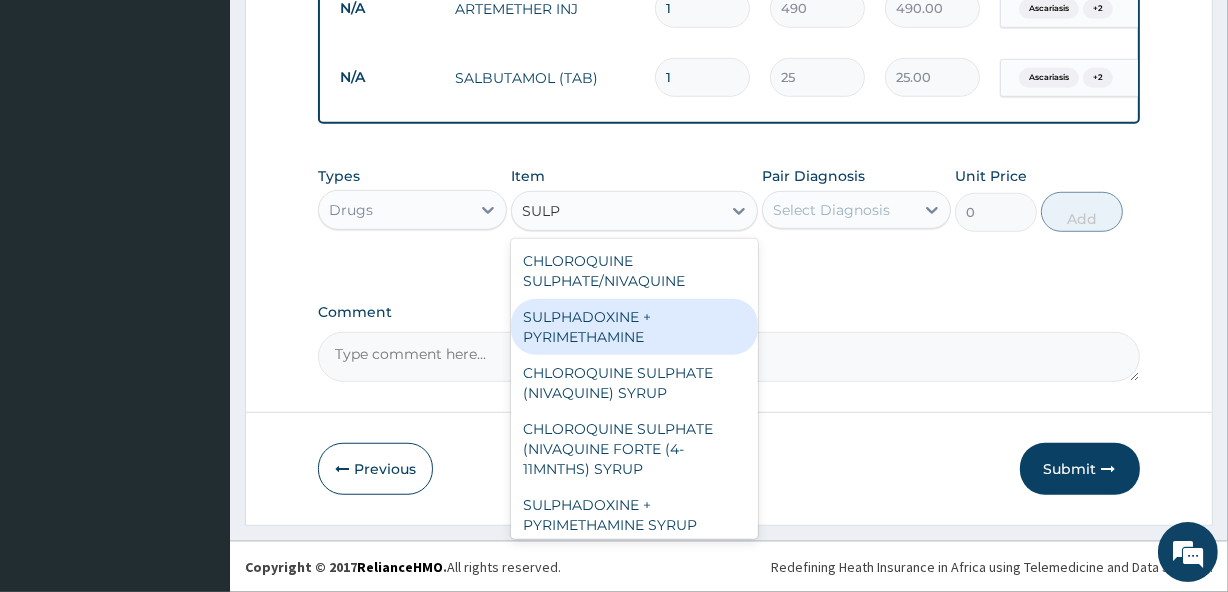 click on "SULPHADOXINE + PYRIMETHAMINE" at bounding box center [634, 327] 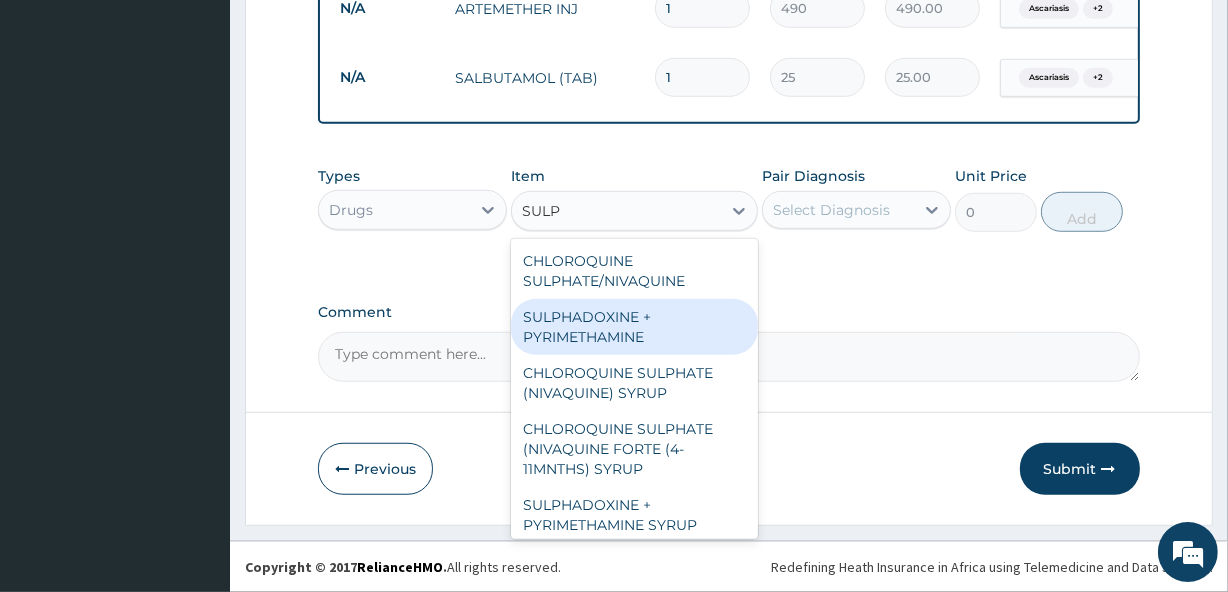 type 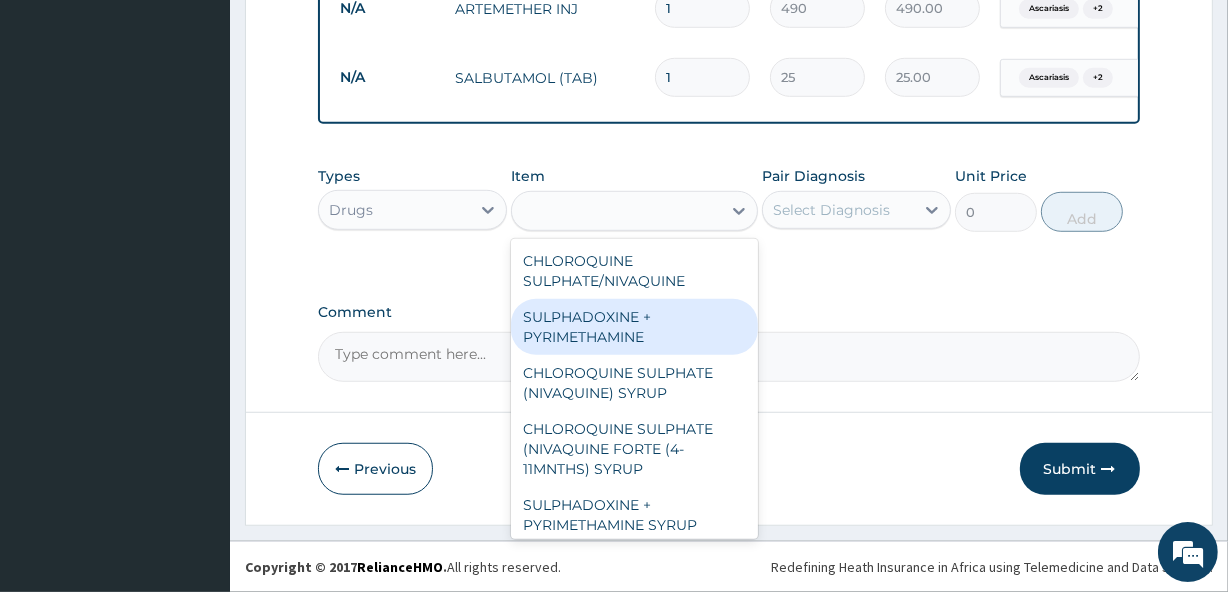 type on "50" 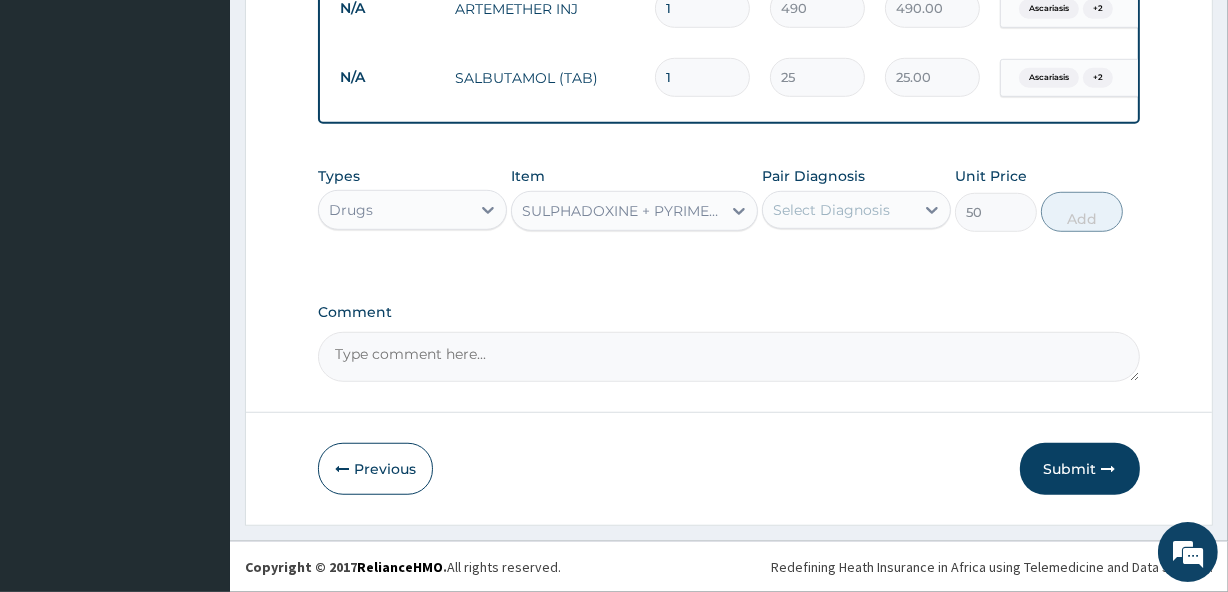 click on "Select Diagnosis" at bounding box center (831, 210) 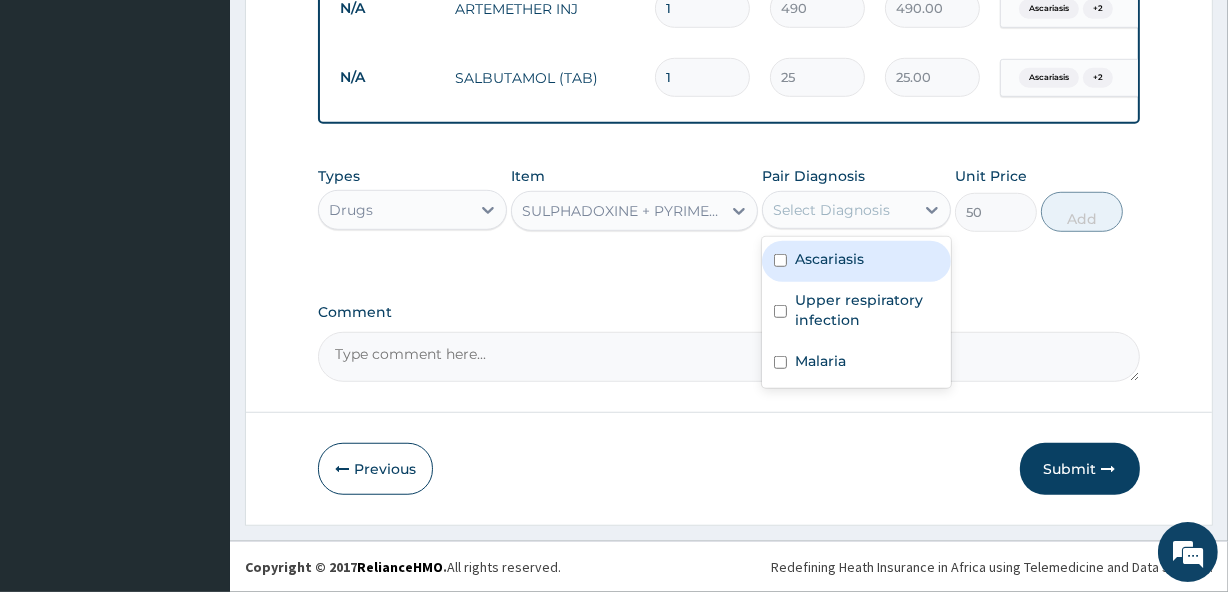 click on "Ascariasis" at bounding box center (856, 261) 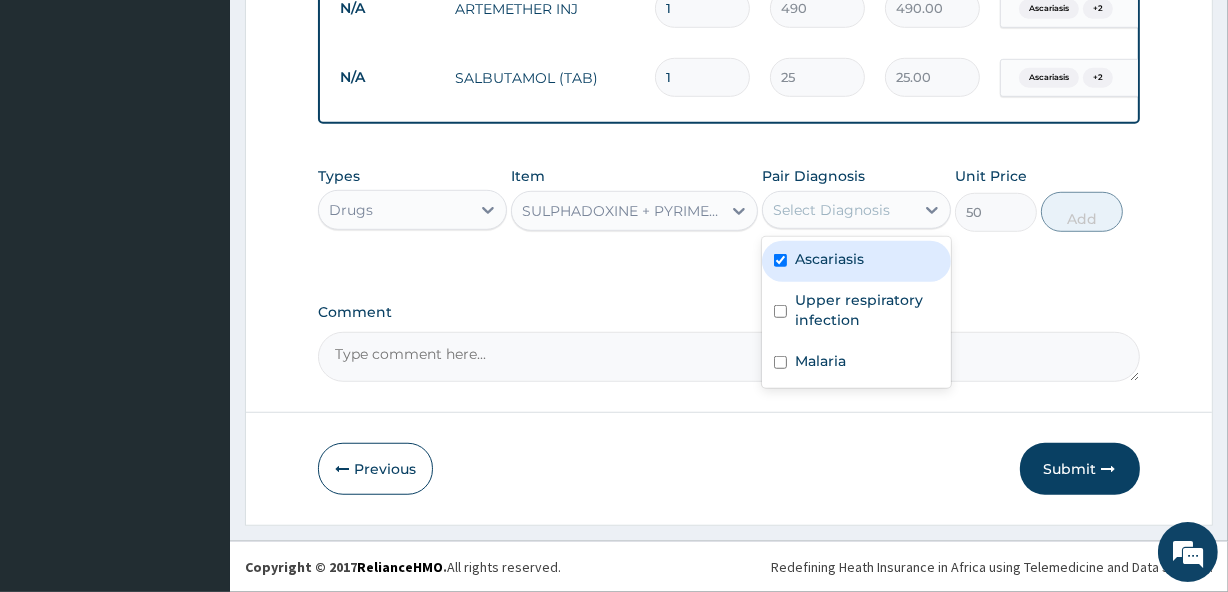checkbox on "true" 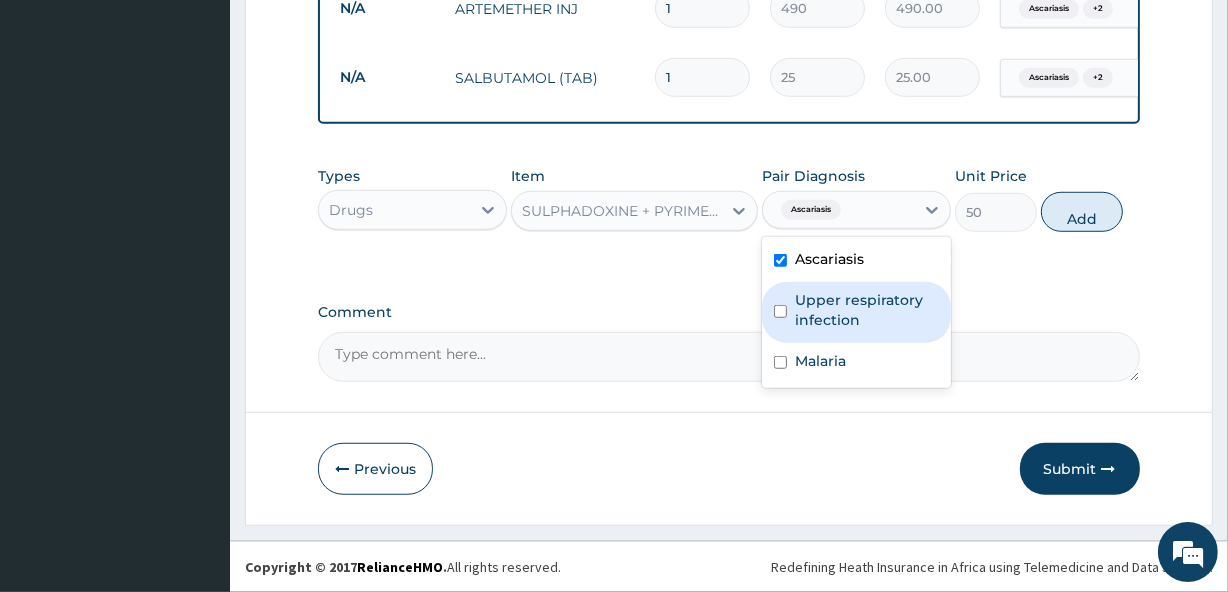 click on "Upper respiratory infection" at bounding box center [867, 310] 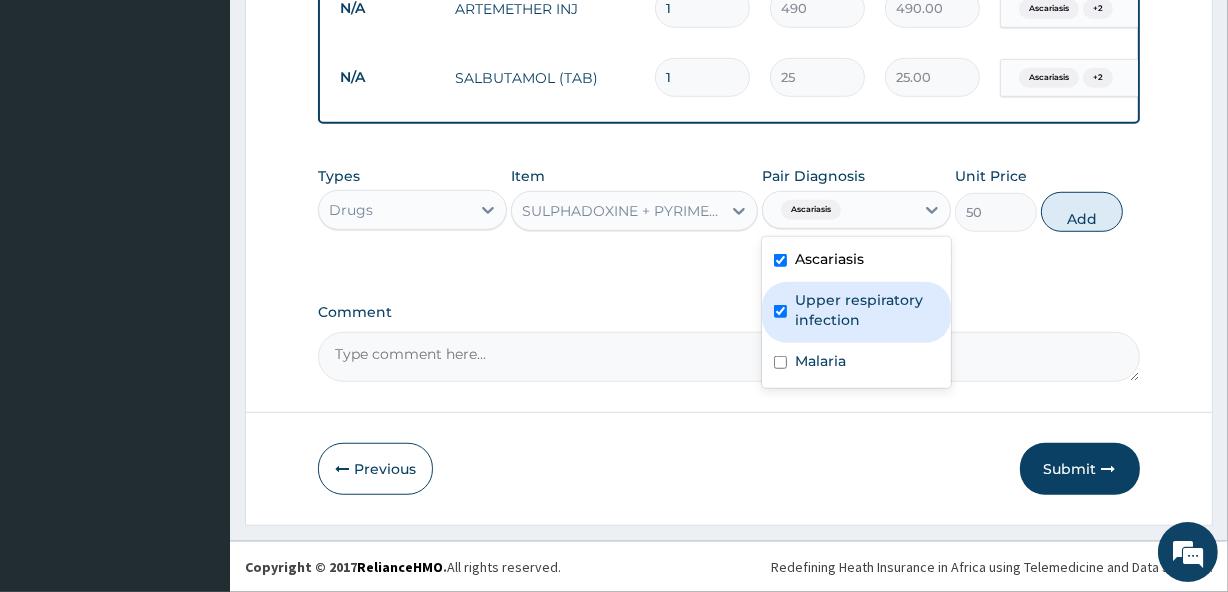 checkbox on "true" 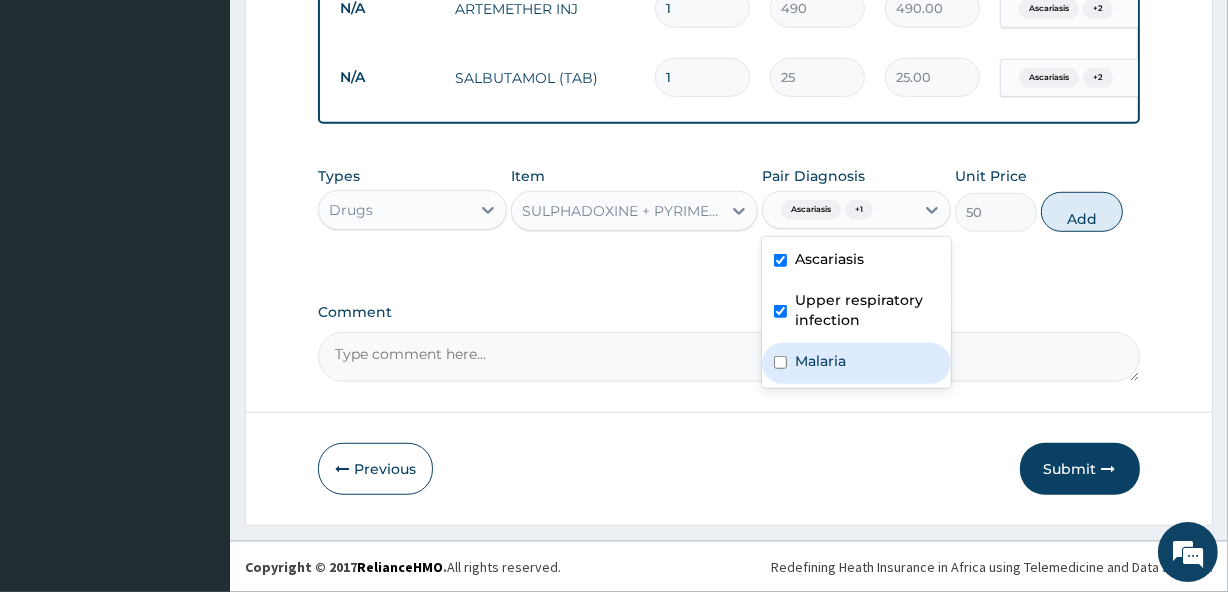click on "Malaria" at bounding box center [856, 363] 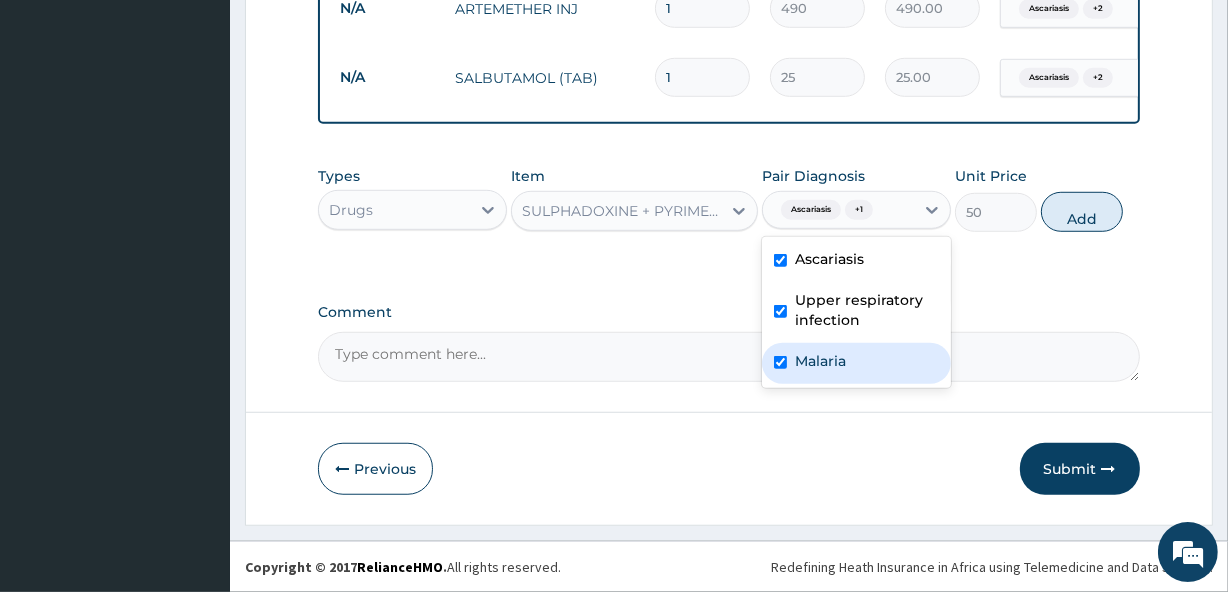 checkbox on "true" 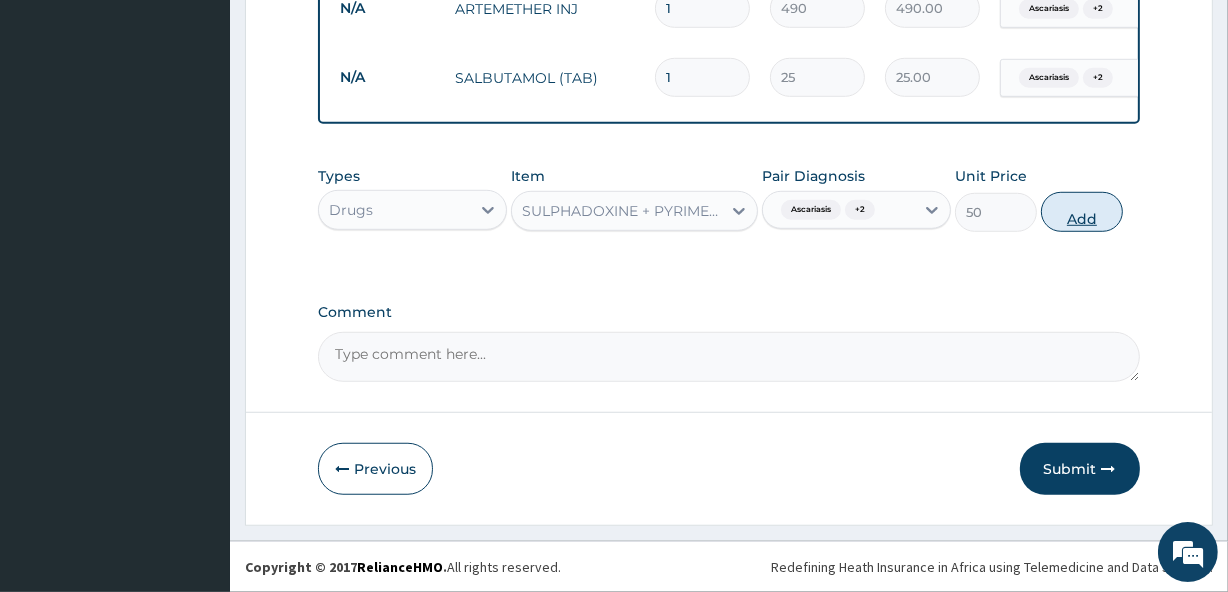 click on "Add" at bounding box center (1082, 212) 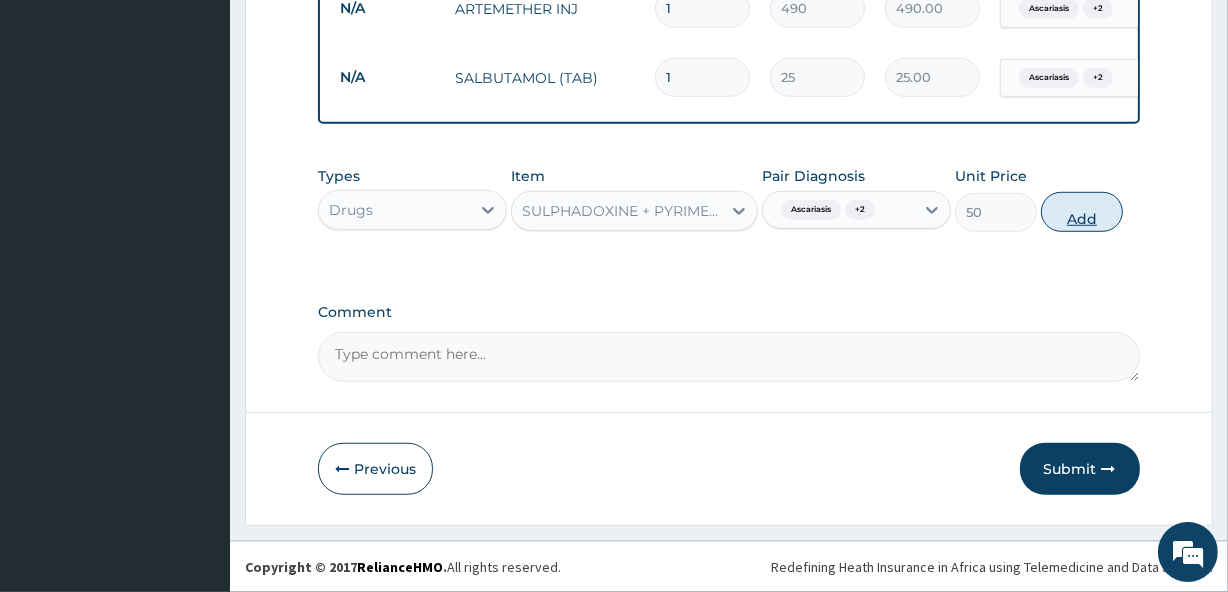 type on "0" 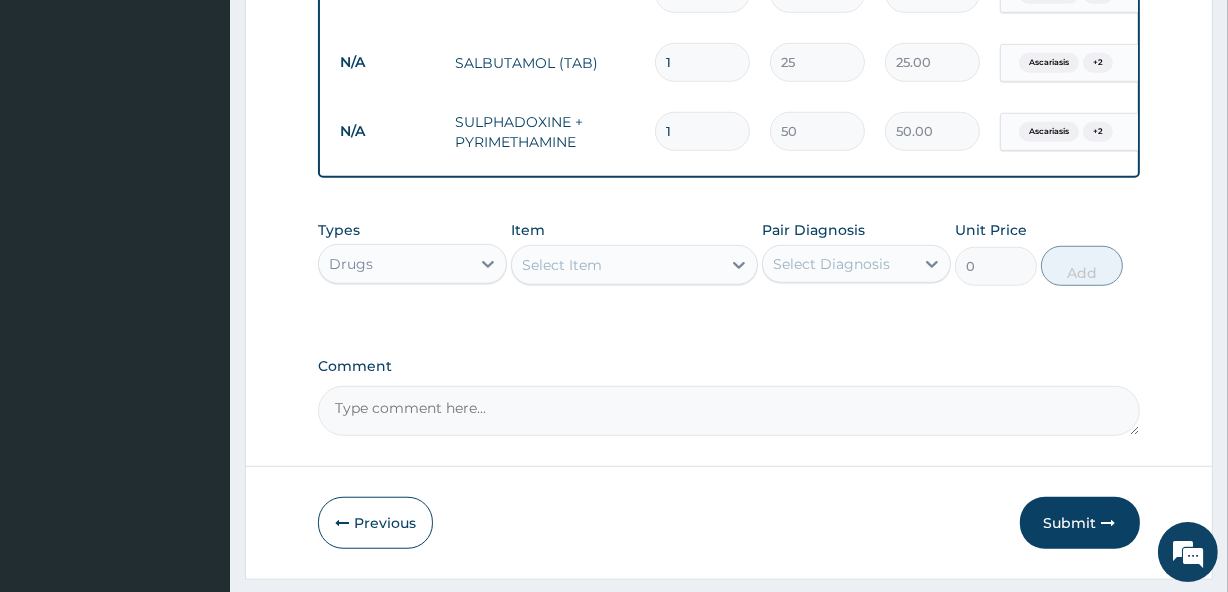 click on "Select Item" at bounding box center [562, 265] 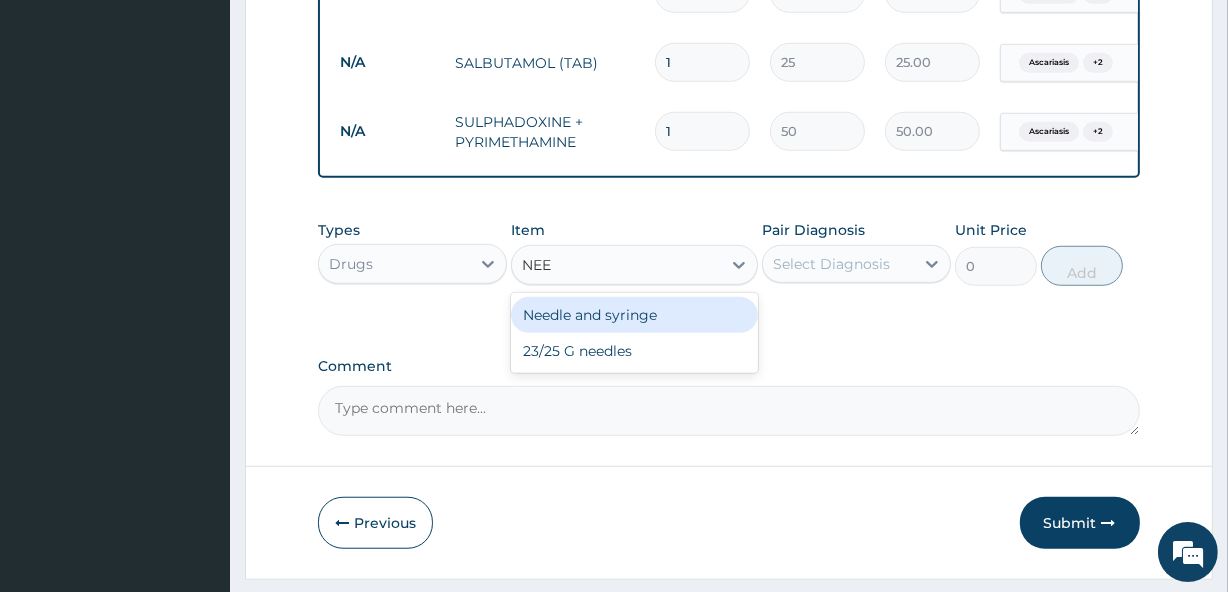 type on "NEED" 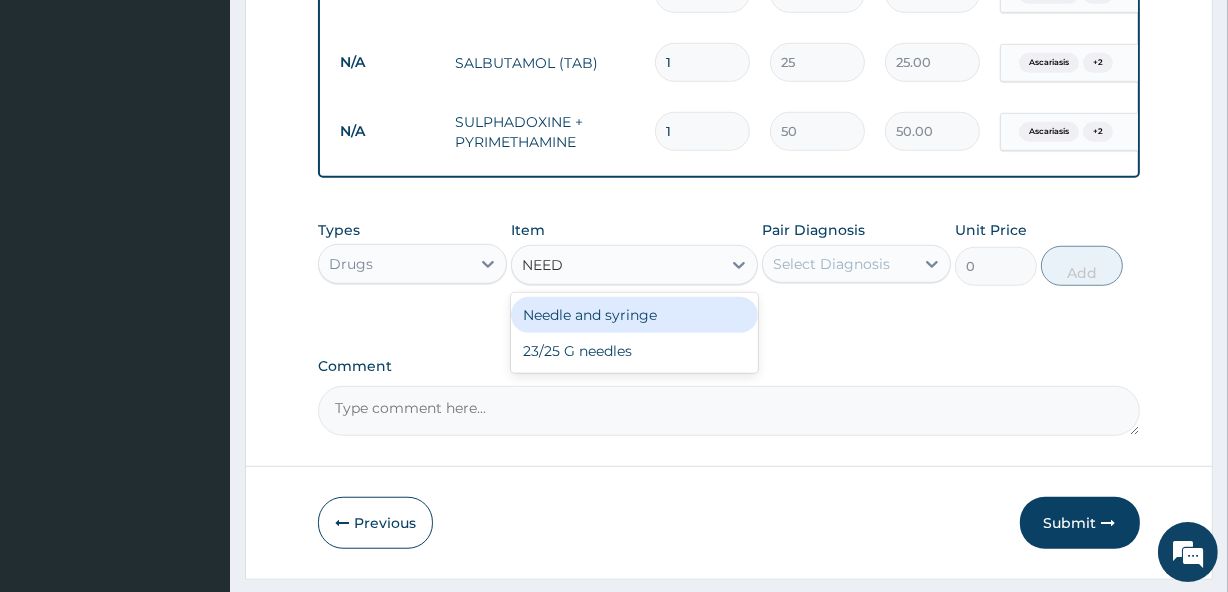 click on "Needle and syringe" at bounding box center (634, 315) 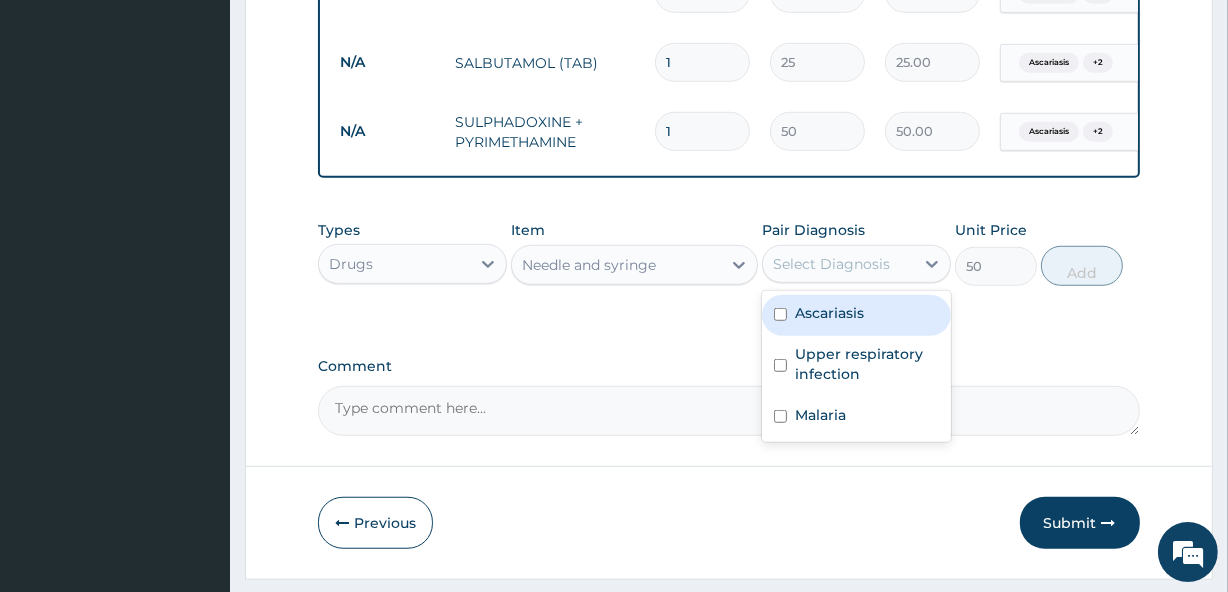 click on "Select Diagnosis" at bounding box center (831, 264) 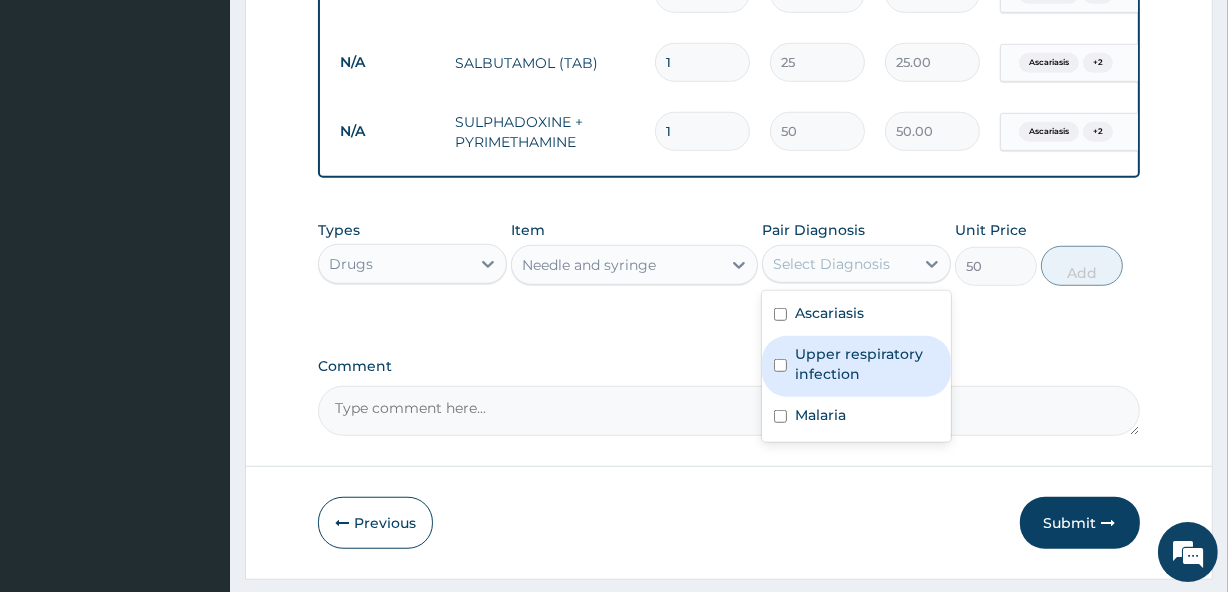 click on "Upper respiratory infection" at bounding box center [856, 366] 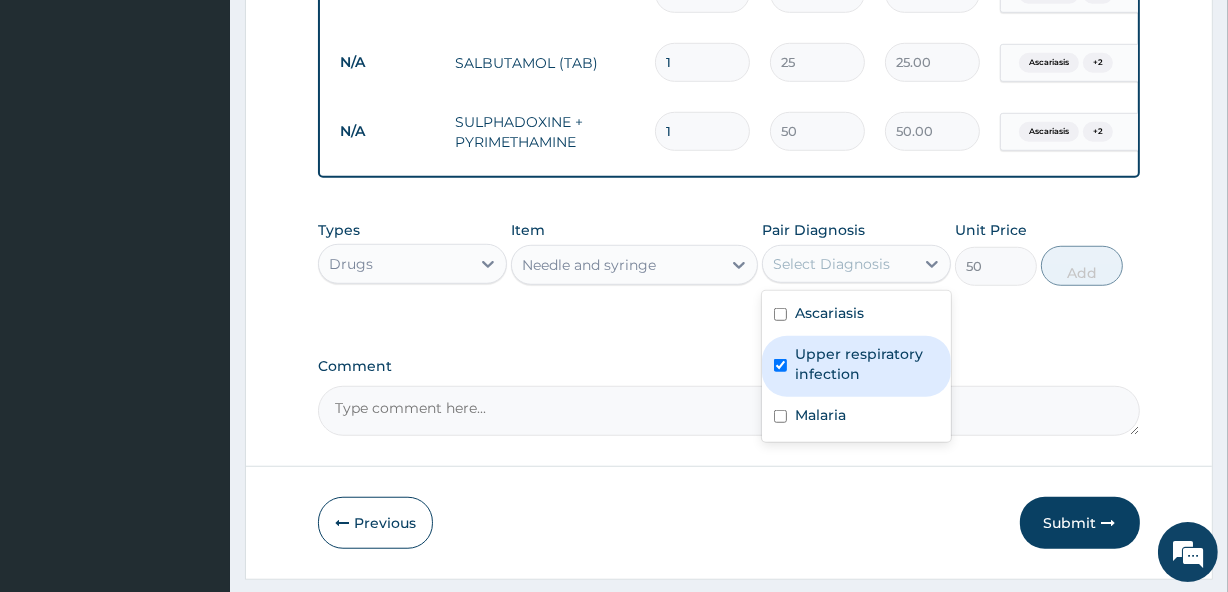 checkbox on "true" 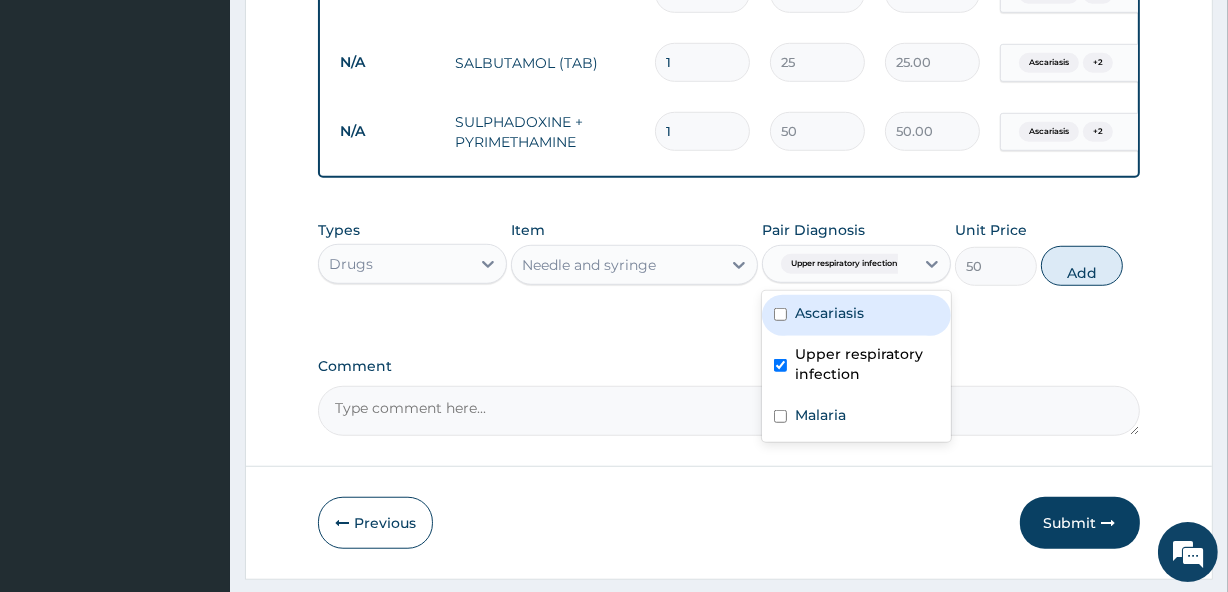 click on "Ascariasis" at bounding box center [856, 315] 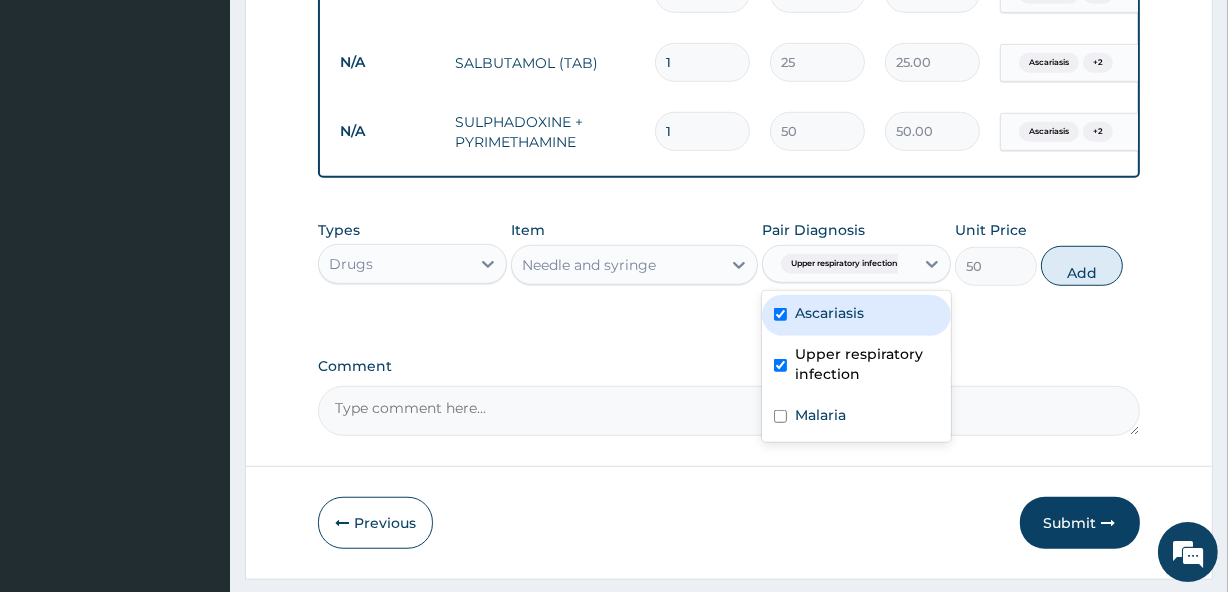 checkbox on "true" 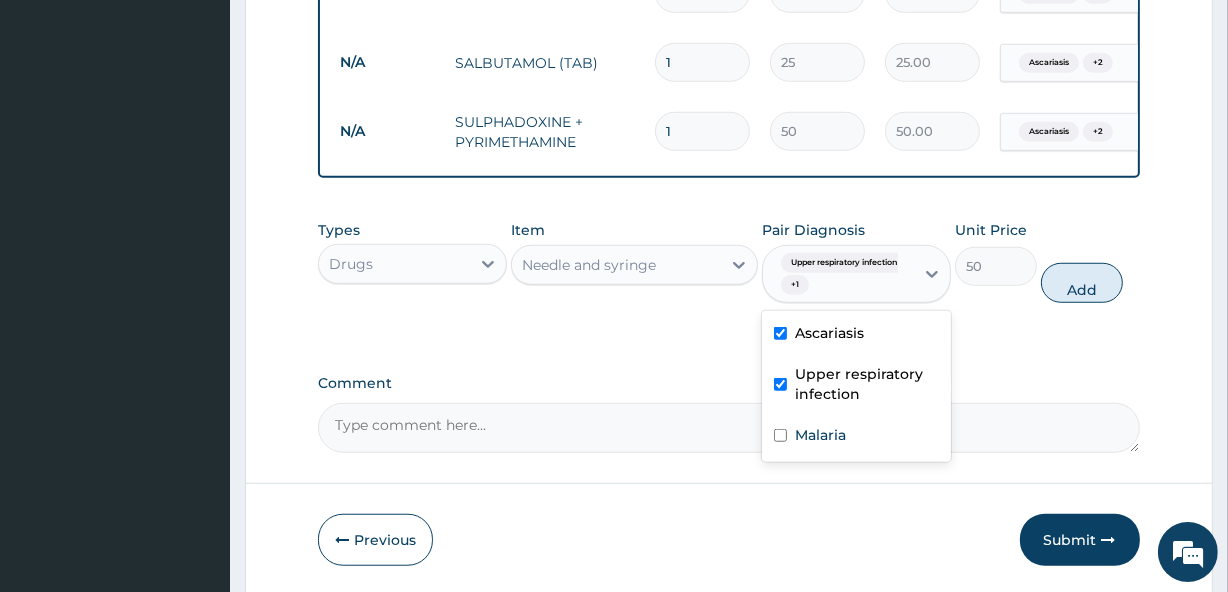 click on "Upper respiratory infection" at bounding box center (867, 384) 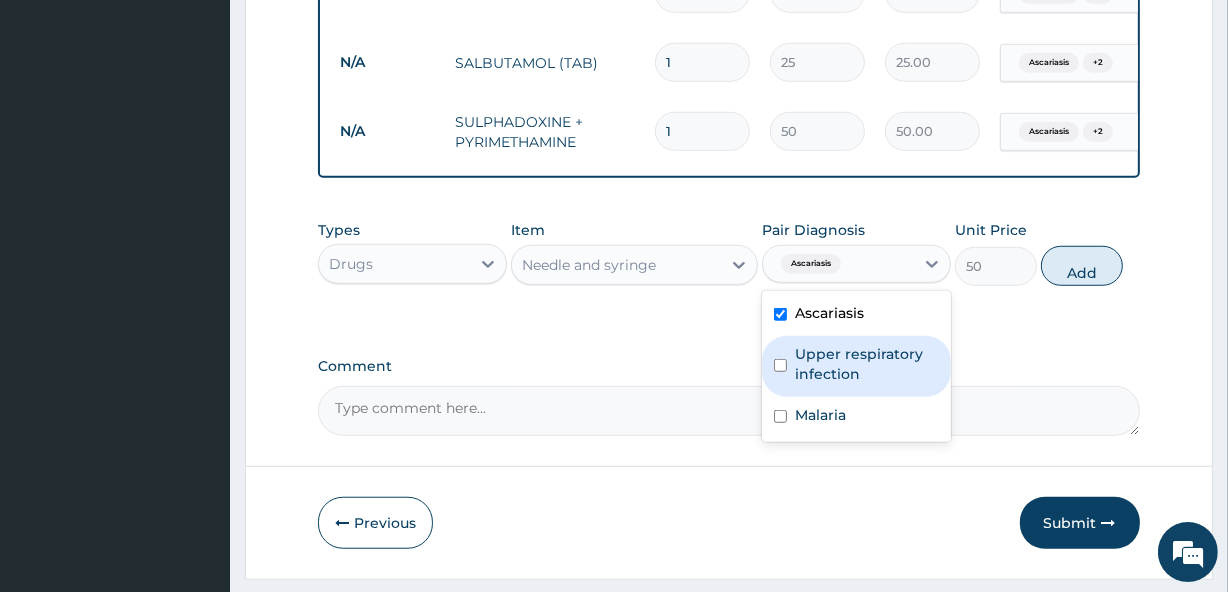 click on "Upper respiratory infection" at bounding box center [867, 364] 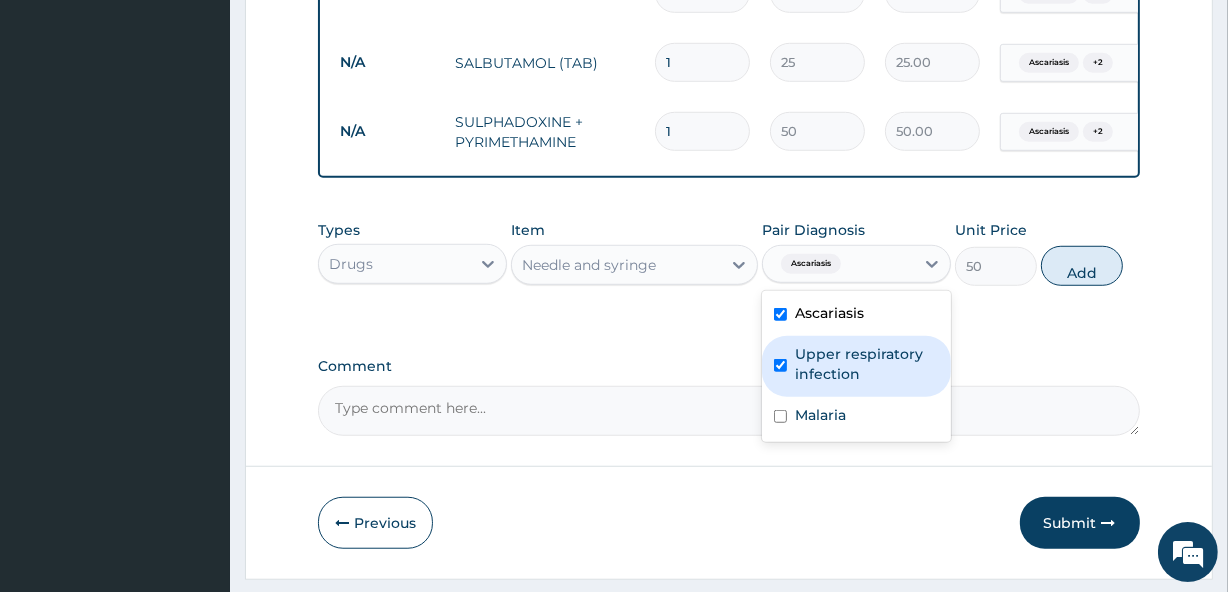 checkbox on "true" 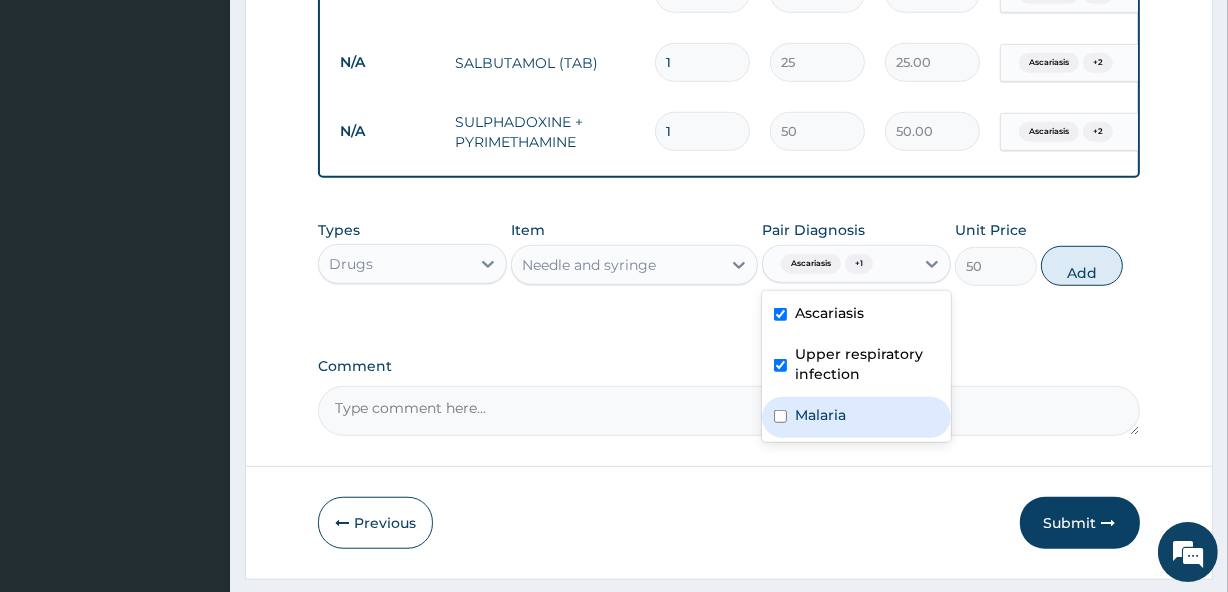 click on "Malaria" at bounding box center (856, 417) 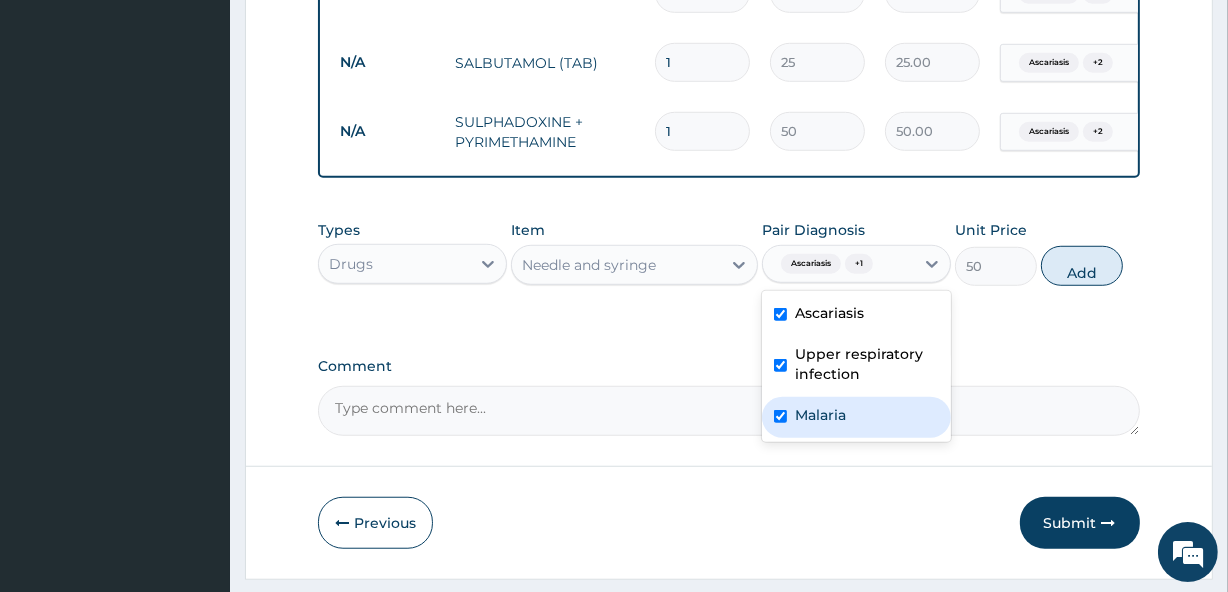 checkbox on "true" 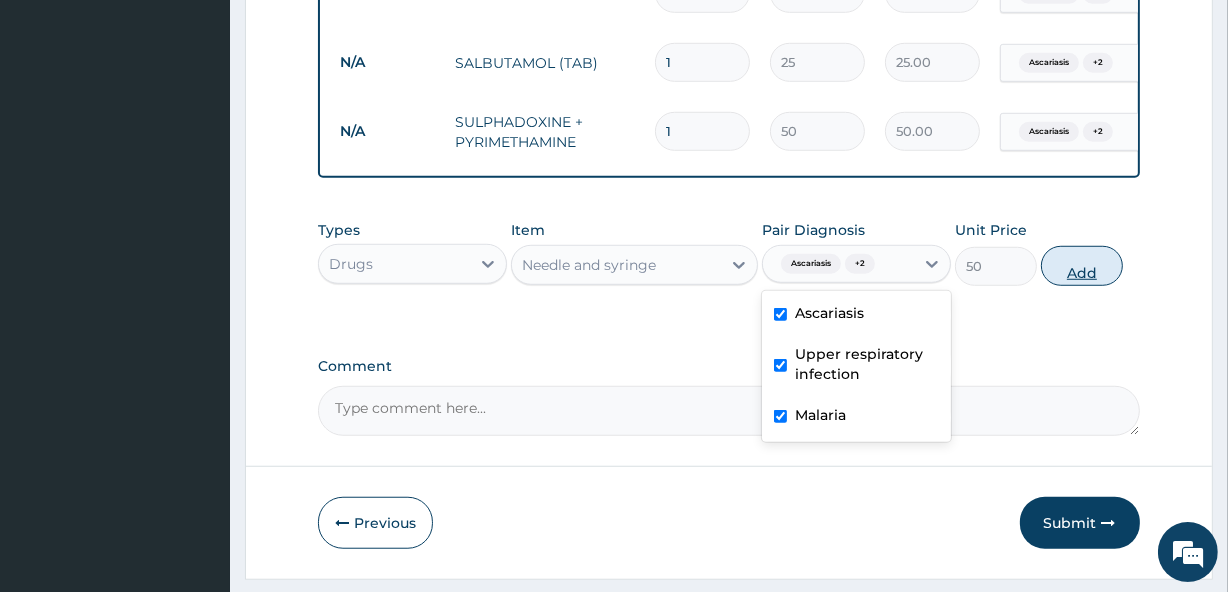 click on "Add" at bounding box center [1082, 266] 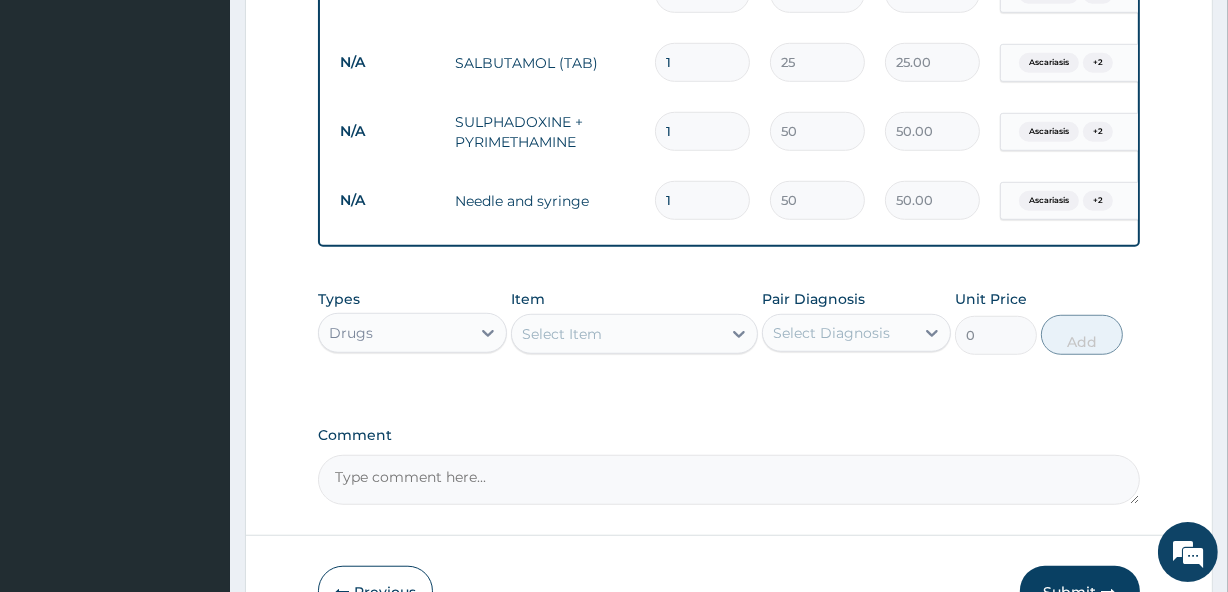 type 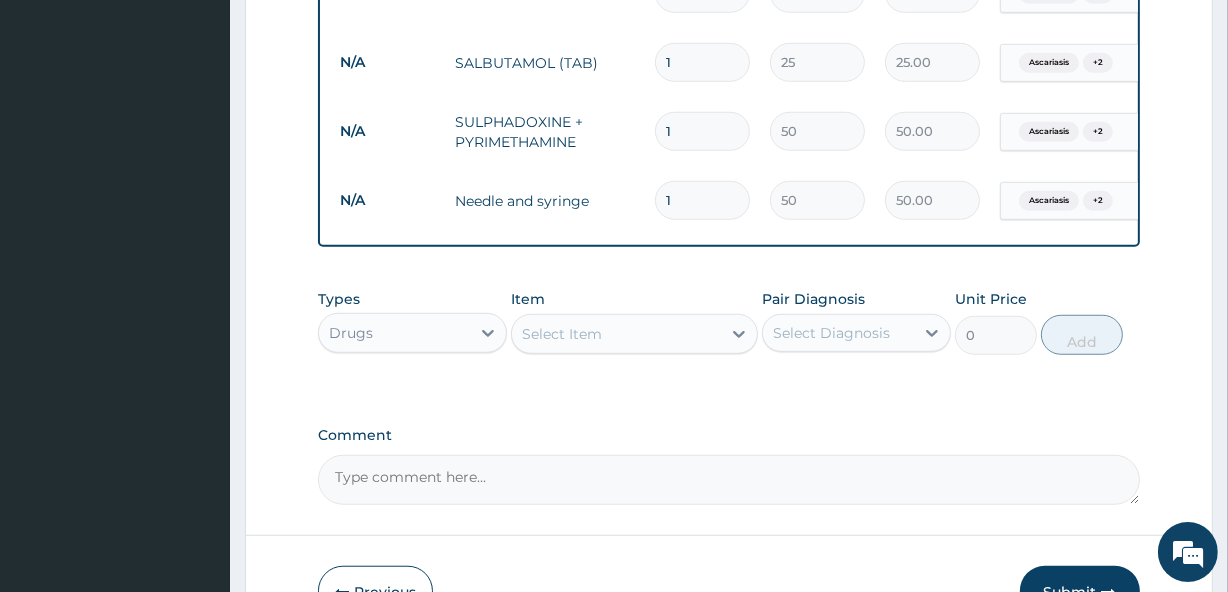 type on "0.00" 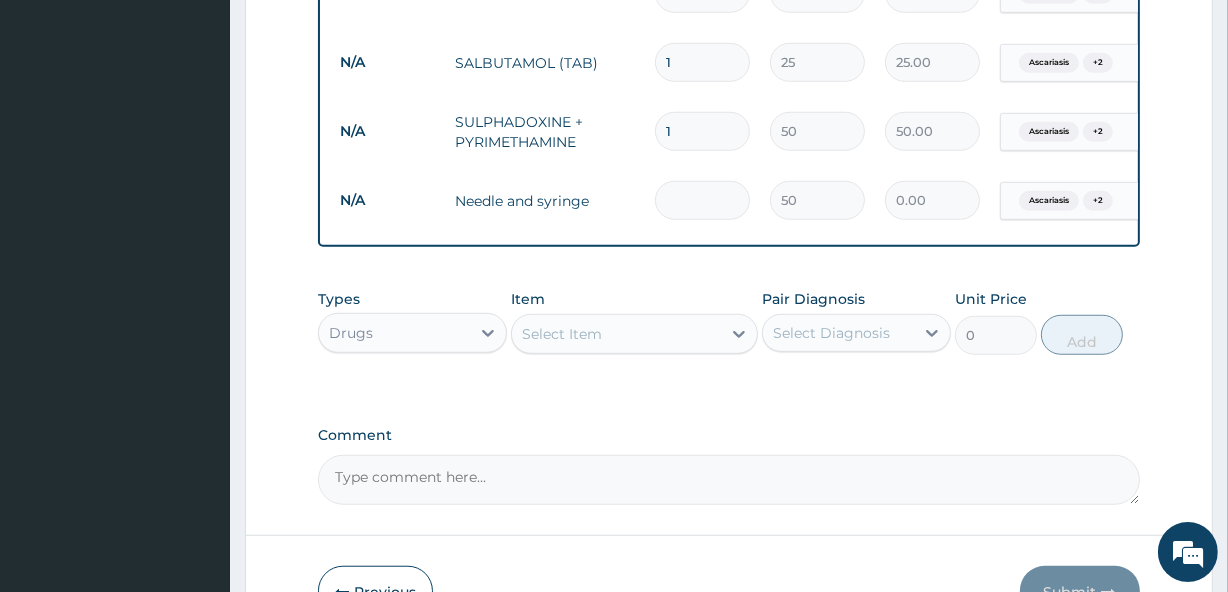 type on "4" 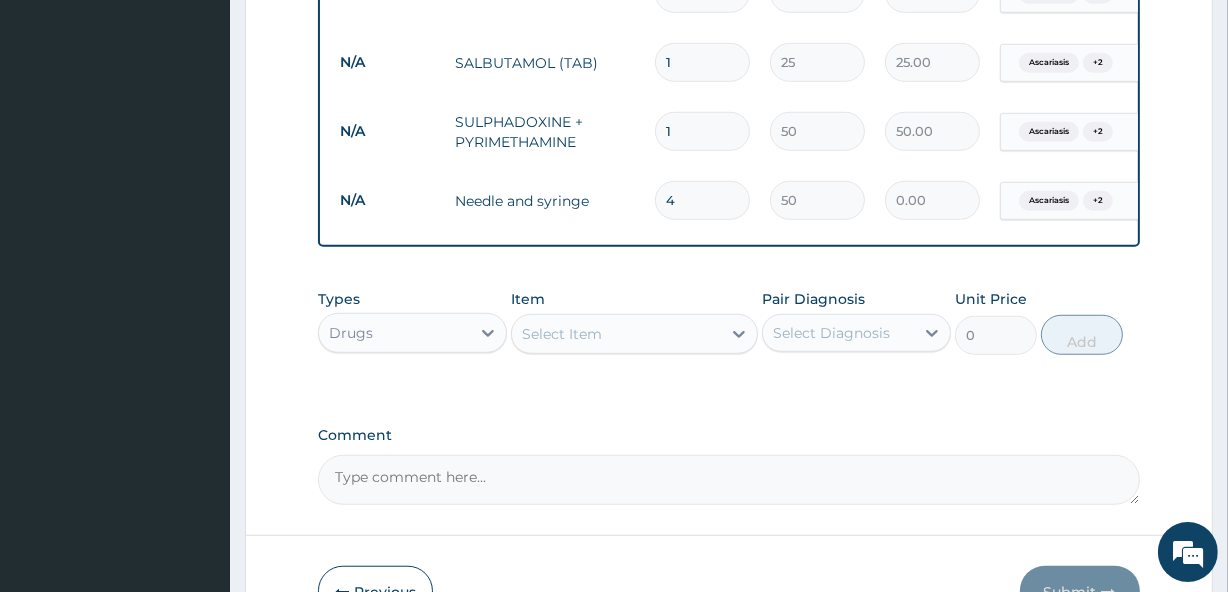 type on "200.00" 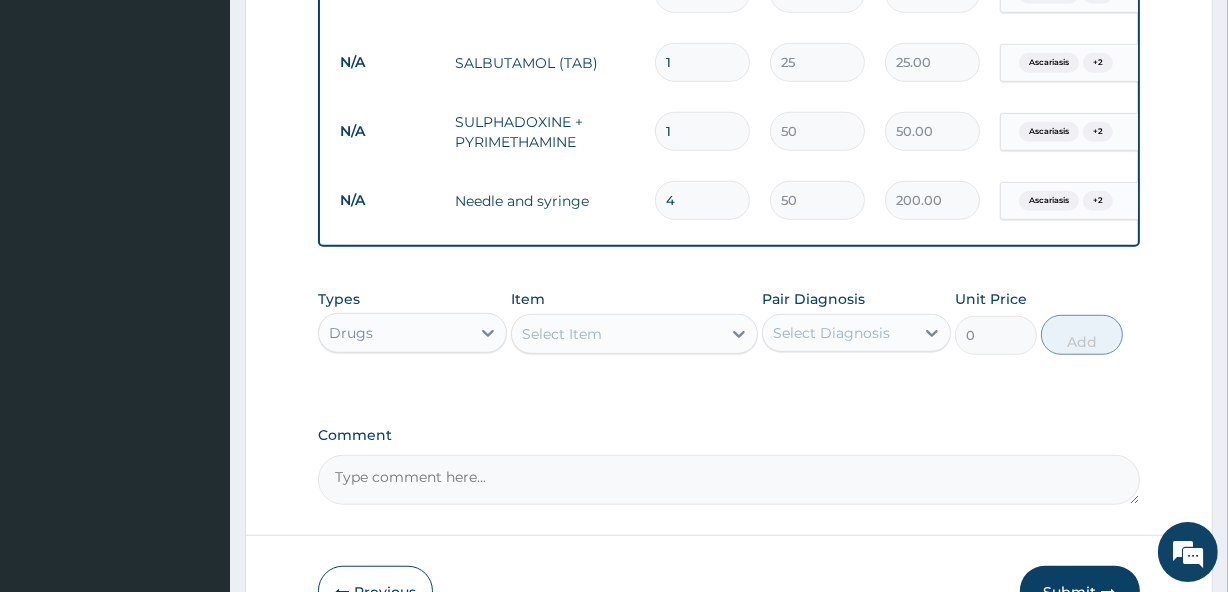 type on "4" 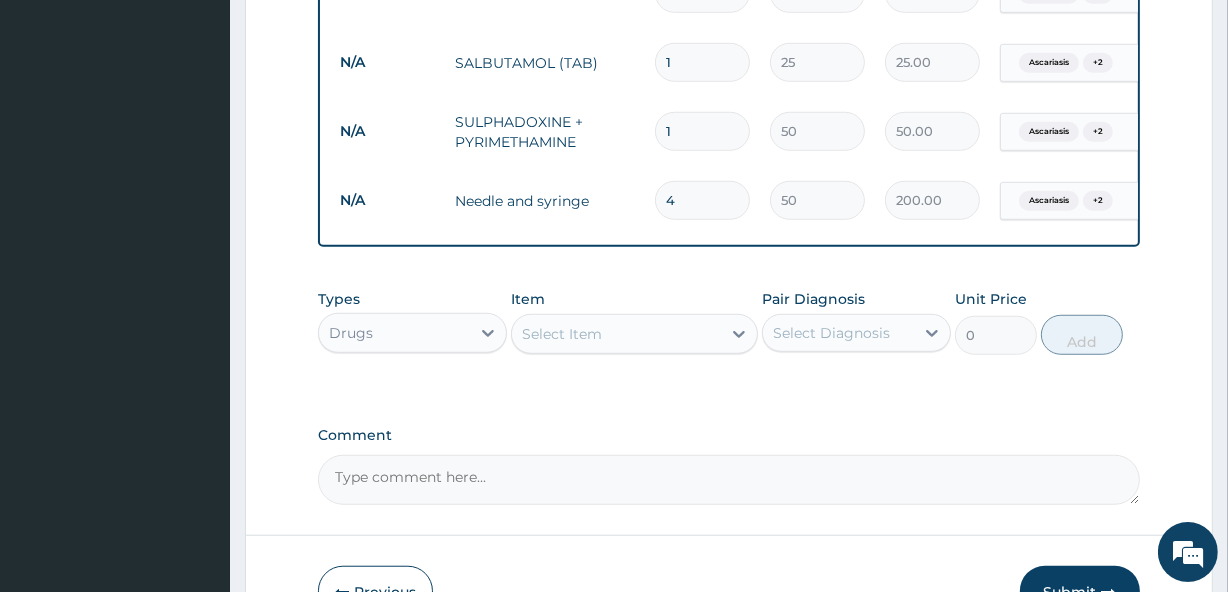 type 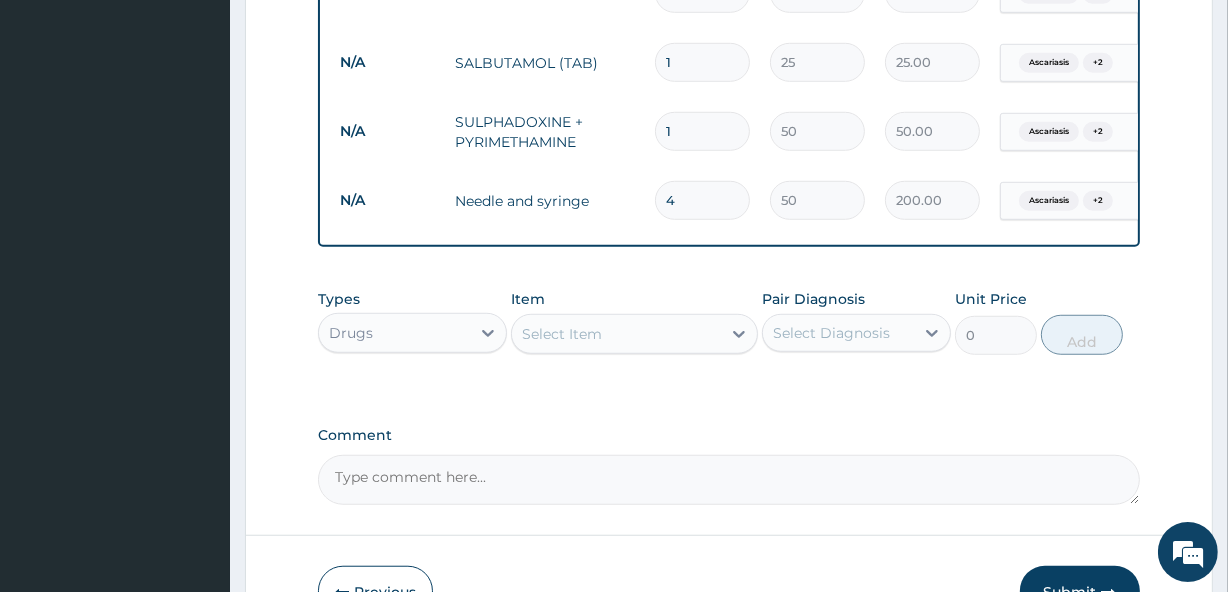 type on "0.00" 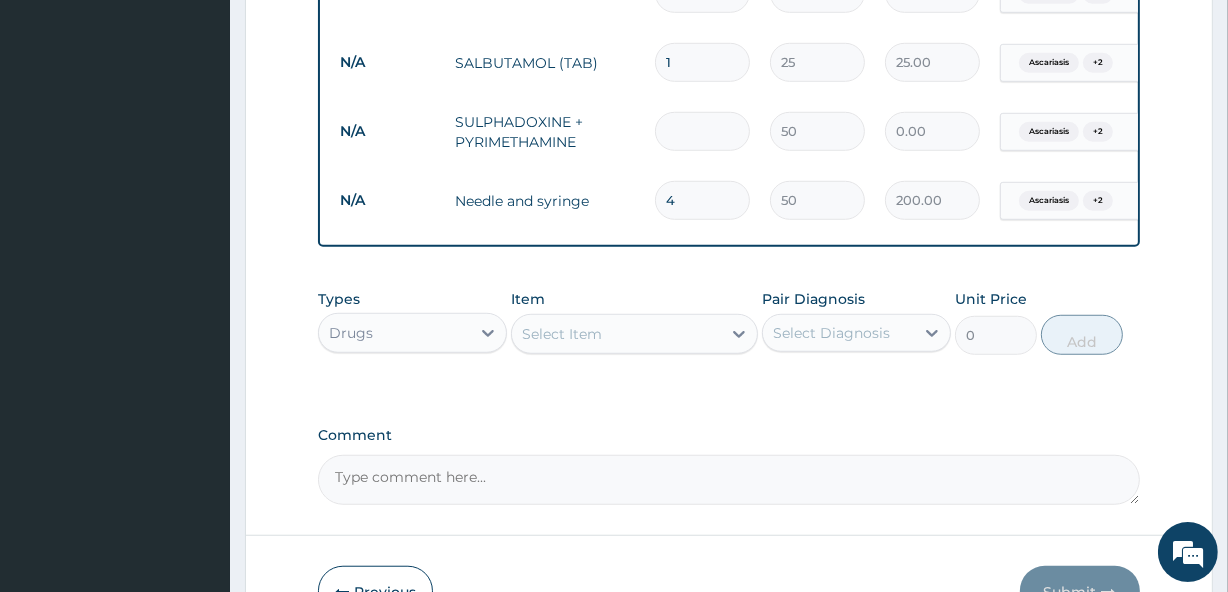 type on "4" 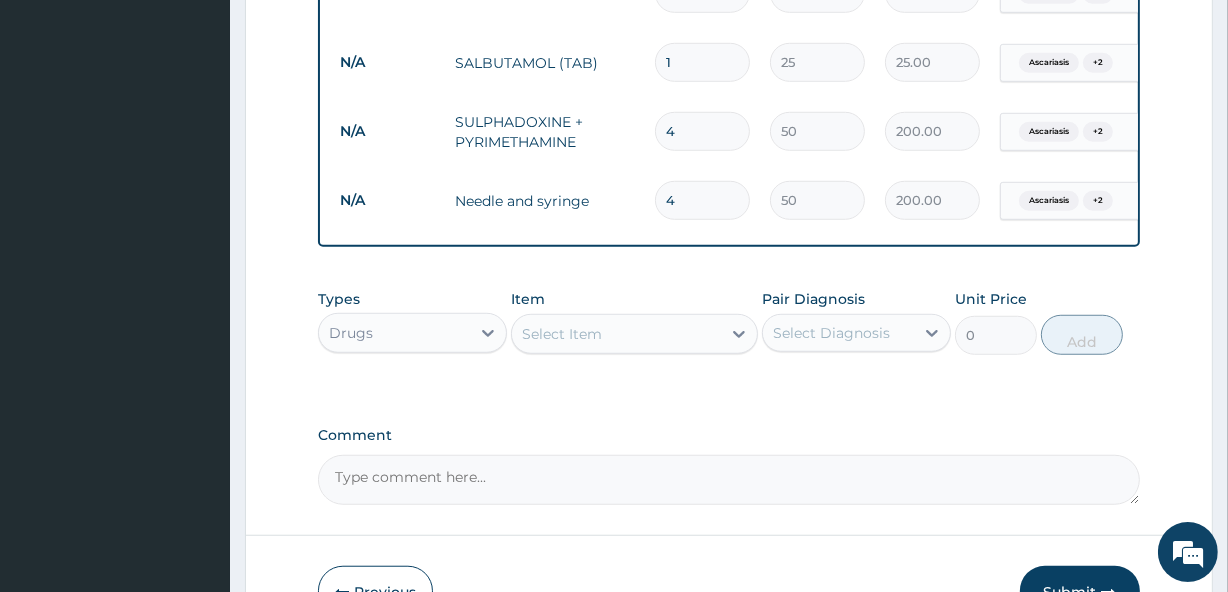 type on "4" 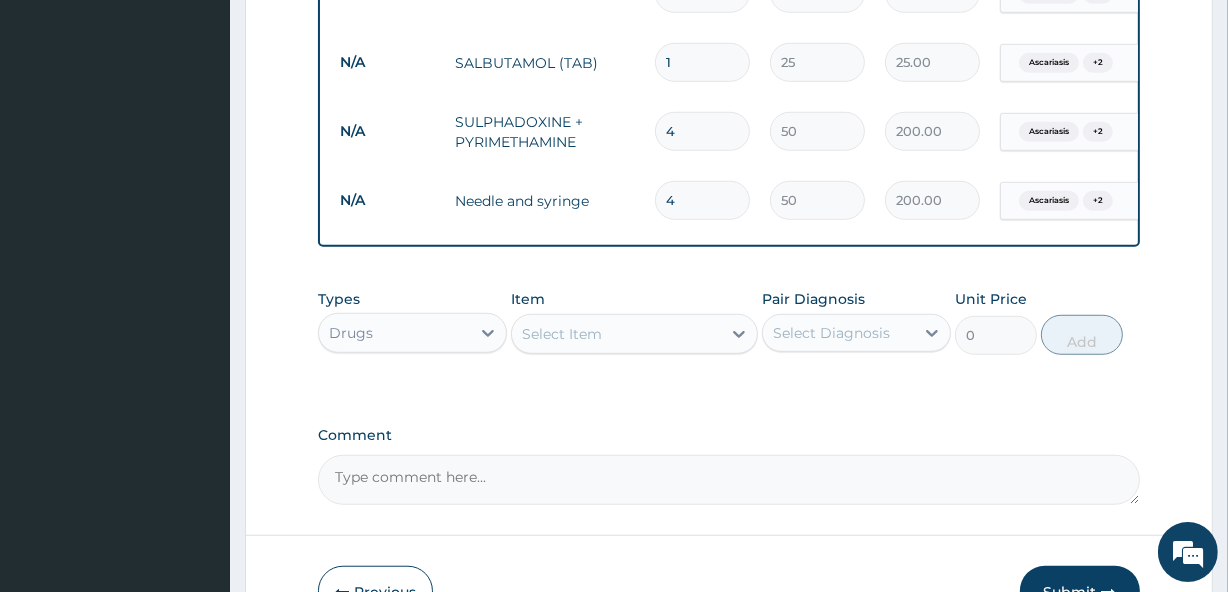 type 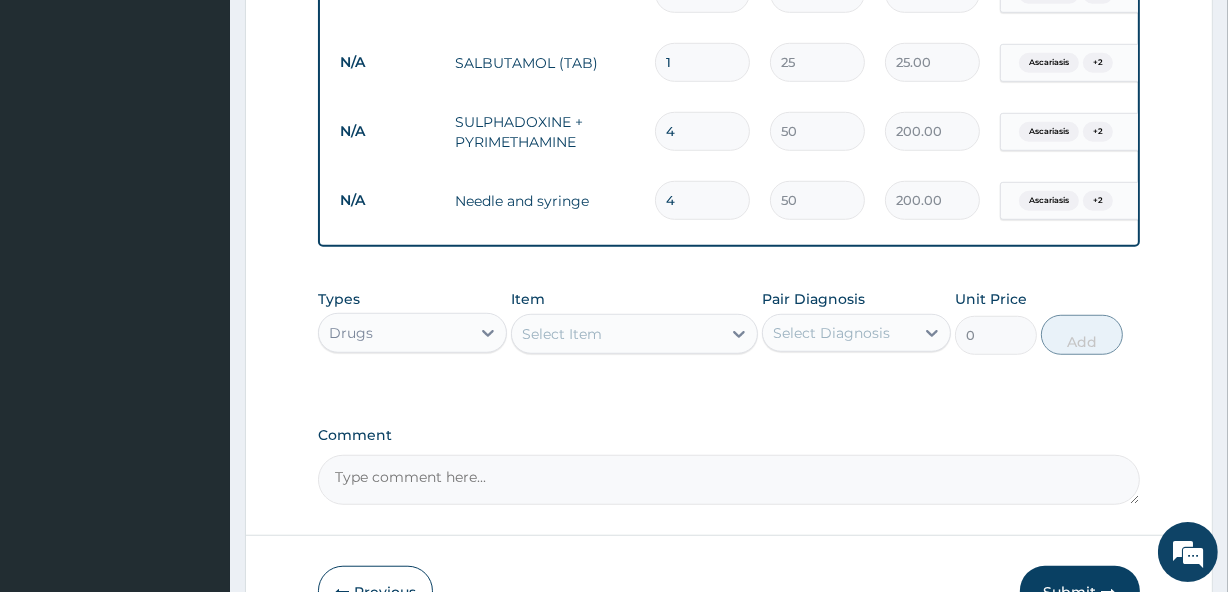 type on "0.00" 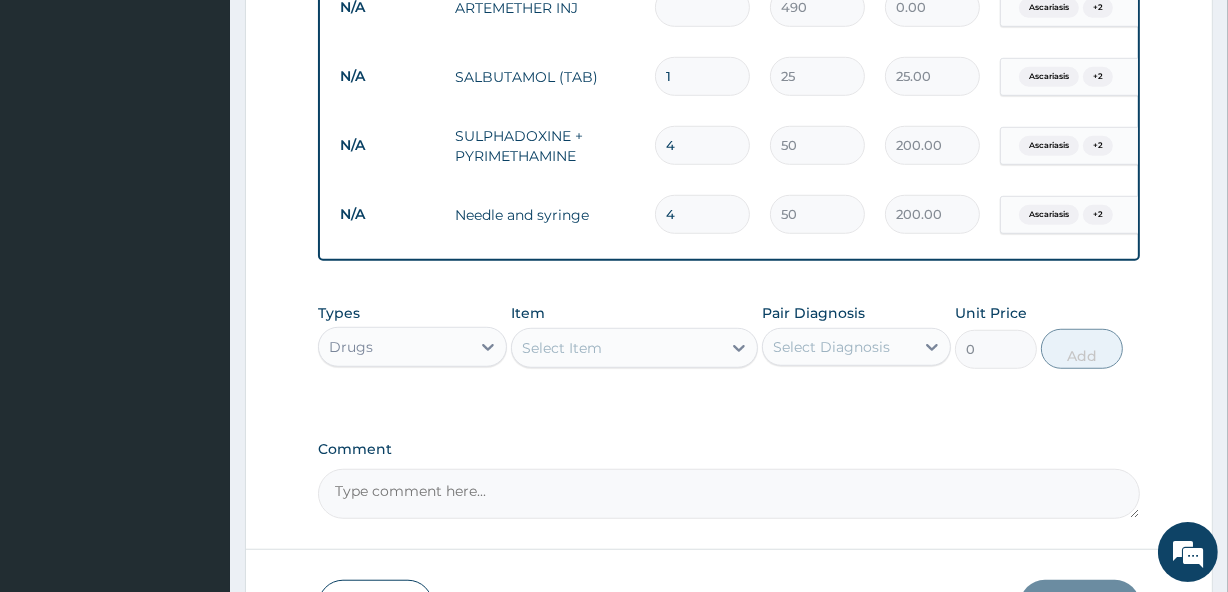 type on "1" 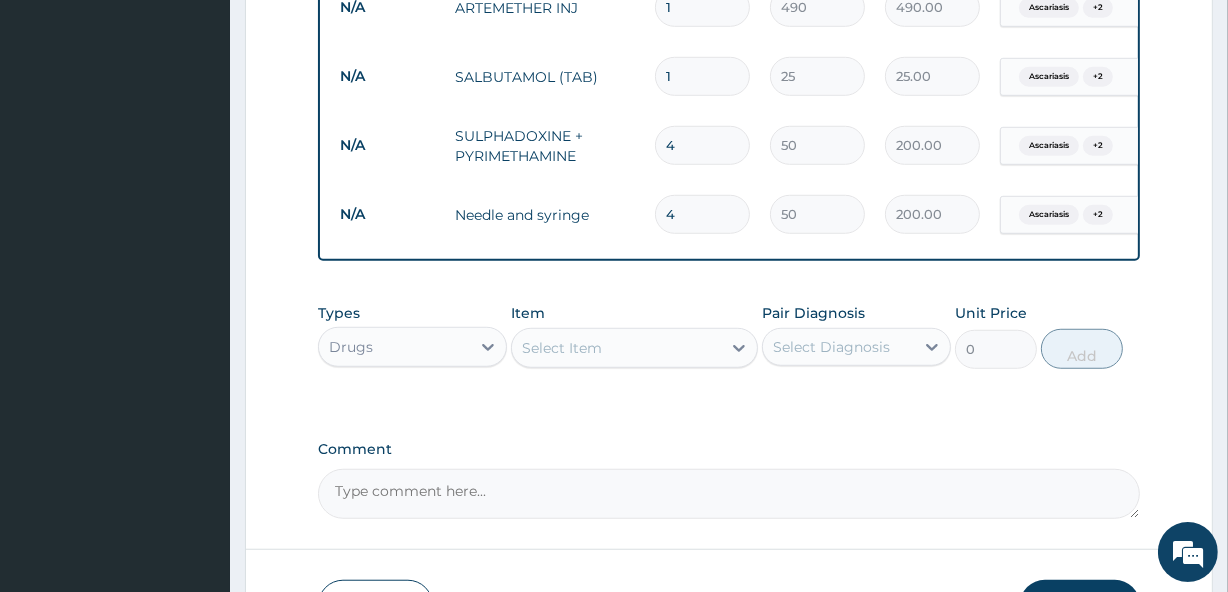 type 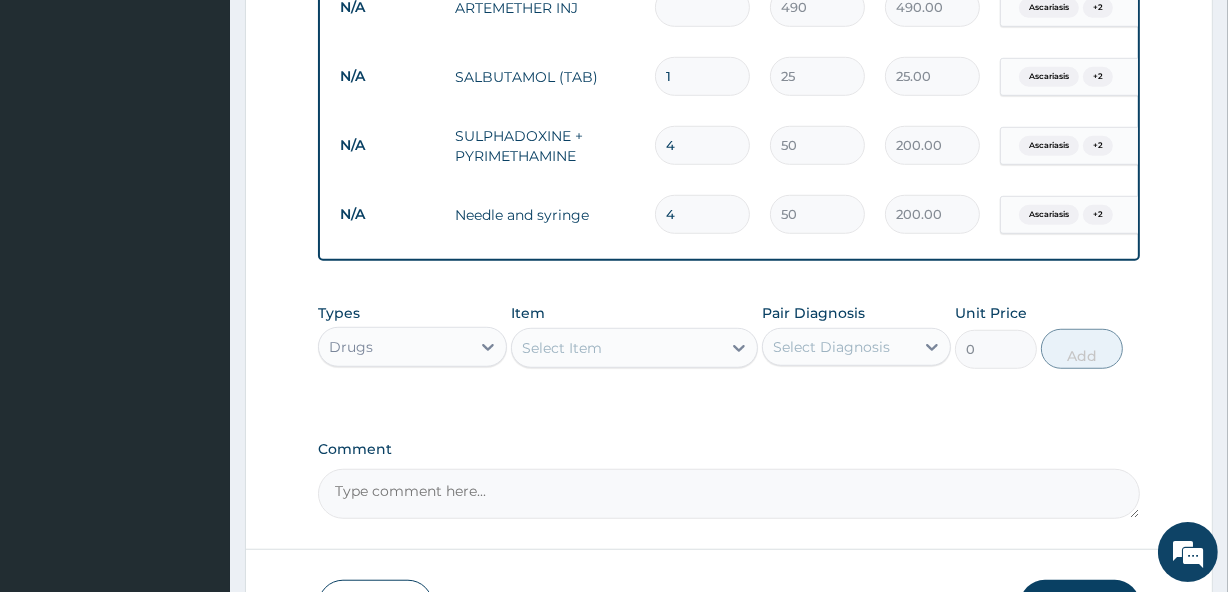 type on "0.00" 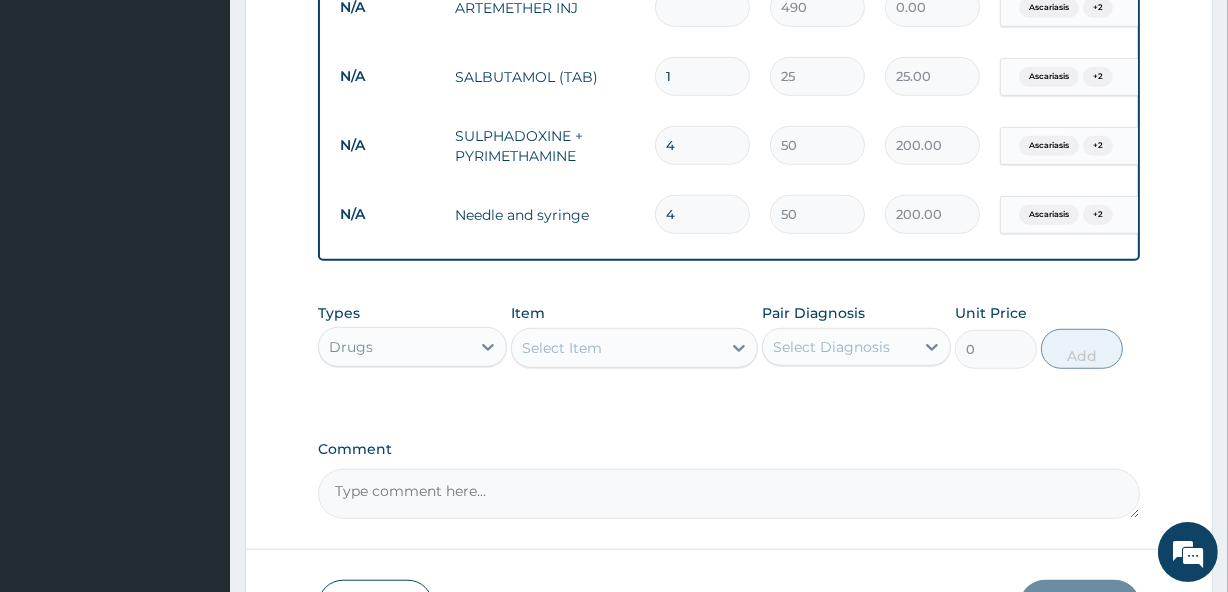type on "6" 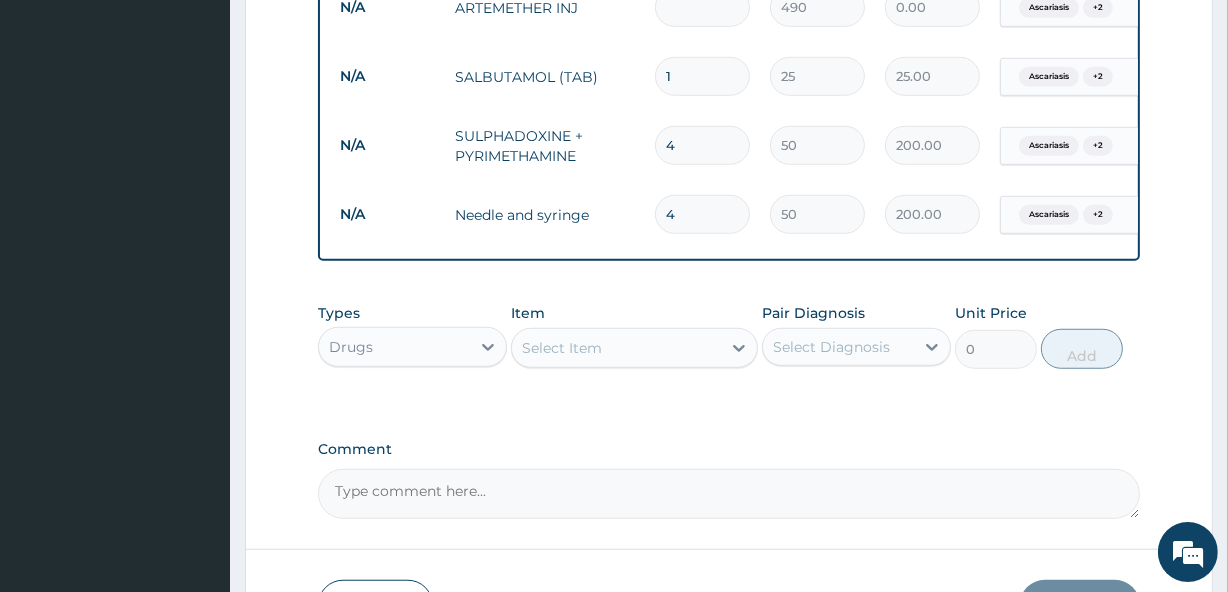 type on "2940.00" 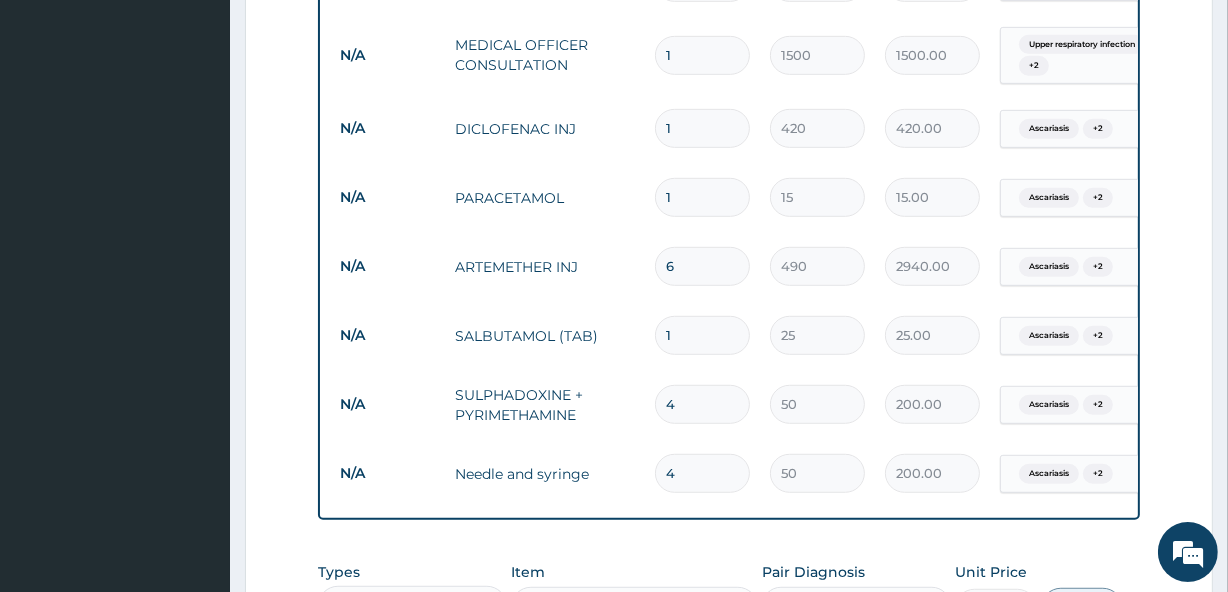 scroll, scrollTop: 986, scrollLeft: 0, axis: vertical 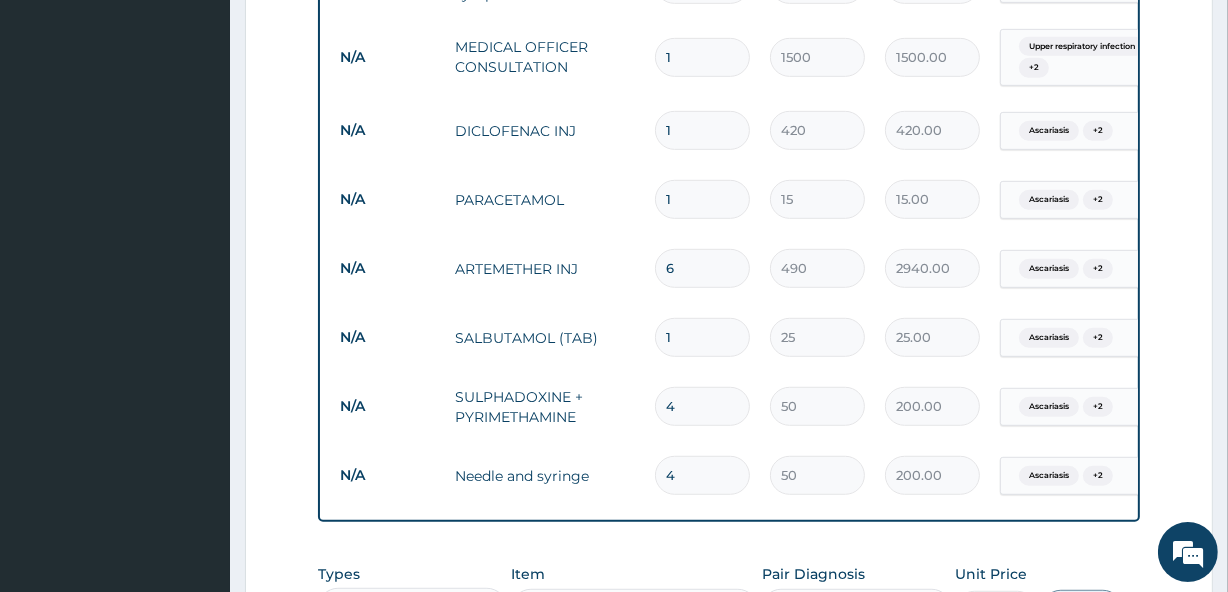 type on "6" 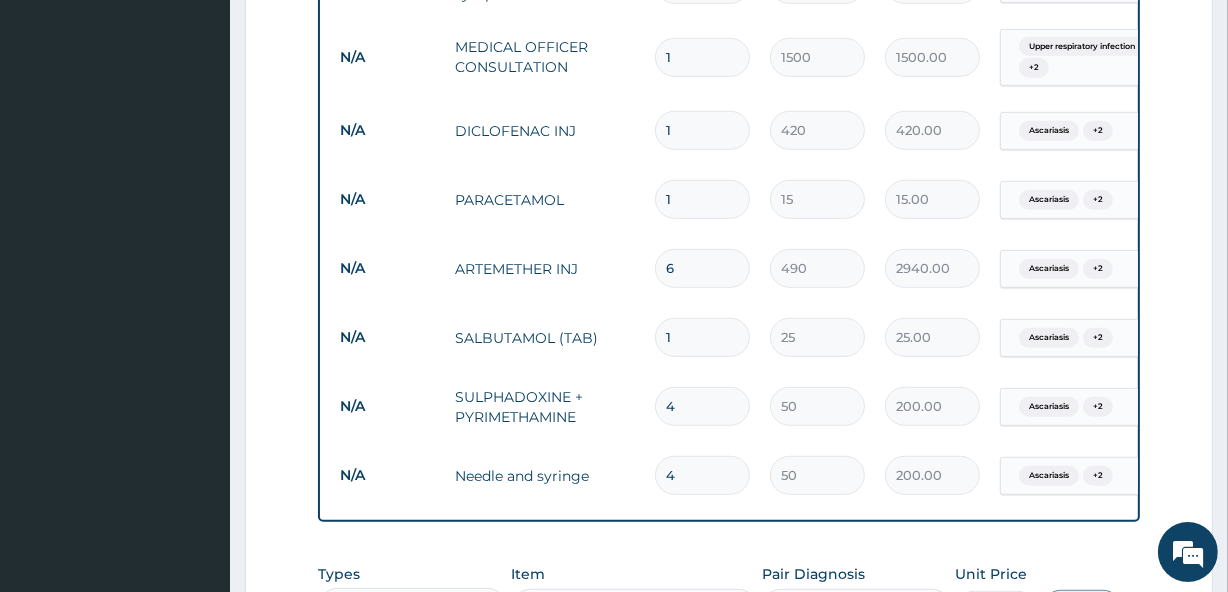 type on "12" 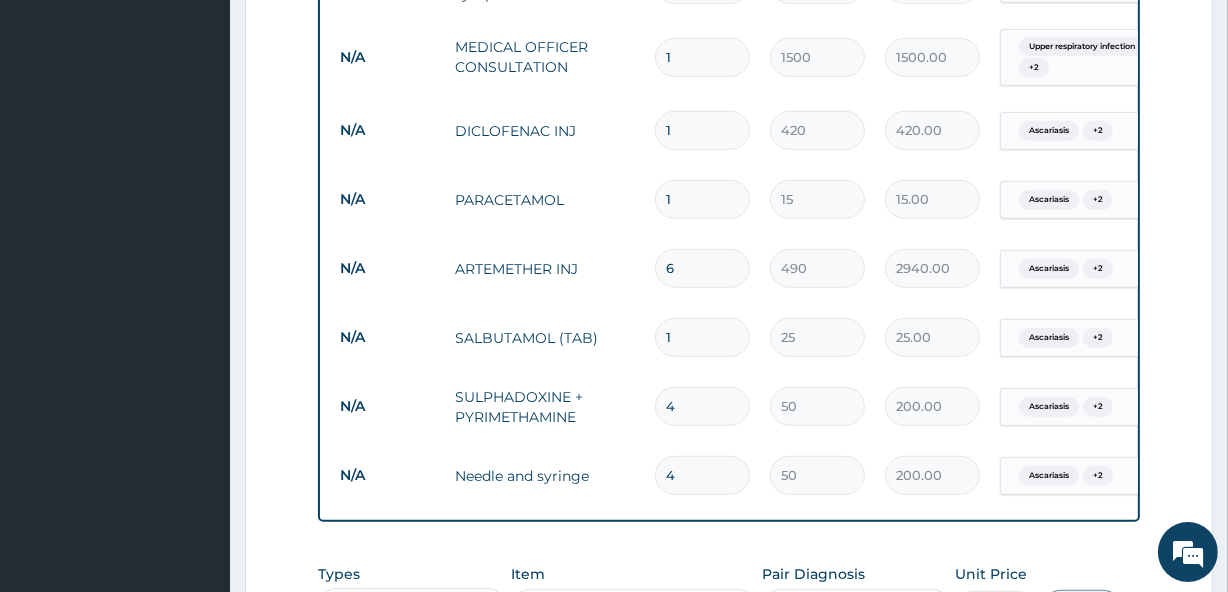 type on "180.00" 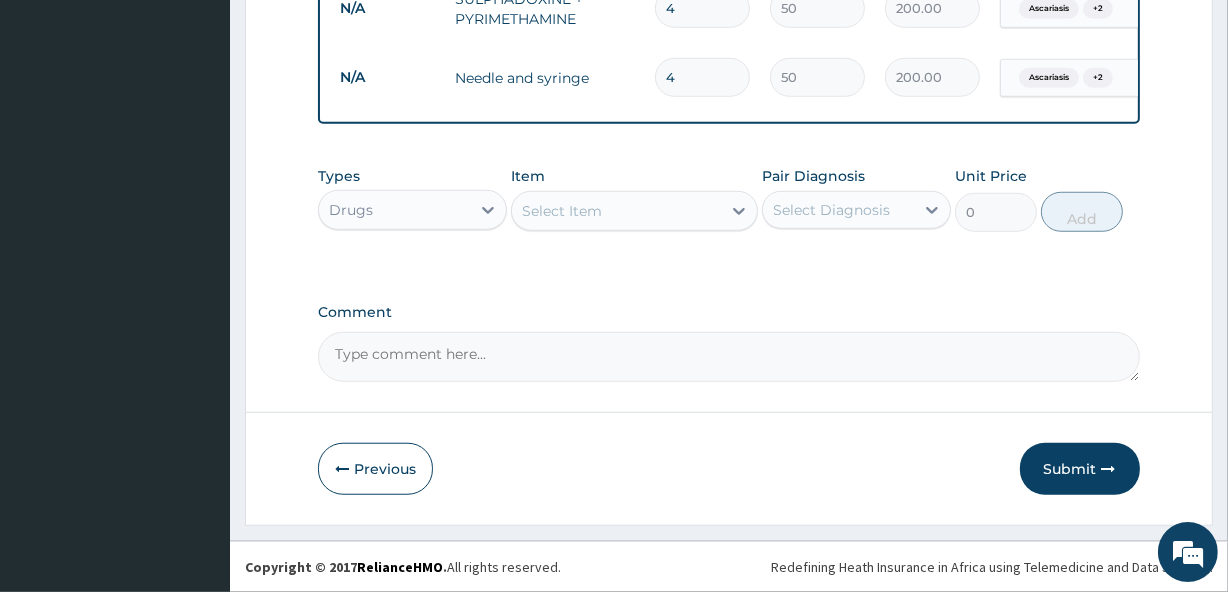 scroll, scrollTop: 1400, scrollLeft: 0, axis: vertical 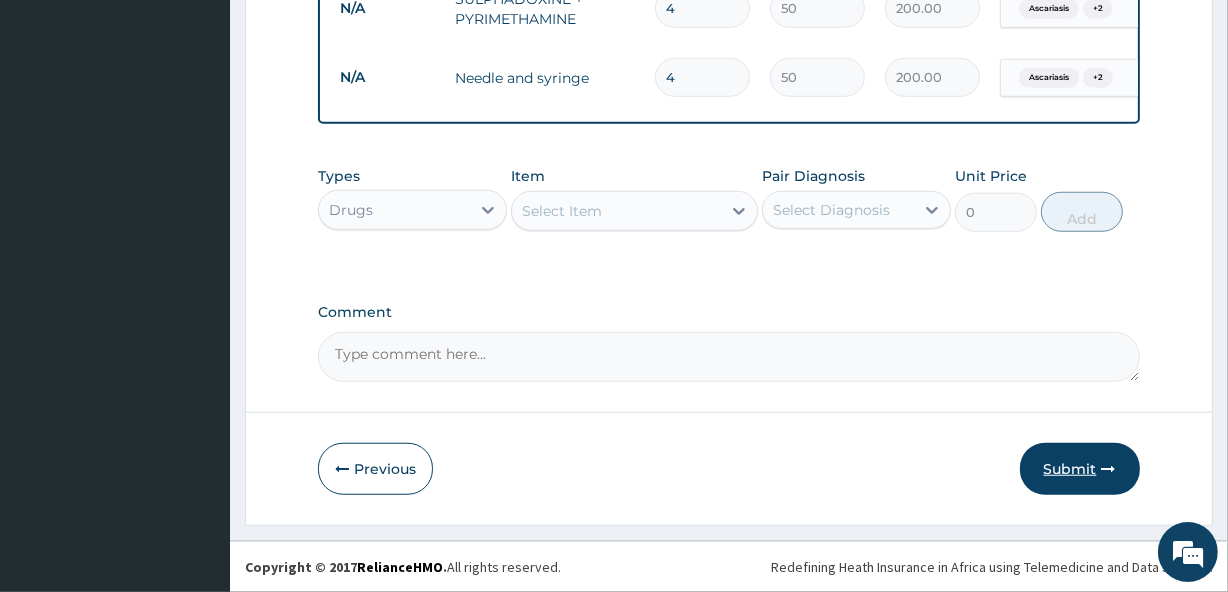 type on "12" 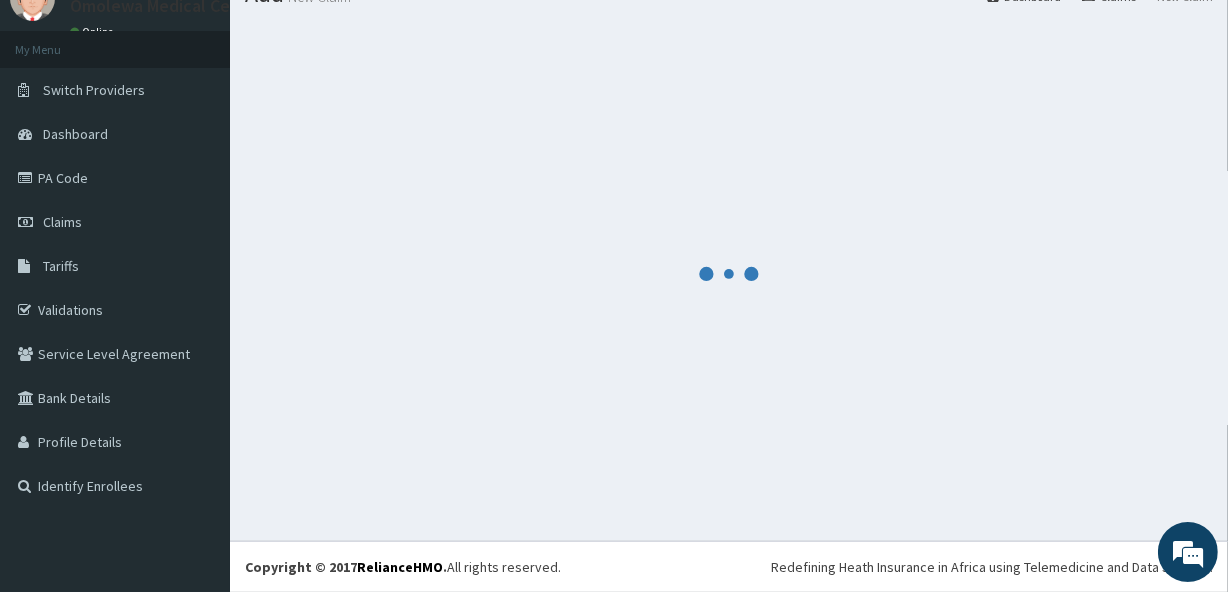 scroll, scrollTop: 83, scrollLeft: 0, axis: vertical 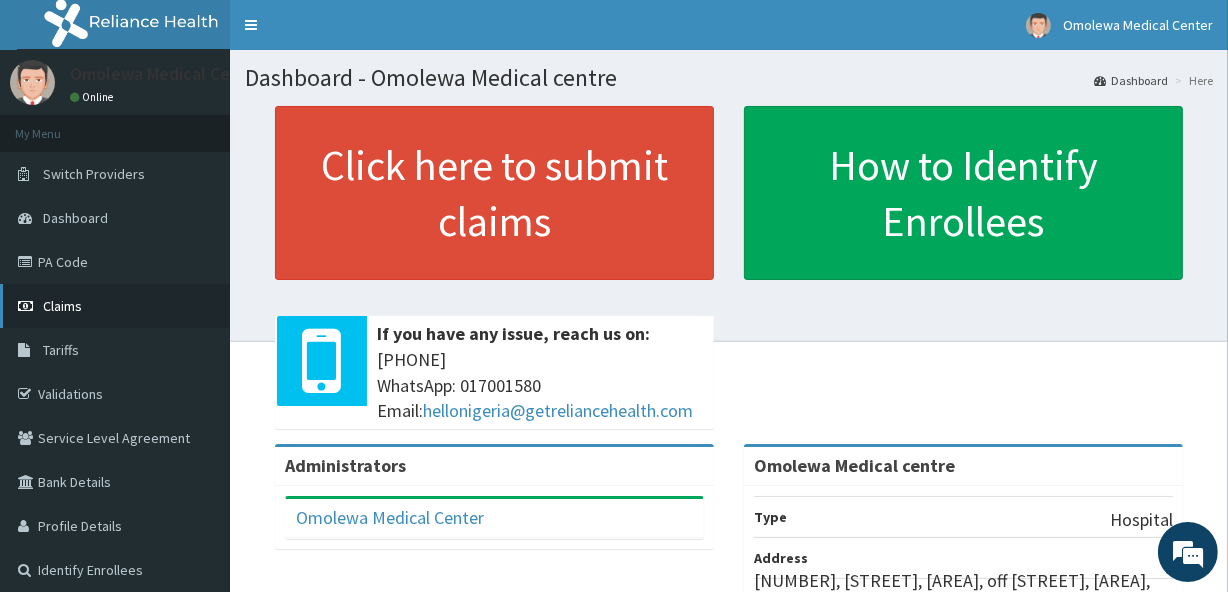 click on "Claims" at bounding box center [115, 306] 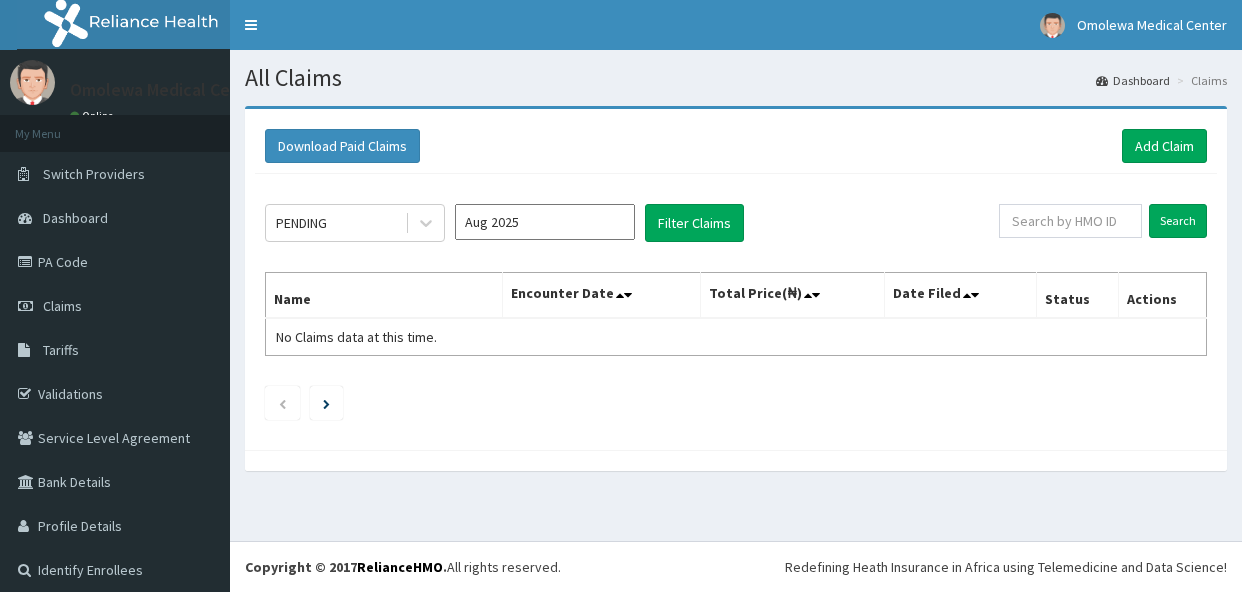 scroll, scrollTop: 0, scrollLeft: 0, axis: both 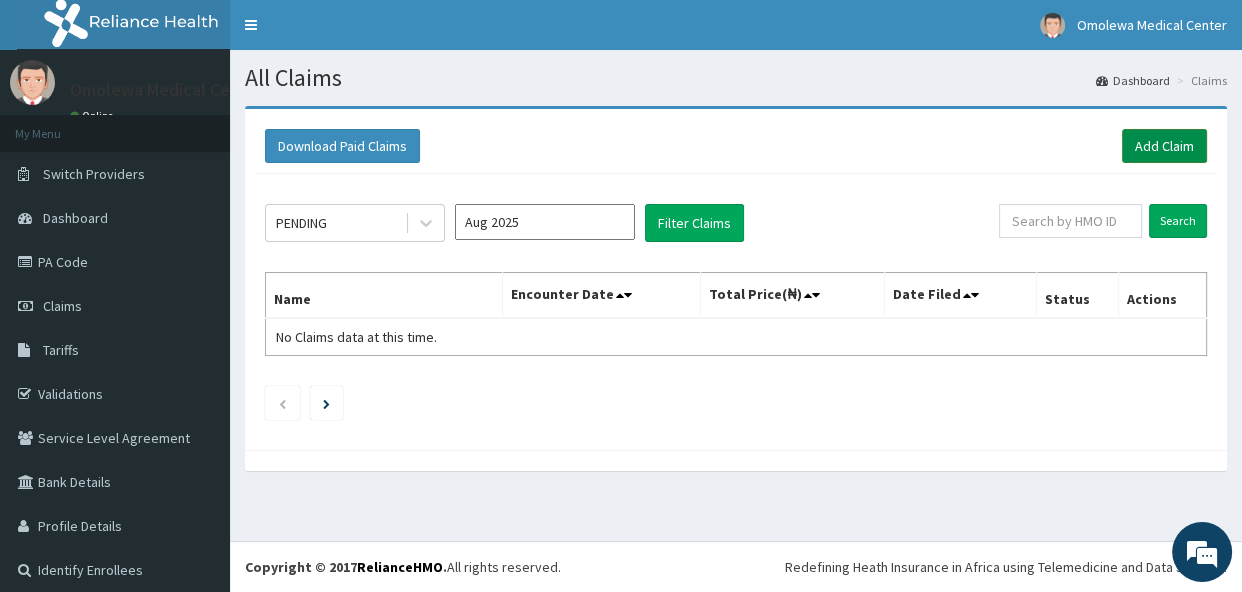click on "Add Claim" at bounding box center (1164, 146) 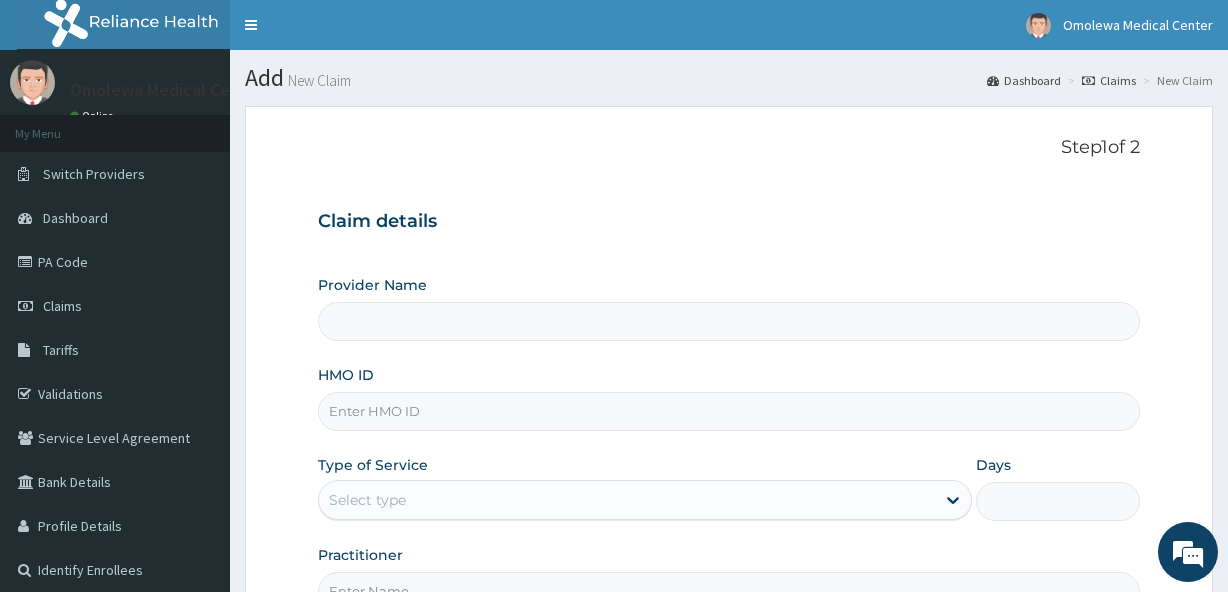 scroll, scrollTop: 0, scrollLeft: 0, axis: both 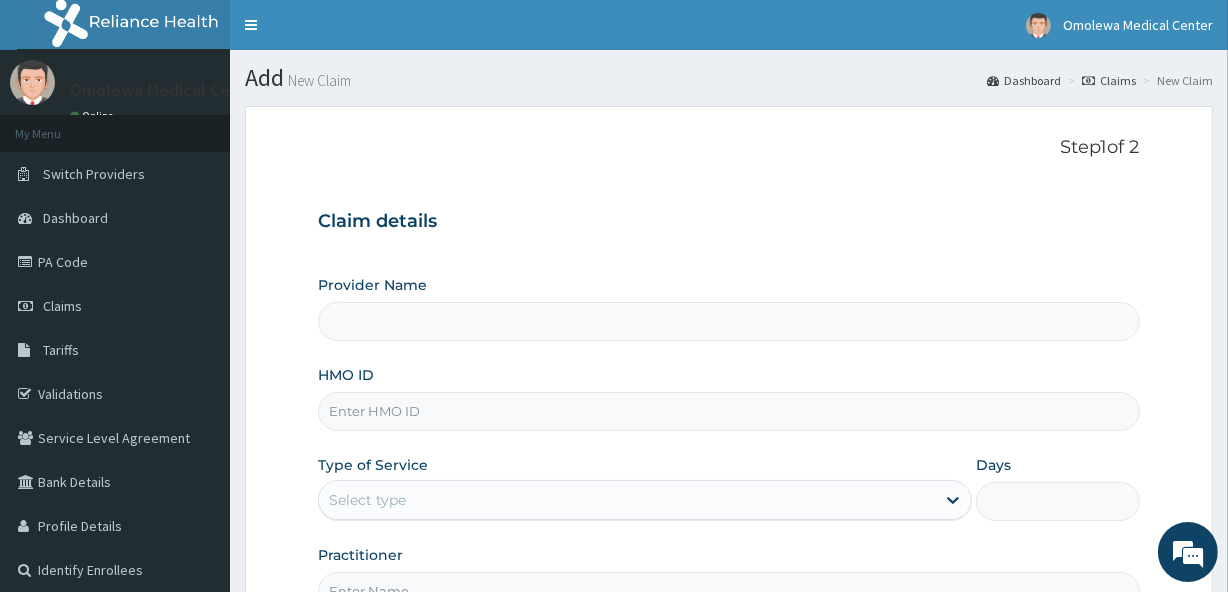click on "HMO ID" at bounding box center (728, 411) 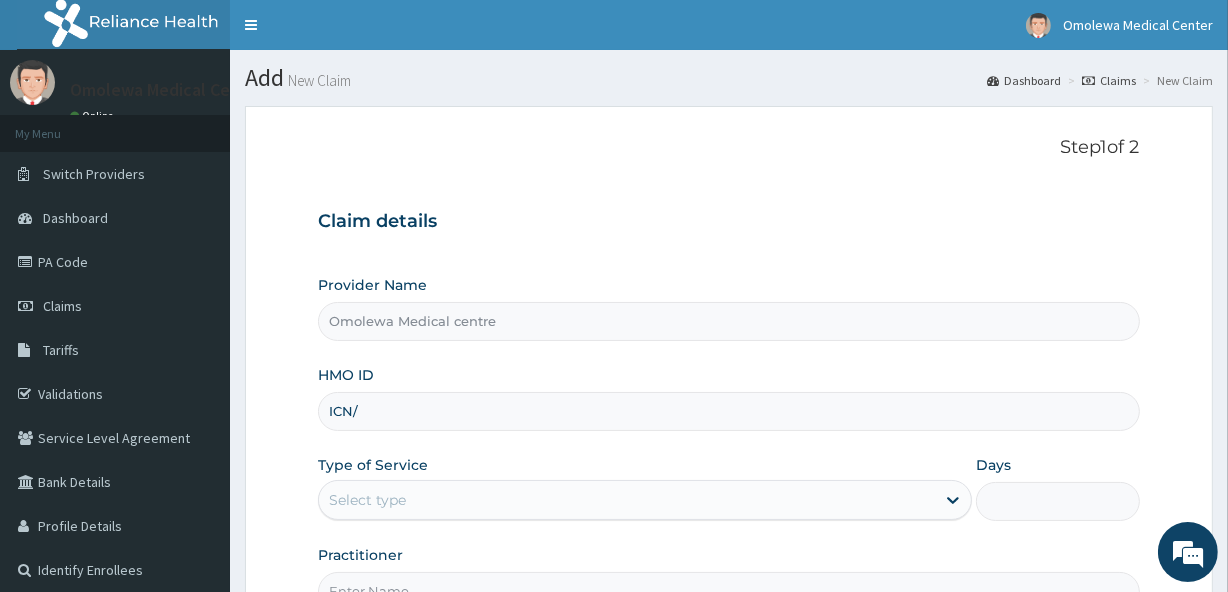 scroll, scrollTop: 0, scrollLeft: 0, axis: both 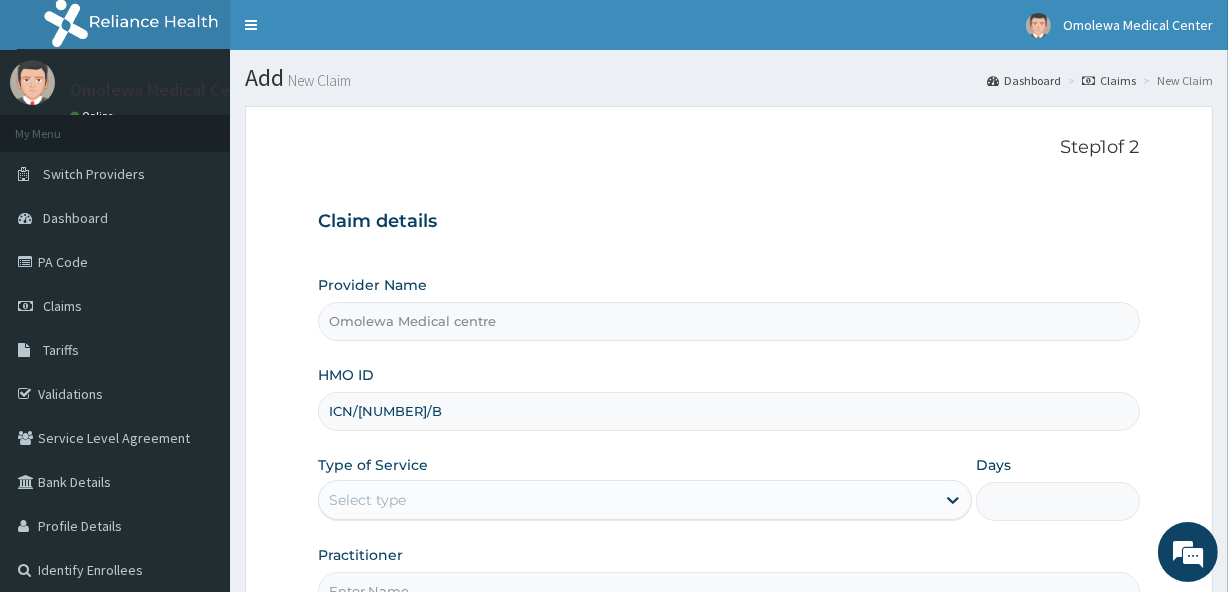 type on "ICN/[NUMBER]/B" 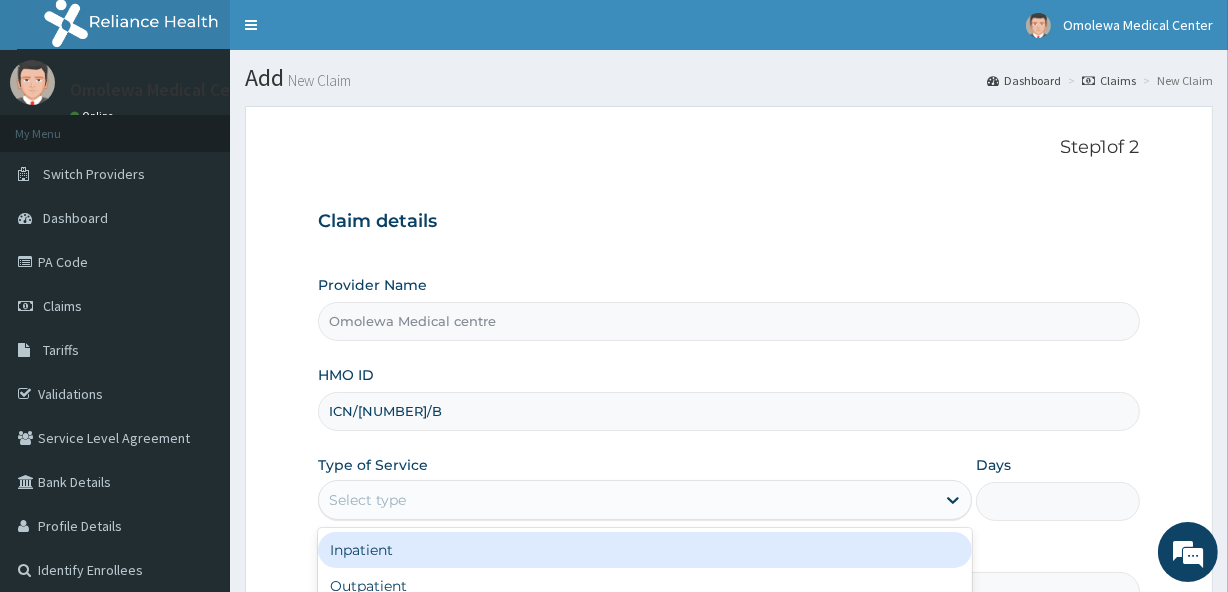 click on "Select type" at bounding box center (367, 500) 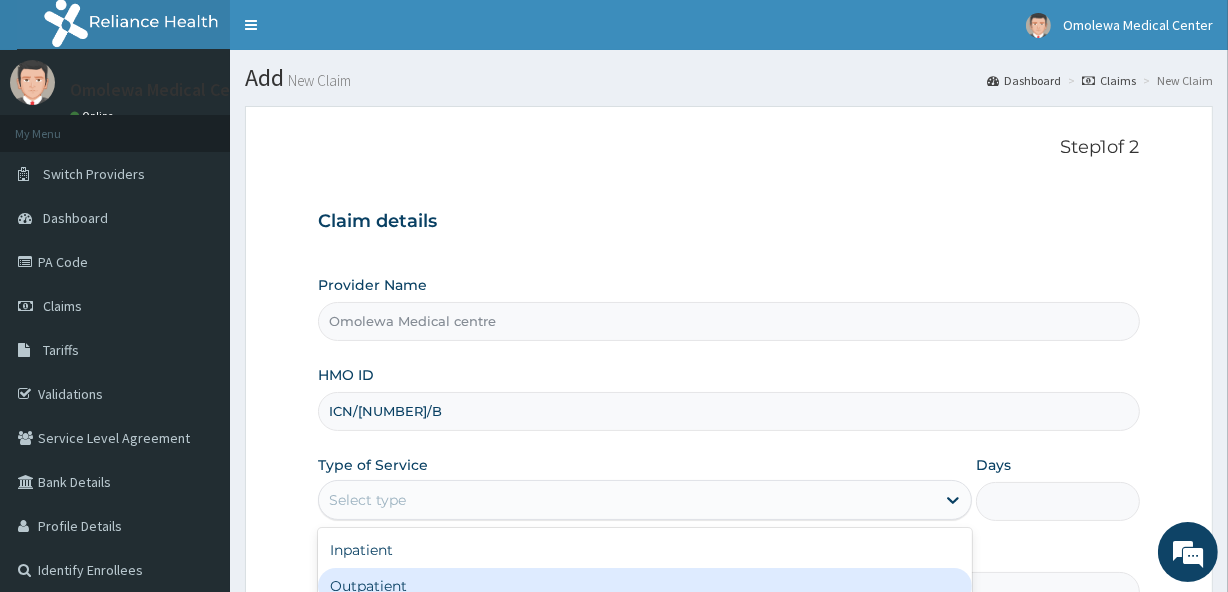 click on "Outpatient" at bounding box center [645, 586] 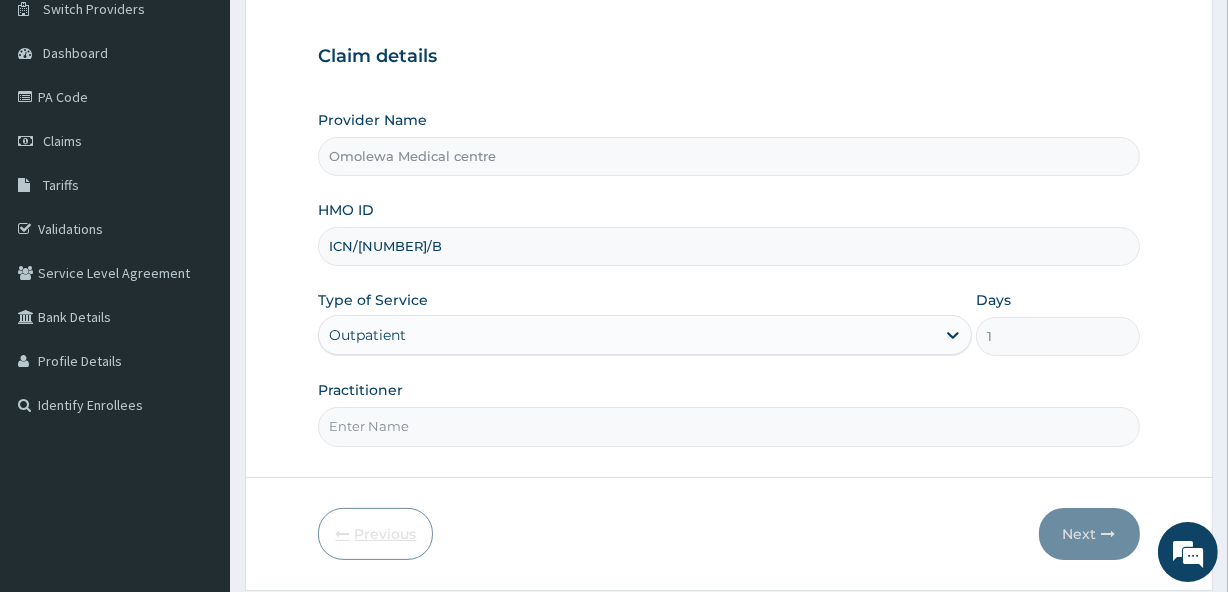 scroll, scrollTop: 228, scrollLeft: 0, axis: vertical 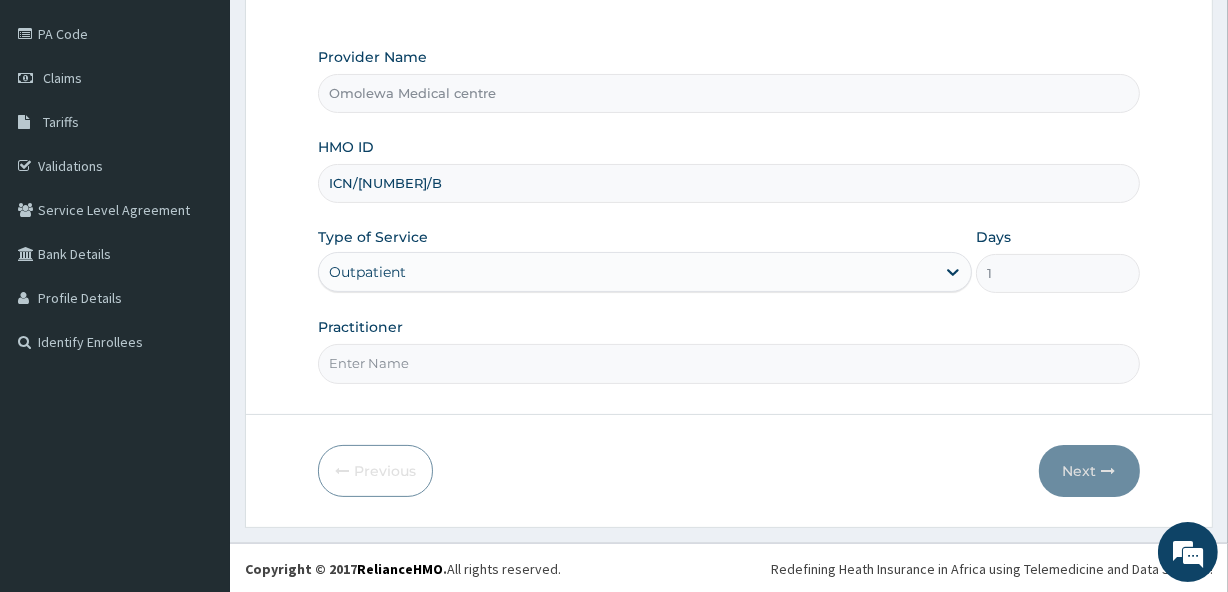 click on "Practitioner" at bounding box center (728, 363) 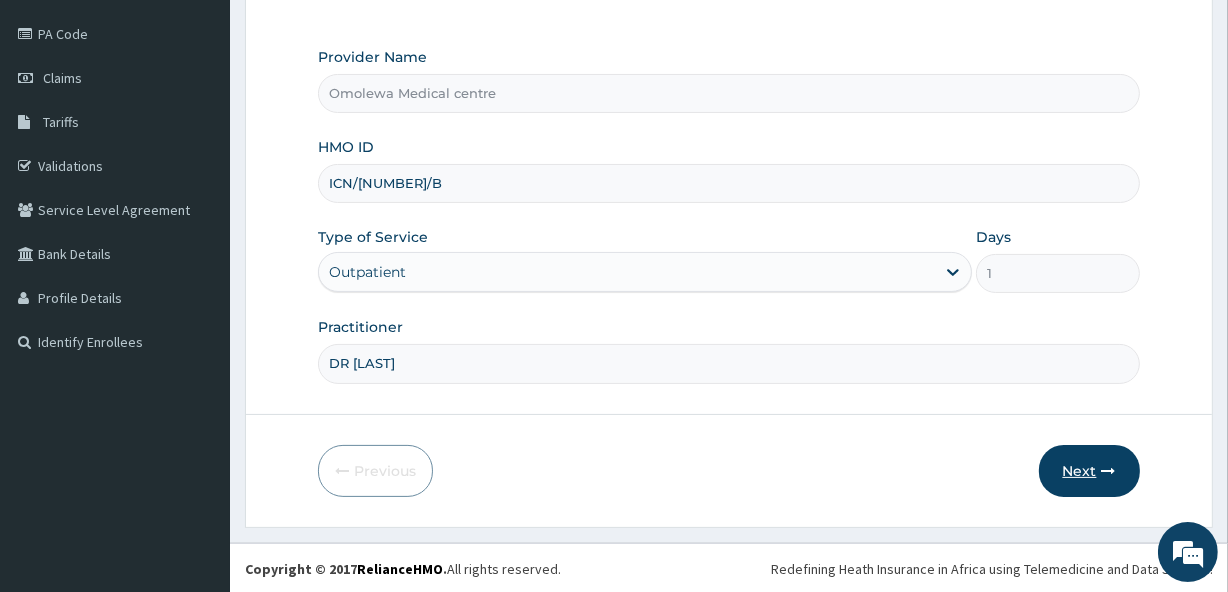 click on "Next" at bounding box center (1089, 471) 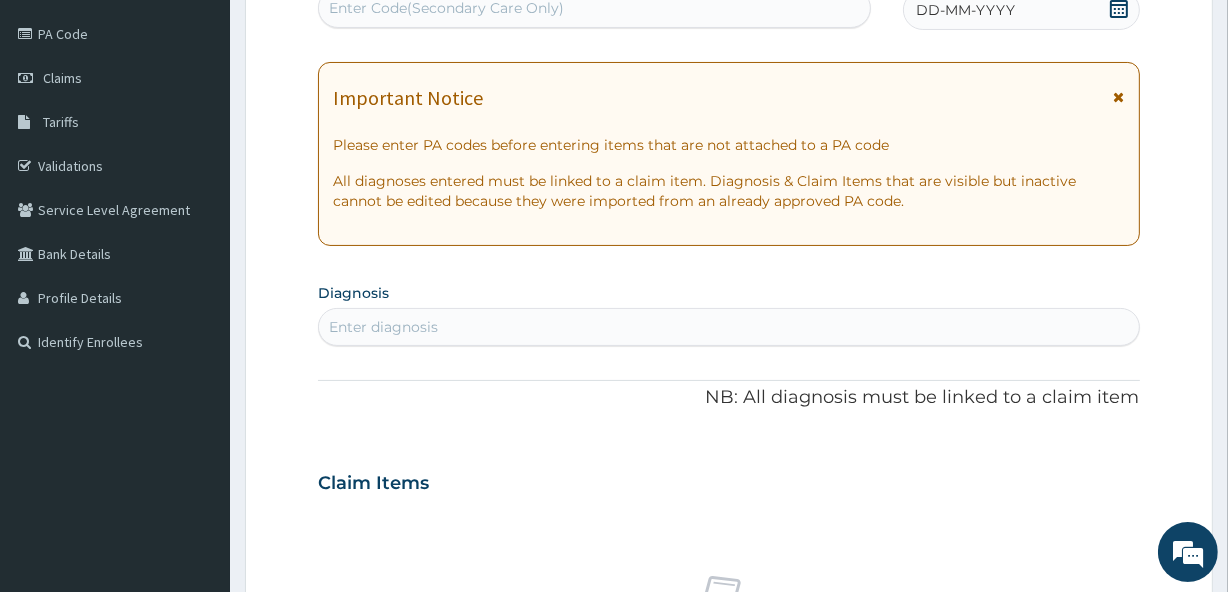 scroll, scrollTop: 226, scrollLeft: 0, axis: vertical 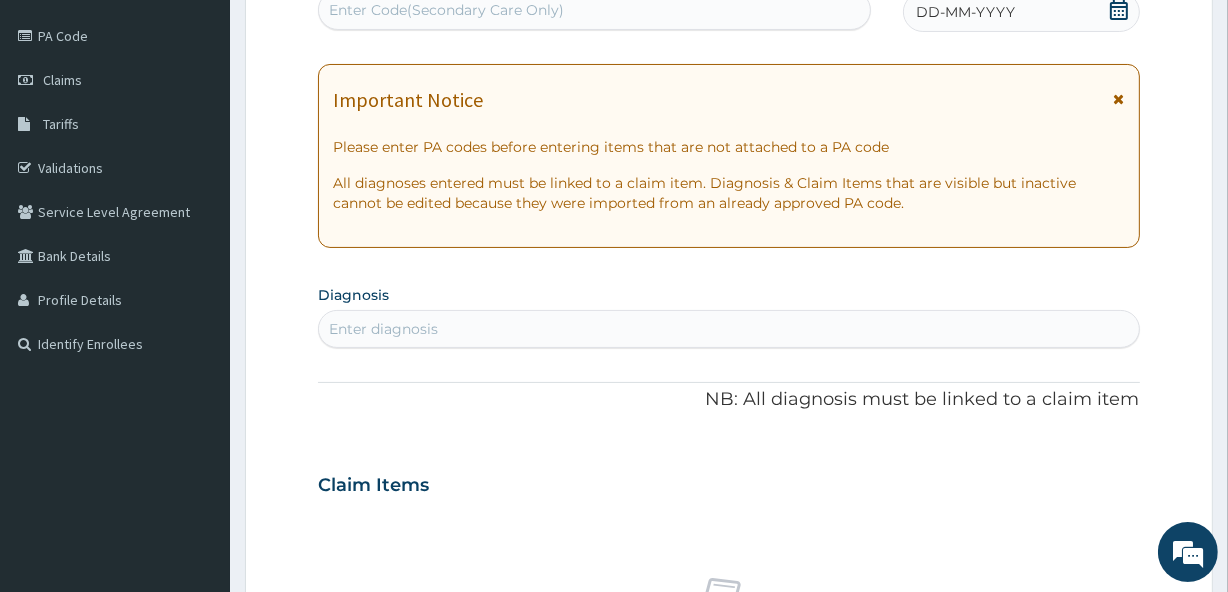 click on "Enter Code(Secondary Care Only)" at bounding box center (446, 10) 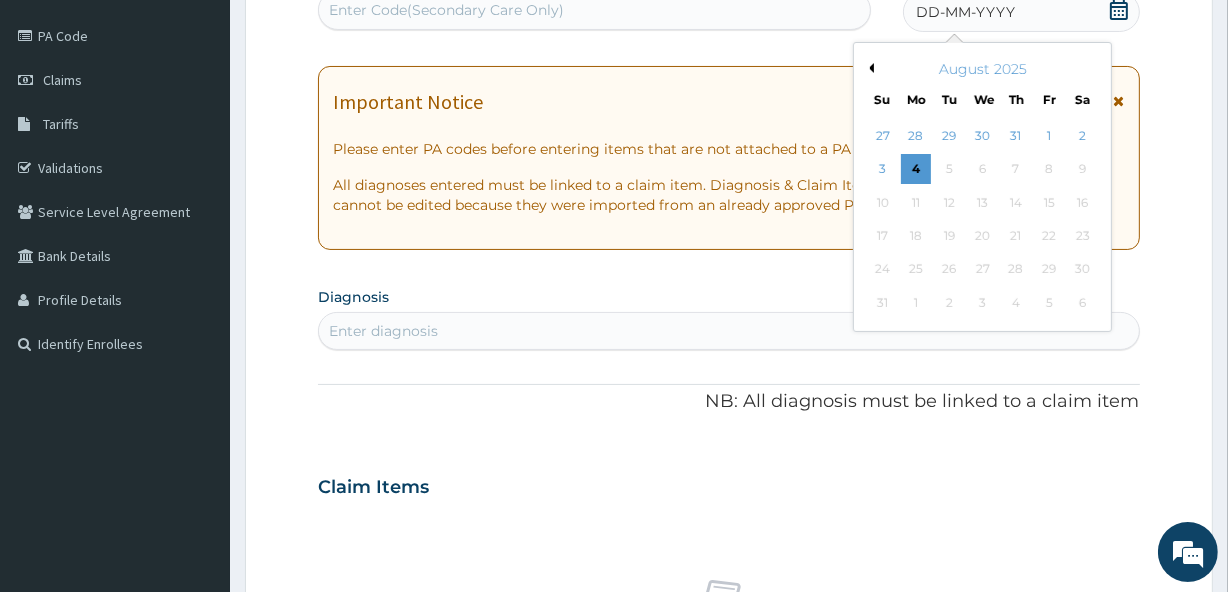 click on "Previous Month" at bounding box center (869, 68) 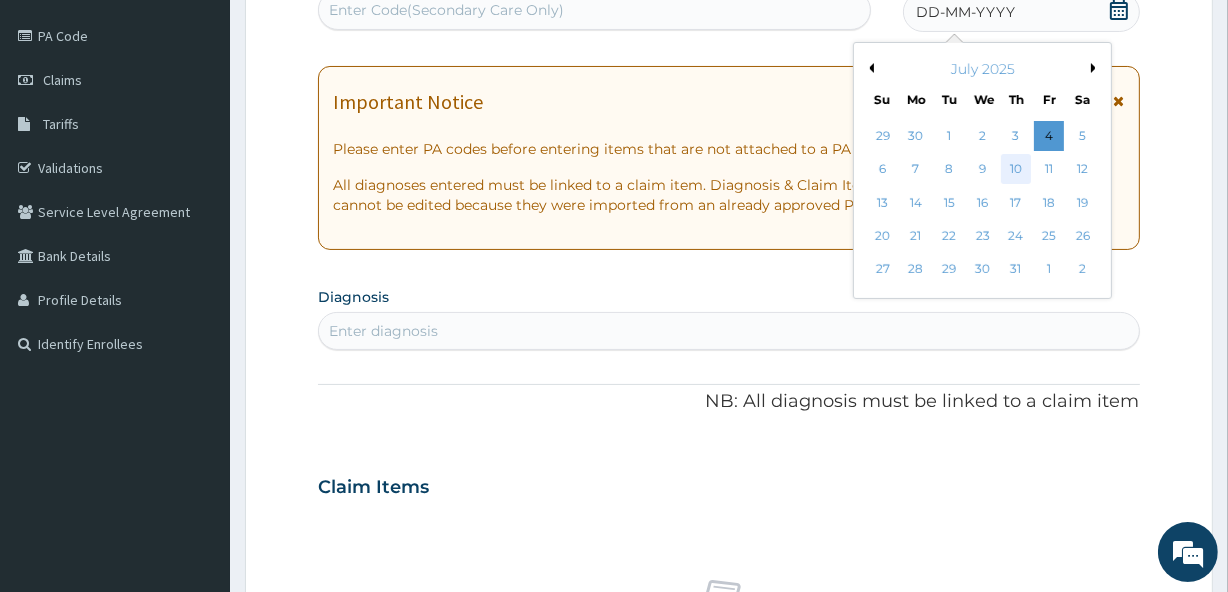 click on "10" at bounding box center [1016, 170] 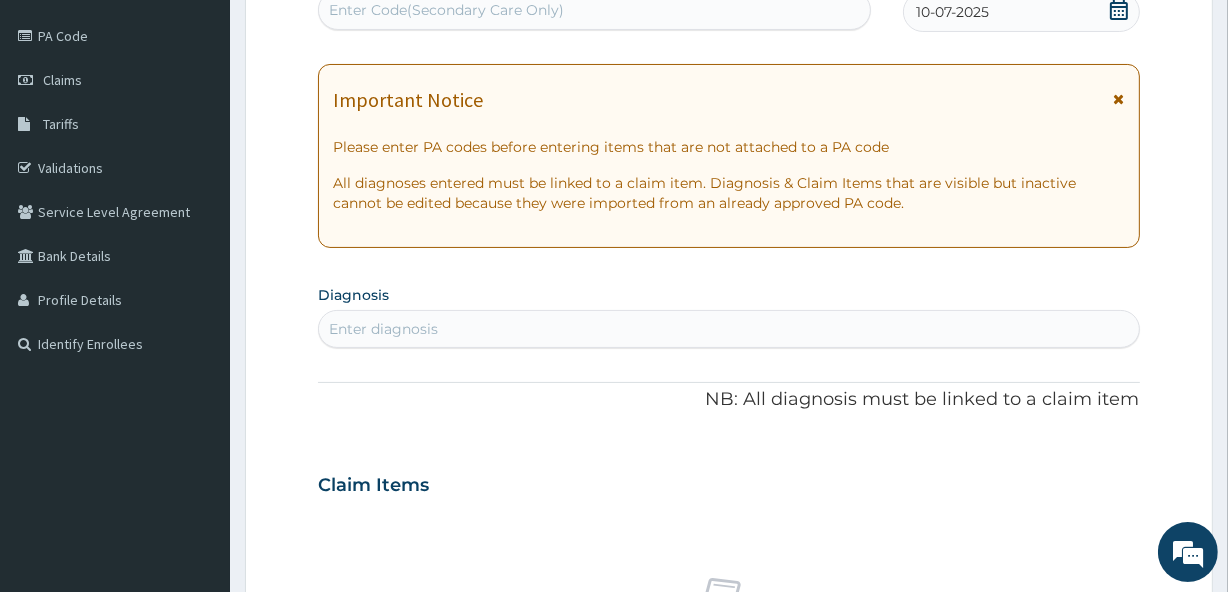 click on "Enter diagnosis" at bounding box center (728, 329) 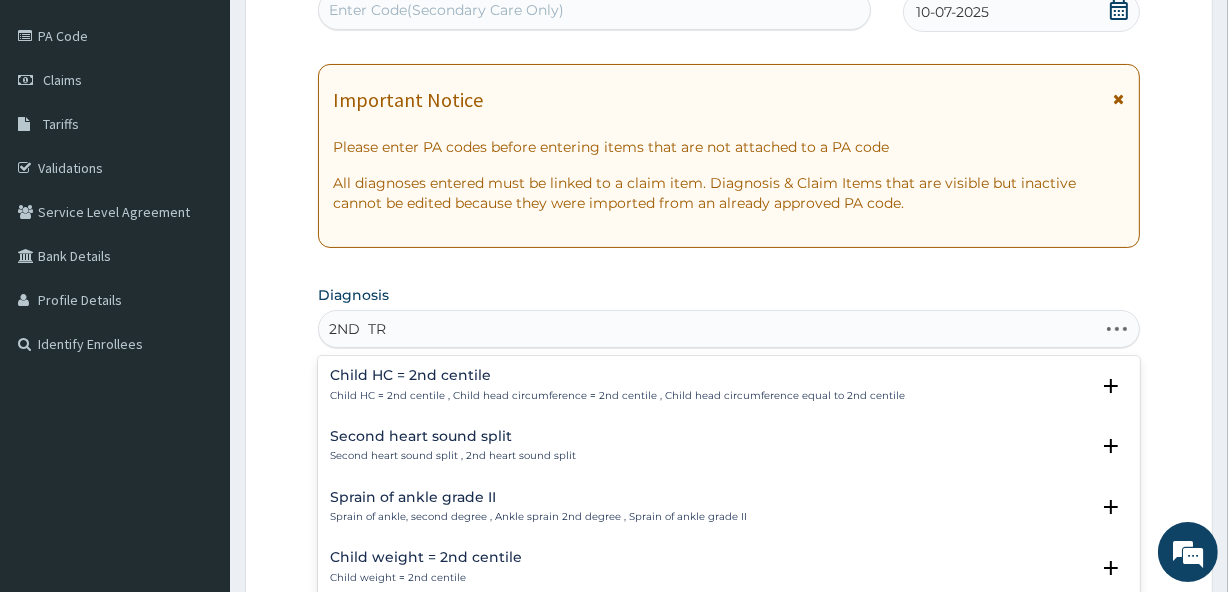 type on "2ND  TRI" 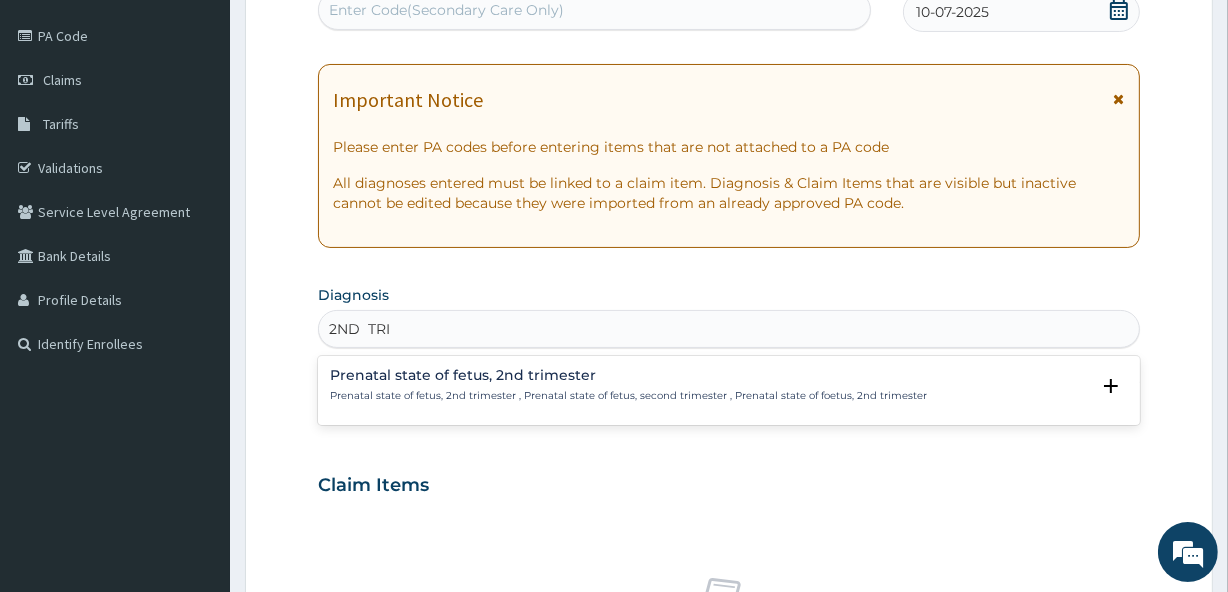 click on "Prenatal state of fetus, 2nd trimester , Prenatal state of fetus, second trimester , Prenatal state of foetus, 2nd trimester" at bounding box center (628, 396) 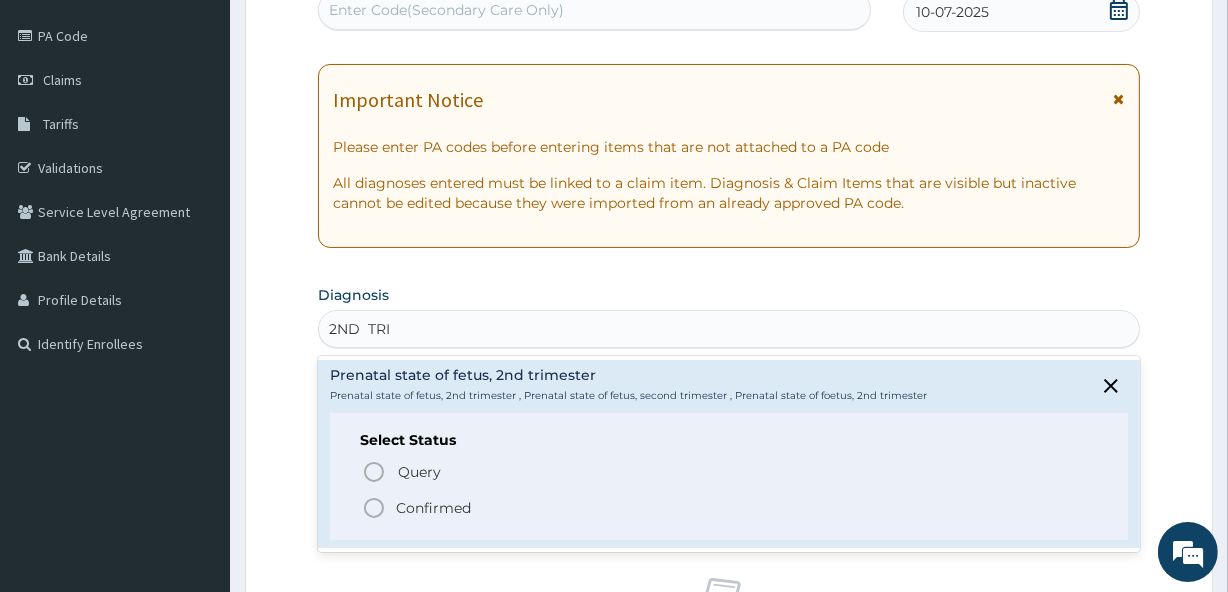 click on "Confirmed" at bounding box center [433, 508] 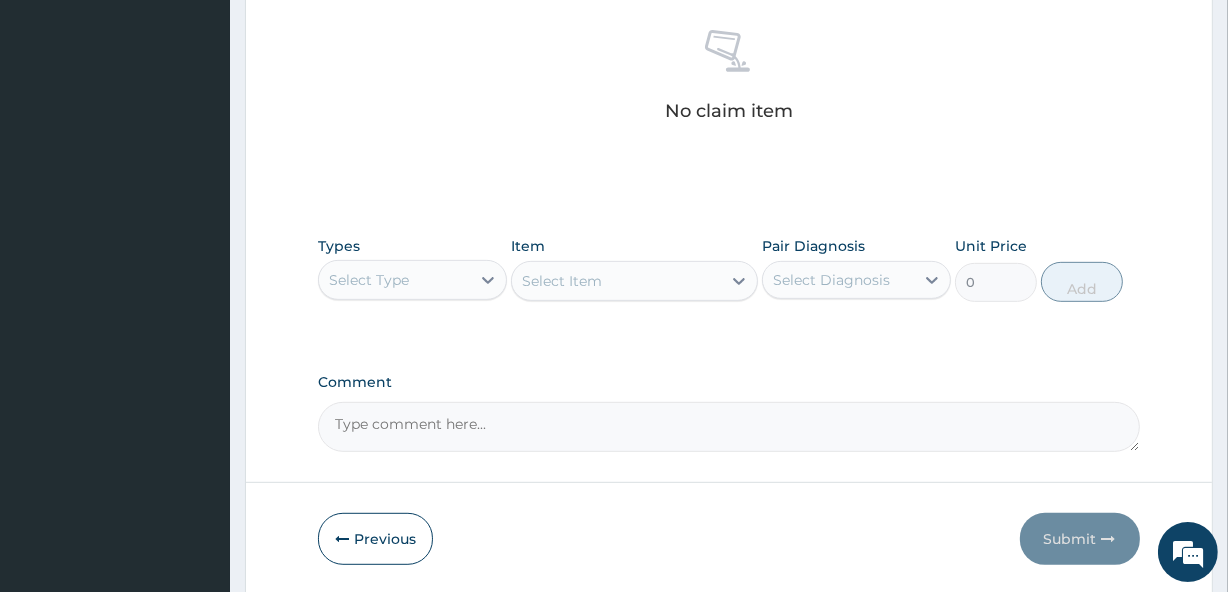 scroll, scrollTop: 849, scrollLeft: 0, axis: vertical 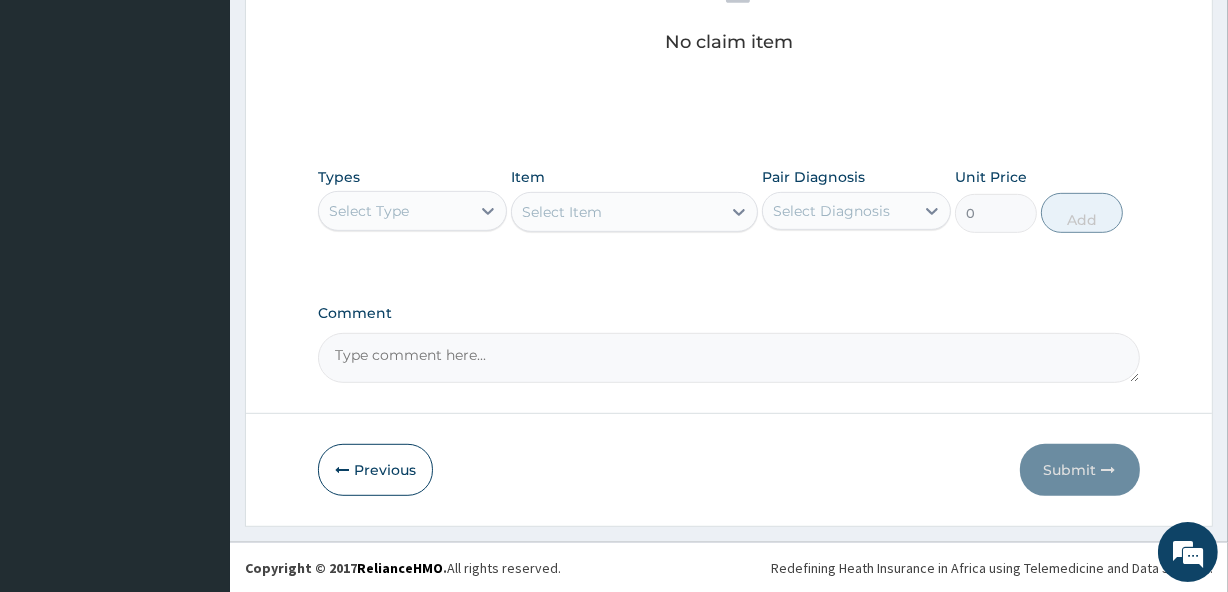 click on "Select Type" at bounding box center (369, 211) 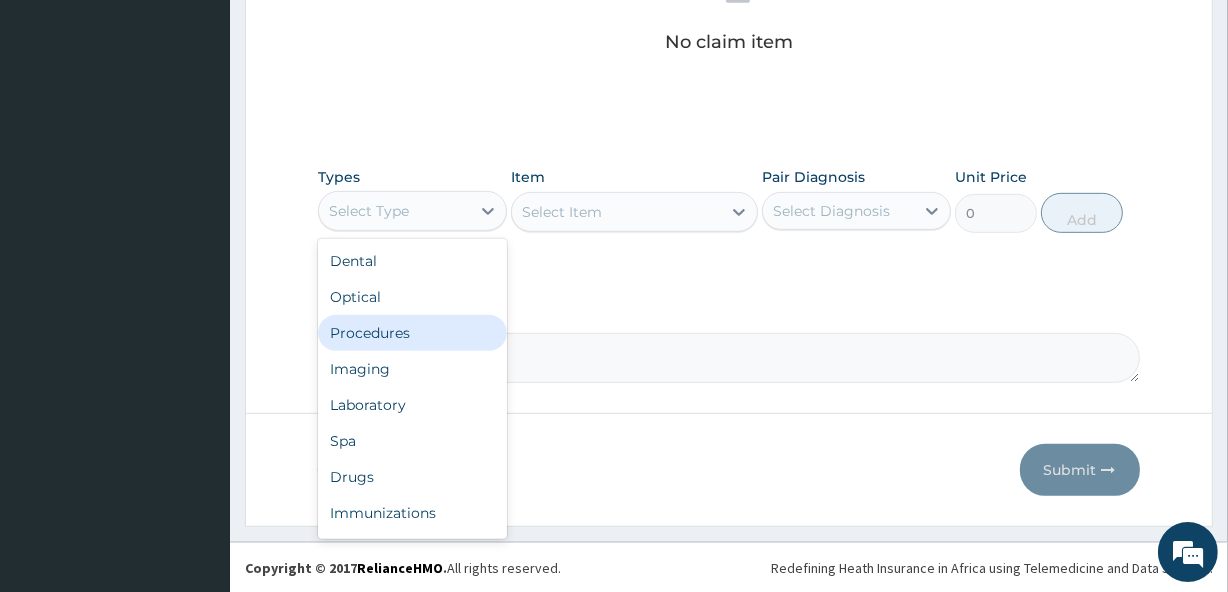 click on "Procedures" at bounding box center (412, 333) 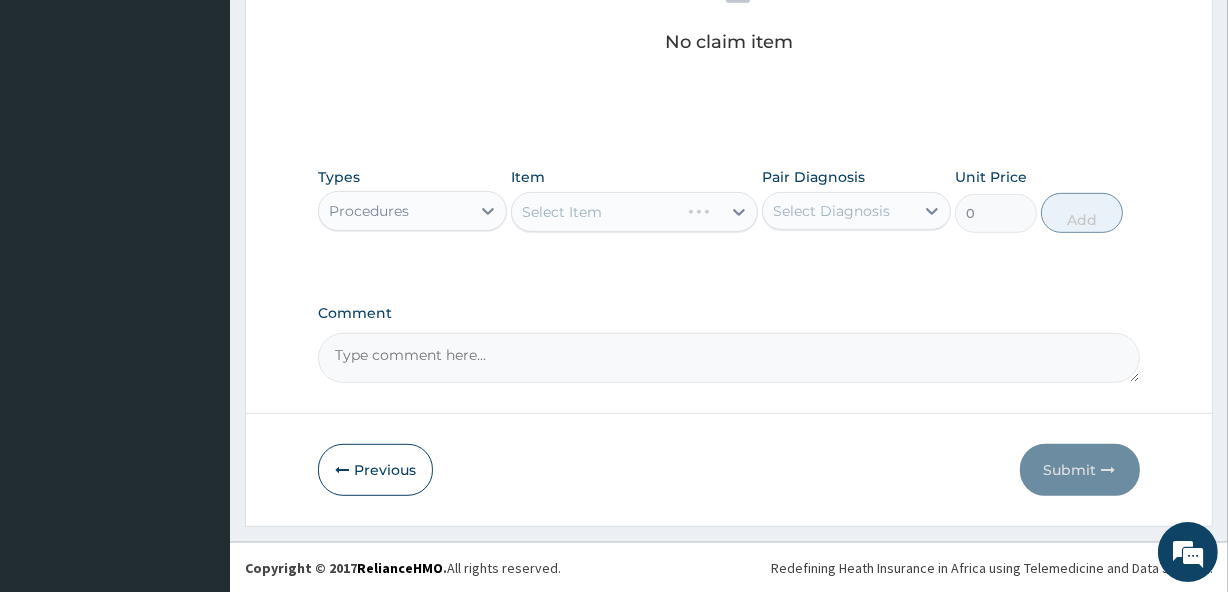 click on "Select Item" at bounding box center (634, 212) 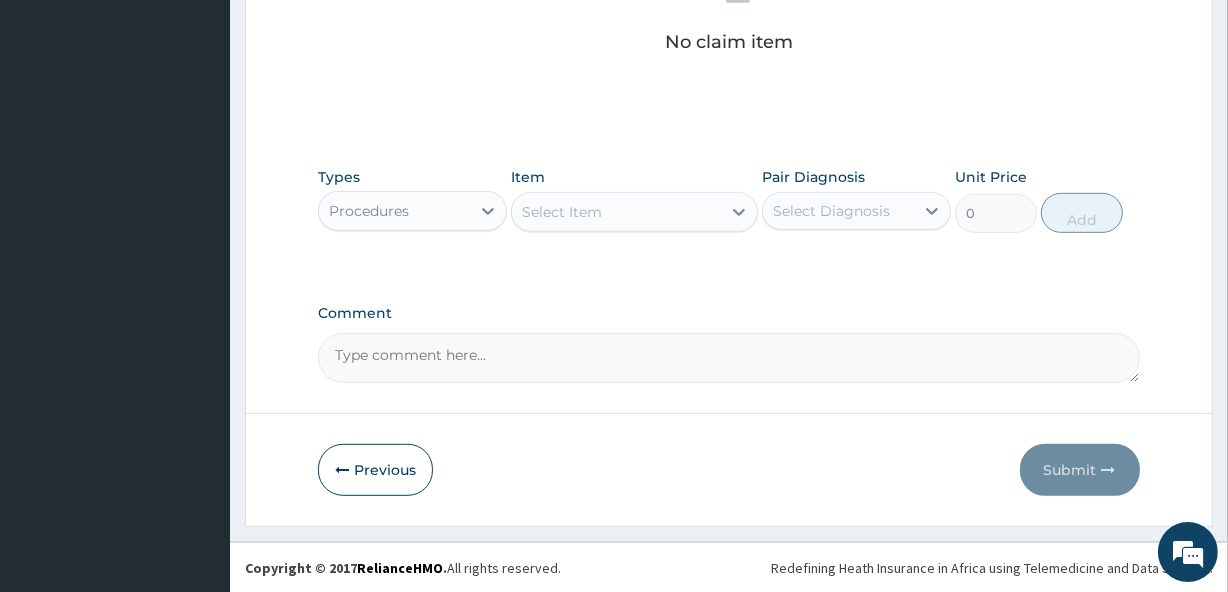 click on "Select Item" at bounding box center [616, 212] 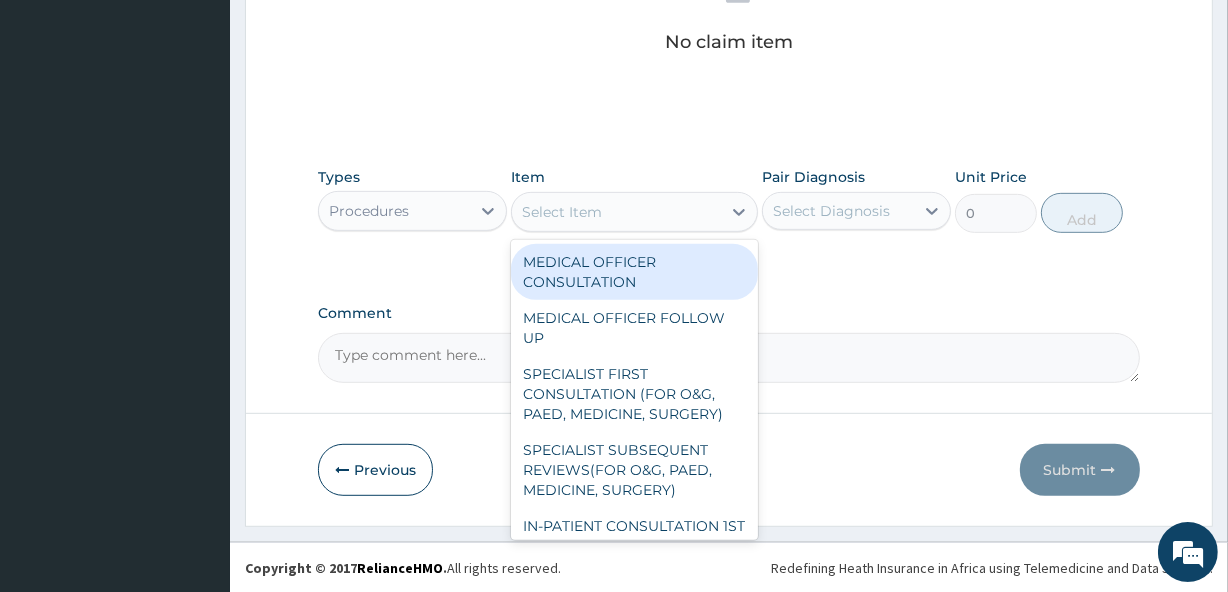 click on "MEDICAL OFFICER CONSULTATION" at bounding box center [634, 272] 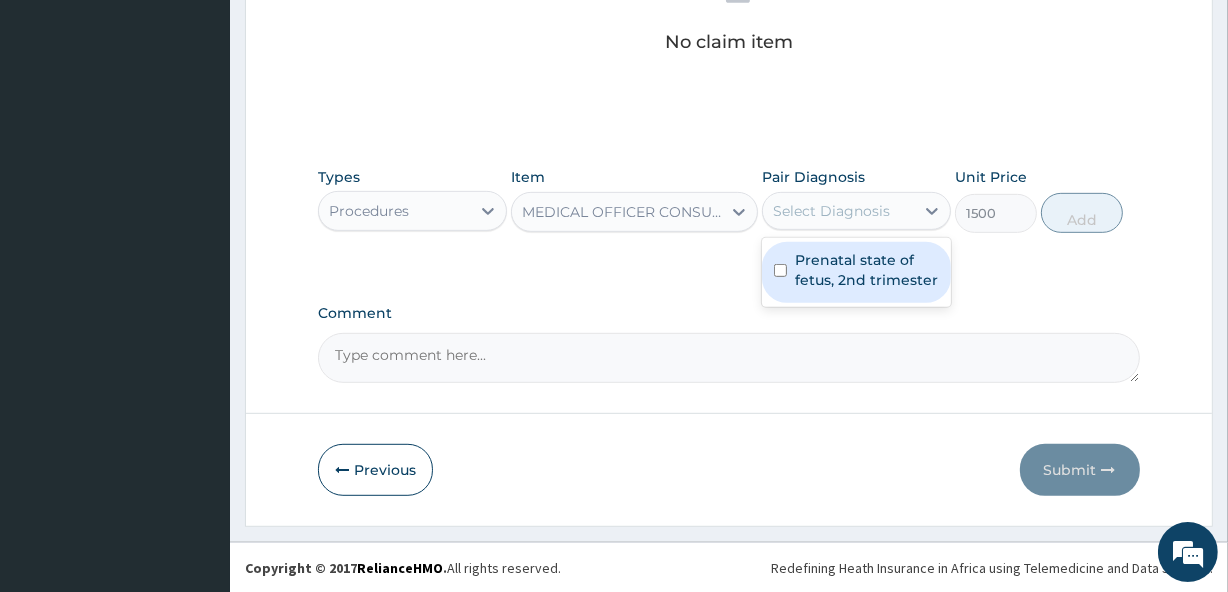click on "Select Diagnosis" at bounding box center (831, 211) 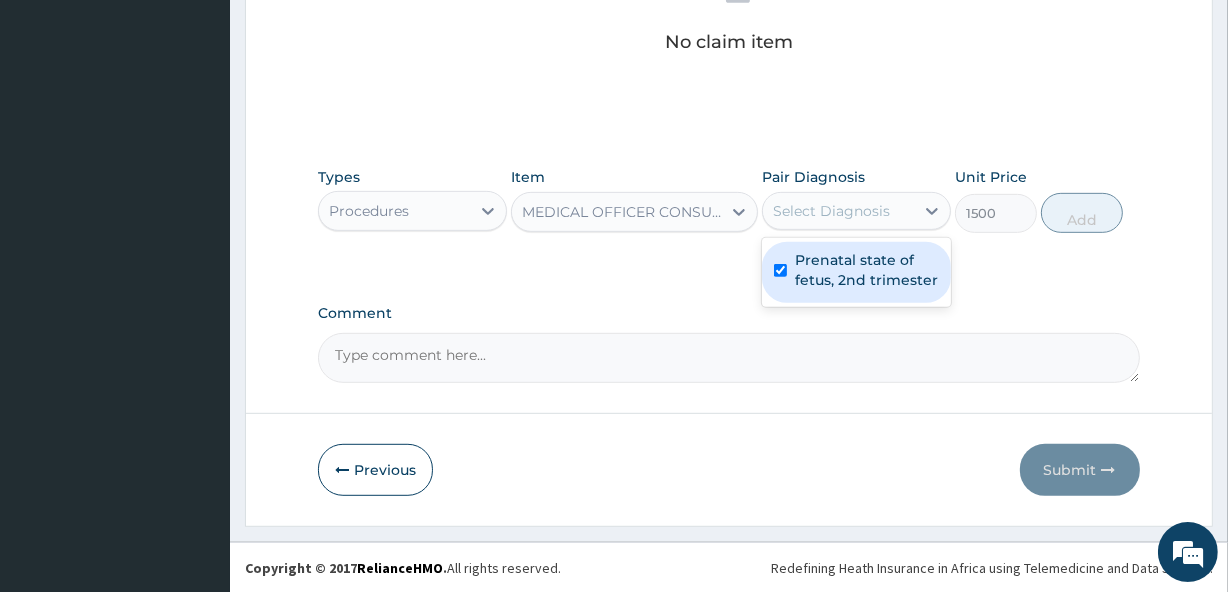 checkbox on "true" 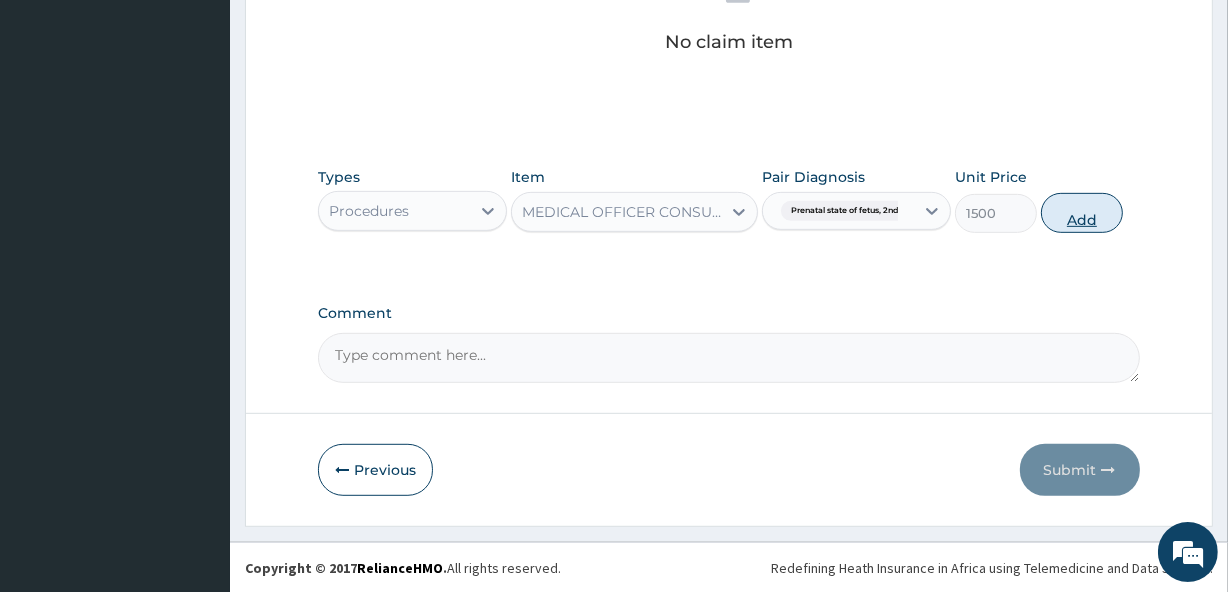 click on "Add" at bounding box center (1082, 213) 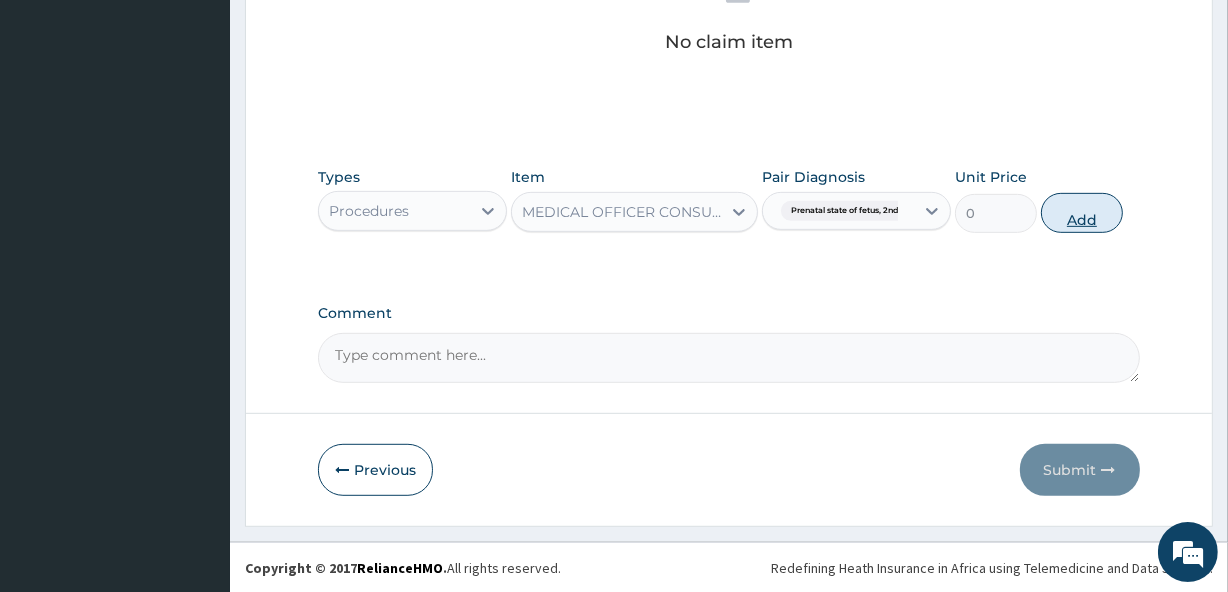 scroll, scrollTop: 767, scrollLeft: 0, axis: vertical 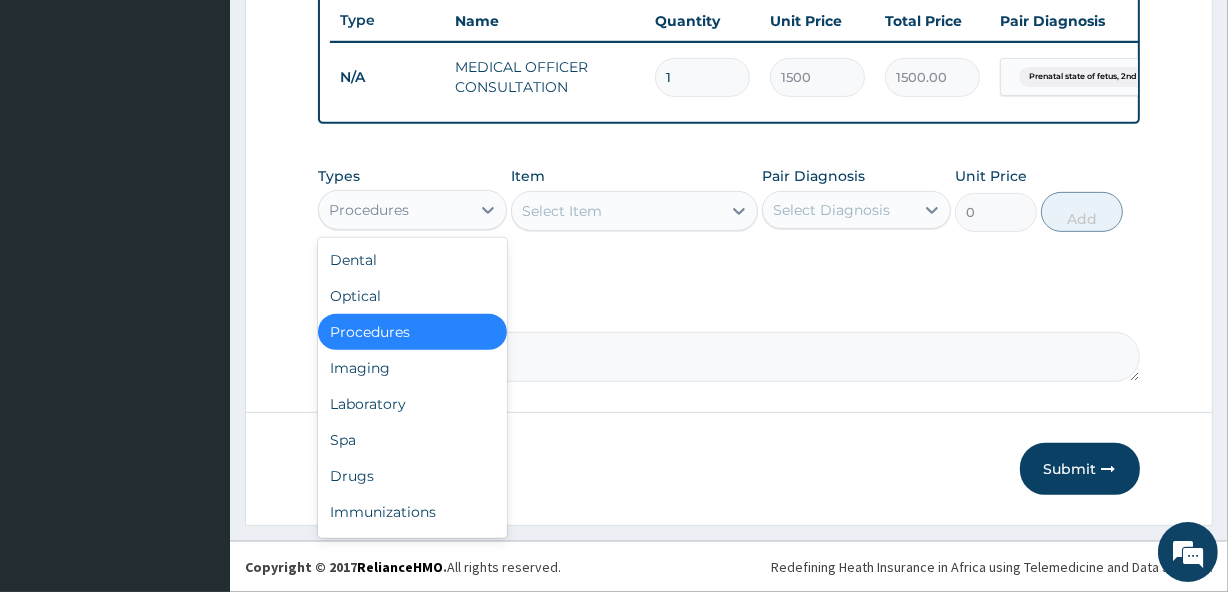 click on "Procedures" at bounding box center [394, 210] 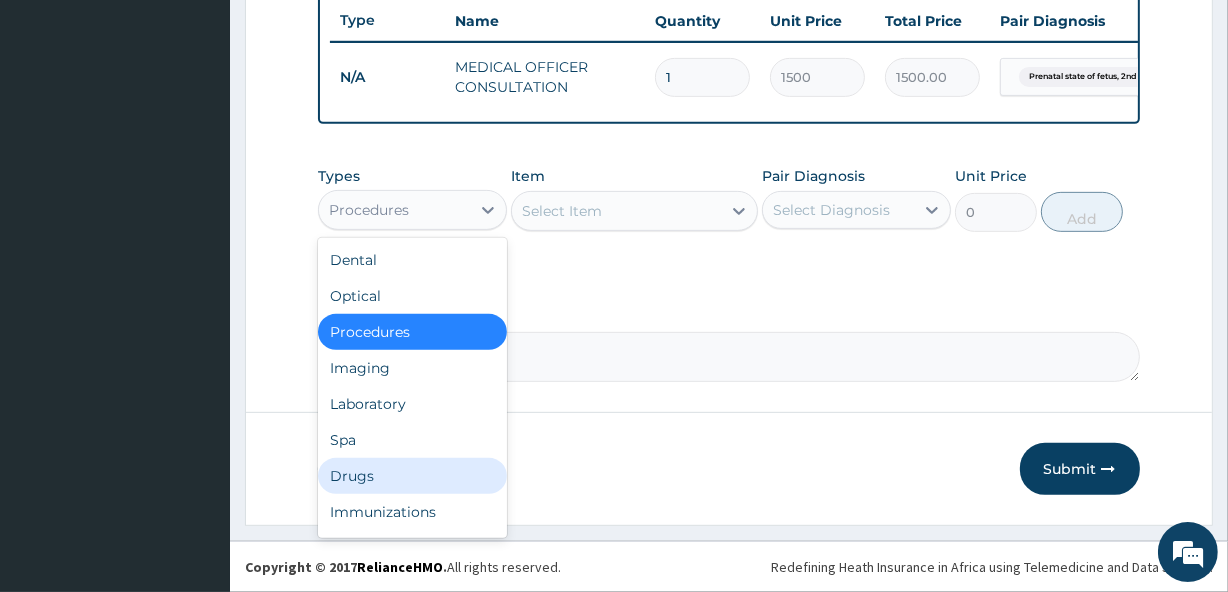 click on "Drugs" at bounding box center (412, 476) 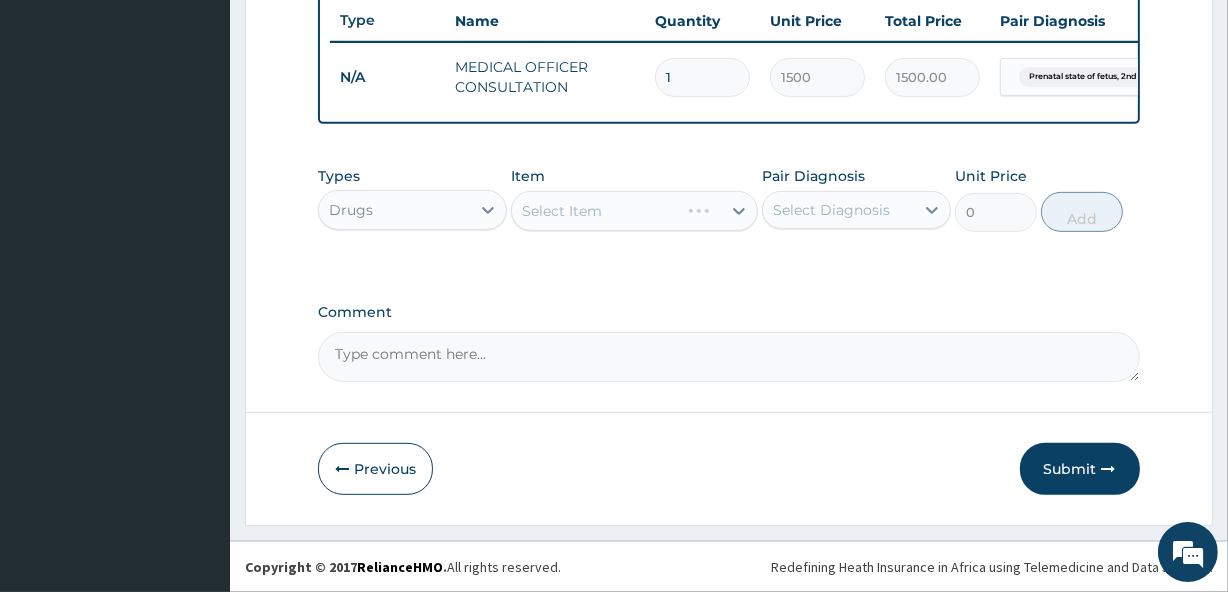 click on "Select Item" at bounding box center [634, 211] 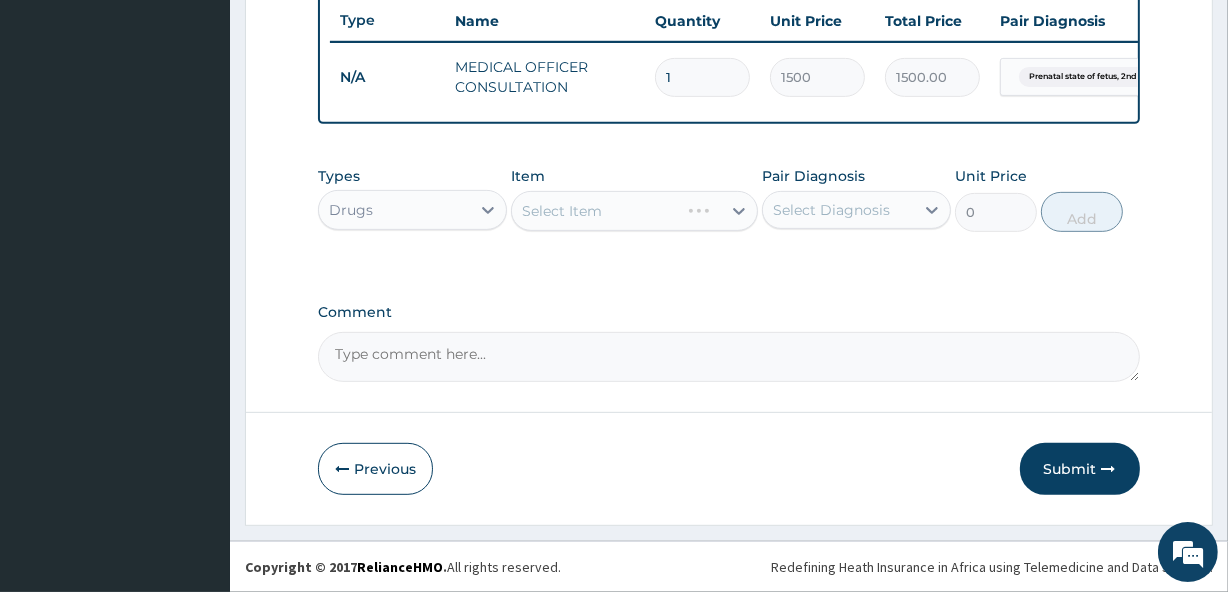click on "Select Item" at bounding box center [634, 211] 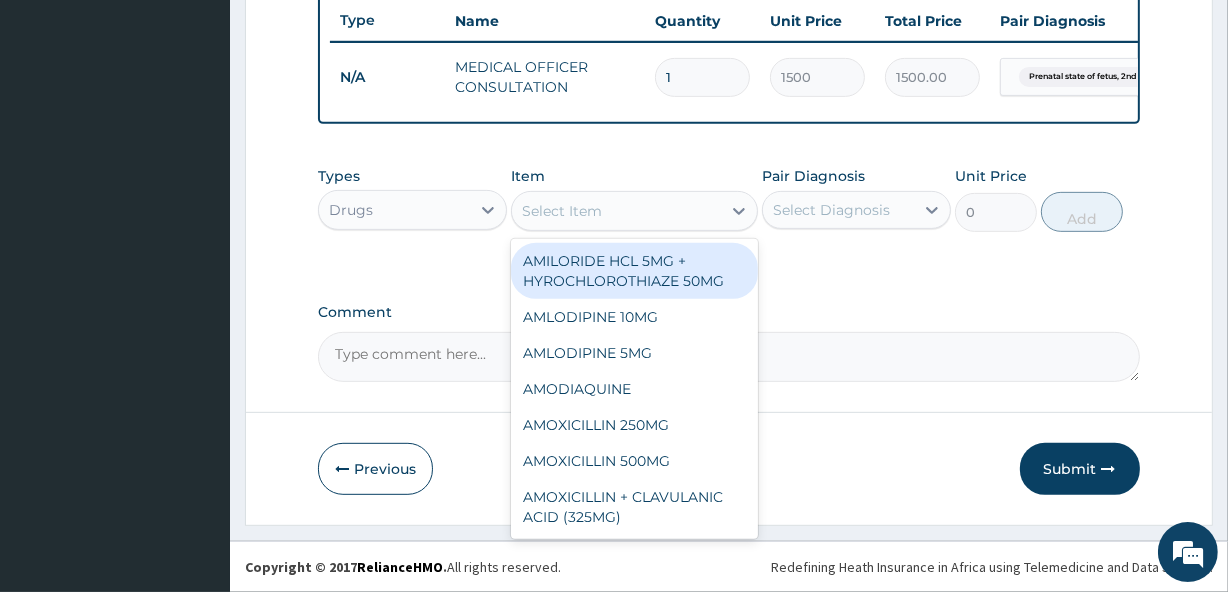 click on "Select Item" at bounding box center [616, 211] 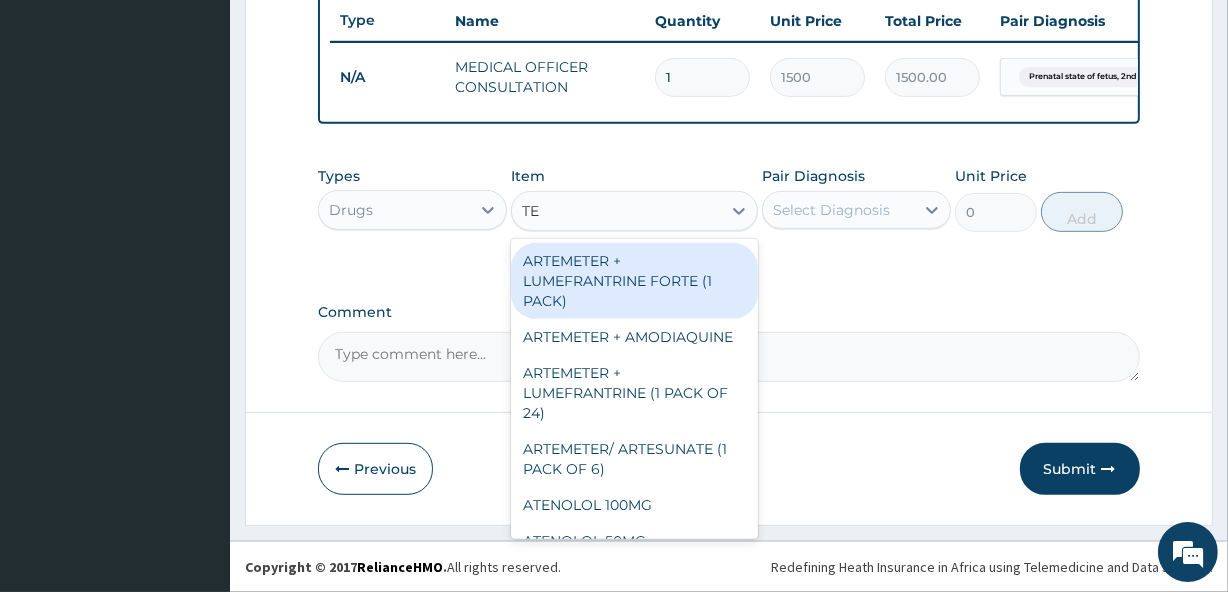 type on "TET" 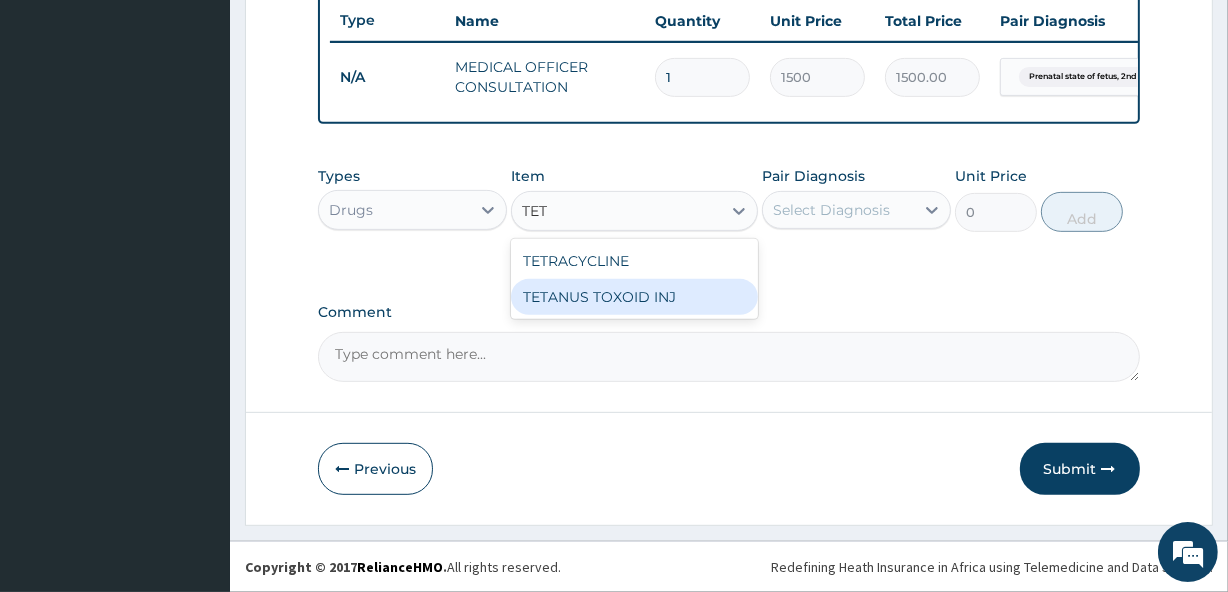click on "TETANUS TOXOID INJ" at bounding box center [634, 297] 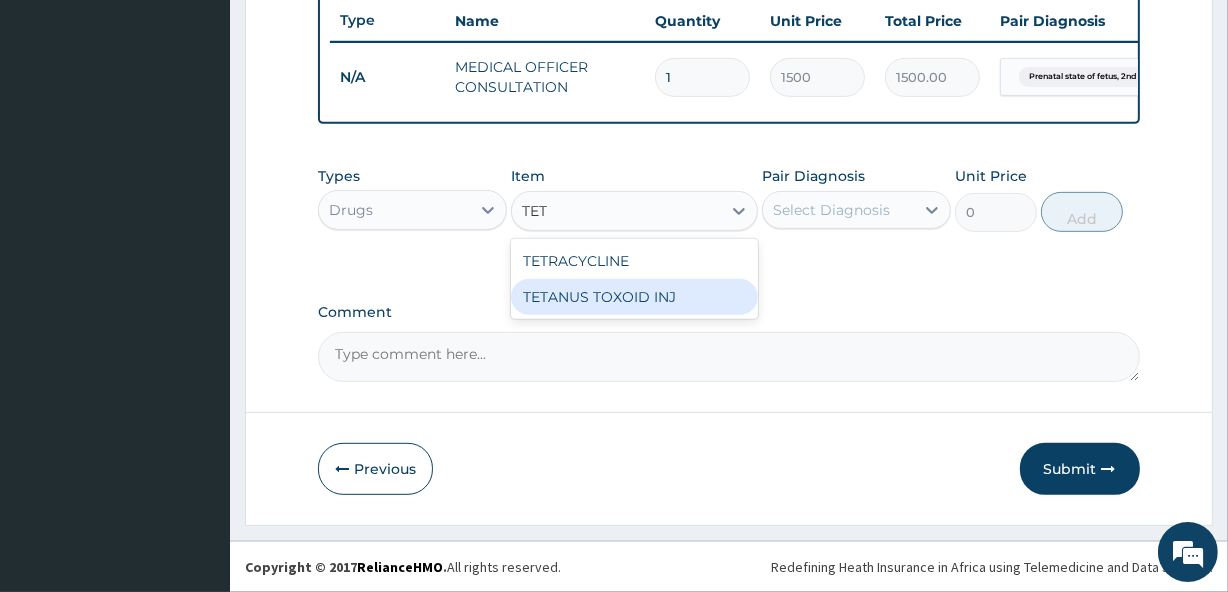type 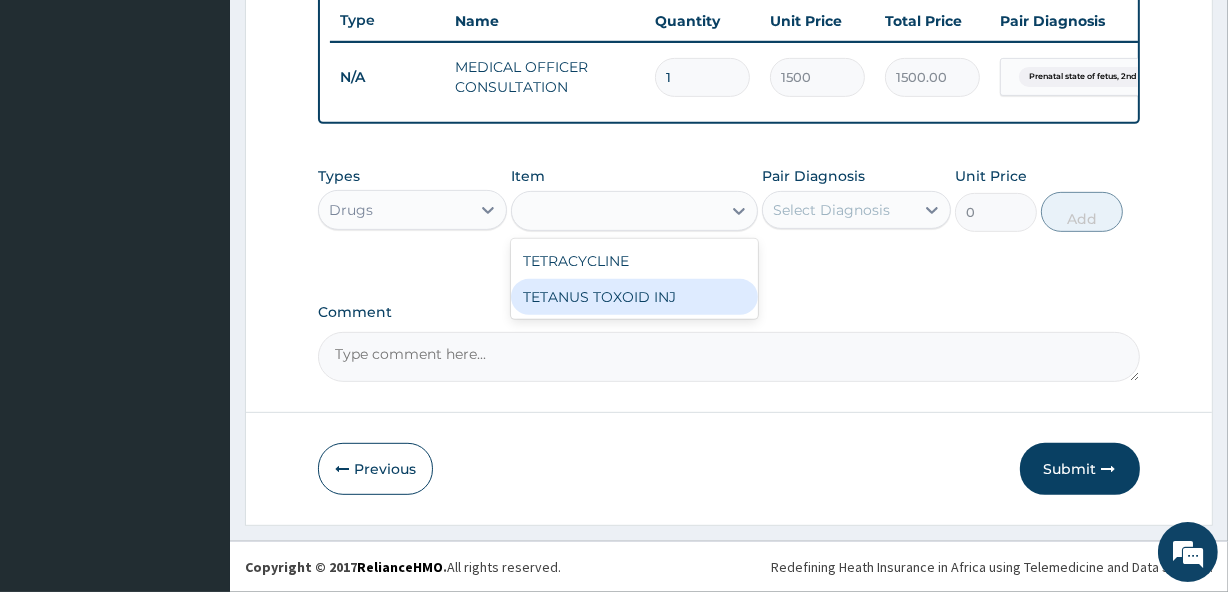 type on "700" 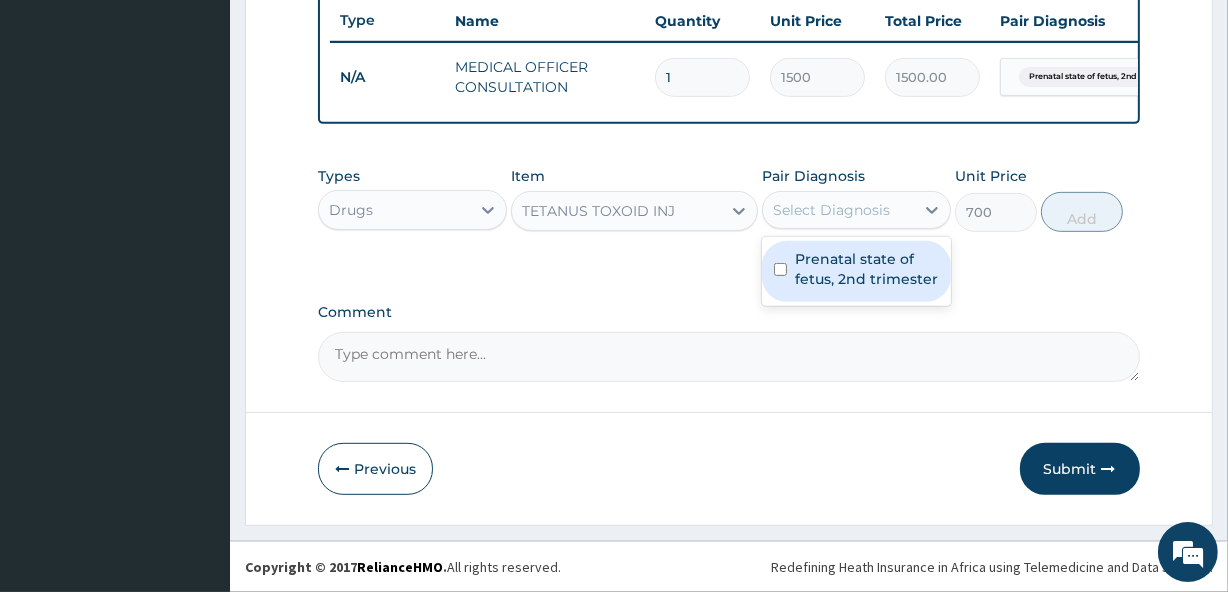 click on "Select Diagnosis" at bounding box center (831, 210) 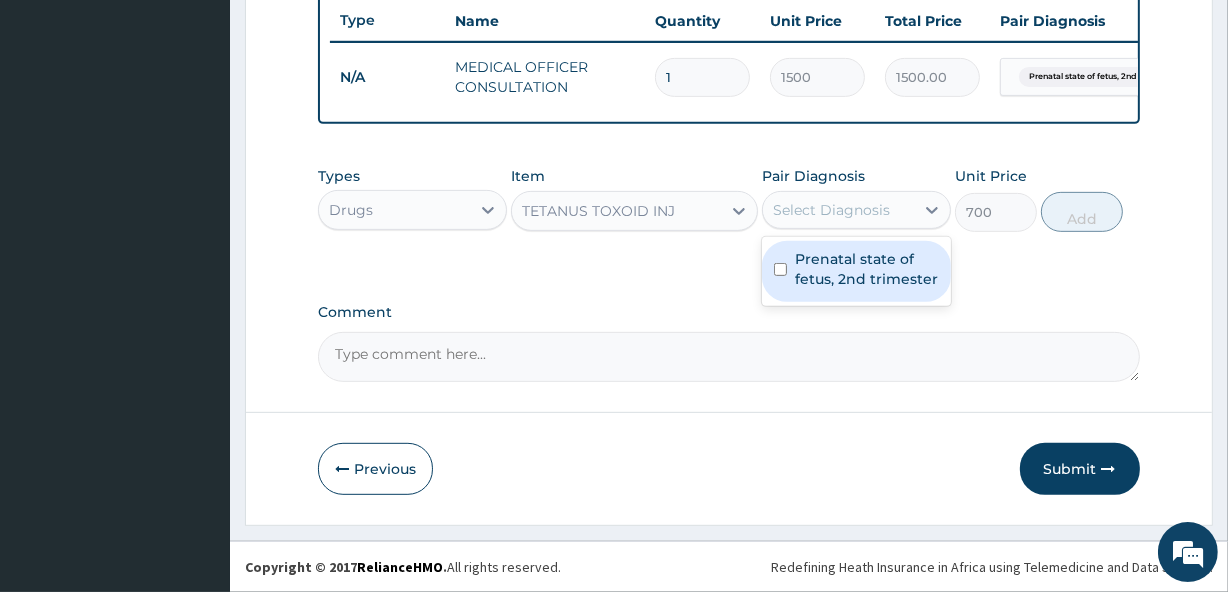 click on "Prenatal state of fetus, 2nd trimester" at bounding box center (867, 269) 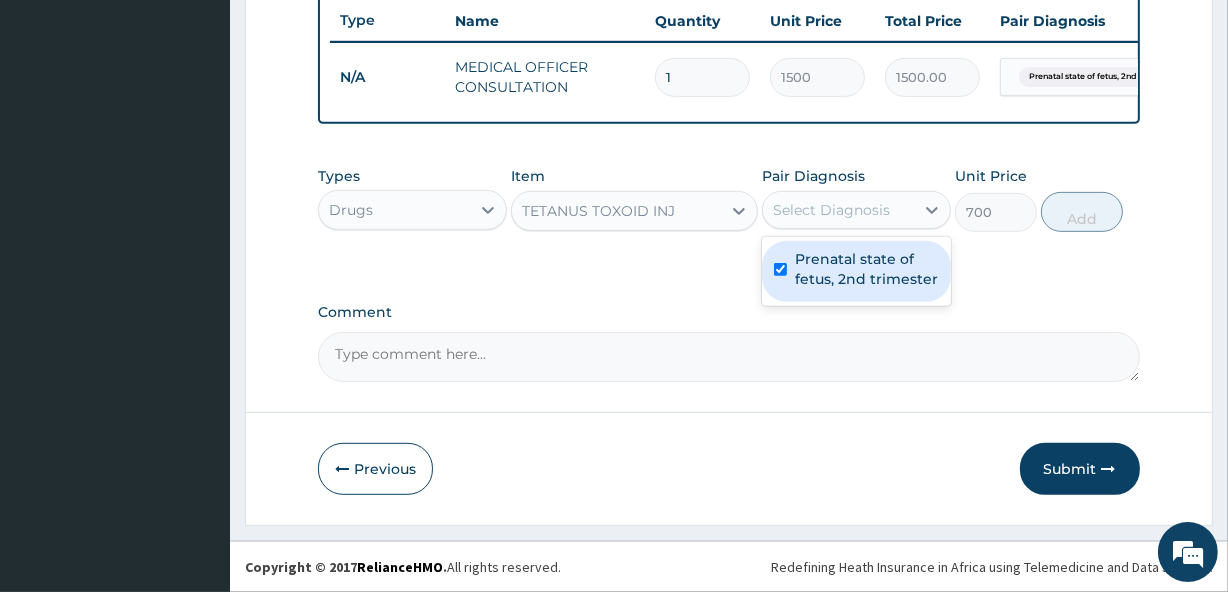 checkbox on "true" 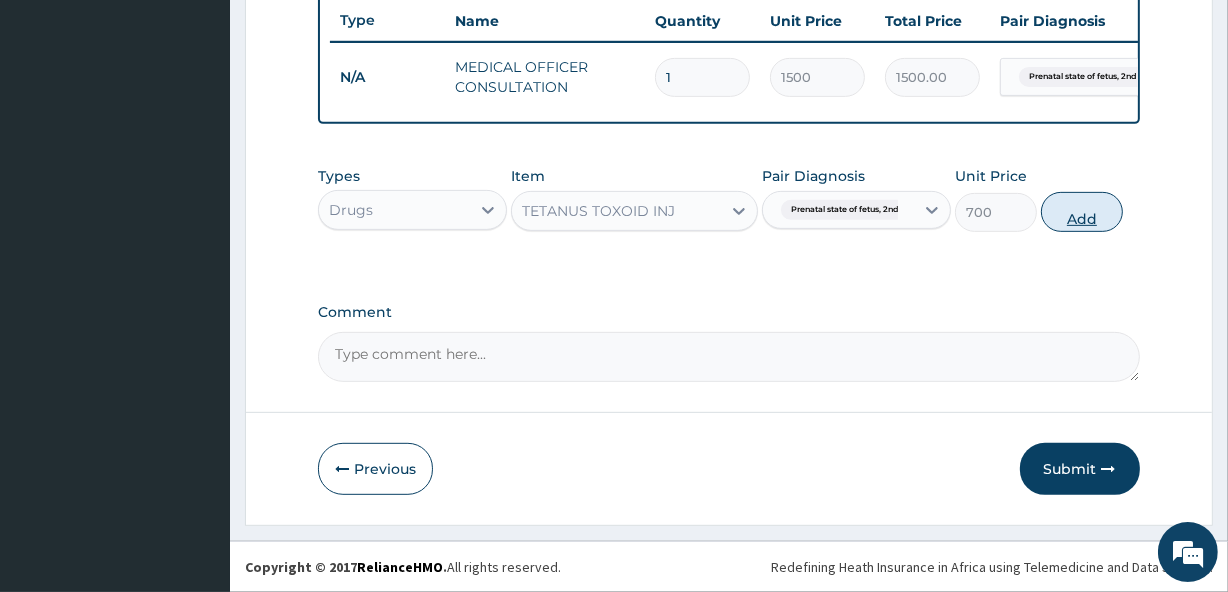 click on "Add" at bounding box center [1082, 212] 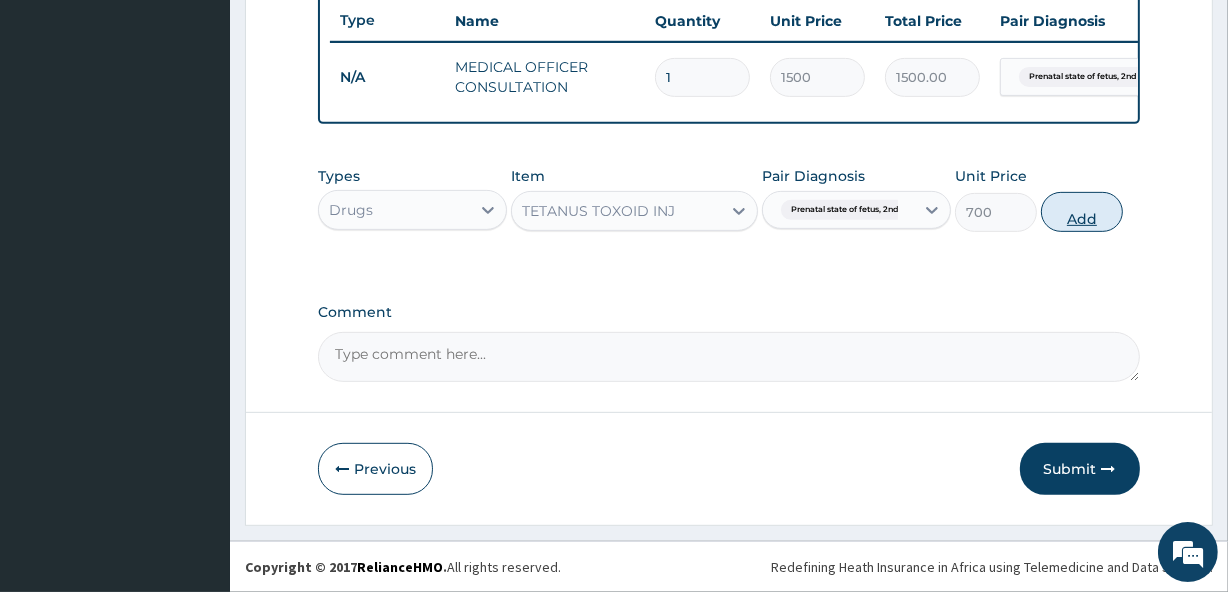 type on "0" 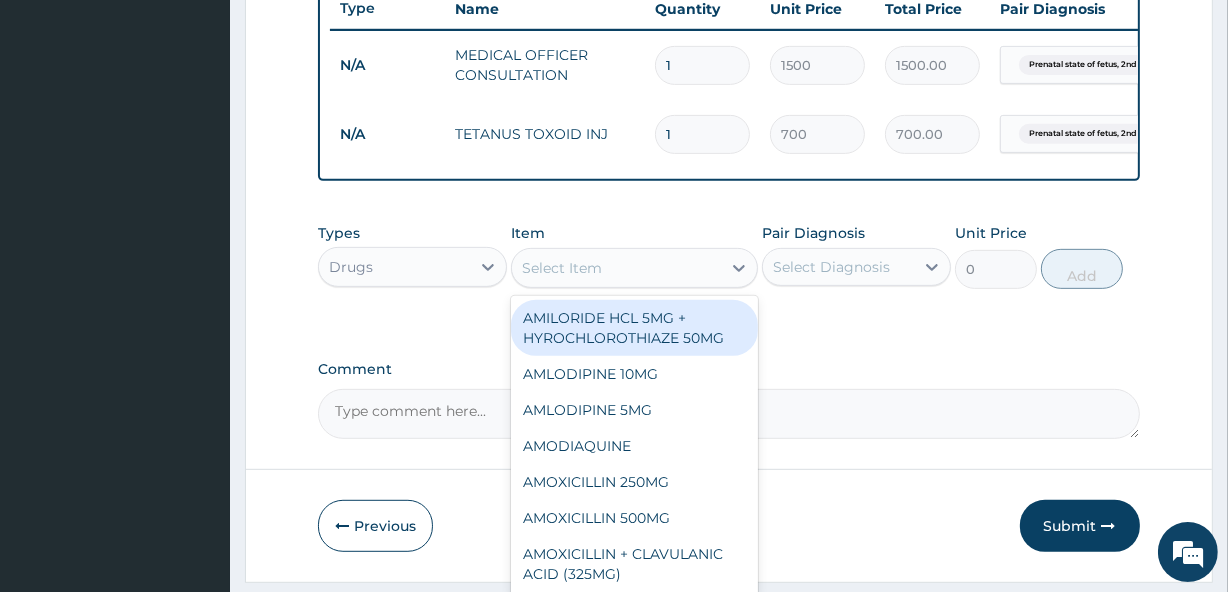 click on "Select Item" at bounding box center [562, 268] 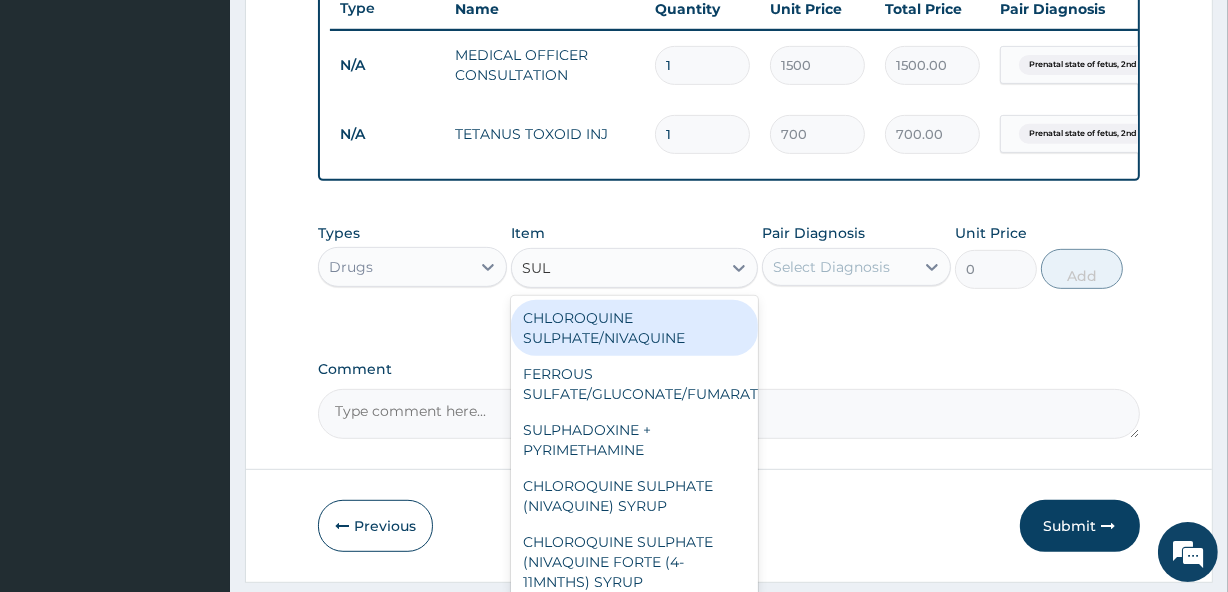 type on "SULP" 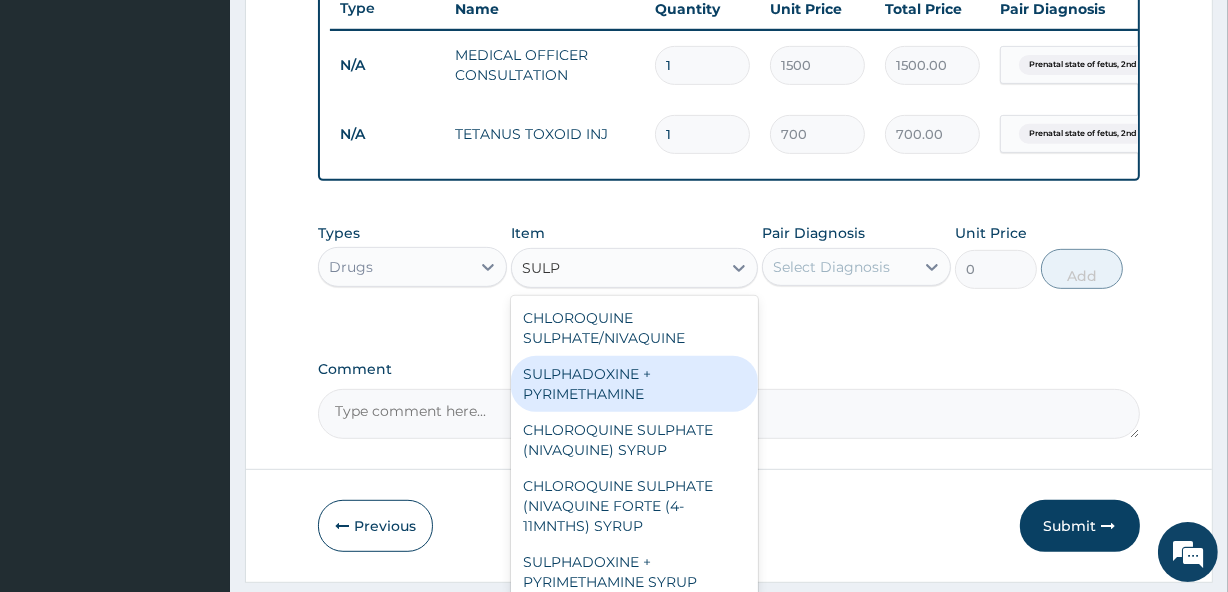 click on "SULPHADOXINE + PYRIMETHAMINE" at bounding box center [634, 384] 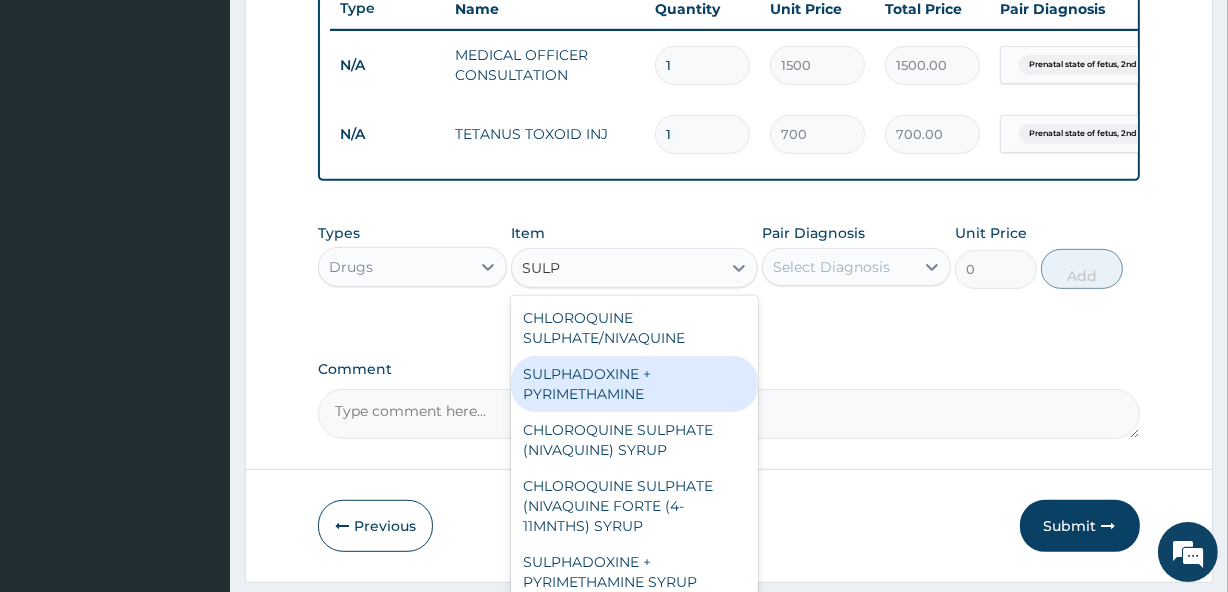 type 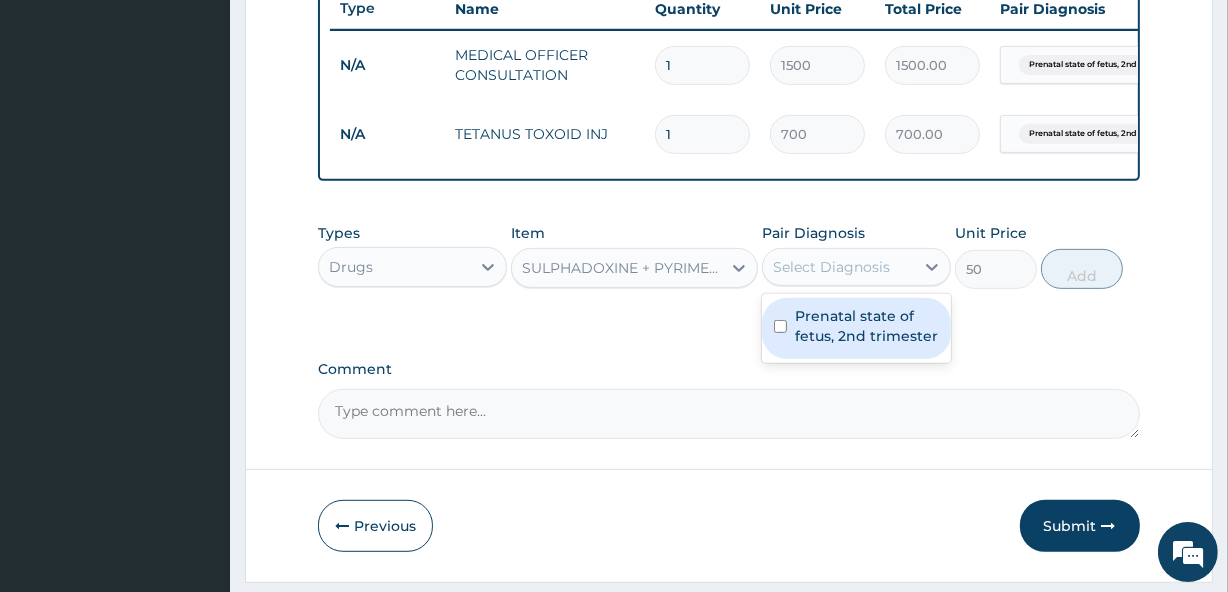 click on "Select Diagnosis" at bounding box center (831, 267) 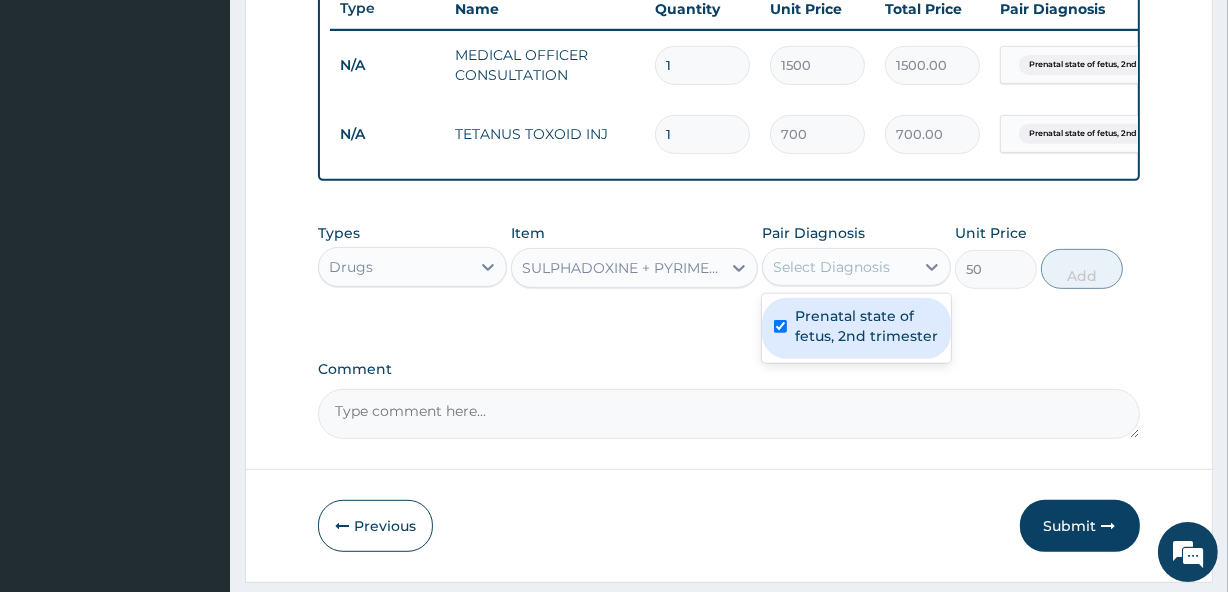checkbox on "true" 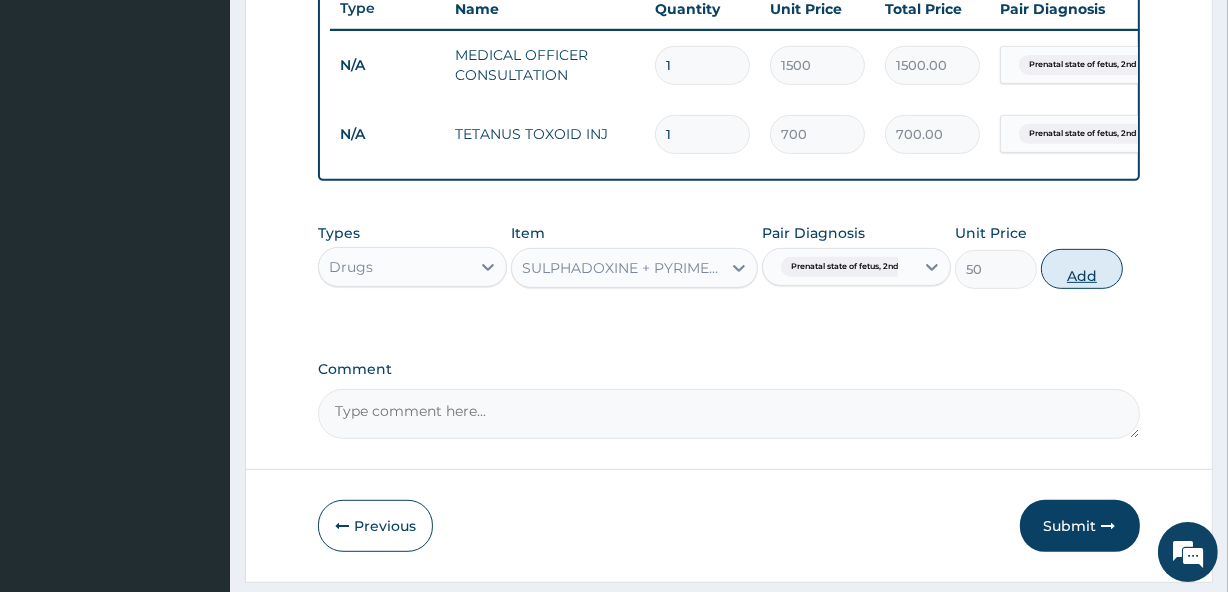 click on "Add" at bounding box center (1082, 269) 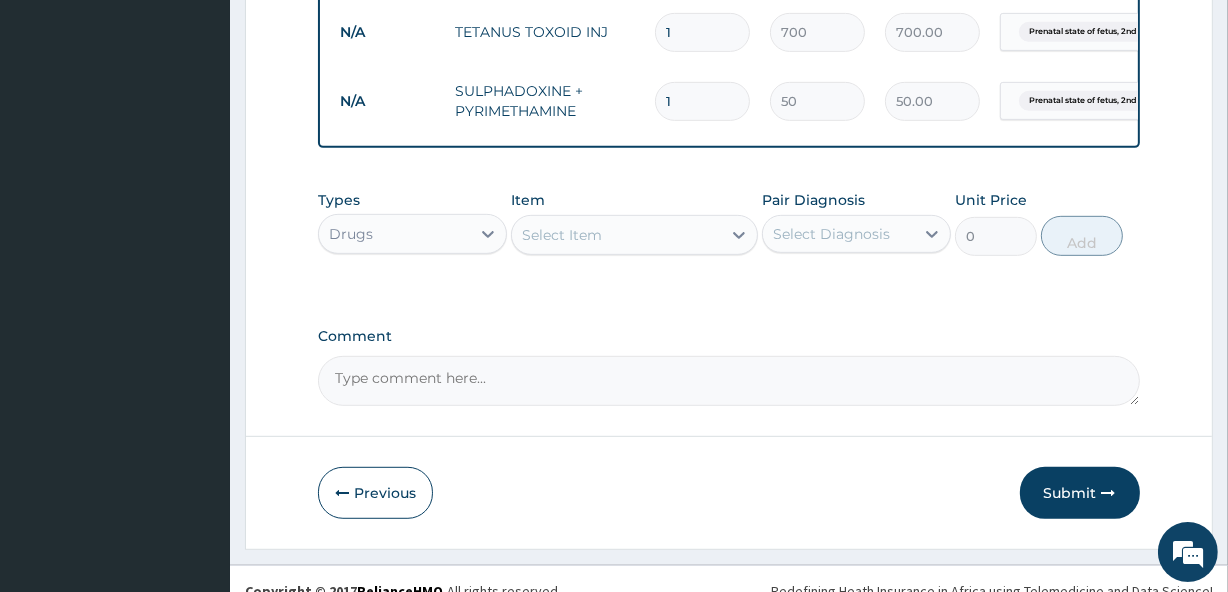 scroll, scrollTop: 906, scrollLeft: 0, axis: vertical 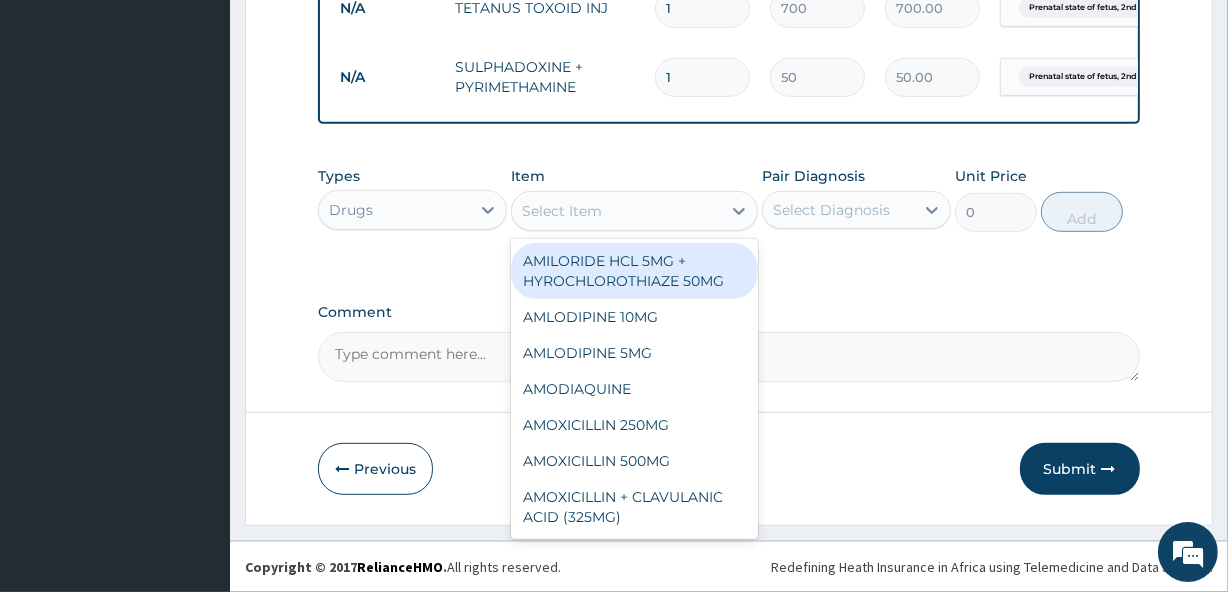 click on "Select Item" at bounding box center (562, 211) 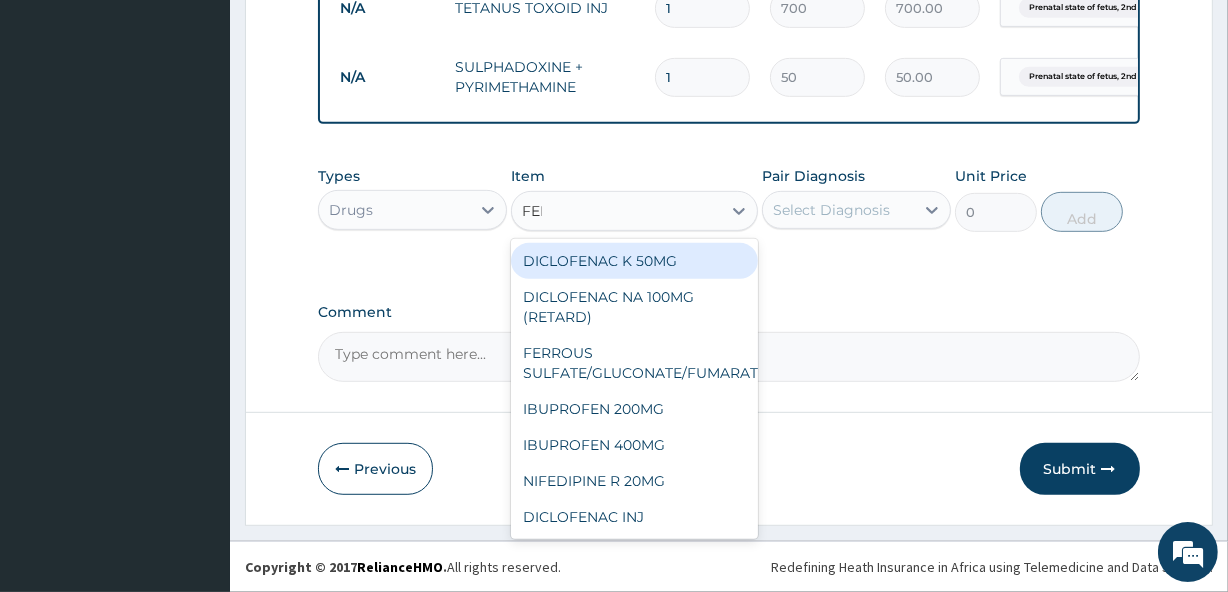 type on "FERR" 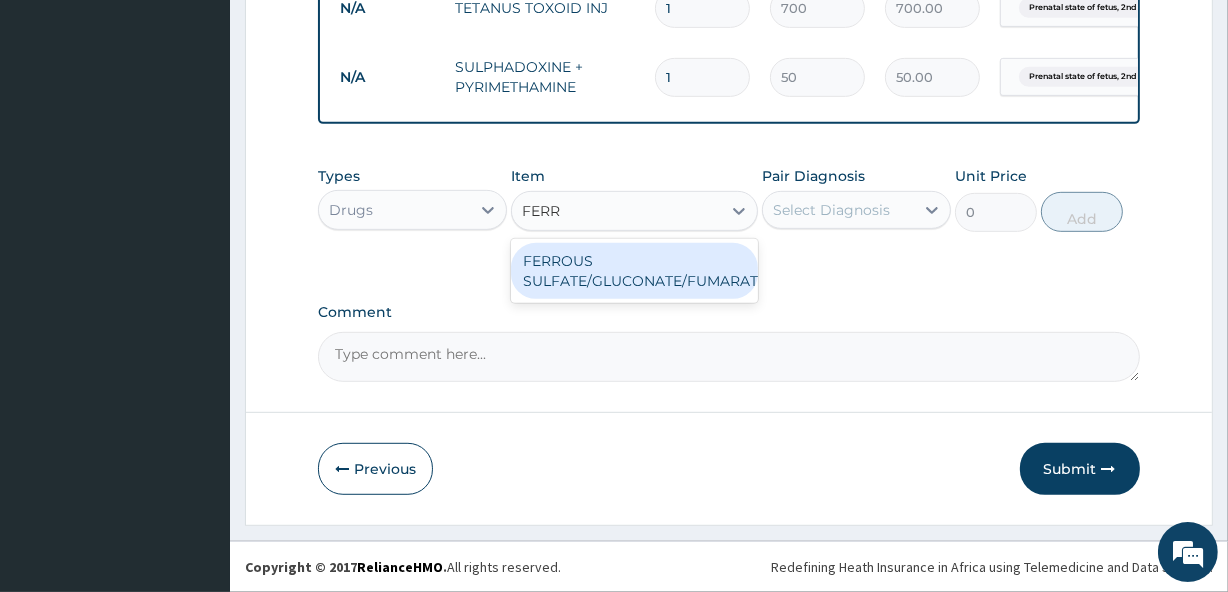 click on "FERROUS SULFATE/GLUCONATE/FUMARATE/SUCCINATE" at bounding box center (634, 271) 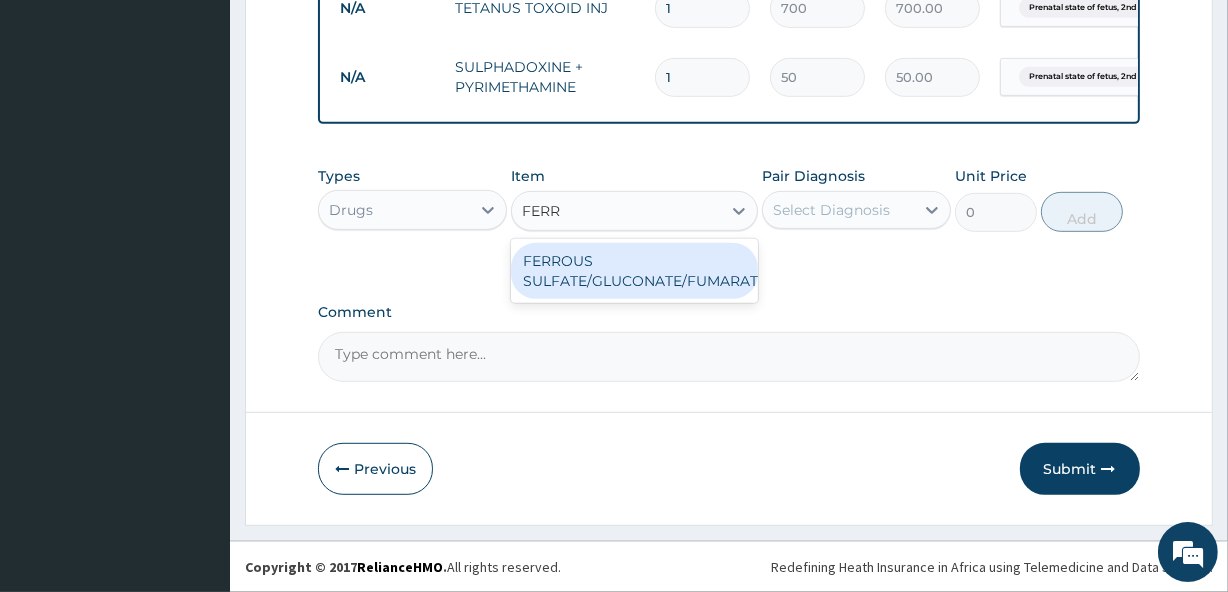 type 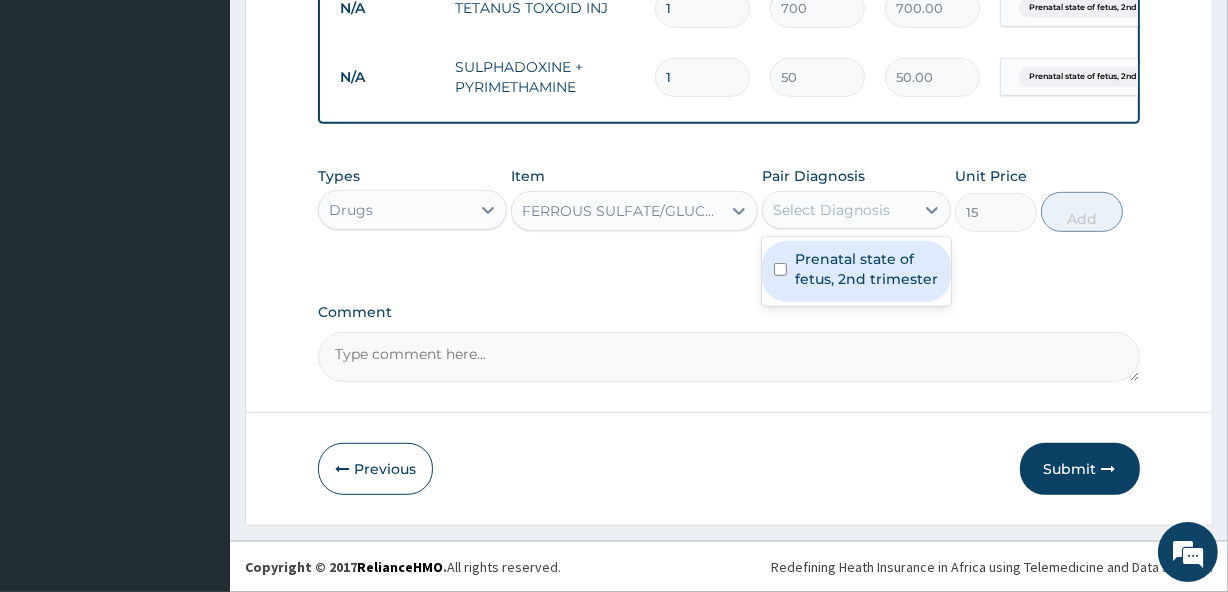 drag, startPoint x: 865, startPoint y: 206, endPoint x: 864, endPoint y: 275, distance: 69.00725 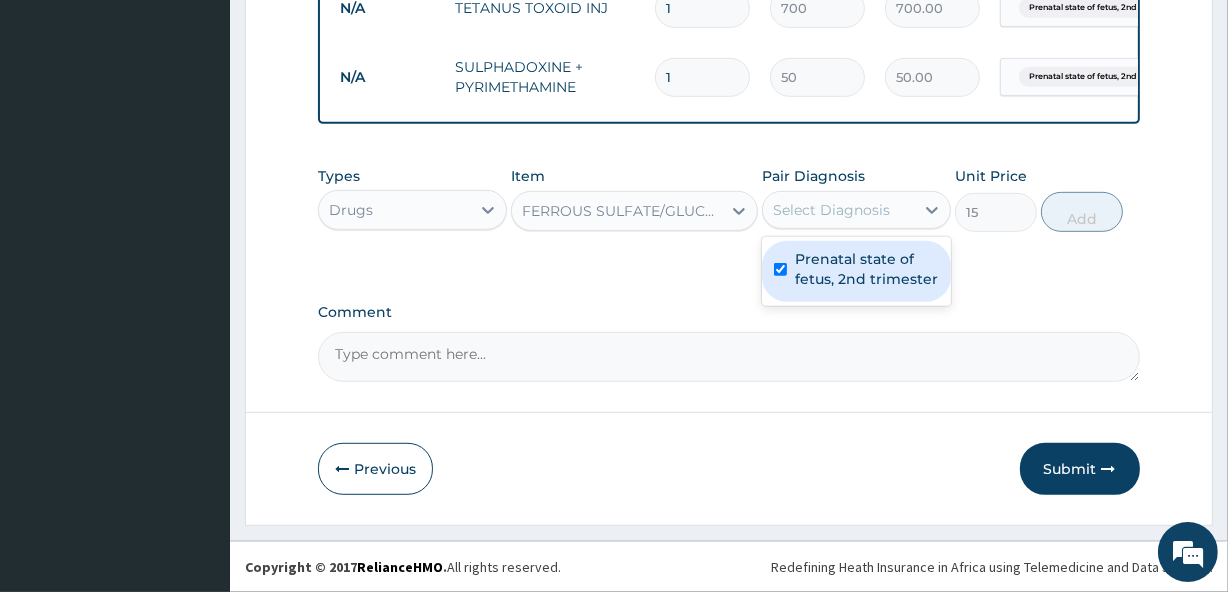 checkbox on "true" 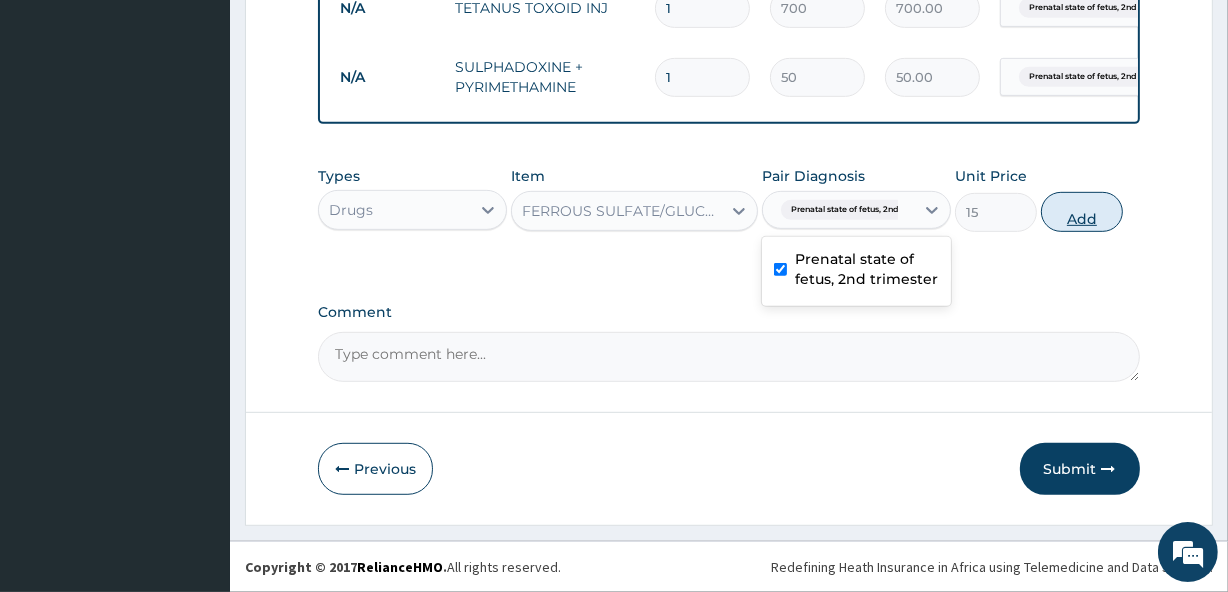 click on "Add" at bounding box center [1082, 212] 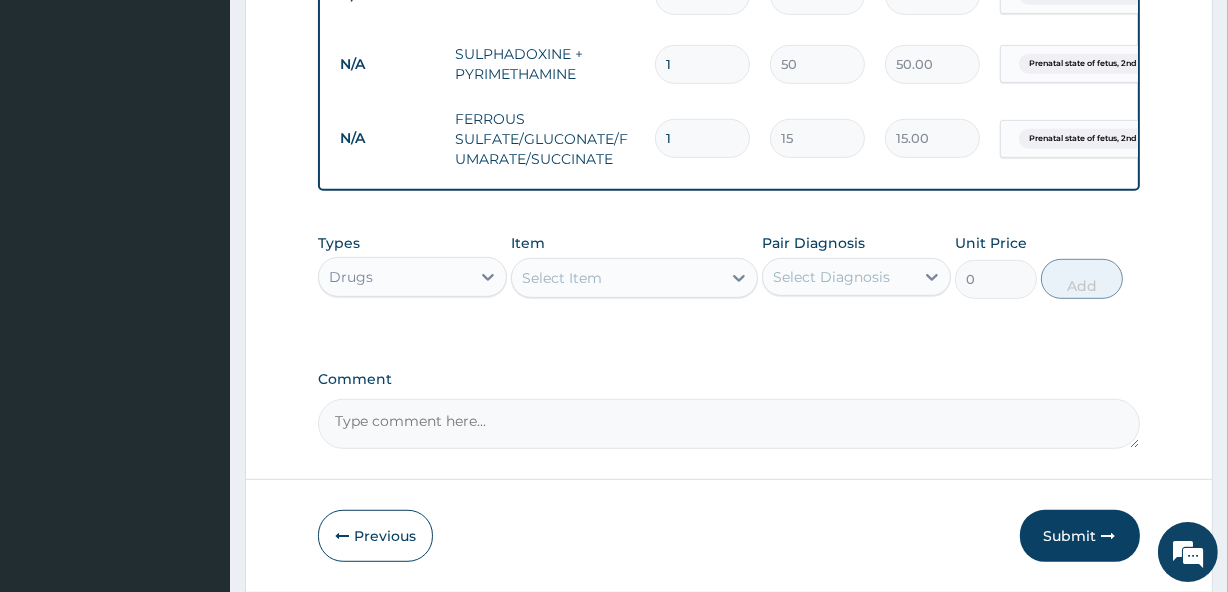 click on "Select Item" at bounding box center [616, 278] 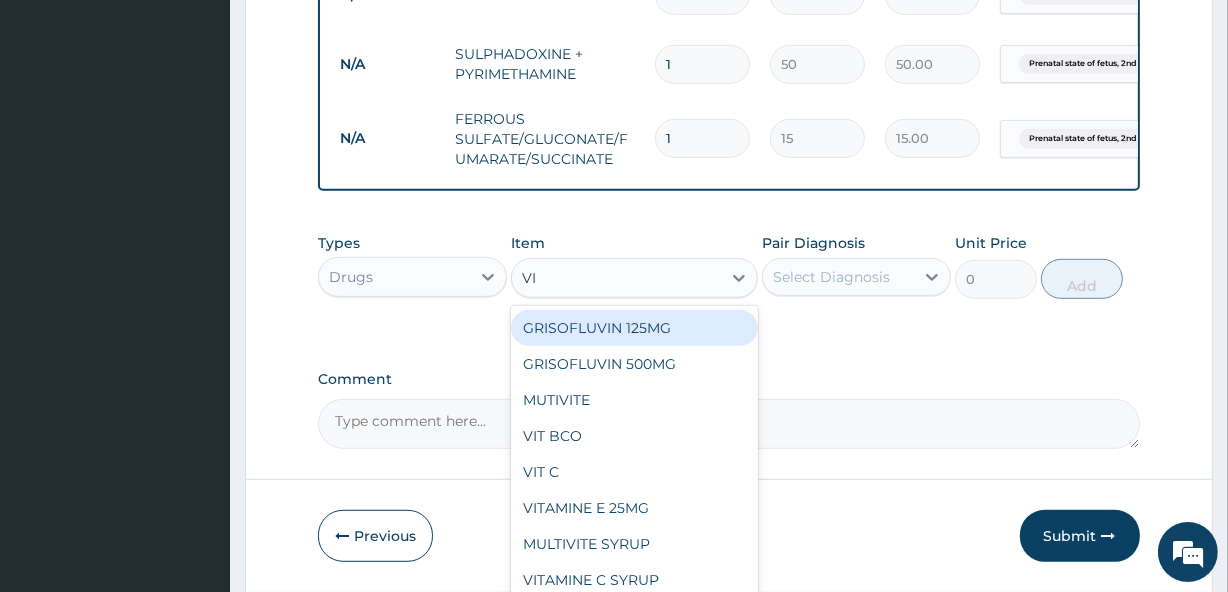 type on "VIT" 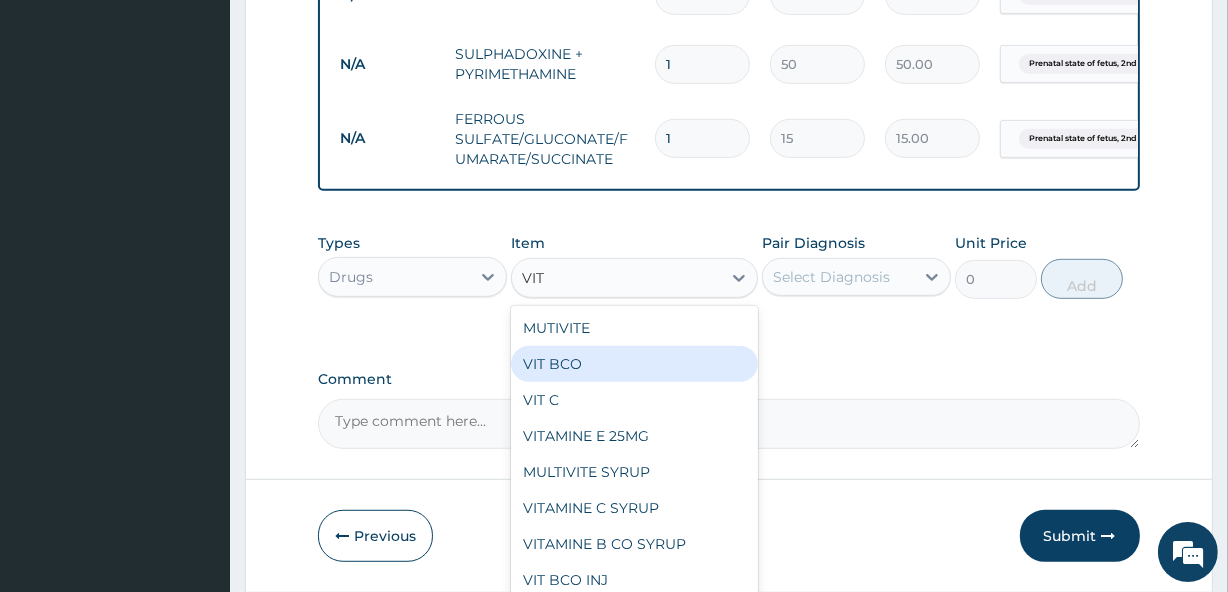 click on "VIT BCO" at bounding box center [634, 364] 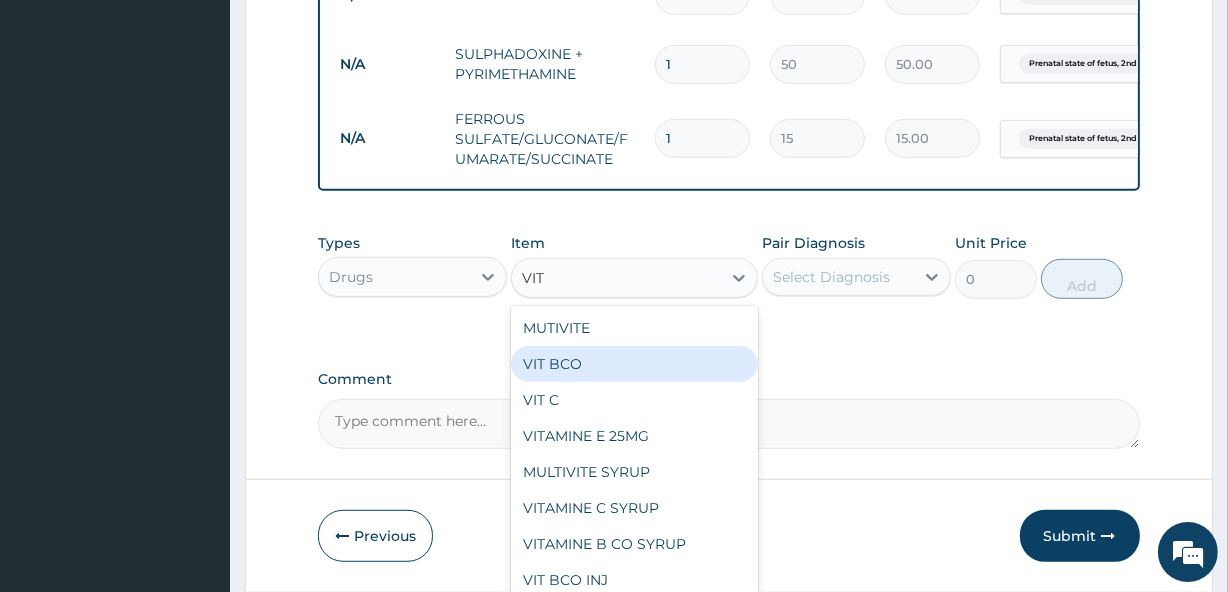 type 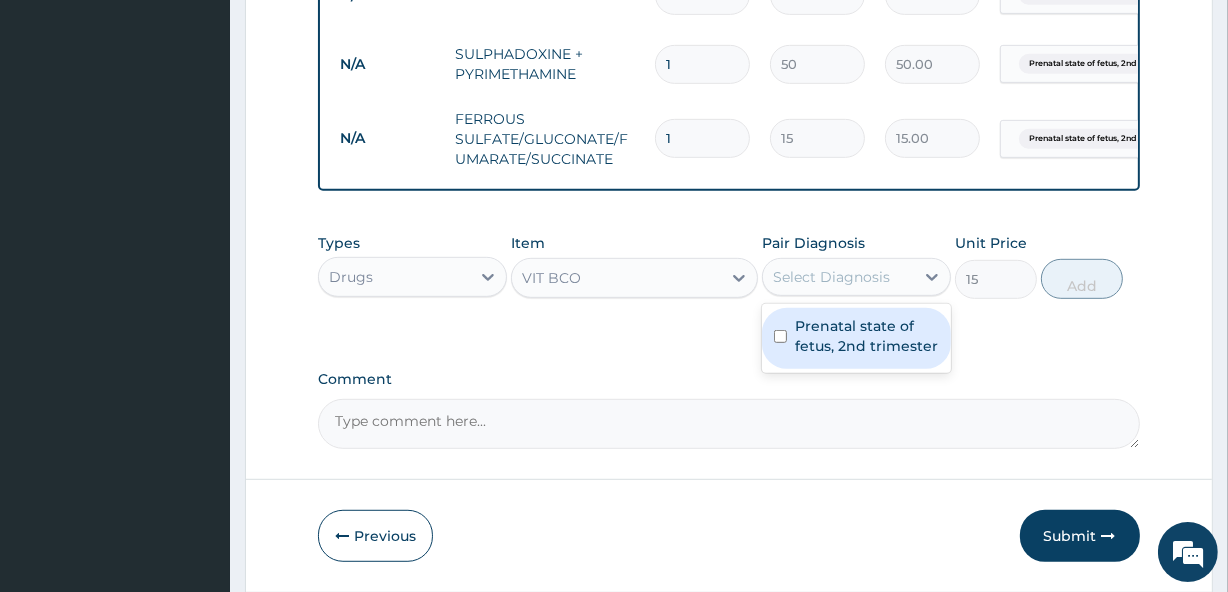 drag, startPoint x: 862, startPoint y: 288, endPoint x: 856, endPoint y: 335, distance: 47.38143 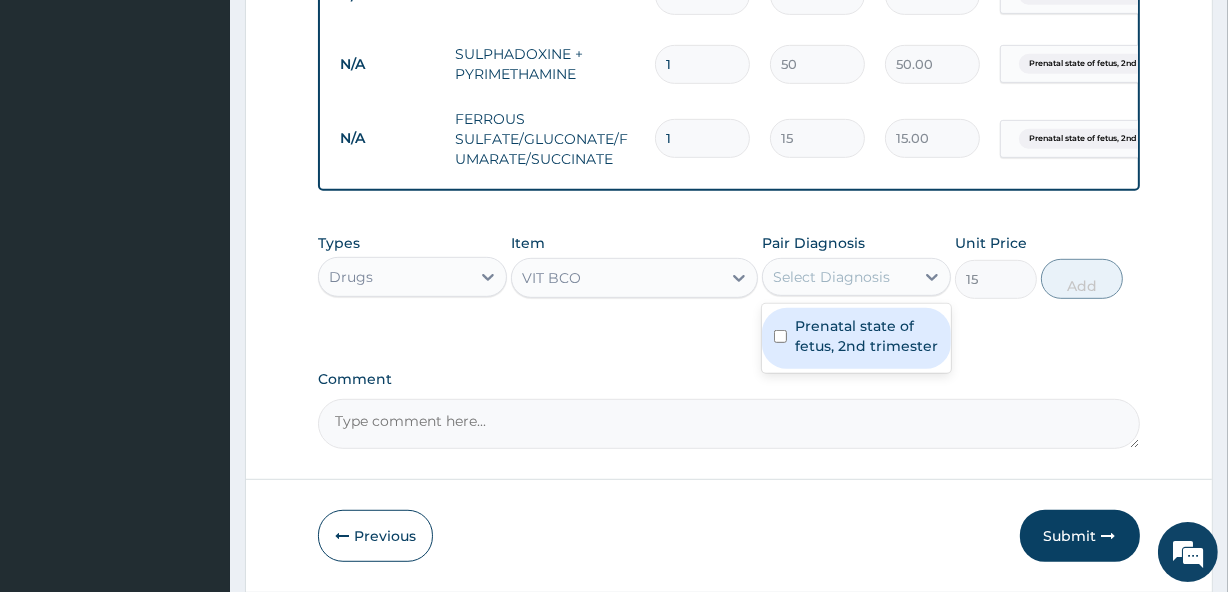 click on "option Prenatal state of fetus, 2nd trimester, selected. option Prenatal state of fetus, 2nd trimester focused, 1 of 1. 1 result available. Use Up and Down to choose options, press Enter to select the currently focused option, press Escape to exit the menu, press Tab to select the option and exit the menu. Select Diagnosis Prenatal state of fetus, 2nd trimester" at bounding box center (856, 277) 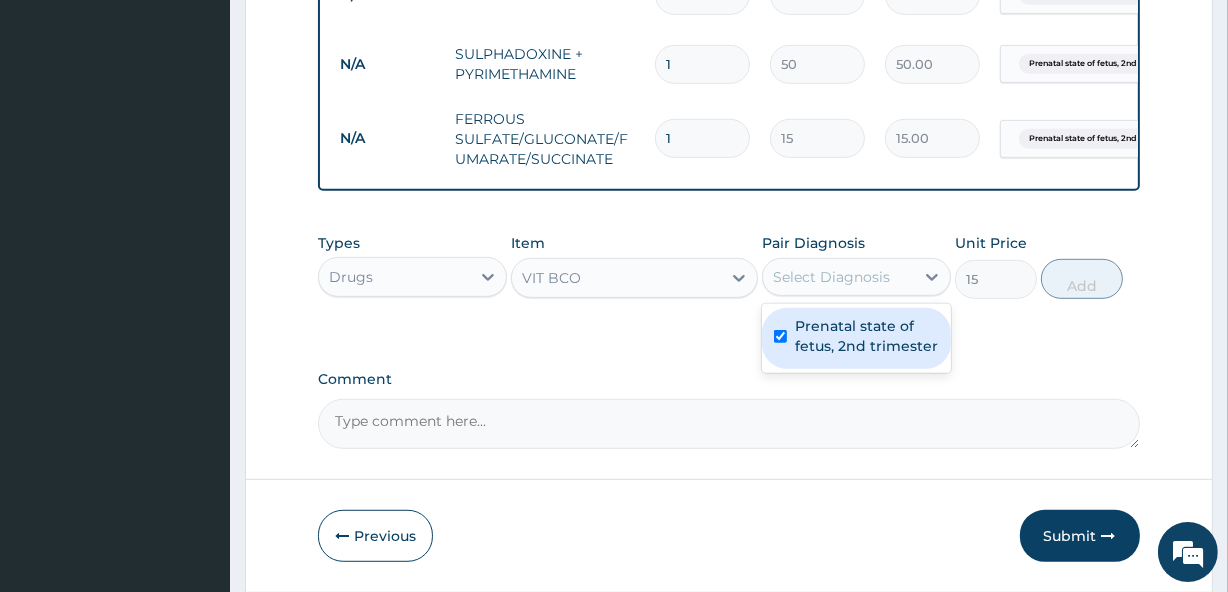 checkbox on "true" 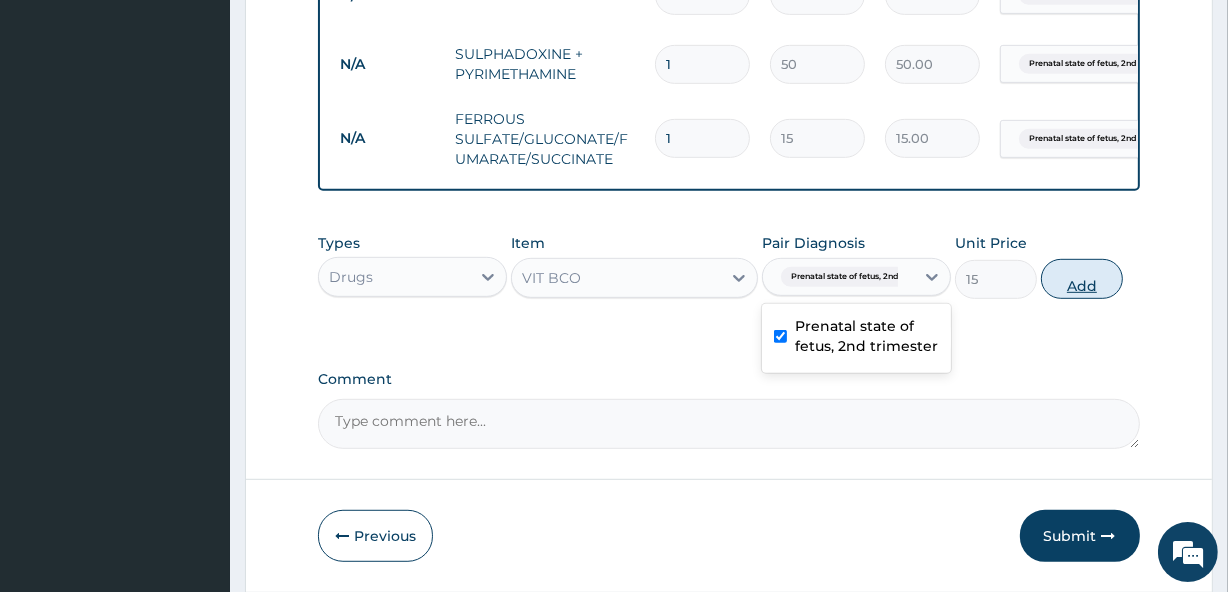 click on "Add" at bounding box center [1082, 279] 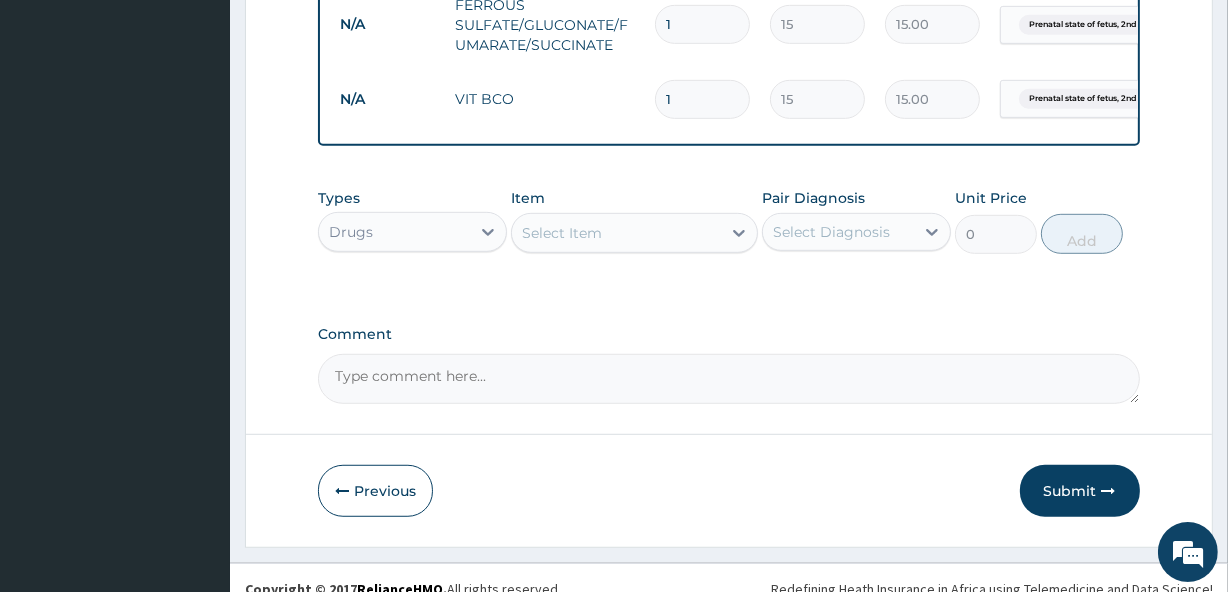 scroll, scrollTop: 1055, scrollLeft: 0, axis: vertical 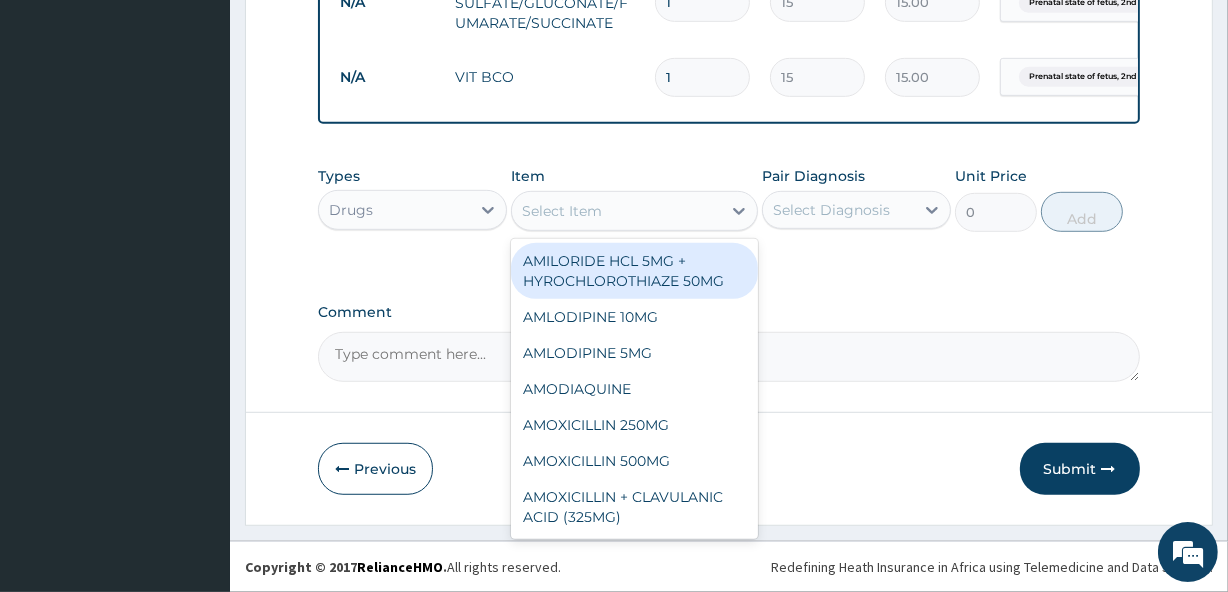click on "Select Item" at bounding box center [562, 211] 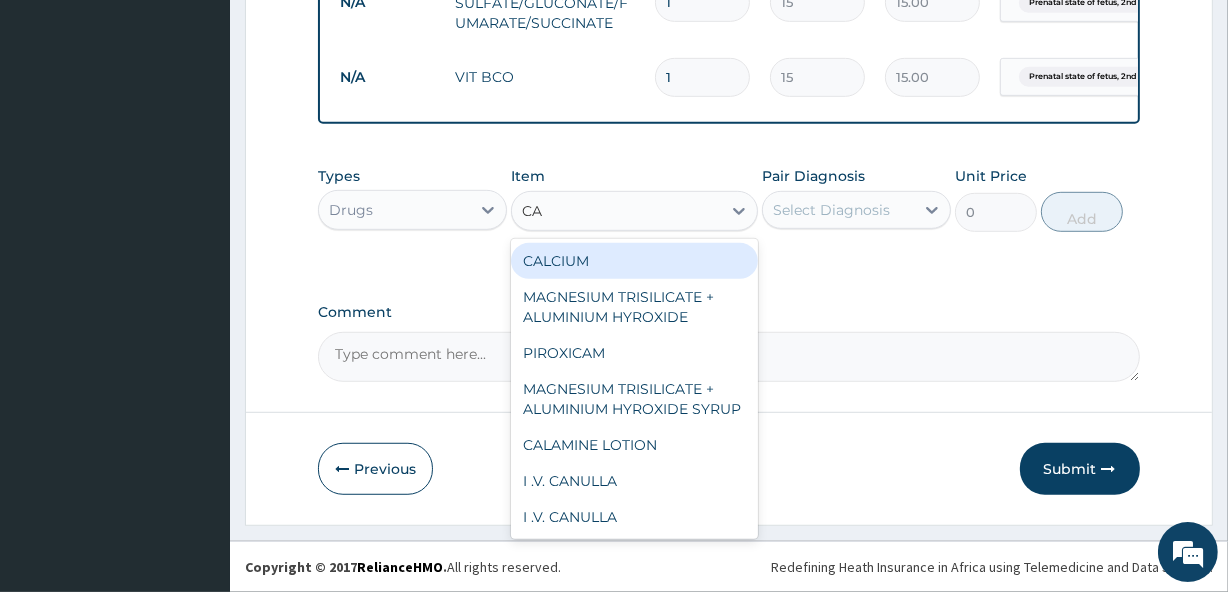 type on "CAL" 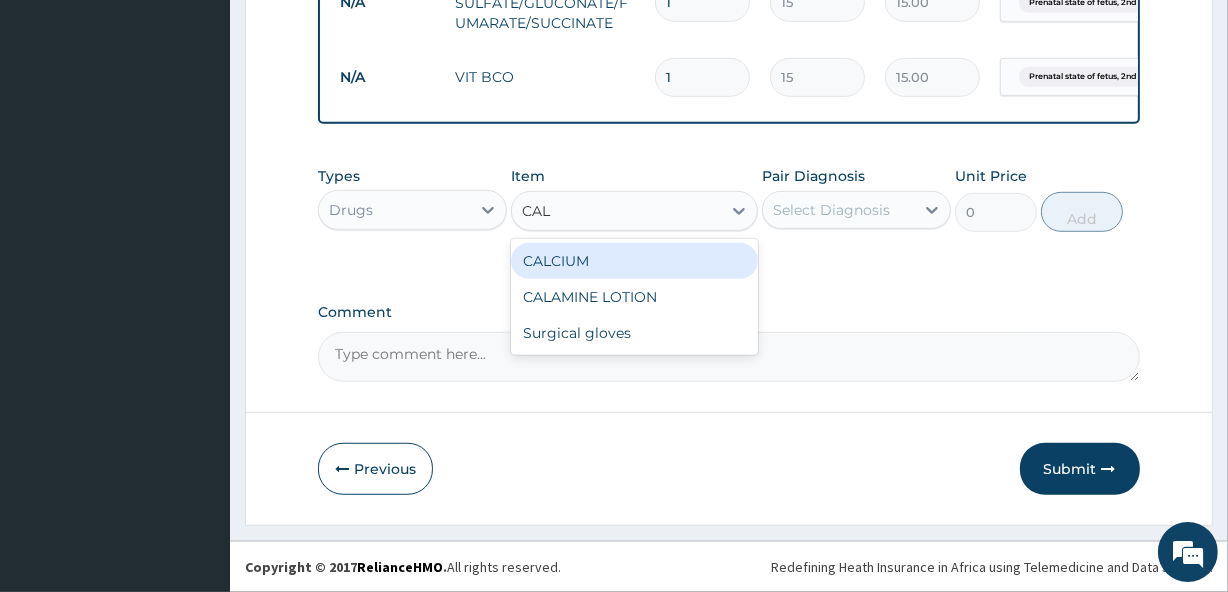 click on "CALCIUM" at bounding box center [634, 261] 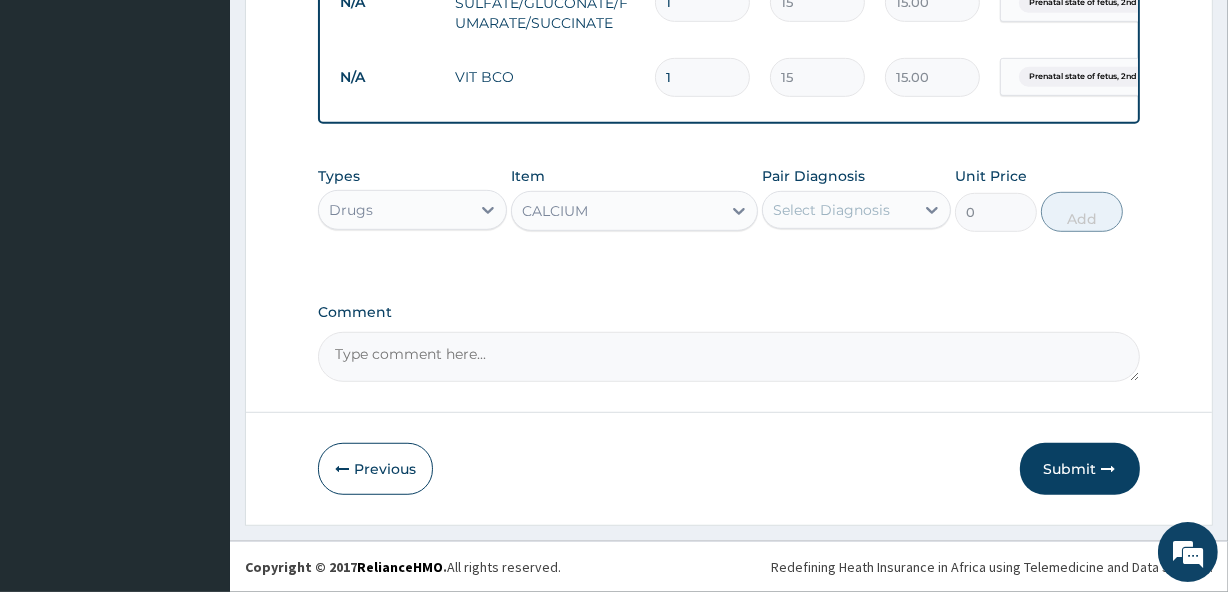 type 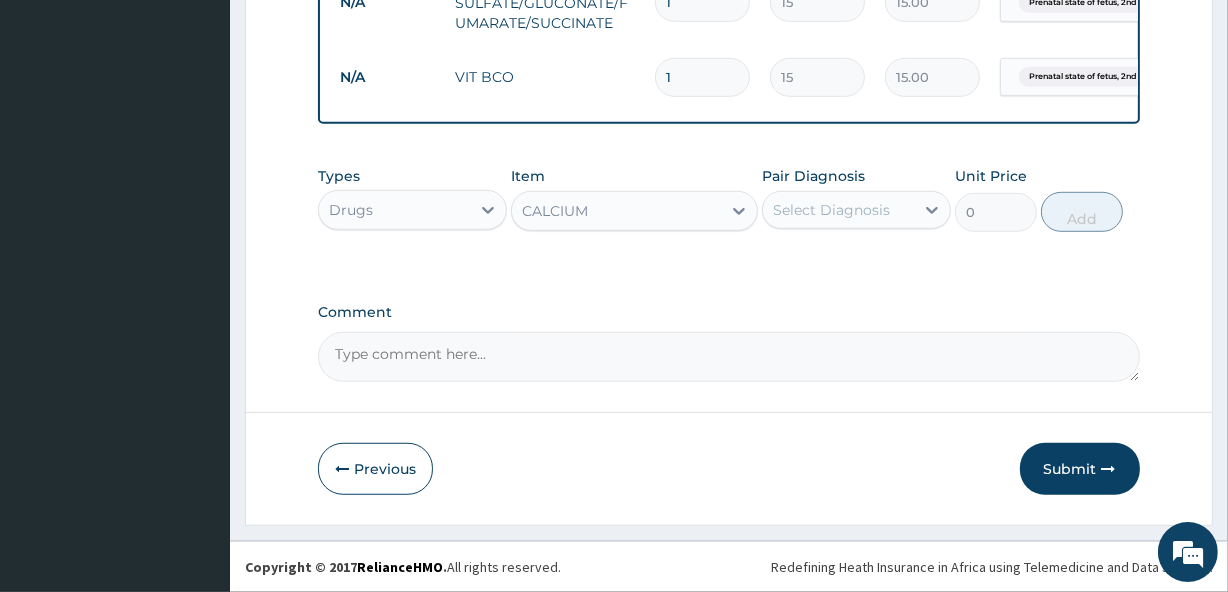 type on "15" 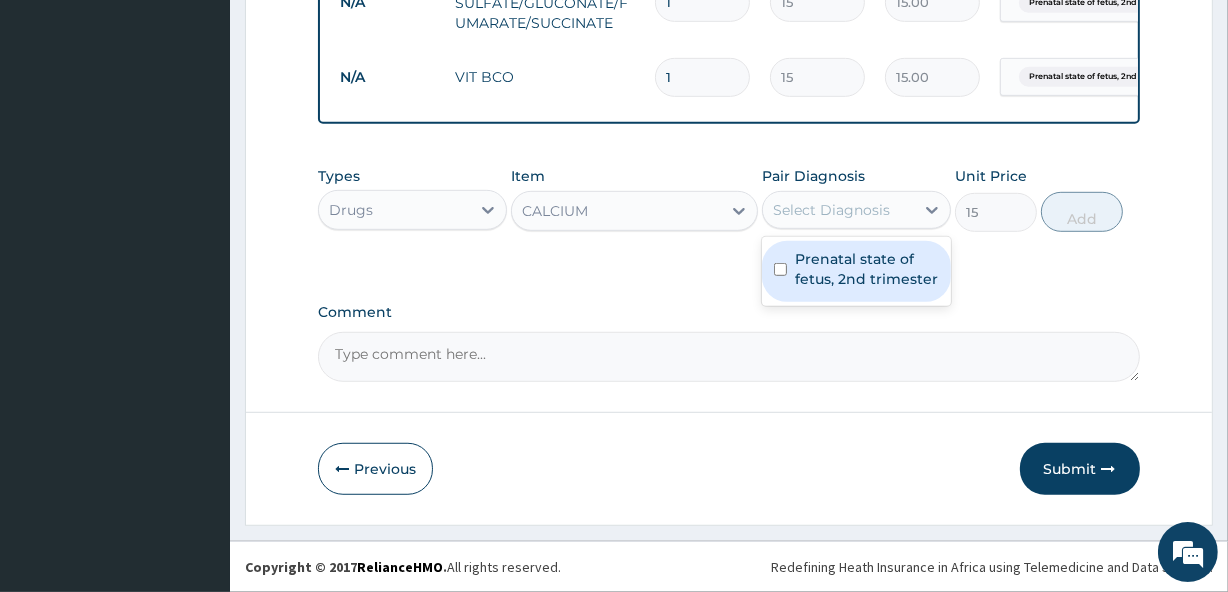 drag, startPoint x: 802, startPoint y: 212, endPoint x: 819, endPoint y: 273, distance: 63.324562 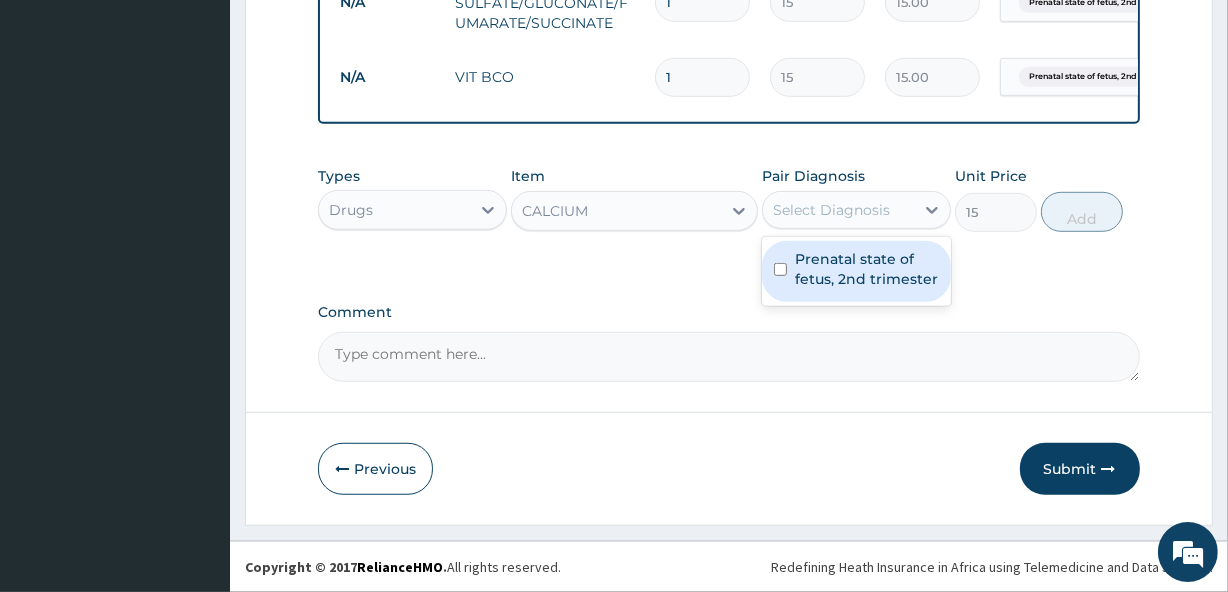 click on "option Prenatal state of fetus, 2nd trimester, selected. option Prenatal state of fetus, 2nd trimester focused, 1 of 1. 1 result available. Use Up and Down to choose options, press Enter to select the currently focused option, press Escape to exit the menu, press Tab to select the option and exit the menu. Select Diagnosis Prenatal state of fetus, 2nd trimester" at bounding box center (856, 210) 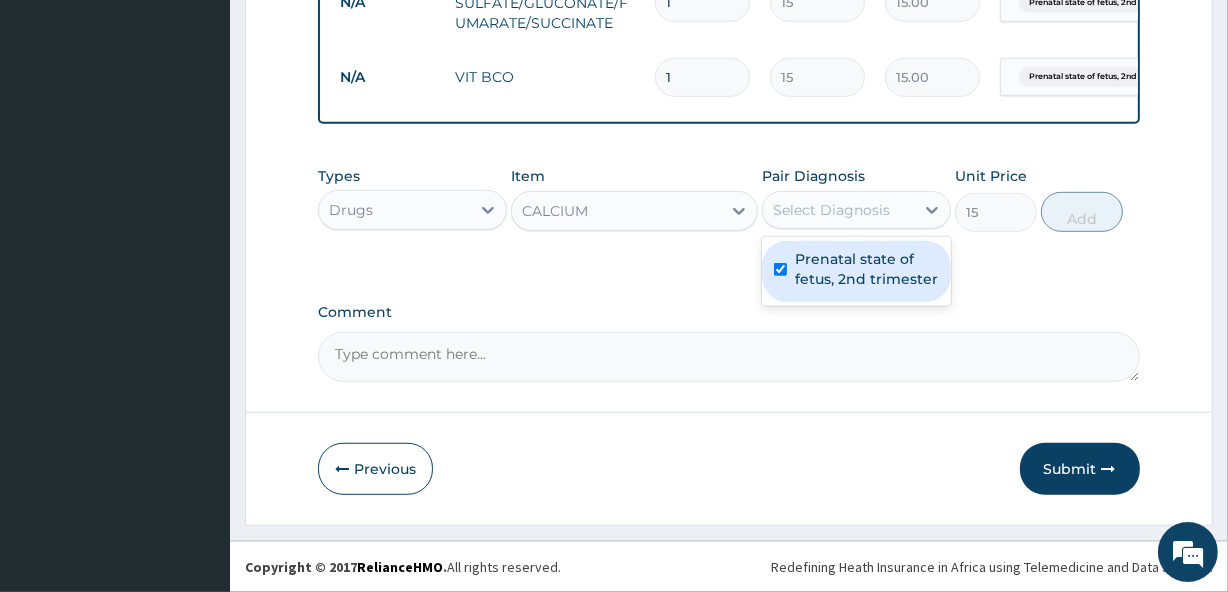 checkbox on "true" 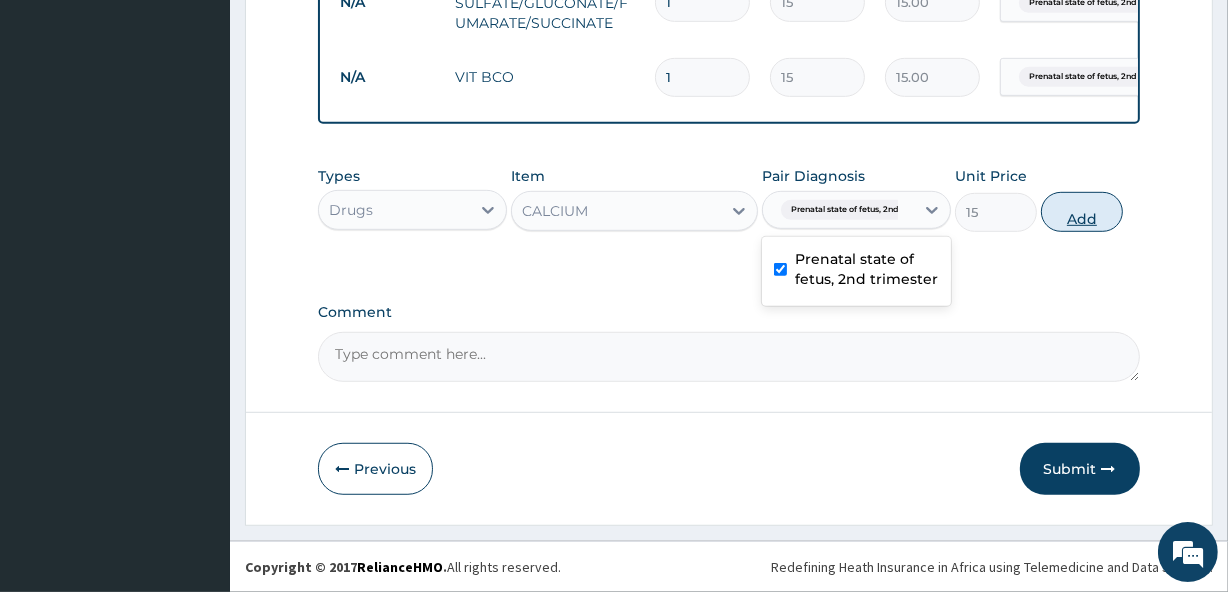 click on "Add" at bounding box center (1082, 212) 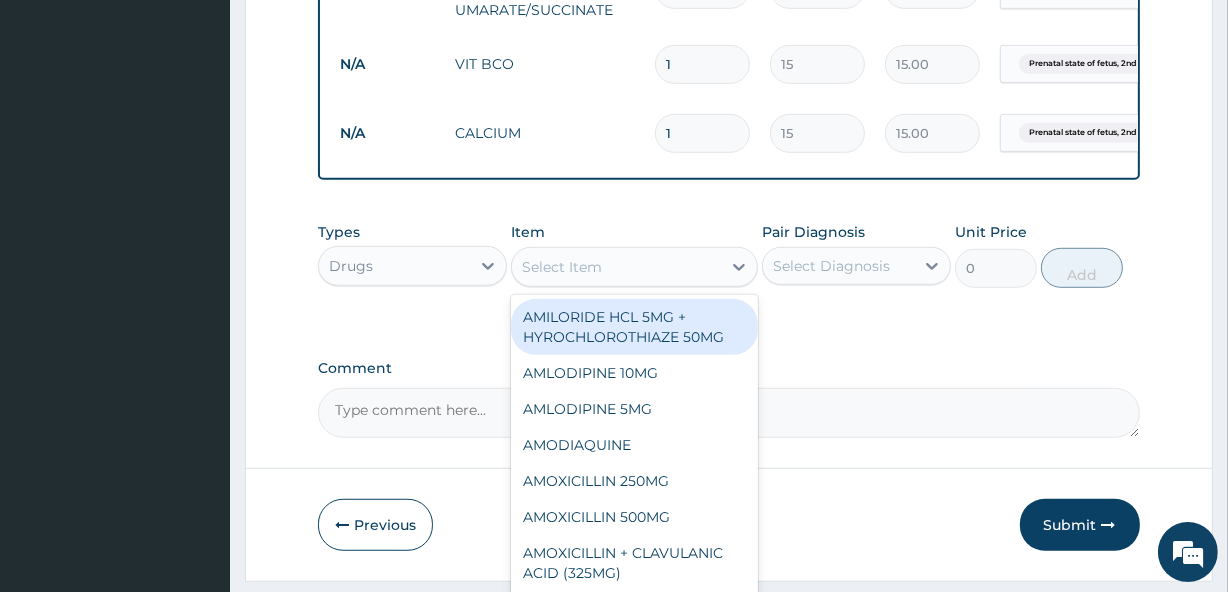 click on "Select Item" at bounding box center (616, 267) 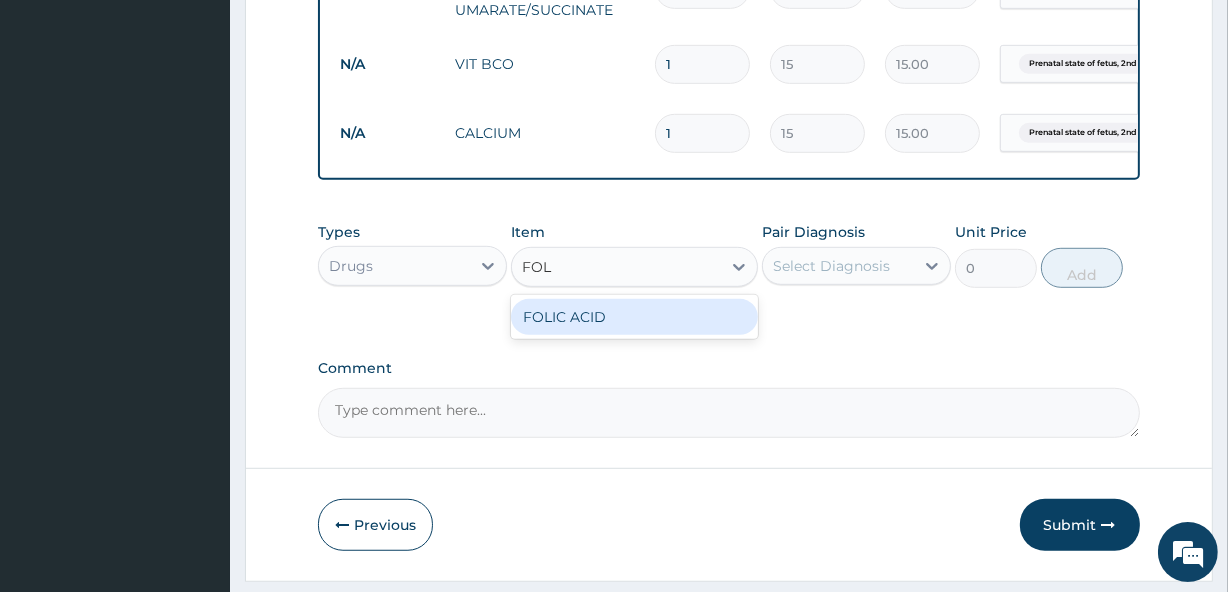 type on "FOLI" 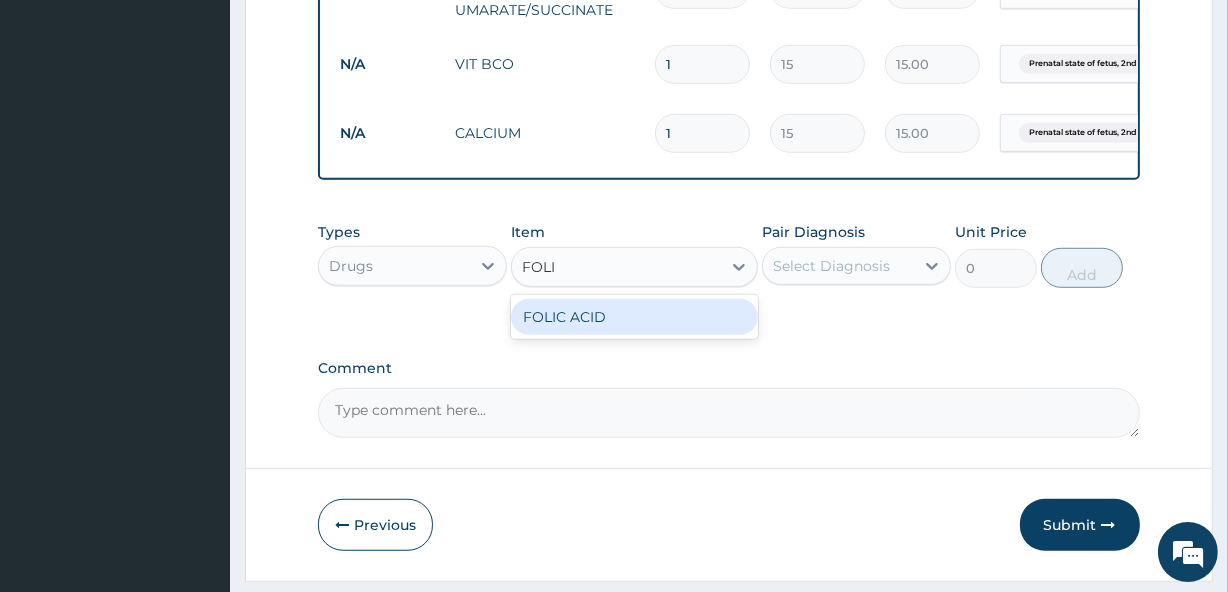 click on "FOLIC ACID" at bounding box center (634, 317) 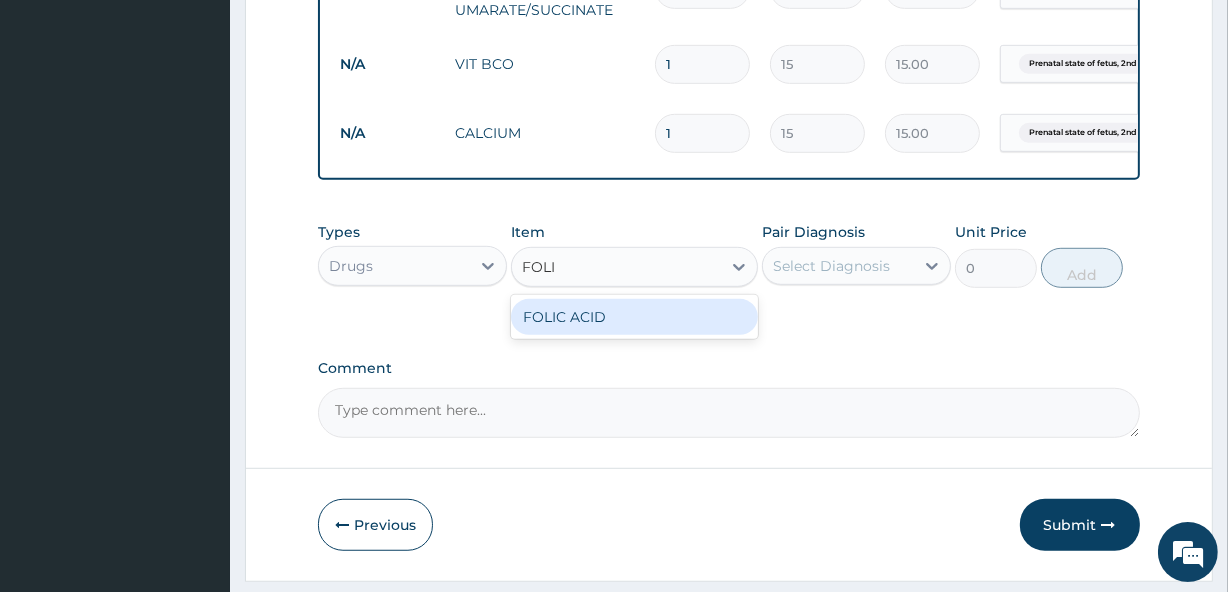 type 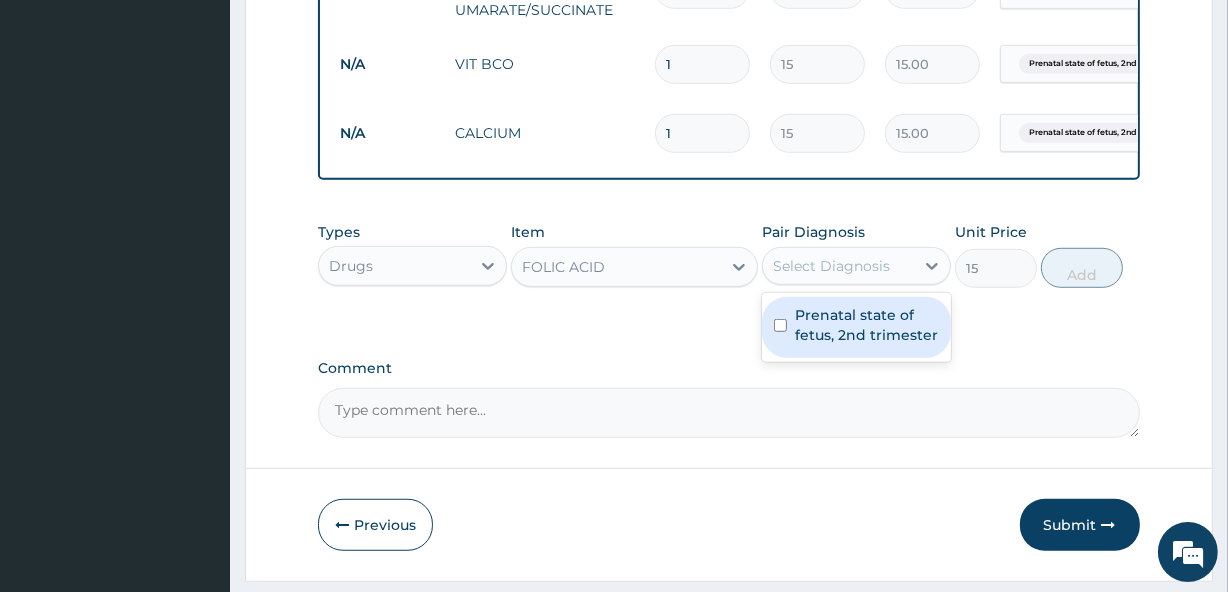 drag, startPoint x: 854, startPoint y: 281, endPoint x: 855, endPoint y: 324, distance: 43.011627 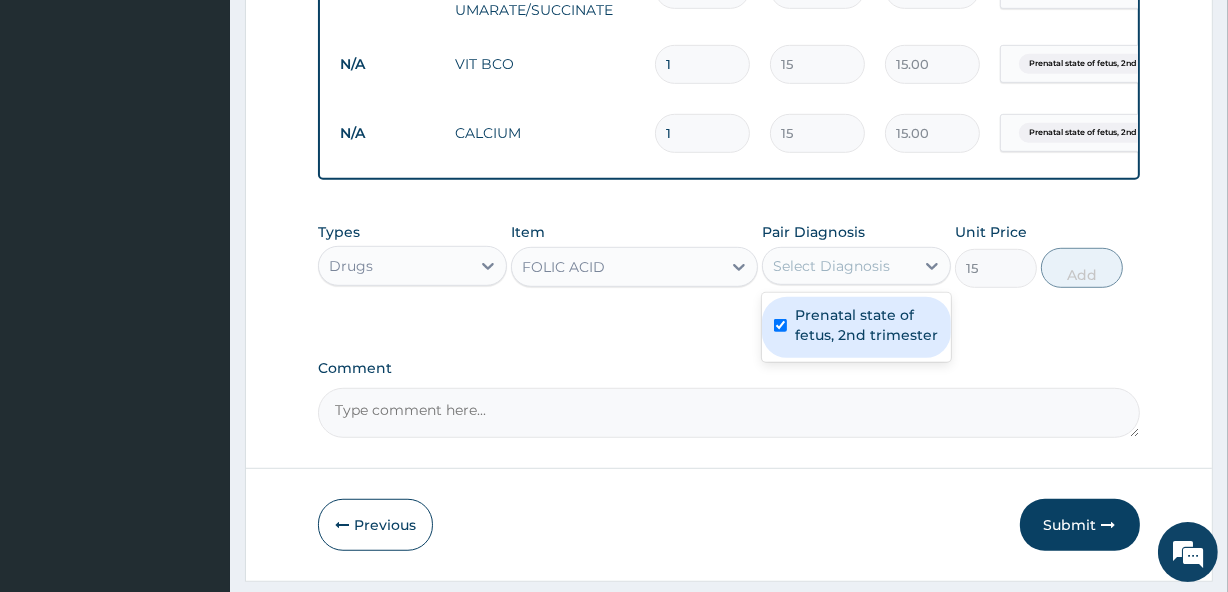 checkbox on "true" 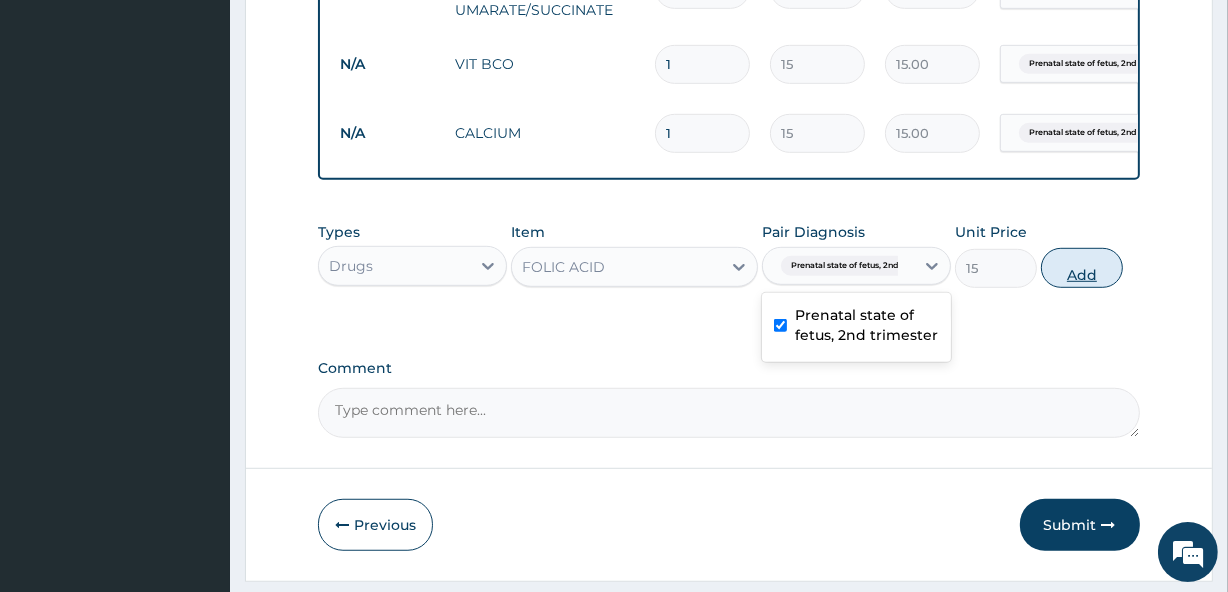 click on "Add" at bounding box center (1082, 268) 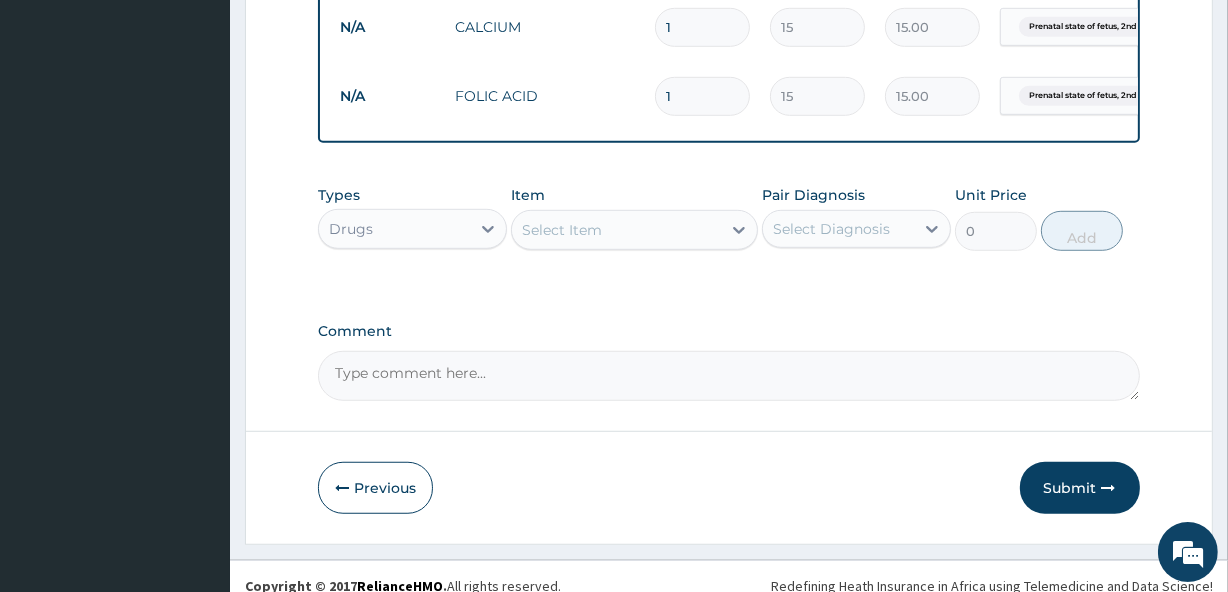 scroll, scrollTop: 1194, scrollLeft: 0, axis: vertical 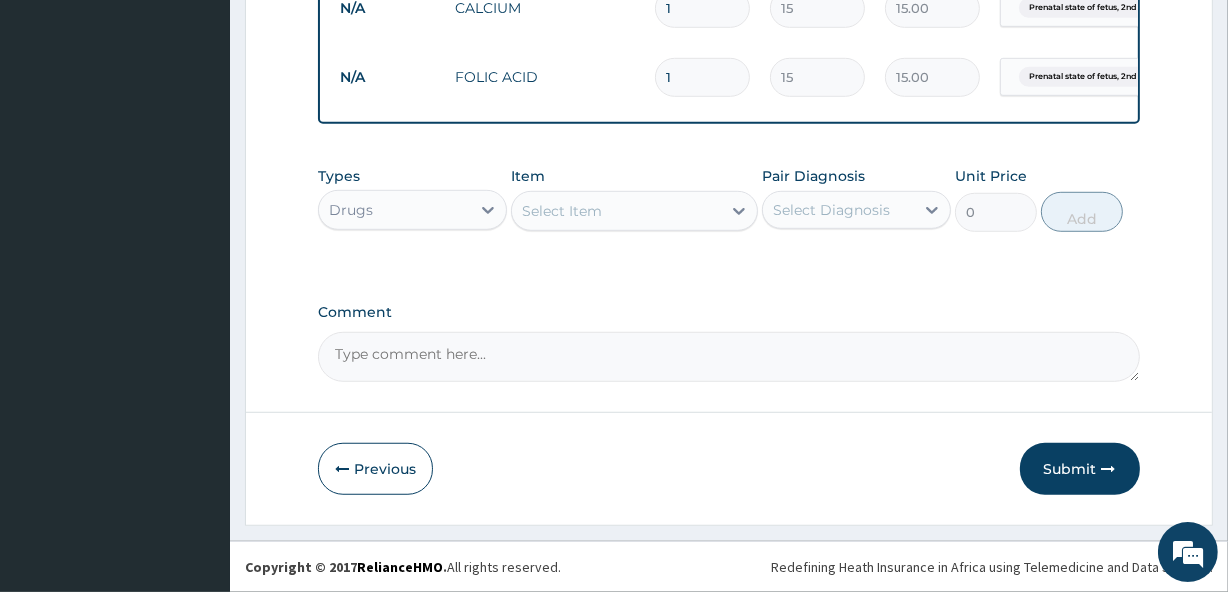 click on "Select Item" at bounding box center [562, 211] 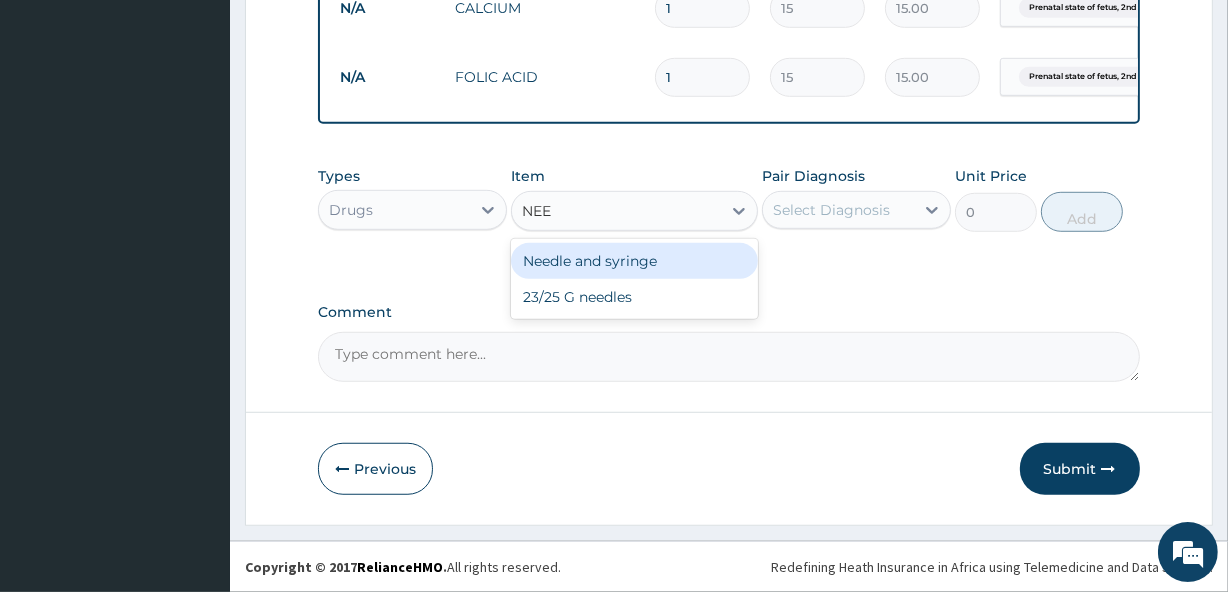 type on "NEED" 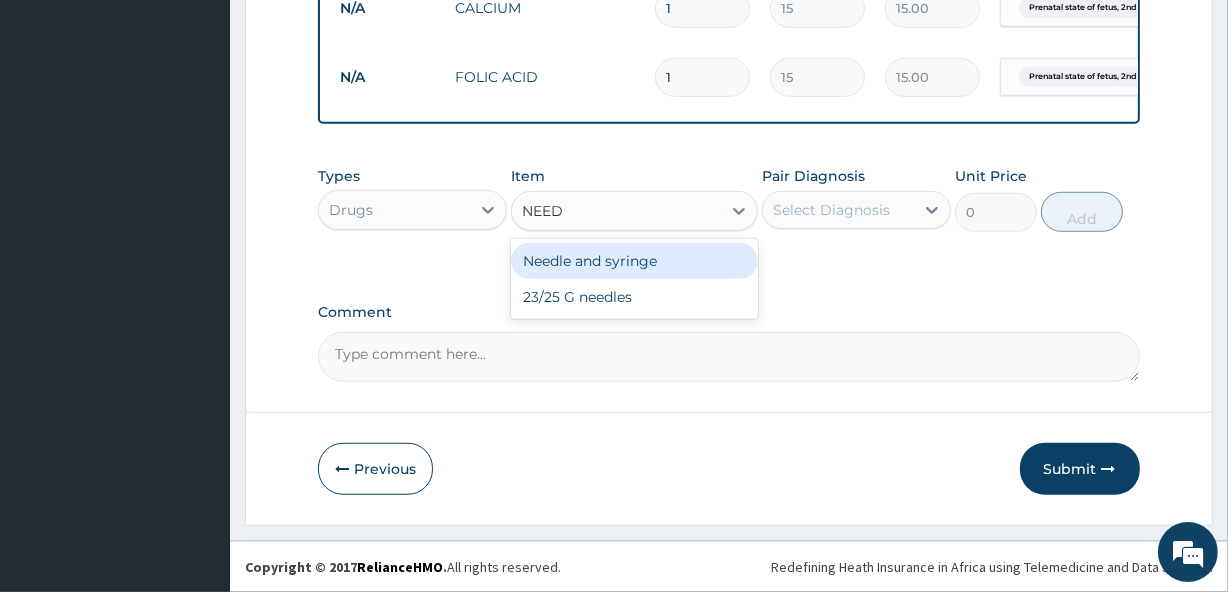 click on "Needle and syringe" at bounding box center [634, 261] 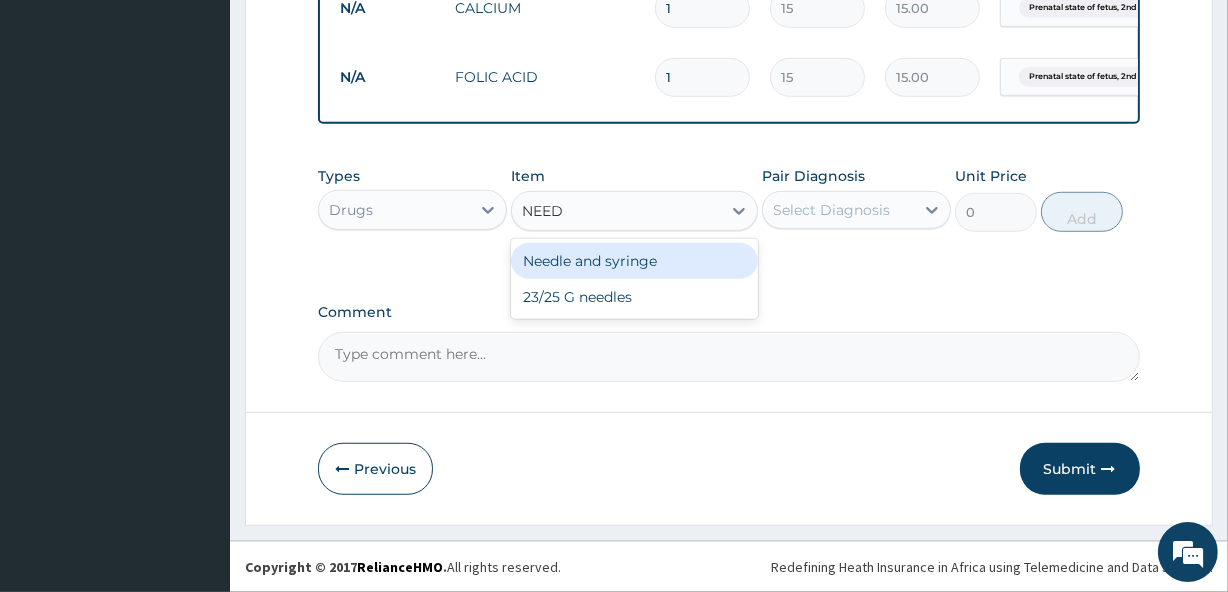 type 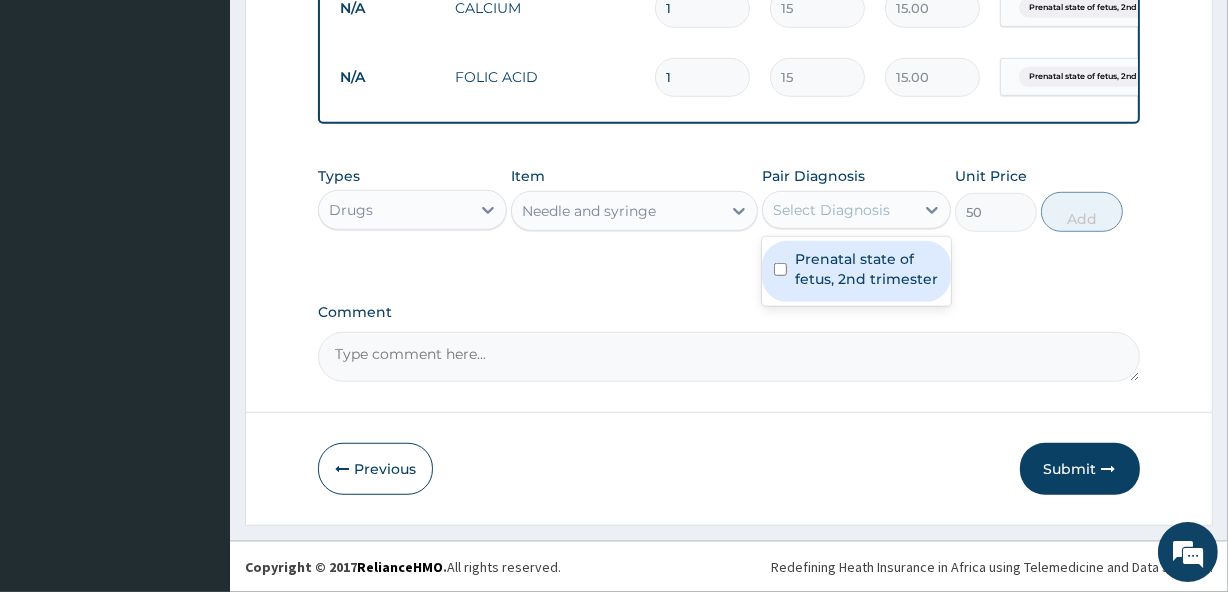 click on "Select Diagnosis" at bounding box center [831, 210] 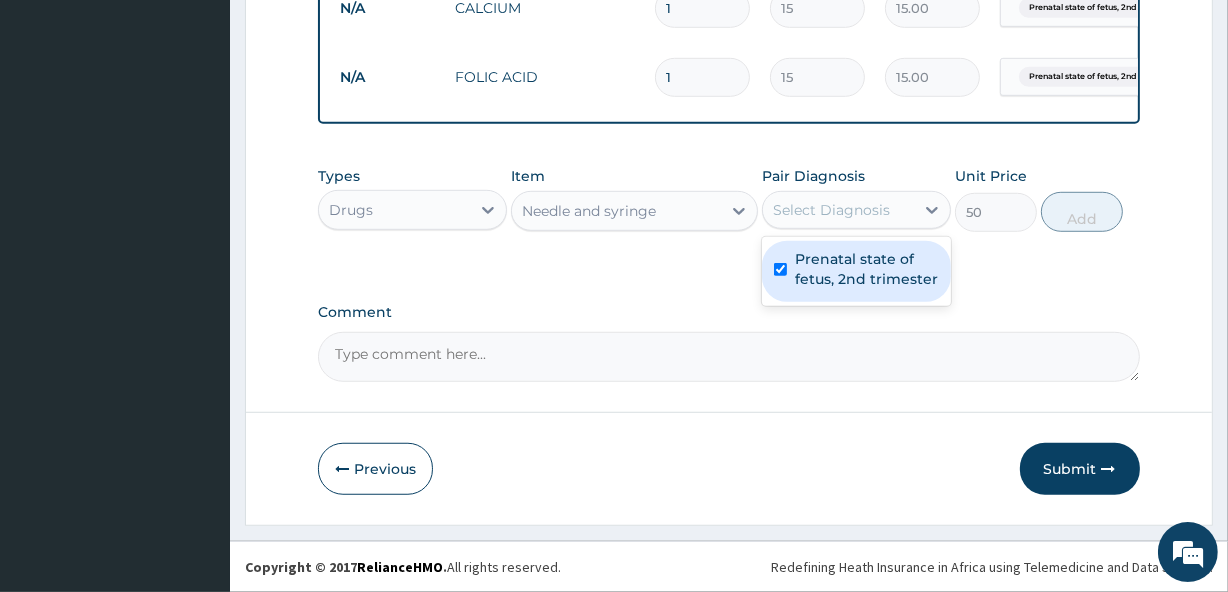 checkbox on "true" 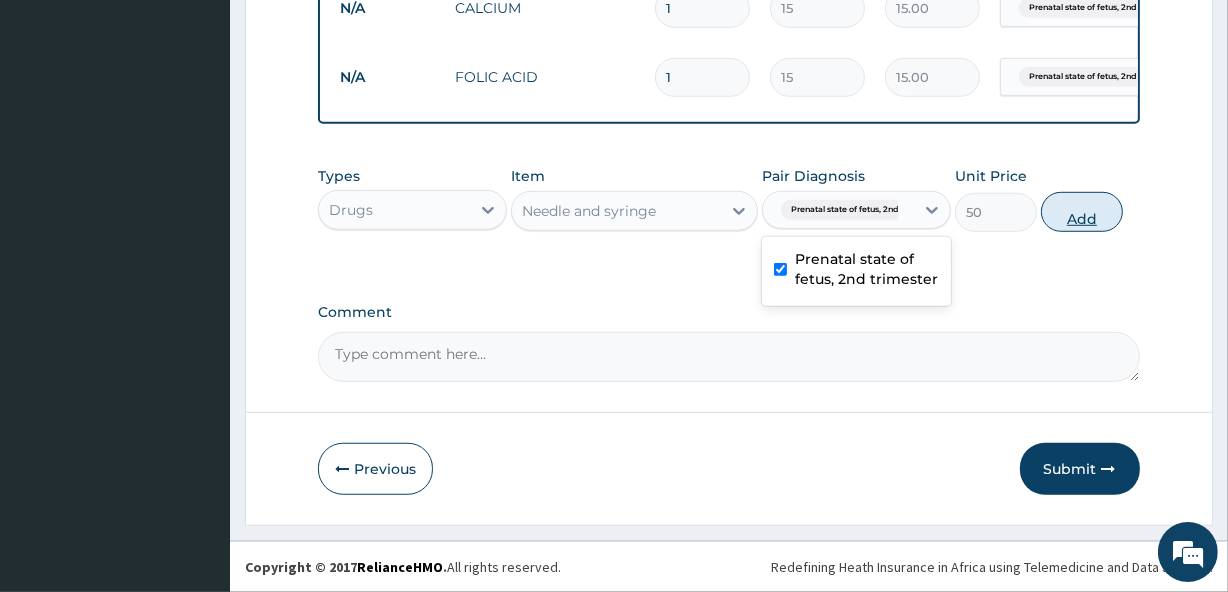 click on "Add" at bounding box center [1082, 212] 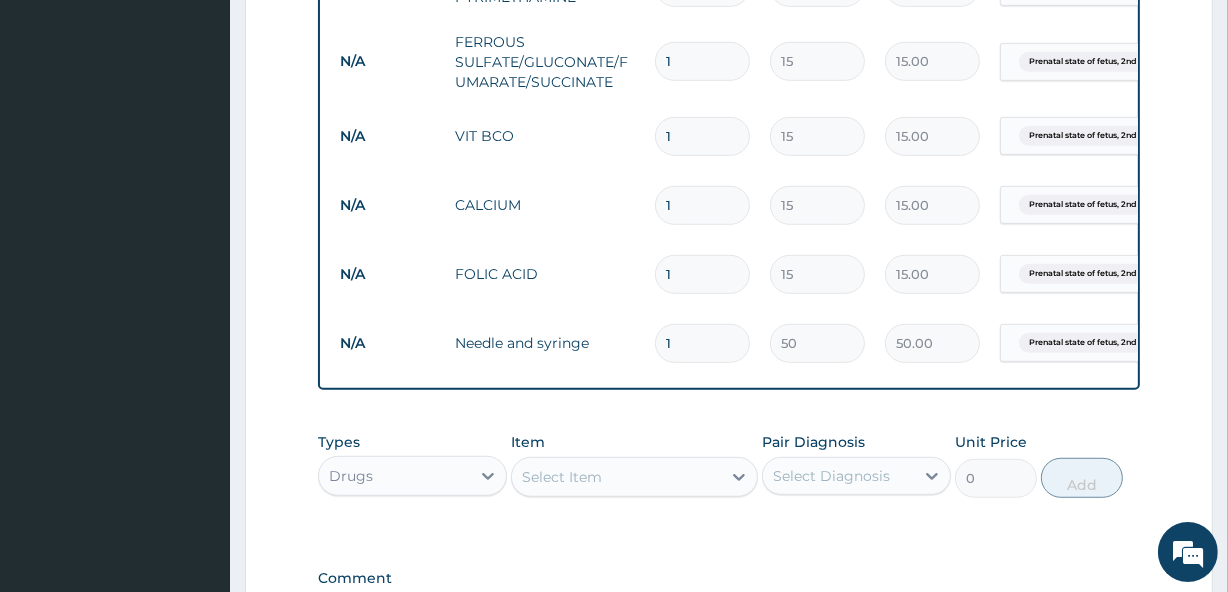scroll, scrollTop: 937, scrollLeft: 0, axis: vertical 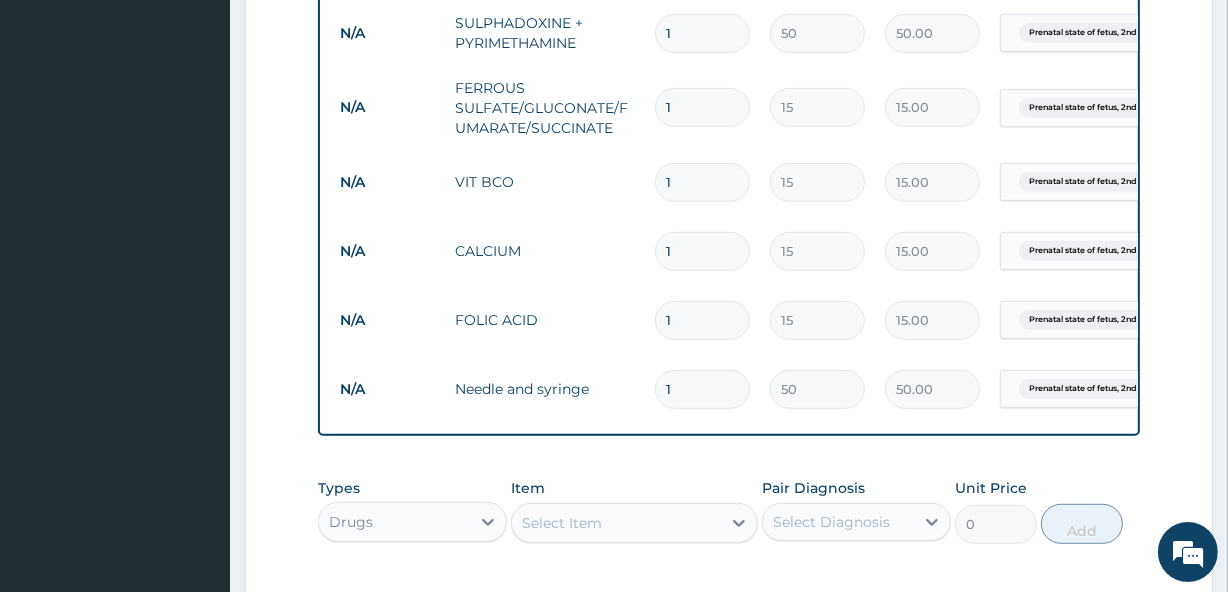 click on "1" at bounding box center [702, 320] 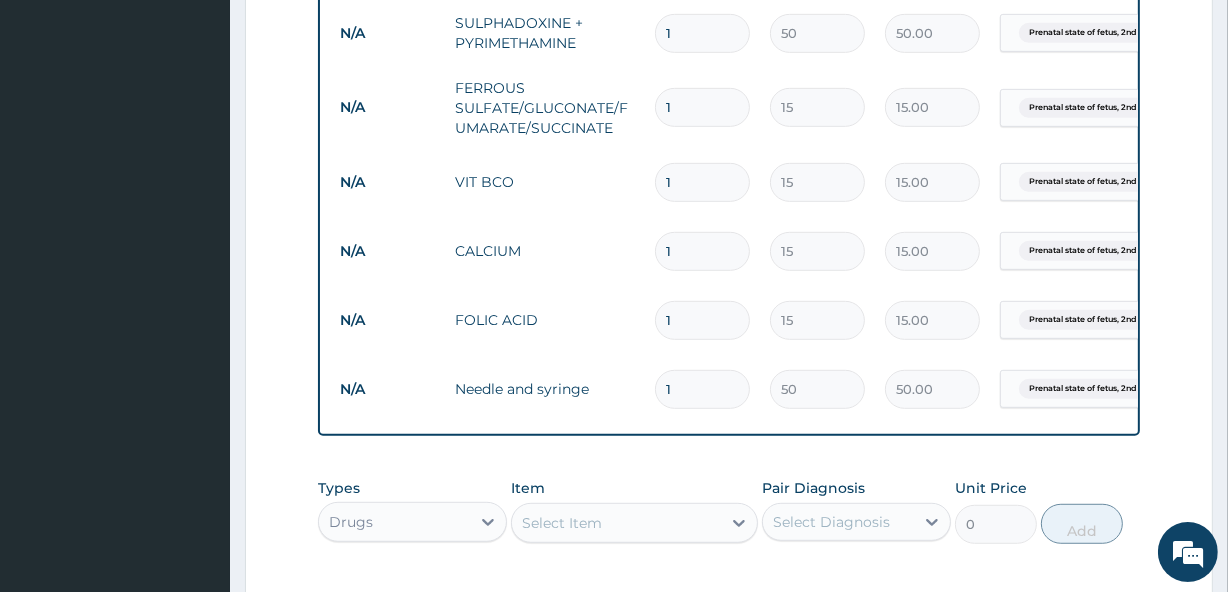 type 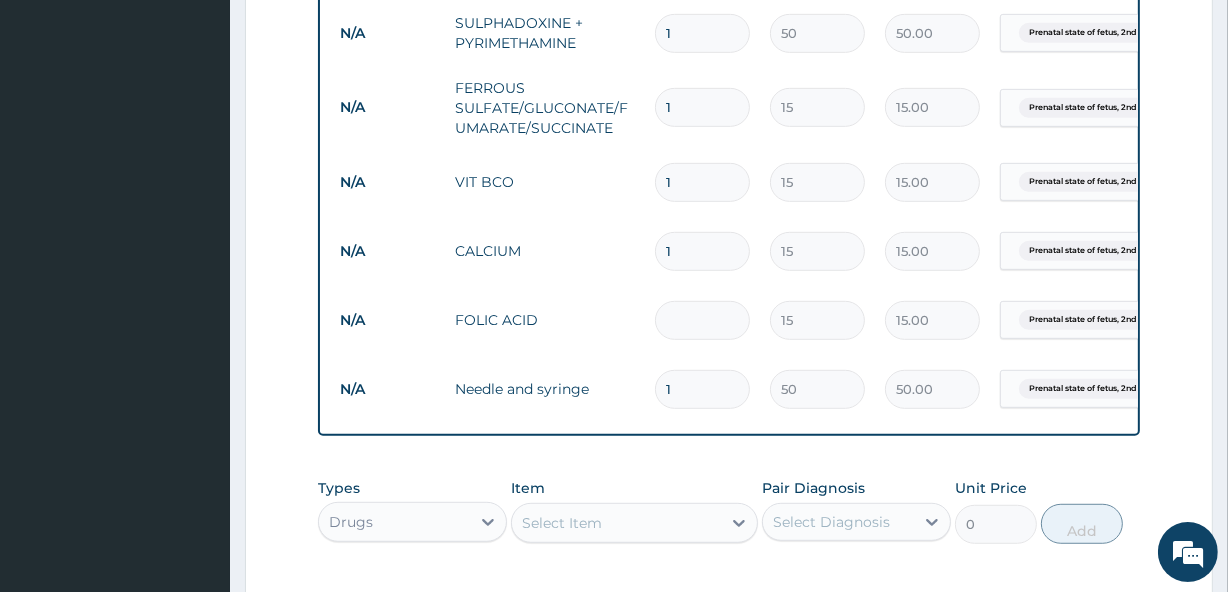 type on "0.00" 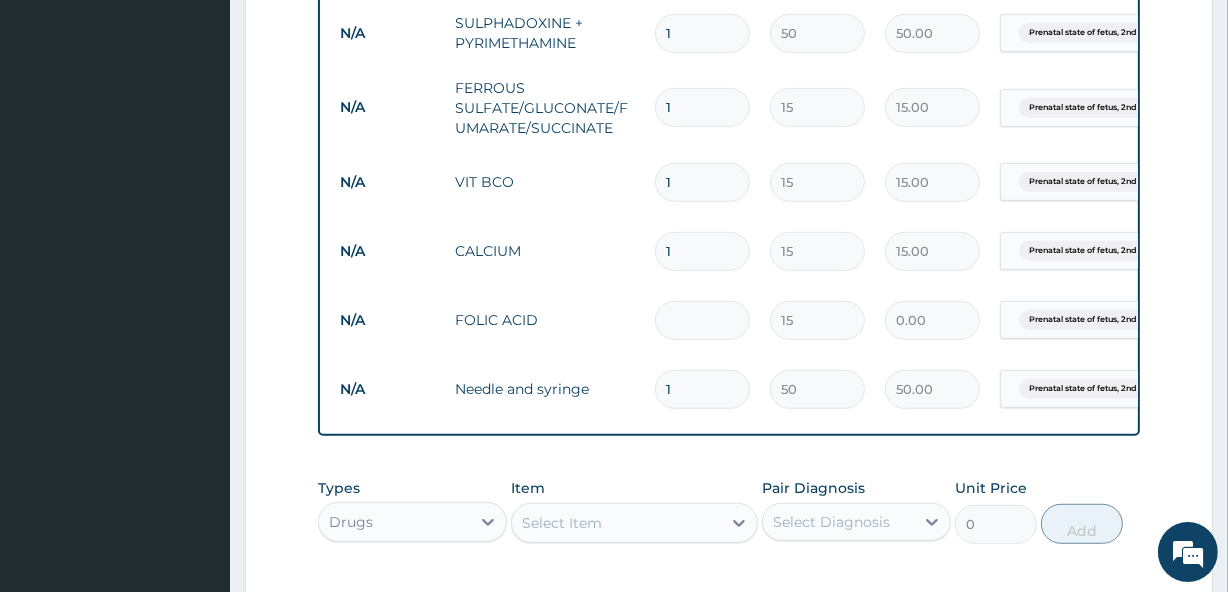 type on "2" 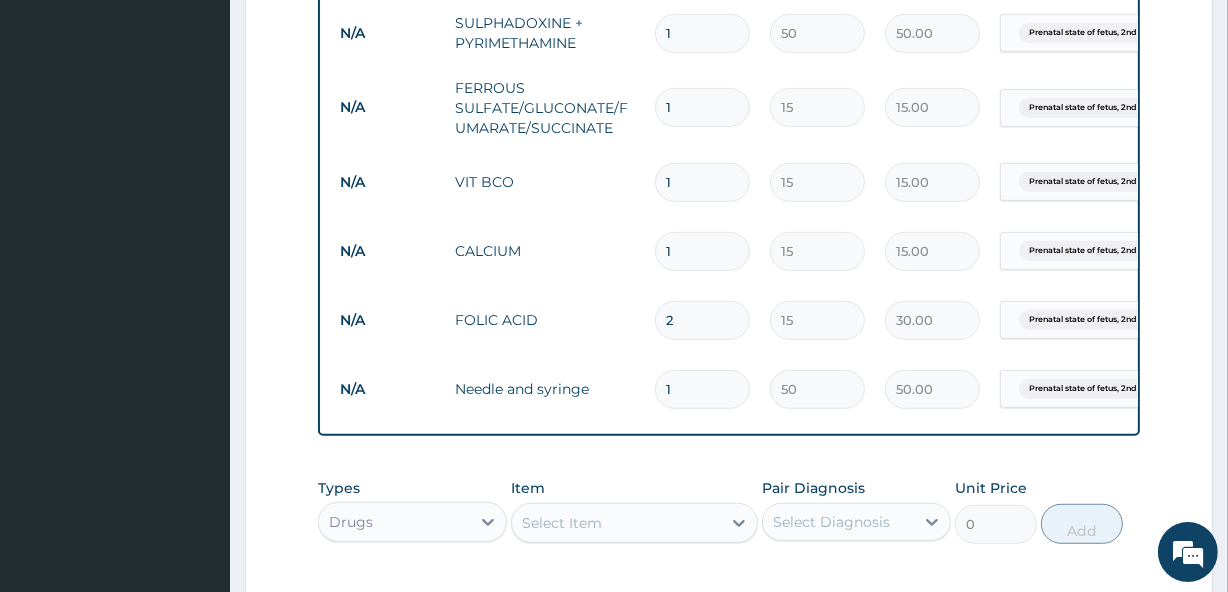 type on "21" 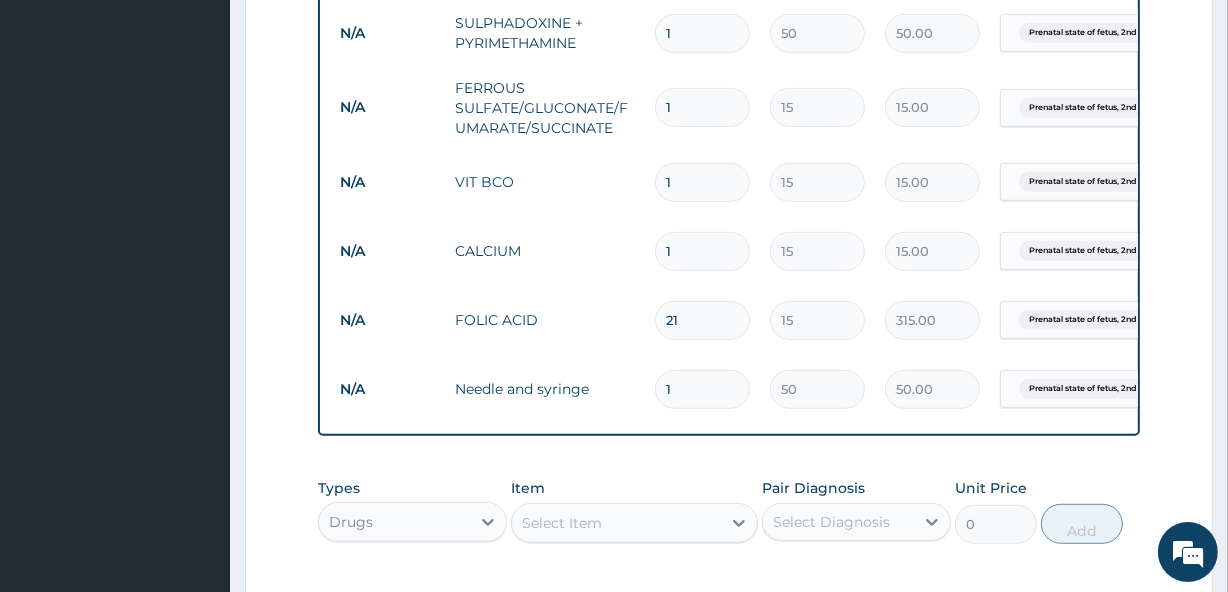 type on "21" 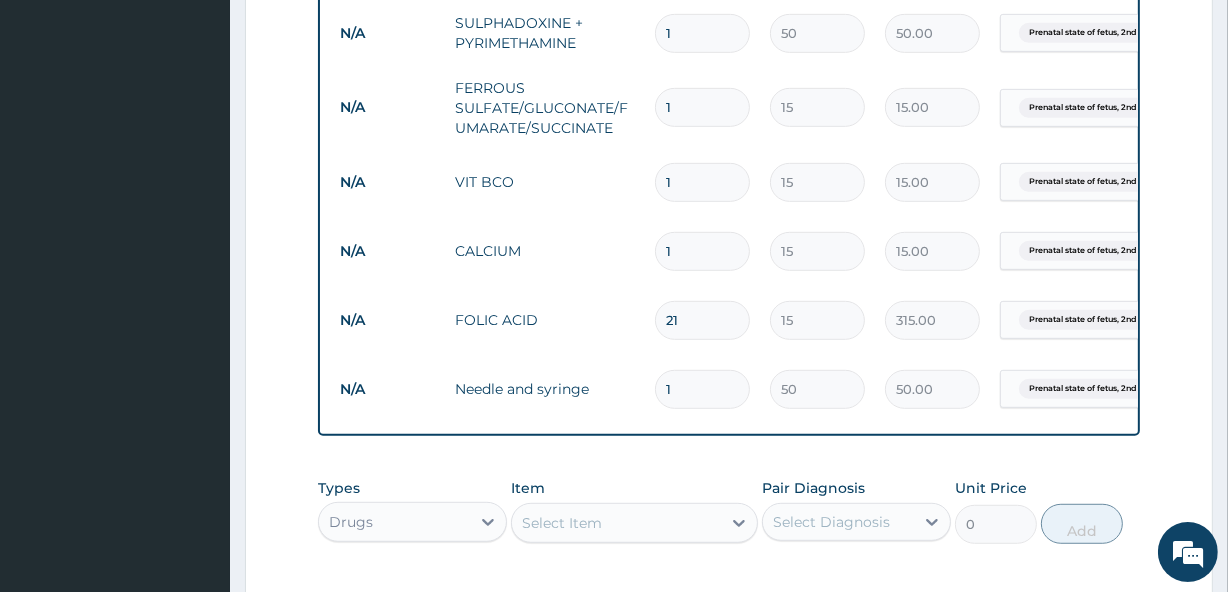 click on "1" at bounding box center (702, 251) 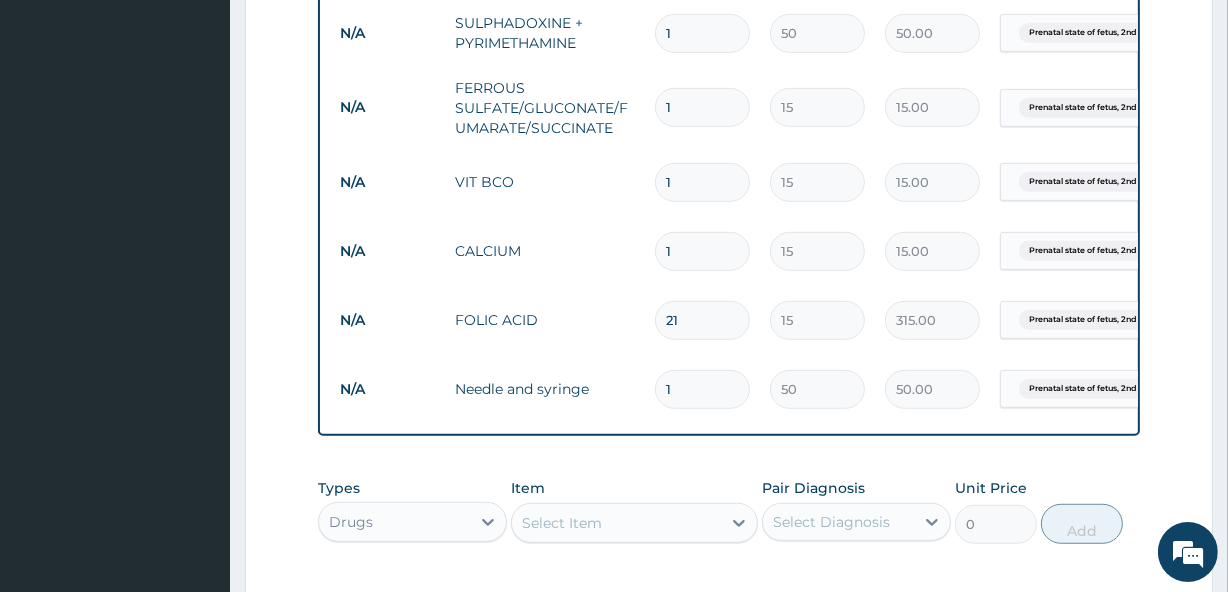 click on "1" at bounding box center [702, 251] 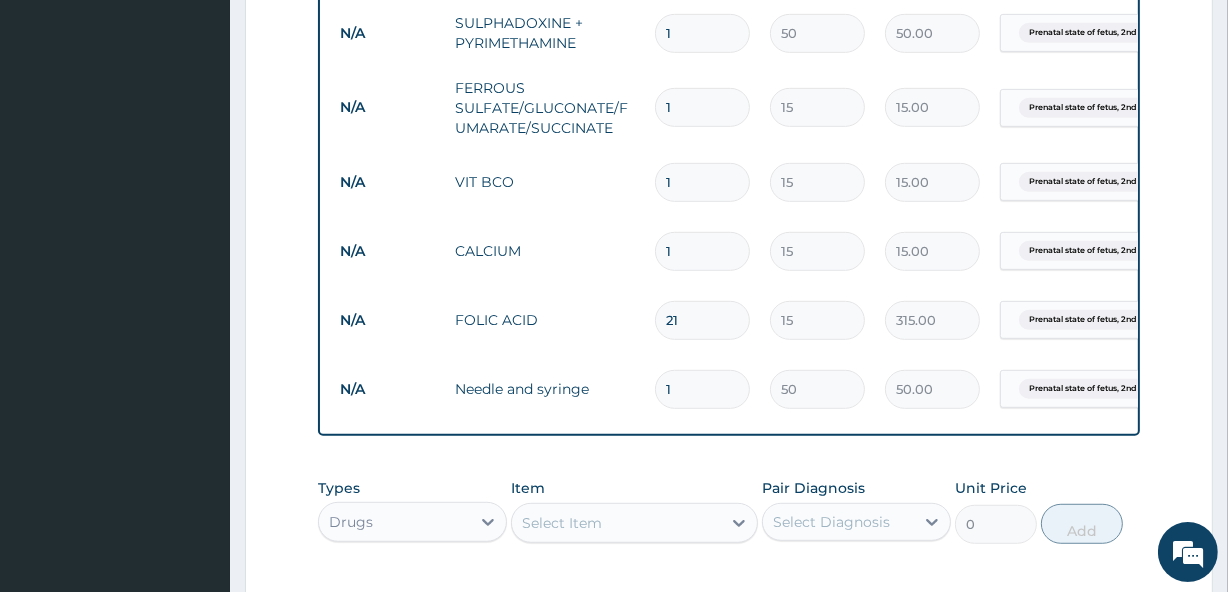 type on "21" 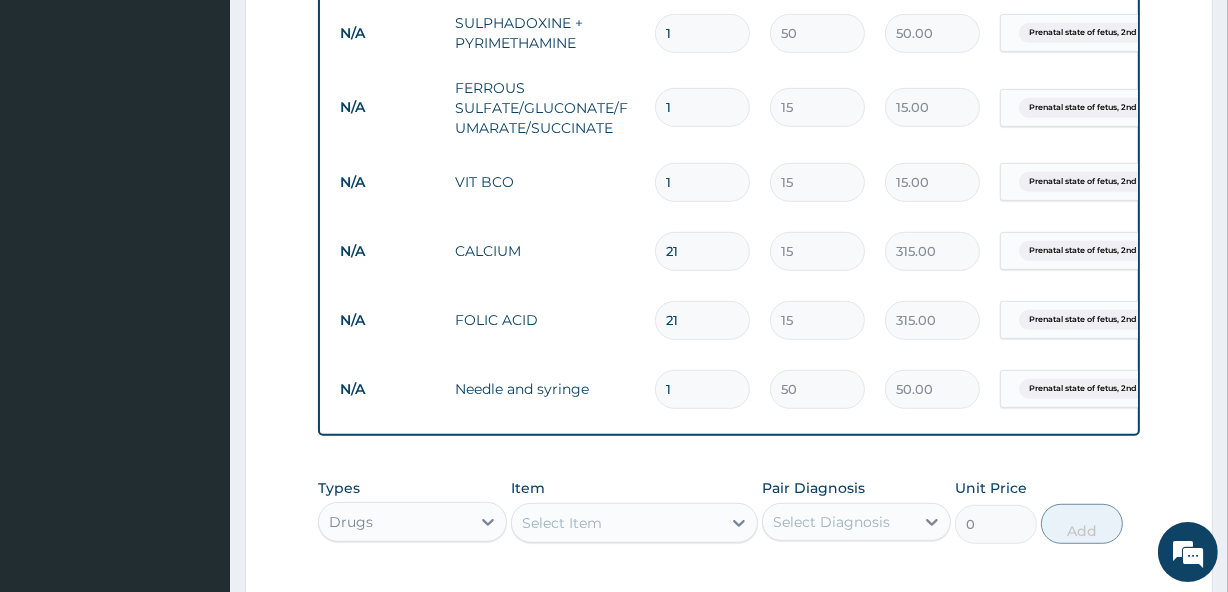 type on "21" 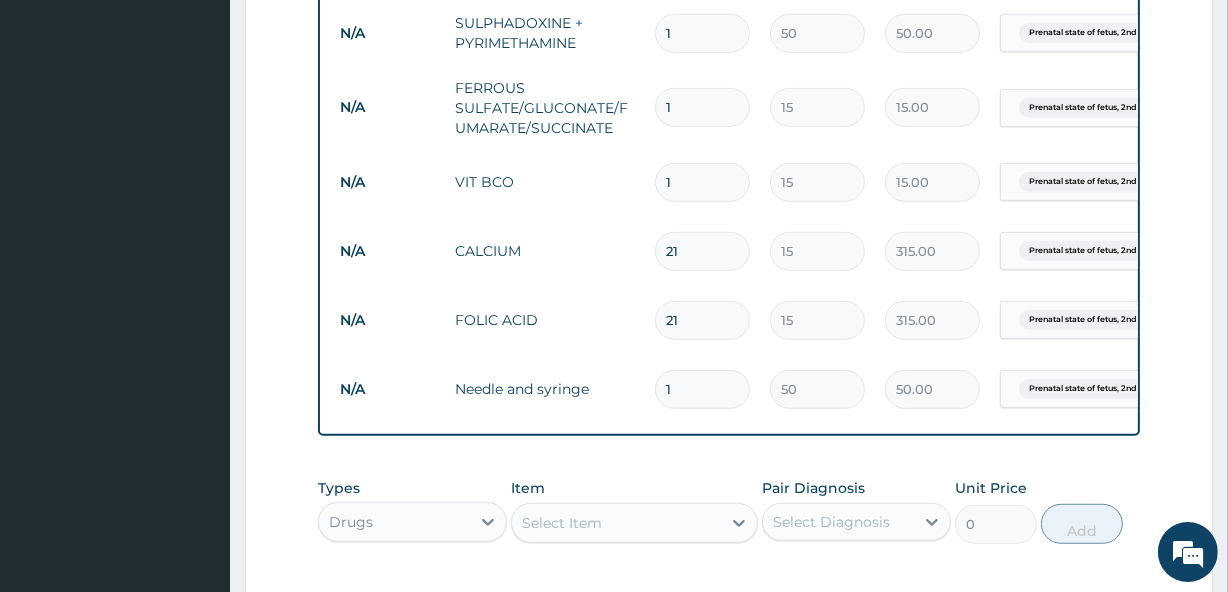 click on "1" at bounding box center [702, 182] 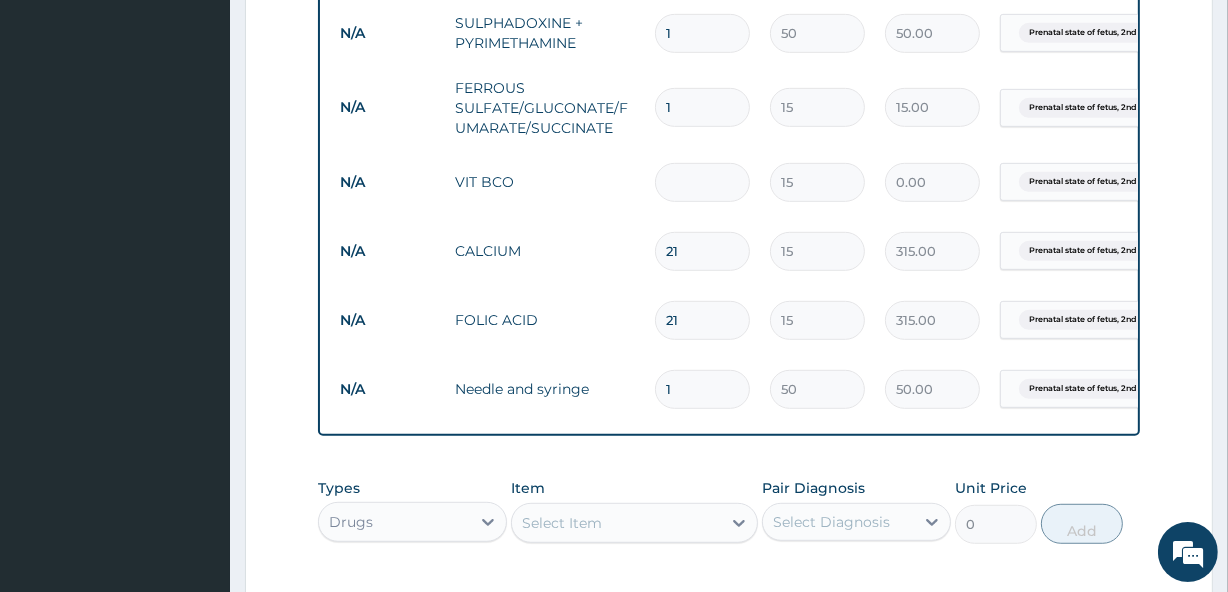 type on "4" 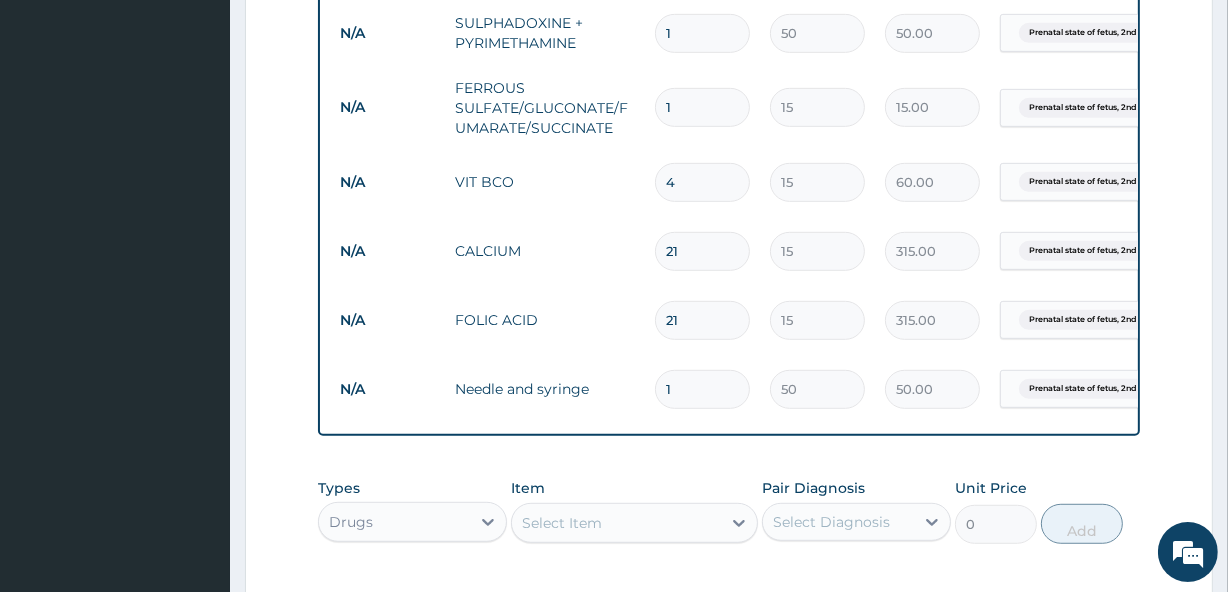 type on "42" 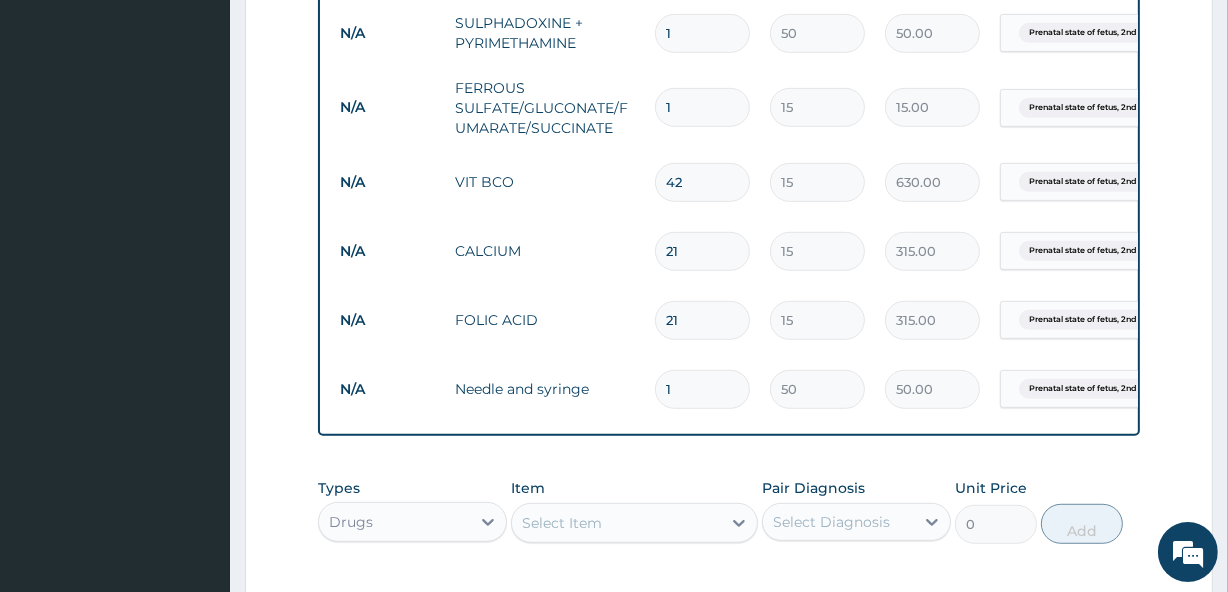 type on "42" 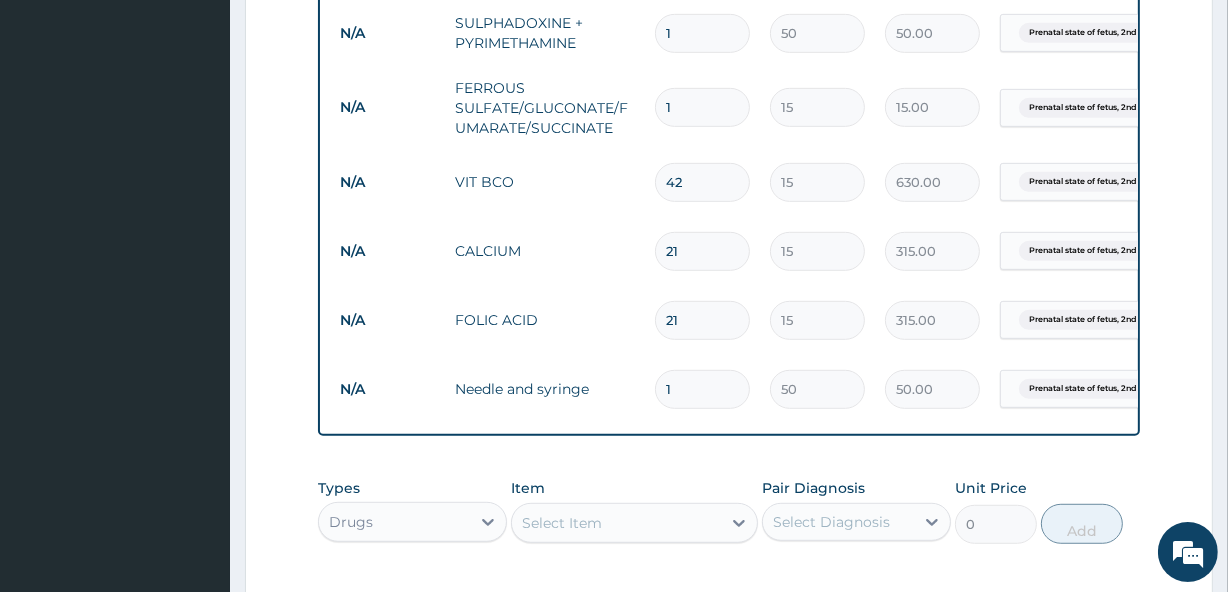 click on "1" at bounding box center (702, 107) 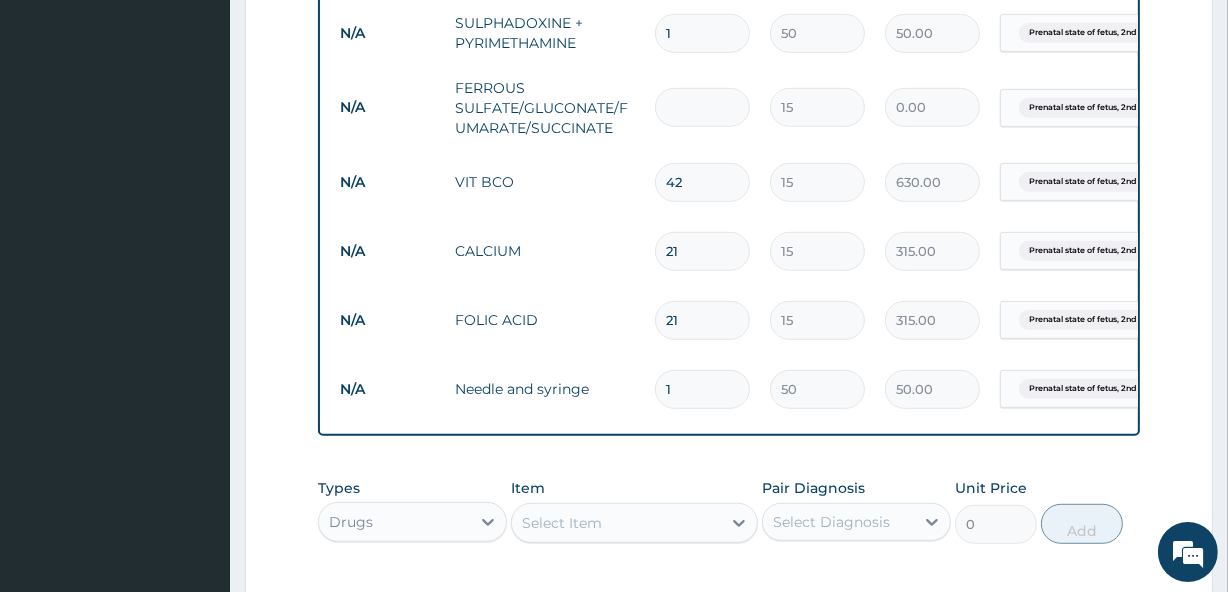 type on "4" 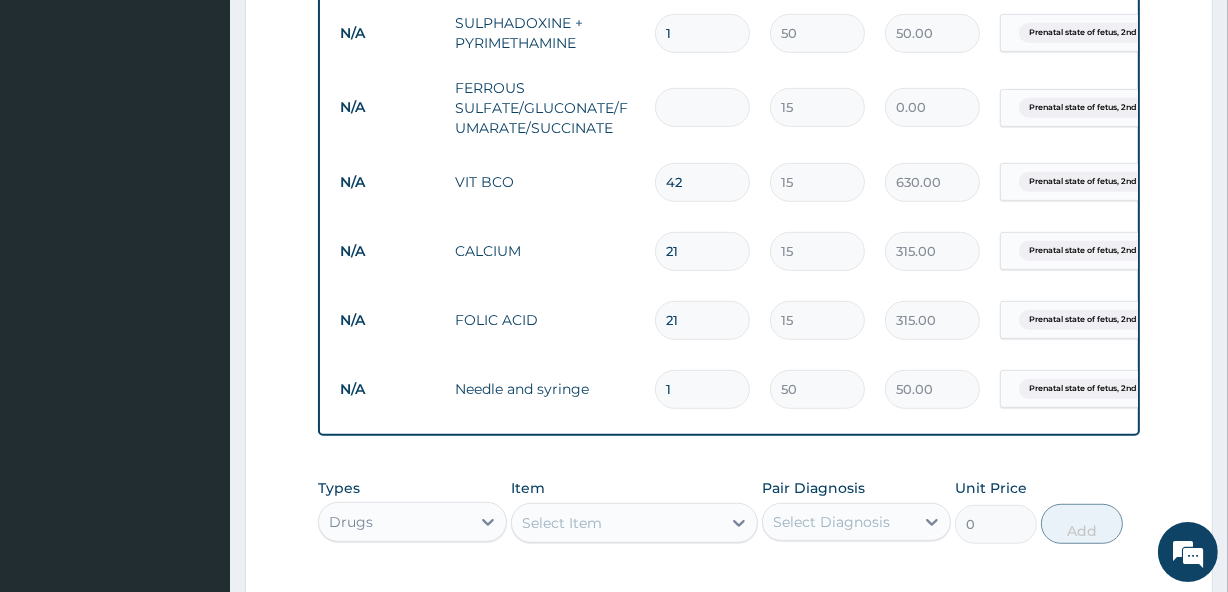 type on "60.00" 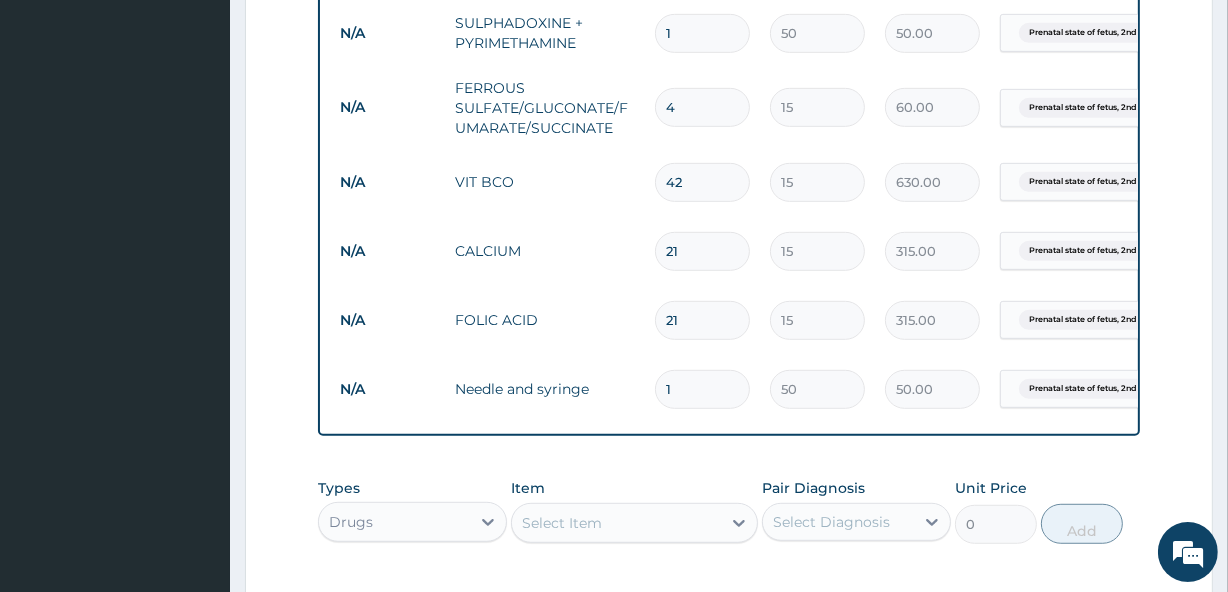 type on "42" 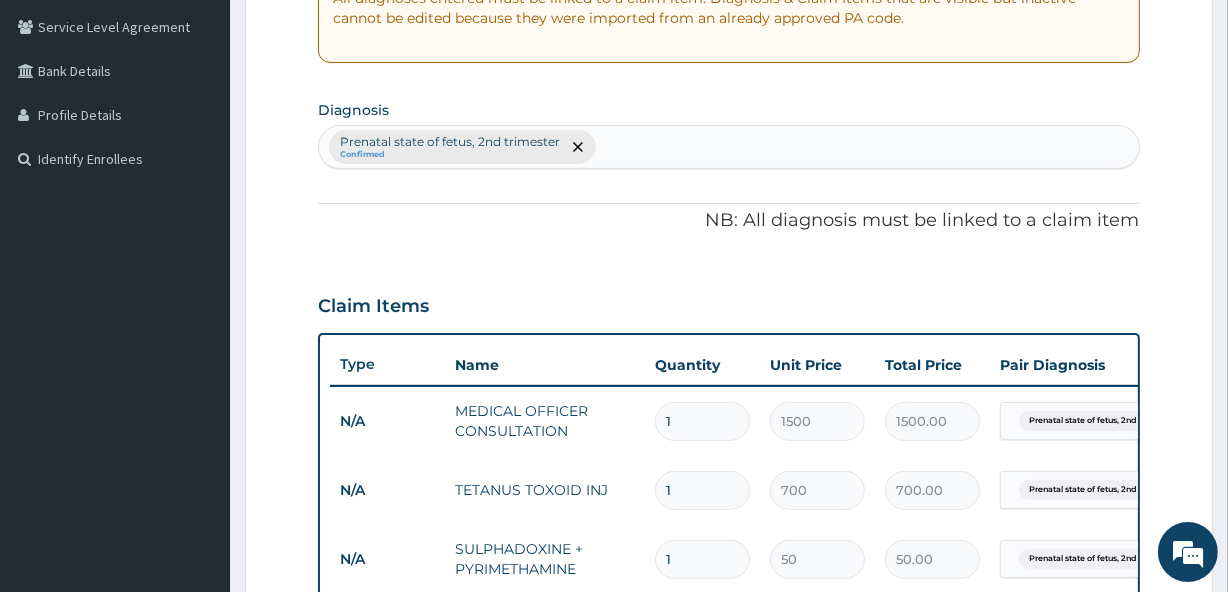 scroll, scrollTop: 409, scrollLeft: 0, axis: vertical 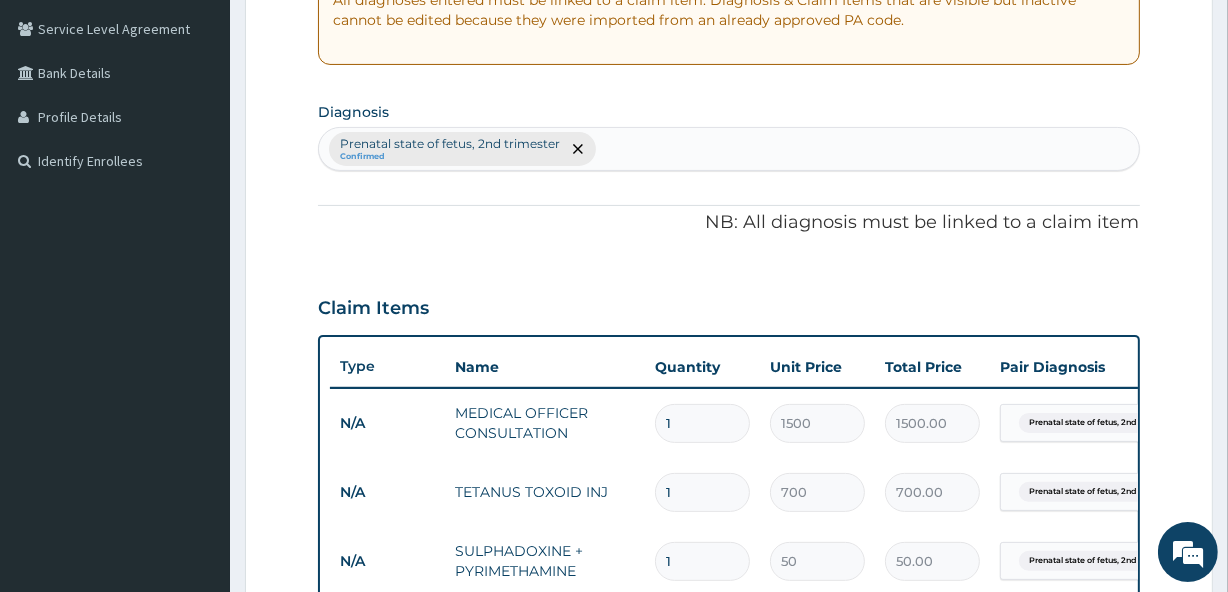 type on "42" 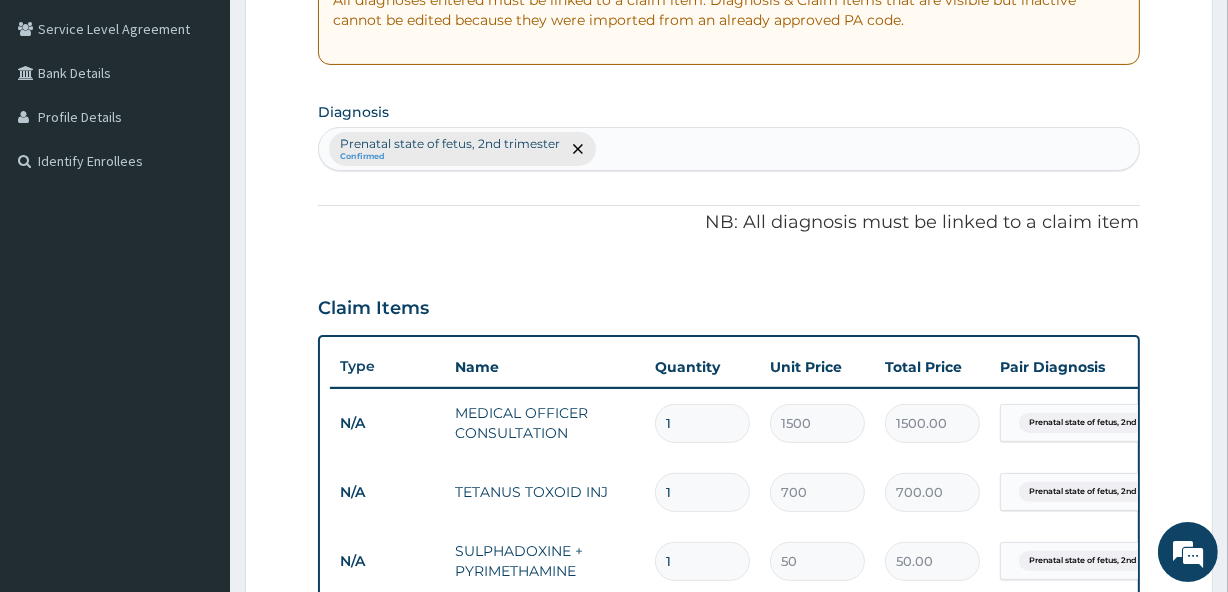click on "1" at bounding box center (702, 561) 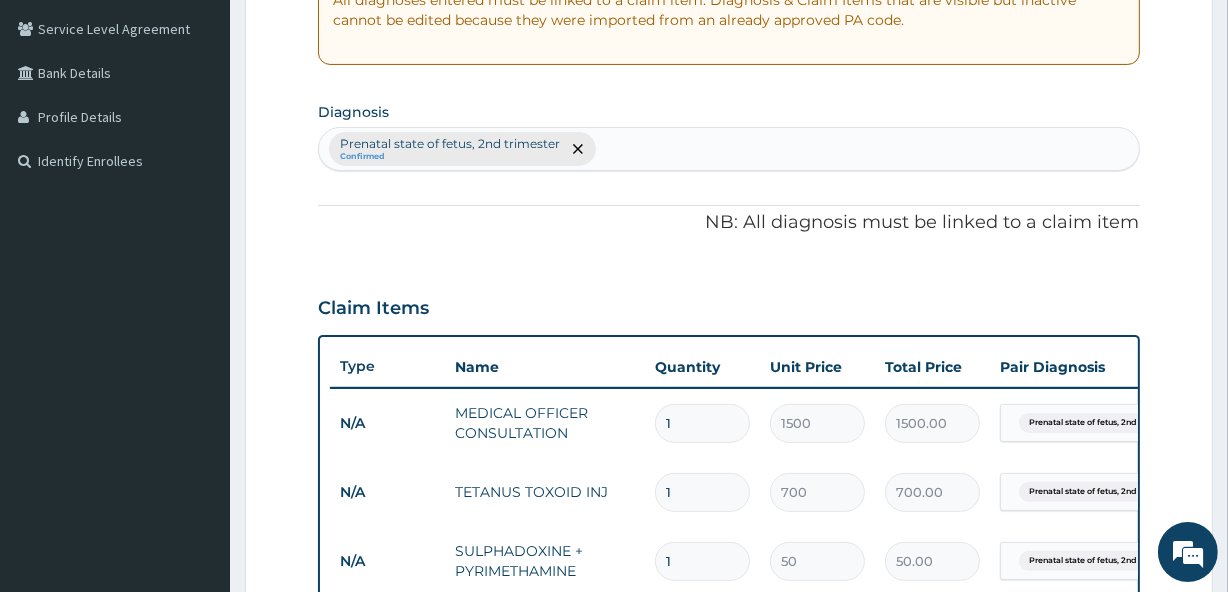 type 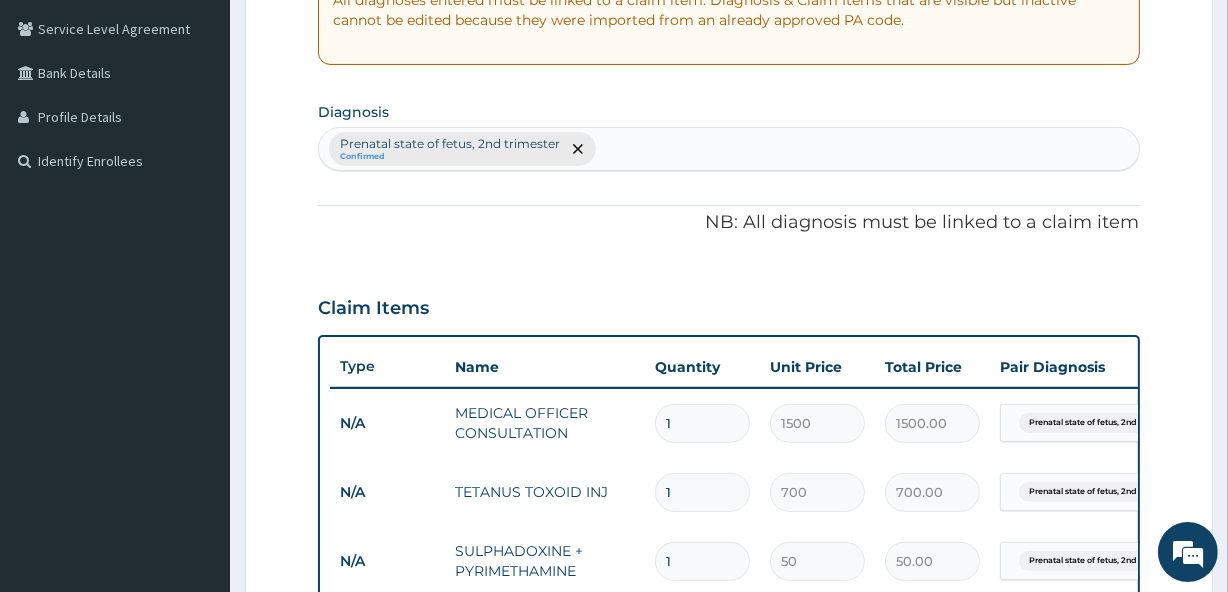 type on "0.00" 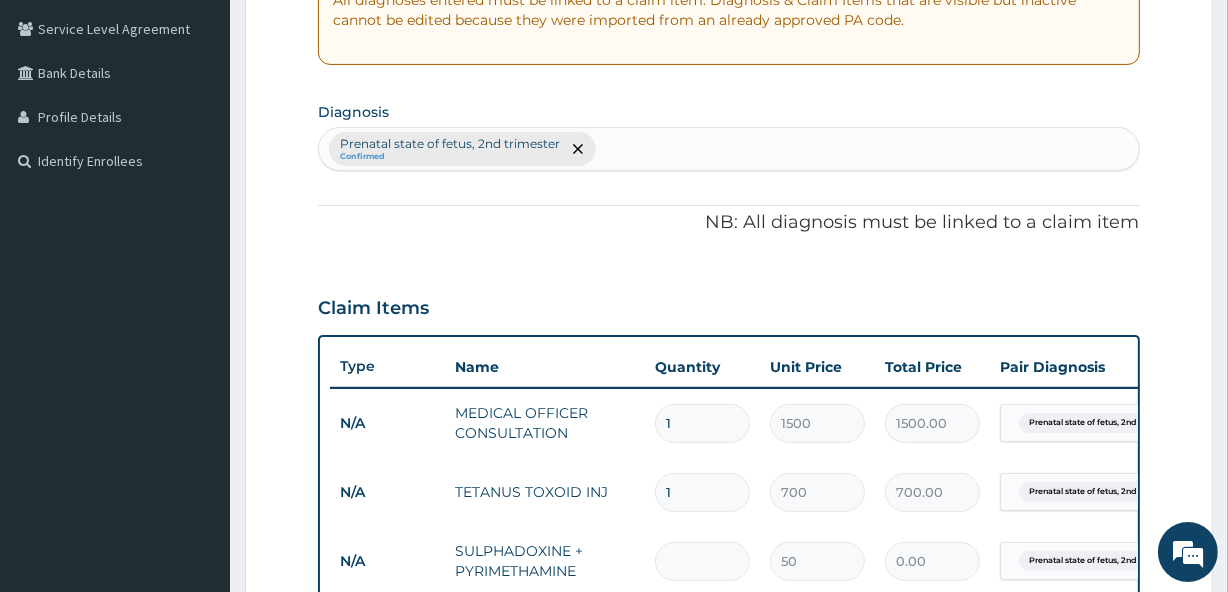 type on "3" 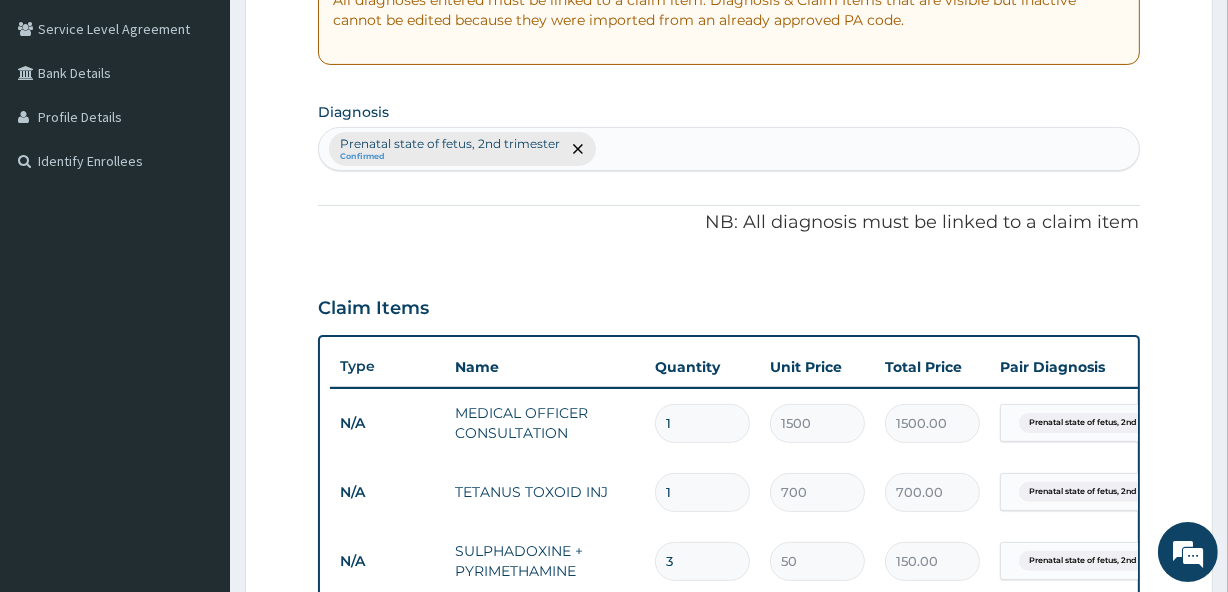 type on "3" 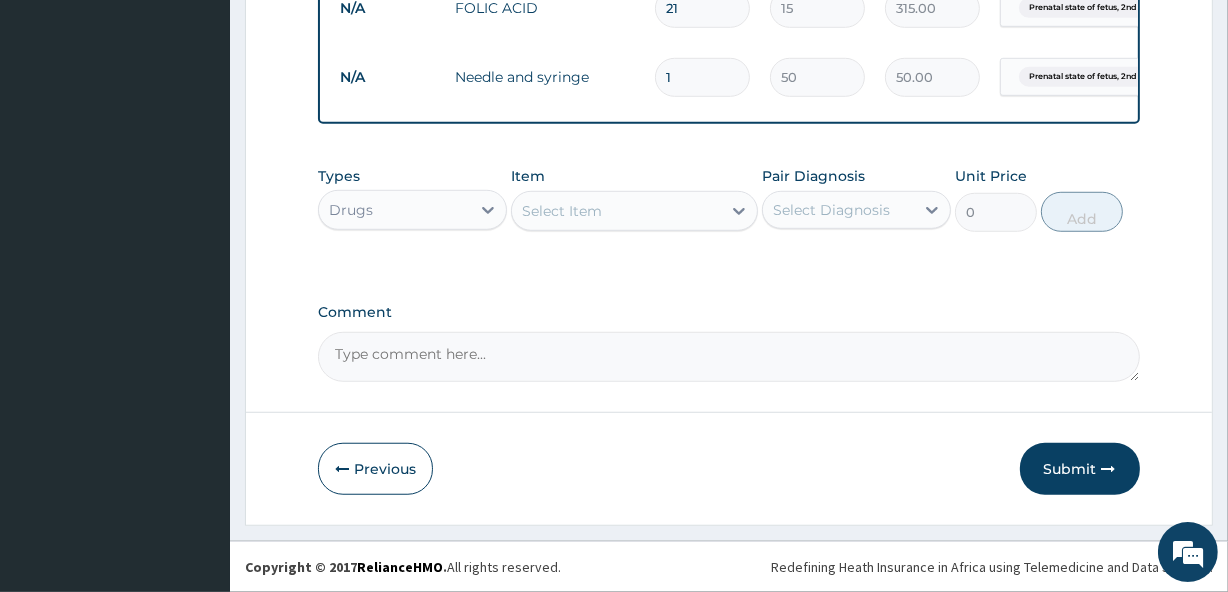 scroll, scrollTop: 1264, scrollLeft: 0, axis: vertical 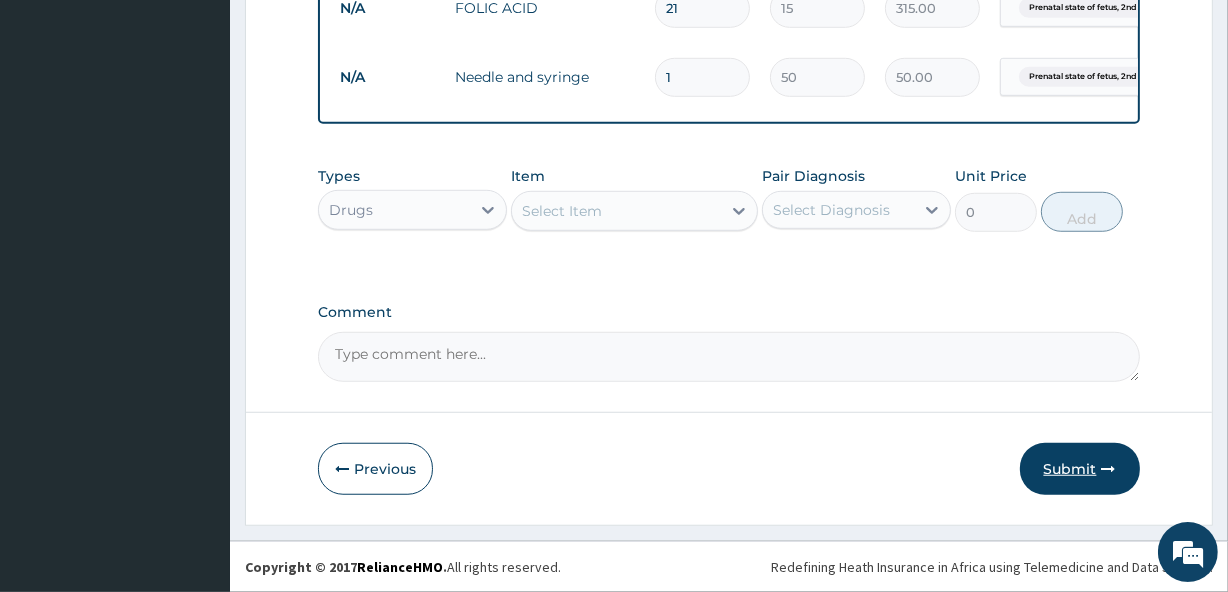 click on "Submit" at bounding box center [1080, 469] 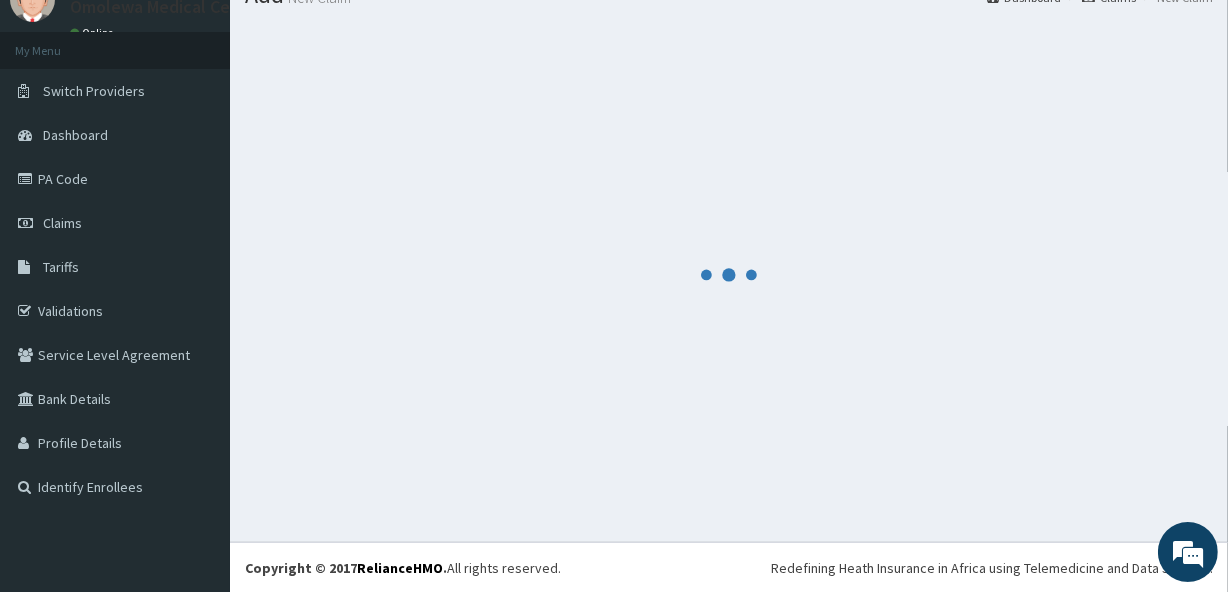 scroll, scrollTop: 1264, scrollLeft: 0, axis: vertical 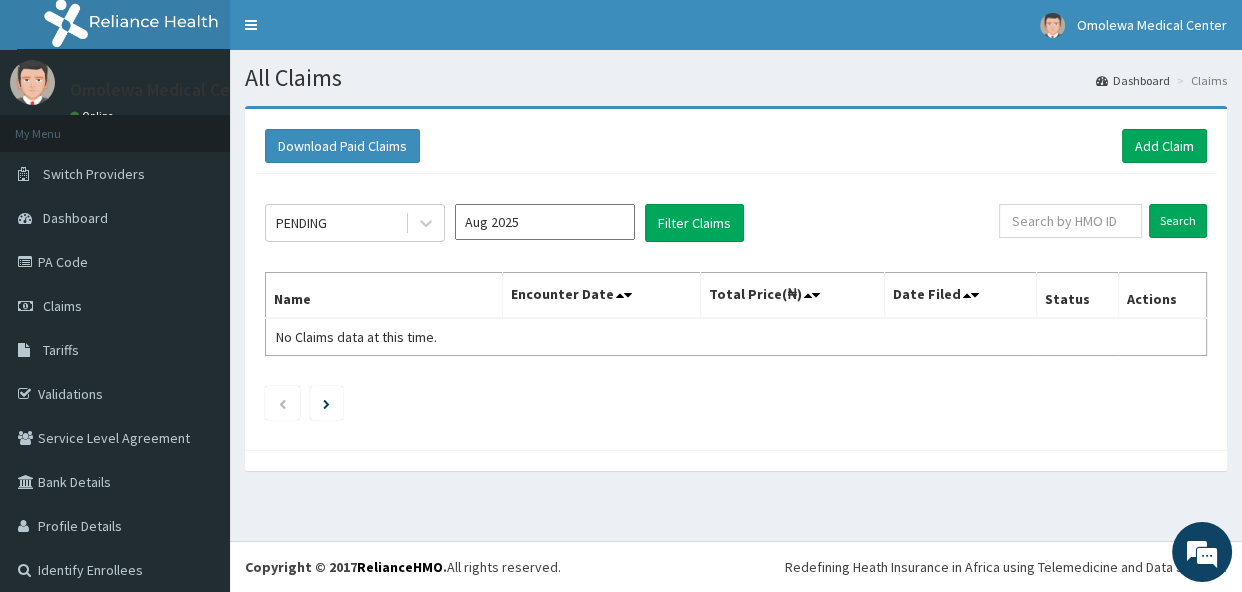 drag, startPoint x: 0, startPoint y: 0, endPoint x: 1092, endPoint y: 455, distance: 1183 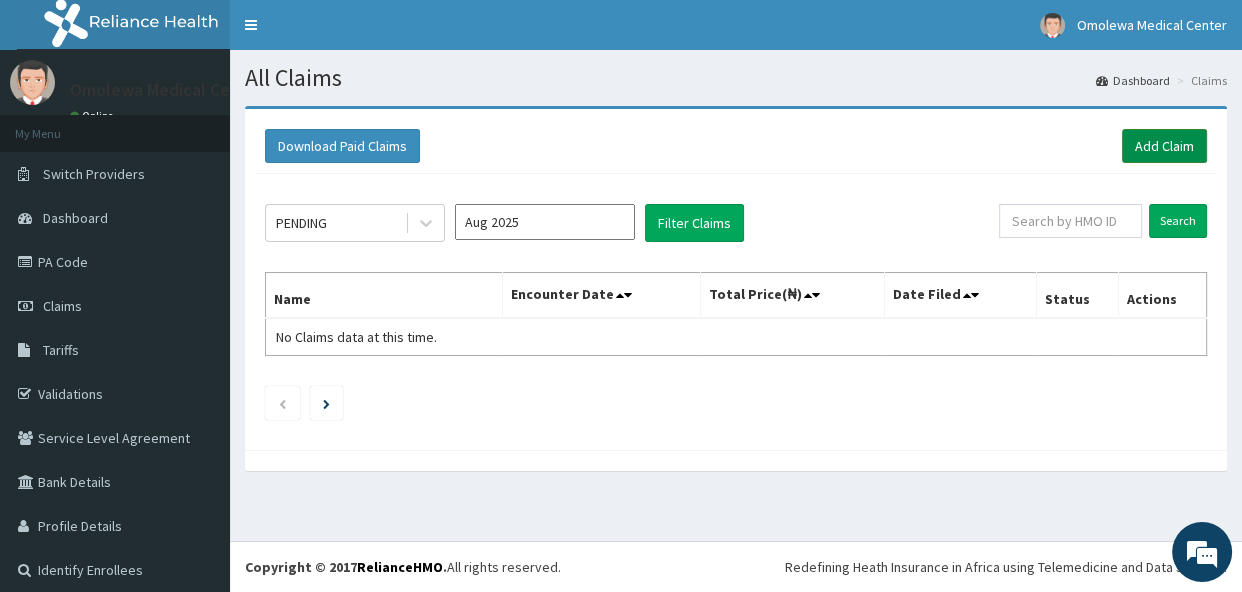 click on "Add Claim" at bounding box center (1164, 146) 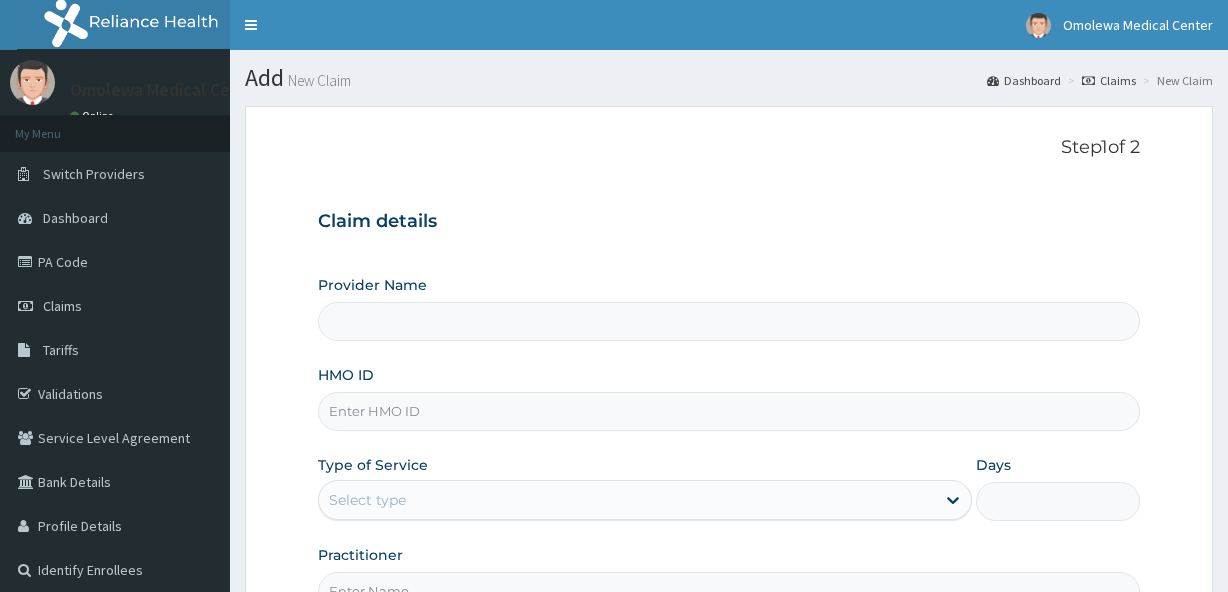 scroll, scrollTop: 0, scrollLeft: 0, axis: both 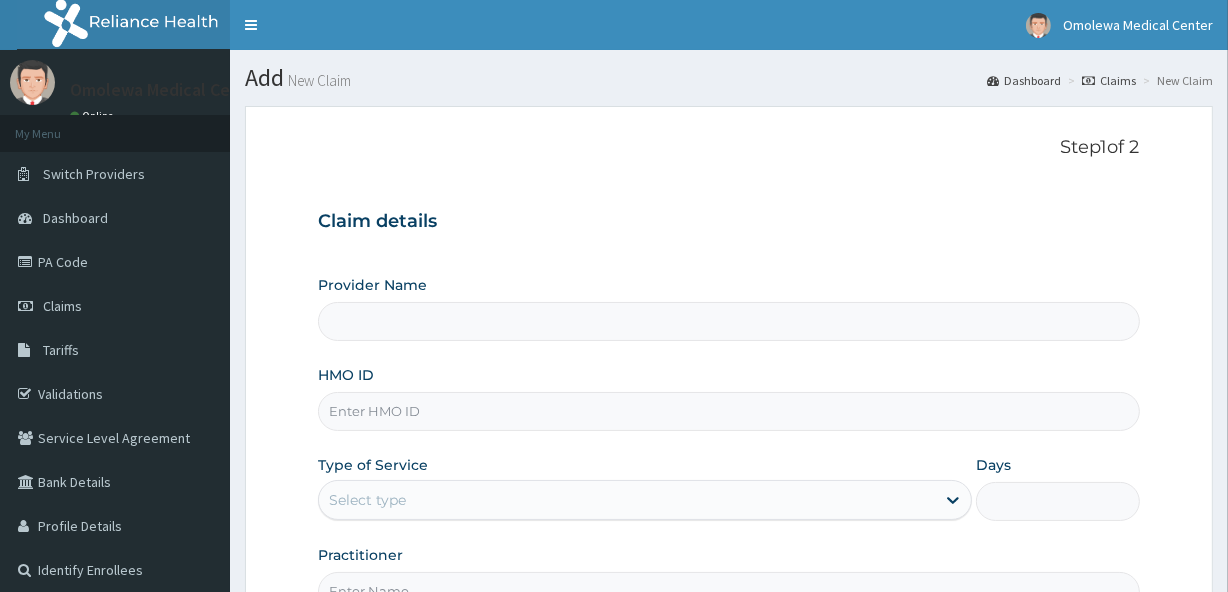type on "Omolewa Medical centre" 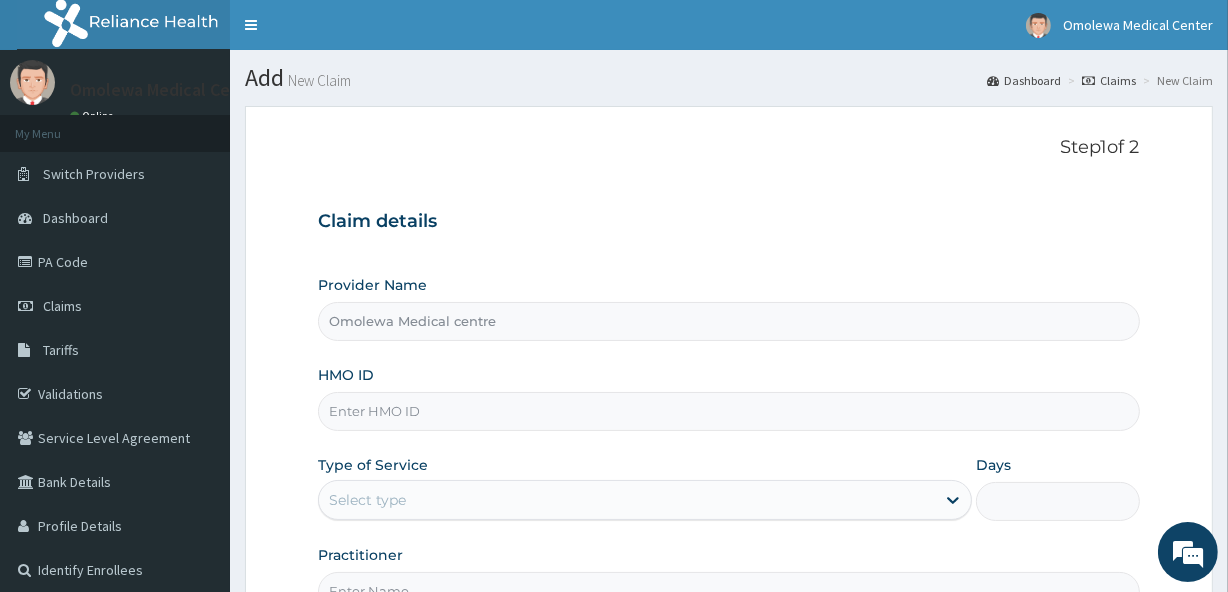 scroll, scrollTop: 0, scrollLeft: 0, axis: both 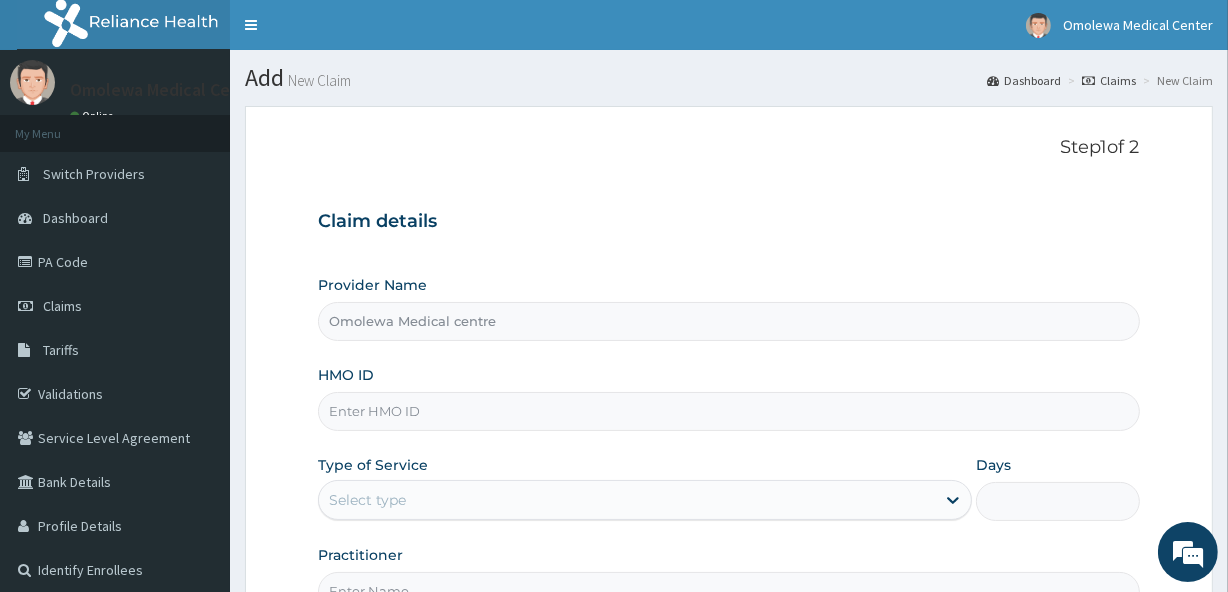 click on "HMO ID" at bounding box center (728, 411) 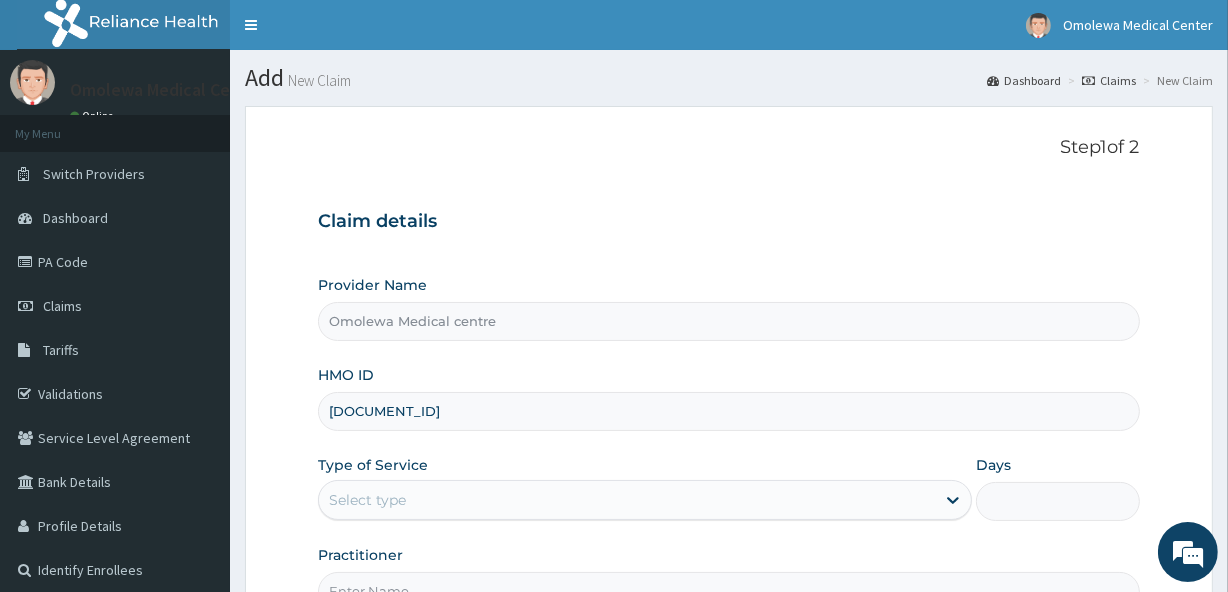 type on "[DOCUMENT_ID]" 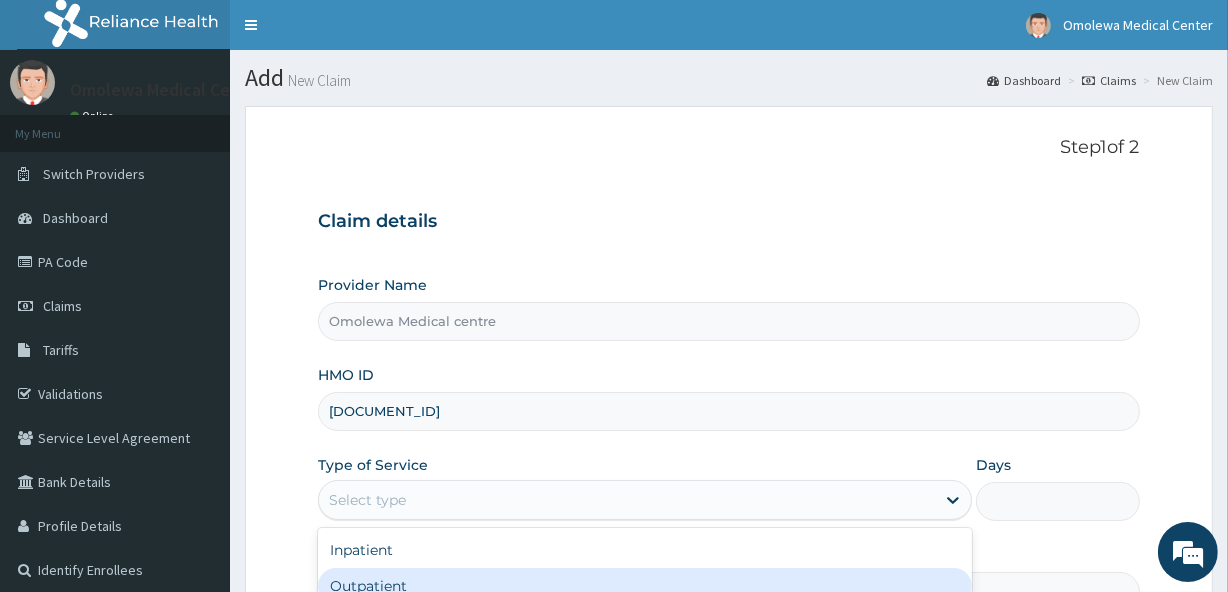 click on "Outpatient" at bounding box center [645, 586] 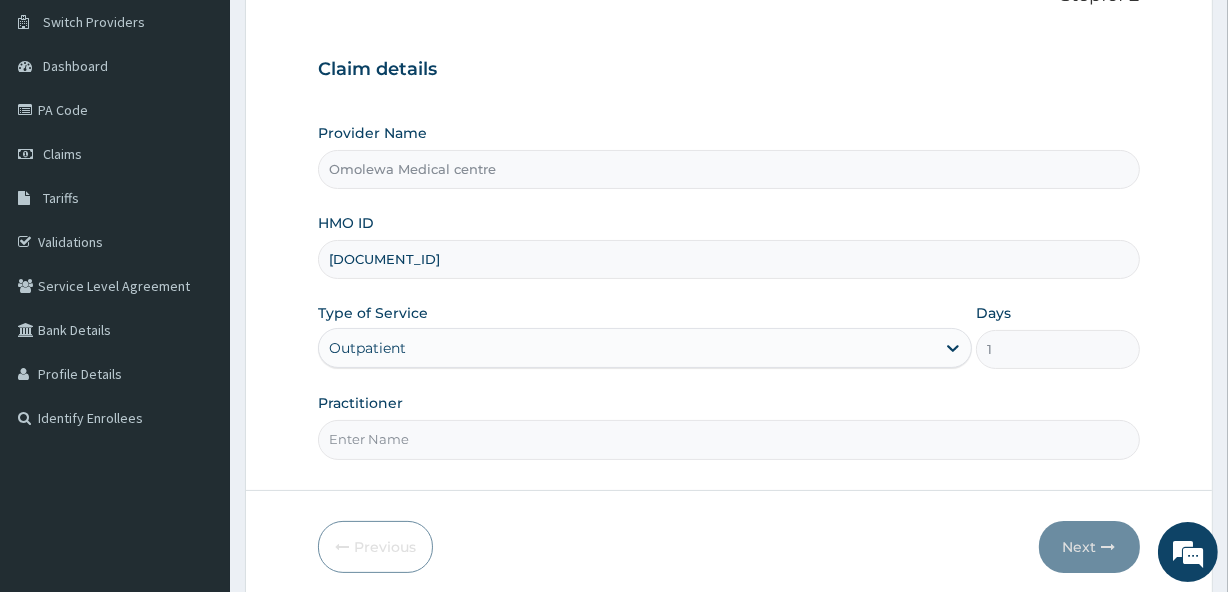 scroll, scrollTop: 228, scrollLeft: 0, axis: vertical 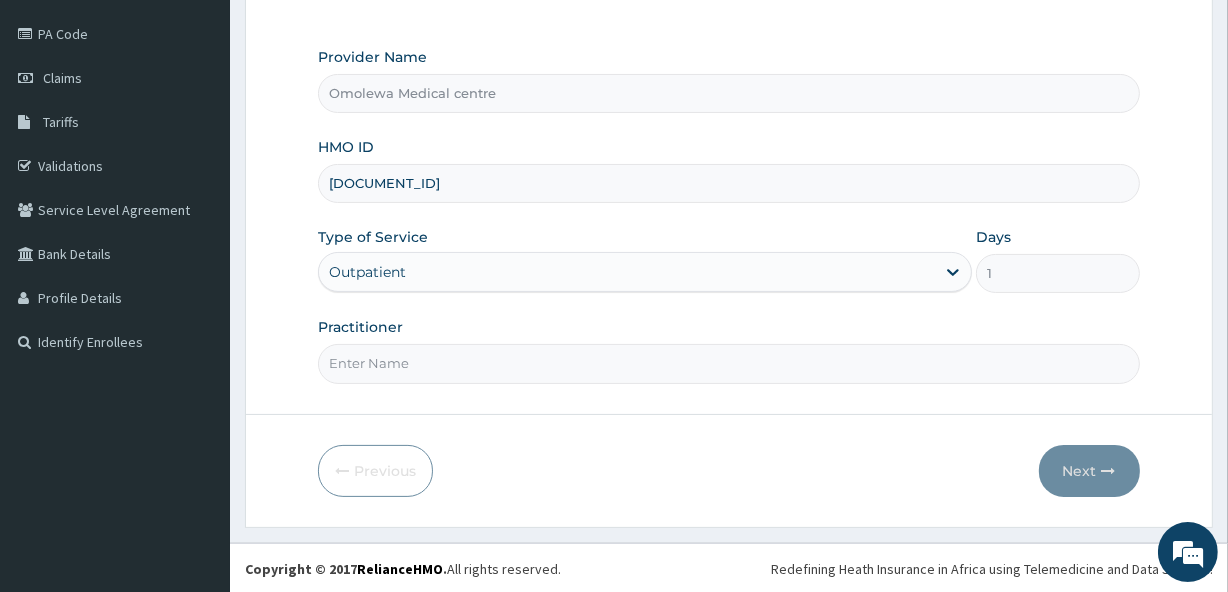 click on "Practitioner" at bounding box center [728, 363] 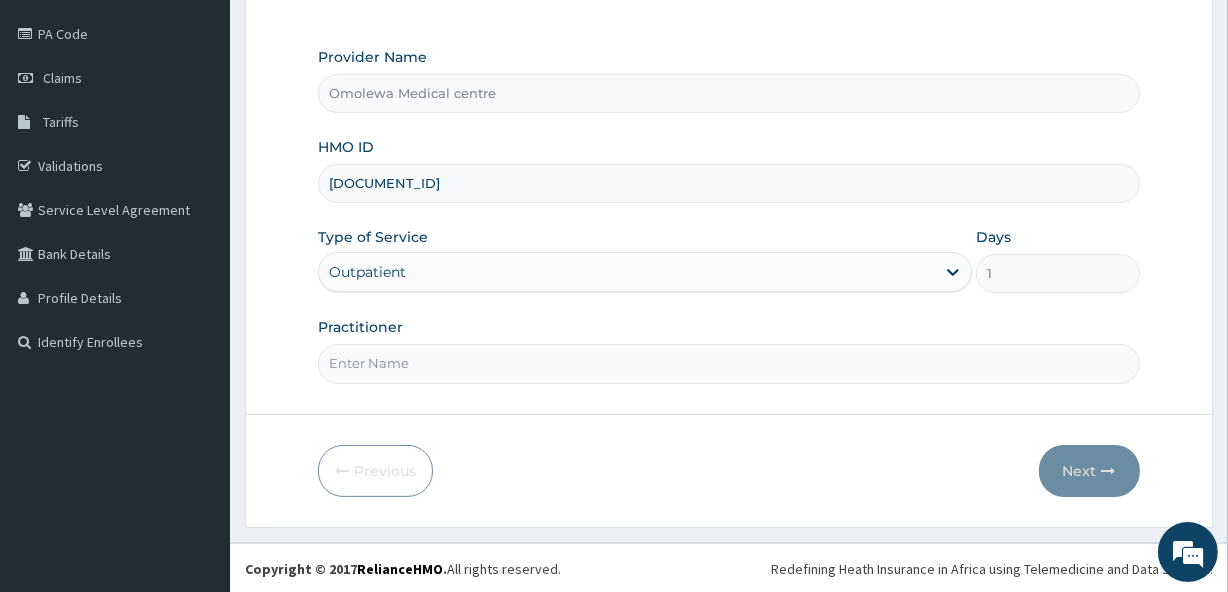 type on "DR [LAST]" 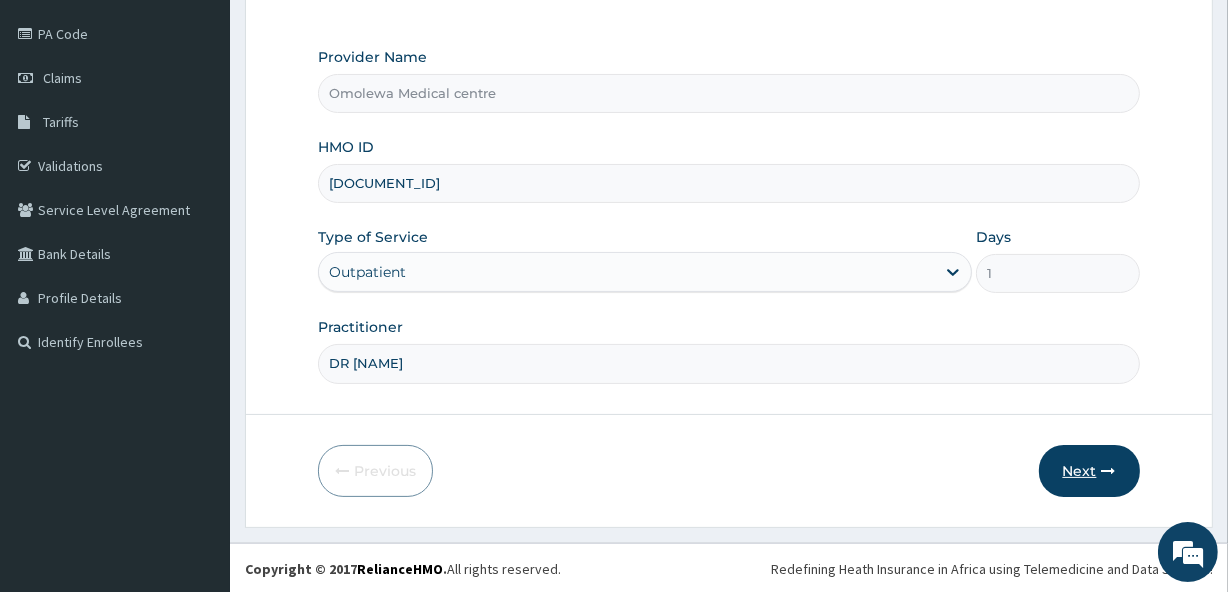 click on "Next" at bounding box center [1089, 471] 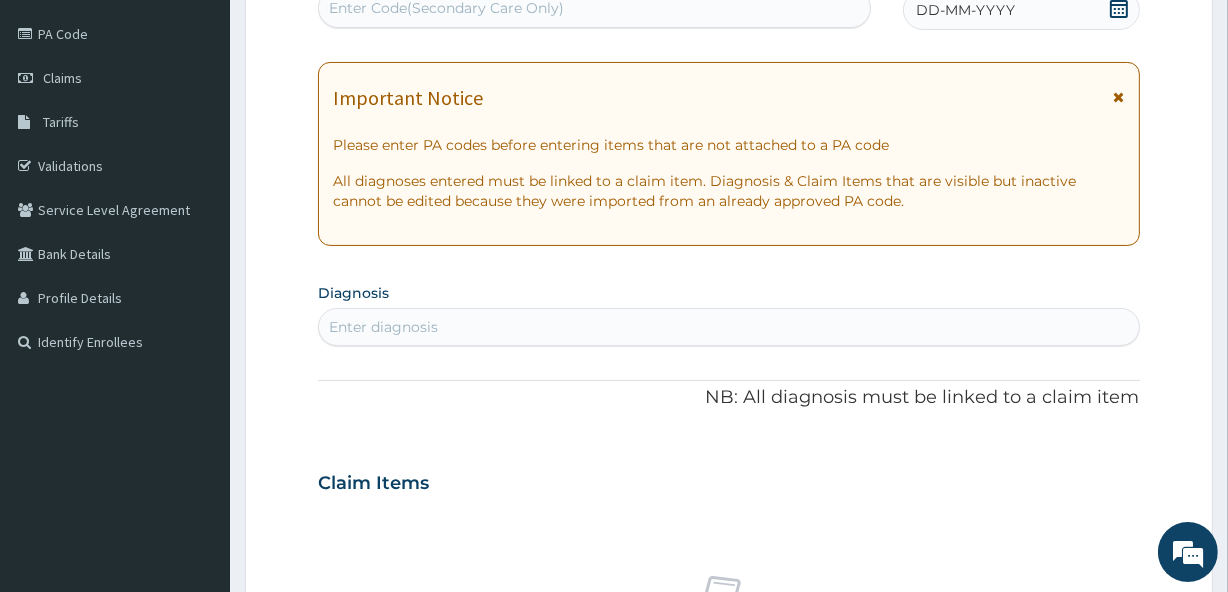 scroll, scrollTop: 226, scrollLeft: 0, axis: vertical 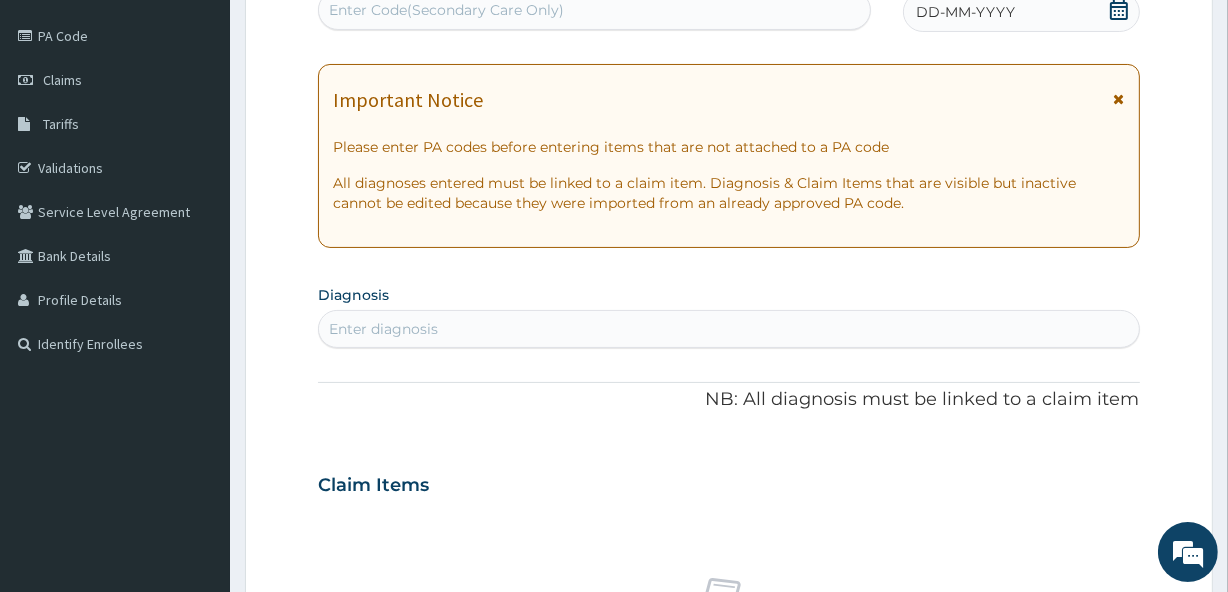 click on "Enter Code(Secondary Care Only)" at bounding box center [446, 10] 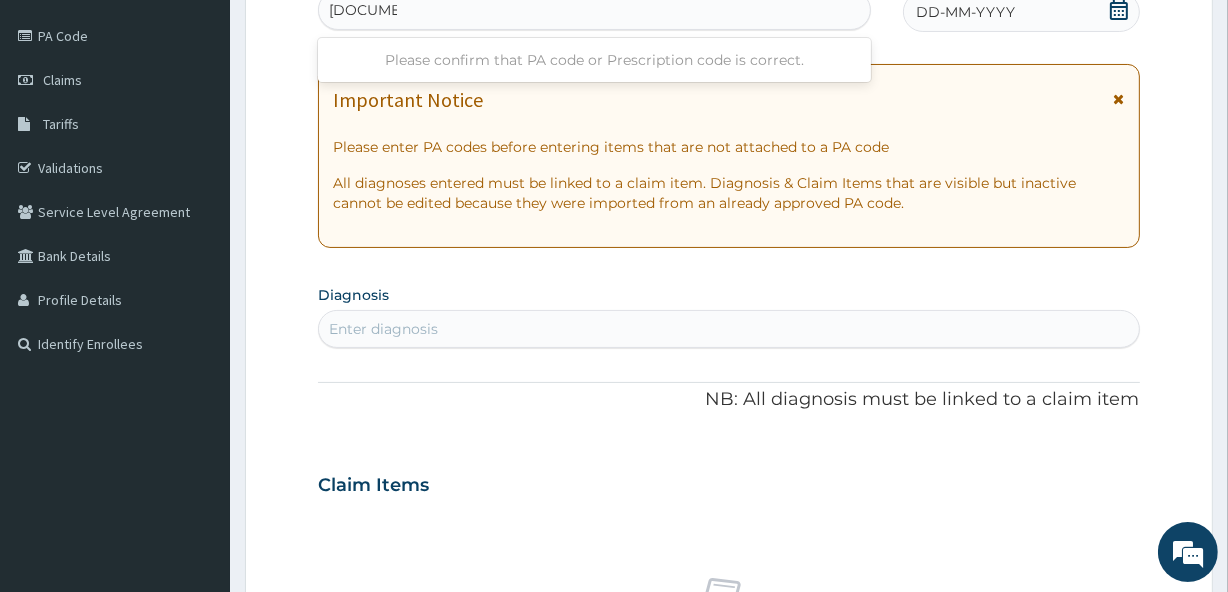 type on "PA/76E750" 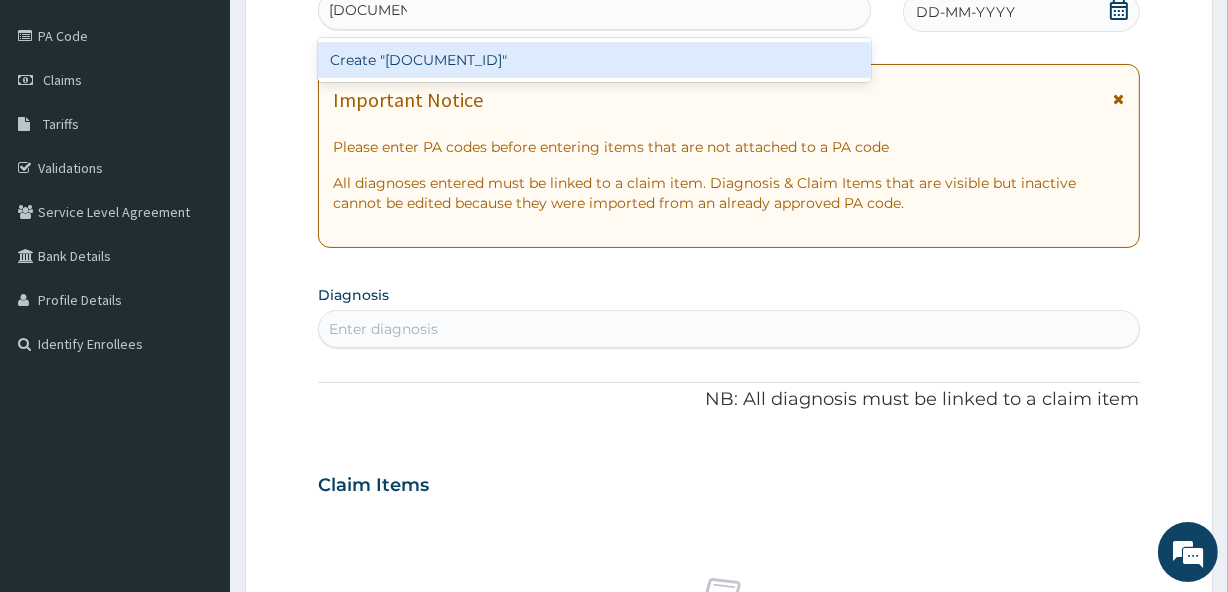 click on "Create "PA/76E750"" at bounding box center [594, 60] 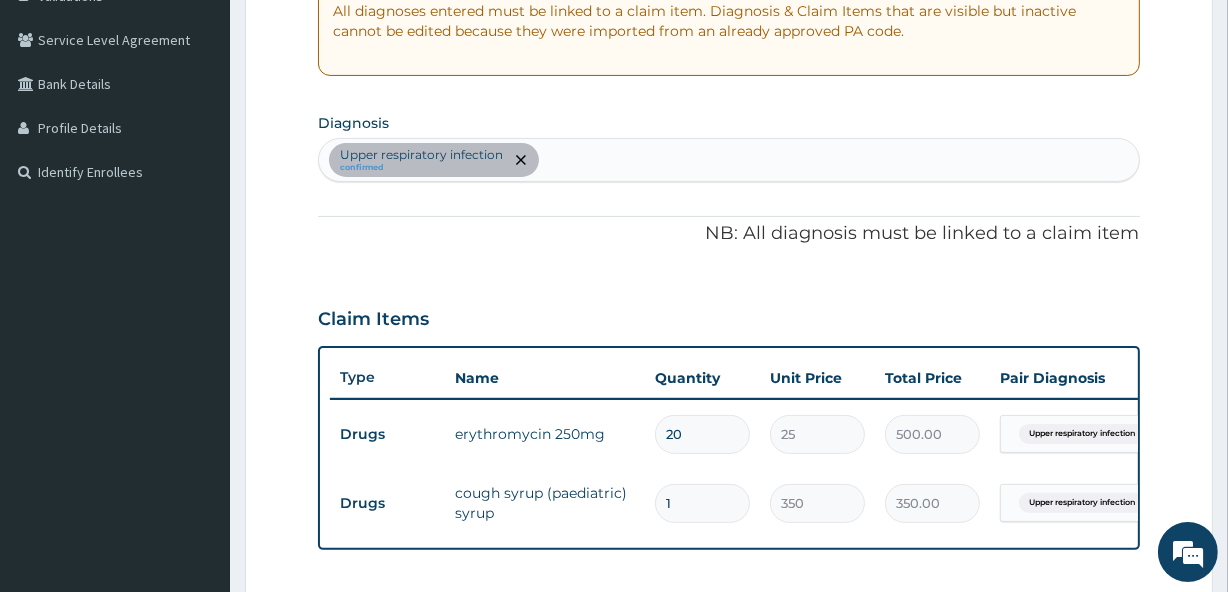 scroll, scrollTop: 400, scrollLeft: 0, axis: vertical 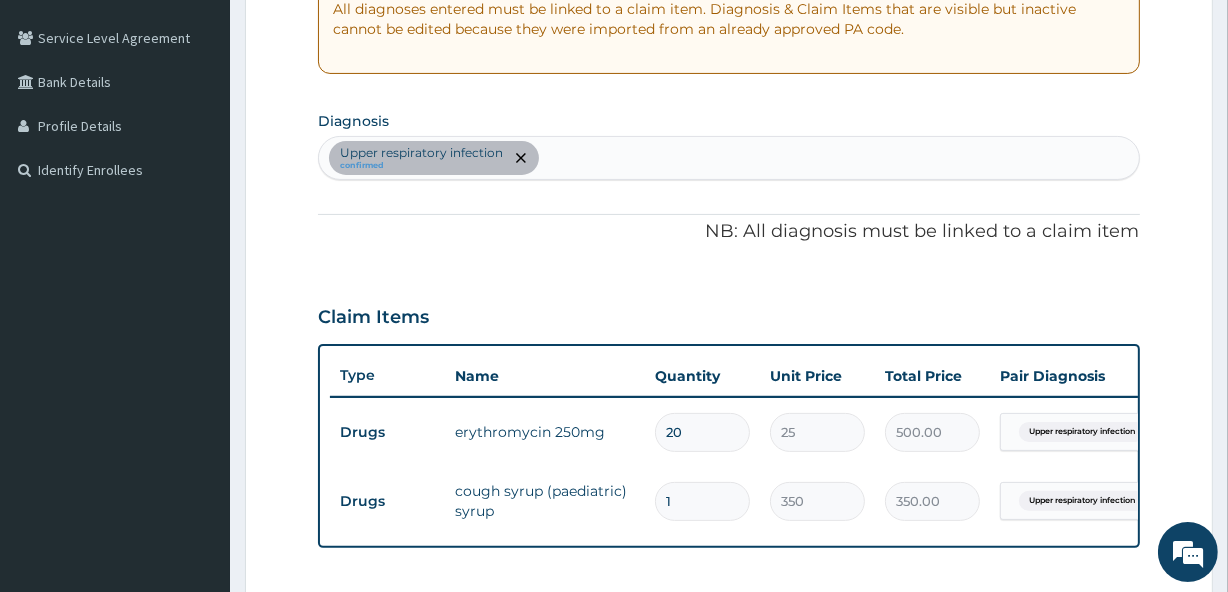 click on "Upper respiratory infection confirmed" at bounding box center (728, 158) 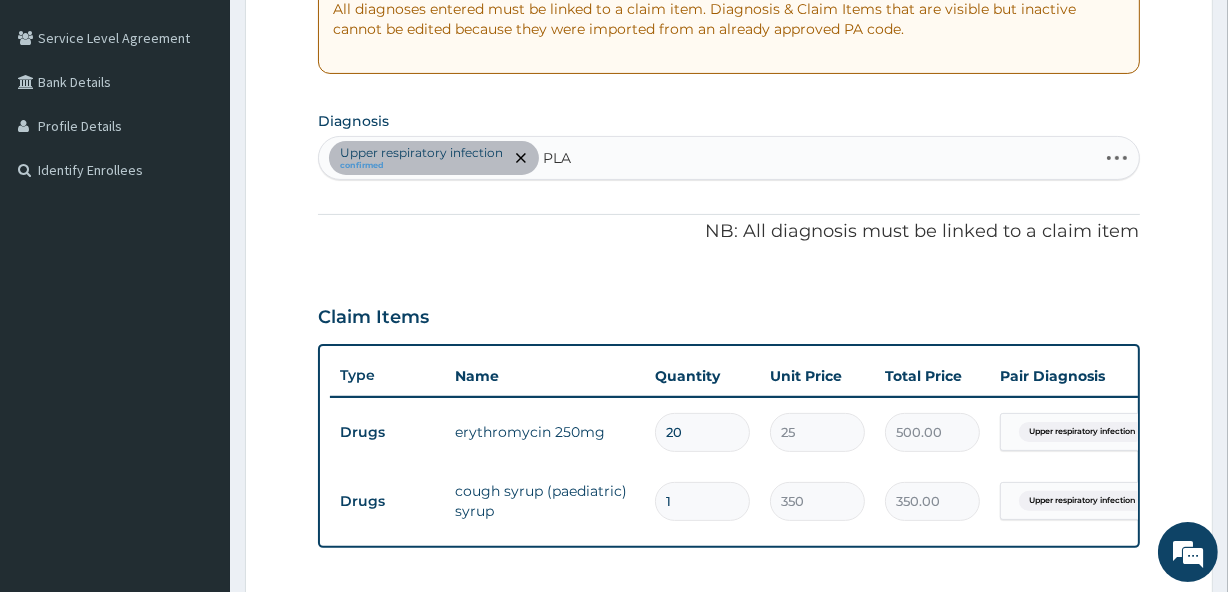 type on "PLAS" 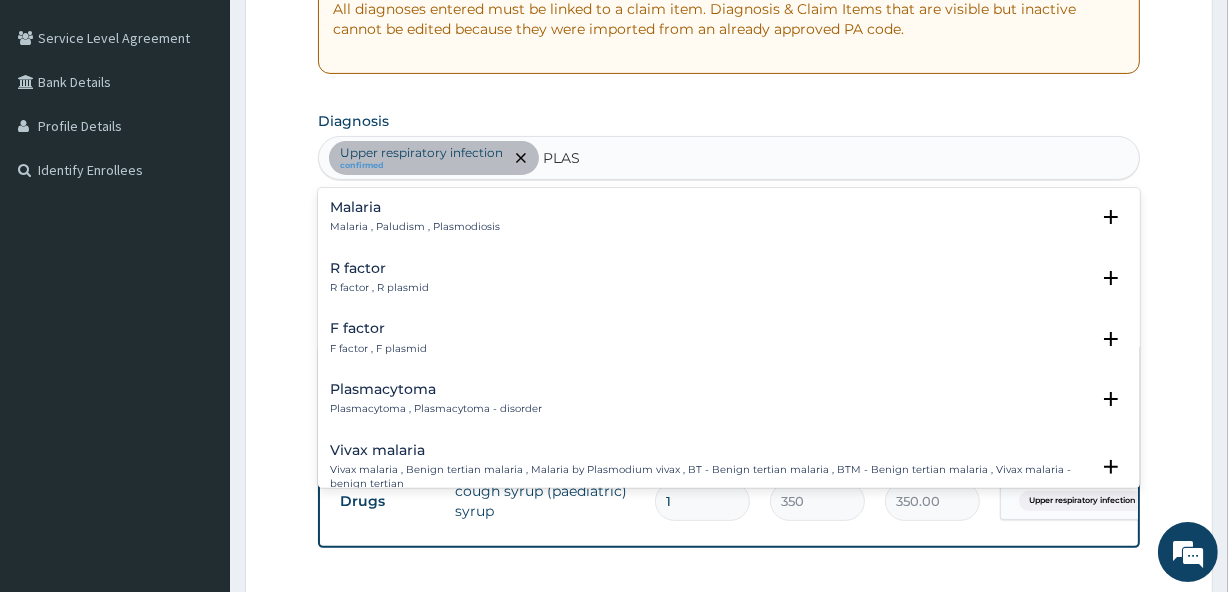 click on "Malaria" at bounding box center [415, 207] 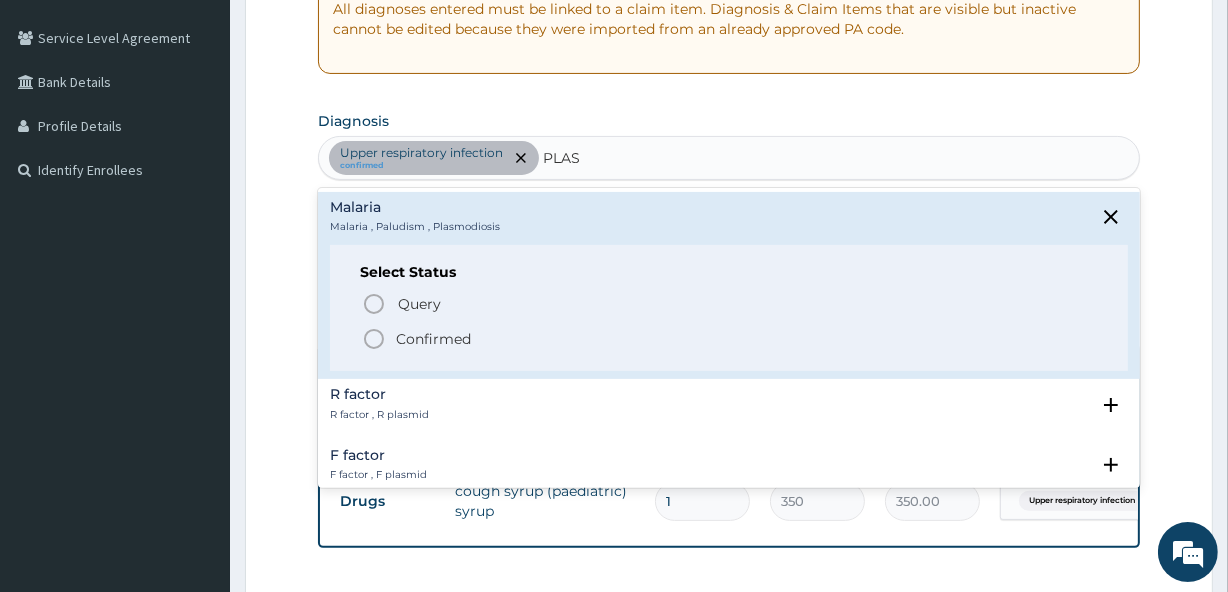 click on "Confirmed" at bounding box center (433, 339) 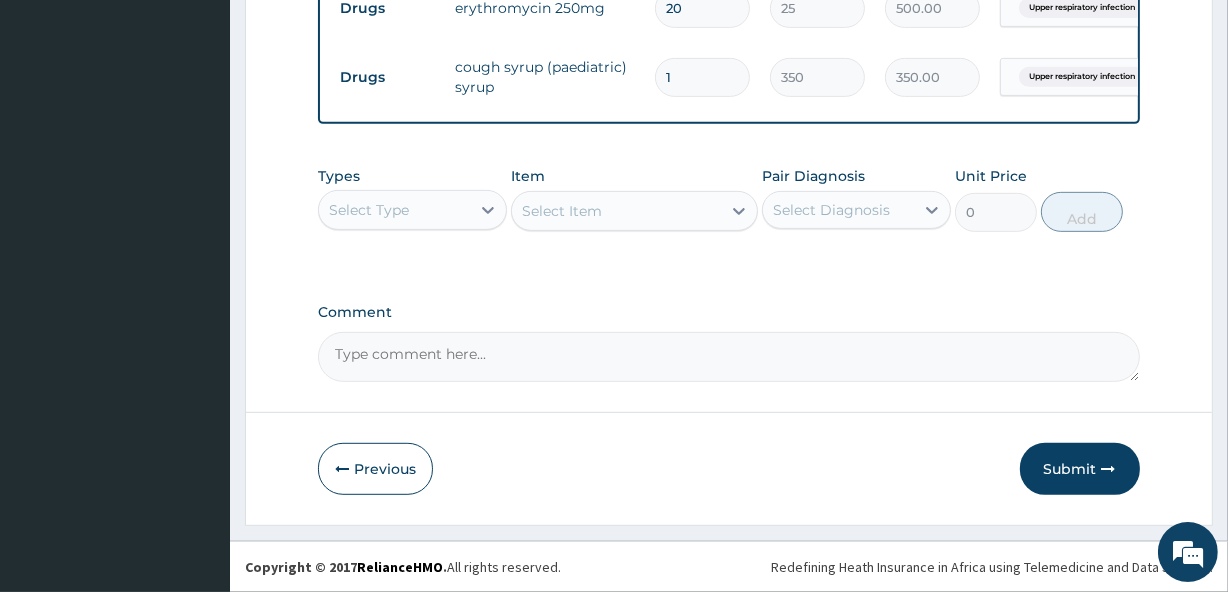 scroll, scrollTop: 837, scrollLeft: 0, axis: vertical 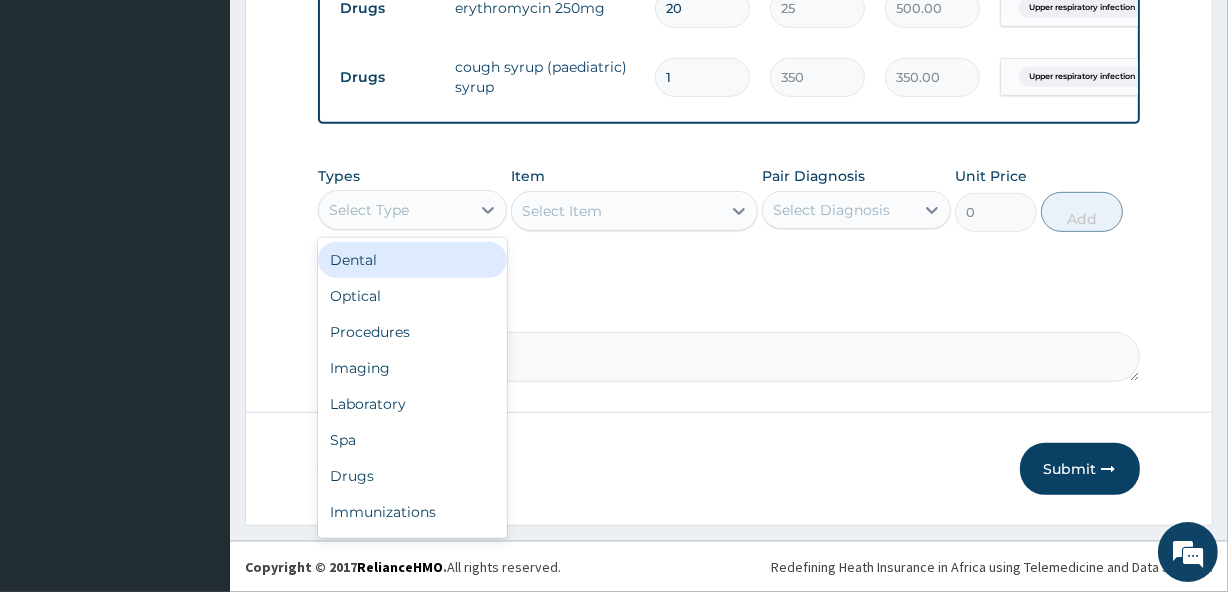 click on "Select Type" at bounding box center [369, 210] 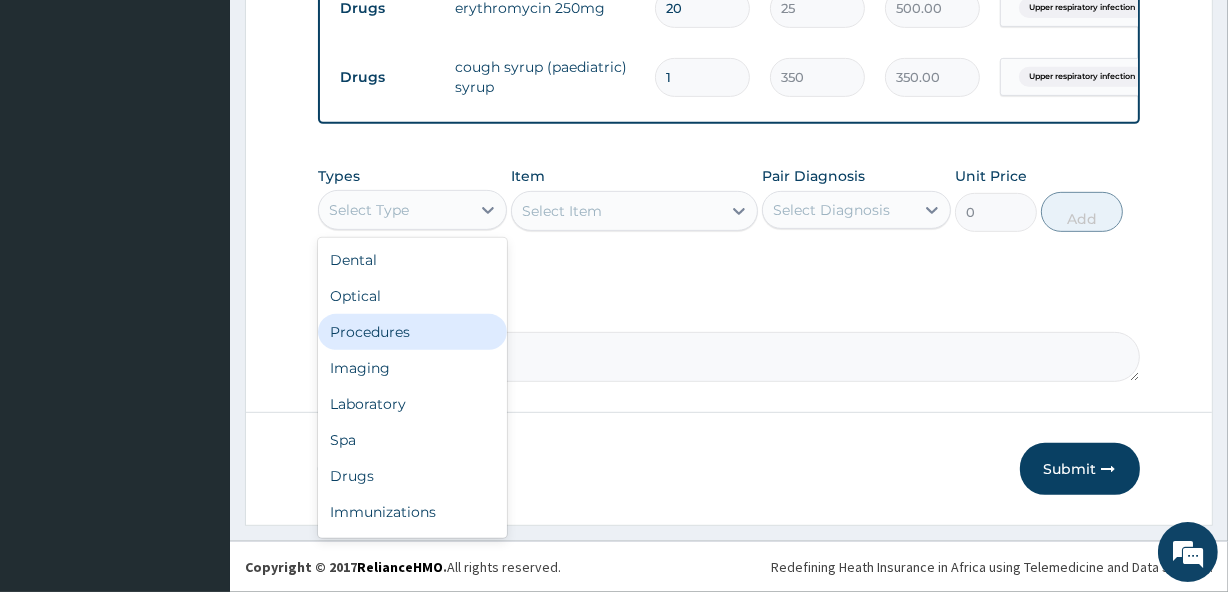 click on "Procedures" at bounding box center [412, 332] 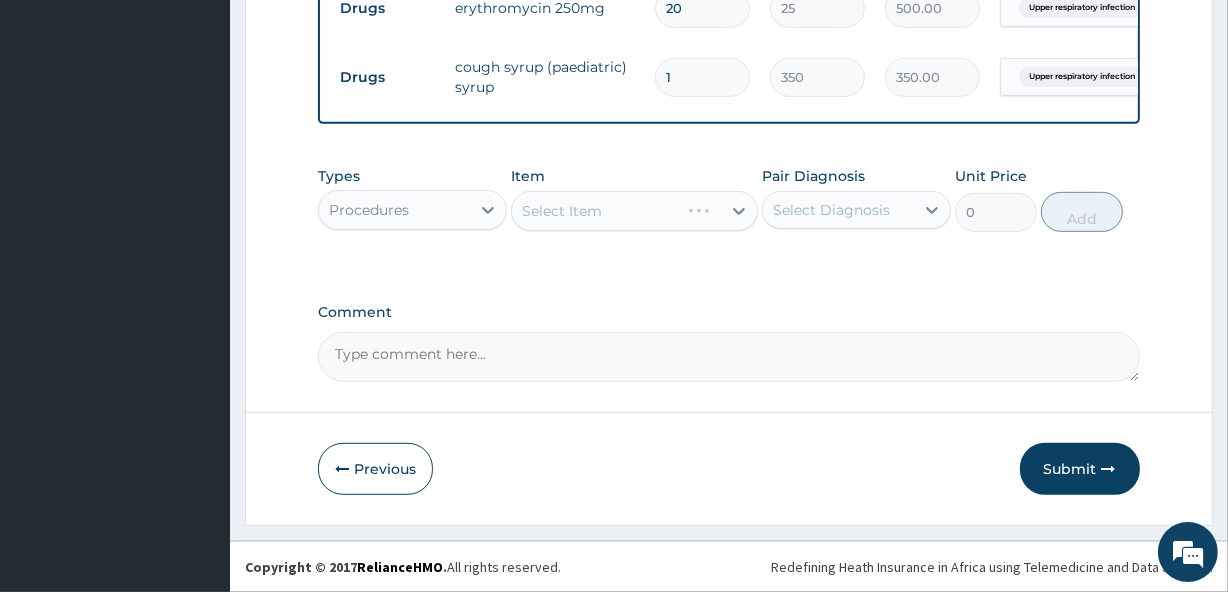 click on "Select Item" at bounding box center [634, 211] 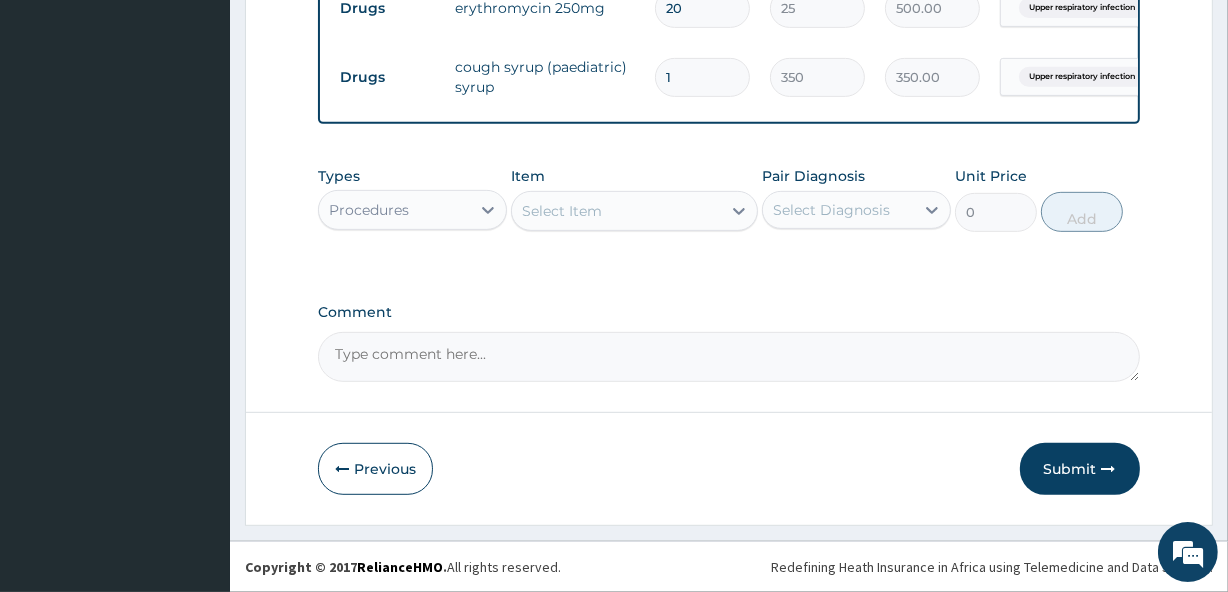 click on "Select Item" at bounding box center (616, 211) 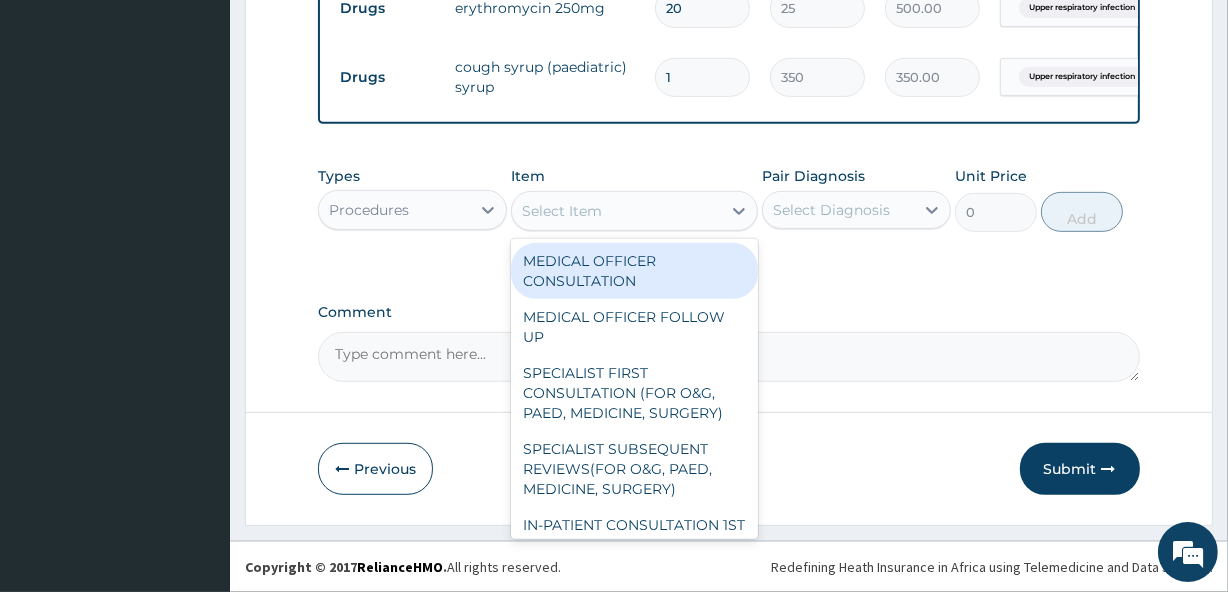 click on "MEDICAL OFFICER CONSULTATION" at bounding box center [634, 271] 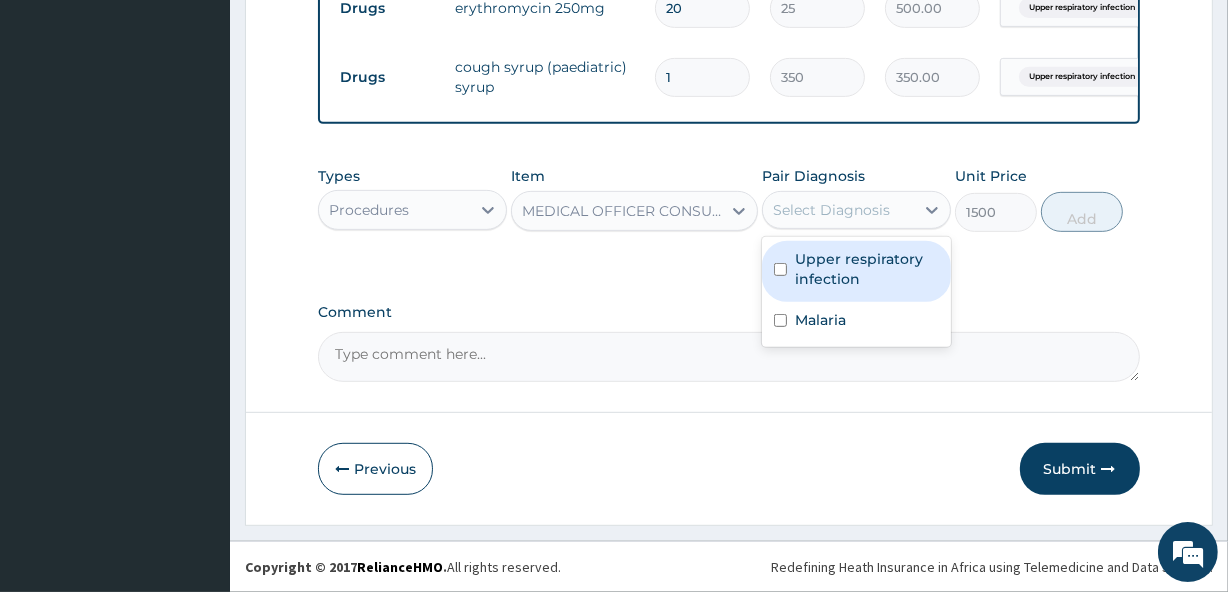 click on "Select Diagnosis" at bounding box center (838, 210) 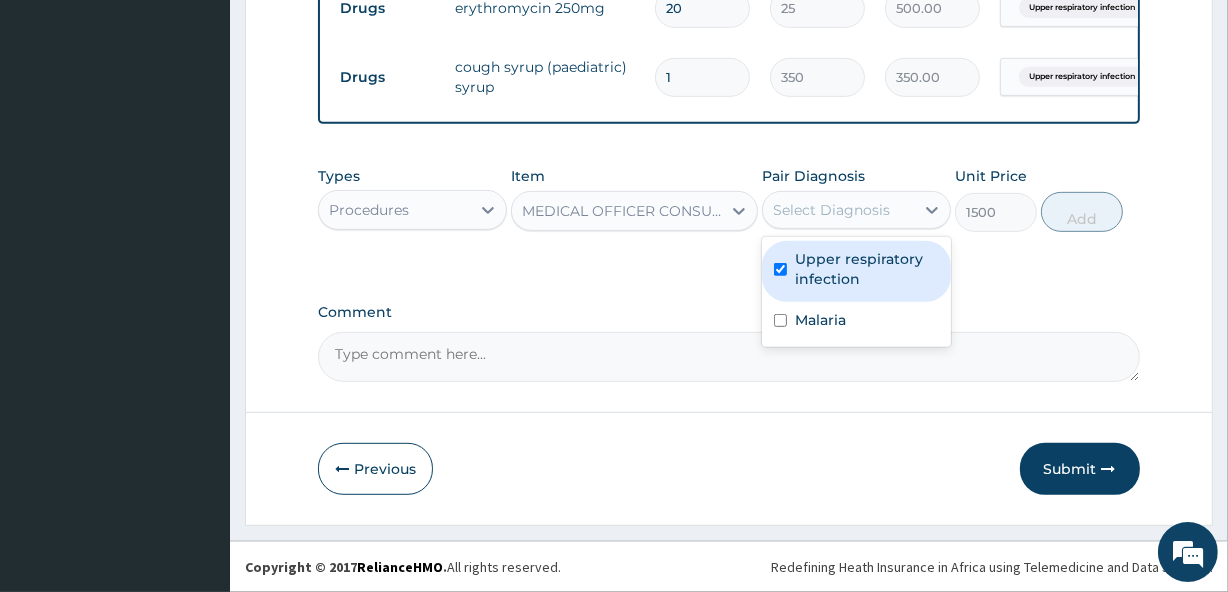 checkbox on "true" 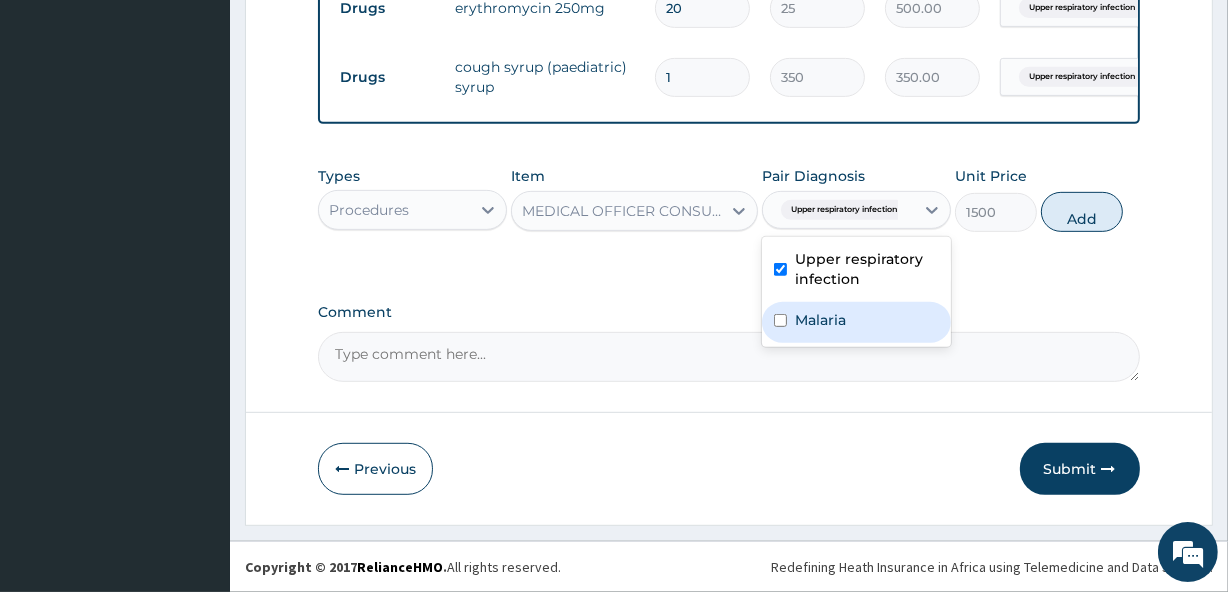 click on "Malaria" at bounding box center (856, 322) 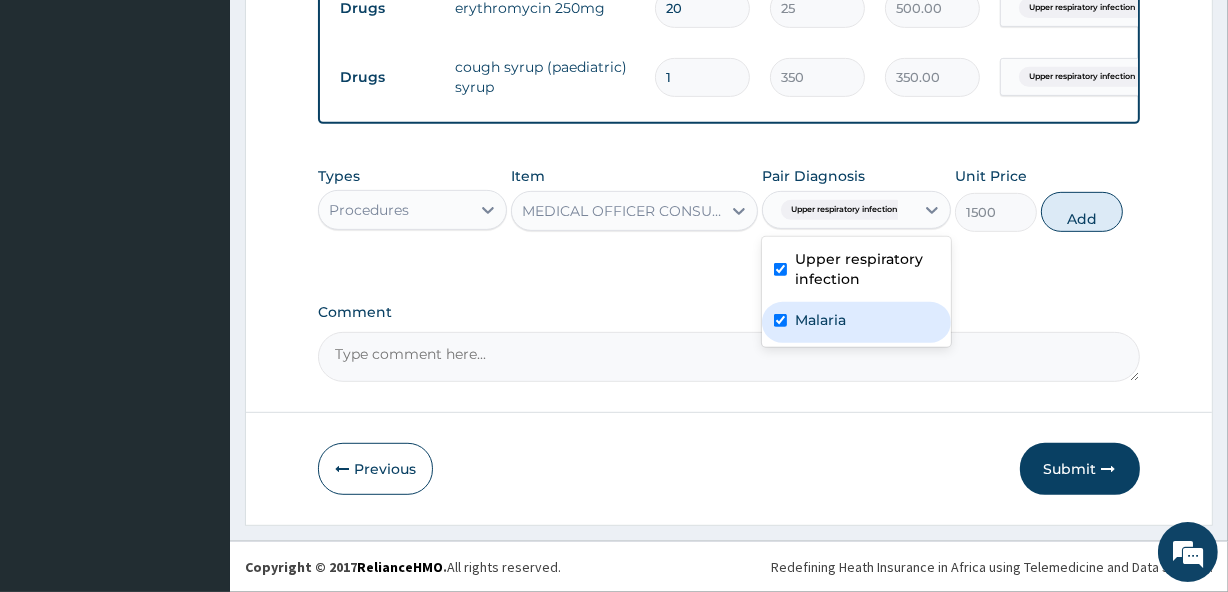 checkbox on "true" 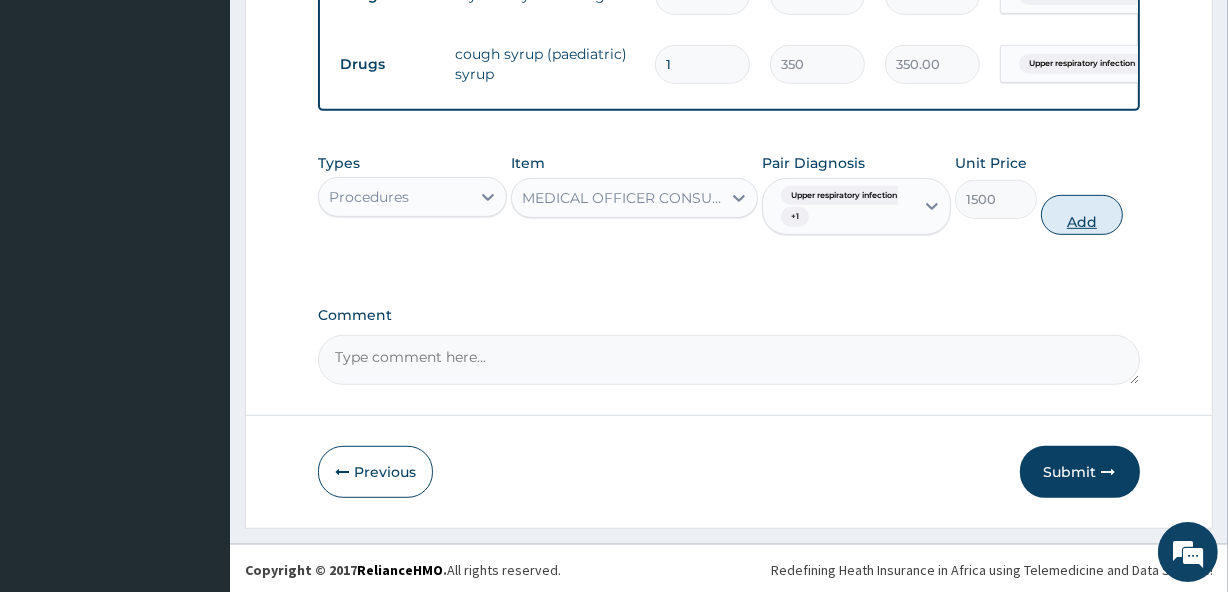 click on "Add" at bounding box center [1082, 215] 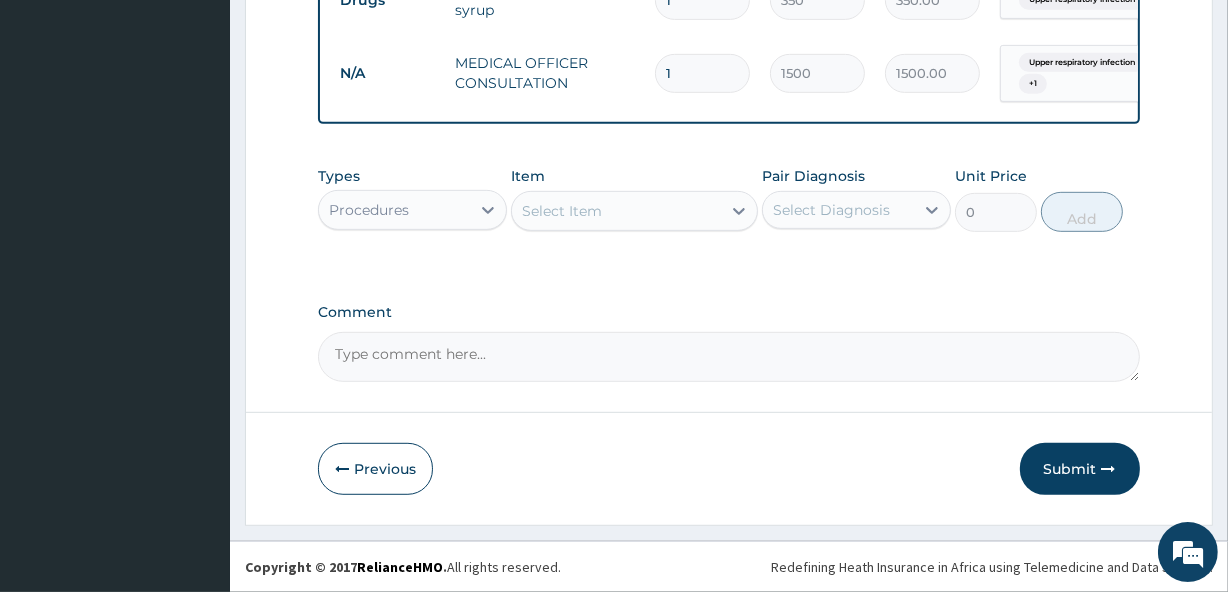 scroll, scrollTop: 914, scrollLeft: 0, axis: vertical 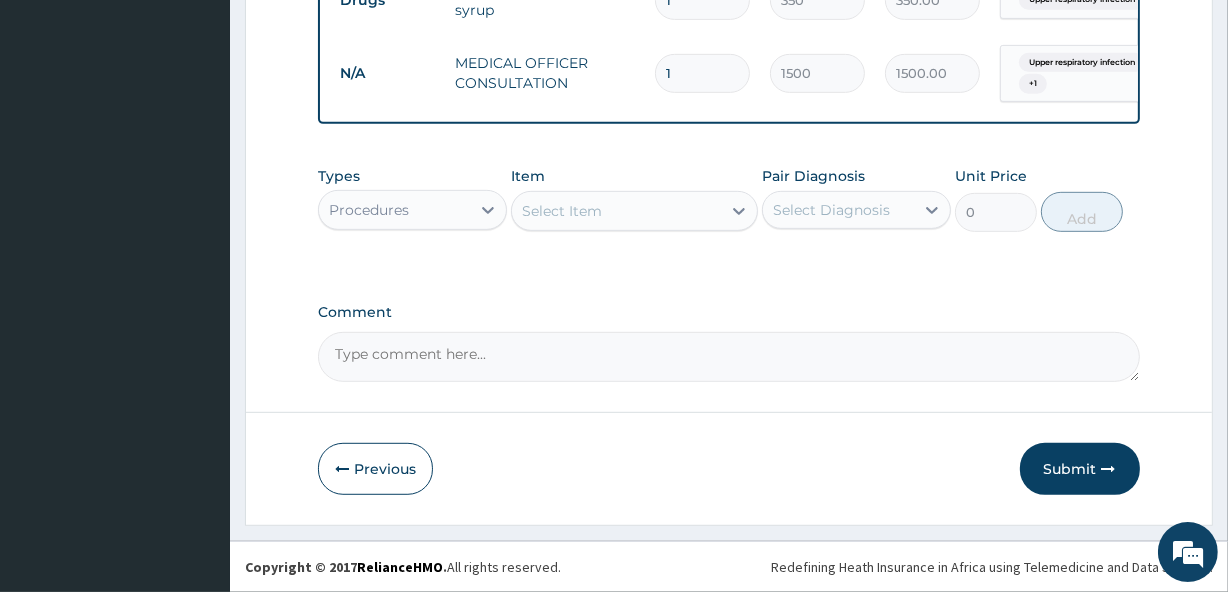 click on "Procedures" at bounding box center (394, 210) 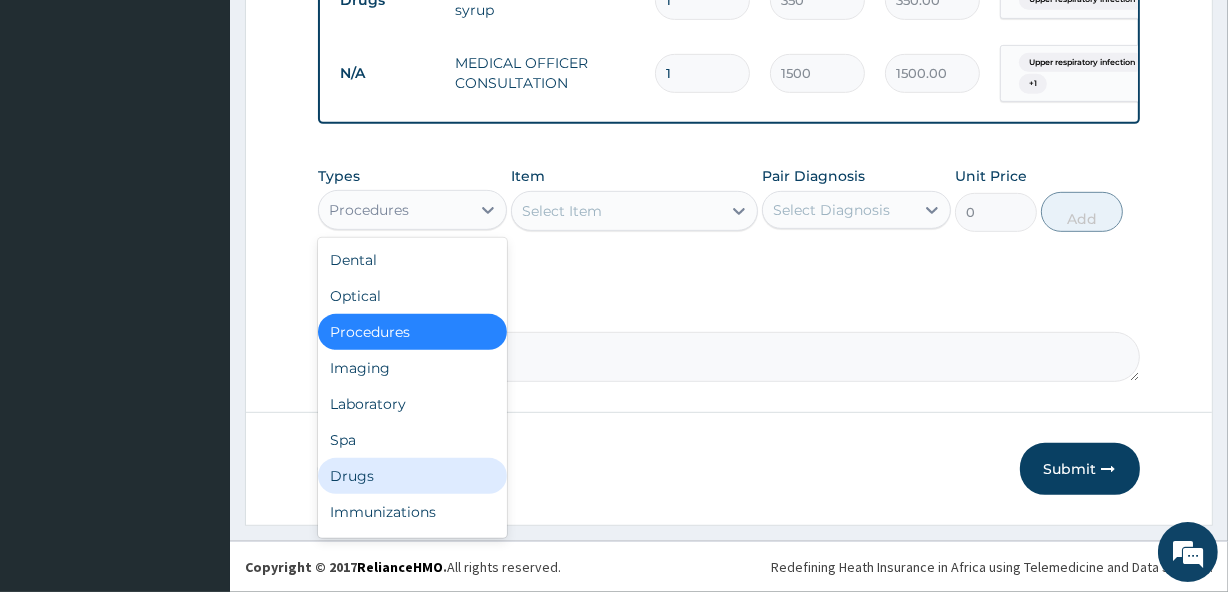 click on "Drugs" at bounding box center (412, 476) 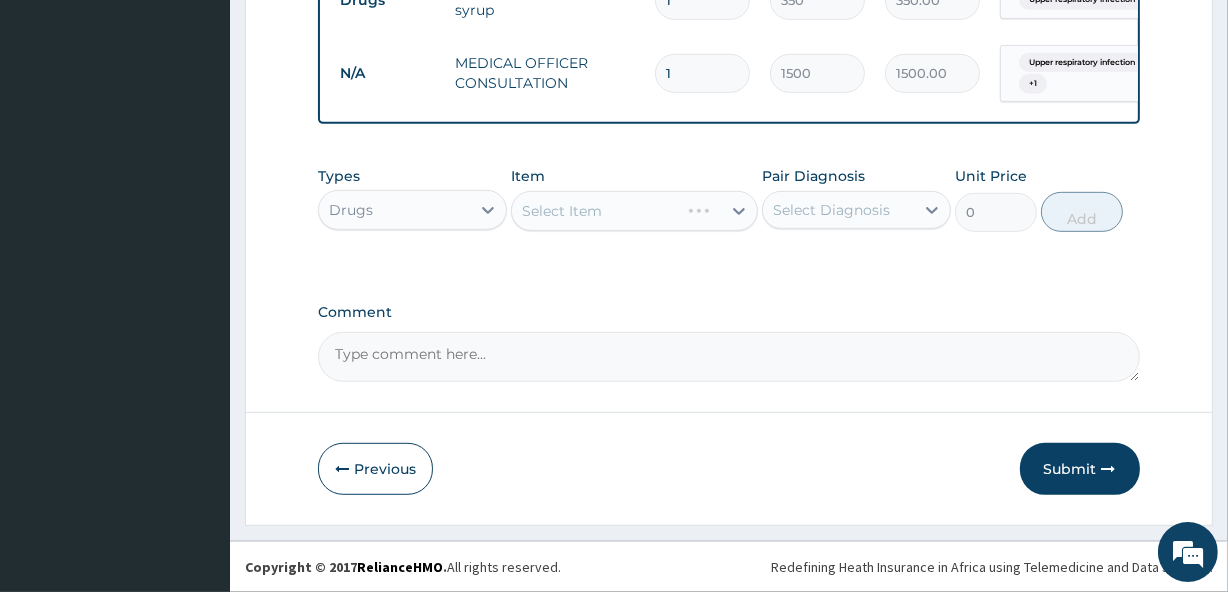 click on "Select Item" at bounding box center [634, 211] 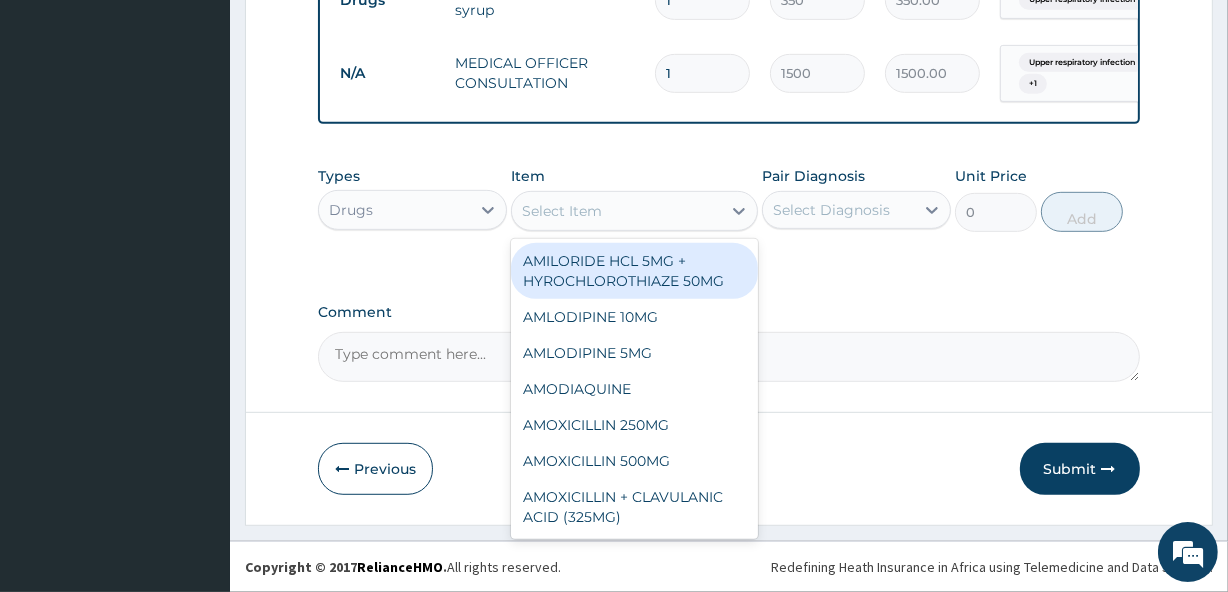 click on "Select Item" at bounding box center (616, 211) 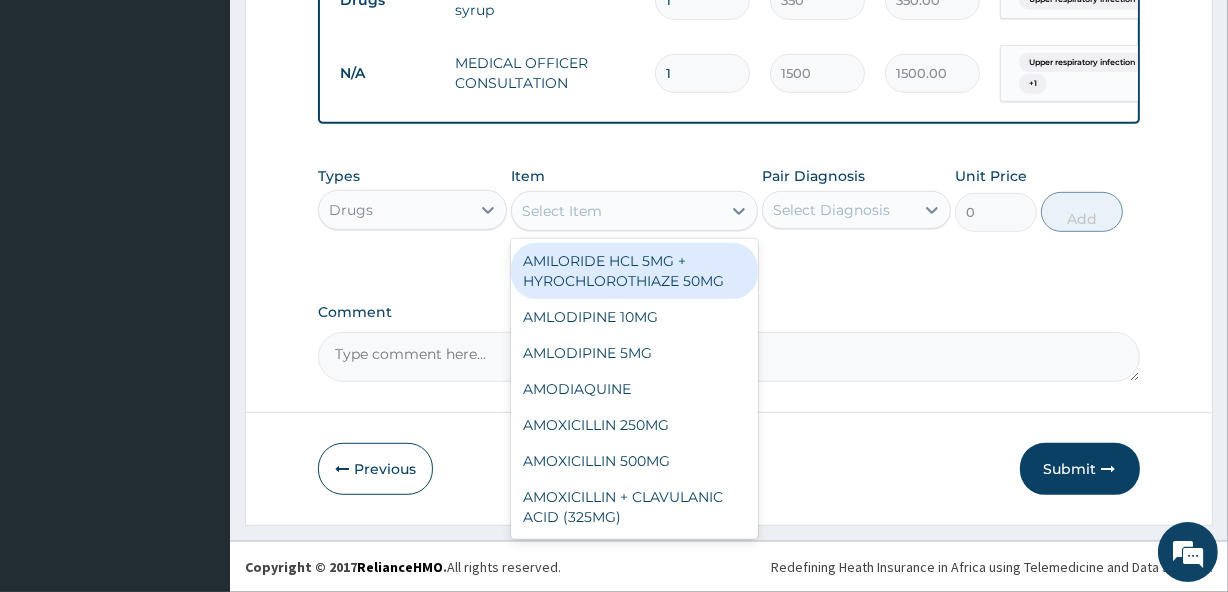 type on "C" 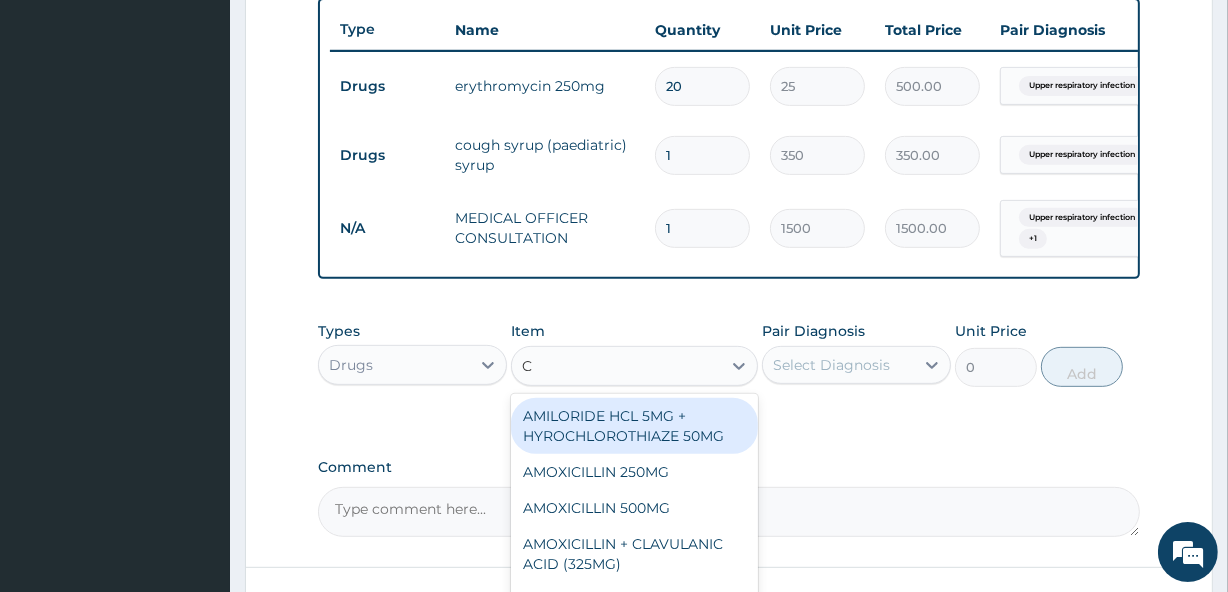 scroll, scrollTop: 747, scrollLeft: 0, axis: vertical 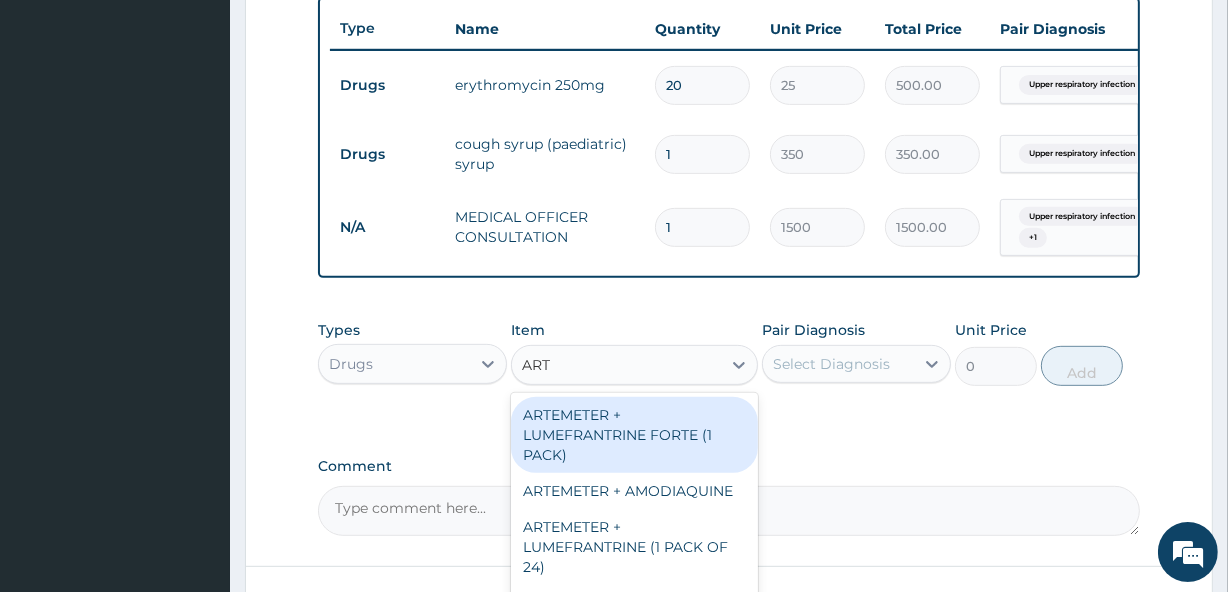 type on "ARTE" 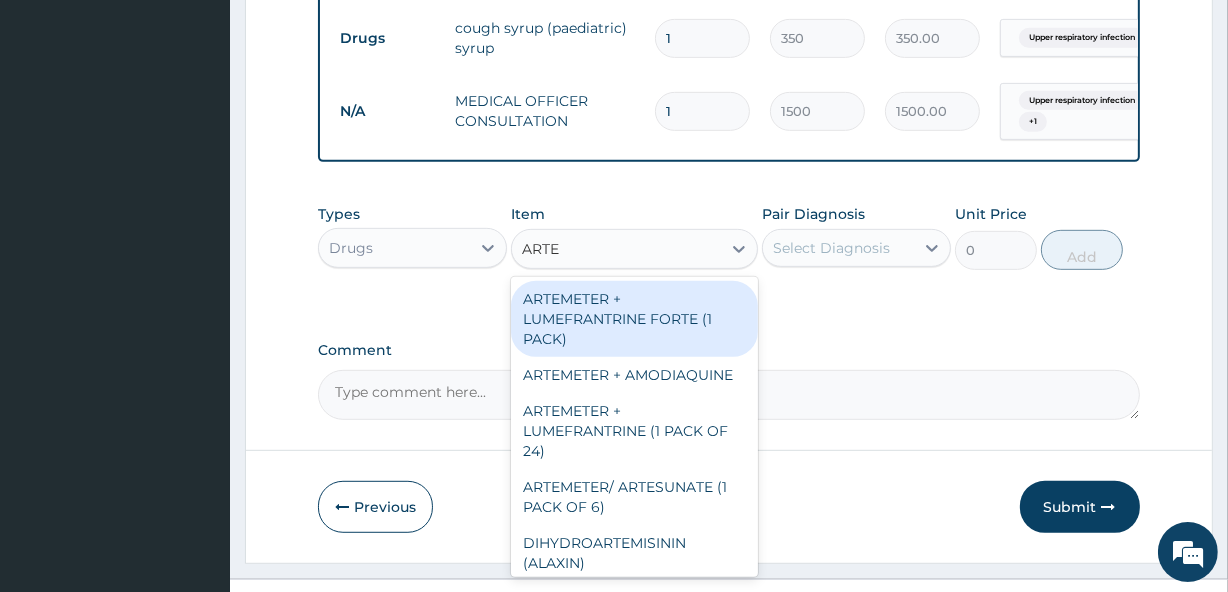 scroll, scrollTop: 885, scrollLeft: 0, axis: vertical 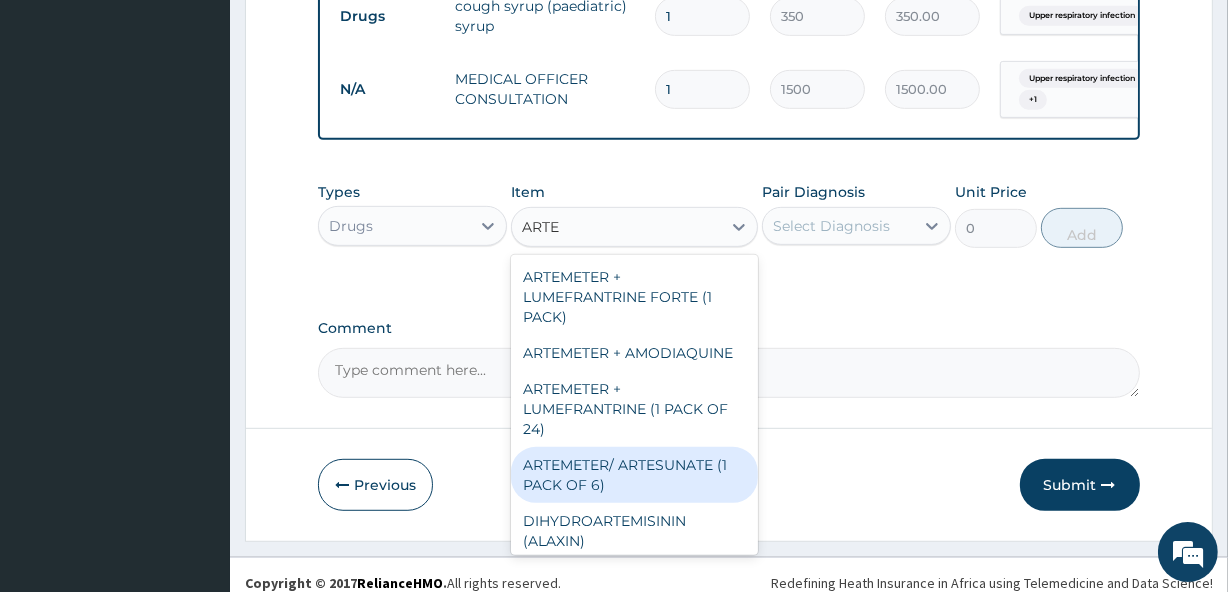 click on "ARTEMETER/ ARTESUNATE (1 PACK OF 6)" at bounding box center (634, 475) 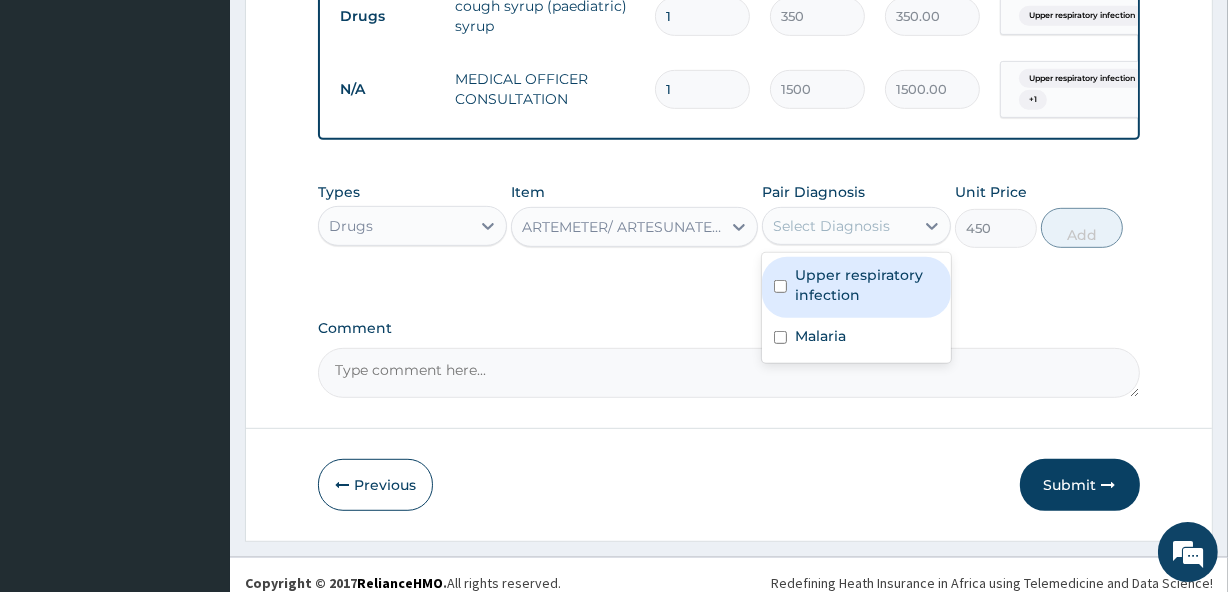 click on "Select Diagnosis" at bounding box center [831, 226] 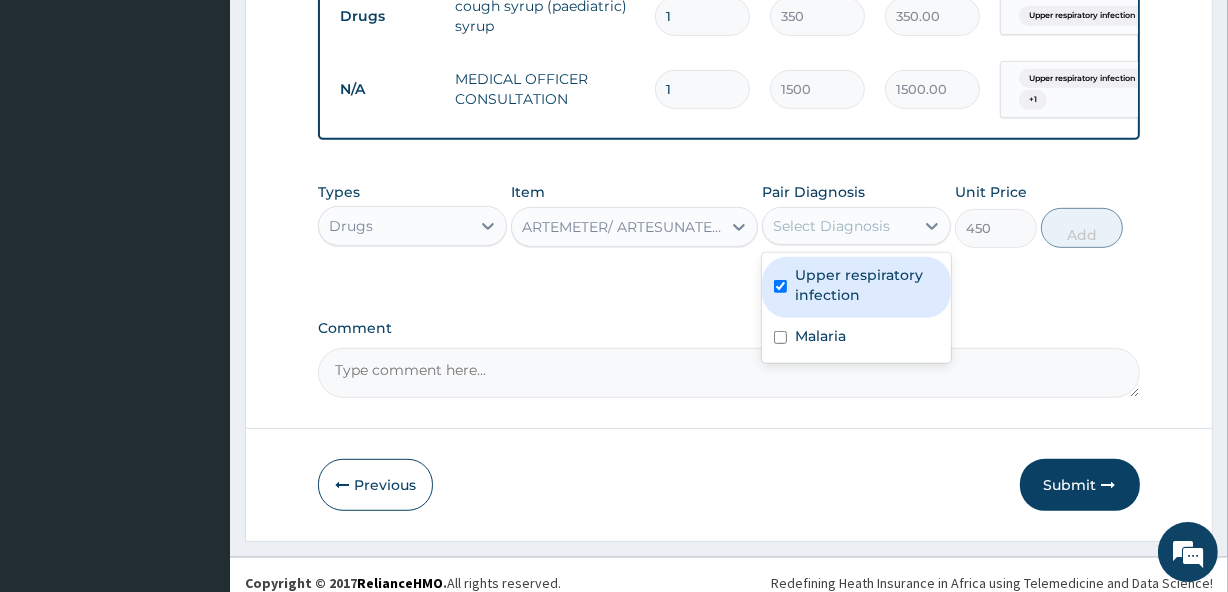 checkbox on "true" 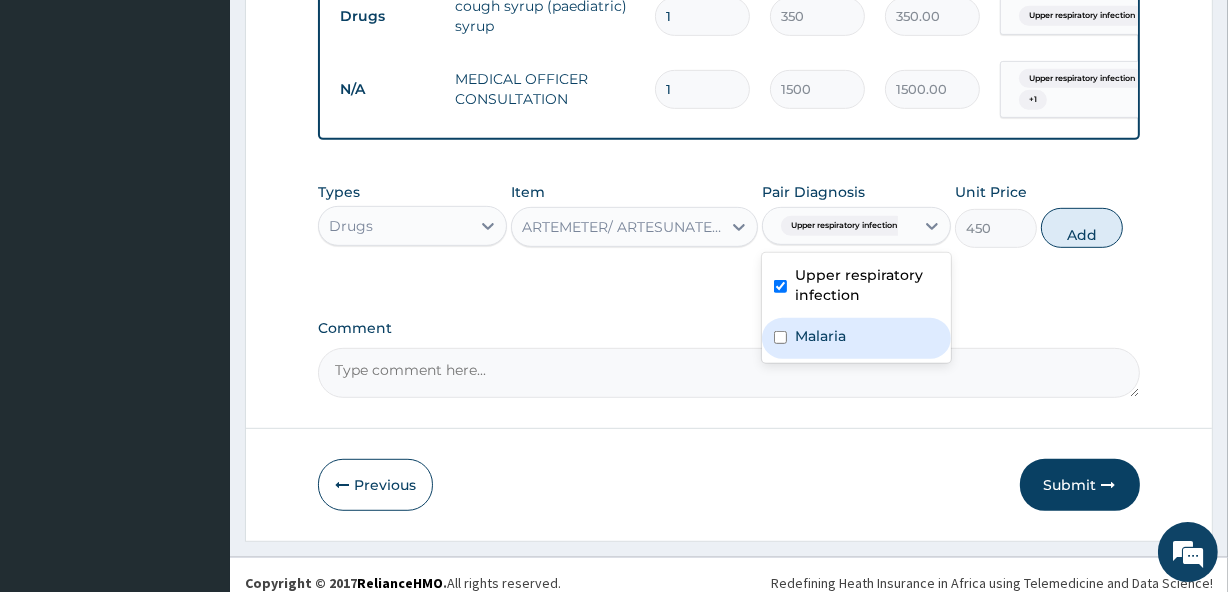 click on "Malaria" at bounding box center (820, 336) 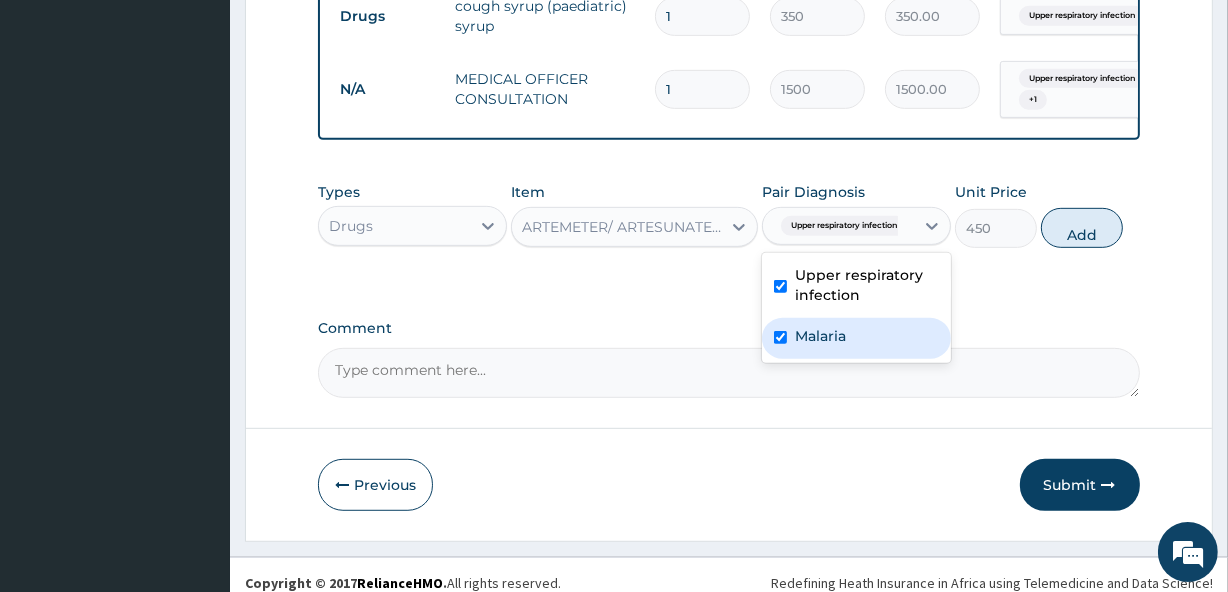 checkbox on "true" 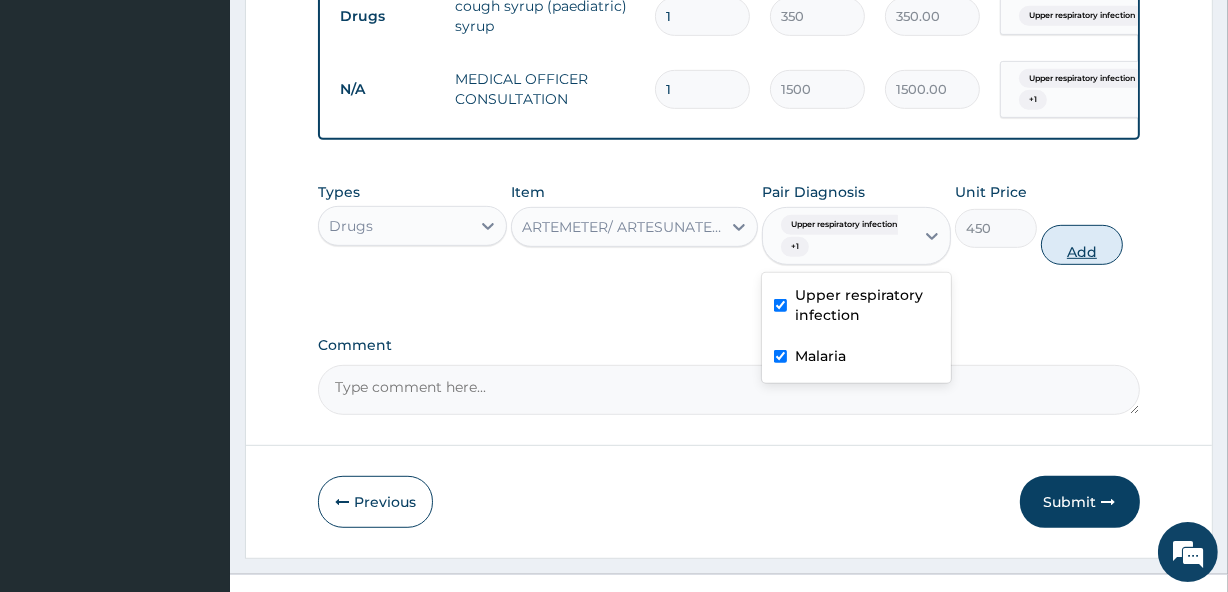 click on "Add" at bounding box center (1082, 245) 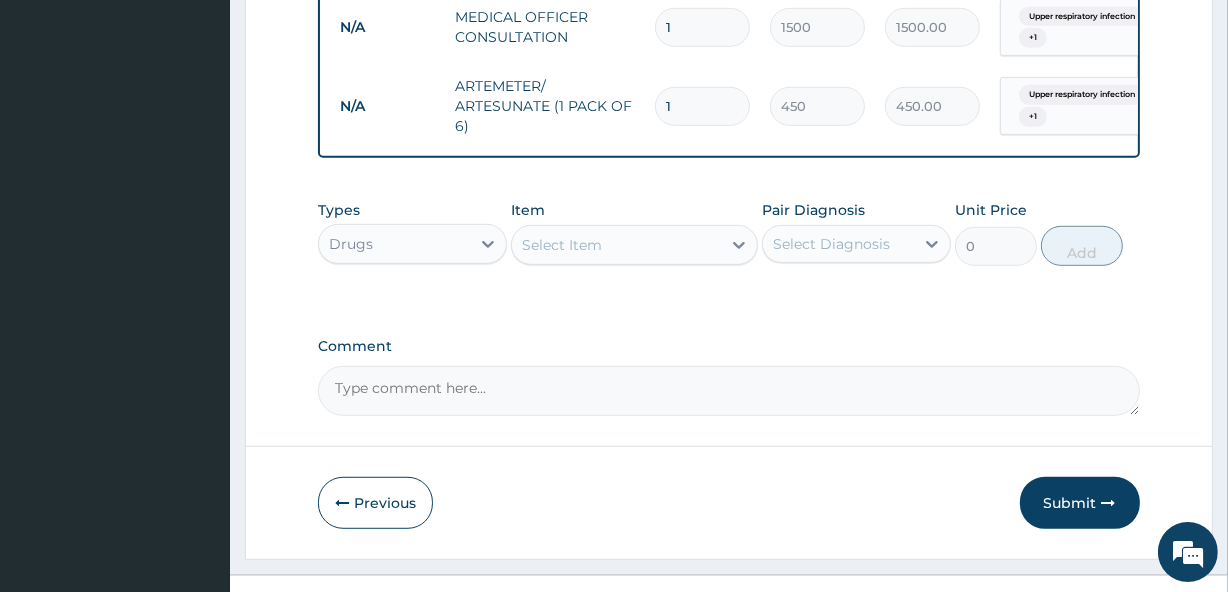 scroll, scrollTop: 994, scrollLeft: 0, axis: vertical 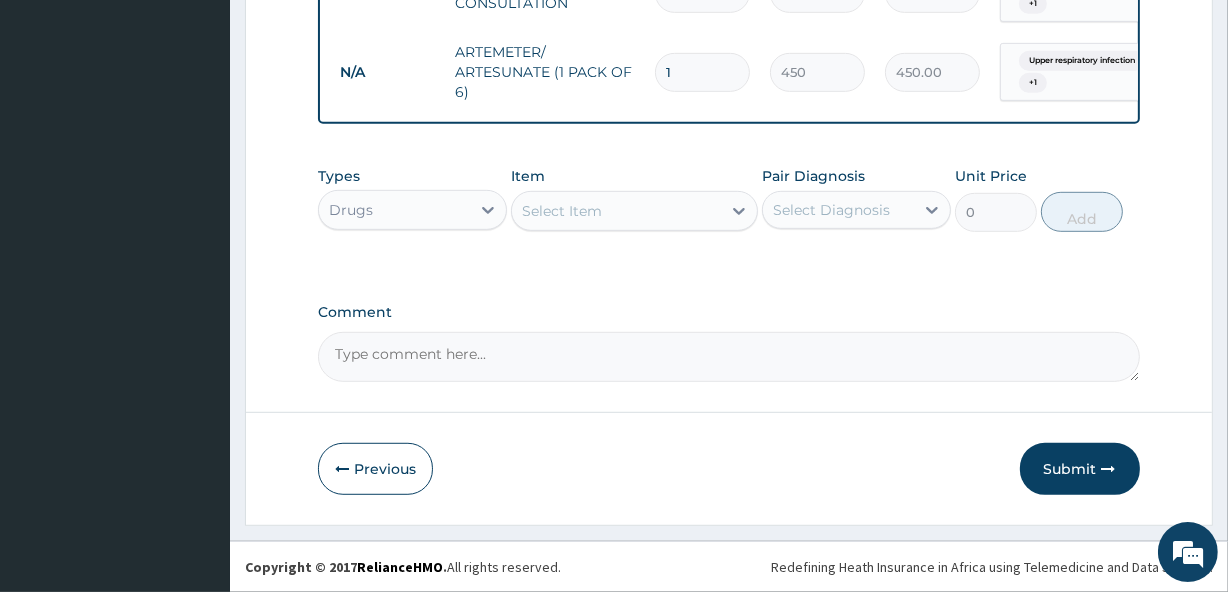 click on "Select Item" at bounding box center [616, 211] 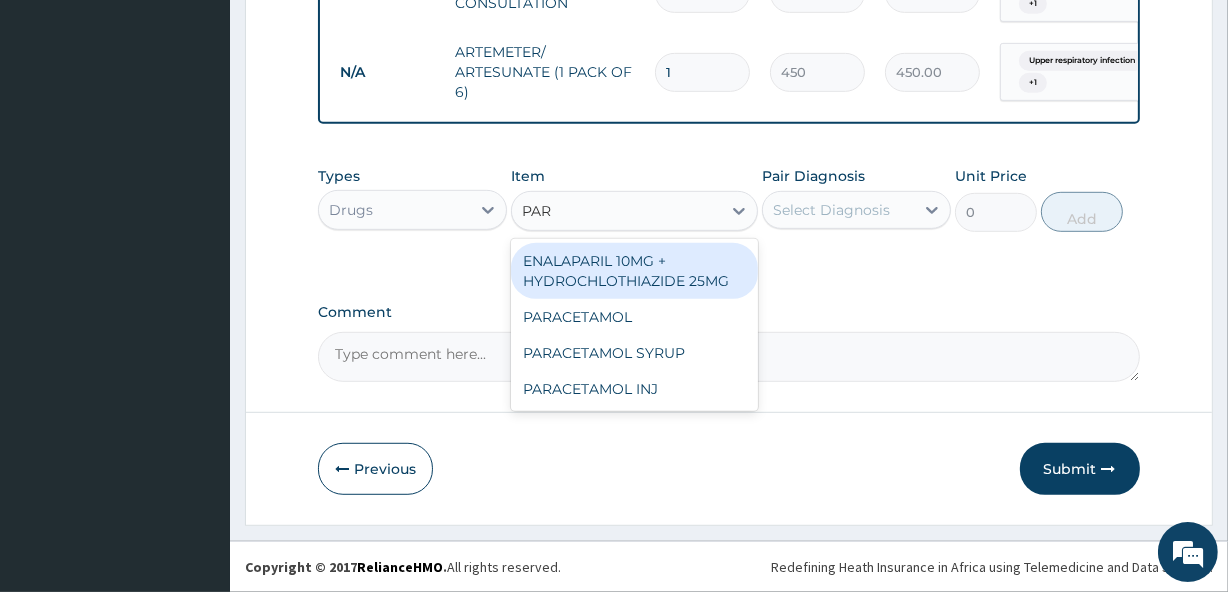 type on "PARA" 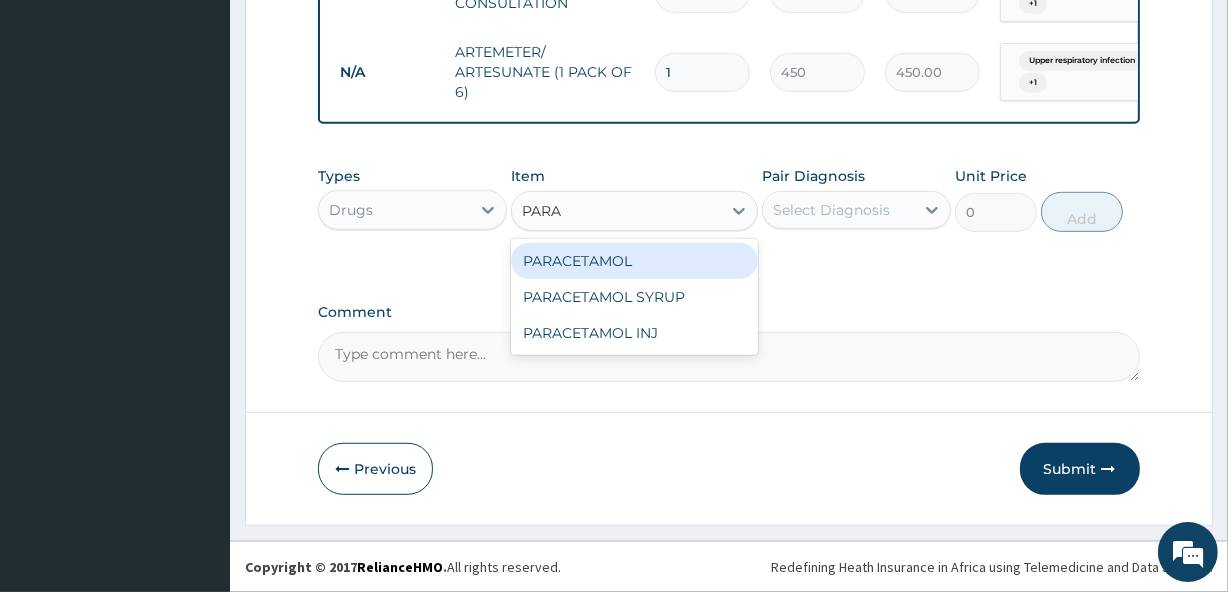 click on "PARACETAMOL" at bounding box center (634, 261) 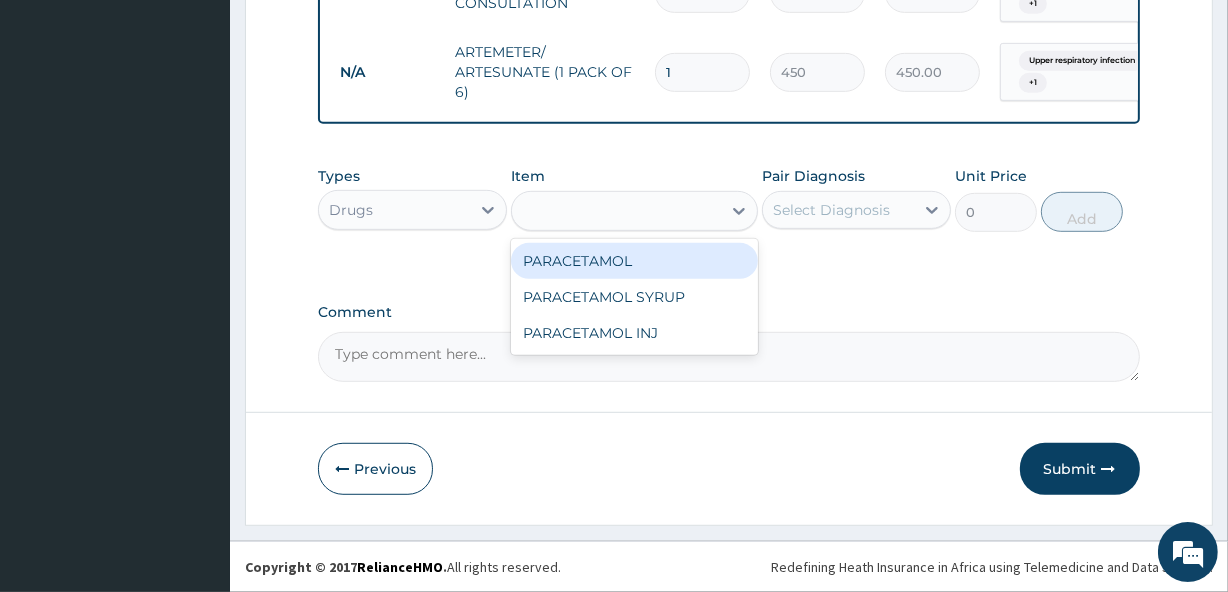 type on "15" 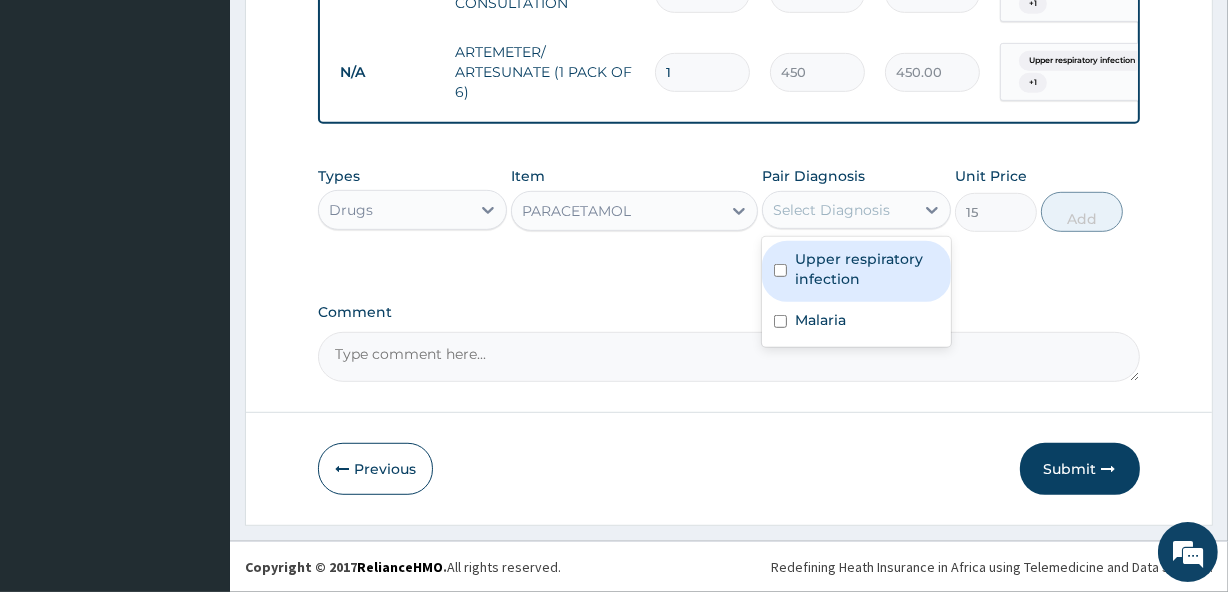 click on "Select Diagnosis" at bounding box center [838, 210] 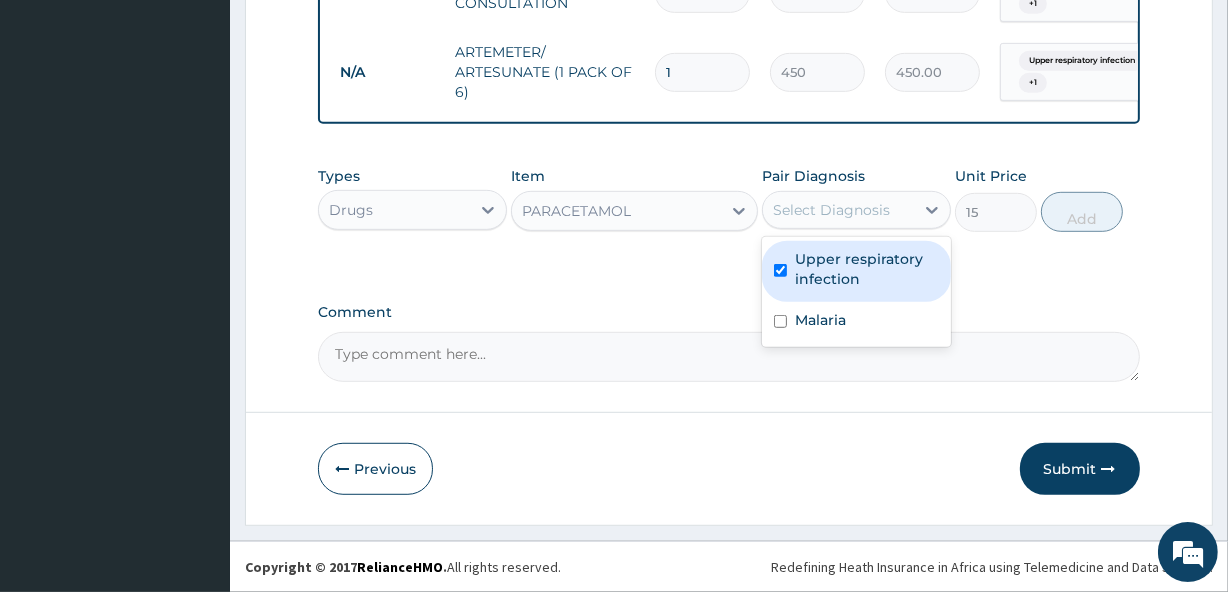 checkbox on "true" 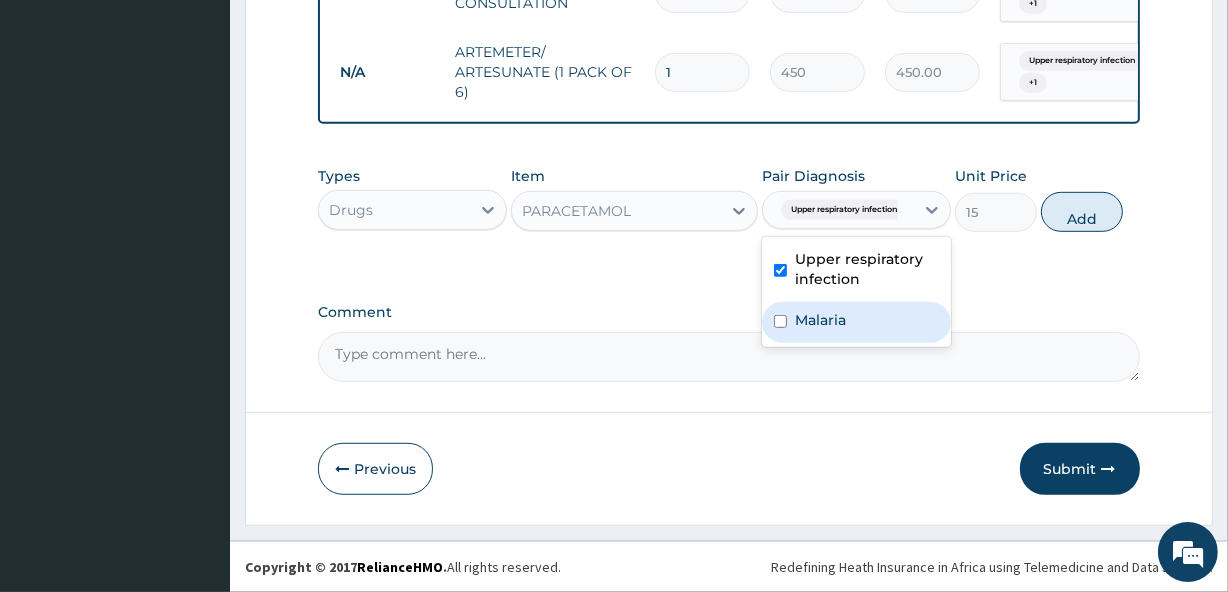 click on "Malaria" at bounding box center [820, 320] 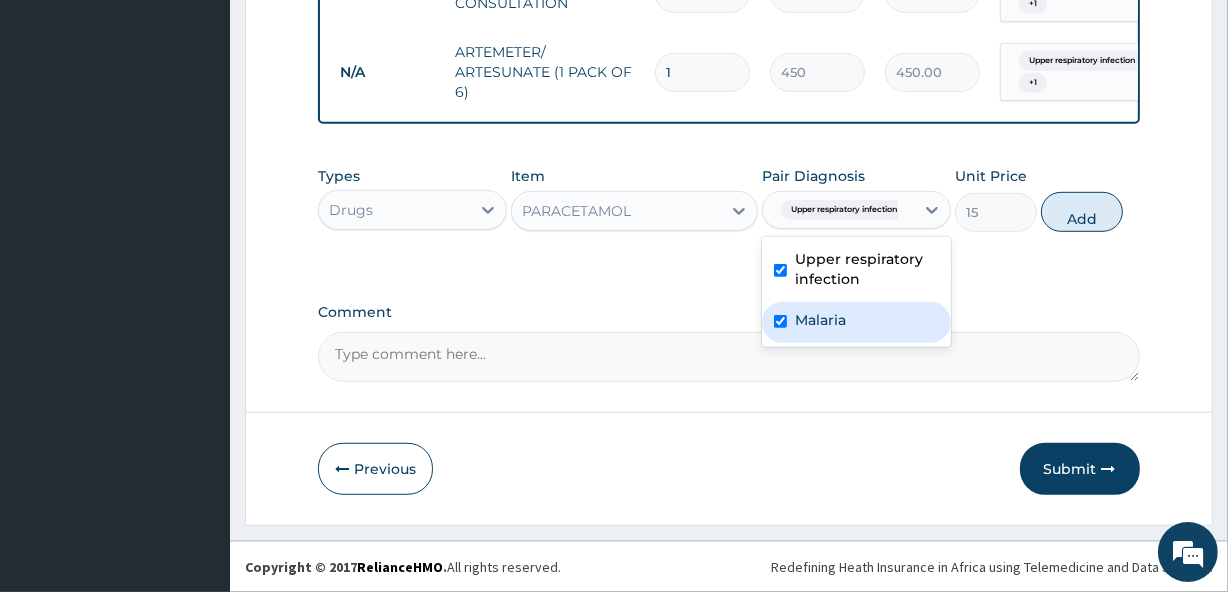 checkbox on "true" 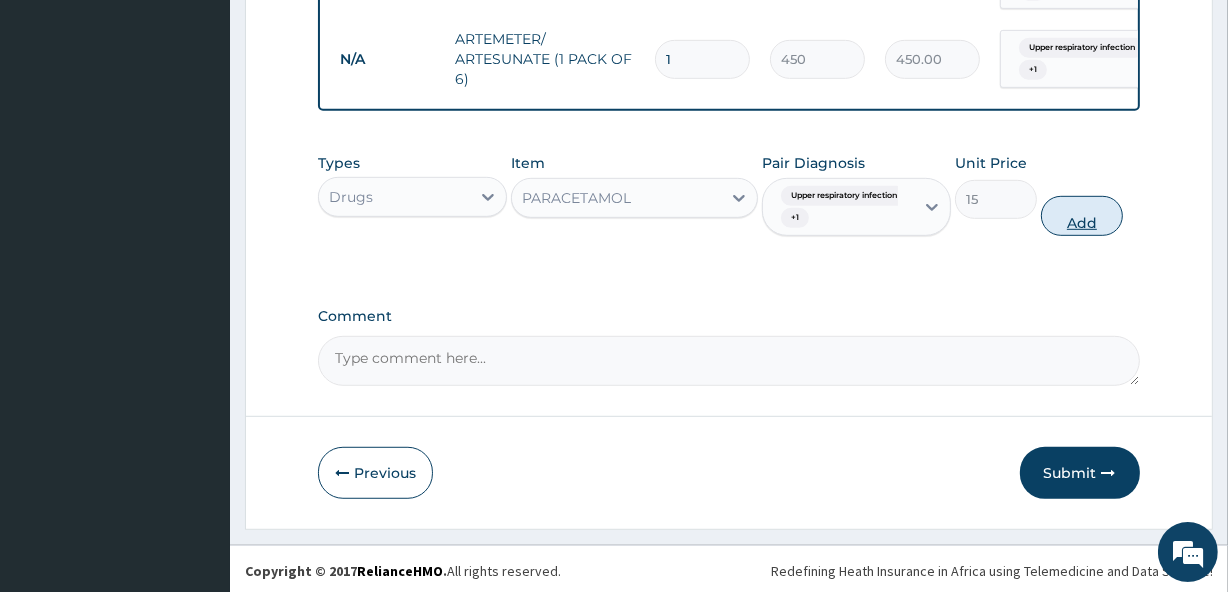 click on "Add" at bounding box center (1082, 216) 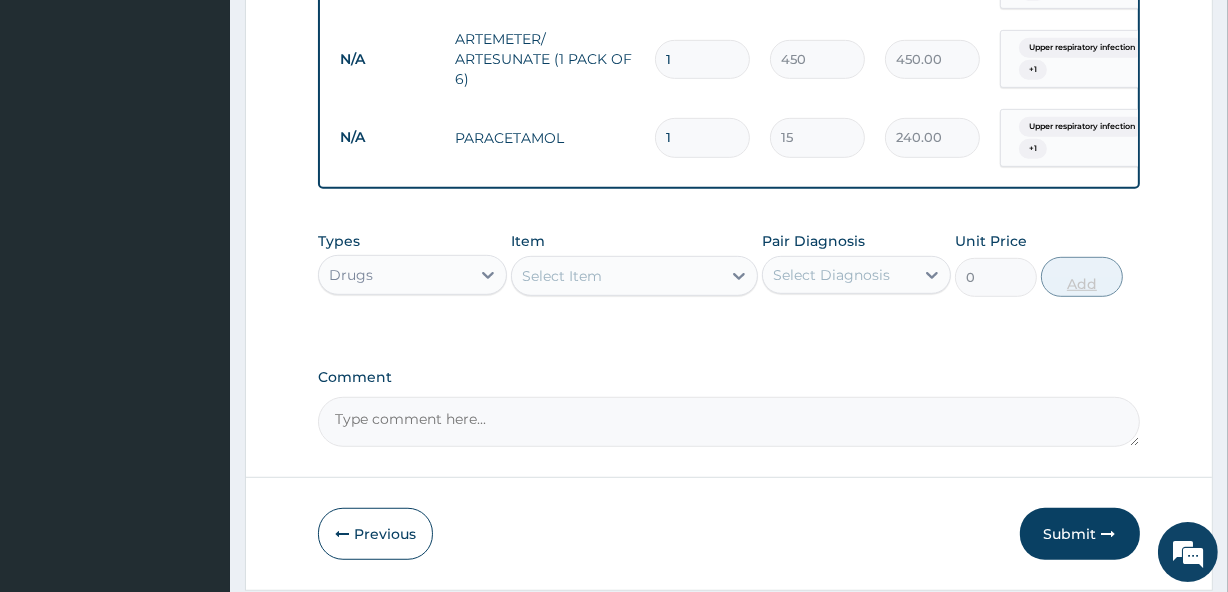type on "16" 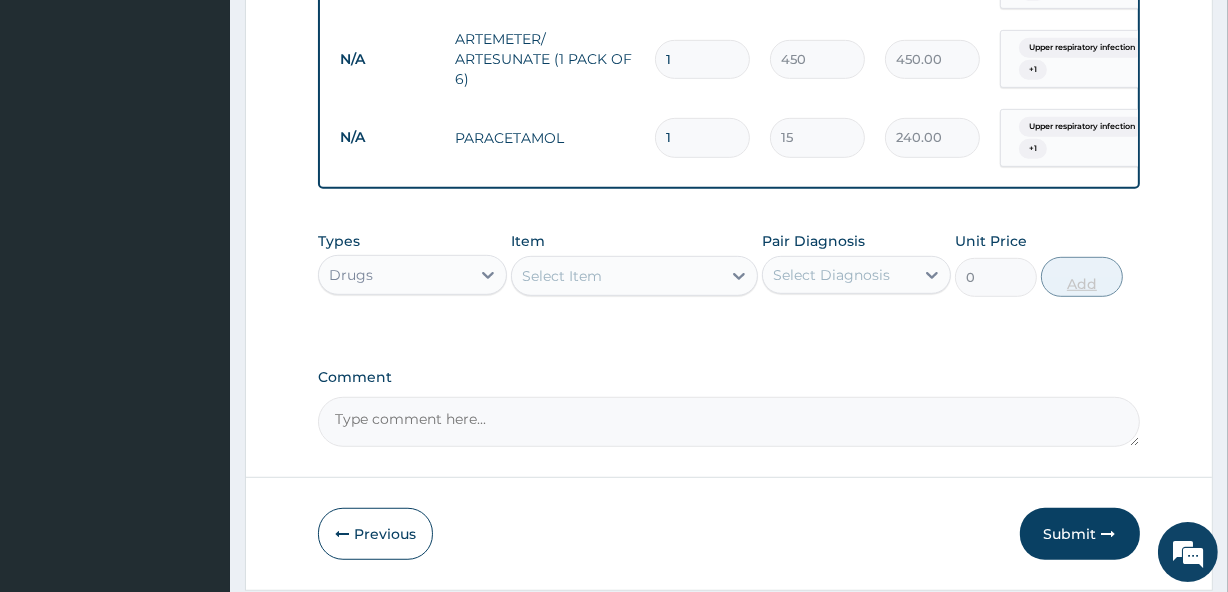 type on "240.00" 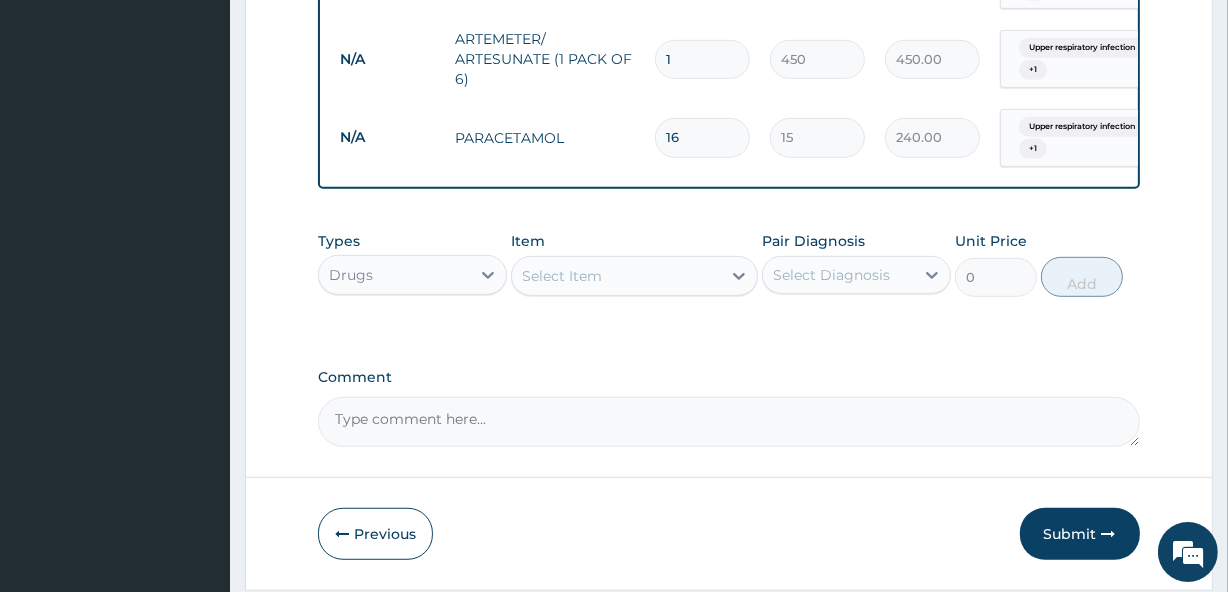 type on "16" 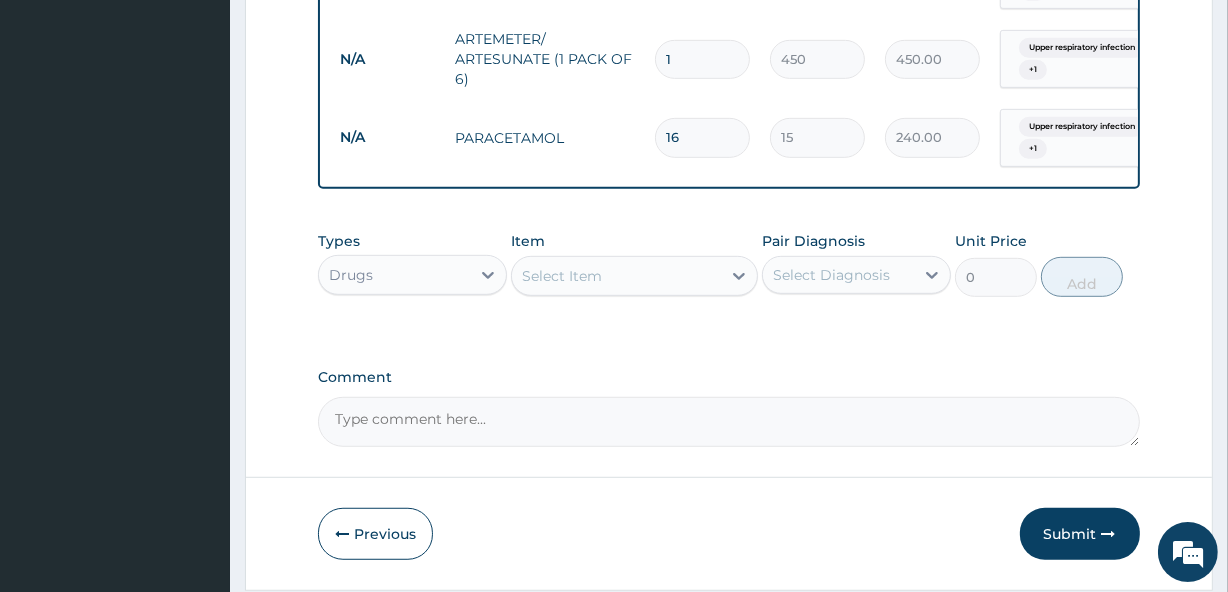 type 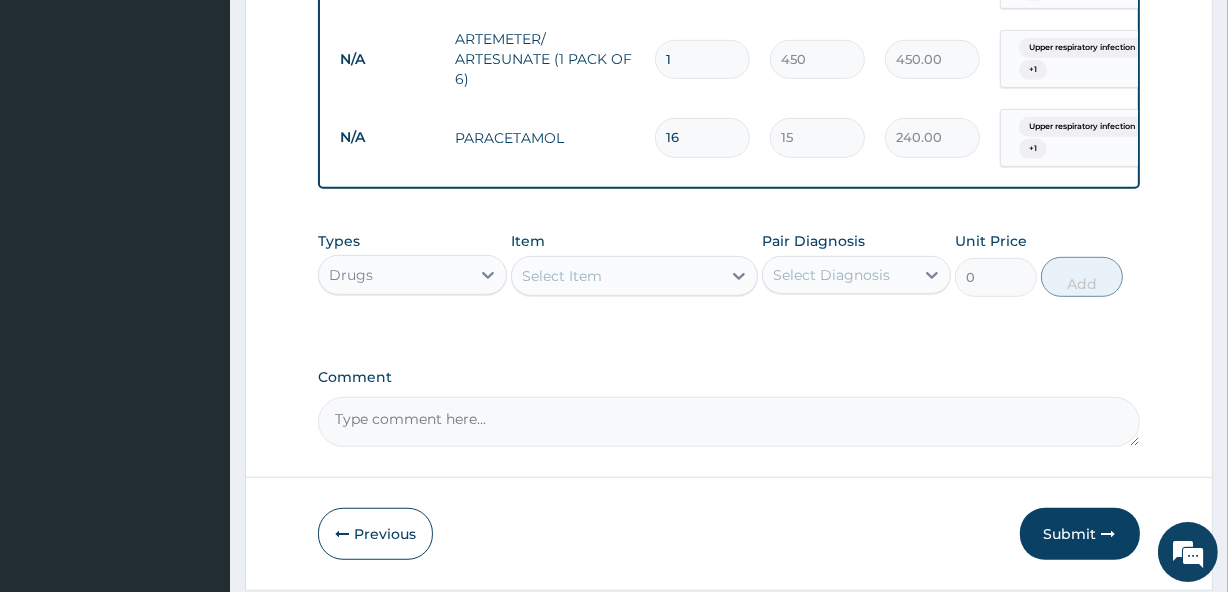 type on "0.00" 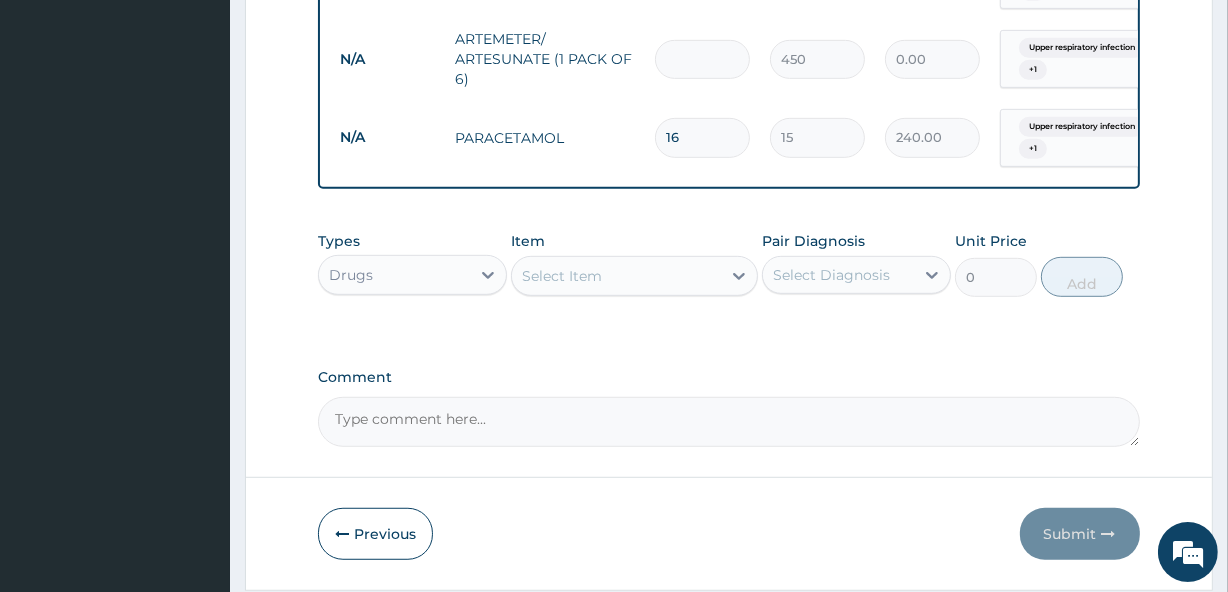 type on "3" 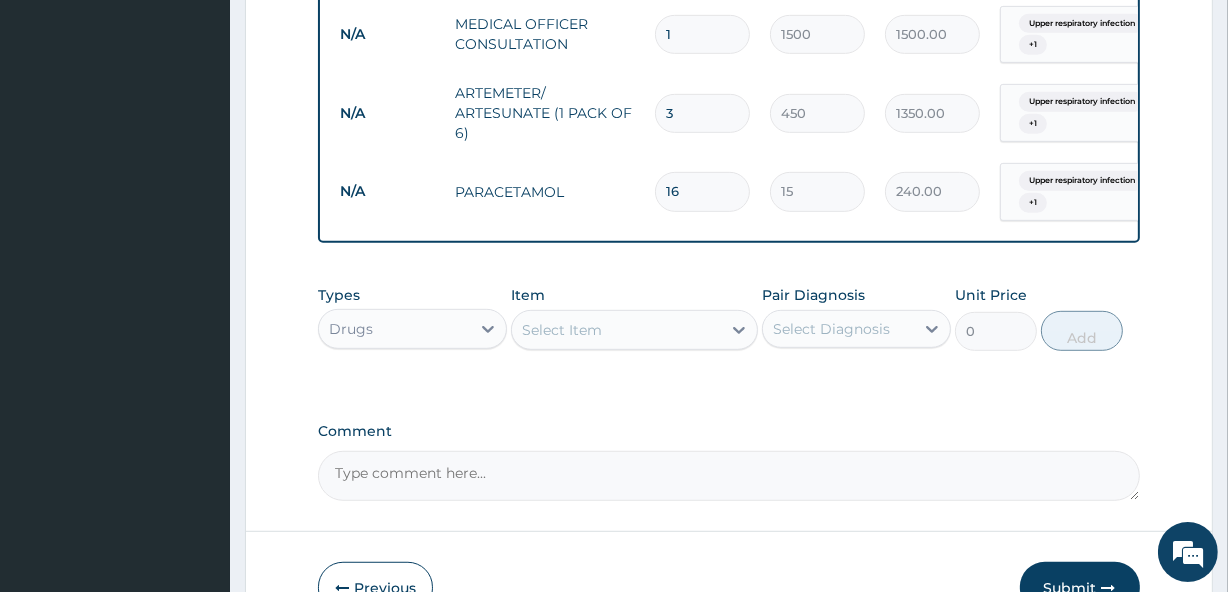 scroll, scrollTop: 1071, scrollLeft: 0, axis: vertical 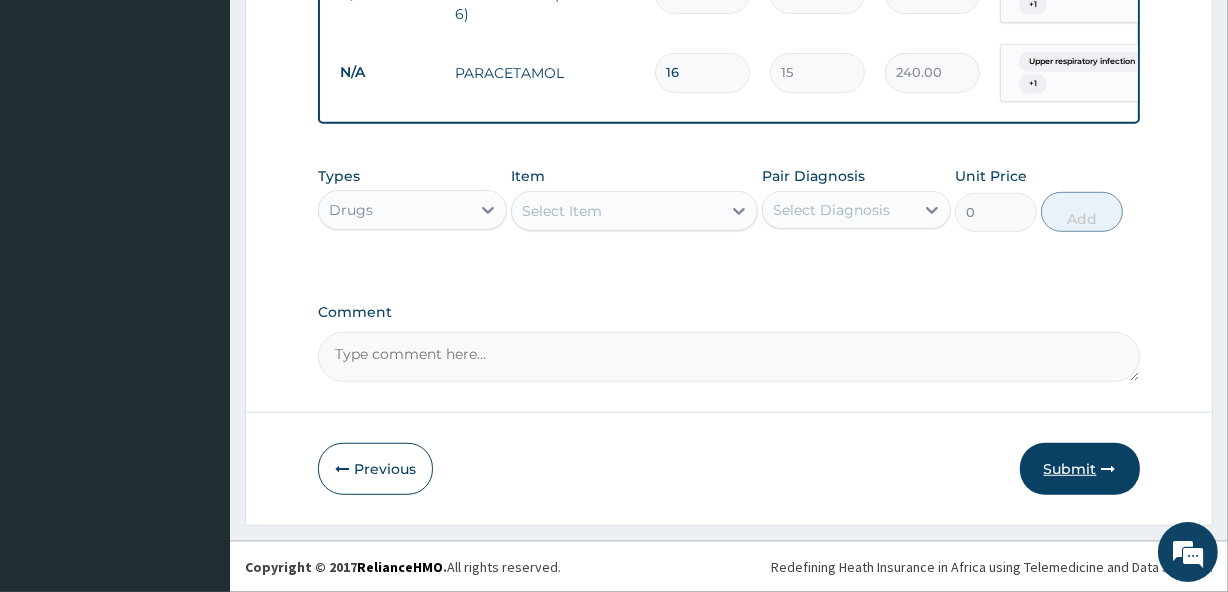 type on "3" 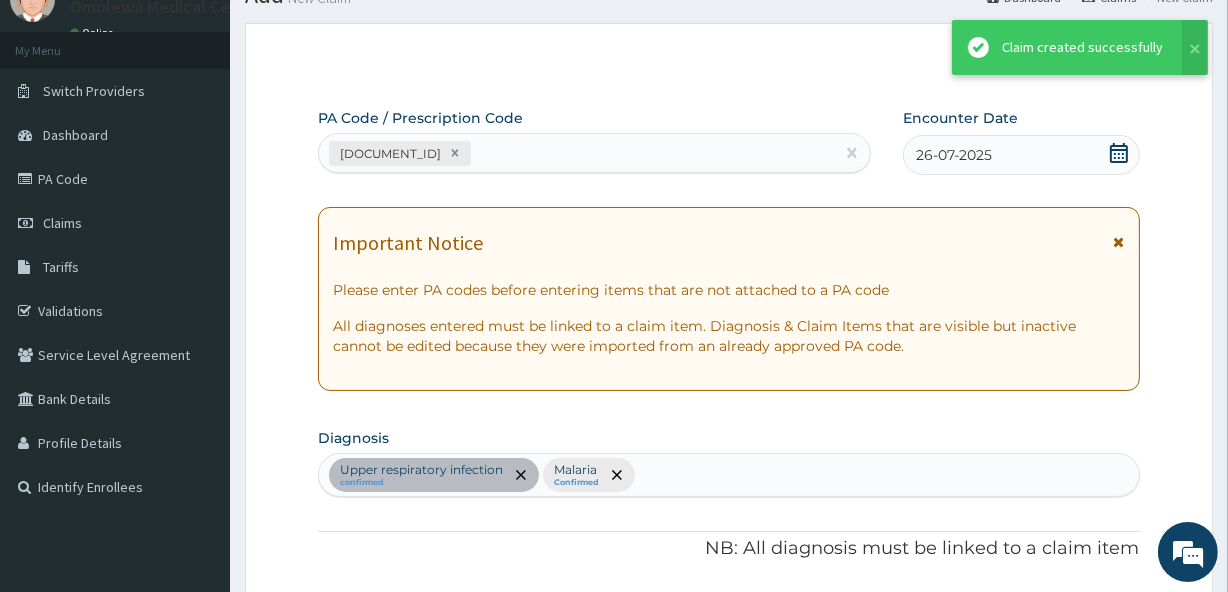 scroll, scrollTop: 1071, scrollLeft: 0, axis: vertical 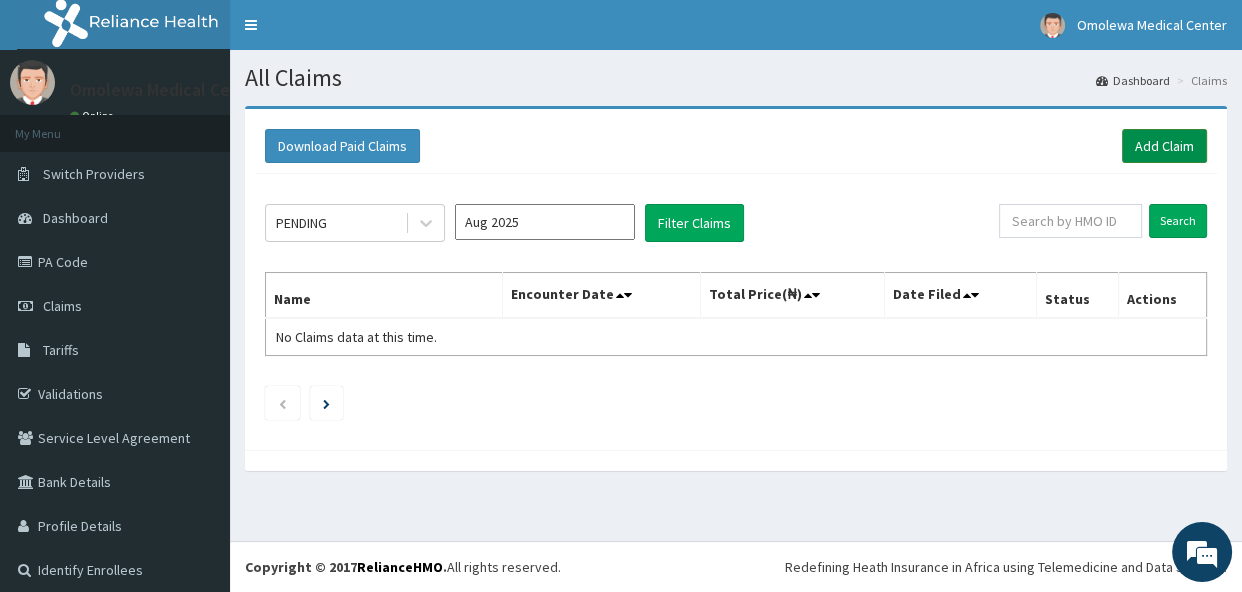 click on "Add Claim" at bounding box center [1164, 146] 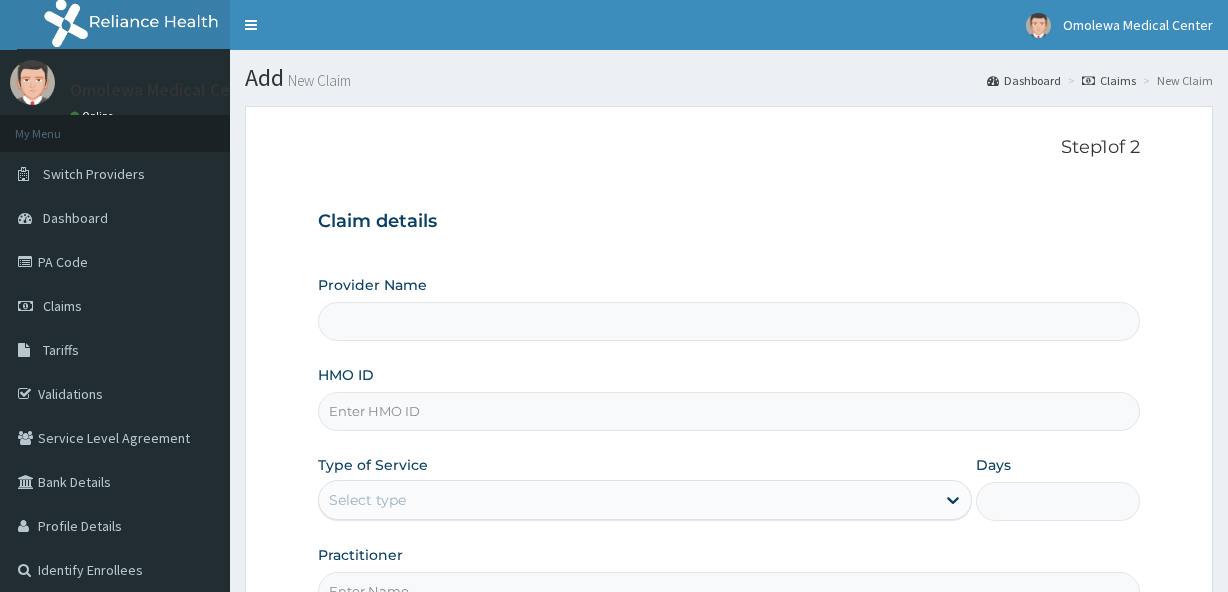 scroll, scrollTop: 0, scrollLeft: 0, axis: both 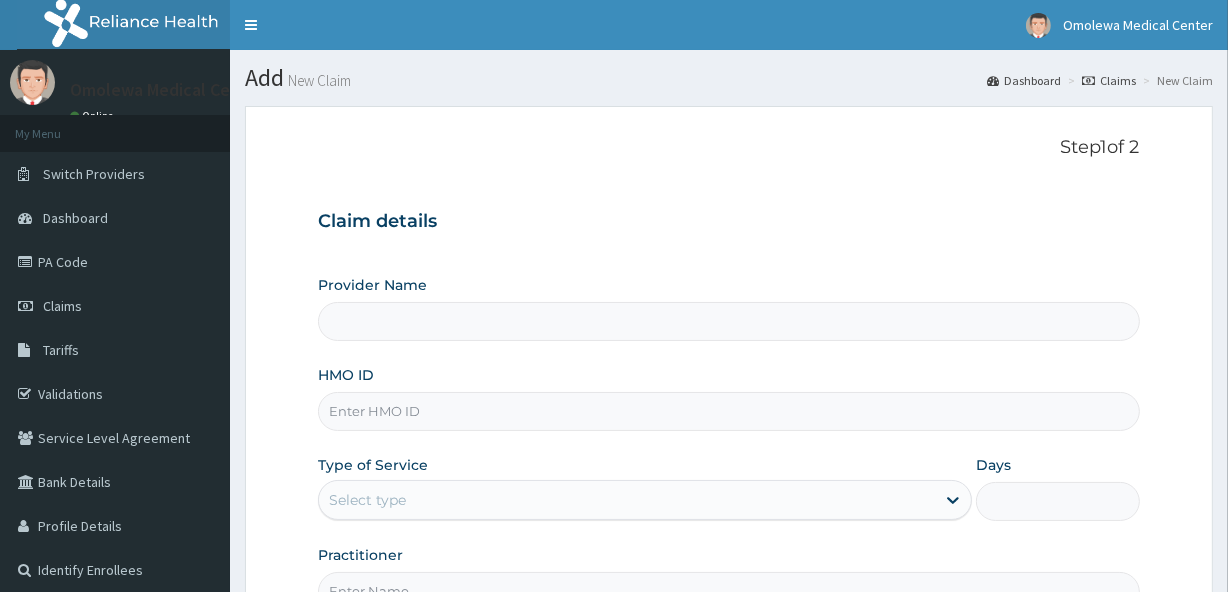 click on "HMO ID" at bounding box center [728, 411] 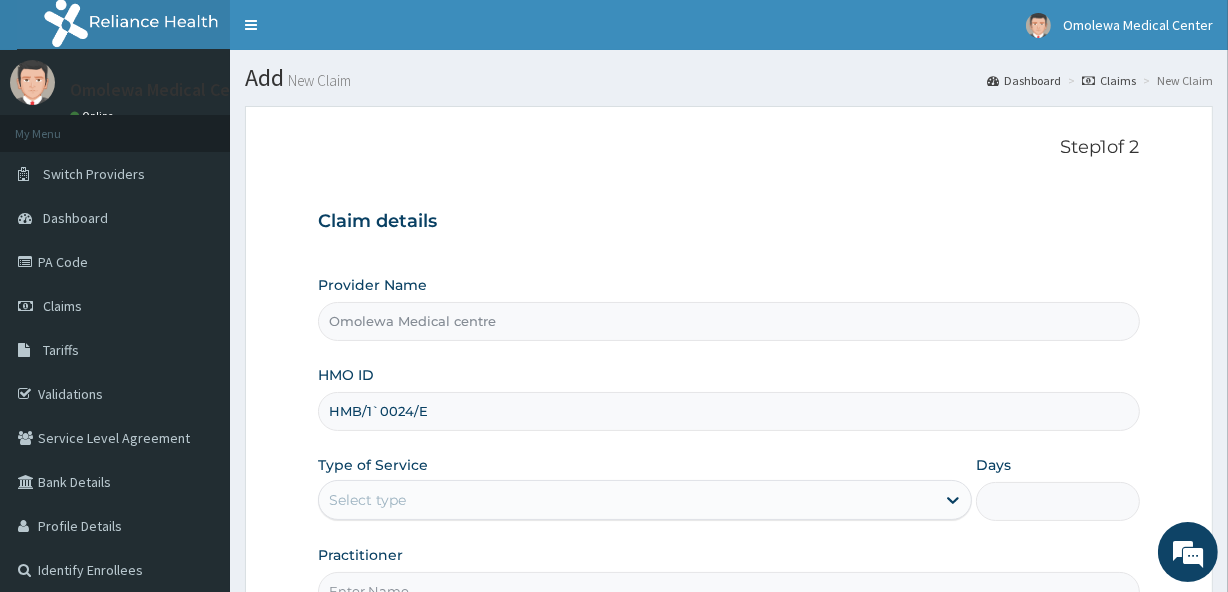 scroll, scrollTop: 0, scrollLeft: 0, axis: both 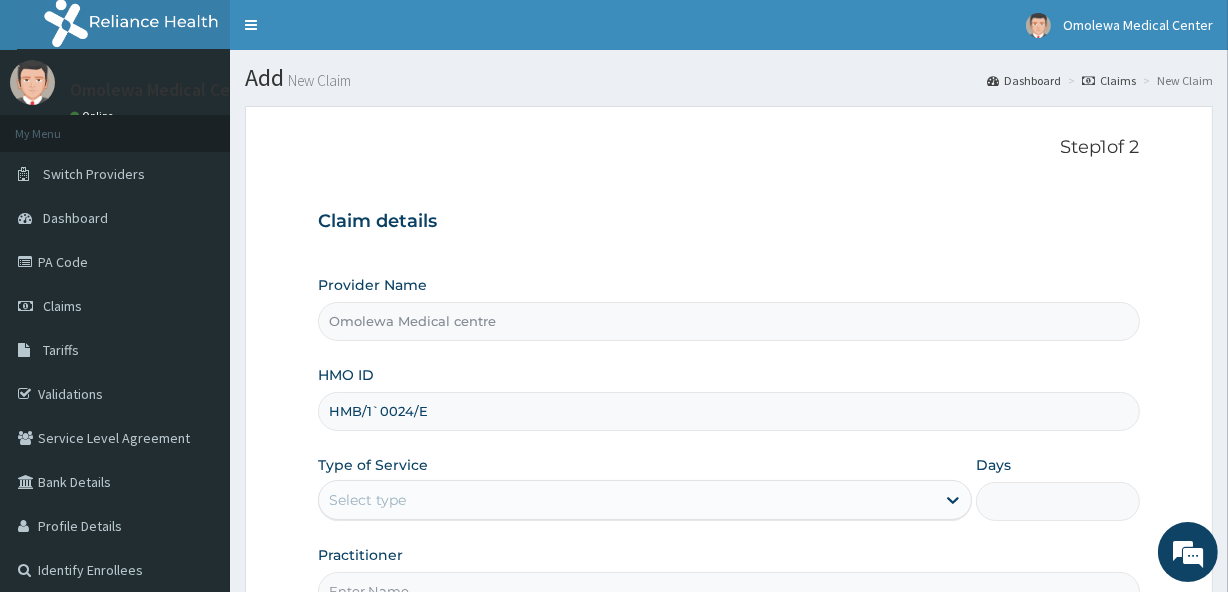 click on "HMB/1`0024/E" at bounding box center [728, 411] 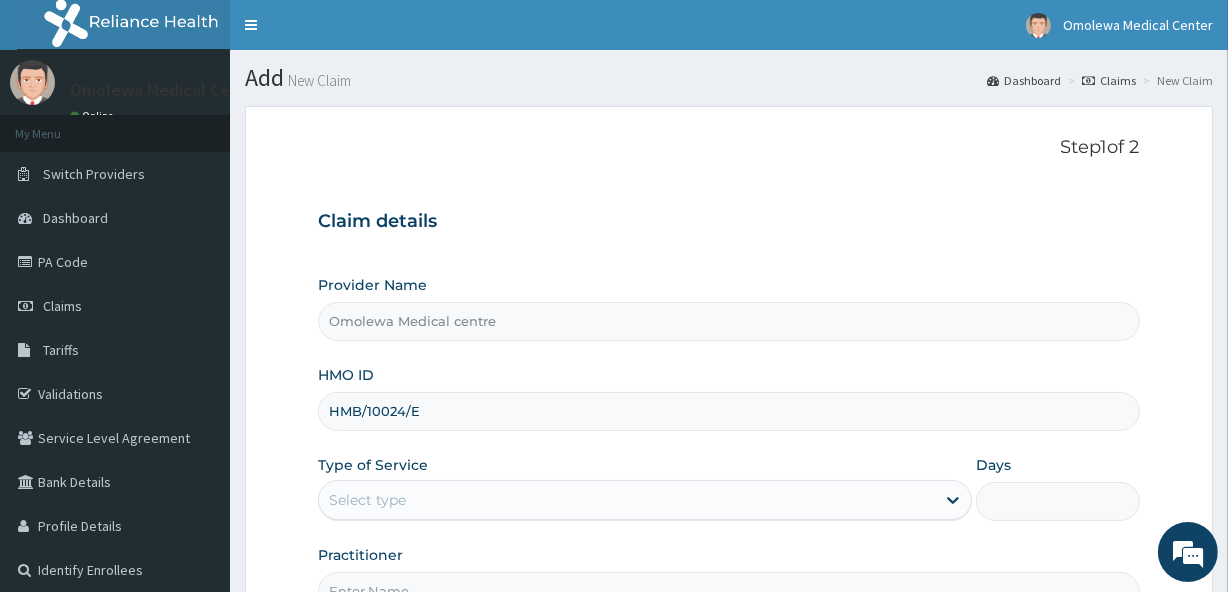 type on "HMB/10024/E" 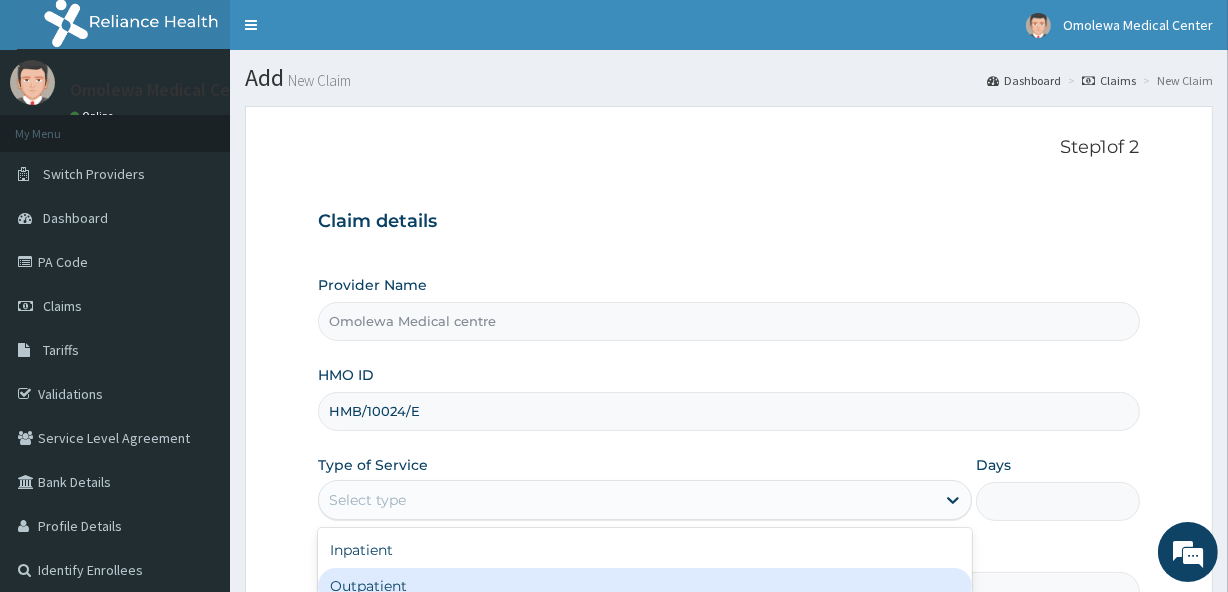 click on "Outpatient" at bounding box center [645, 586] 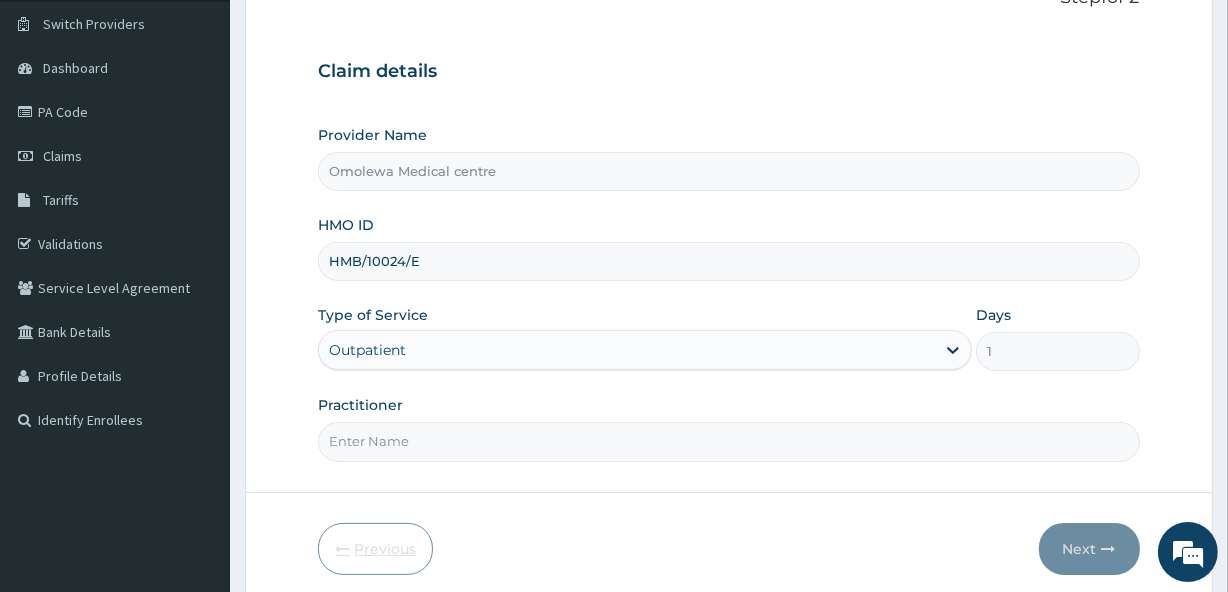 scroll, scrollTop: 228, scrollLeft: 0, axis: vertical 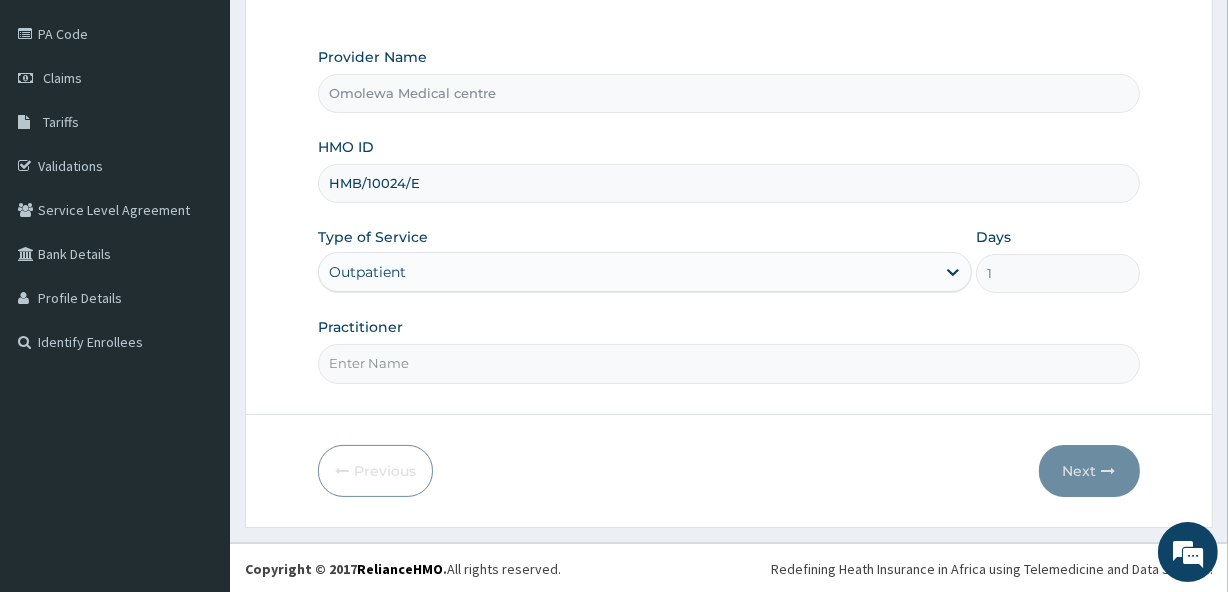 click on "Practitioner" at bounding box center [728, 363] 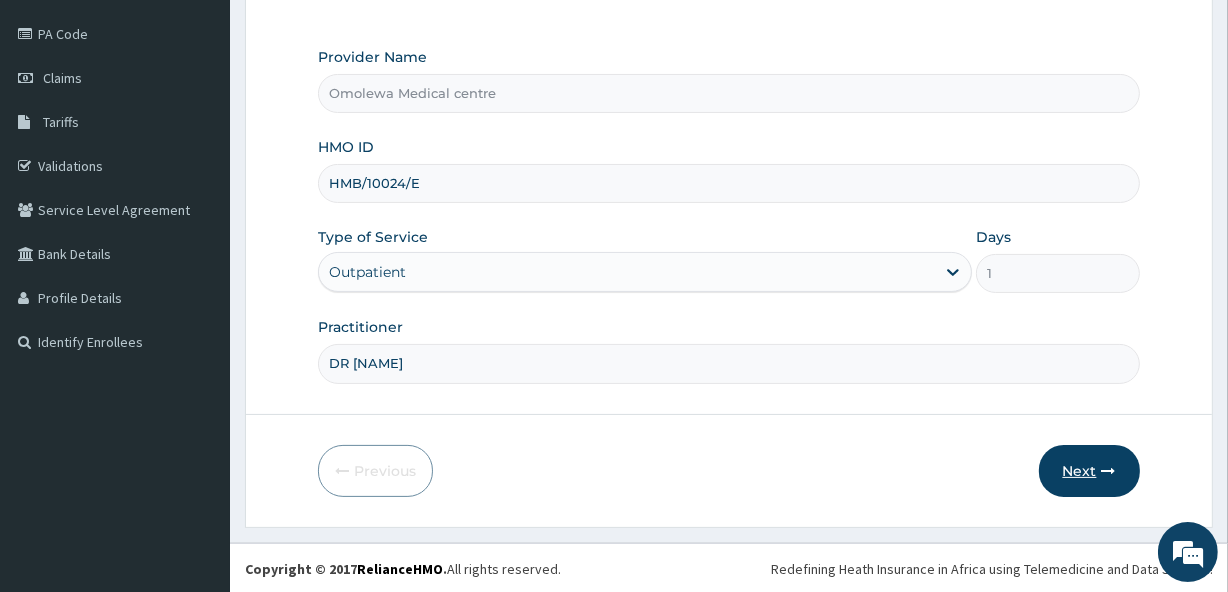 click on "Next" at bounding box center (1089, 471) 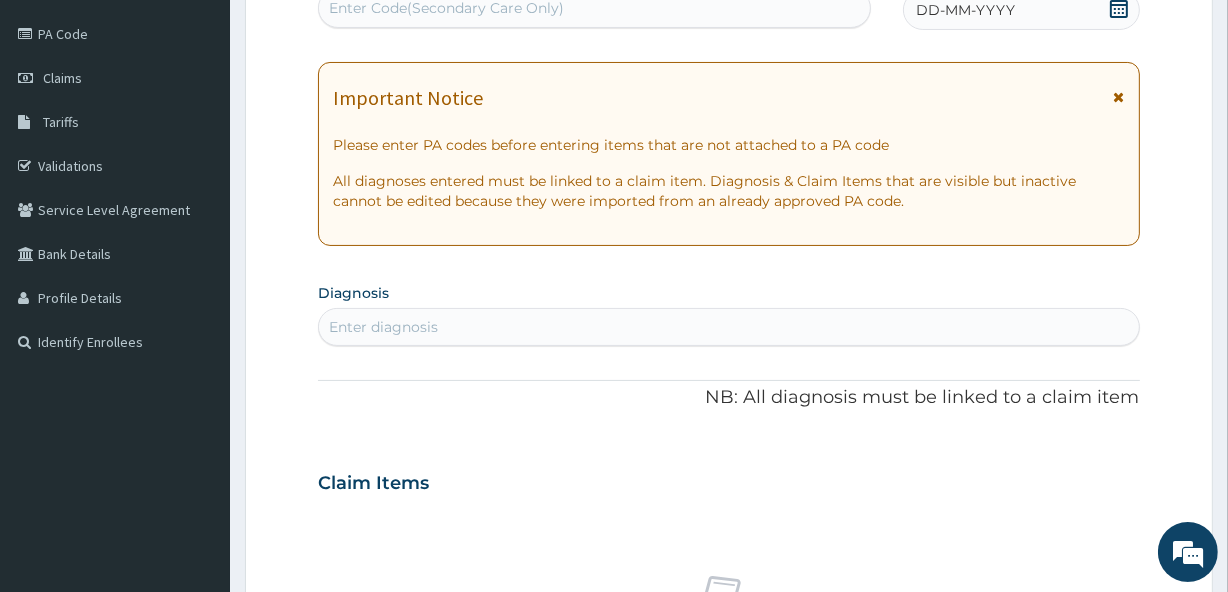 scroll, scrollTop: 226, scrollLeft: 0, axis: vertical 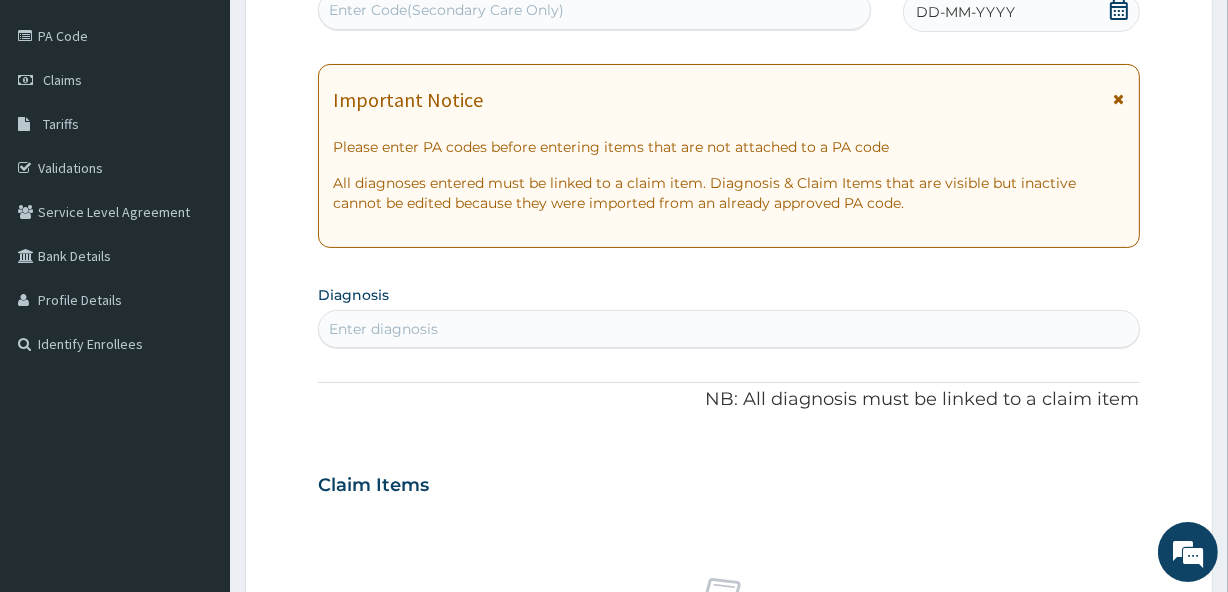 click on "Enter Code(Secondary Care Only)" at bounding box center (446, 10) 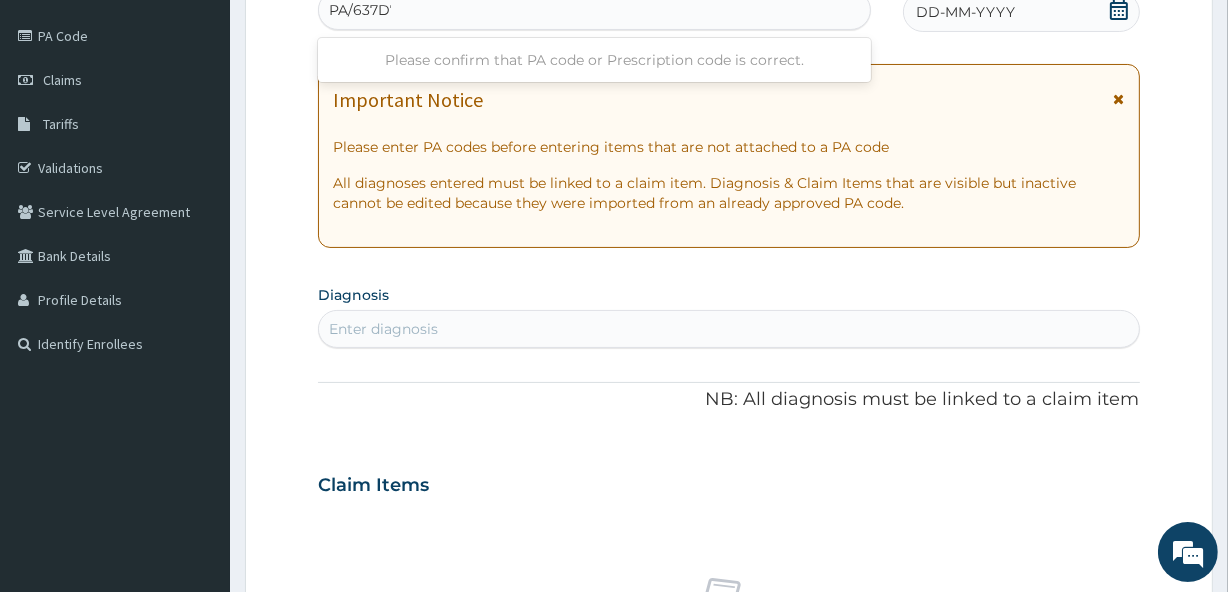type on "PA/637D78" 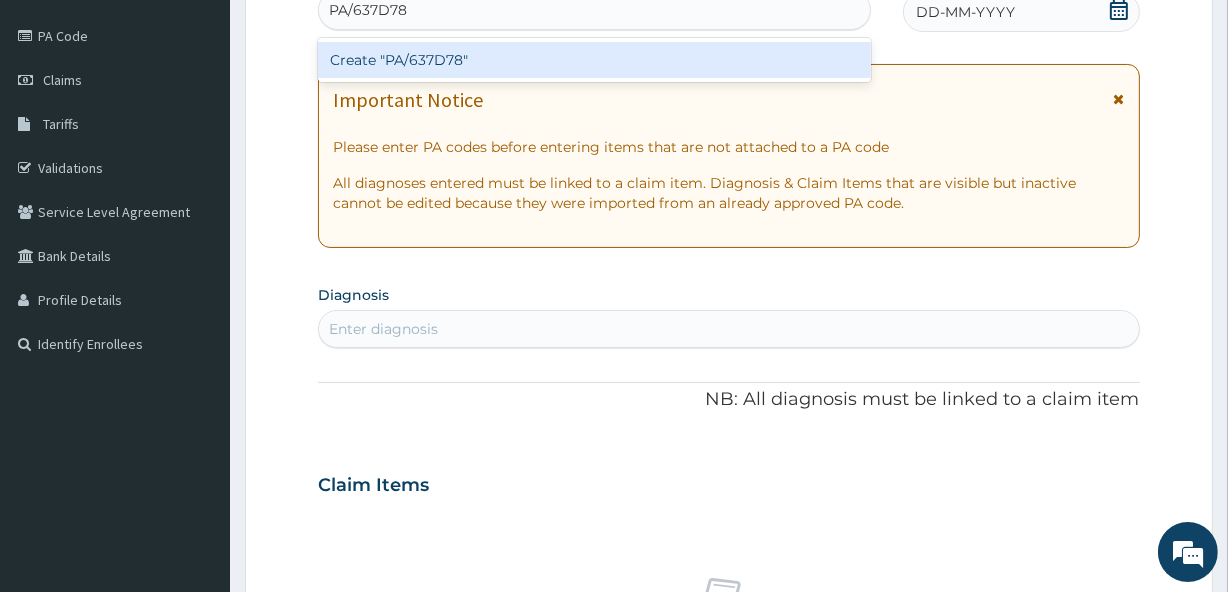 click on "Create "PA/637D78"" at bounding box center [594, 60] 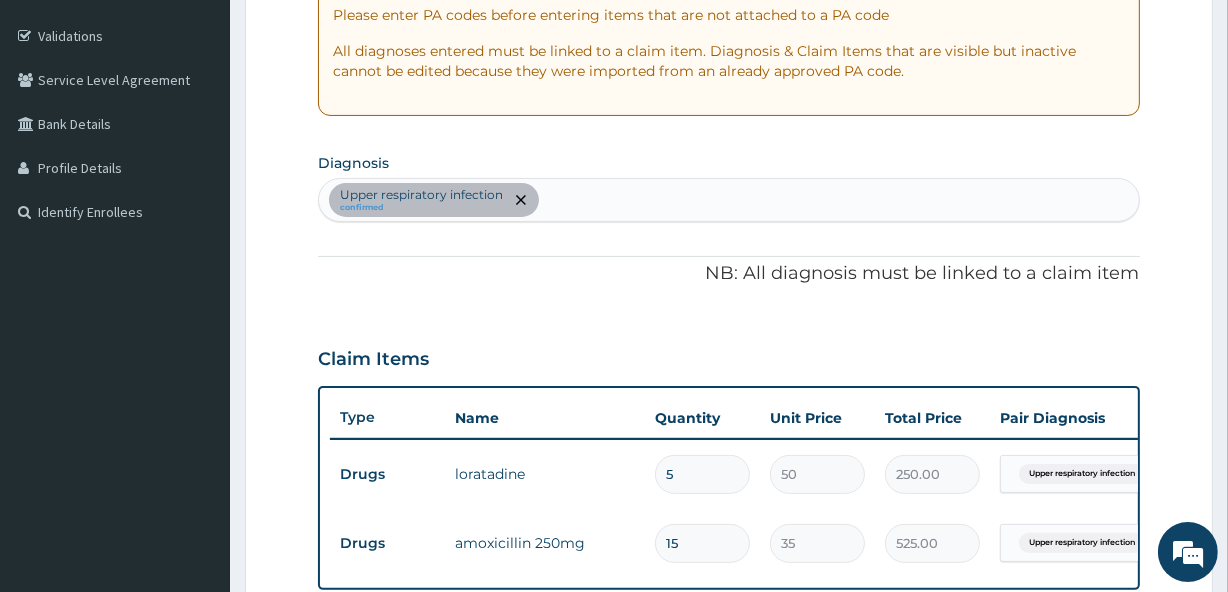 scroll, scrollTop: 357, scrollLeft: 0, axis: vertical 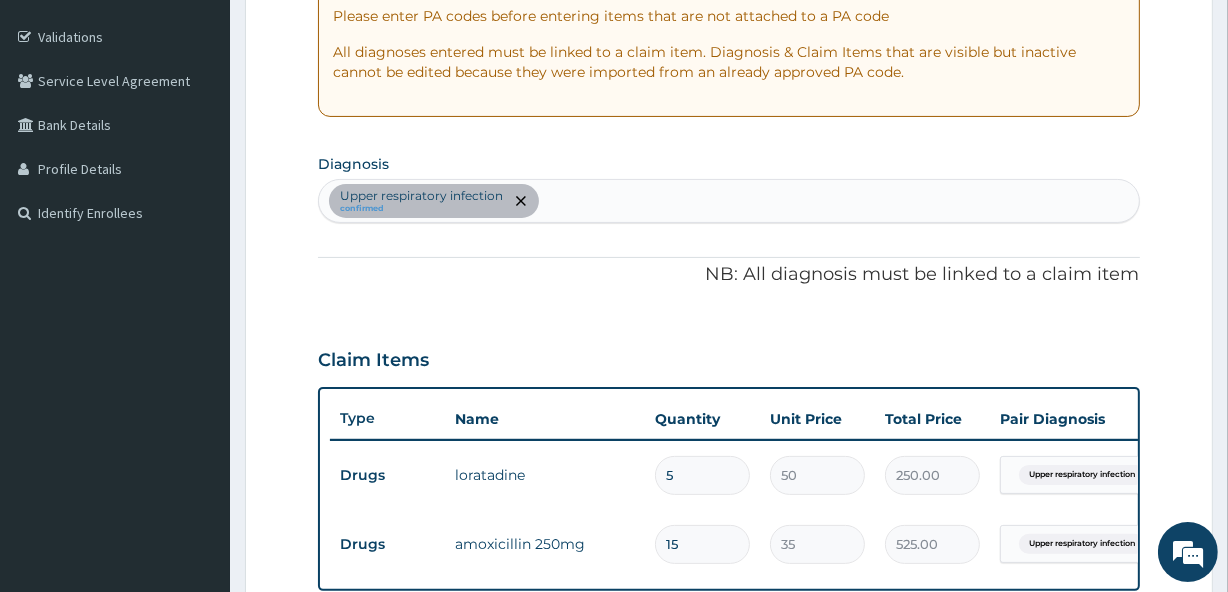 click on "Upper respiratory infection confirmed" at bounding box center (728, 201) 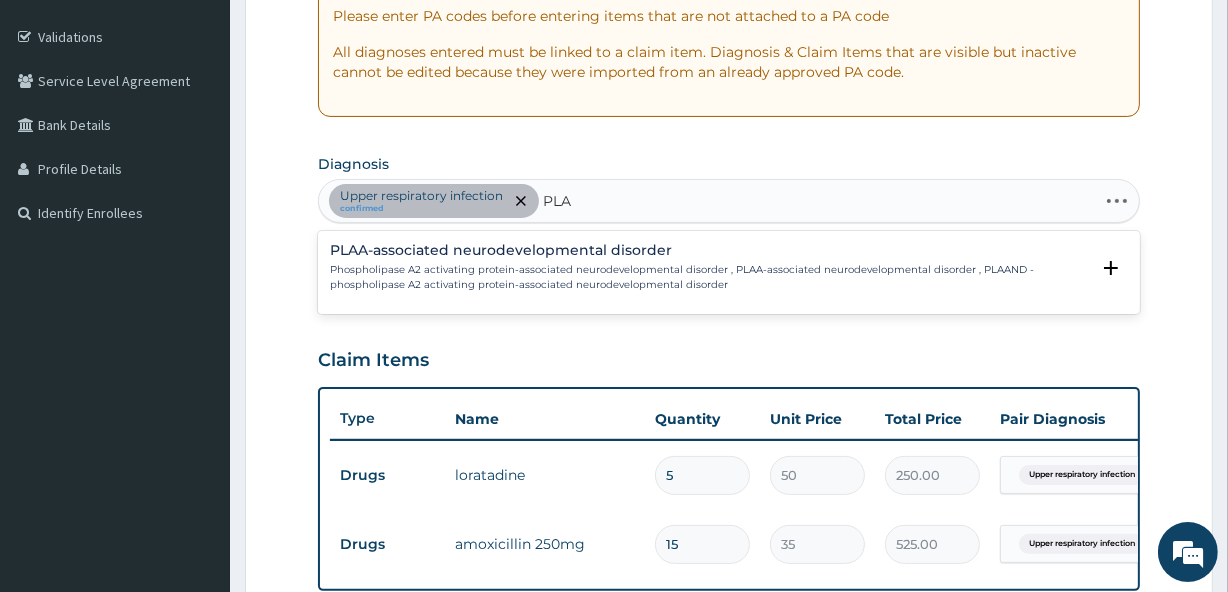type on "PLAS" 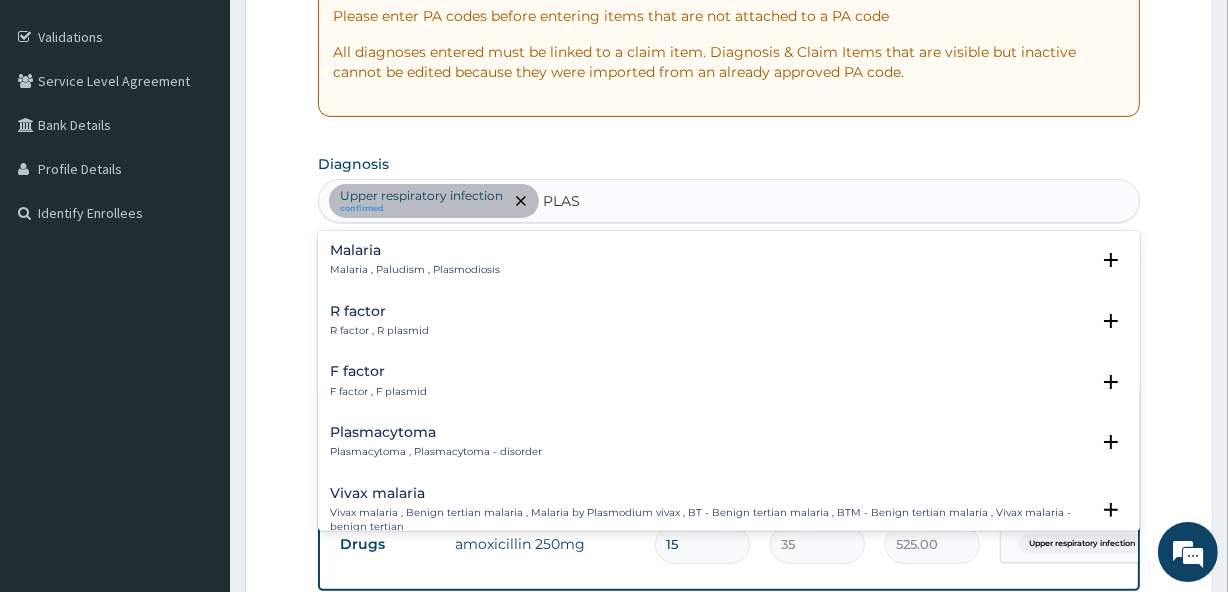 click on "Malaria , Paludism , Plasmodiosis" at bounding box center (415, 270) 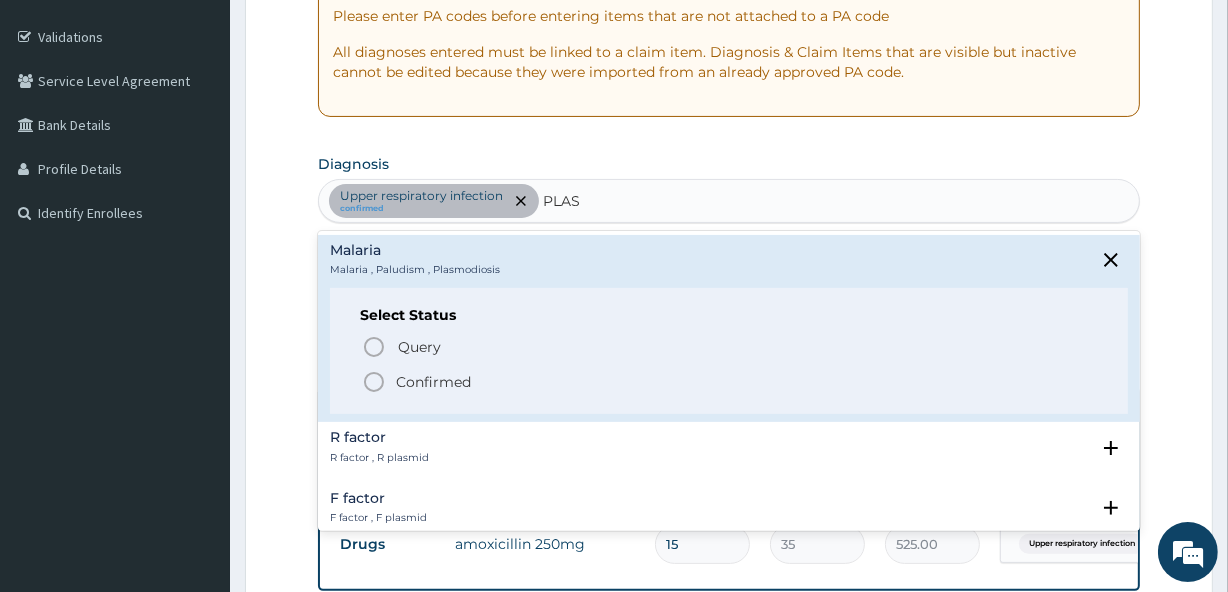 click on "Confirmed" at bounding box center [433, 382] 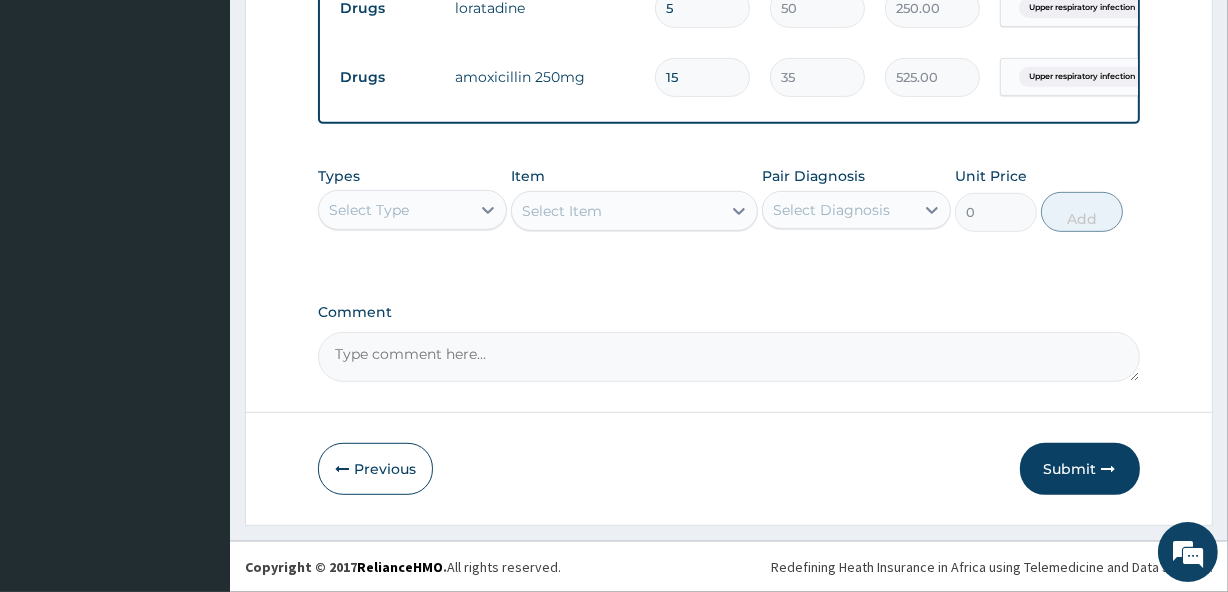 scroll, scrollTop: 837, scrollLeft: 0, axis: vertical 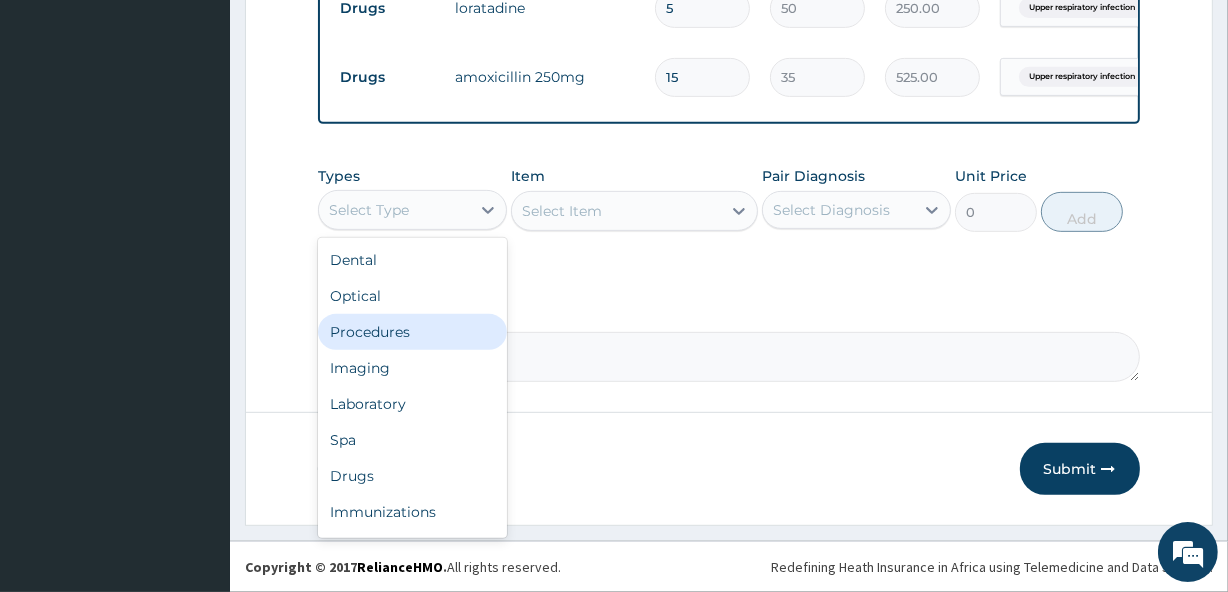drag, startPoint x: 415, startPoint y: 200, endPoint x: 402, endPoint y: 345, distance: 145.58159 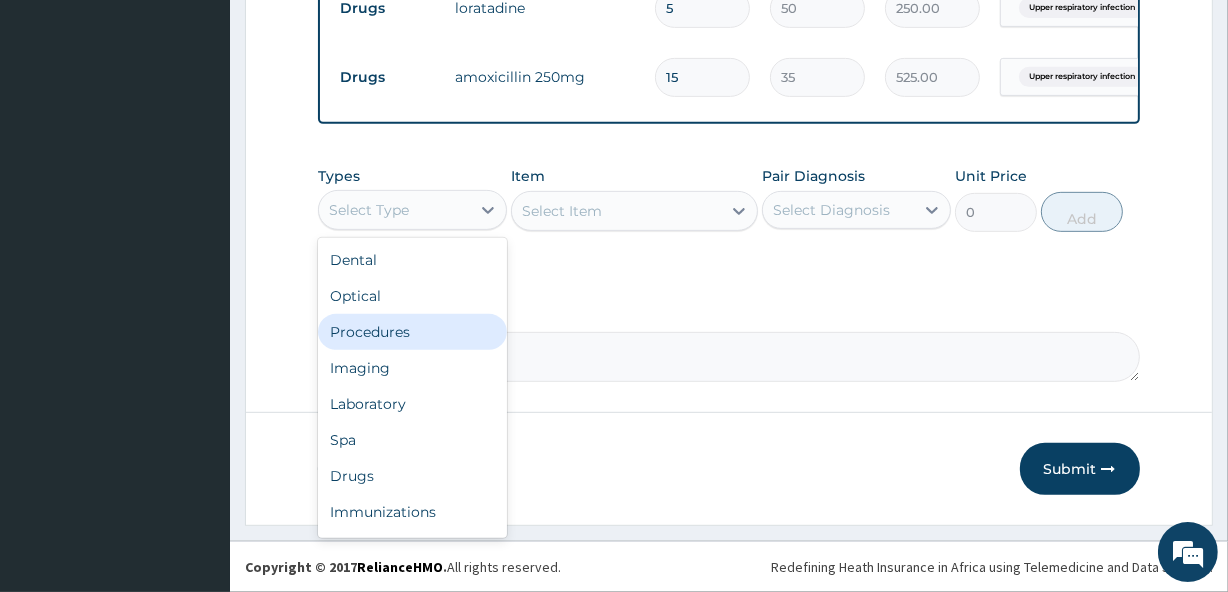 click on "option Procedures focused, 3 of 10. 10 results available. Use Up and Down to choose options, press Enter to select the currently focused option, press Escape to exit the menu, press Tab to select the option and exit the menu. Select Type Dental Optical Procedures Imaging Laboratory Spa Drugs Immunizations Others Gym" at bounding box center [412, 210] 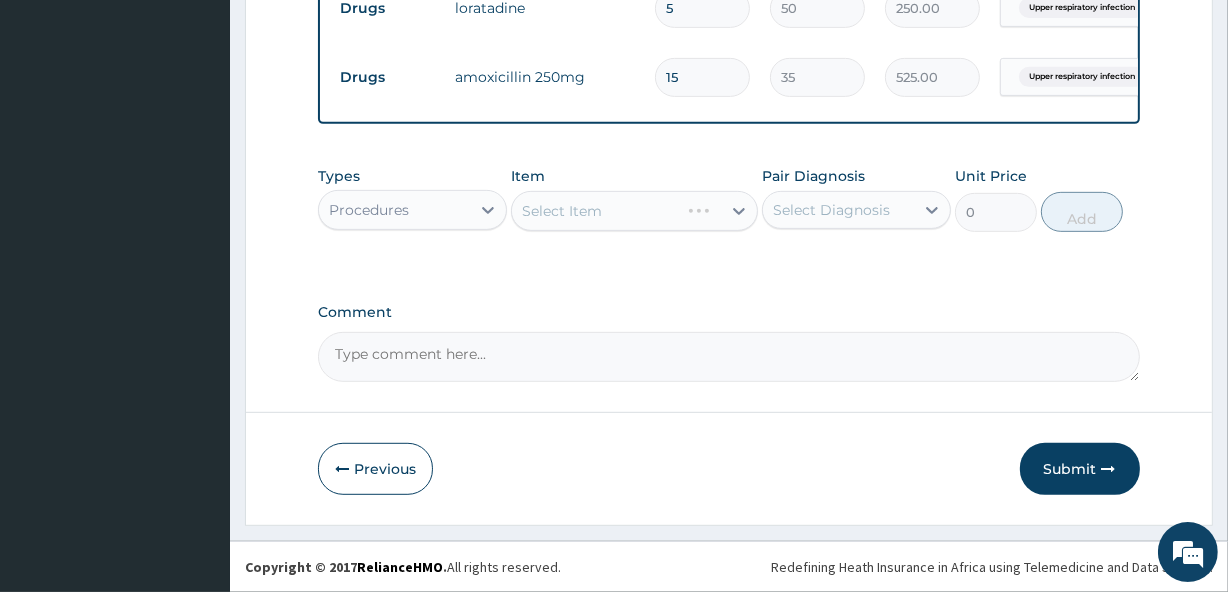 click on "Select Item" at bounding box center [634, 211] 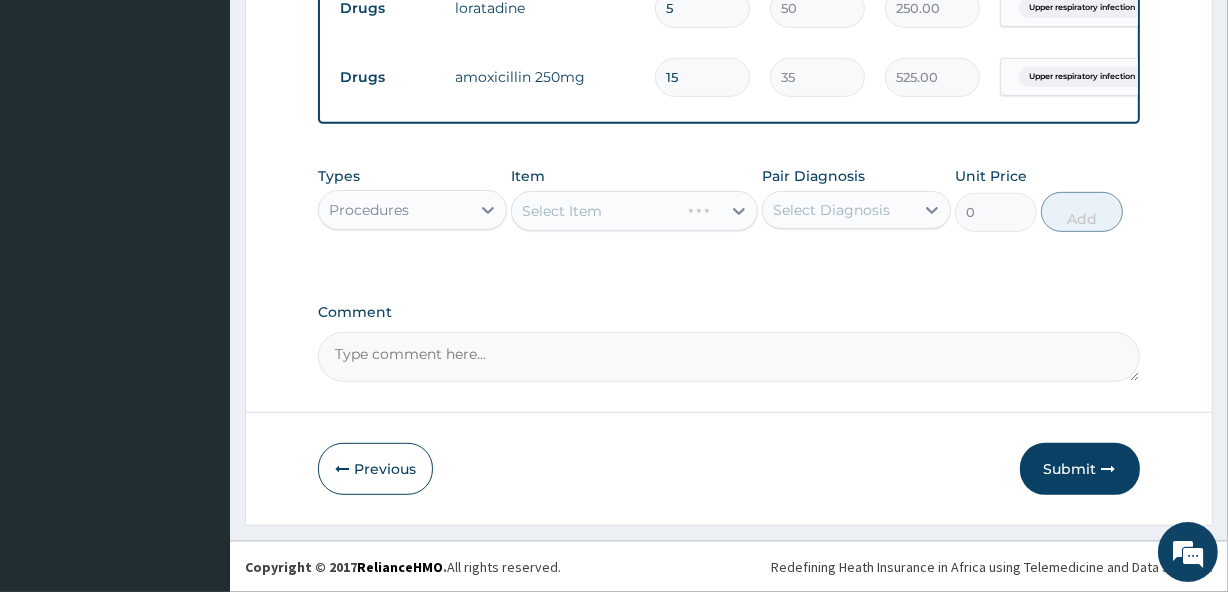 click on "Select Item" at bounding box center (634, 211) 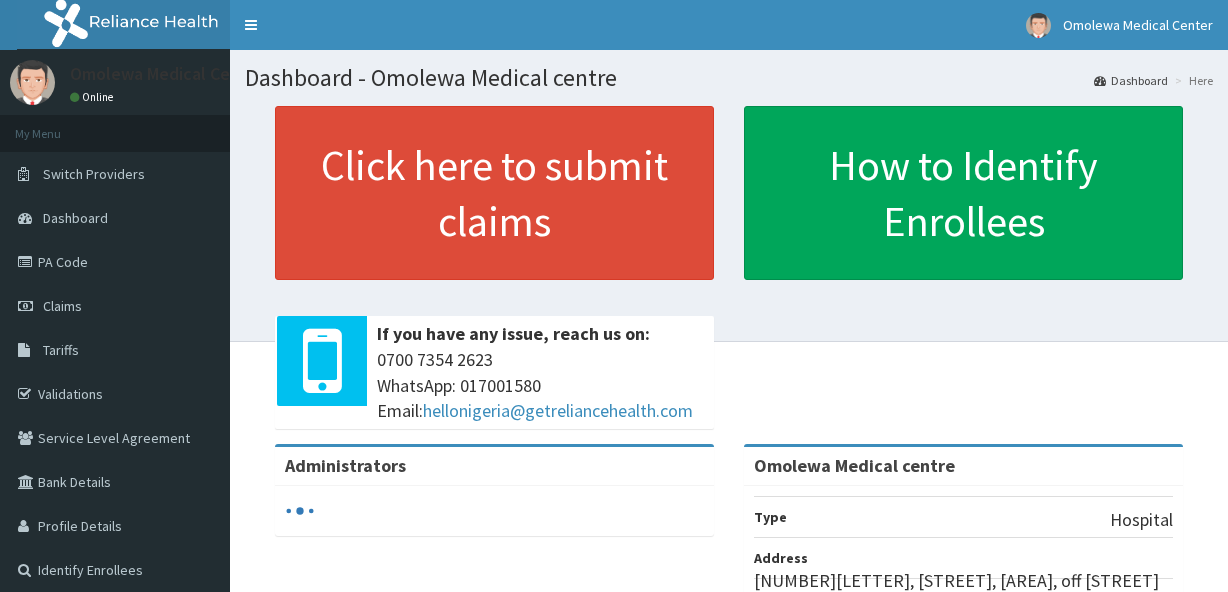 scroll, scrollTop: 0, scrollLeft: 0, axis: both 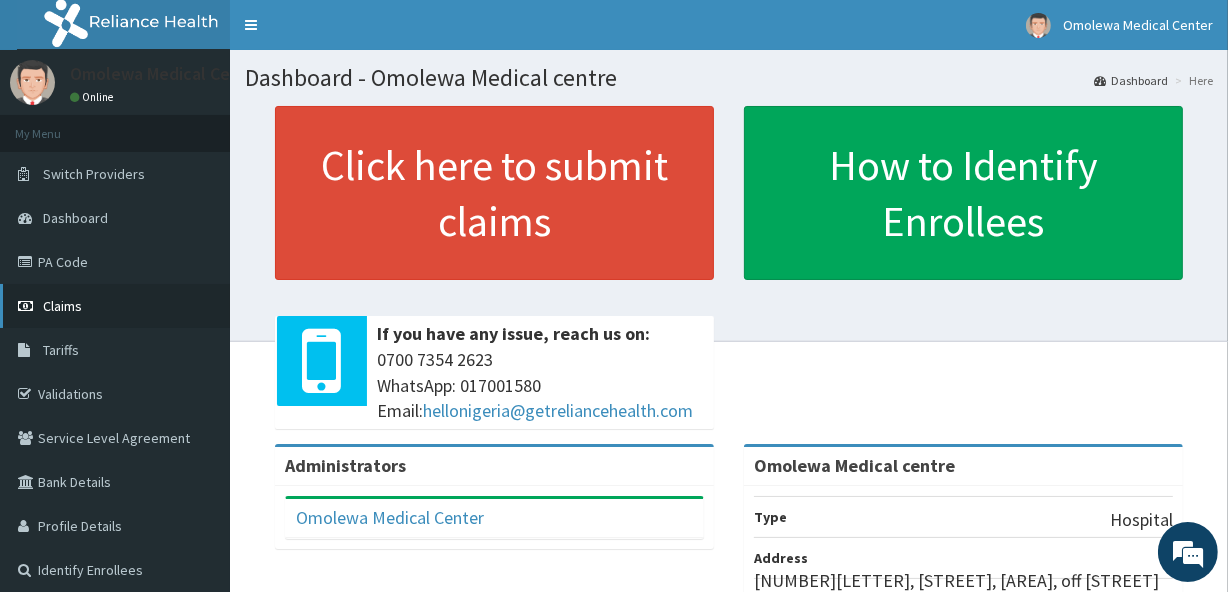 click on "Claims" at bounding box center (115, 306) 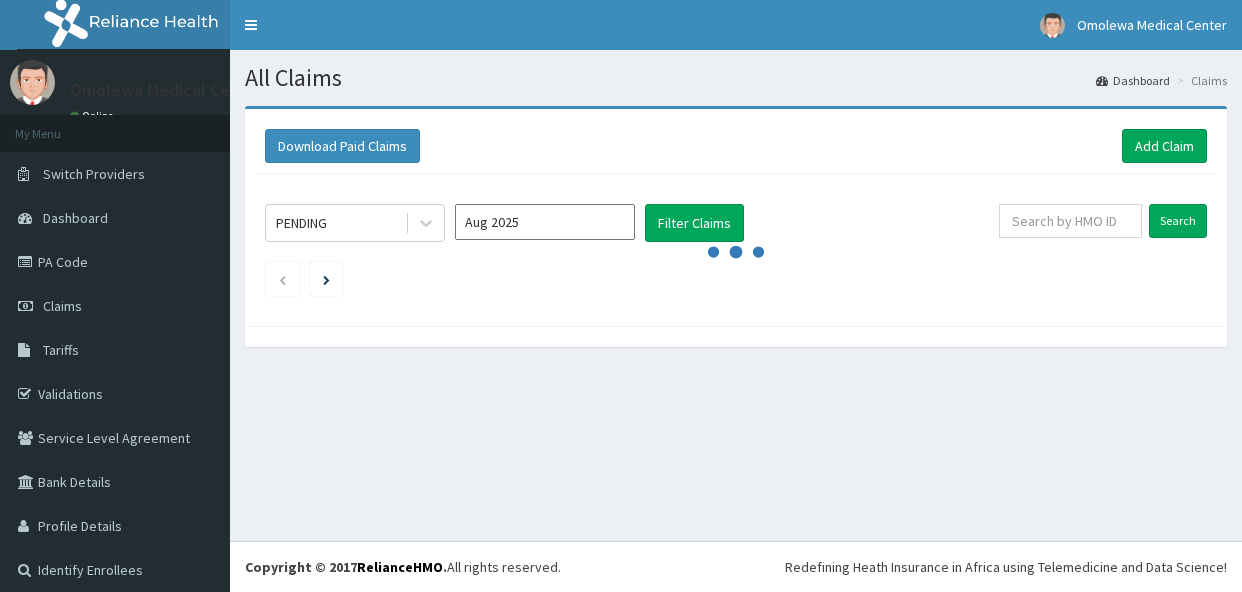 scroll, scrollTop: 0, scrollLeft: 0, axis: both 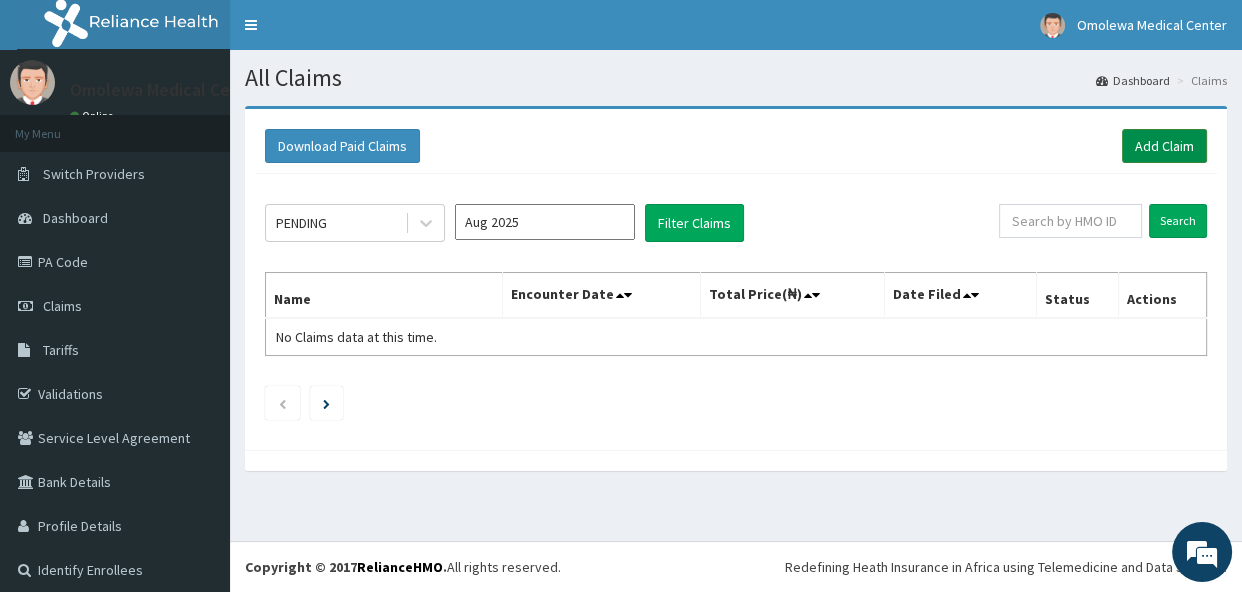 click on "Add Claim" at bounding box center [1164, 146] 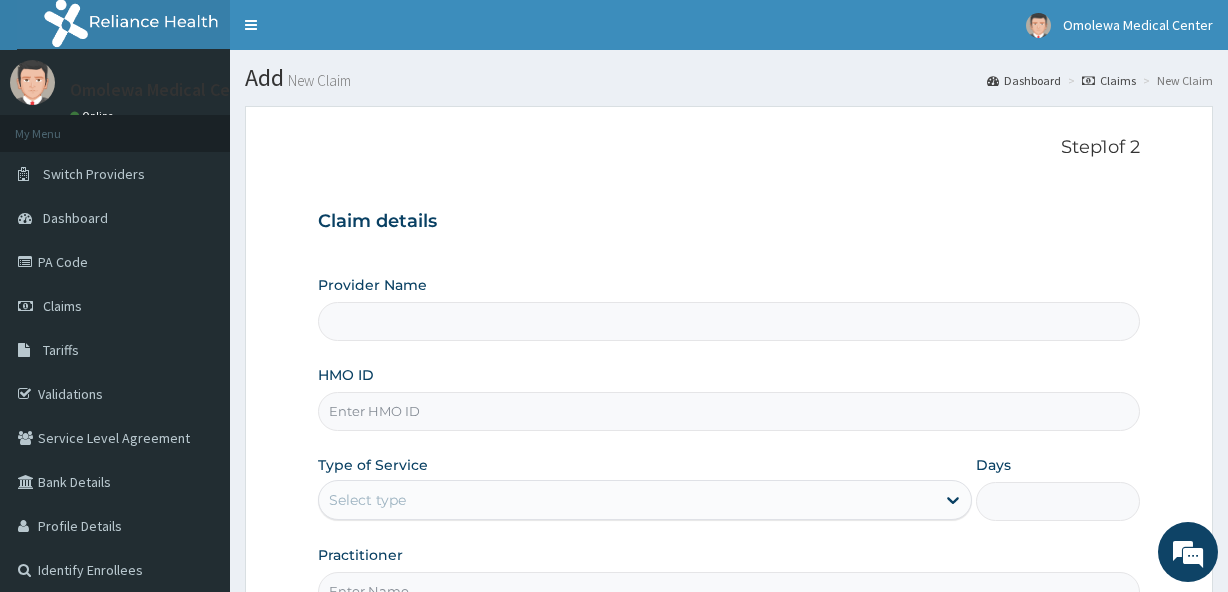 scroll, scrollTop: 0, scrollLeft: 0, axis: both 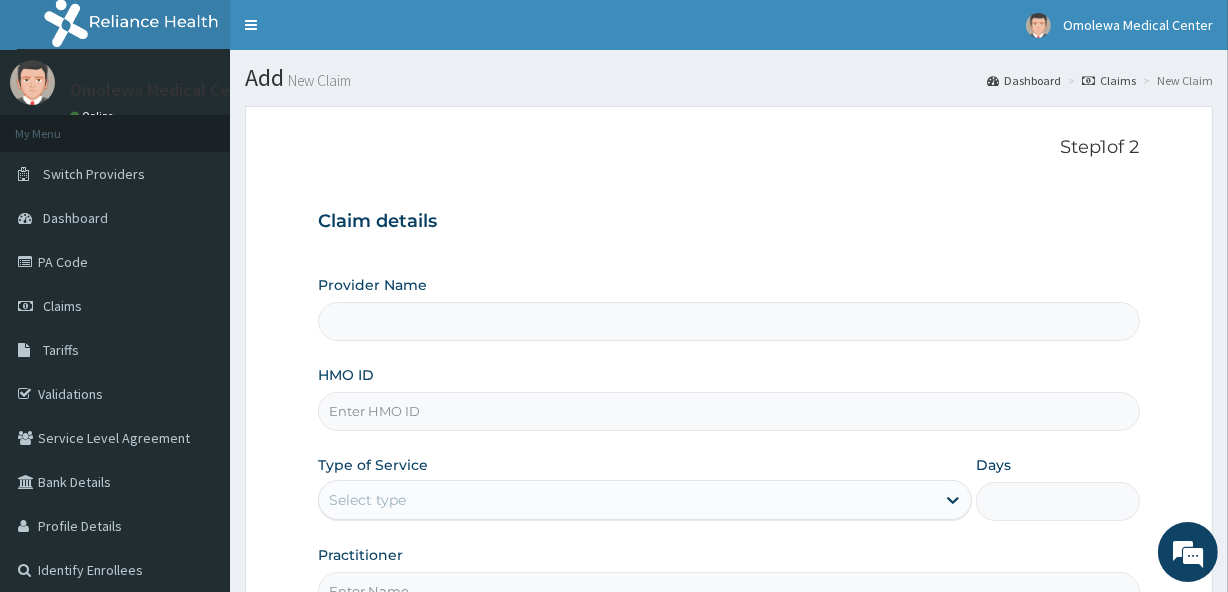 type on "Omolewa Medical centre" 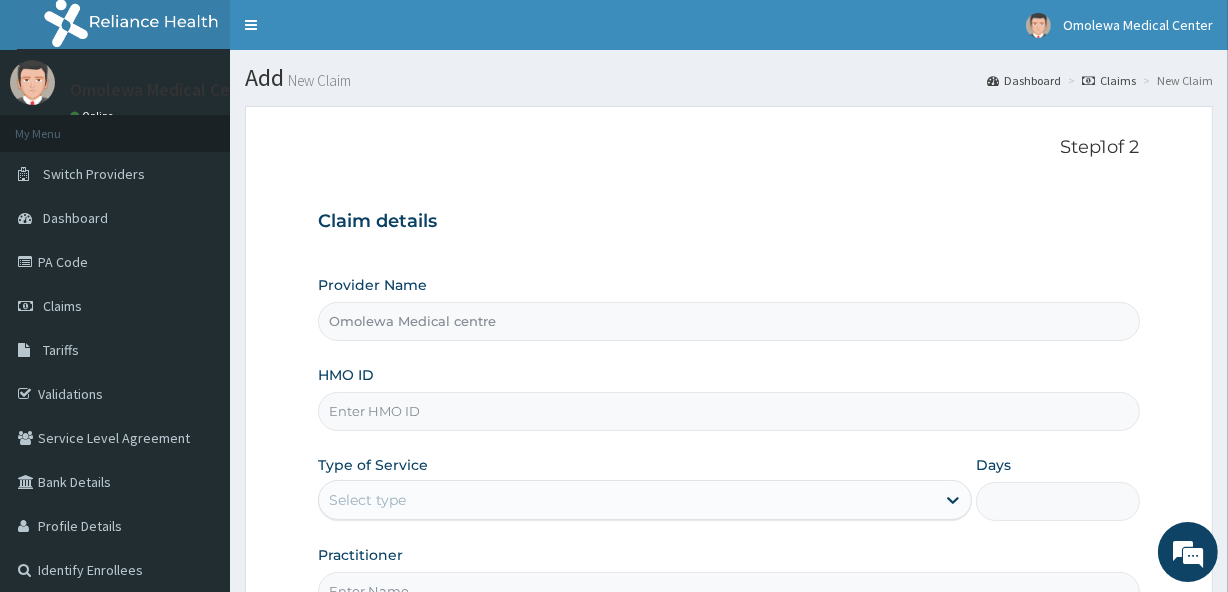 click on "HMO ID" at bounding box center [728, 411] 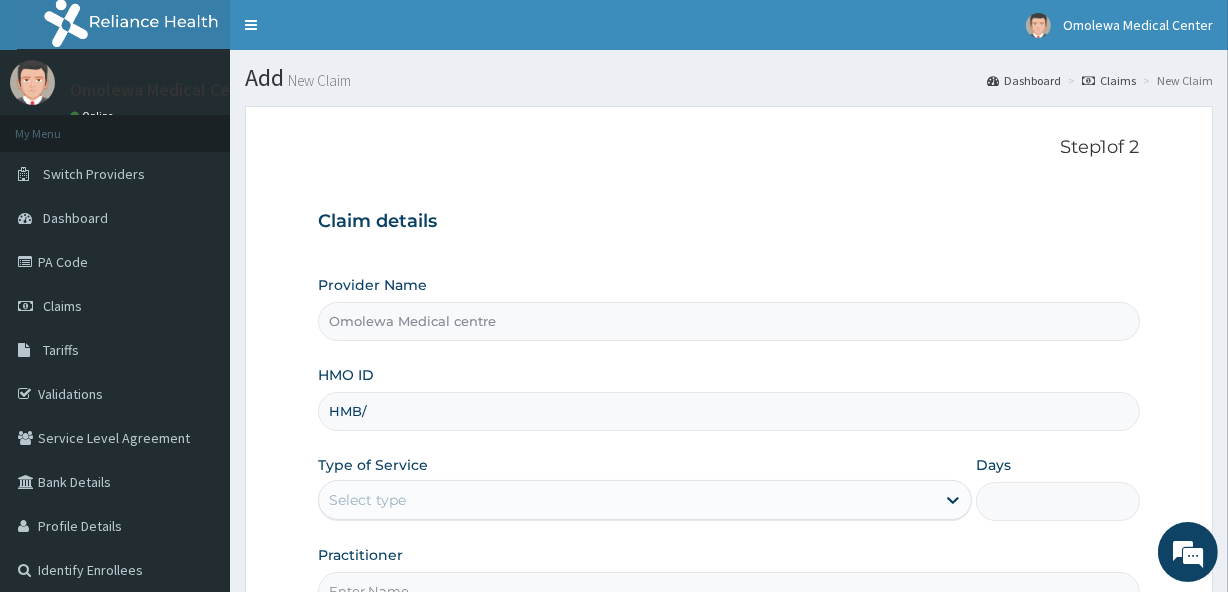 scroll, scrollTop: 0, scrollLeft: 0, axis: both 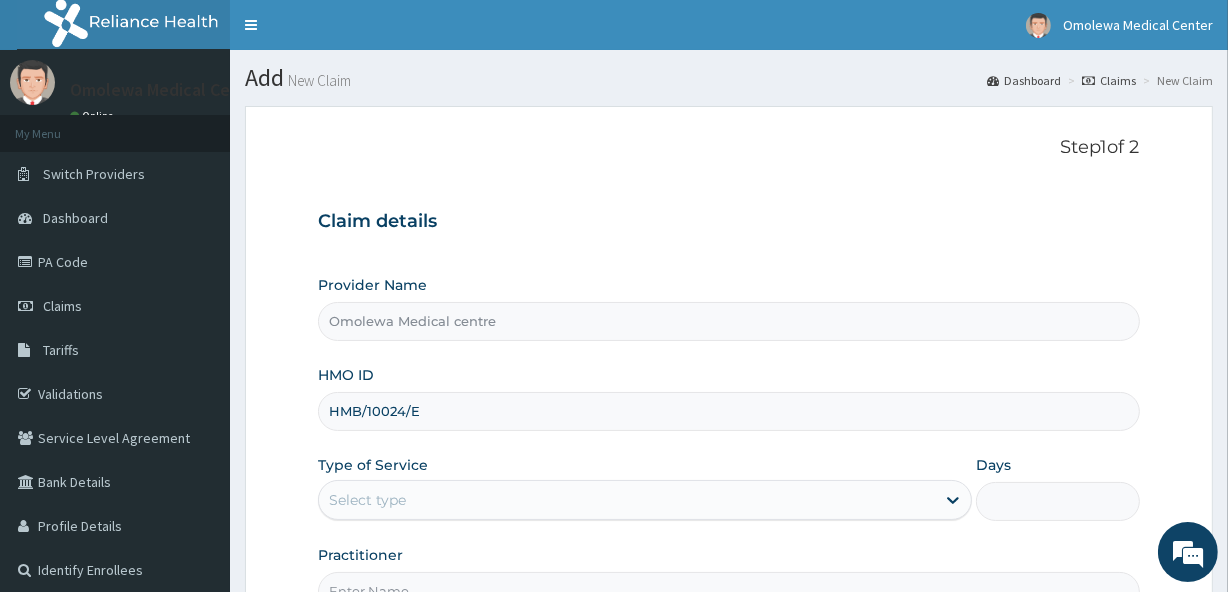 type on "HMB/10024/E" 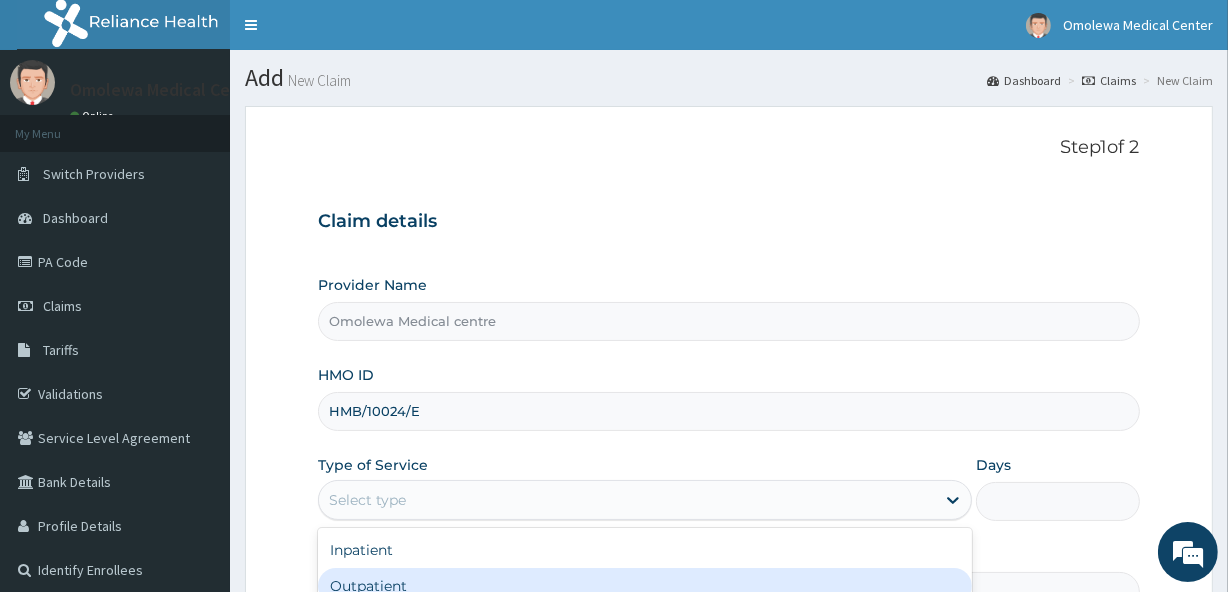 click on "Outpatient" at bounding box center [645, 586] 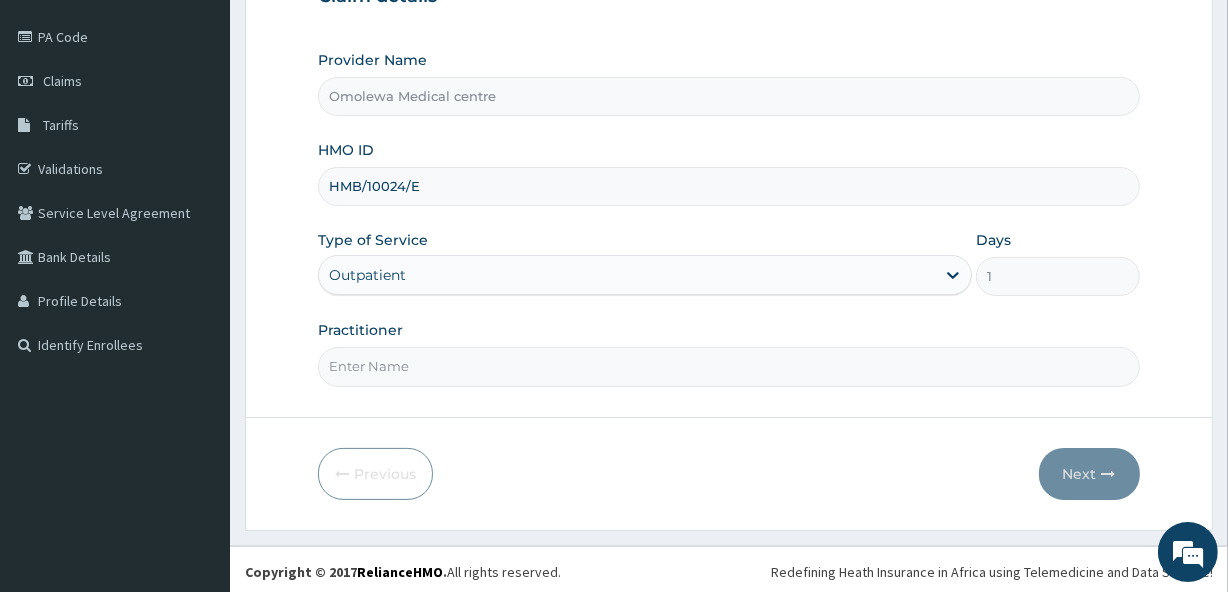 scroll, scrollTop: 228, scrollLeft: 0, axis: vertical 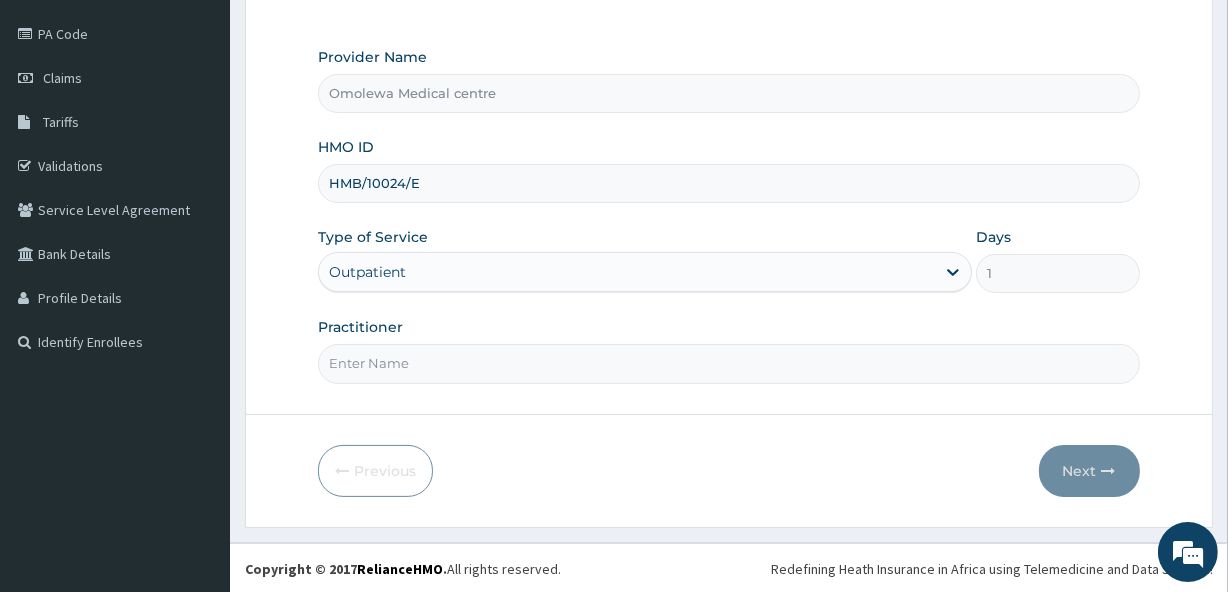 click on "Practitioner" at bounding box center (728, 363) 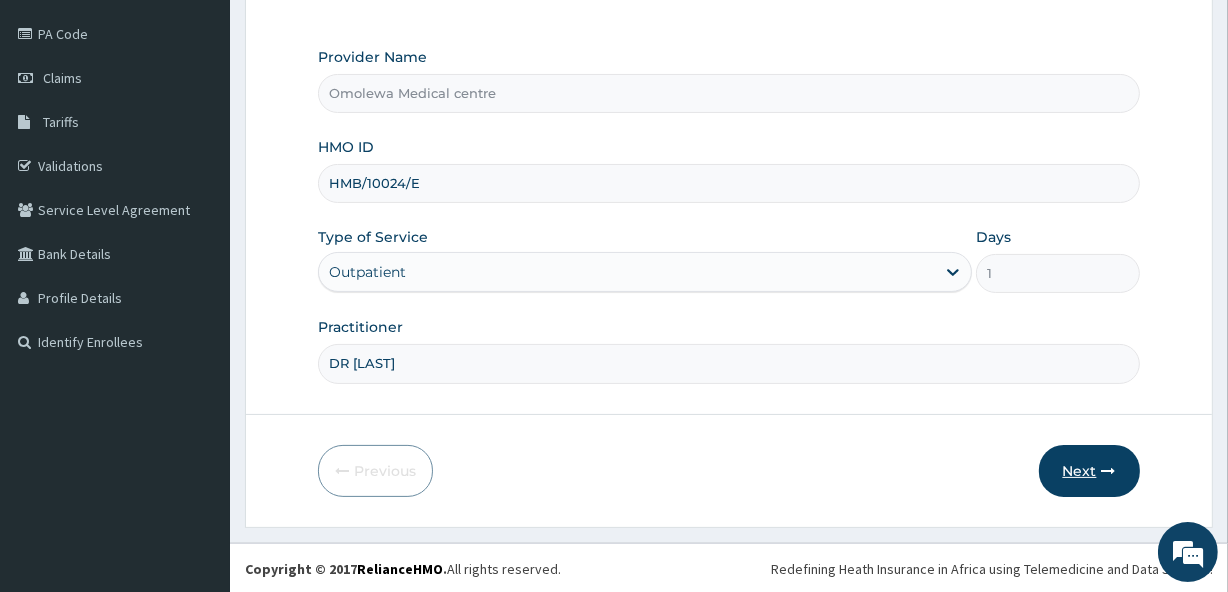 click on "Next" at bounding box center [1089, 471] 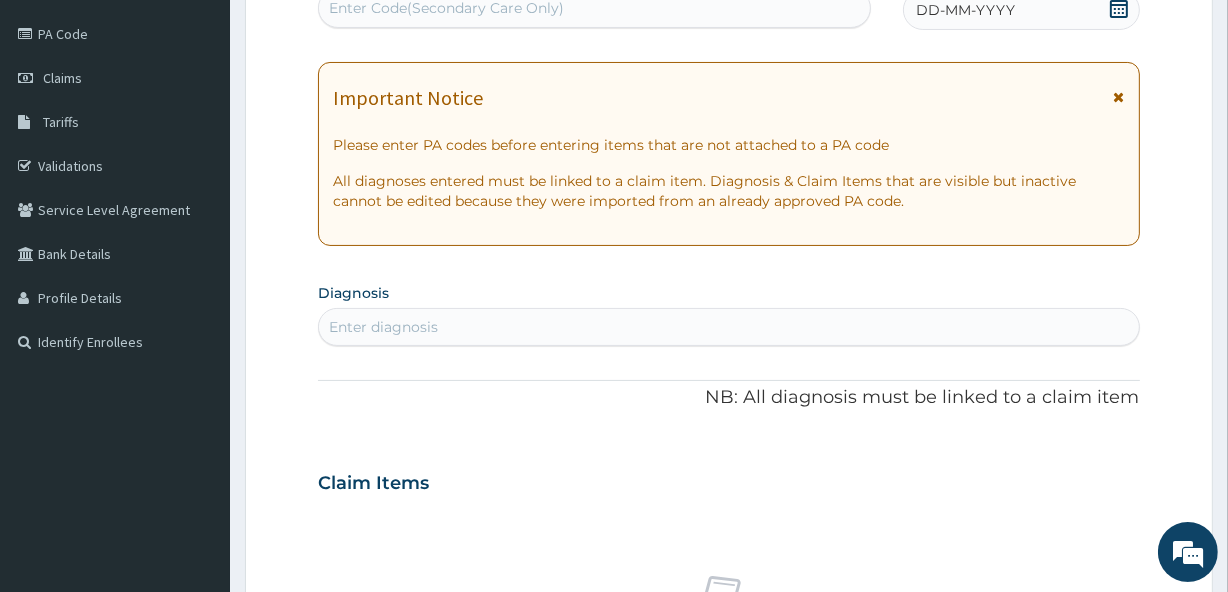 scroll, scrollTop: 226, scrollLeft: 0, axis: vertical 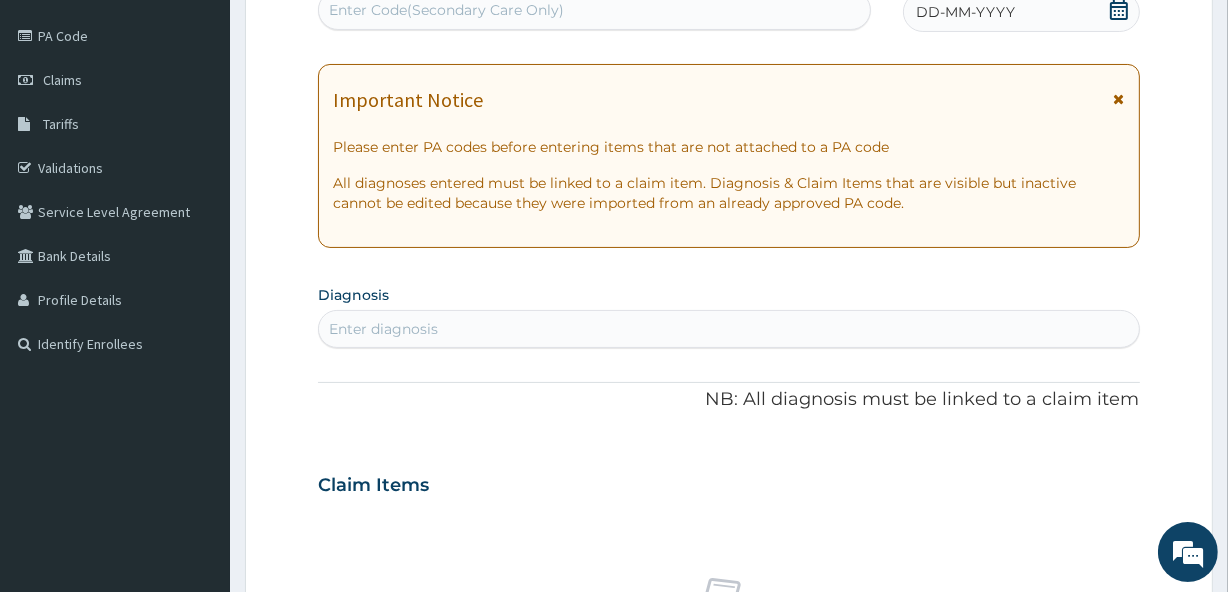 click on "Enter Code(Secondary Care Only)" at bounding box center (446, 10) 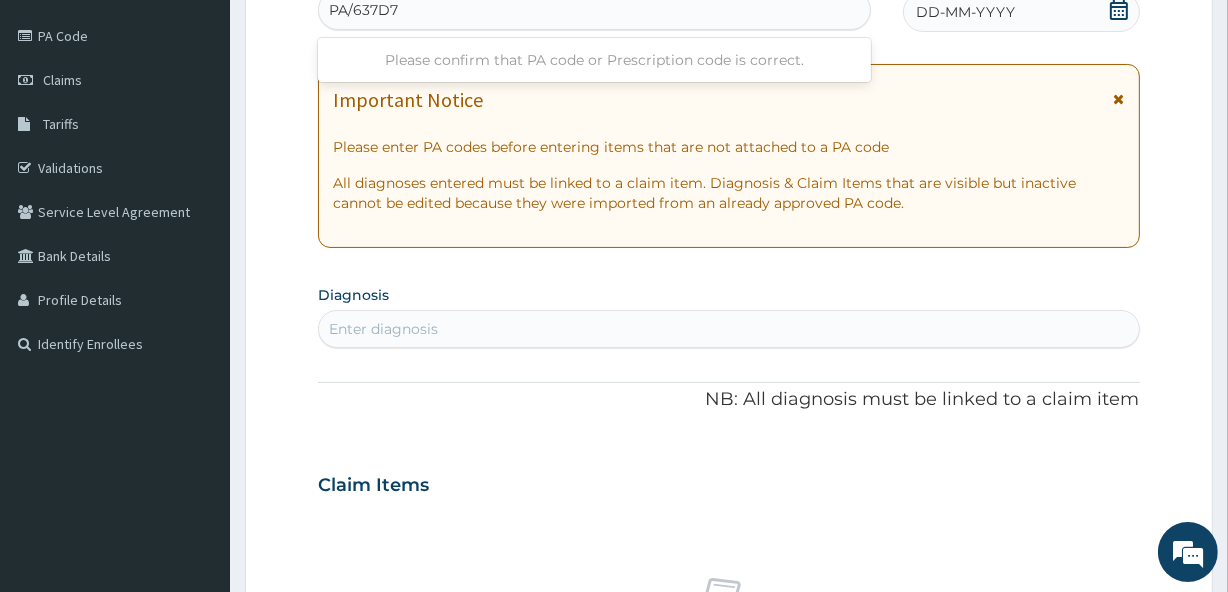 type on "PA/637D78" 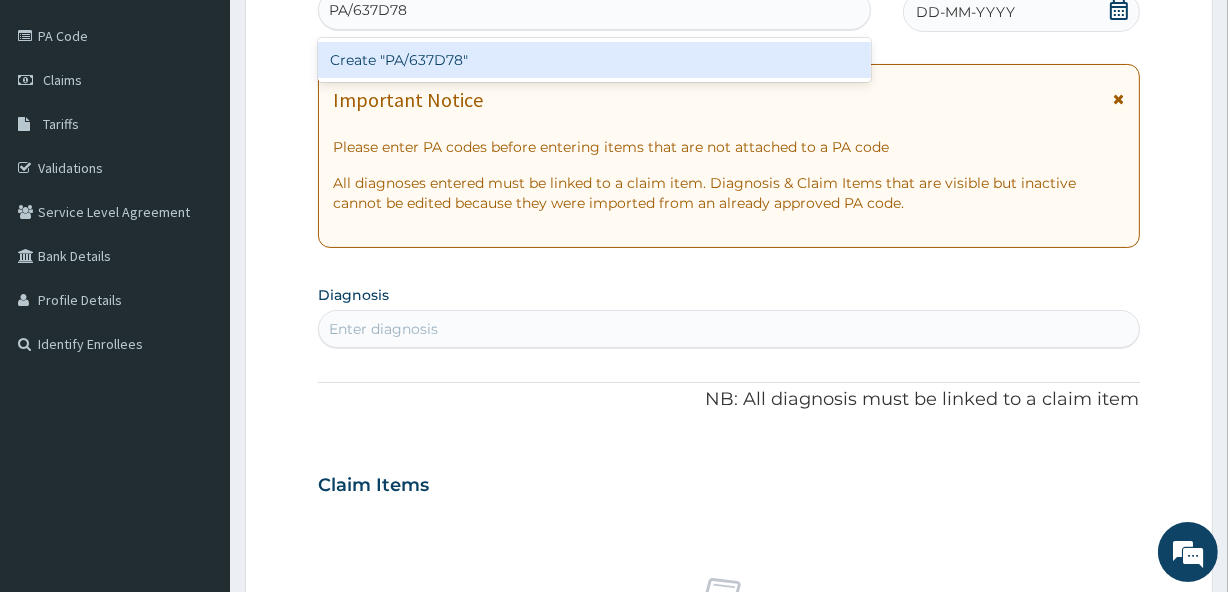 click on "Create "PA/637D78"" at bounding box center [594, 60] 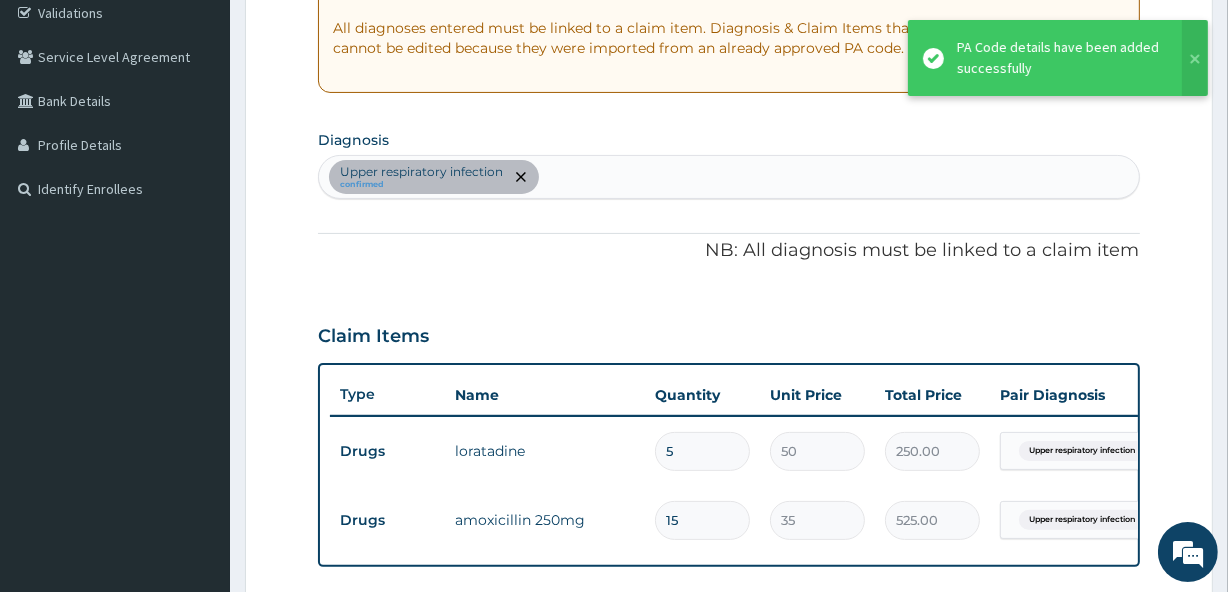 scroll, scrollTop: 379, scrollLeft: 0, axis: vertical 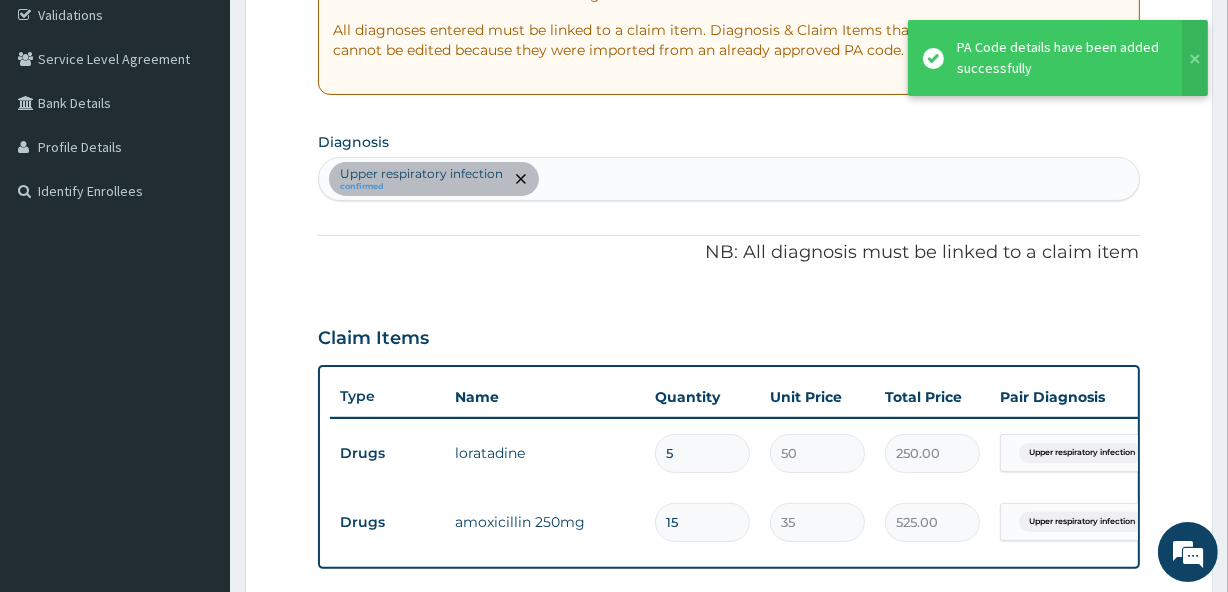 click on "Upper respiratory infection confirmed" at bounding box center [728, 179] 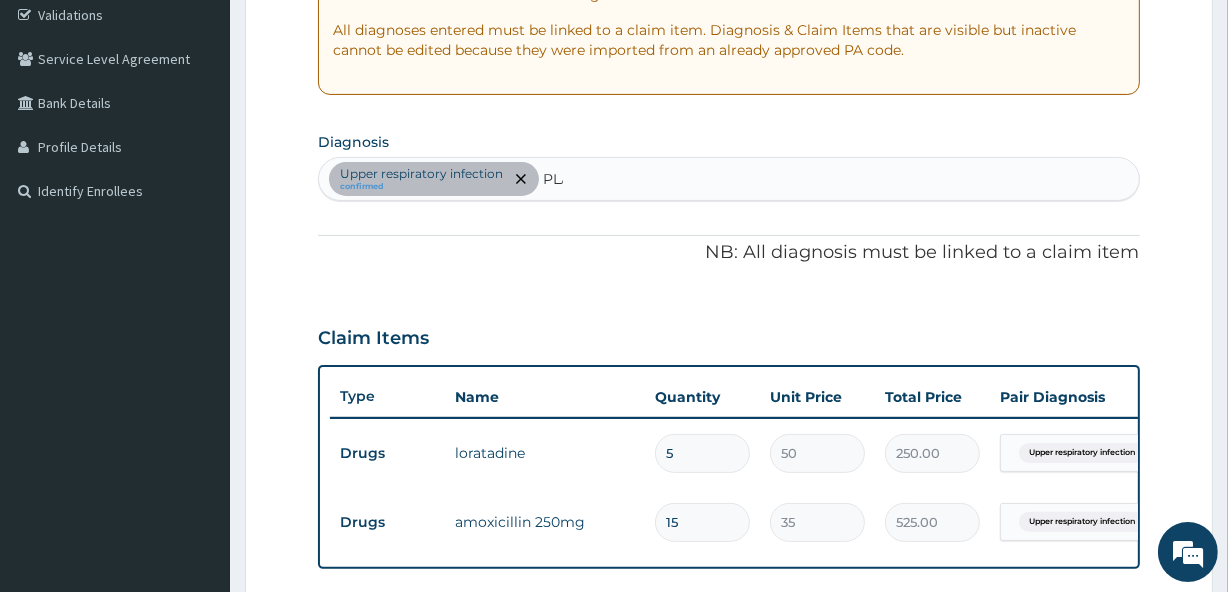 type on "PLAS" 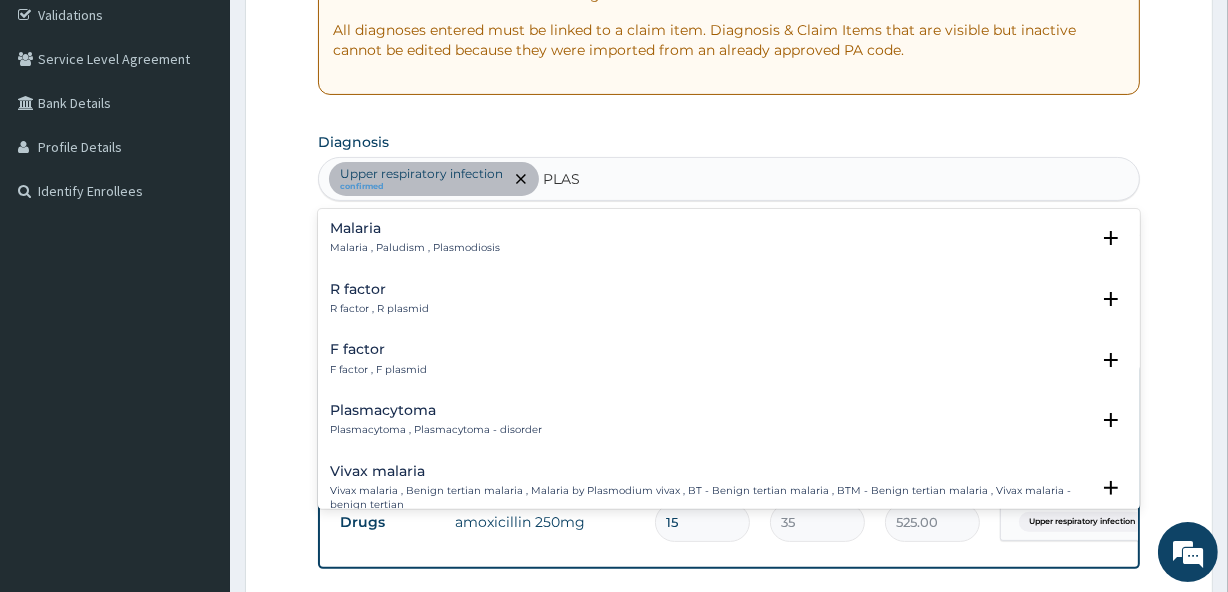 click on "Malaria , Paludism , Plasmodiosis" at bounding box center [415, 248] 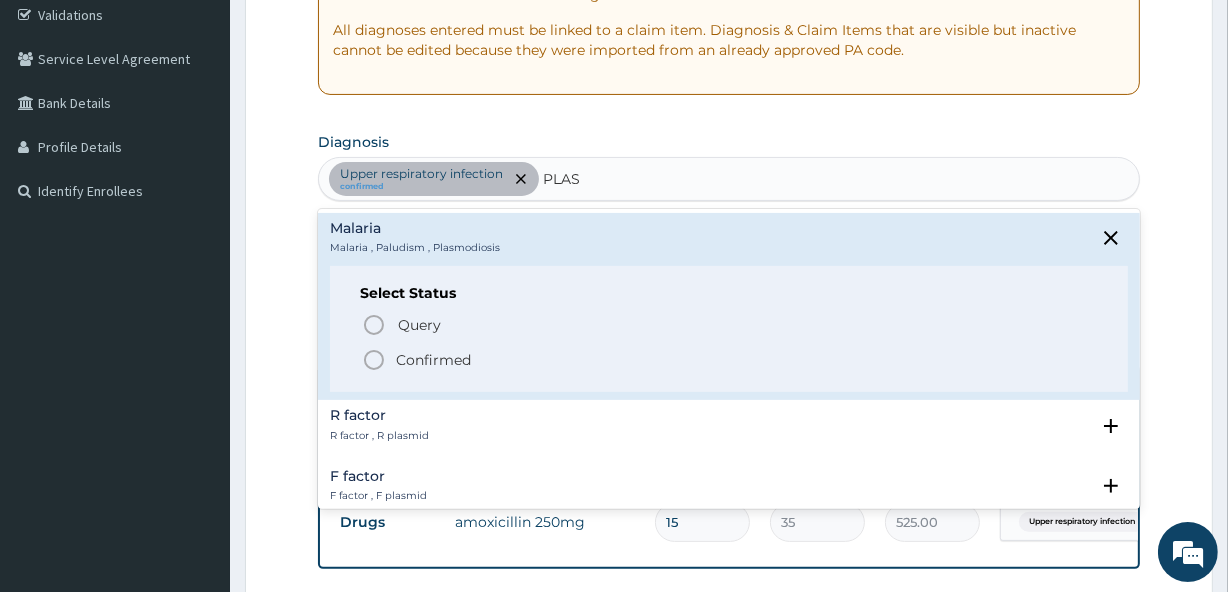 click on "Confirmed" at bounding box center (433, 360) 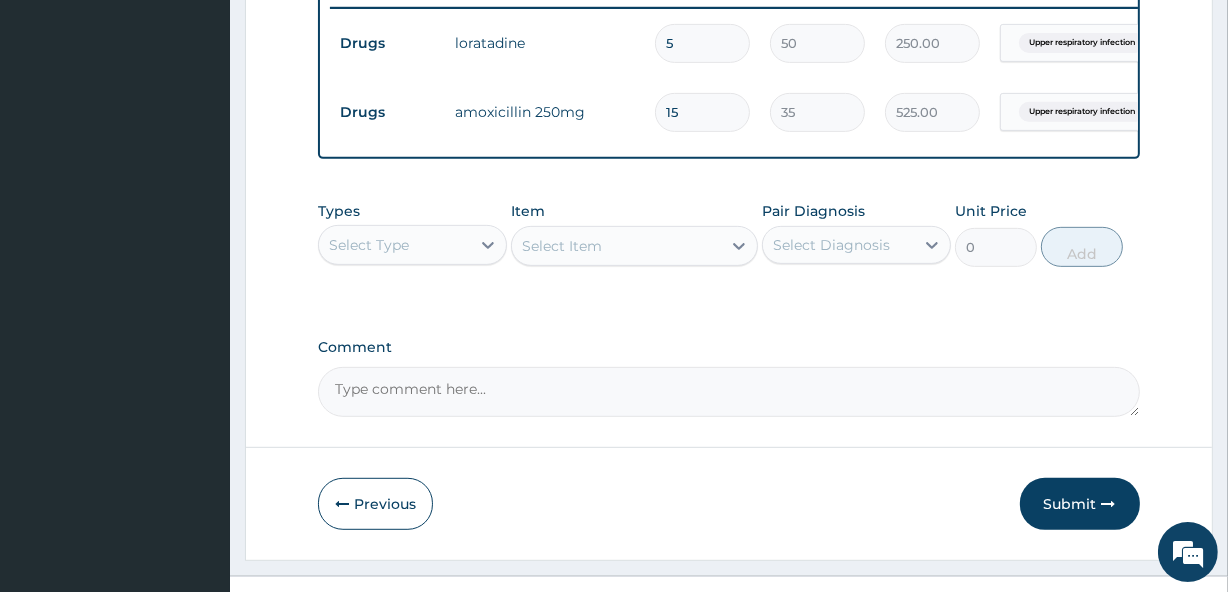 scroll, scrollTop: 837, scrollLeft: 0, axis: vertical 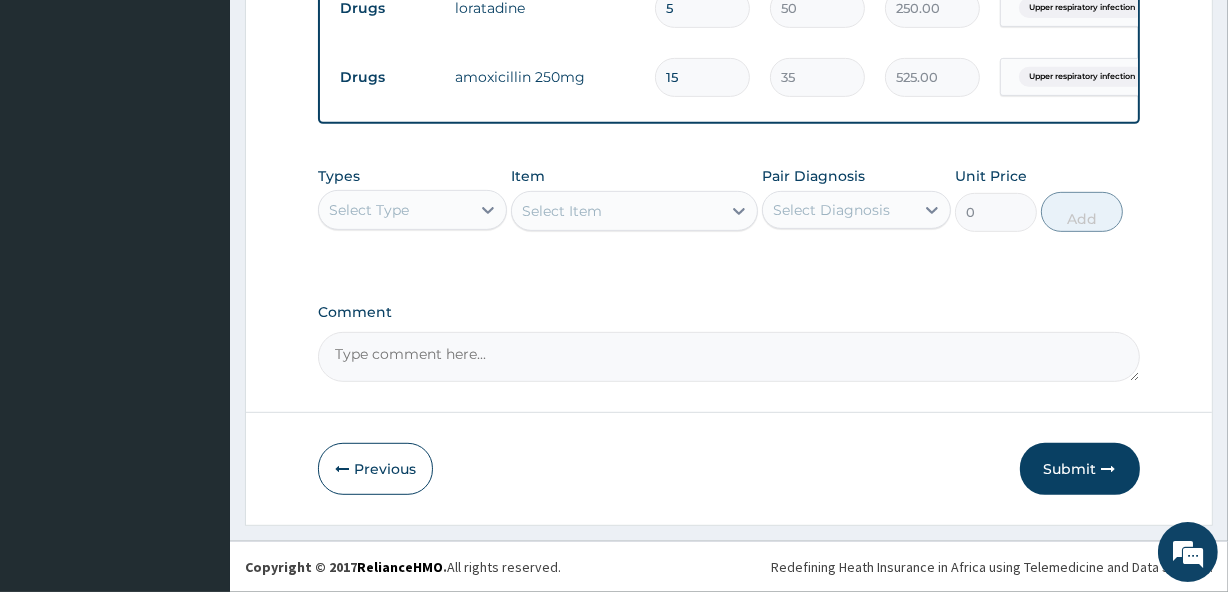 click on "Select Type" at bounding box center [394, 210] 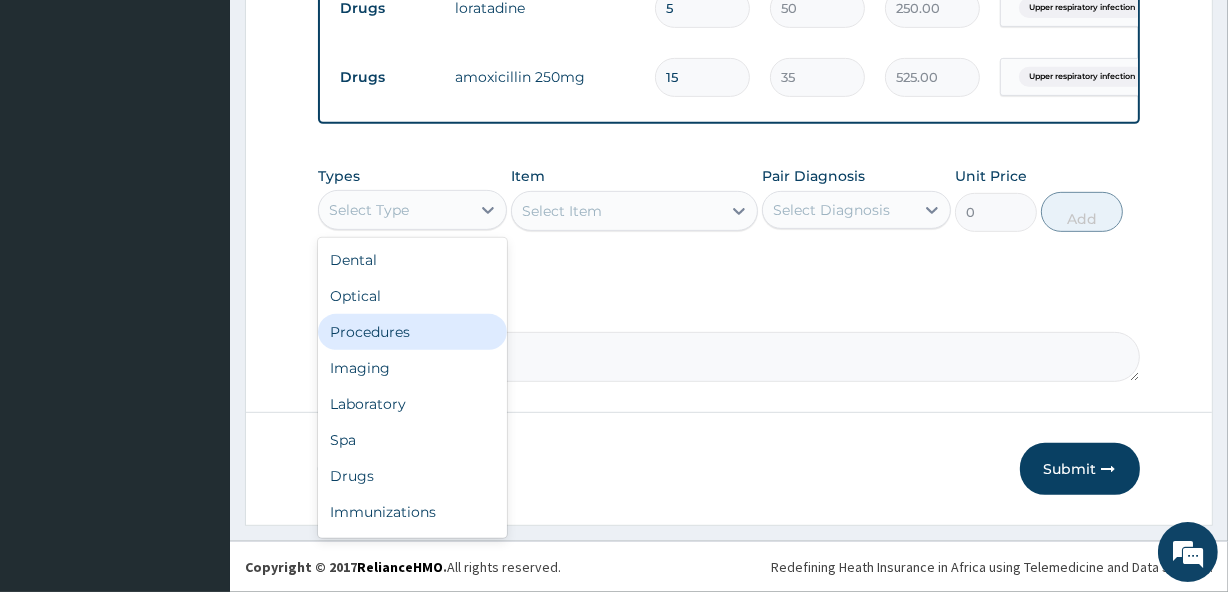 click on "Procedures" at bounding box center [412, 332] 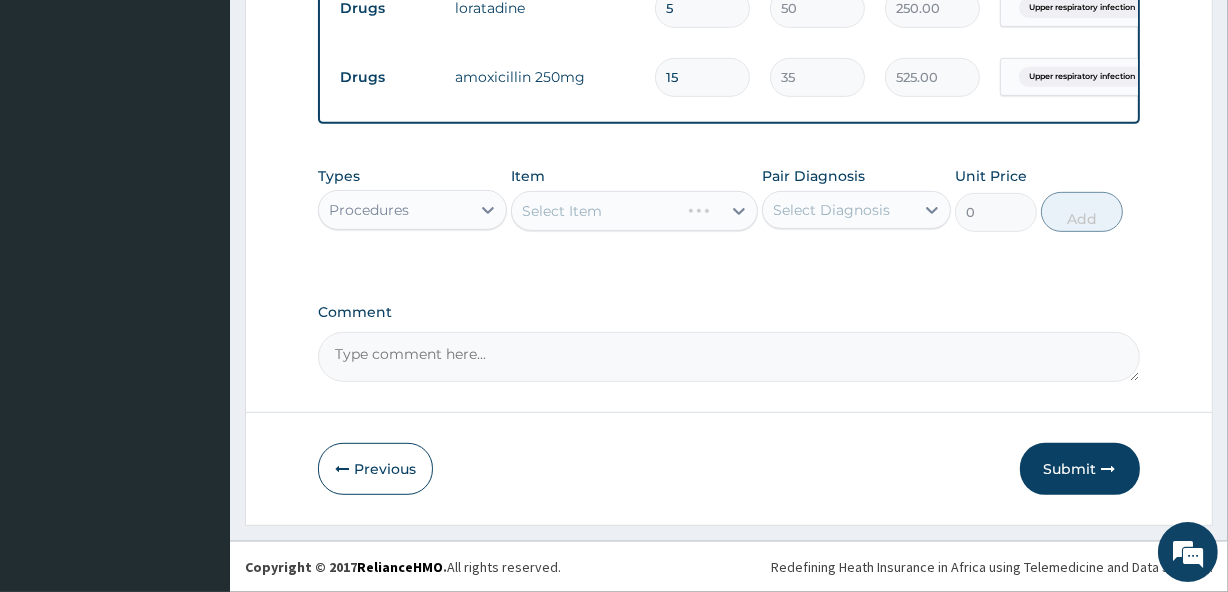 click on "Select Item" at bounding box center [634, 211] 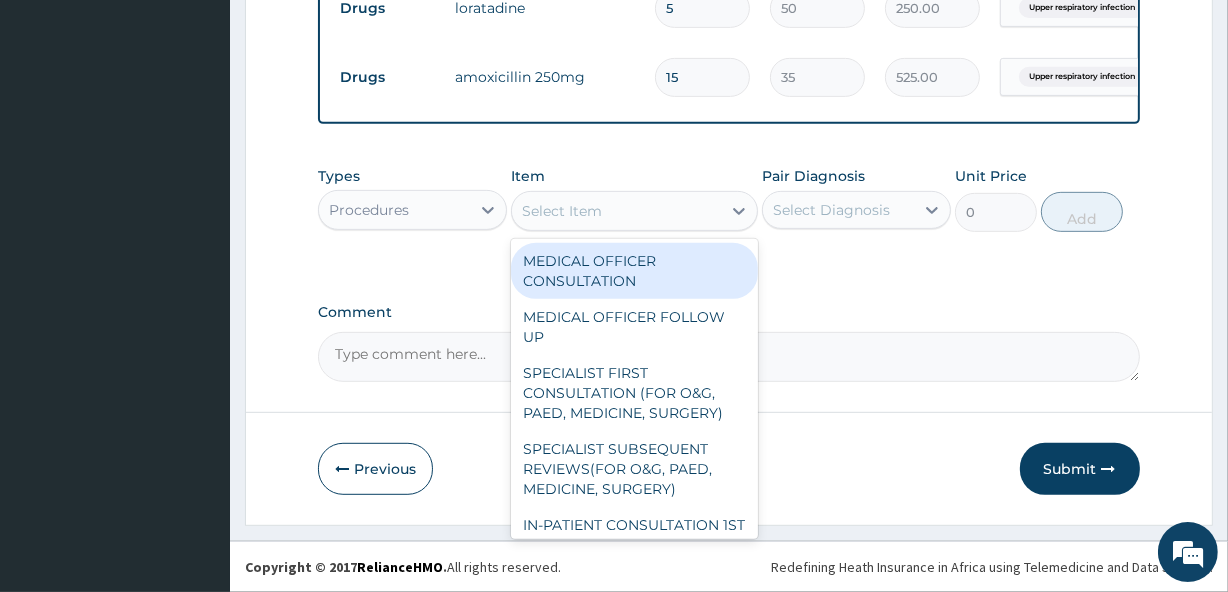 click on "Select Item" at bounding box center [616, 211] 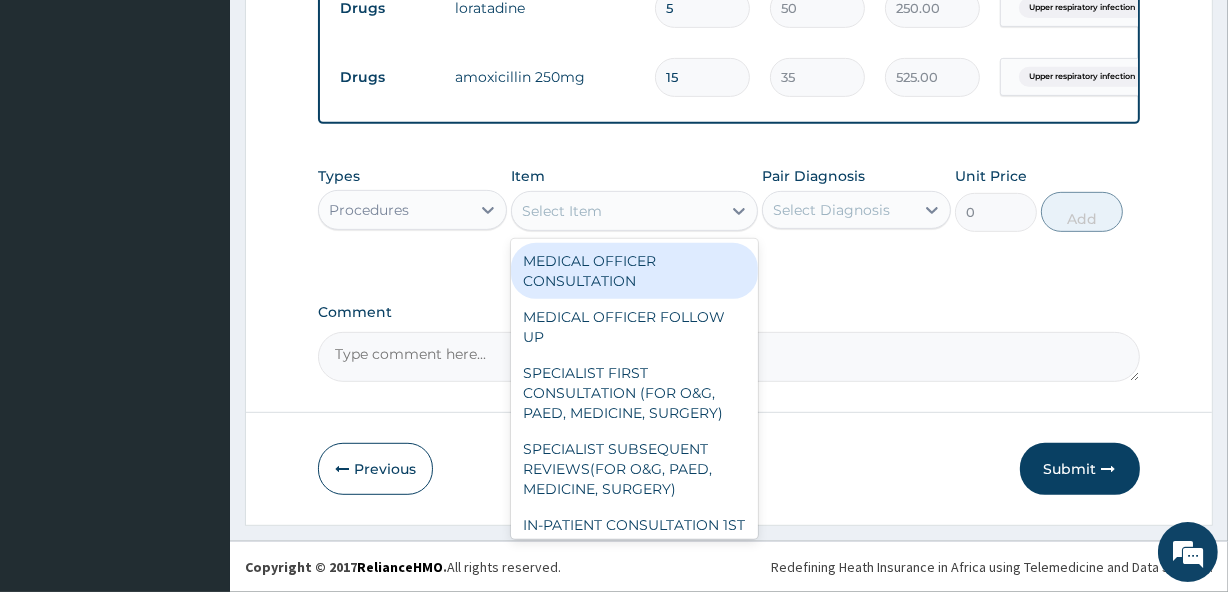 click on "MEDICAL OFFICER CONSULTATION" at bounding box center (634, 271) 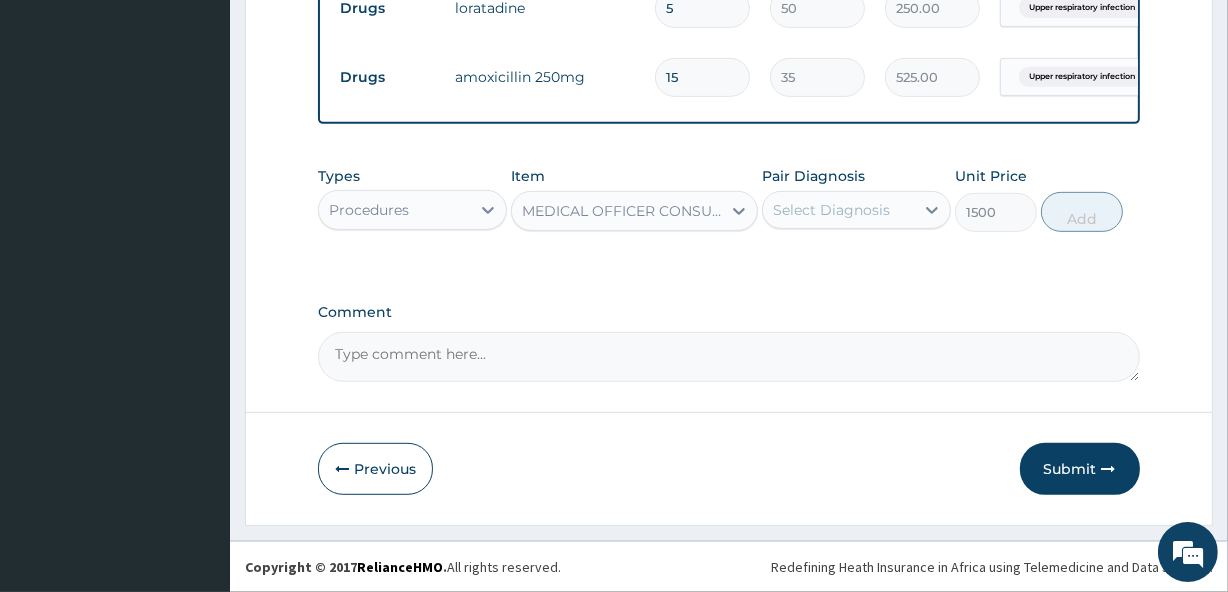 click on "Select Diagnosis" at bounding box center [838, 210] 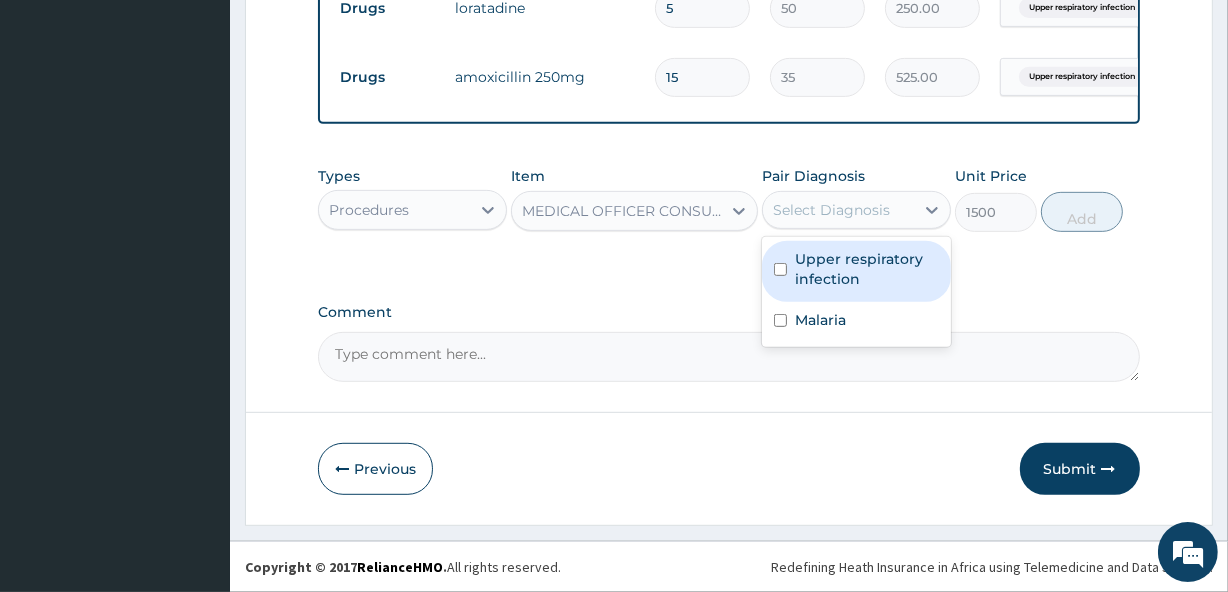 click on "Upper respiratory infection" at bounding box center (856, 271) 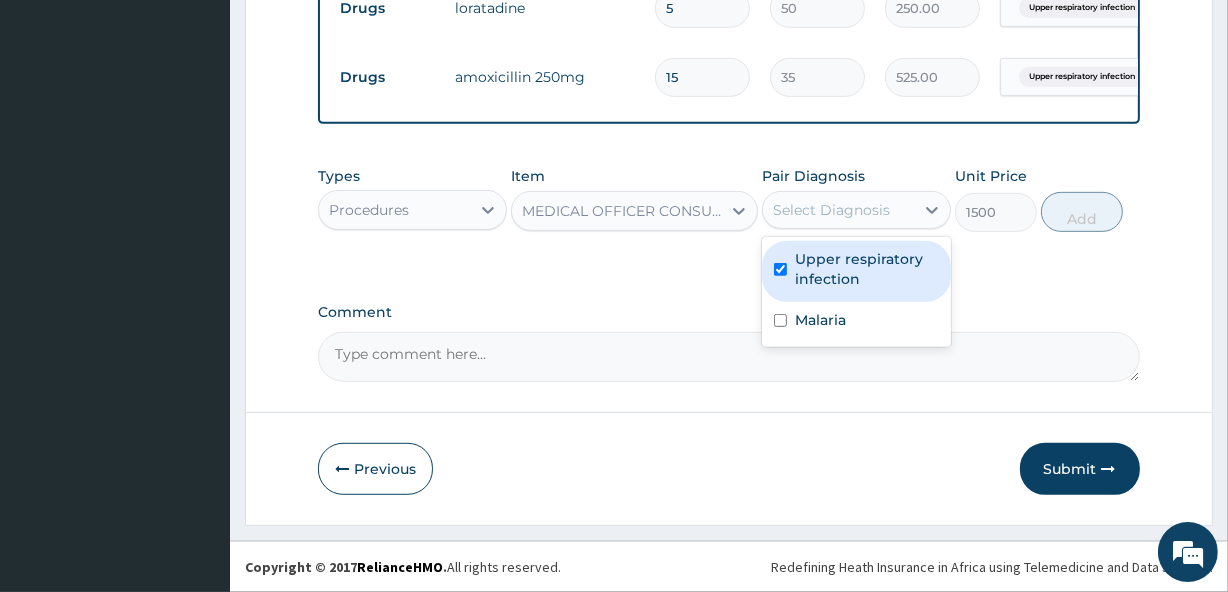 checkbox on "true" 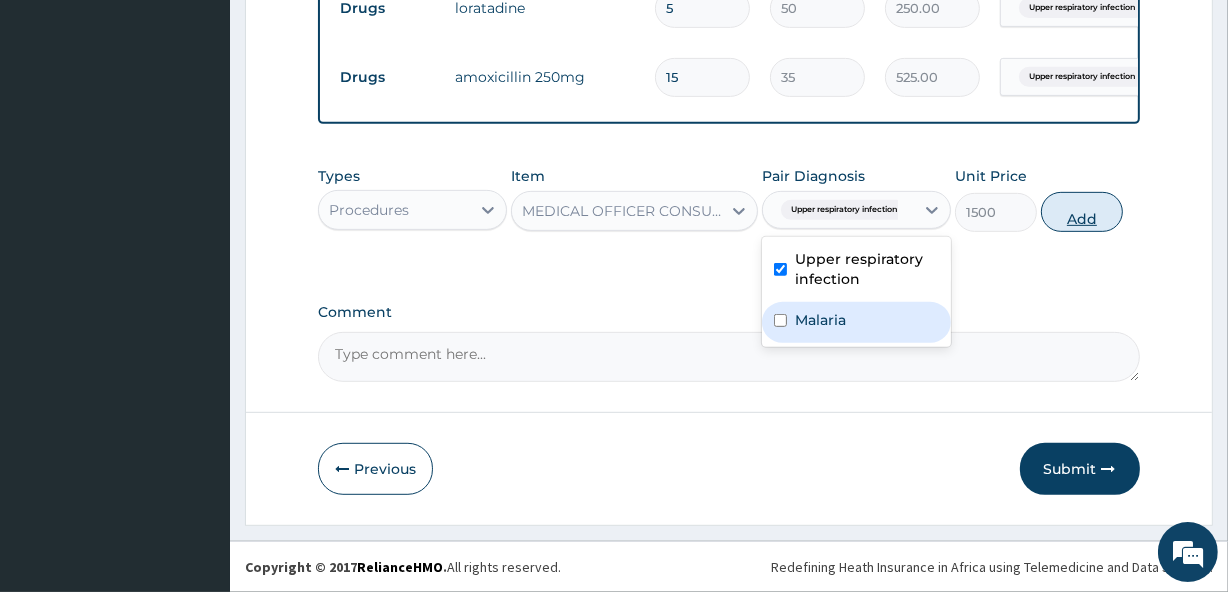 drag, startPoint x: 874, startPoint y: 307, endPoint x: 1098, endPoint y: 219, distance: 240.66574 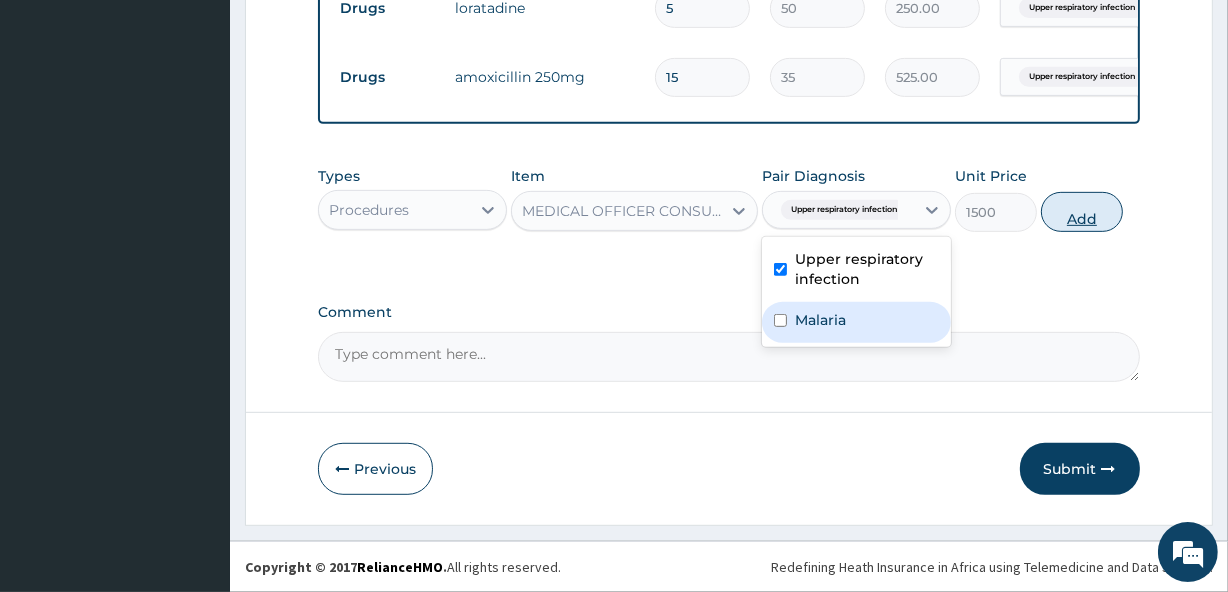 click on "Types Procedures Item MEDICAL OFFICER CONSULTATION Pair Diagnosis option Upper respiratory infection, selected. option Malaria focused, 2 of 2. 2 results available. Use Up and Down to choose options, press Enter to select the currently focused option, press Escape to exit the menu, press Tab to select the option and exit the menu. Upper respiratory infection Upper respiratory infection Malaria Unit Price 1500 Add" at bounding box center [728, 199] 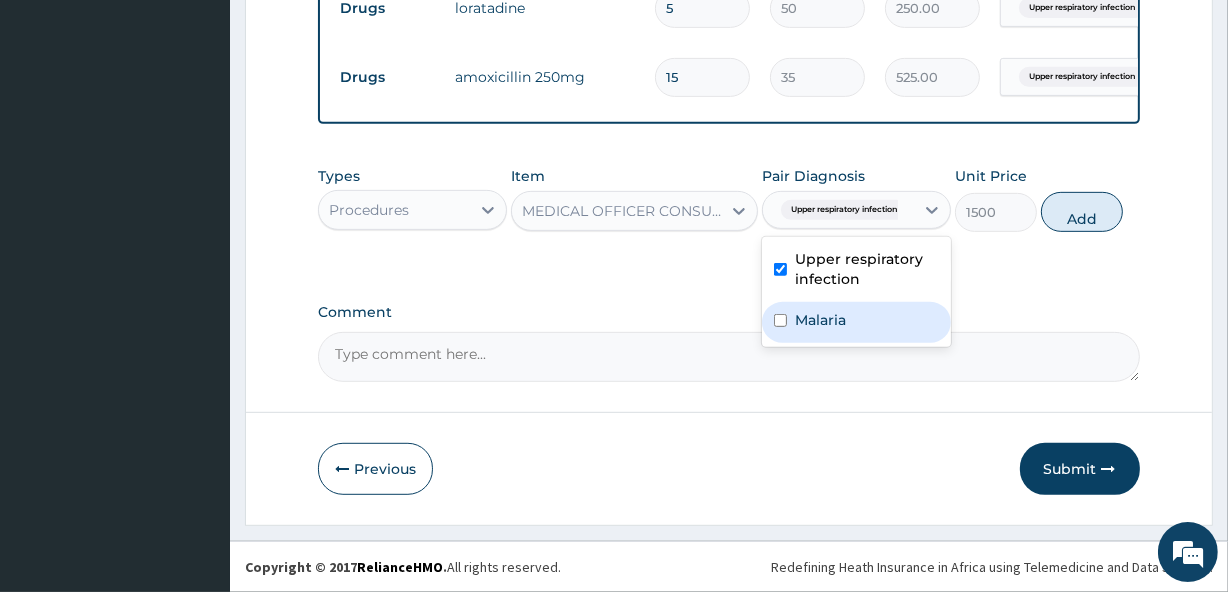 click on "Malaria" at bounding box center (856, 322) 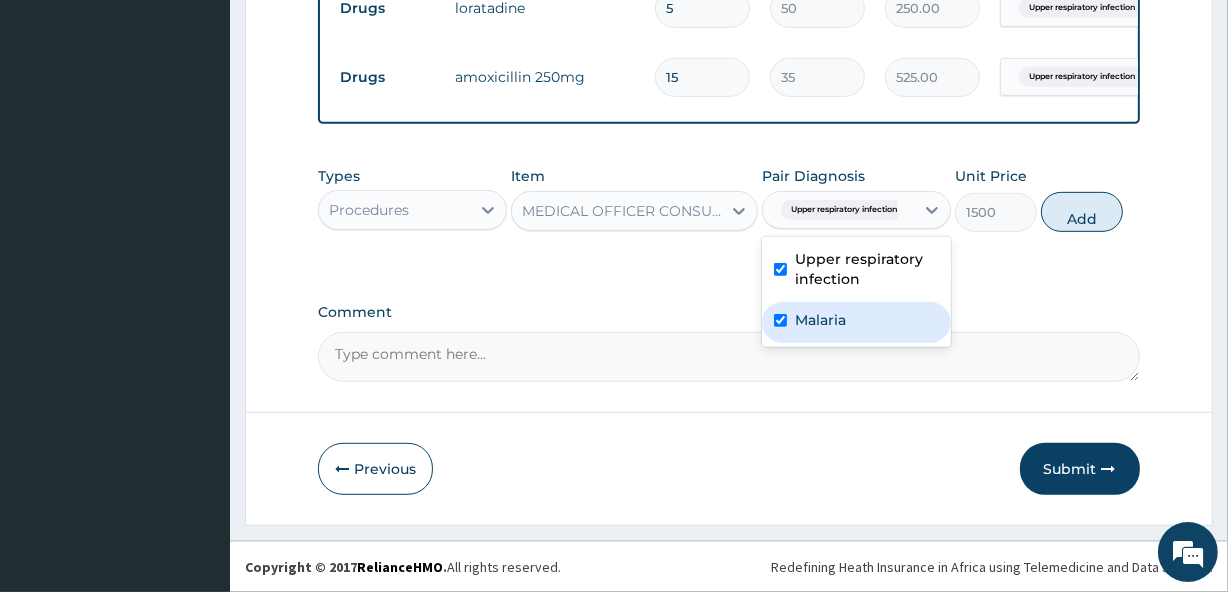 checkbox on "true" 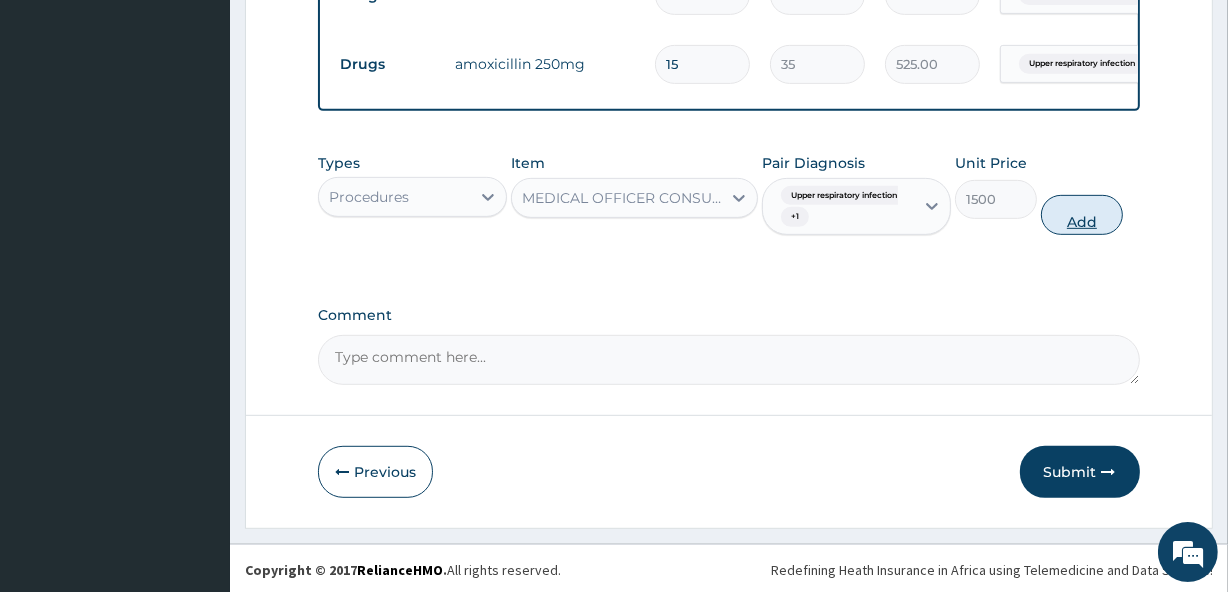 click on "Add" at bounding box center [1082, 215] 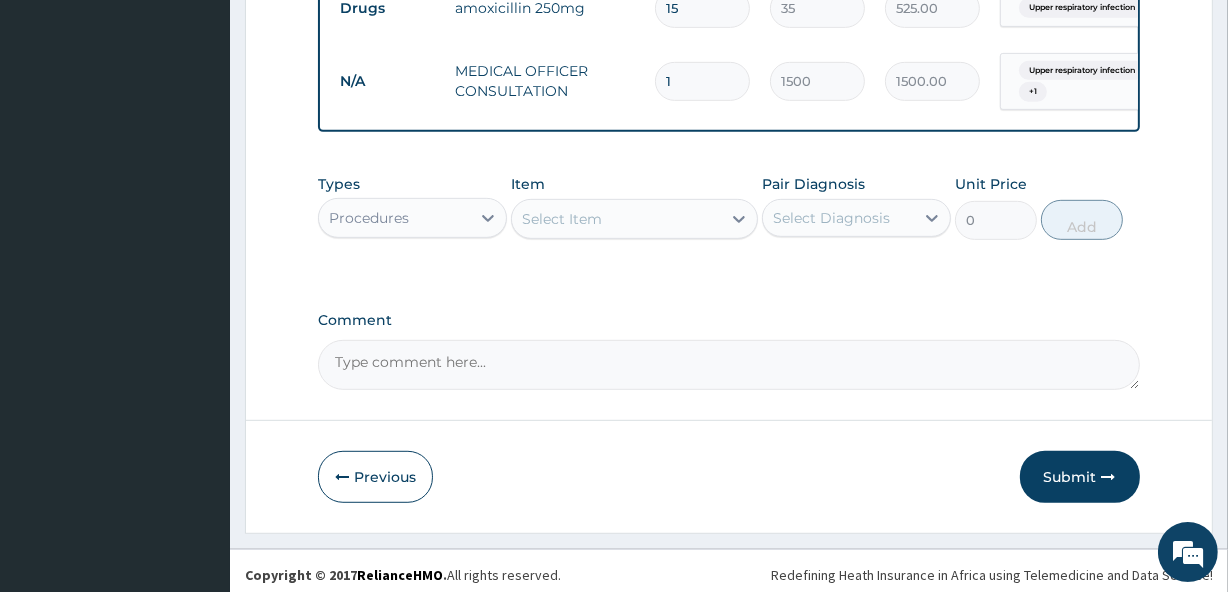 scroll, scrollTop: 914, scrollLeft: 0, axis: vertical 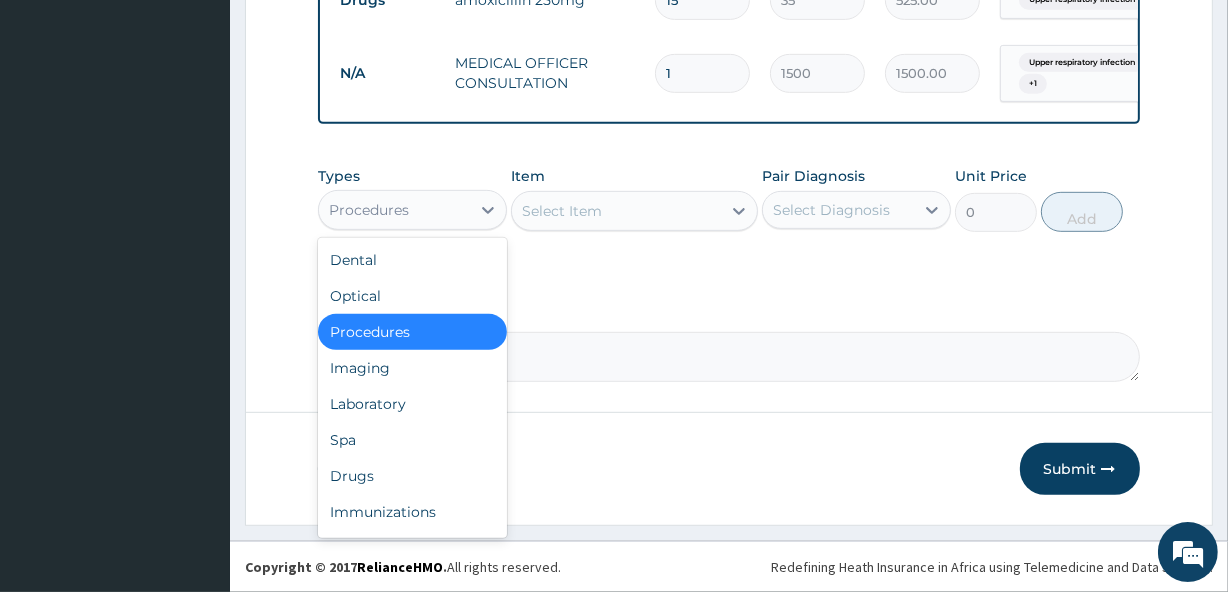 click on "Procedures" at bounding box center [394, 210] 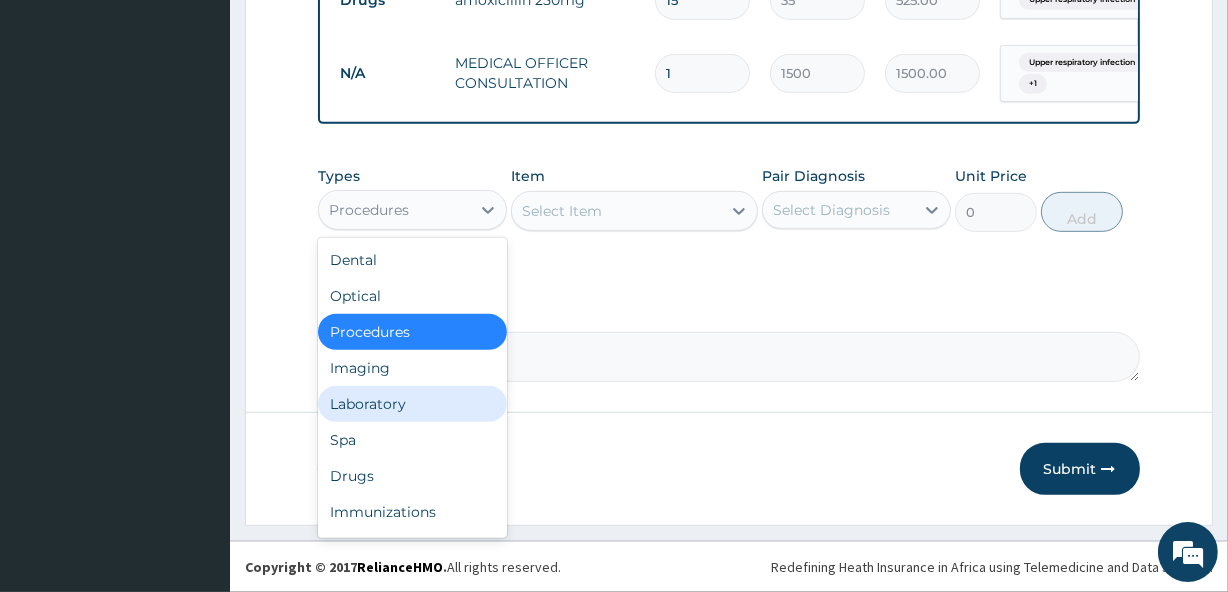 click on "Laboratory" at bounding box center (412, 404) 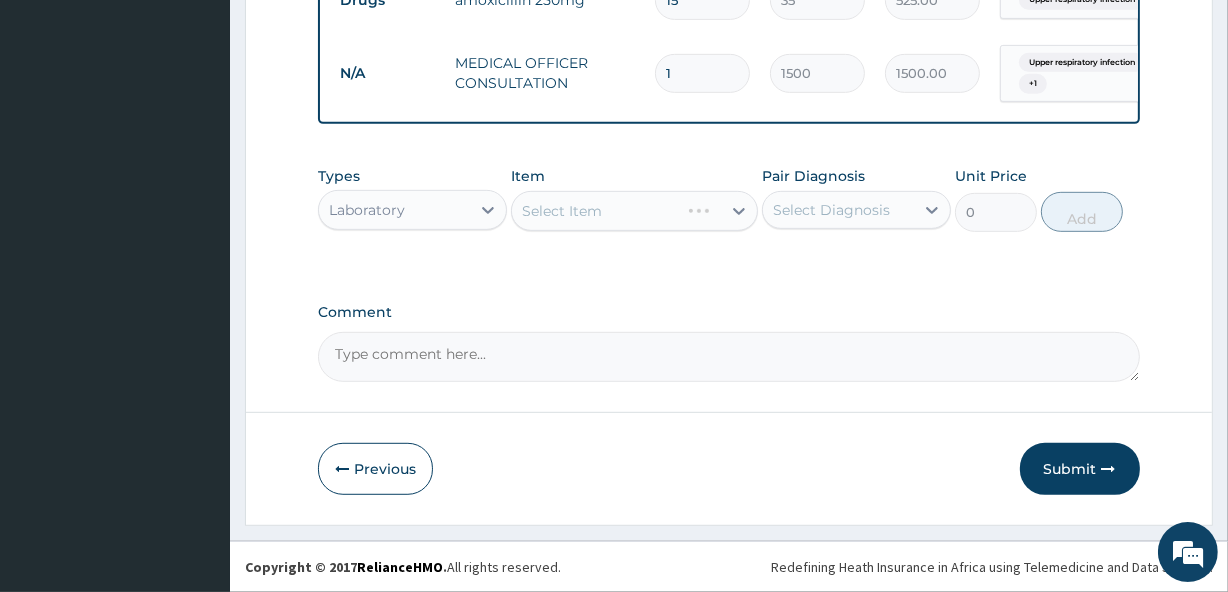 click on "Select Item" at bounding box center (634, 211) 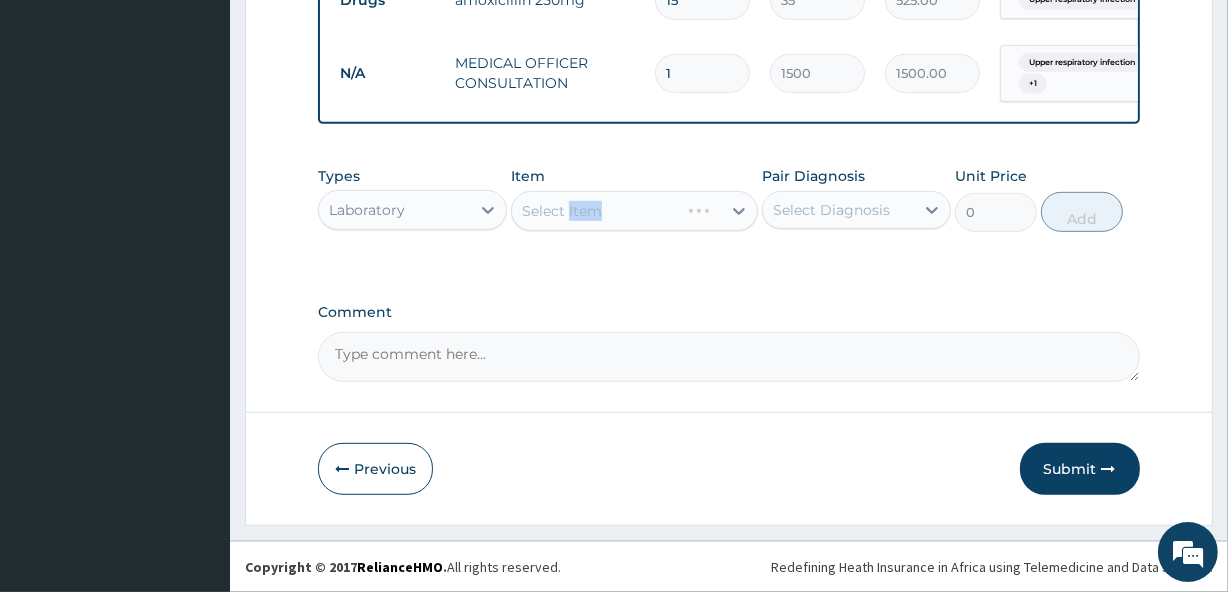 click on "Select Item" at bounding box center [634, 211] 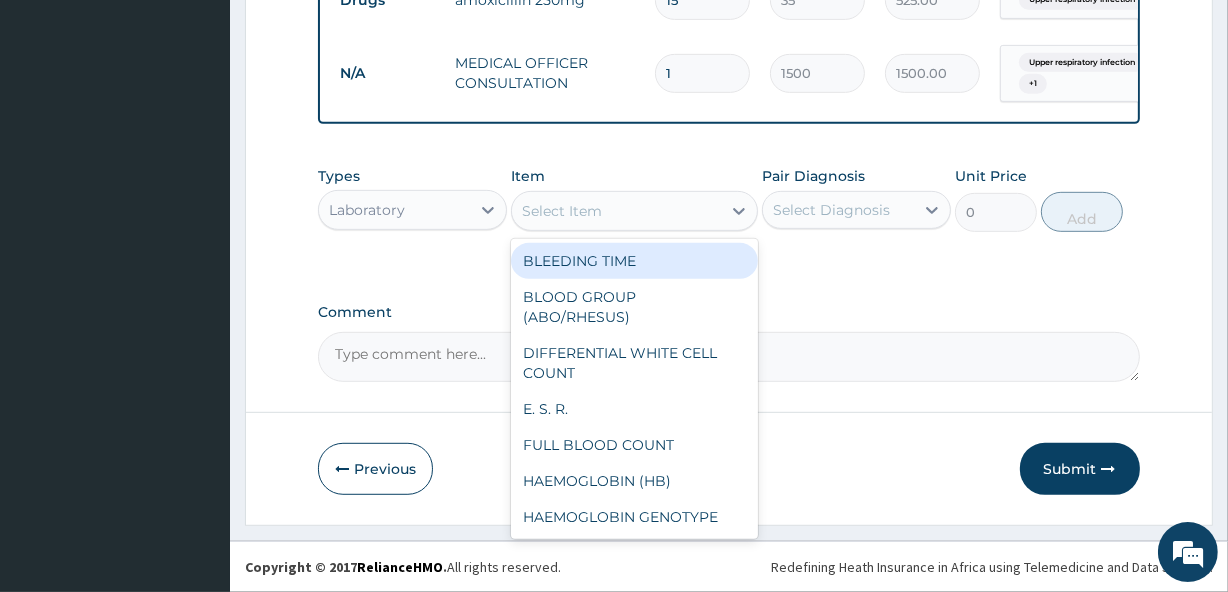 click on "Select Item" at bounding box center (616, 211) 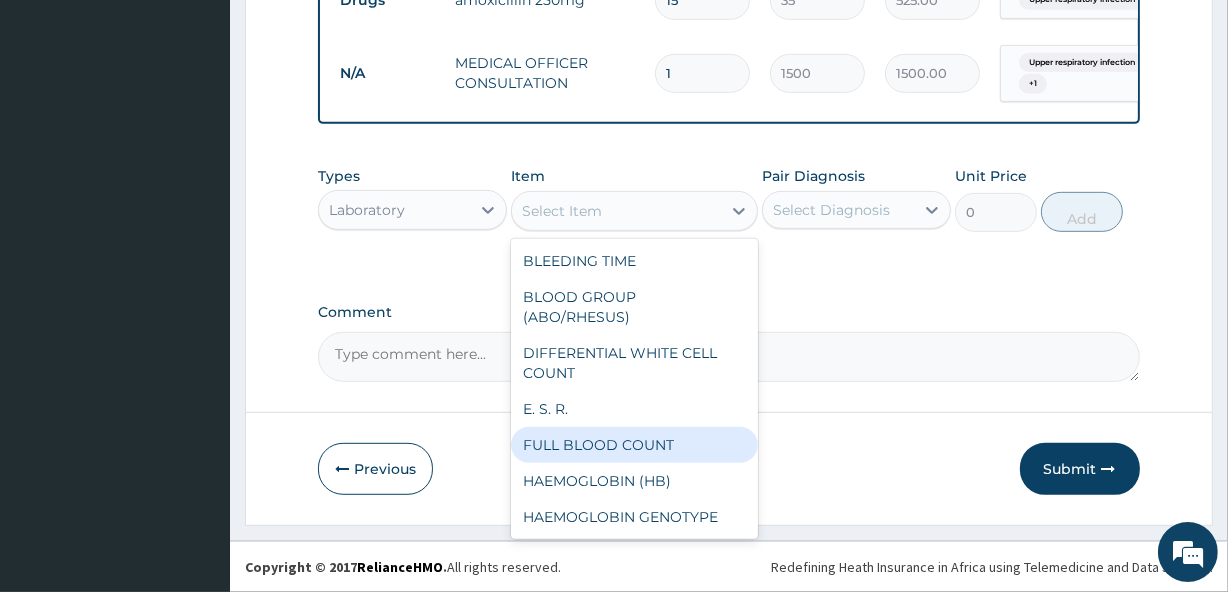 click on "FULL BLOOD COUNT" at bounding box center (634, 445) 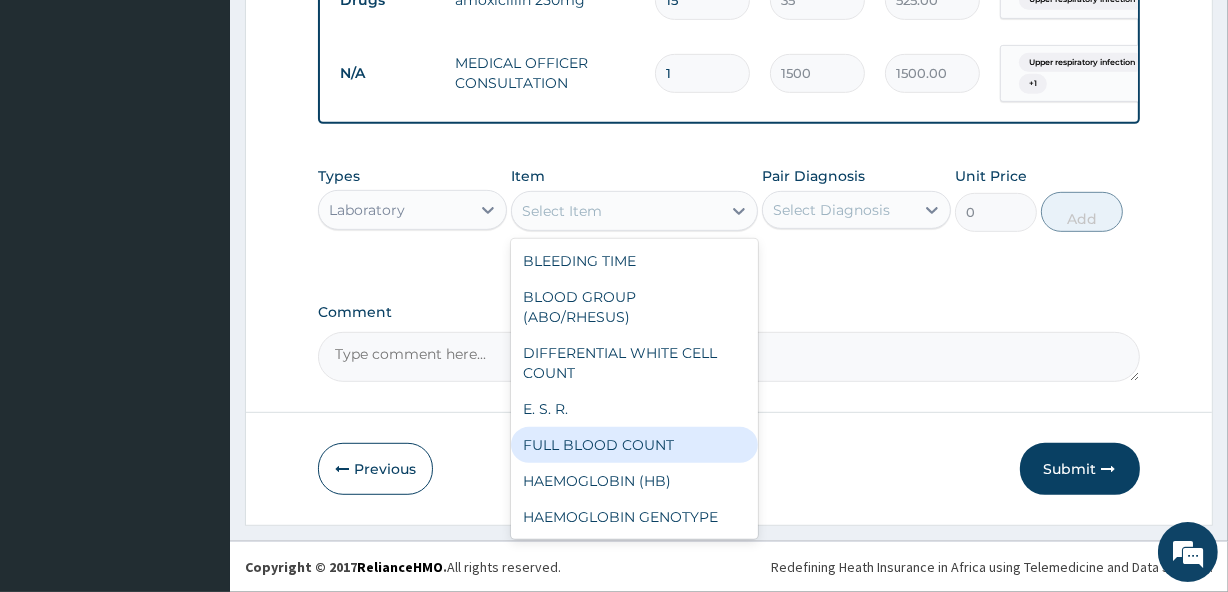 type on "3000" 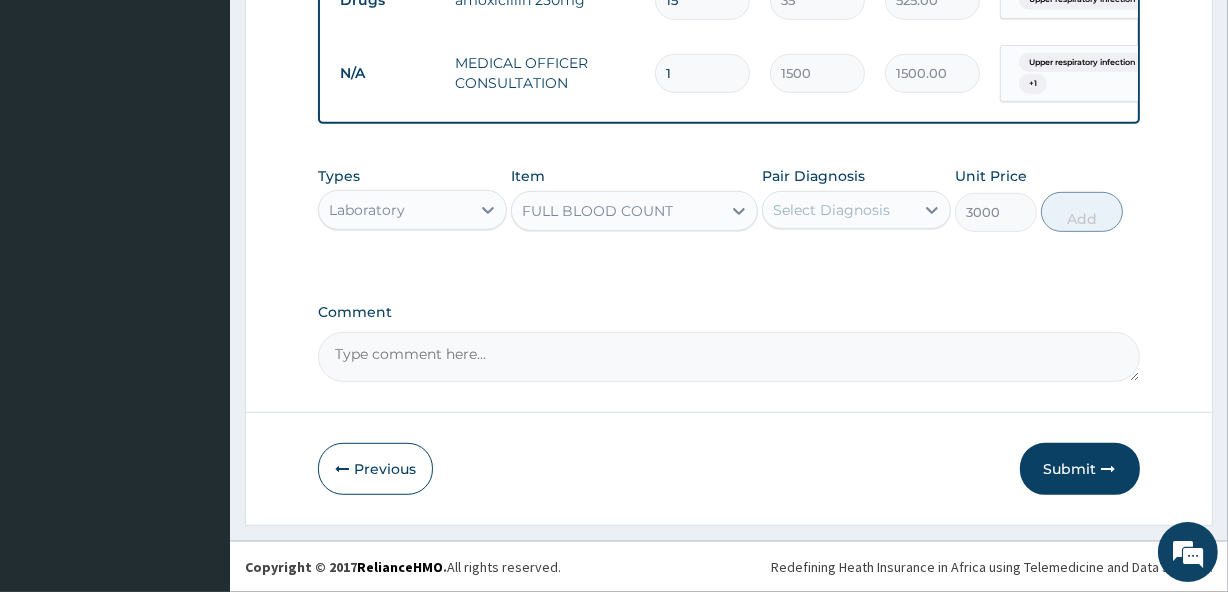 click on "Select Diagnosis" at bounding box center [838, 210] 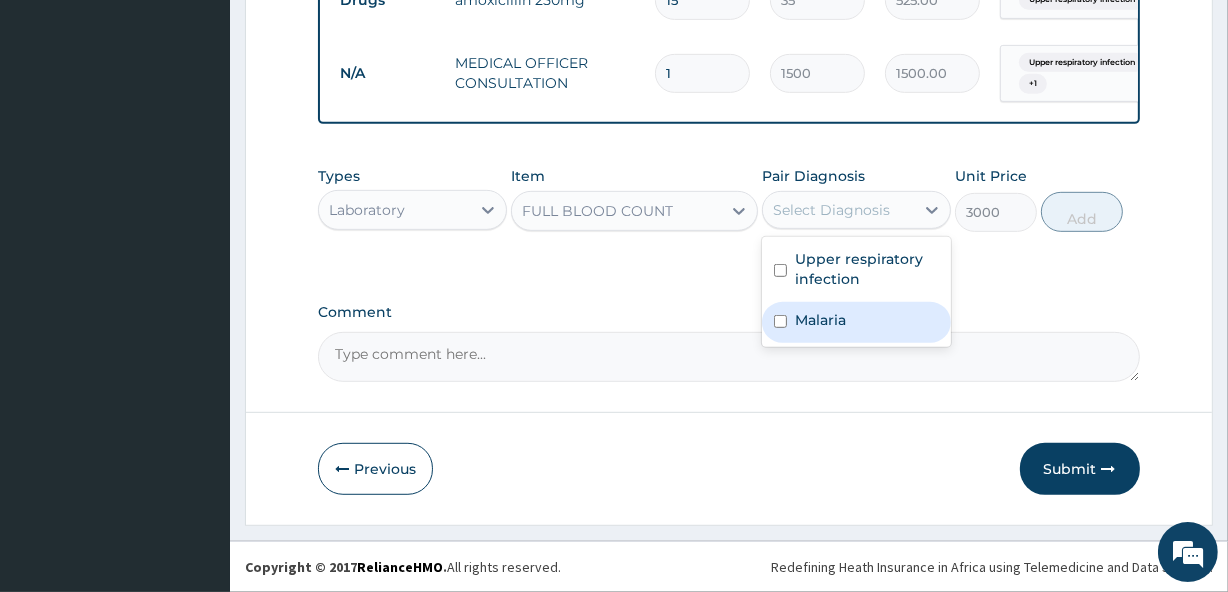 click on "Malaria" at bounding box center (856, 322) 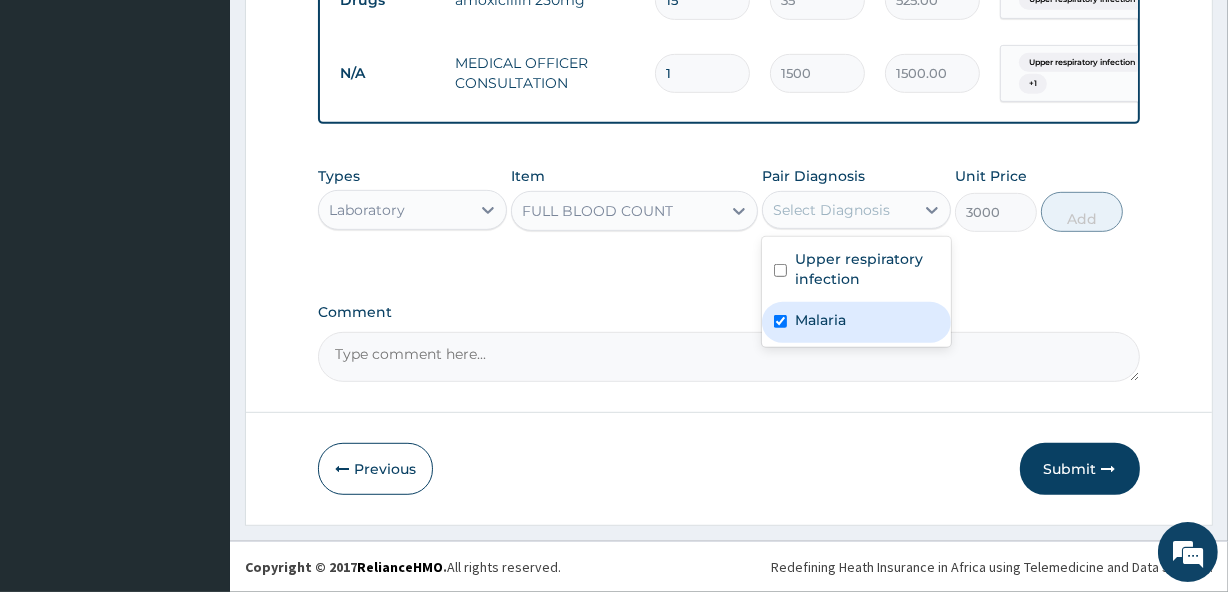 checkbox on "true" 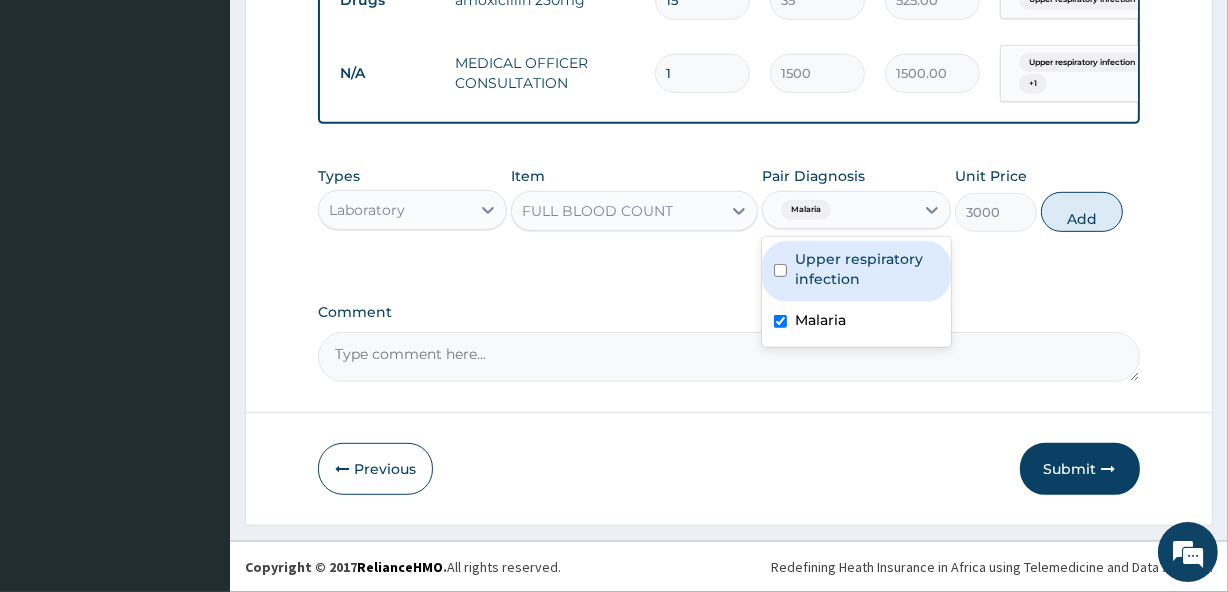 click on "Upper respiratory infection" at bounding box center [867, 269] 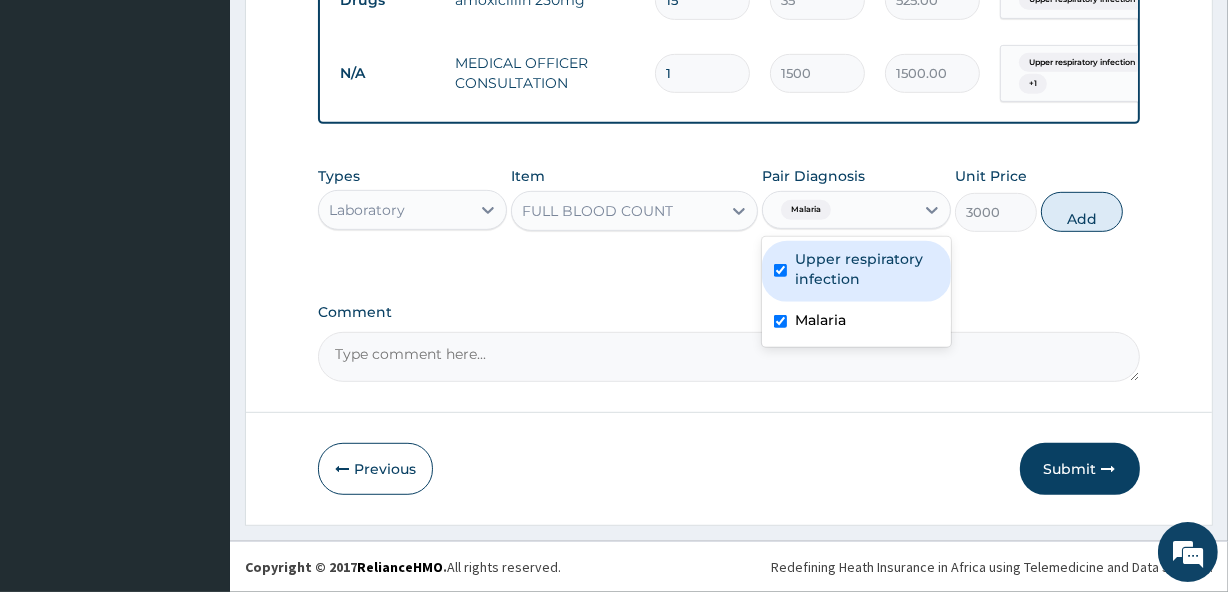 checkbox on "true" 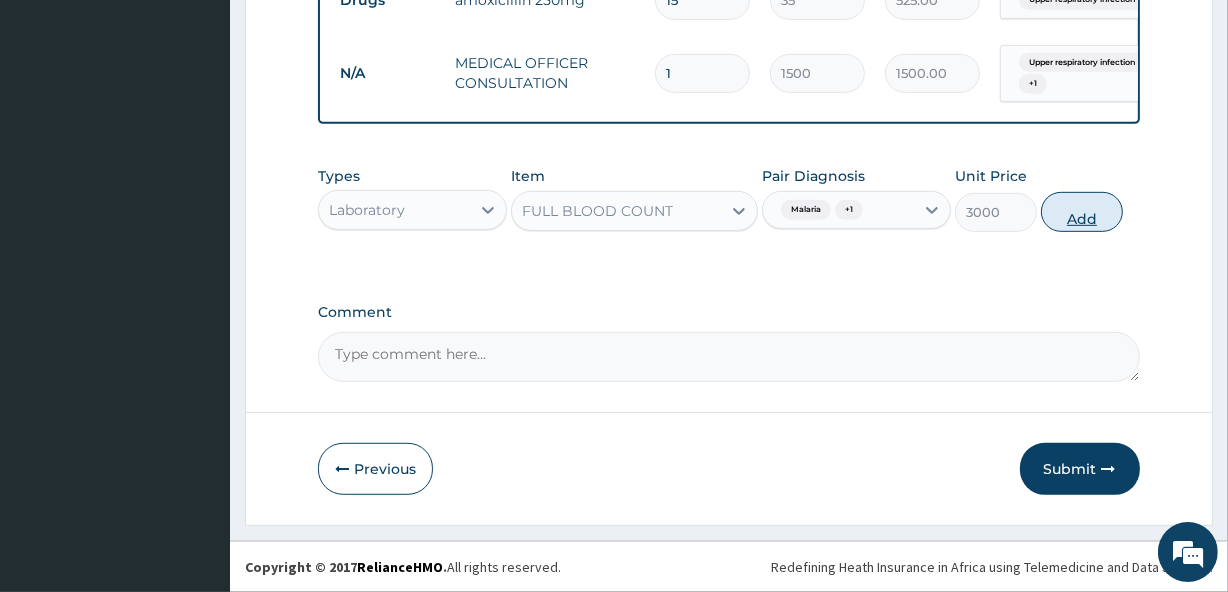 click on "Add" at bounding box center [1082, 212] 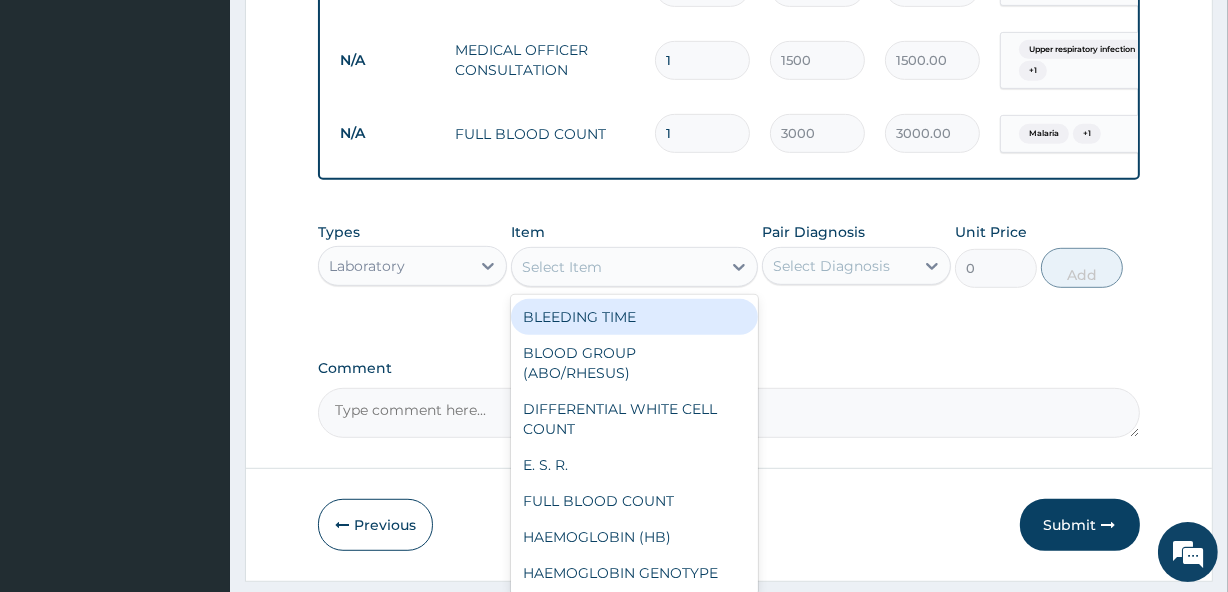 click on "Select Item" at bounding box center [616, 267] 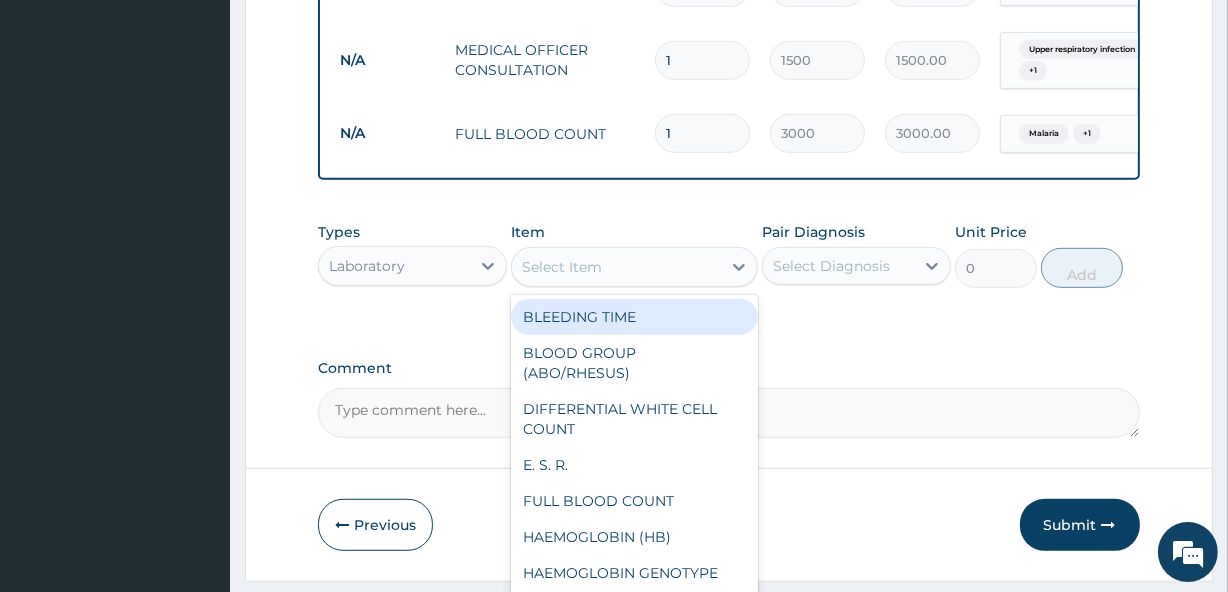 type on "N" 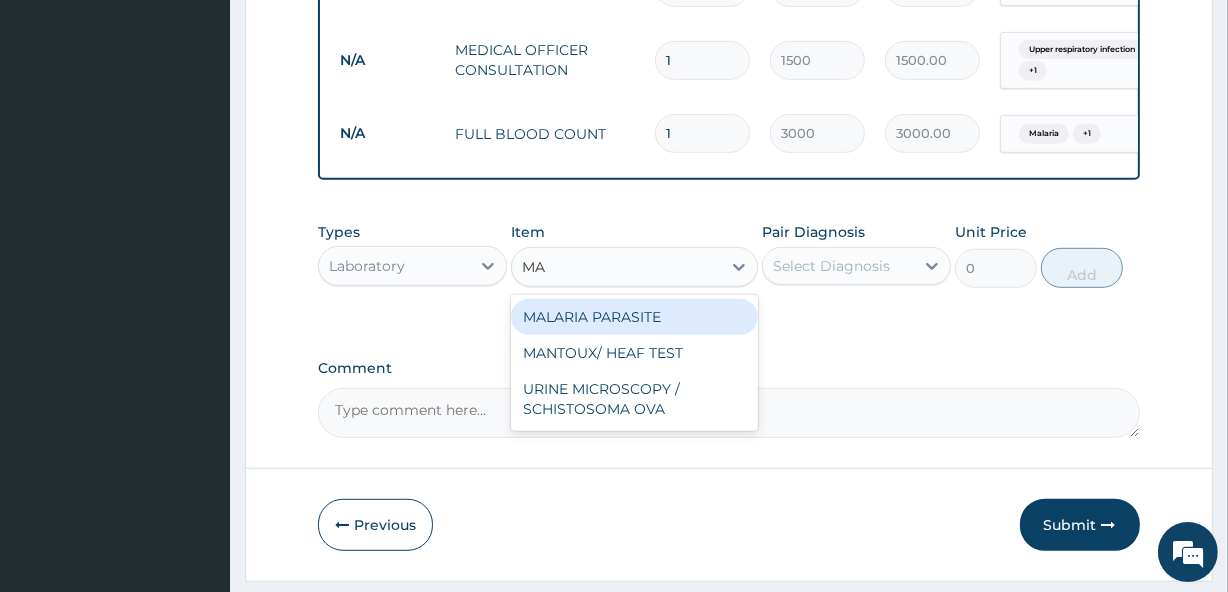 type on "MAL" 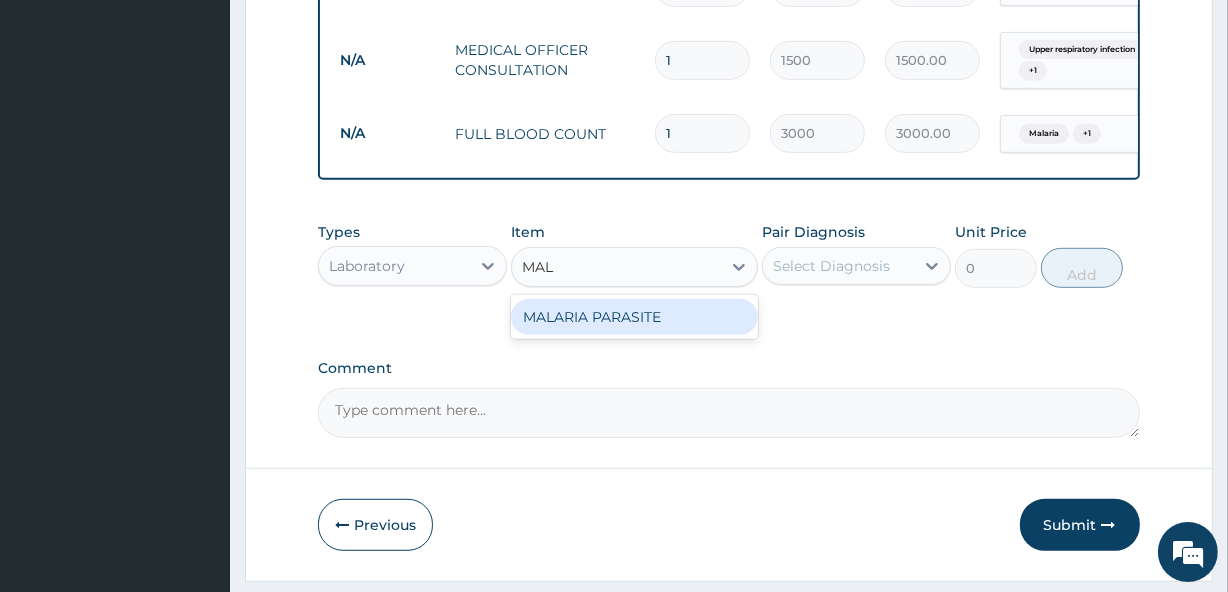 click on "MALARIA PARASITE" at bounding box center (634, 317) 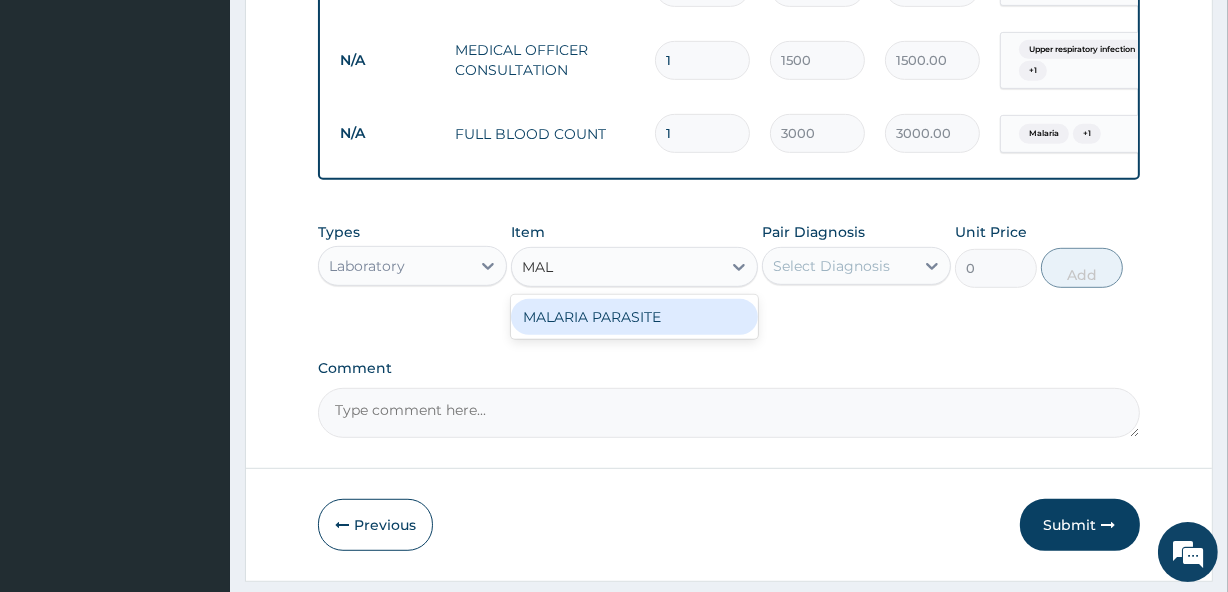 type 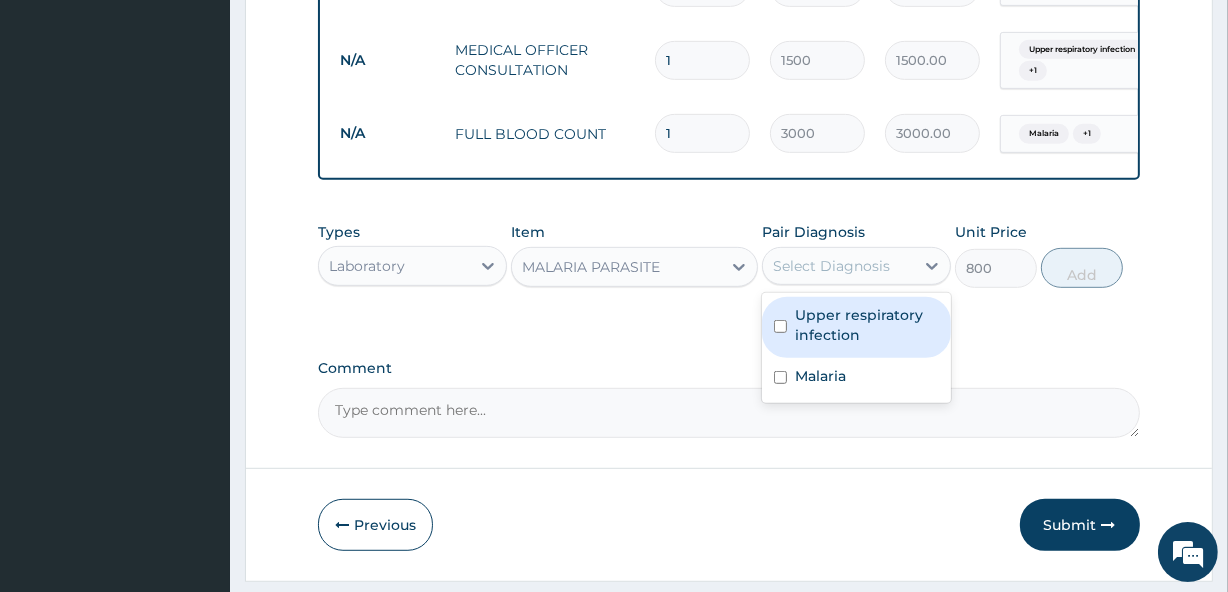 click on "Select Diagnosis" at bounding box center [831, 266] 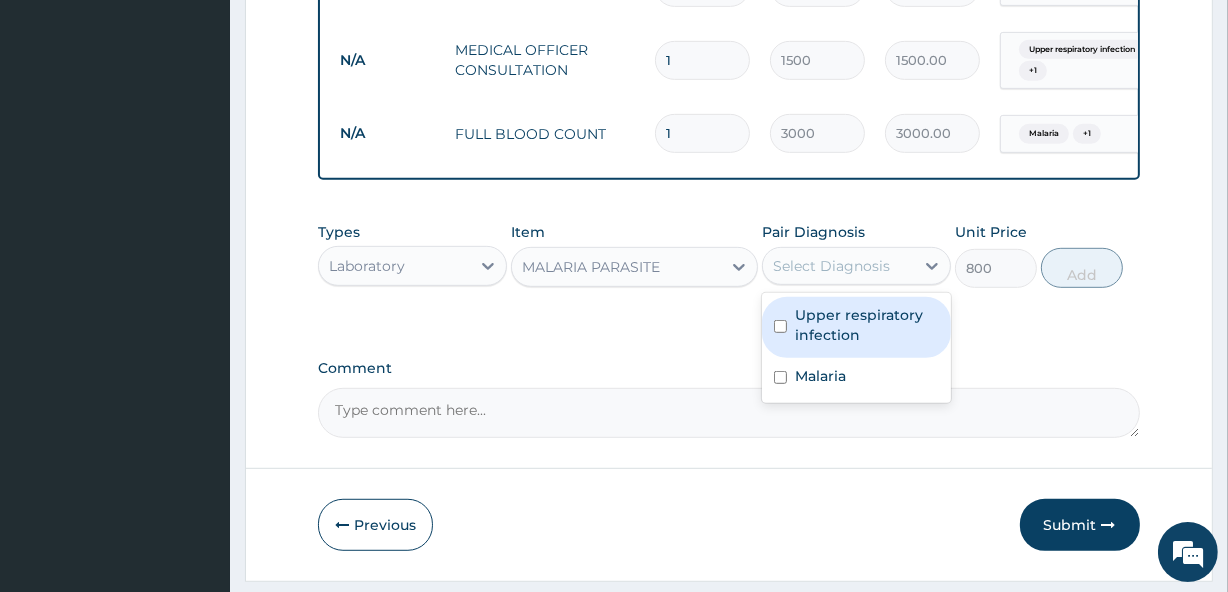 click on "Upper respiratory infection" at bounding box center (867, 325) 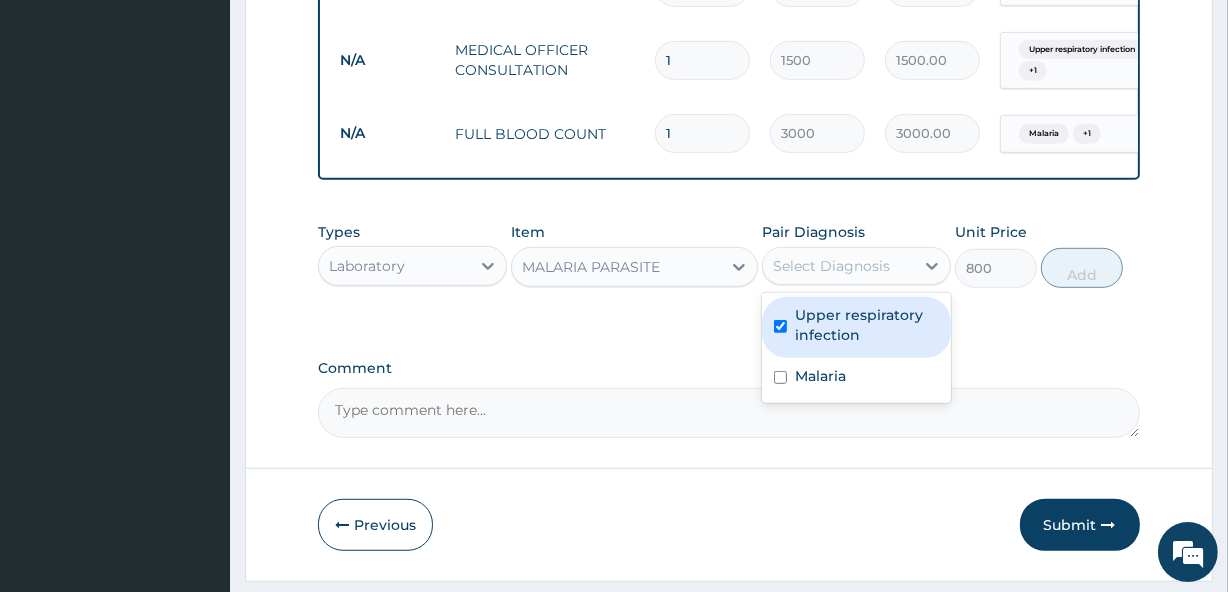 checkbox on "true" 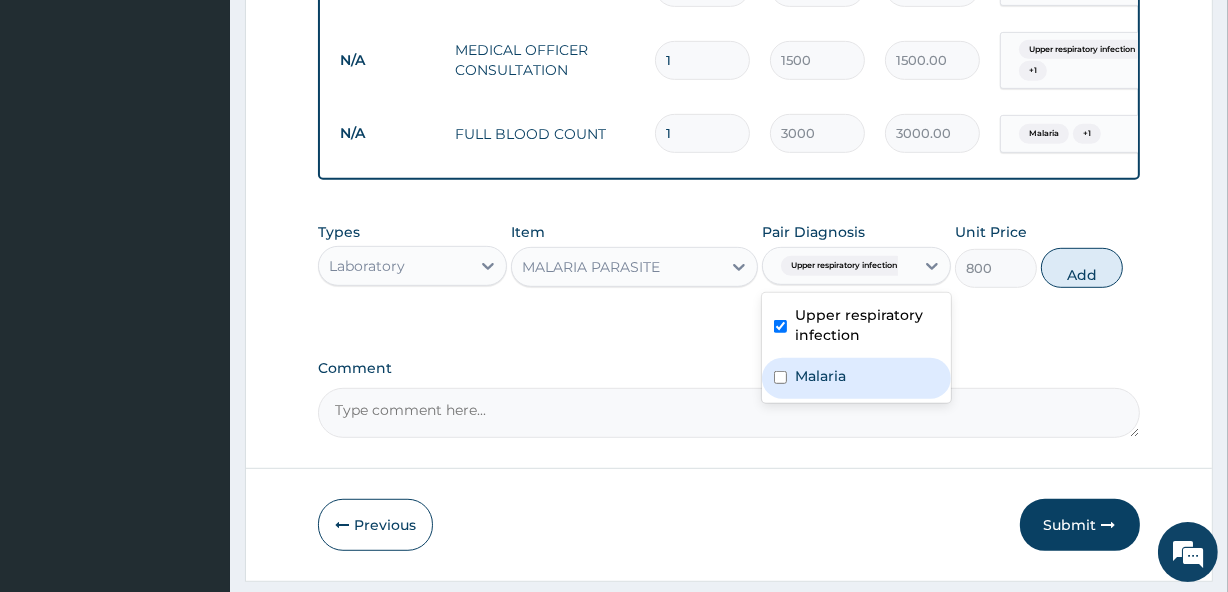 click on "Malaria" at bounding box center (820, 376) 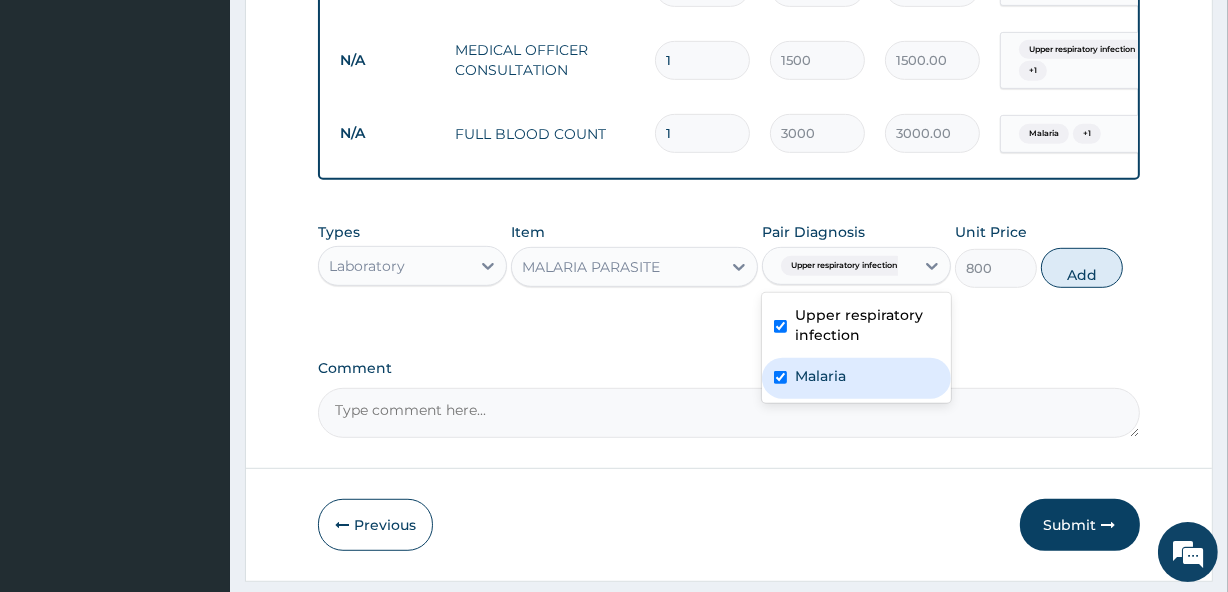 checkbox on "true" 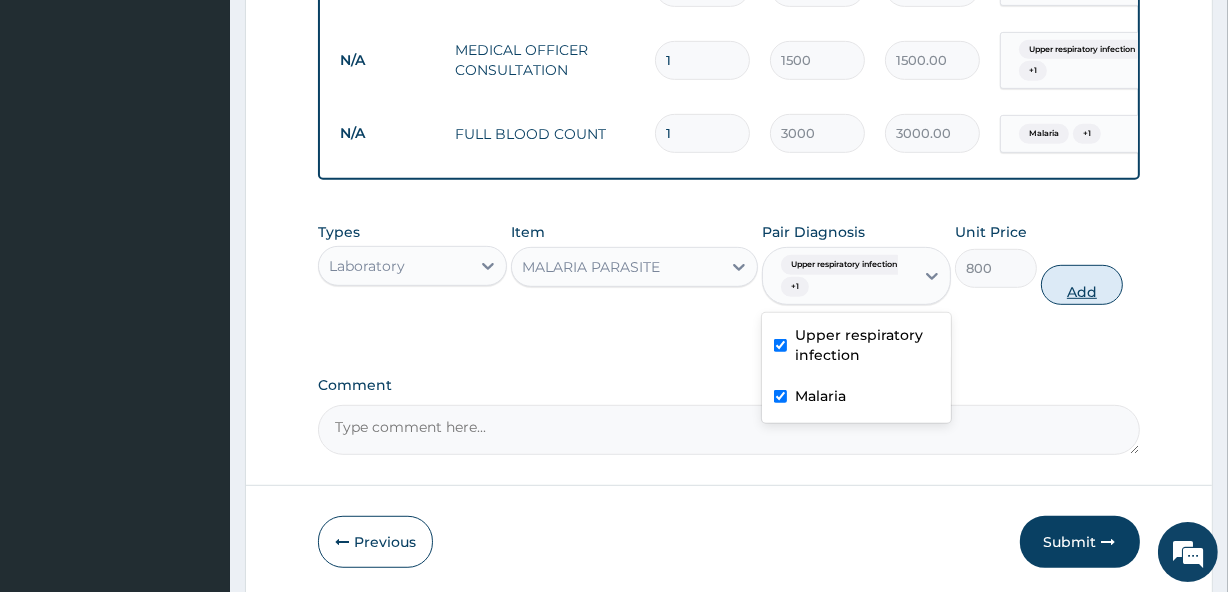 click on "Add" at bounding box center (1082, 285) 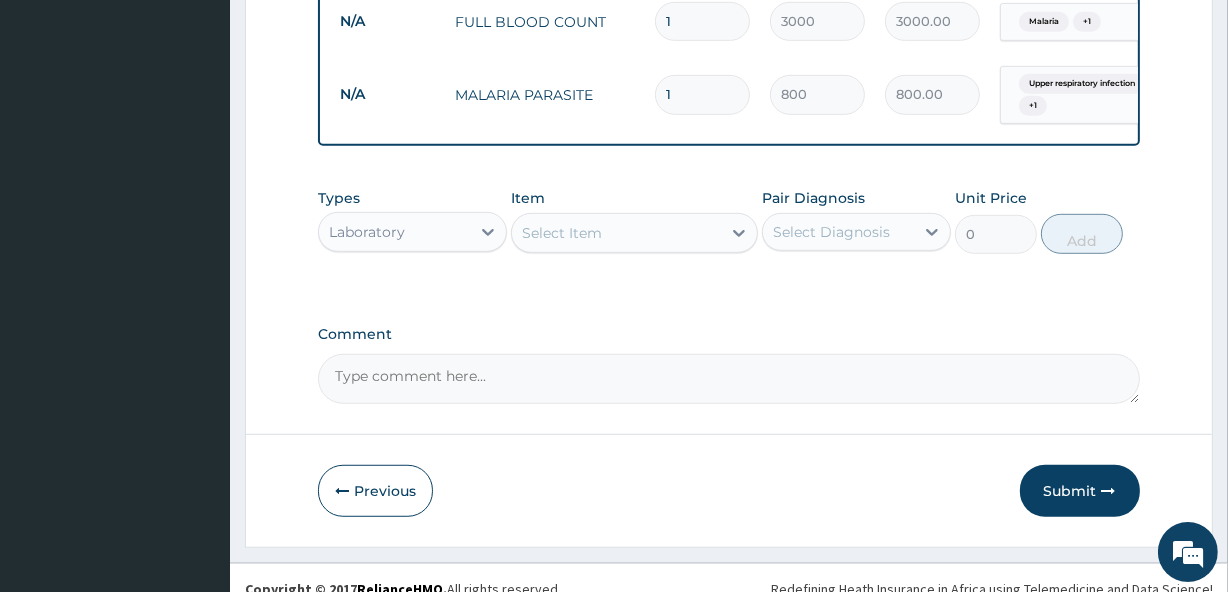 scroll, scrollTop: 1060, scrollLeft: 0, axis: vertical 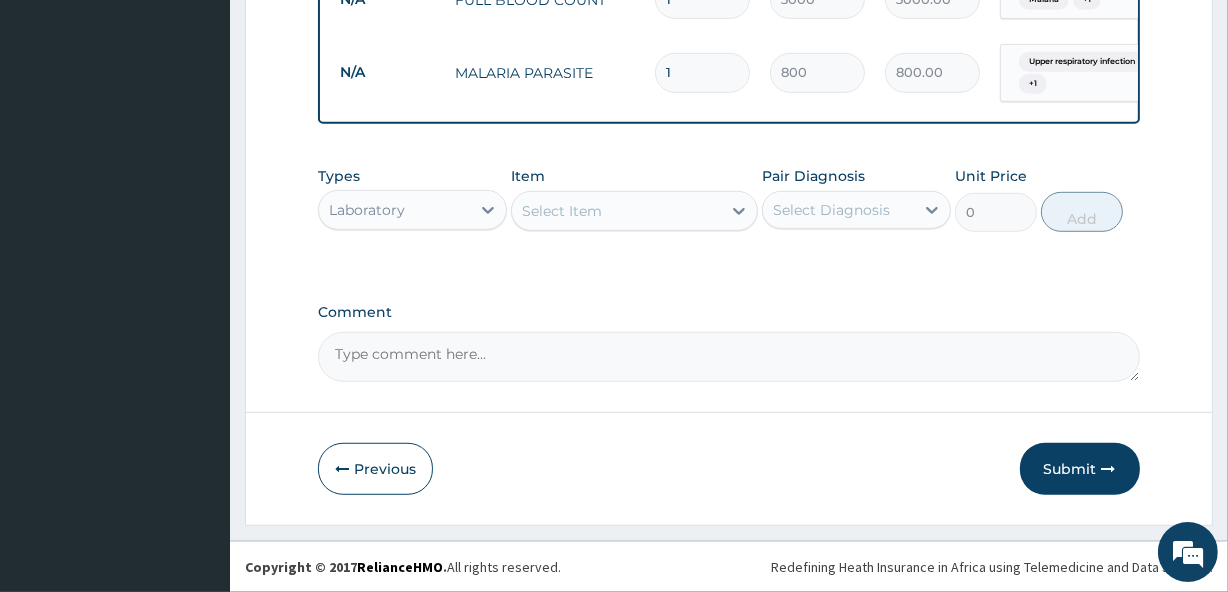 click on "Types Laboratory" at bounding box center [412, 199] 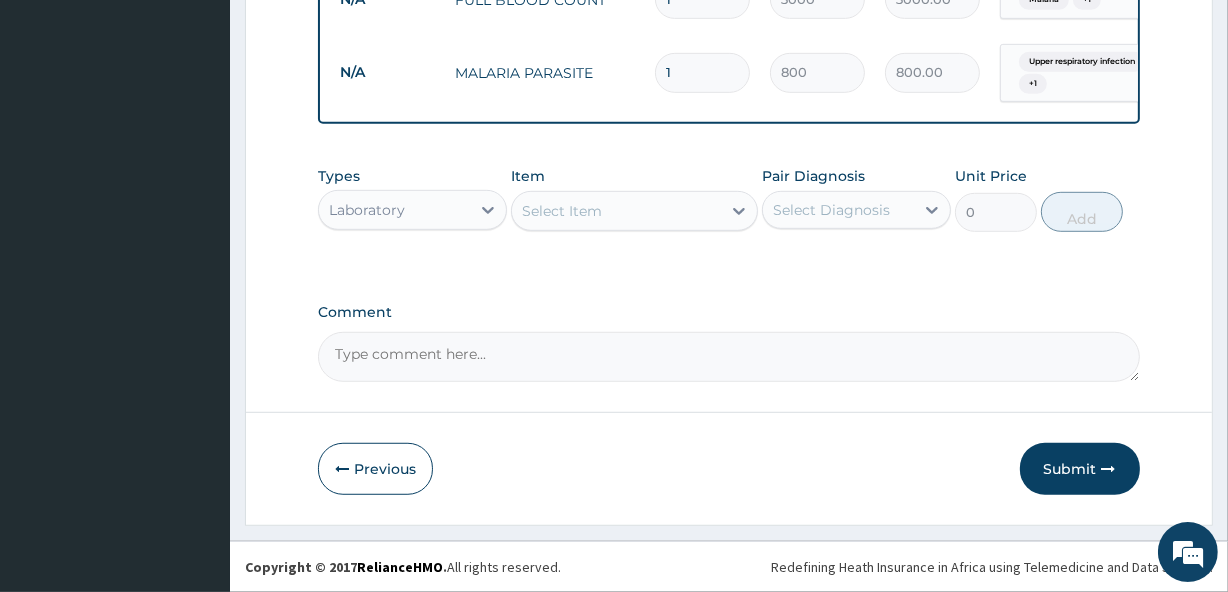 click on "Laboratory" at bounding box center (394, 210) 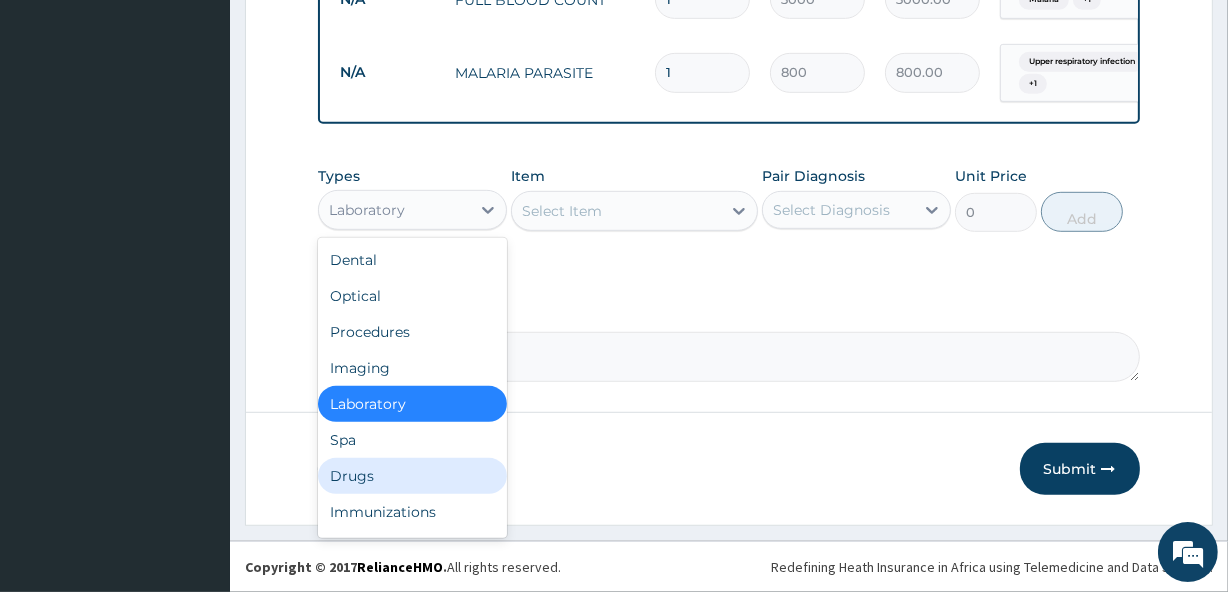 click on "Drugs" at bounding box center (412, 476) 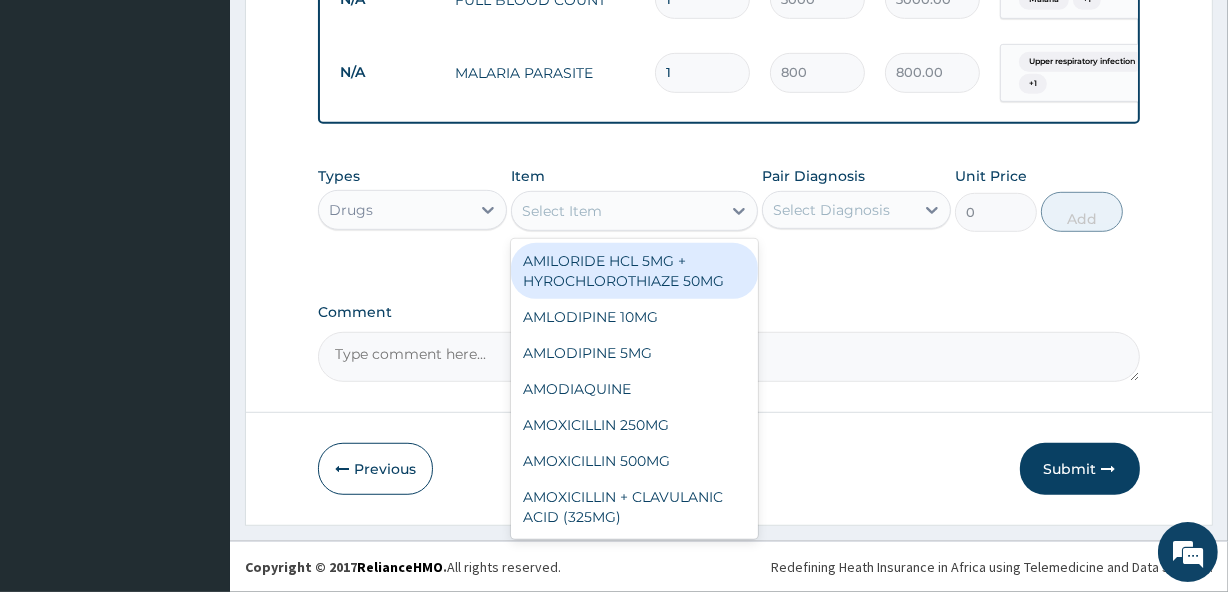 click on "Select Item" at bounding box center (616, 211) 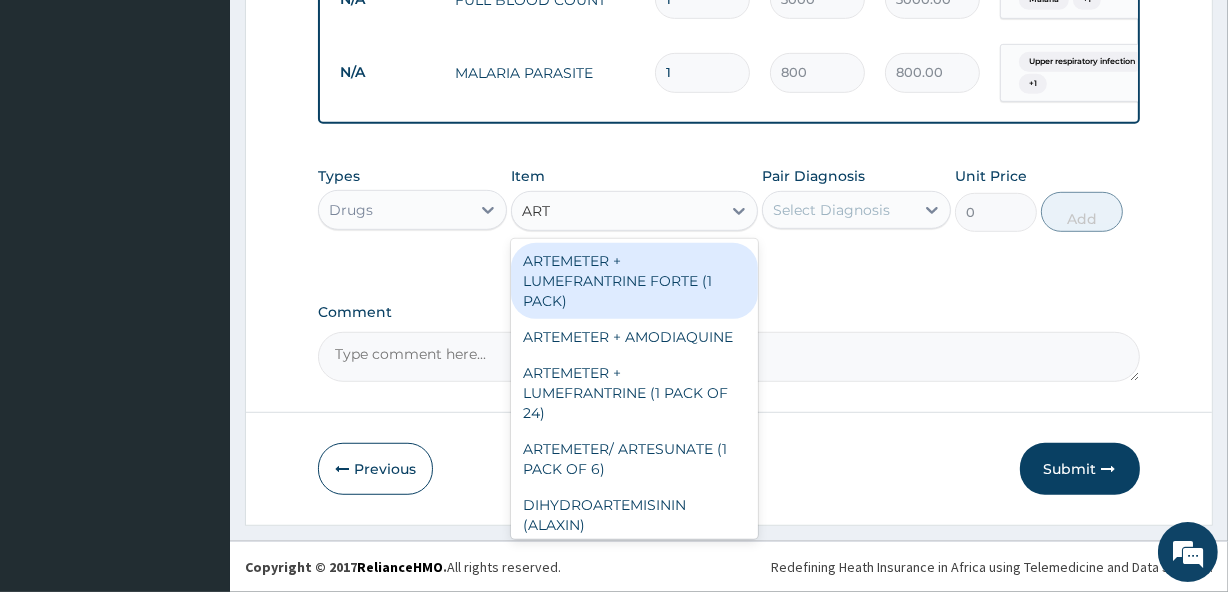 type on "ARTE" 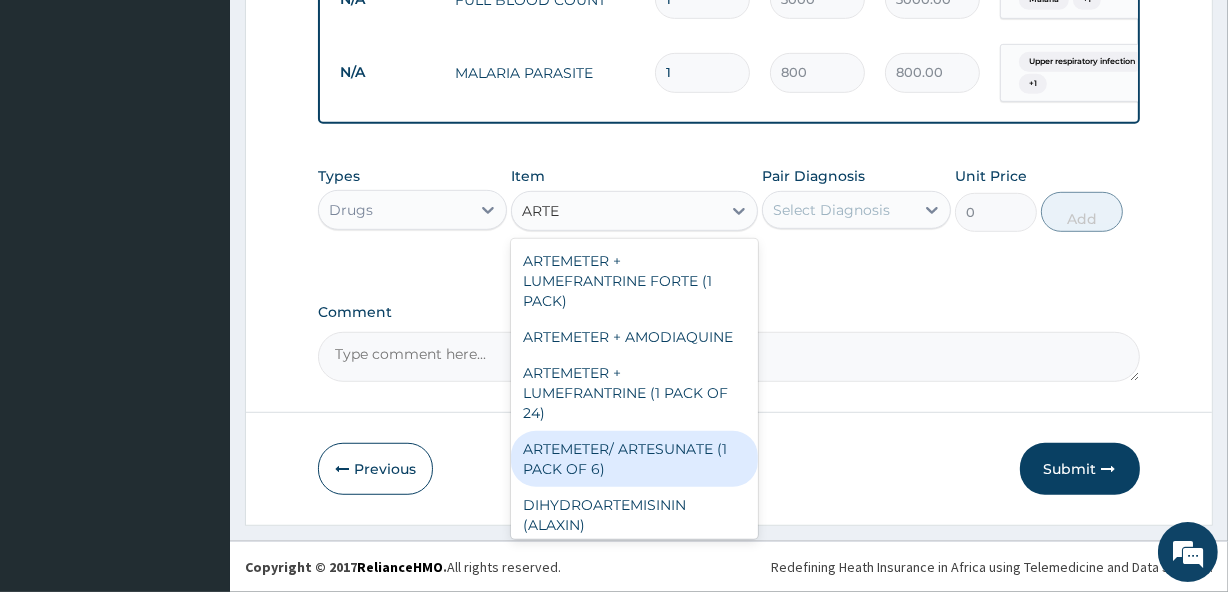 click on "ARTEMETER/ ARTESUNATE (1 PACK OF 6)" at bounding box center (634, 459) 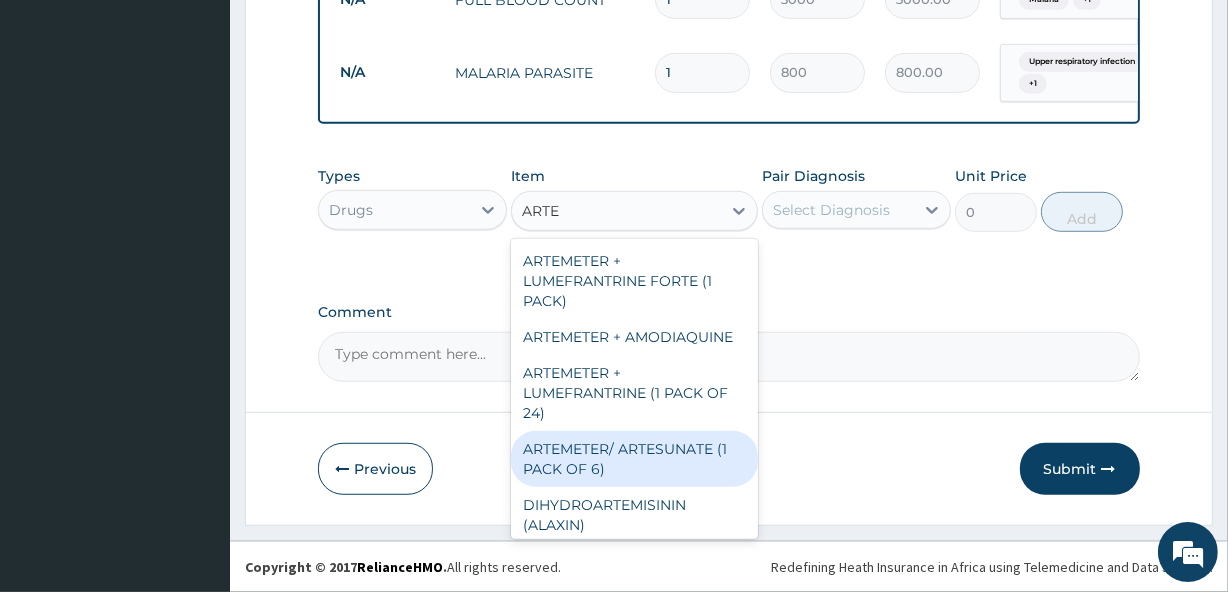type 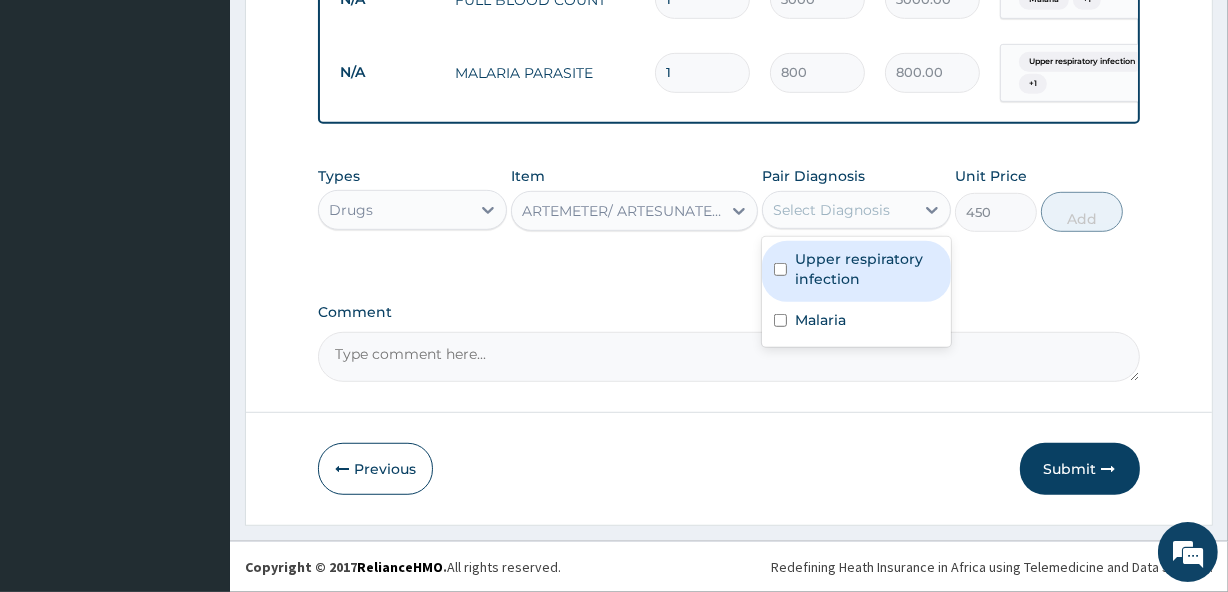 drag, startPoint x: 876, startPoint y: 200, endPoint x: 861, endPoint y: 275, distance: 76.48529 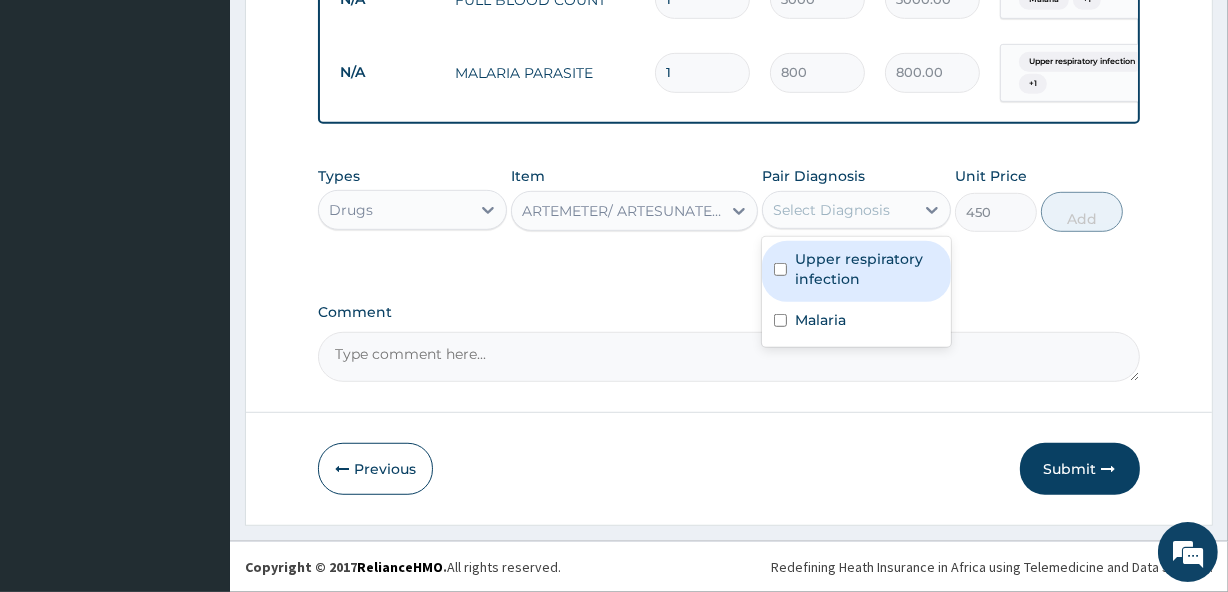 click on "option Malaria, selected. option Upper respiratory infection focused, 1 of 2. 2 results available. Use Up and Down to choose options, press Enter to select the currently focused option, press Escape to exit the menu, press Tab to select the option and exit the menu. Select Diagnosis Upper respiratory infection Malaria" at bounding box center (856, 210) 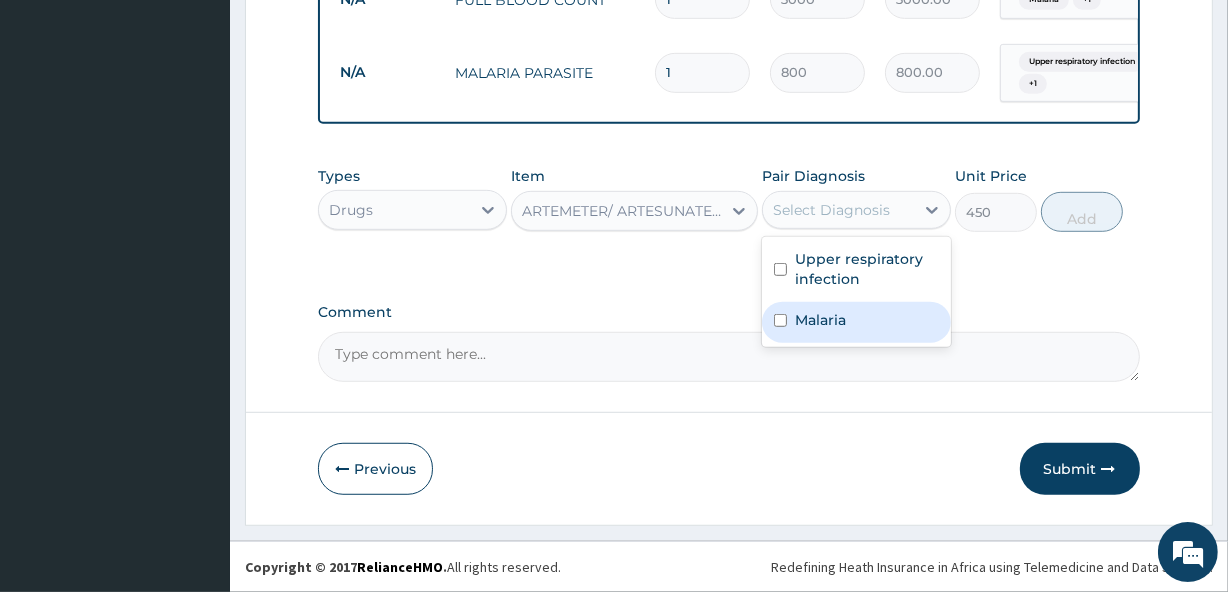 drag, startPoint x: 861, startPoint y: 275, endPoint x: 858, endPoint y: 315, distance: 40.112343 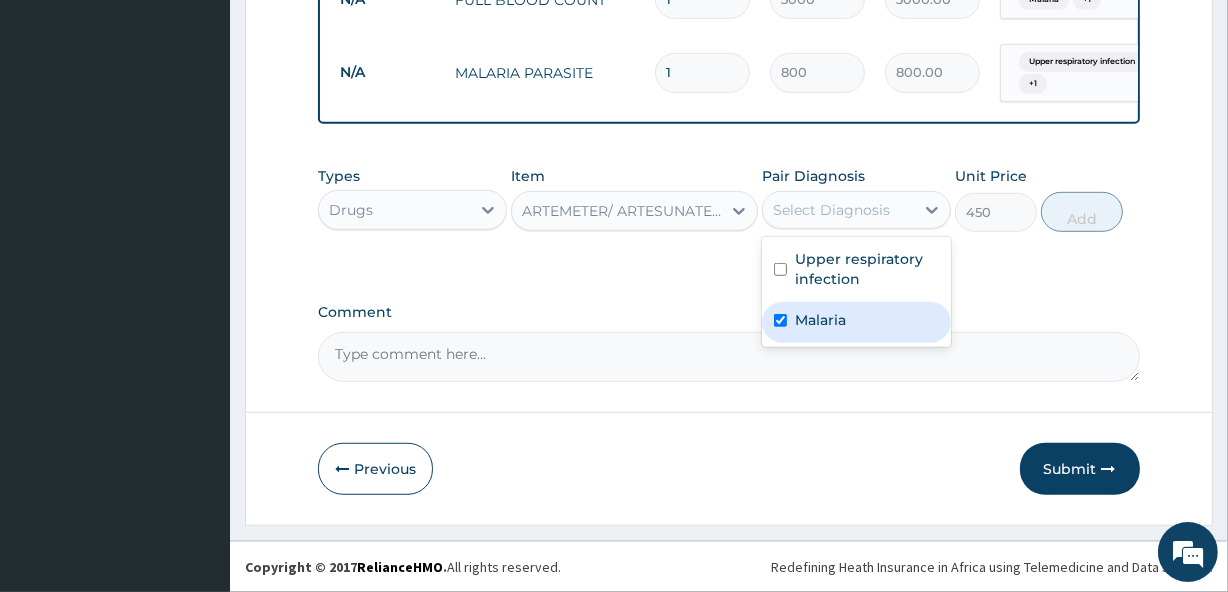 checkbox on "true" 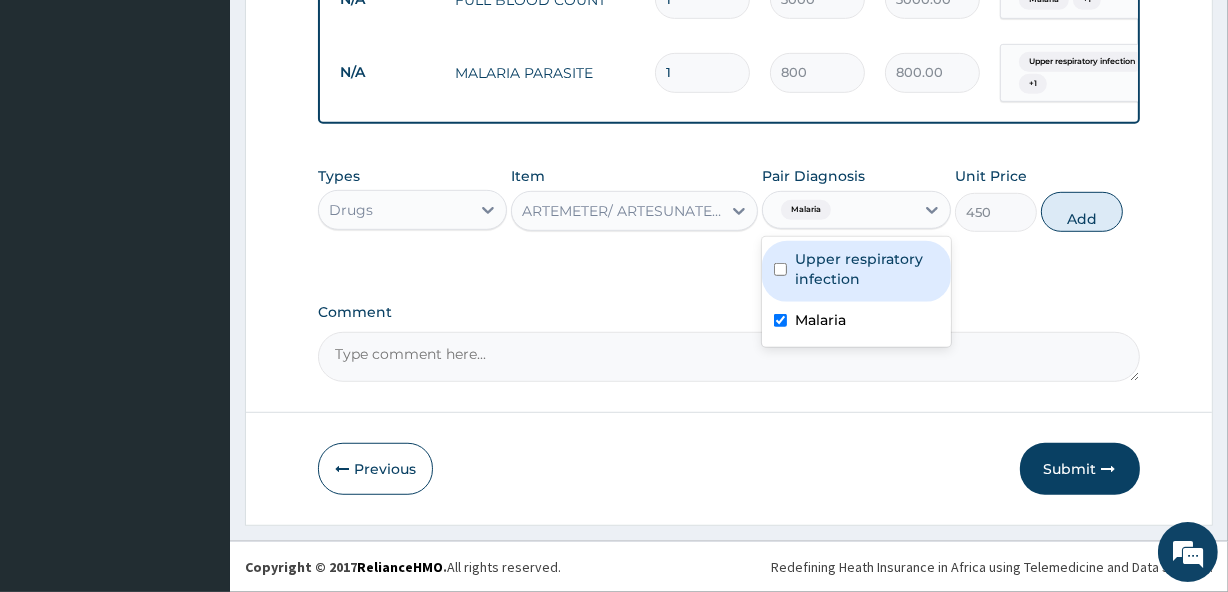 click on "Upper respiratory infection" at bounding box center (867, 269) 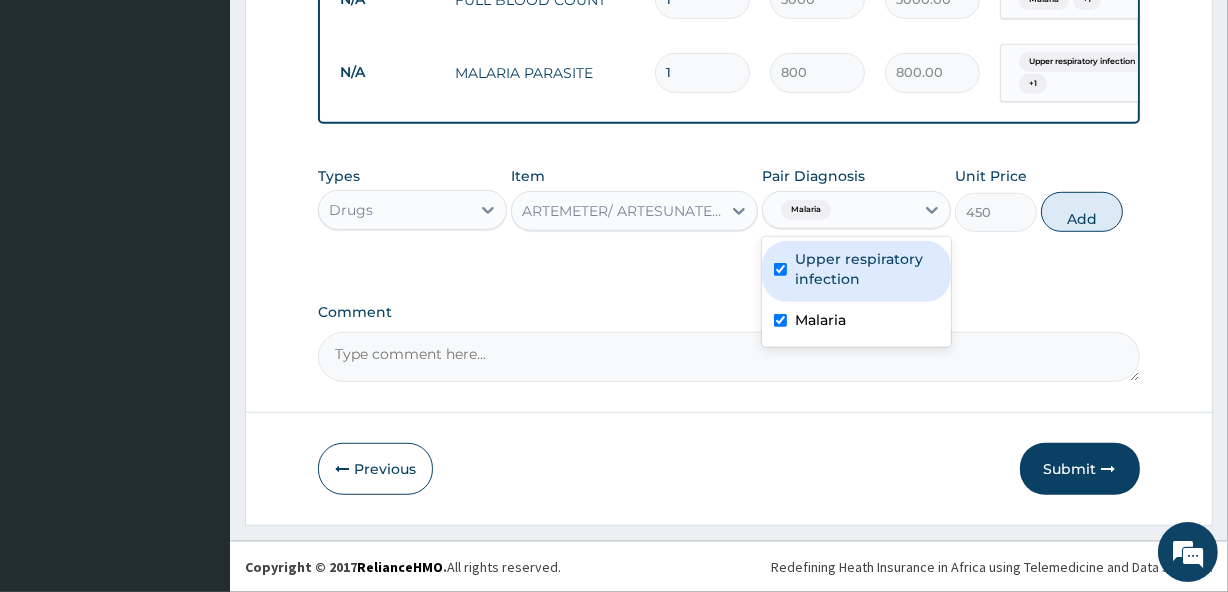 checkbox on "true" 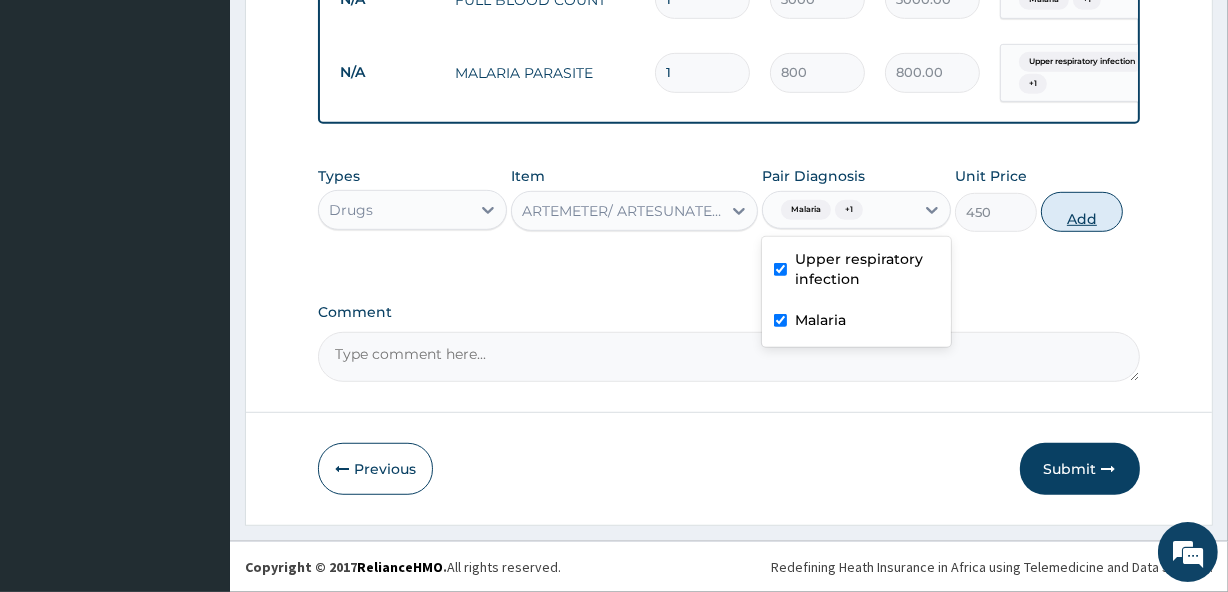 click on "Add" at bounding box center [1082, 212] 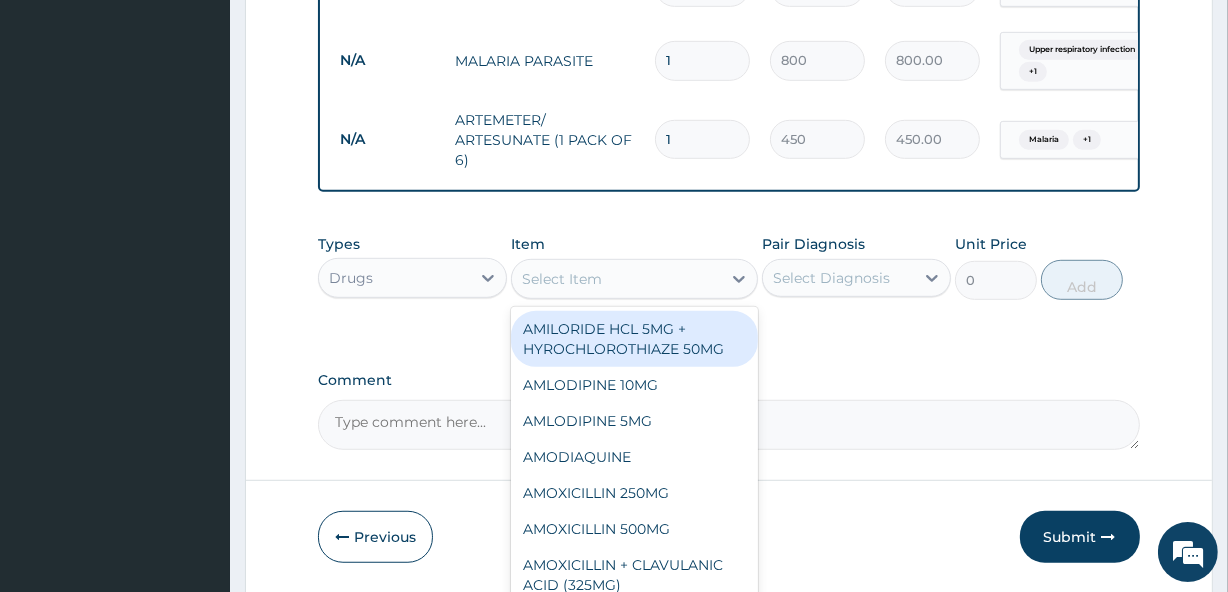 click on "Select Item" at bounding box center [562, 279] 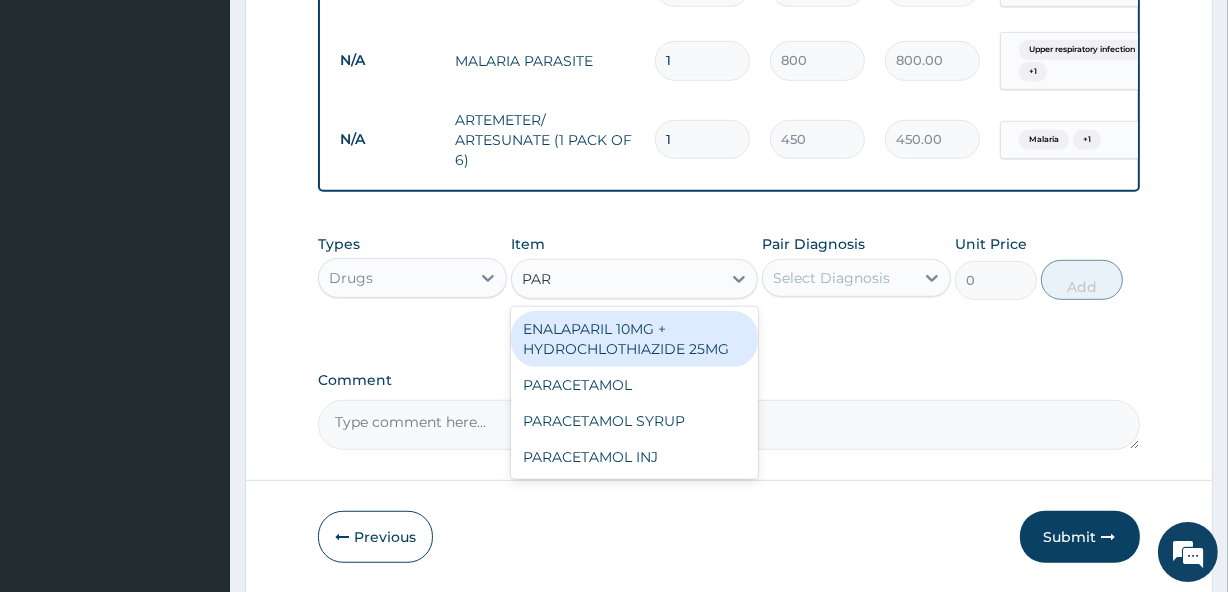 type on "PARA" 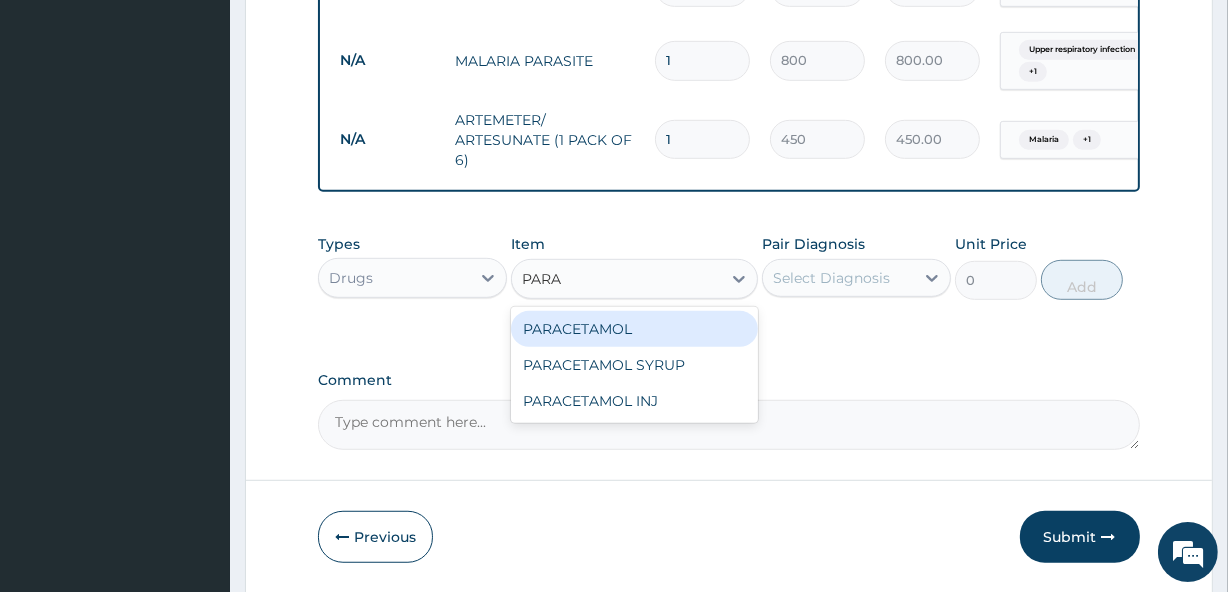 click on "PARACETAMOL" at bounding box center (634, 329) 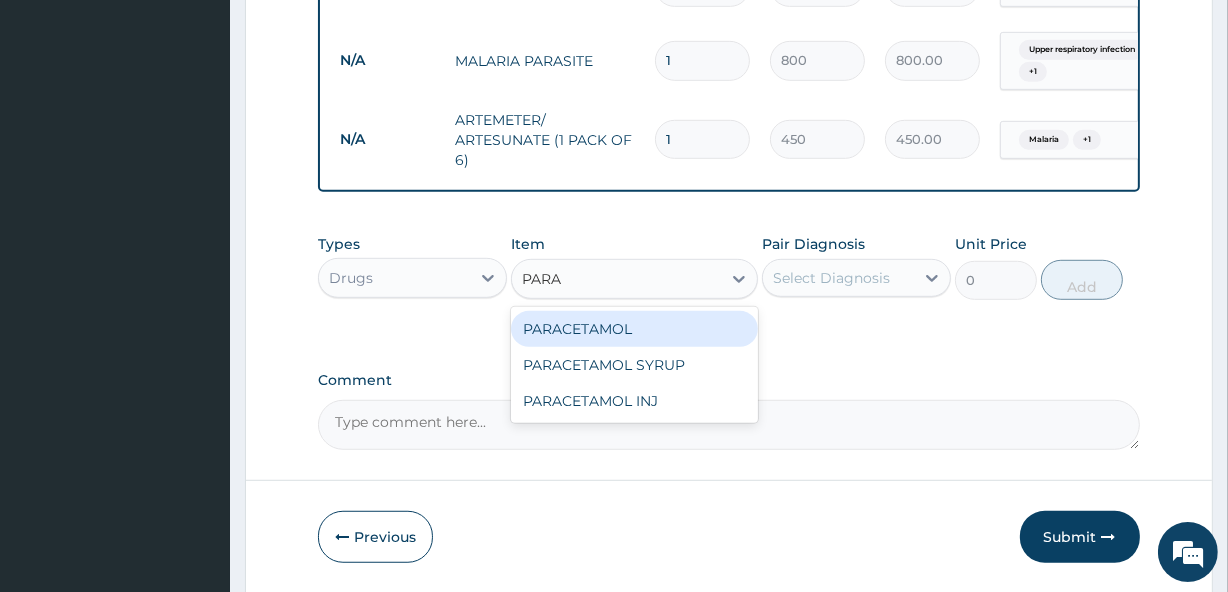 type 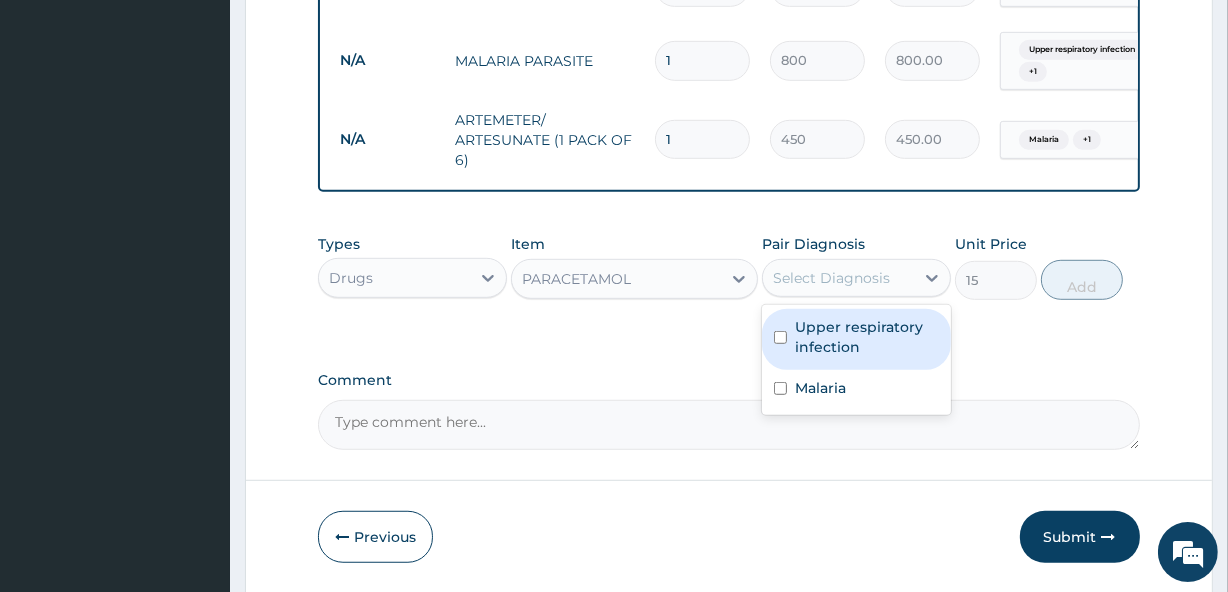 click on "Select Diagnosis" at bounding box center (831, 278) 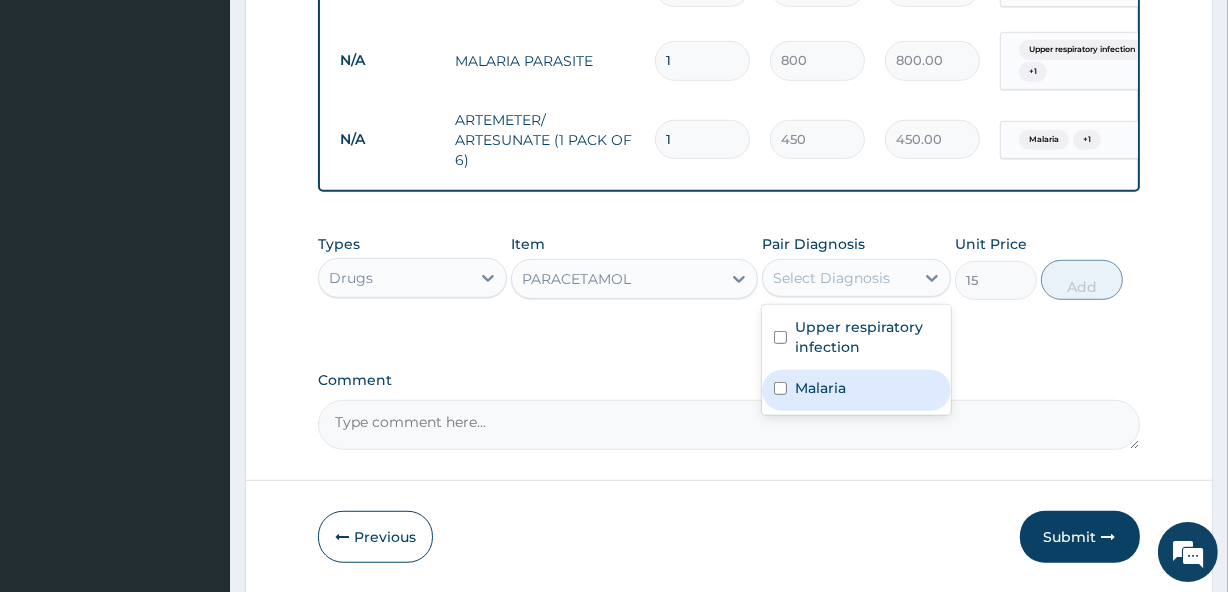click on "Malaria" at bounding box center [820, 388] 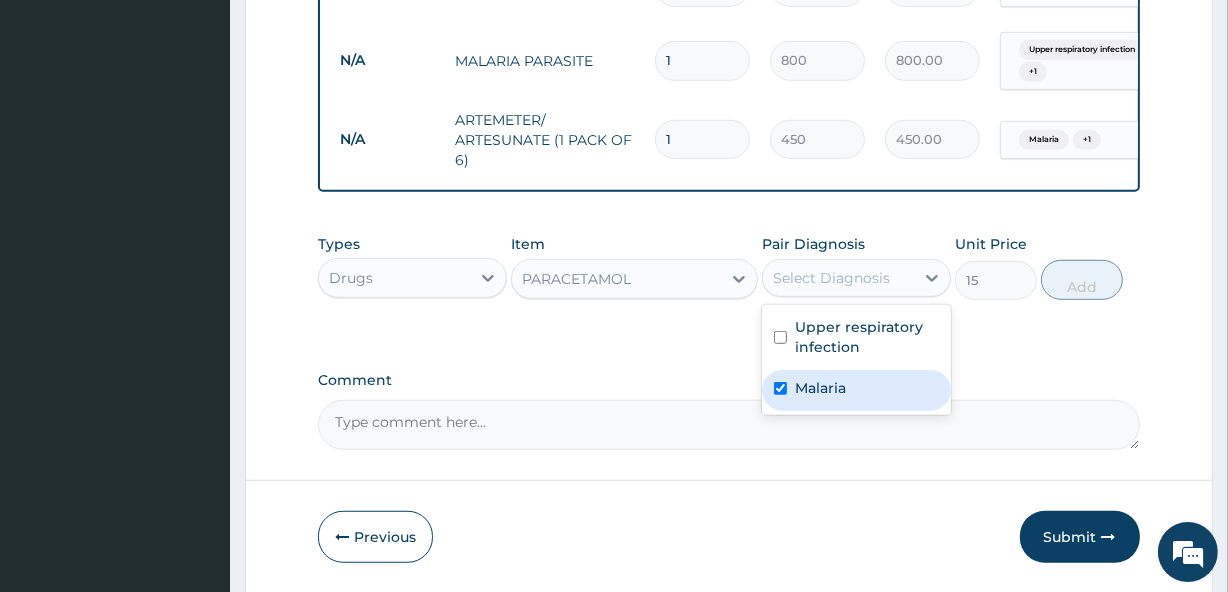 checkbox on "true" 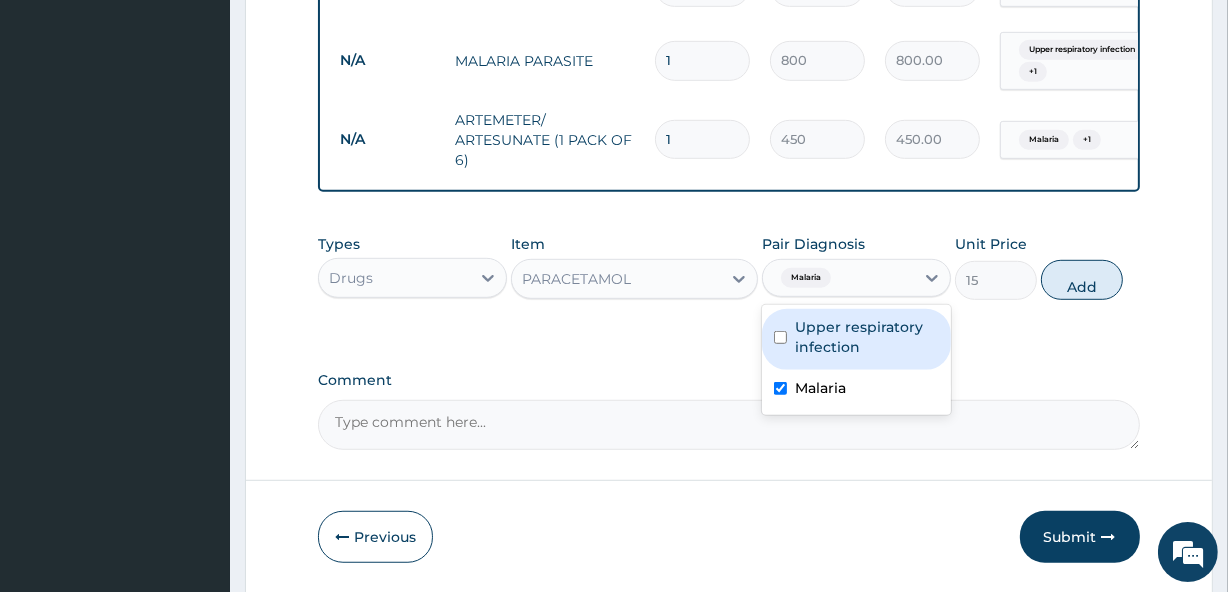 click on "Upper respiratory infection" at bounding box center [867, 337] 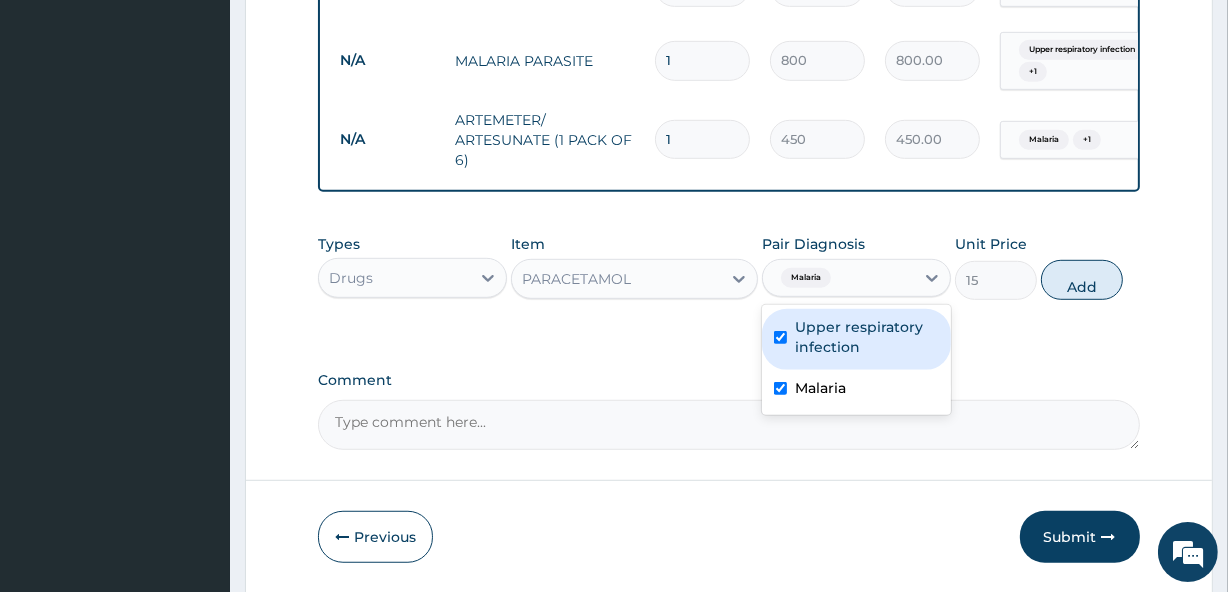 checkbox on "true" 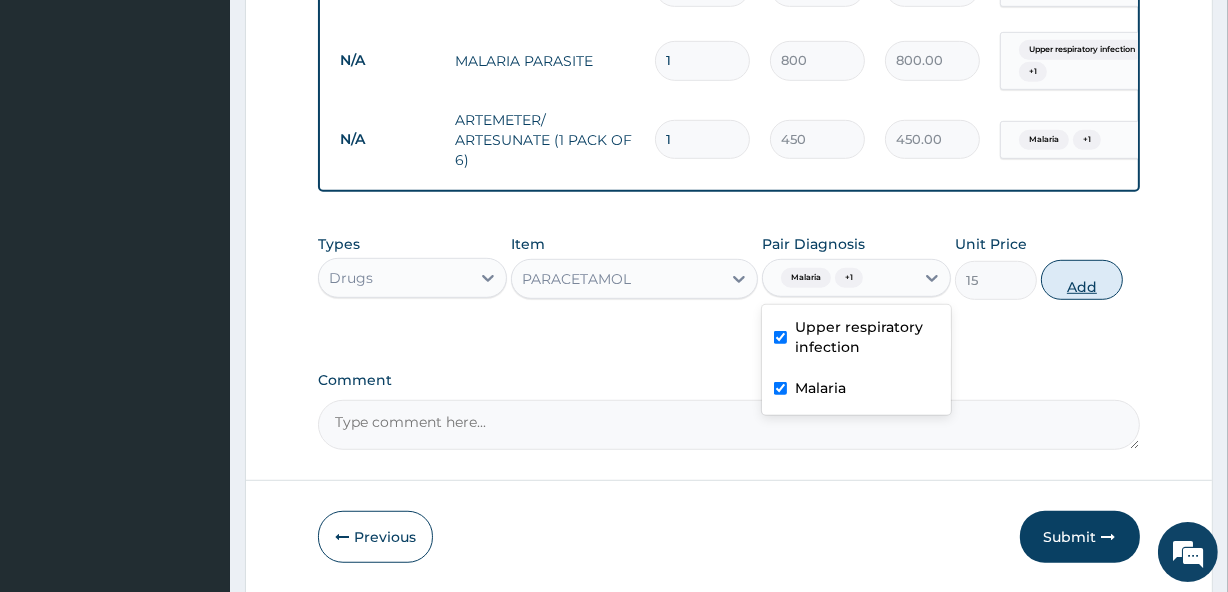 click on "Add" at bounding box center (1082, 280) 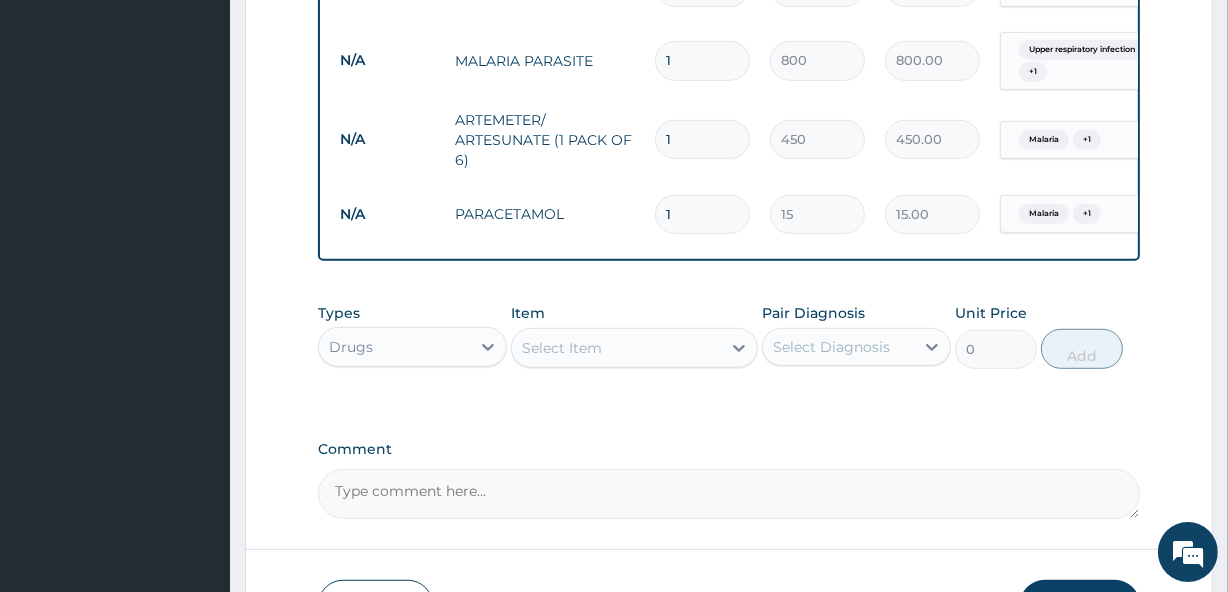 type 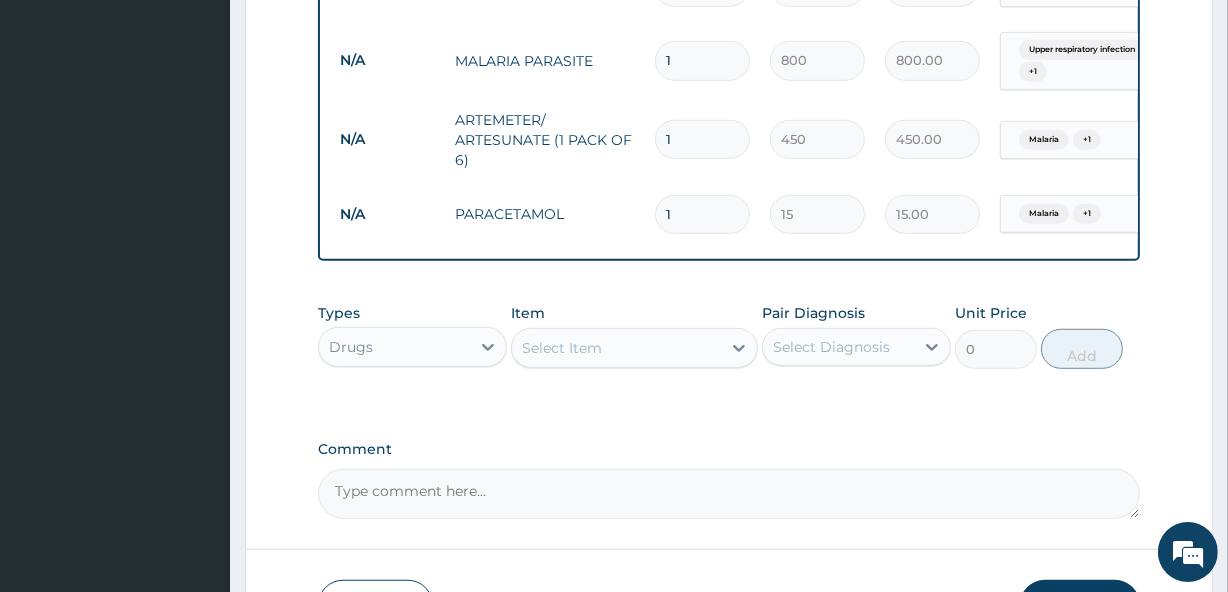 type on "0.00" 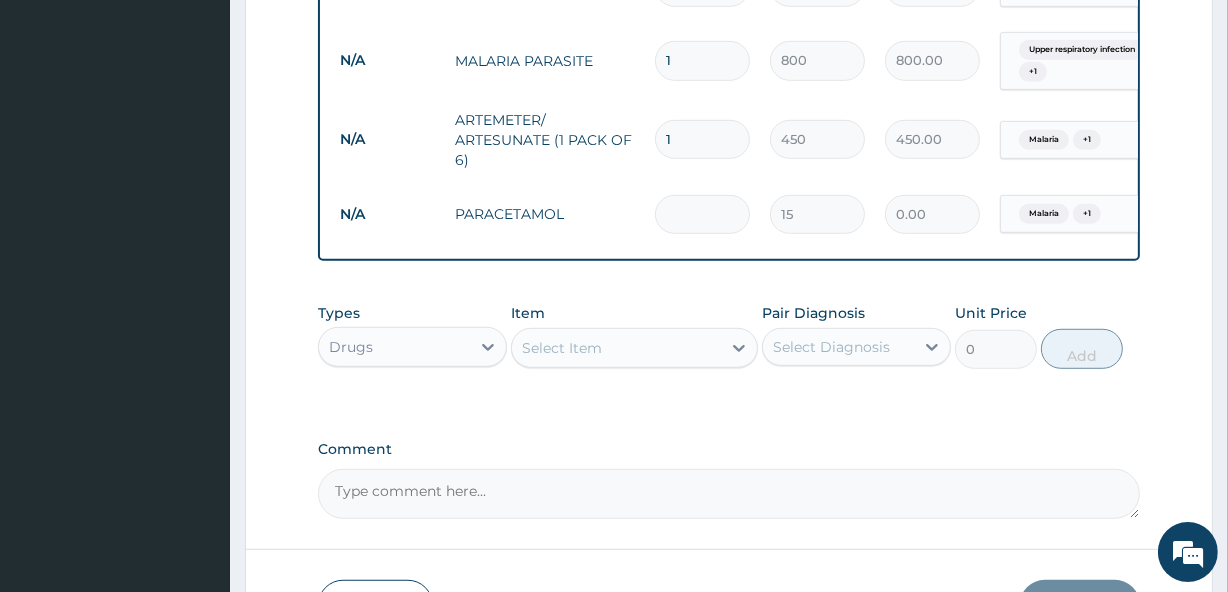 type on "9" 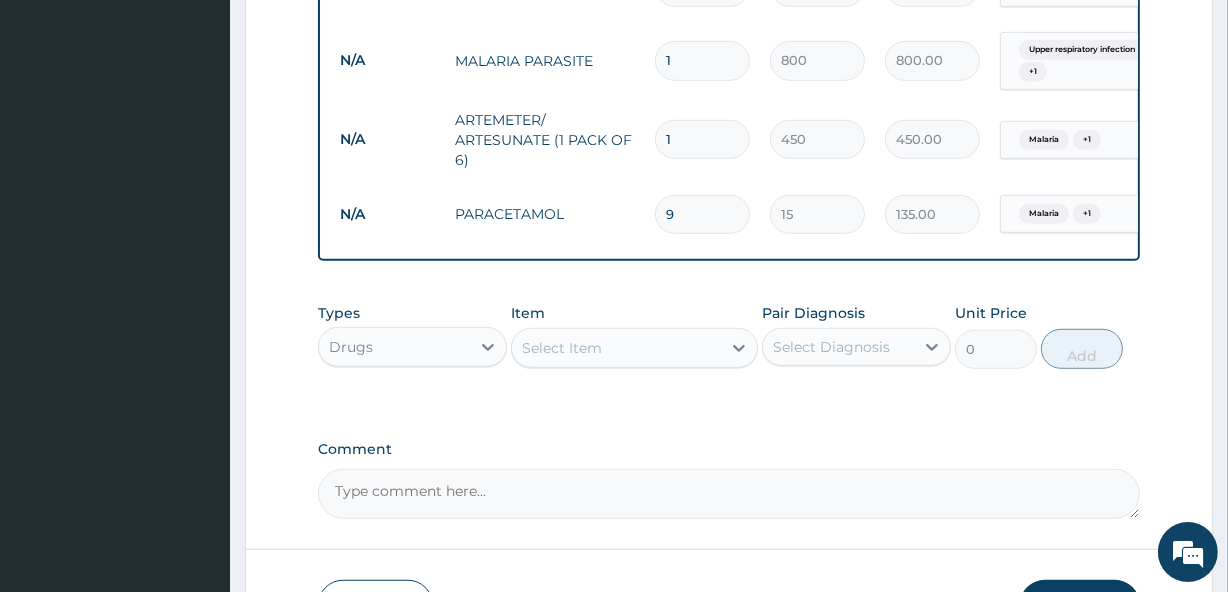 type on "9" 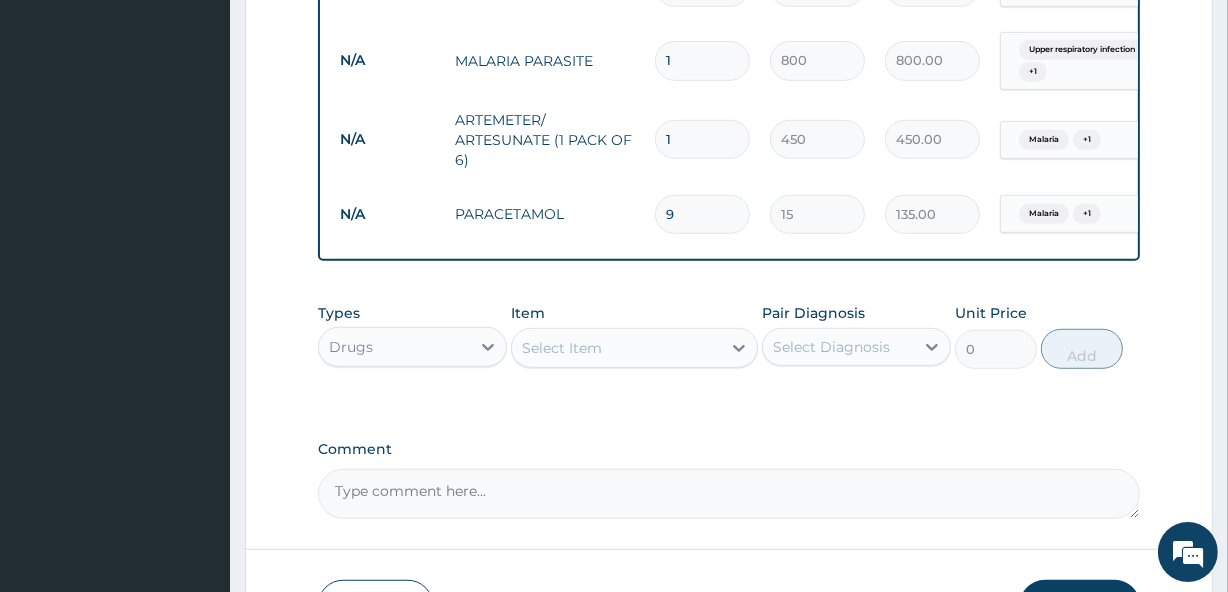 click on "1" at bounding box center (702, 139) 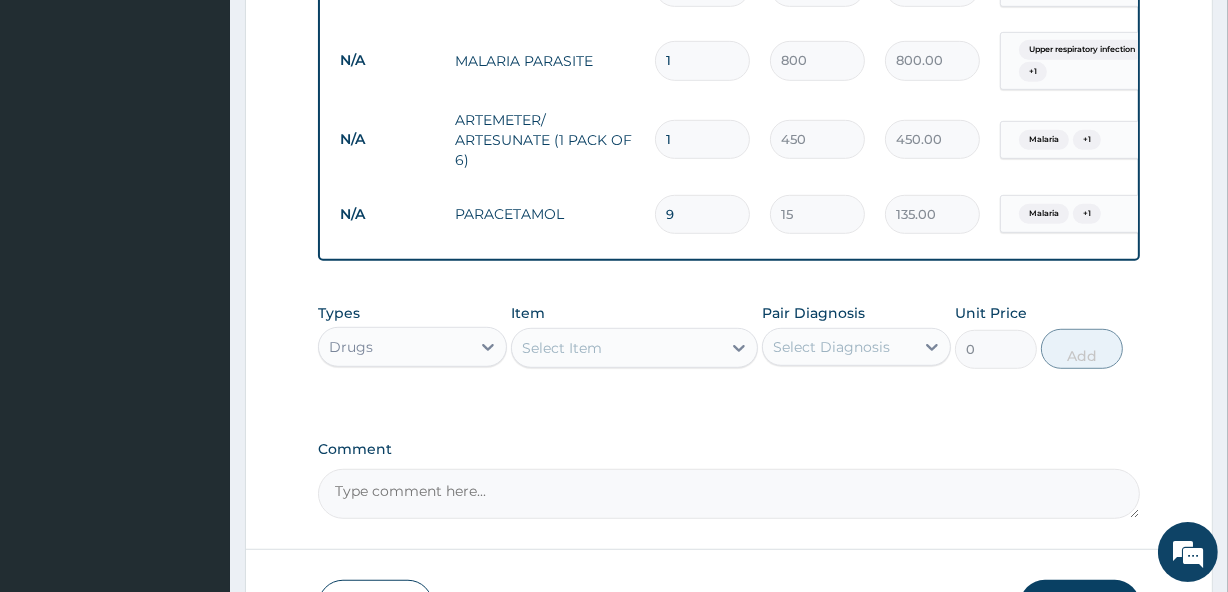 type 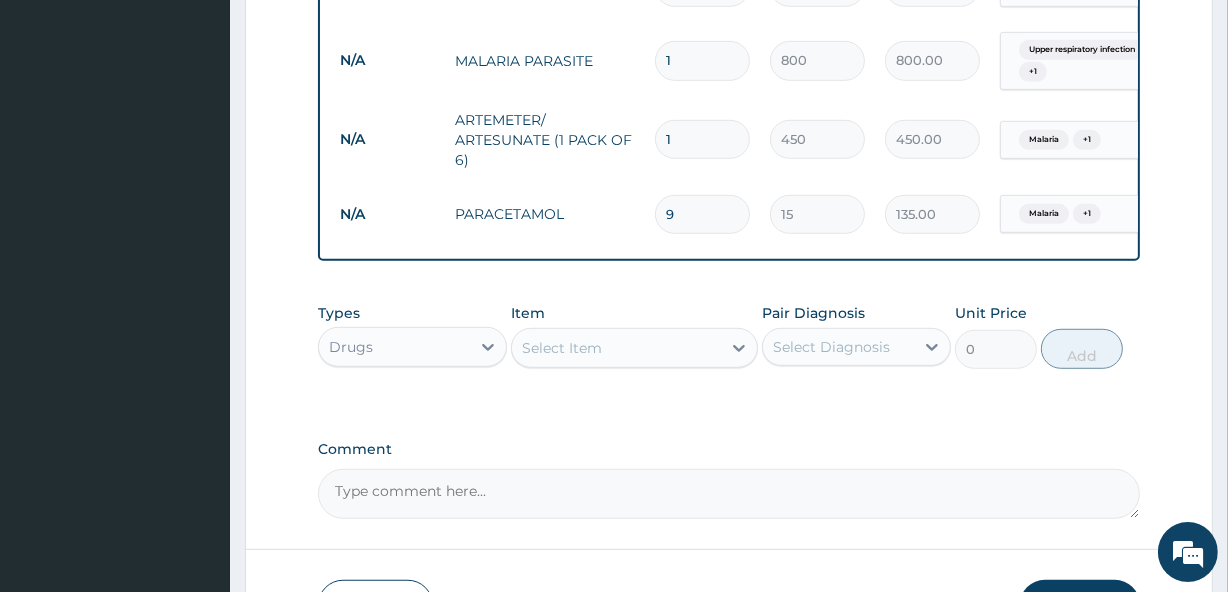 type on "0.00" 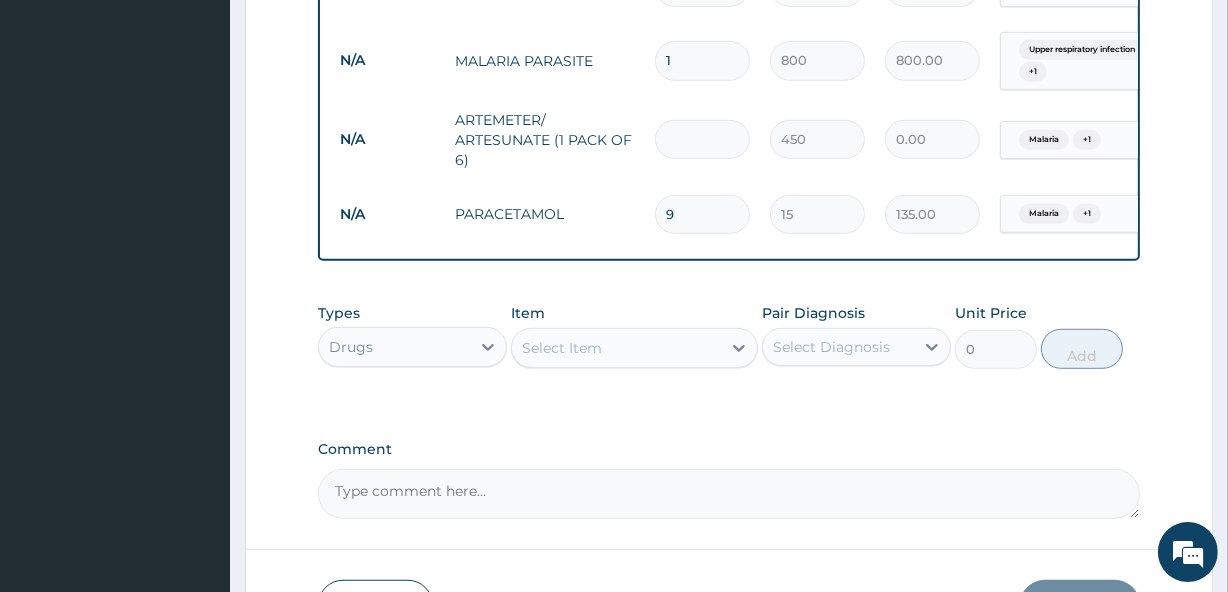 type on "2" 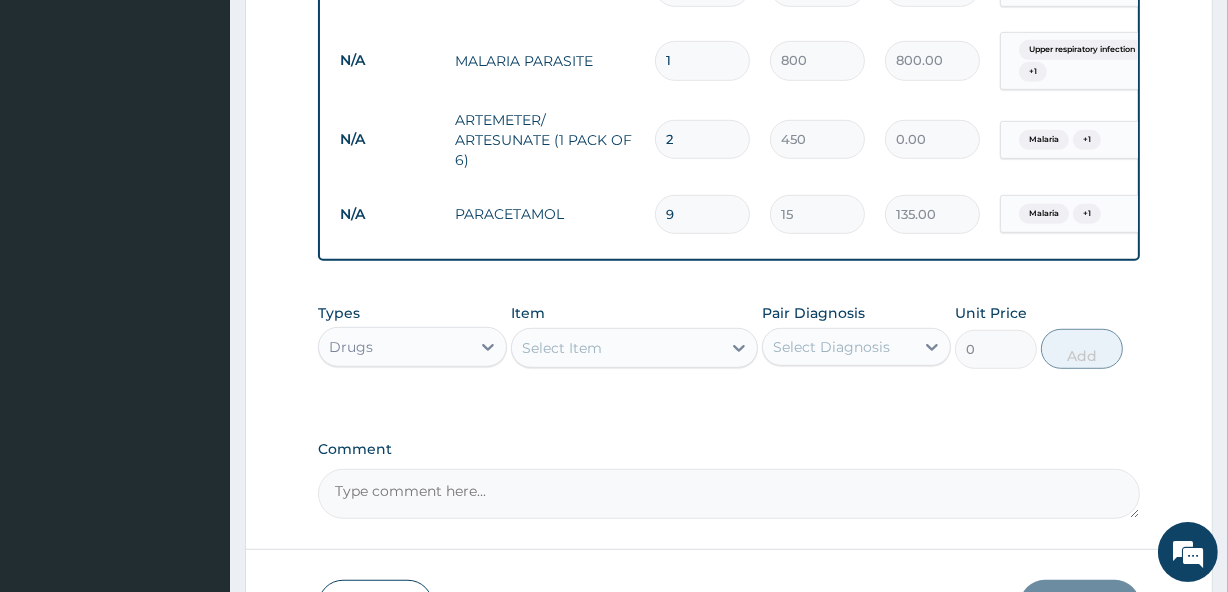 type on "900.00" 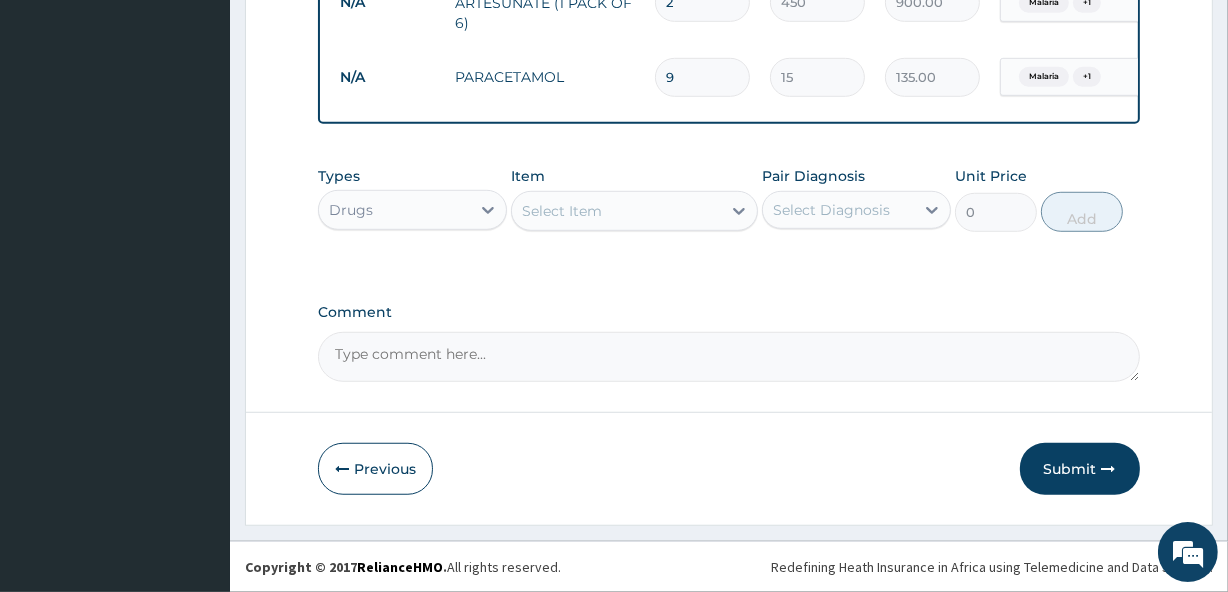 scroll, scrollTop: 1210, scrollLeft: 0, axis: vertical 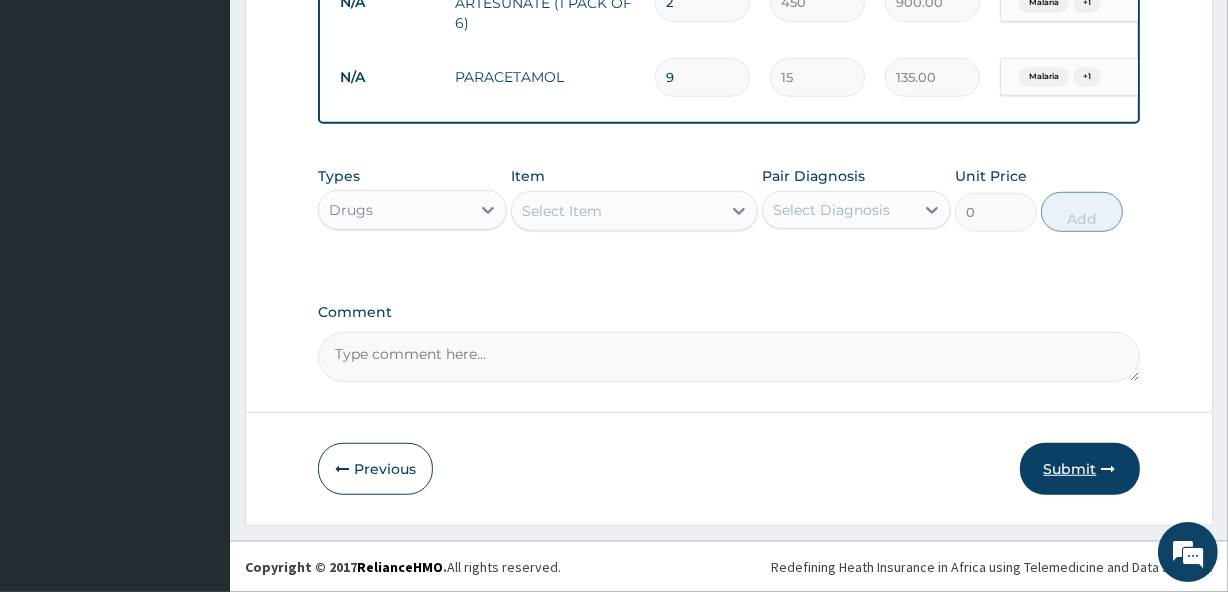 type on "2" 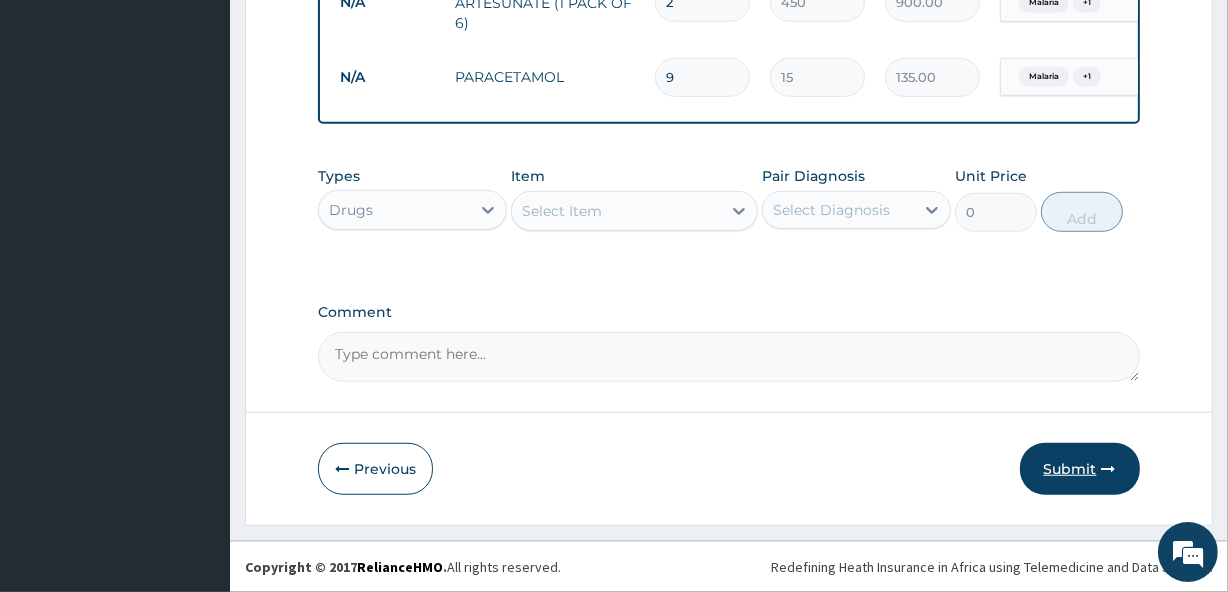 click on "Submit" at bounding box center [1080, 469] 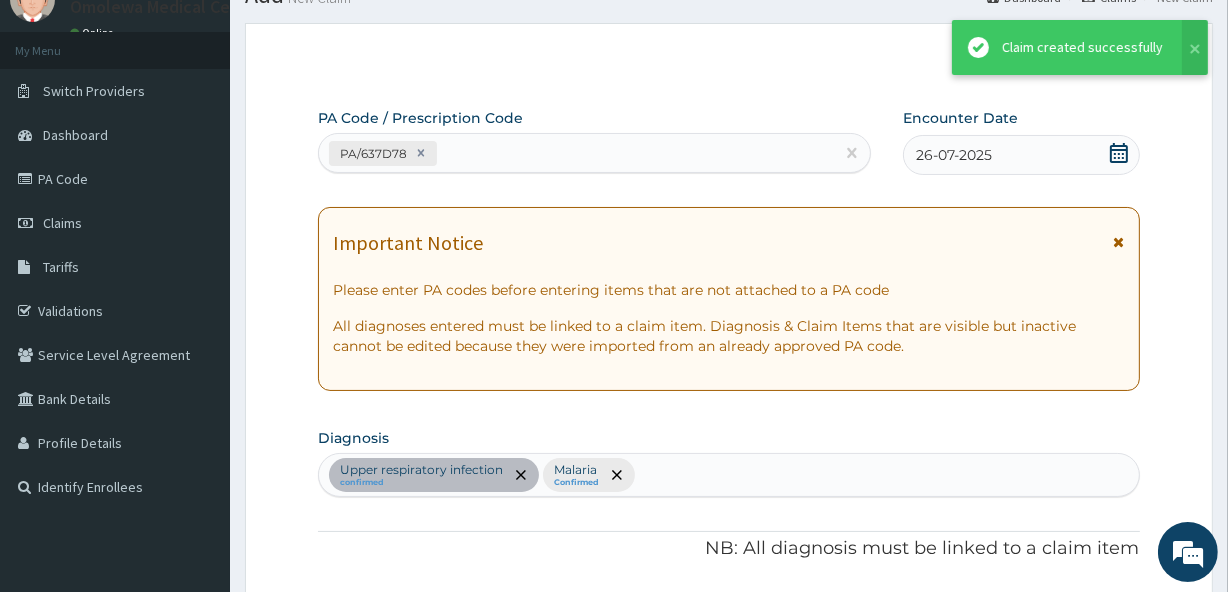 scroll, scrollTop: 1210, scrollLeft: 0, axis: vertical 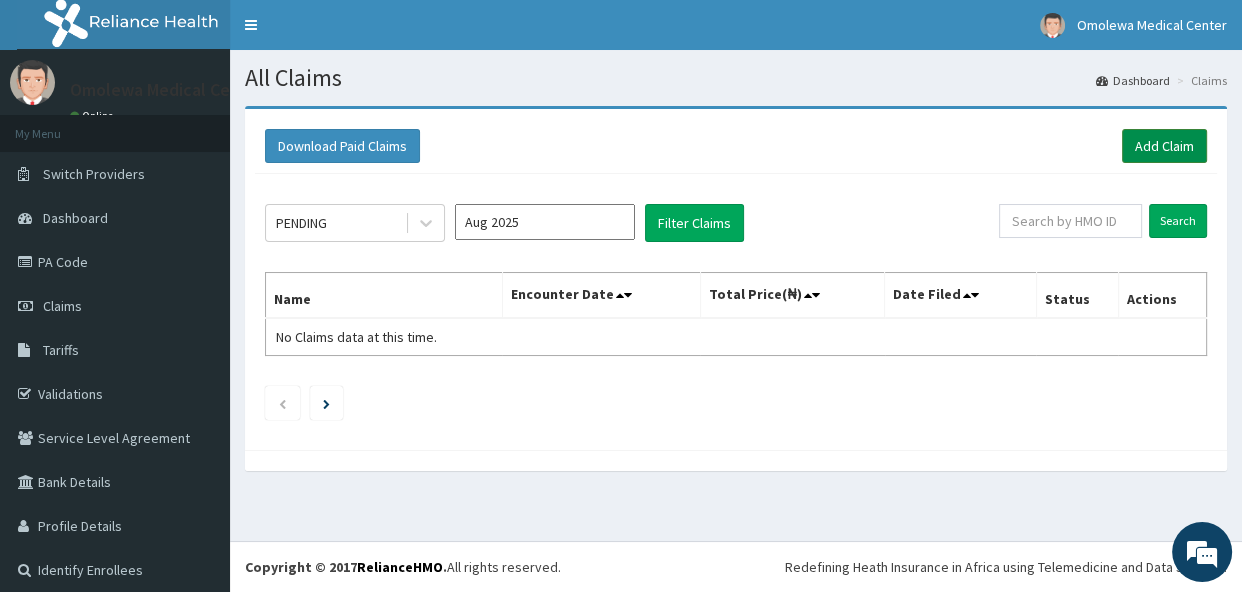 click on "Add Claim" at bounding box center (1164, 146) 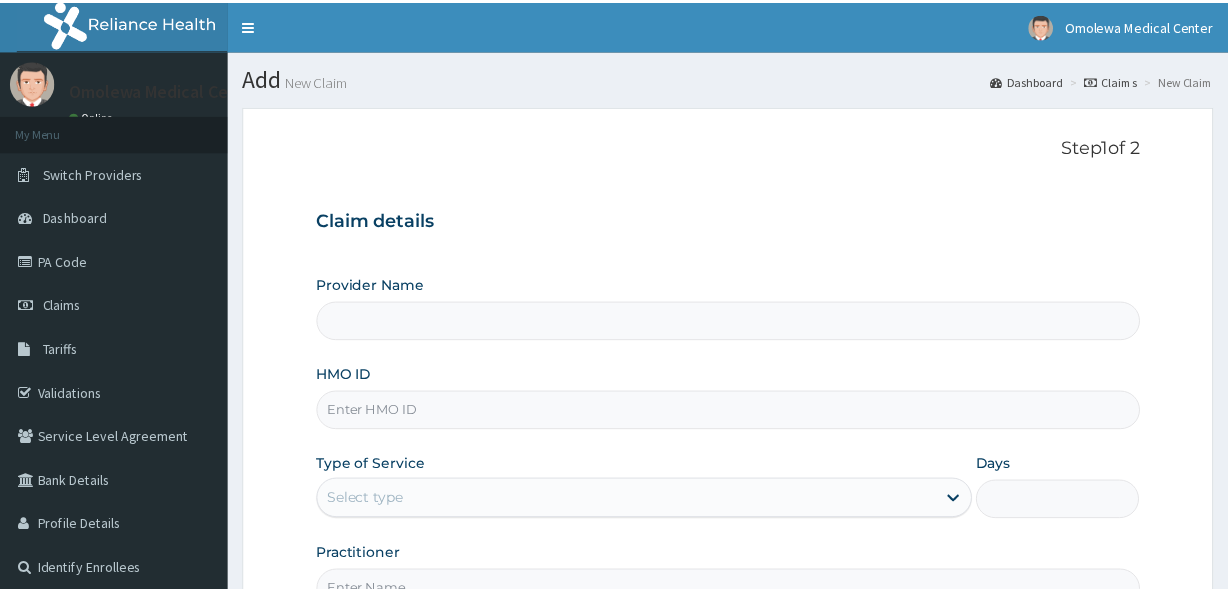 scroll, scrollTop: 0, scrollLeft: 0, axis: both 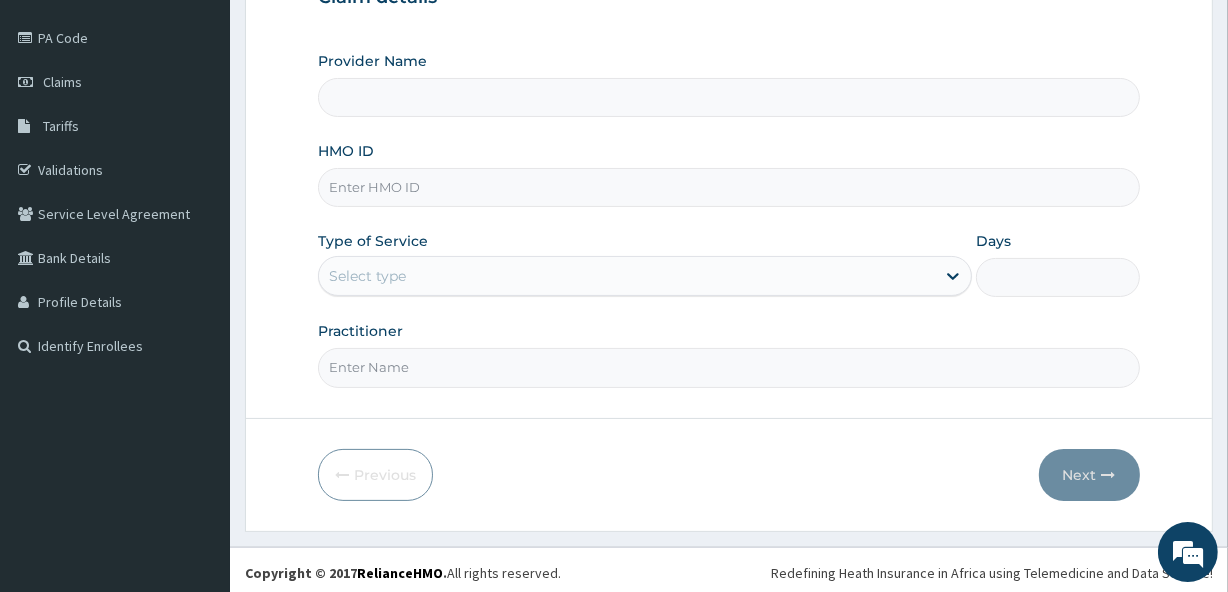 type on "Omolewa Medical centre" 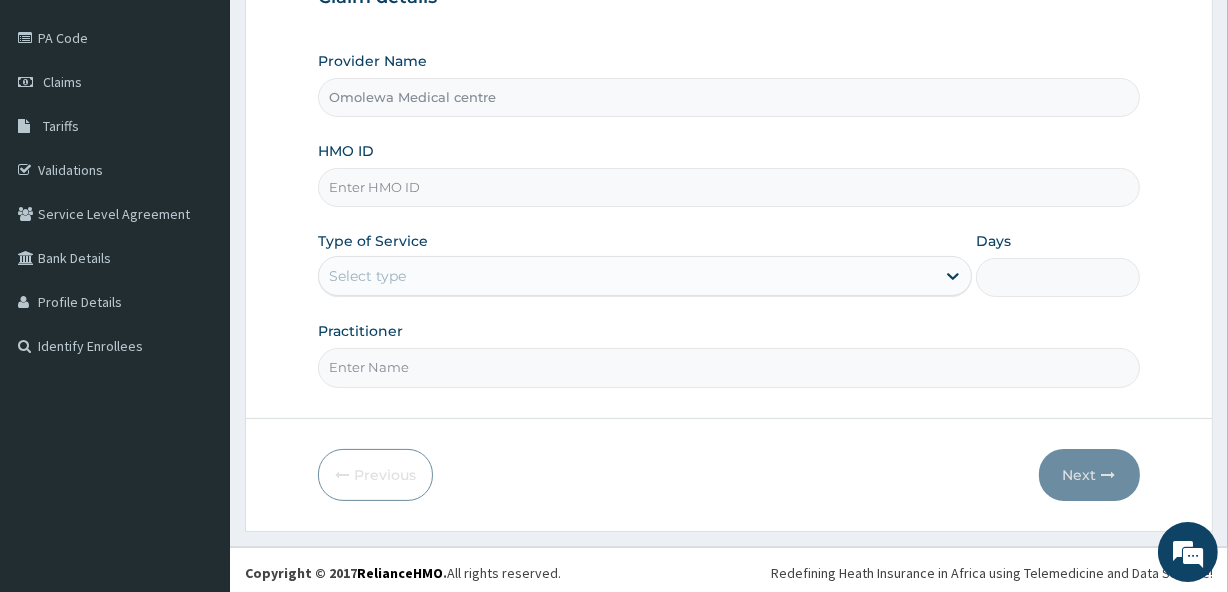 click on "HMO ID" at bounding box center (728, 187) 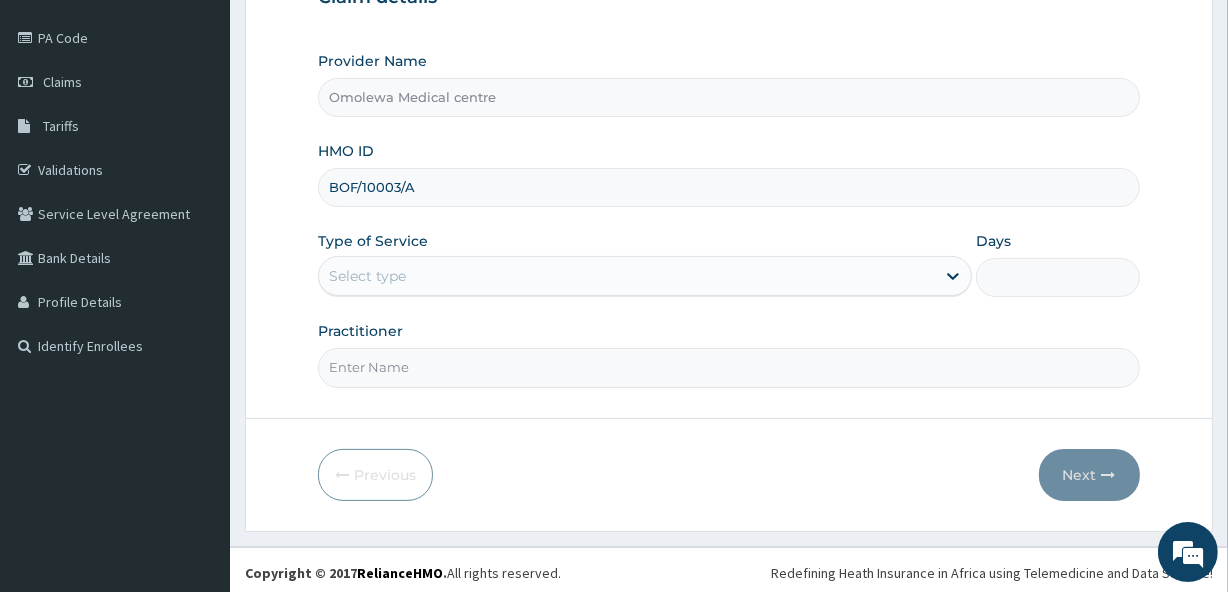 scroll, scrollTop: 0, scrollLeft: 0, axis: both 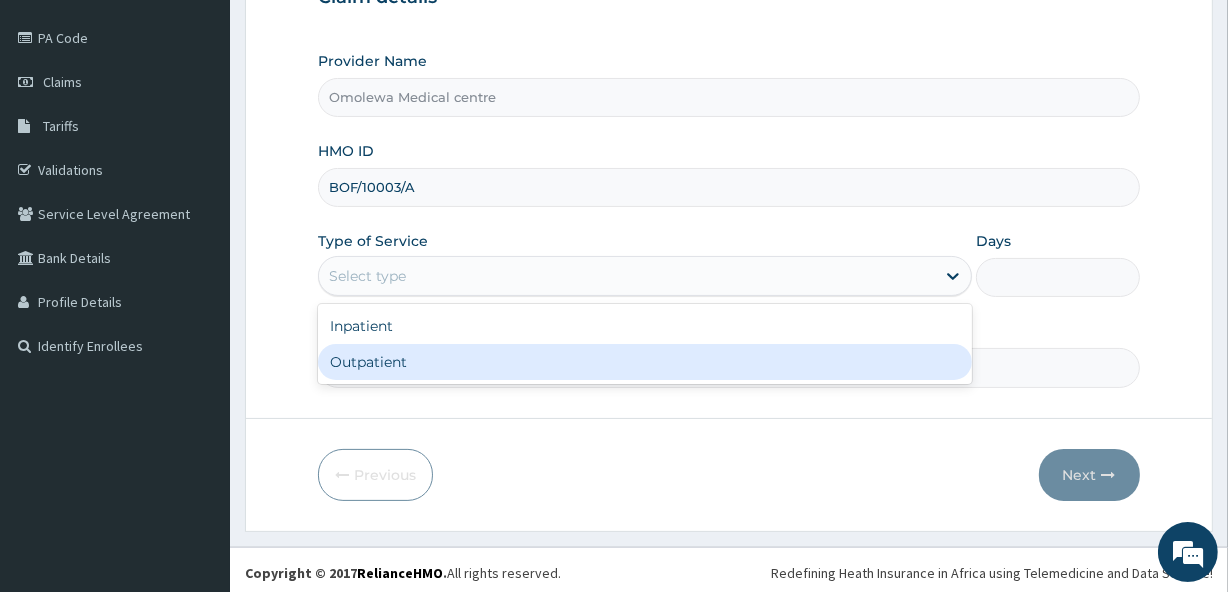 click on "Outpatient" at bounding box center [645, 362] 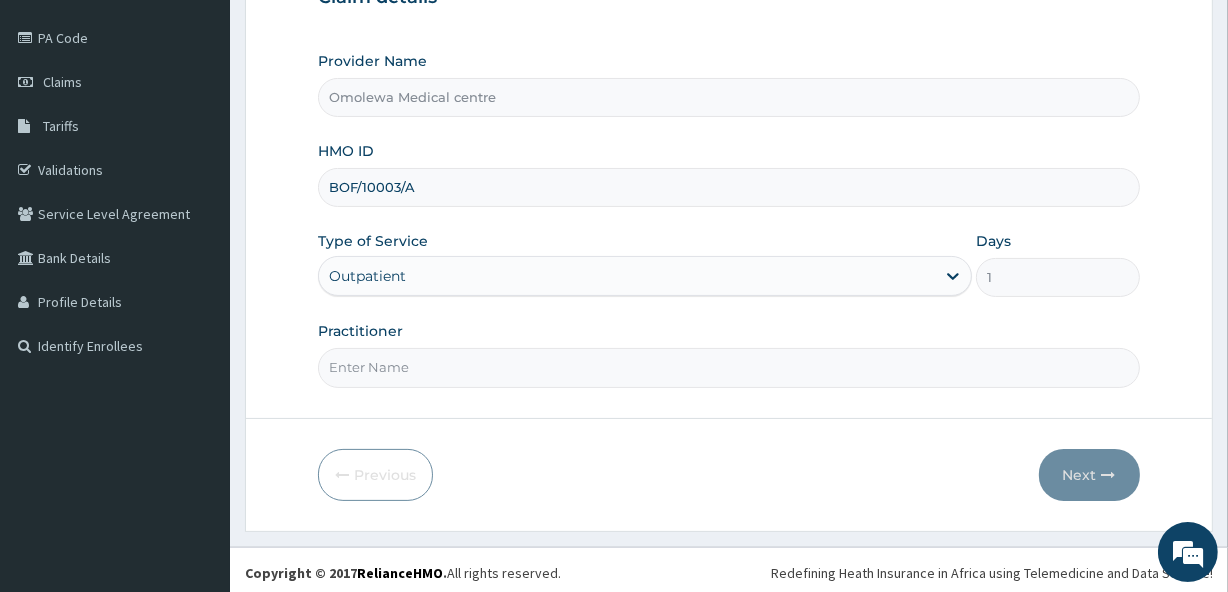 click on "Practitioner" at bounding box center (728, 367) 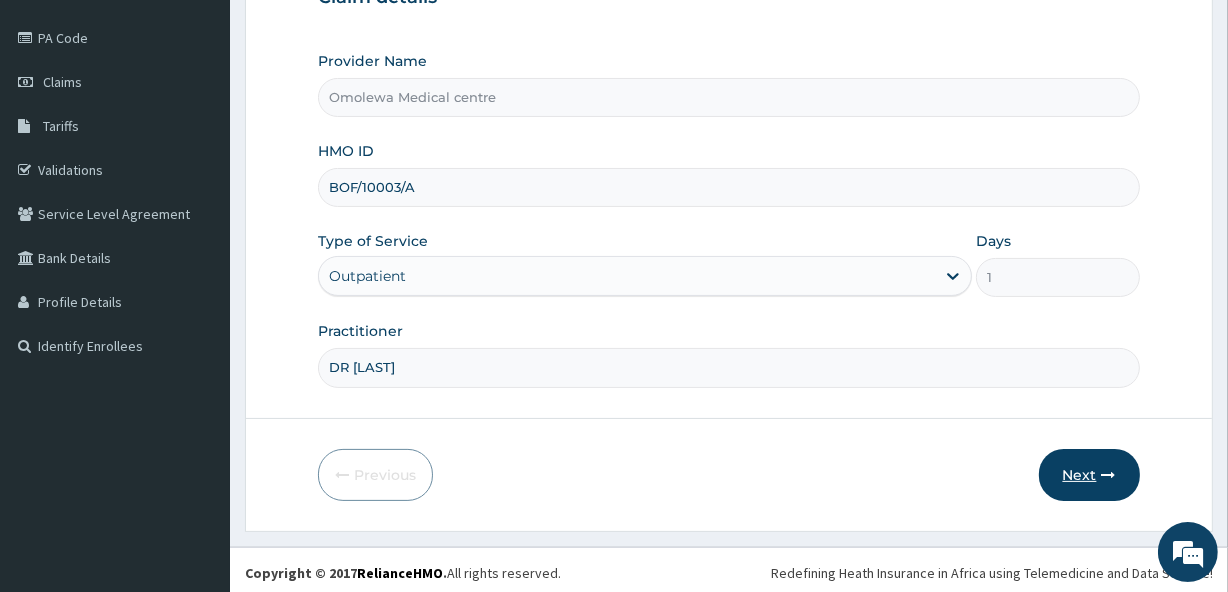 click on "Next" at bounding box center [1089, 475] 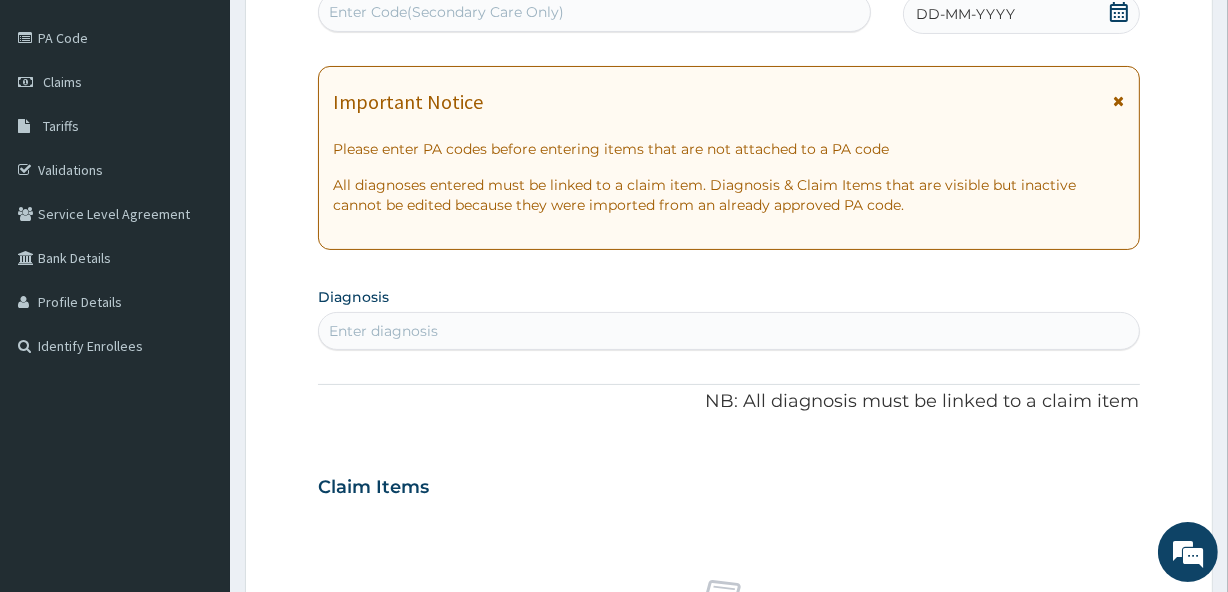 click on "Enter Code(Secondary Care Only)" at bounding box center [594, 12] 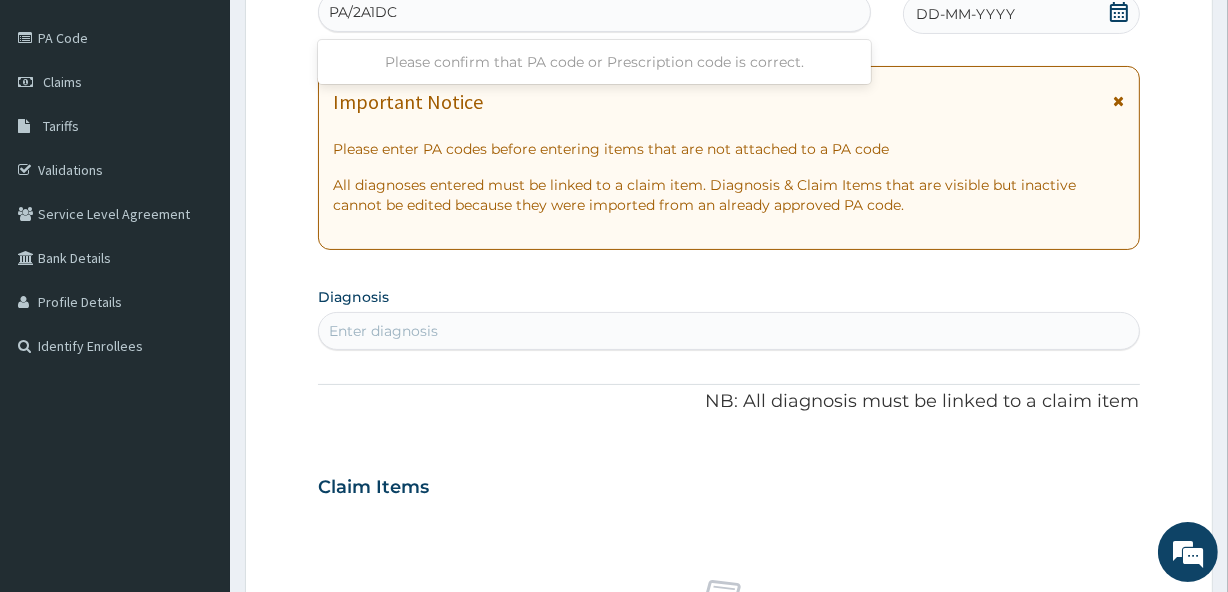 type on "PA/2A1DCE" 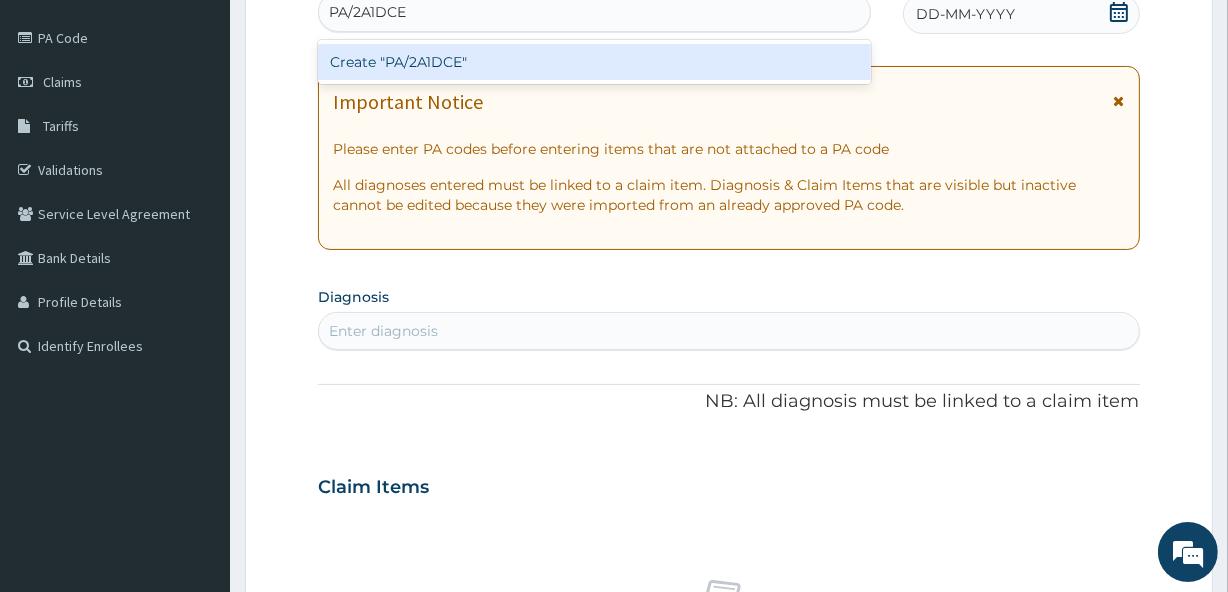 click on "Create "PA/2A1DCE"" at bounding box center [594, 62] 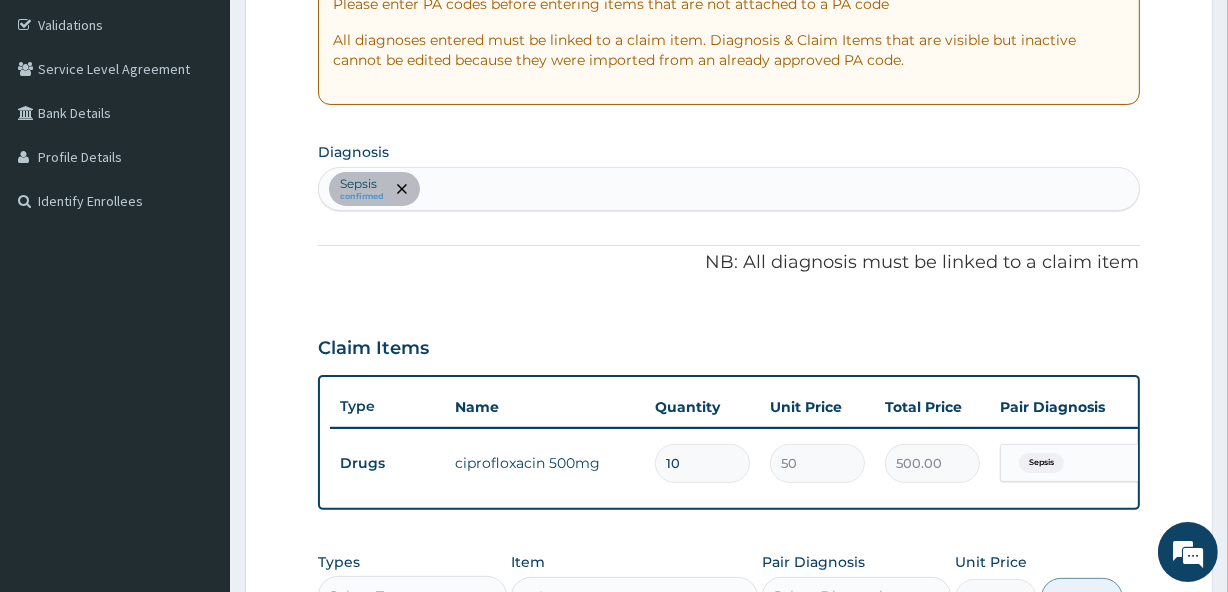 scroll, scrollTop: 370, scrollLeft: 0, axis: vertical 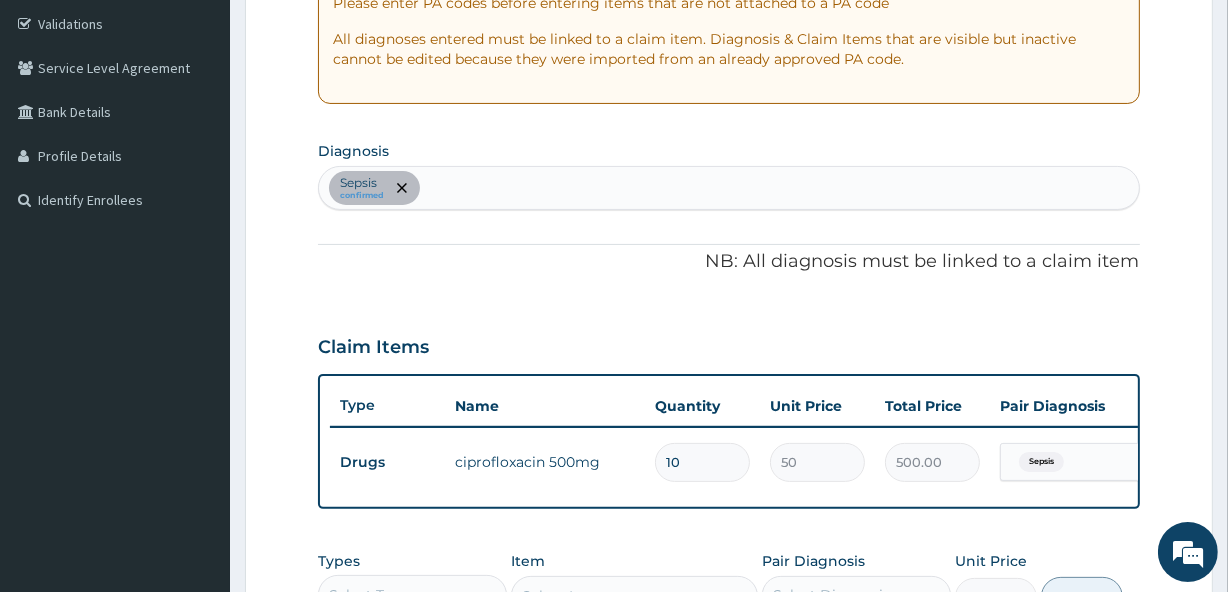 click on "Sepsis confirmed" at bounding box center (728, 188) 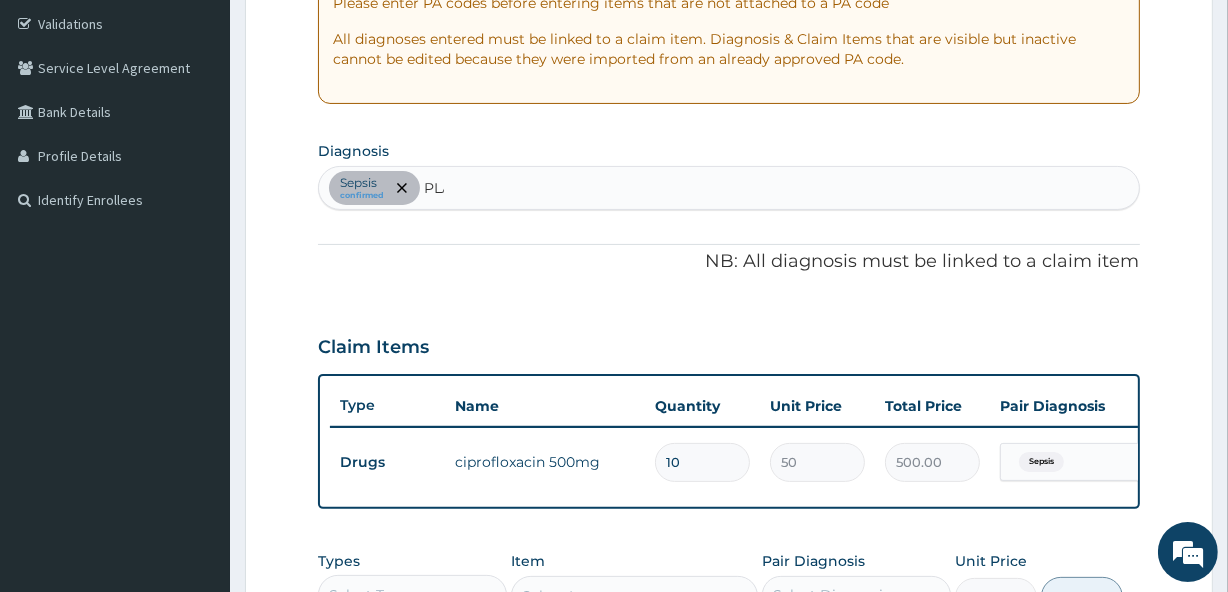 type on "PLAS" 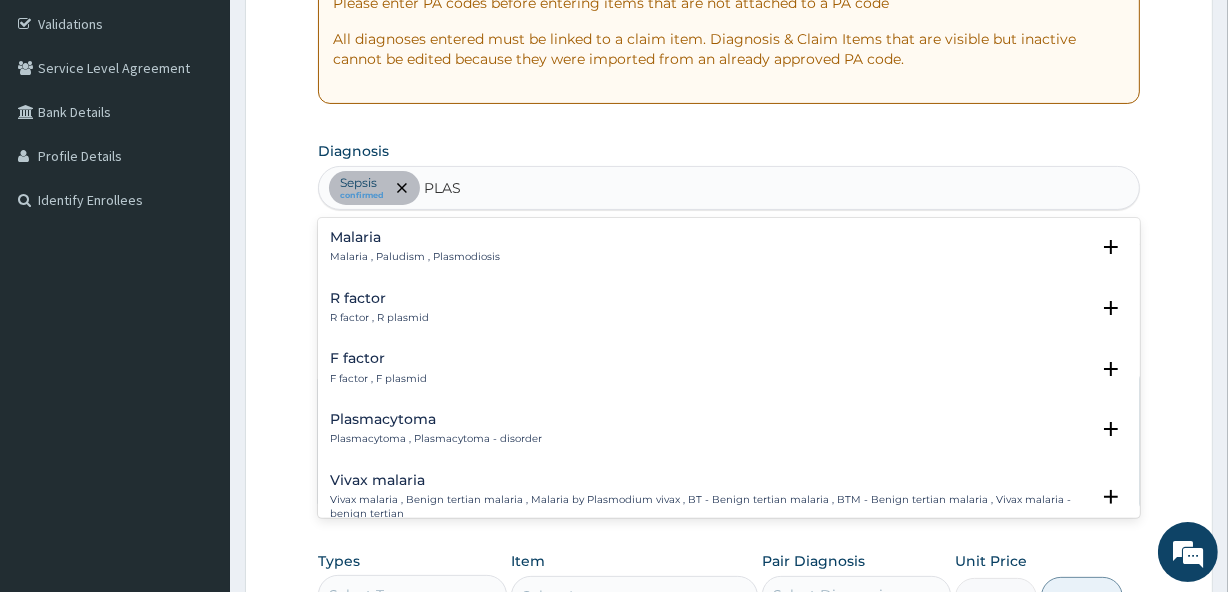 click on "Malaria" at bounding box center (415, 237) 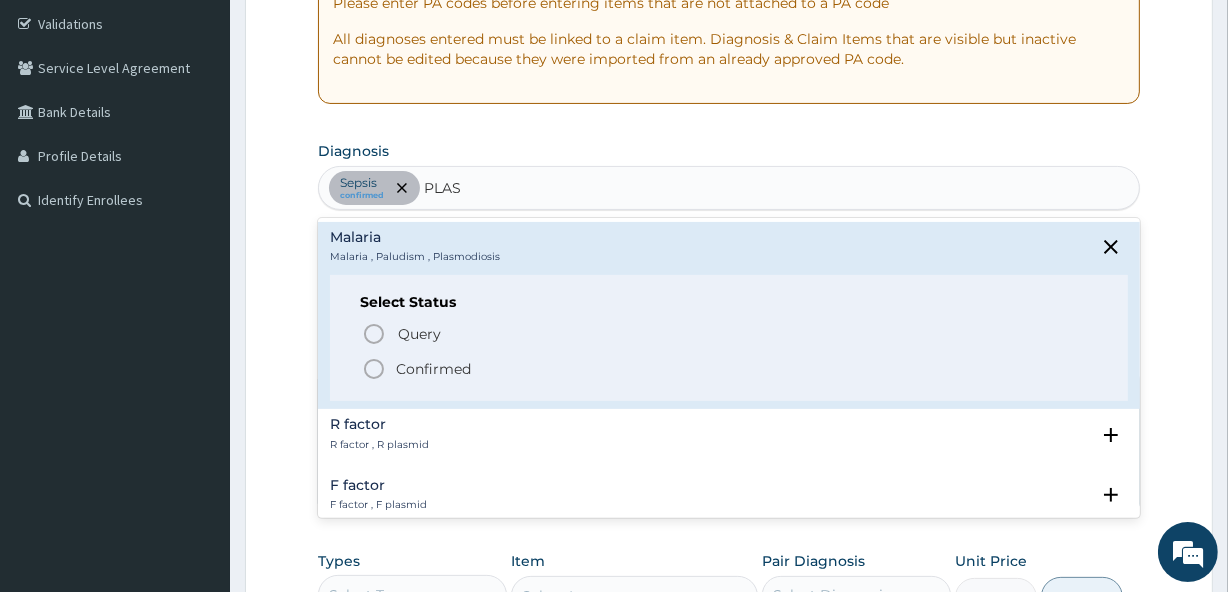 click on "Confirmed" at bounding box center [433, 369] 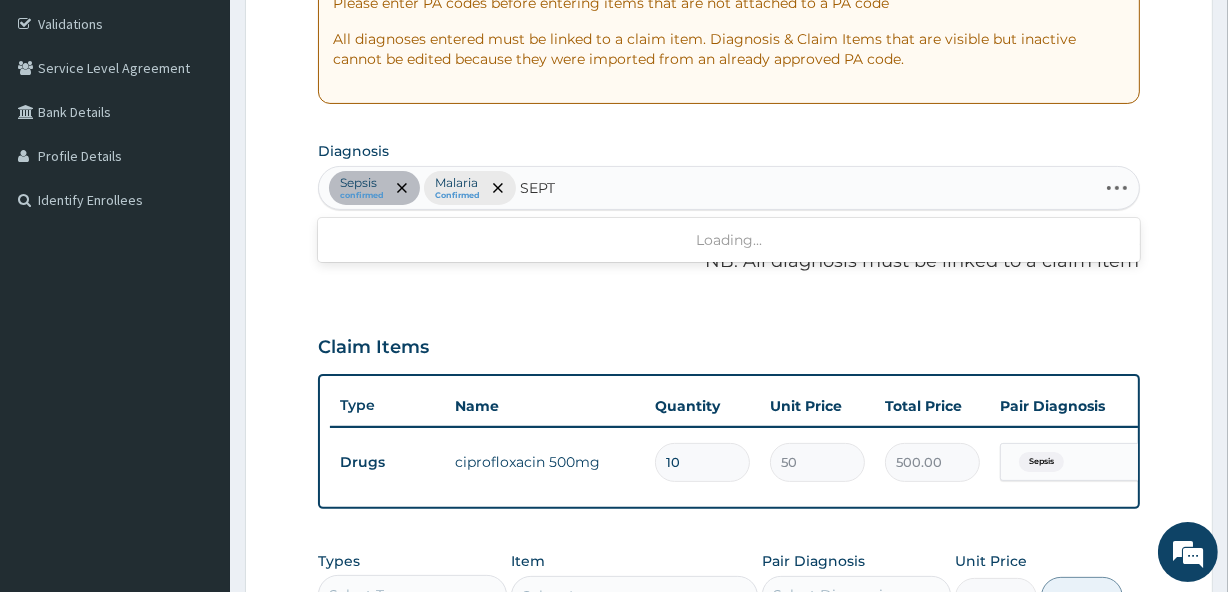 type on "SEPTI" 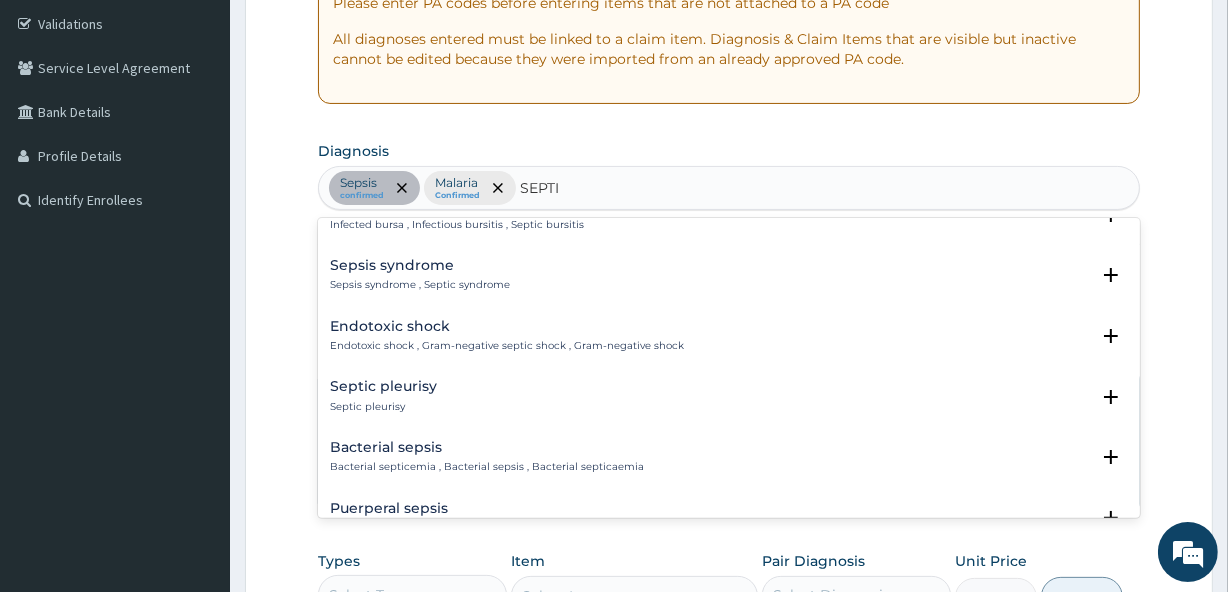 scroll, scrollTop: 229, scrollLeft: 0, axis: vertical 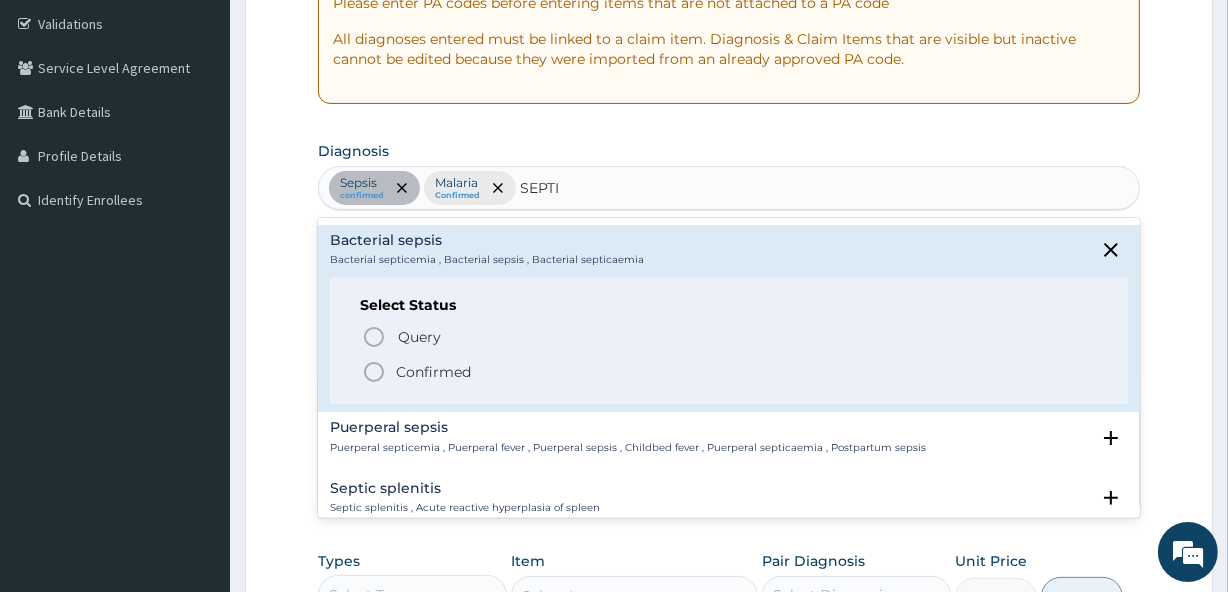 click 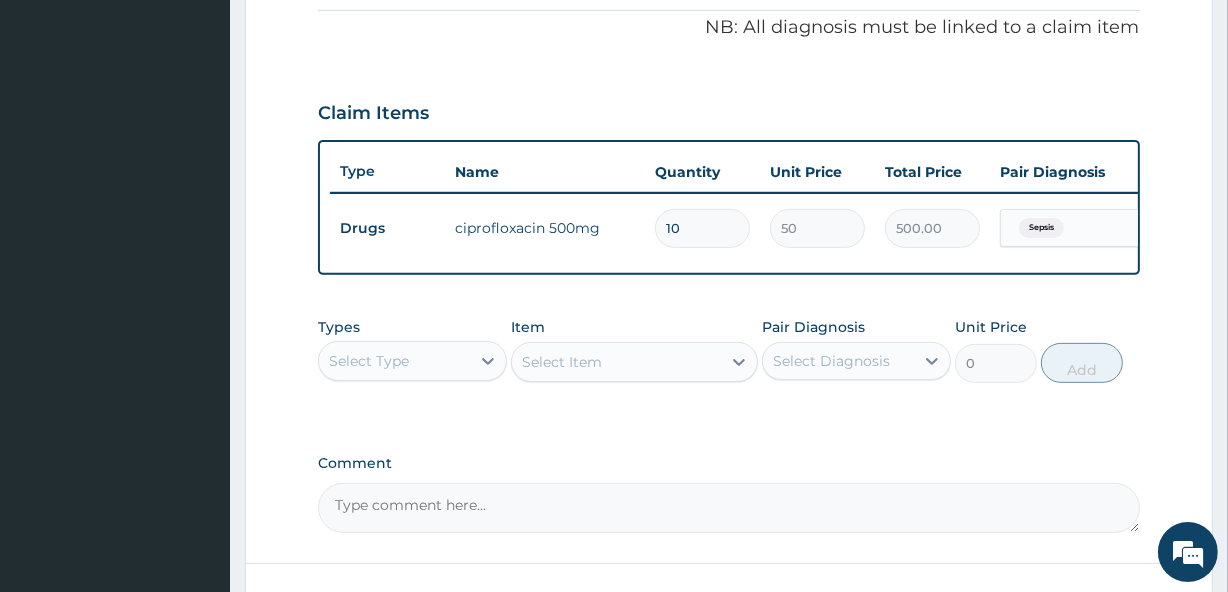 scroll, scrollTop: 767, scrollLeft: 0, axis: vertical 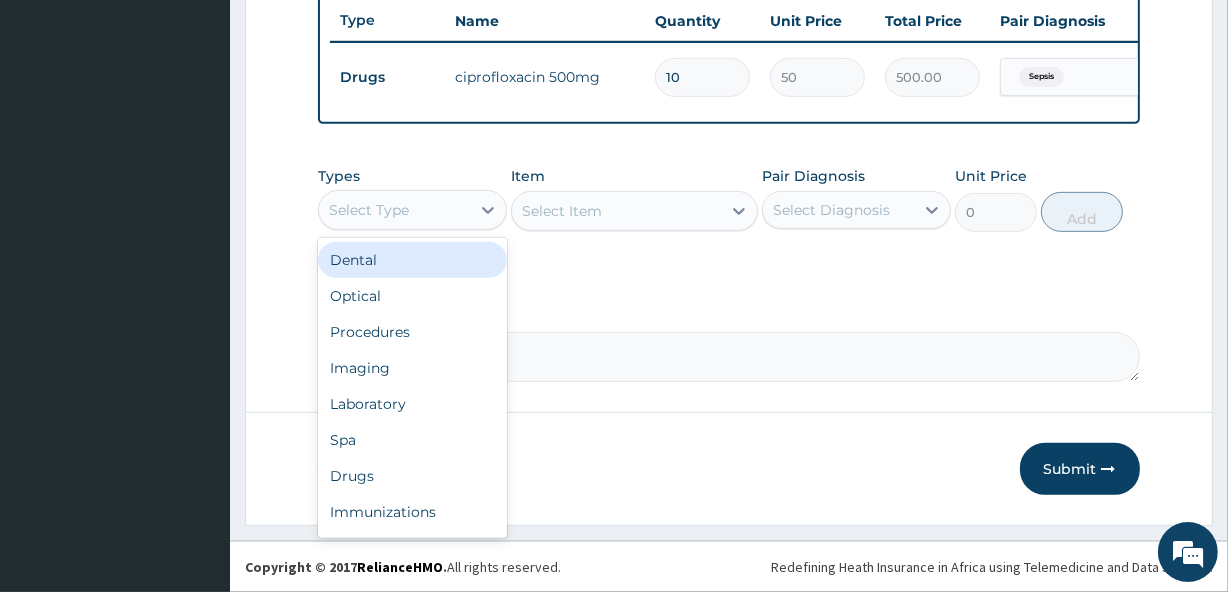 click on "Select Type" at bounding box center [394, 210] 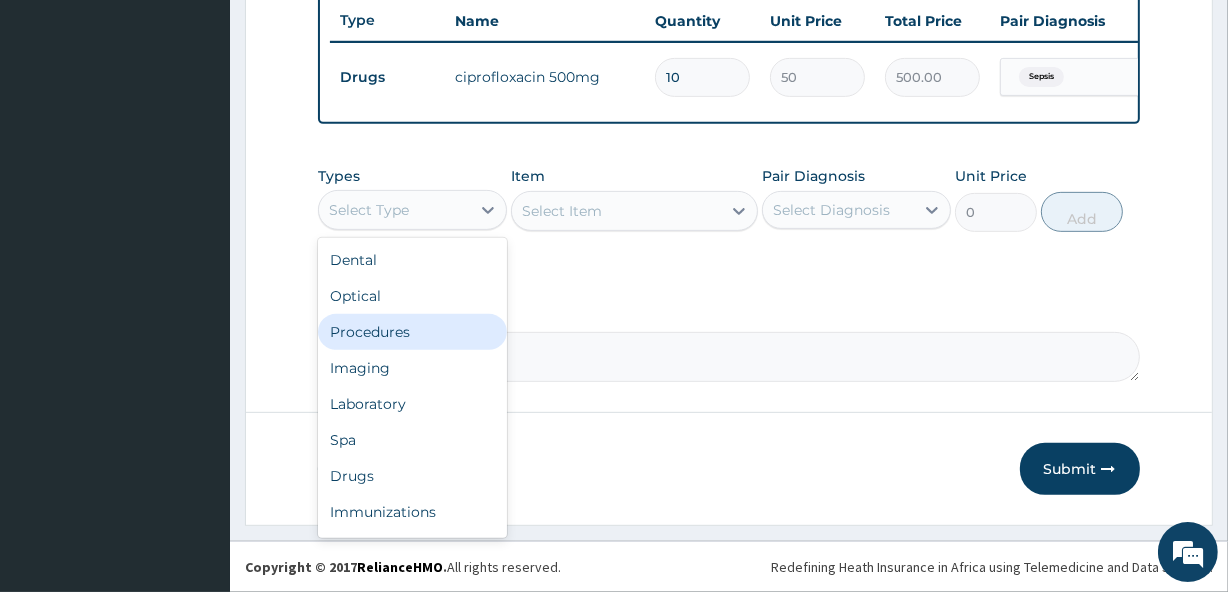 click on "Procedures" at bounding box center [412, 332] 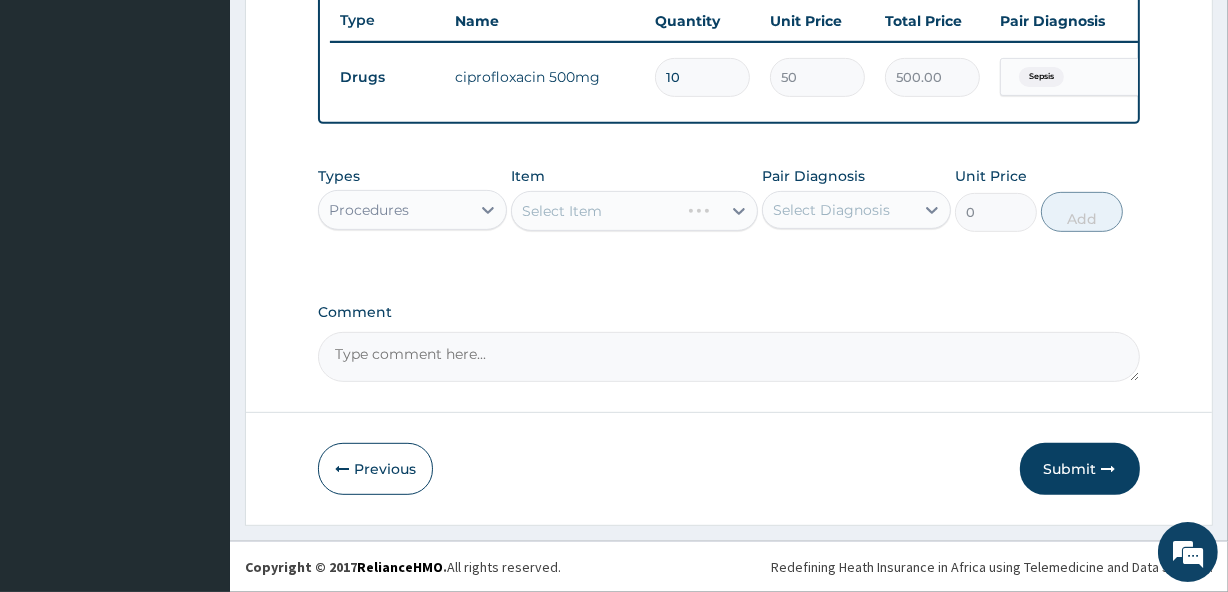 click on "Select Item" at bounding box center (634, 211) 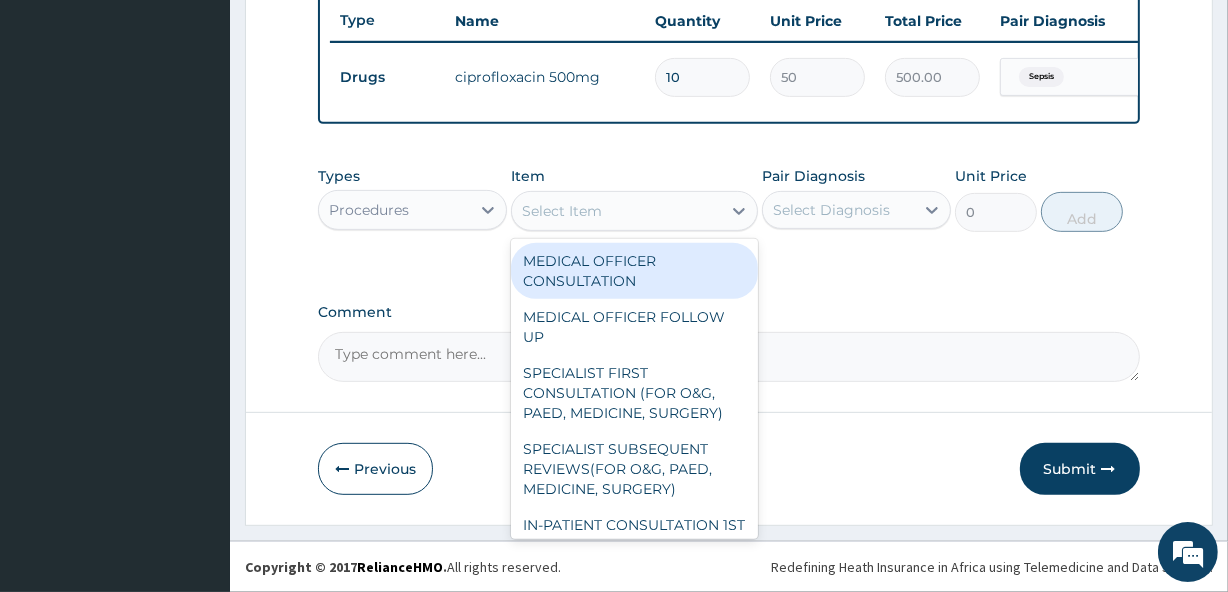 click on "Select Item" at bounding box center [562, 211] 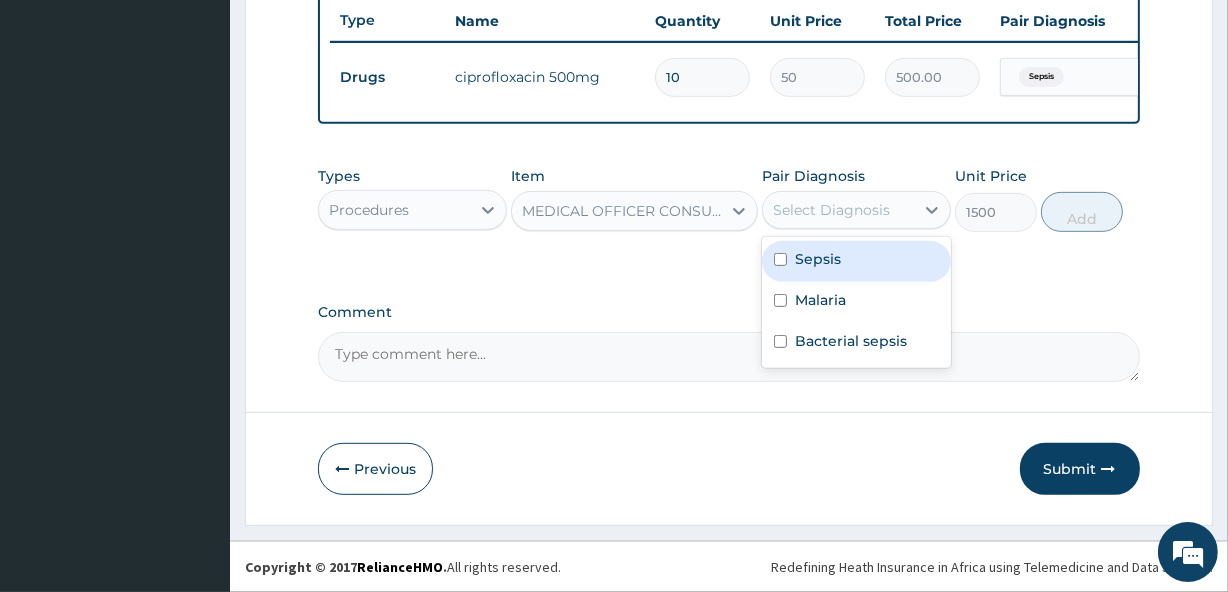 click on "Select Diagnosis" at bounding box center (831, 210) 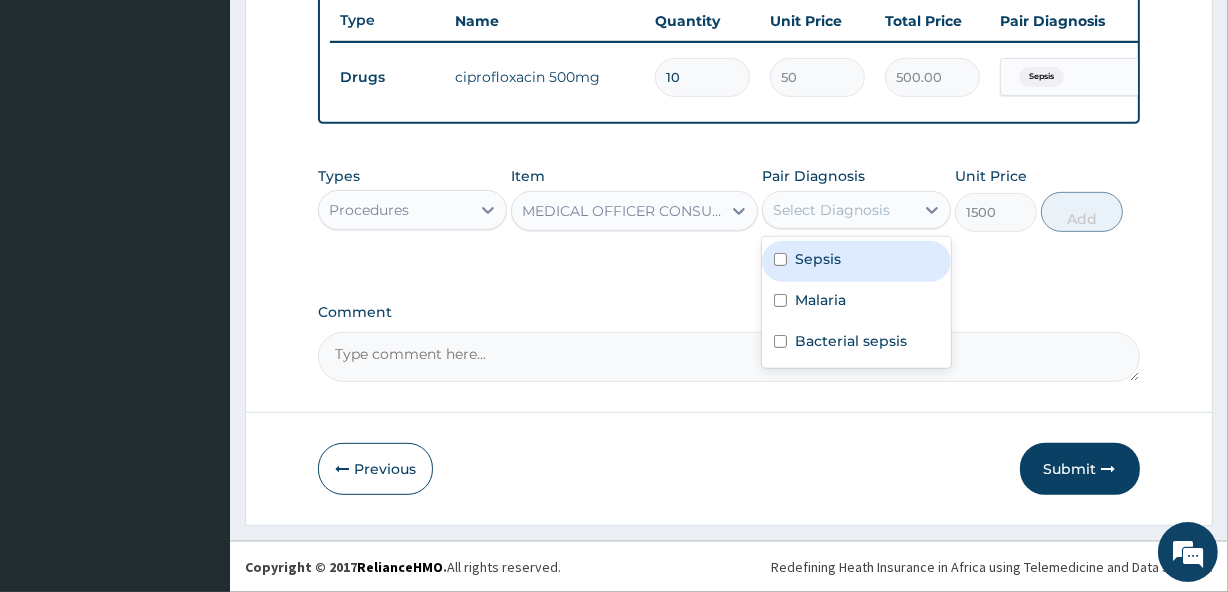 click on "Sepsis" at bounding box center [856, 261] 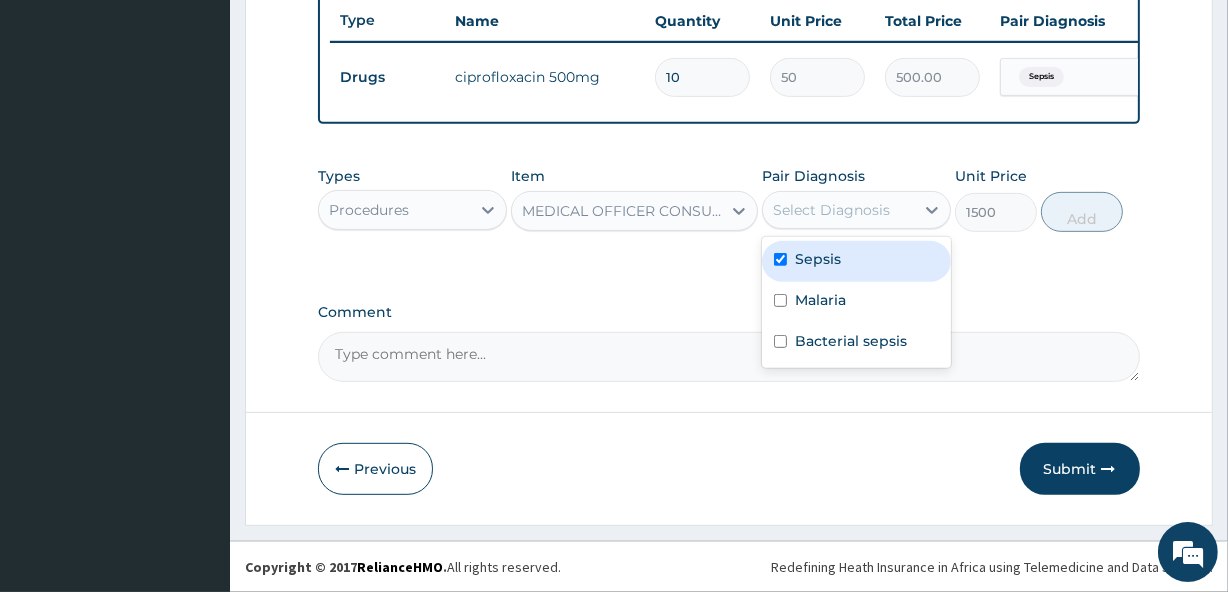 checkbox on "true" 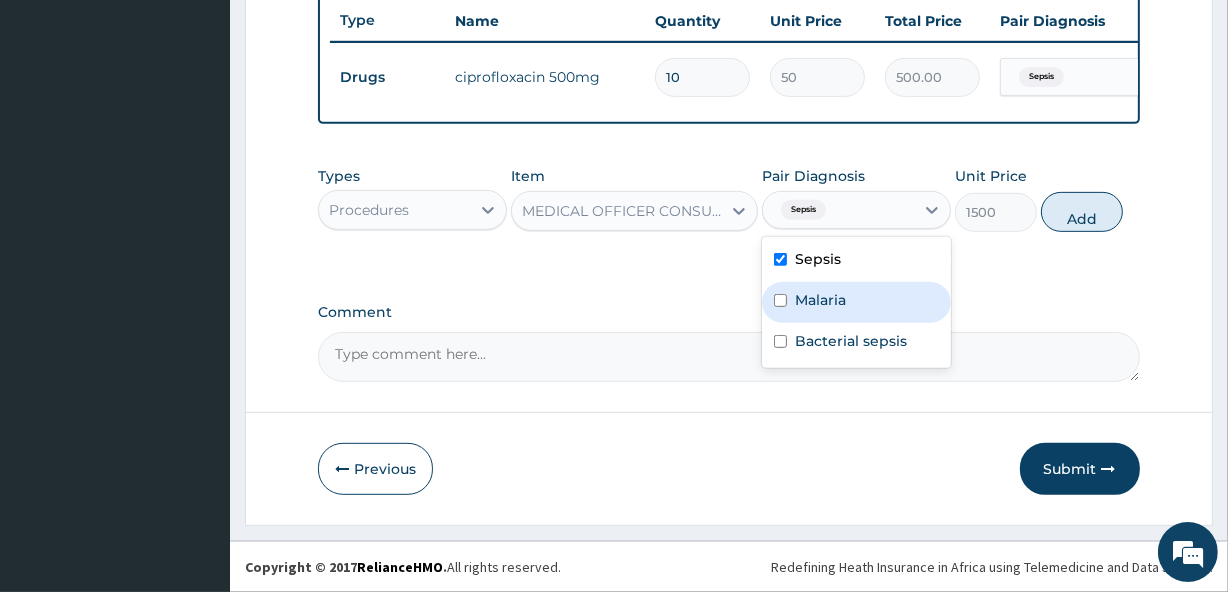drag, startPoint x: 820, startPoint y: 289, endPoint x: 820, endPoint y: 315, distance: 26 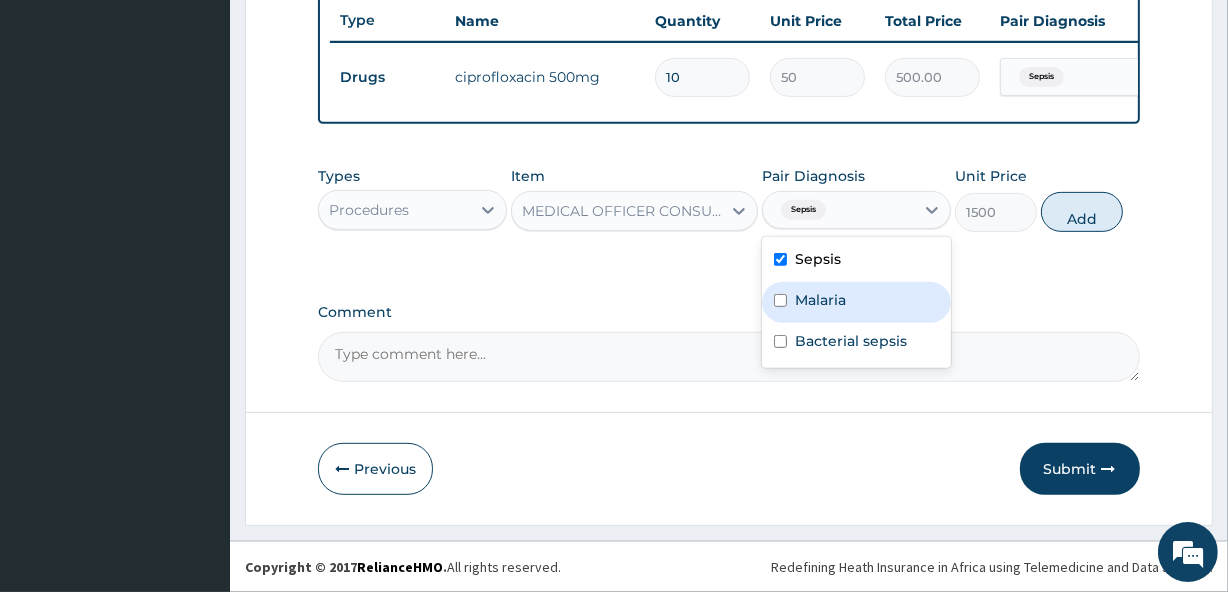 click on "Malaria" at bounding box center [856, 302] 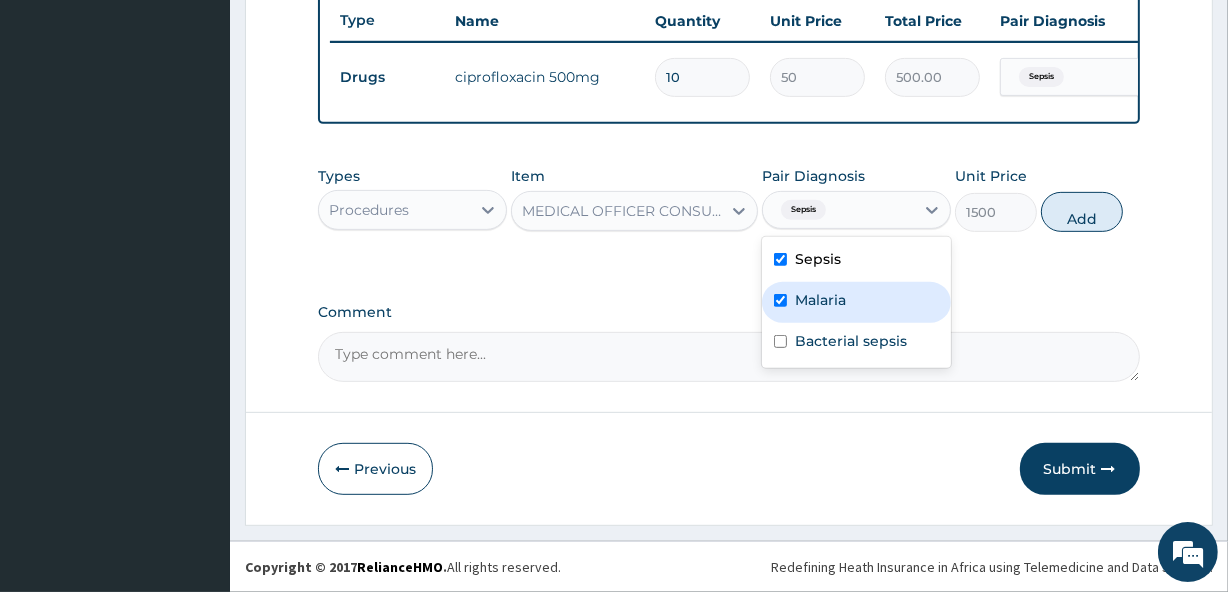 checkbox on "true" 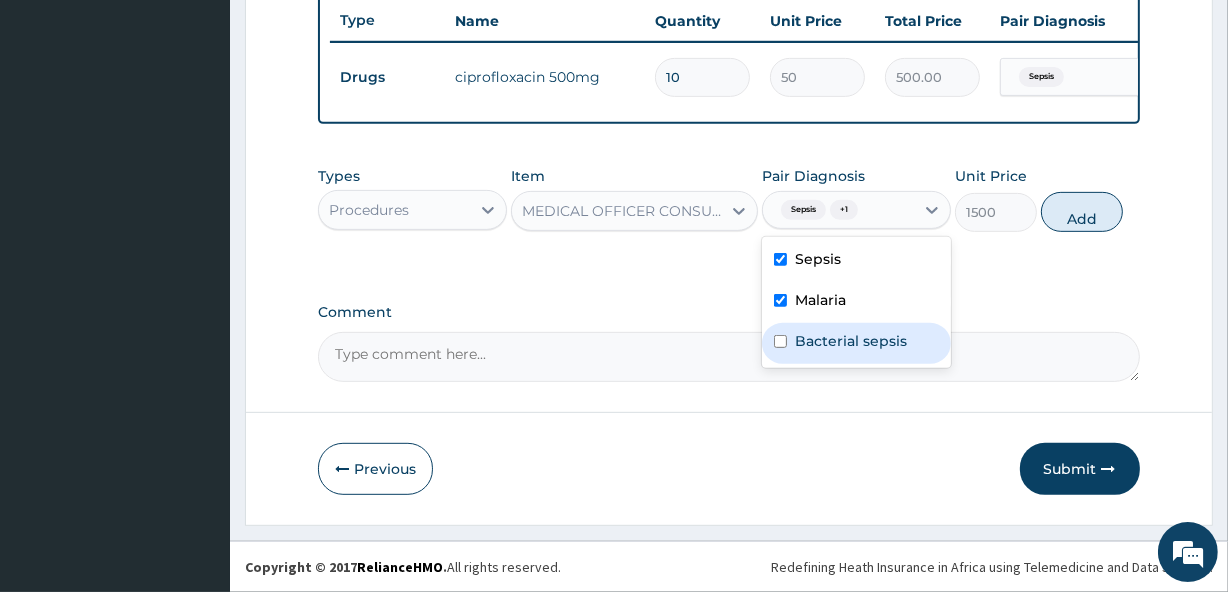 drag, startPoint x: 820, startPoint y: 330, endPoint x: 1028, endPoint y: 299, distance: 210.29741 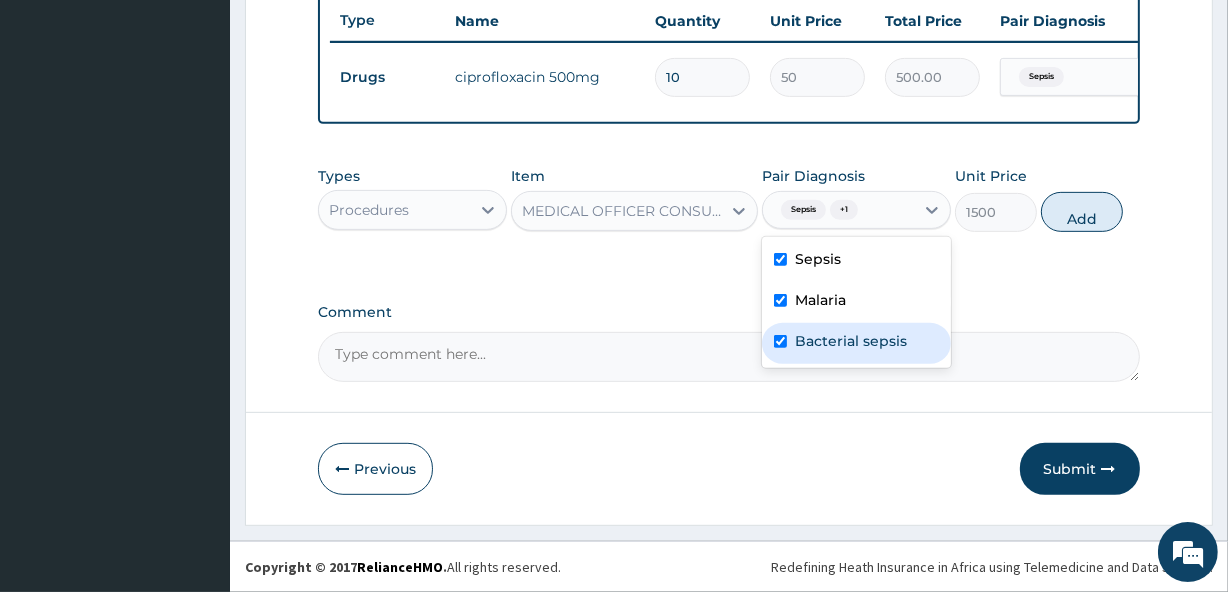 checkbox on "true" 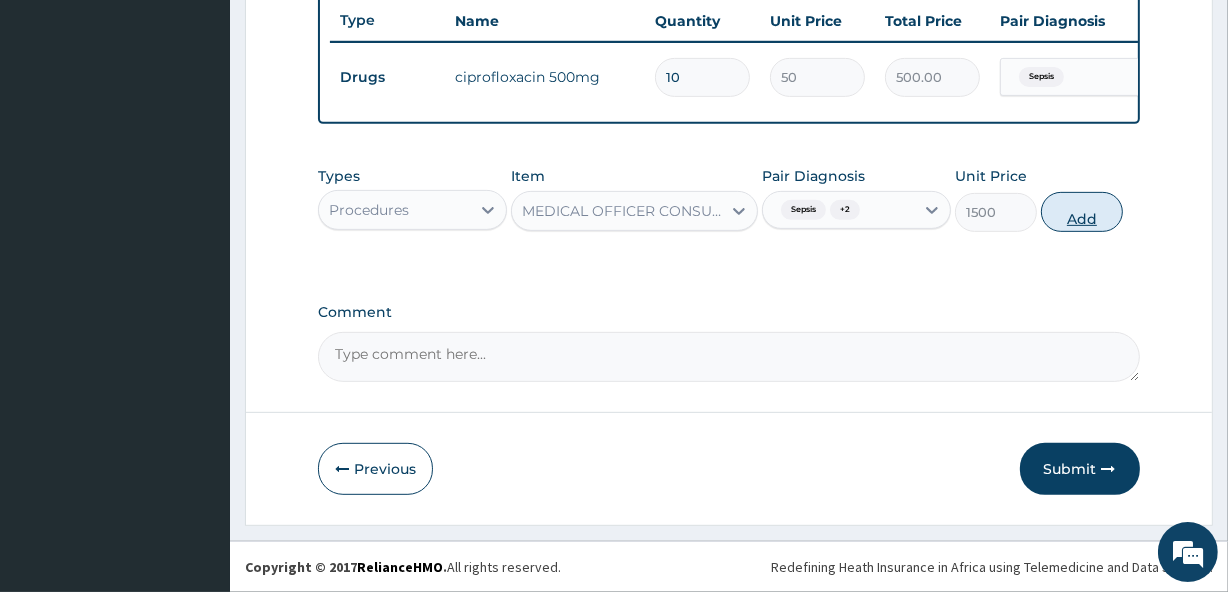 click on "Add" at bounding box center [1082, 212] 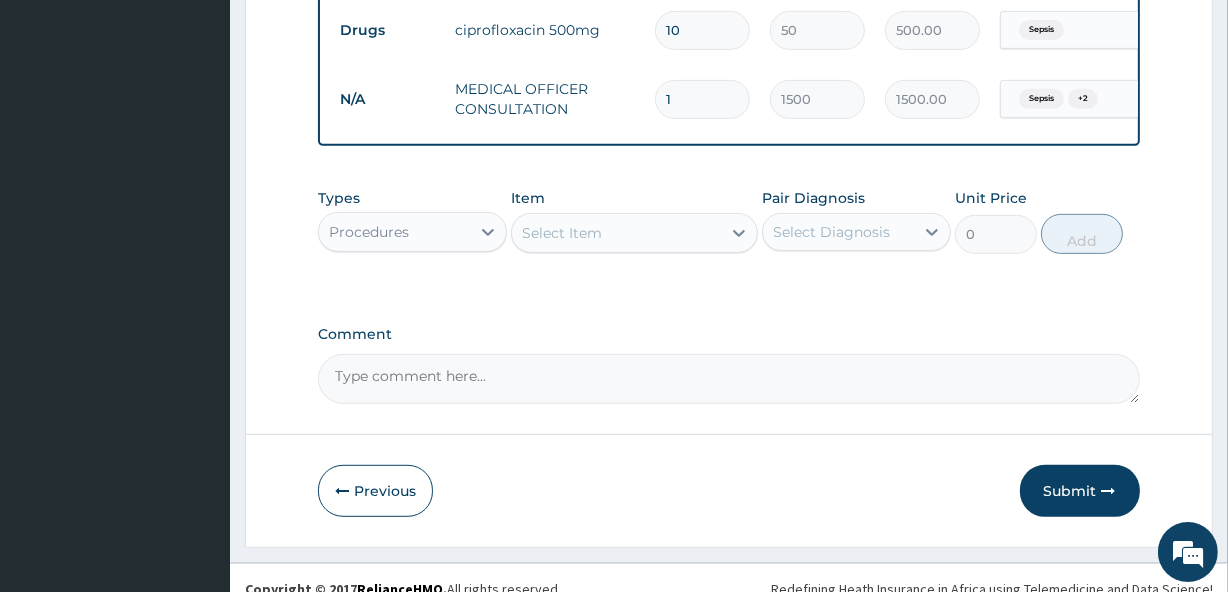 scroll, scrollTop: 837, scrollLeft: 0, axis: vertical 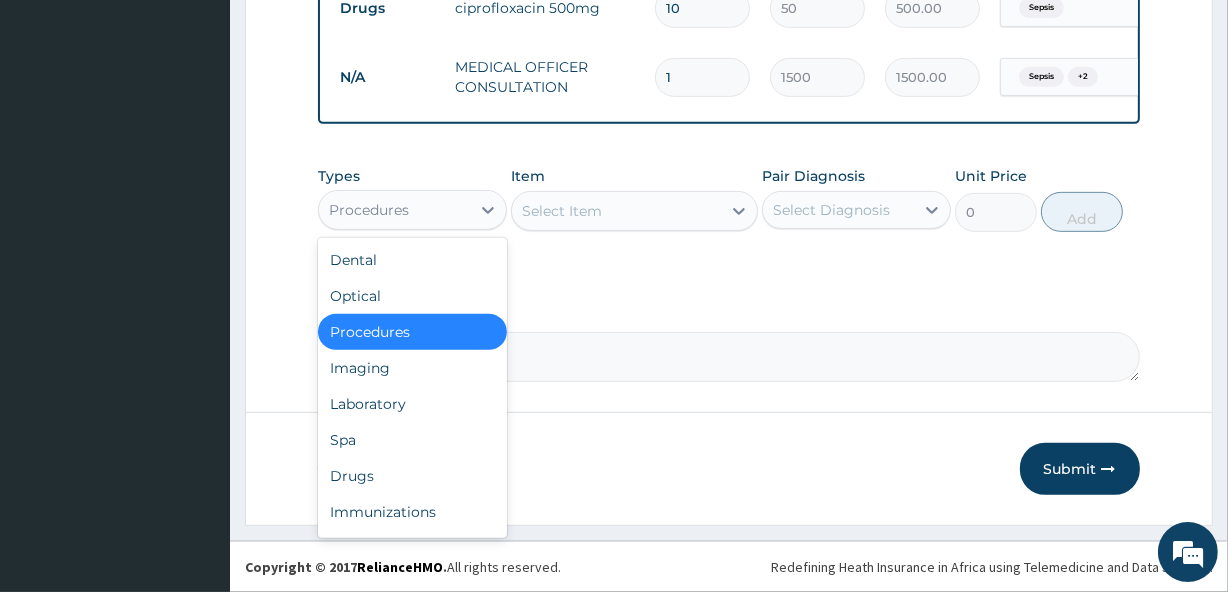 click on "Procedures" at bounding box center [412, 210] 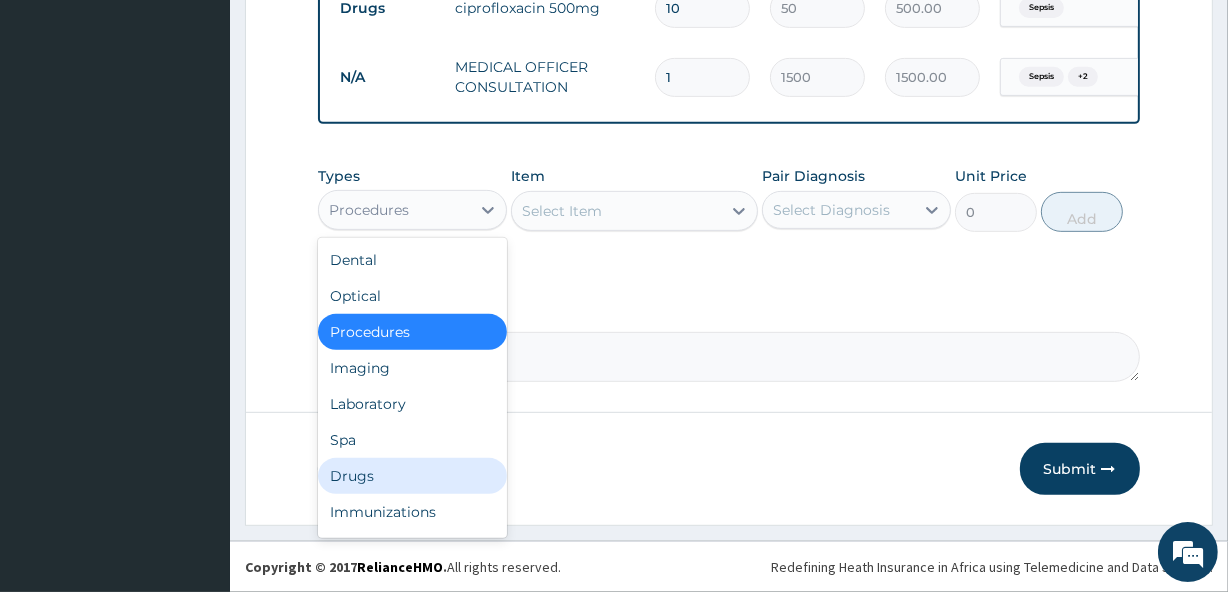 click on "Drugs" at bounding box center (412, 476) 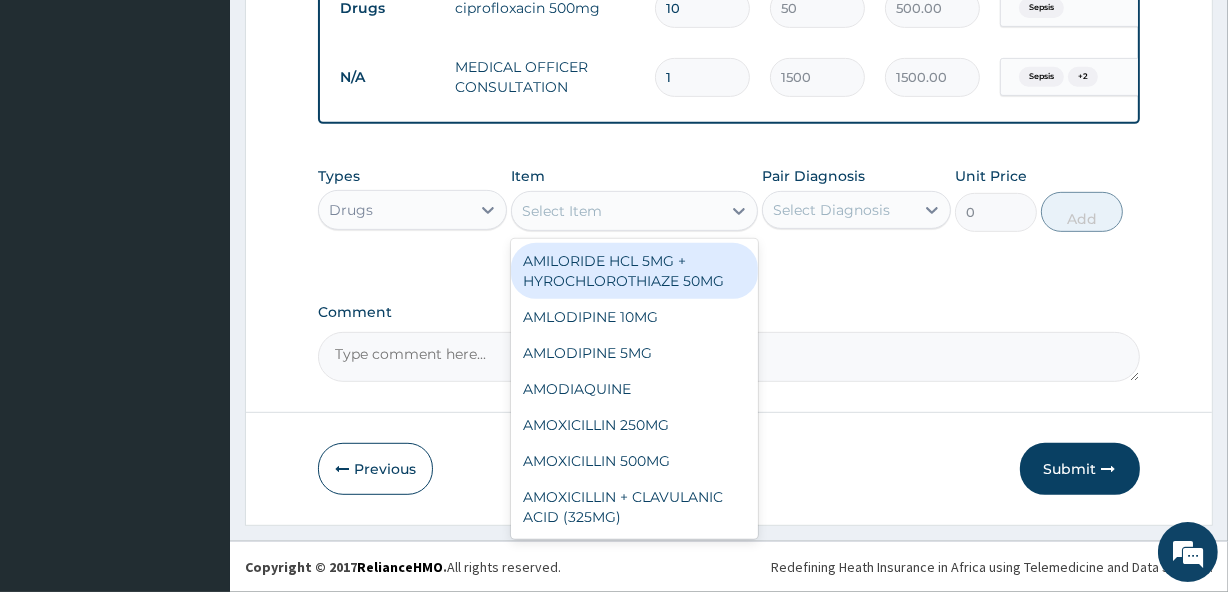 click on "Select Item" at bounding box center [616, 211] 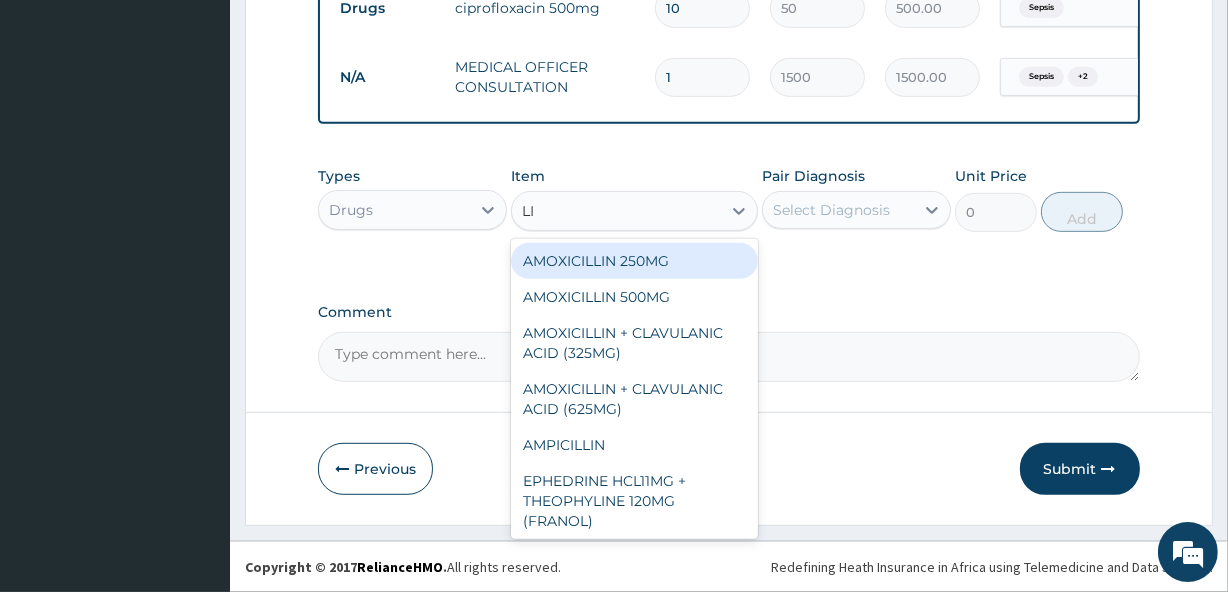 type on "LIS" 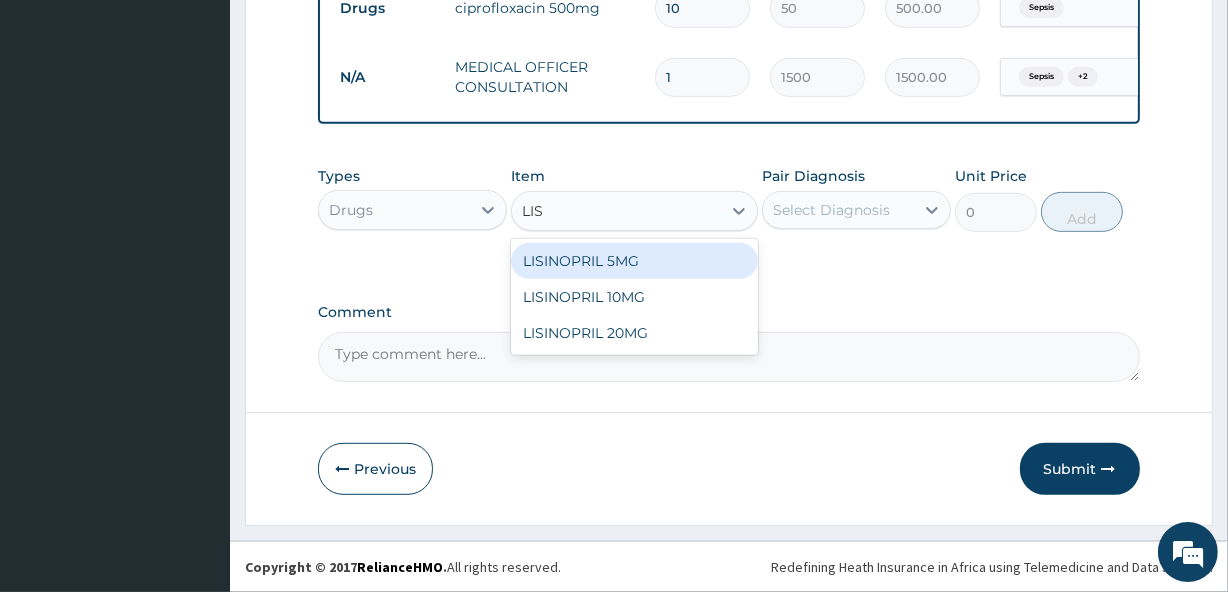 drag, startPoint x: 646, startPoint y: 292, endPoint x: 841, endPoint y: 185, distance: 222.42752 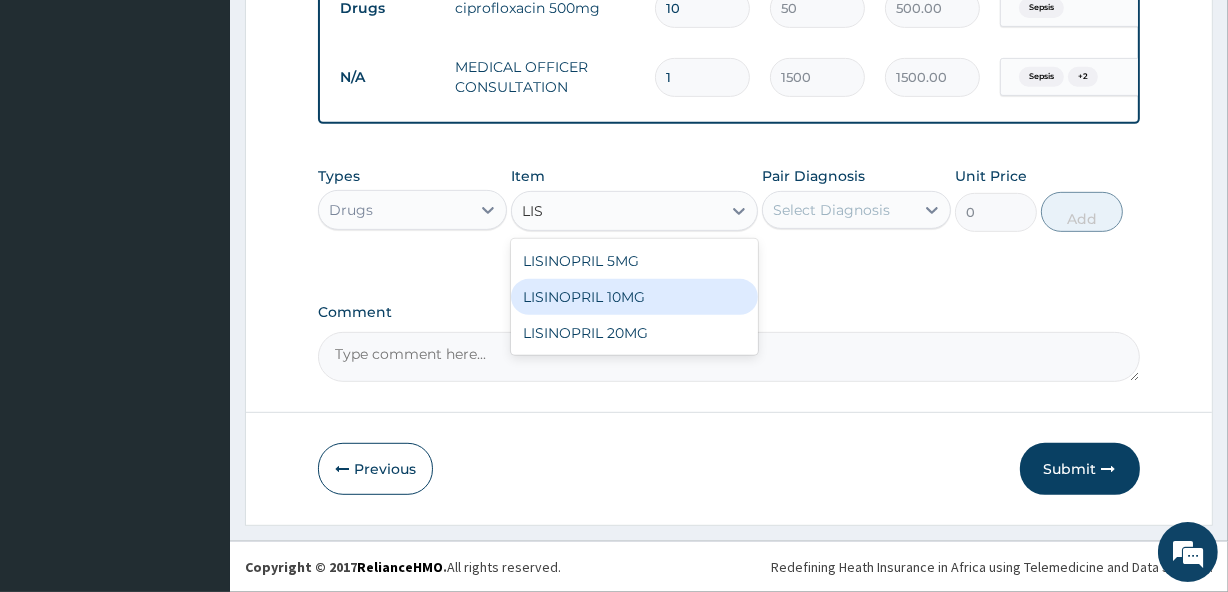 click on "LISINOPRIL 10MG" at bounding box center (634, 297) 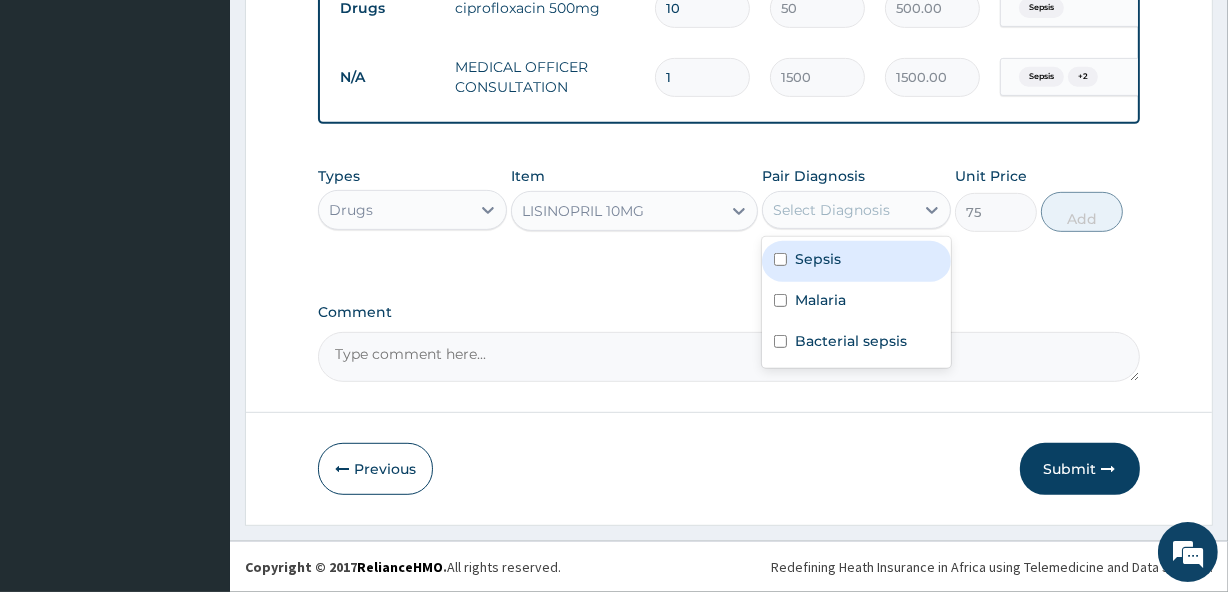 click on "Select Diagnosis" at bounding box center (856, 210) 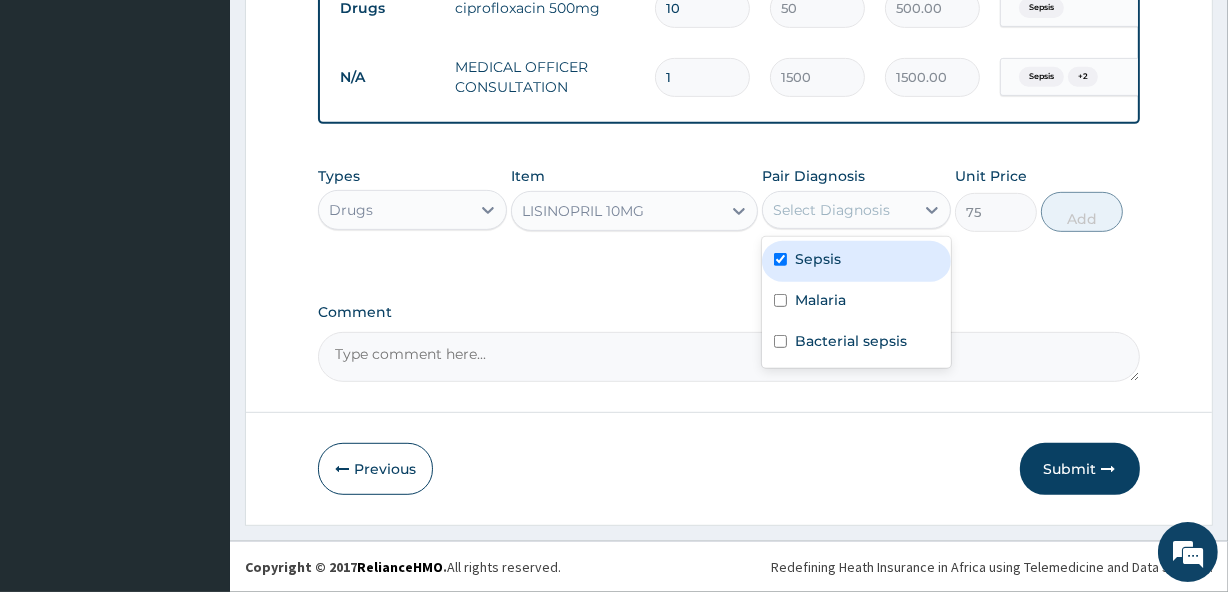 checkbox on "true" 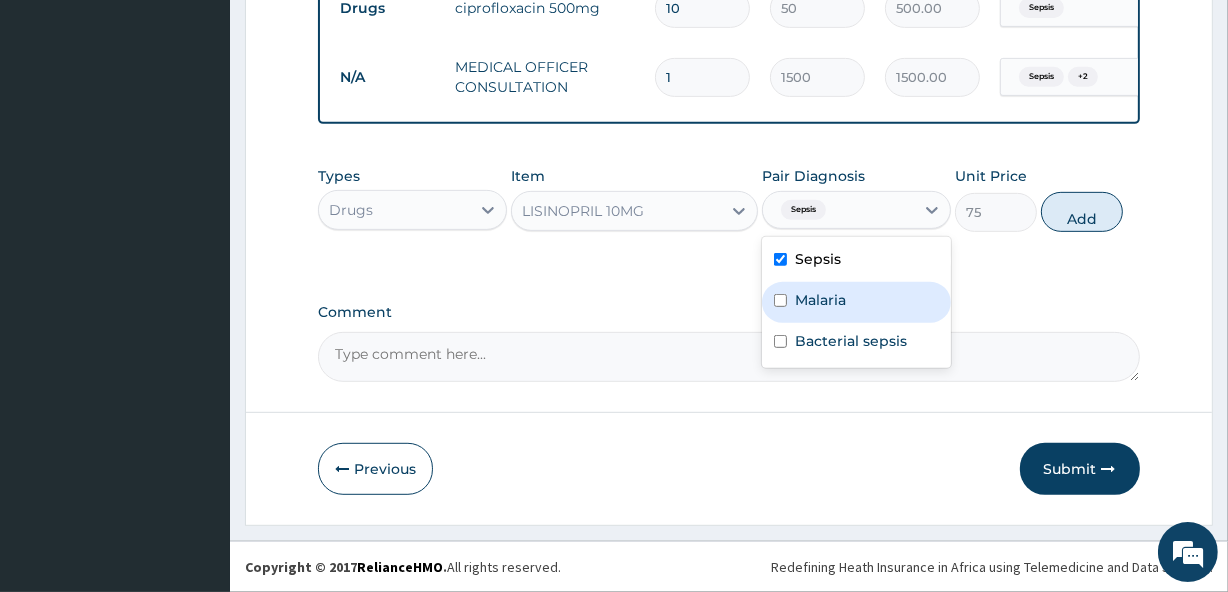 click on "Malaria" at bounding box center [856, 302] 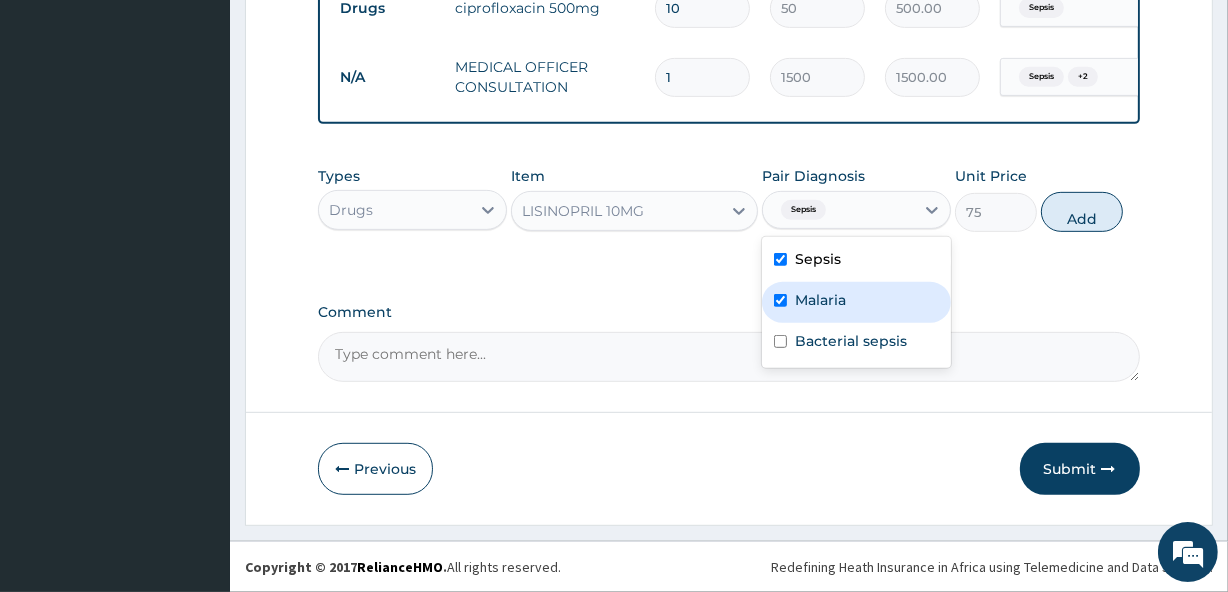 checkbox on "true" 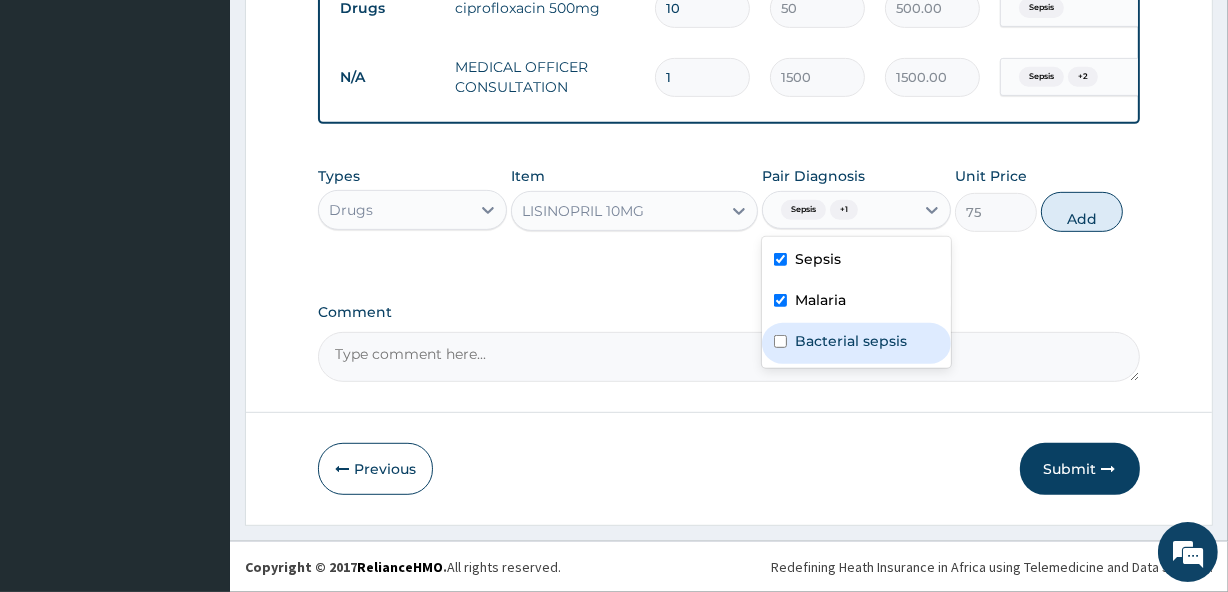 click on "Bacterial sepsis" at bounding box center [851, 341] 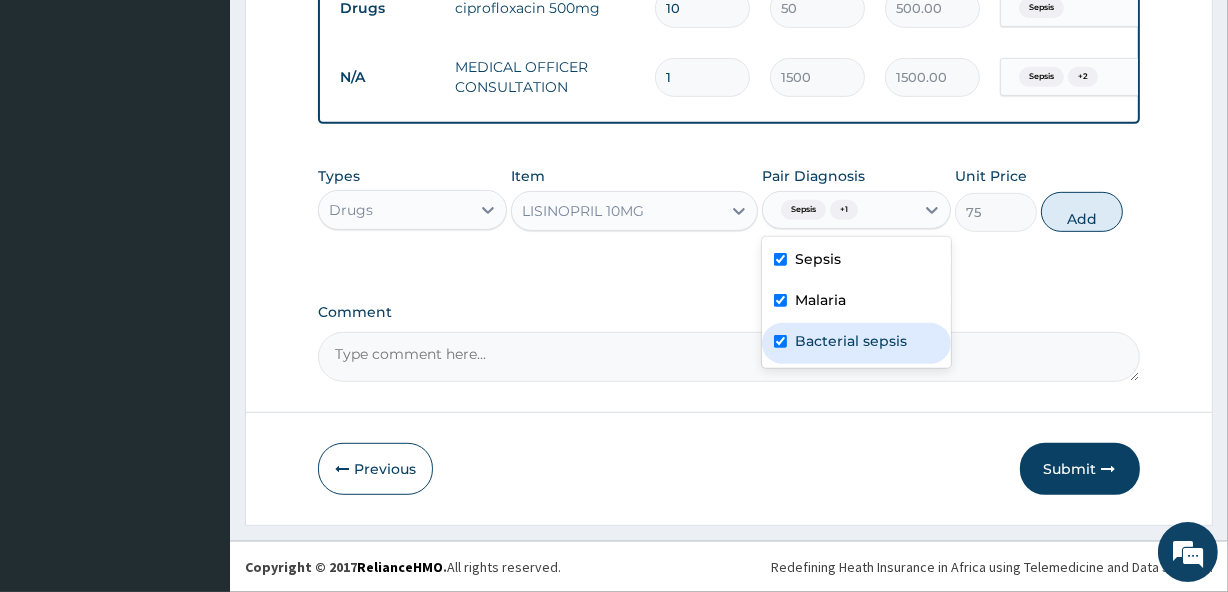 checkbox on "true" 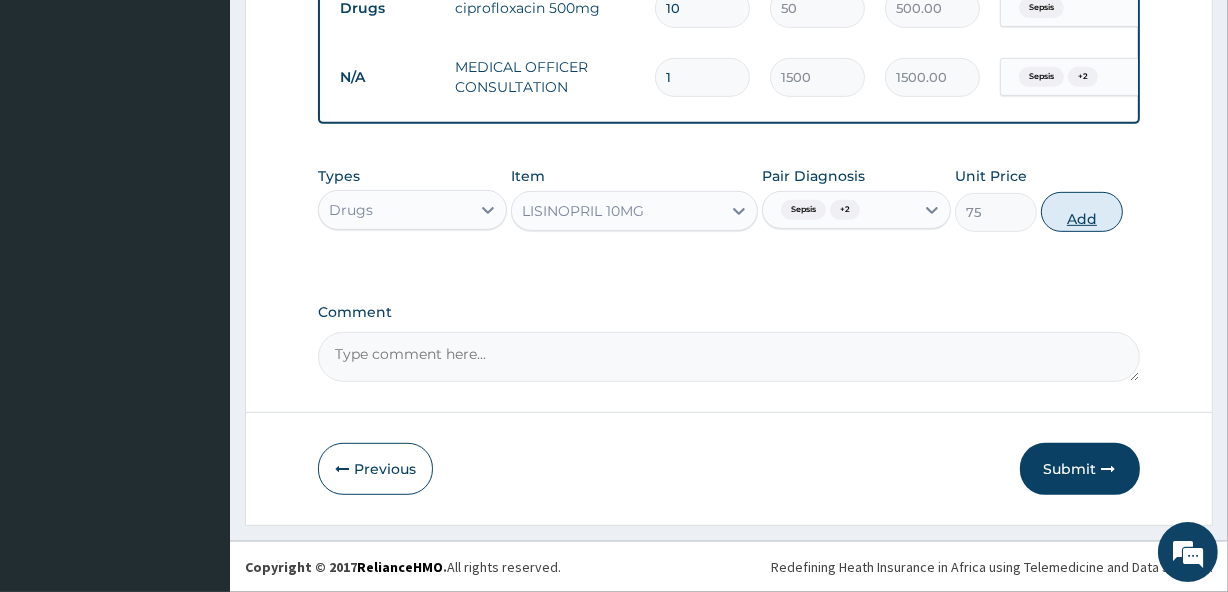 click on "Add" at bounding box center [1082, 212] 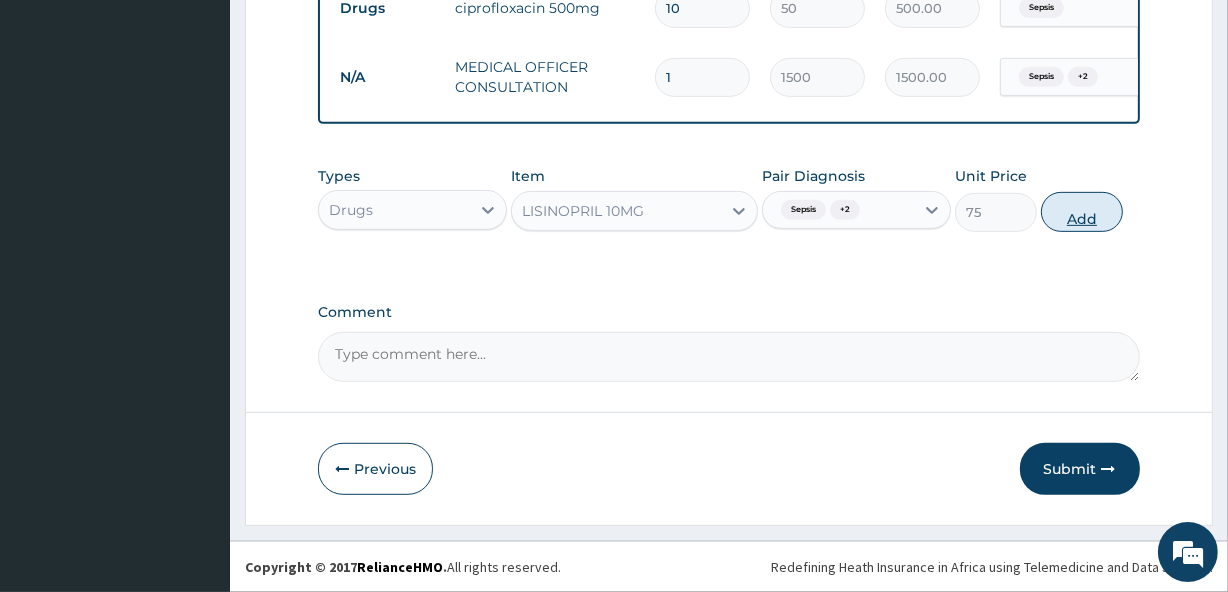 type on "0" 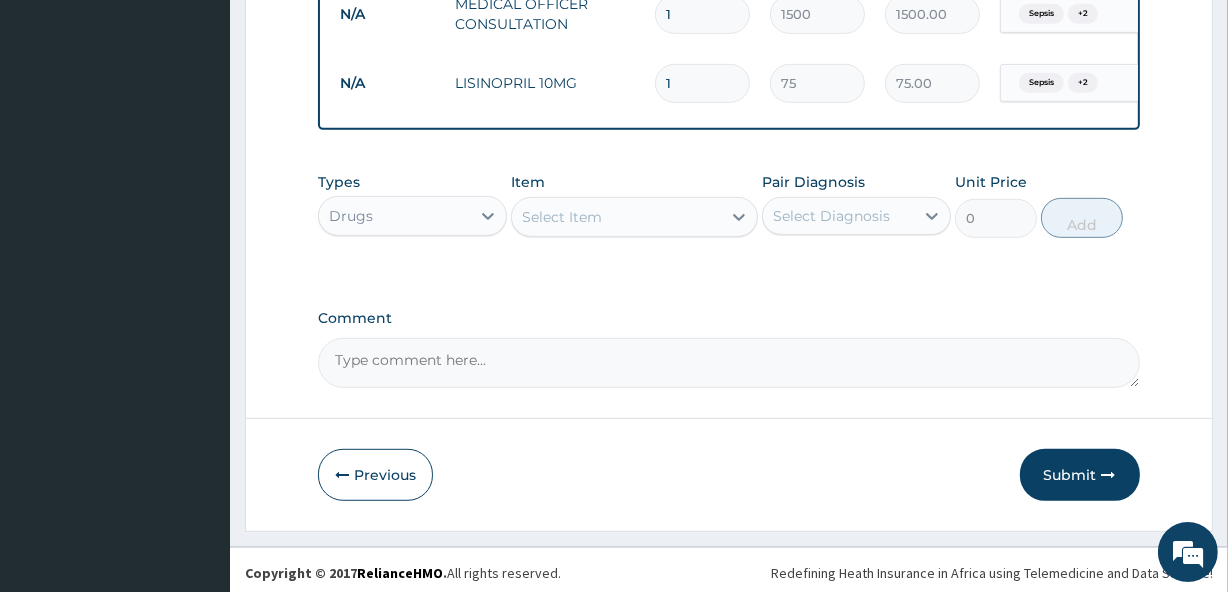 scroll, scrollTop: 906, scrollLeft: 0, axis: vertical 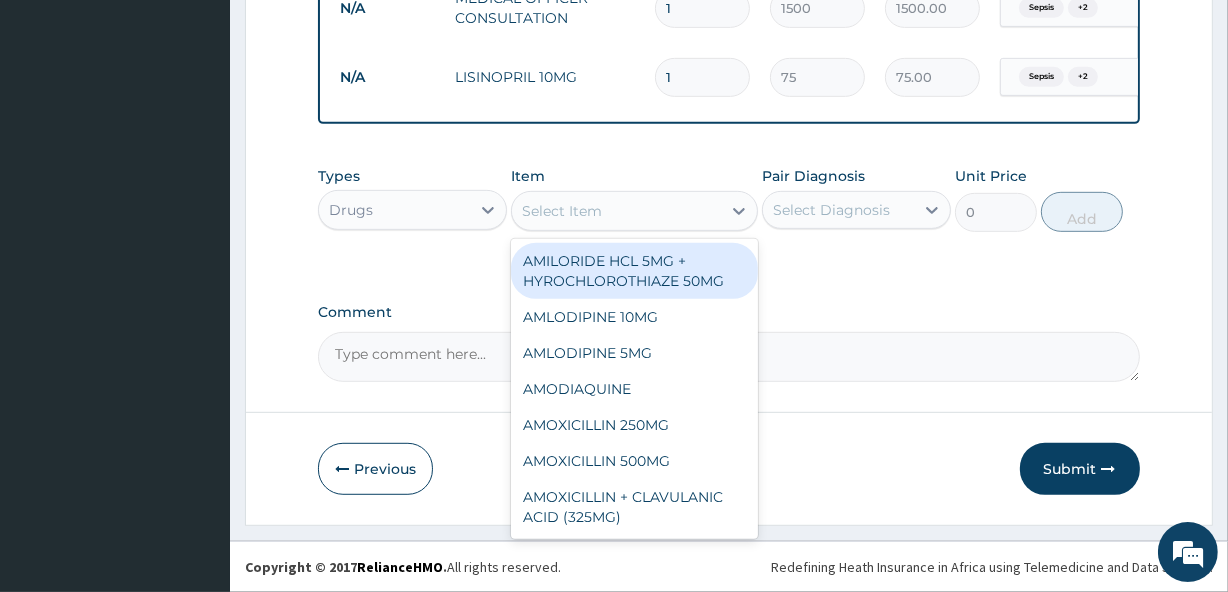 click on "Select Item" at bounding box center (562, 211) 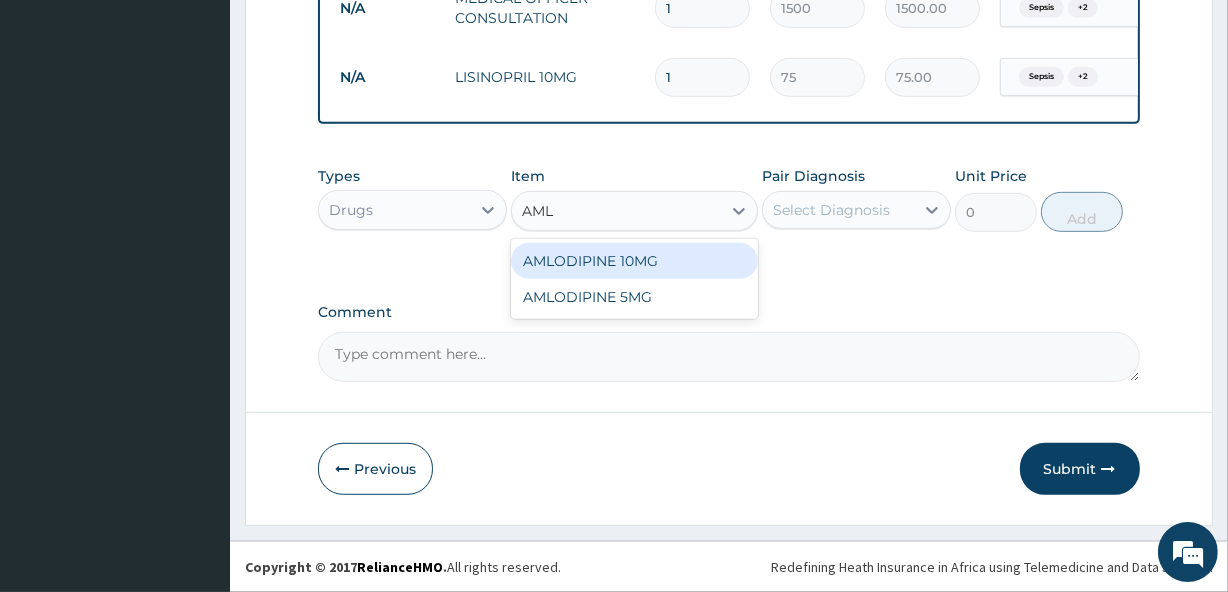 type on "AMLO" 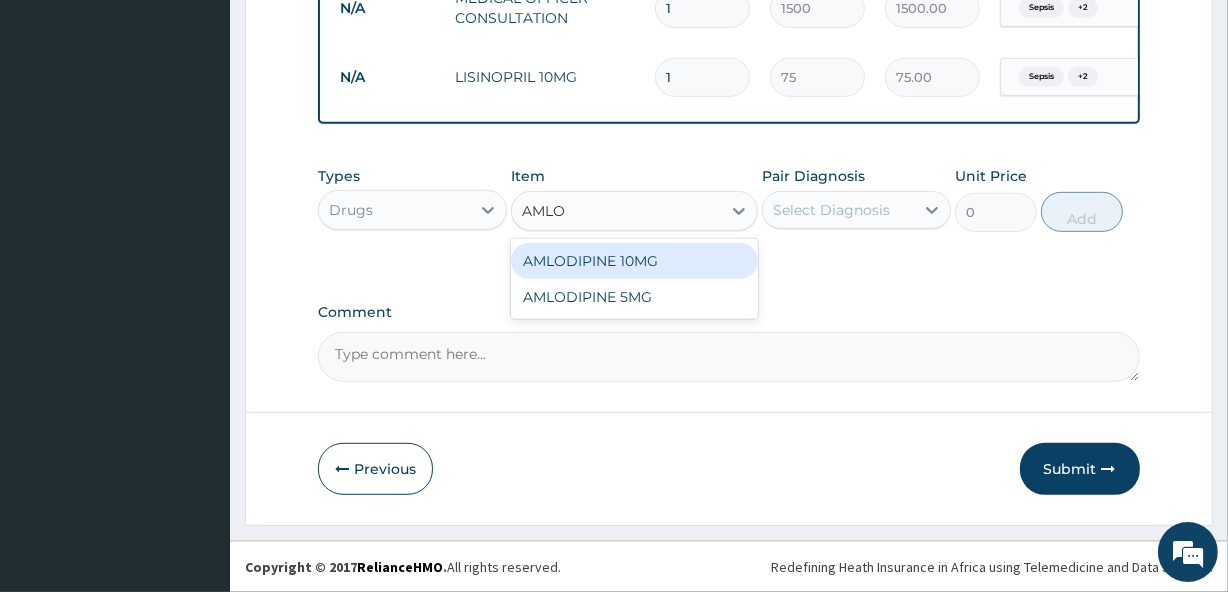click on "AMLODIPINE 10MG" at bounding box center [634, 261] 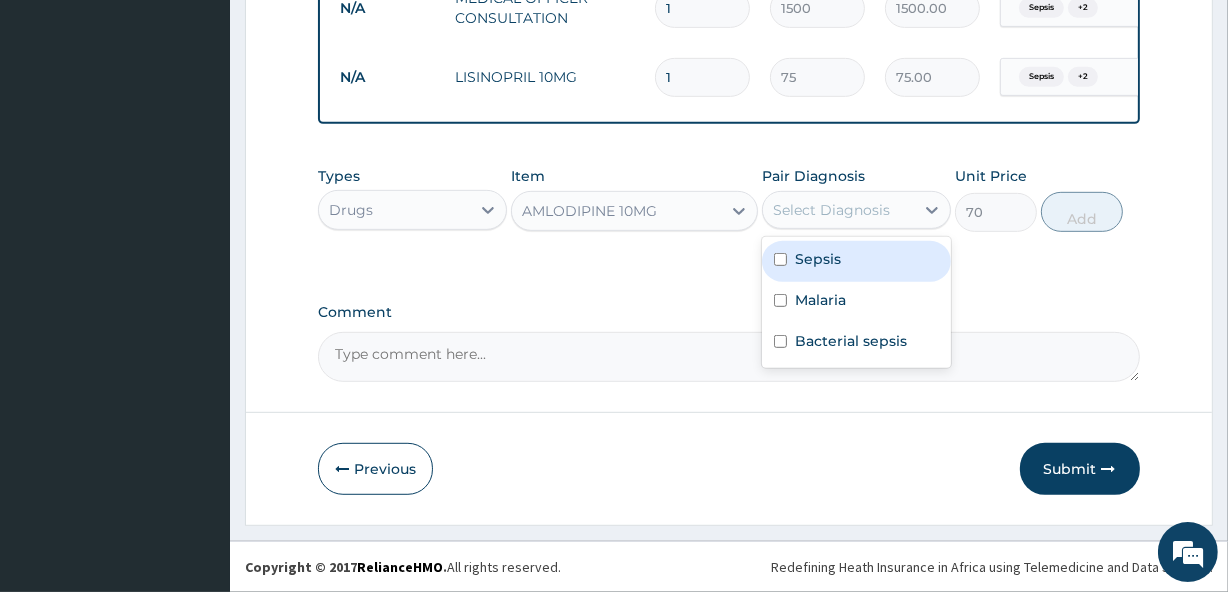 click on "Select Diagnosis" at bounding box center (831, 210) 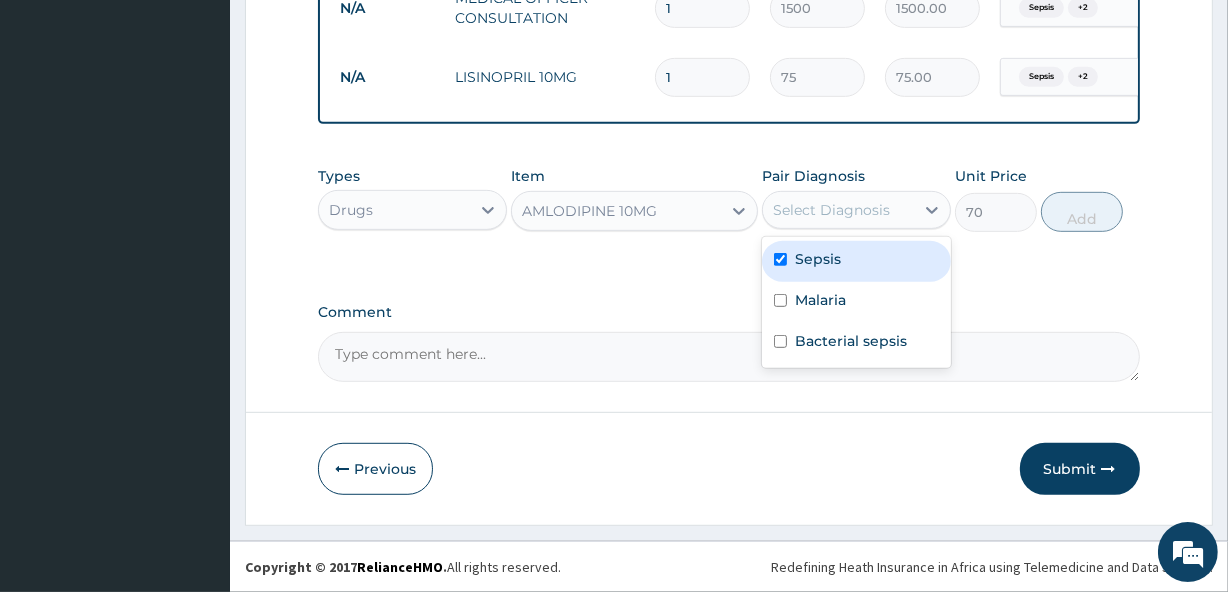 checkbox on "true" 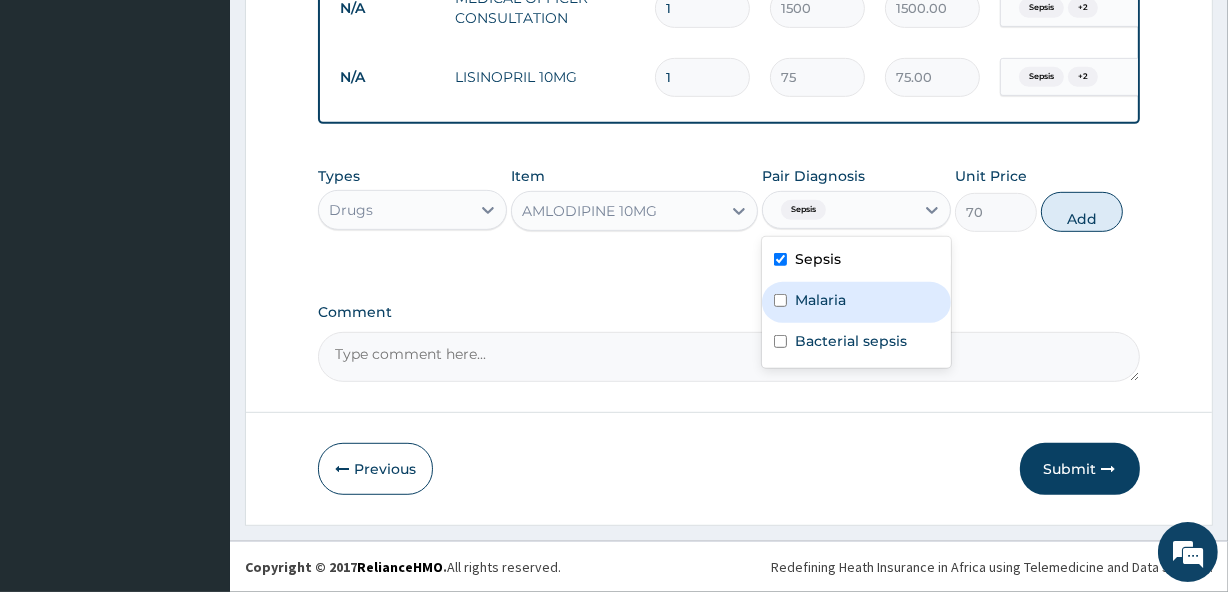 click on "Malaria" at bounding box center (820, 300) 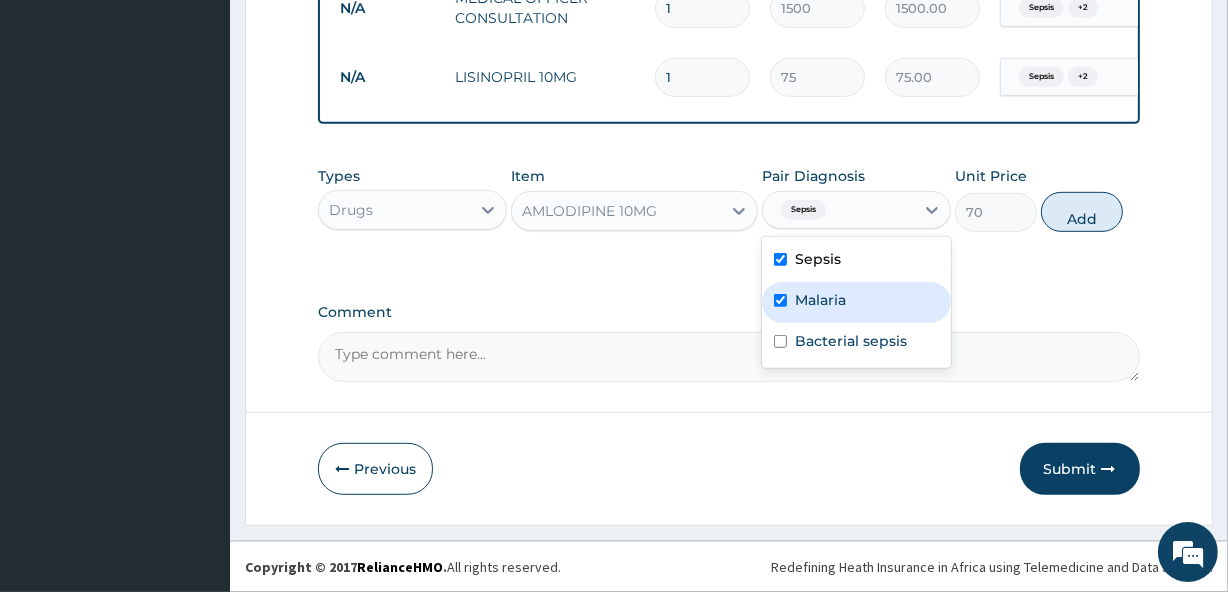 checkbox on "true" 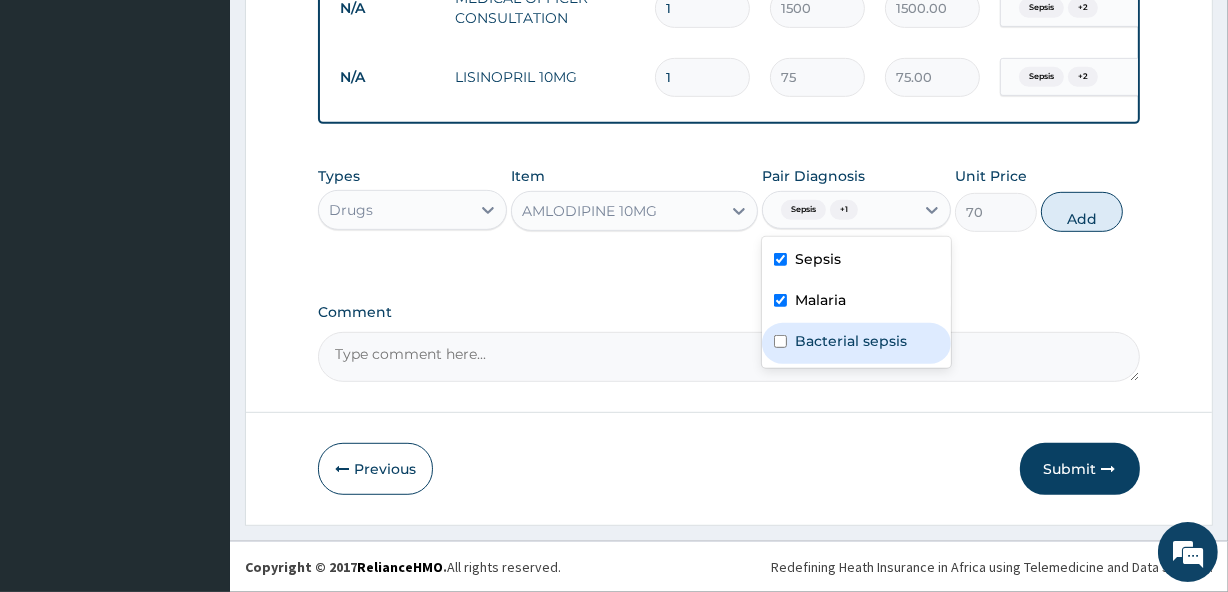 click on "Bacterial sepsis" at bounding box center (851, 341) 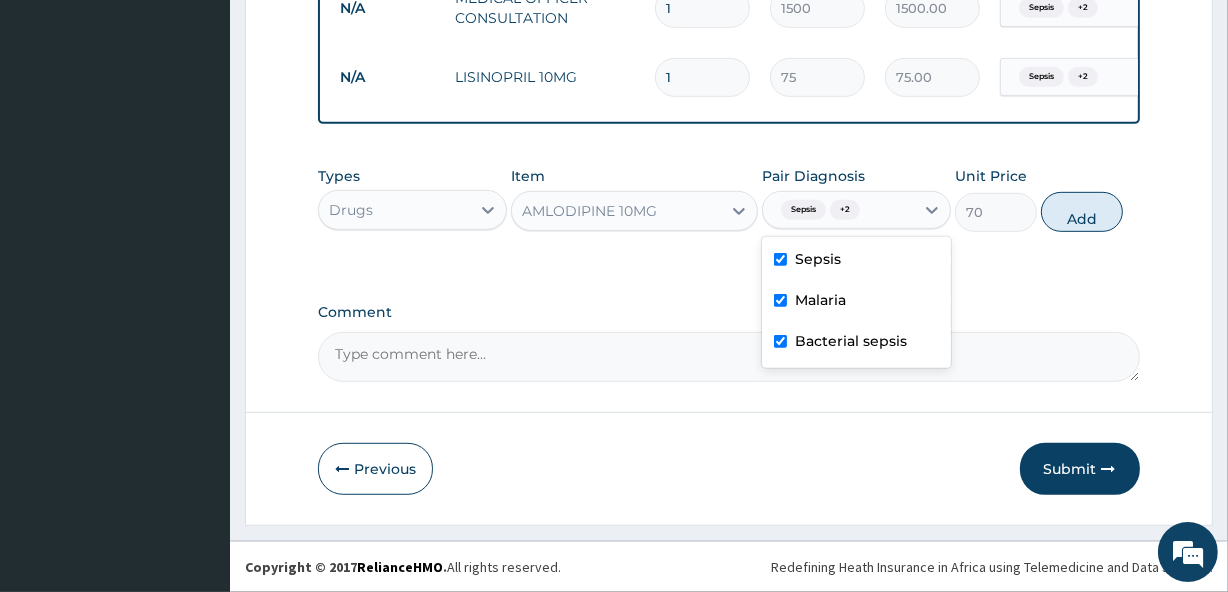 click on "Bacterial sepsis" at bounding box center [851, 341] 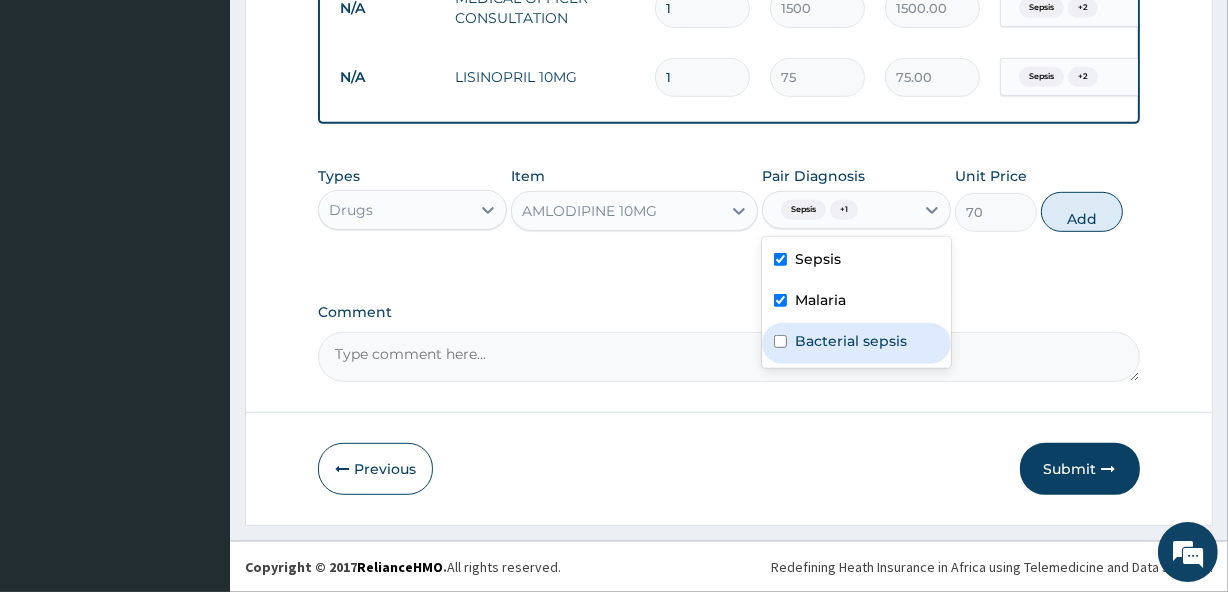 click on "Bacterial sepsis" at bounding box center (851, 341) 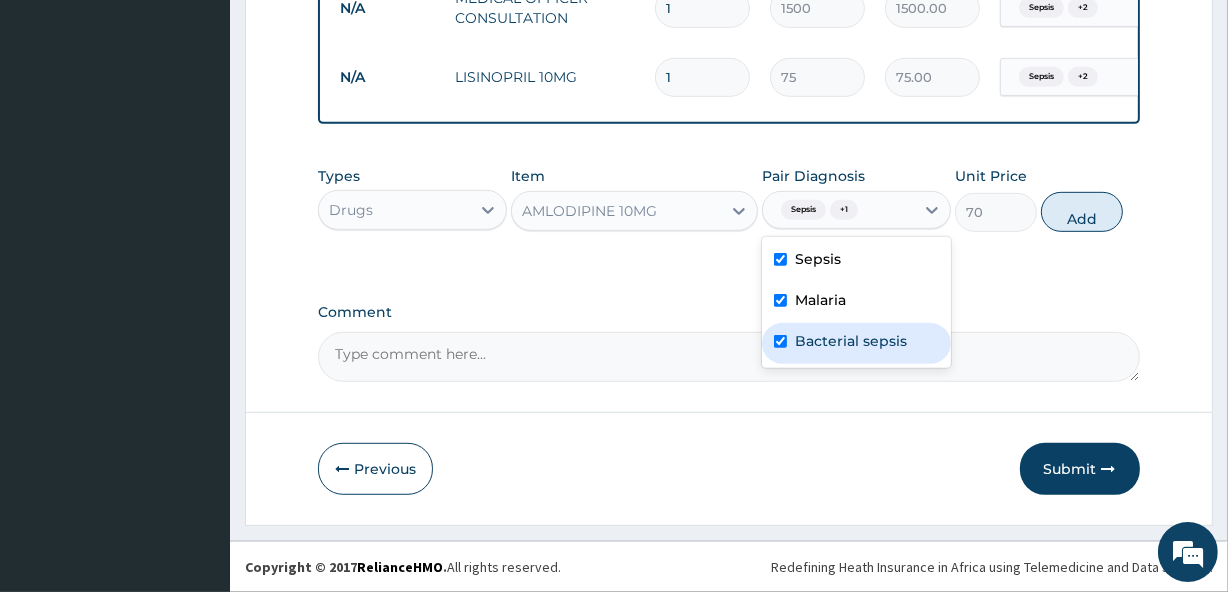 checkbox on "true" 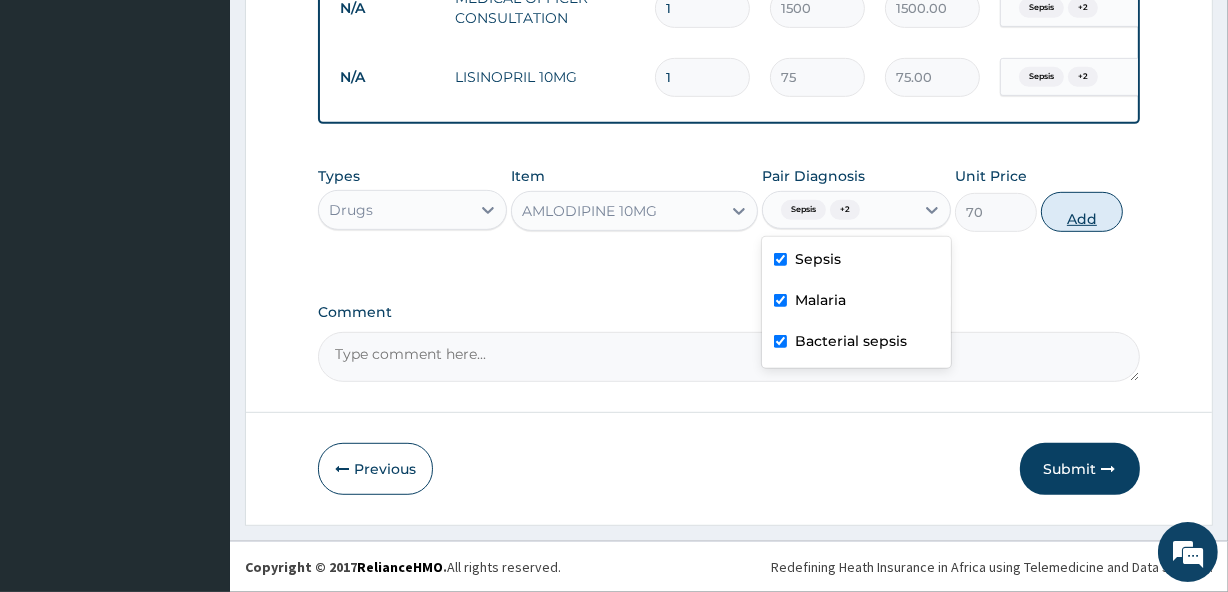 click on "Add" at bounding box center [1082, 212] 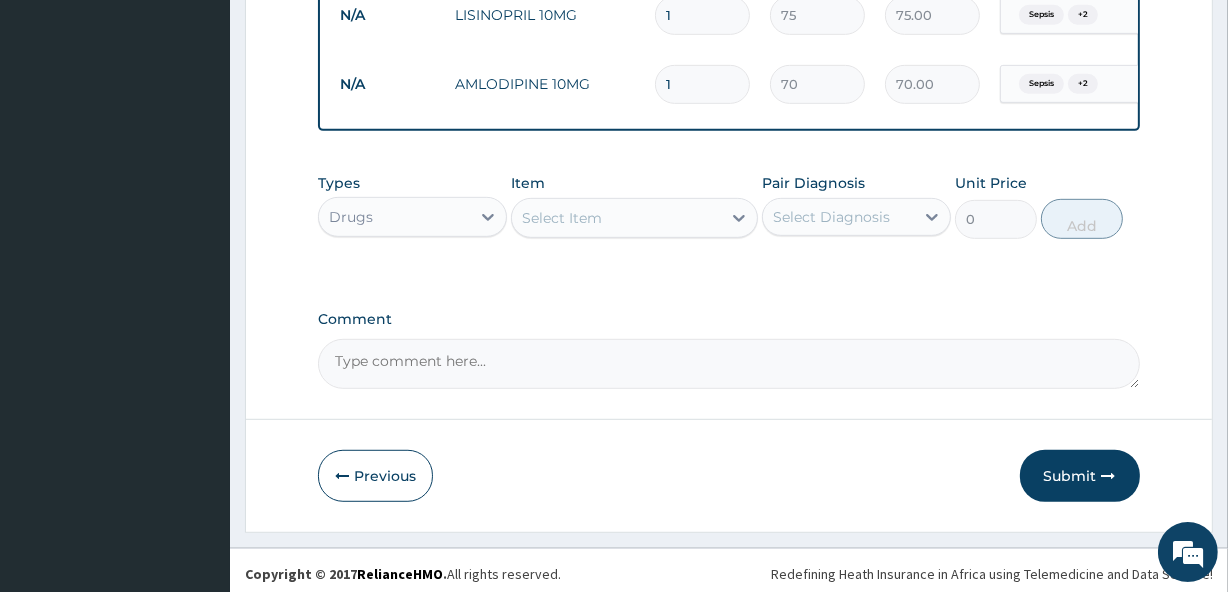 scroll, scrollTop: 975, scrollLeft: 0, axis: vertical 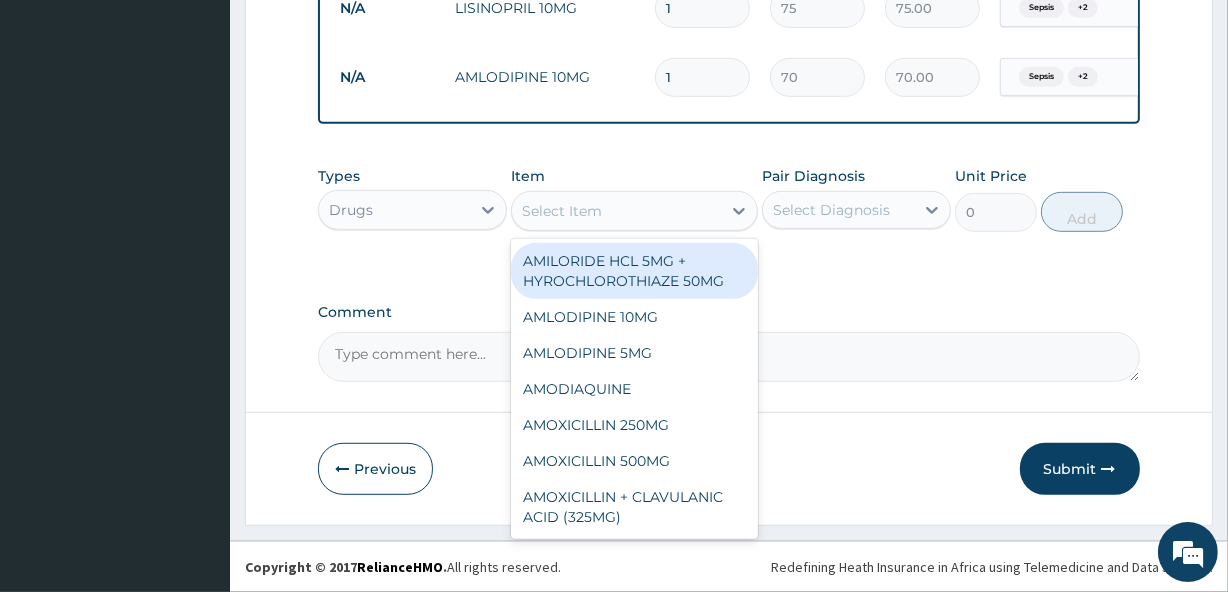 click on "Select Item" at bounding box center (562, 211) 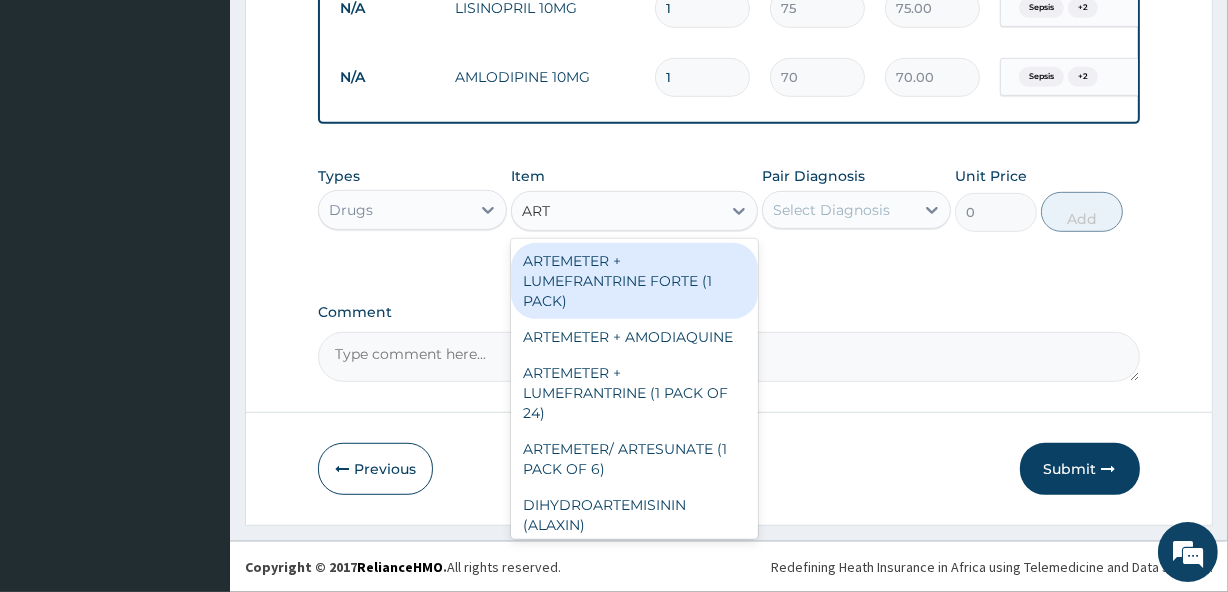 type on "ARTE" 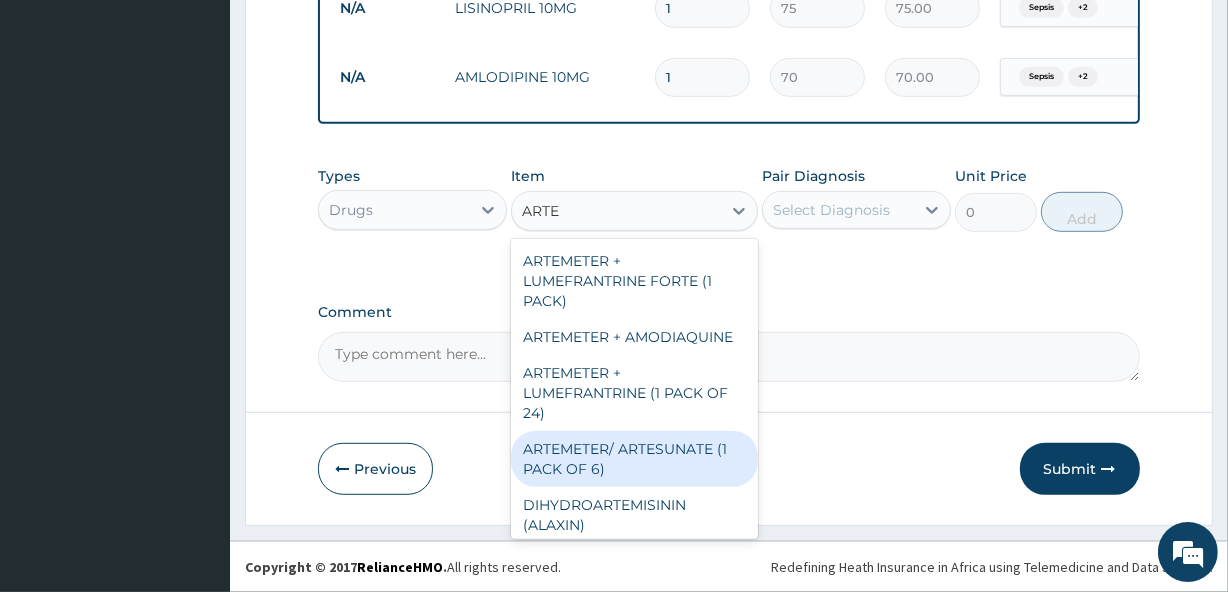 click on "ARTEMETER/ ARTESUNATE (1 PACK OF 6)" at bounding box center [634, 459] 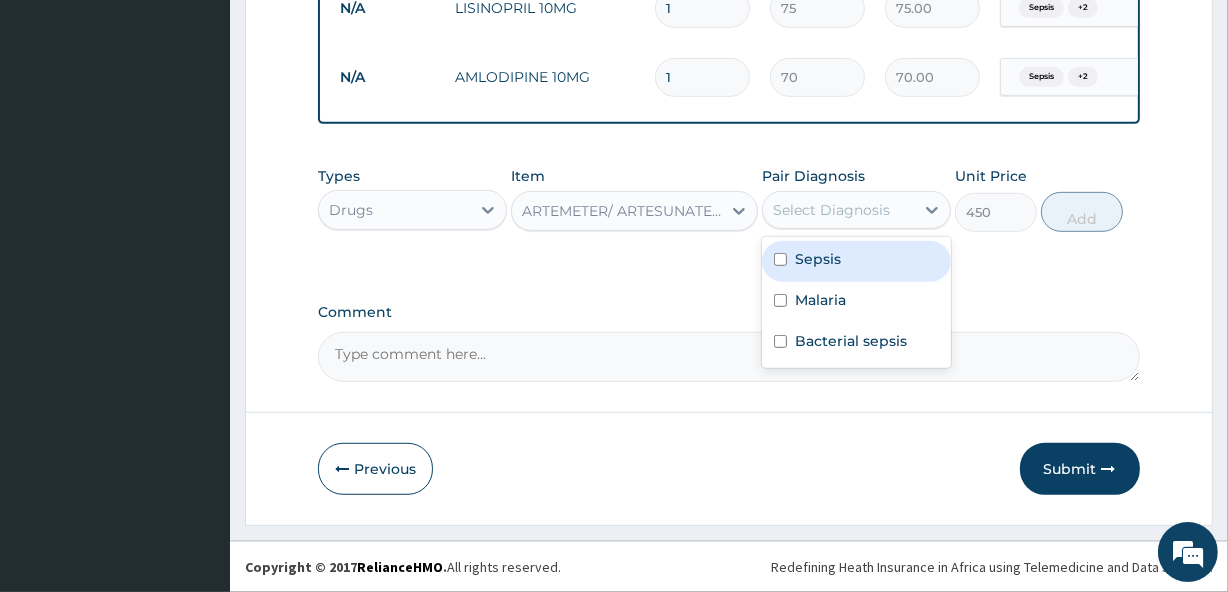 click on "Select Diagnosis" at bounding box center (838, 210) 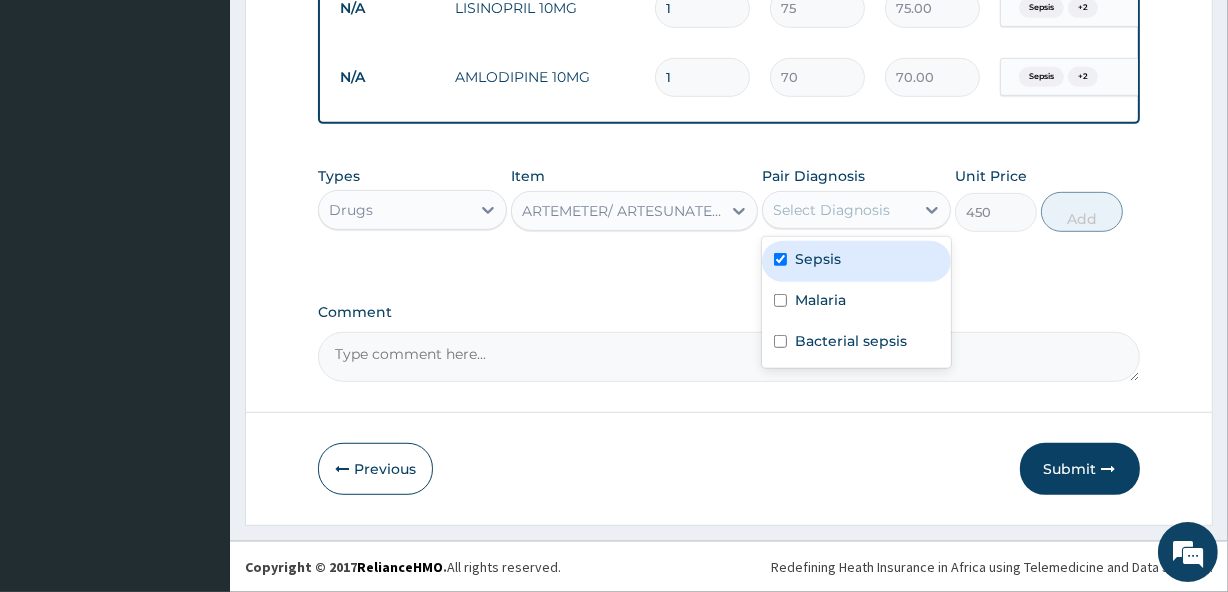 checkbox on "true" 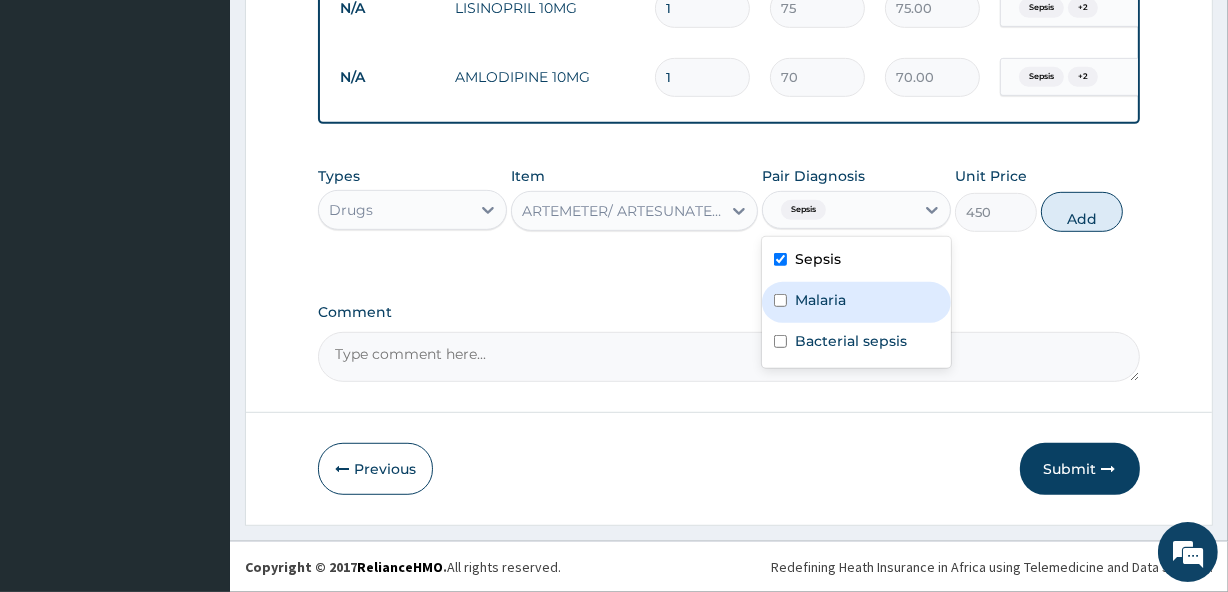 click on "Malaria" at bounding box center (820, 300) 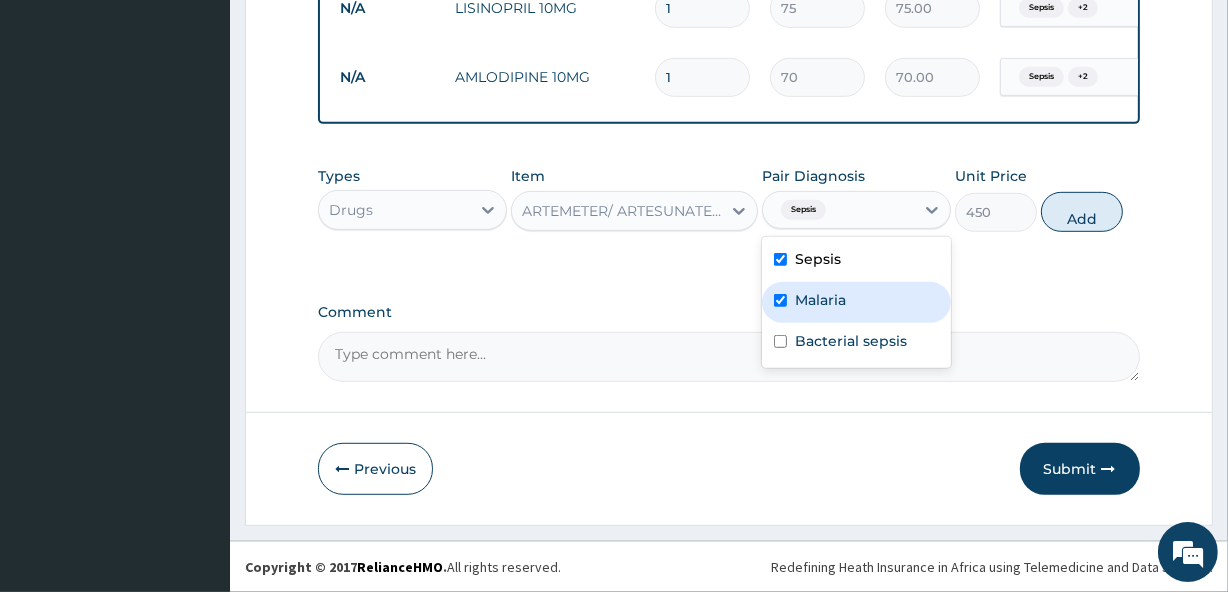 checkbox on "true" 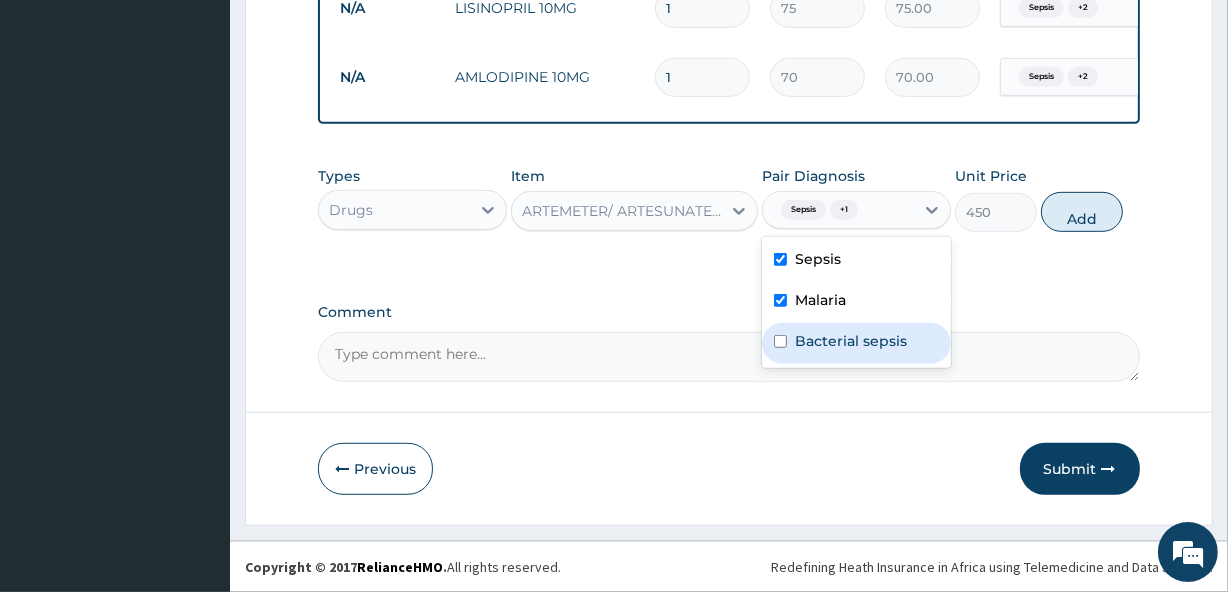 click on "Bacterial sepsis" at bounding box center [856, 343] 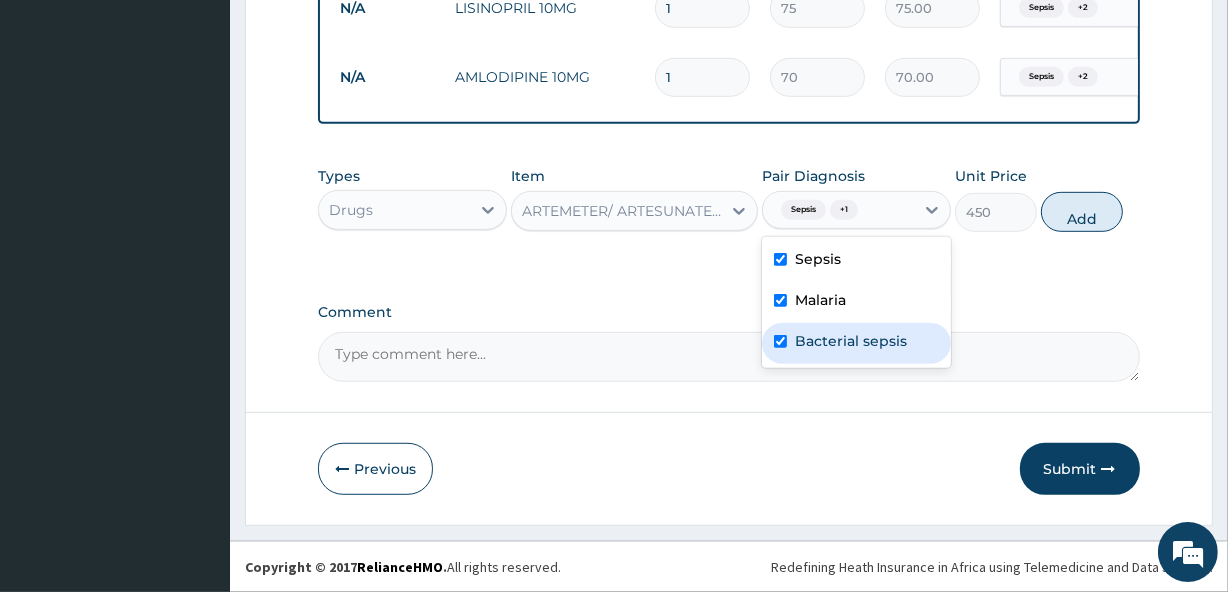 checkbox on "true" 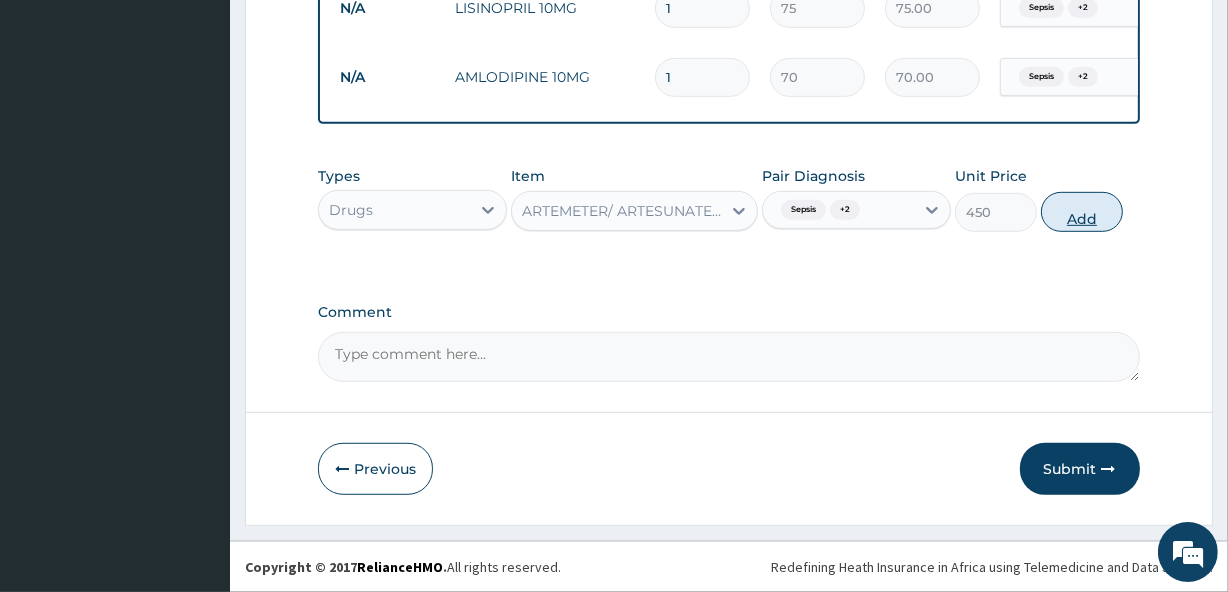 click on "Add" at bounding box center (1082, 212) 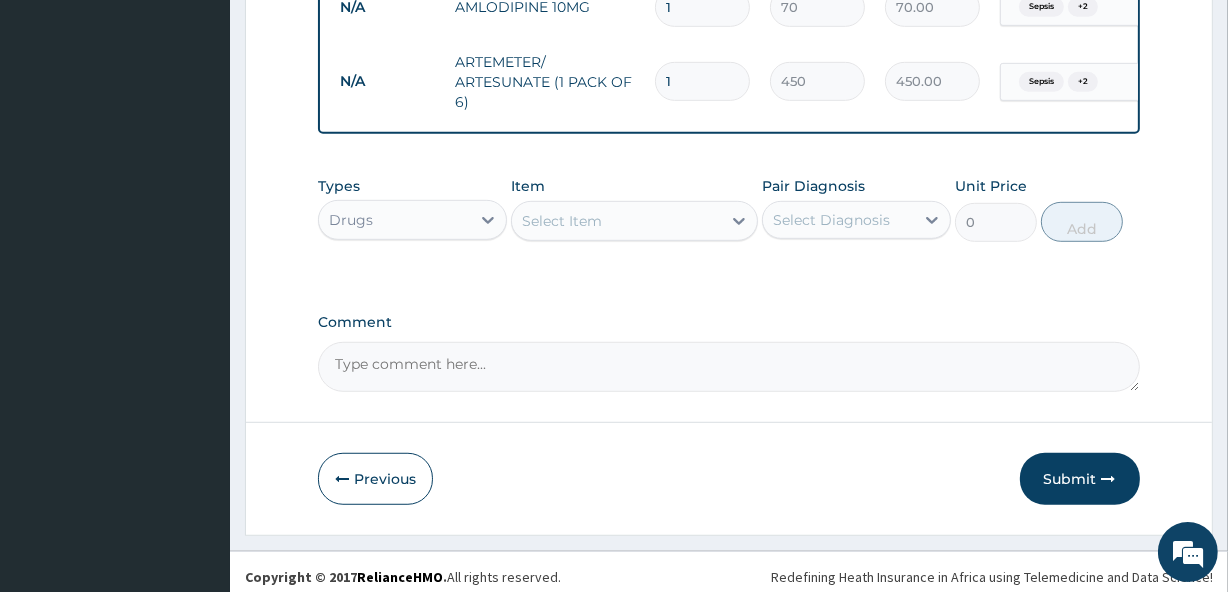 scroll, scrollTop: 1049, scrollLeft: 0, axis: vertical 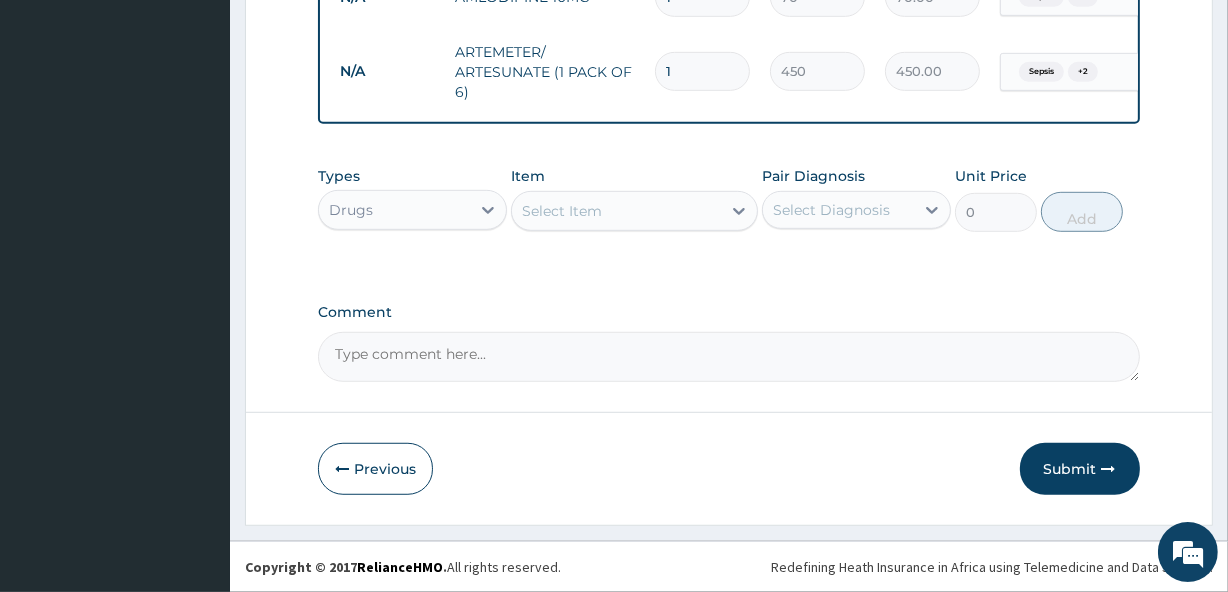click on "Select Item" at bounding box center (562, 211) 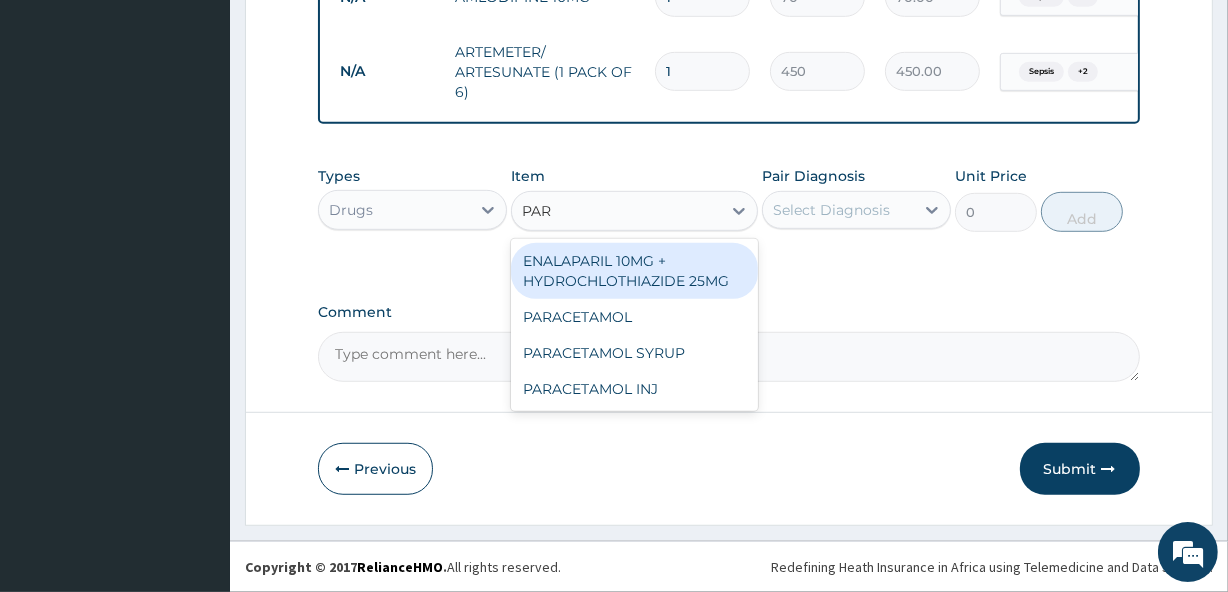 type on "PARA" 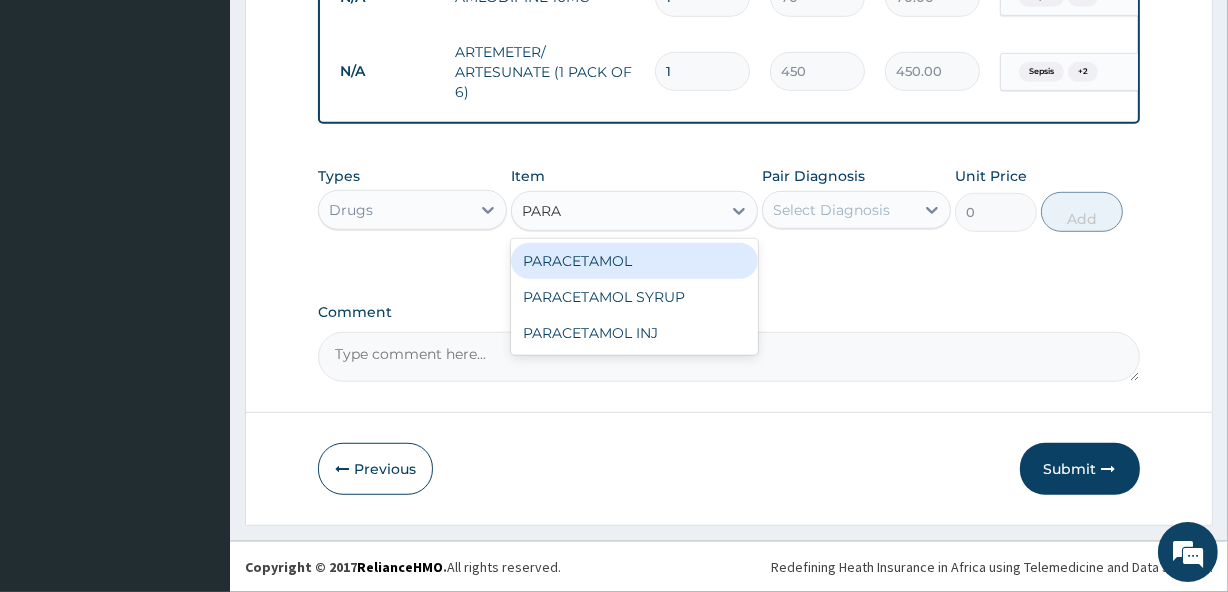 click on "PARACETAMOL" at bounding box center [634, 261] 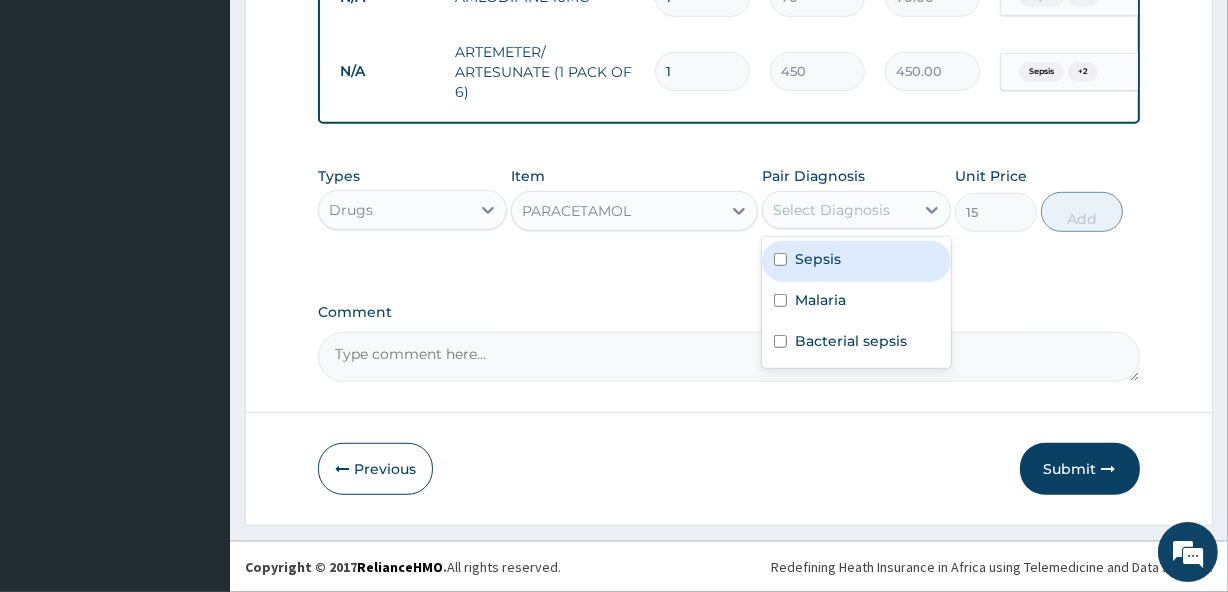 click on "Select Diagnosis" at bounding box center (831, 210) 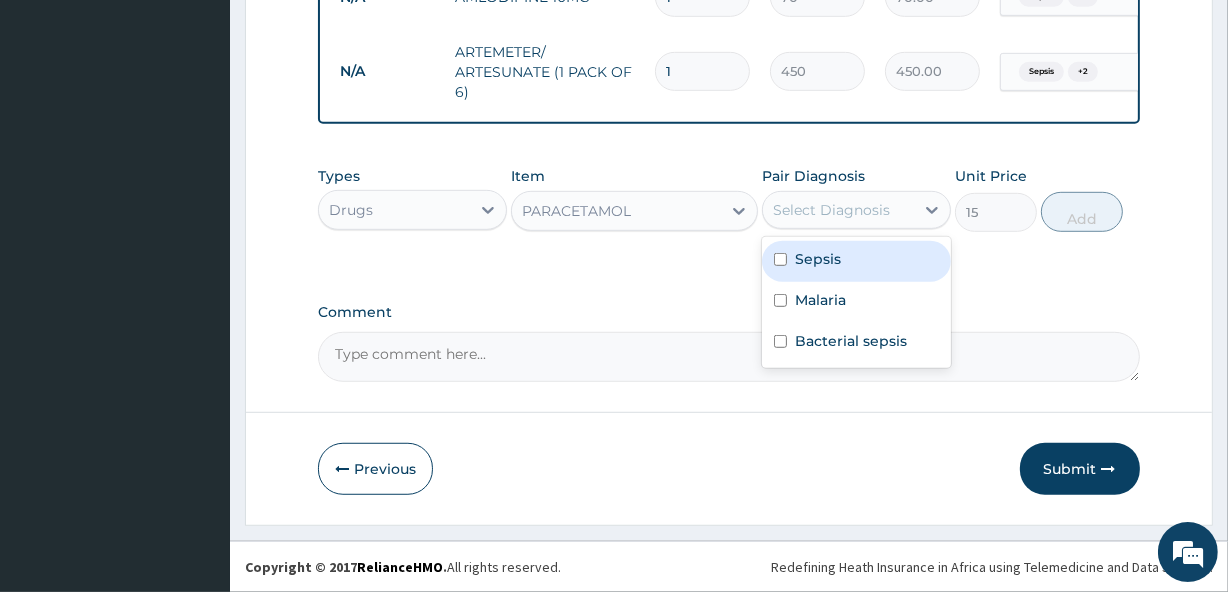 click on "Sepsis" at bounding box center [818, 259] 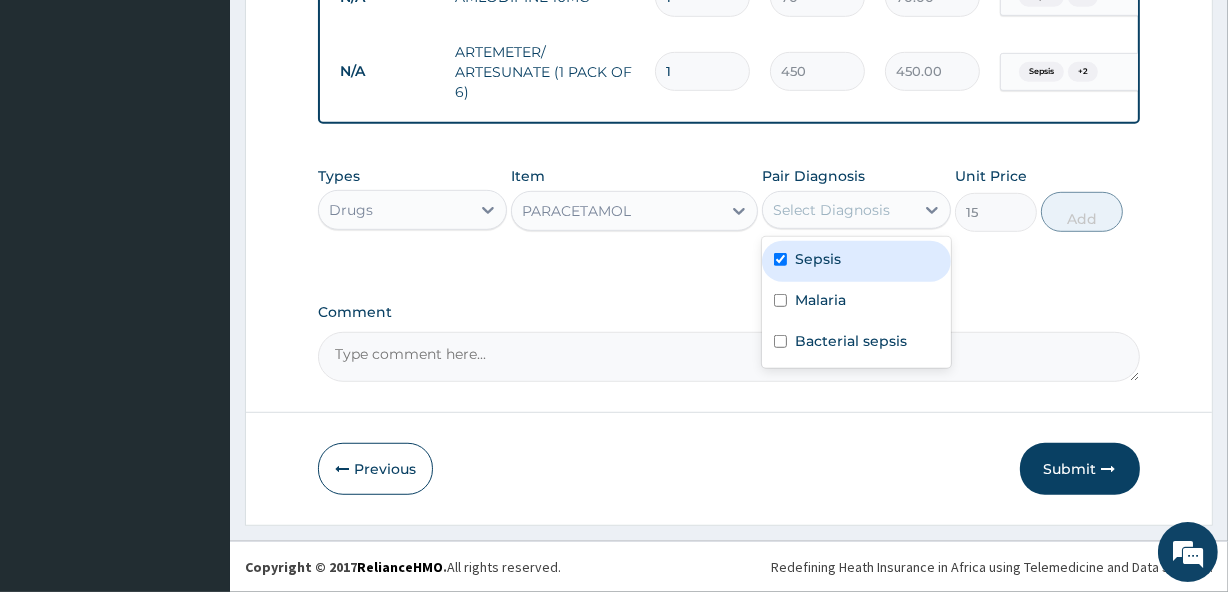checkbox on "true" 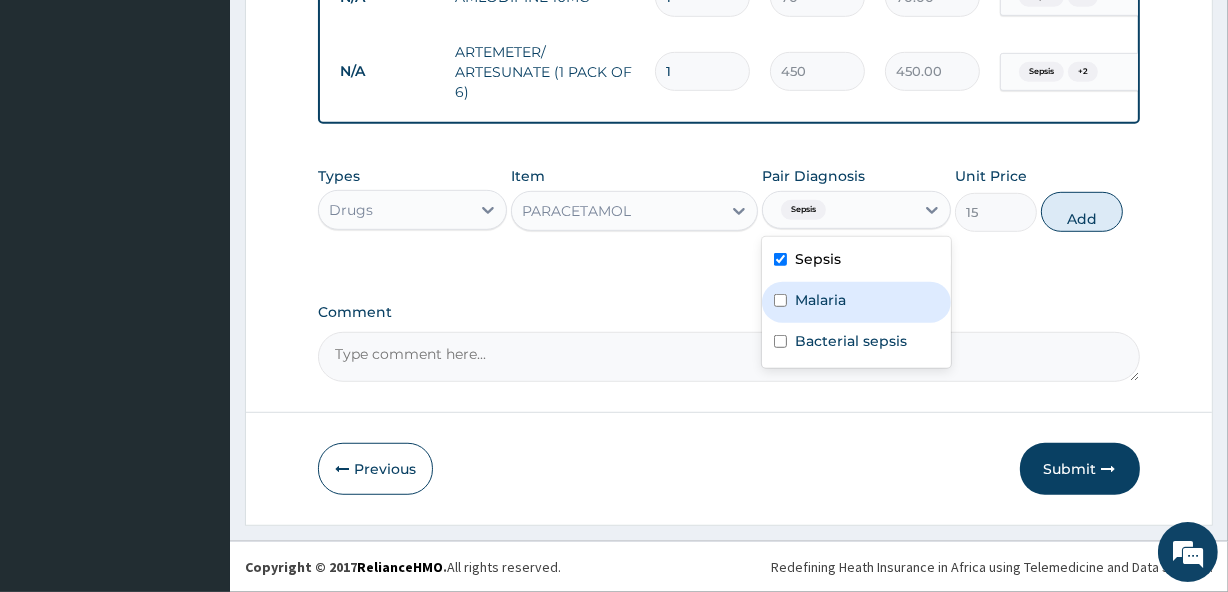 click on "Malaria" at bounding box center [856, 302] 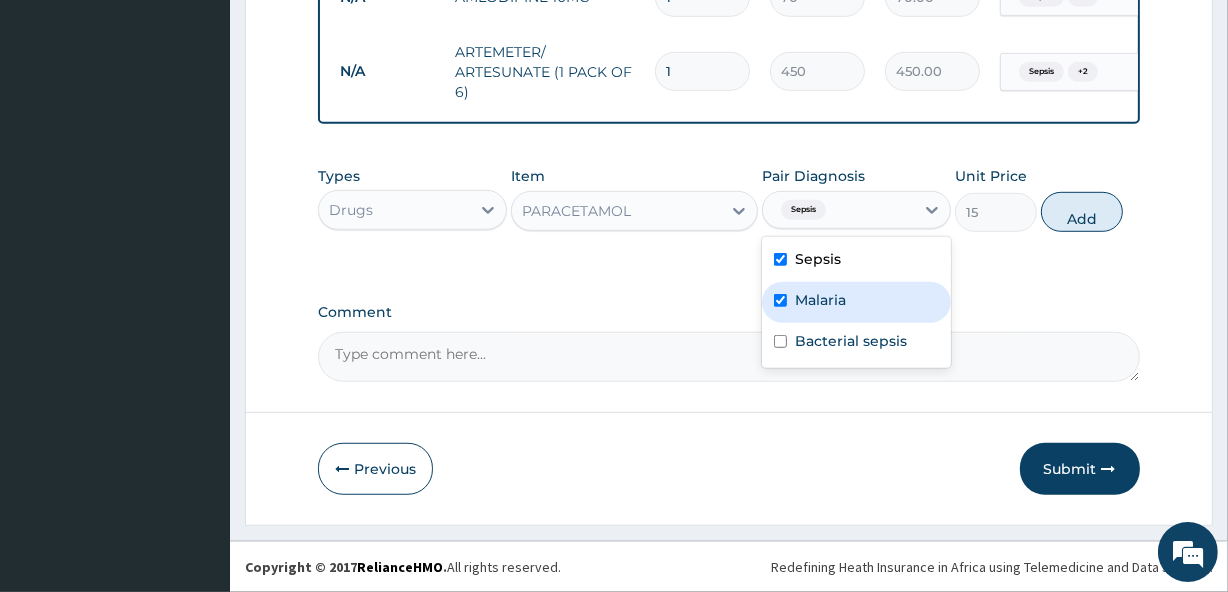 checkbox on "true" 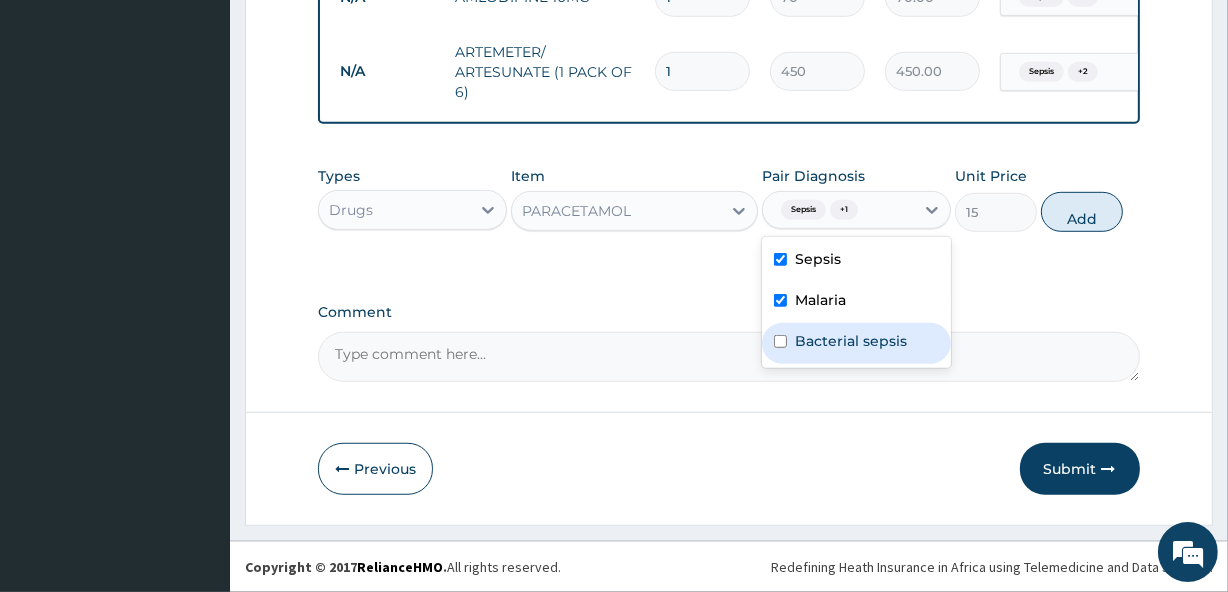 click on "Bacterial sepsis" at bounding box center (851, 341) 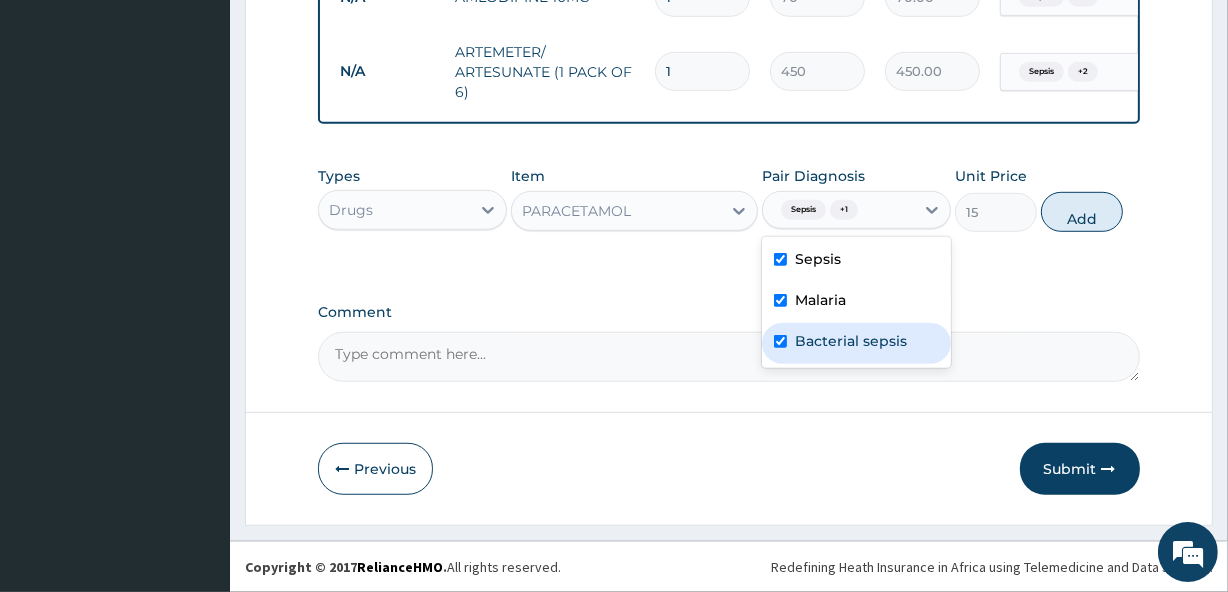 checkbox on "true" 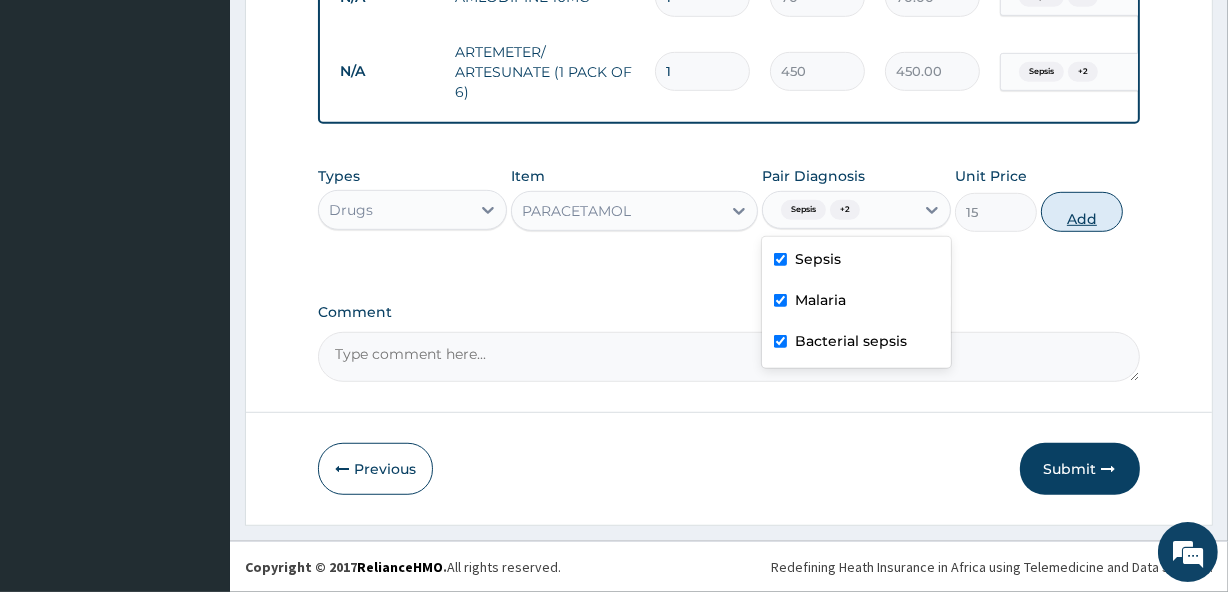 click on "Add" at bounding box center (1082, 212) 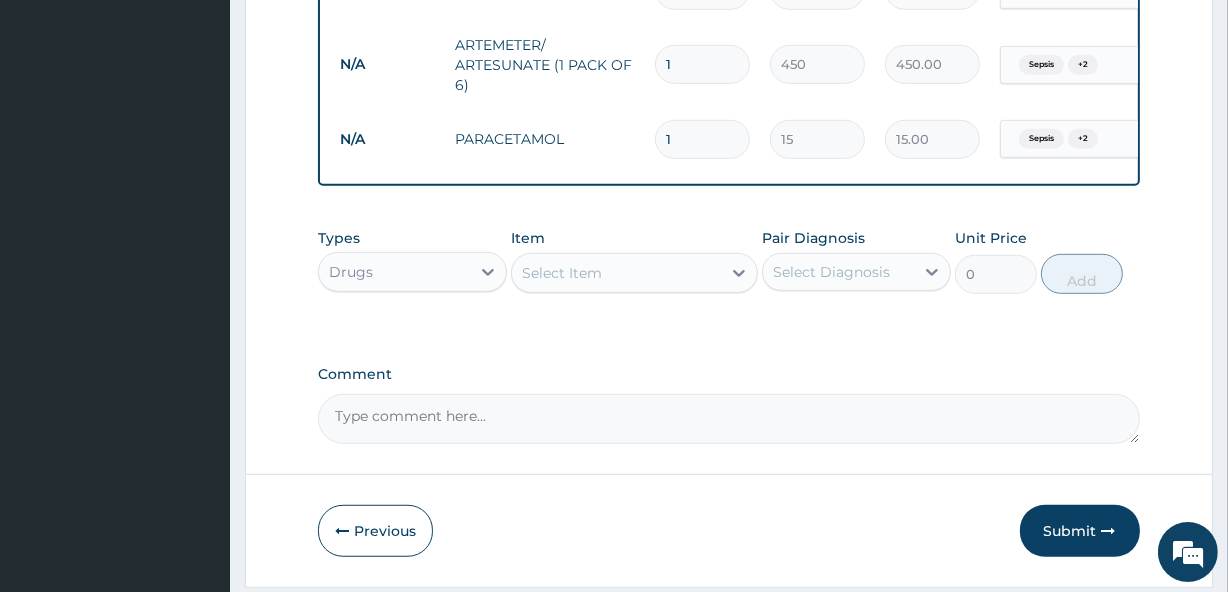 click on "PA Code / Prescription Code PA/2A1DCE Encounter Date 20-07-2025 Important Notice Please enter PA codes before entering items that are not attached to a PA code   All diagnoses entered must be linked to a claim item. Diagnosis & Claim Items that are visible but inactive cannot be edited because they were imported from an already approved PA code. Diagnosis Sepsis confirmed Malaria Confirmed Bacterial sepsis Confirmed NB: All diagnosis must be linked to a claim item Claim Items Type Name Quantity Unit Price Total Price Pair Diagnosis Actions Drugs ciprofloxacin 500mg 10 50 500.00 Sepsis Delete N/A MEDICAL OFFICER CONSULTATION 1 1500 1500.00 Sepsis  + 2 Delete N/A LISINOPRIL 10MG 1 75 75.00 Sepsis  + 2 Delete N/A AMLODIPINE 10MG 1 70 70.00 Sepsis  + 2 Delete N/A ARTEMETER/ ARTESUNATE (1 PACK OF 6) 1 450 450.00 Sepsis  + 2 Delete N/A PARACETAMOL 1 15 15.00 Sepsis  + 2 Delete Types Drugs Item Select Item Pair Diagnosis Select Diagnosis Unit Price 0 Add Comment" at bounding box center [728, -207] 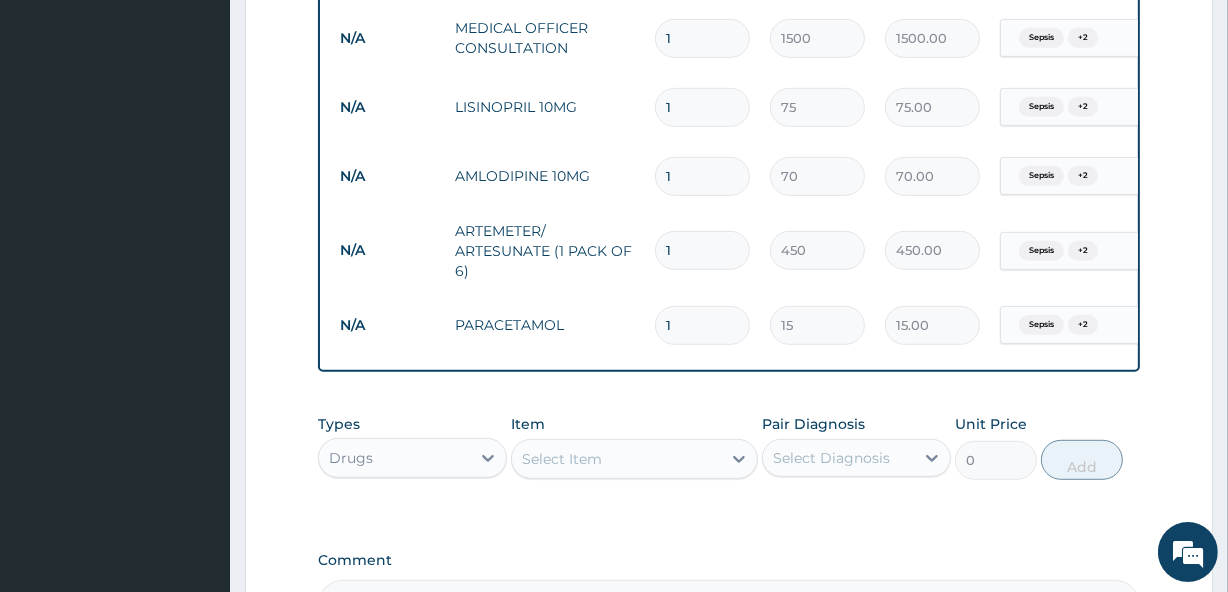 scroll, scrollTop: 860, scrollLeft: 0, axis: vertical 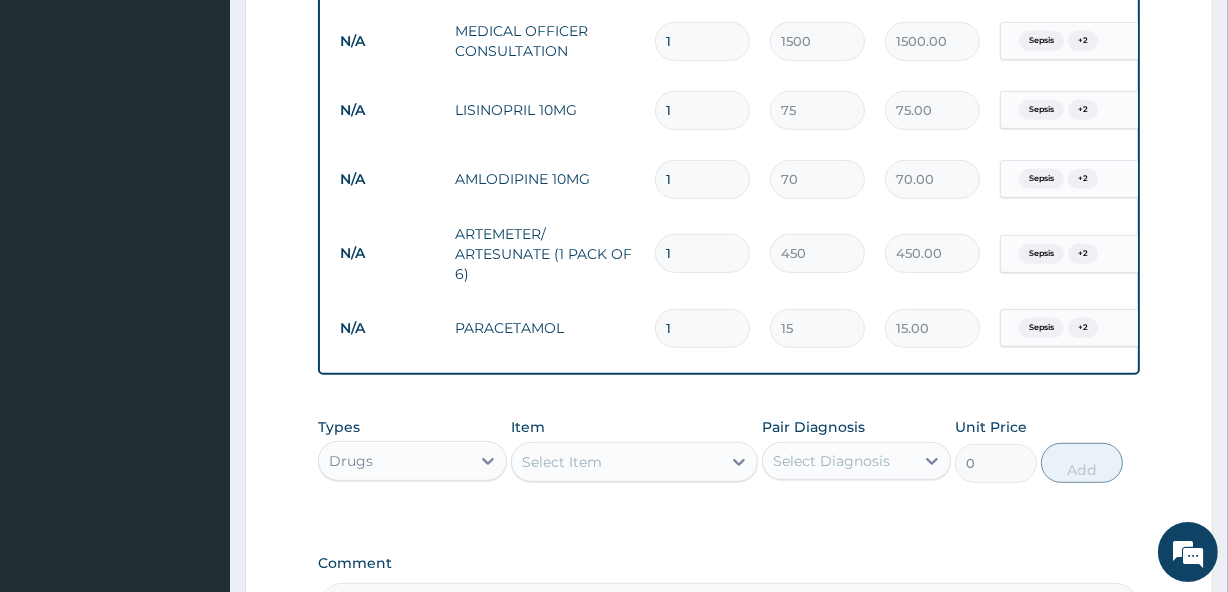 click on "1" at bounding box center (702, 328) 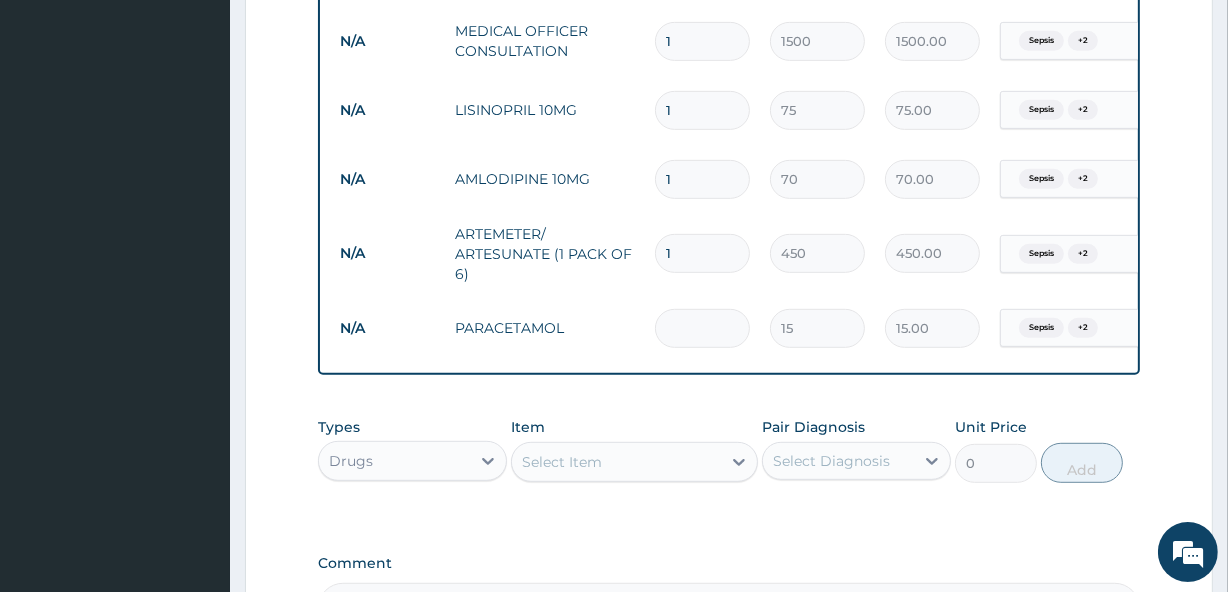type on "0.00" 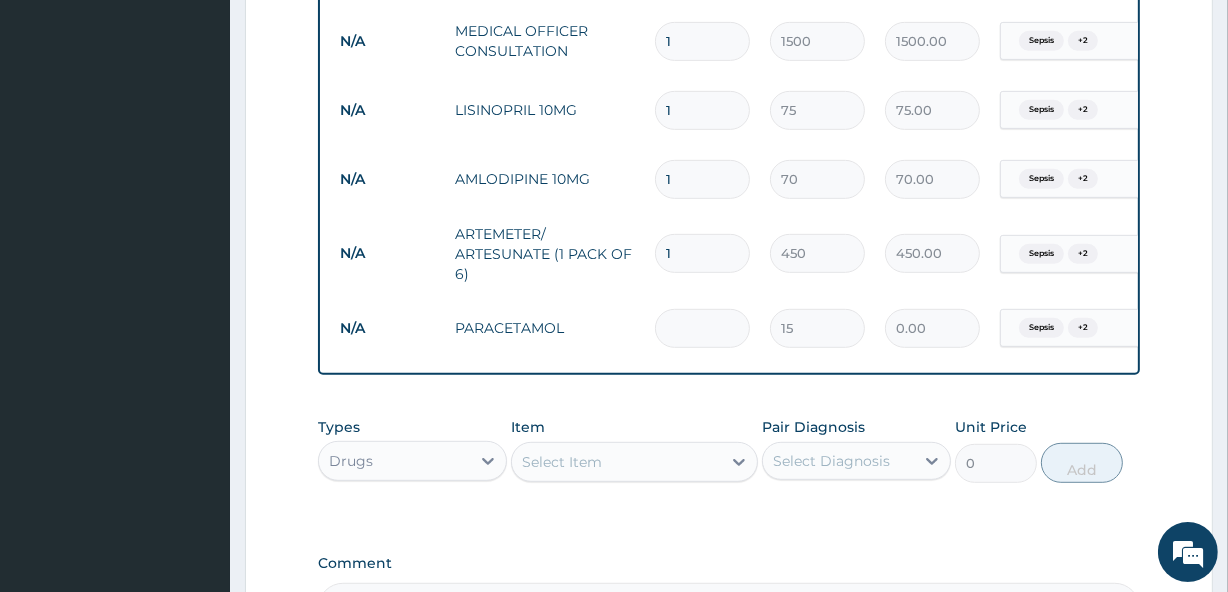 type on "2" 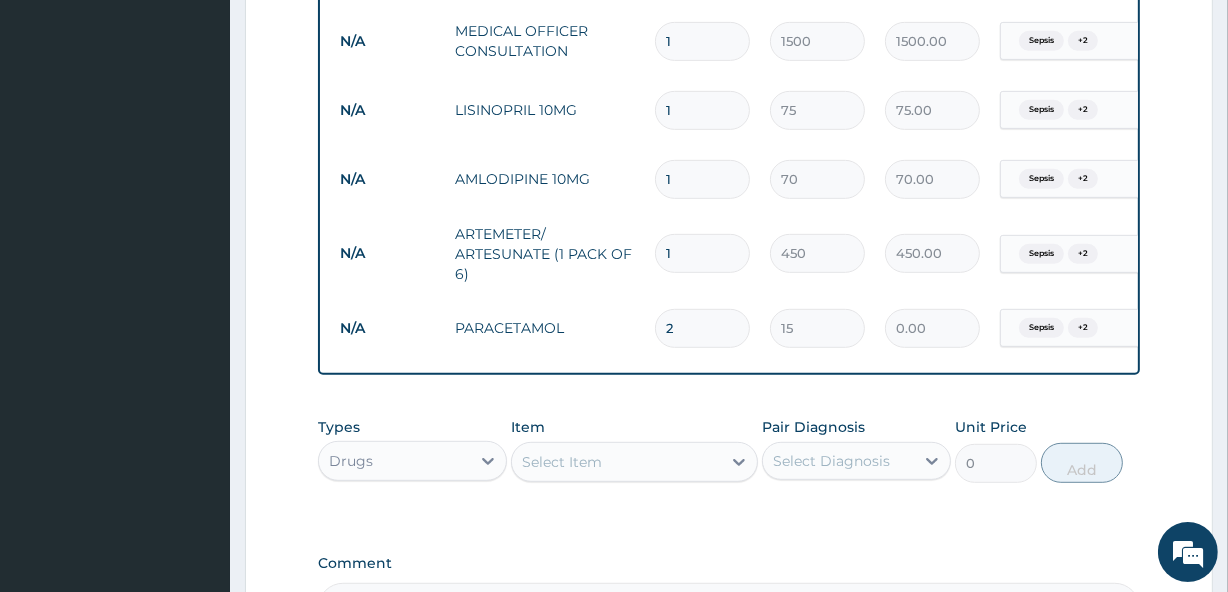 type on "30.00" 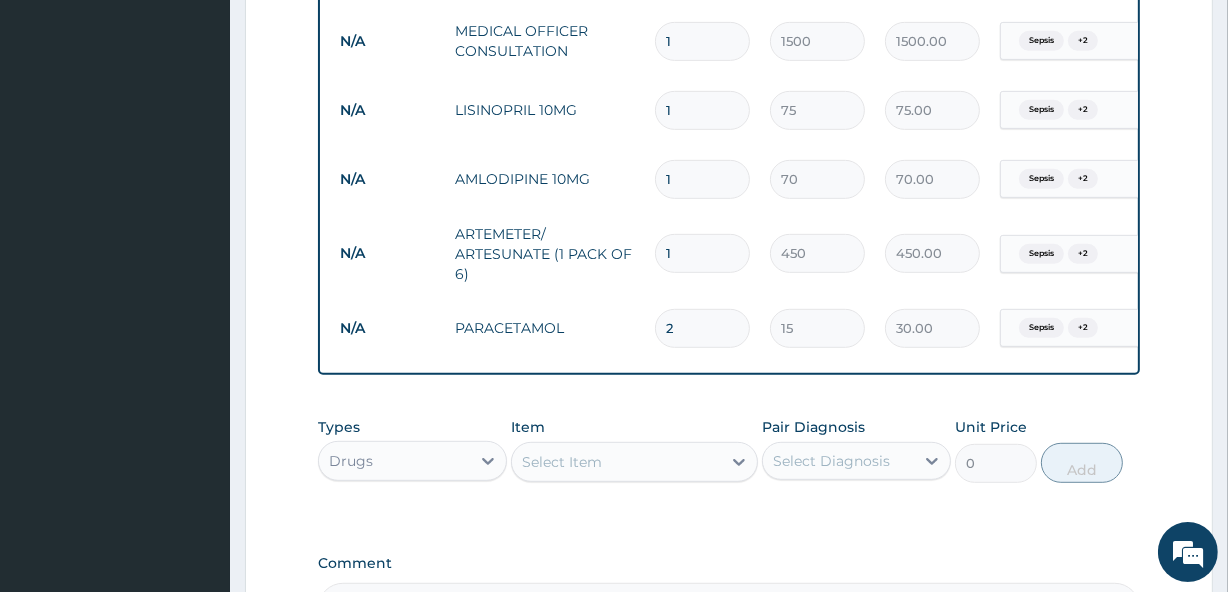 type on "24" 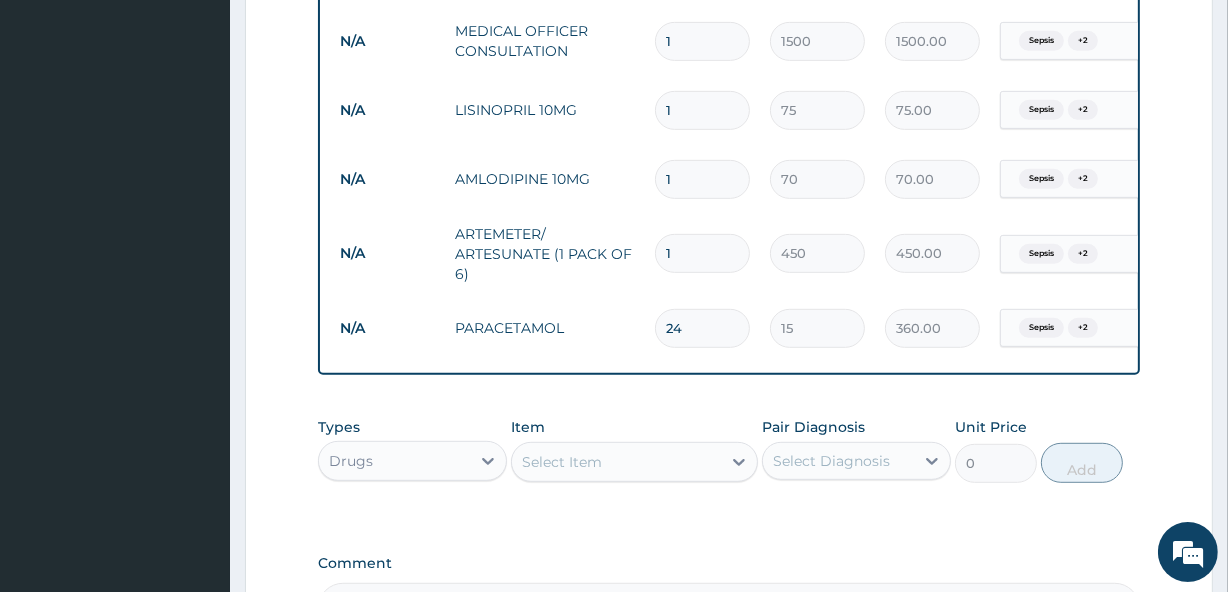 type on "24" 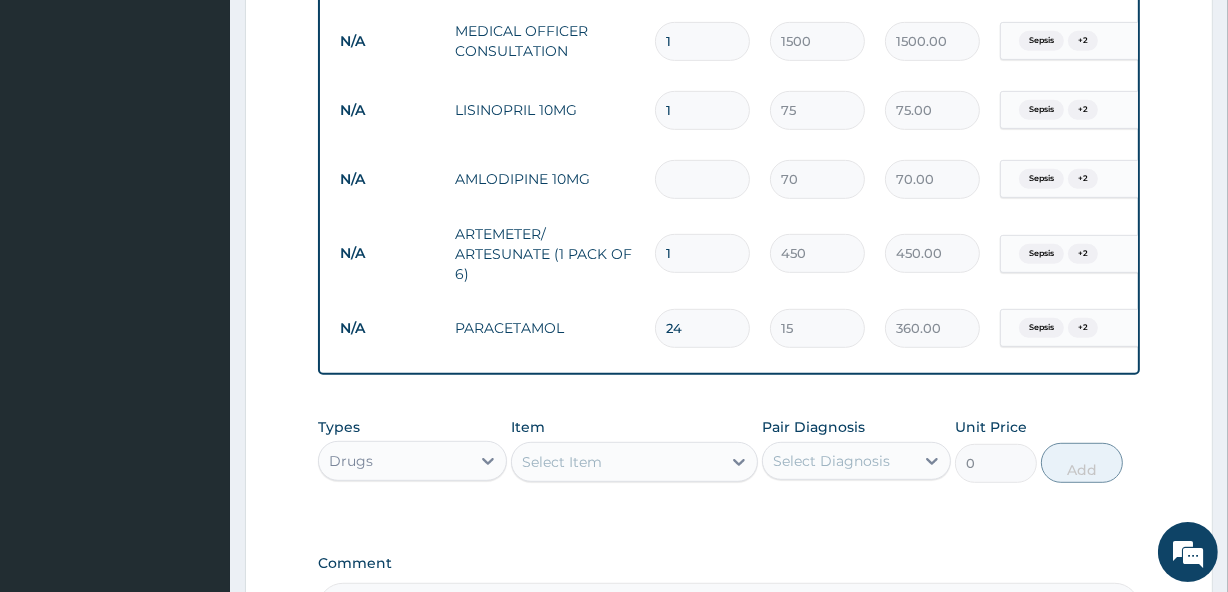 type on "0.00" 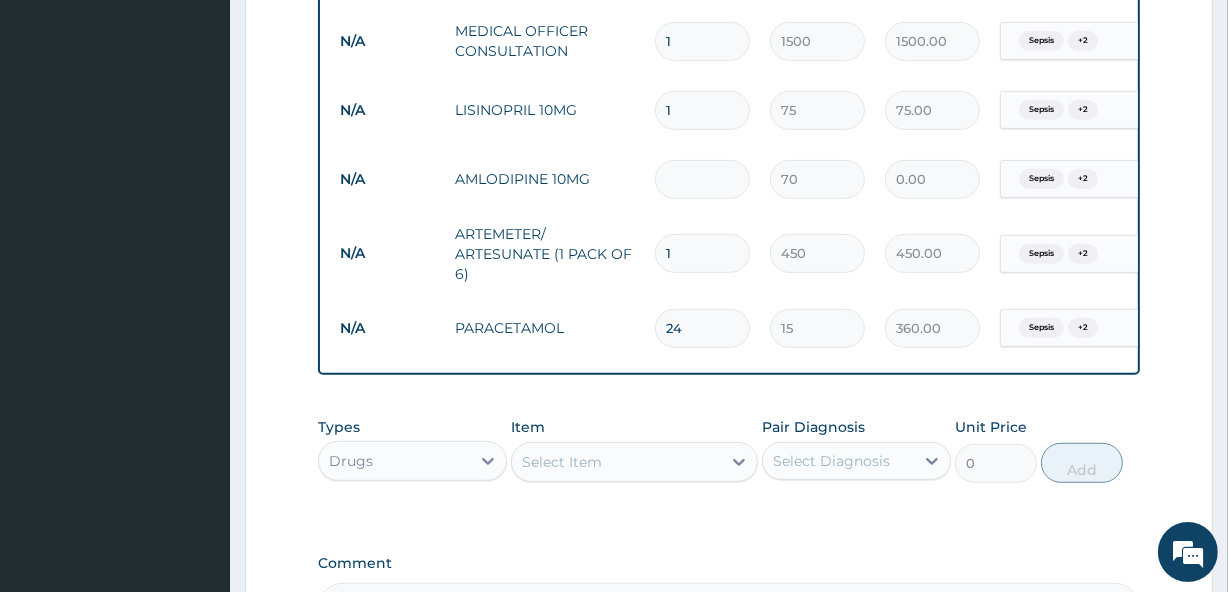 type on "2" 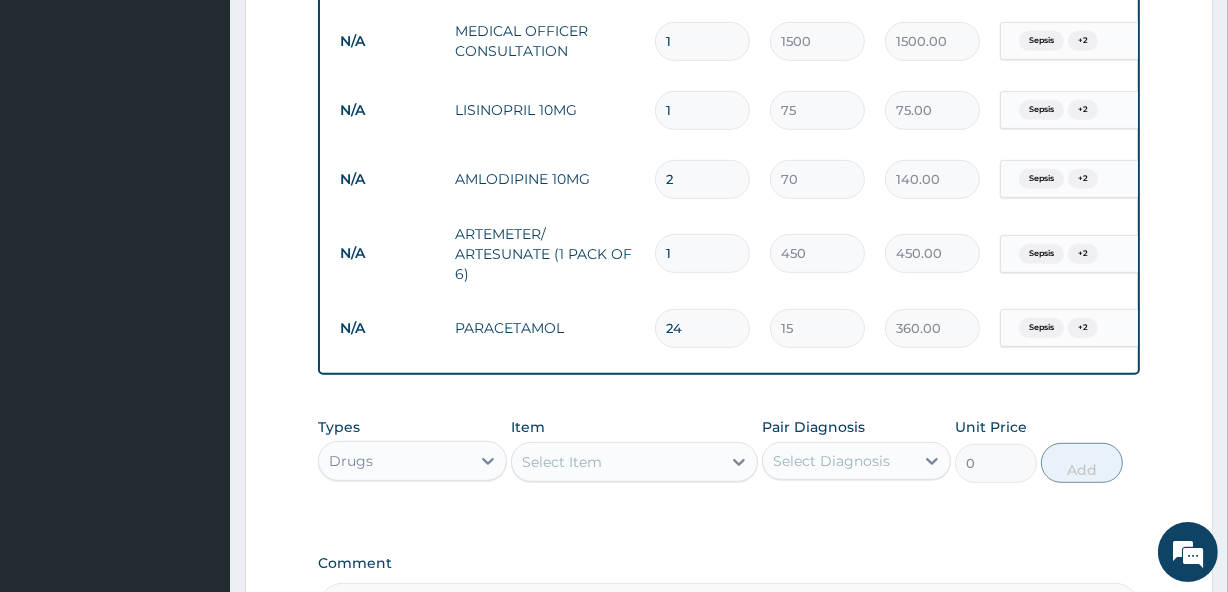 type on "28" 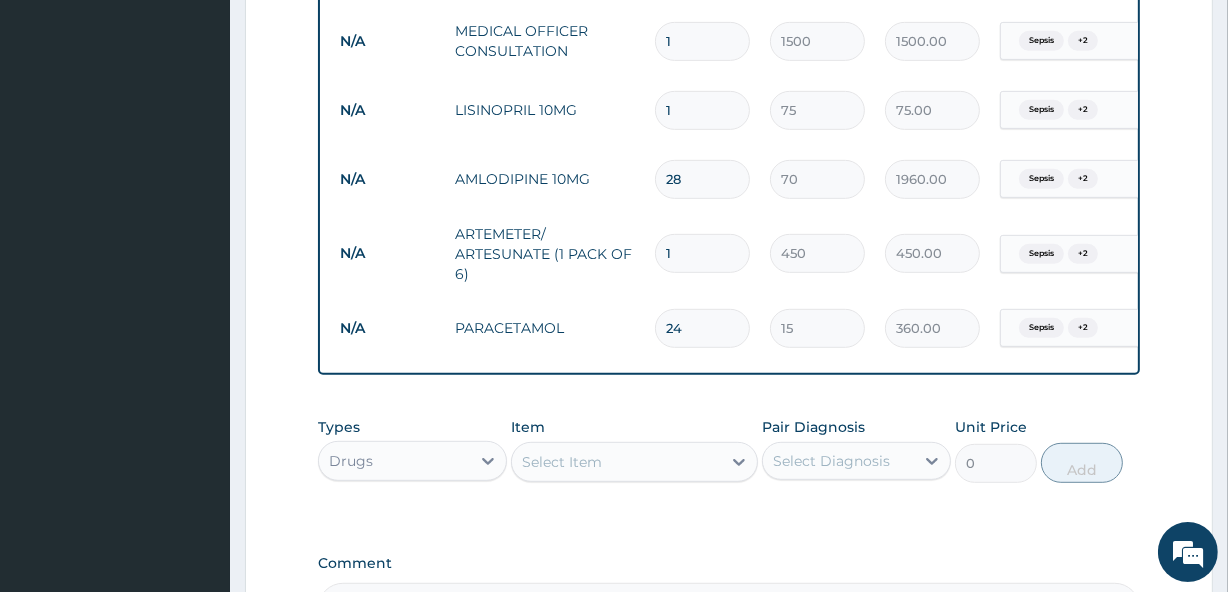 type on "28" 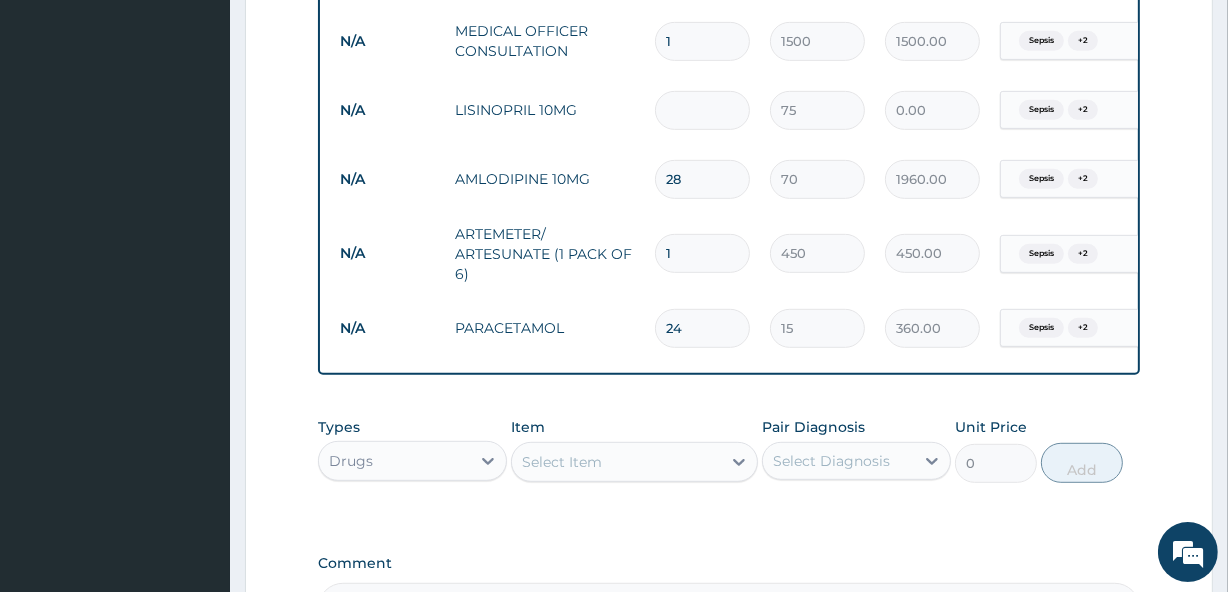 type on "2" 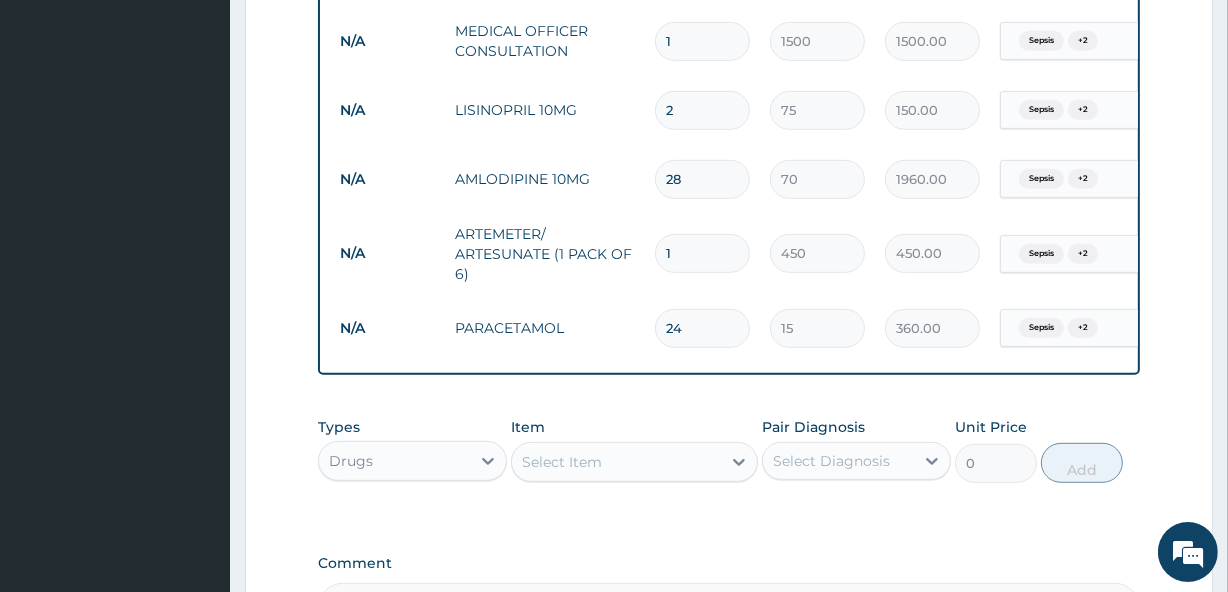 type on "28" 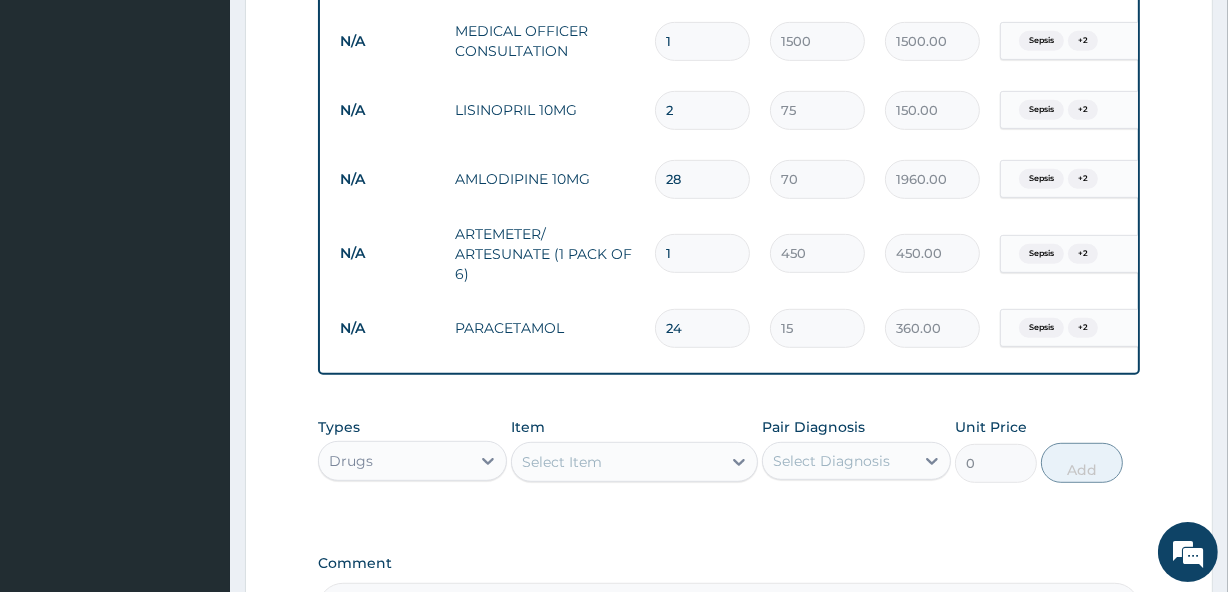 type on "2100.00" 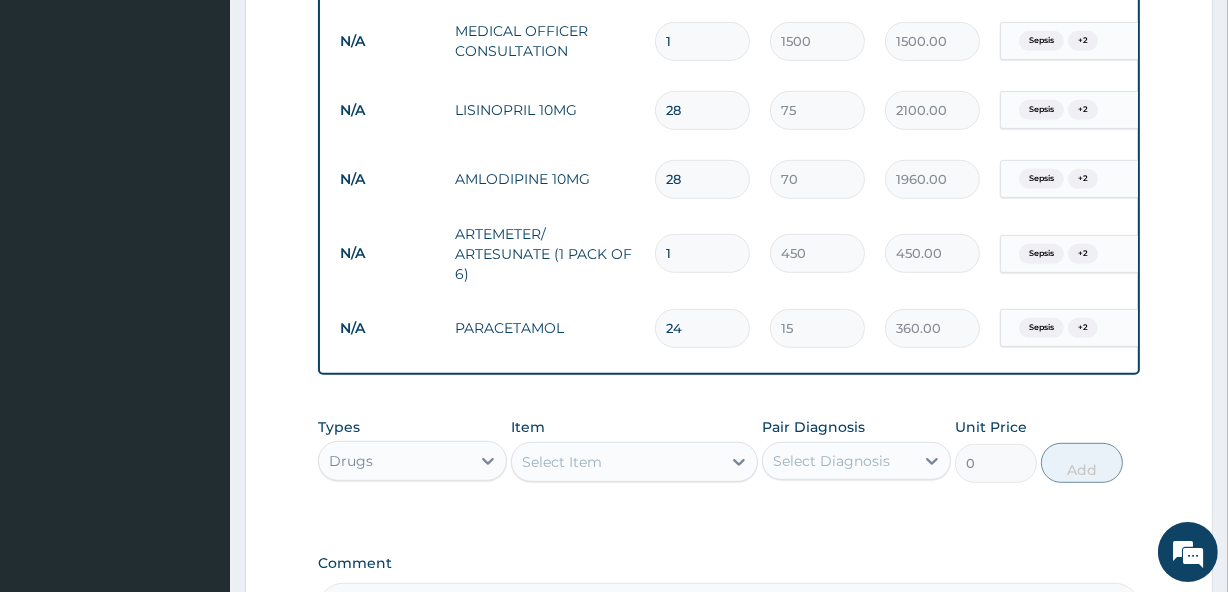 scroll, scrollTop: 1125, scrollLeft: 0, axis: vertical 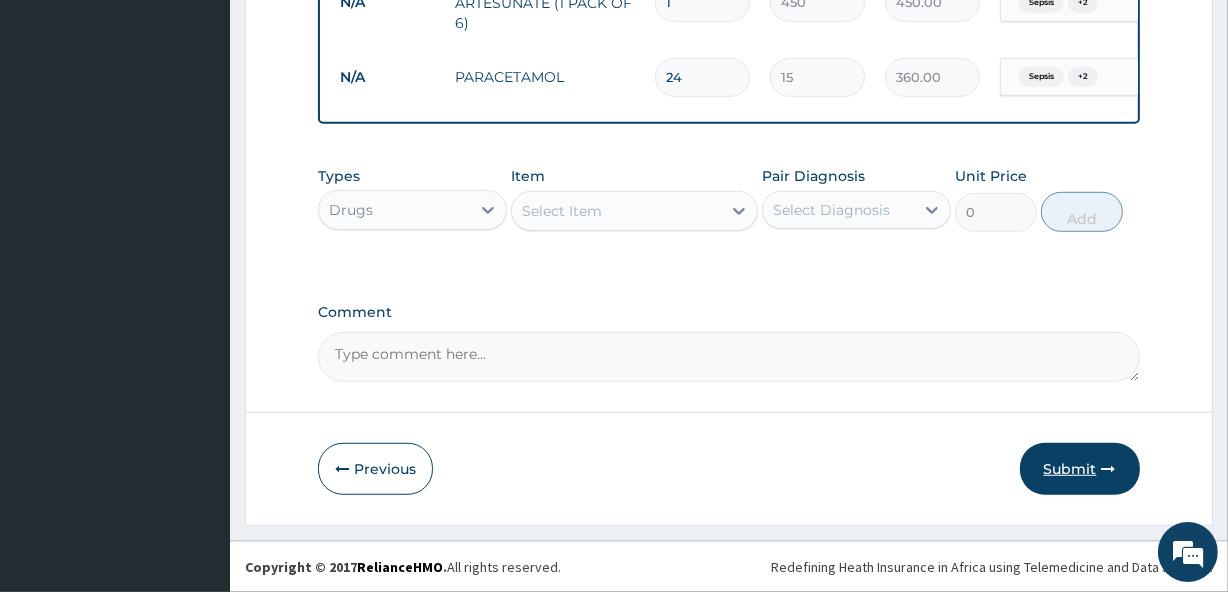 type on "28" 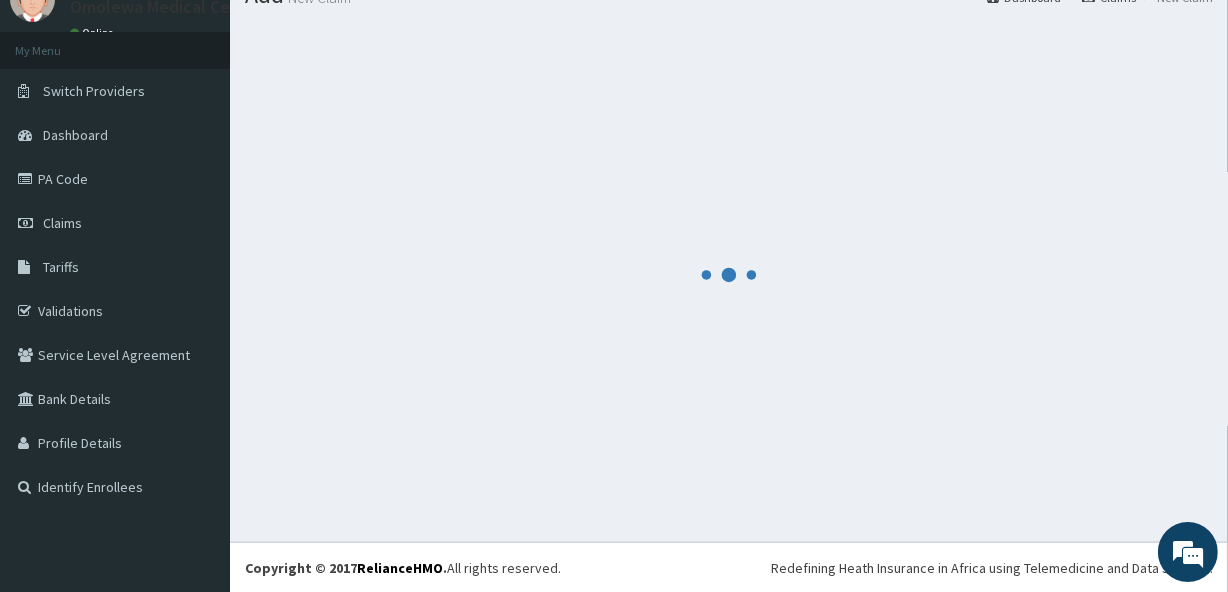 scroll, scrollTop: 1125, scrollLeft: 0, axis: vertical 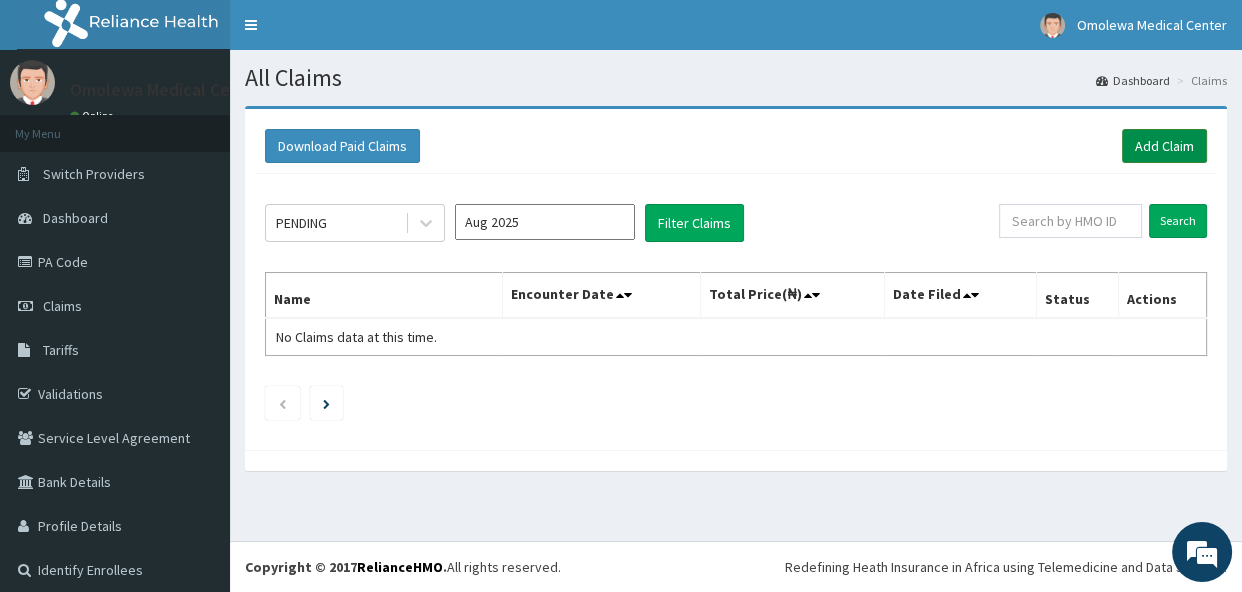 click on "Add Claim" at bounding box center (1164, 146) 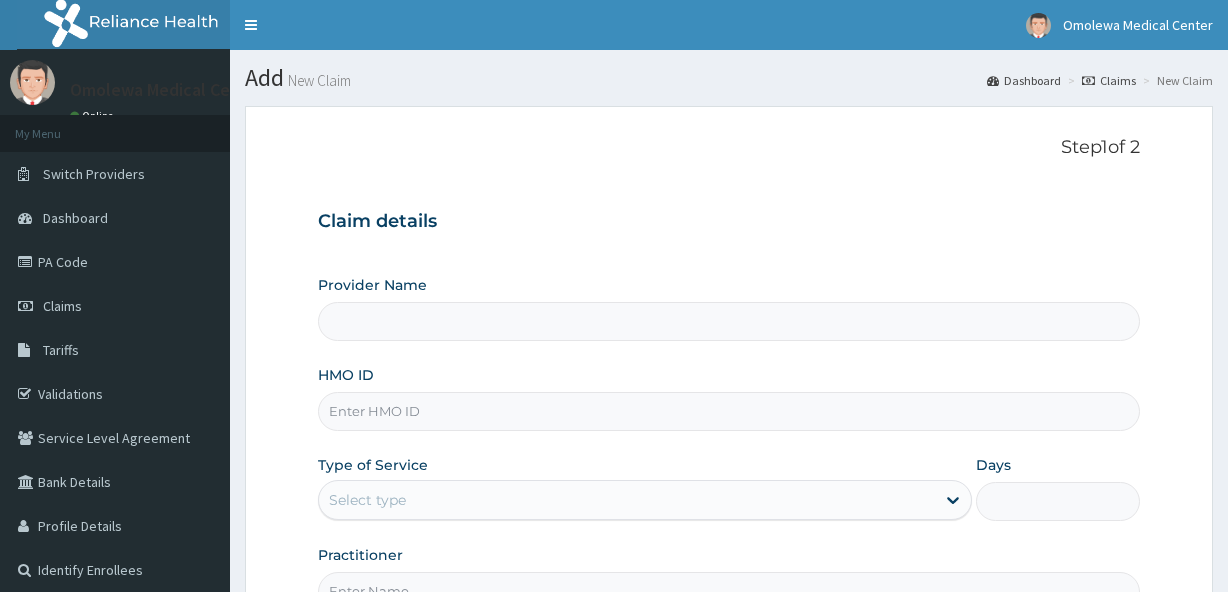 scroll, scrollTop: 0, scrollLeft: 0, axis: both 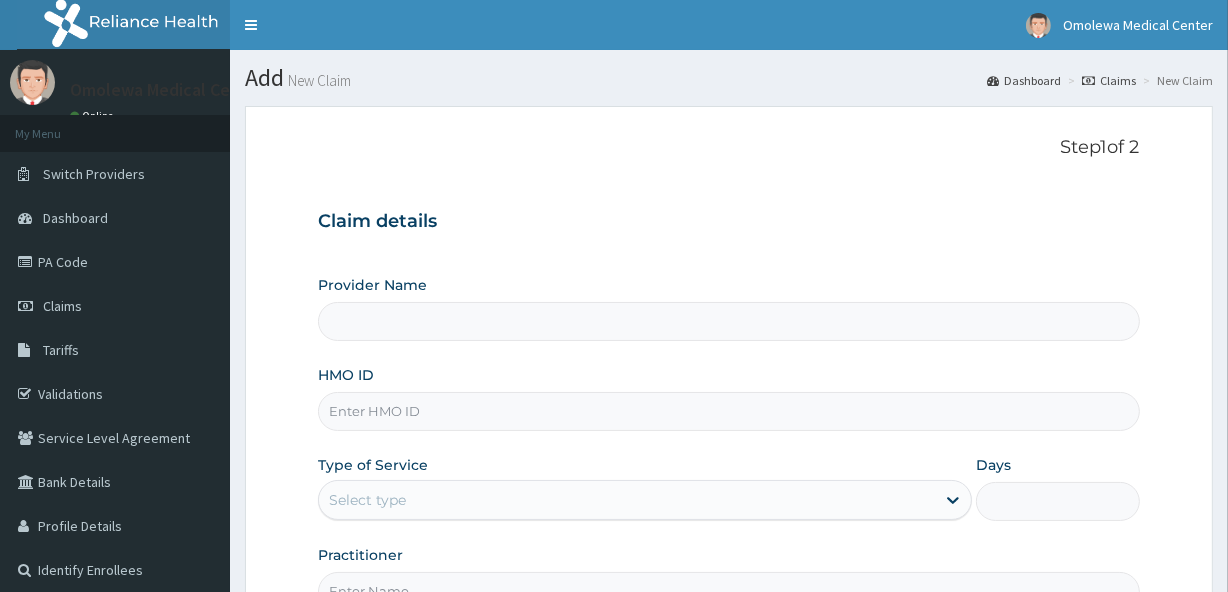 type on "Omolewa Medical centre" 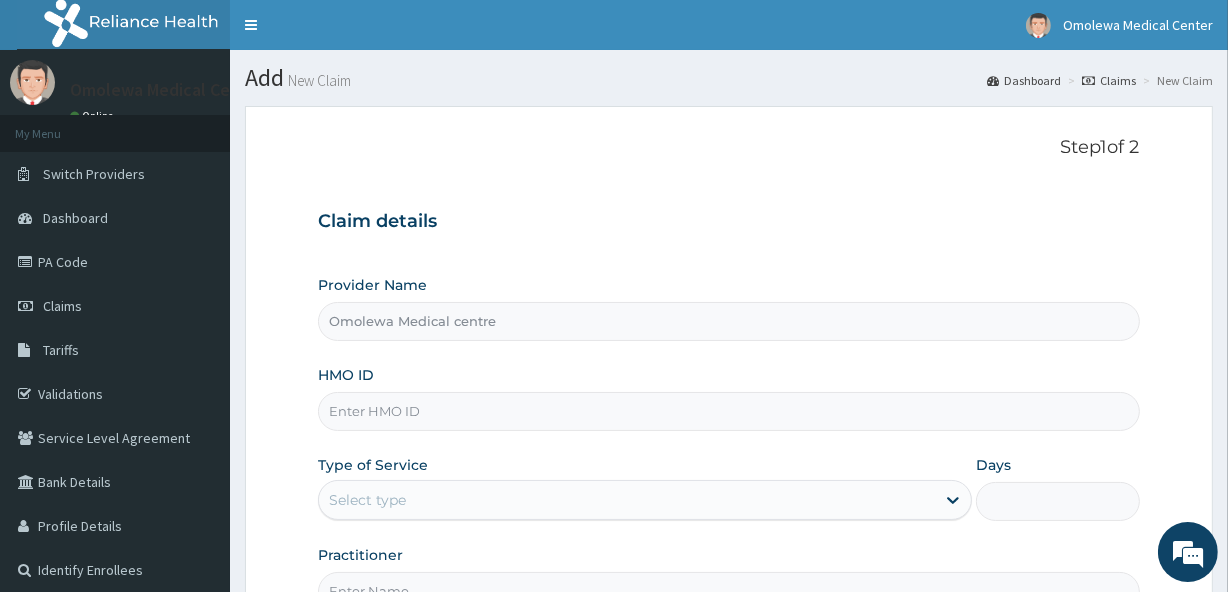 click on "HMO ID" at bounding box center [728, 411] 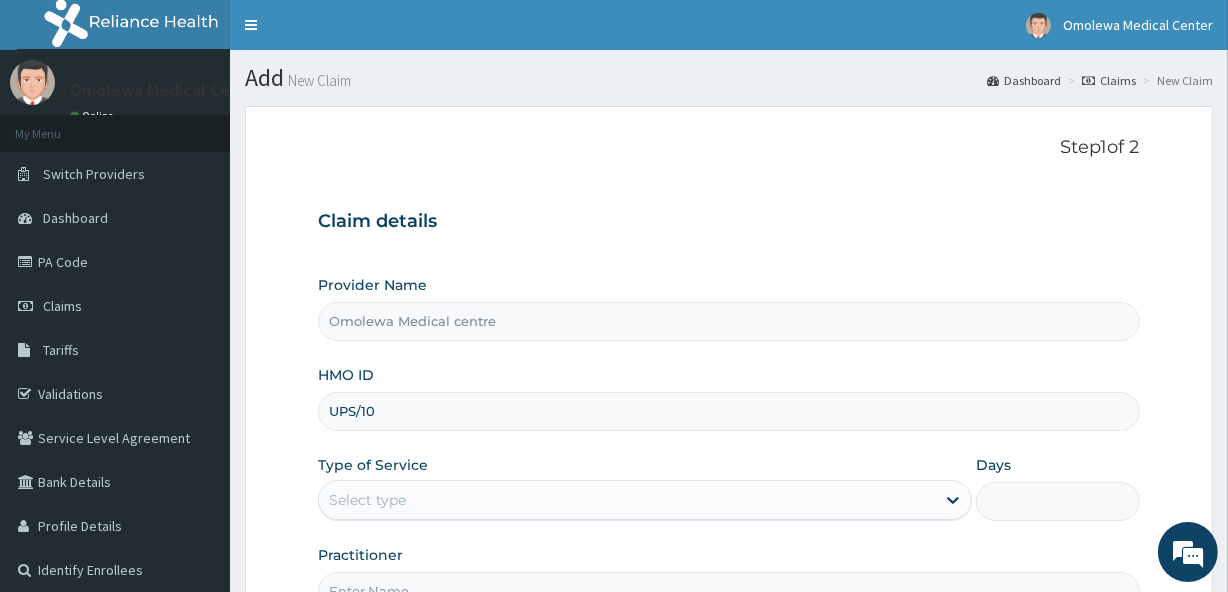 scroll, scrollTop: 0, scrollLeft: 0, axis: both 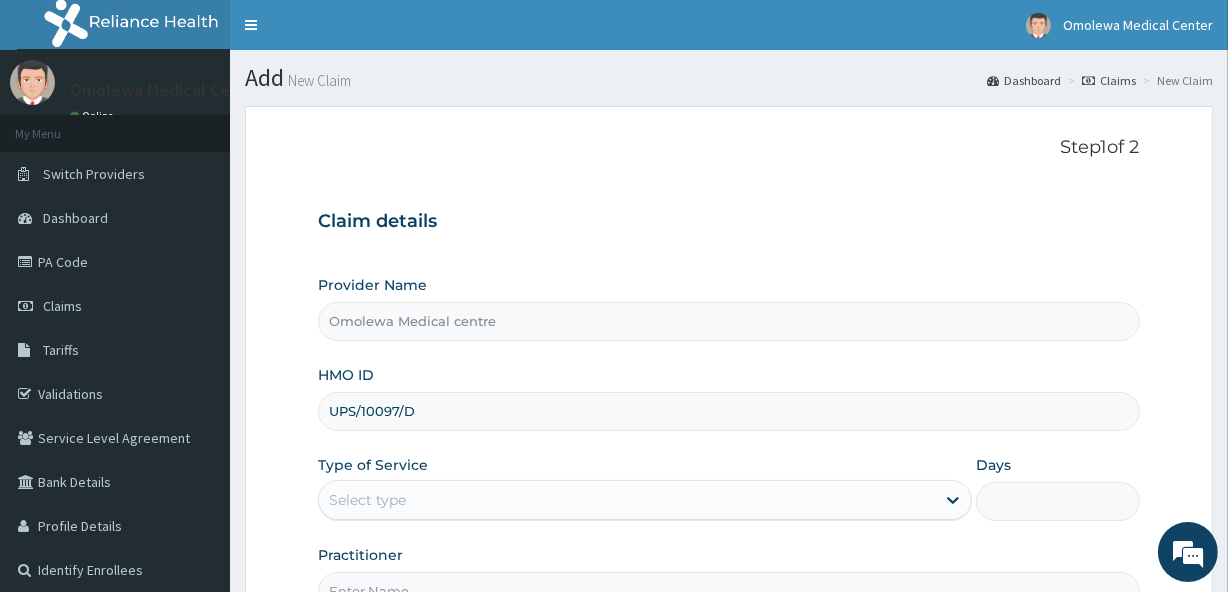 click on "Select type" at bounding box center (367, 500) 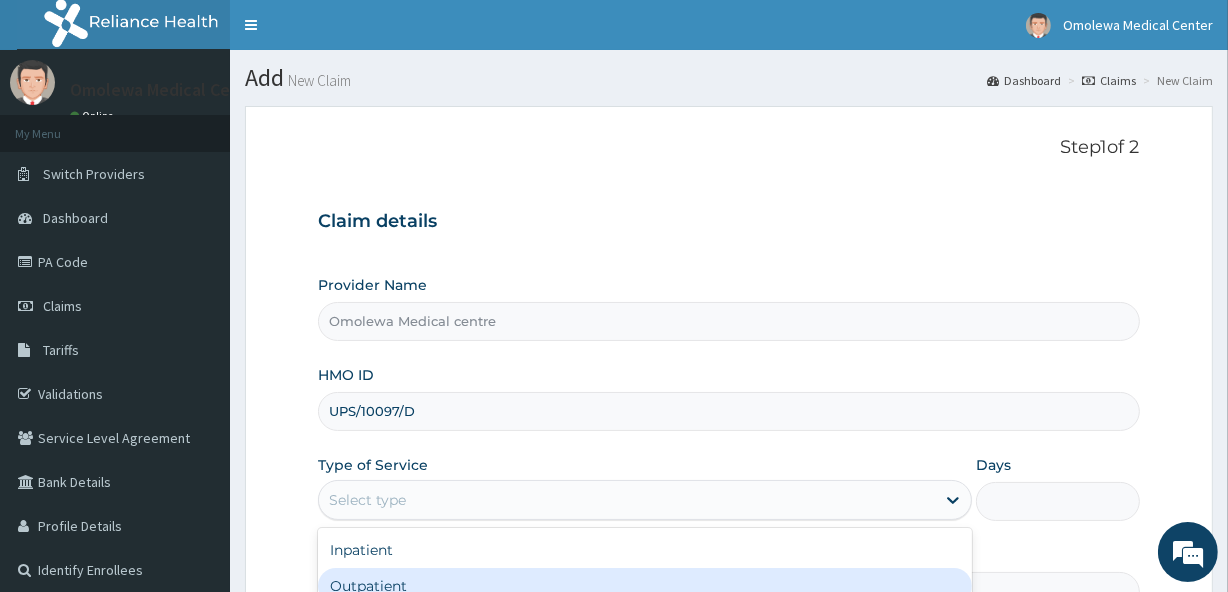 click on "Outpatient" at bounding box center [645, 586] 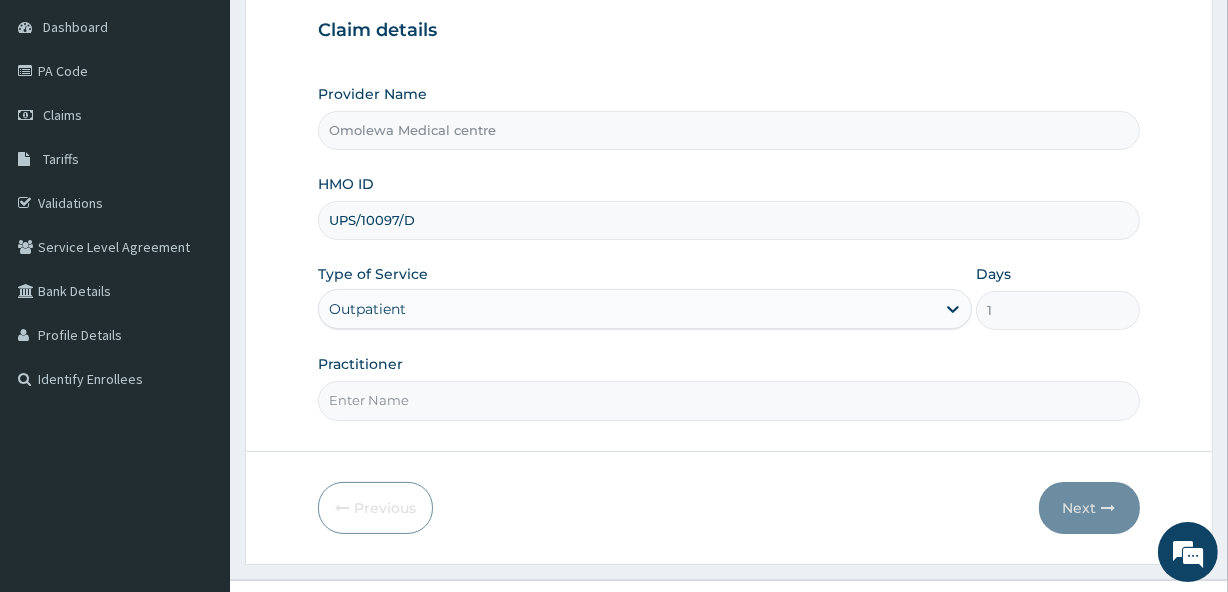 scroll, scrollTop: 228, scrollLeft: 0, axis: vertical 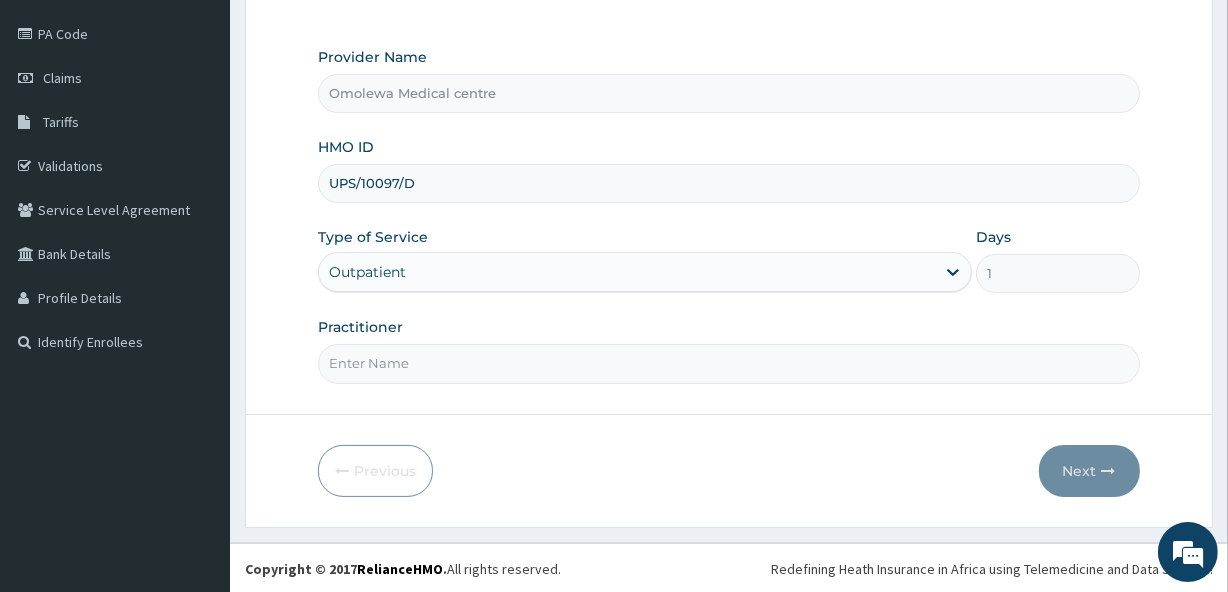 click on "Practitioner" at bounding box center [728, 363] 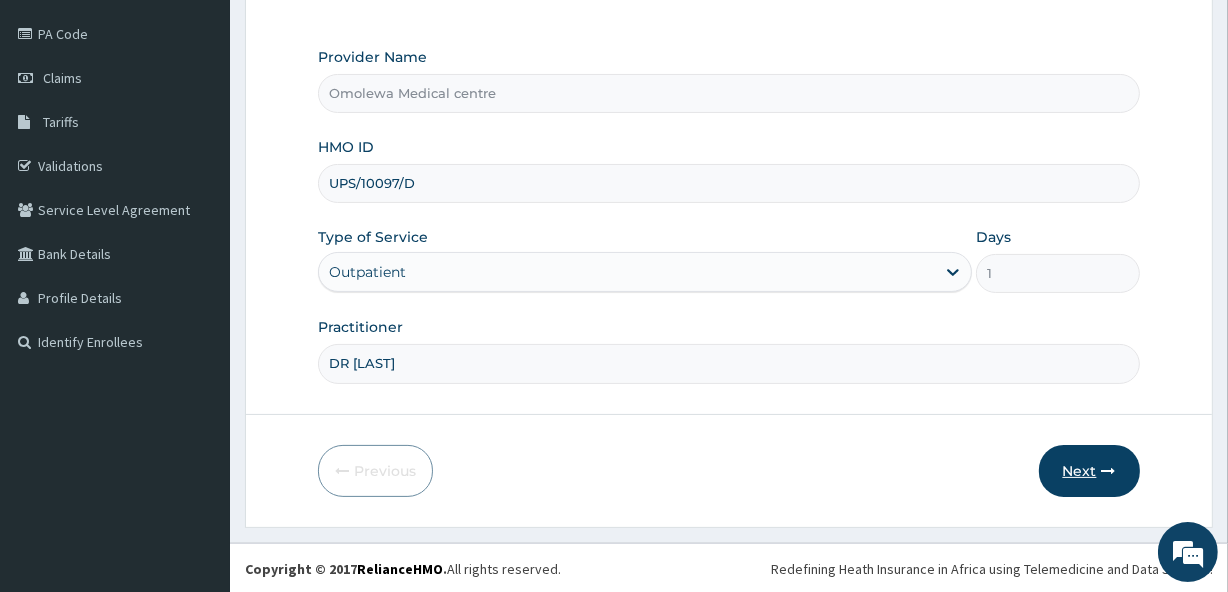 click on "Next" at bounding box center (1089, 471) 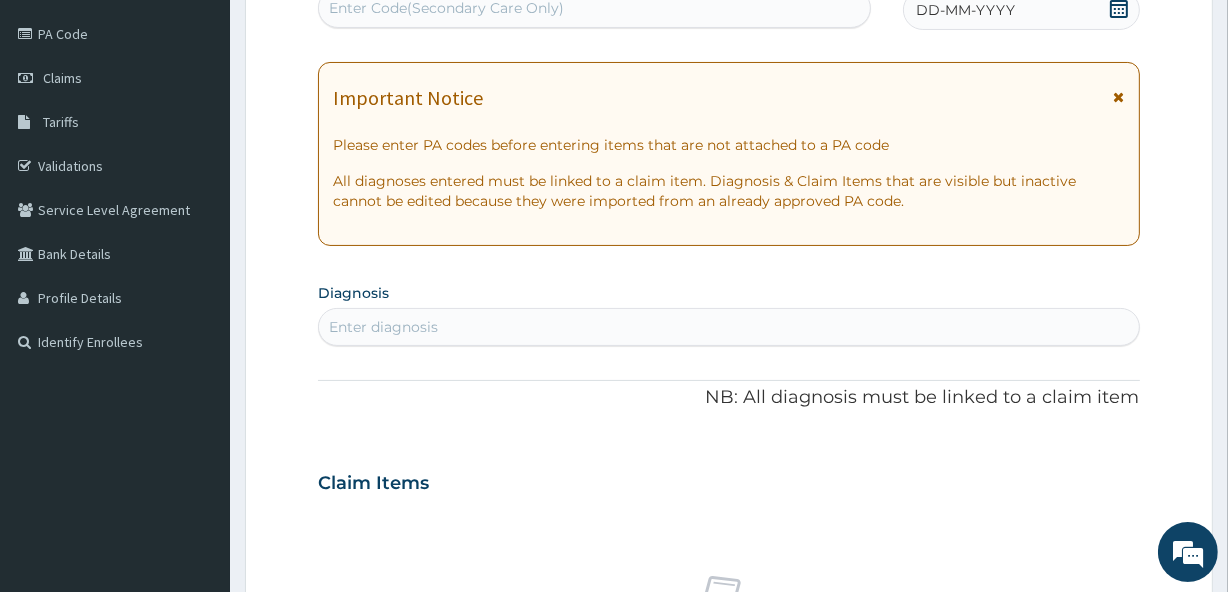 scroll, scrollTop: 226, scrollLeft: 0, axis: vertical 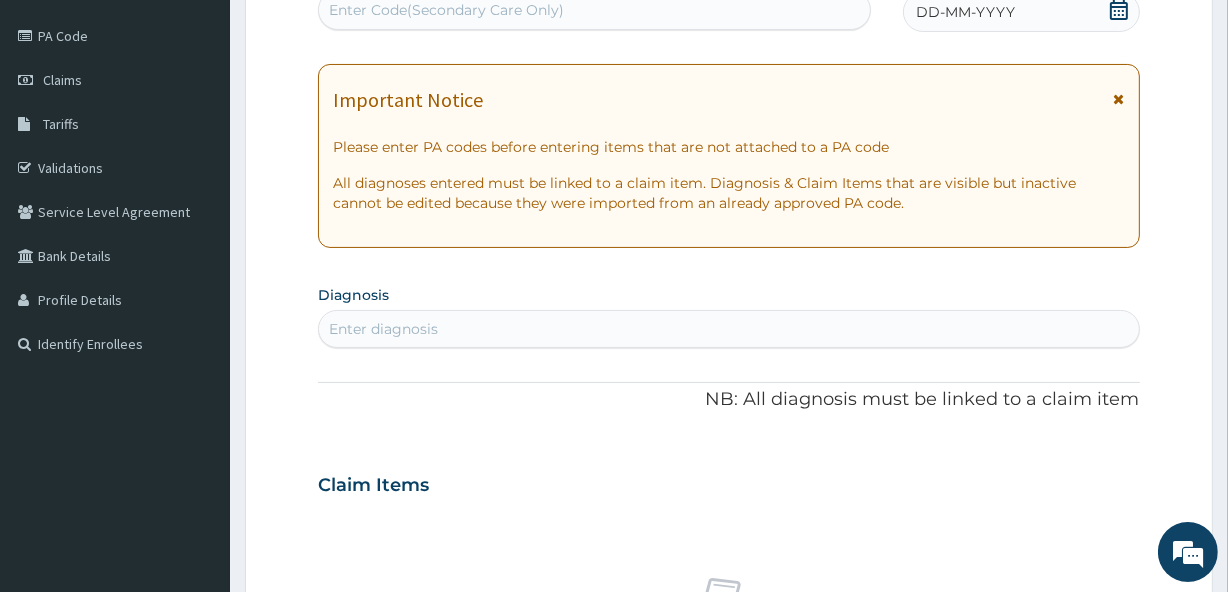 click on "Enter Code(Secondary Care Only)" at bounding box center [446, 10] 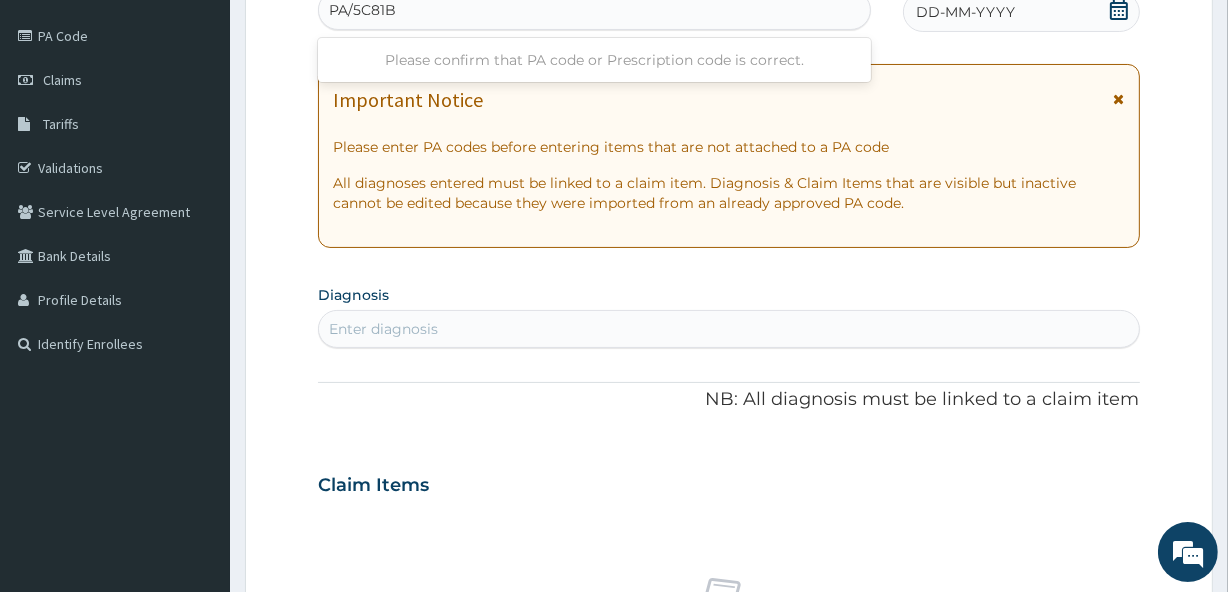 type on "PA/5C81BC" 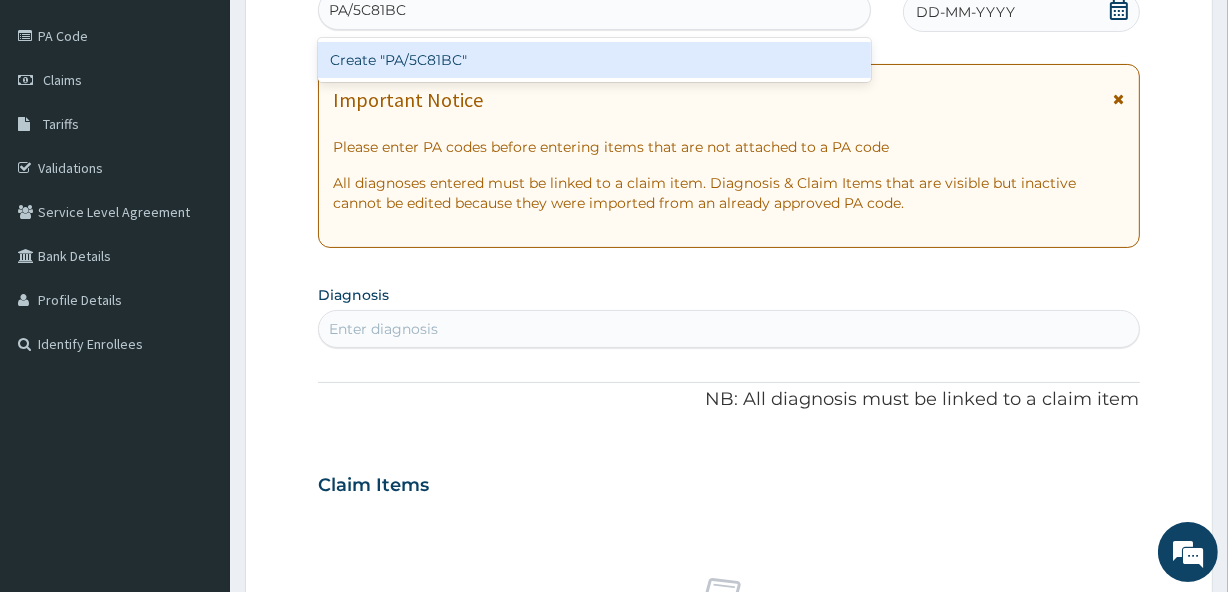 click on "Create "PA/5C81BC"" at bounding box center (594, 60) 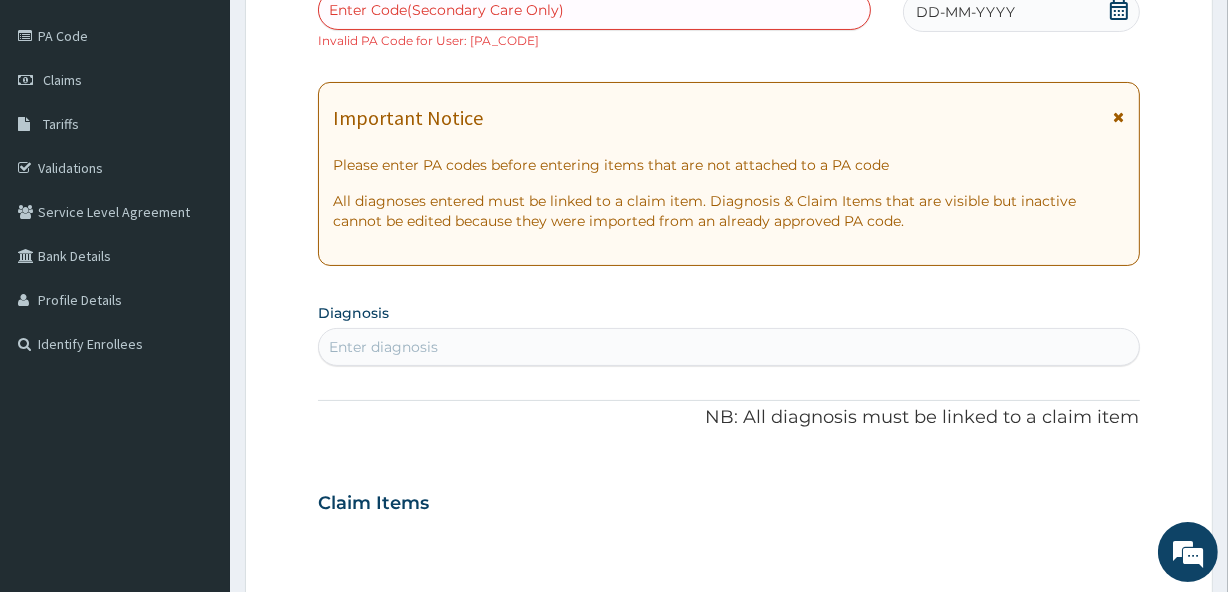 click on "DD-MM-YYYY" at bounding box center (965, 12) 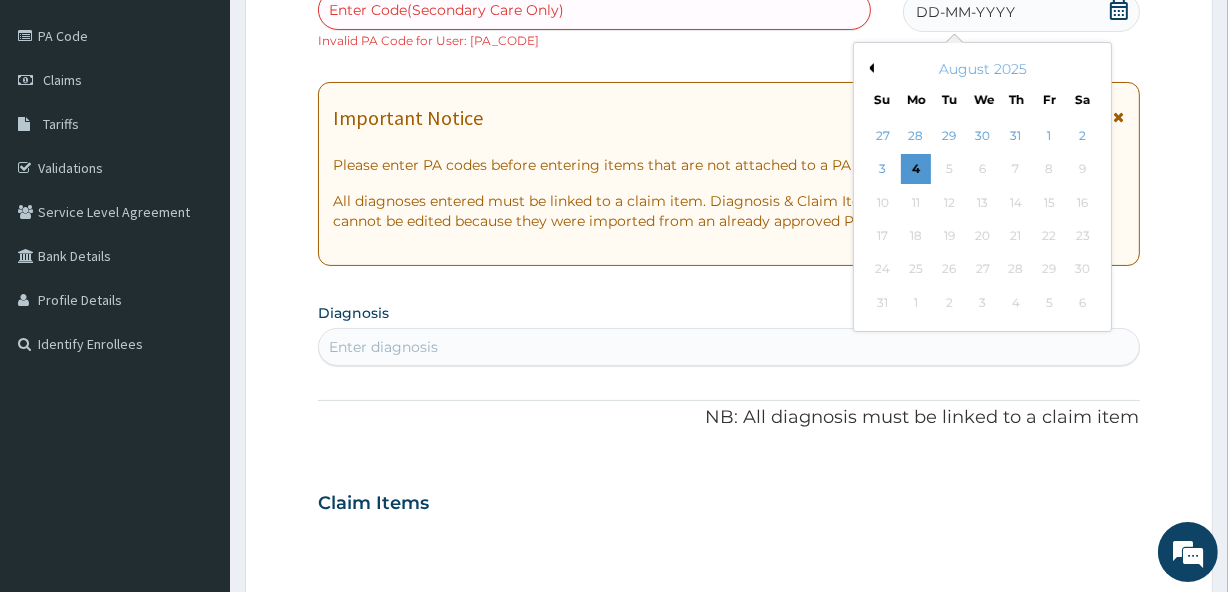 click on "August 2025" at bounding box center (982, 69) 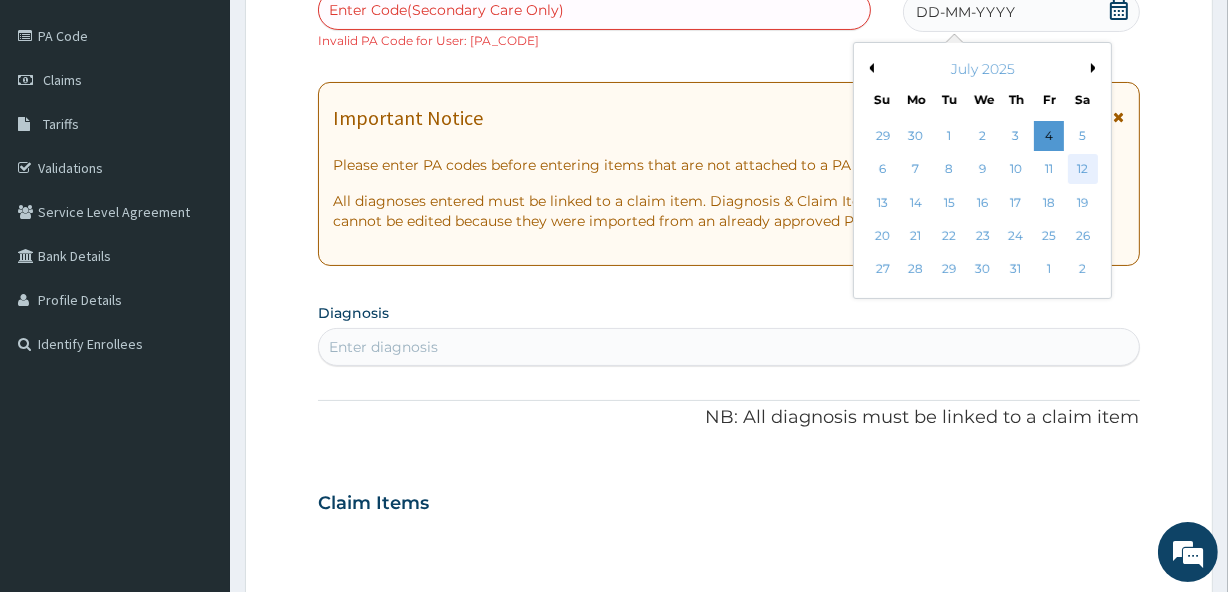 click on "12" at bounding box center (1082, 170) 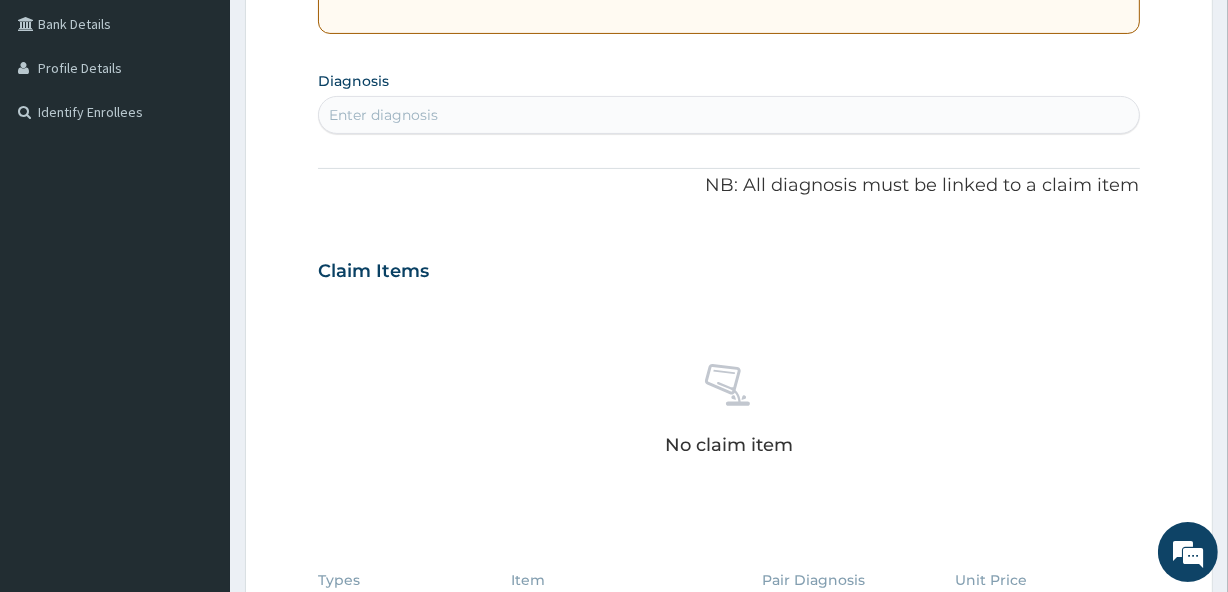scroll, scrollTop: 459, scrollLeft: 0, axis: vertical 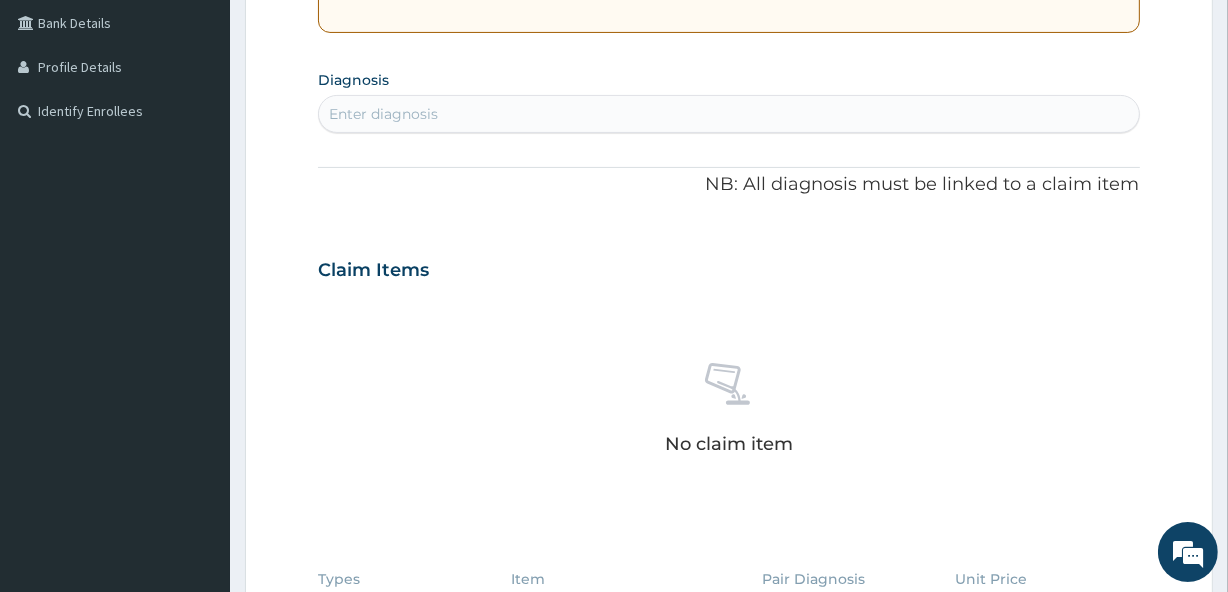 click on "Enter diagnosis" at bounding box center (383, 114) 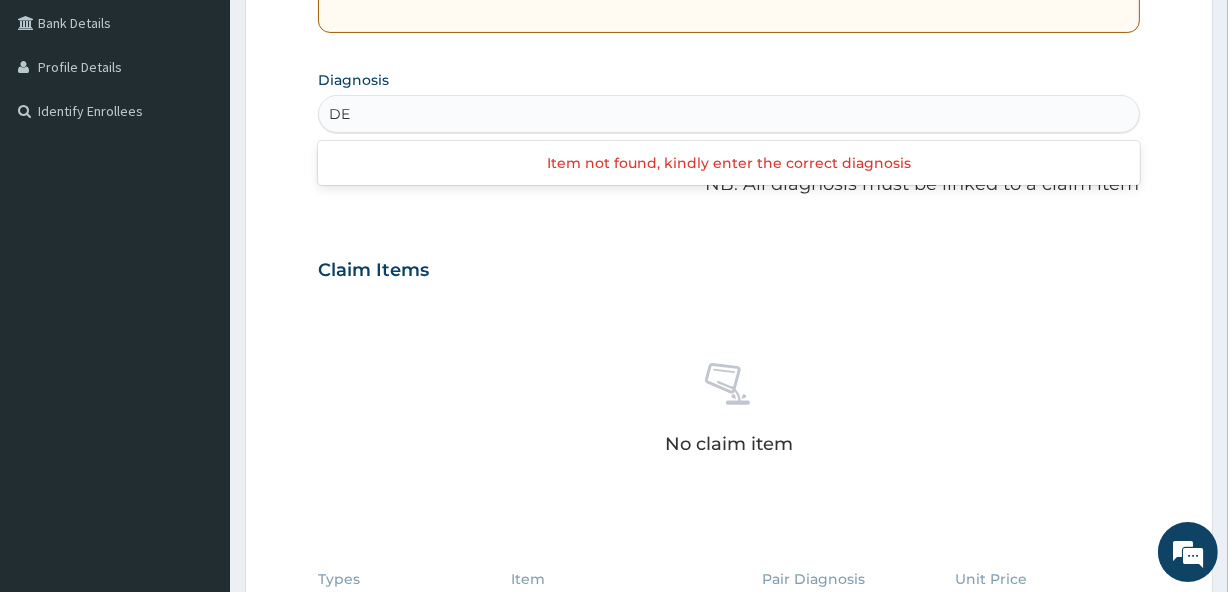 type on "D" 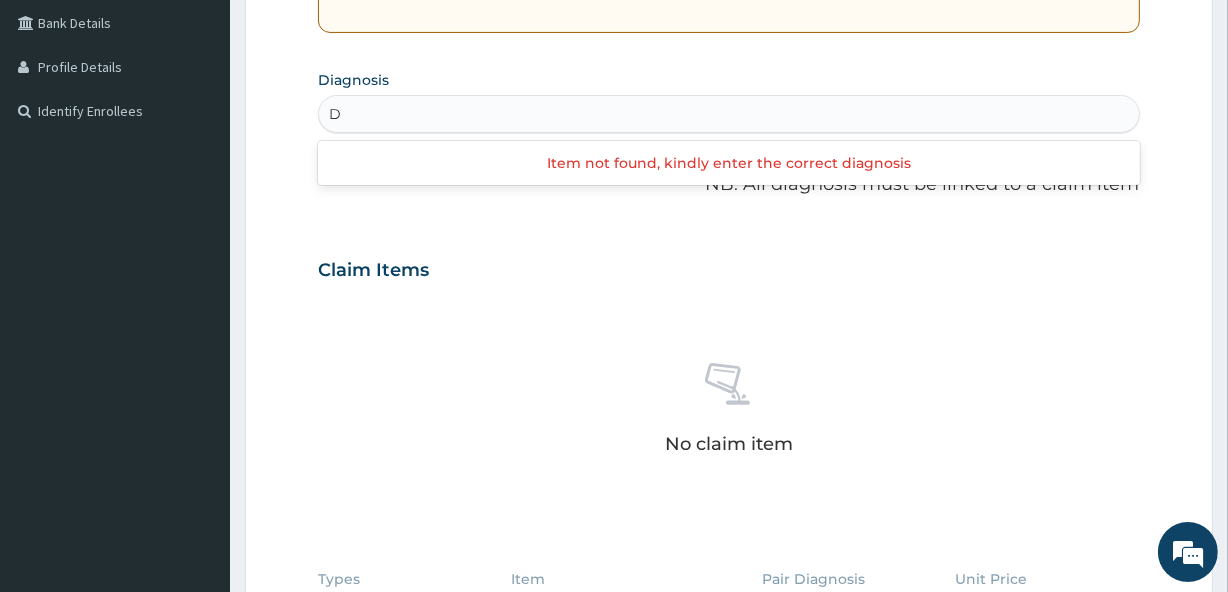 type 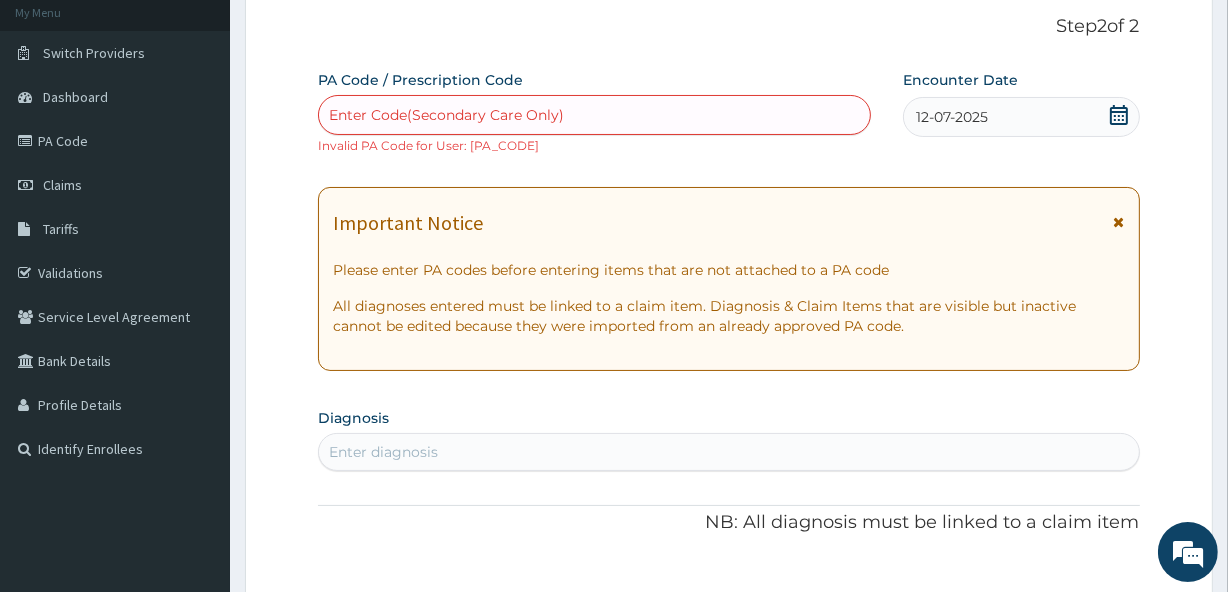 scroll, scrollTop: 120, scrollLeft: 0, axis: vertical 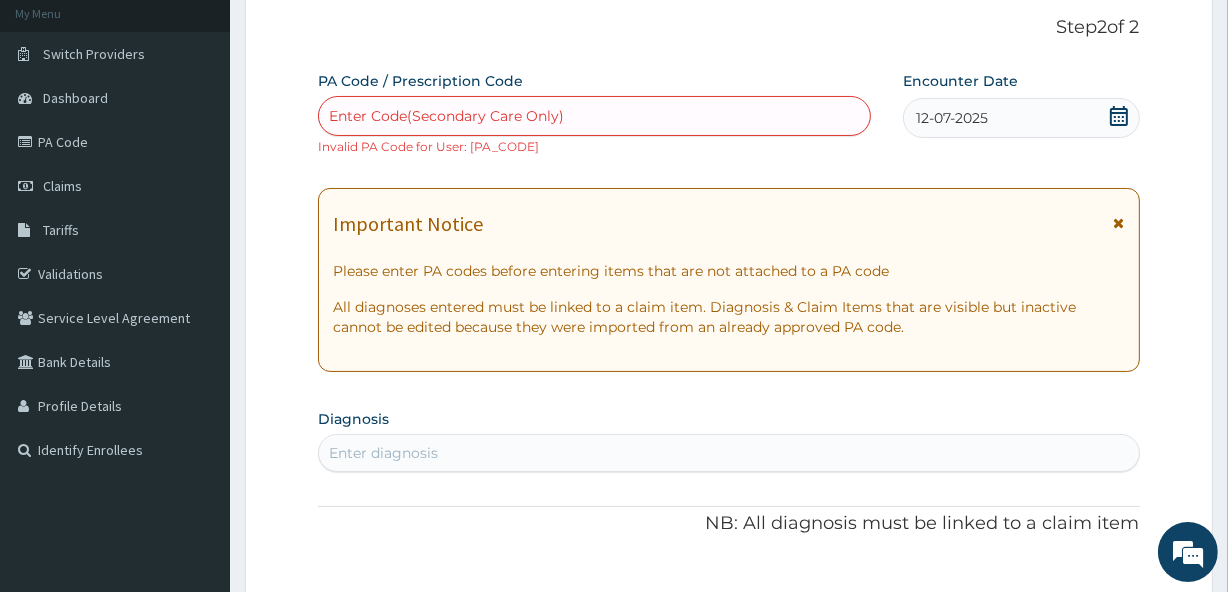 click on "Enter Code(Secondary Care Only)" at bounding box center (446, 116) 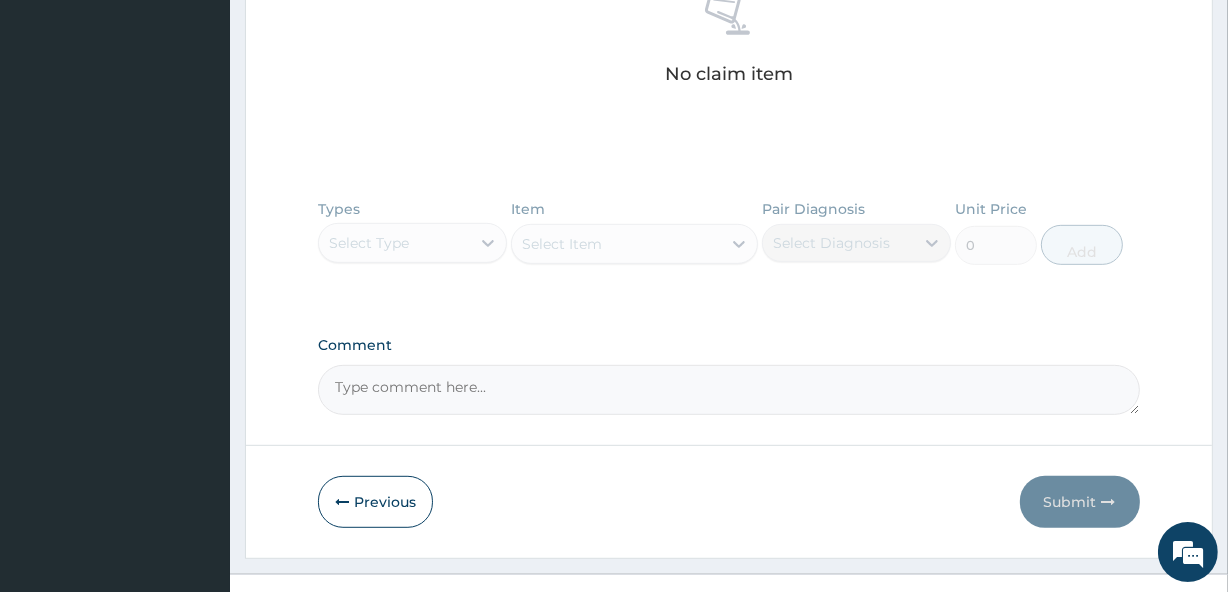 scroll, scrollTop: 861, scrollLeft: 0, axis: vertical 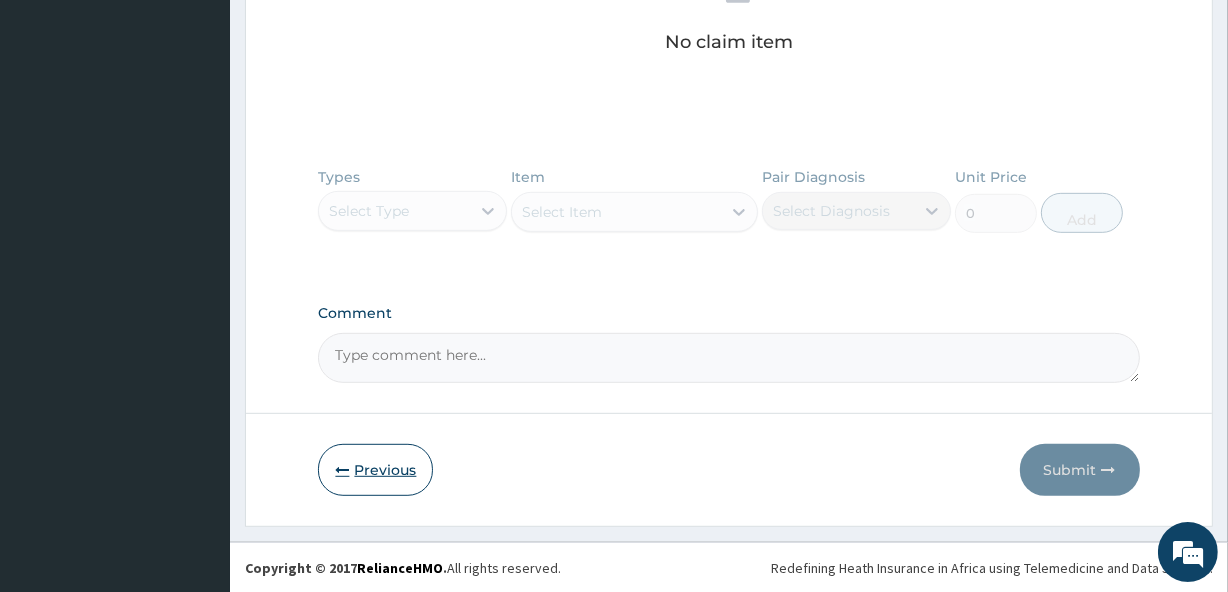 click on "Previous" at bounding box center [375, 470] 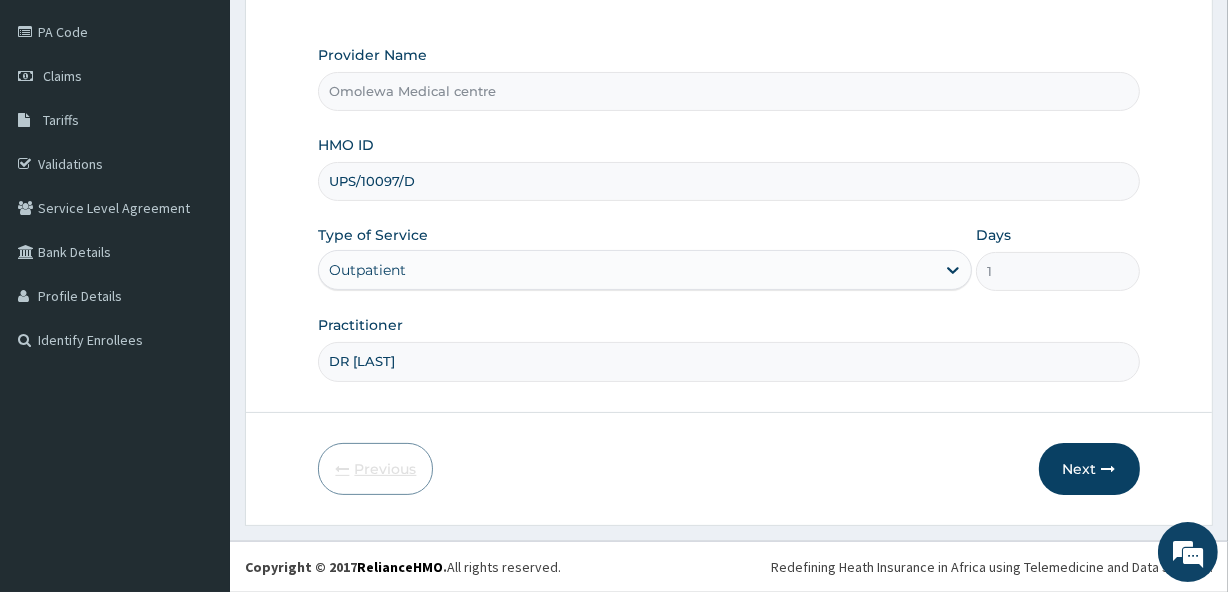 scroll, scrollTop: 228, scrollLeft: 0, axis: vertical 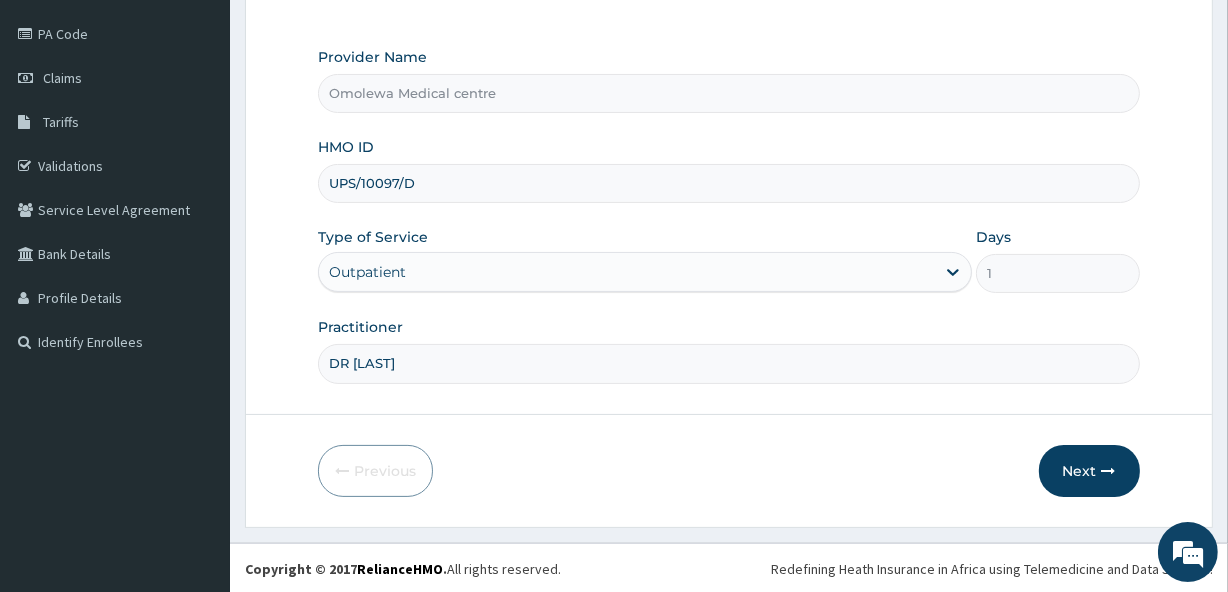 click on "UPS/10097/D" at bounding box center (728, 183) 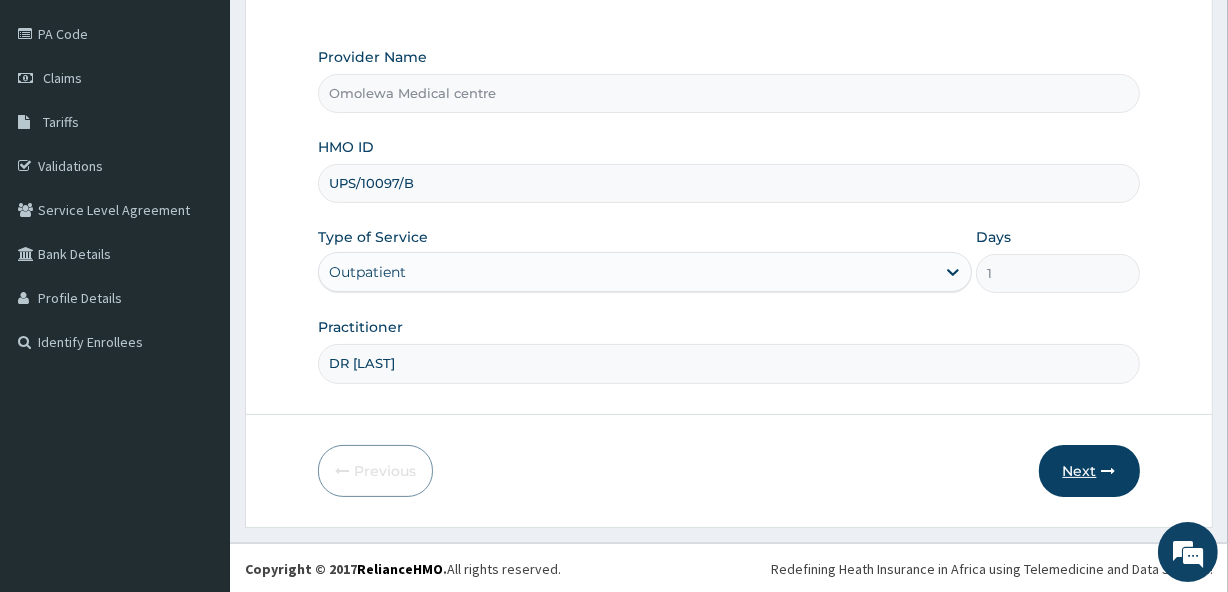 type on "UPS/10097/B" 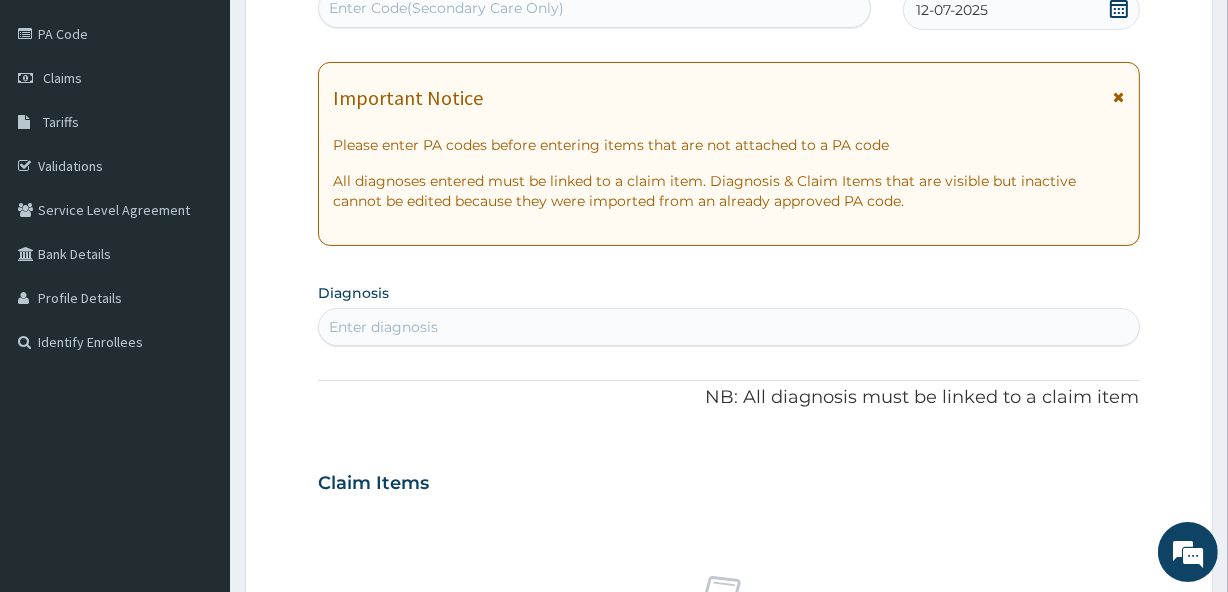 scroll, scrollTop: 226, scrollLeft: 0, axis: vertical 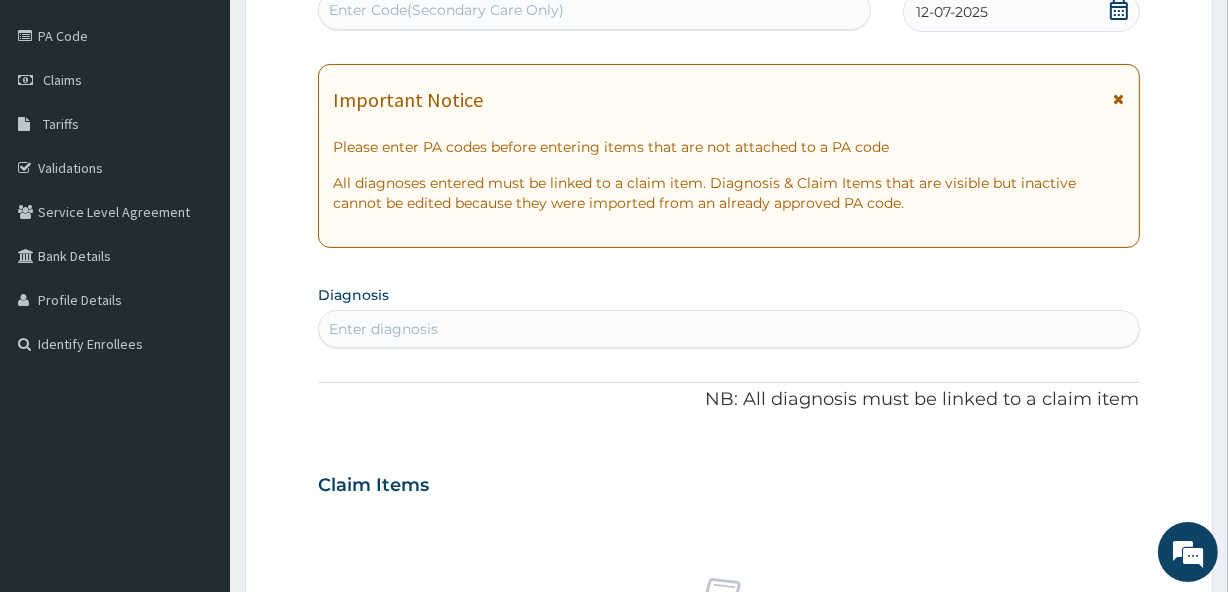 click on "Enter Code(Secondary Care Only)" at bounding box center (446, 10) 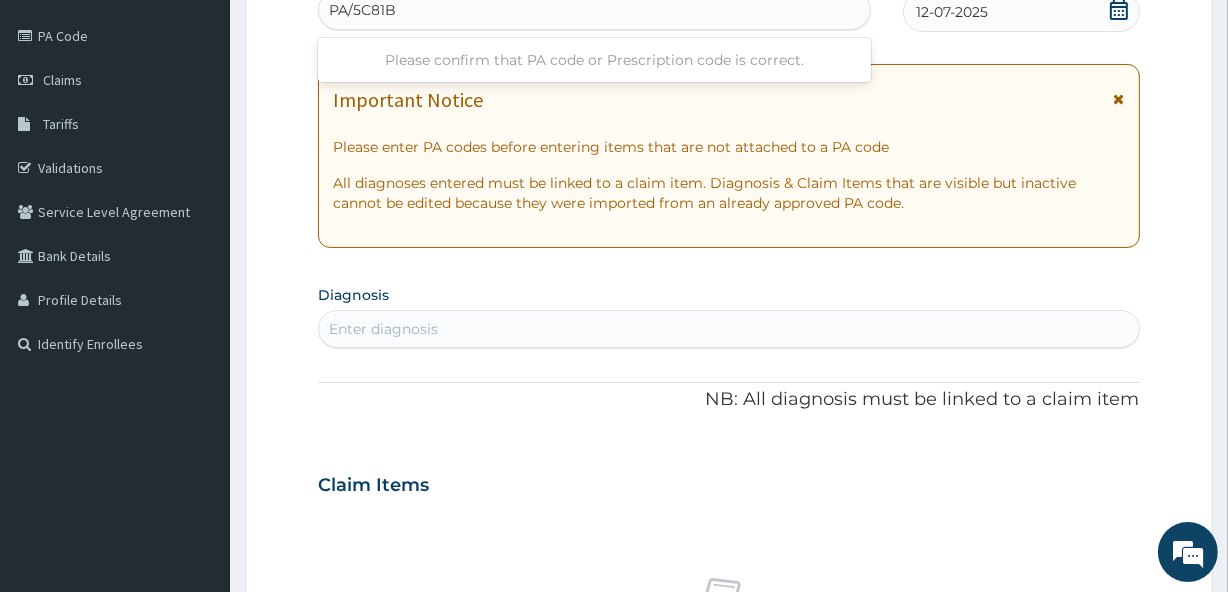 type on "PA/5C81BC" 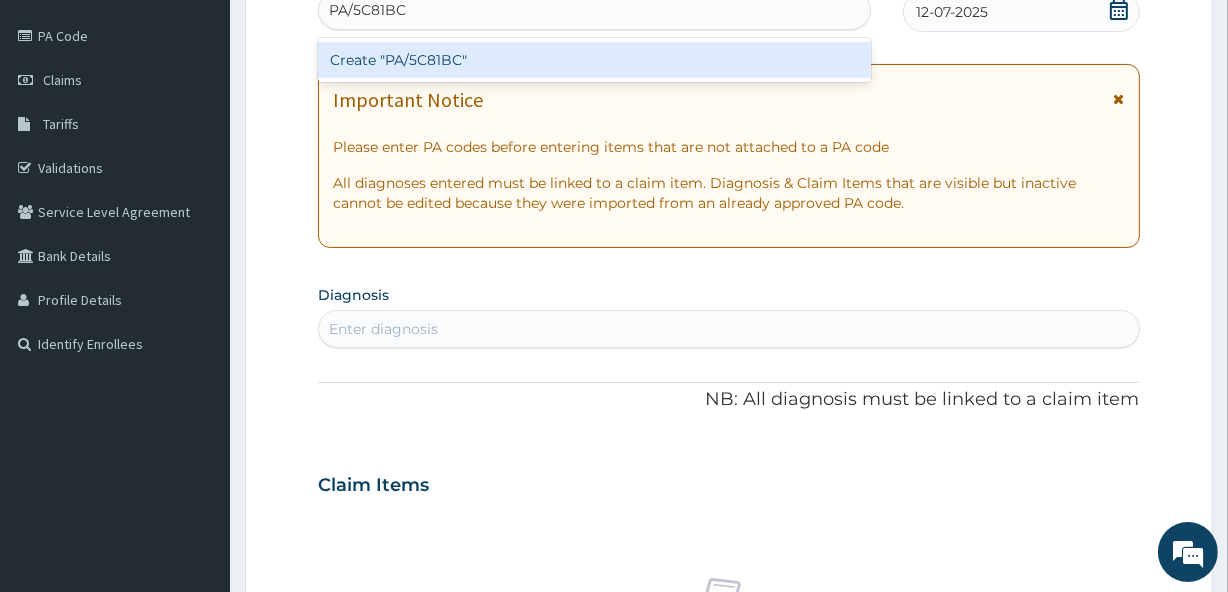 click on "Create "PA/5C81BC"" at bounding box center [594, 60] 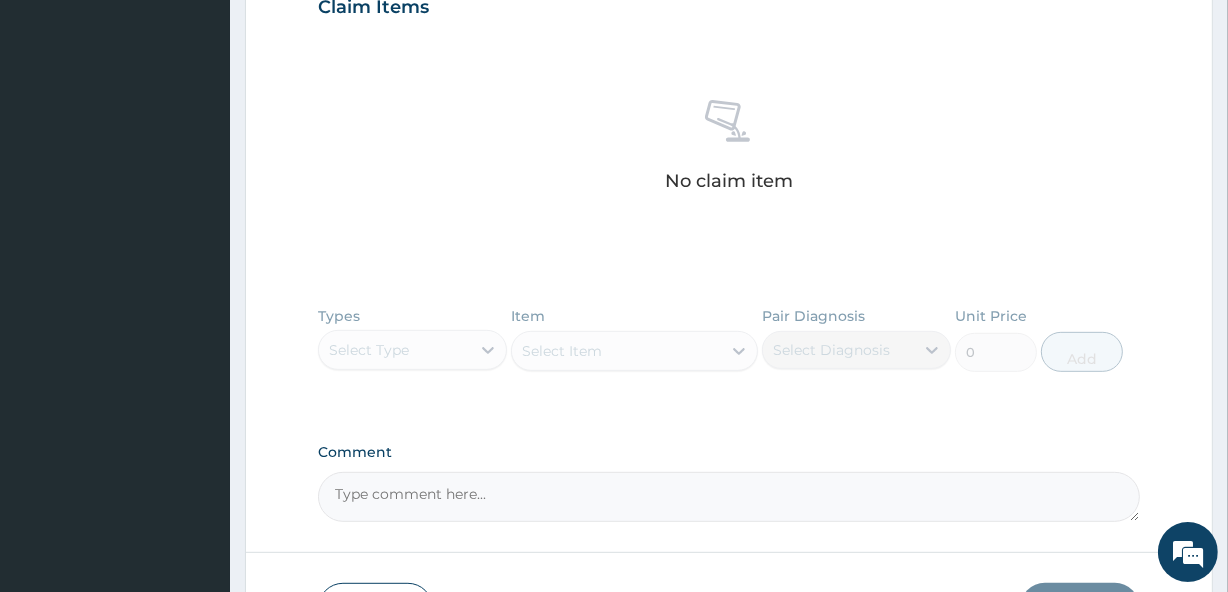 scroll, scrollTop: 861, scrollLeft: 0, axis: vertical 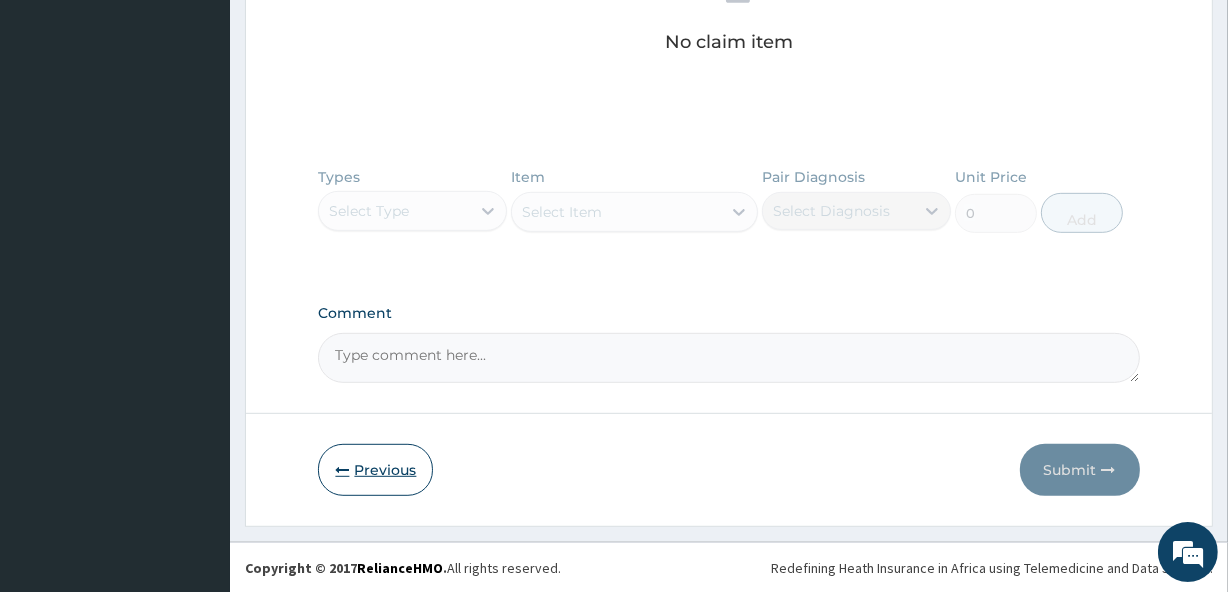 click on "Previous" at bounding box center [375, 470] 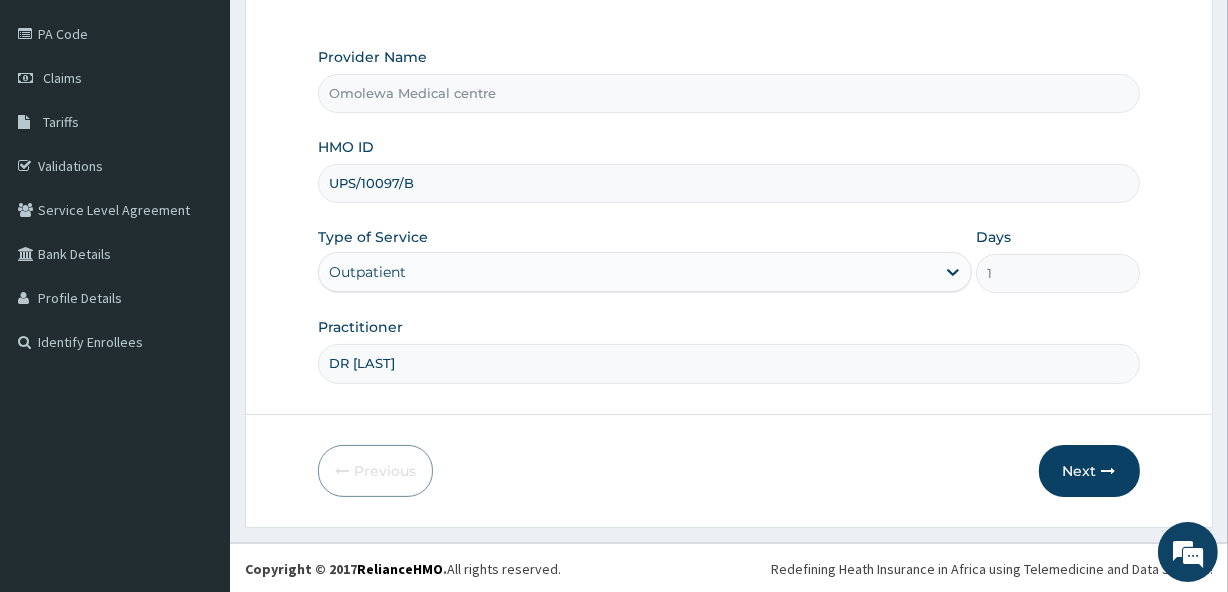 click on "UPS/10097/B" at bounding box center [728, 183] 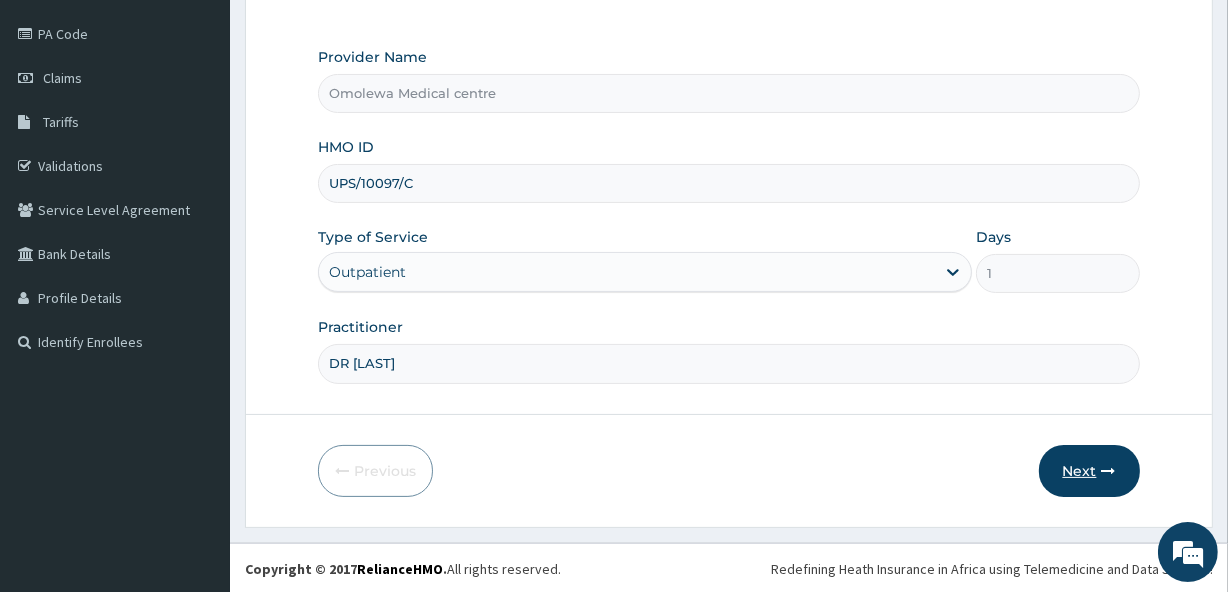 type on "UPS/10097/C" 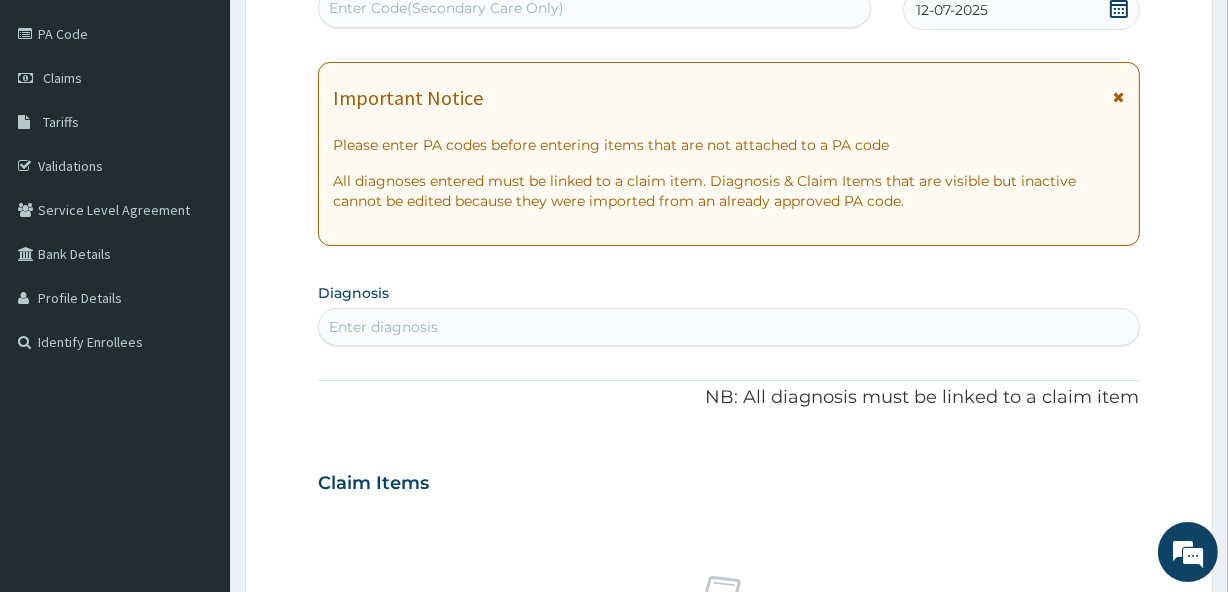 scroll, scrollTop: 226, scrollLeft: 0, axis: vertical 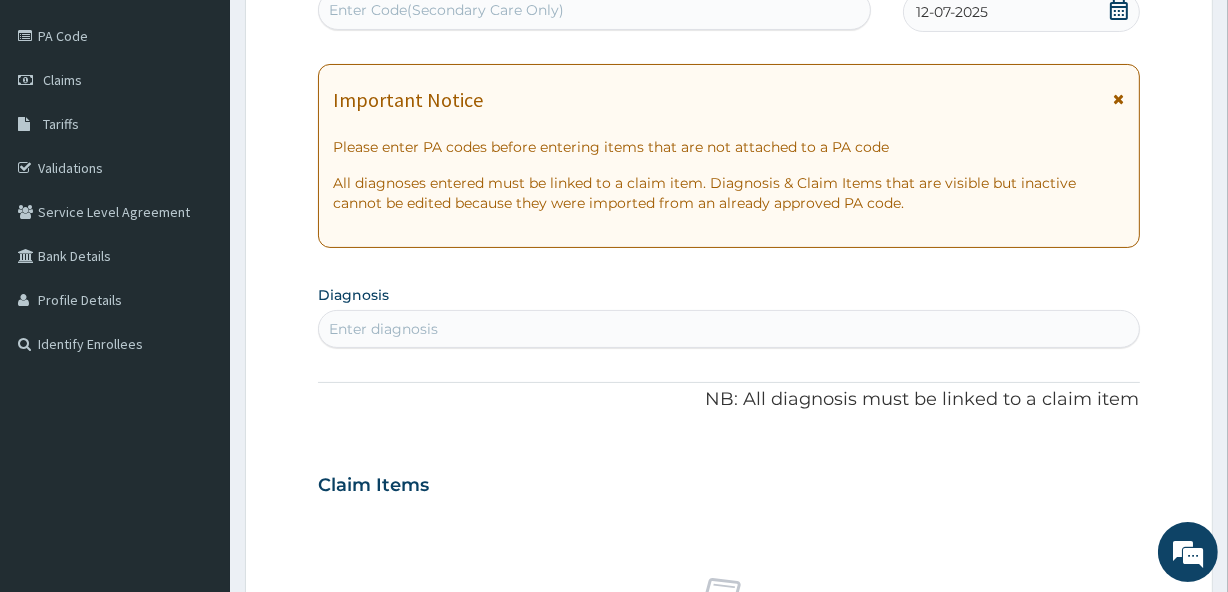 click on "Enter Code(Secondary Care Only)" at bounding box center [594, 10] 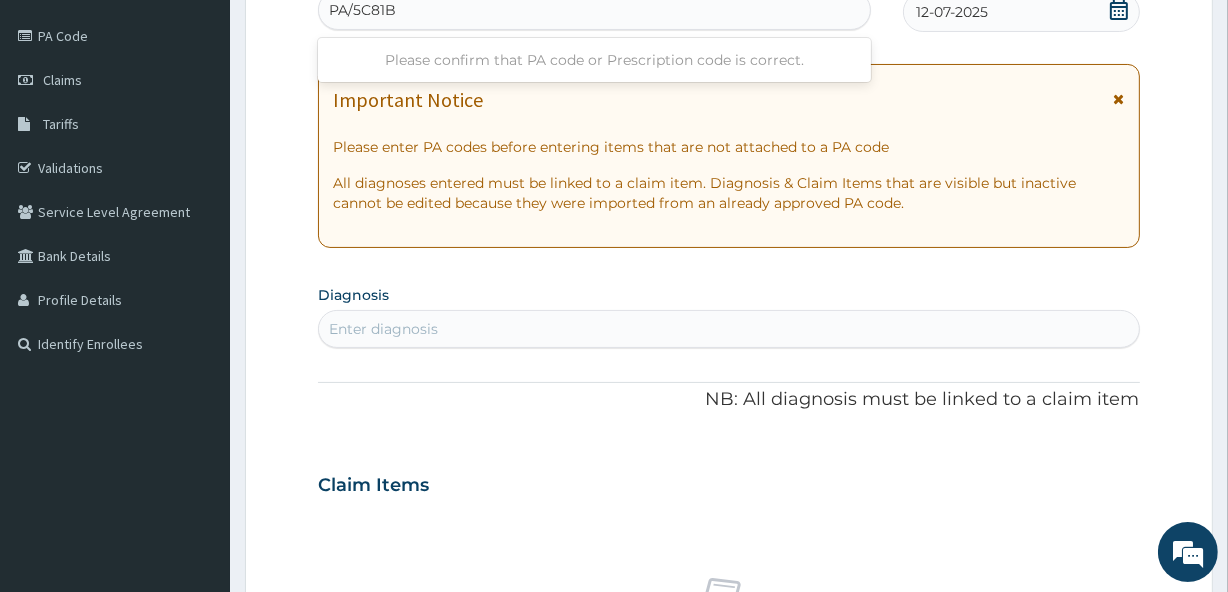 type on "PA/5C81BC" 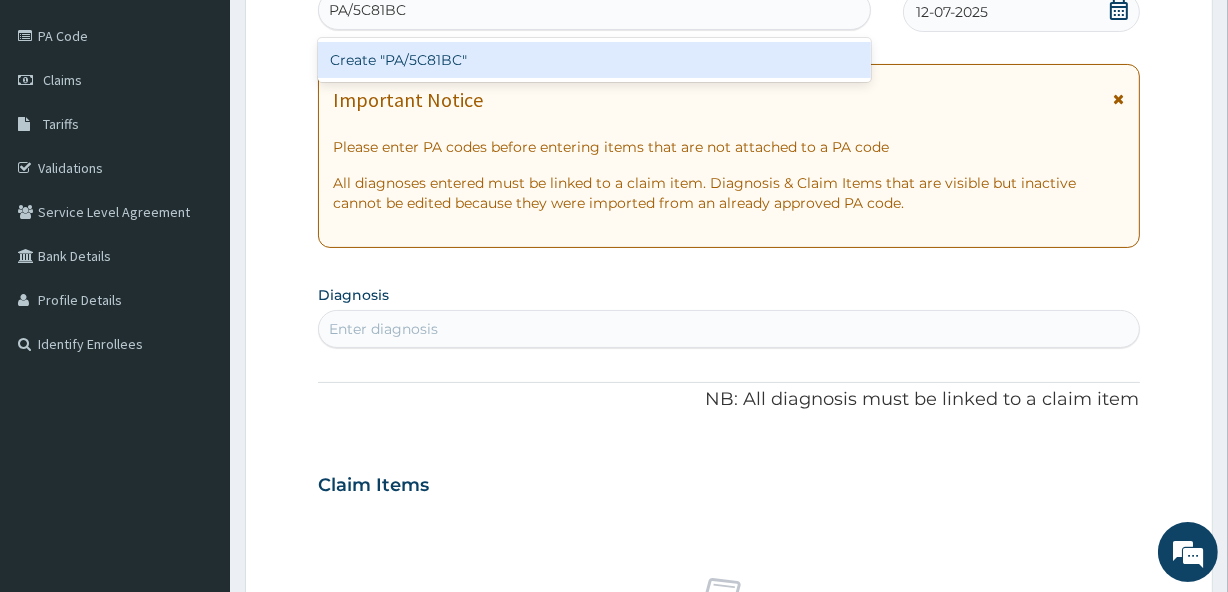 click on "Create "PA/5C81BC"" at bounding box center (594, 60) 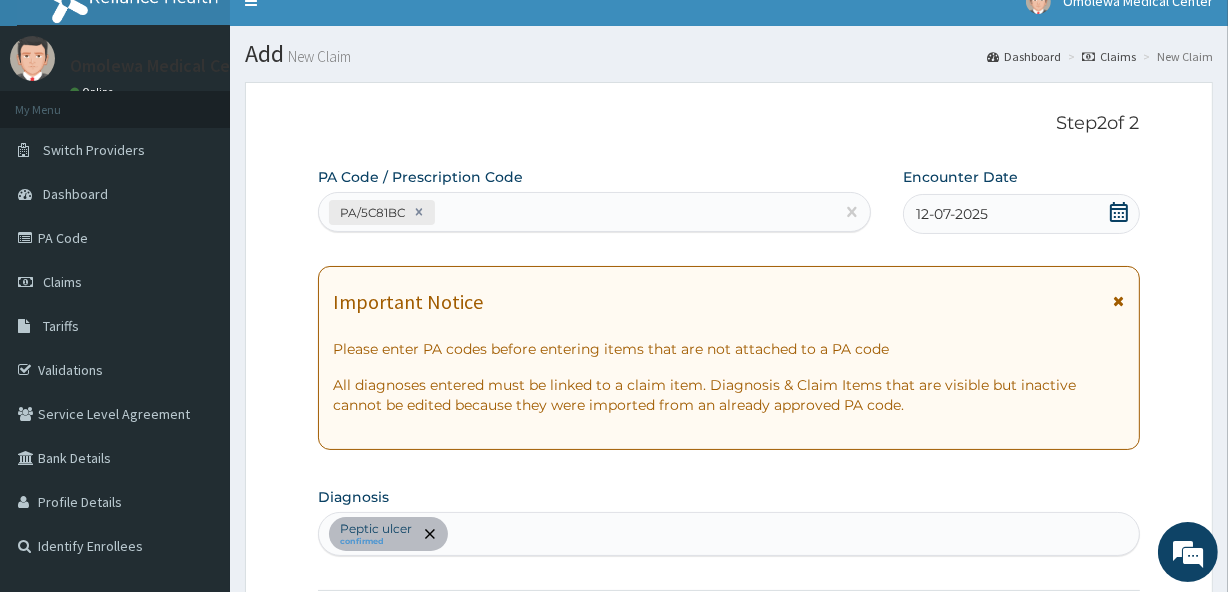 scroll, scrollTop: 22, scrollLeft: 0, axis: vertical 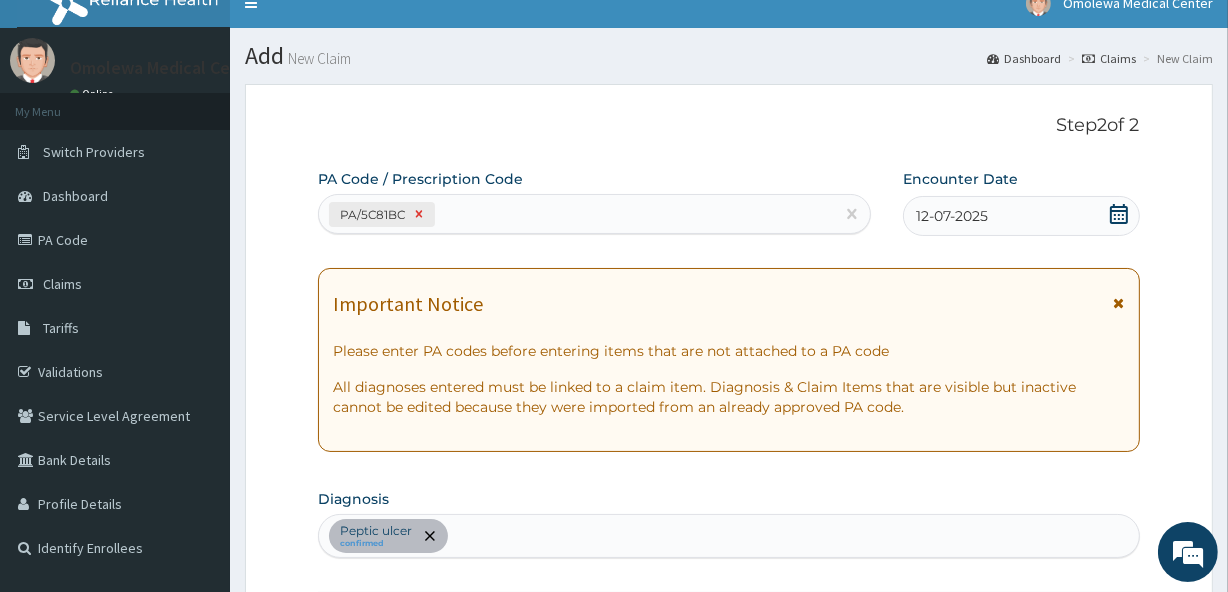 click 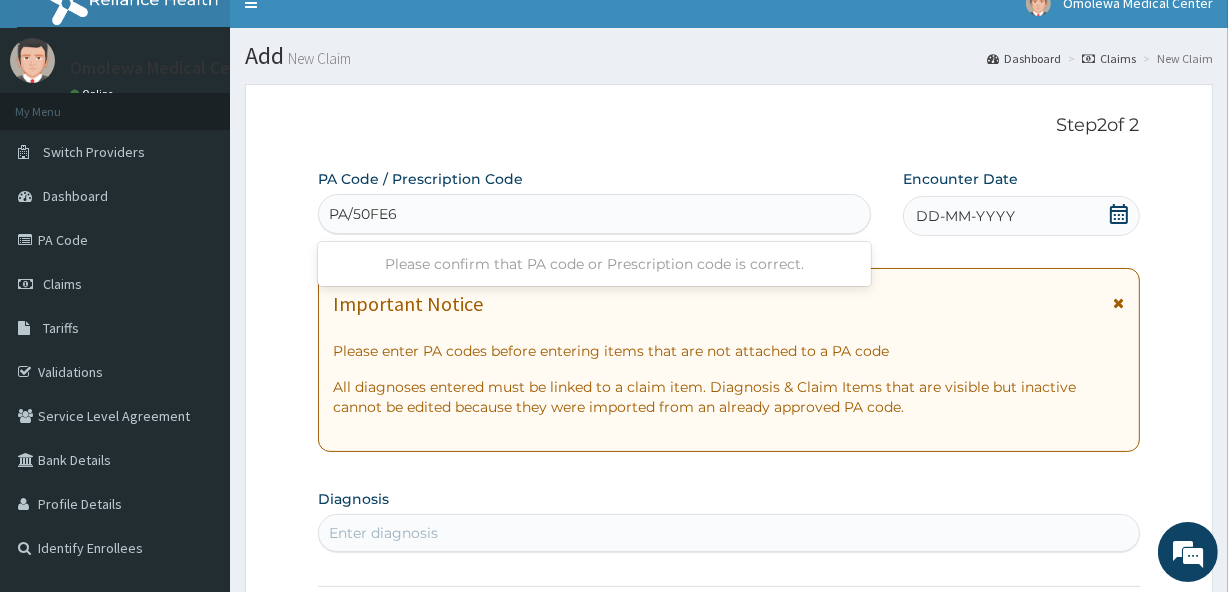 type on "PA/50FE67" 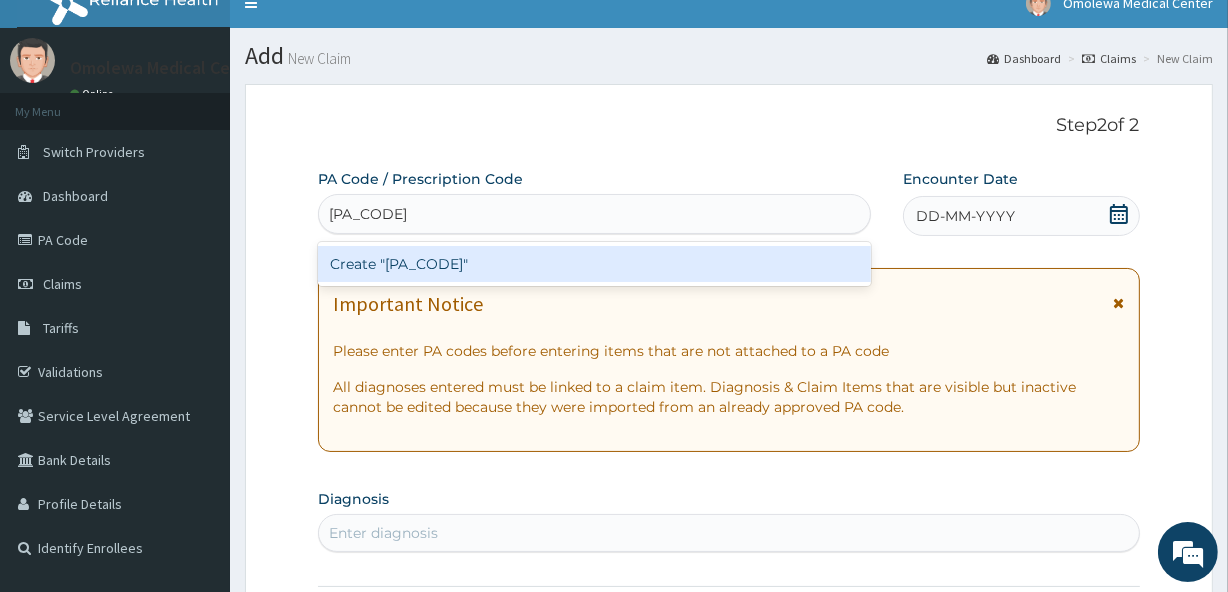 click on "Create "PA/50FE67"" at bounding box center (594, 264) 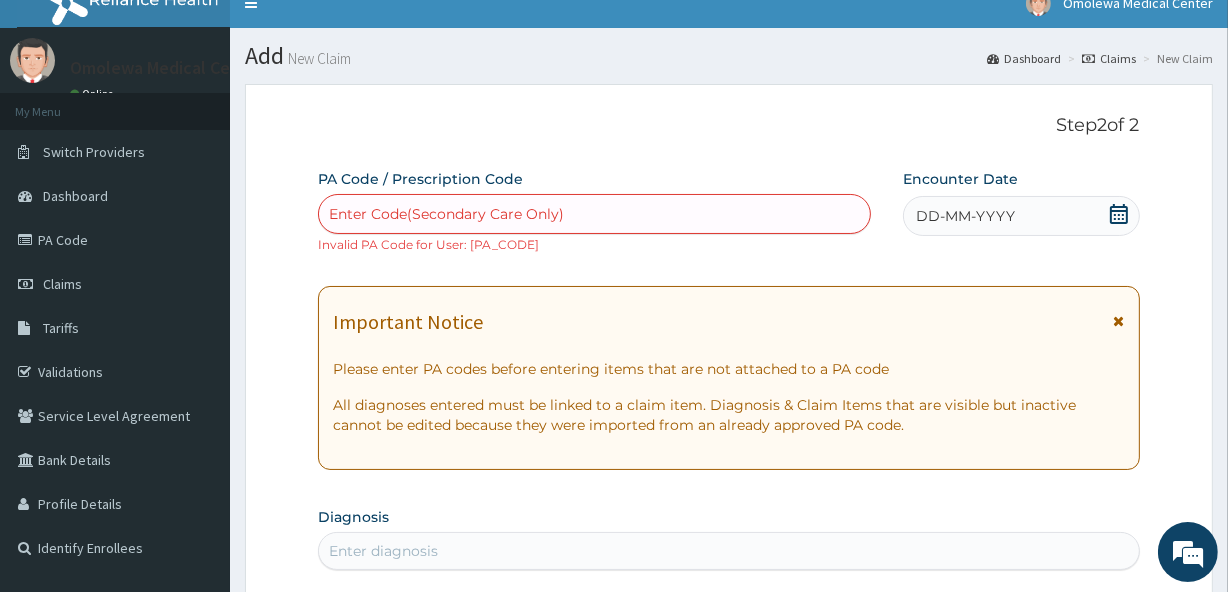 click on "Invalid PA Code for User: PA/50FE67" at bounding box center [428, 244] 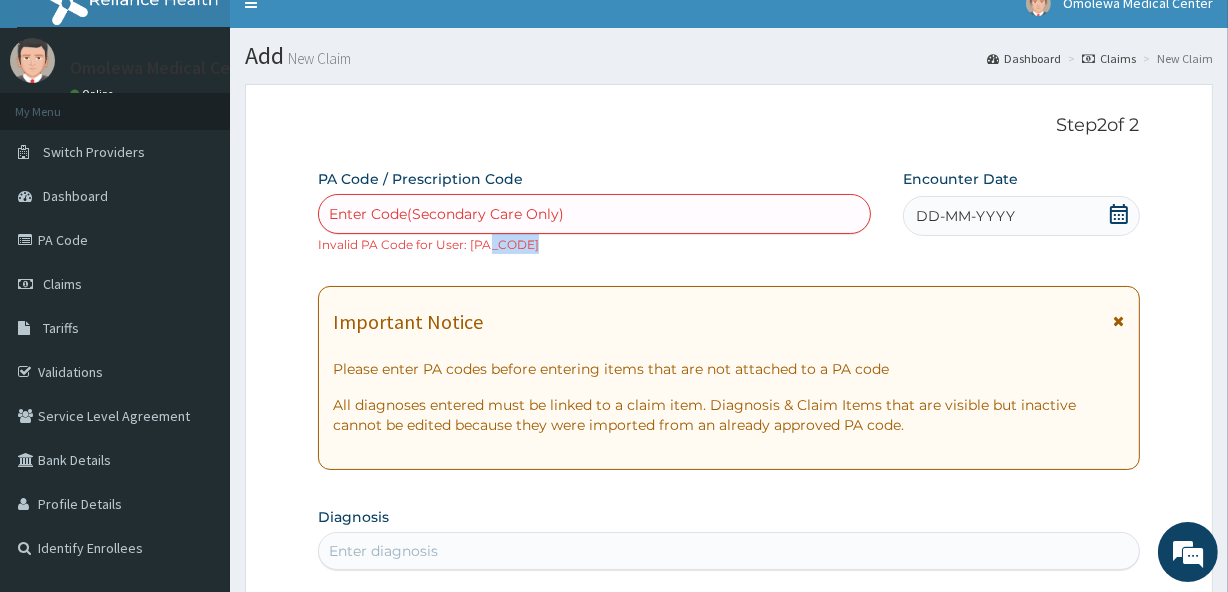 click on "Invalid PA Code for User: PA/50FE67" at bounding box center (428, 244) 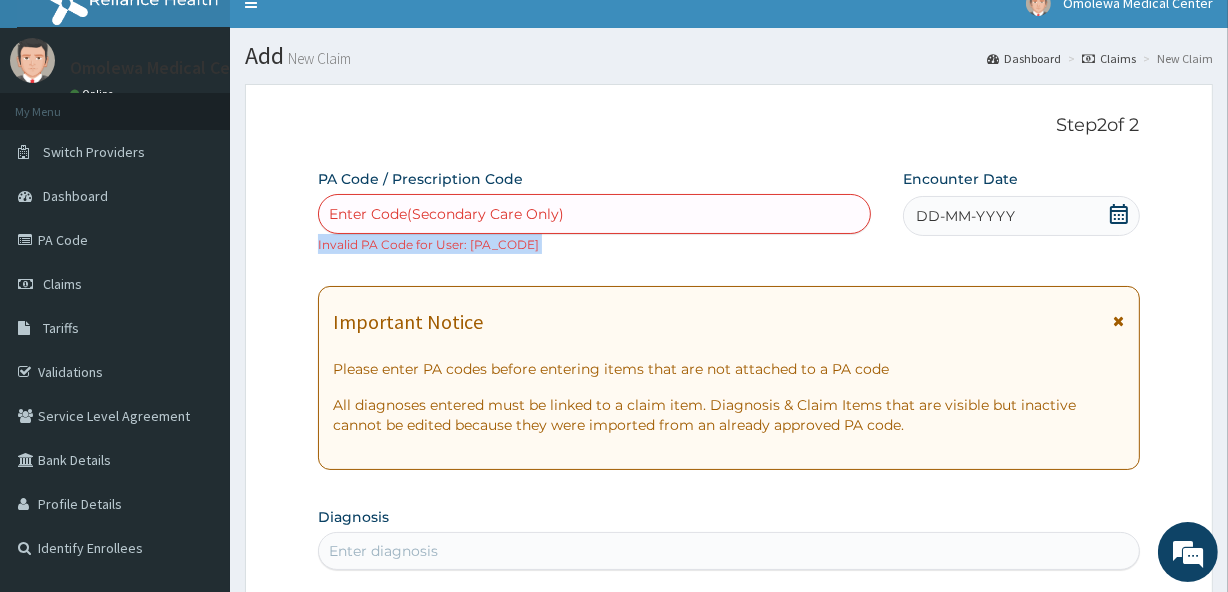 click on "Invalid PA Code for User: PA/50FE67" at bounding box center (428, 244) 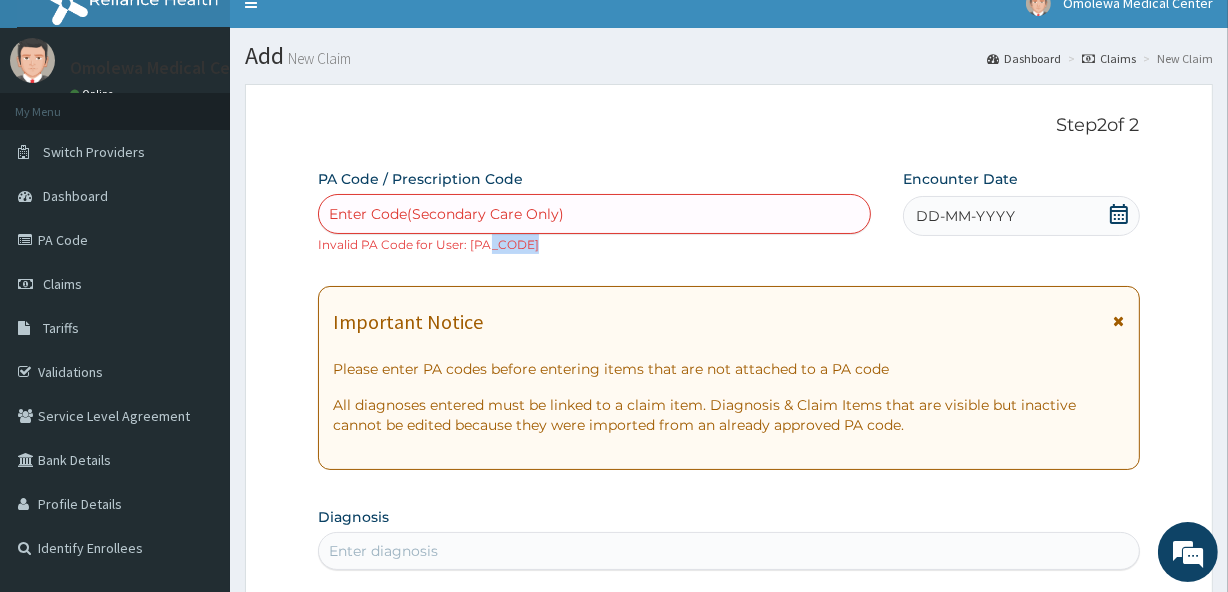 click on "Invalid PA Code for User: PA/50FE67" at bounding box center [428, 244] 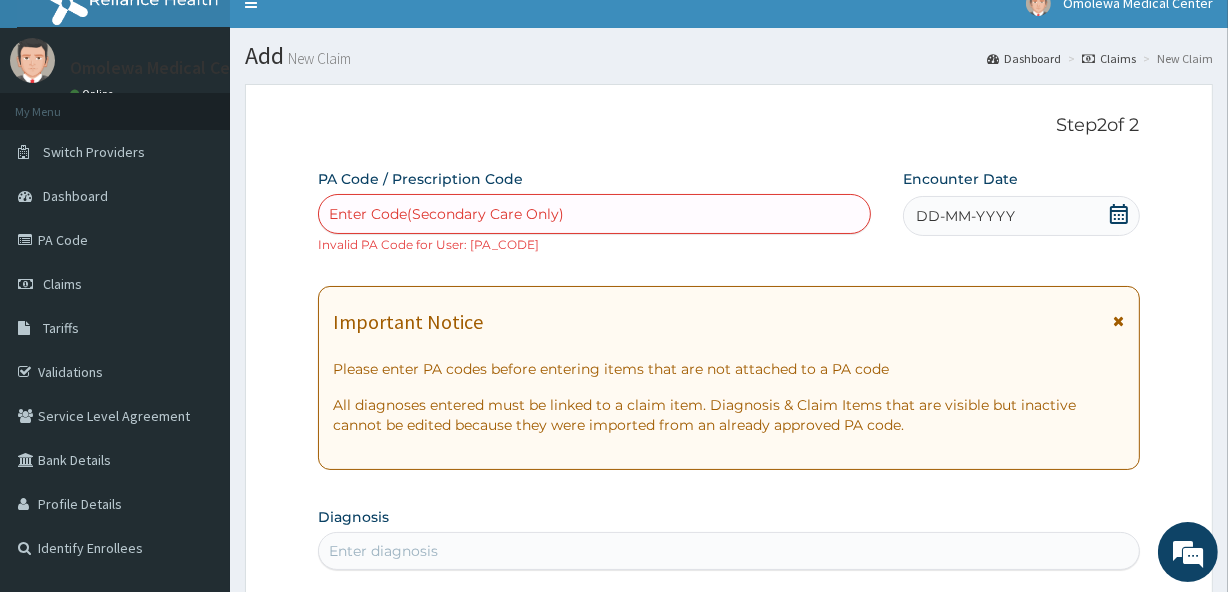 click on "Invalid PA Code for User: PA/50FE67" at bounding box center [428, 244] 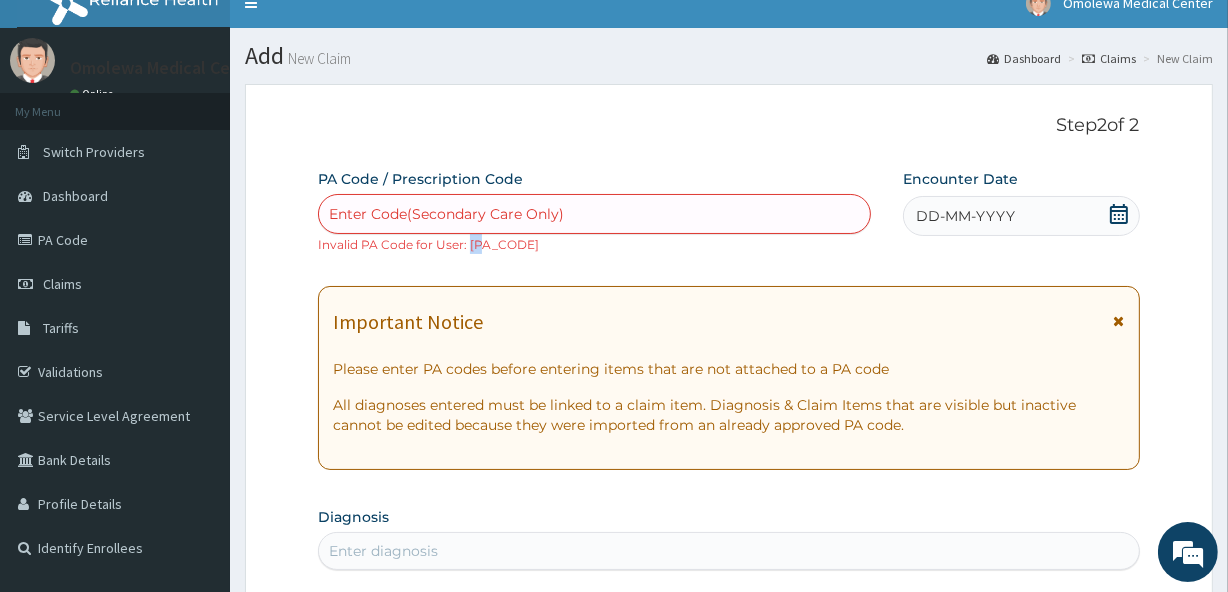 click on "Invalid PA Code for User: PA/50FE67" at bounding box center [428, 244] 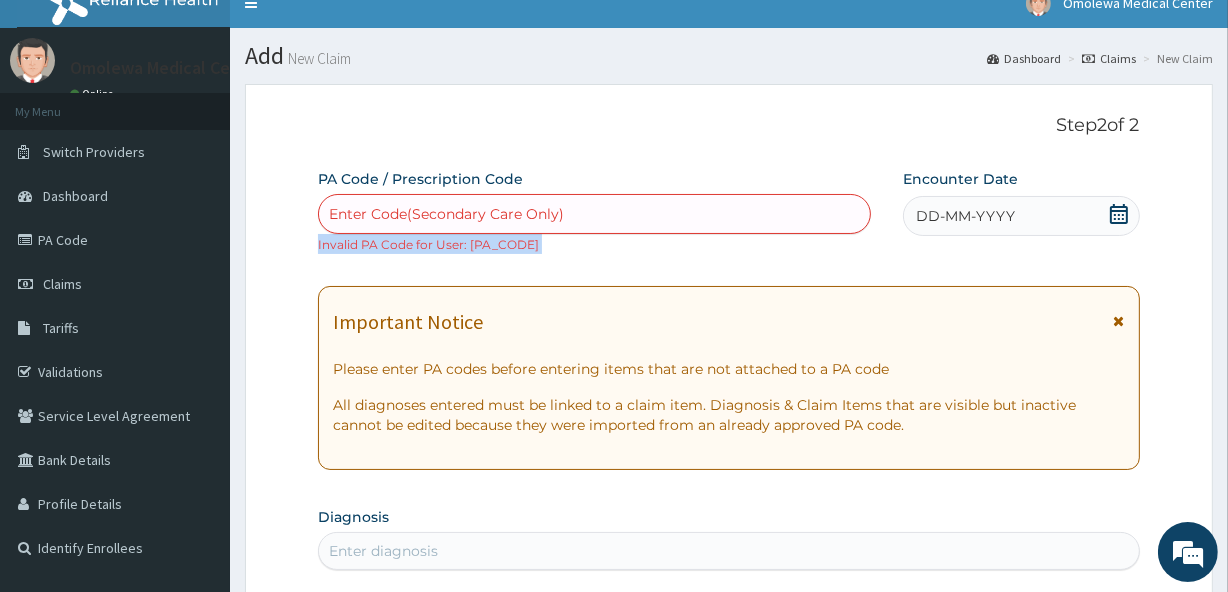 click on "Invalid PA Code for User: PA/50FE67" at bounding box center [428, 244] 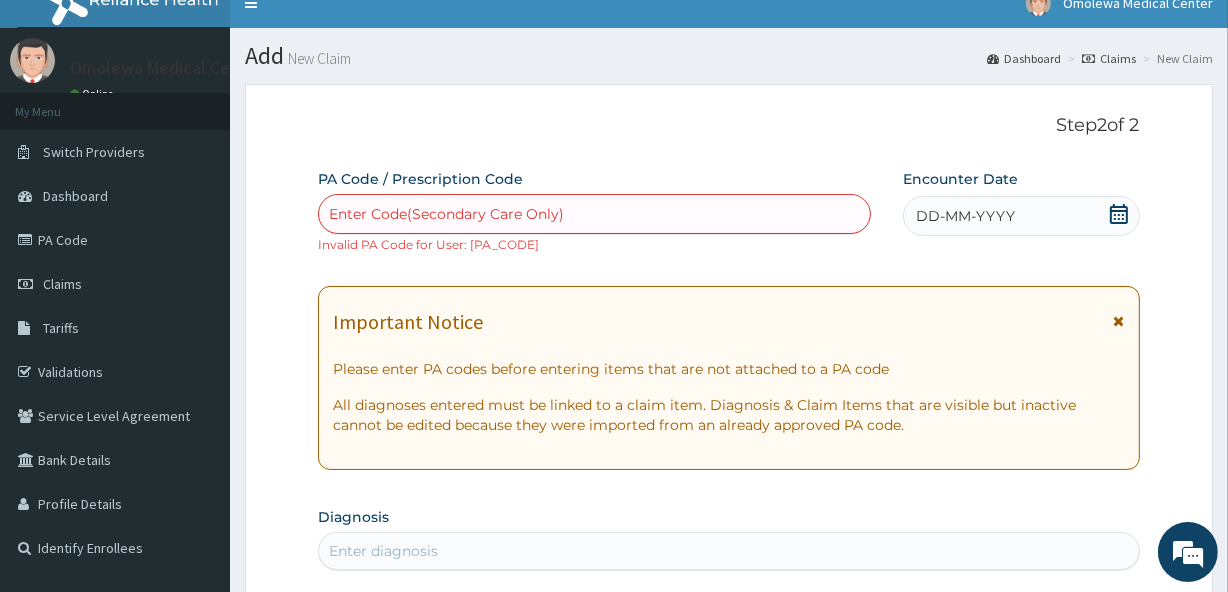 click on "Invalid PA Code for User: PA/50FE67" at bounding box center [428, 244] 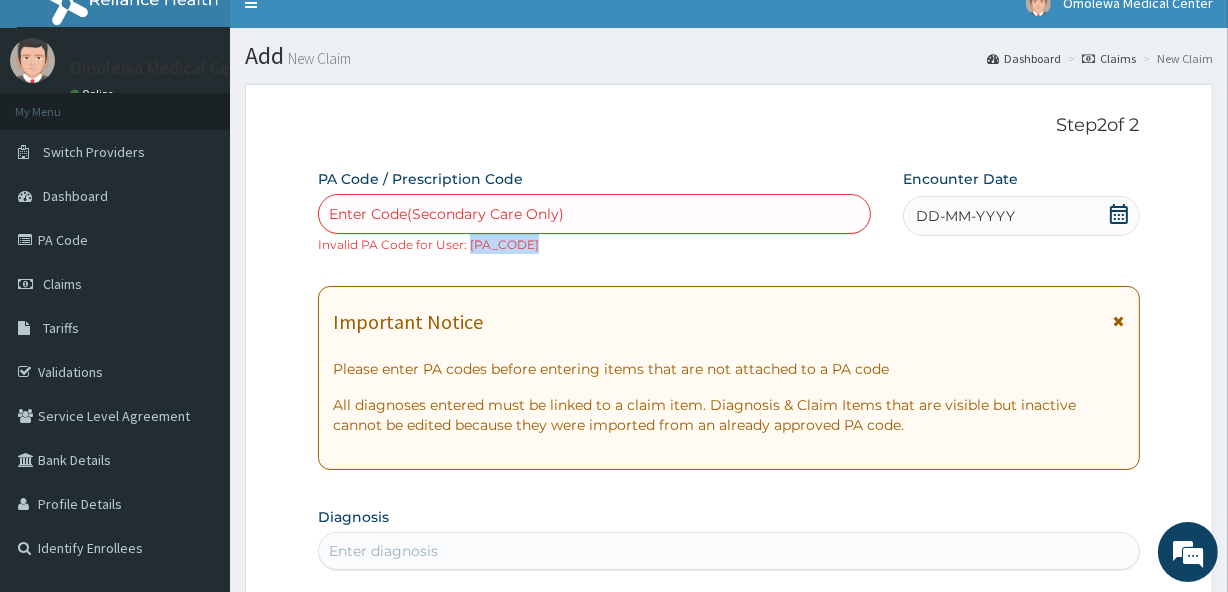 drag, startPoint x: 466, startPoint y: 241, endPoint x: 534, endPoint y: 240, distance: 68.007355 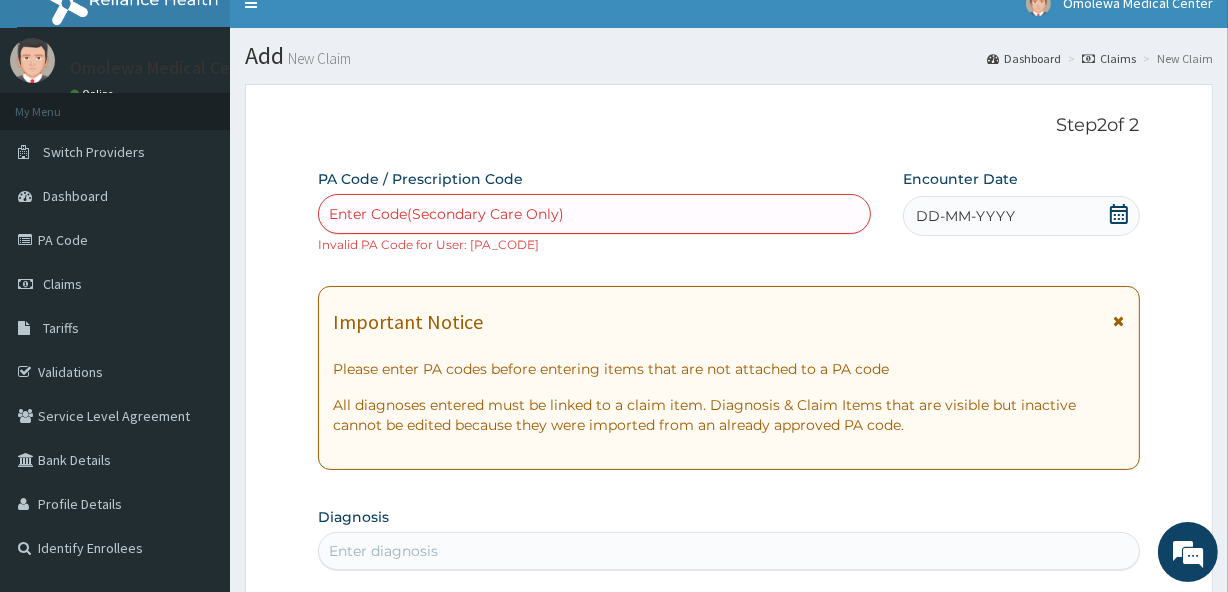 click on "PA Code / Prescription Code Enter Code(Secondary Care Only) Invalid PA Code for User: PA/50FE67 Encounter Date DD-MM-YYYY Important Notice Please enter PA codes before entering items that are not attached to a PA code   All diagnoses entered must be linked to a claim item. Diagnosis & Claim Items that are visible but inactive cannot be edited because they were imported from an already approved PA code. Diagnosis Enter diagnosis NB: All diagnosis must be linked to a claim item Claim Items No claim item Types Select Type Item Select Item Pair Diagnosis Select Diagnosis Unit Price 0 Add Comment" at bounding box center (728, 695) 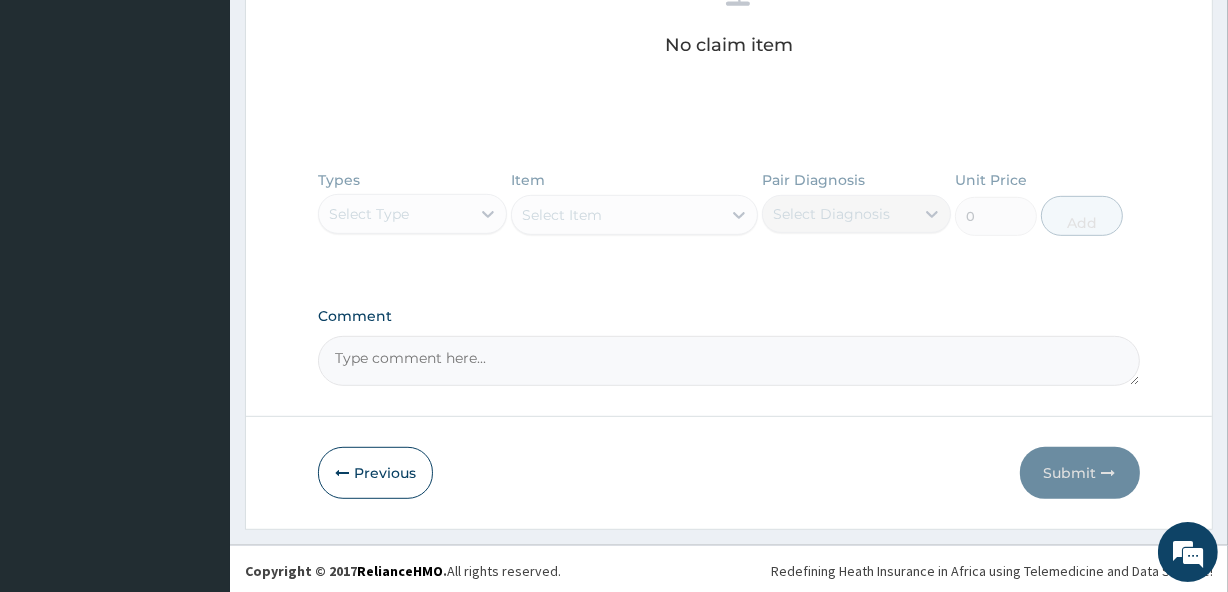 scroll, scrollTop: 861, scrollLeft: 0, axis: vertical 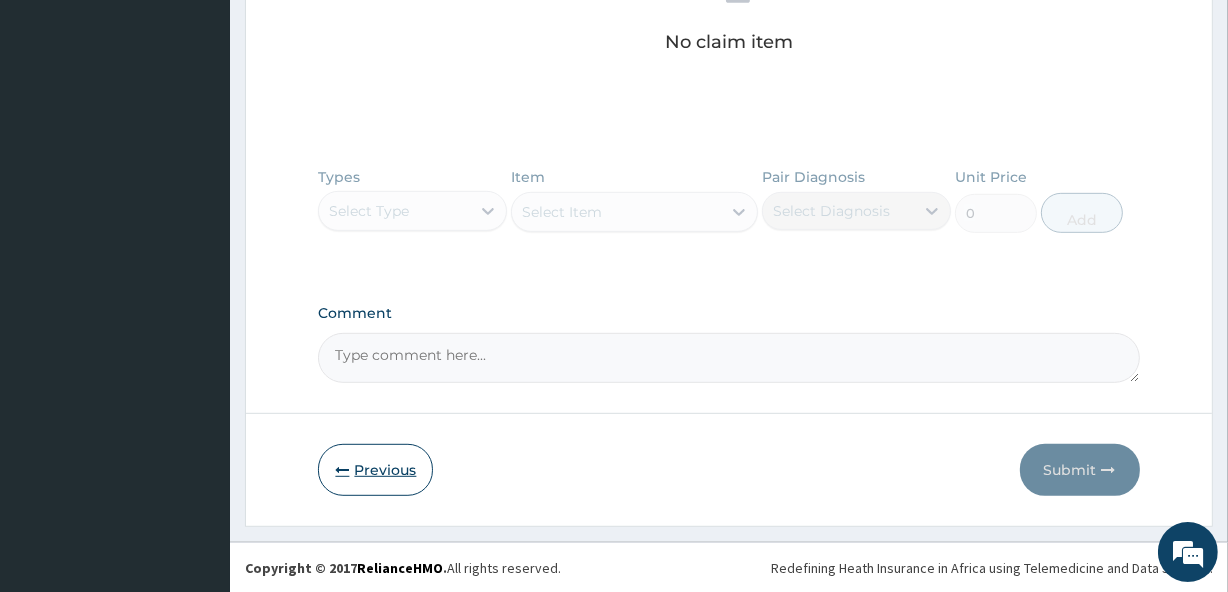 click on "Previous" at bounding box center [375, 470] 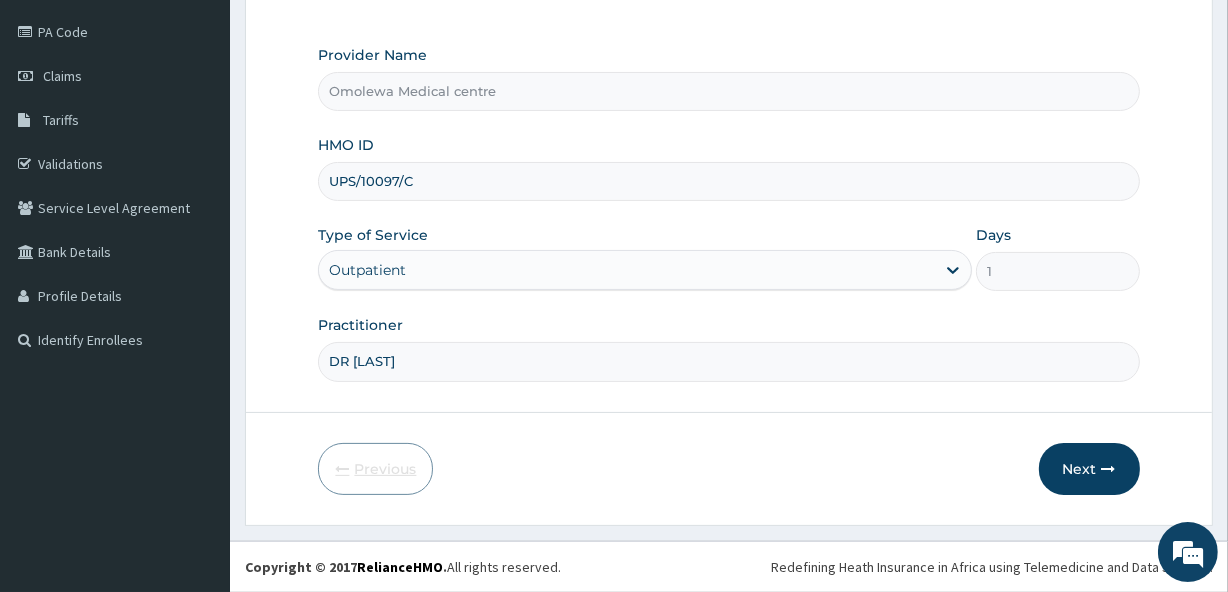 scroll, scrollTop: 228, scrollLeft: 0, axis: vertical 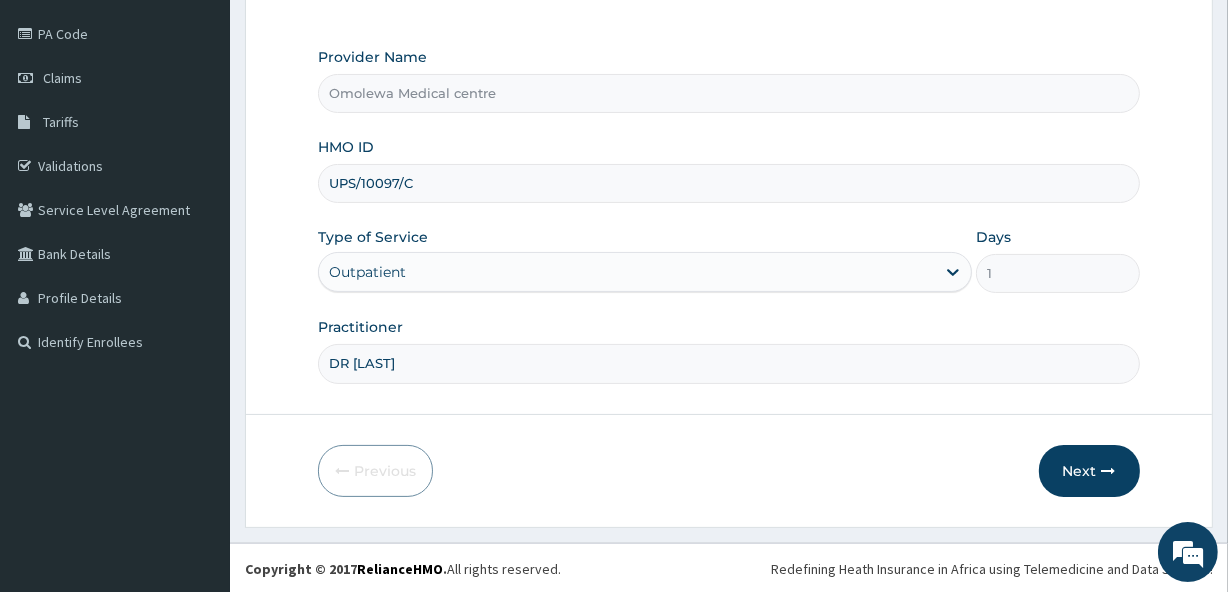 click on "UPS/10097/C" at bounding box center [728, 183] 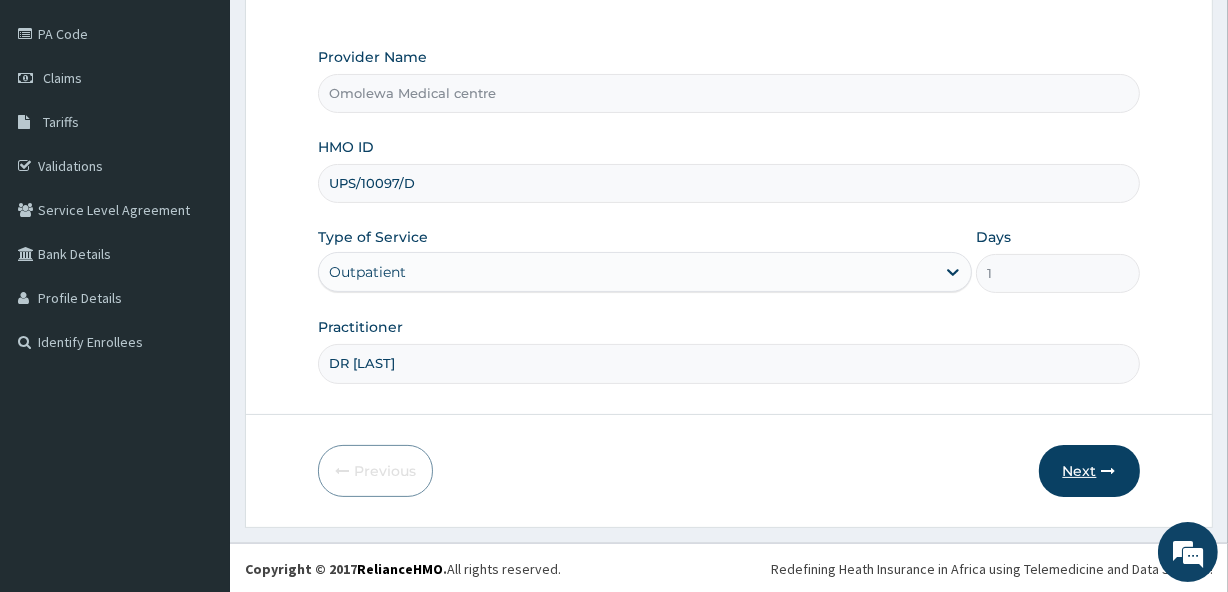 type on "UPS/10097/D" 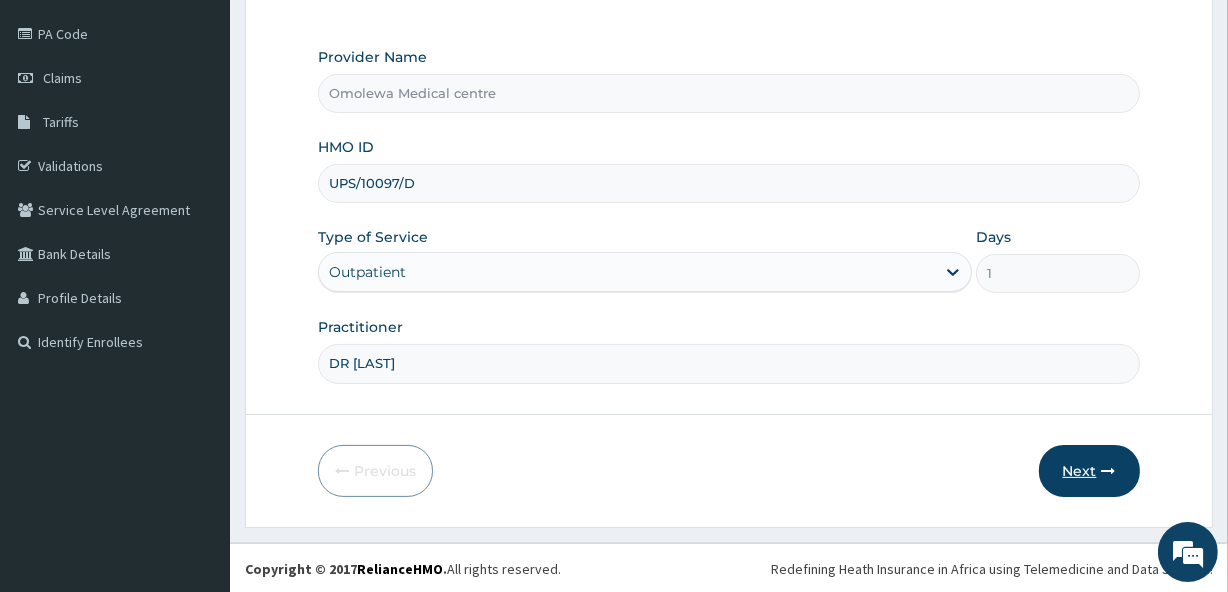click on "Next" at bounding box center [1089, 471] 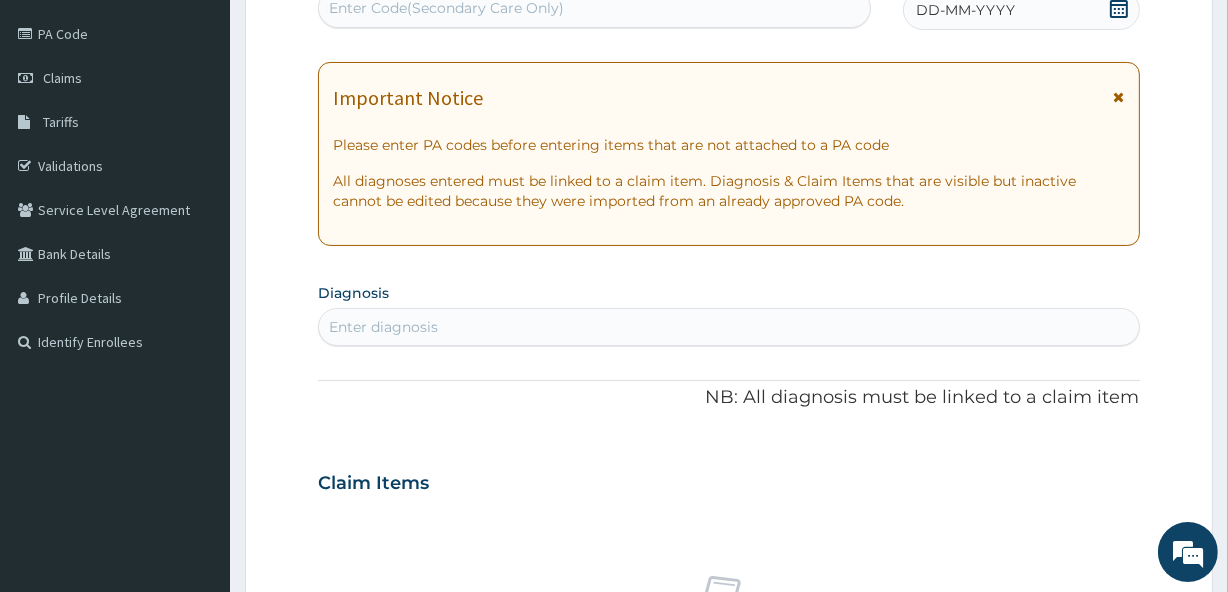 scroll, scrollTop: 226, scrollLeft: 0, axis: vertical 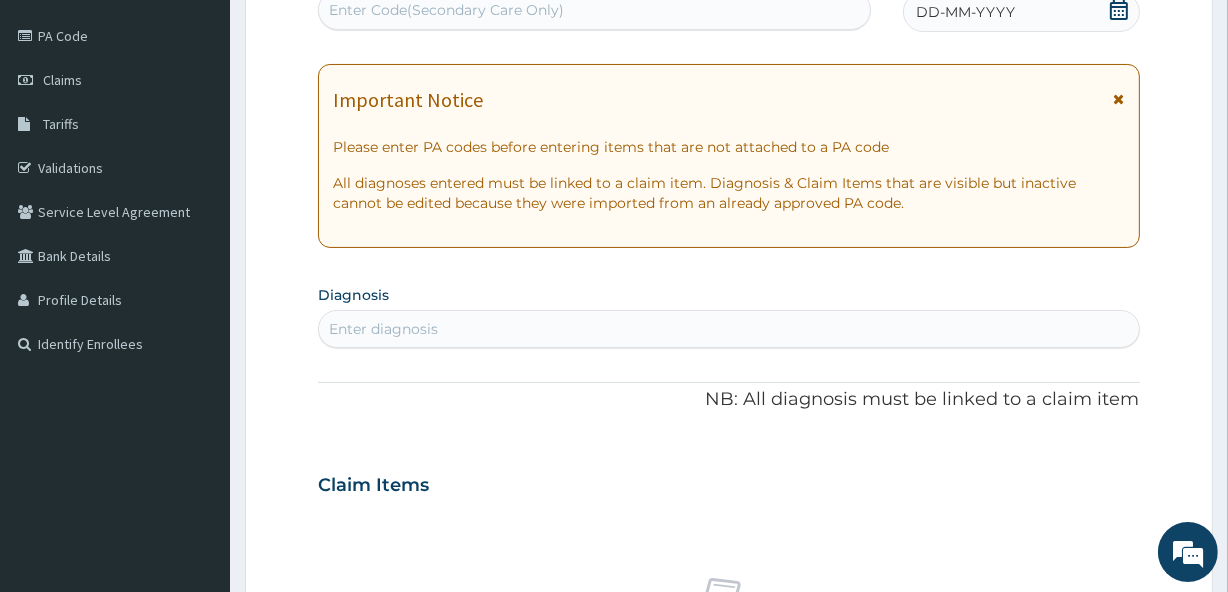 click on "Enter Code(Secondary Care Only)" at bounding box center [594, 10] 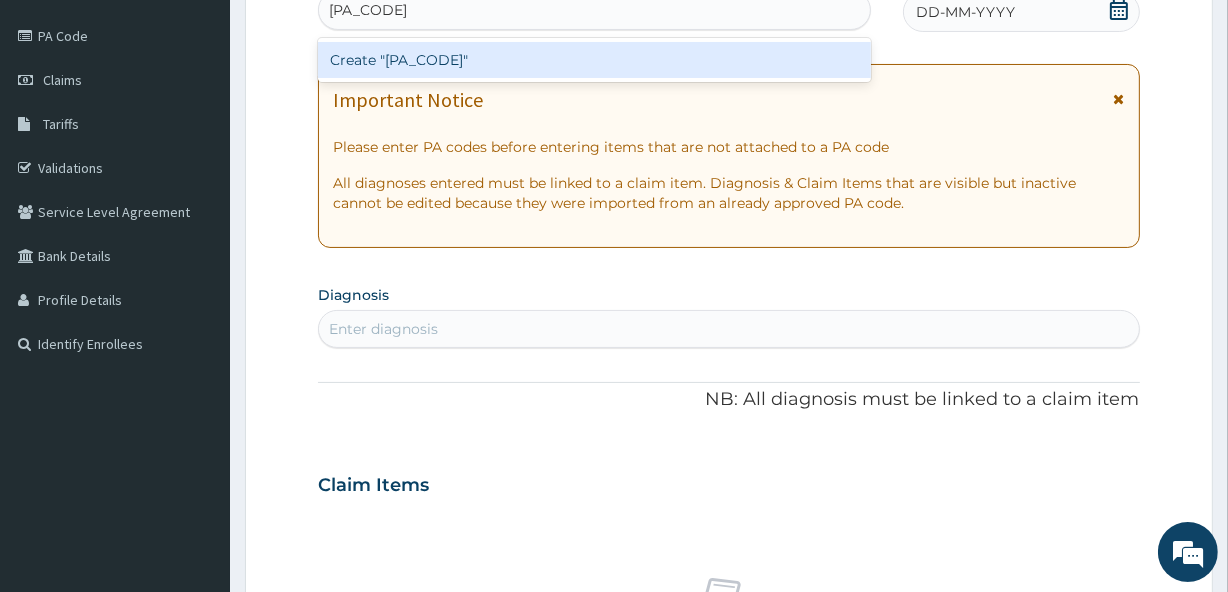 click on "Create "PA/50FE67"" at bounding box center (594, 60) 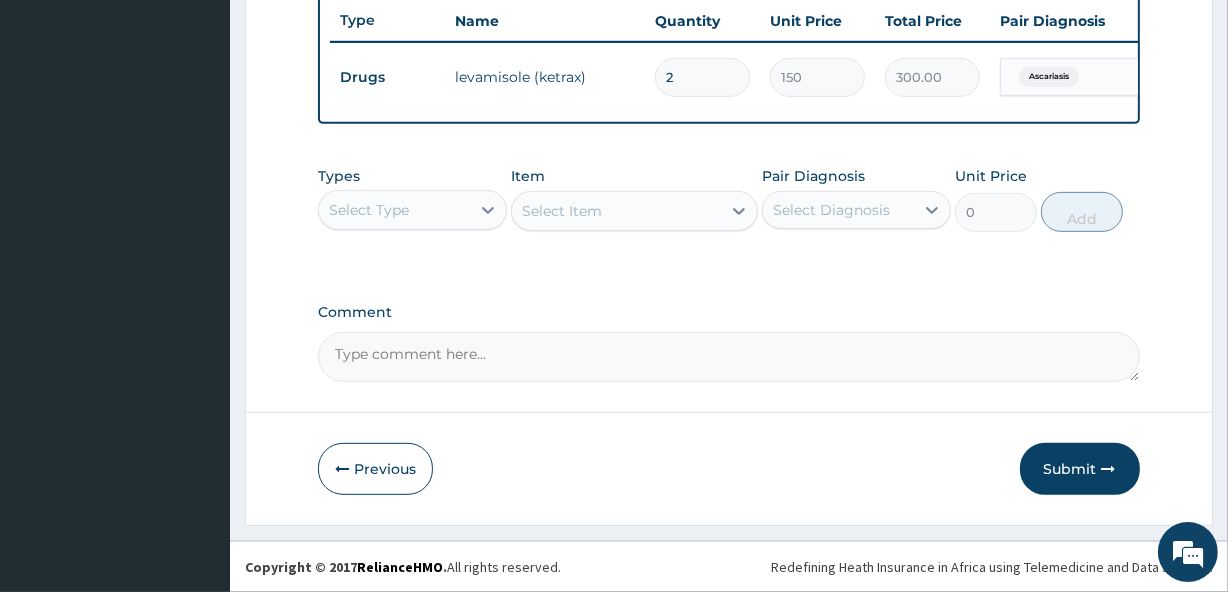 scroll, scrollTop: 761, scrollLeft: 0, axis: vertical 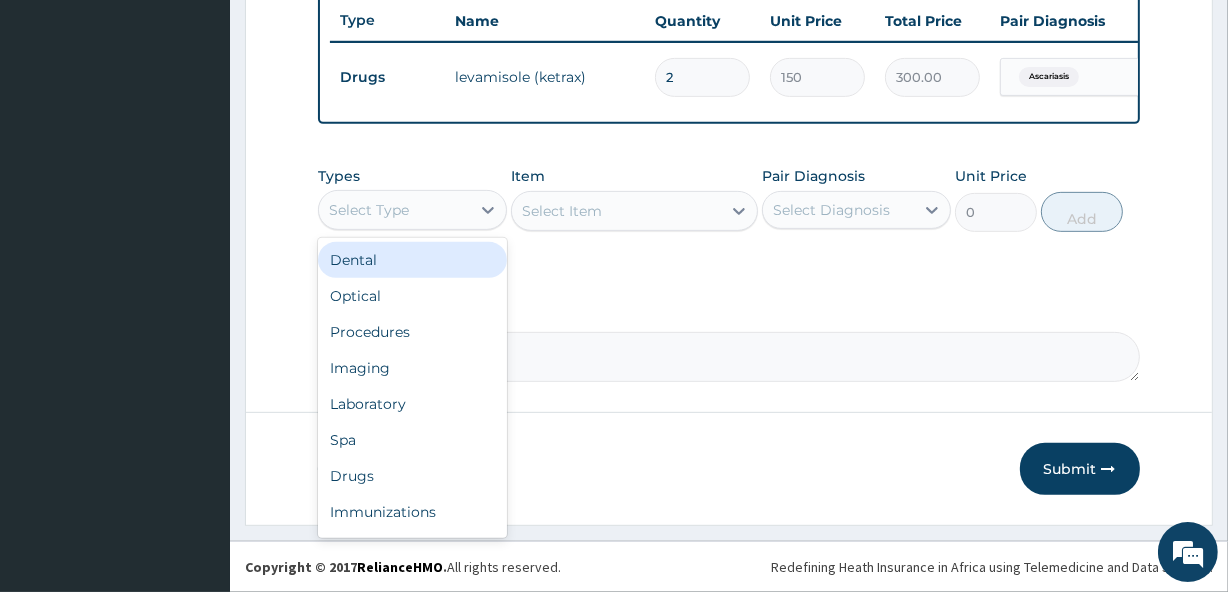 click on "Select Type" at bounding box center [369, 210] 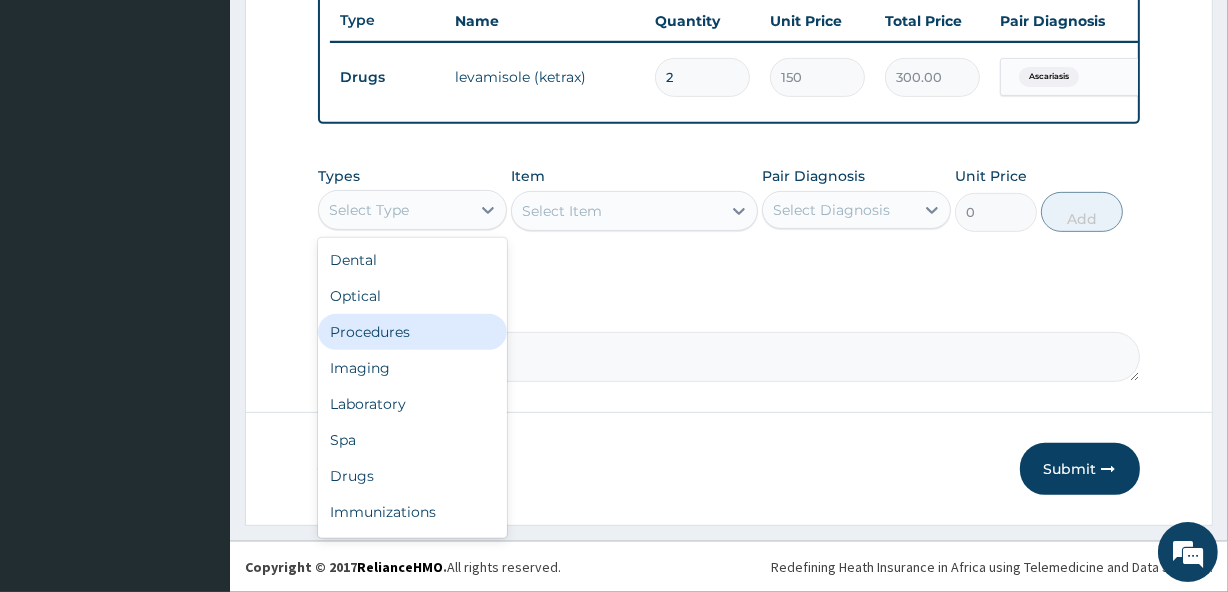 click on "Procedures" at bounding box center (412, 332) 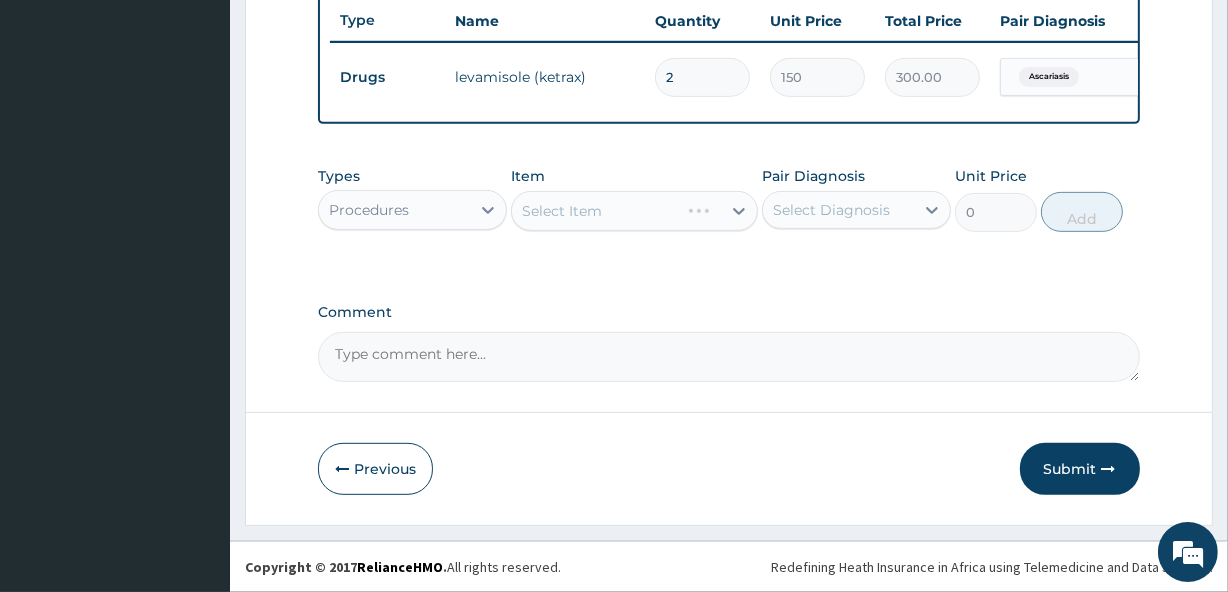 click on "Select Item" at bounding box center [634, 211] 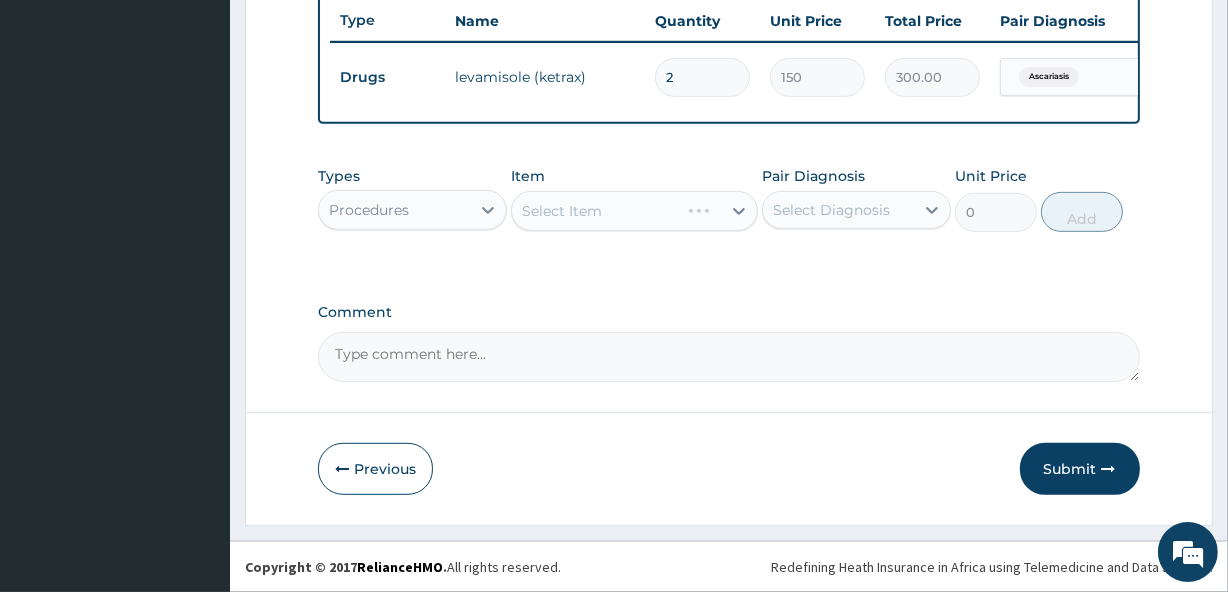 click on "Select Item" at bounding box center [634, 211] 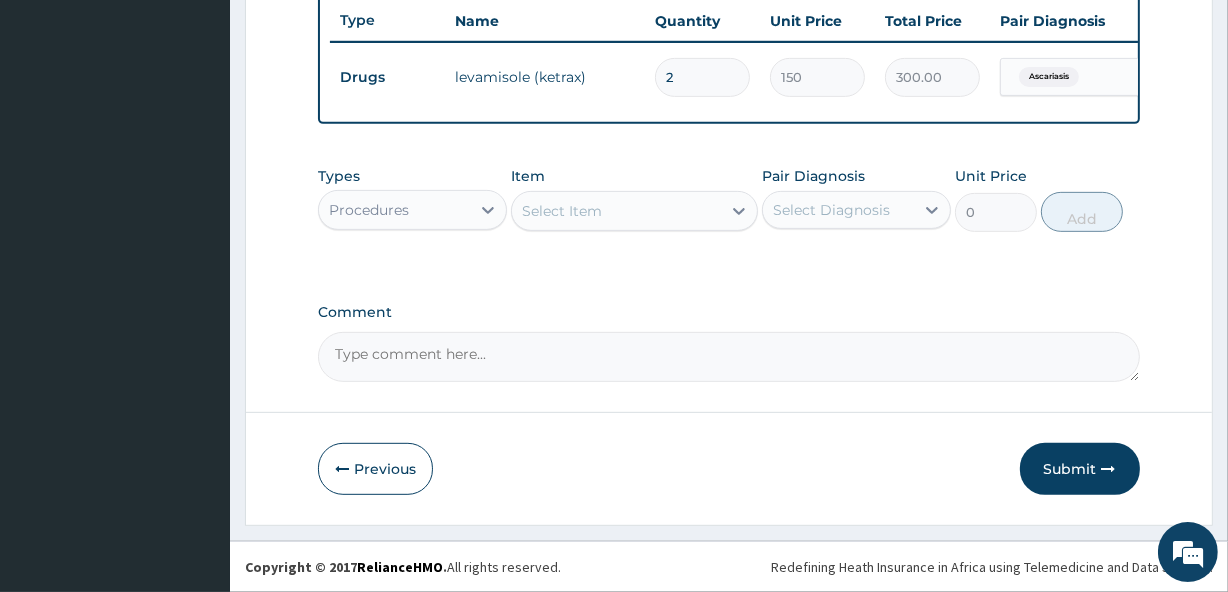 click on "Select Item" at bounding box center (634, 211) 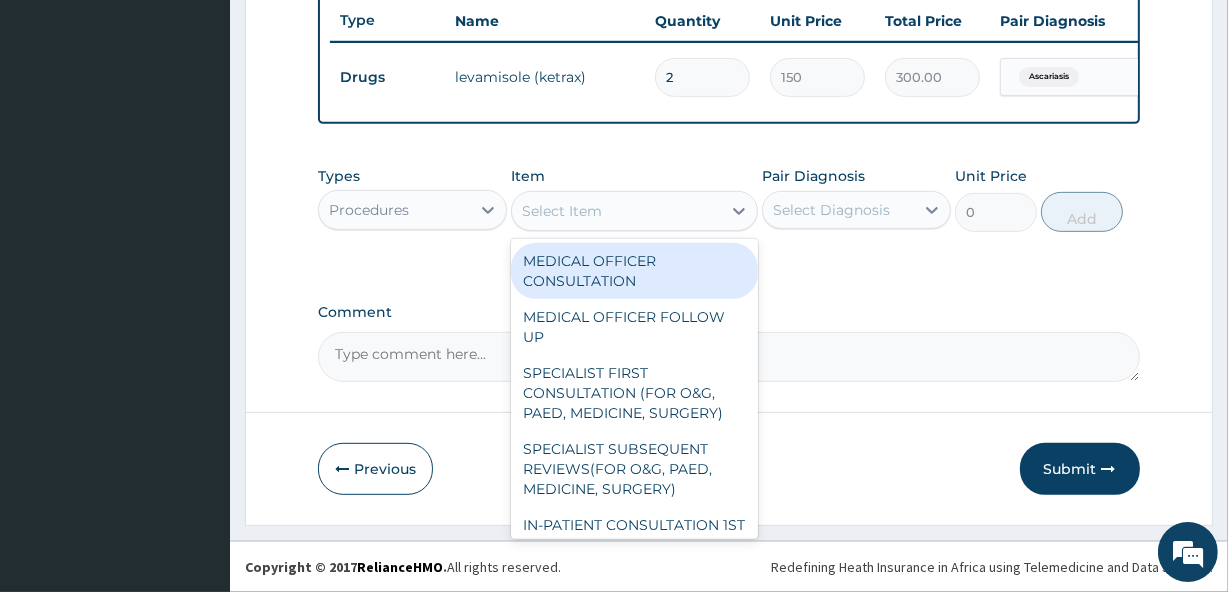 click on "MEDICAL OFFICER CONSULTATION" at bounding box center (634, 271) 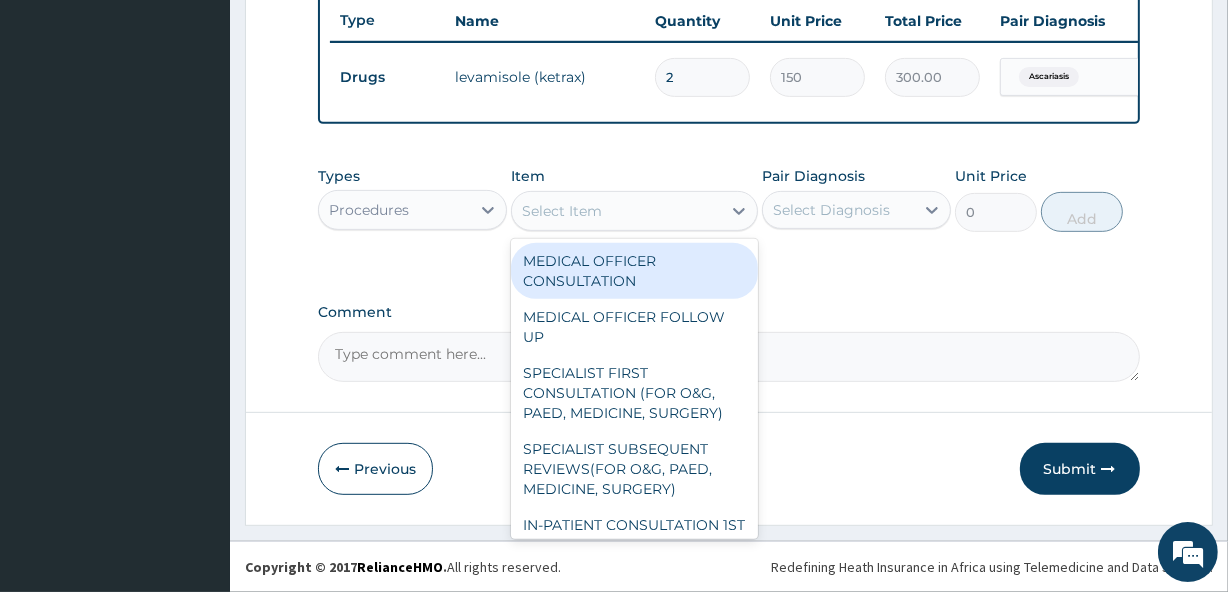 type on "1500" 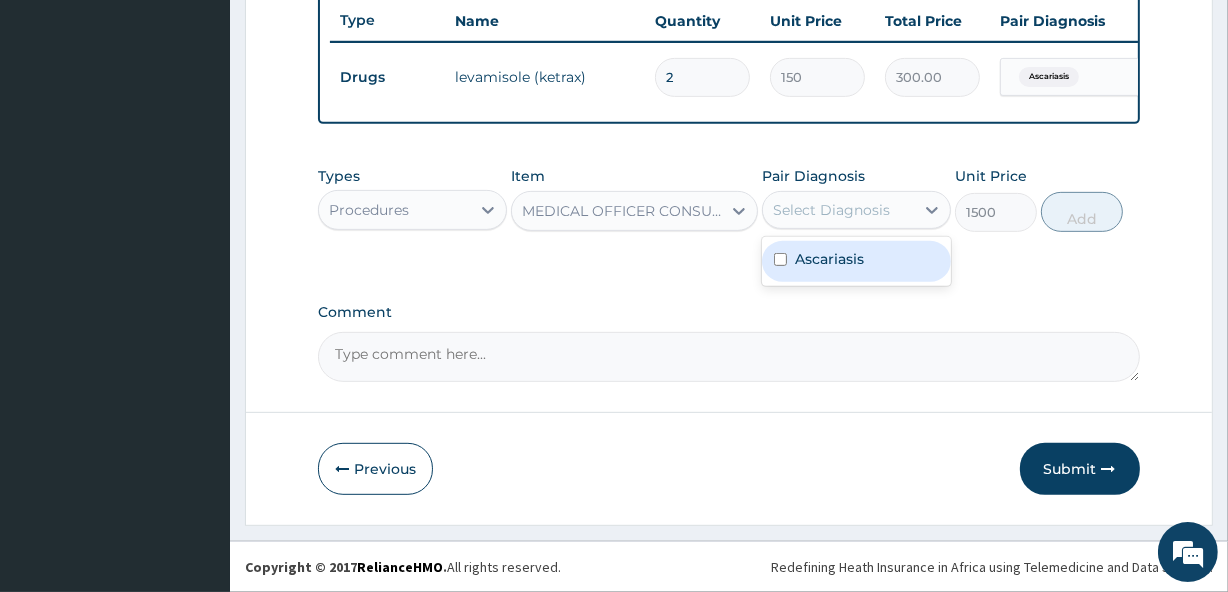 drag, startPoint x: 850, startPoint y: 198, endPoint x: 839, endPoint y: 256, distance: 59.03389 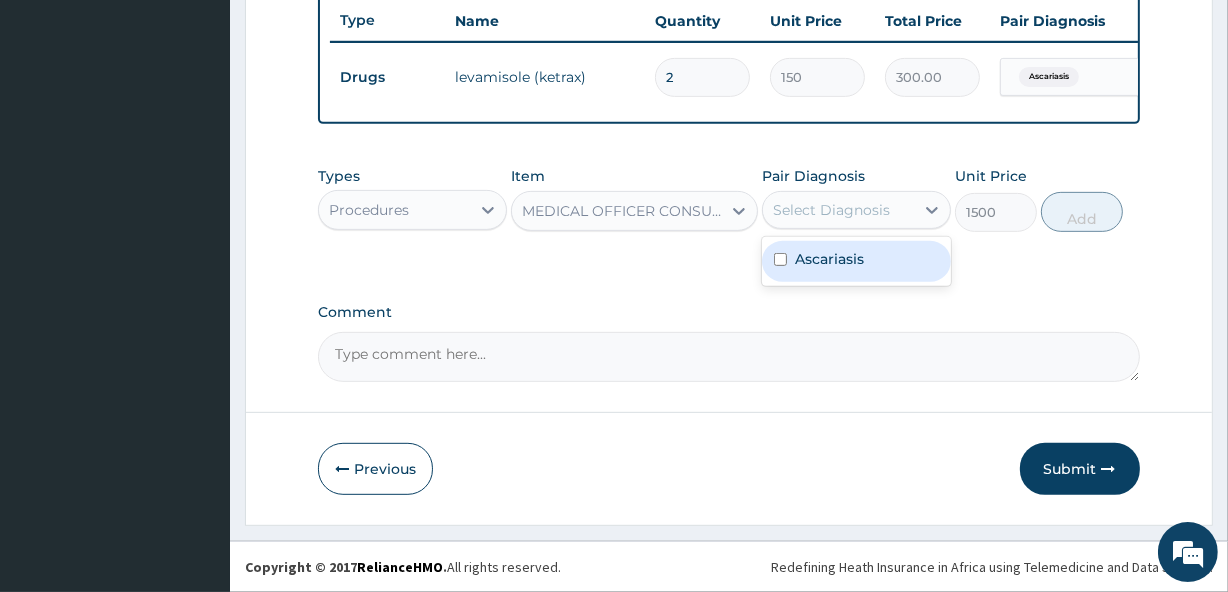 click on "option Ascariasis focused, 1 of 1. 1 result available. Use Up and Down to choose options, press Enter to select the currently focused option, press Escape to exit the menu, press Tab to select the option and exit the menu. Select Diagnosis Ascariasis" at bounding box center (856, 210) 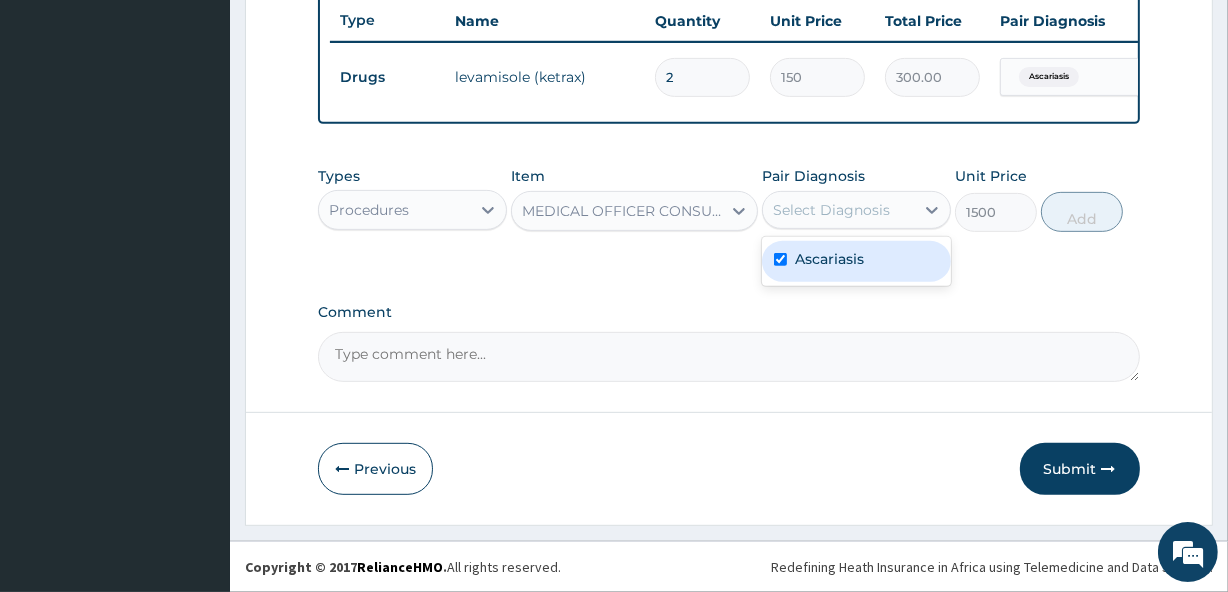 checkbox on "true" 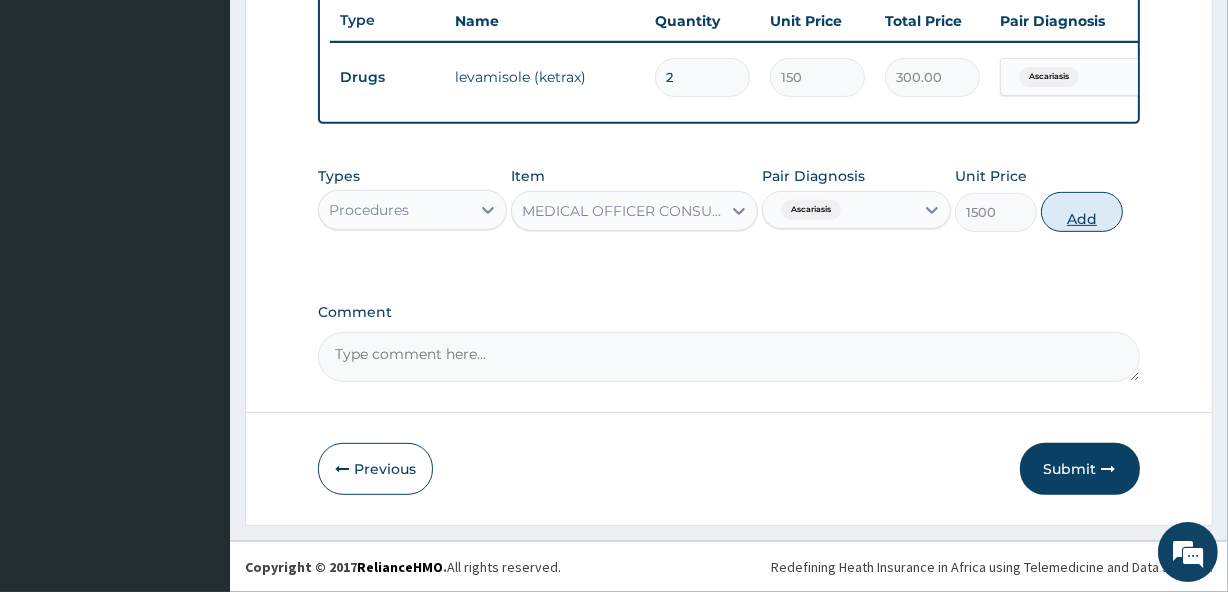 click on "Add" at bounding box center (1082, 212) 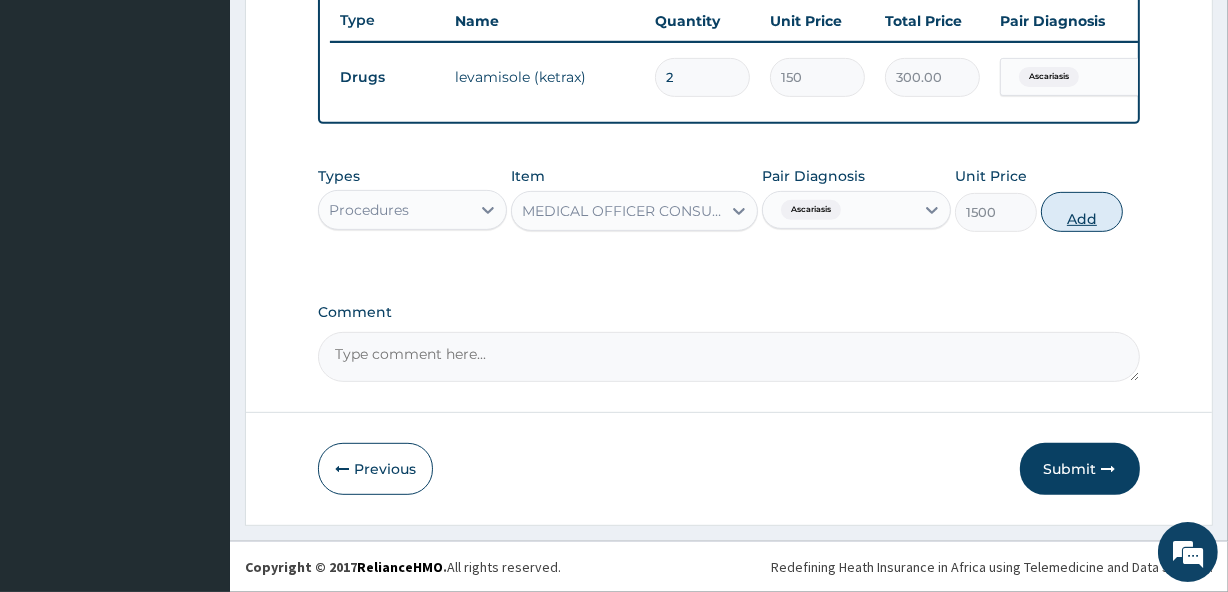 type on "0" 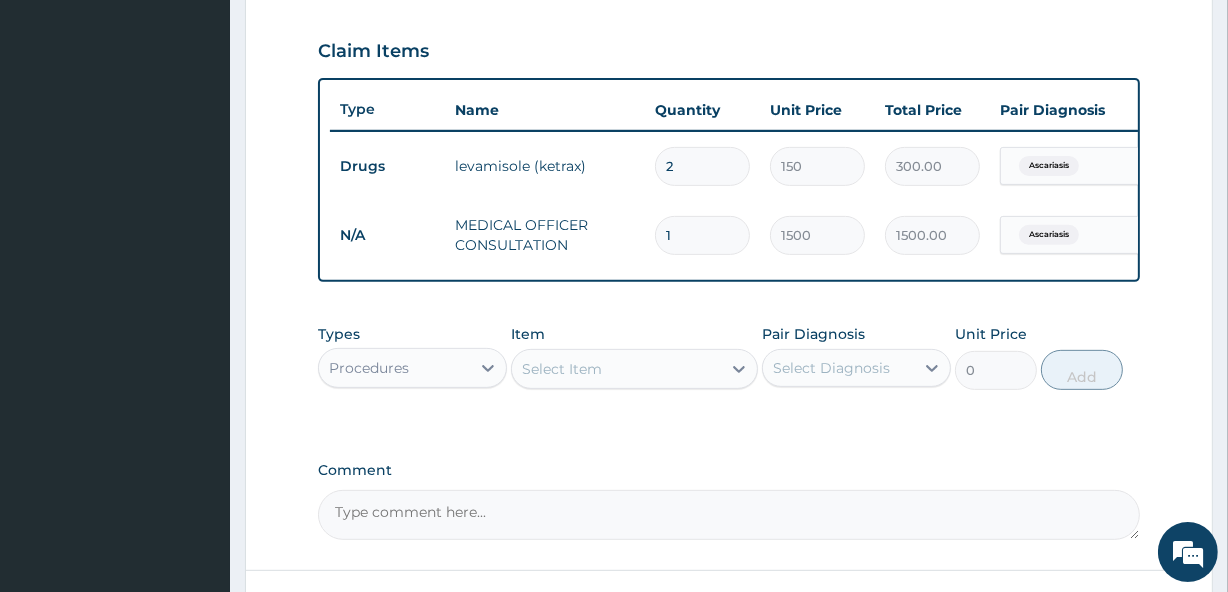 scroll, scrollTop: 837, scrollLeft: 0, axis: vertical 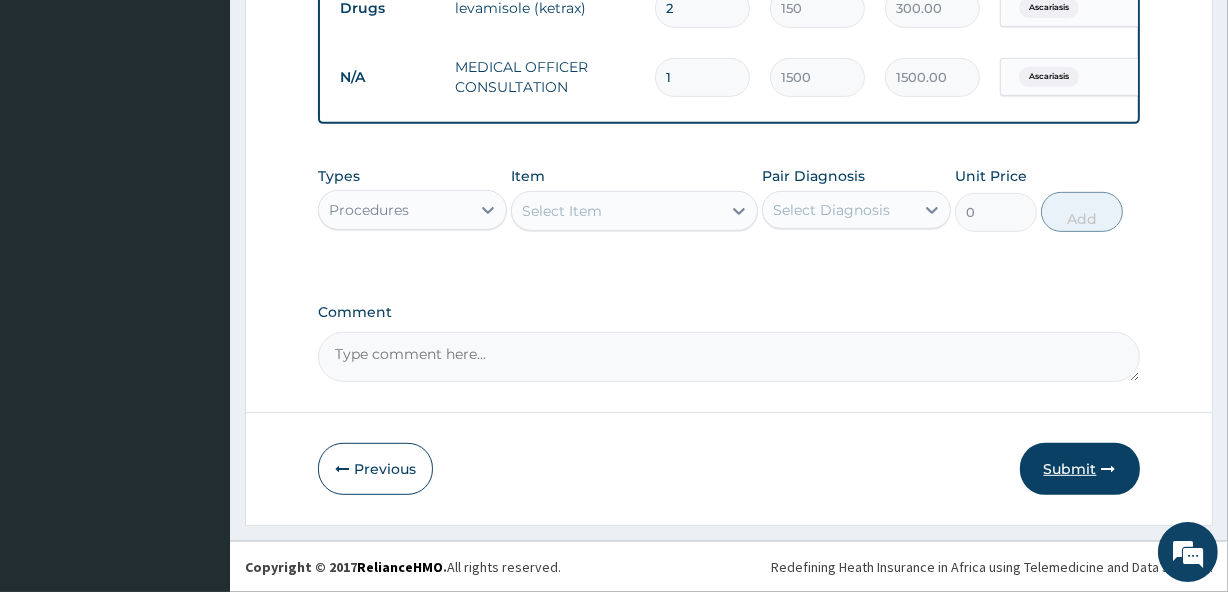 click on "Submit" at bounding box center [1080, 469] 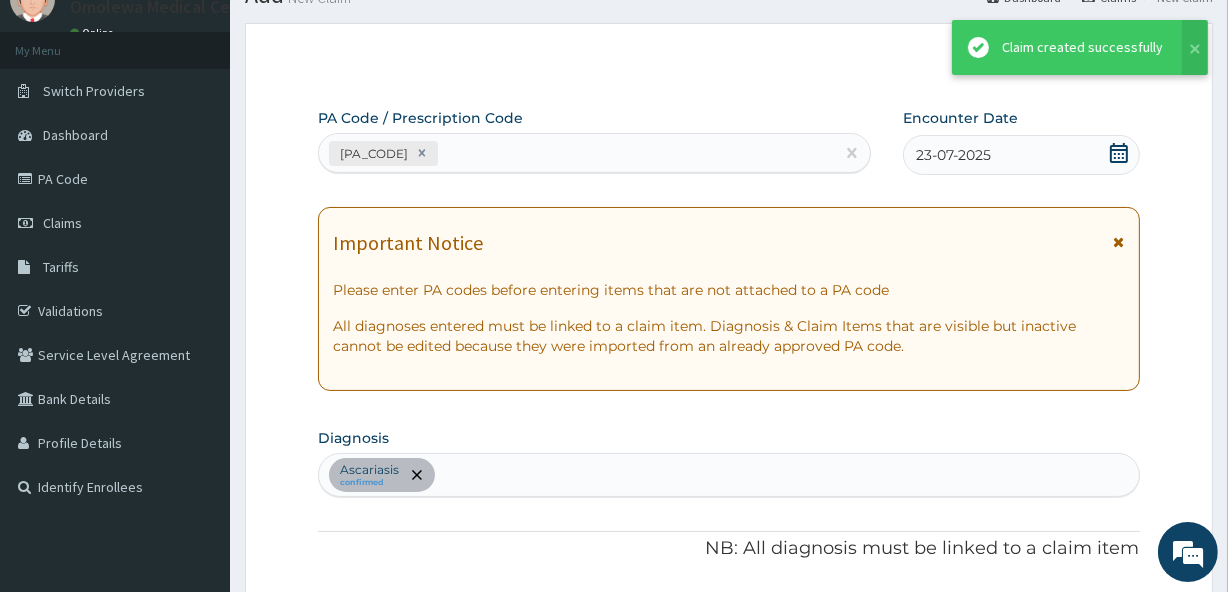 scroll, scrollTop: 837, scrollLeft: 0, axis: vertical 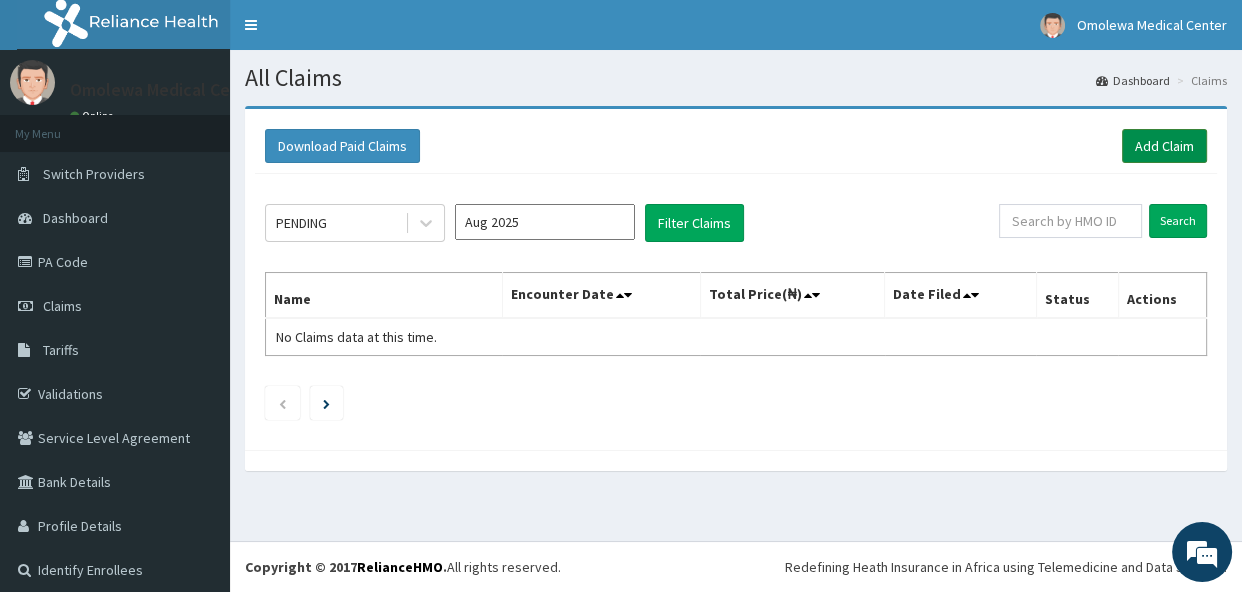 click on "Add Claim" at bounding box center (1164, 146) 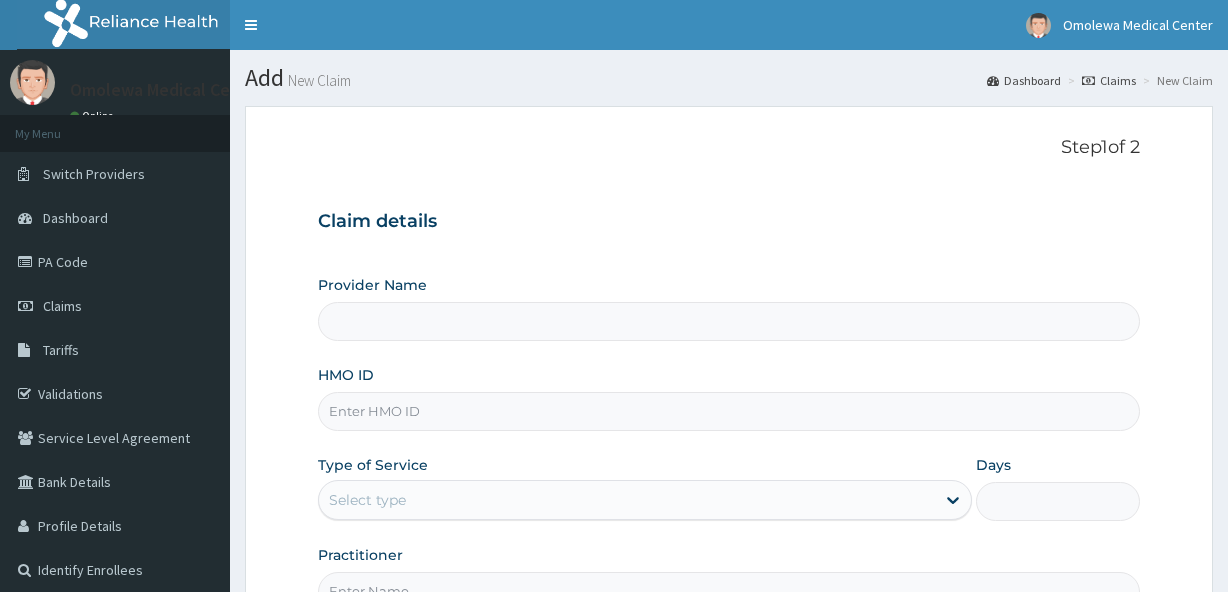 scroll, scrollTop: 0, scrollLeft: 0, axis: both 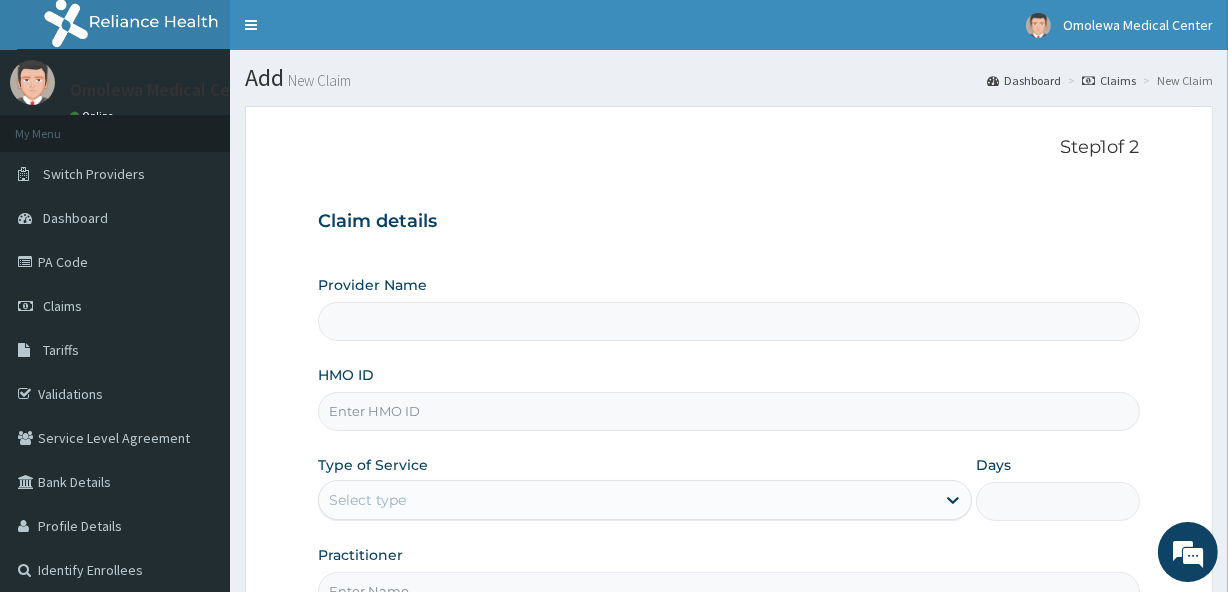type on "Omolewa Medical centre" 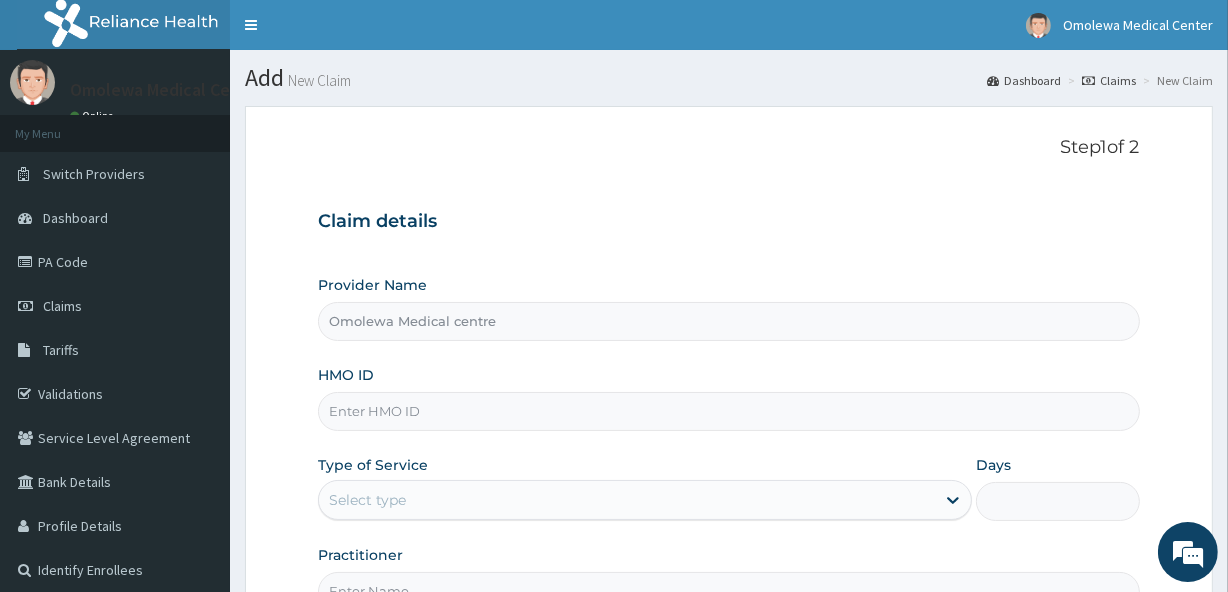 click on "HMO ID" at bounding box center [728, 411] 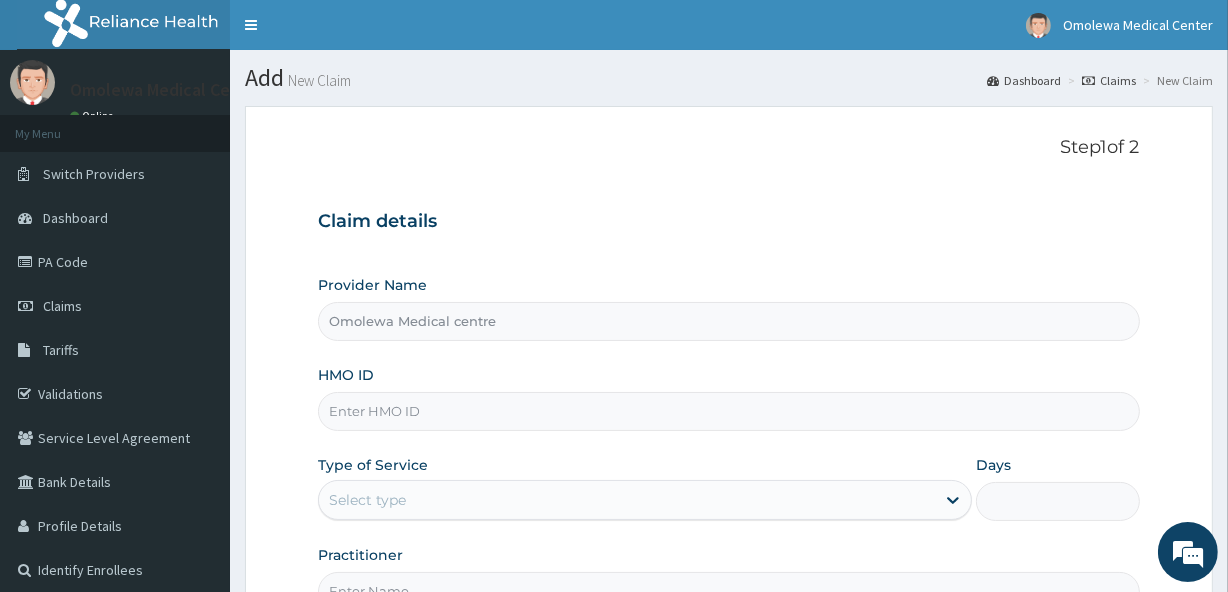 scroll, scrollTop: 0, scrollLeft: 0, axis: both 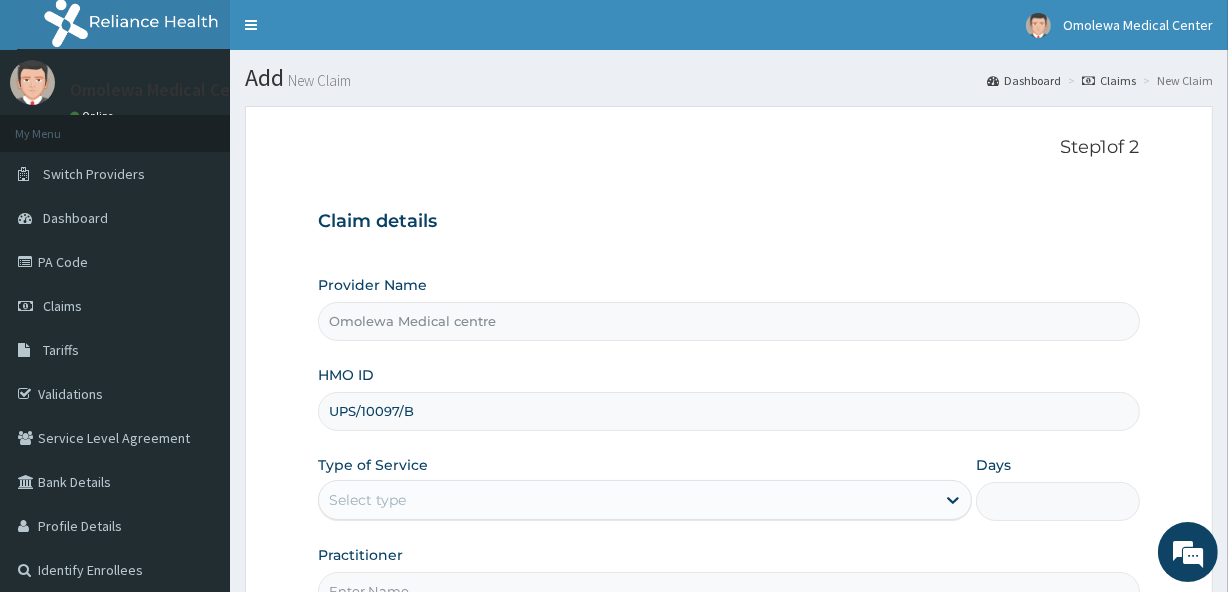 type on "UPS/10097/B" 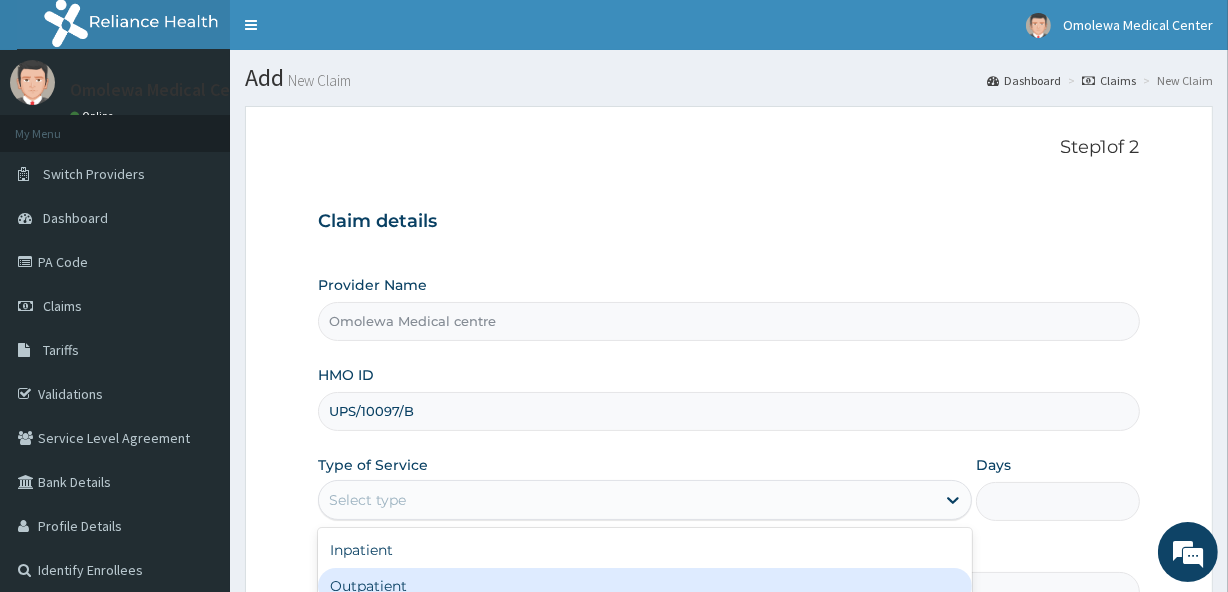 click on "Outpatient" at bounding box center (645, 586) 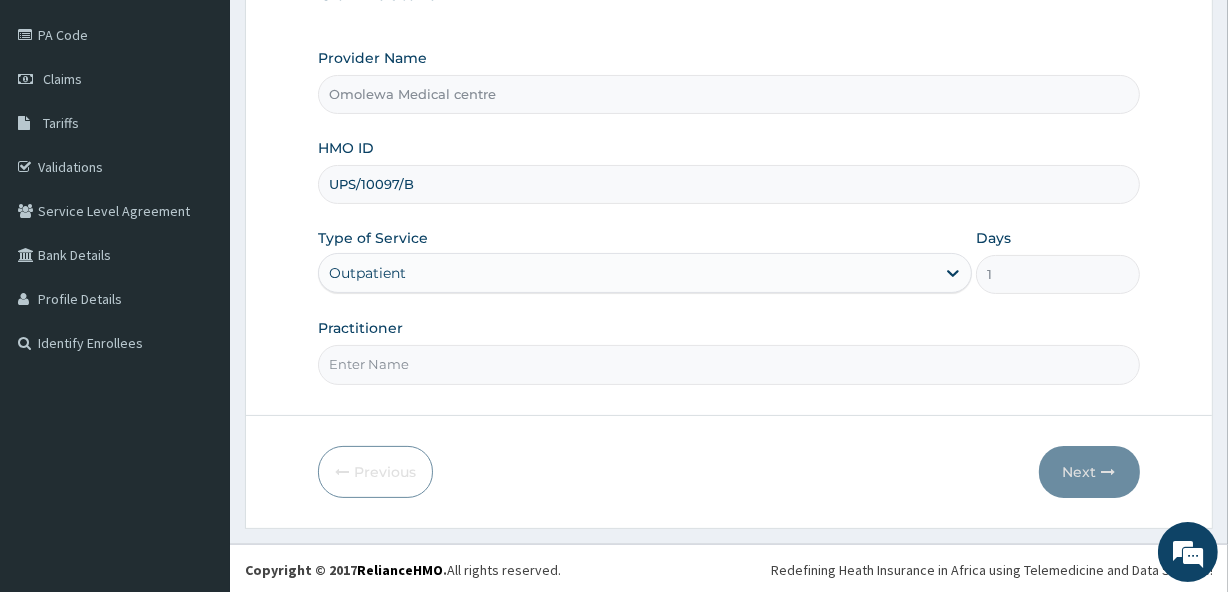 scroll, scrollTop: 228, scrollLeft: 0, axis: vertical 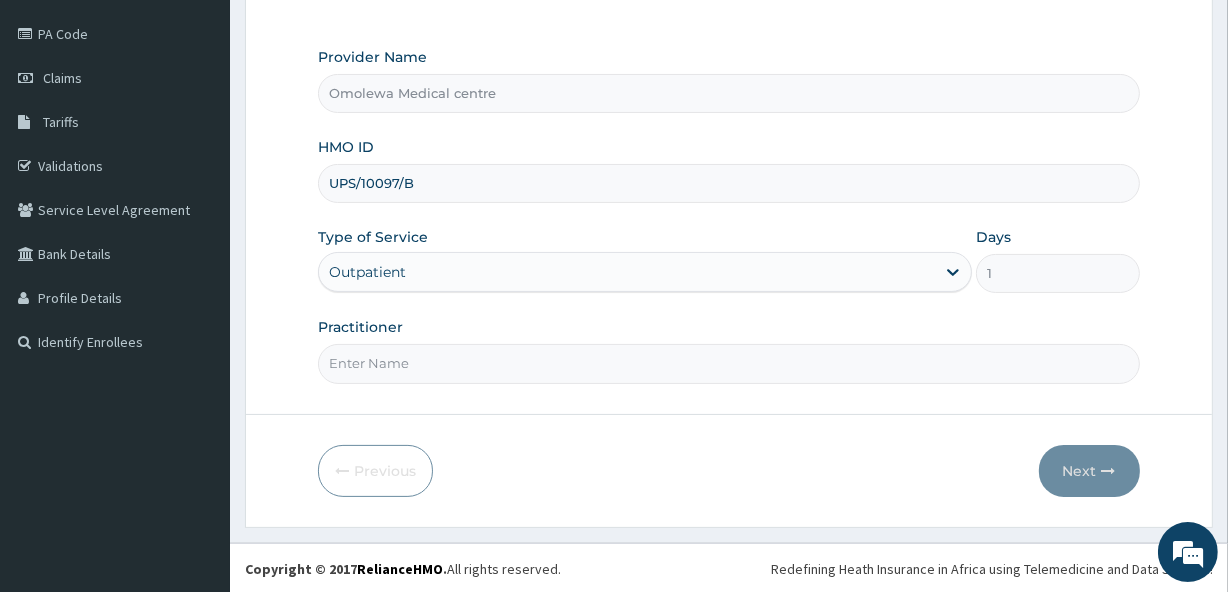 click on "Practitioner" at bounding box center (728, 363) 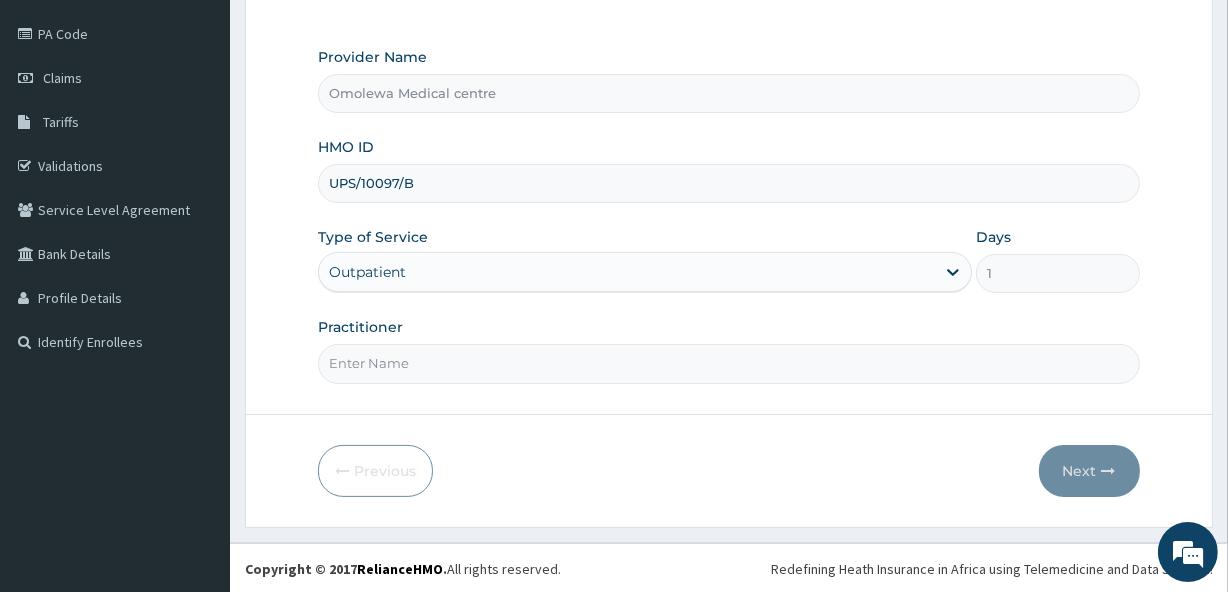 type on "DR MARGRET" 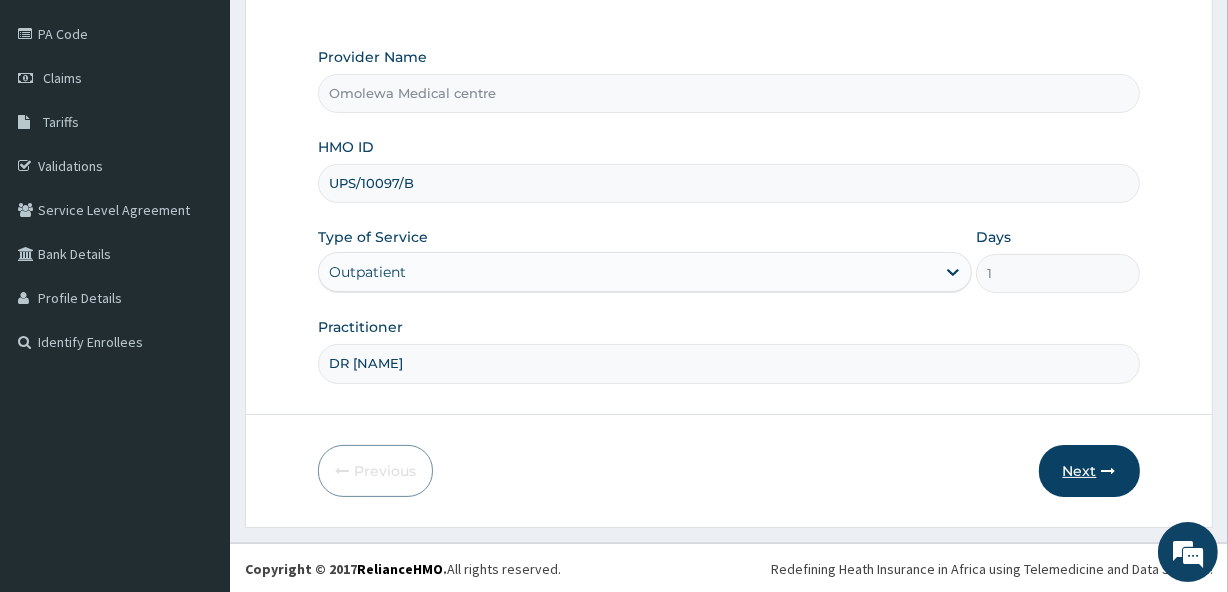 click on "Next" at bounding box center (1089, 471) 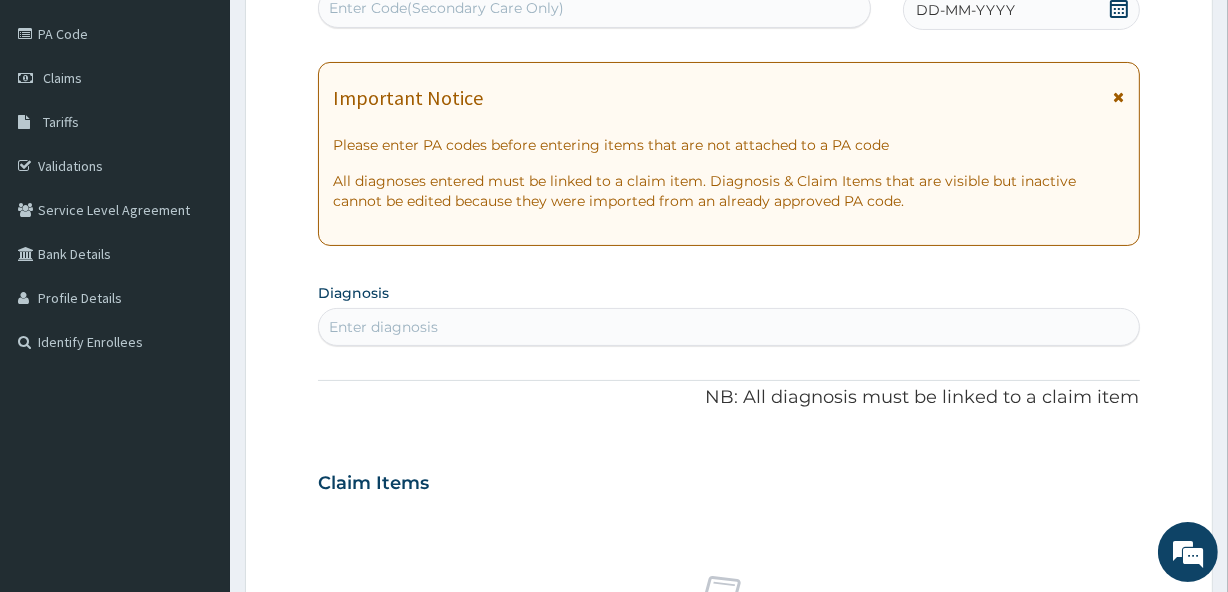 scroll, scrollTop: 226, scrollLeft: 0, axis: vertical 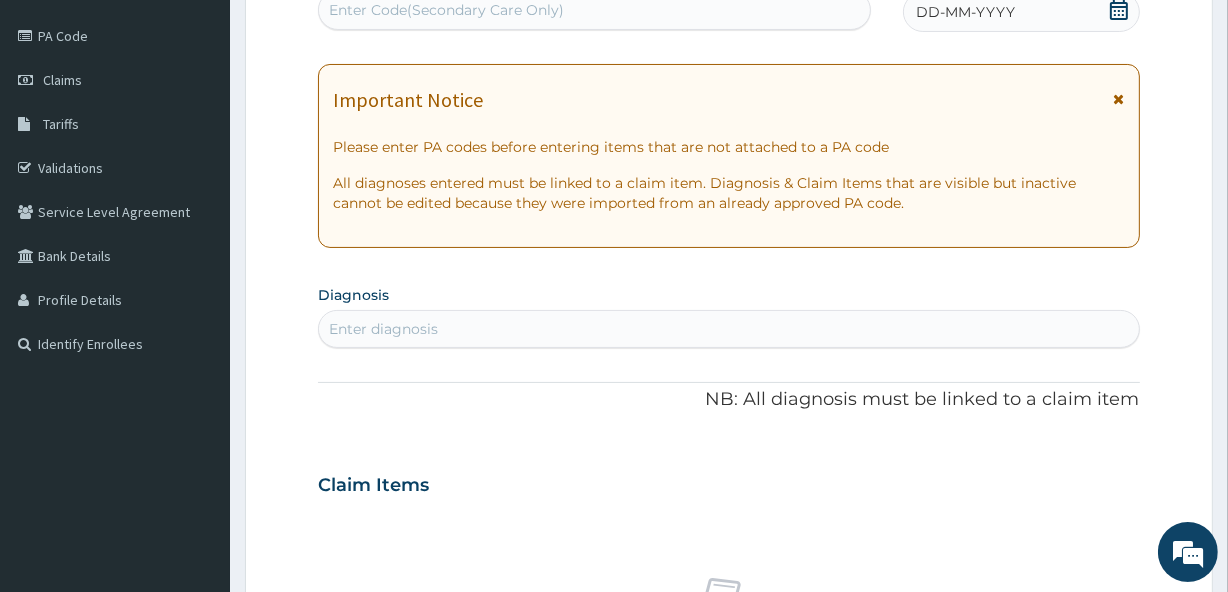 click on "Enter Code(Secondary Care Only)" at bounding box center [446, 10] 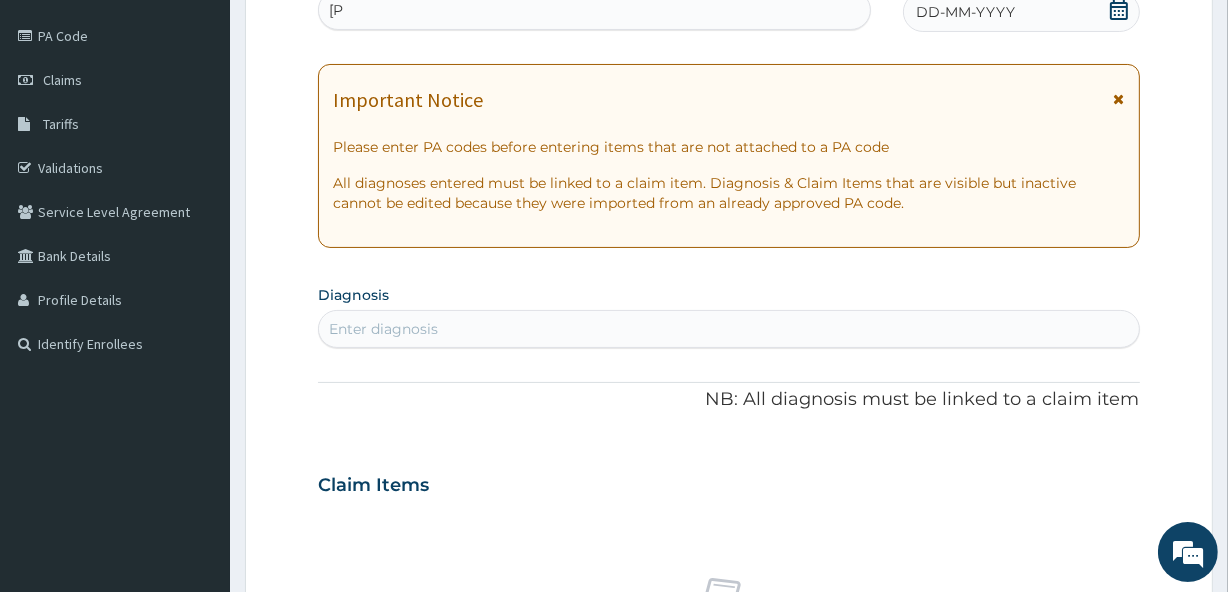 type on "[" 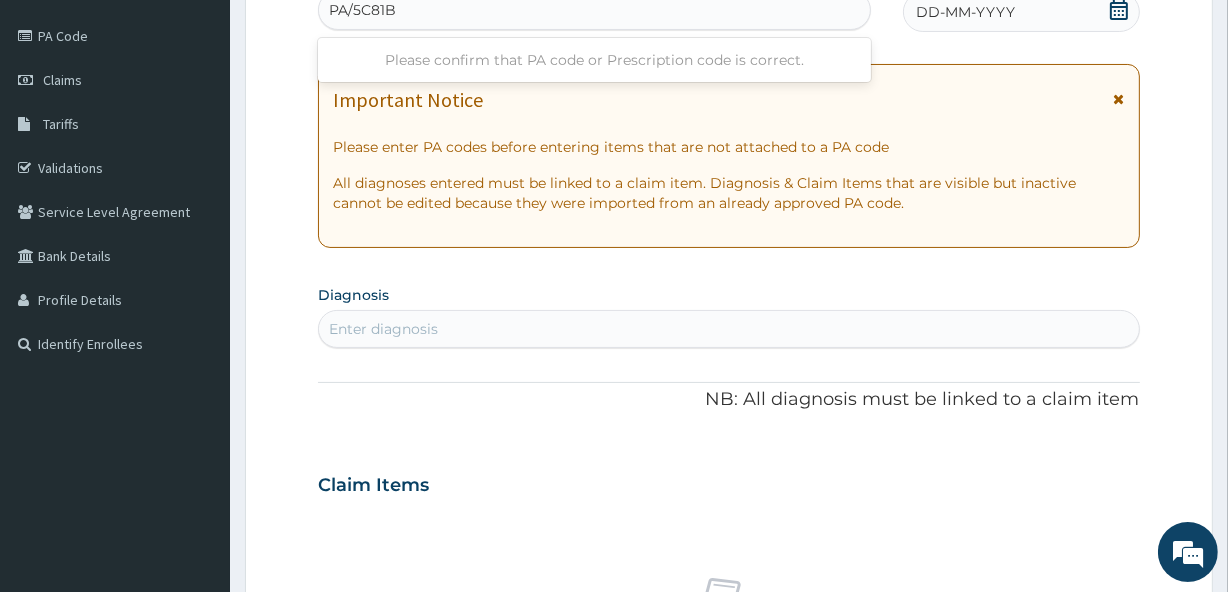 type on "PA/5C81BC" 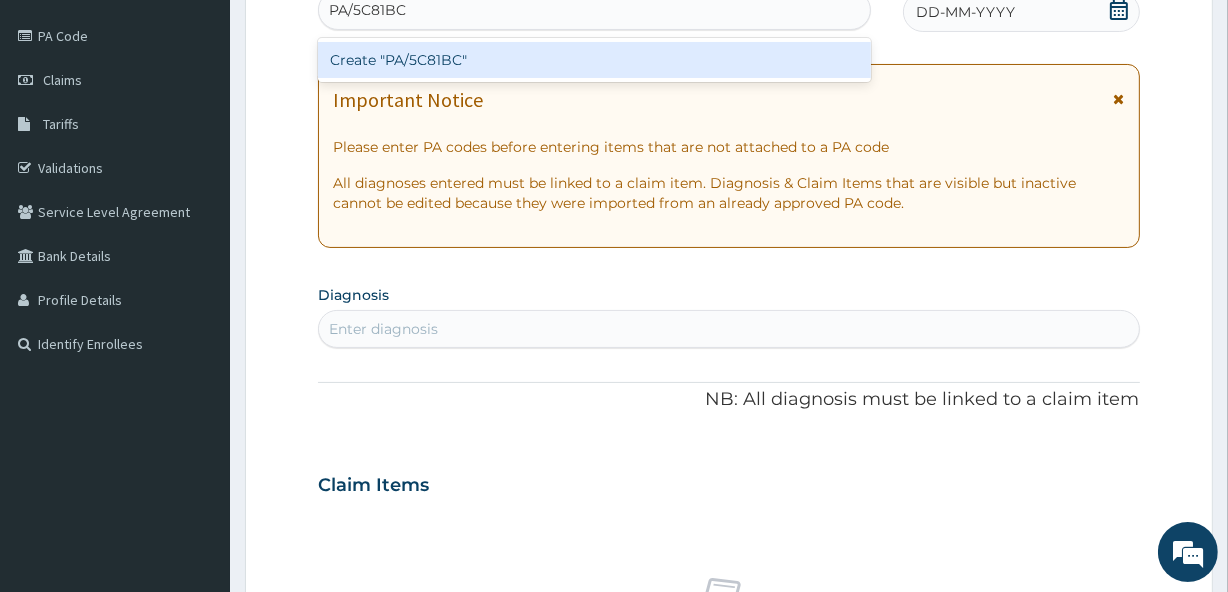 click on "Create "PA/5C81BC"" at bounding box center (594, 60) 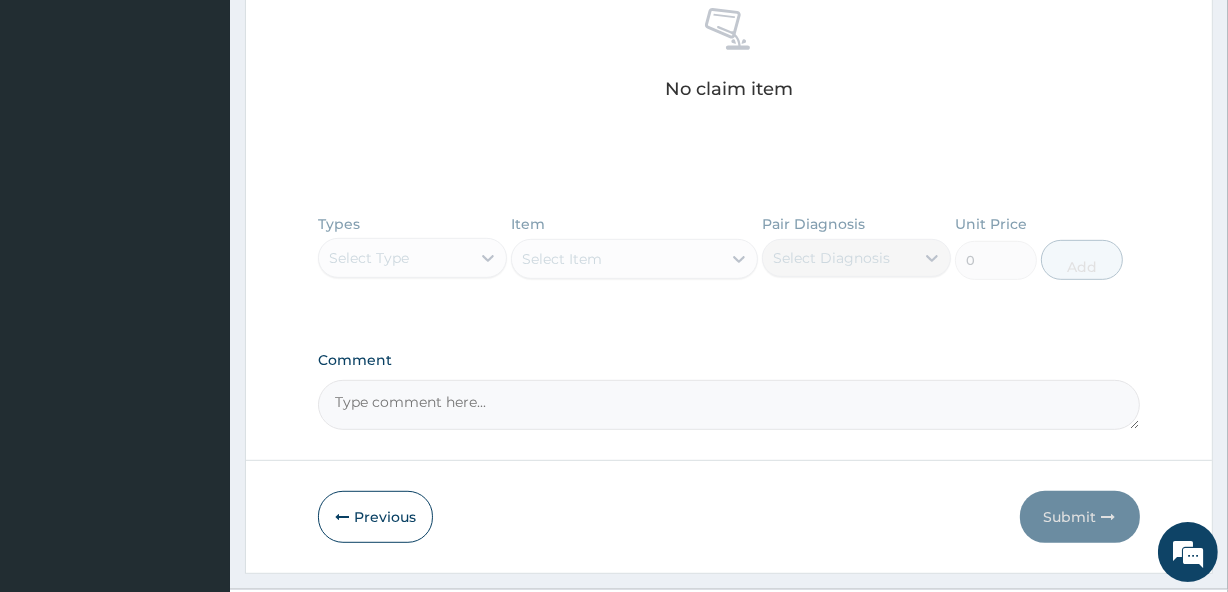 scroll, scrollTop: 861, scrollLeft: 0, axis: vertical 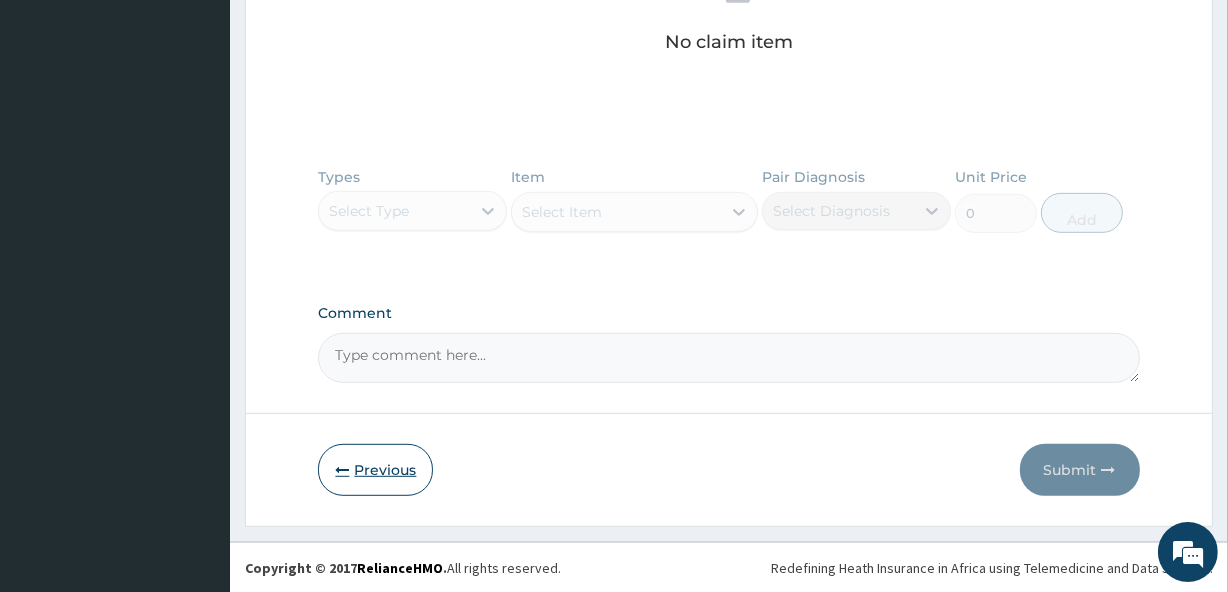click on "Previous" at bounding box center (375, 470) 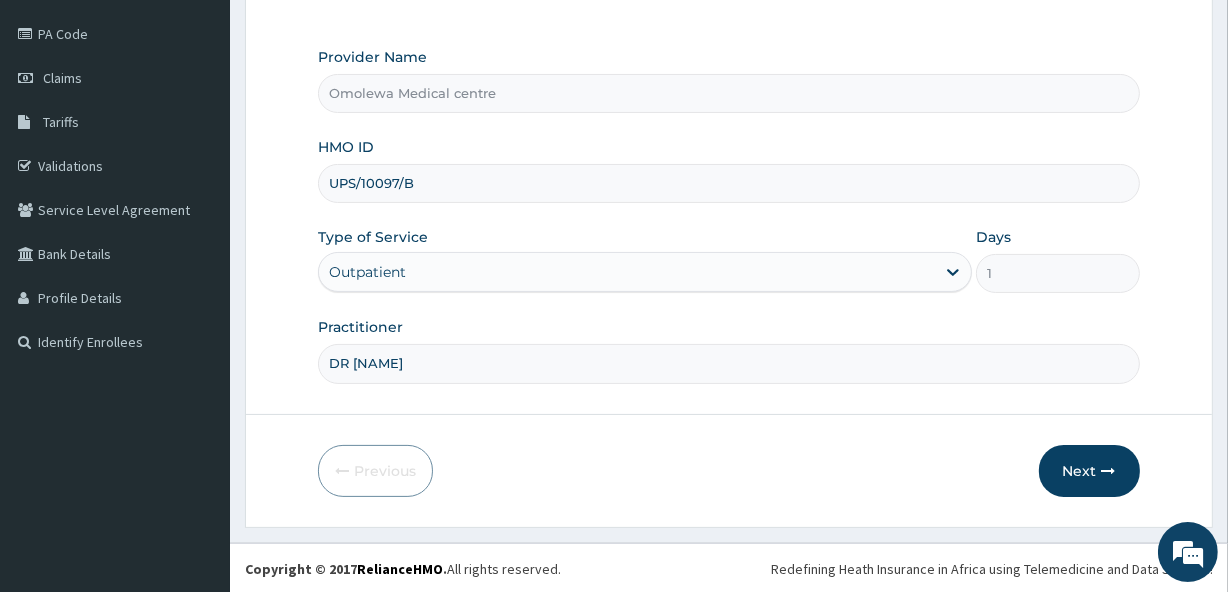 click on "UPS/10097/B" at bounding box center (728, 183) 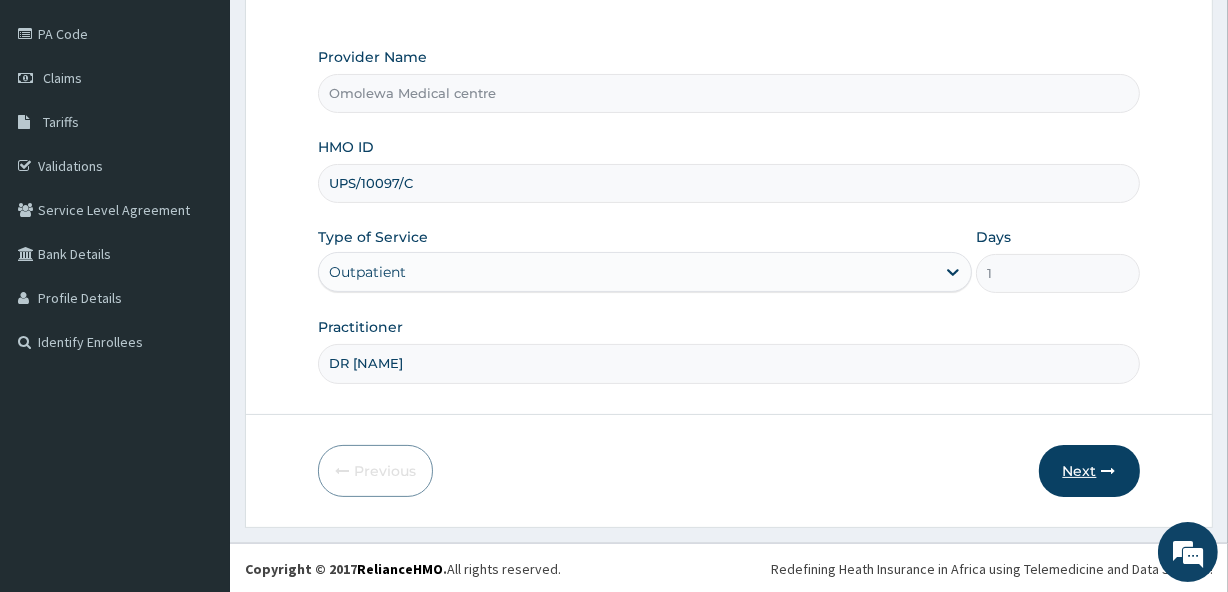 type on "UPS/10097/C" 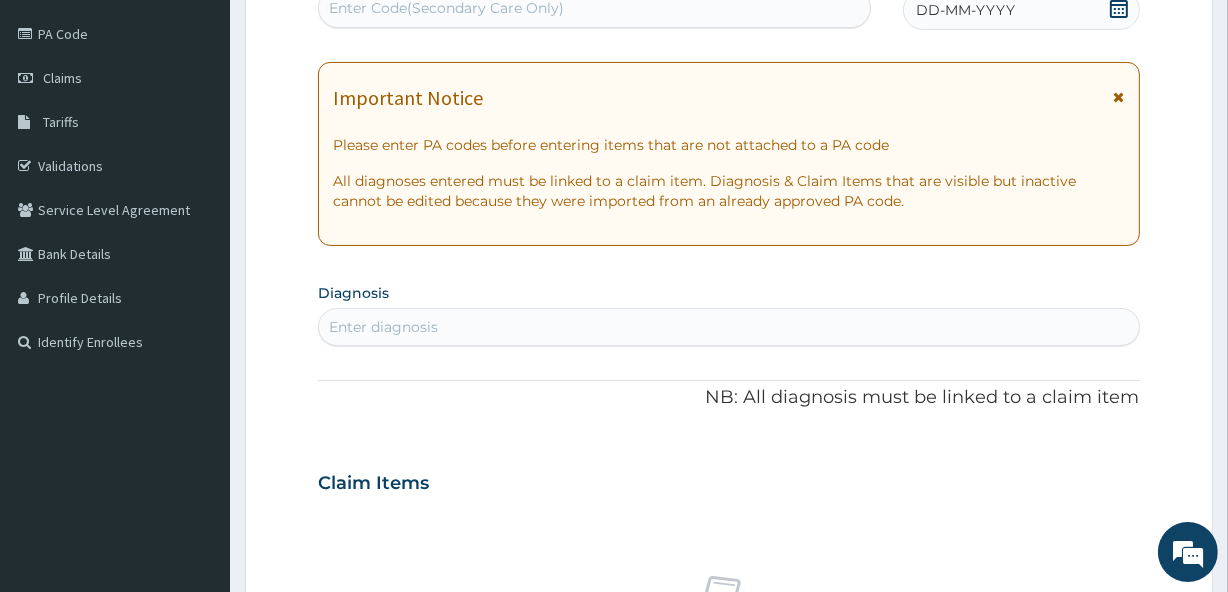scroll, scrollTop: 226, scrollLeft: 0, axis: vertical 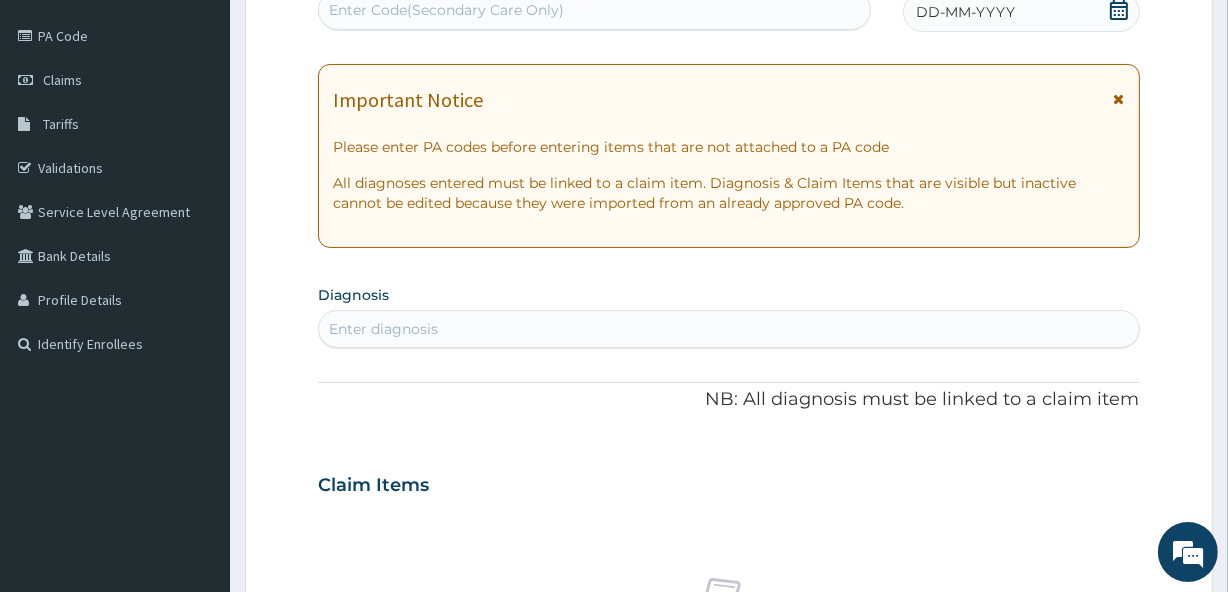 click on "Enter Code(Secondary Care Only)" at bounding box center [446, 10] 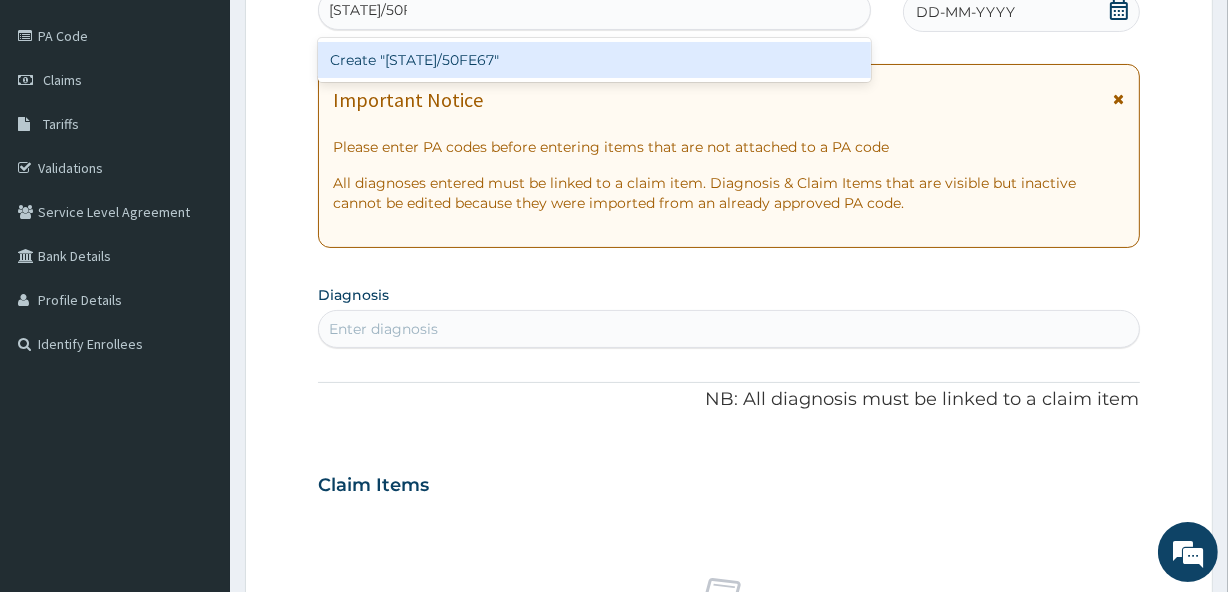 click on "Create "PA/50FE67"" at bounding box center [594, 60] 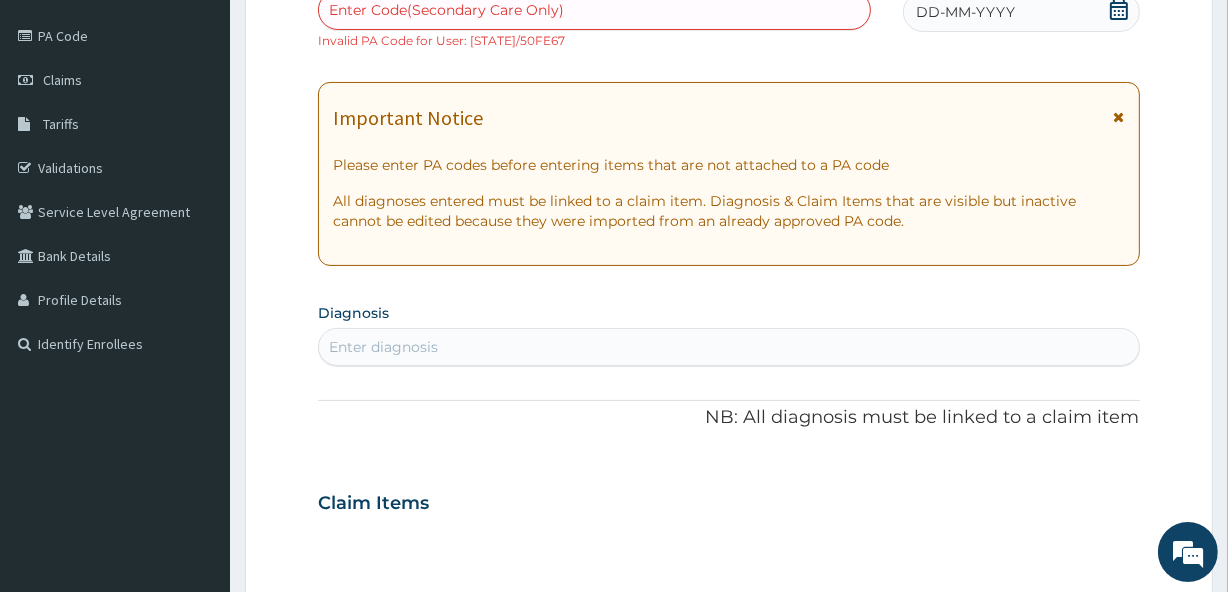 click on "Enter Code(Secondary Care Only)" at bounding box center [446, 10] 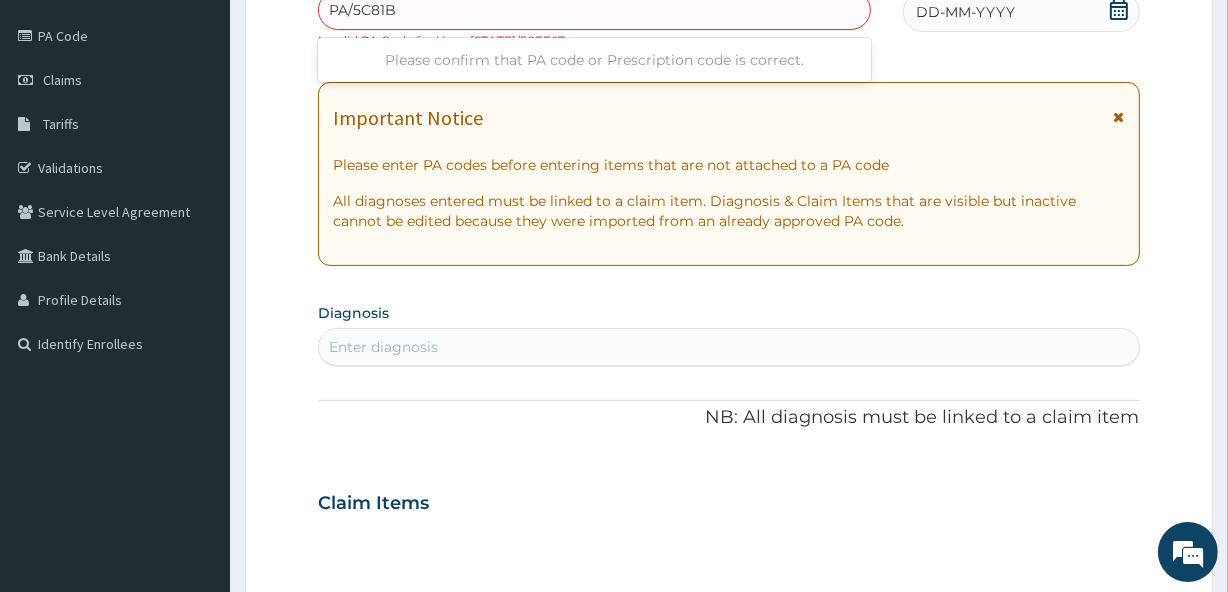 type on "PA/5C81BC" 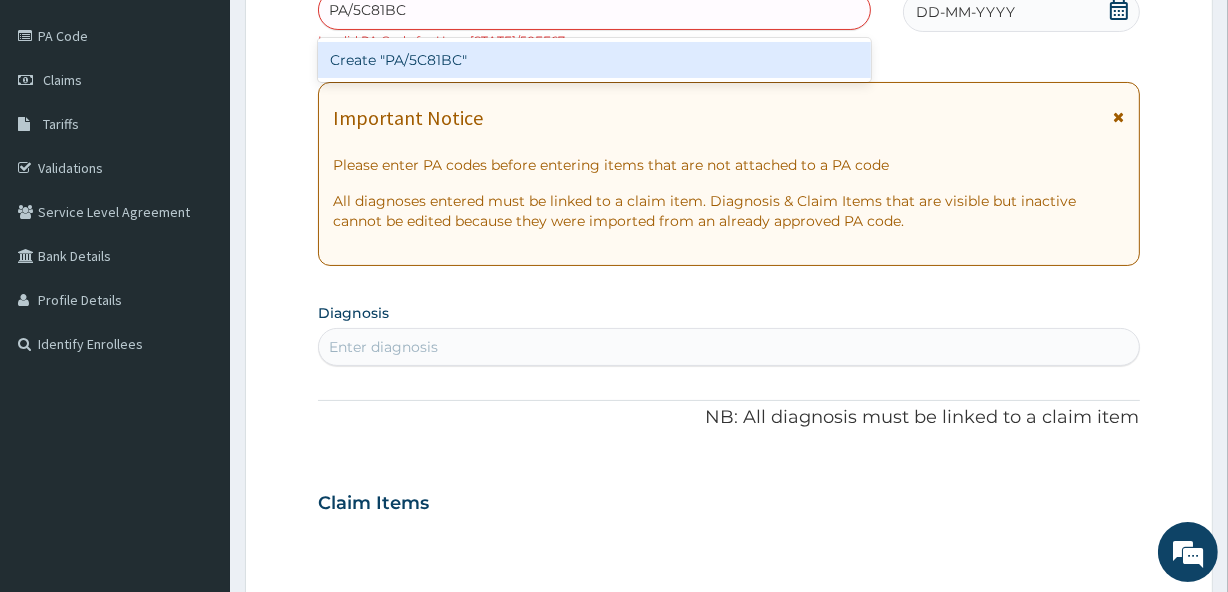 click on "Create "PA/5C81BC"" at bounding box center [594, 60] 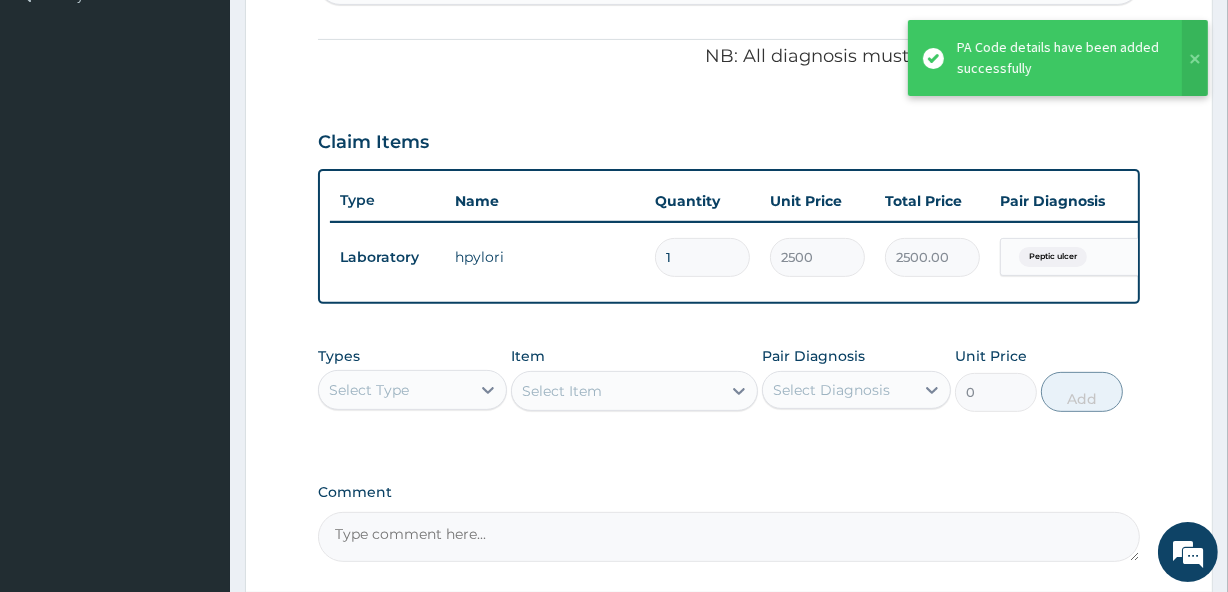 scroll, scrollTop: 590, scrollLeft: 0, axis: vertical 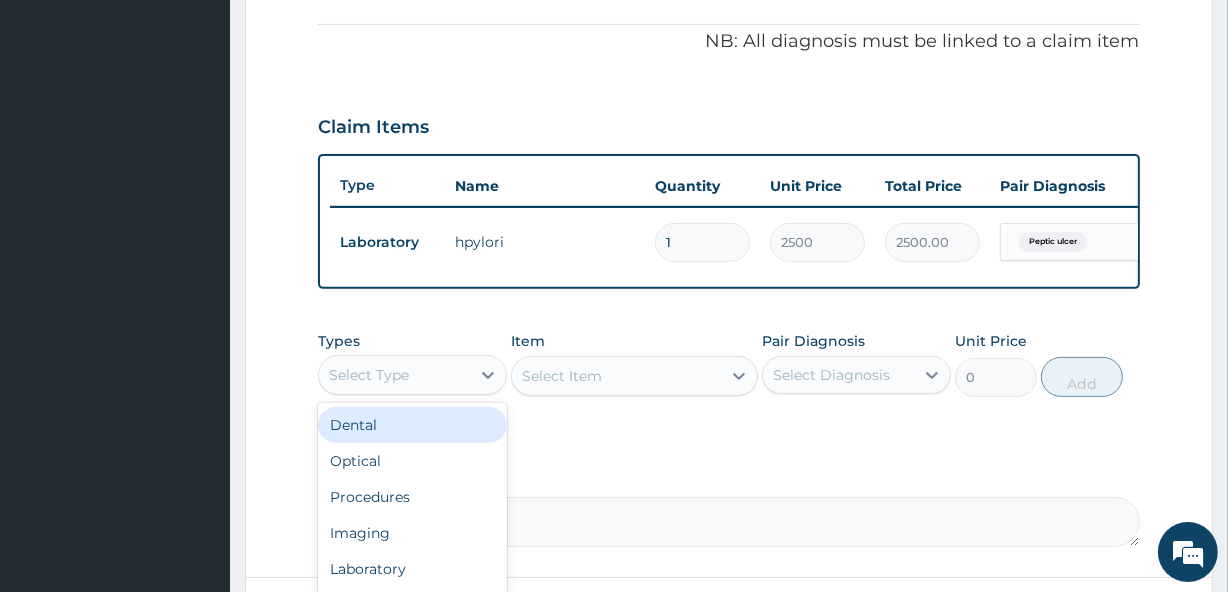 click on "Select Type" at bounding box center [394, 375] 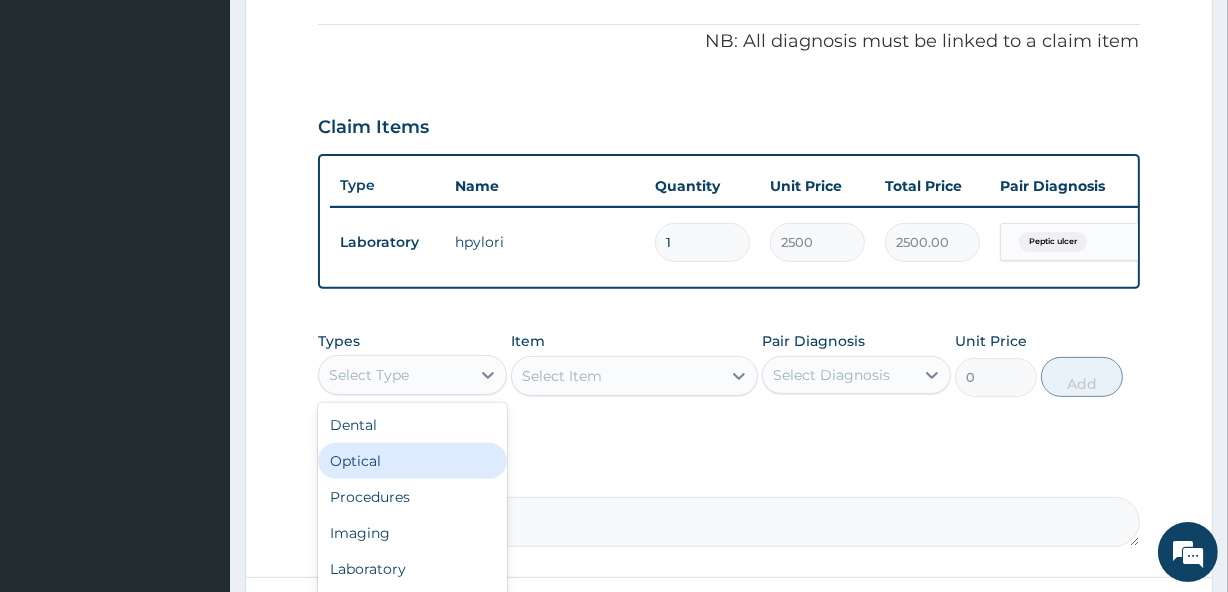 click on "Optical" at bounding box center (412, 461) 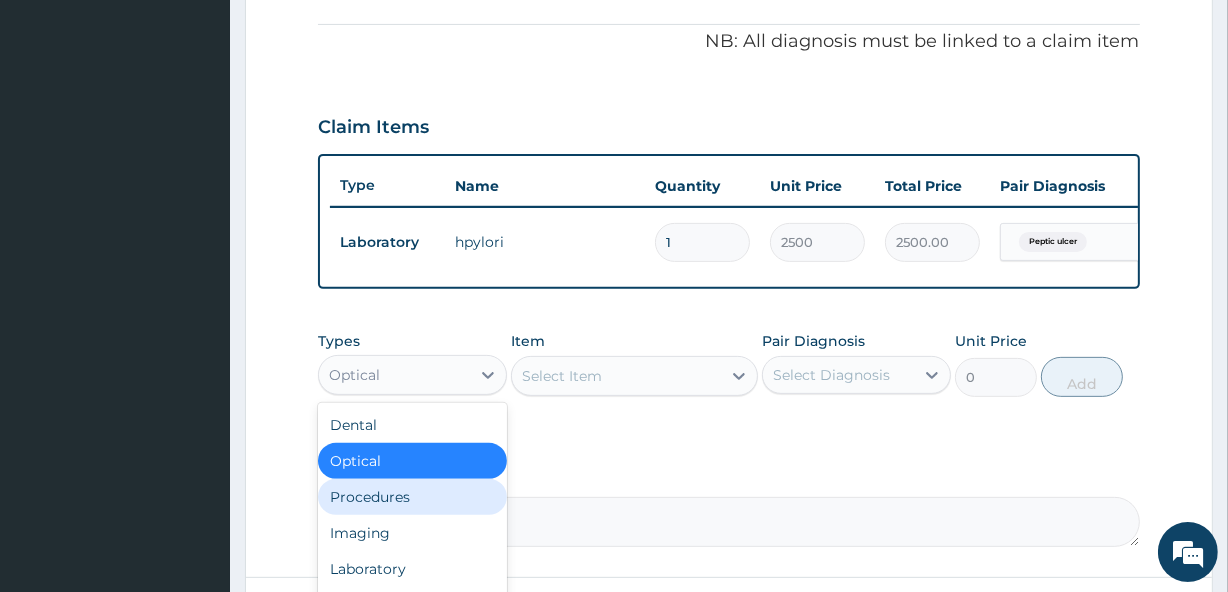 drag, startPoint x: 371, startPoint y: 380, endPoint x: 379, endPoint y: 505, distance: 125.25574 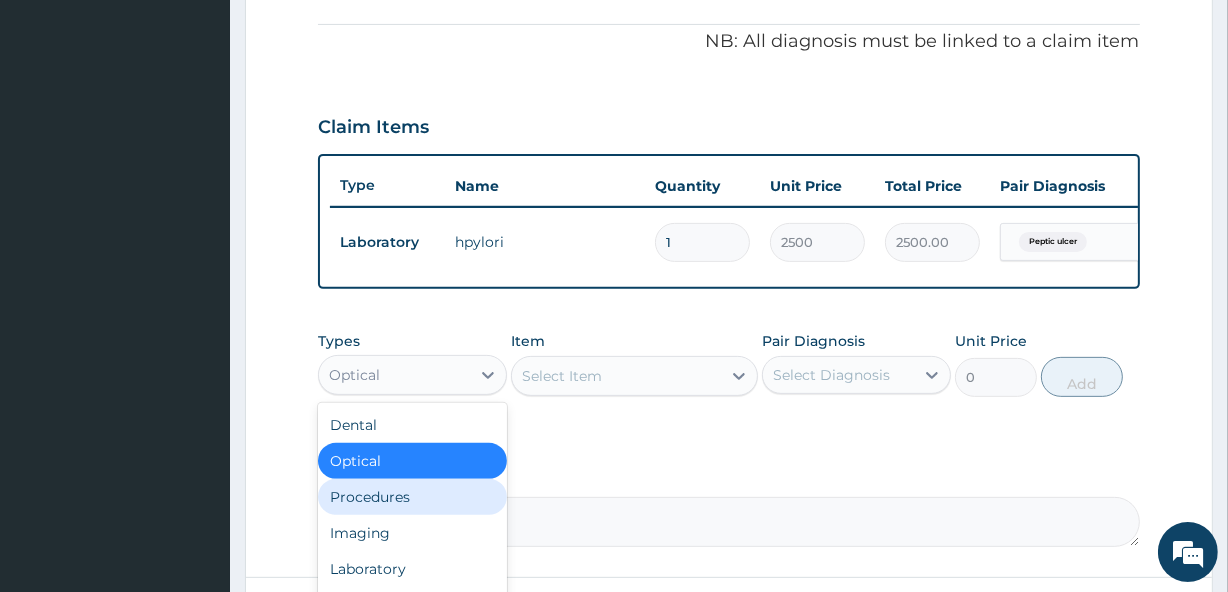 click on "option Optical, selected. option Procedures focused, 3 of 10. 10 results available. Use Up and Down to choose options, press Enter to select the currently focused option, press Escape to exit the menu, press Tab to select the option and exit the menu. Optical Dental Optical Procedures Imaging Laboratory Spa Drugs Immunizations Others Gym" at bounding box center (412, 375) 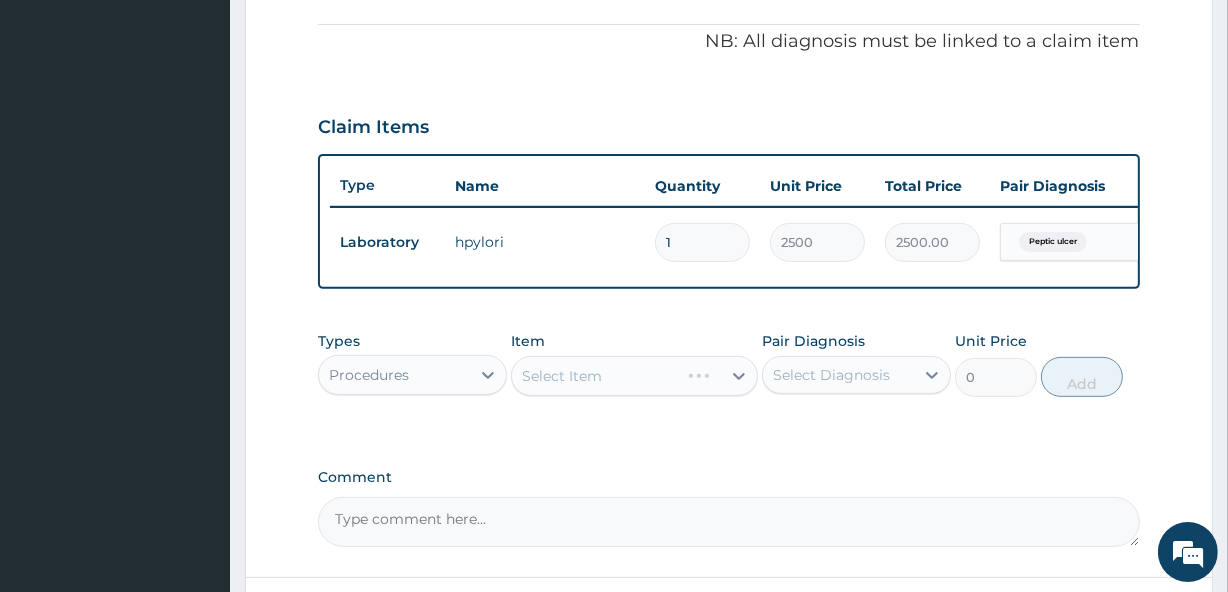 click on "Select Item" at bounding box center [634, 376] 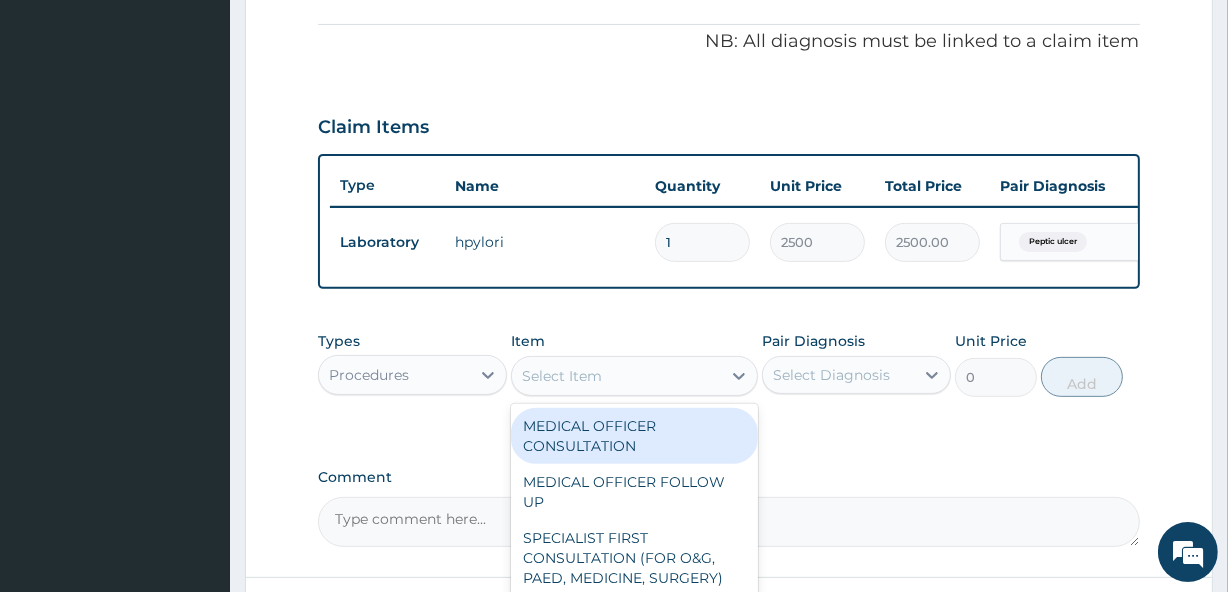 click on "Select Item" at bounding box center (616, 376) 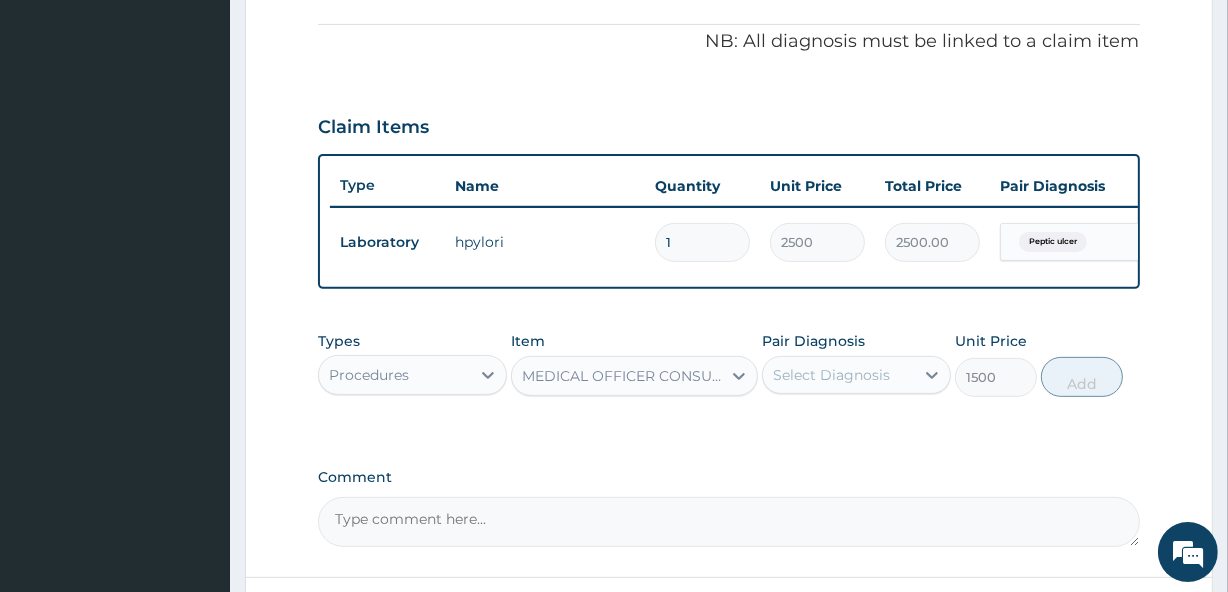 click on "Select Diagnosis" at bounding box center (831, 375) 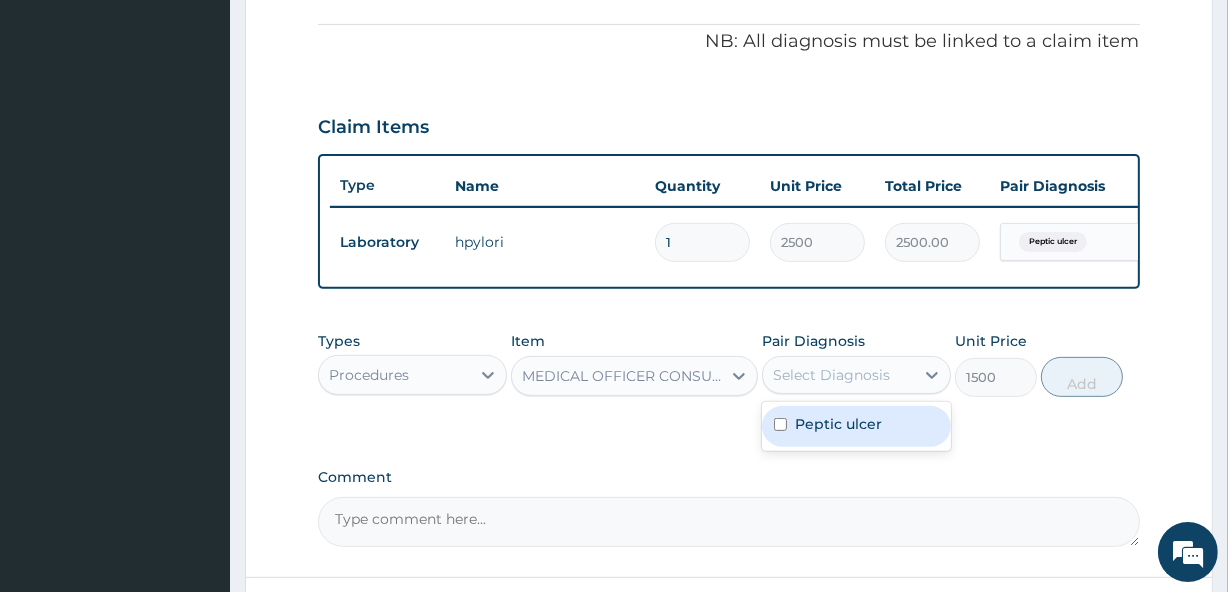 click on "Peptic ulcer" at bounding box center (856, 426) 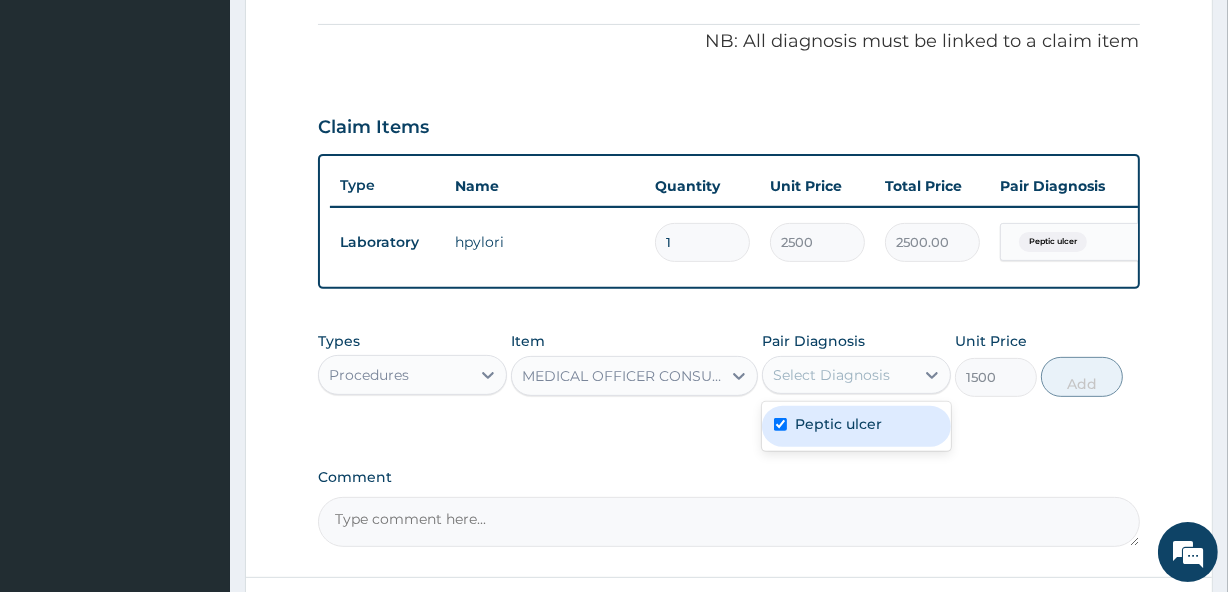 checkbox on "true" 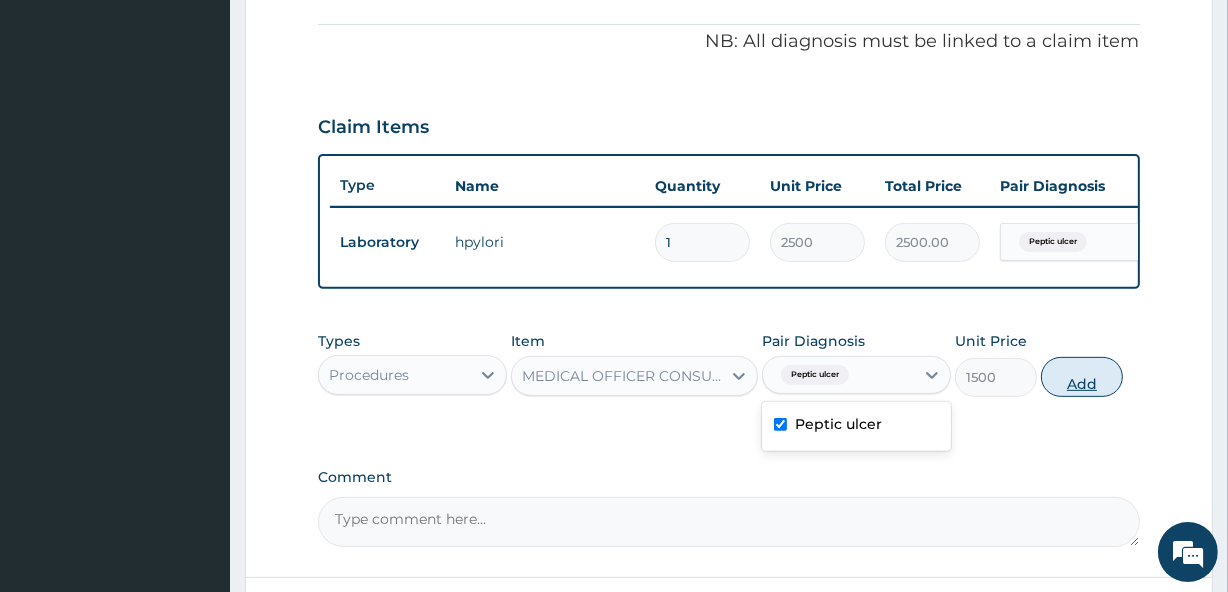 click on "Add" at bounding box center [1082, 377] 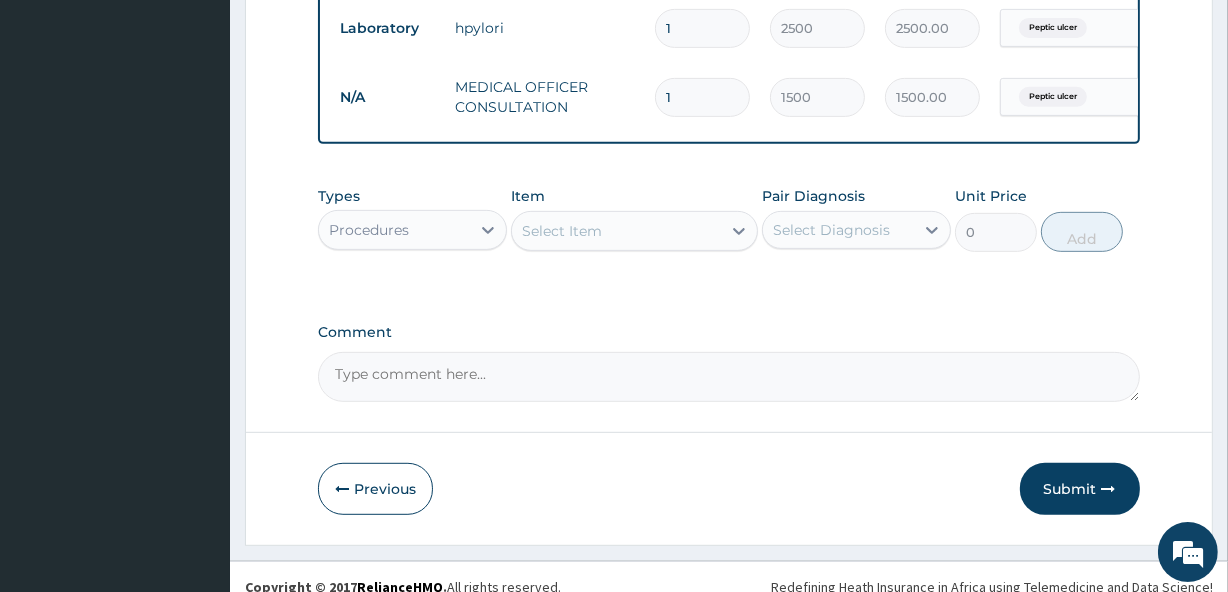 scroll, scrollTop: 828, scrollLeft: 0, axis: vertical 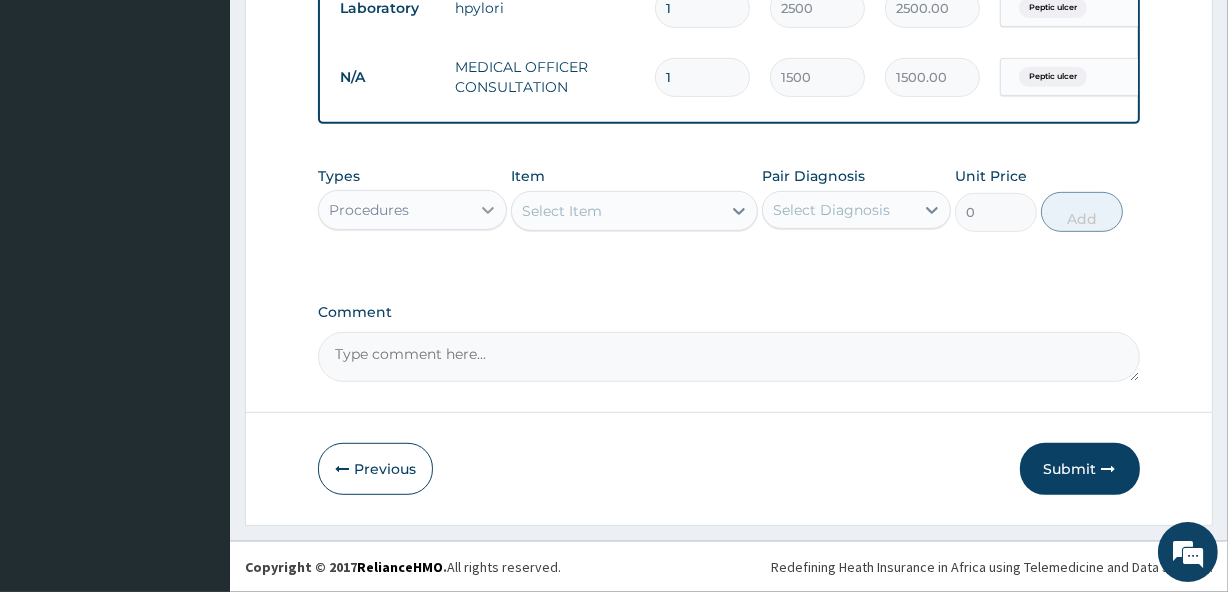 click 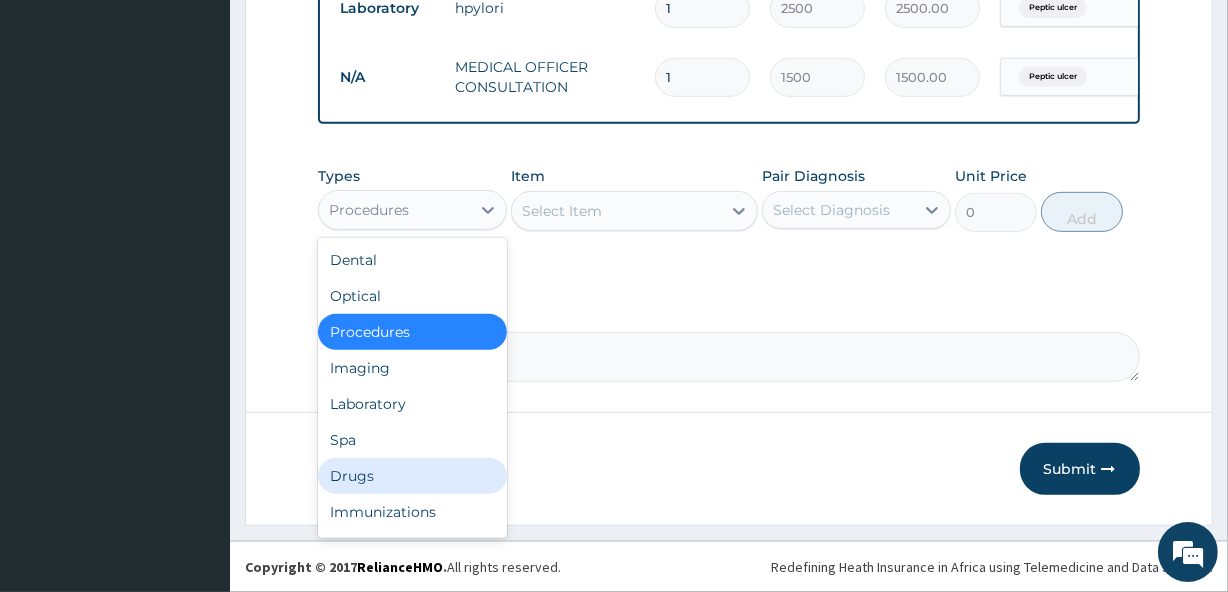 click on "Drugs" at bounding box center (412, 476) 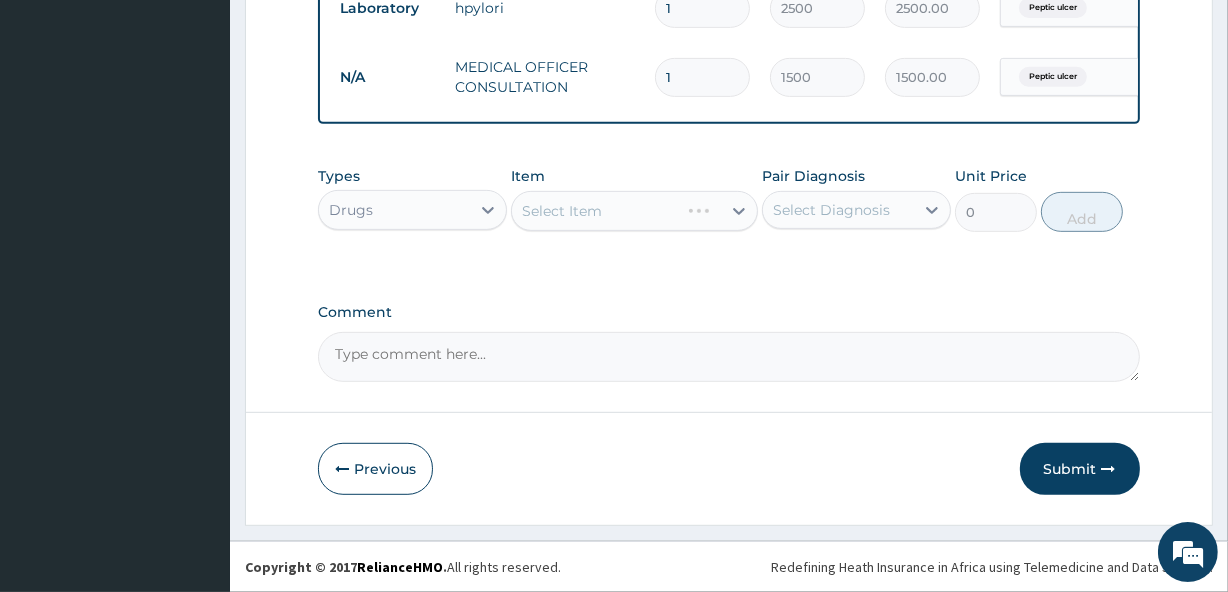 click on "Select Item" at bounding box center [634, 211] 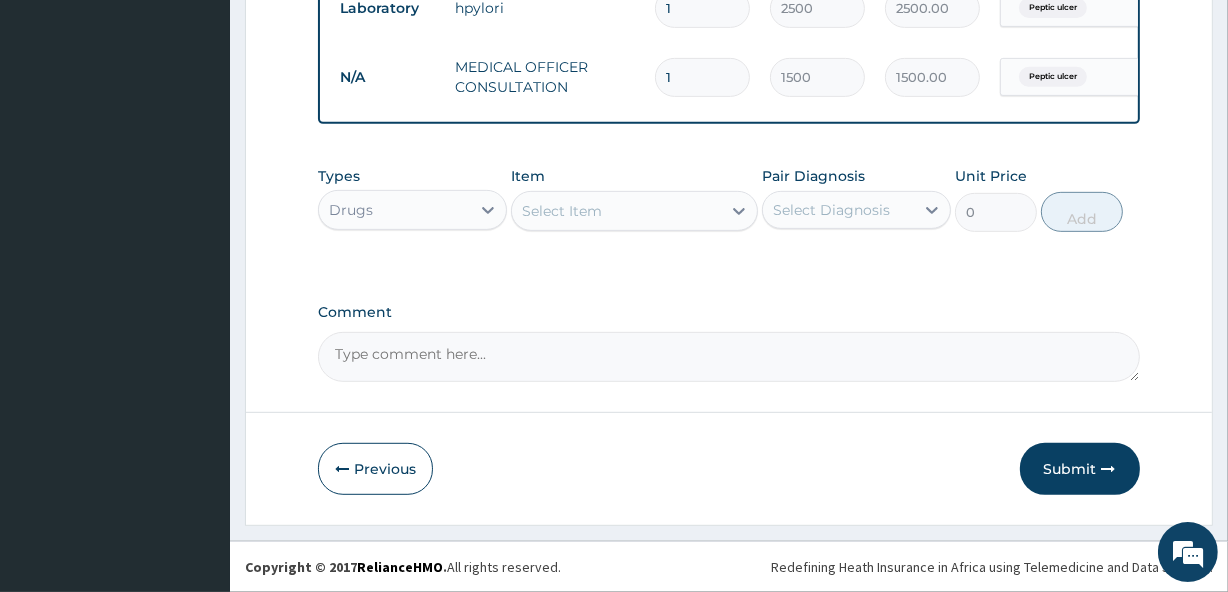 click on "Select Item" at bounding box center [634, 211] 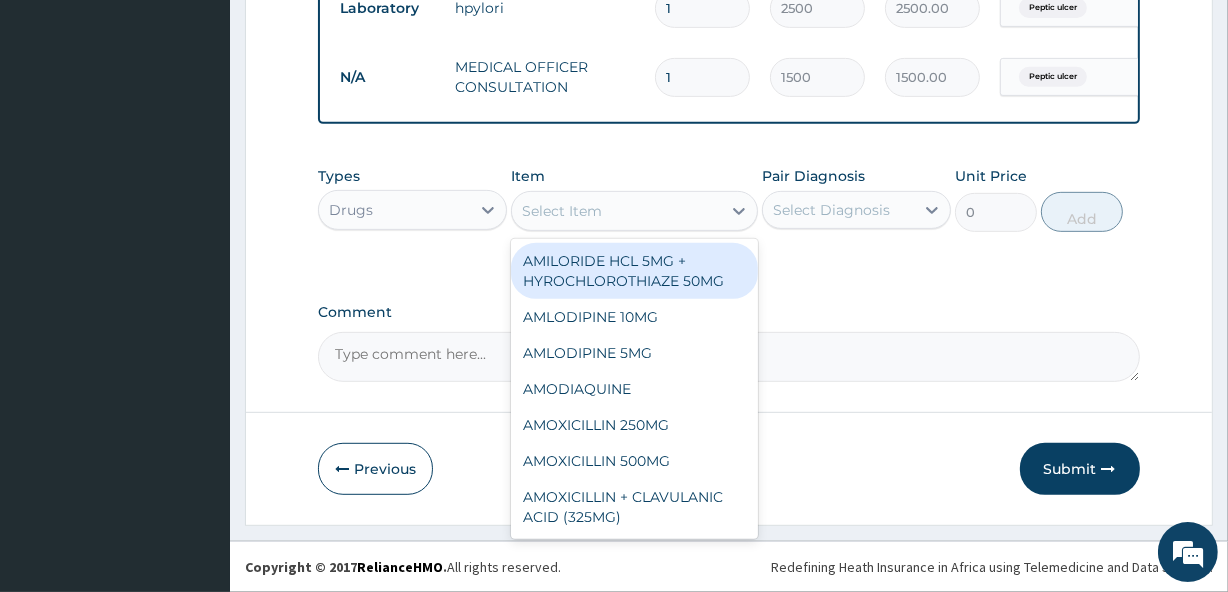 click on "Select Item" at bounding box center (562, 211) 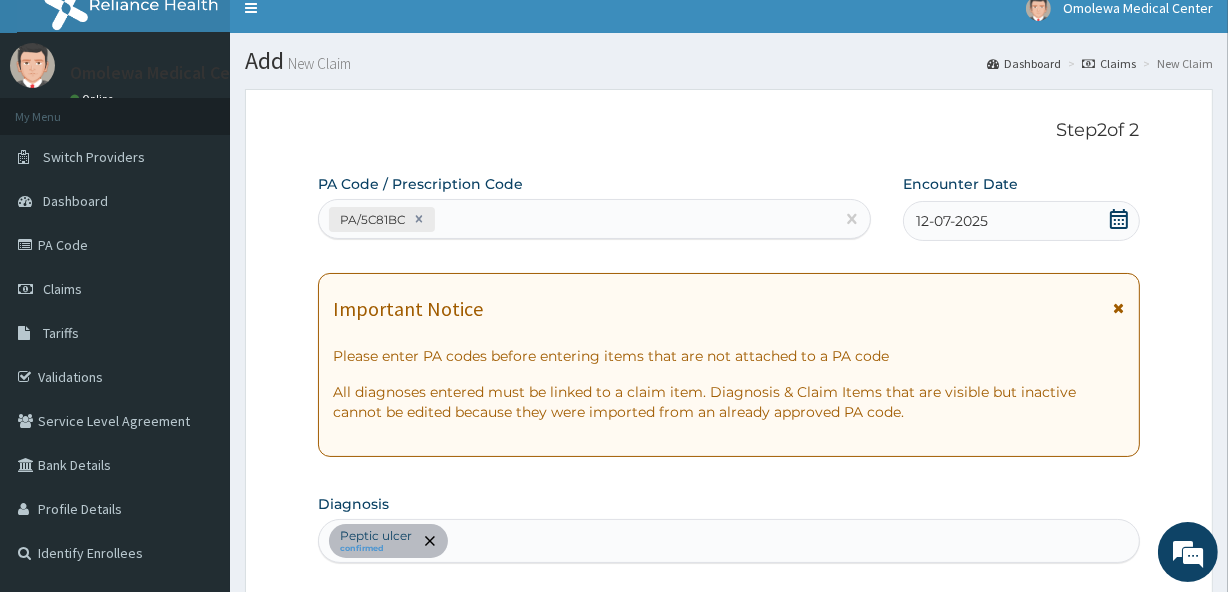 scroll, scrollTop: 0, scrollLeft: 0, axis: both 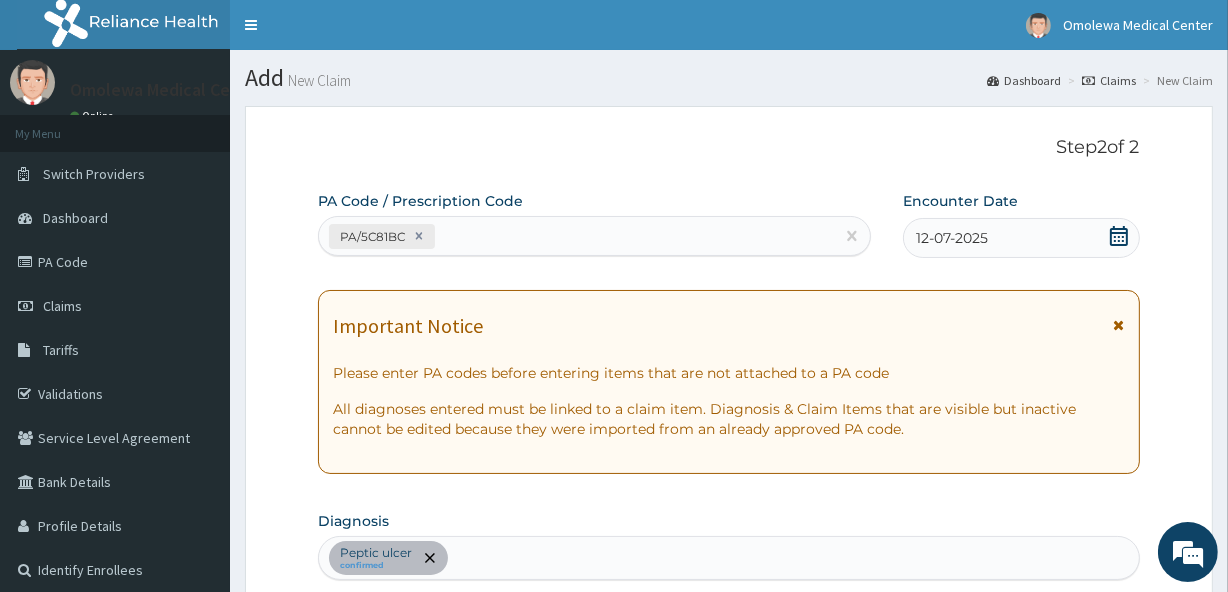 click on "PA Code / Prescription Code PA/5C81BC Encounter Date 12-07-2025 Important Notice Please enter PA codes before entering items that are not attached to a PA code   All diagnoses entered must be linked to a claim item. Diagnosis & Claim Items that are visible but inactive cannot be edited because they were imported from an already approved PA code. Diagnosis Peptic ulcer confirmed NB: All diagnosis must be linked to a claim item Claim Items Type Name Quantity Unit Price Total Price Pair Diagnosis Actions Laboratory hpylori 1 2500 2500.00 Peptic ulcer Delete N/A MEDICAL OFFICER CONSULTATION 1 1500 1500.00 Peptic ulcer Delete Types Drugs Item option MEDICAL OFFICER CONSULTATION, selected. option AMILORIDE HCL 5MG + HYROCHLOROTHIAZE 50MG focused, 1 of 222. 222 results available. Use Up and Down to choose options, press Enter to select the currently focused option, press Escape to exit the menu, press Tab to select the option and exit the menu. Select Item AMILORIDE HCL 5MG + HYROCHLOROTHIAZE 50MG AMLODIPINE 10MG 0" at bounding box center (728, 698) 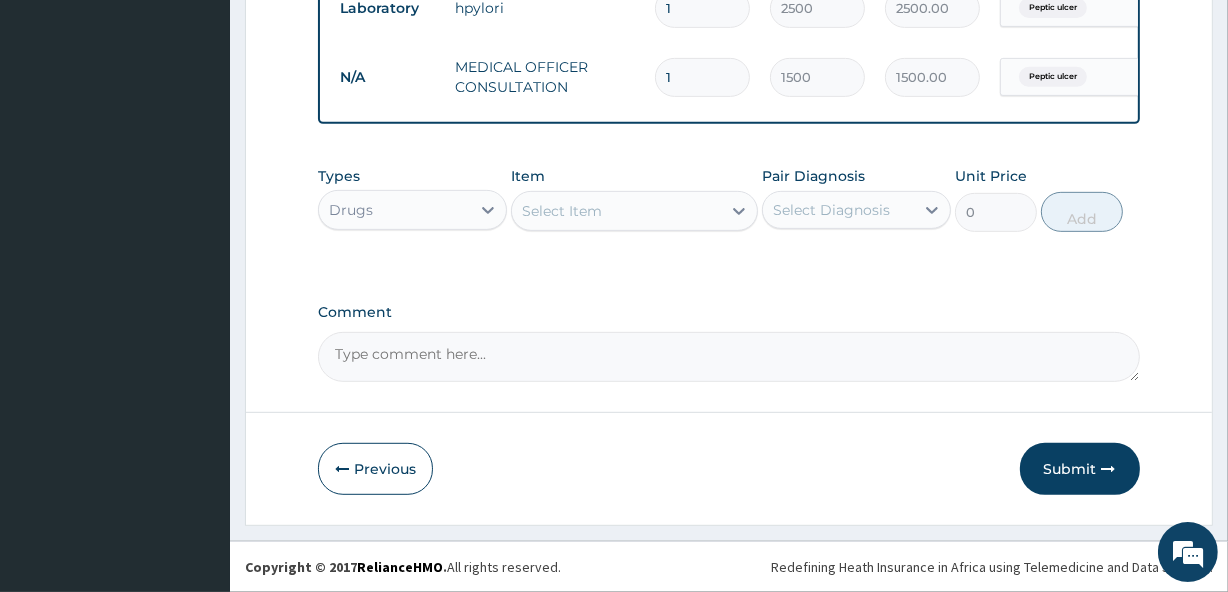 scroll, scrollTop: 837, scrollLeft: 0, axis: vertical 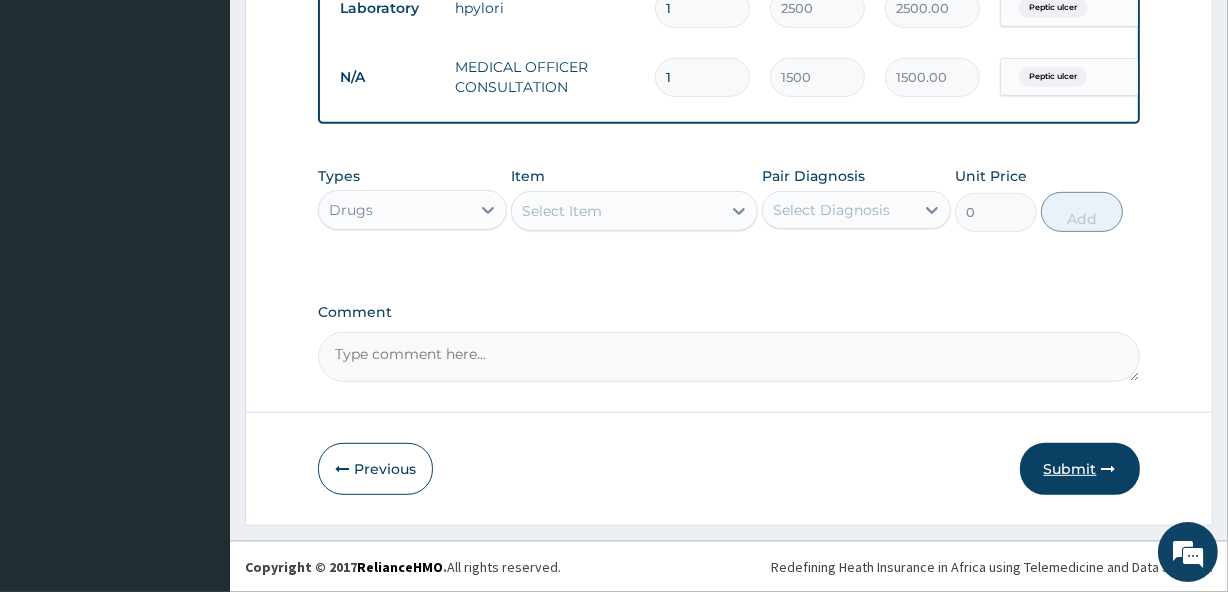 click on "Submit" at bounding box center (1080, 469) 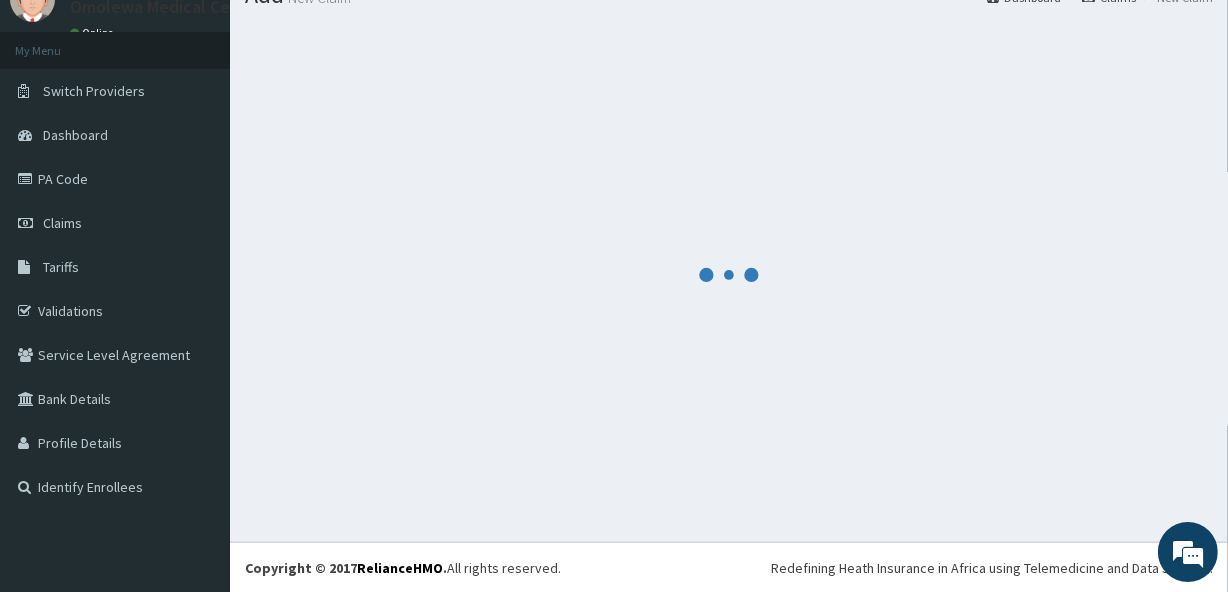 scroll, scrollTop: 837, scrollLeft: 0, axis: vertical 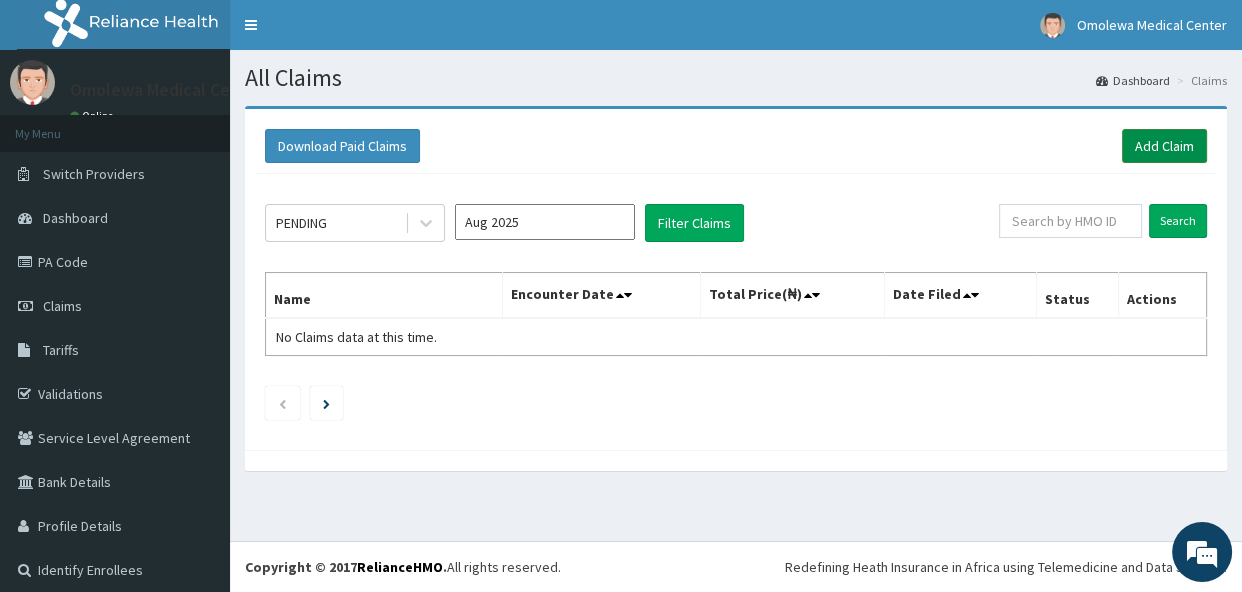 click on "Add Claim" at bounding box center [1164, 146] 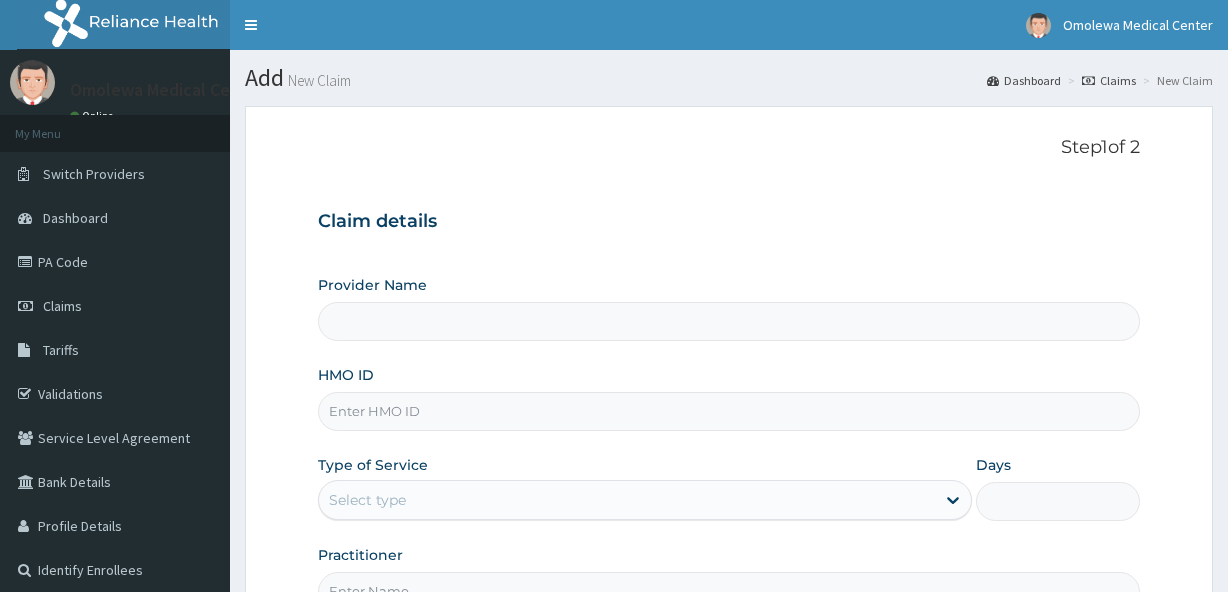 scroll, scrollTop: 0, scrollLeft: 0, axis: both 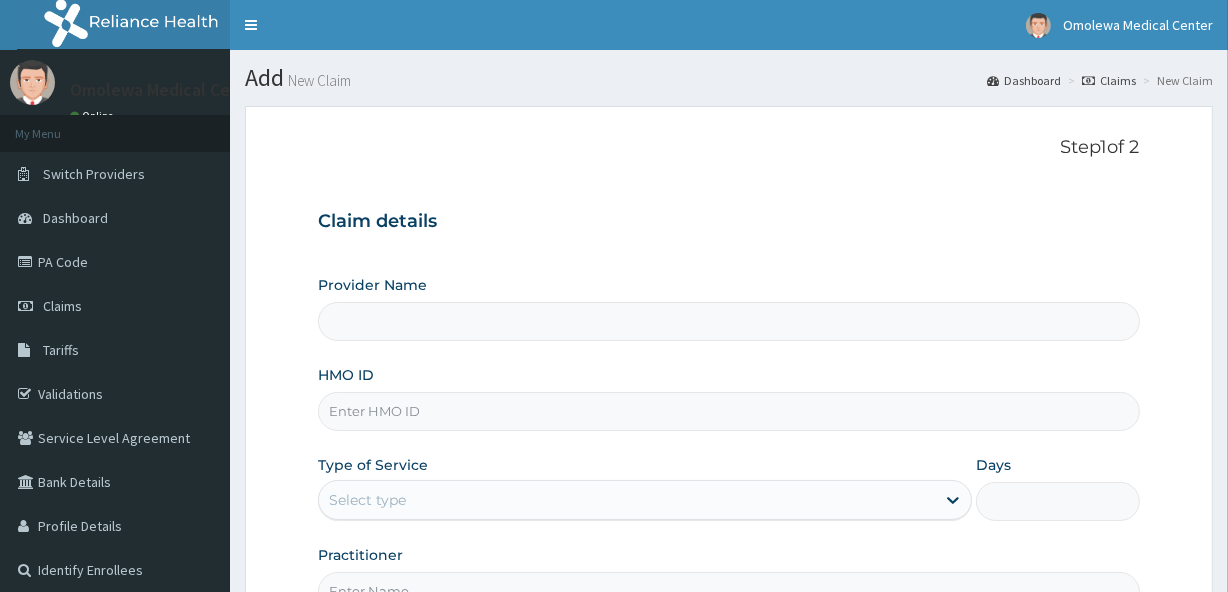 type on "Omolewa Medical centre" 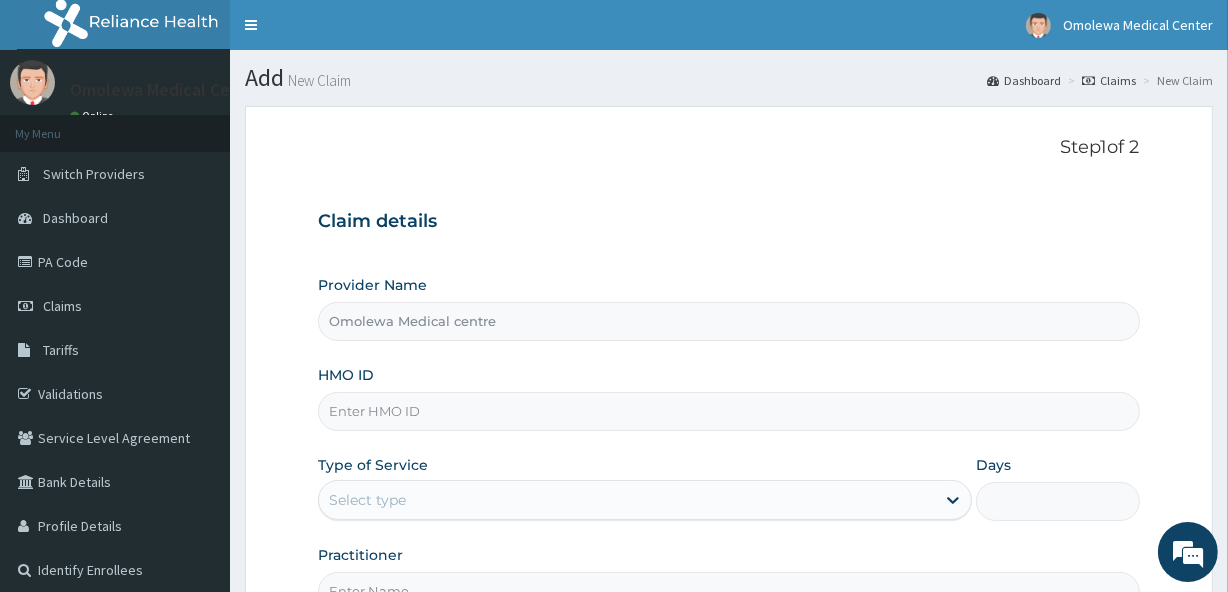 click on "HMO ID" at bounding box center [728, 411] 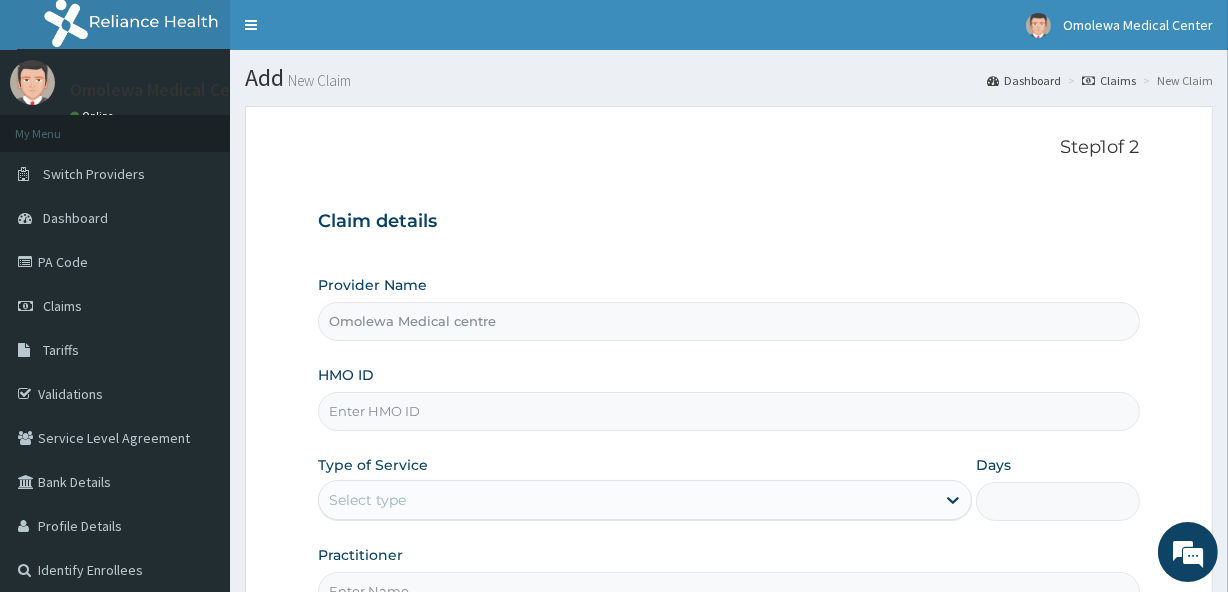 scroll, scrollTop: 0, scrollLeft: 0, axis: both 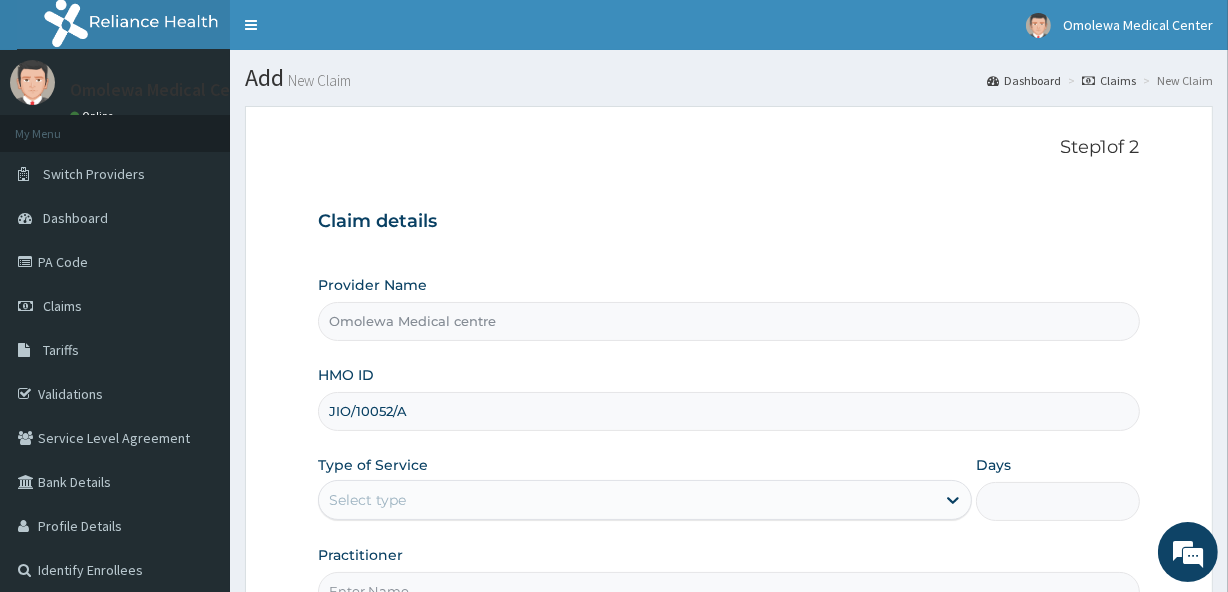type on "JIO/10052/A" 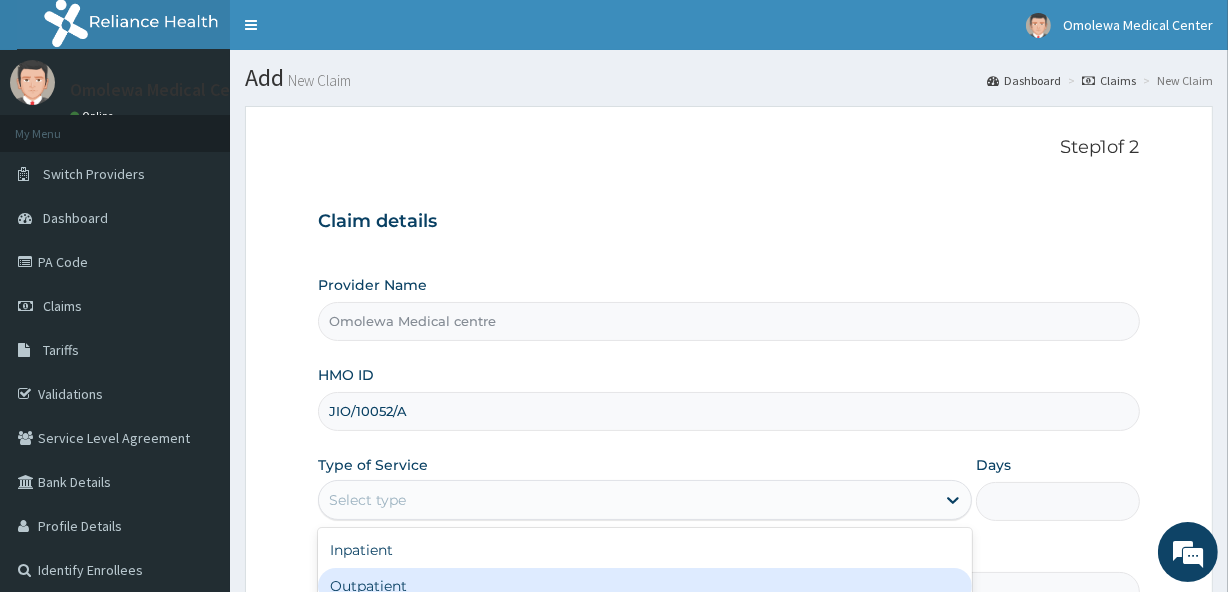 click on "Outpatient" at bounding box center [645, 586] 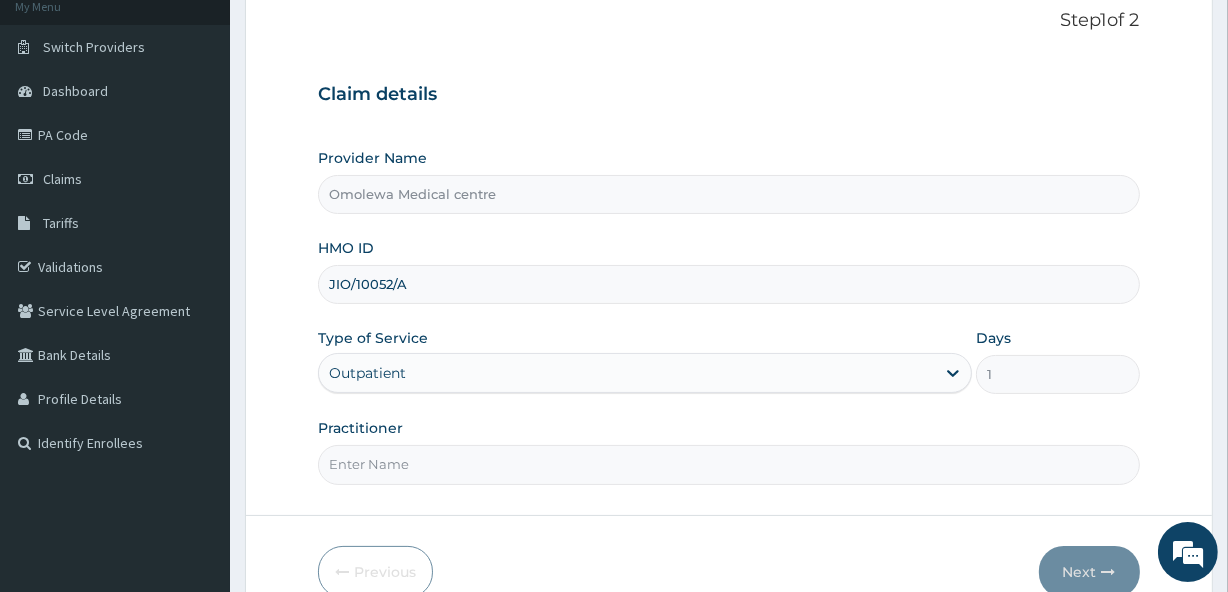 scroll, scrollTop: 228, scrollLeft: 0, axis: vertical 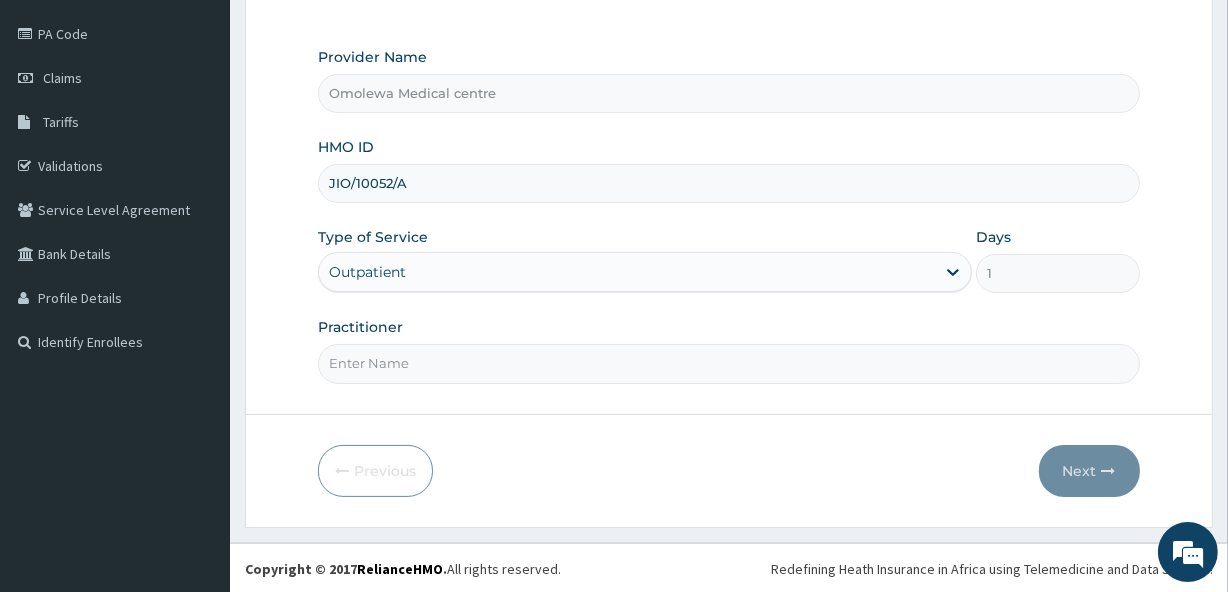 click on "Practitioner" at bounding box center [728, 363] 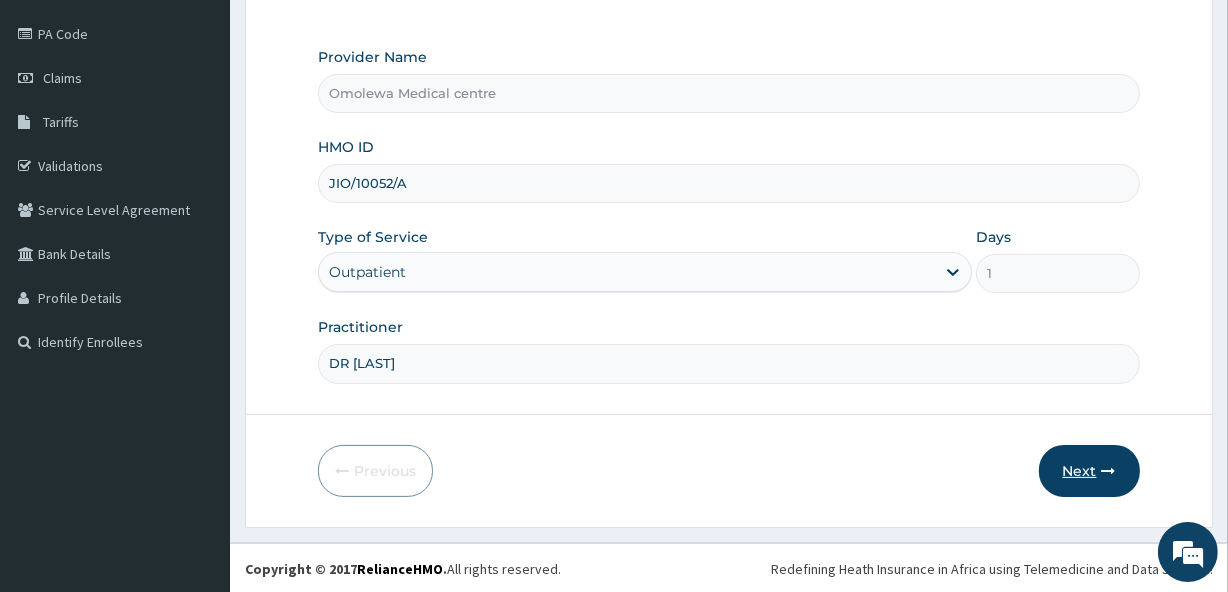 click on "Next" at bounding box center (1089, 471) 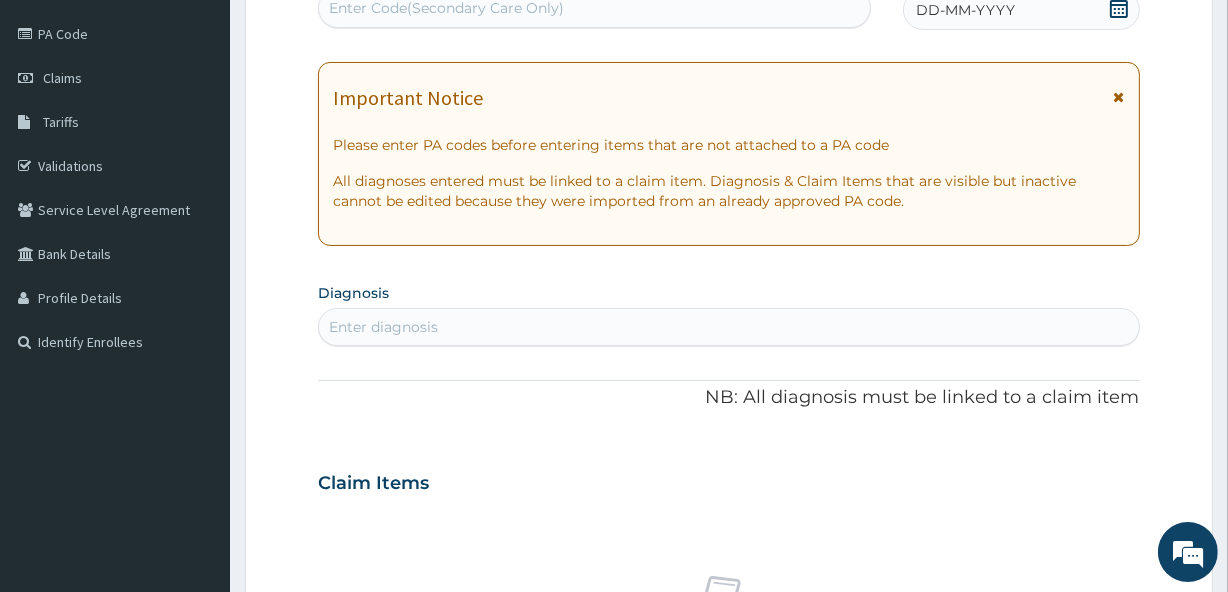 scroll, scrollTop: 226, scrollLeft: 0, axis: vertical 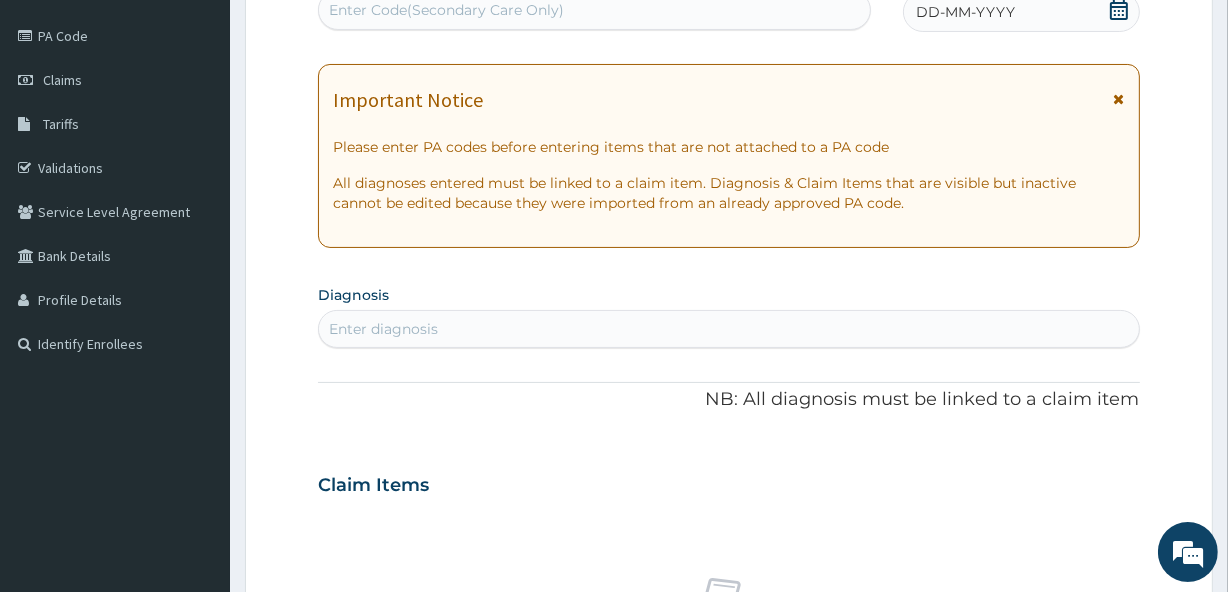click on "Enter Code(Secondary Care Only)" at bounding box center (594, 10) 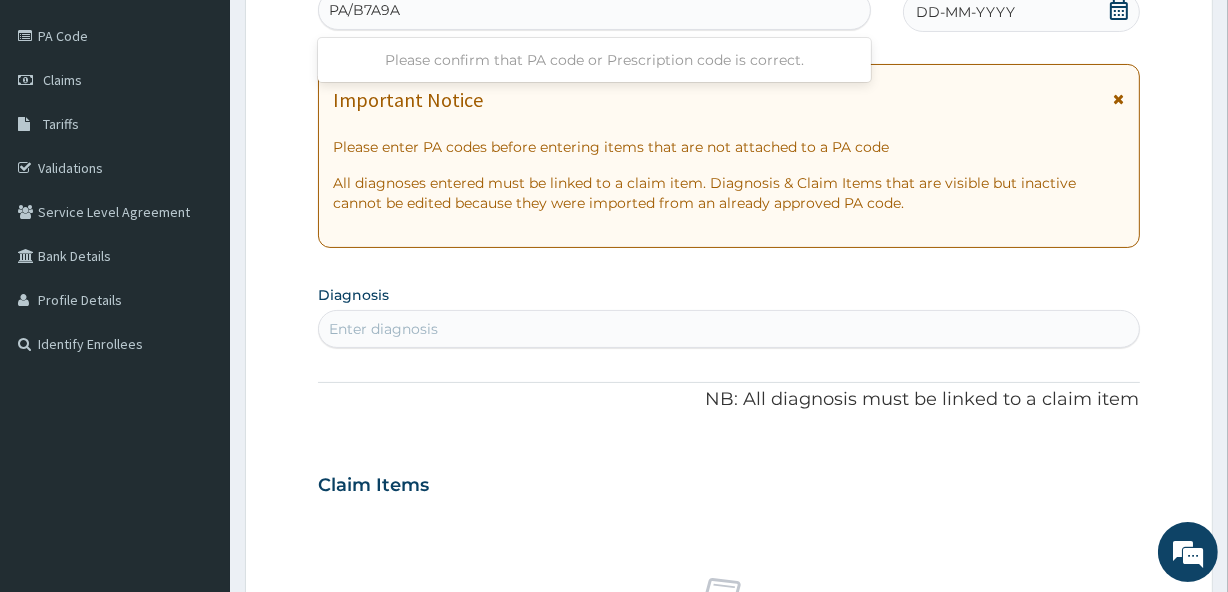 type on "PA/B7A9A9" 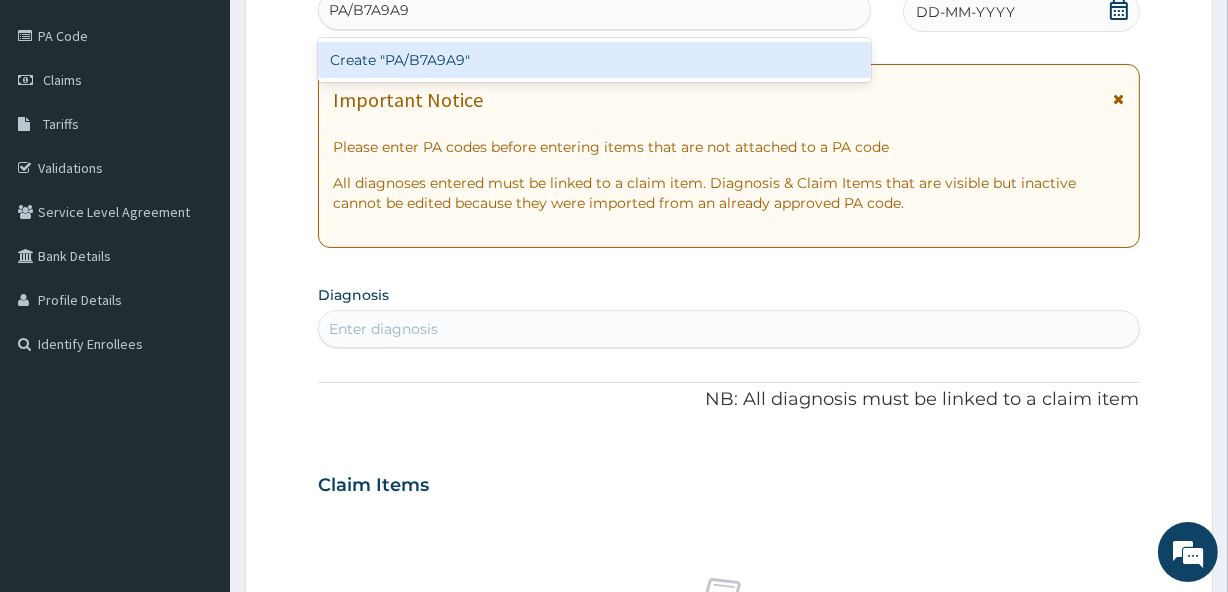 click on "Create "PA/B7A9A9"" at bounding box center (594, 60) 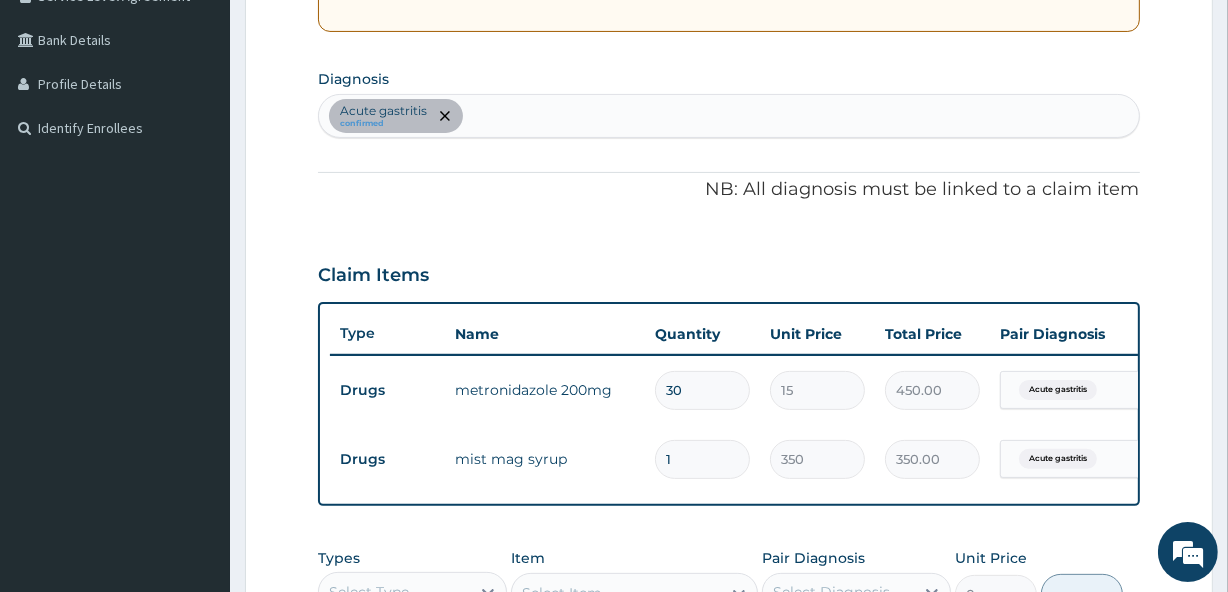scroll, scrollTop: 441, scrollLeft: 0, axis: vertical 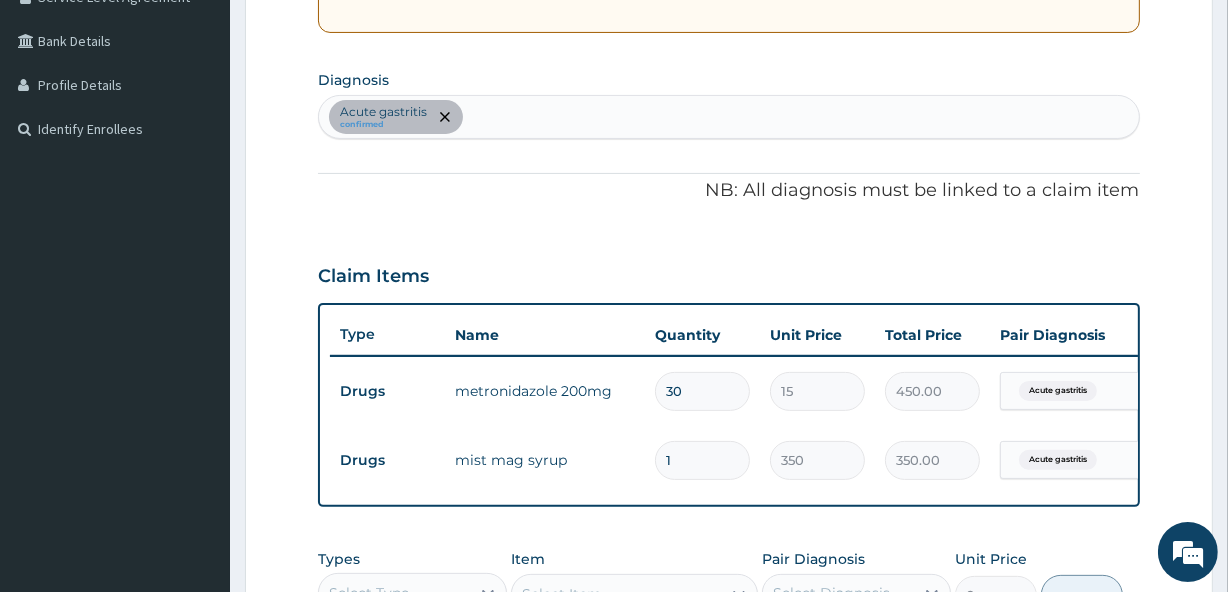 click on "Acute gastritis confirmed" at bounding box center (728, 117) 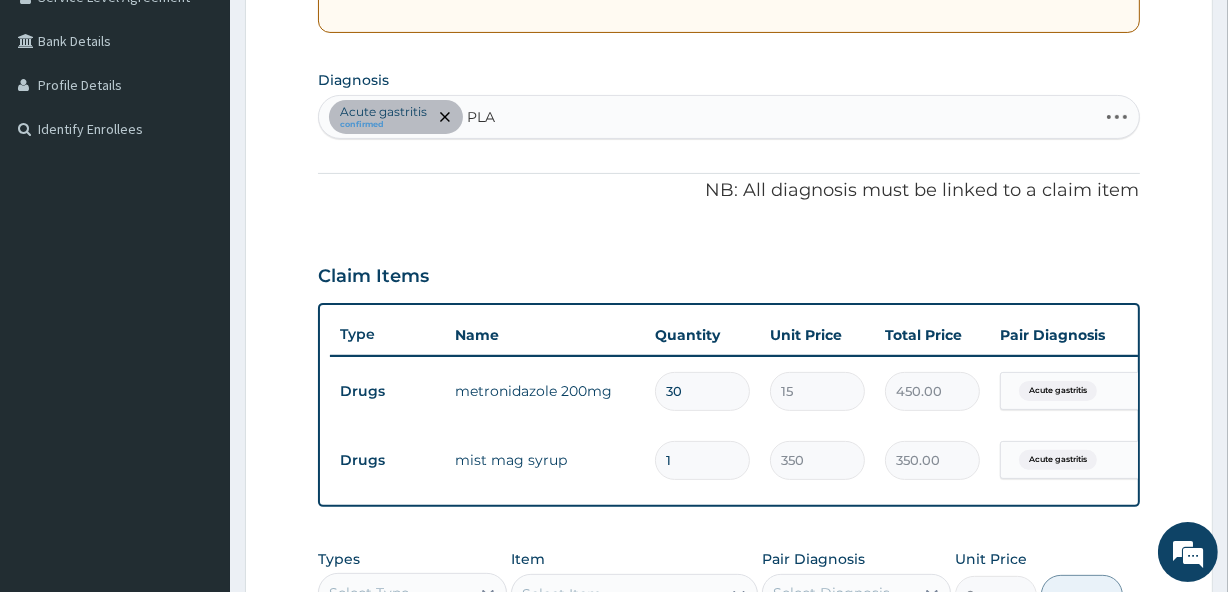 type on "PLAS" 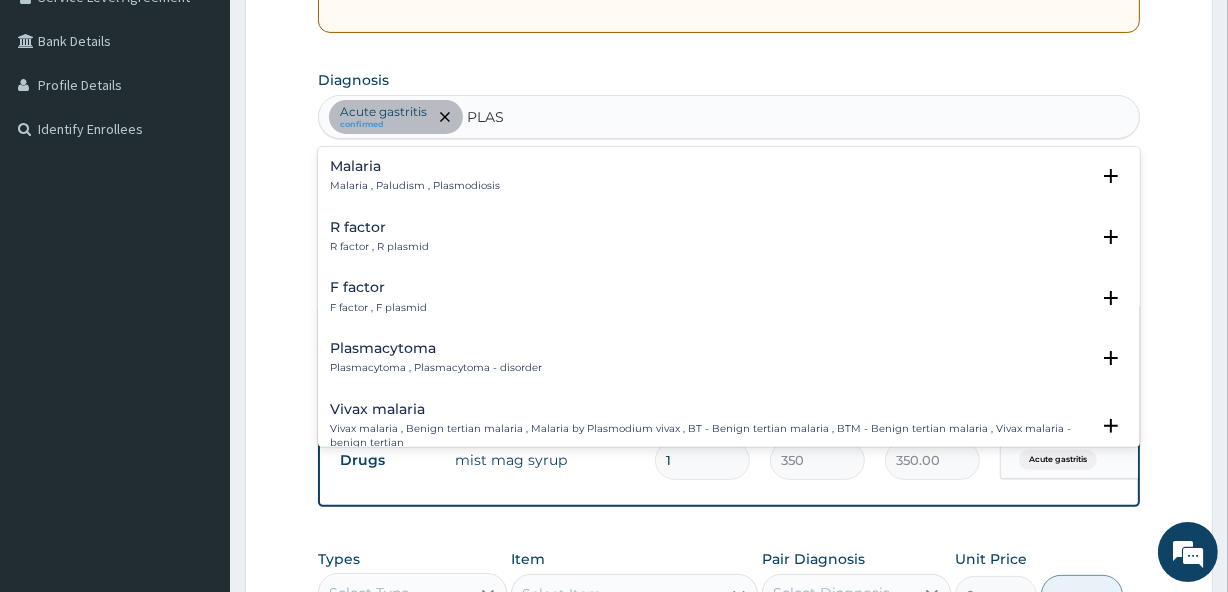 click on "Malaria Malaria , Paludism , Plasmodiosis Select Status Query Query covers suspected (?), Keep in view (kiv), Ruled out (r/o) Confirmed" at bounding box center [728, 181] 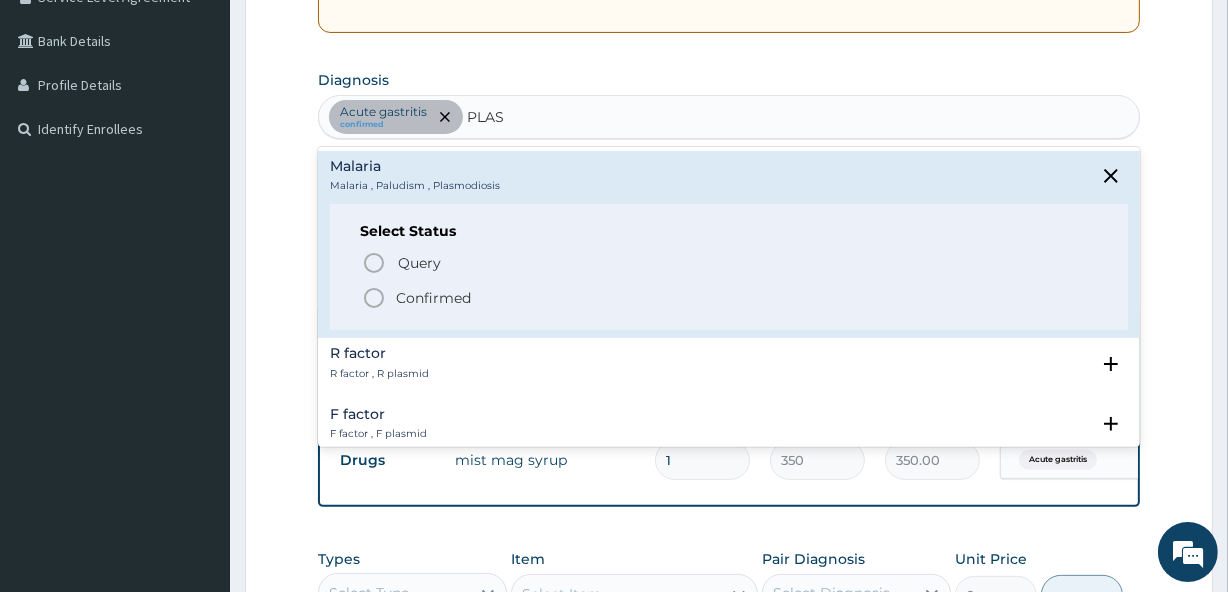 click on "Confirmed" at bounding box center [433, 298] 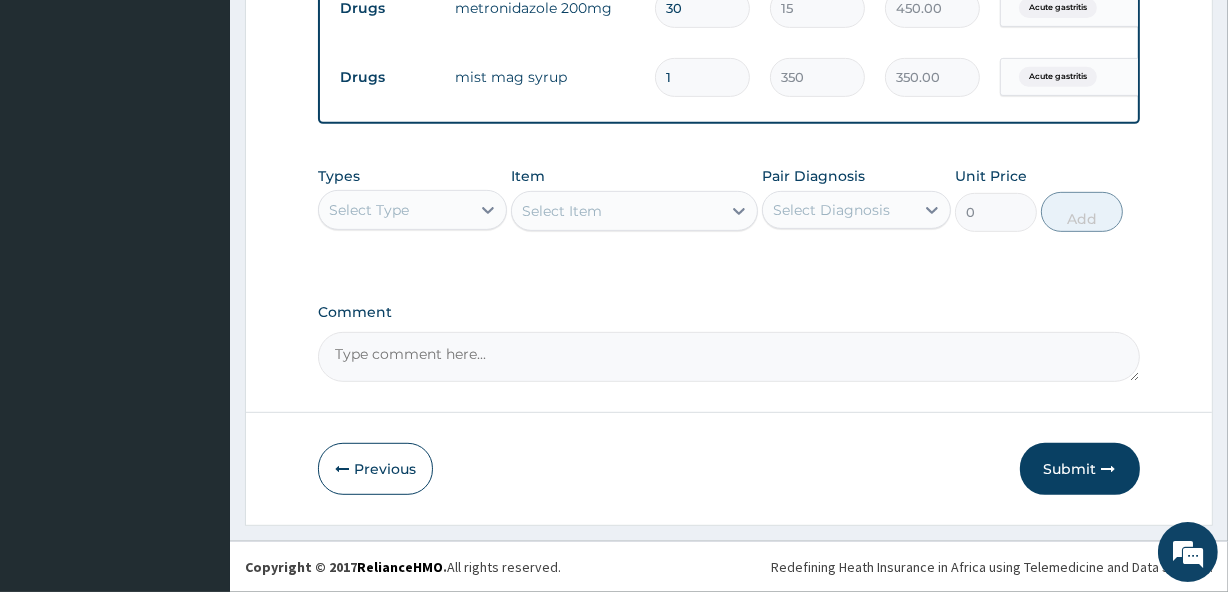 scroll, scrollTop: 837, scrollLeft: 0, axis: vertical 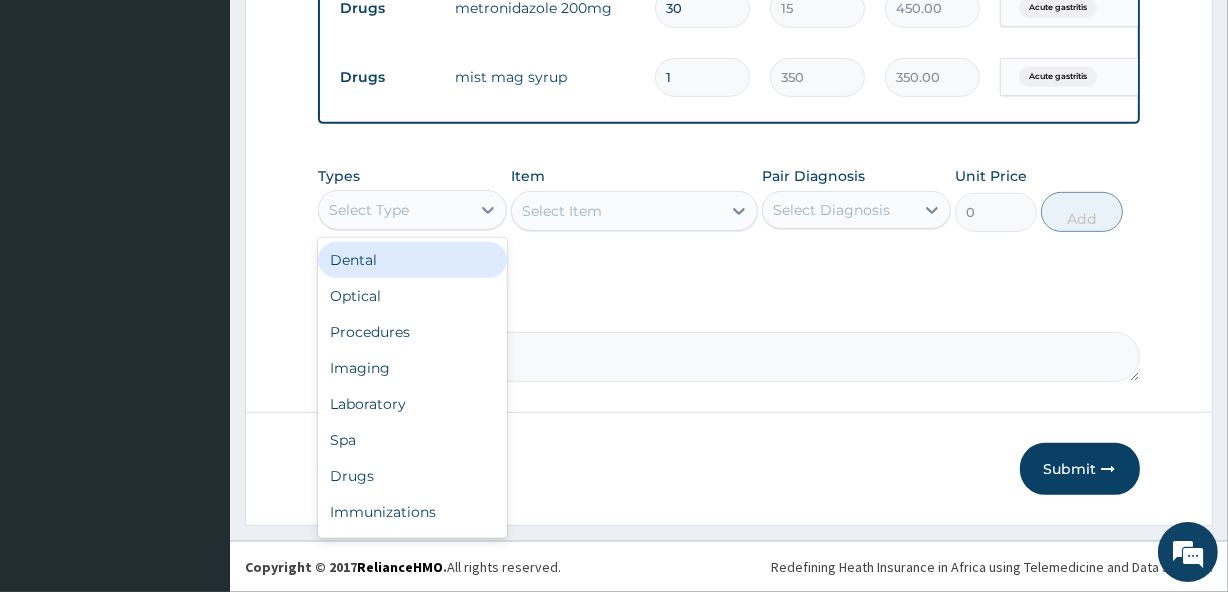 click on "Select Type" at bounding box center [394, 210] 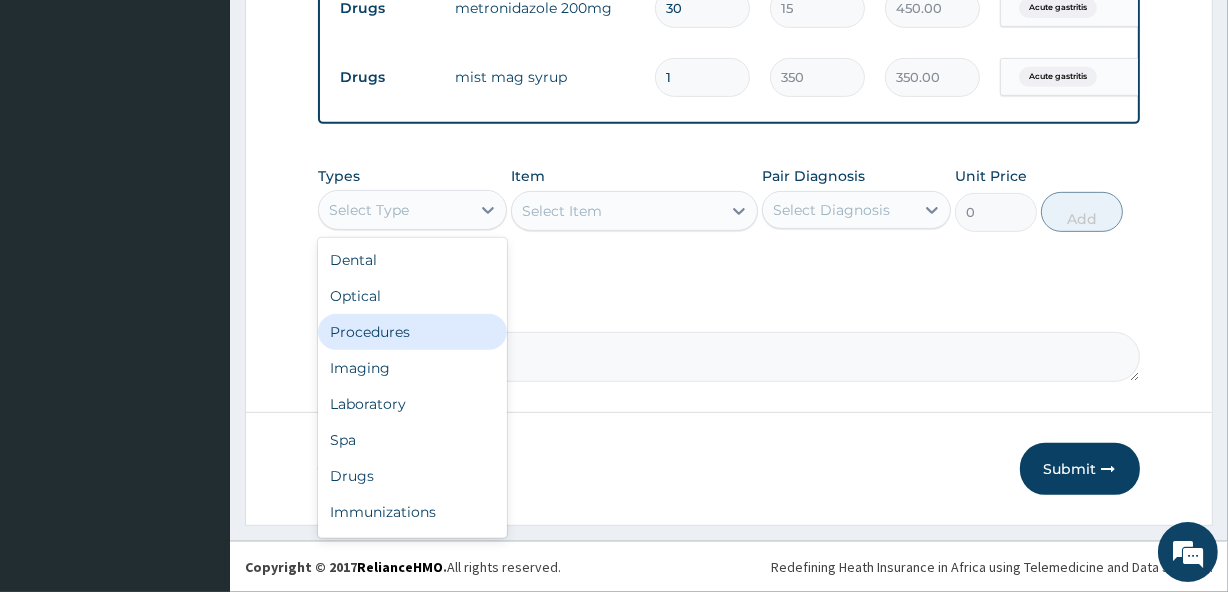 click on "Procedures" at bounding box center (412, 332) 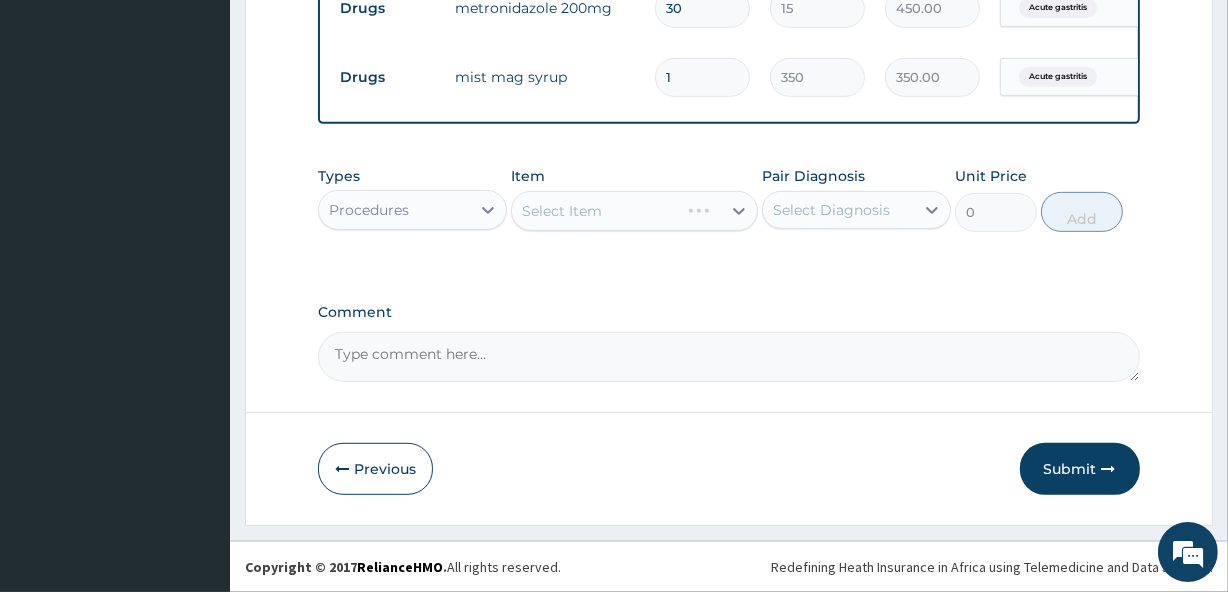 click on "Select Item" at bounding box center [634, 211] 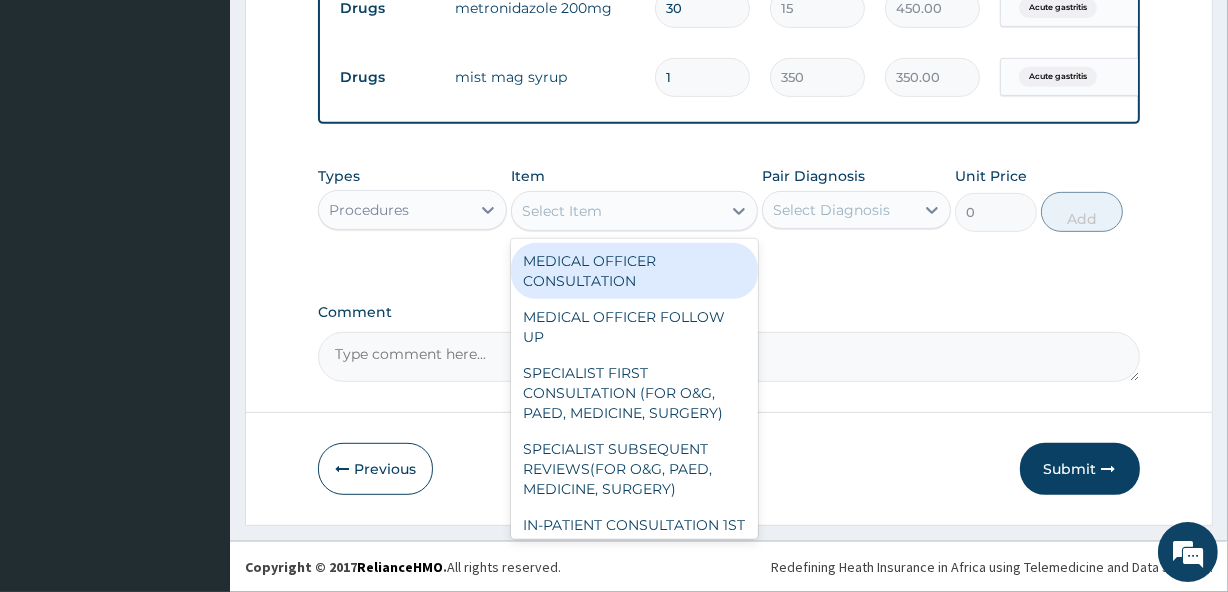 click on "Select Item" at bounding box center [616, 211] 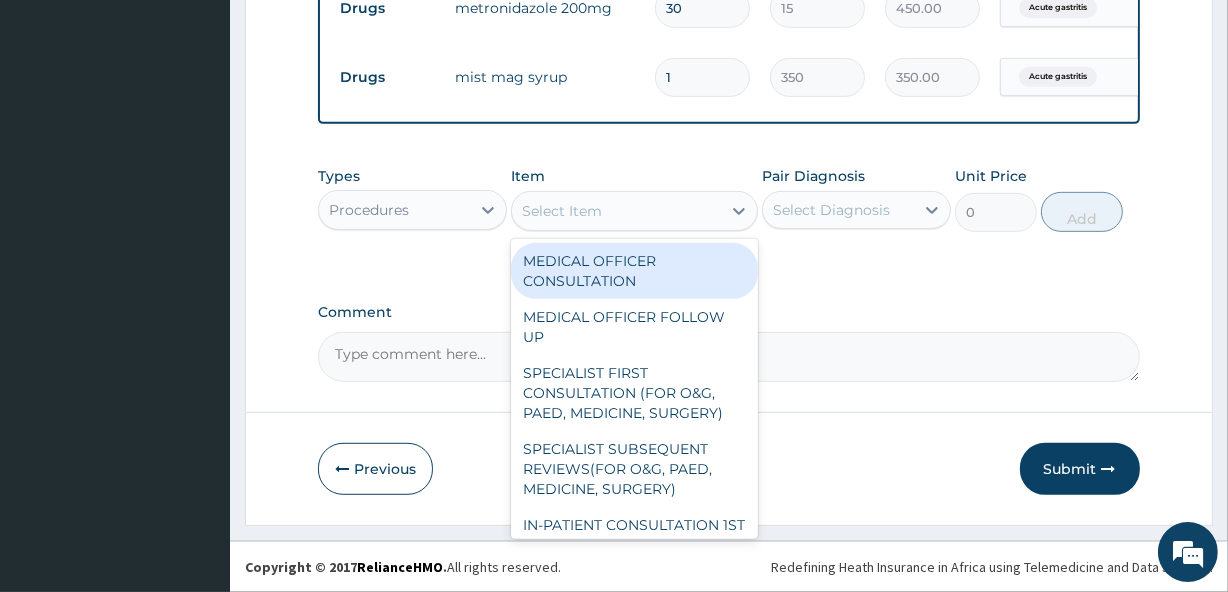 drag, startPoint x: 607, startPoint y: 264, endPoint x: 642, endPoint y: 274, distance: 36.40055 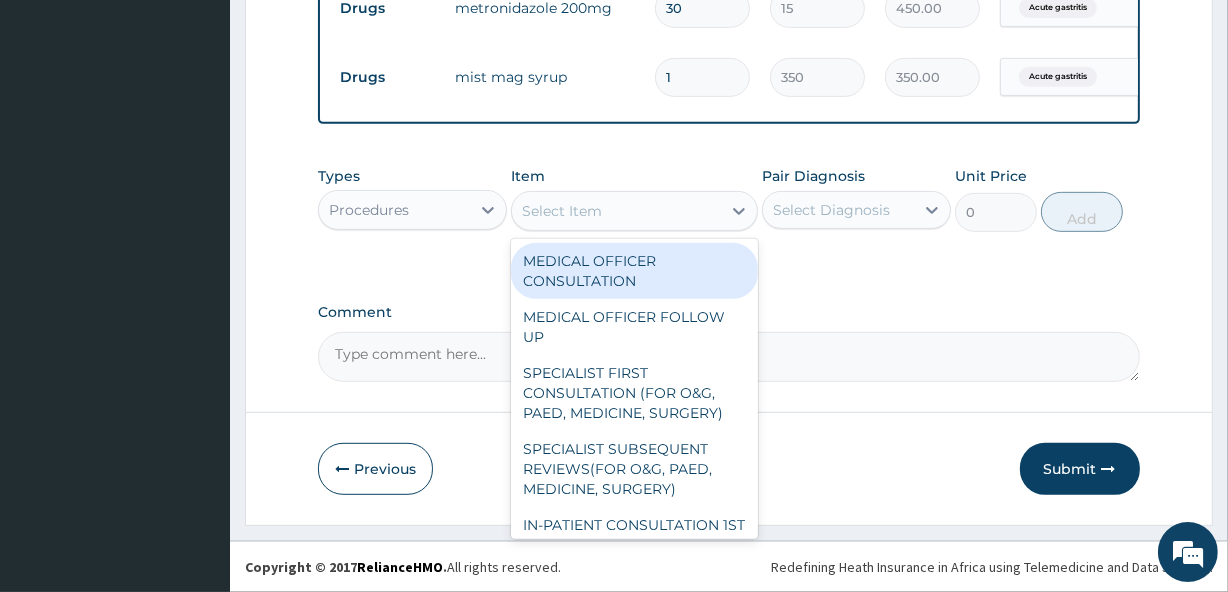 click on "MEDICAL OFFICER CONSULTATION" at bounding box center [634, 271] 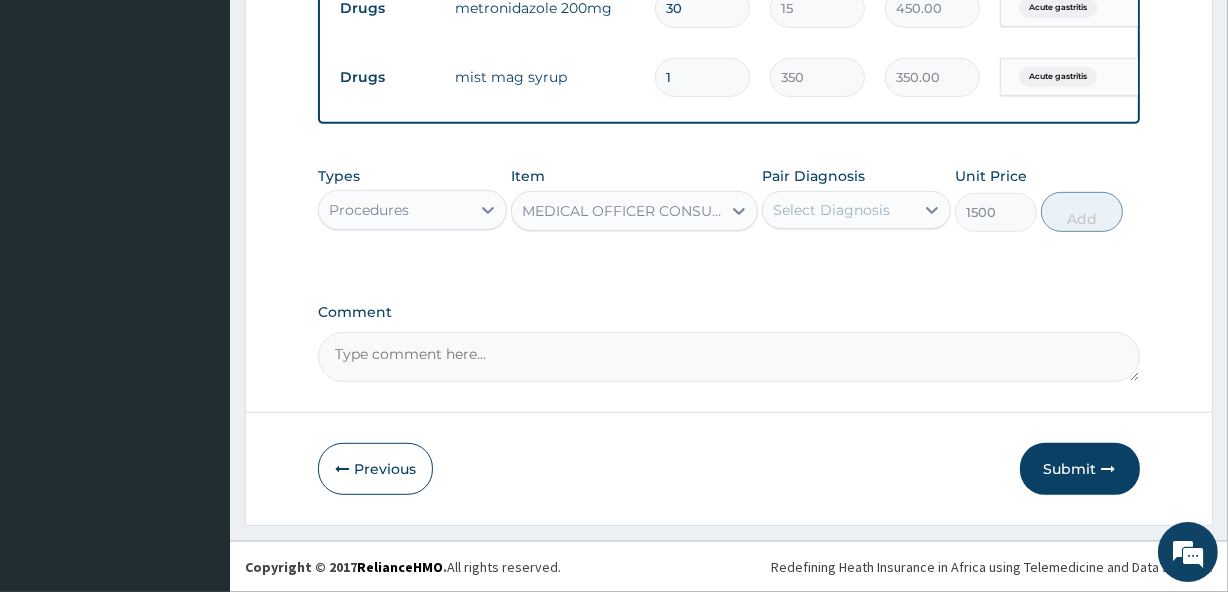 click on "PA Code / Prescription Code PA/B7A9A9 Encounter Date 21-07-2025 Important Notice Please enter PA codes before entering items that are not attached to a PA code   All diagnoses entered must be linked to a claim item. Diagnosis & Claim Items that are visible but inactive cannot be edited because they were imported from an already approved PA code. Diagnosis Acute gastritis confirmed Malaria Confirmed NB: All diagnosis must be linked to a claim item Claim Items Type Name Quantity Unit Price Total Price Pair Diagnosis Actions Drugs metronidazole 200mg 30 15 450.00 Acute gastritis Delete Drugs mist mag syrup 1 350 350.00 Acute gastritis Delete Types Procedures Item option MEDICAL OFFICER CONSULTATION, selected.   Select is focused ,type to refine list, press Down to open the menu,  MEDICAL OFFICER CONSULTATION Pair Diagnosis Select Diagnosis Unit Price 1500 Add Comment" at bounding box center (728, -126) 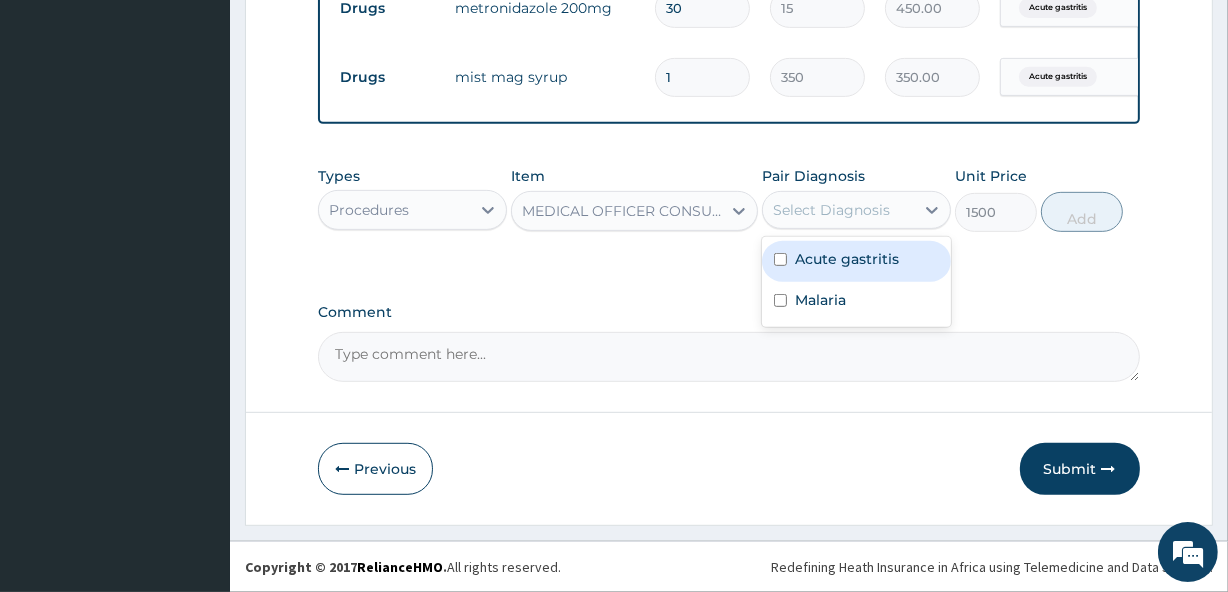 click on "Select Diagnosis" at bounding box center (856, 210) 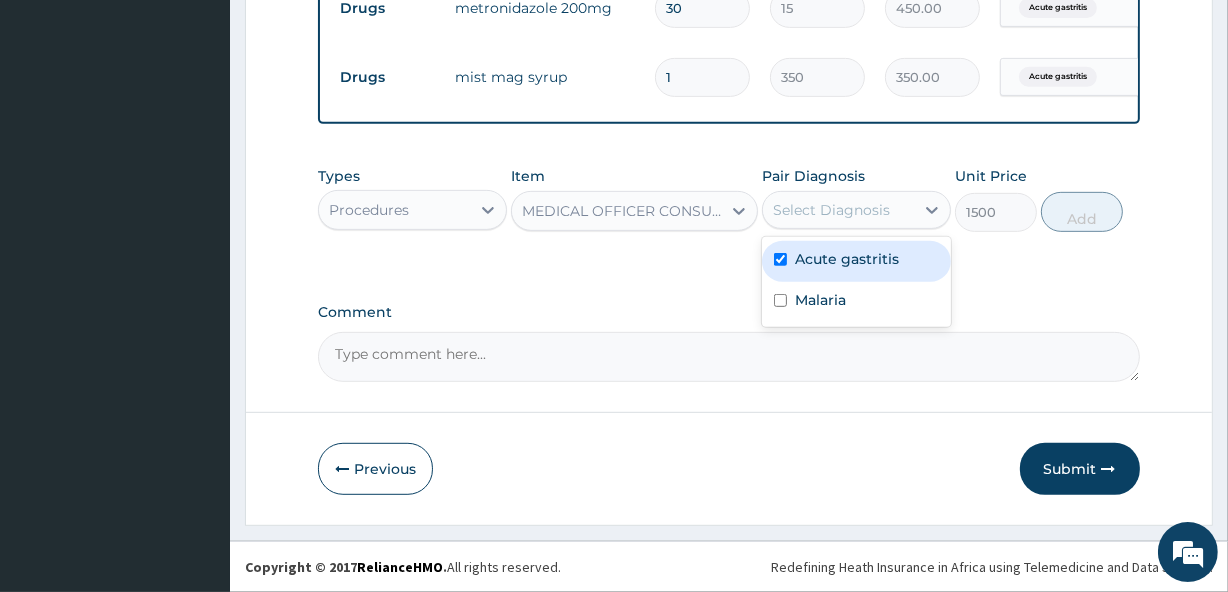 checkbox on "true" 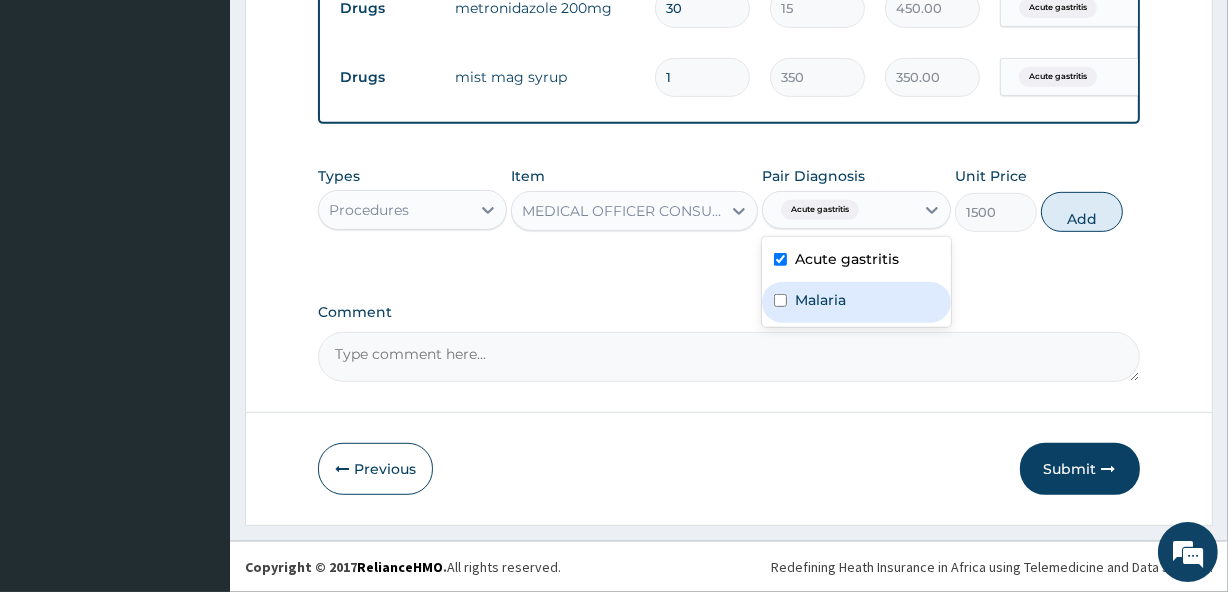click on "Malaria" at bounding box center (856, 302) 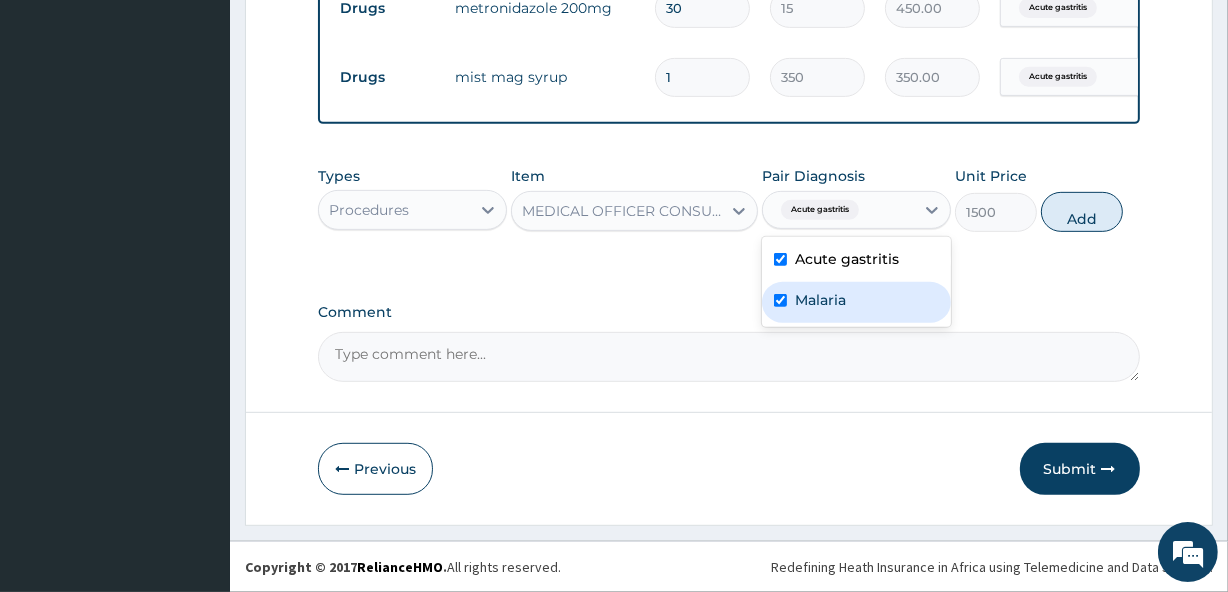 checkbox on "true" 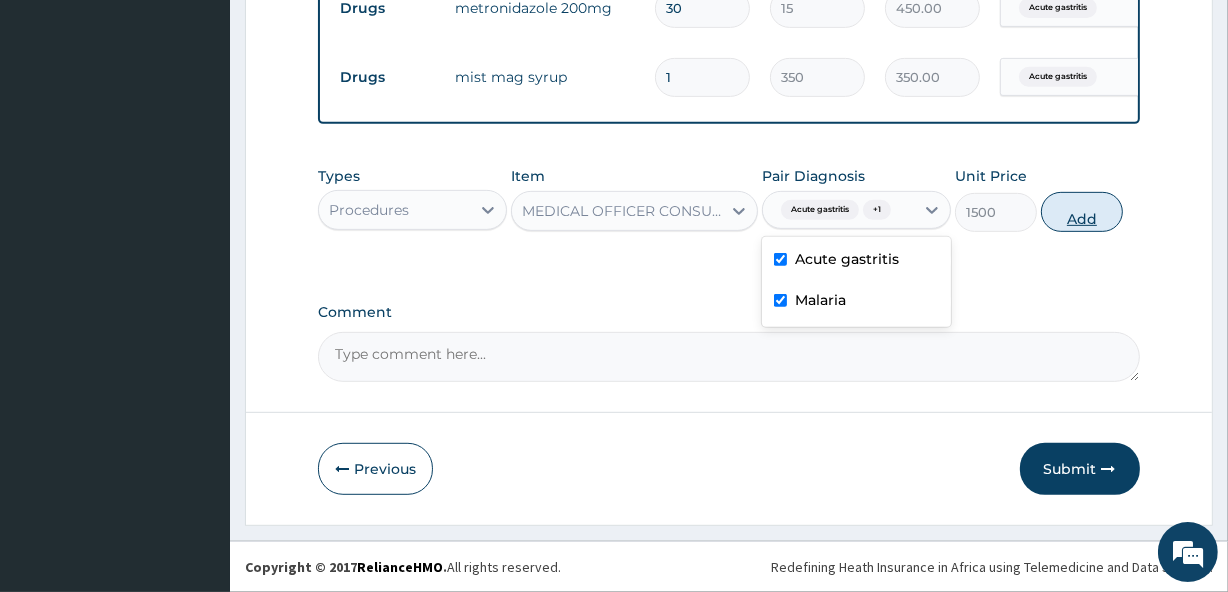 click on "Add" at bounding box center [1082, 212] 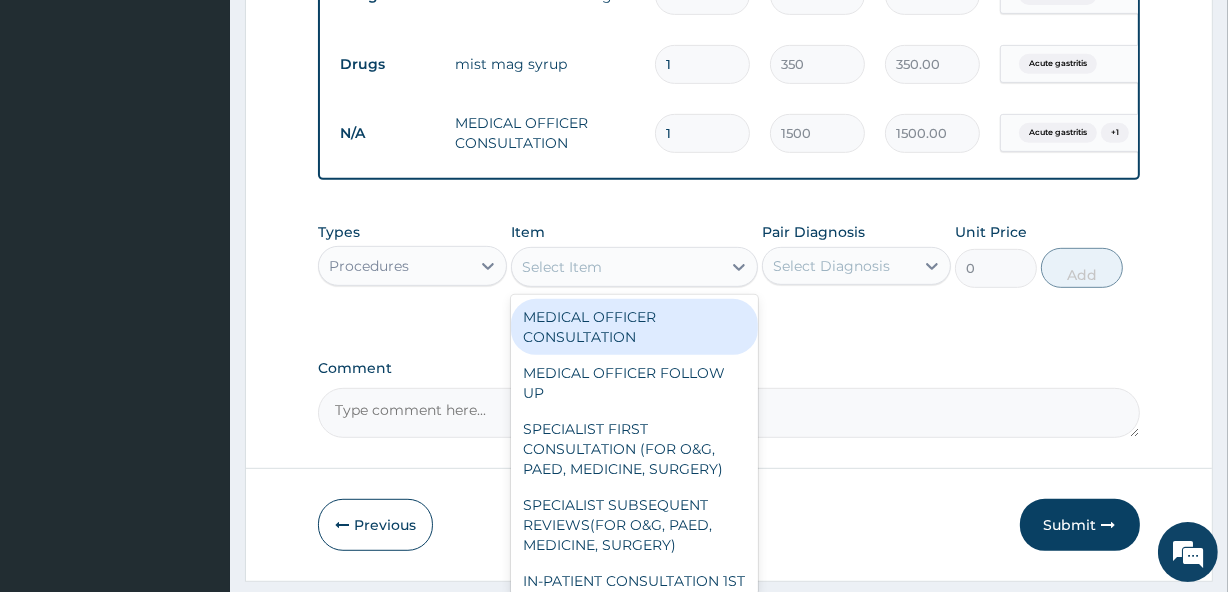 click on "Select Item" at bounding box center [562, 267] 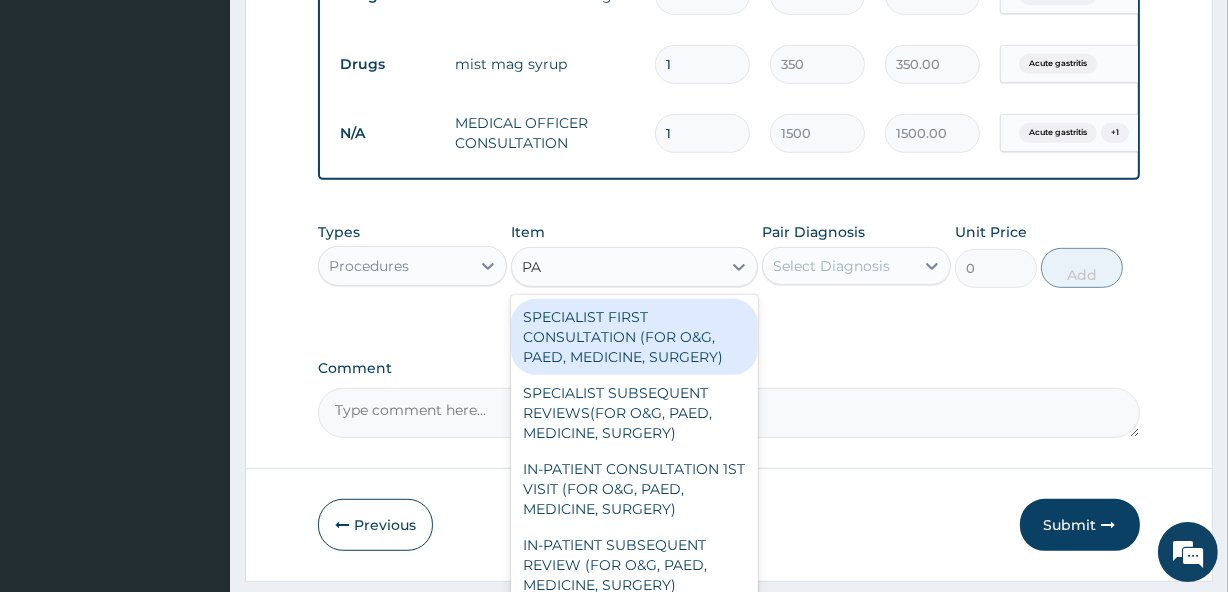 type on "P" 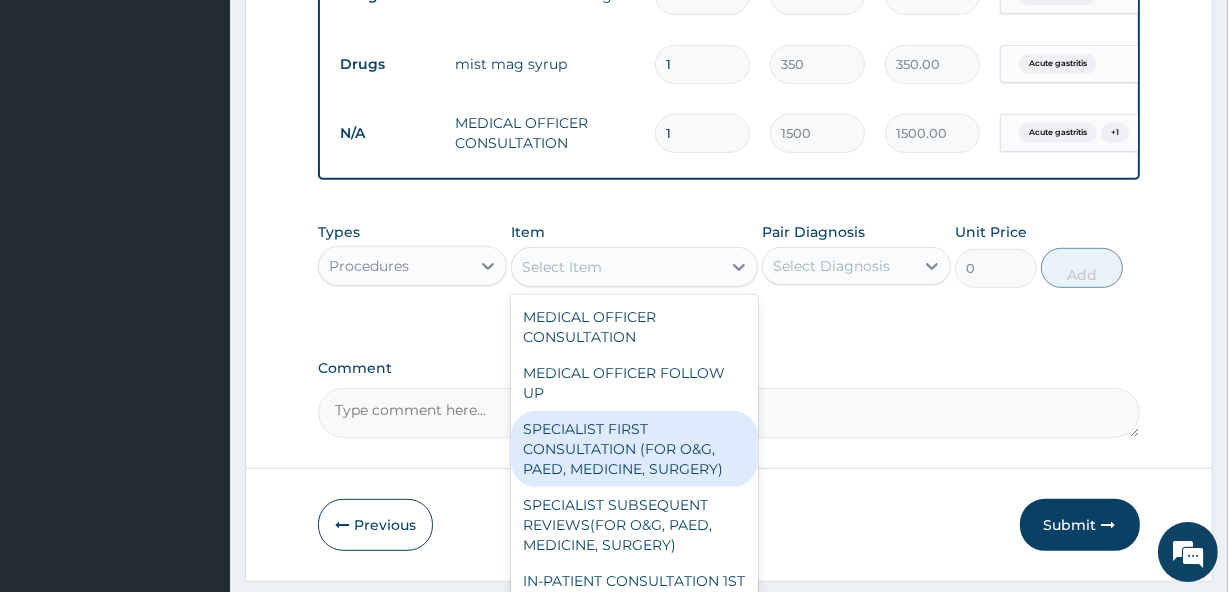 click on "Procedures" at bounding box center [369, 266] 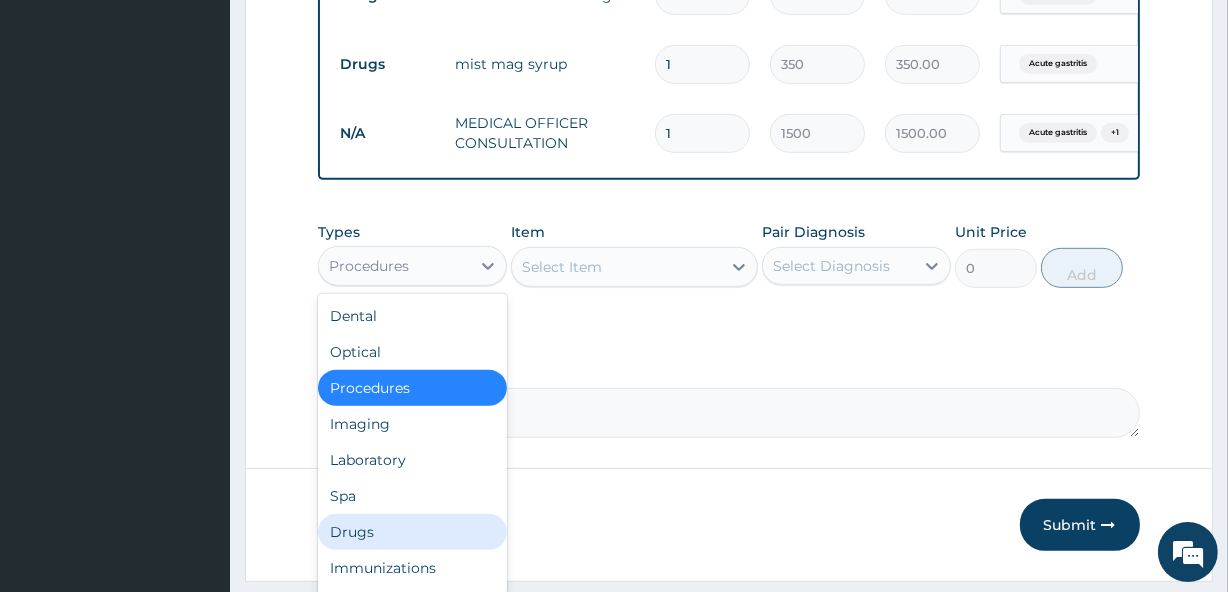click on "Drugs" at bounding box center (412, 532) 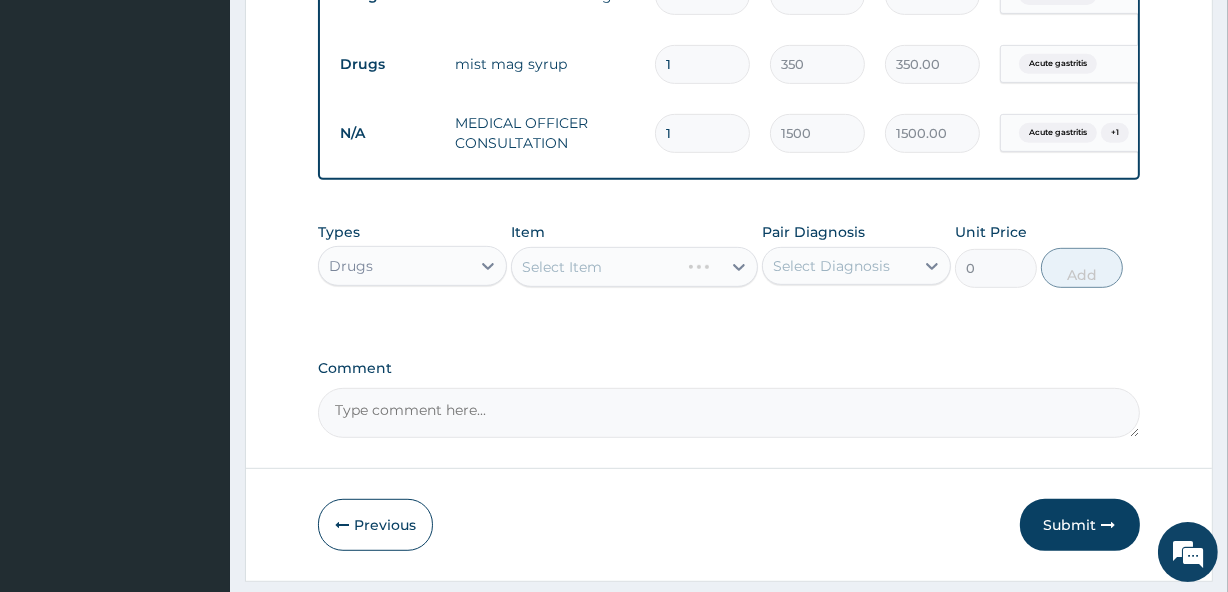 click on "Select Item" at bounding box center (634, 267) 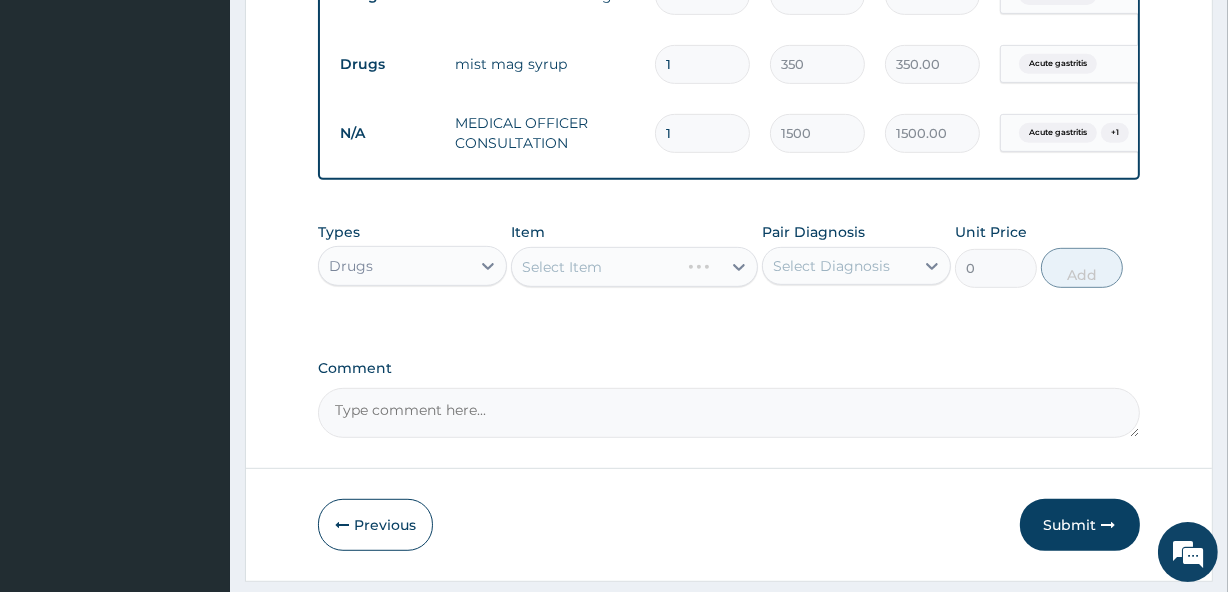 click on "Select Item" at bounding box center [634, 267] 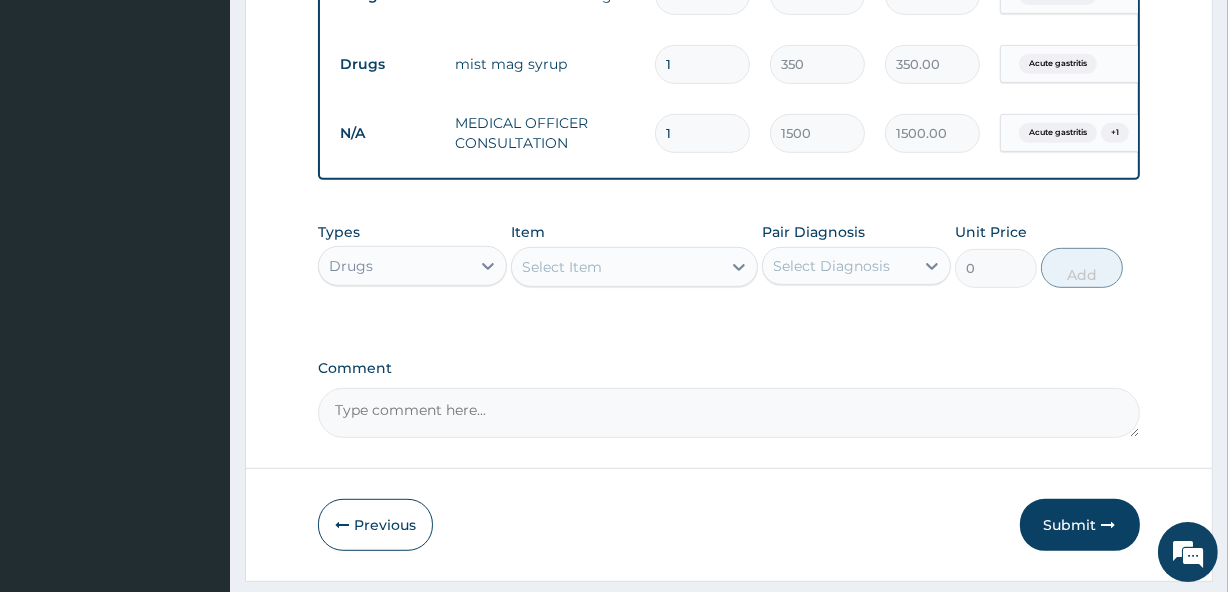 click on "Select Item" at bounding box center (562, 267) 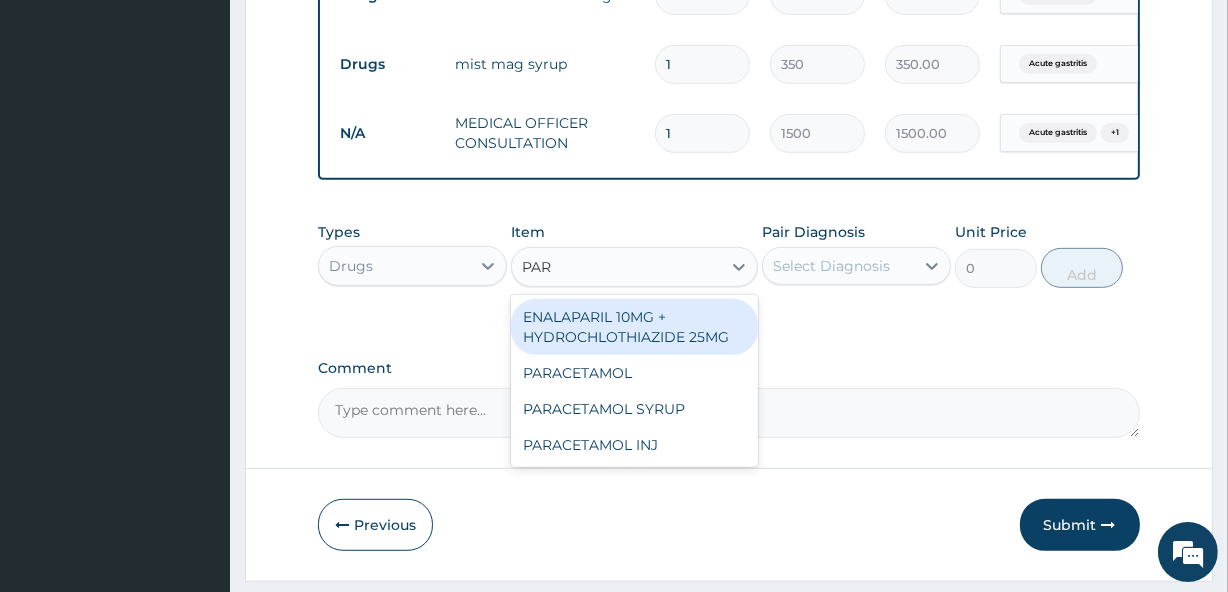 type on "PARA" 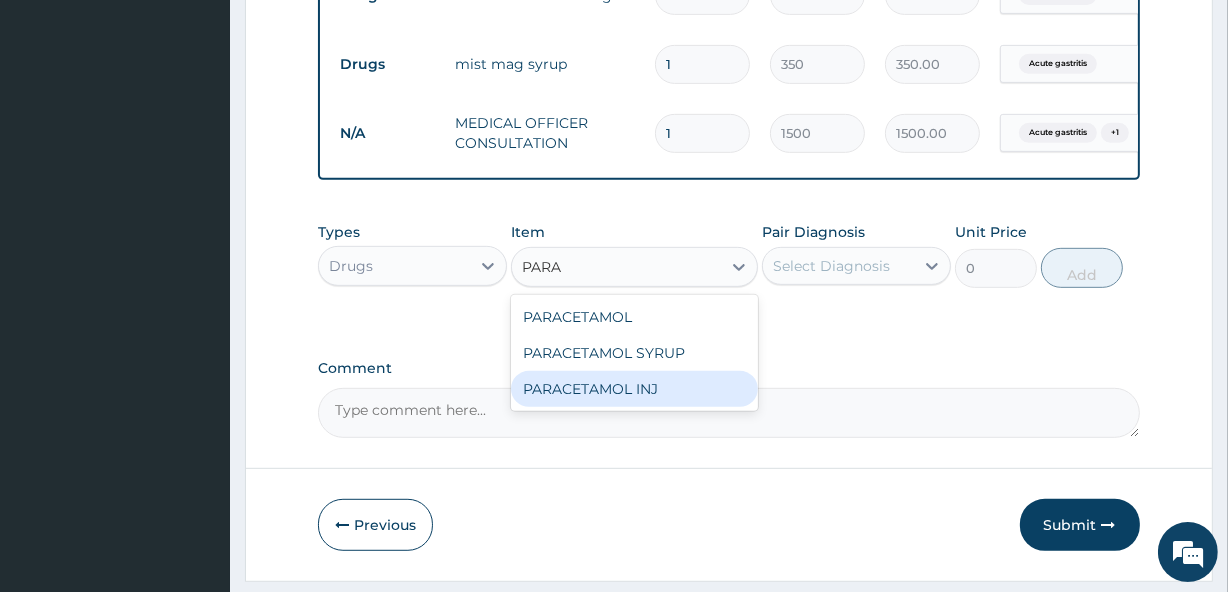 click on "PARACETAMOL INJ" at bounding box center [634, 389] 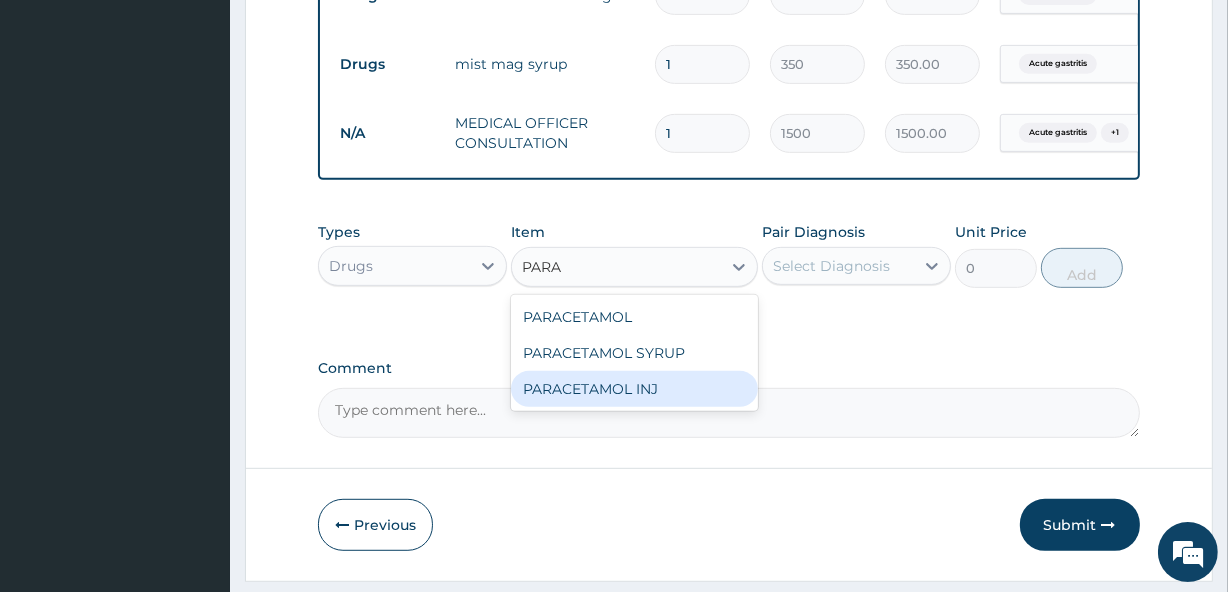 type 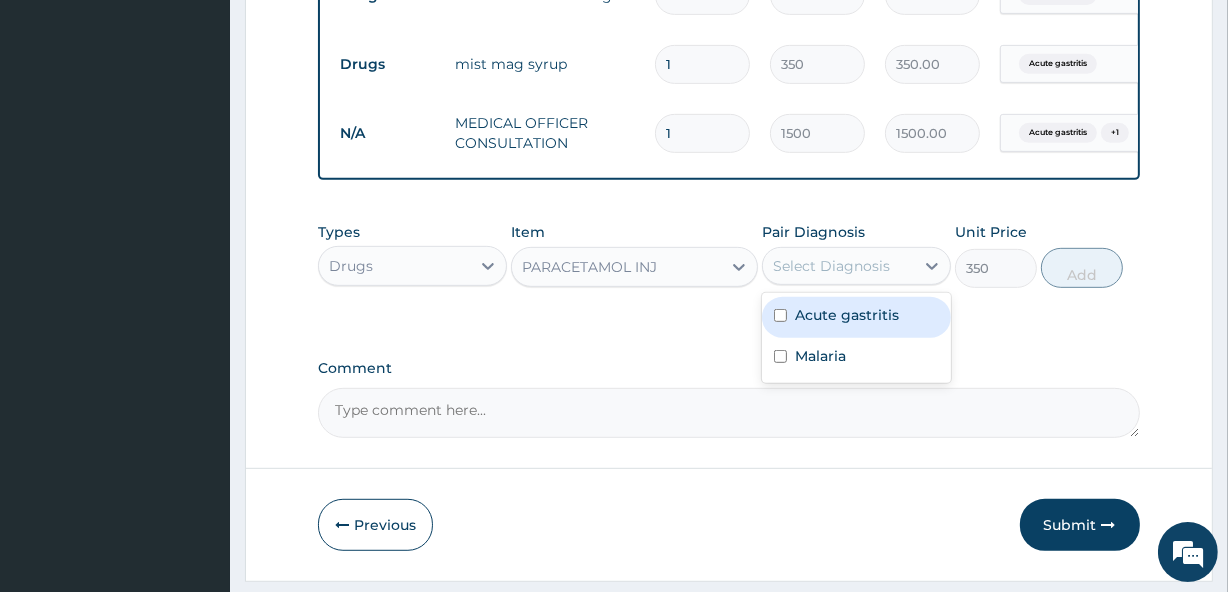 click on "Select Diagnosis" at bounding box center [838, 266] 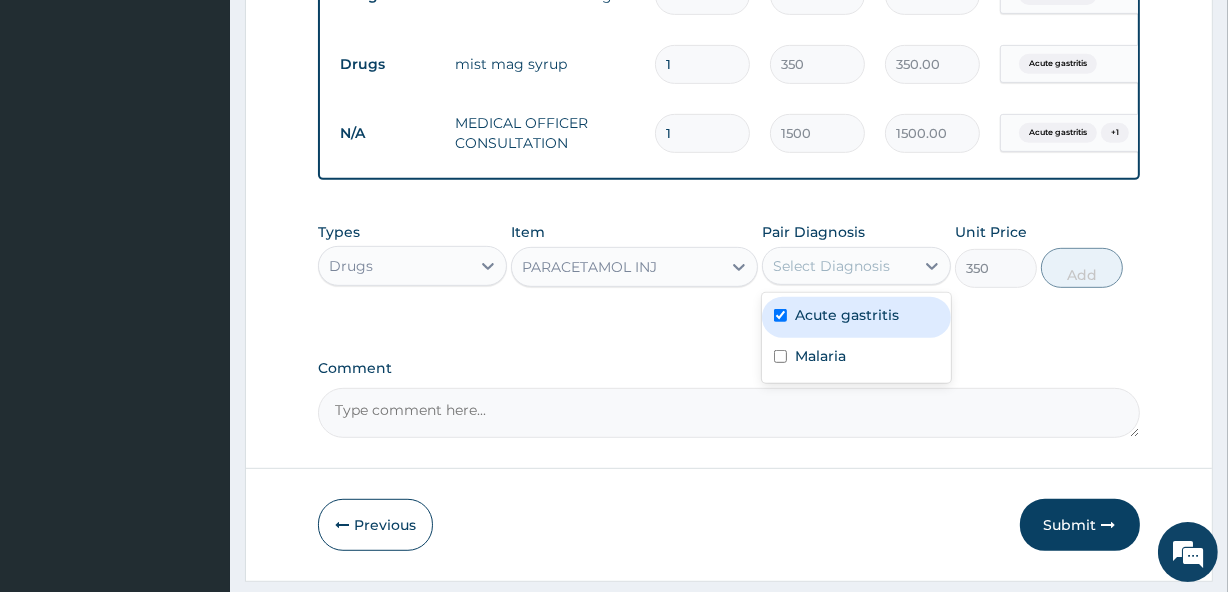 checkbox on "true" 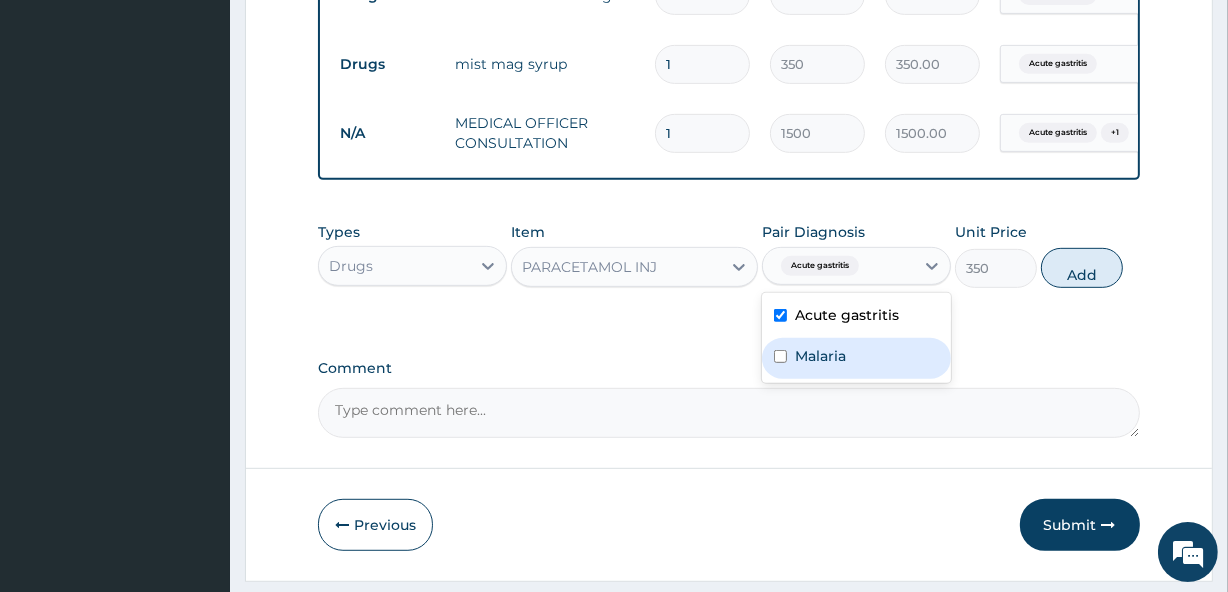 click on "Malaria" at bounding box center [820, 356] 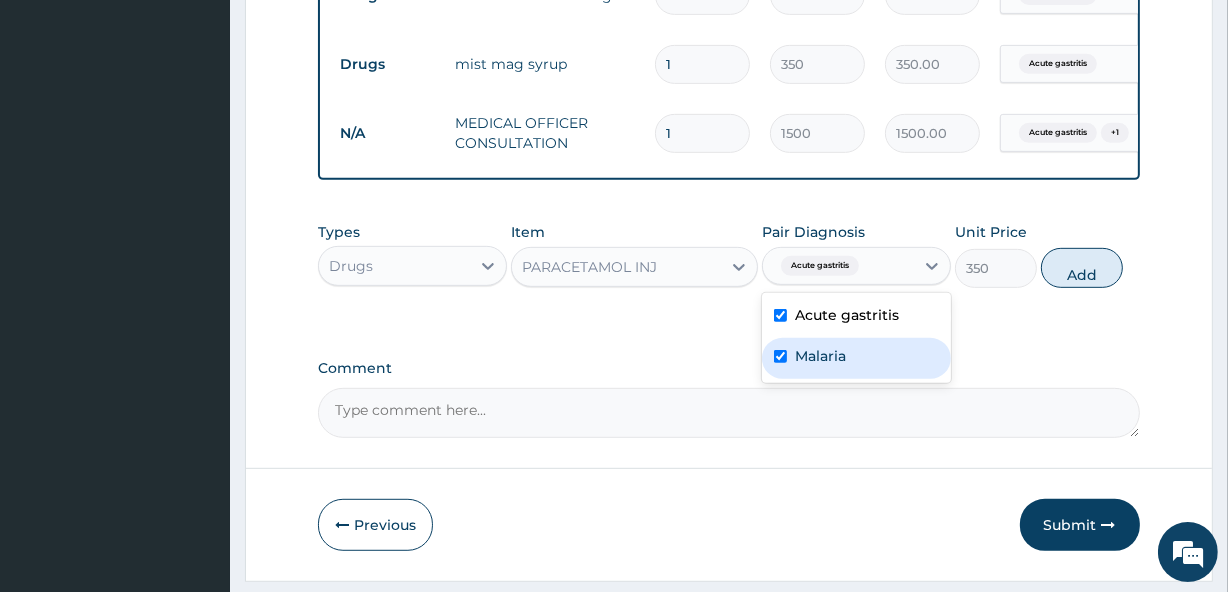 checkbox on "true" 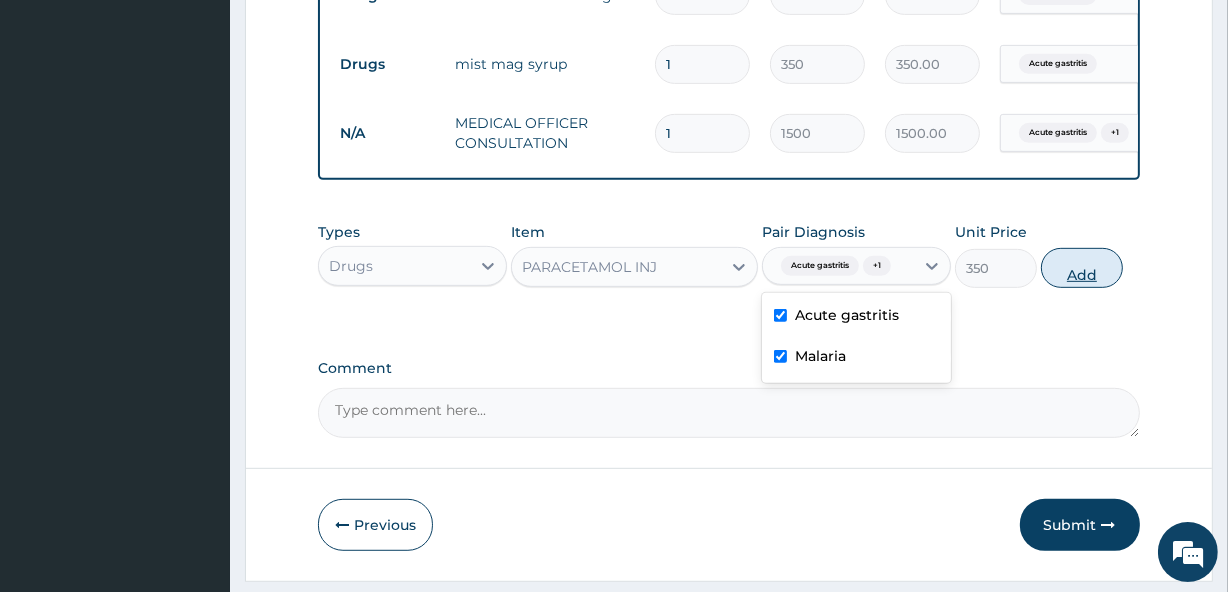 click on "Add" at bounding box center (1082, 268) 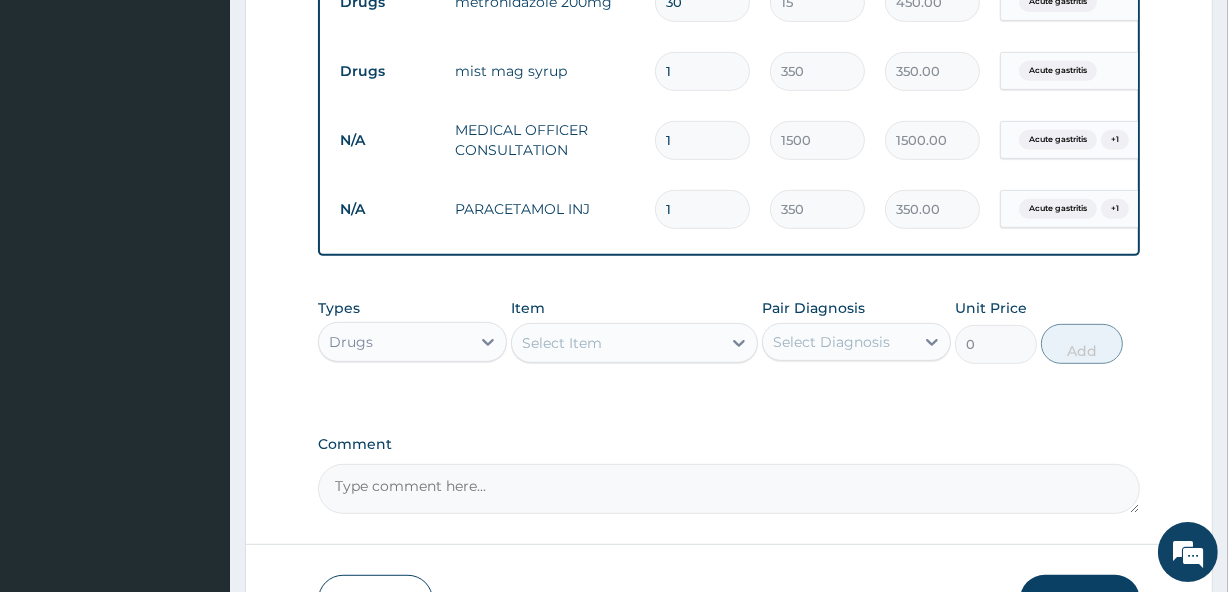 scroll, scrollTop: 916, scrollLeft: 0, axis: vertical 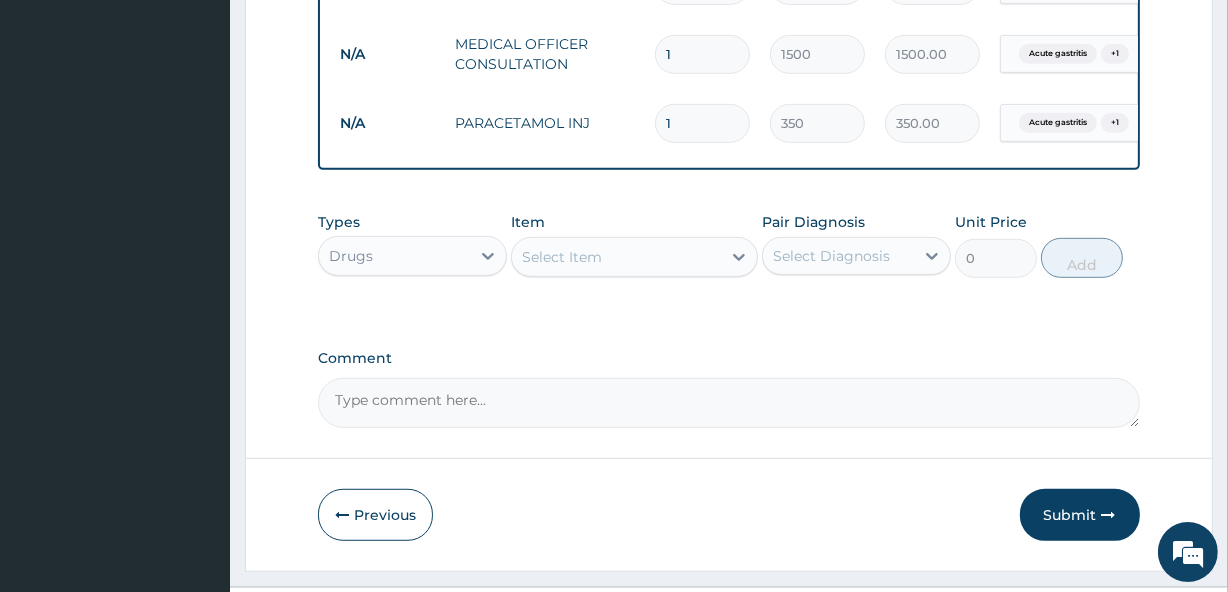 type 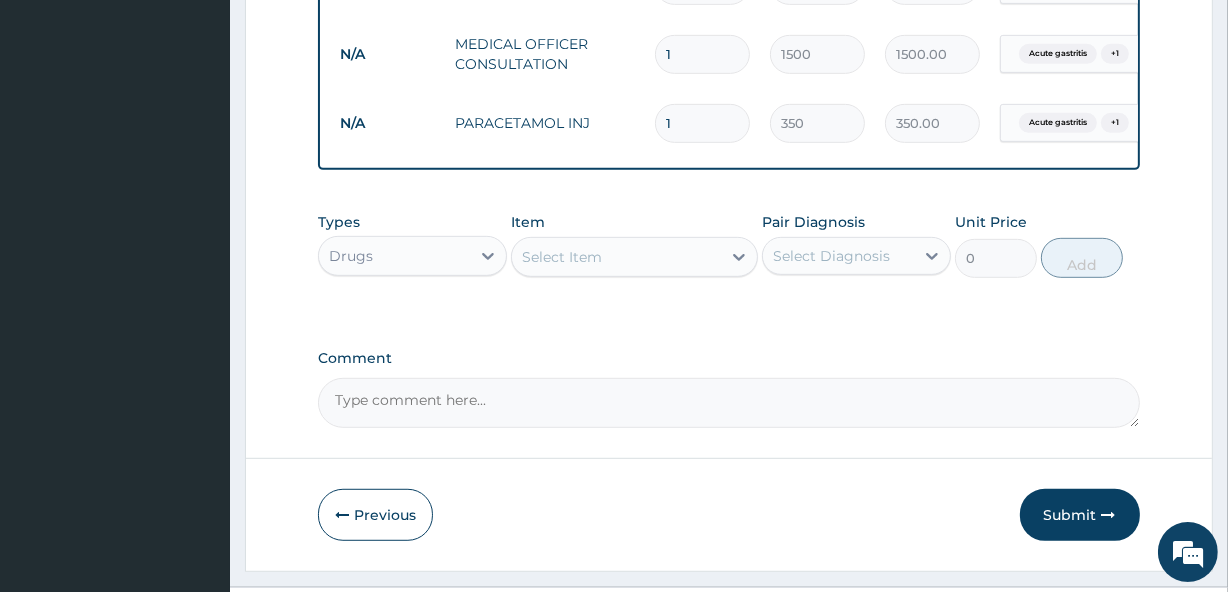 type on "0.00" 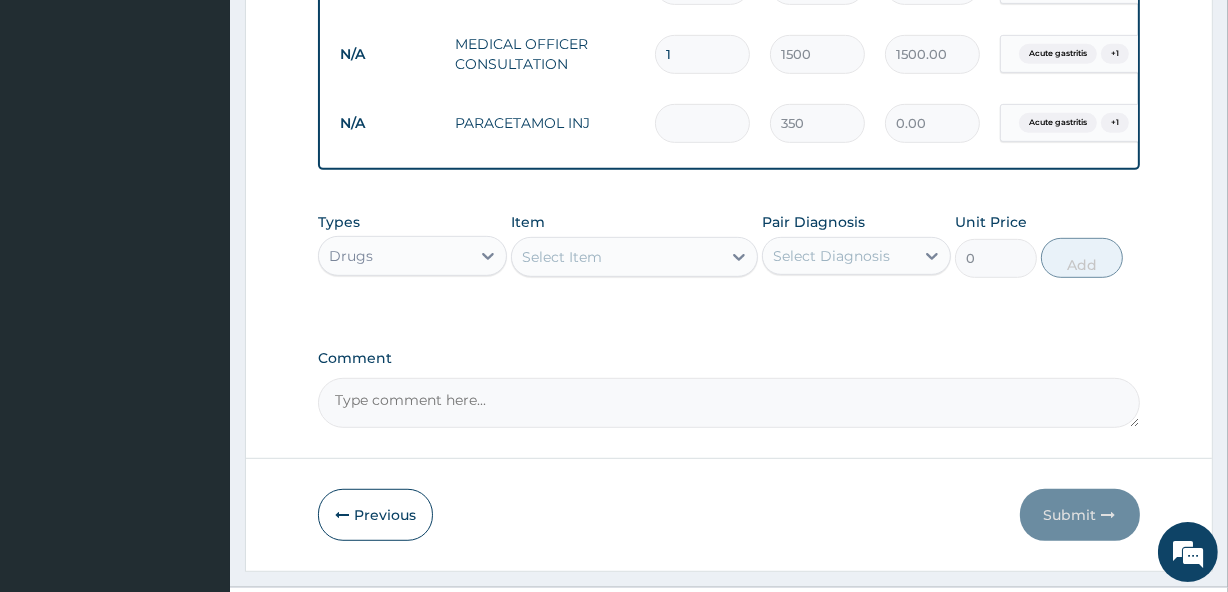 type on "6" 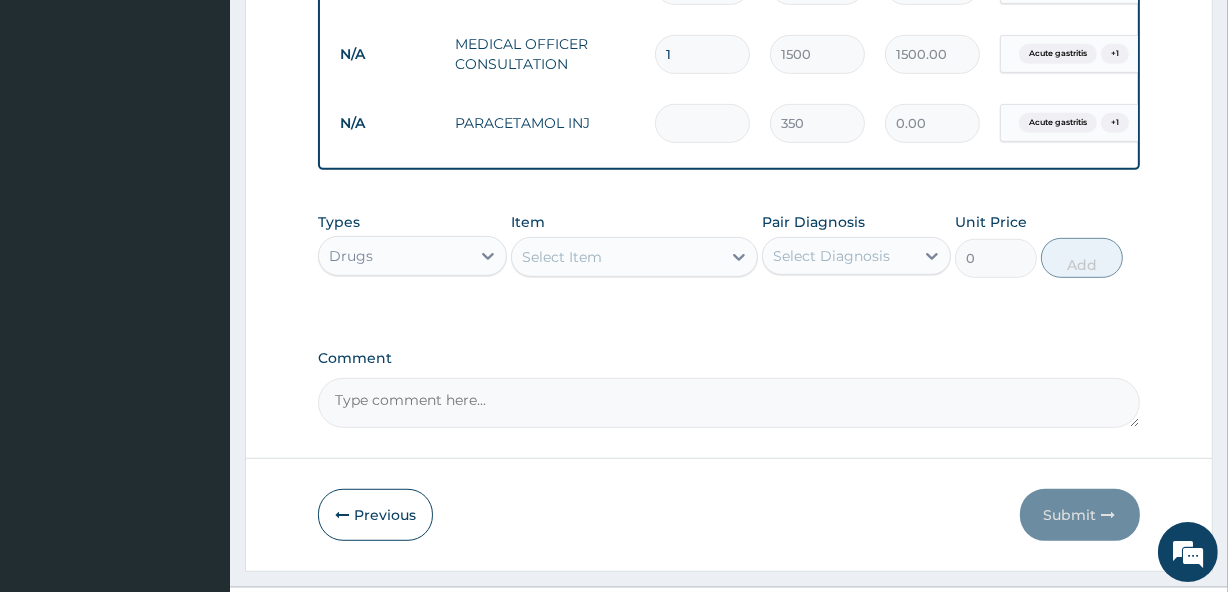 type on "2100.00" 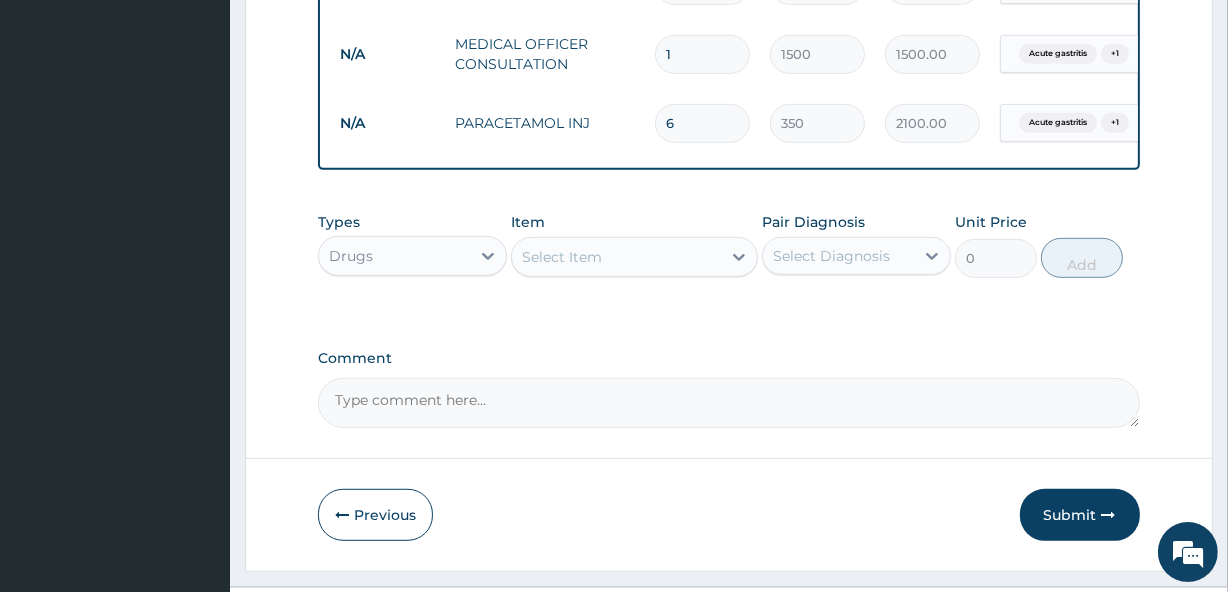 type 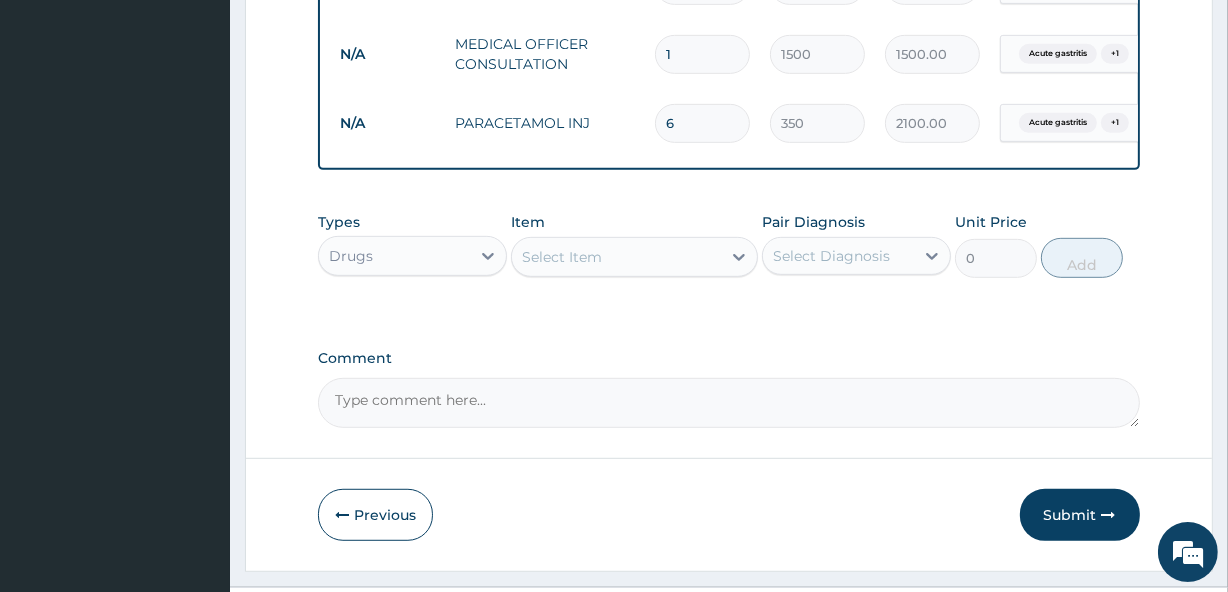 type on "0.00" 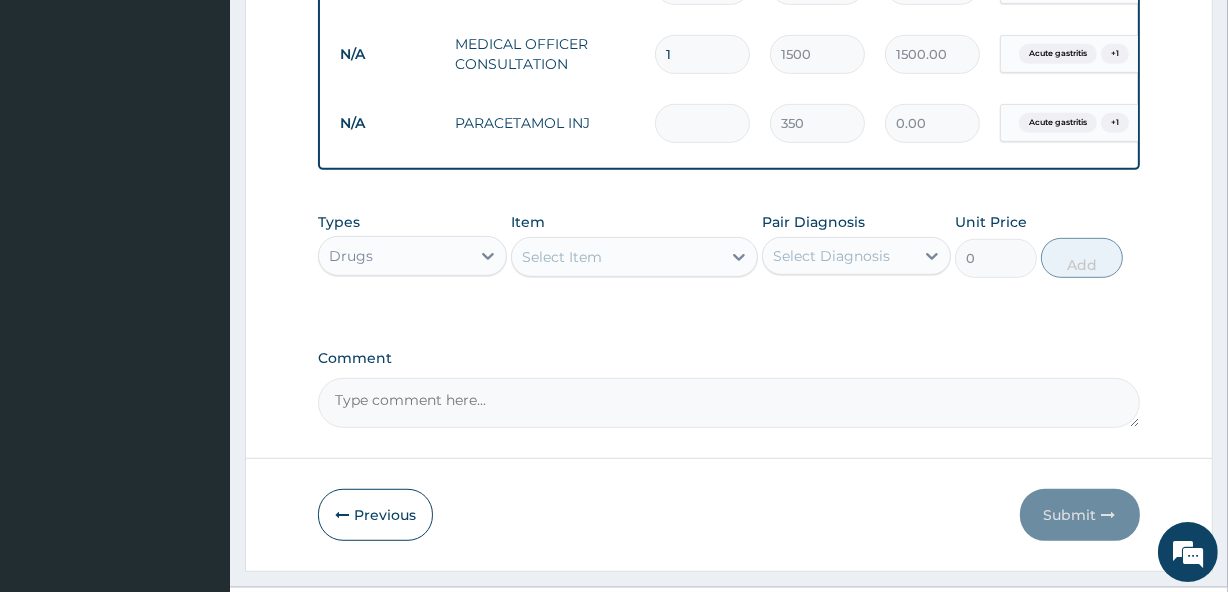 type on "3" 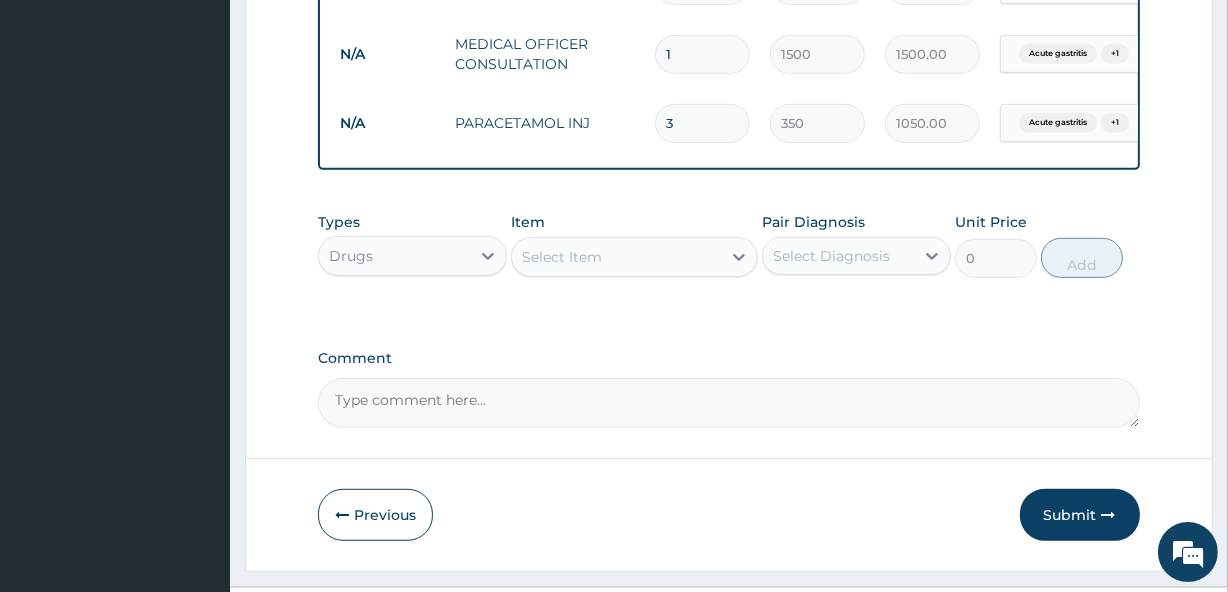 type on "3" 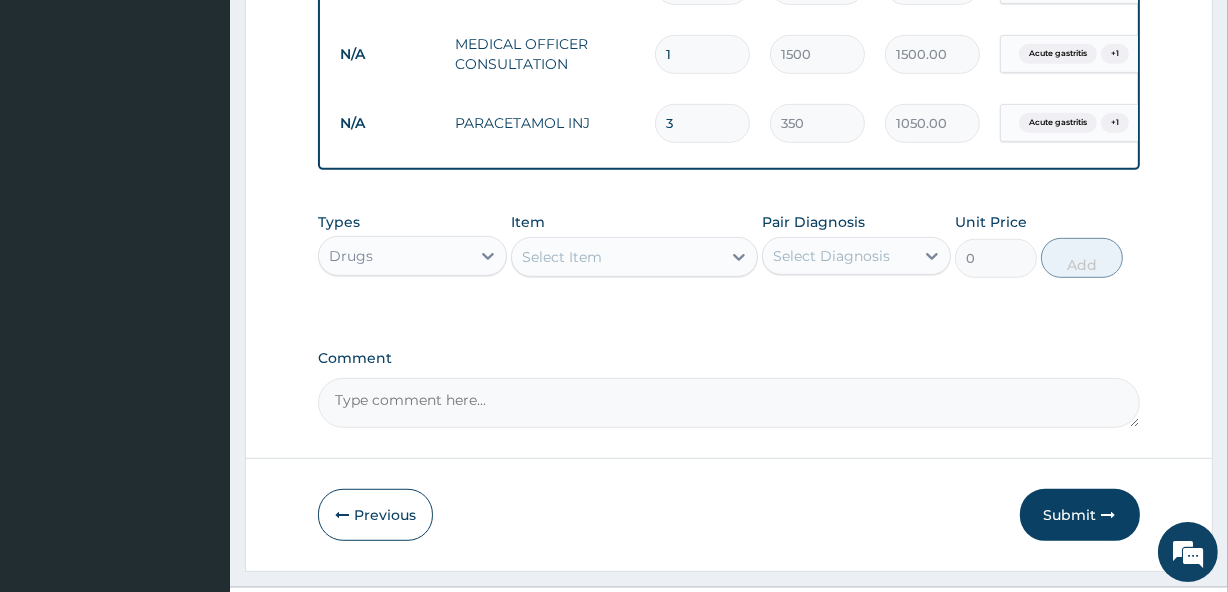 click on "Comment" at bounding box center [728, 403] 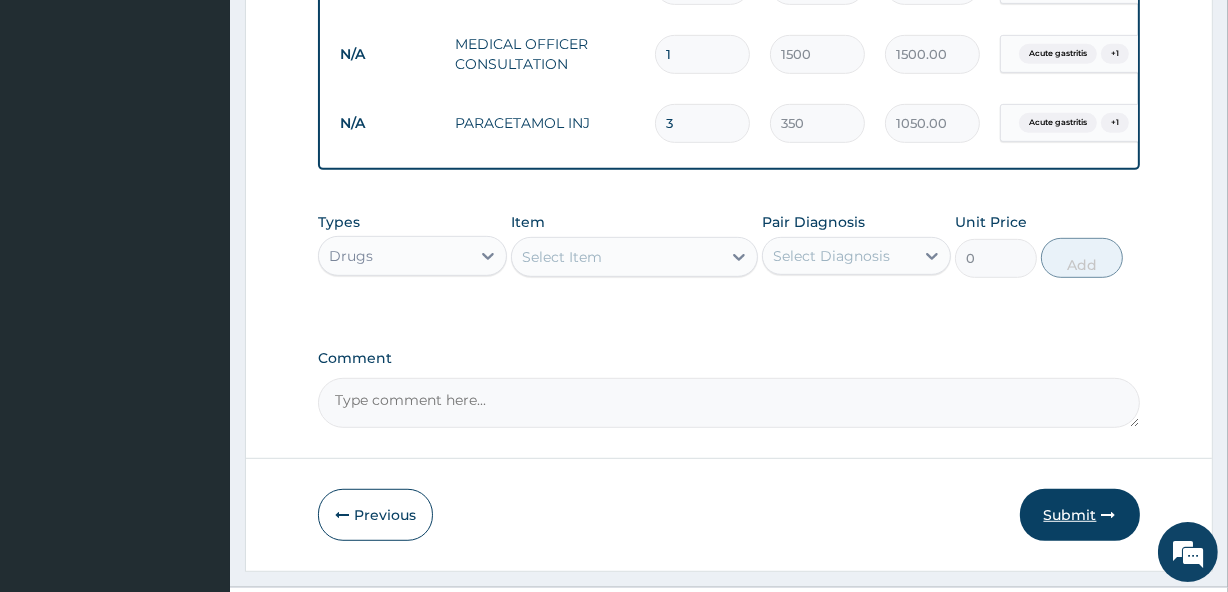click on "Submit" at bounding box center [1080, 515] 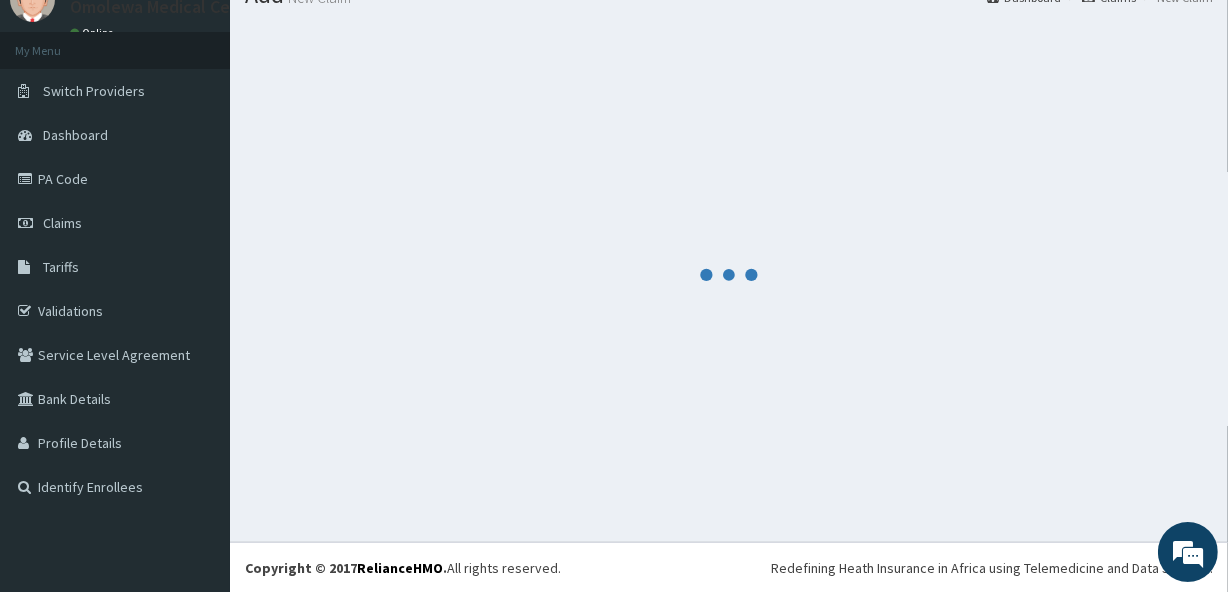 scroll, scrollTop: 916, scrollLeft: 0, axis: vertical 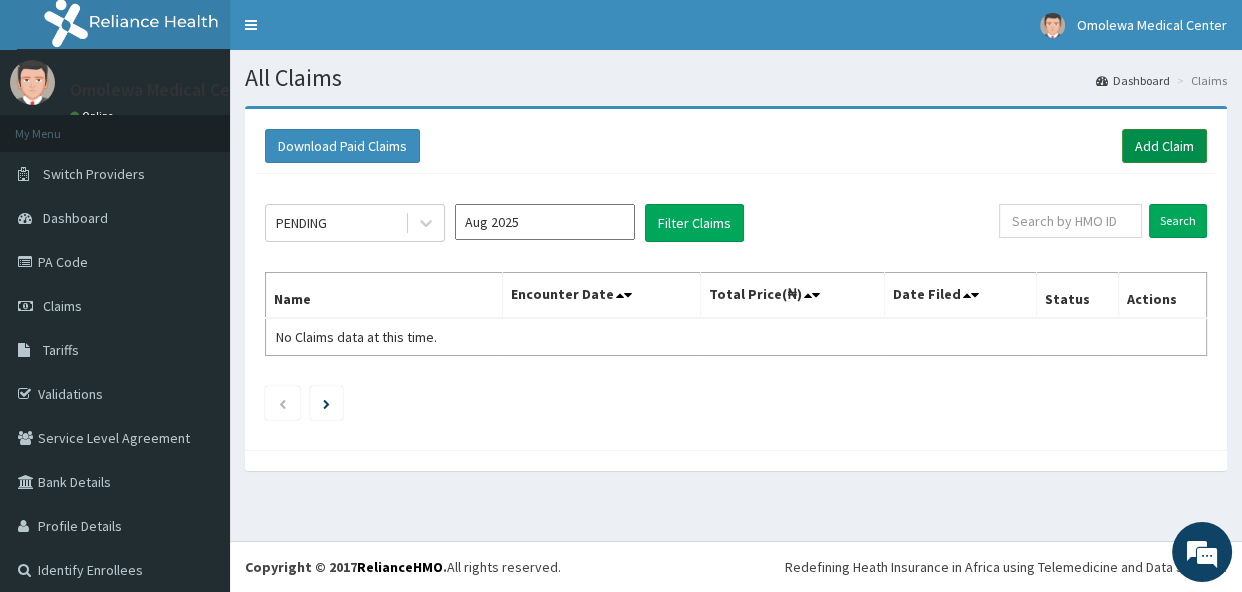 click on "Add Claim" at bounding box center (1164, 146) 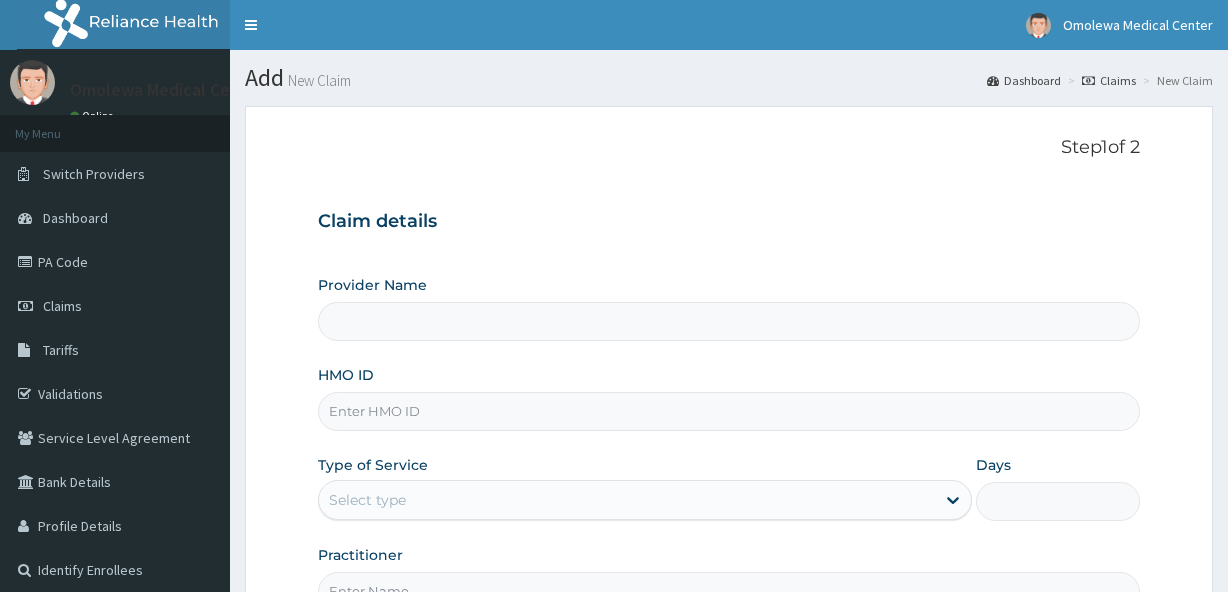 scroll, scrollTop: 0, scrollLeft: 0, axis: both 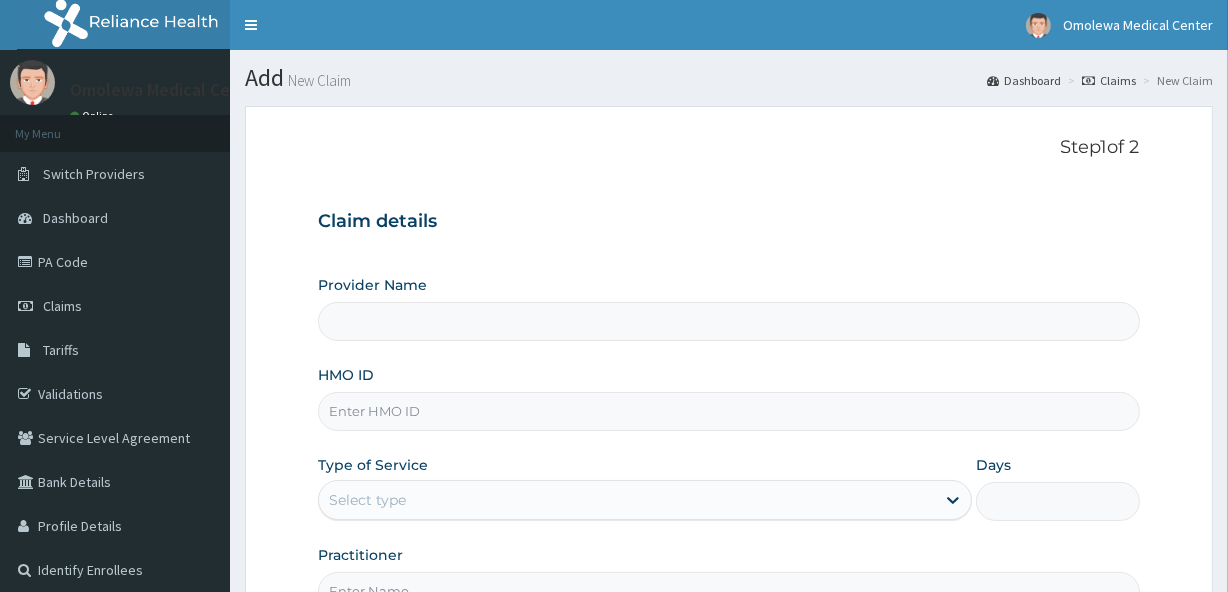 type on "Omolewa Medical centre" 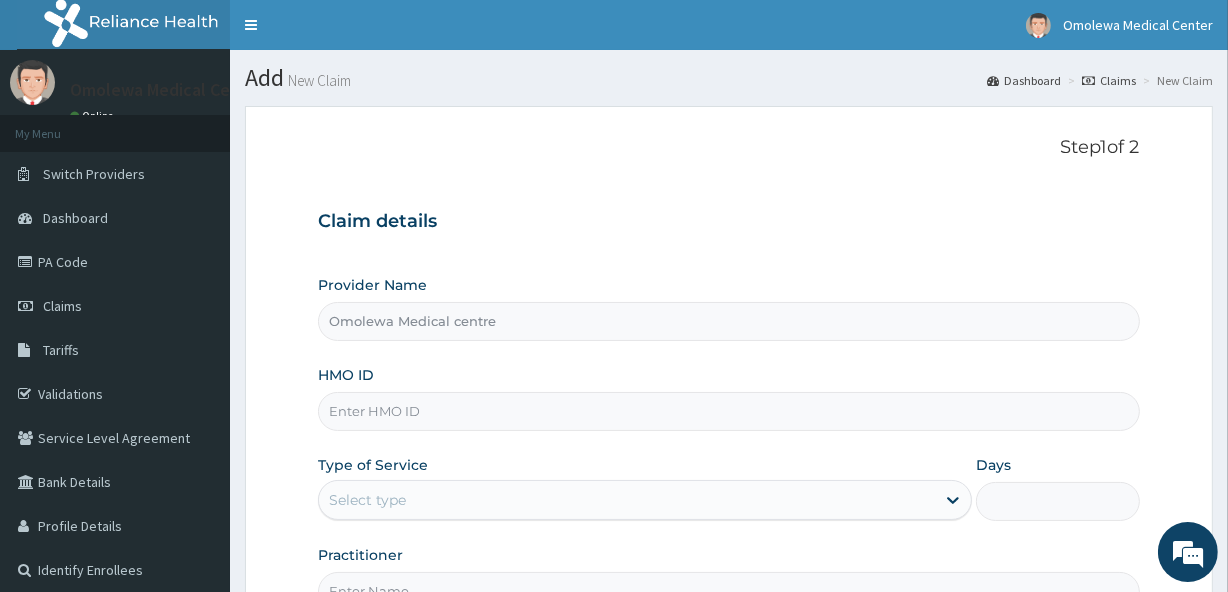 click on "HMO ID" at bounding box center [728, 411] 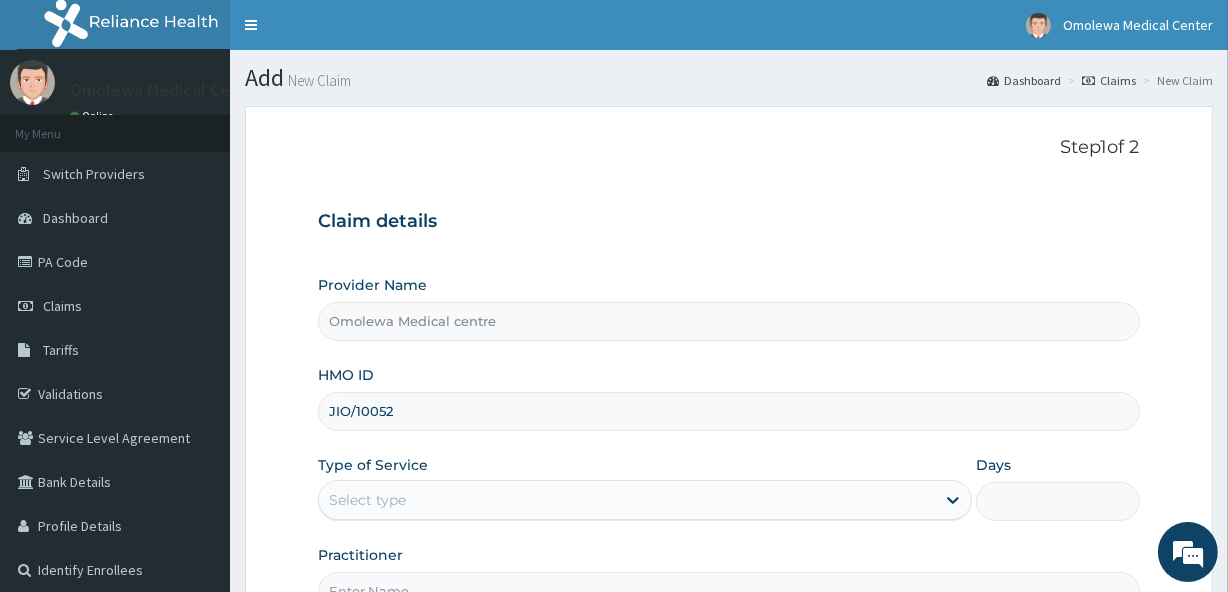scroll, scrollTop: 0, scrollLeft: 0, axis: both 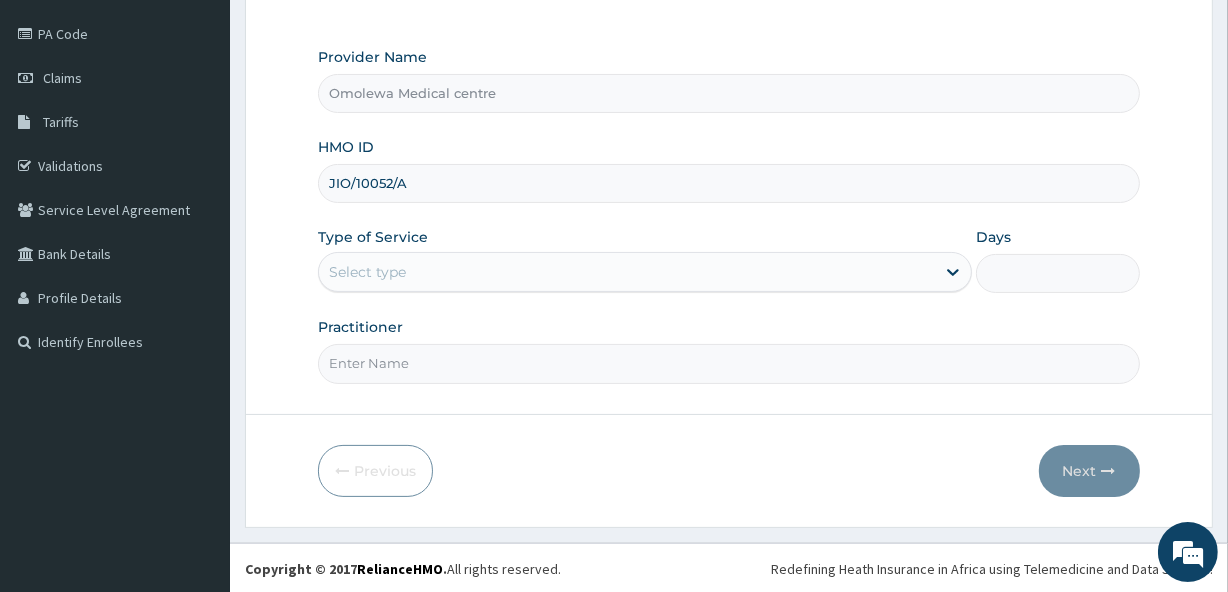 type on "JIO/10052/A" 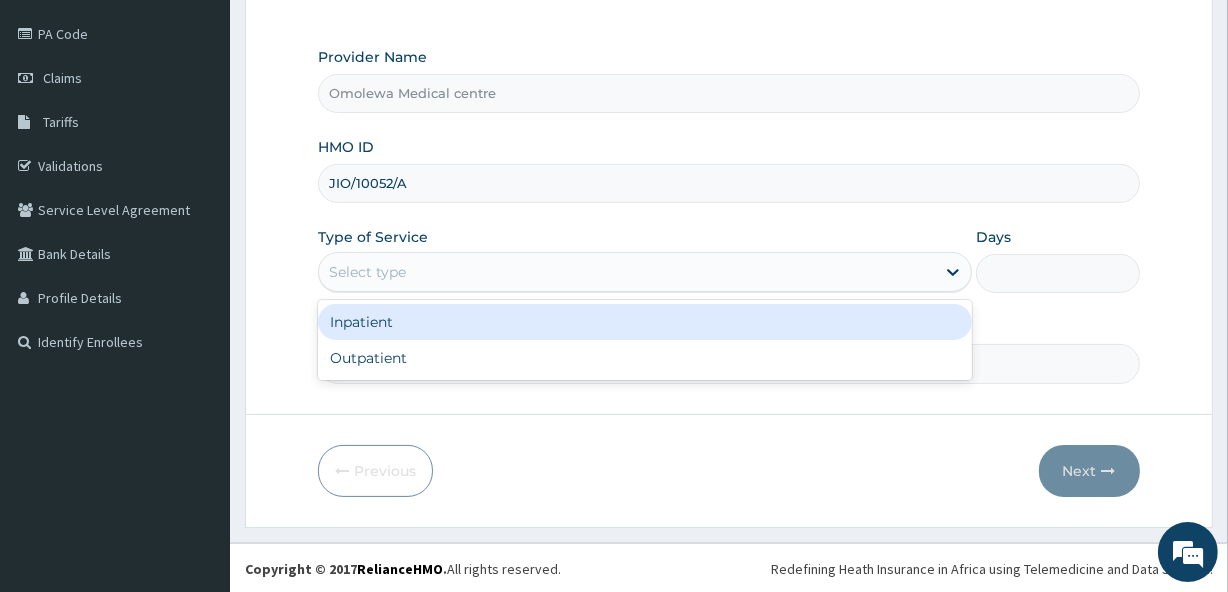 click on "Select type" at bounding box center (627, 272) 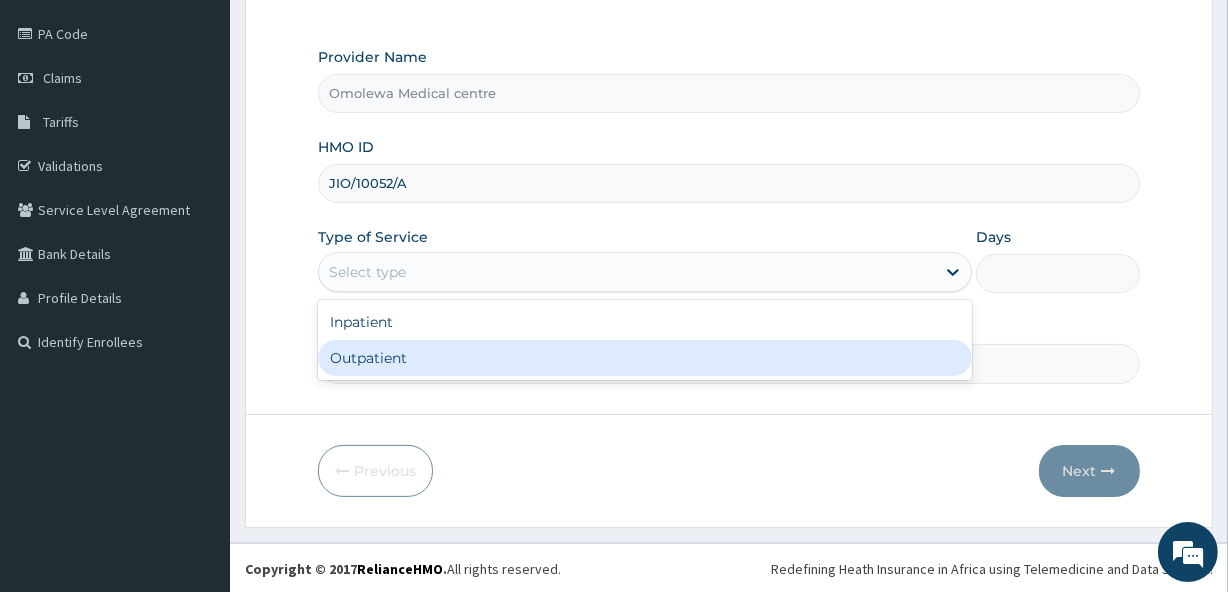 click on "Outpatient" at bounding box center [645, 358] 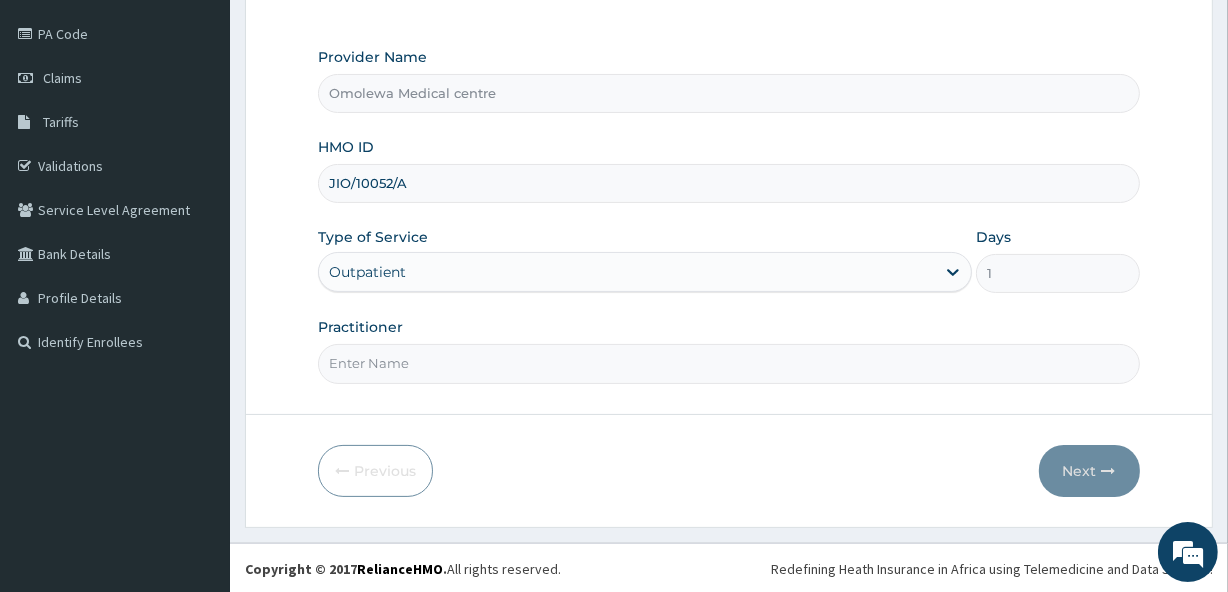 click on "Practitioner" at bounding box center (728, 363) 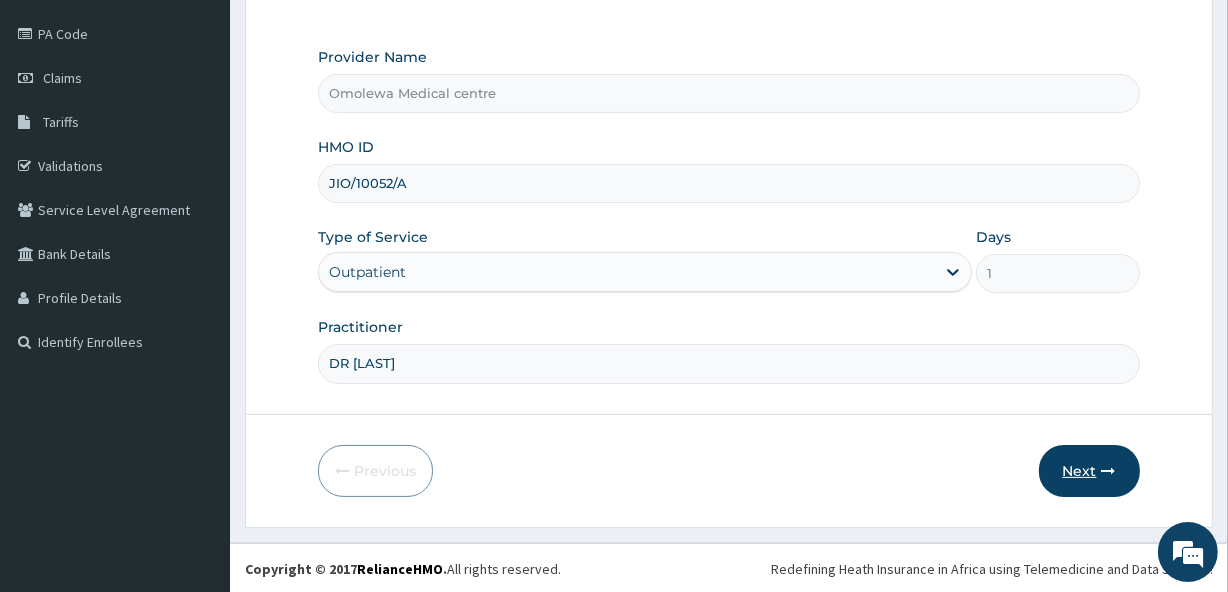 click on "Next" at bounding box center (1089, 471) 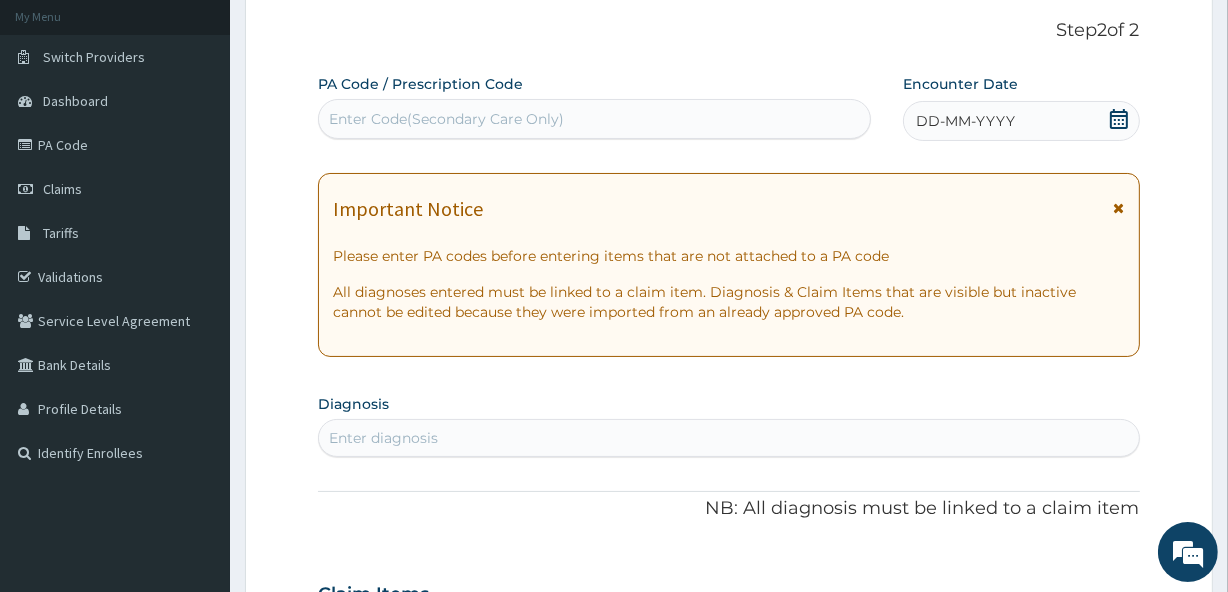 scroll, scrollTop: 0, scrollLeft: 0, axis: both 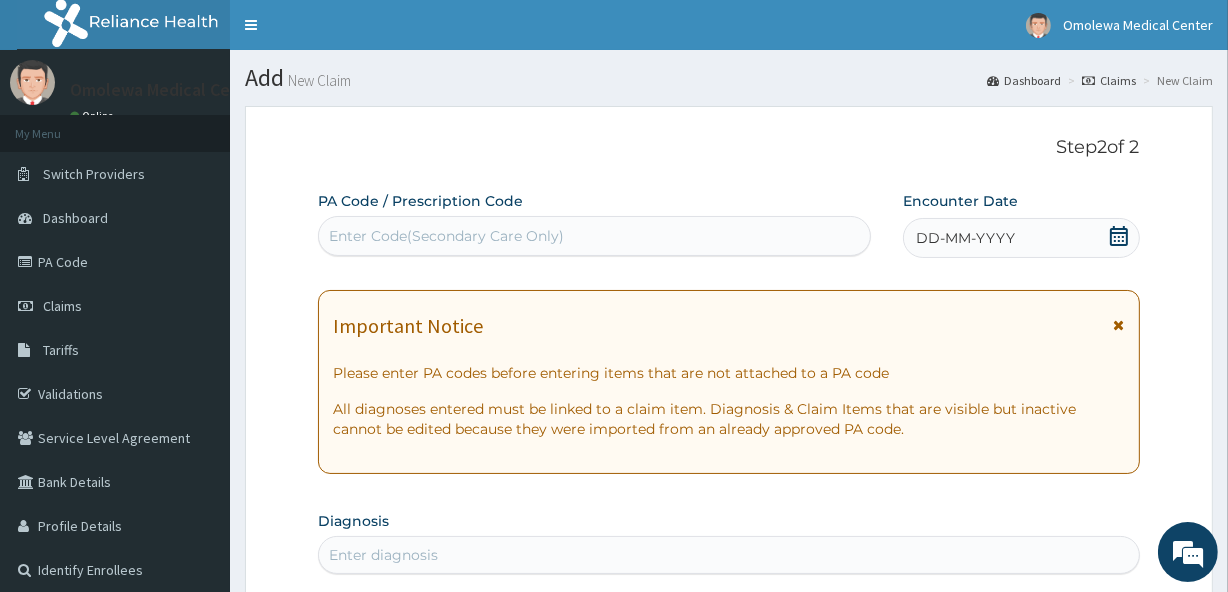 click on "Enter Code(Secondary Care Only)" at bounding box center [446, 236] 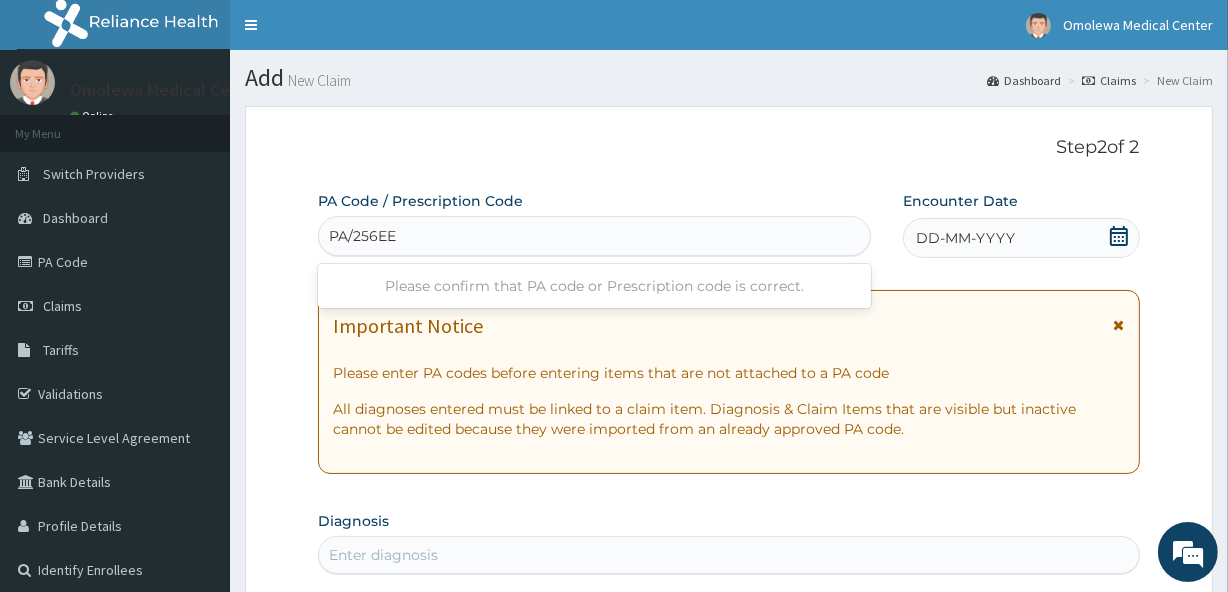 type on "PA/256EE1" 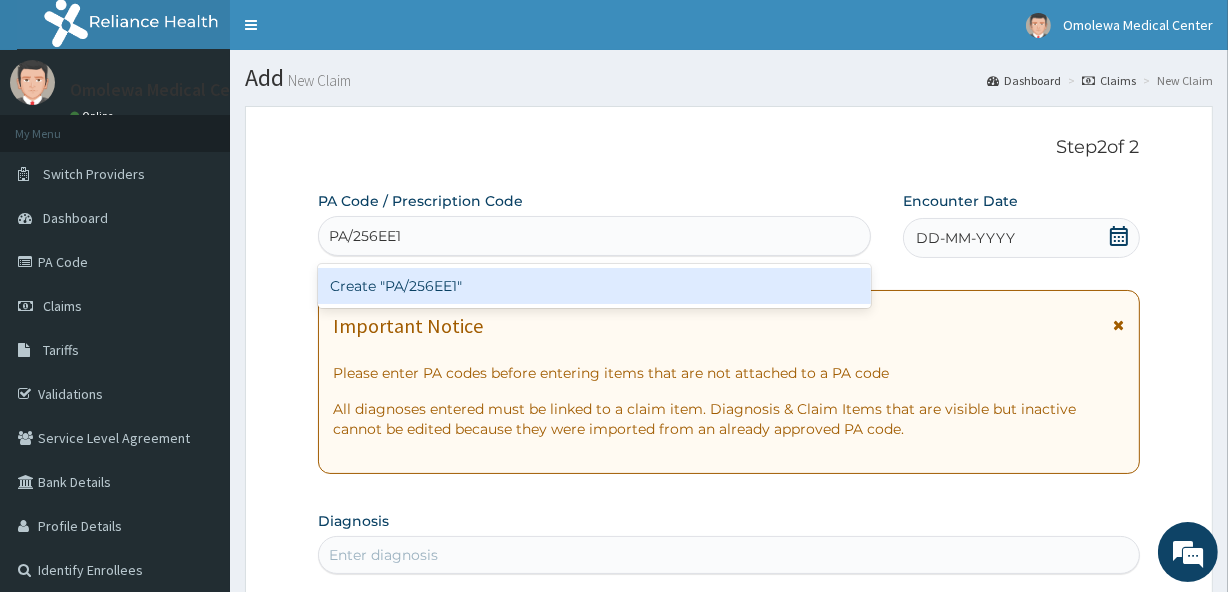 click on "Create "PA/256EE1"" at bounding box center [594, 286] 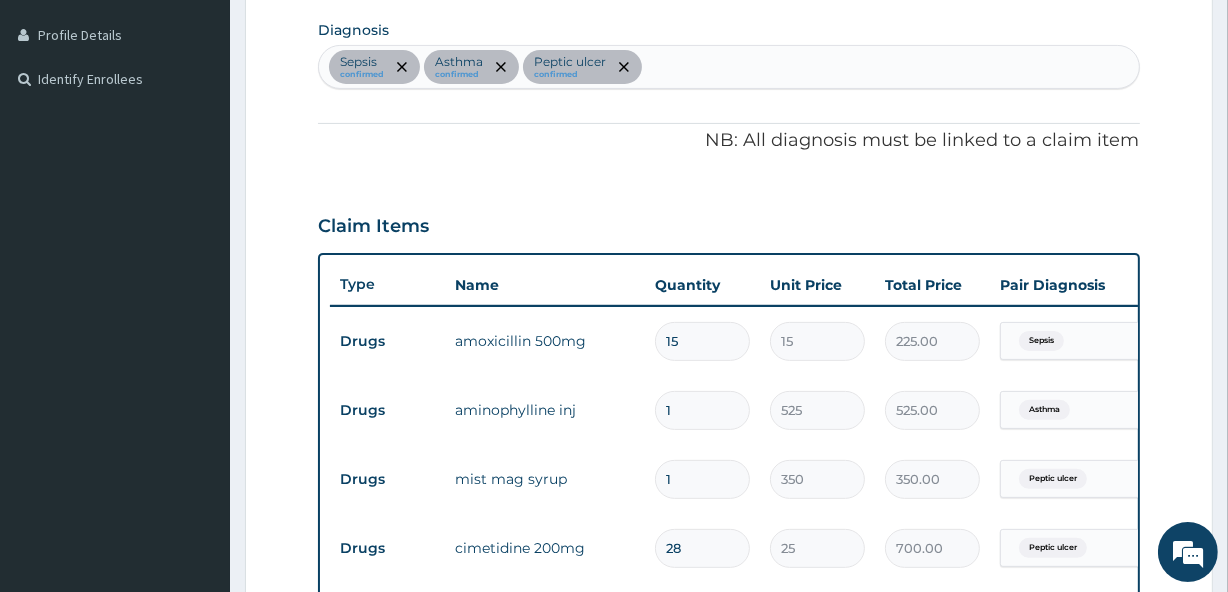 scroll, scrollTop: 489, scrollLeft: 0, axis: vertical 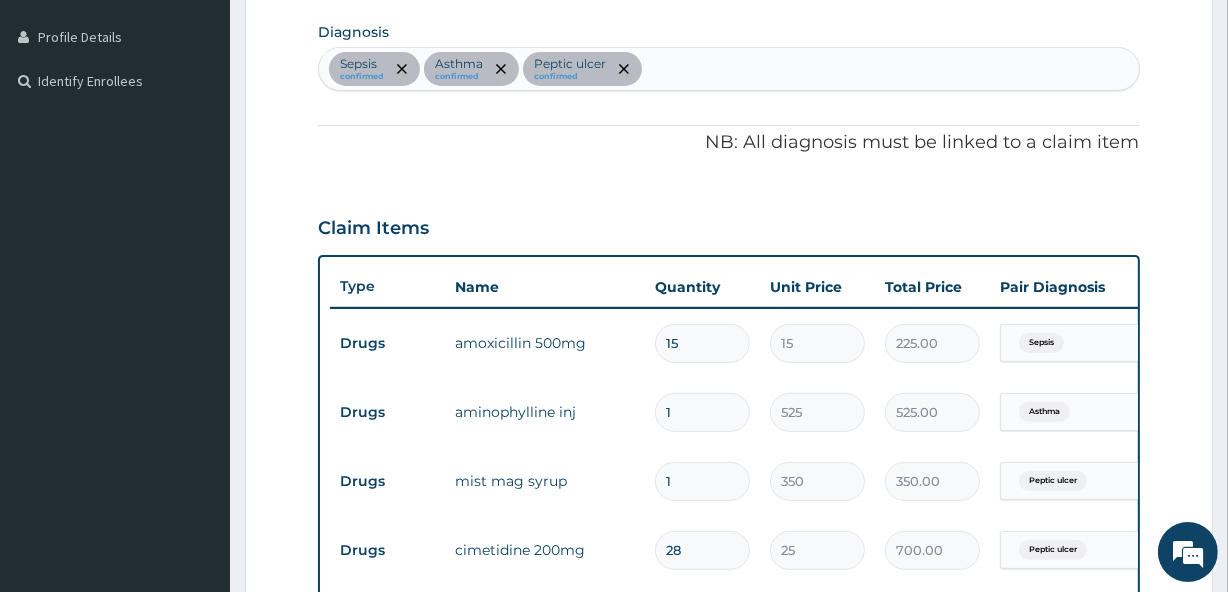 click on "Sepsis confirmed Asthma confirmed Peptic ulcer confirmed" at bounding box center [728, 69] 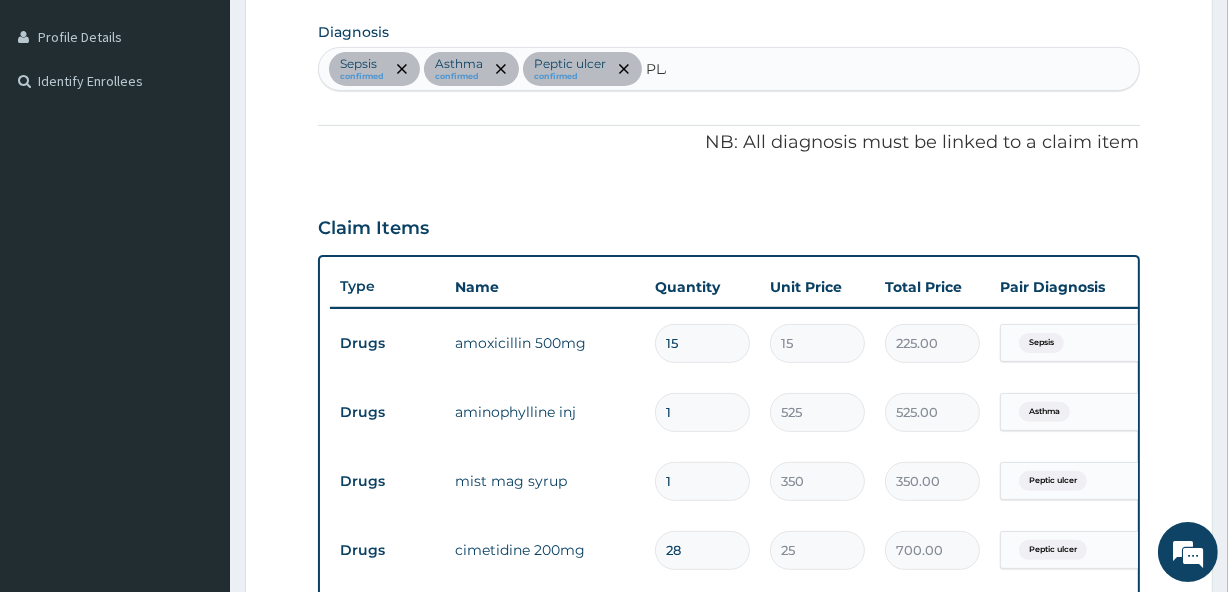 type on "PLAS" 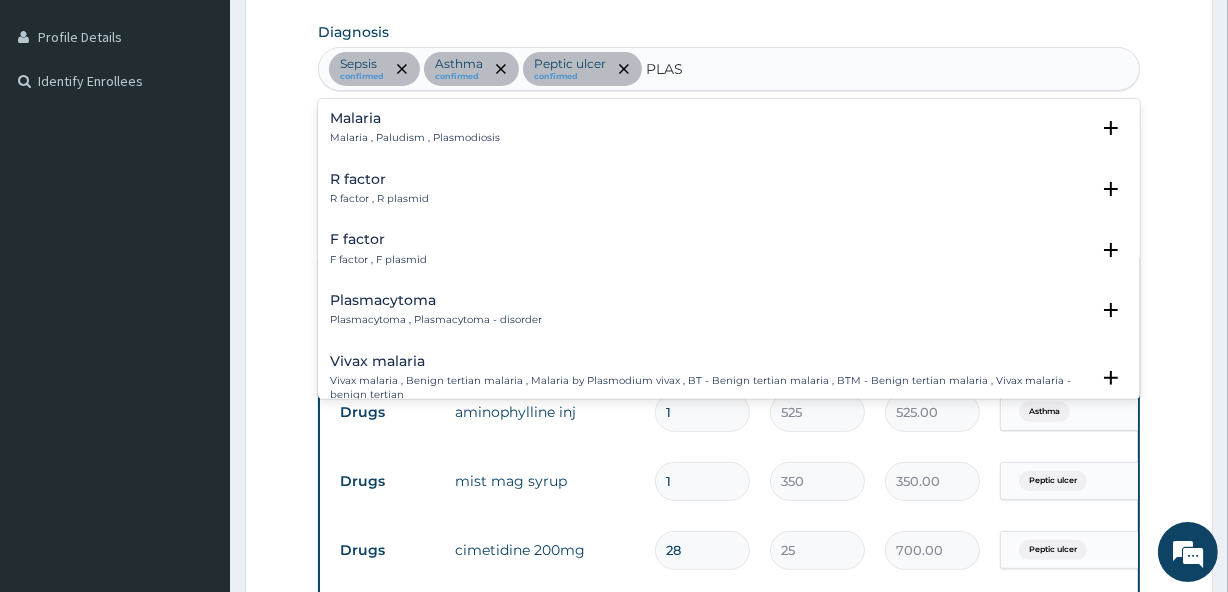 click on "Malaria Malaria , Paludism , Plasmodiosis" at bounding box center (415, 128) 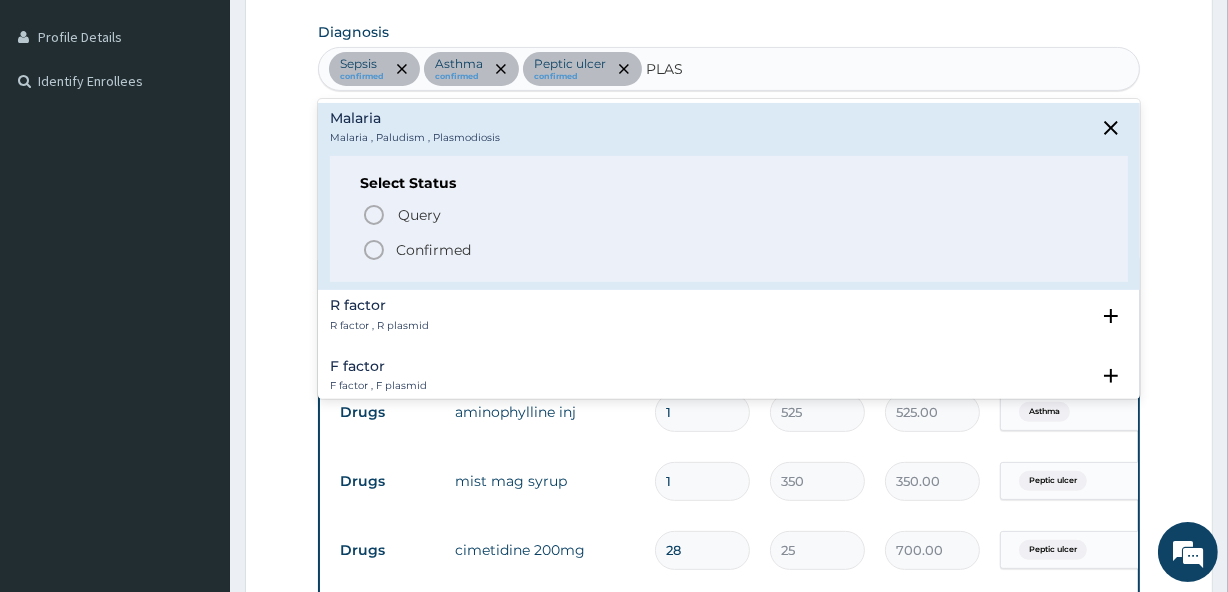 click on "Confirmed" at bounding box center (433, 250) 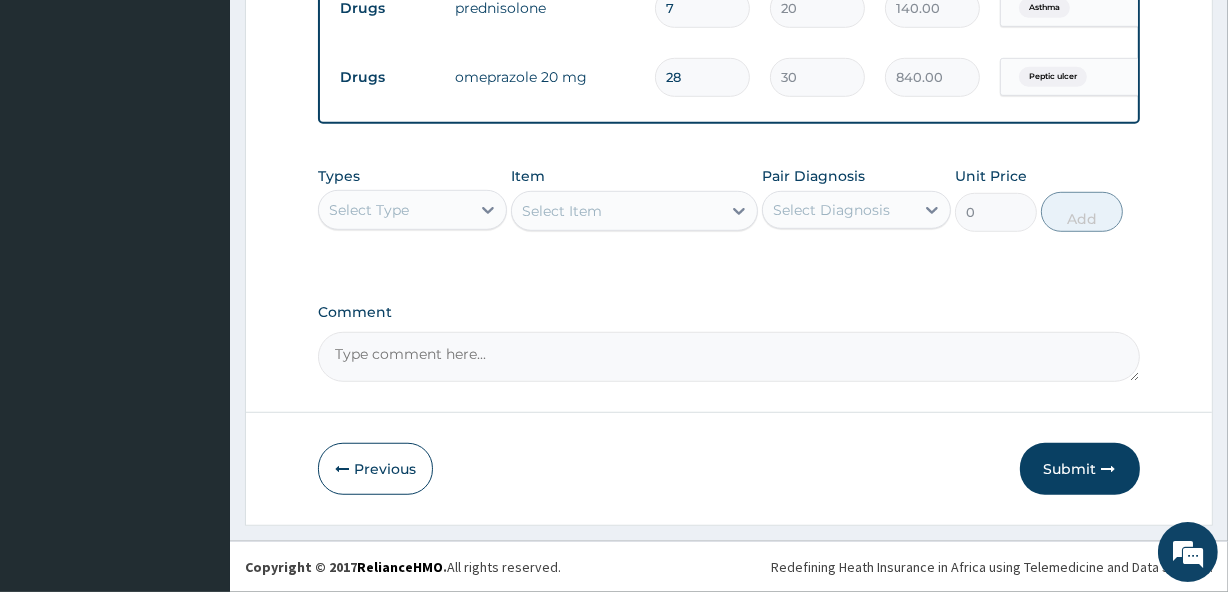 scroll, scrollTop: 1184, scrollLeft: 0, axis: vertical 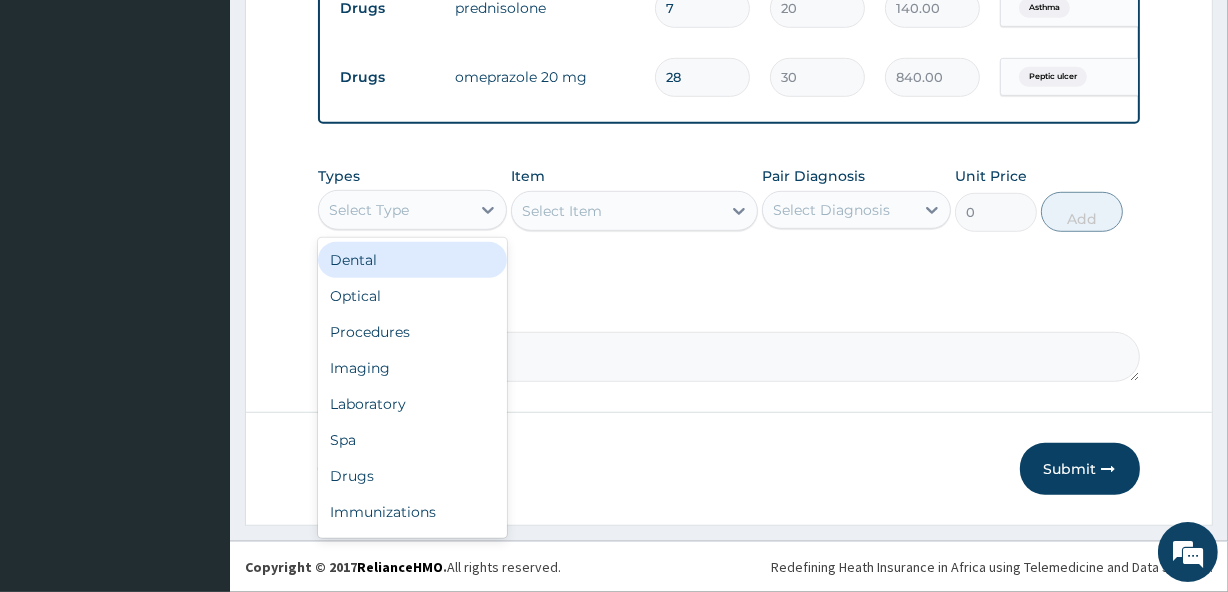 click on "Select Type" at bounding box center [369, 210] 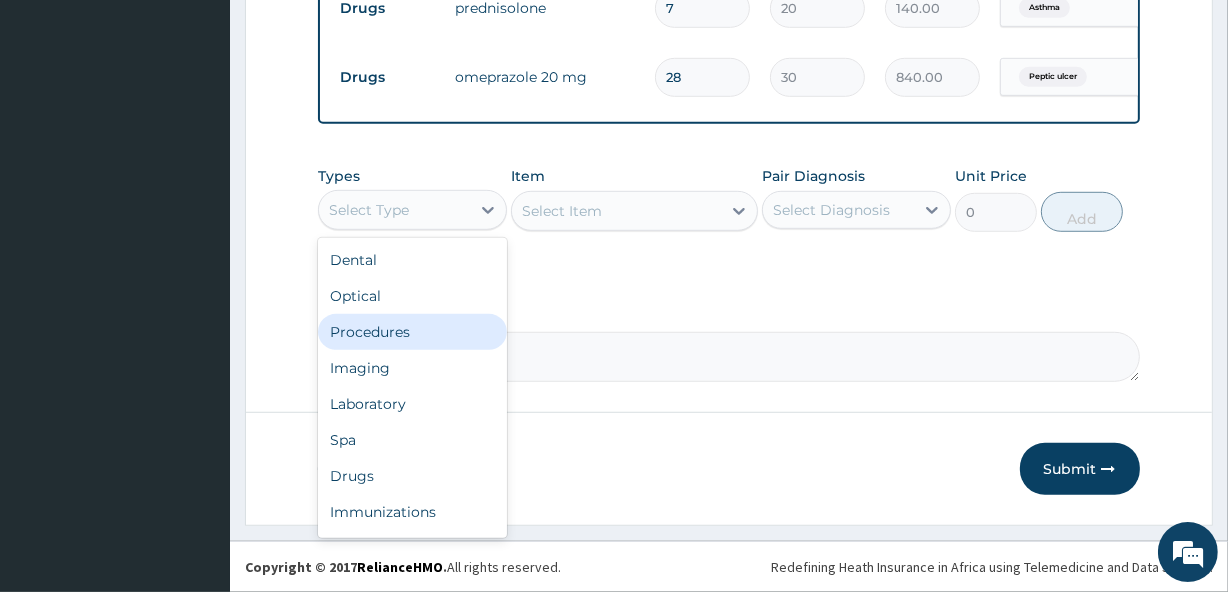 click on "Procedures" at bounding box center [412, 332] 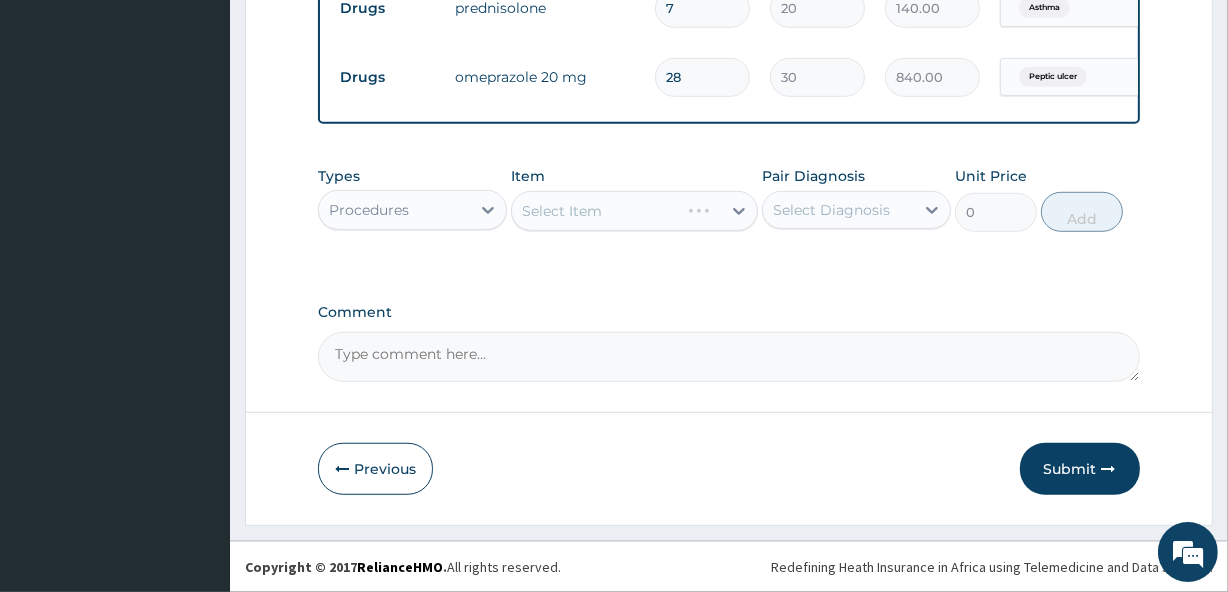 click on "Select Item" at bounding box center (634, 211) 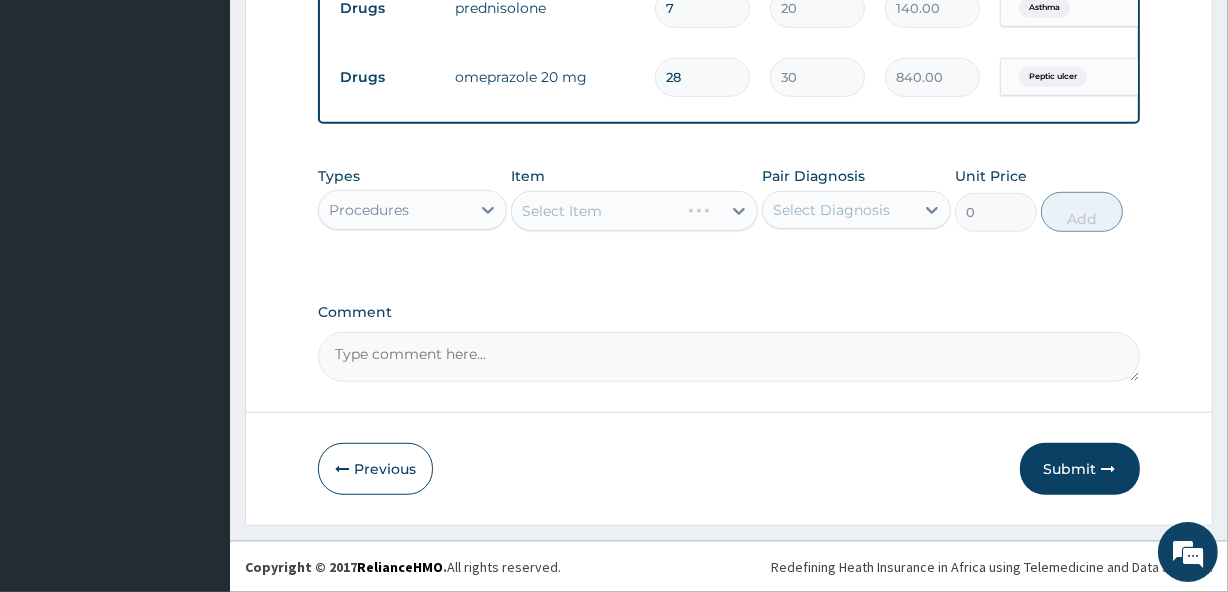 click on "Select Item" at bounding box center (634, 211) 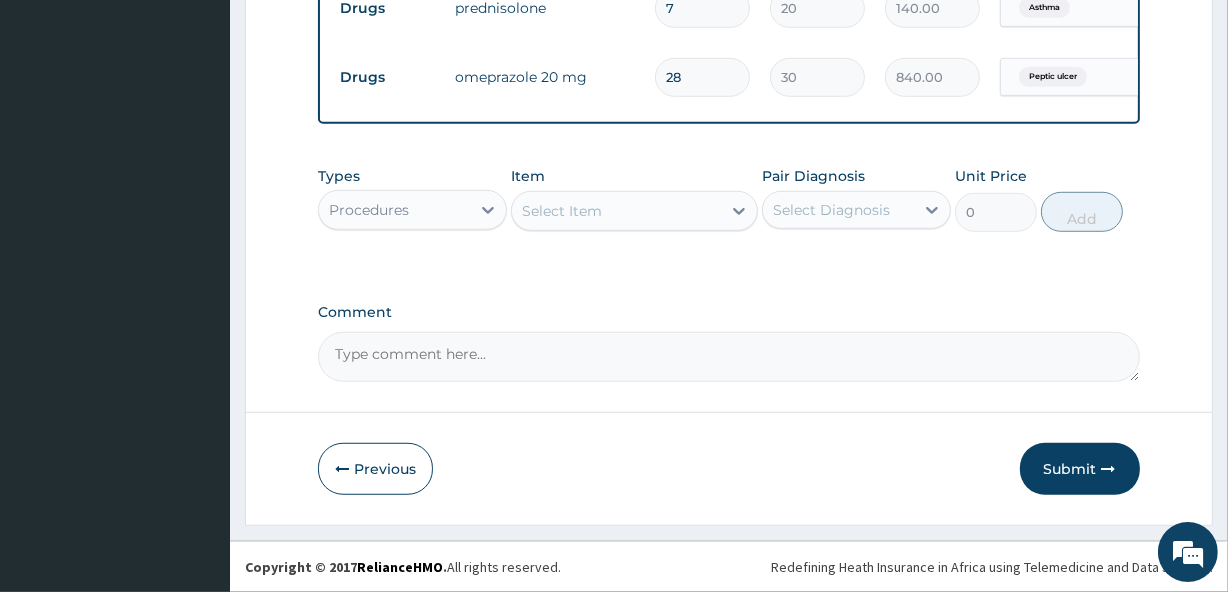 click on "Select Item" at bounding box center (562, 211) 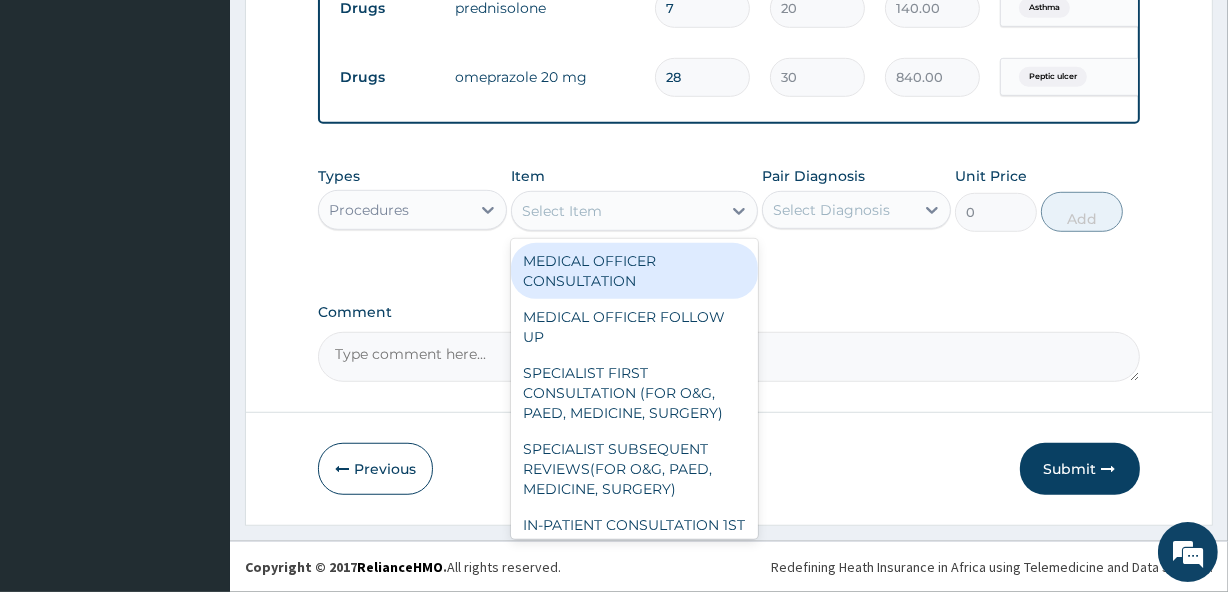 click on "MEDICAL OFFICER CONSULTATION" at bounding box center [634, 271] 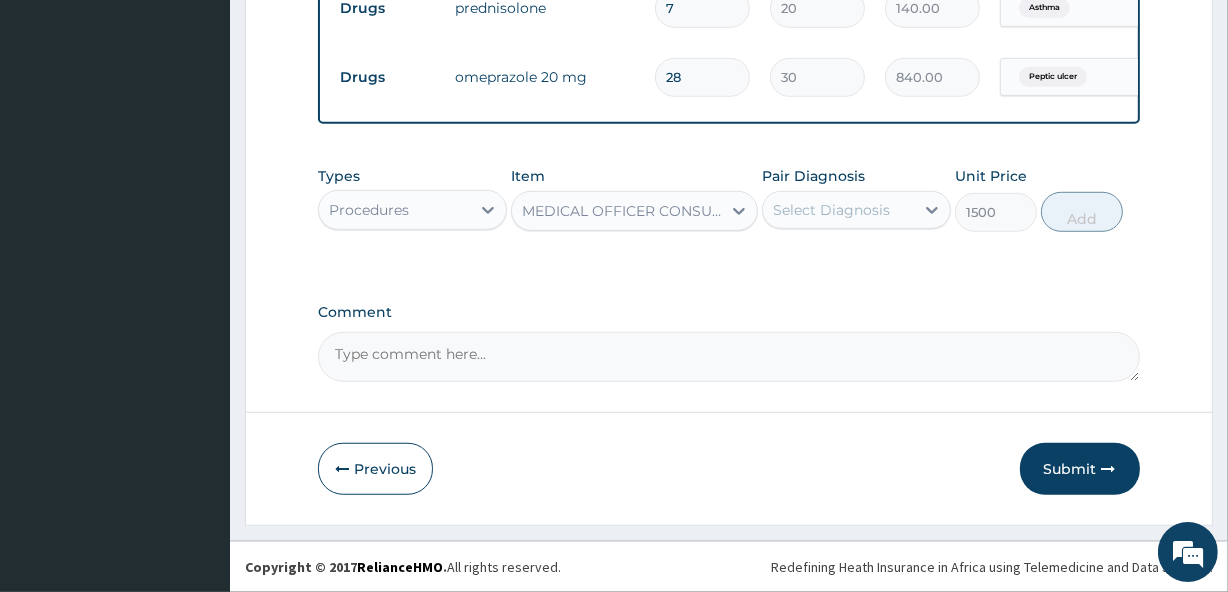 click on "Select Diagnosis" at bounding box center (831, 210) 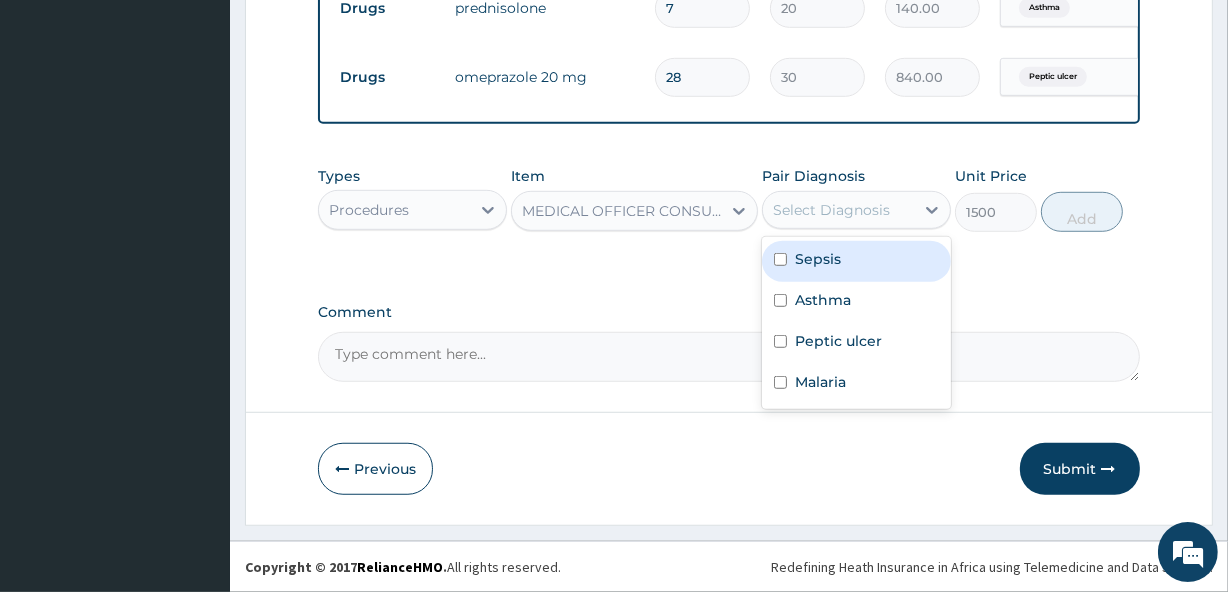 click on "Sepsis" at bounding box center (818, 259) 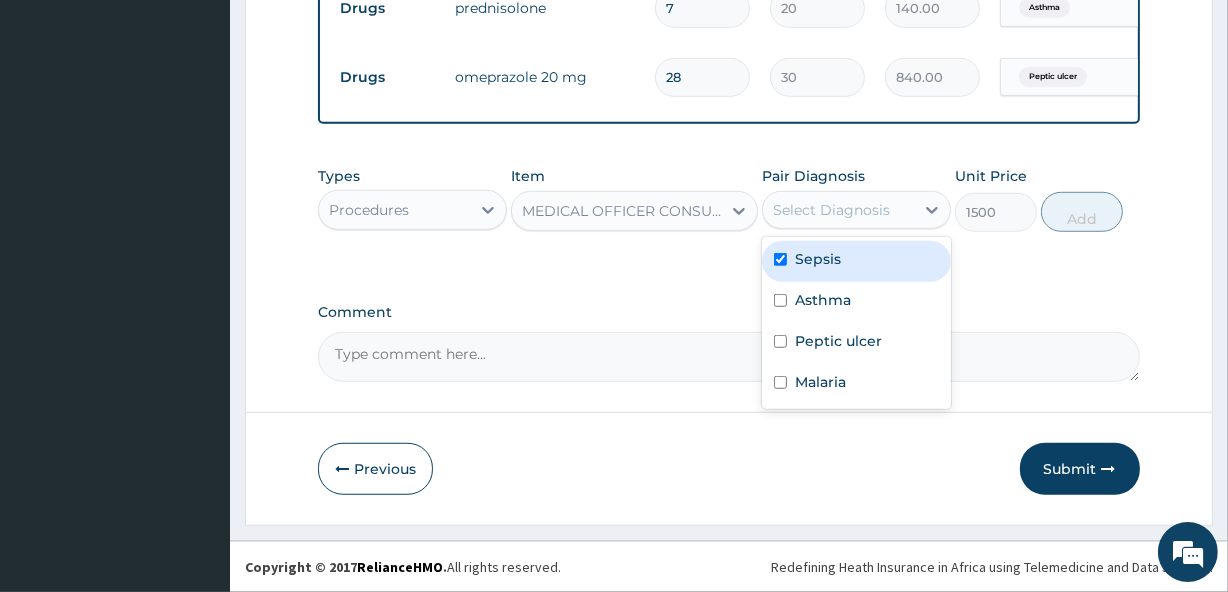 checkbox on "true" 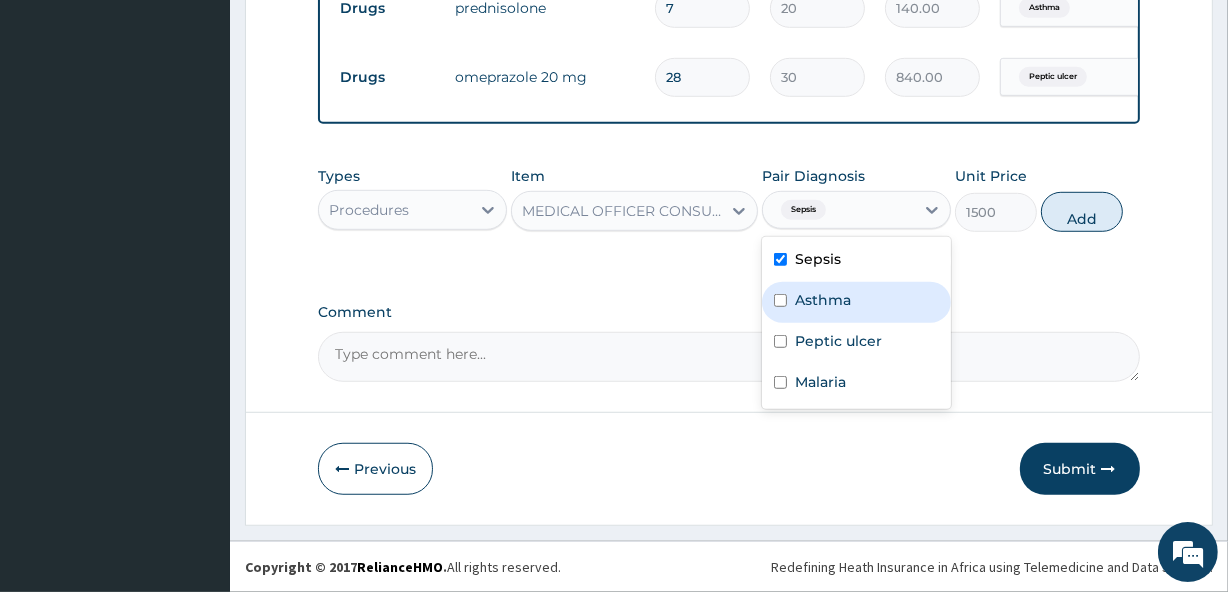 click on "Asthma" at bounding box center (823, 300) 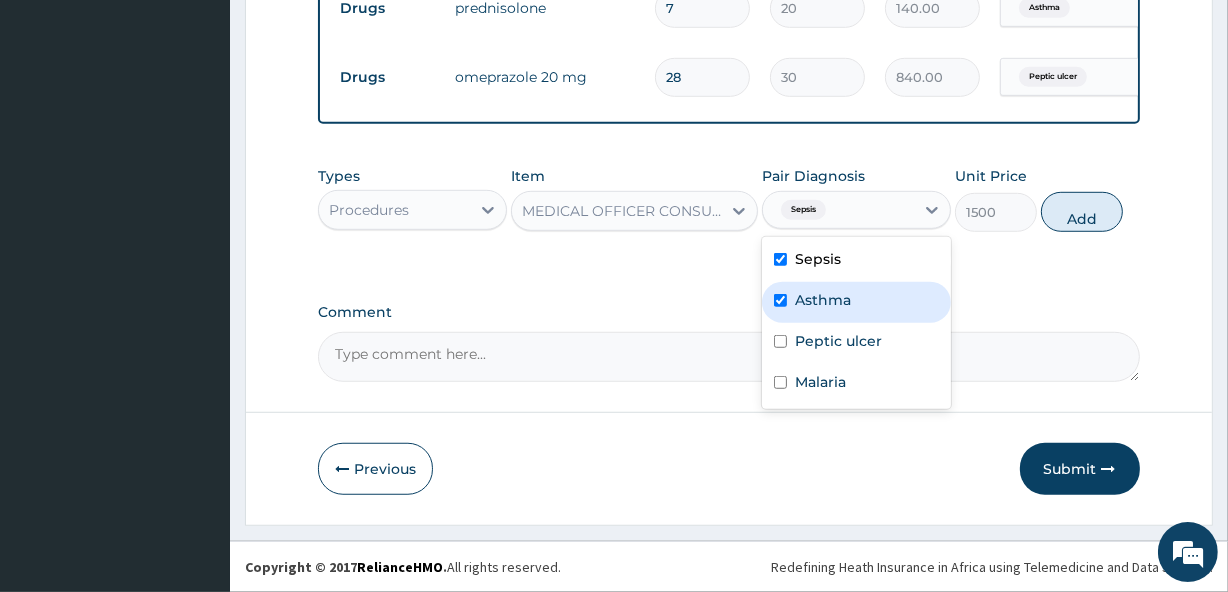 checkbox on "true" 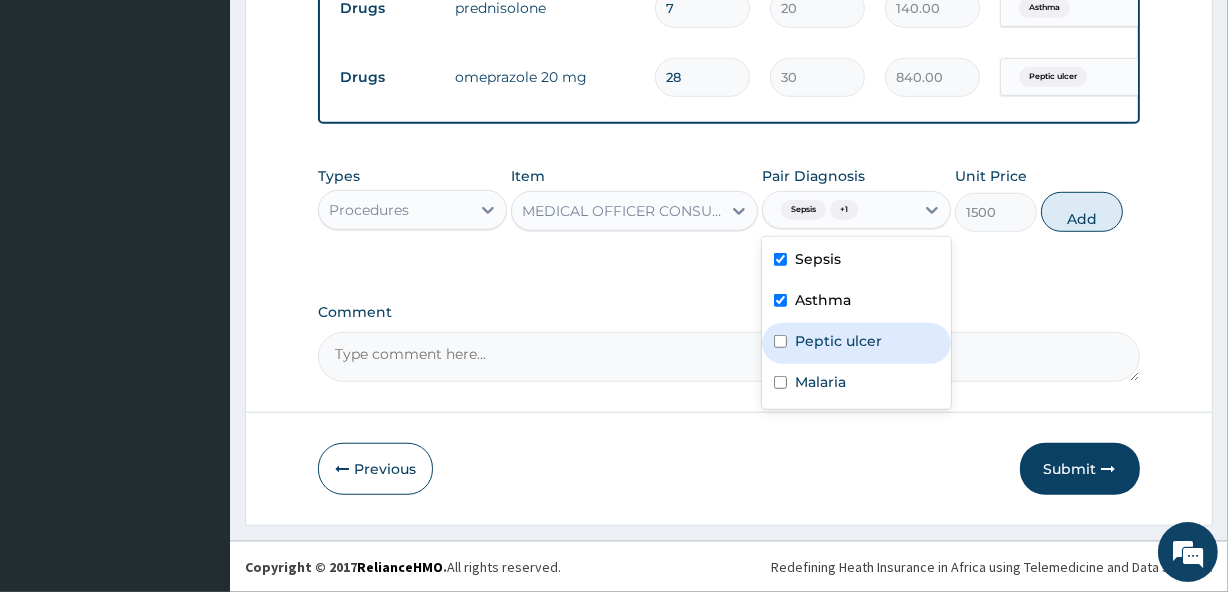 click on "Peptic ulcer" at bounding box center [838, 341] 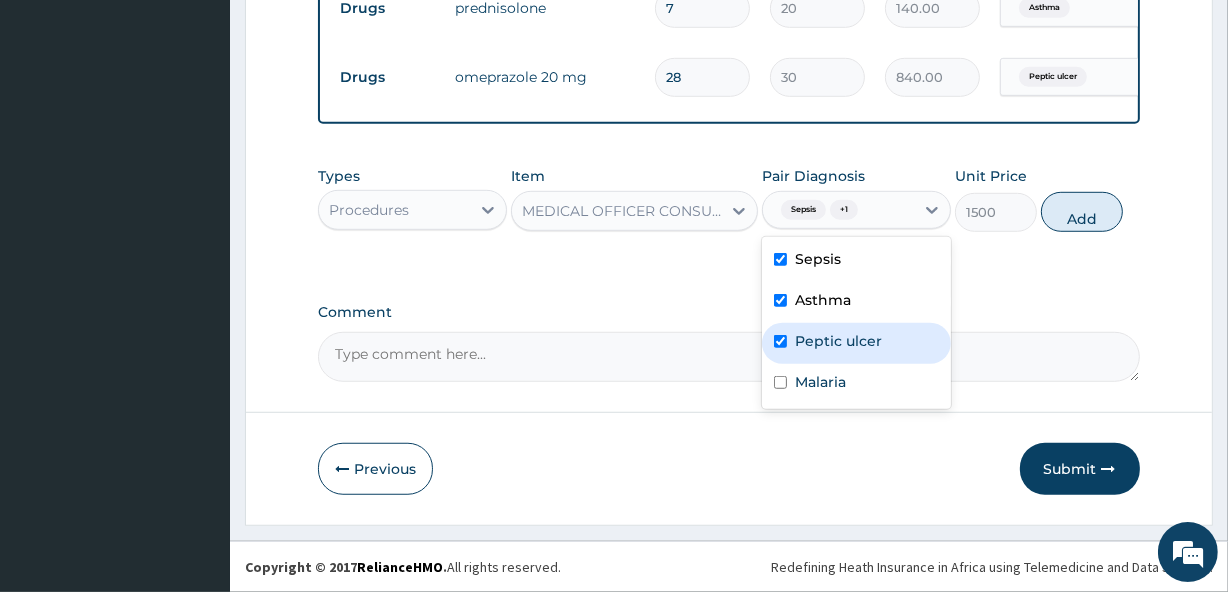checkbox on "true" 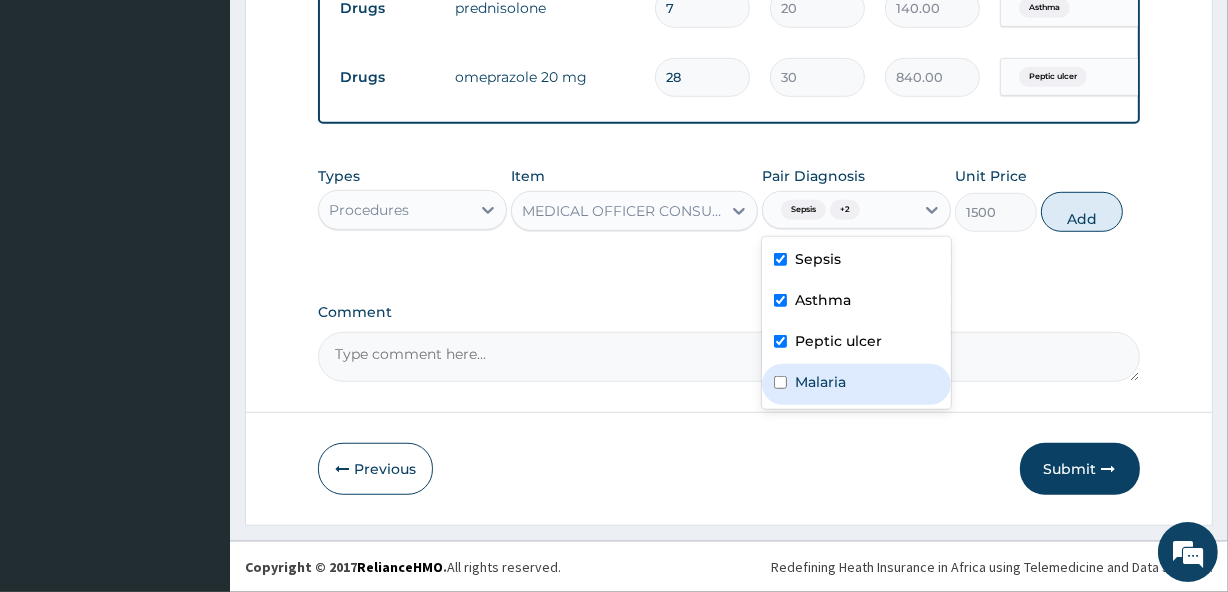 click on "Malaria" at bounding box center [856, 384] 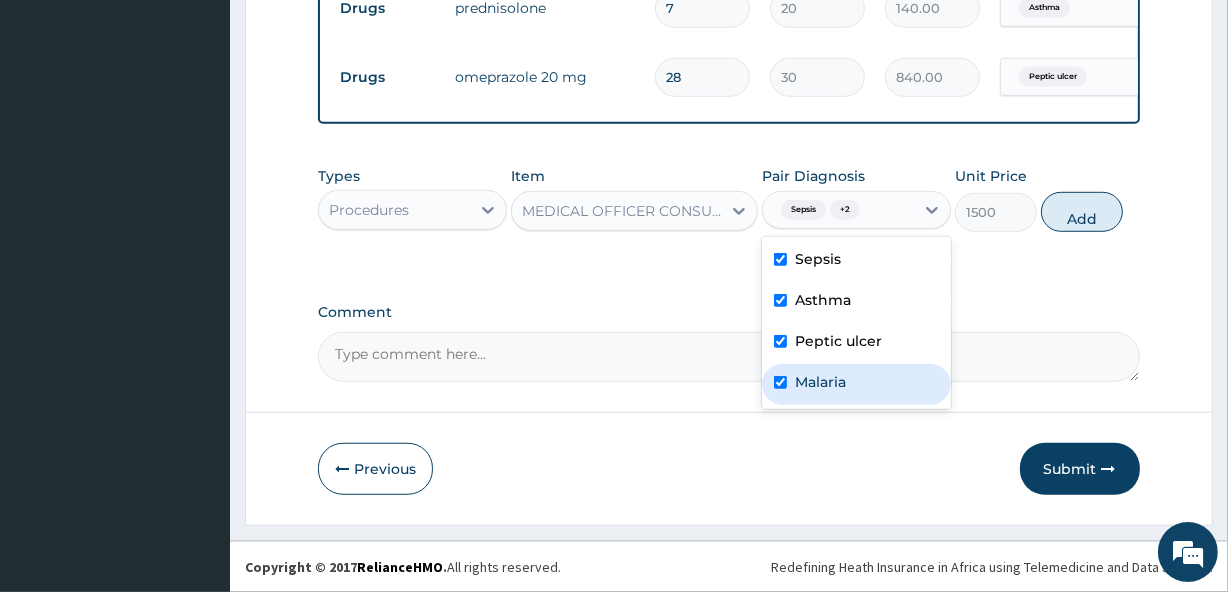 checkbox on "true" 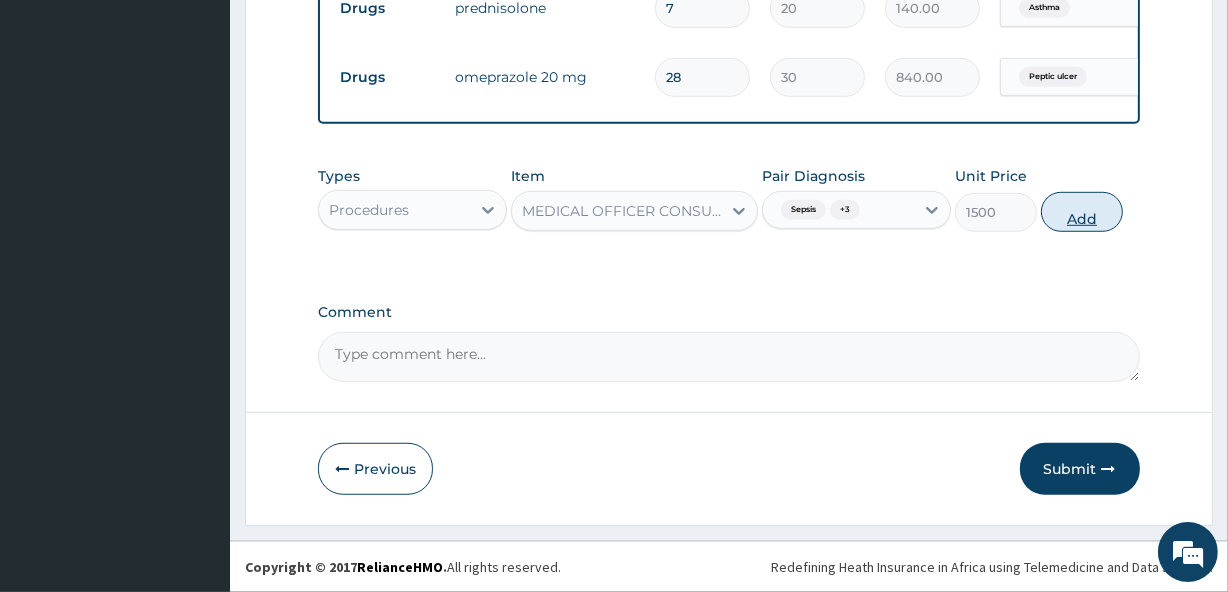 click on "Add" at bounding box center [1082, 212] 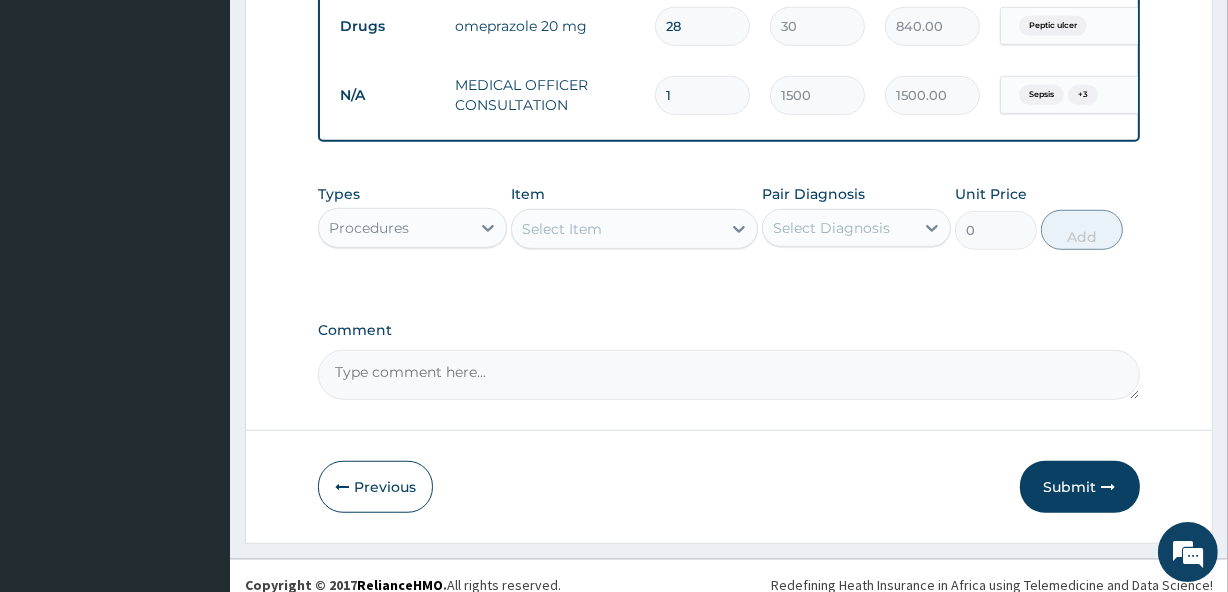 scroll, scrollTop: 1253, scrollLeft: 0, axis: vertical 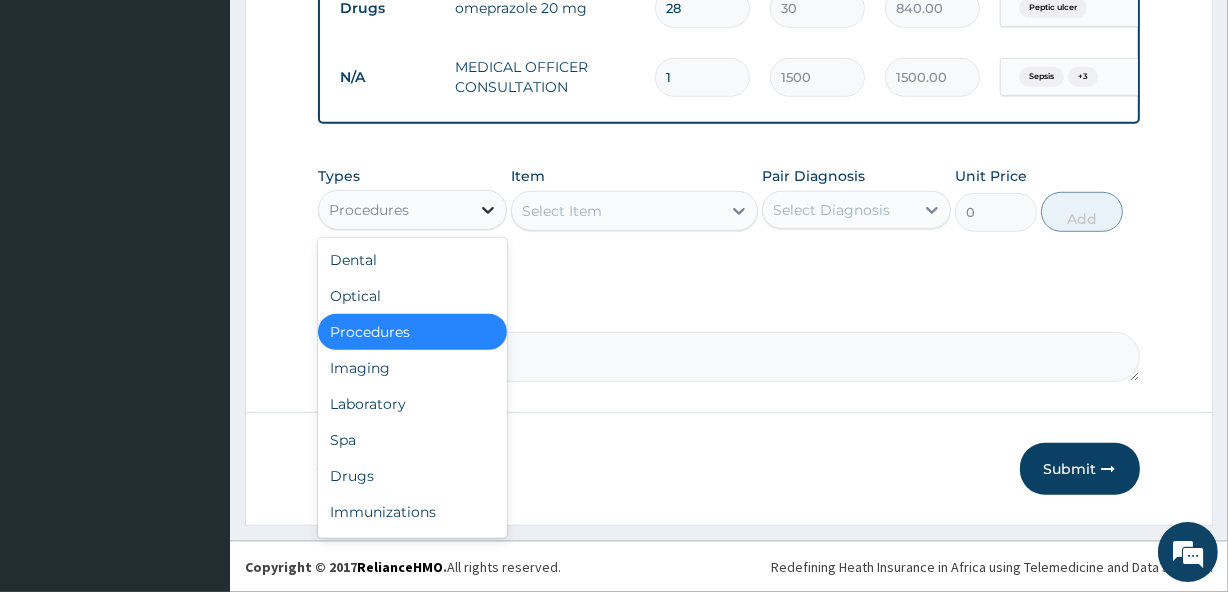 click at bounding box center [488, 210] 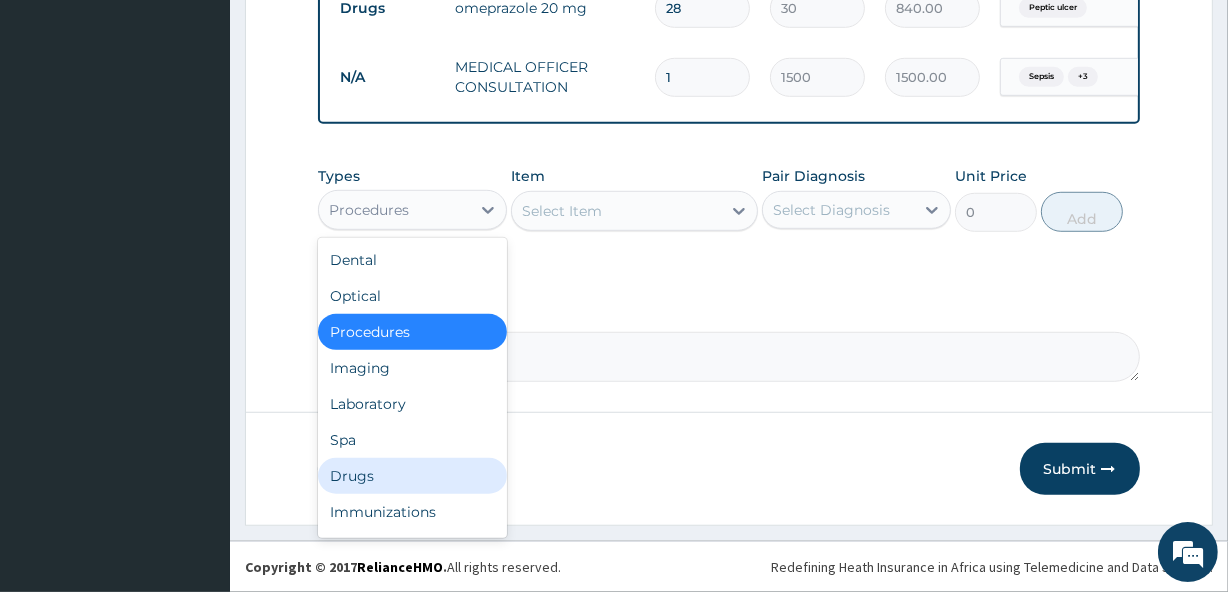click on "Drugs" at bounding box center [412, 476] 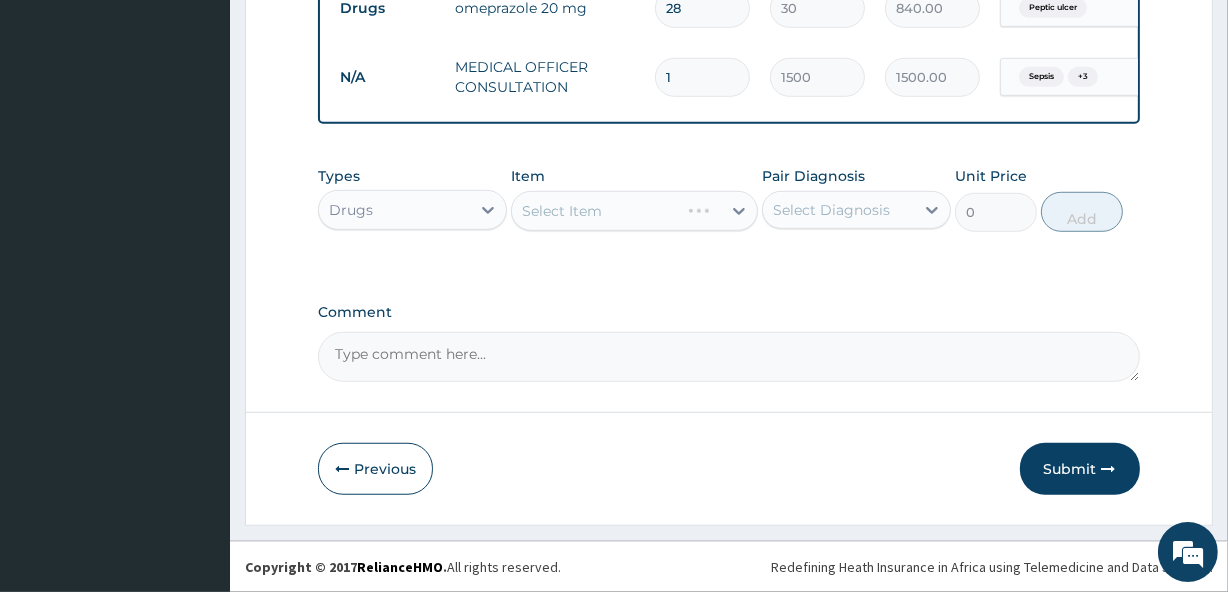 click on "Select Item" at bounding box center (634, 211) 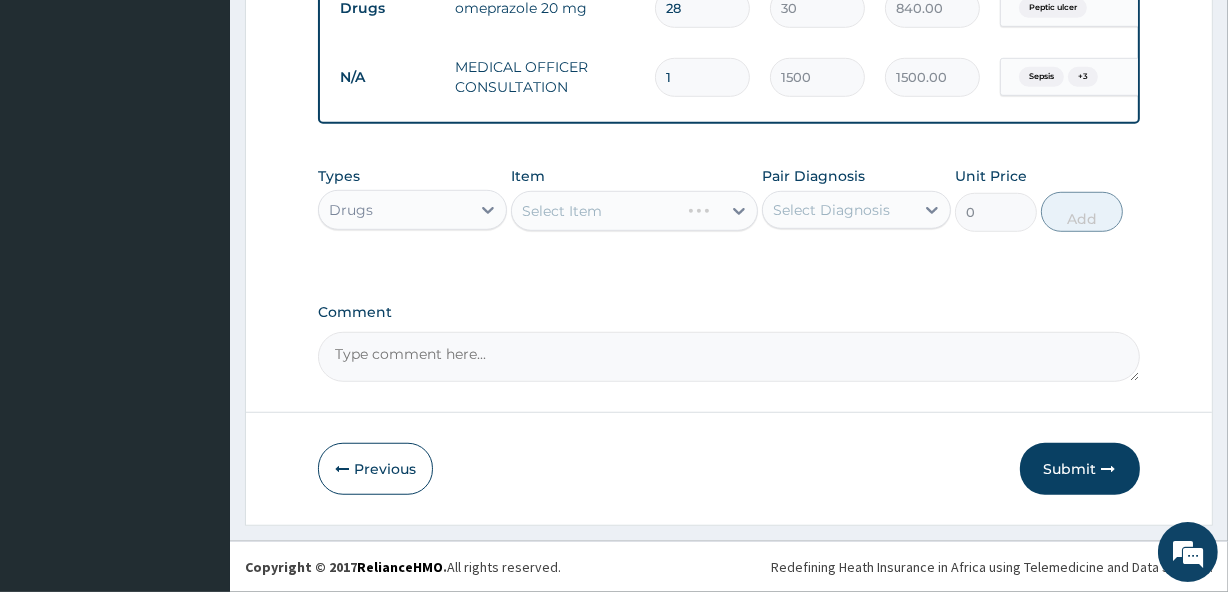 click on "Select Item" at bounding box center [634, 211] 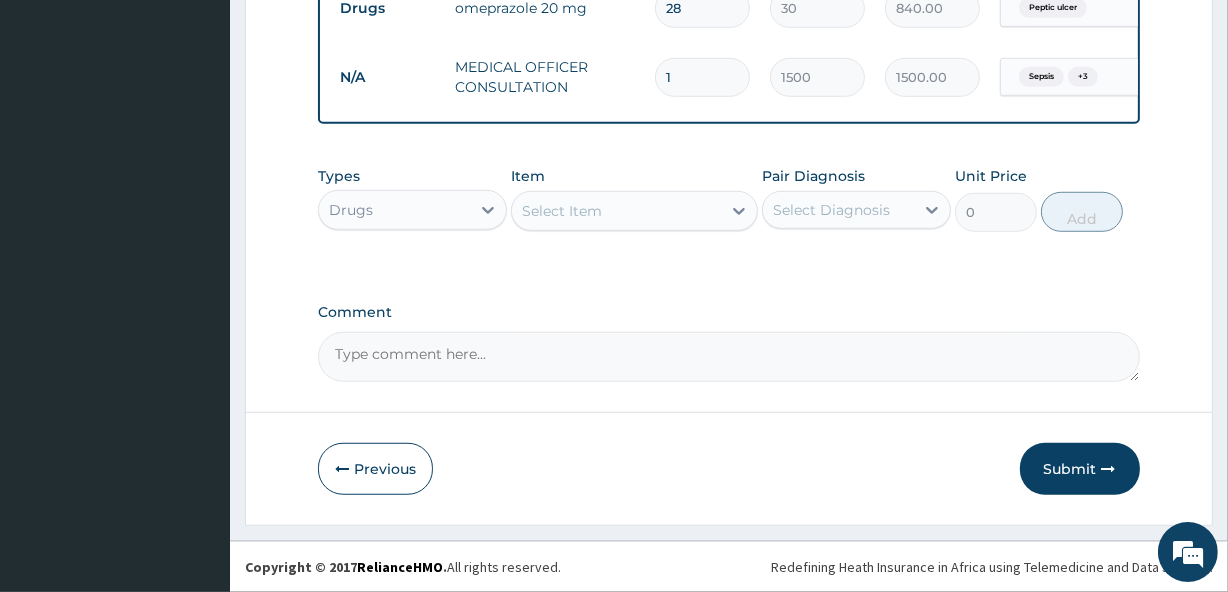 click on "Select Item" at bounding box center (616, 211) 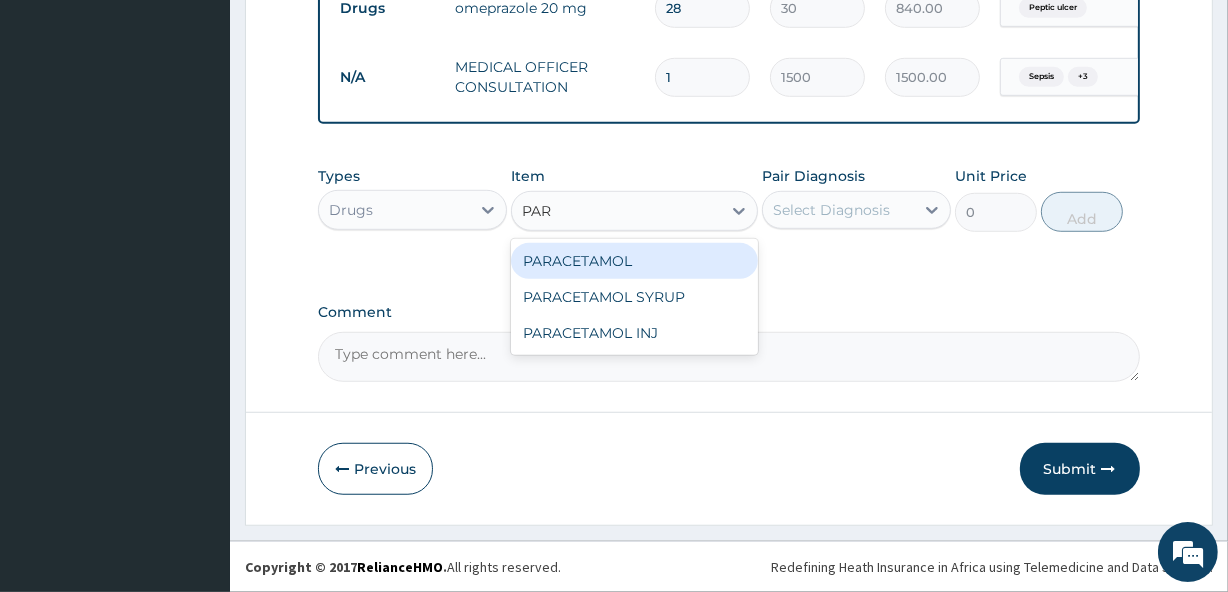 type on "PARA" 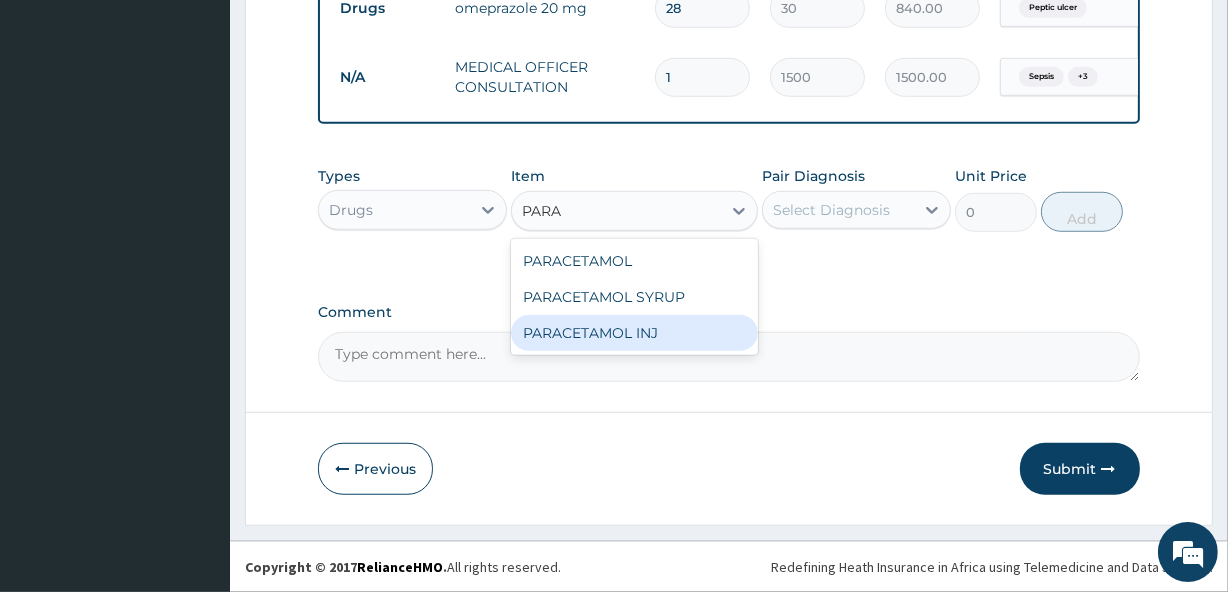click on "PARACETAMOL INJ" at bounding box center (634, 333) 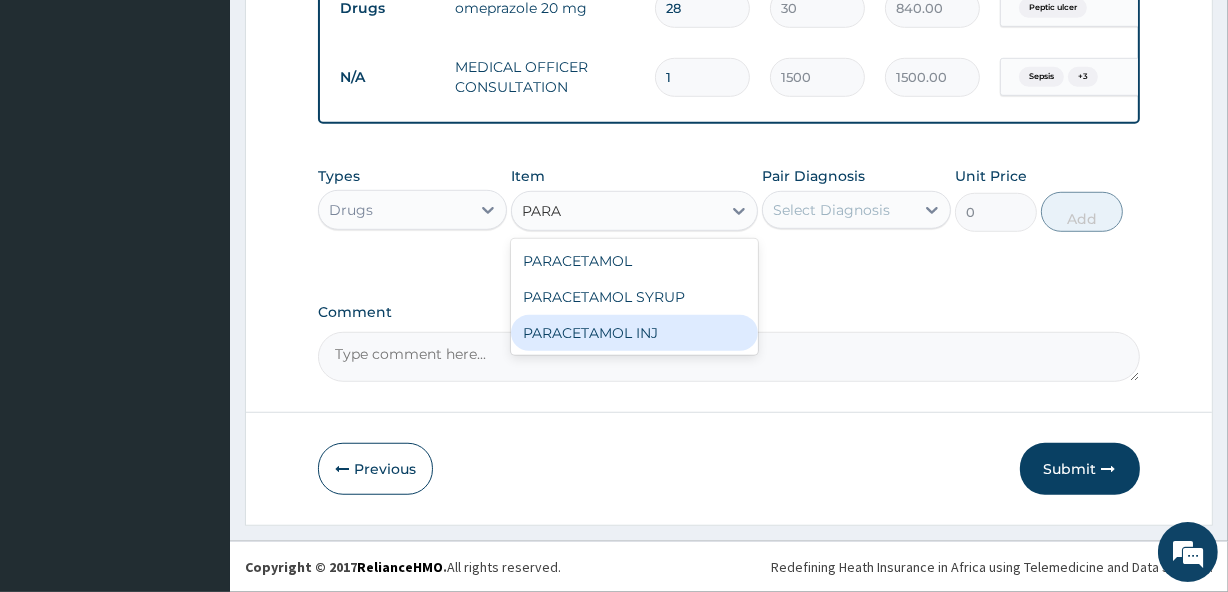 type 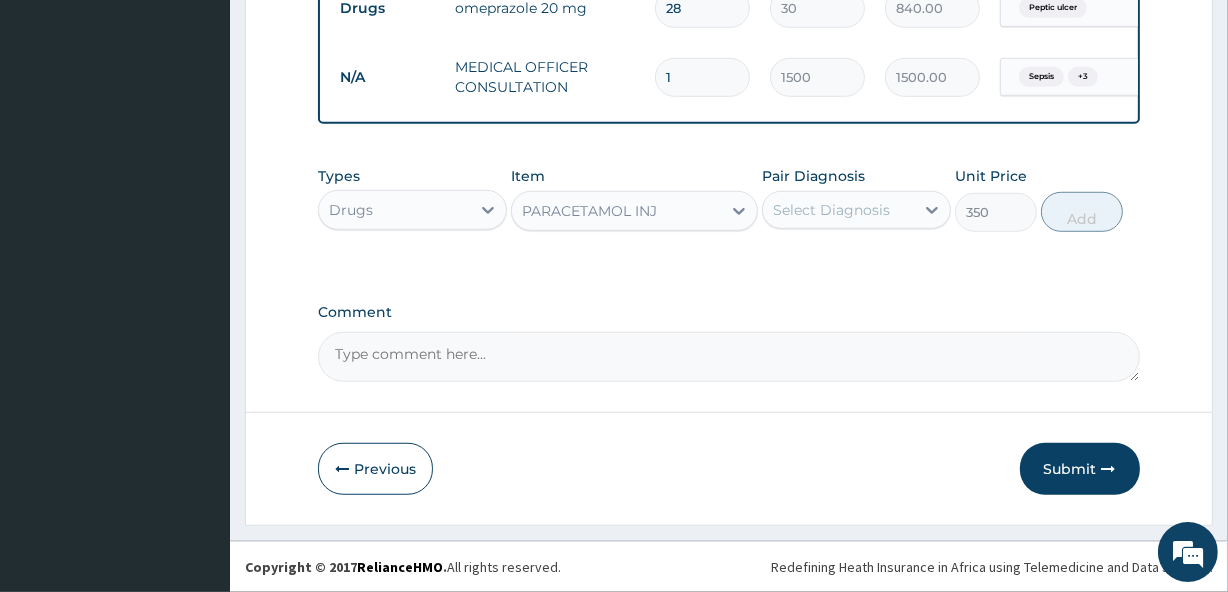 click on "Select Diagnosis" at bounding box center [831, 210] 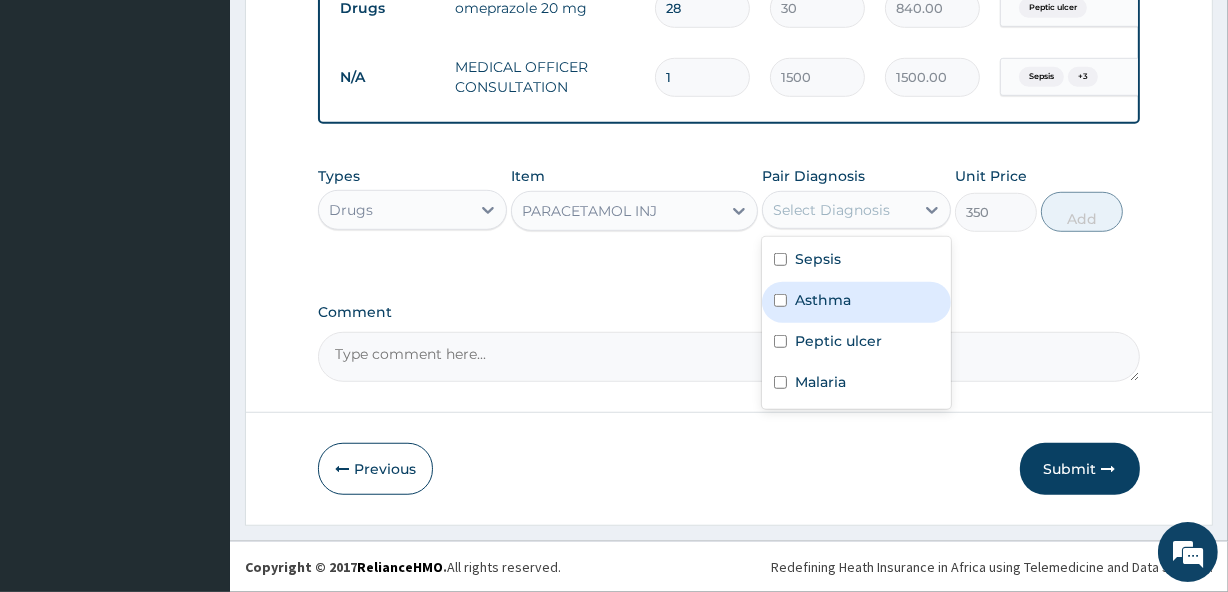 click on "Asthma" at bounding box center (856, 302) 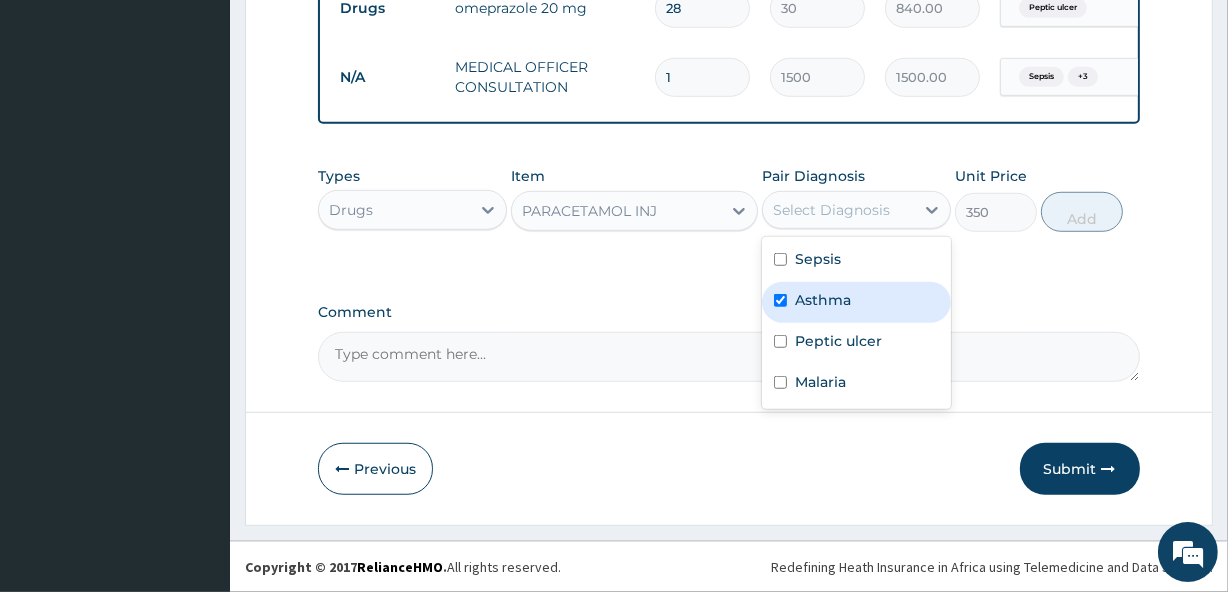 checkbox on "true" 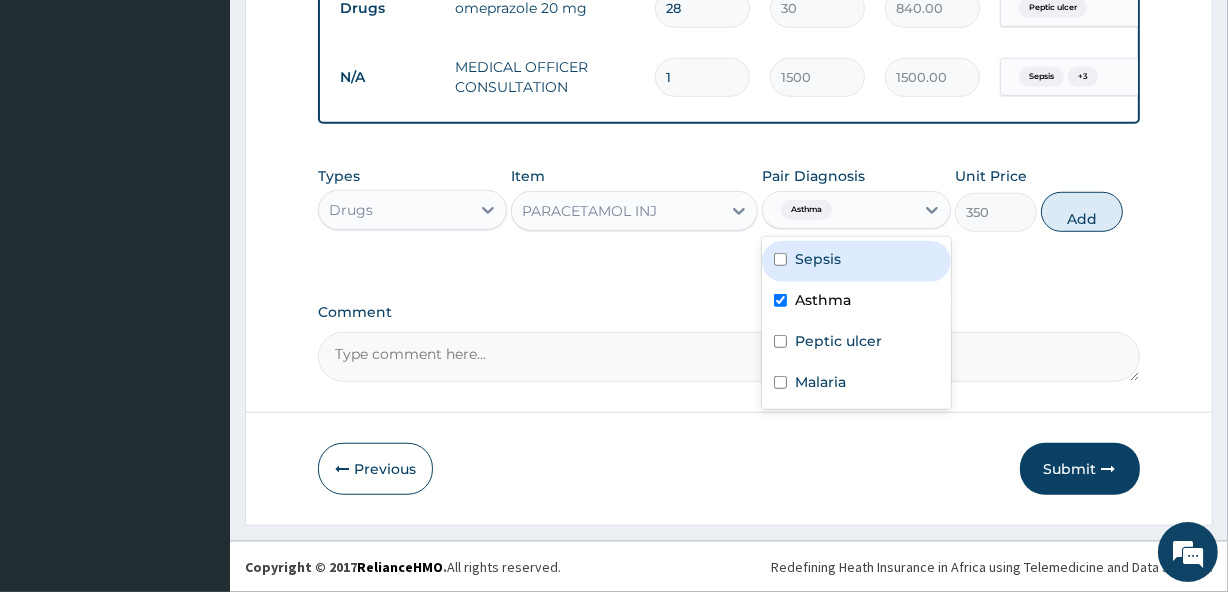 click on "Sepsis" at bounding box center (856, 261) 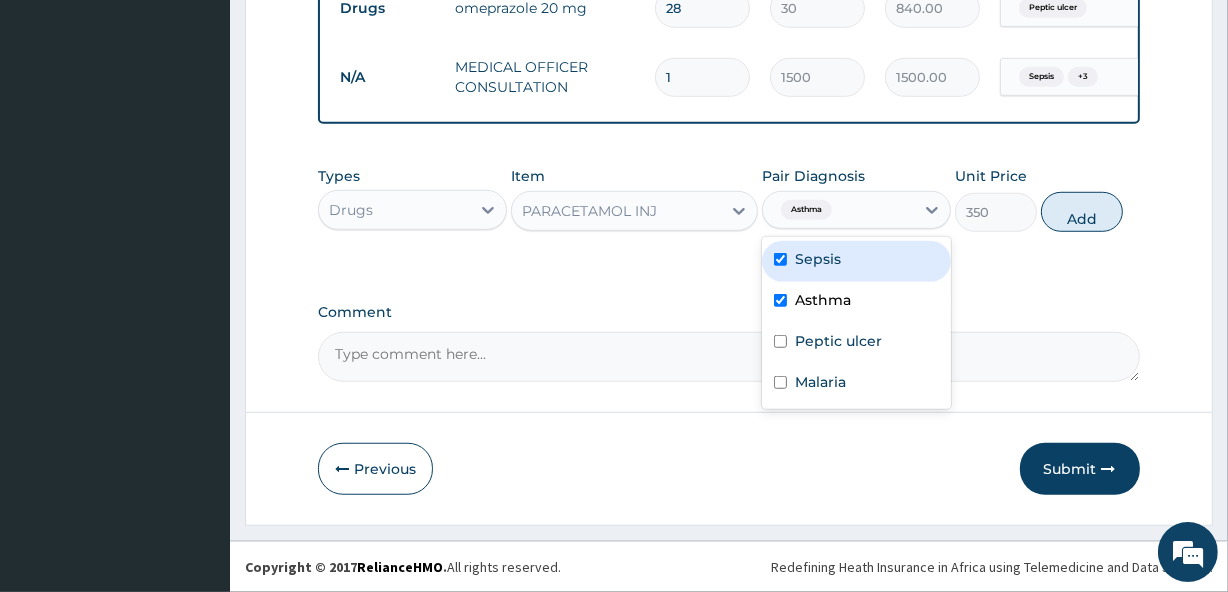 checkbox on "true" 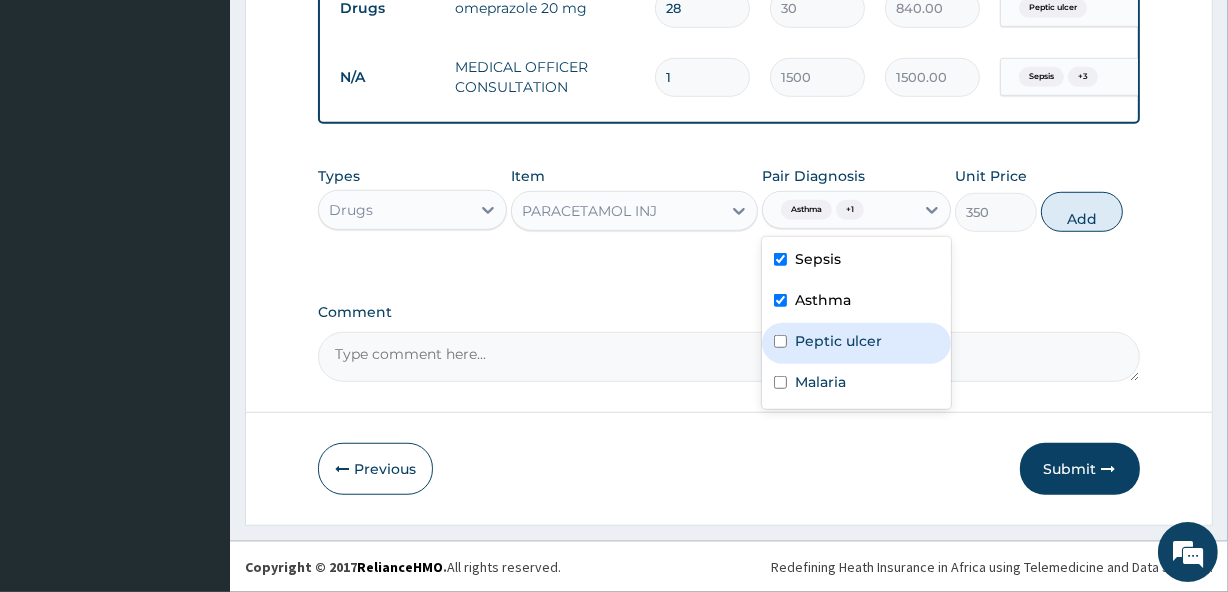 click on "Peptic ulcer" at bounding box center (838, 341) 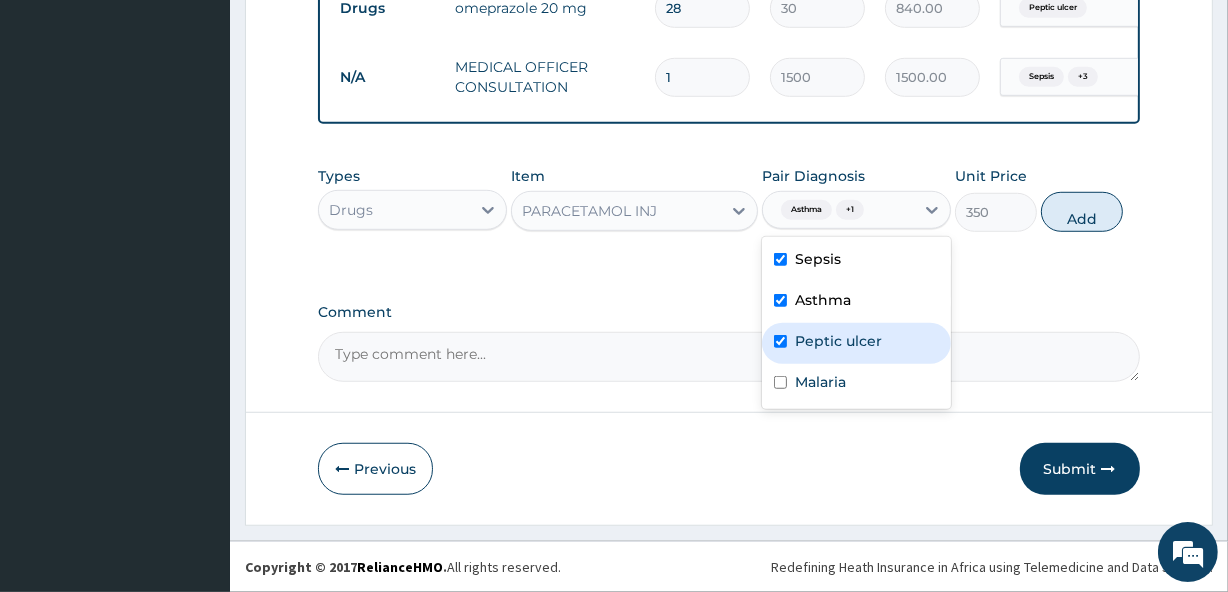 checkbox on "true" 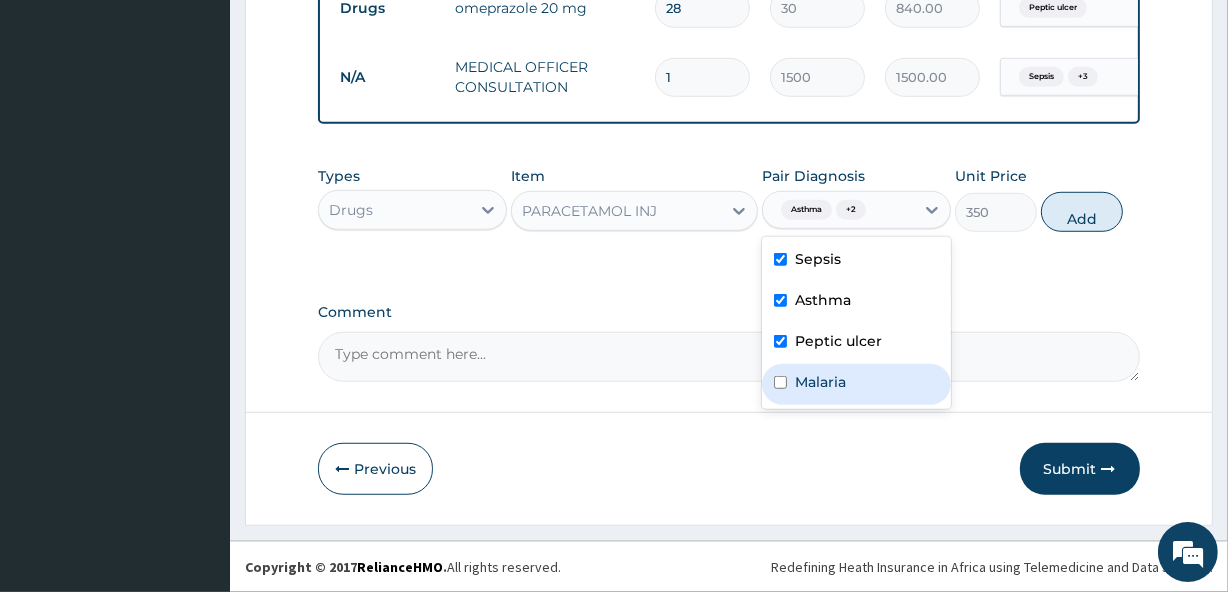click on "Malaria" at bounding box center [856, 384] 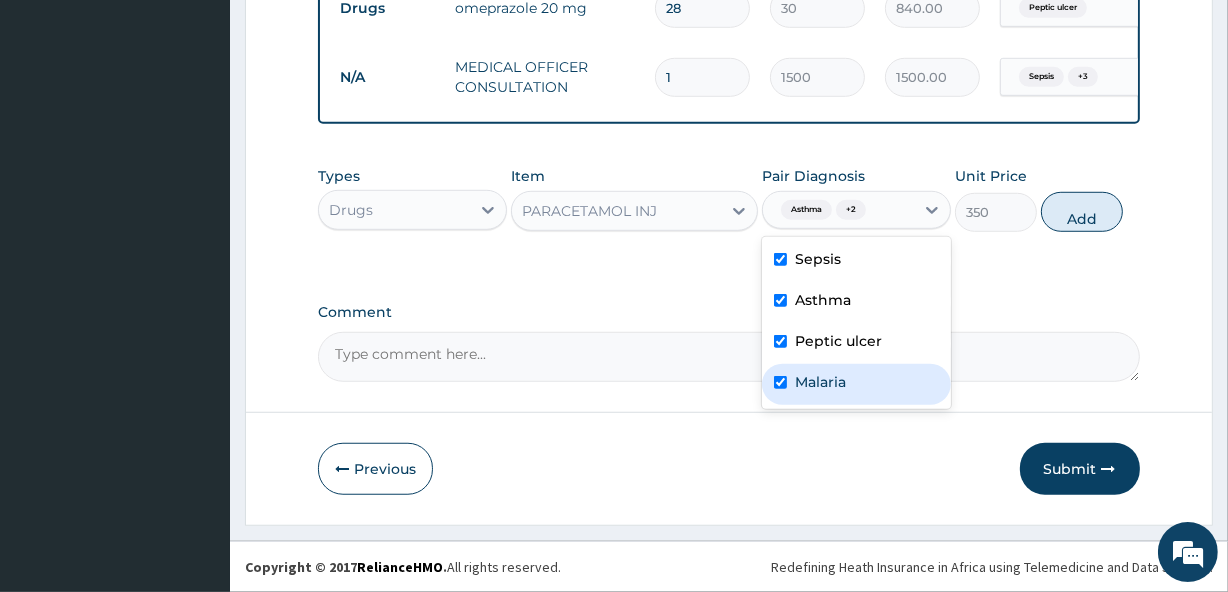 checkbox on "true" 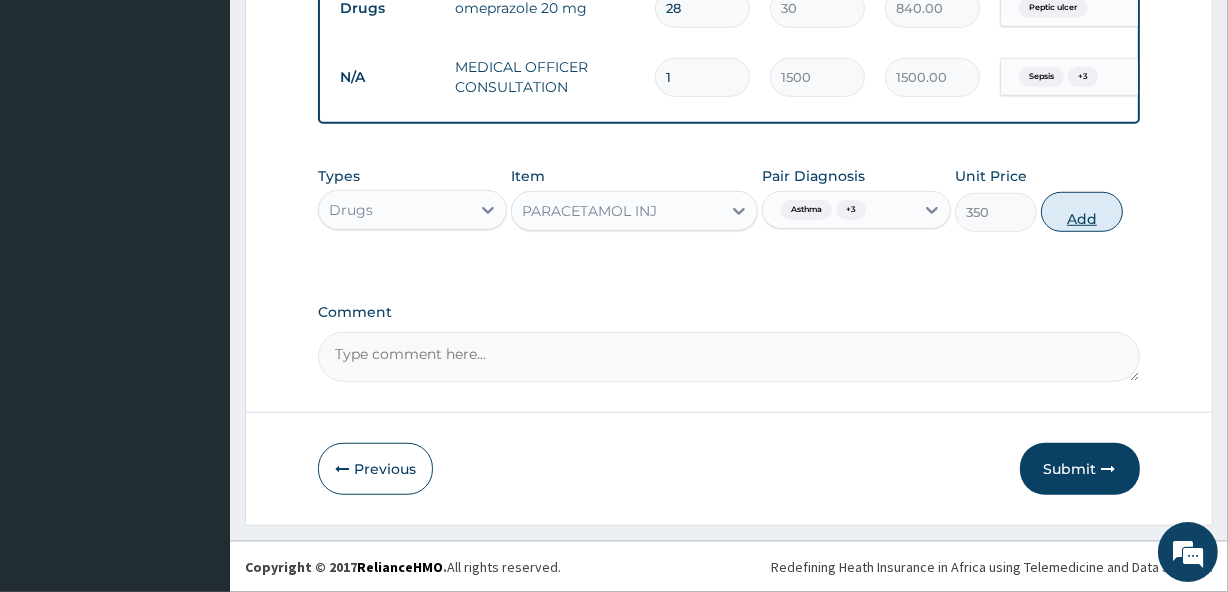 click on "Add" at bounding box center [1082, 212] 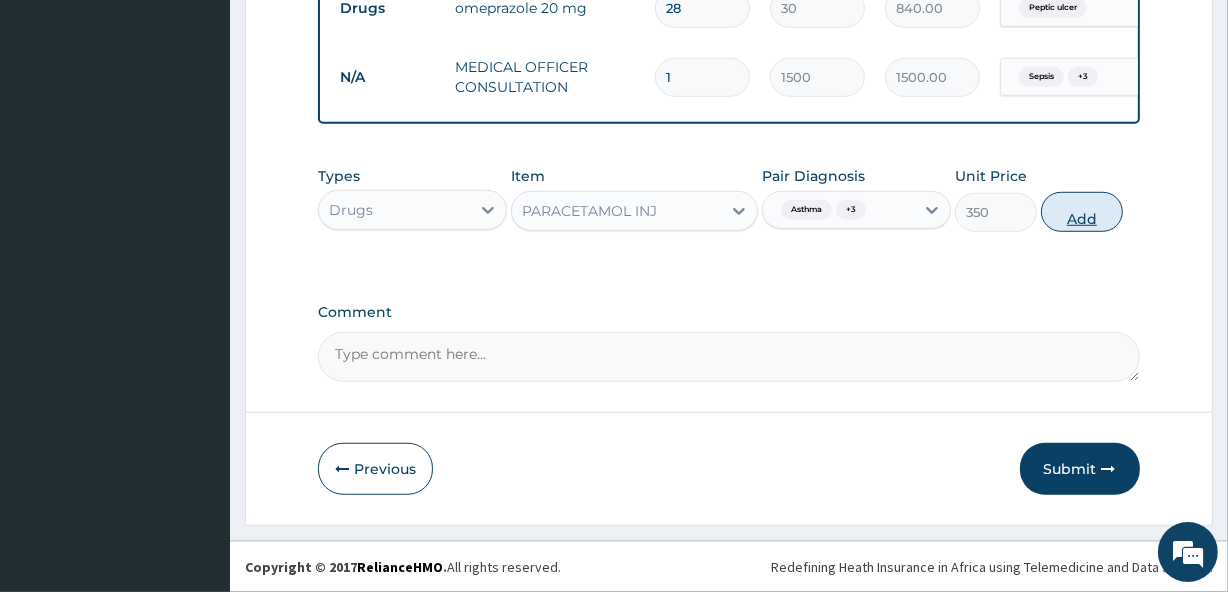 type on "0" 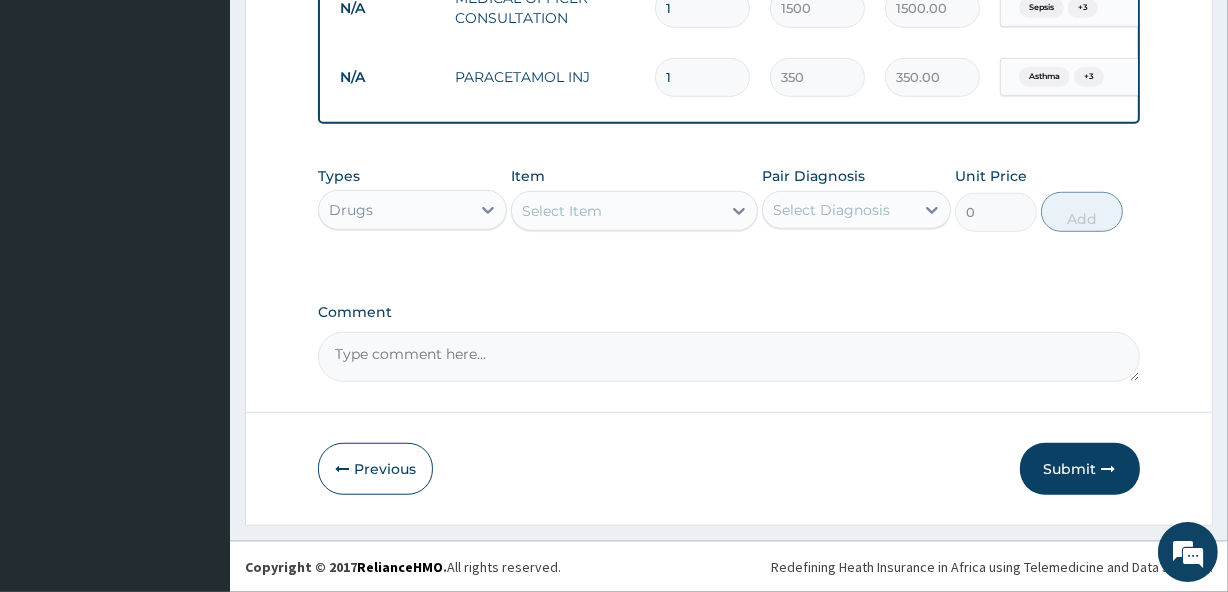 scroll, scrollTop: 1322, scrollLeft: 0, axis: vertical 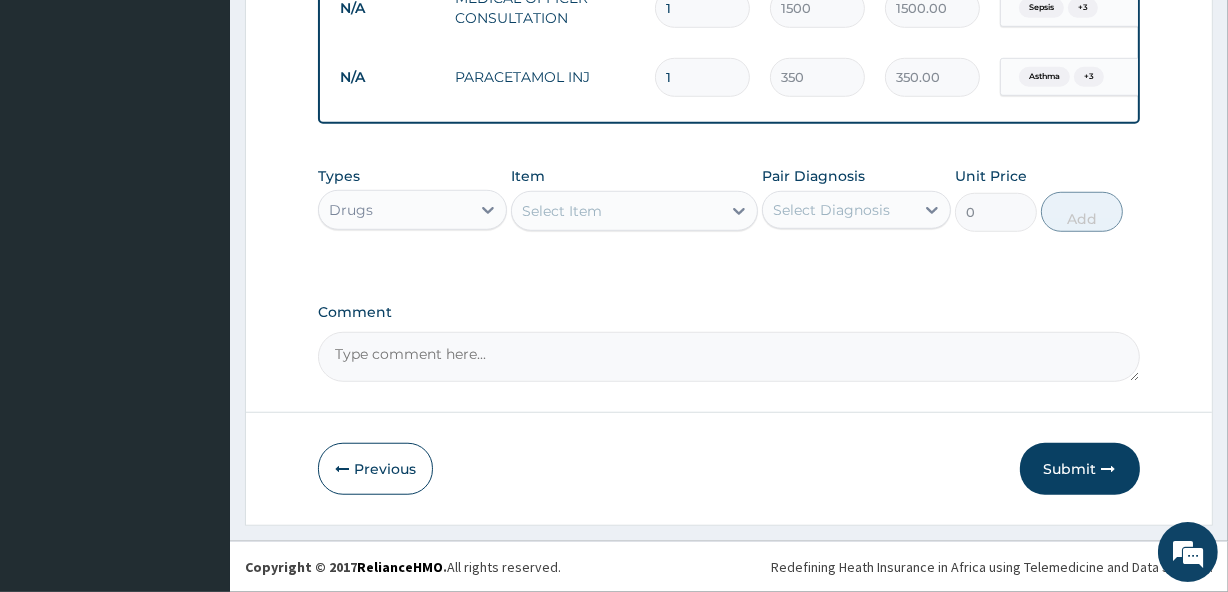 click on "Select Item" at bounding box center [616, 211] 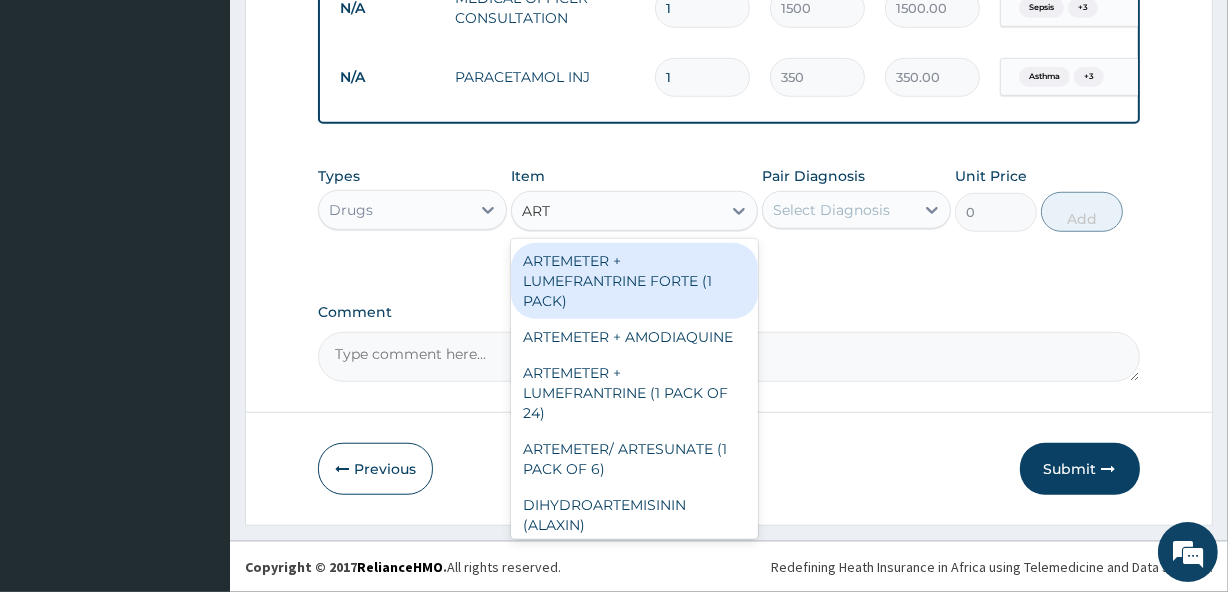 type on "ARTE" 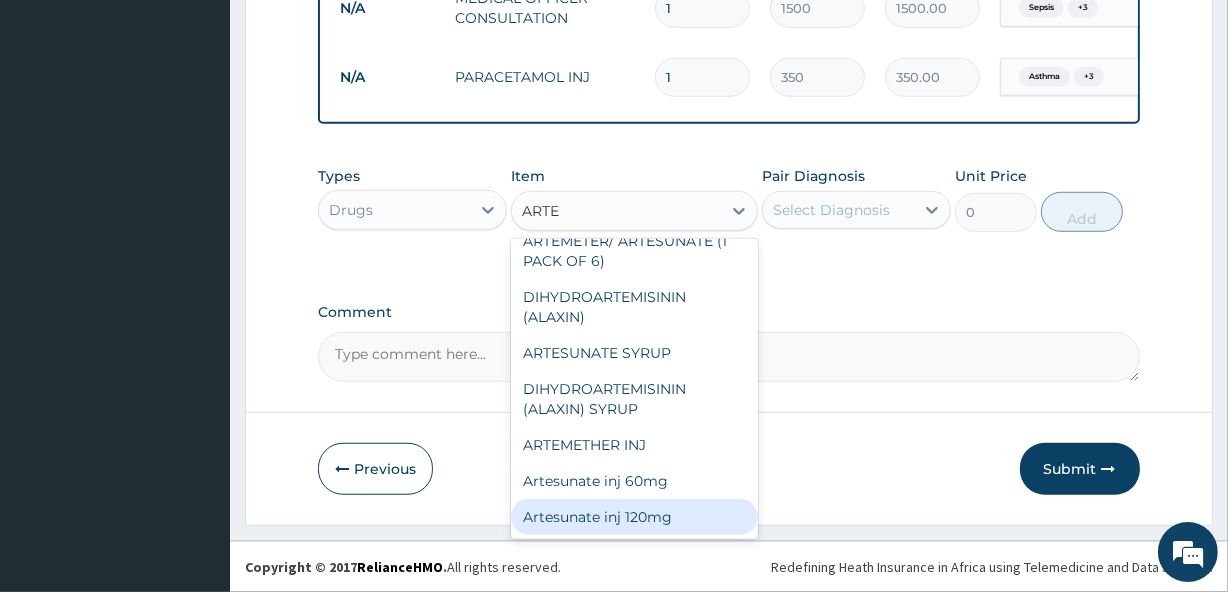 scroll, scrollTop: 228, scrollLeft: 0, axis: vertical 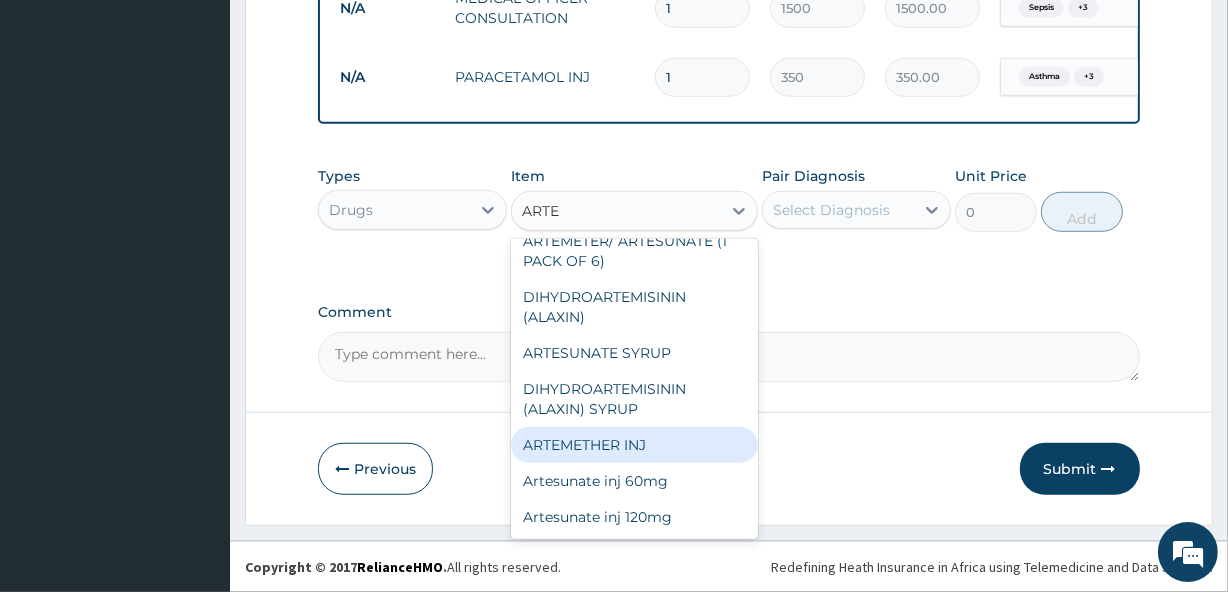 click on "ARTEMETHER INJ" at bounding box center (634, 445) 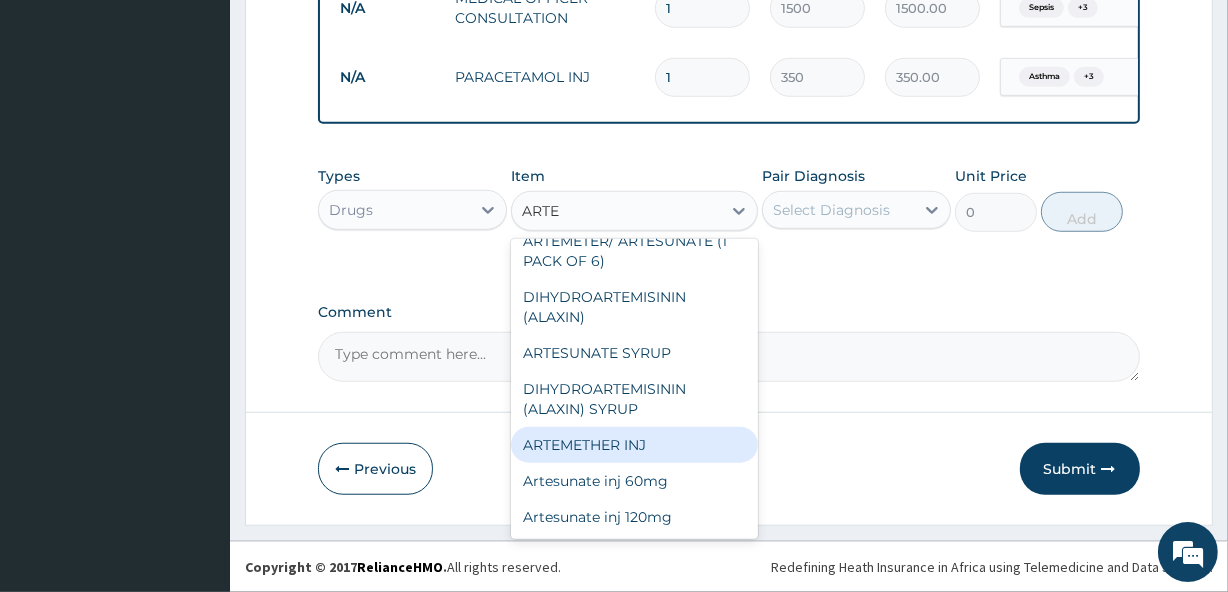 type 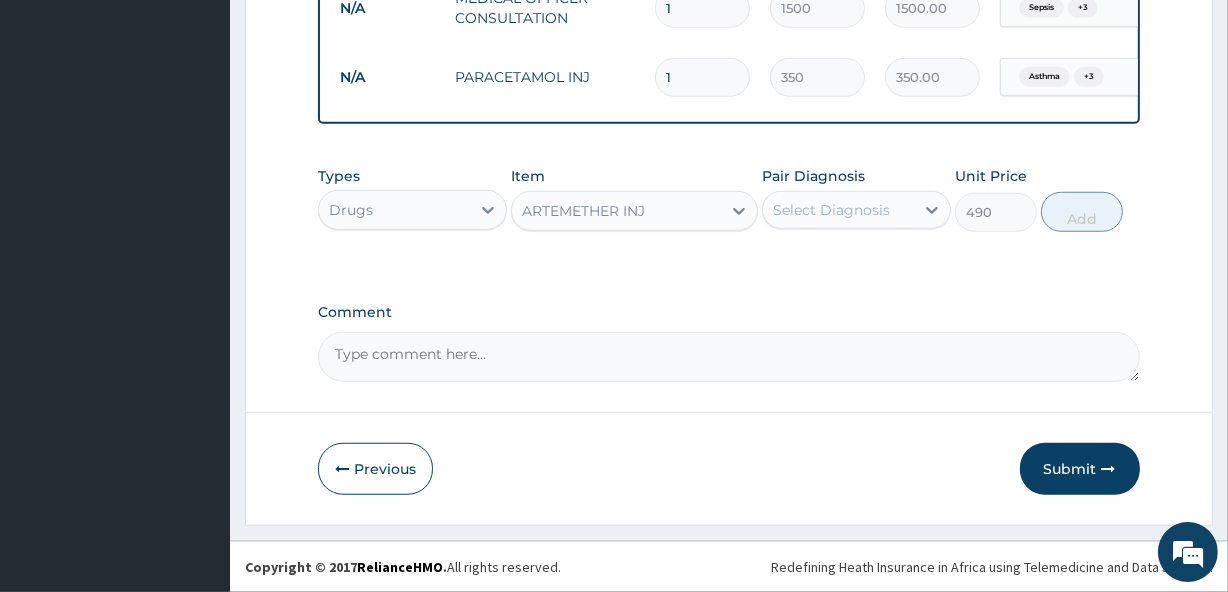 click on "Select Diagnosis" at bounding box center [838, 210] 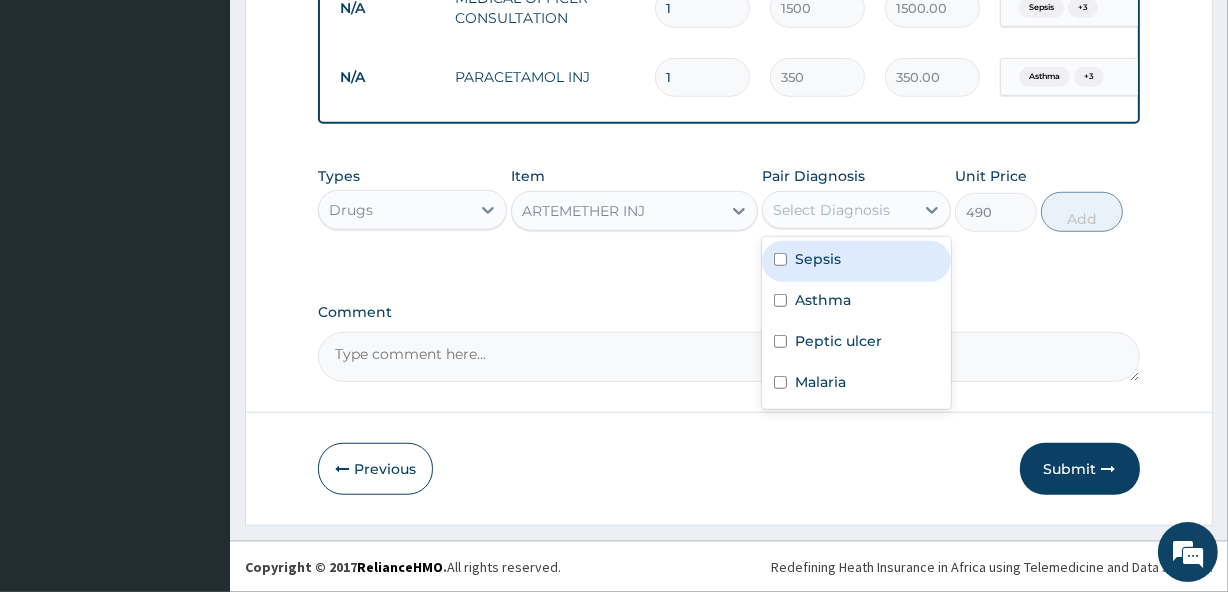 click on "Sepsis" at bounding box center [856, 261] 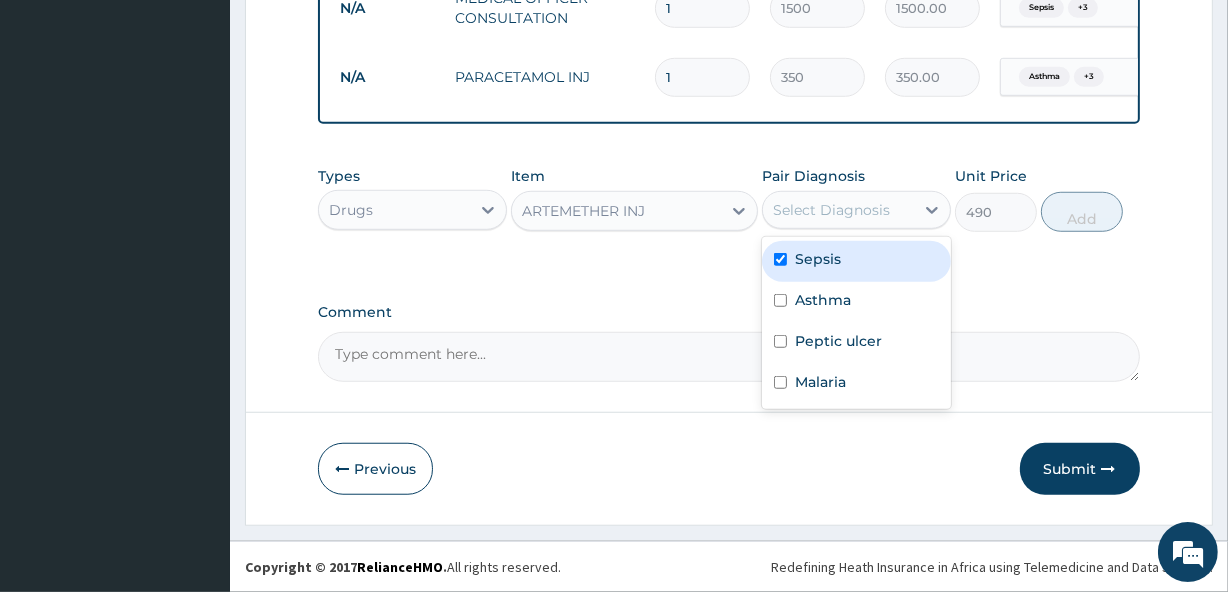 checkbox on "true" 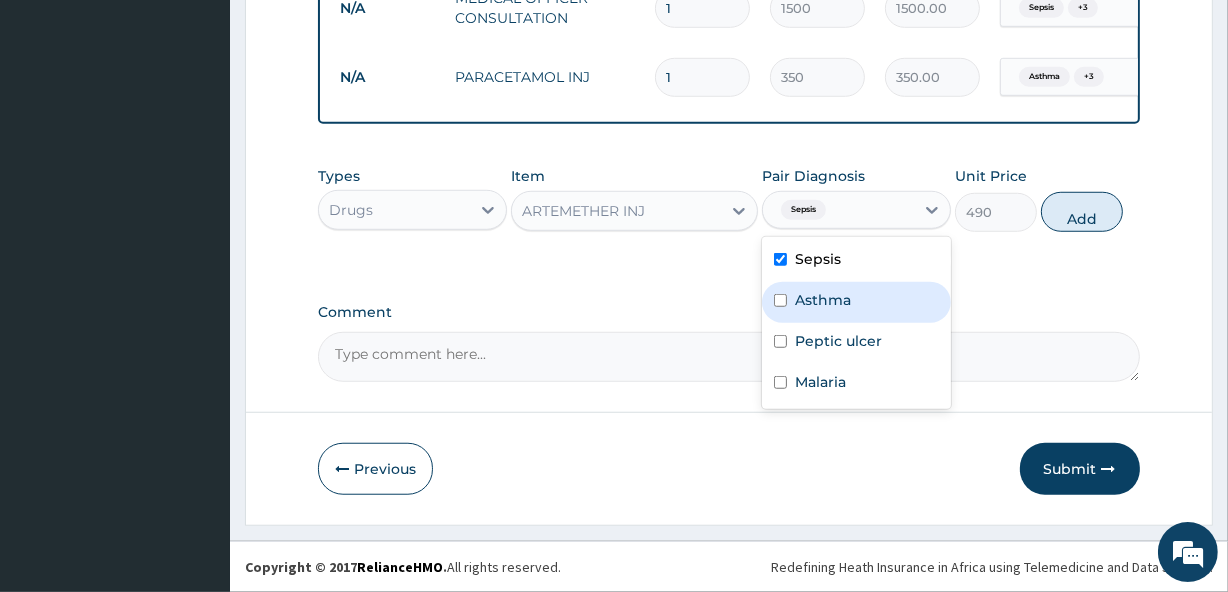 click on "Asthma" at bounding box center (856, 302) 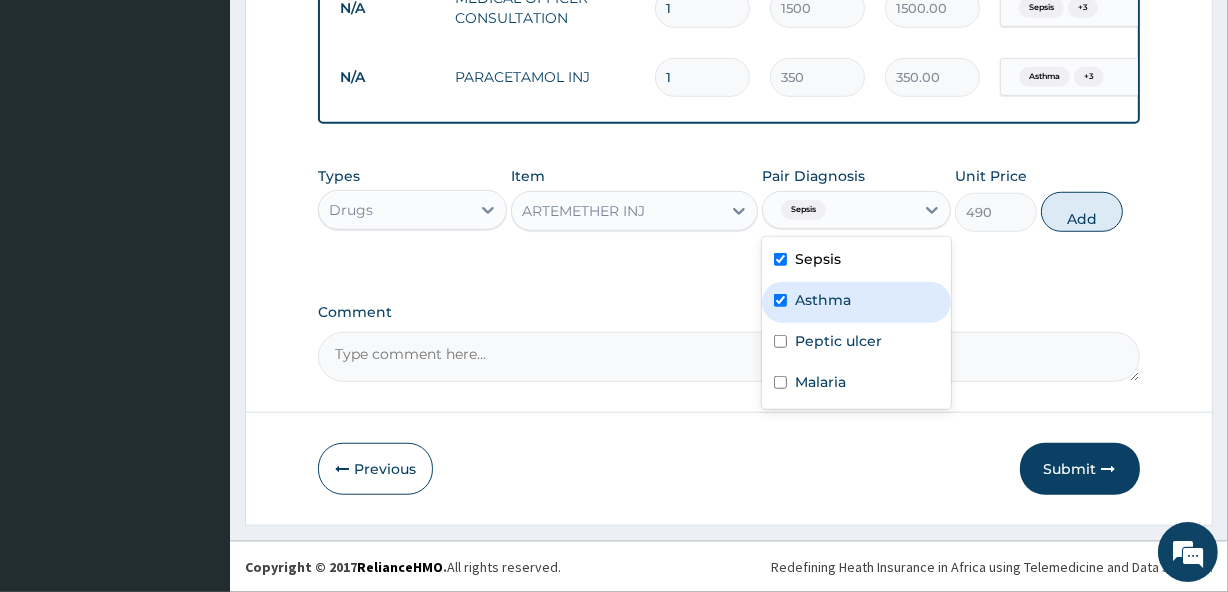 checkbox on "true" 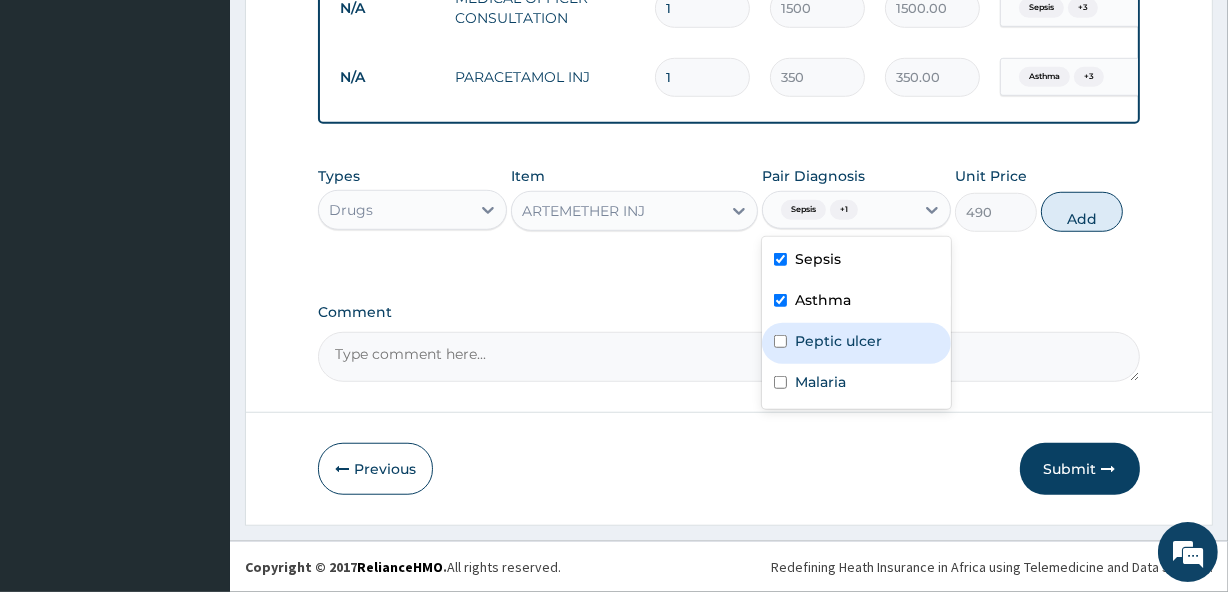 click on "Peptic ulcer" at bounding box center [838, 341] 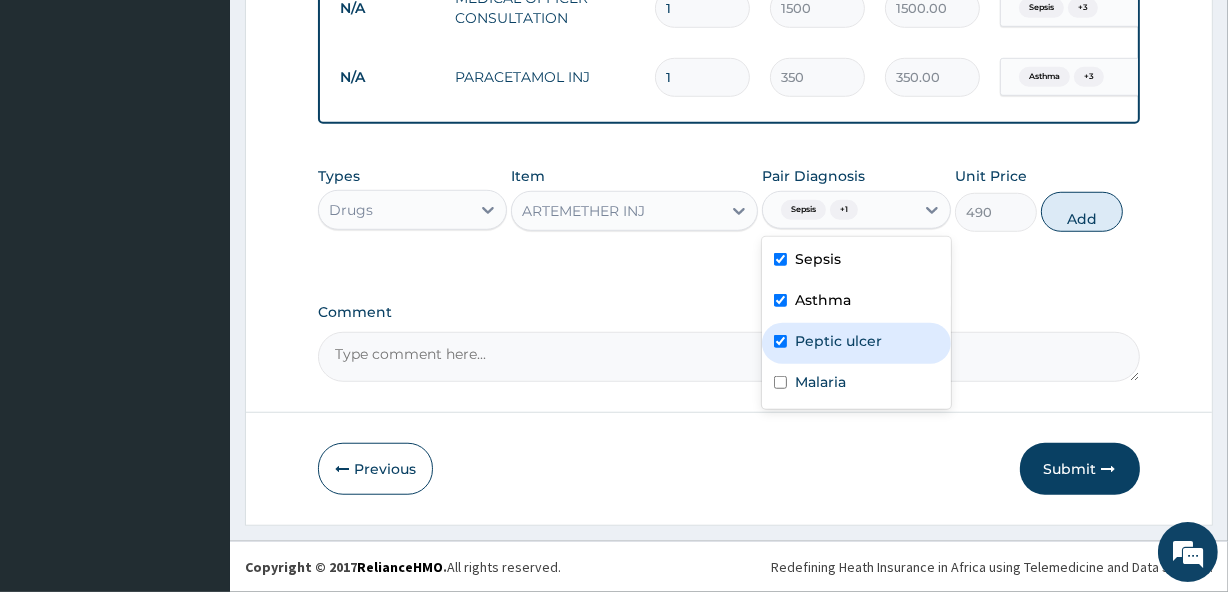 checkbox on "true" 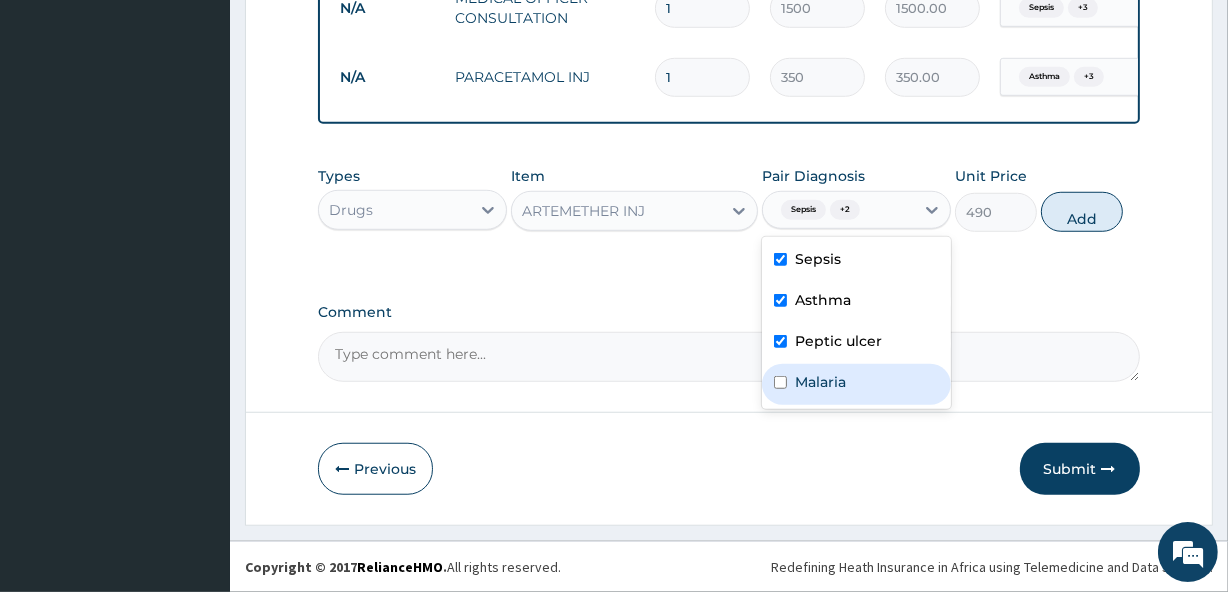 click on "Malaria" at bounding box center [856, 384] 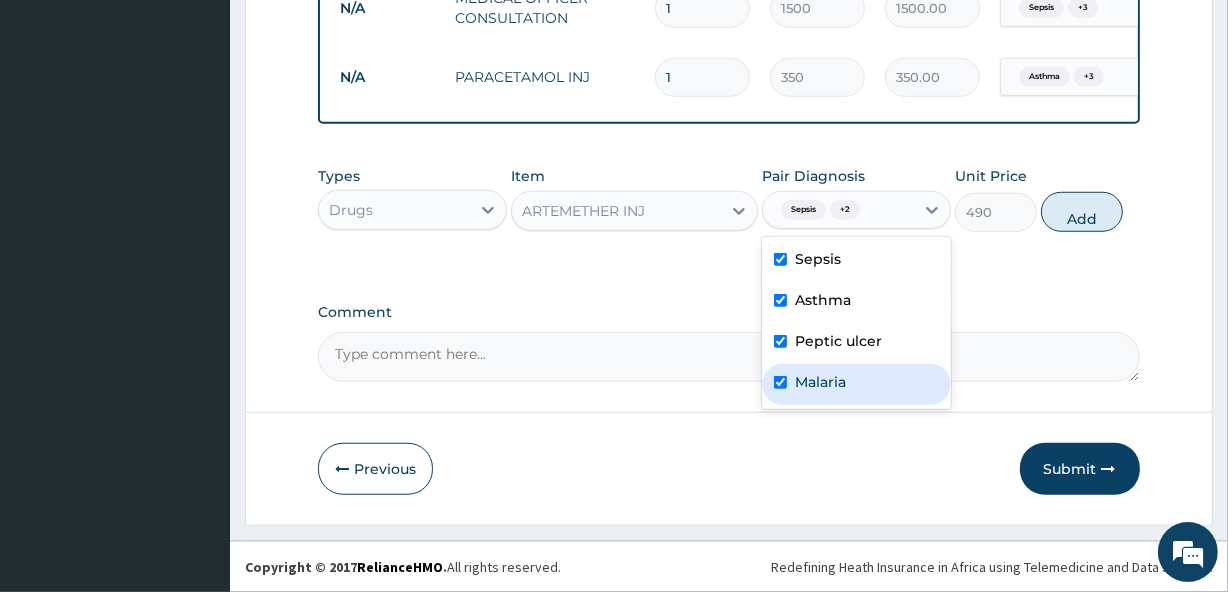 checkbox on "true" 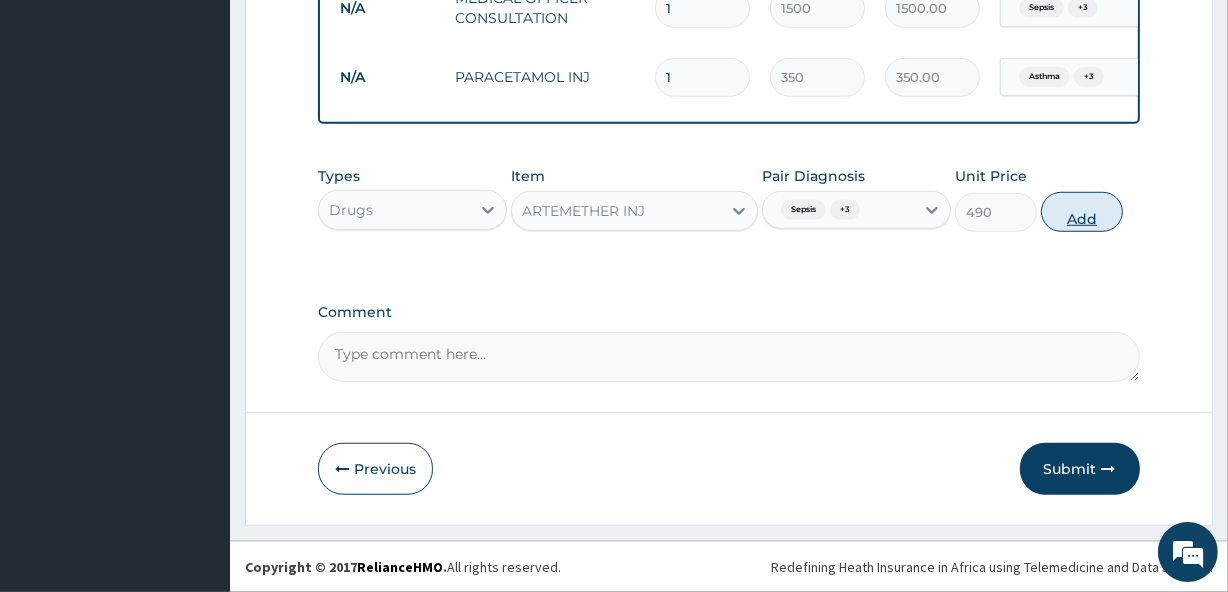 click on "Add" at bounding box center [1082, 212] 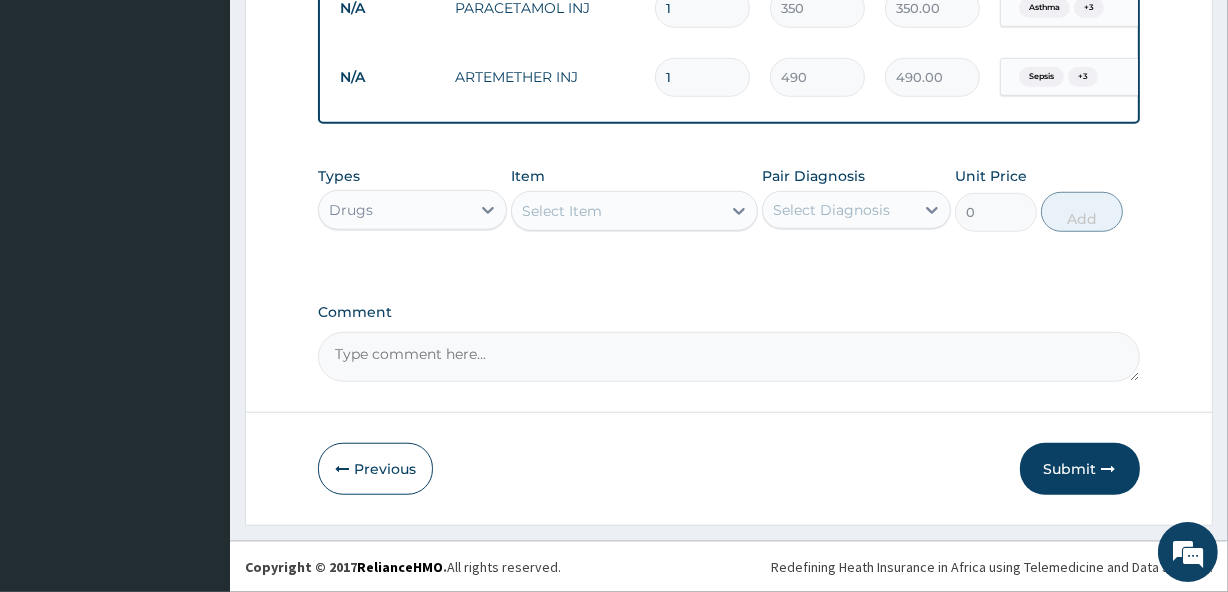 scroll, scrollTop: 1392, scrollLeft: 0, axis: vertical 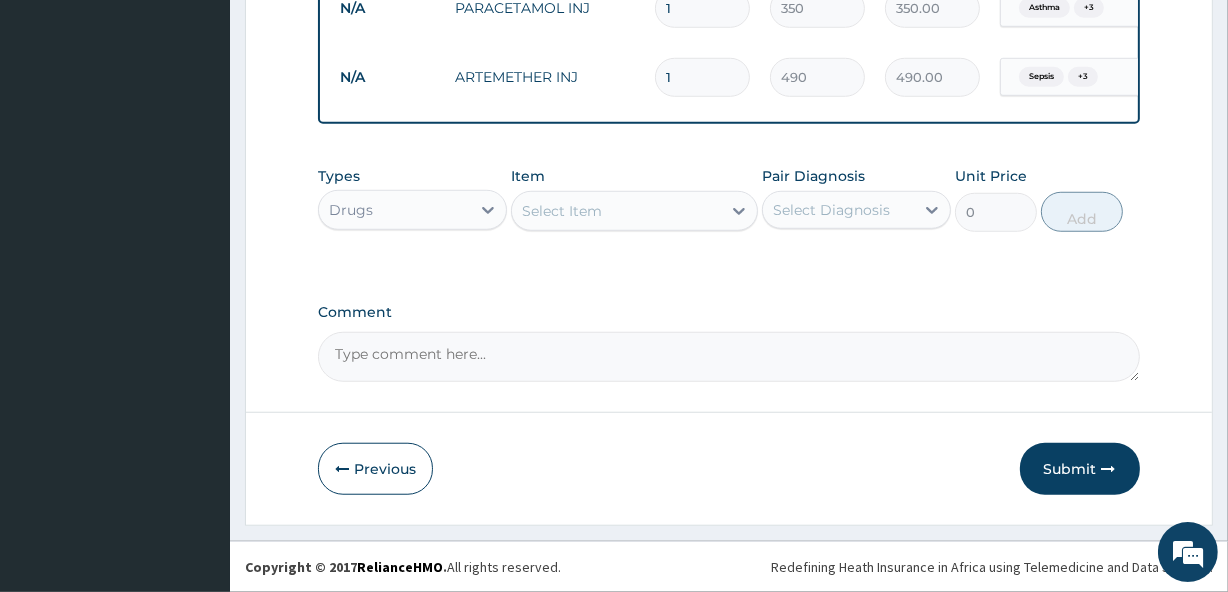 click on "Select Item" at bounding box center [616, 211] 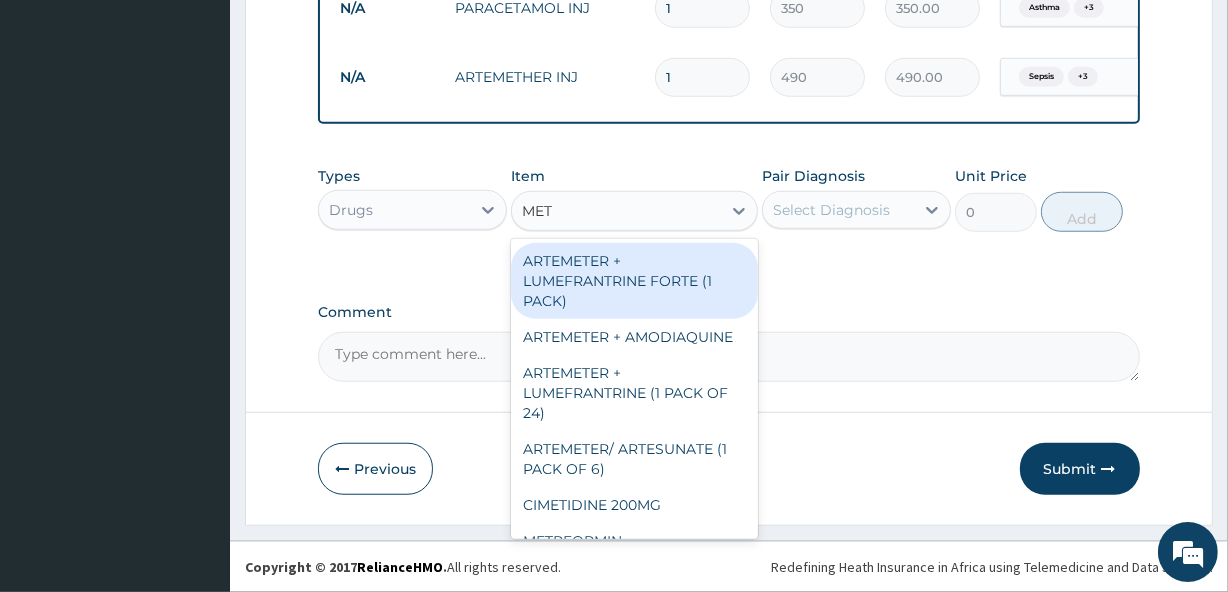 type on "METR" 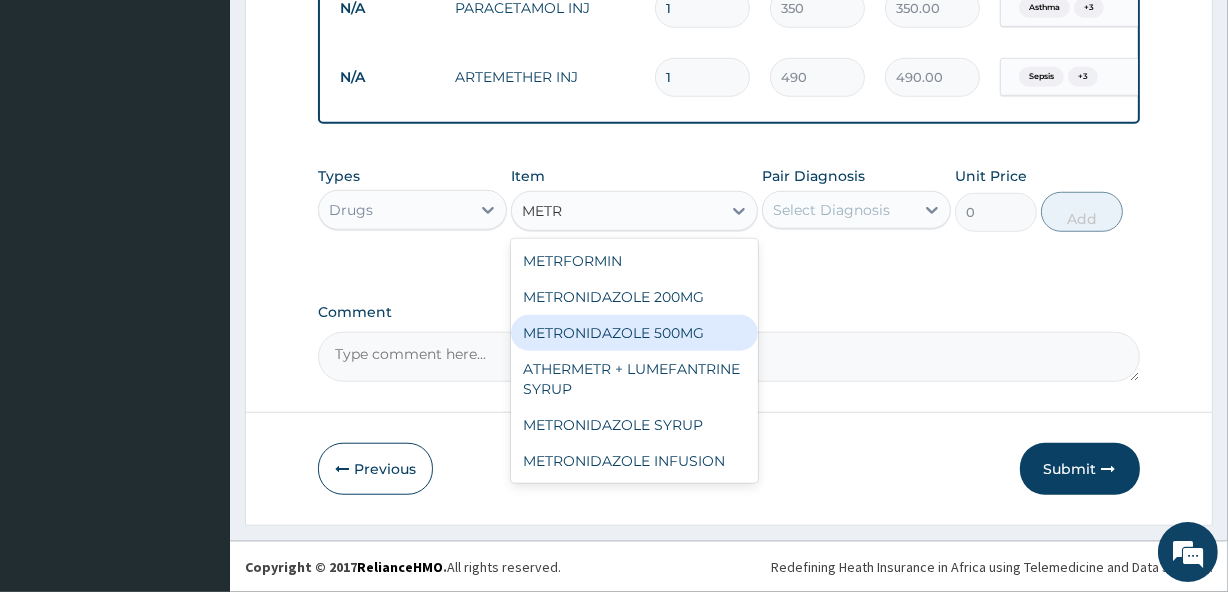 click on "METRONIDAZOLE 500MG" at bounding box center [634, 333] 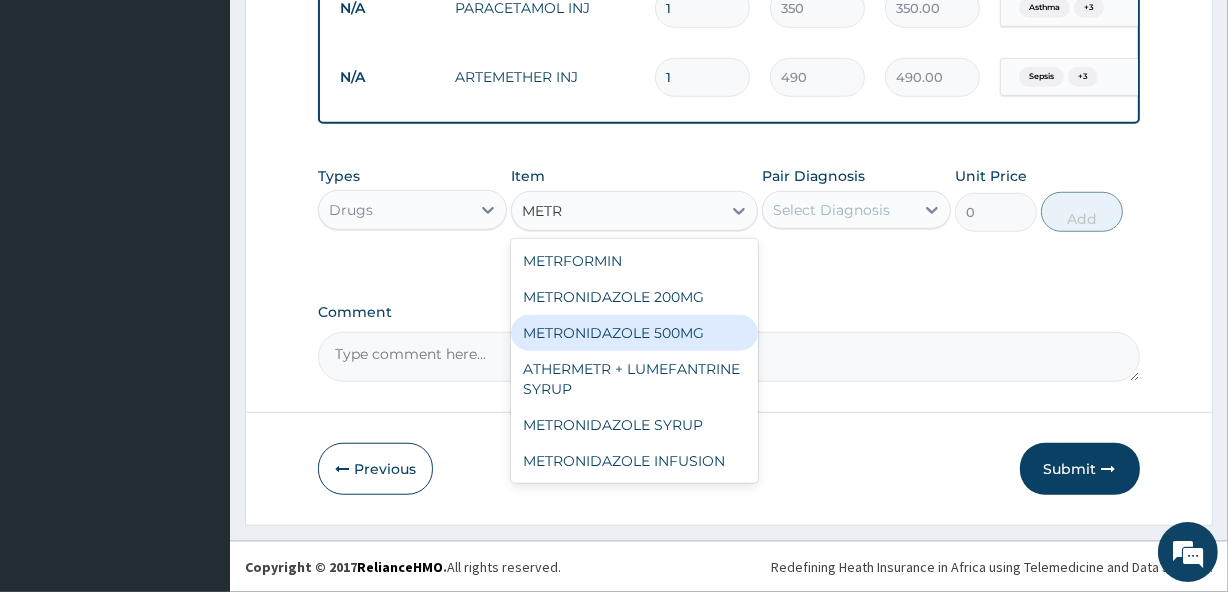 type 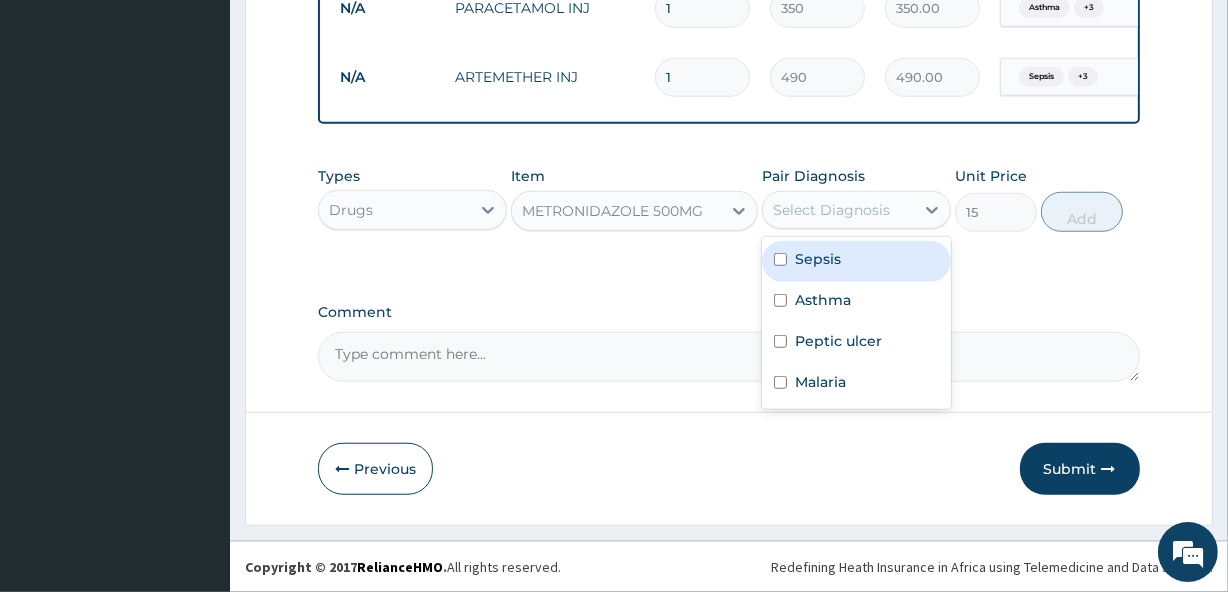 click on "Select Diagnosis" at bounding box center (838, 210) 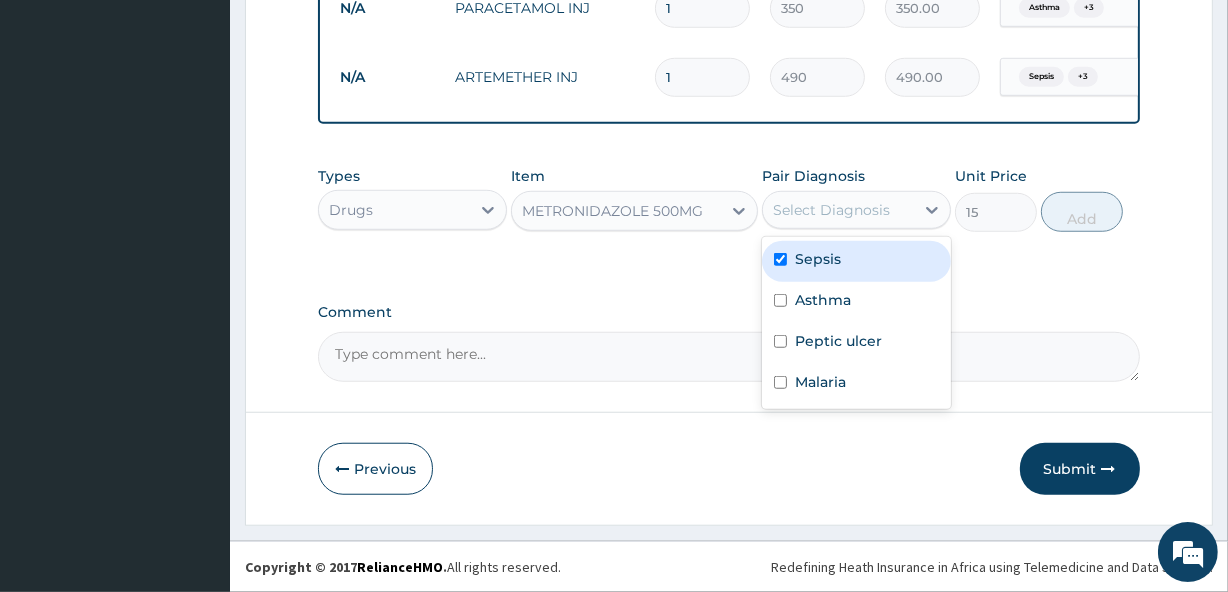 checkbox on "true" 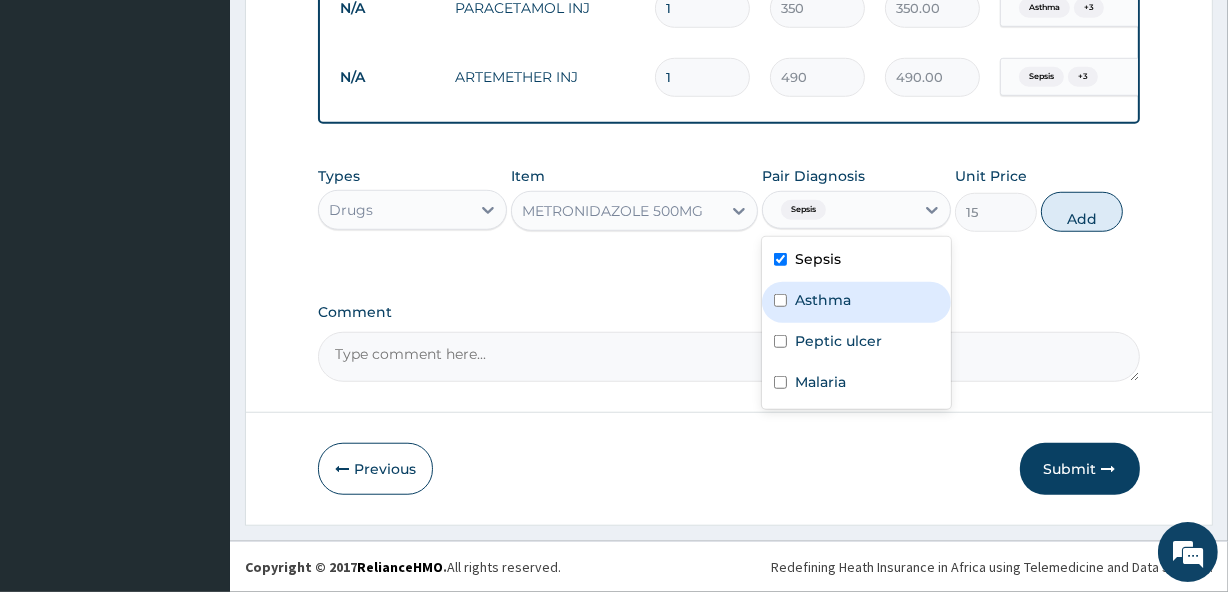 click on "Asthma" at bounding box center (823, 300) 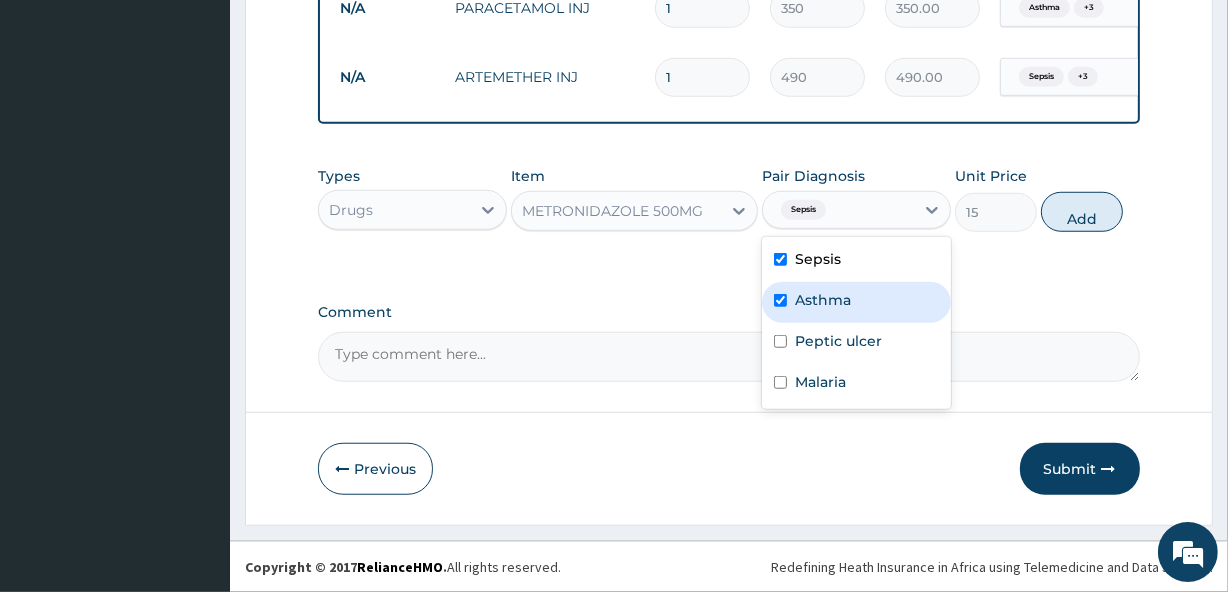 checkbox on "true" 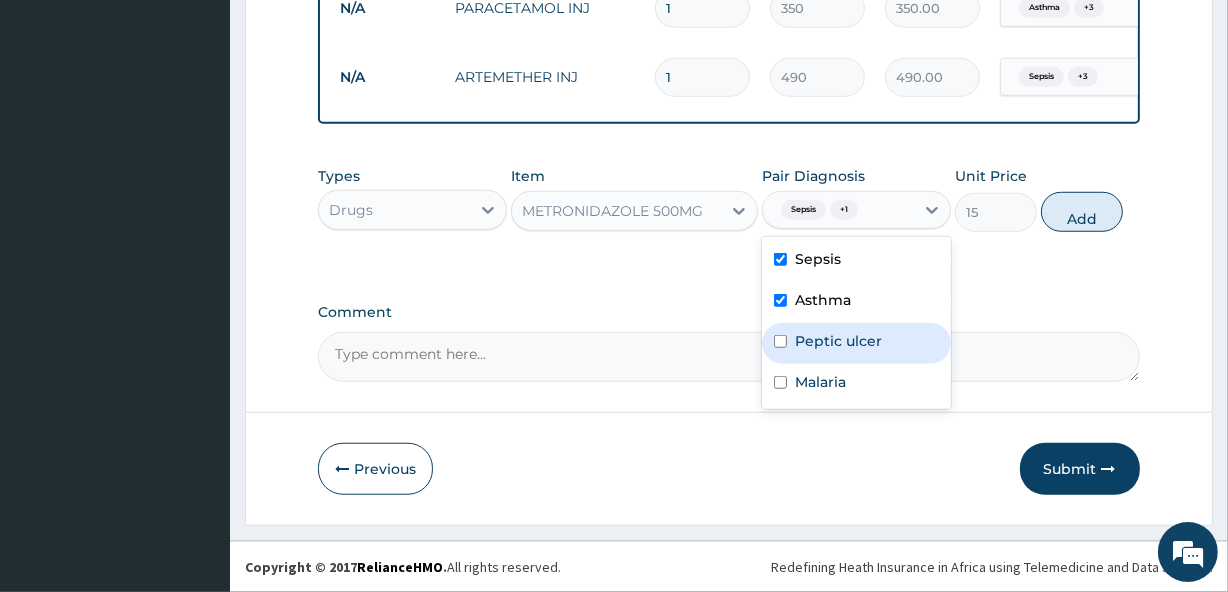 click on "Peptic ulcer" at bounding box center (856, 343) 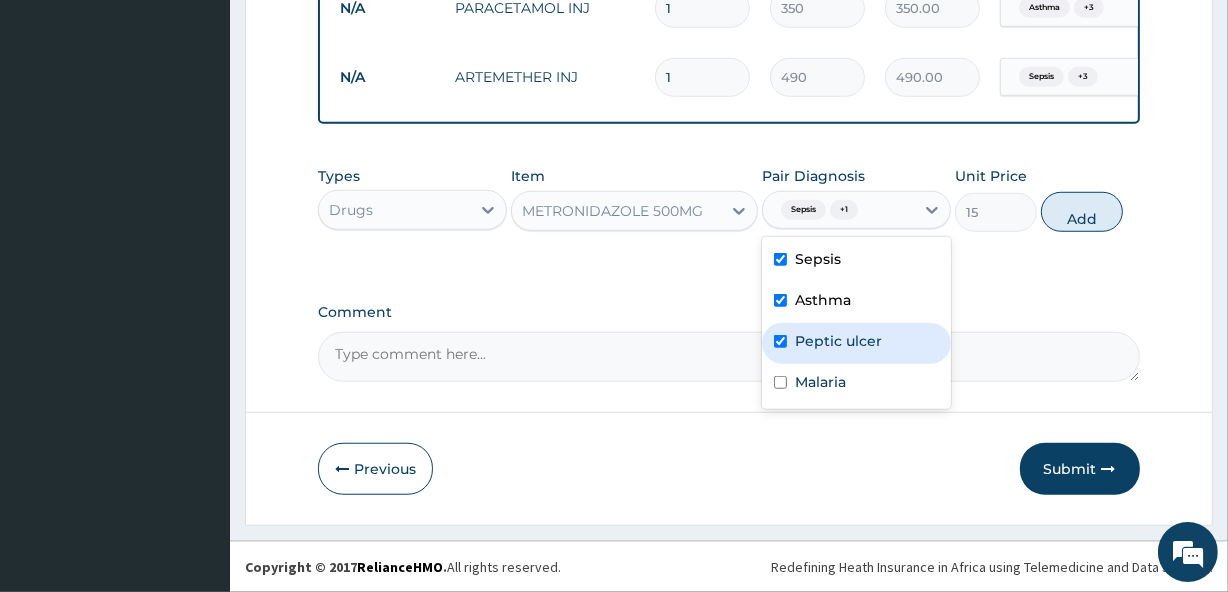 checkbox on "true" 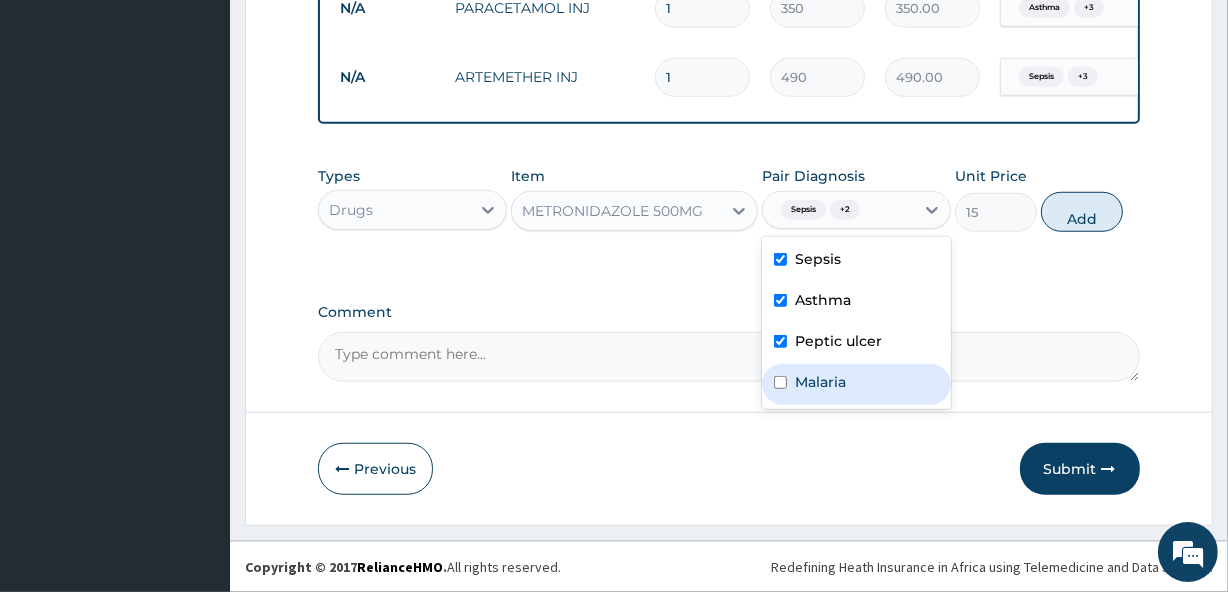 click on "Malaria" at bounding box center (856, 384) 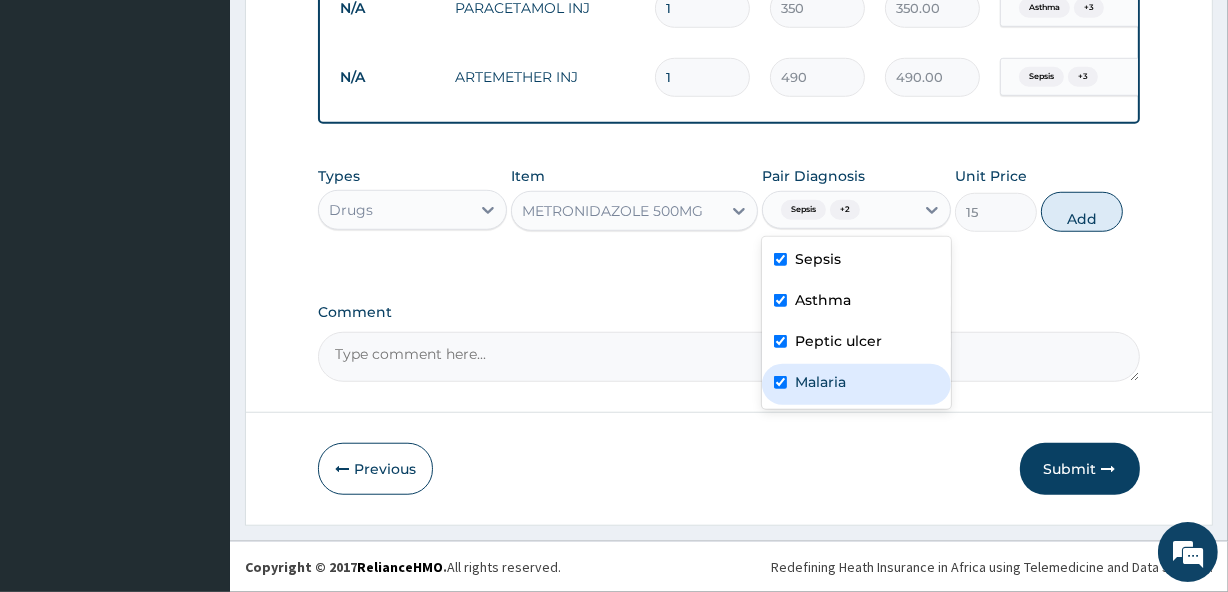 checkbox on "true" 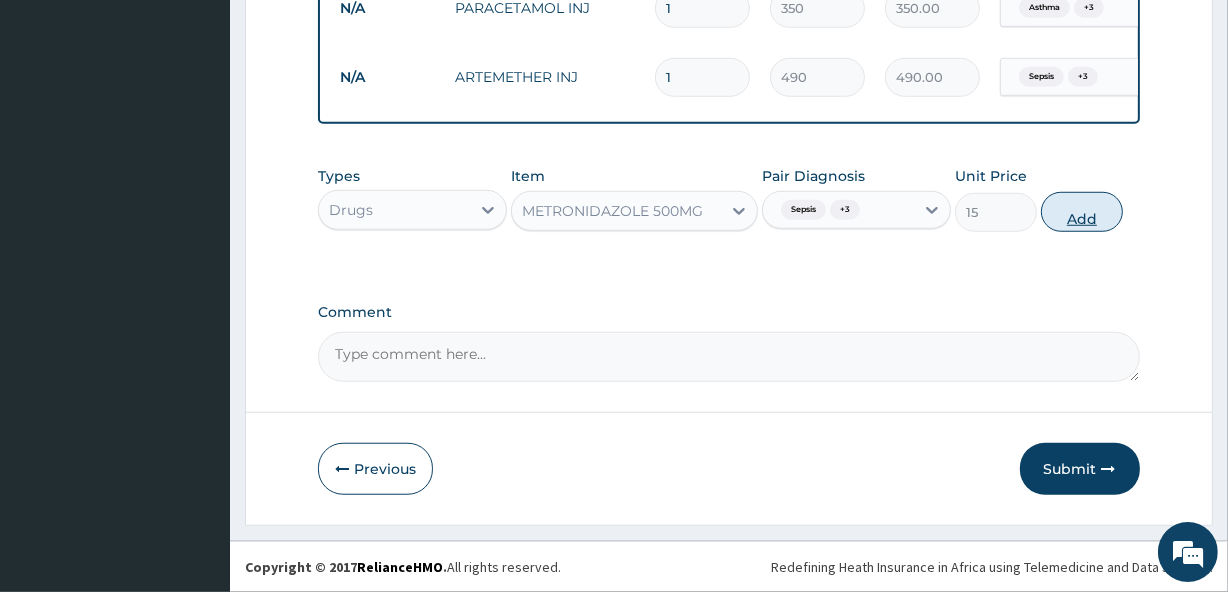 click on "Add" at bounding box center [1082, 212] 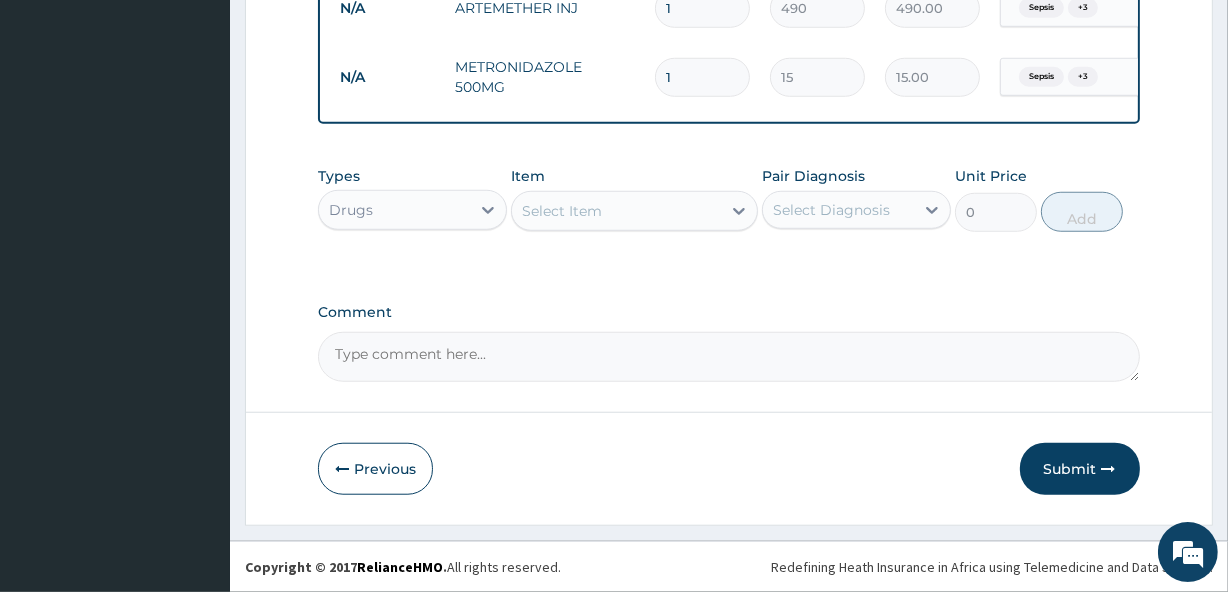 scroll, scrollTop: 1461, scrollLeft: 0, axis: vertical 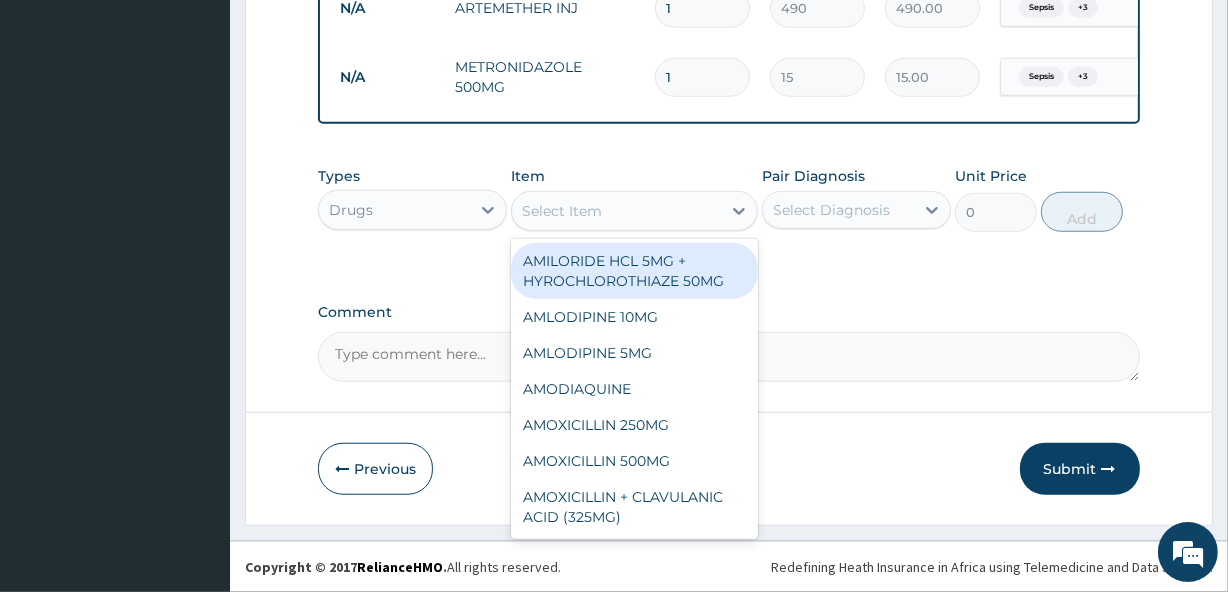 click on "Select Item" at bounding box center (562, 211) 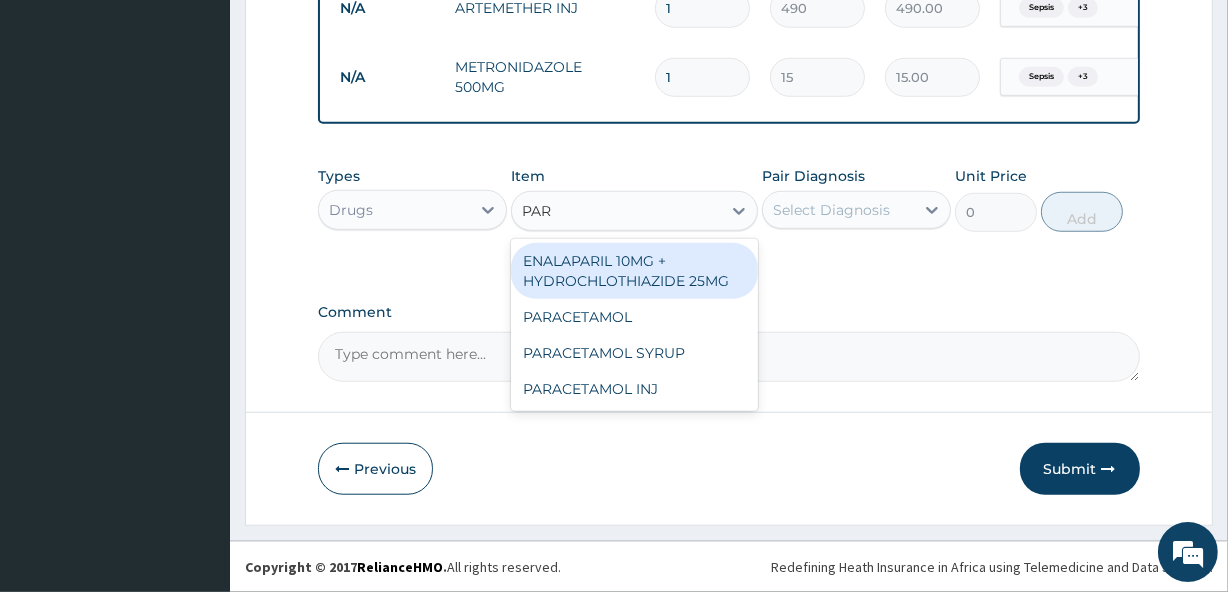 type on "PARA" 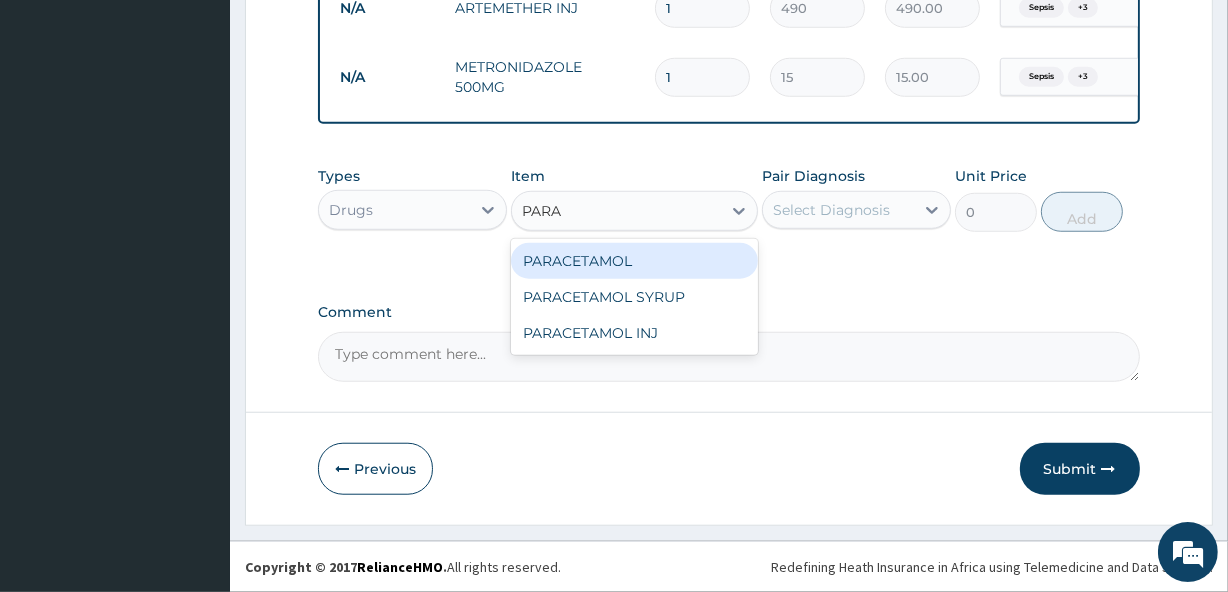 click on "PARACETAMOL" at bounding box center [634, 261] 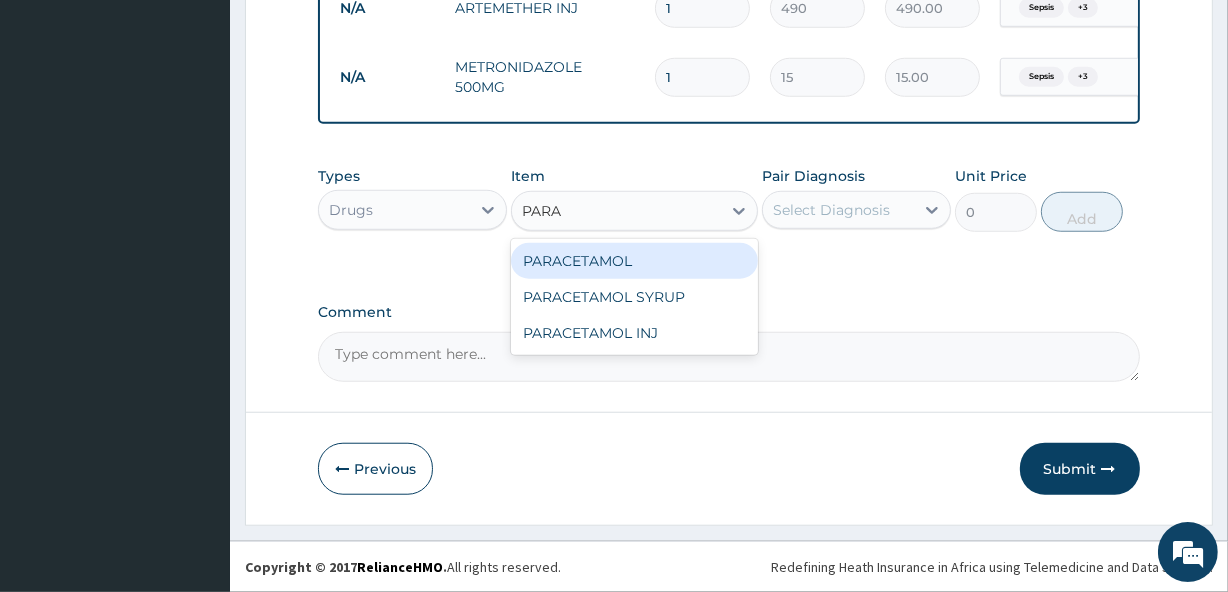 type 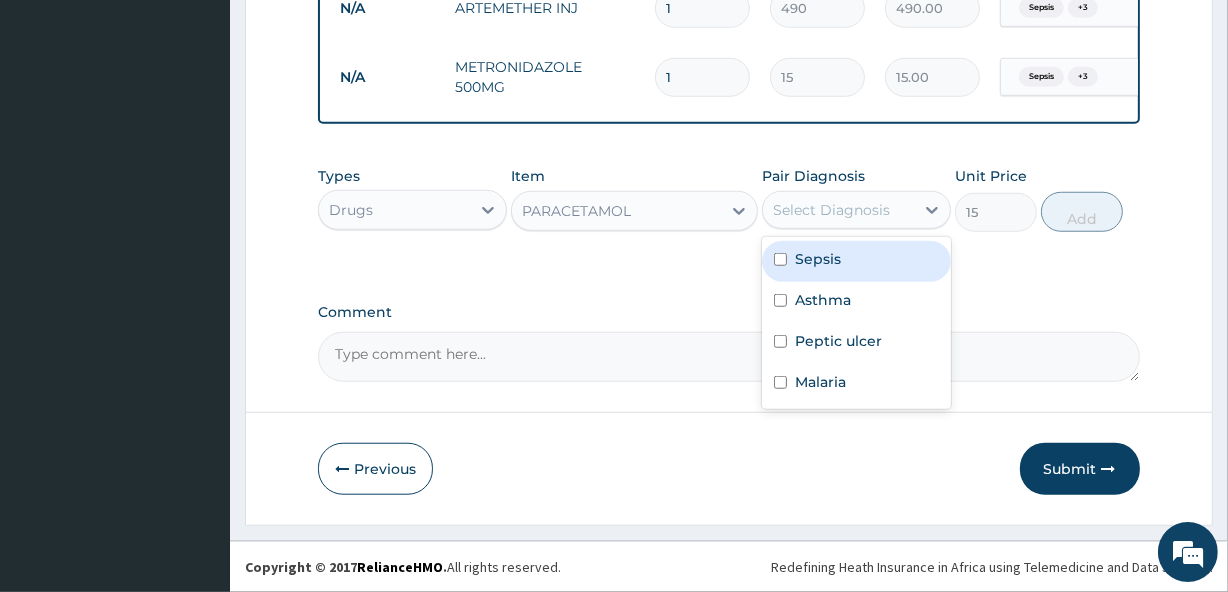 click on "Select Diagnosis" at bounding box center (831, 210) 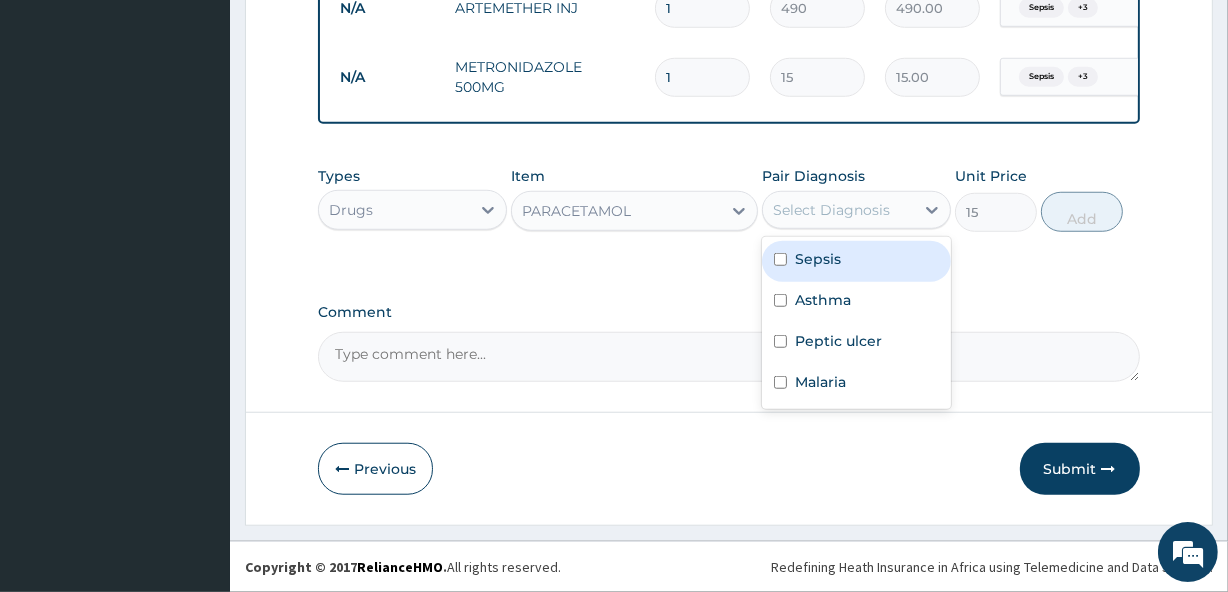 click on "Sepsis" at bounding box center [856, 261] 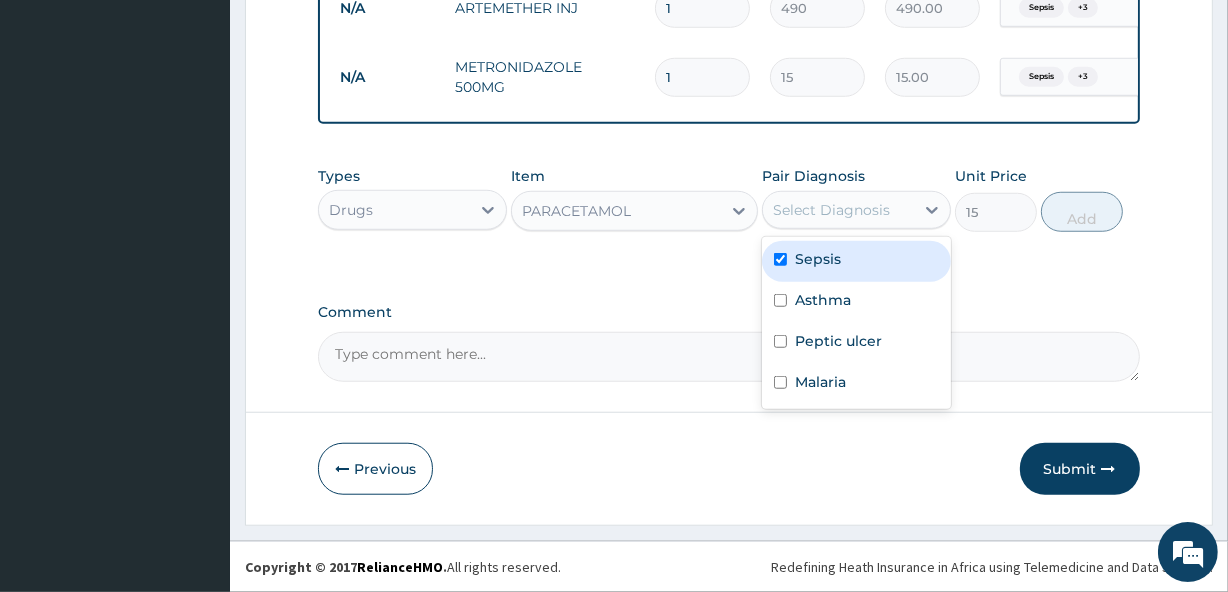 checkbox on "true" 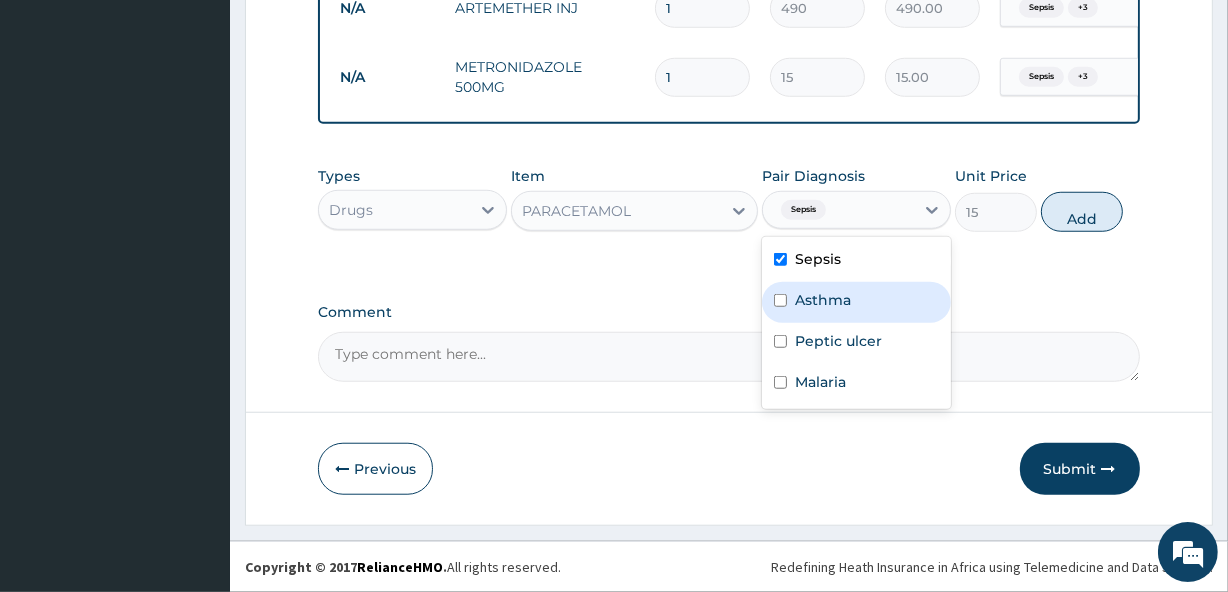 click on "Asthma" at bounding box center [823, 300] 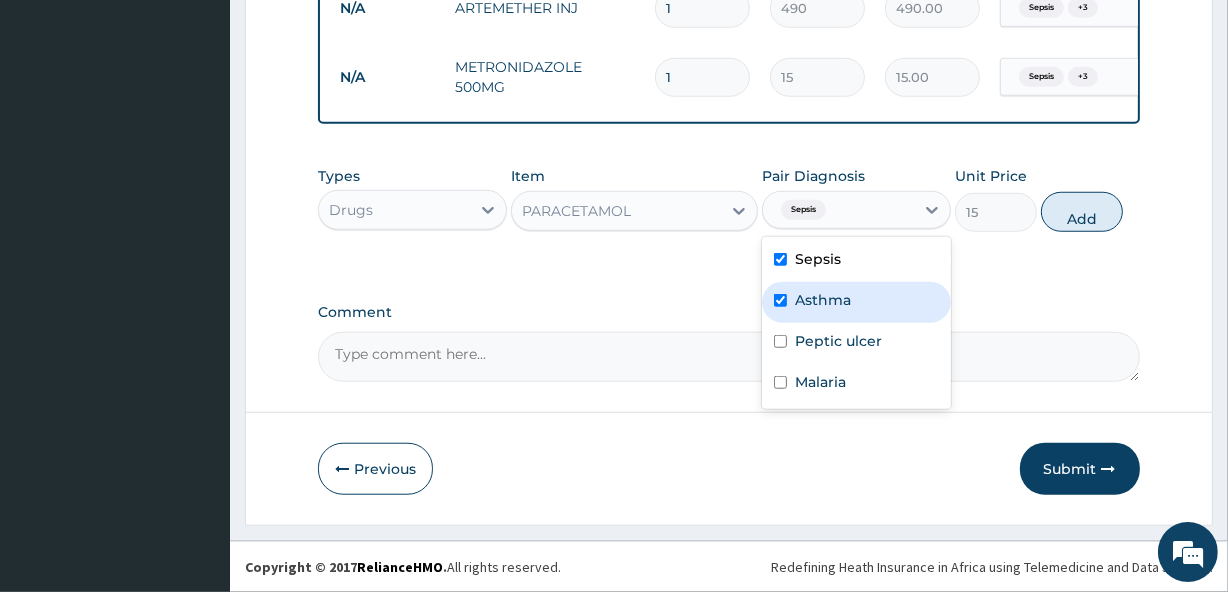 checkbox on "true" 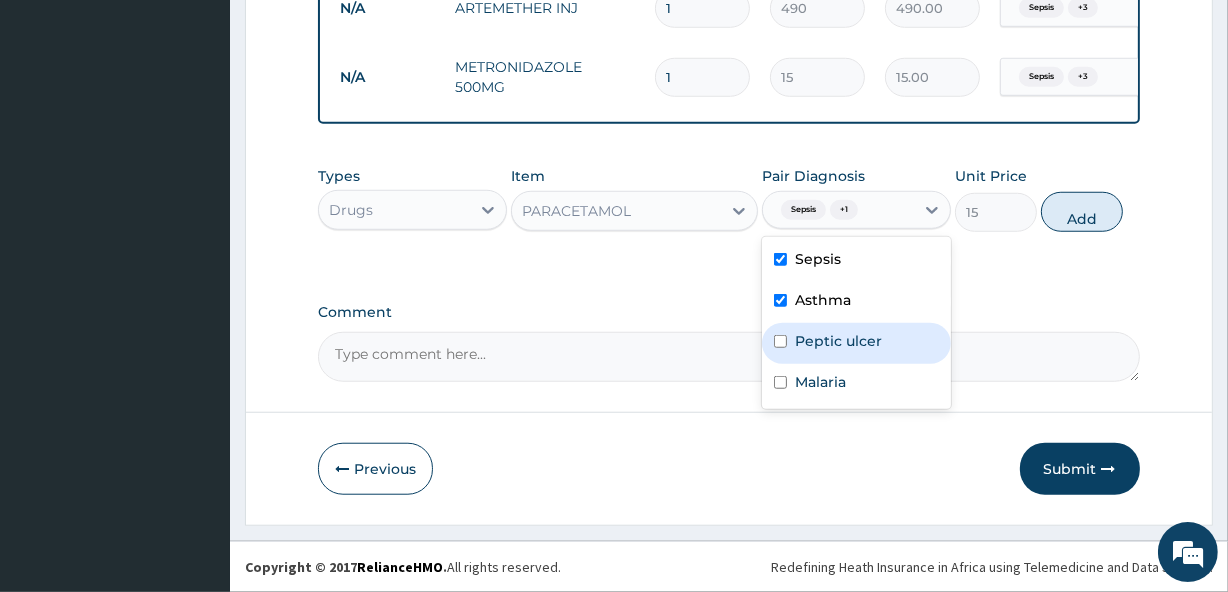 click on "Peptic ulcer" at bounding box center [838, 341] 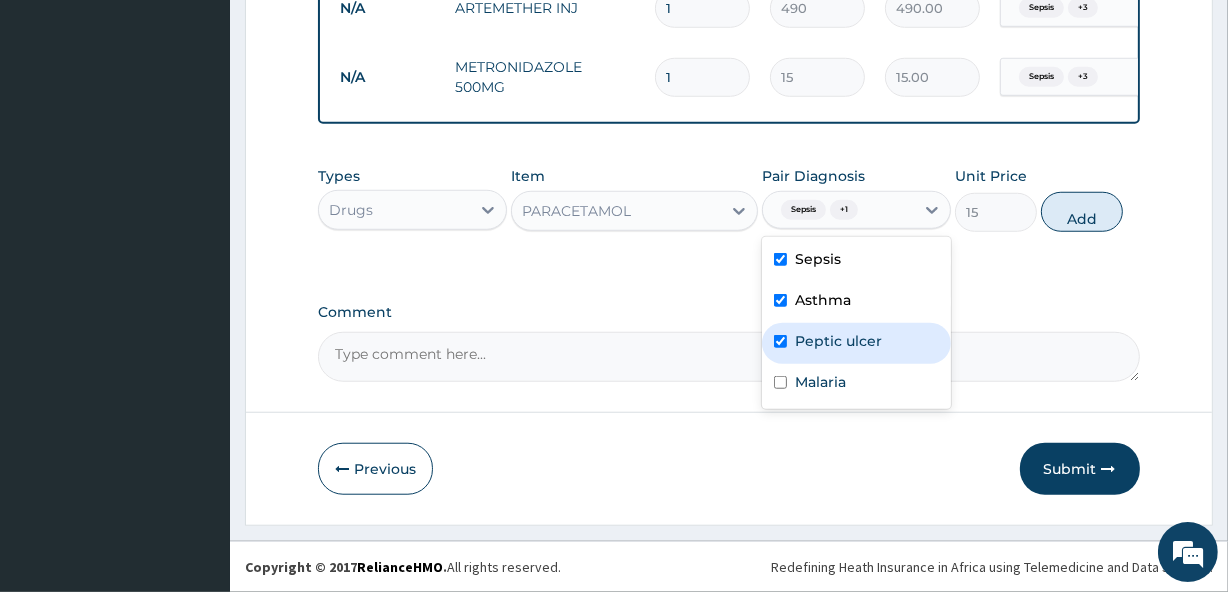 checkbox on "true" 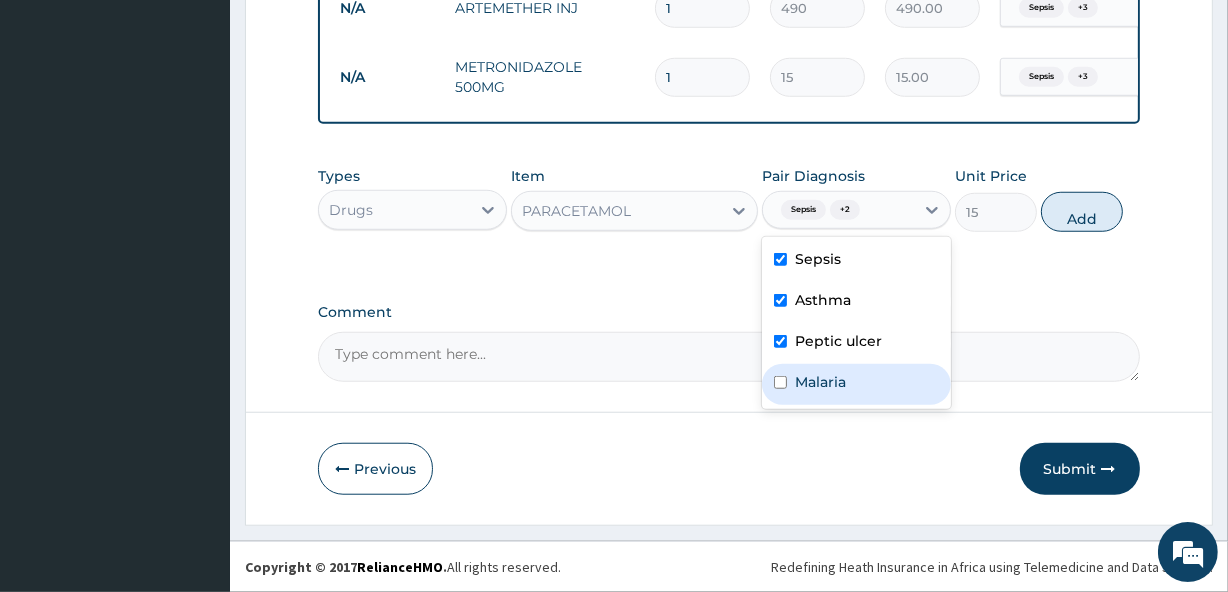 click on "Malaria" at bounding box center (856, 384) 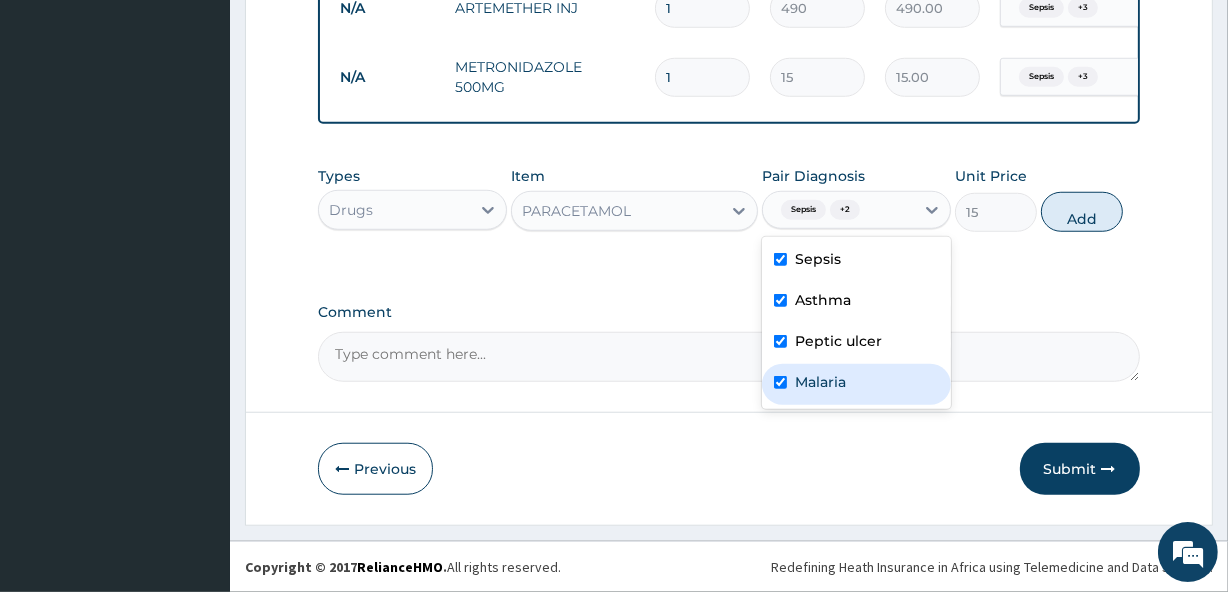 checkbox on "true" 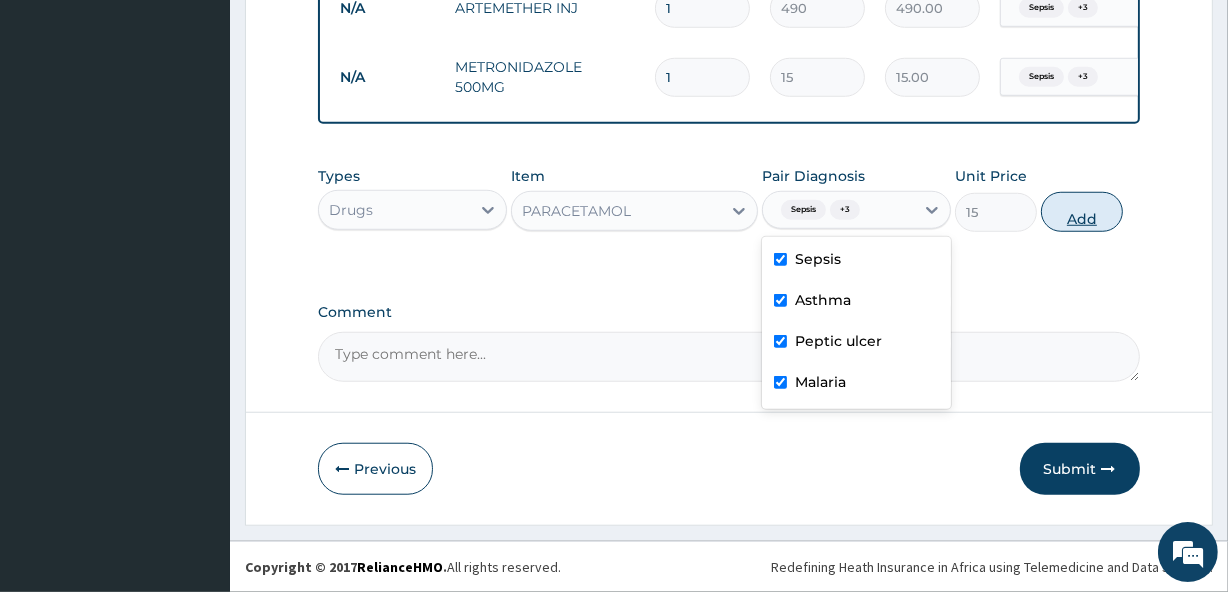 click on "Add" at bounding box center (1082, 212) 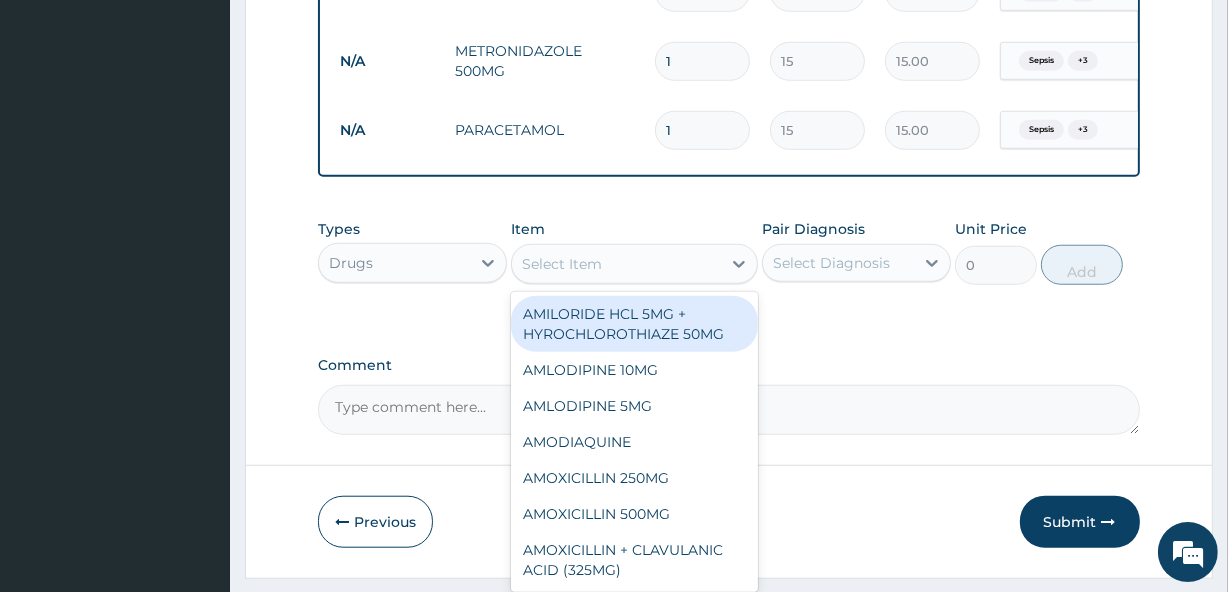 click on "Select Item" at bounding box center [616, 264] 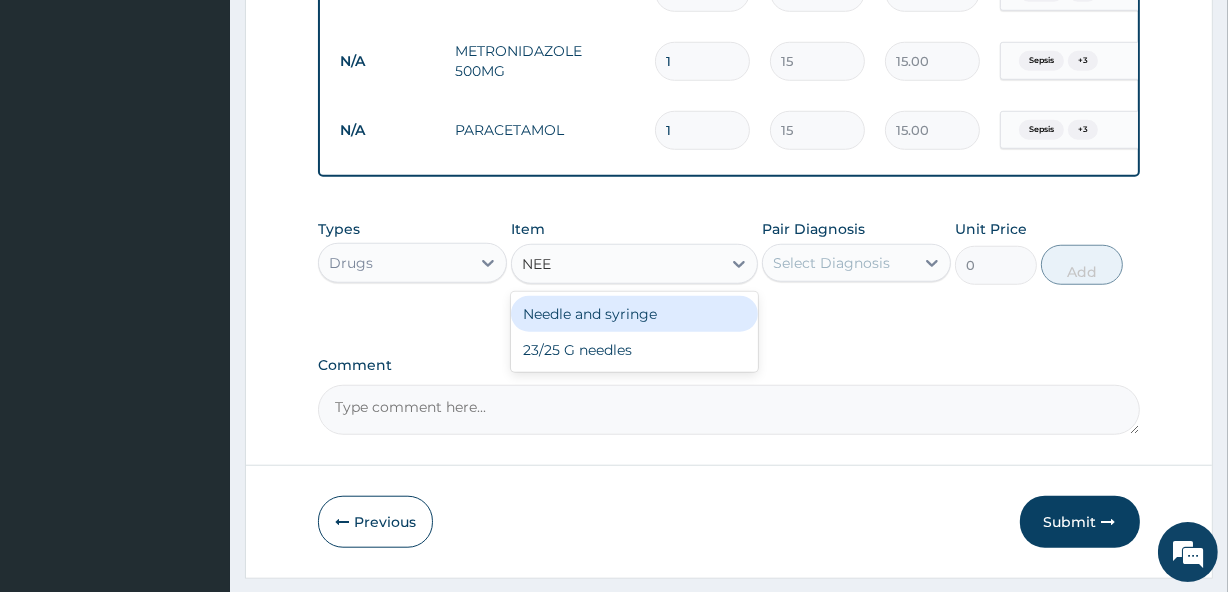 type on "NEED" 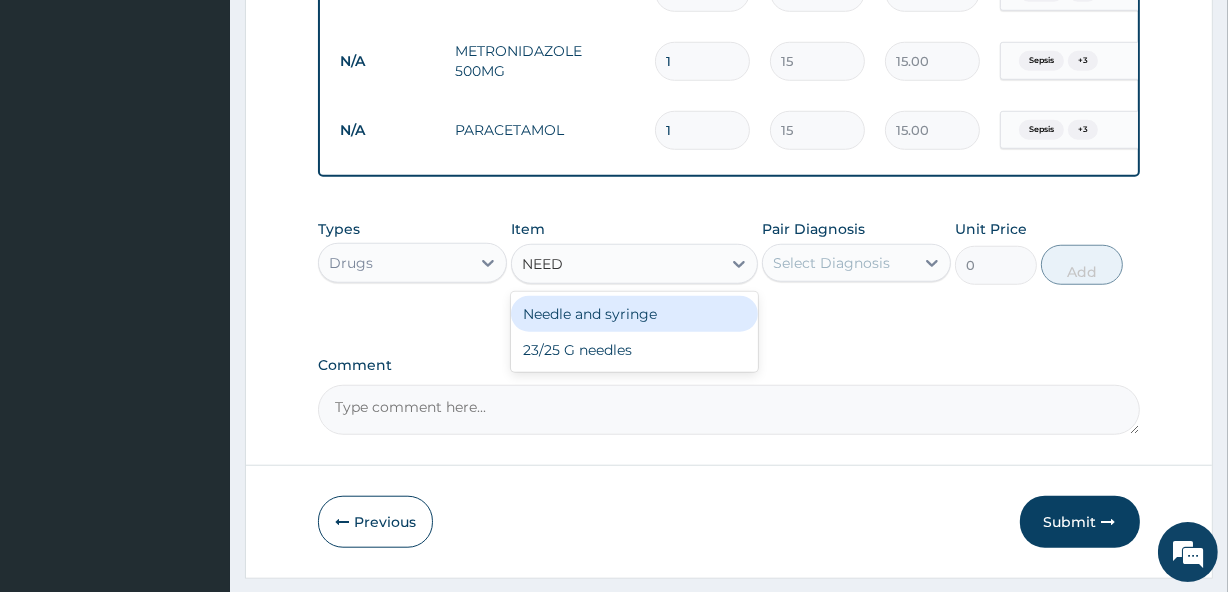 click on "Needle and syringe" at bounding box center [634, 314] 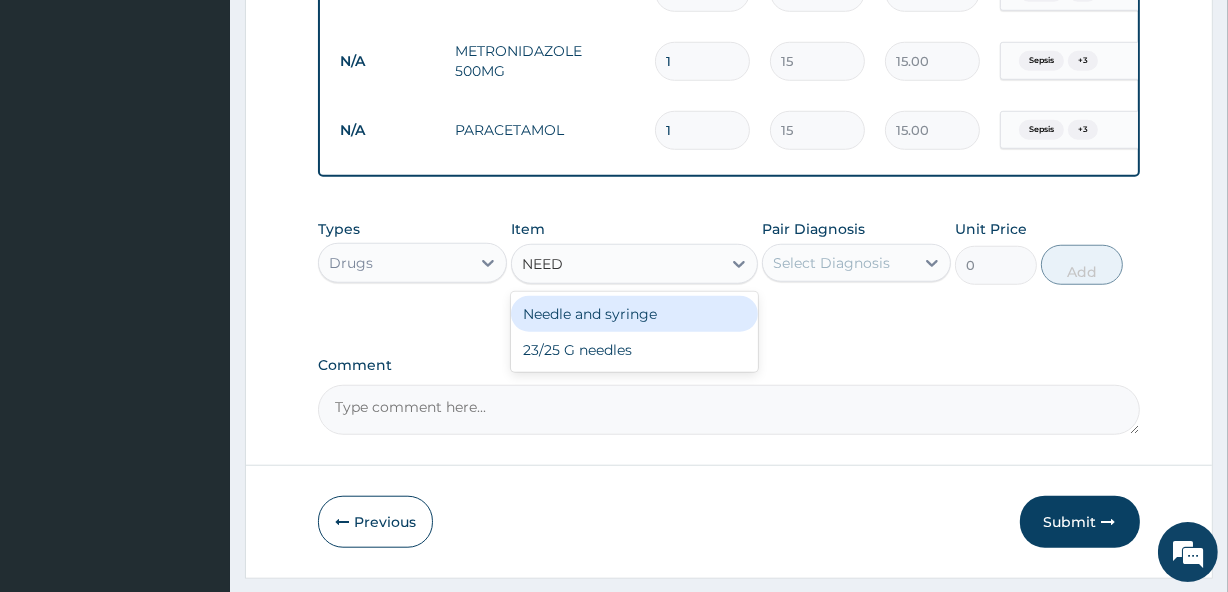 type 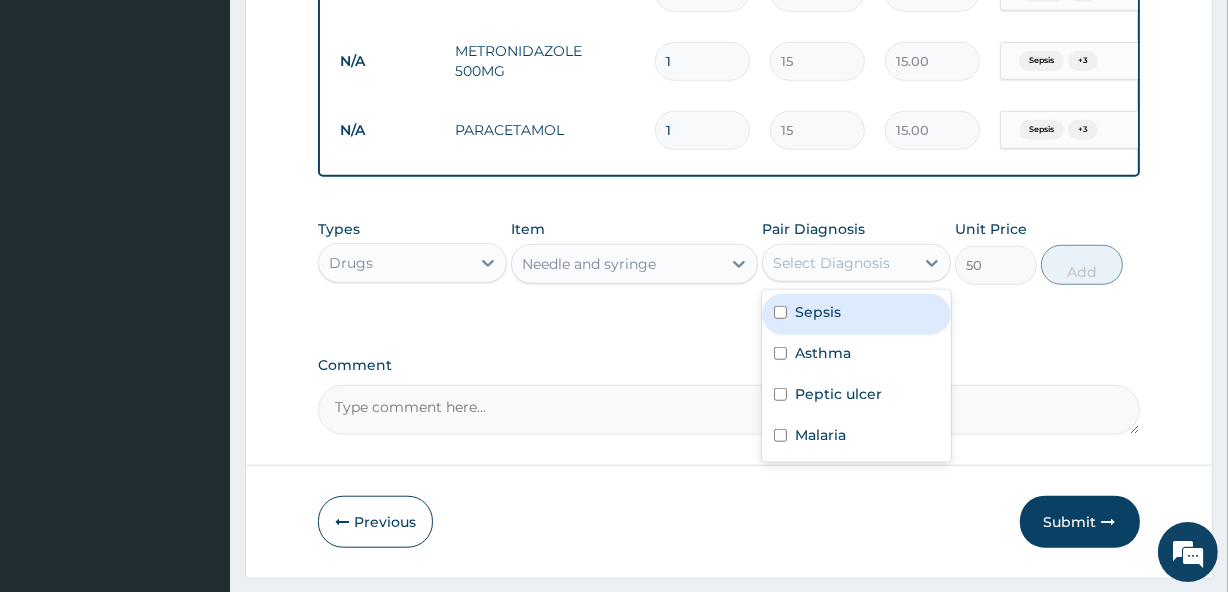 click on "Select Diagnosis" at bounding box center (831, 263) 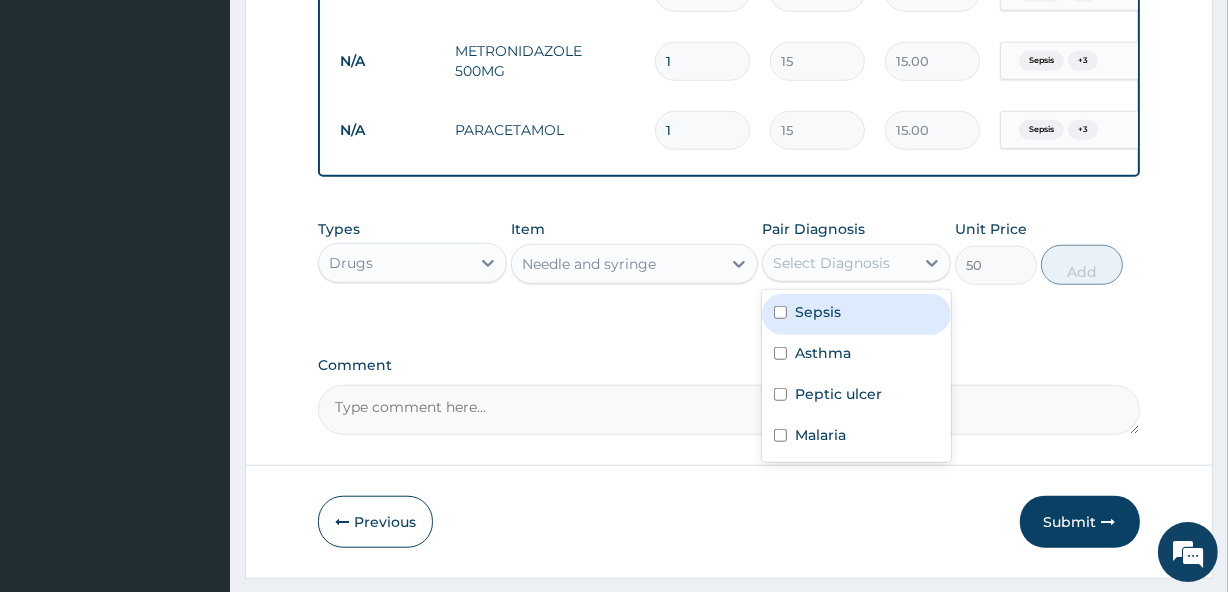 click on "Sepsis" at bounding box center (856, 314) 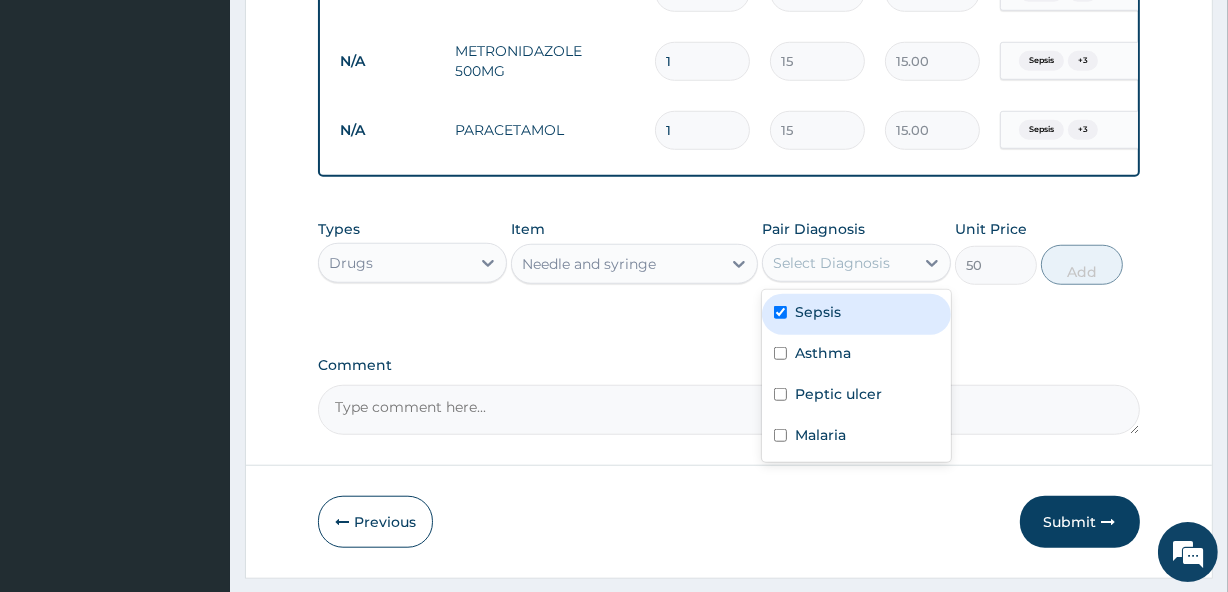 checkbox on "true" 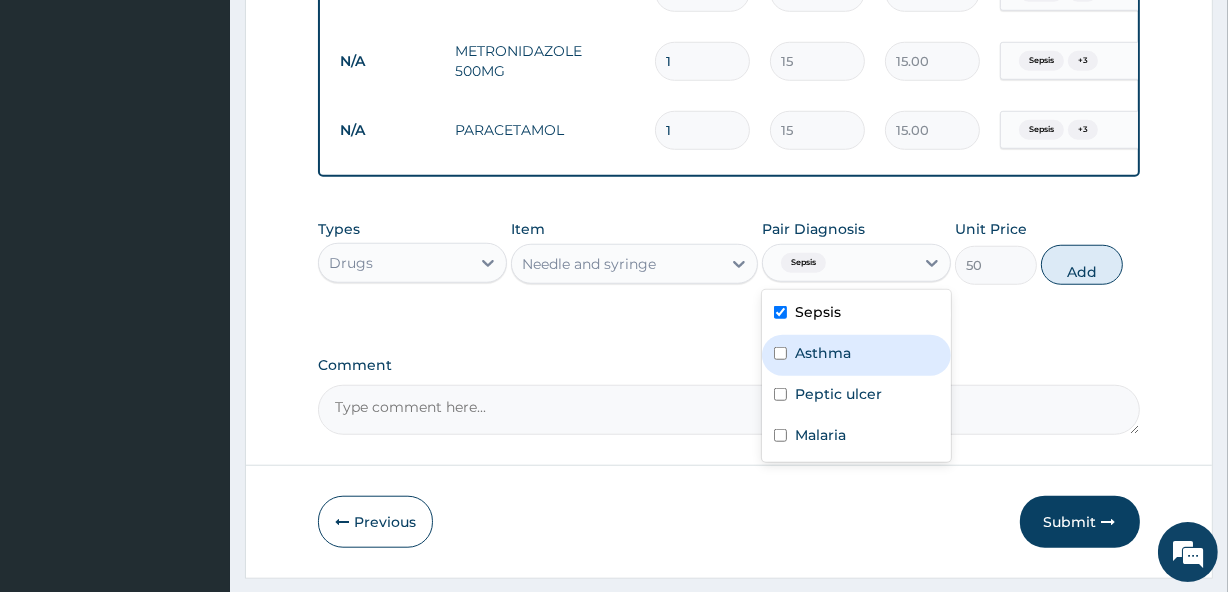 click on "Asthma" at bounding box center [856, 355] 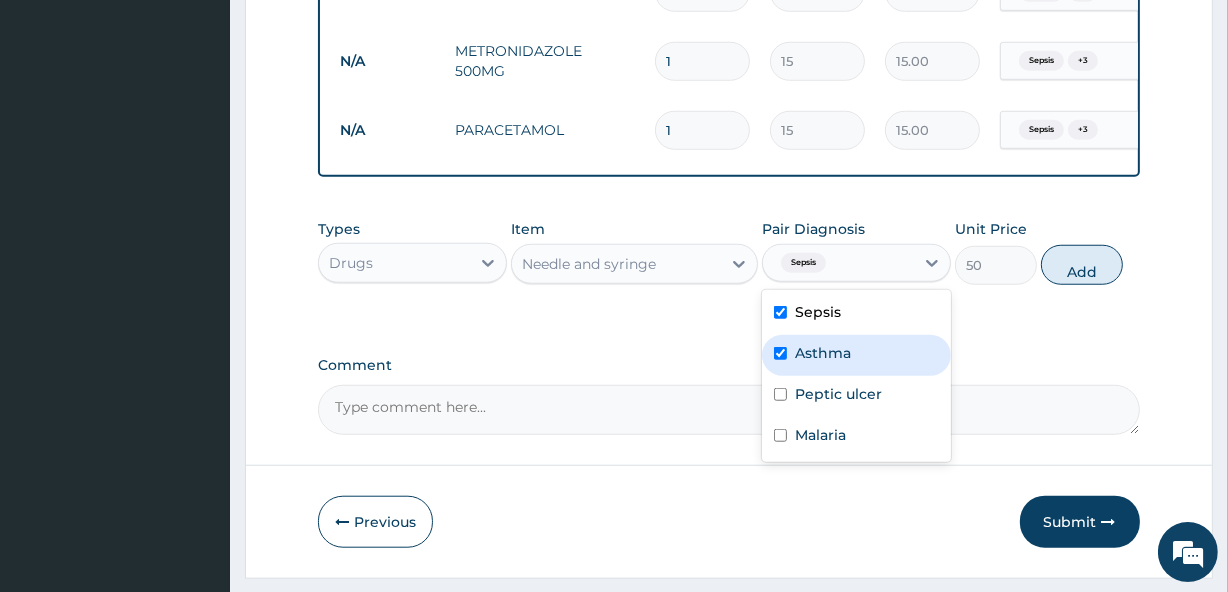 checkbox on "true" 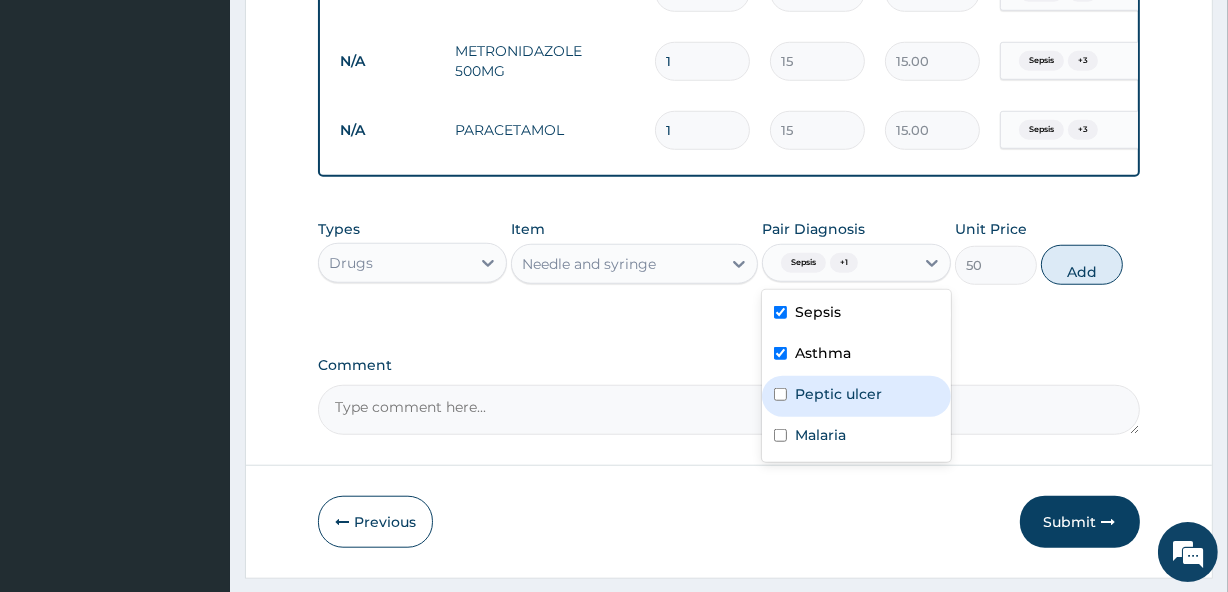 click on "Peptic ulcer" at bounding box center [856, 396] 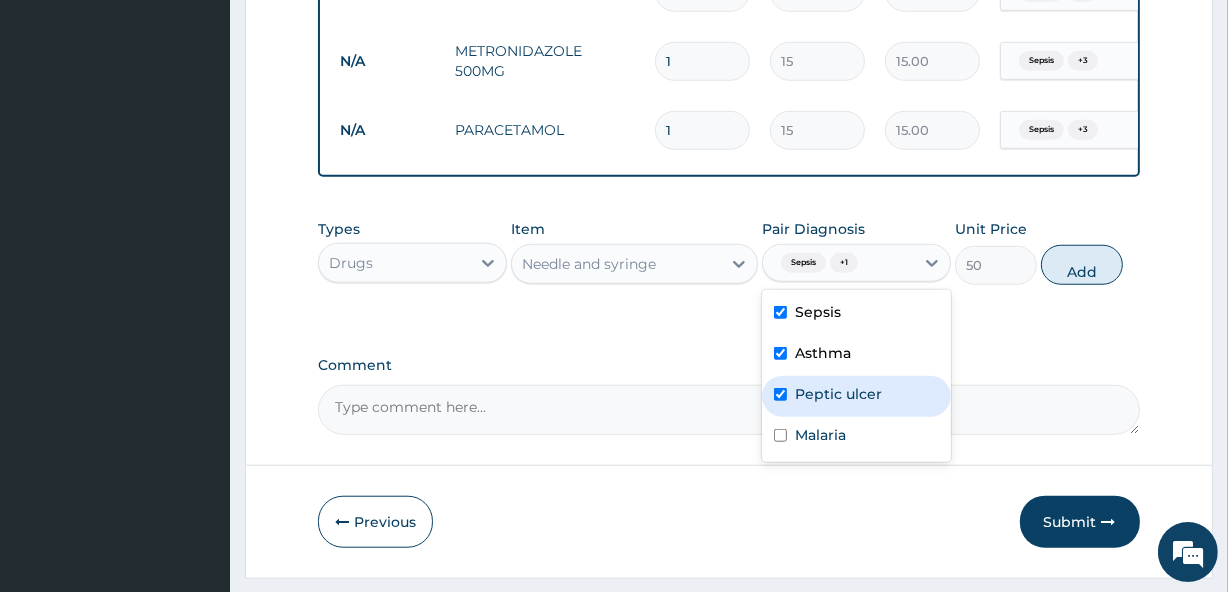 checkbox on "true" 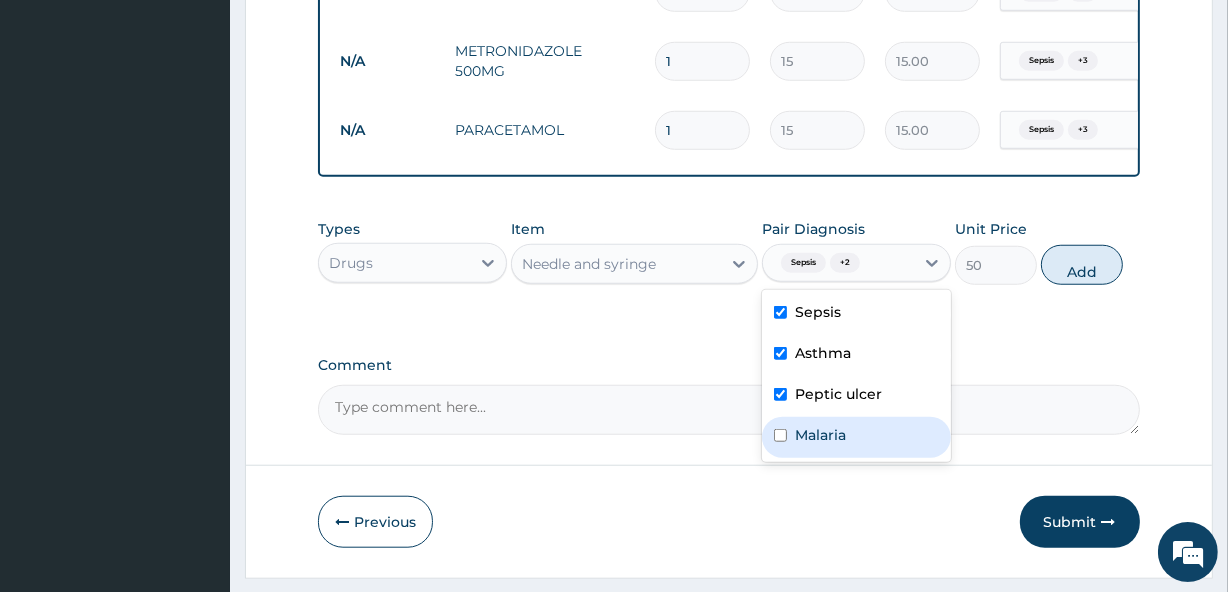 click on "Malaria" at bounding box center [820, 435] 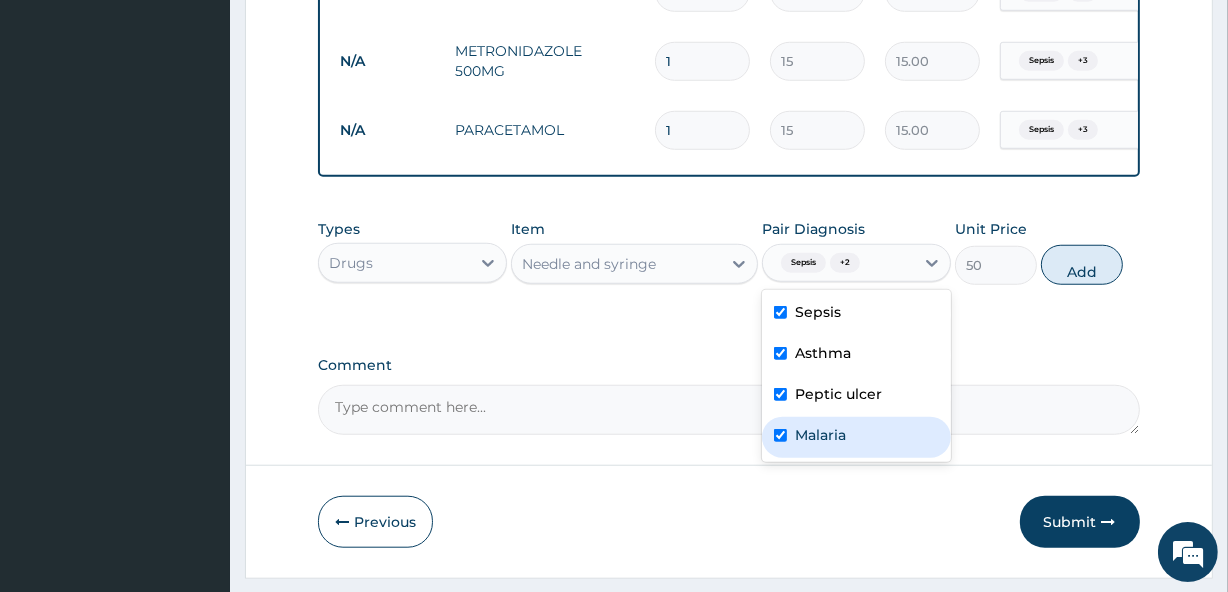 checkbox on "true" 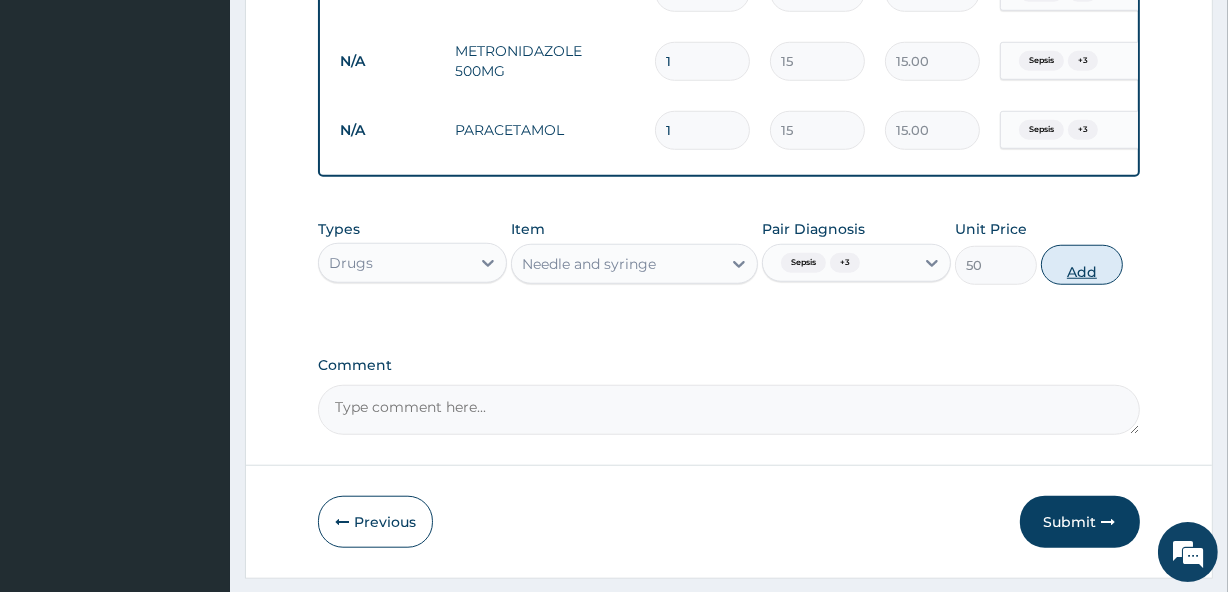 click on "Add" at bounding box center [1082, 265] 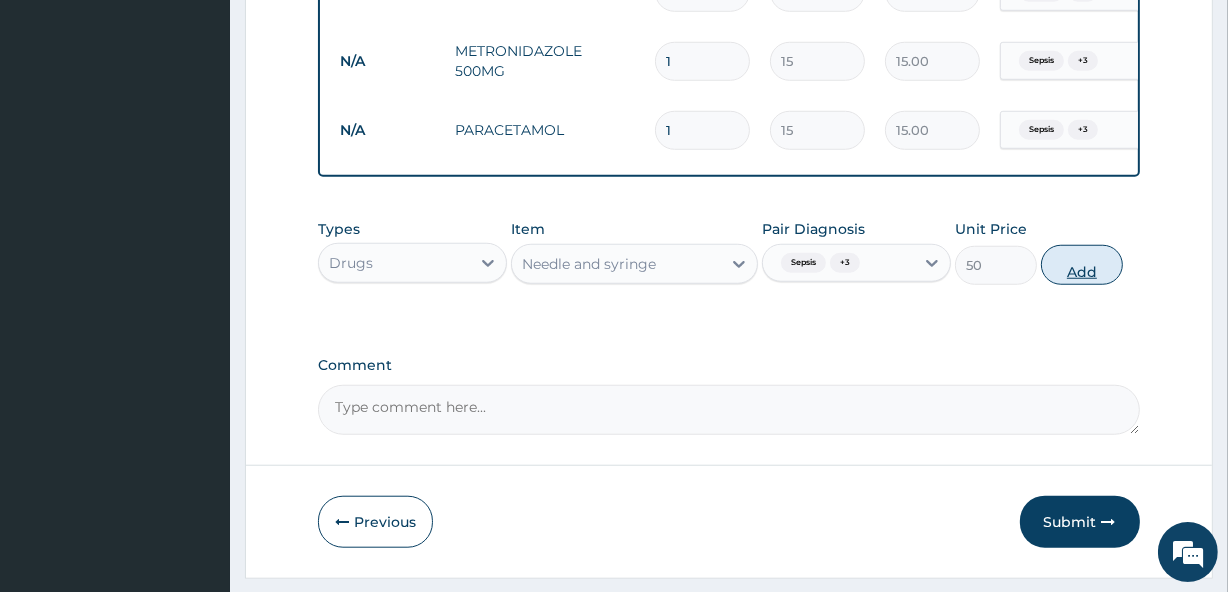 type on "0" 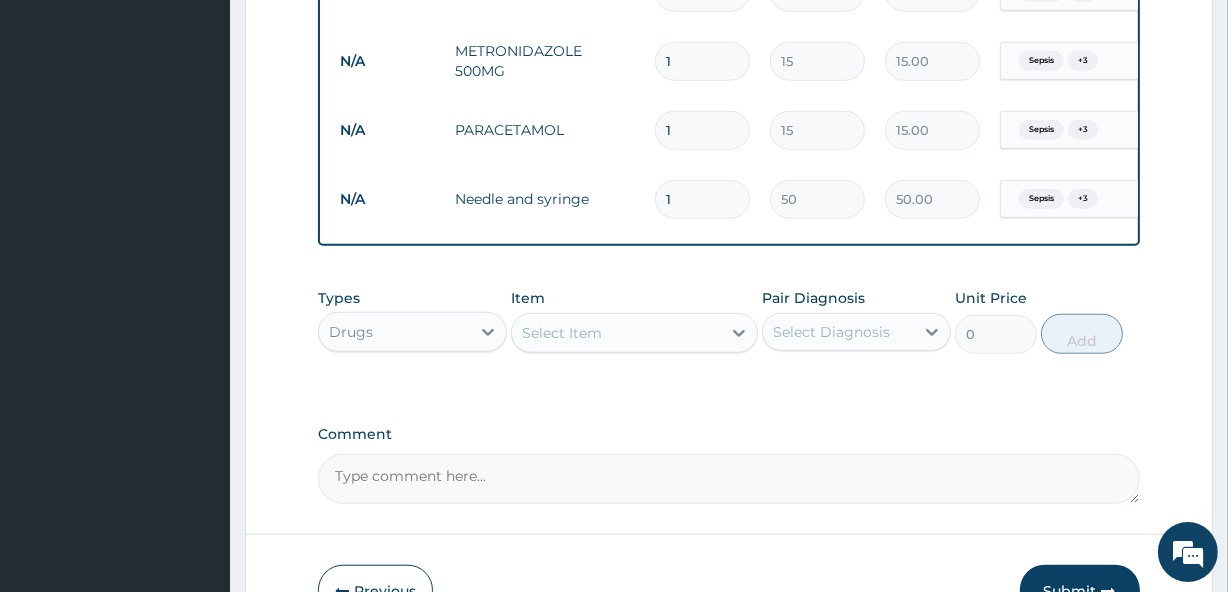 type 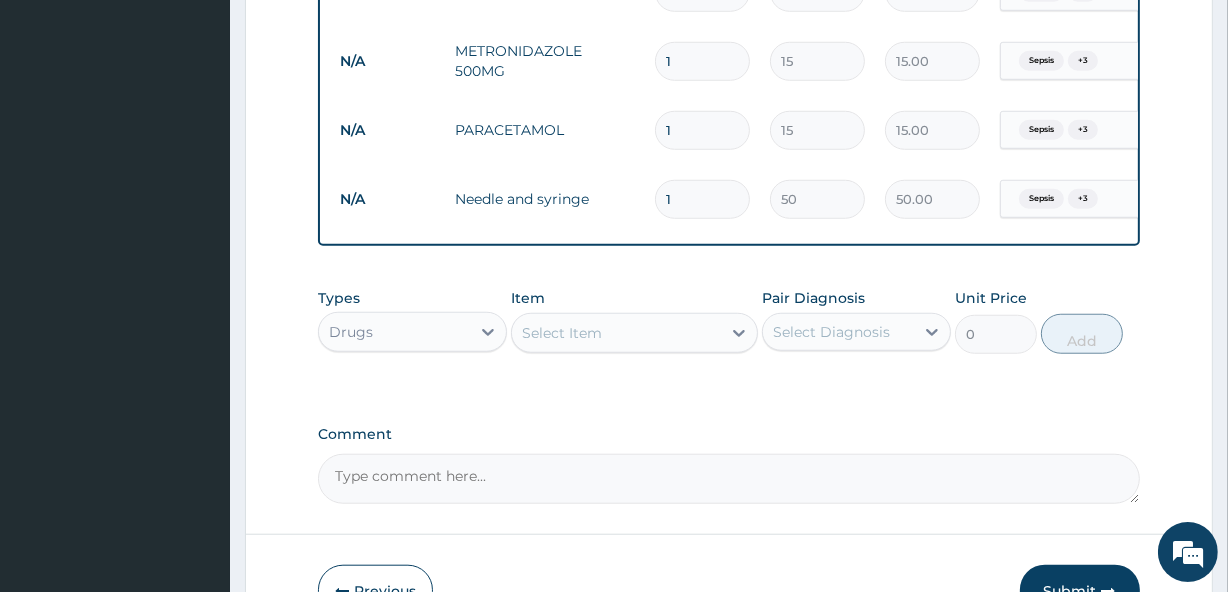 type on "0.00" 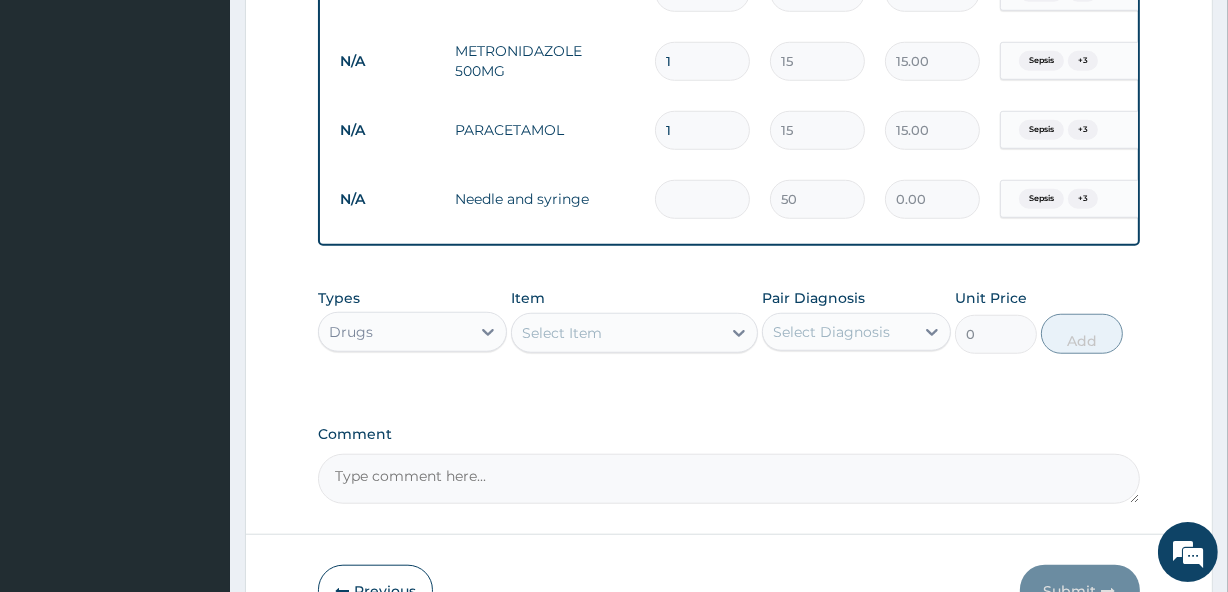 type on "6" 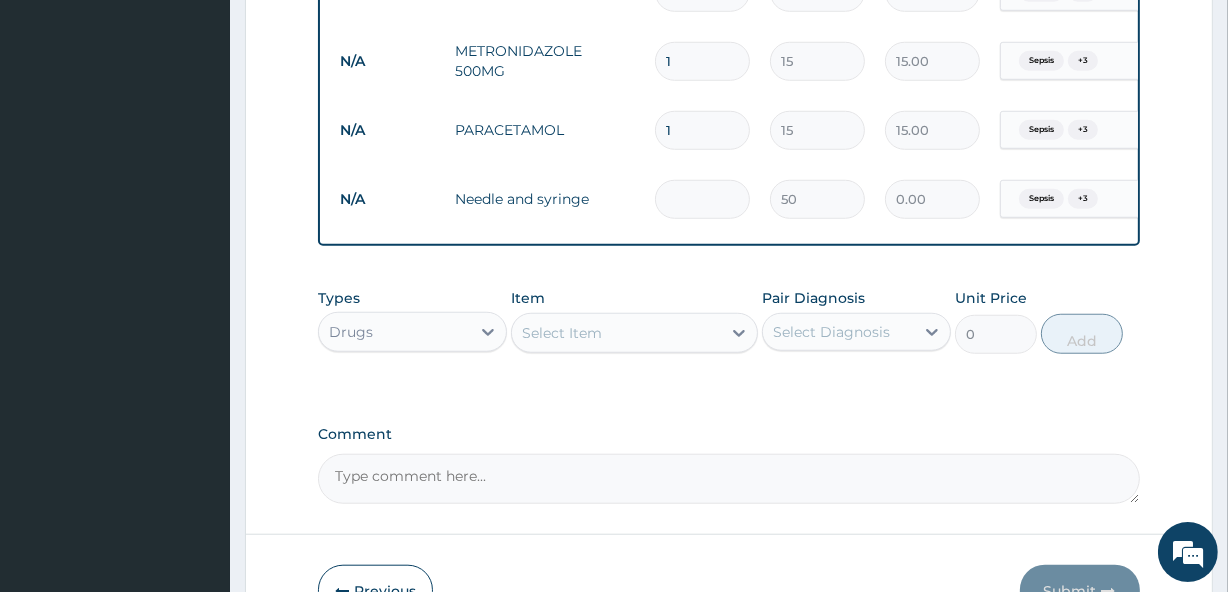 type on "300.00" 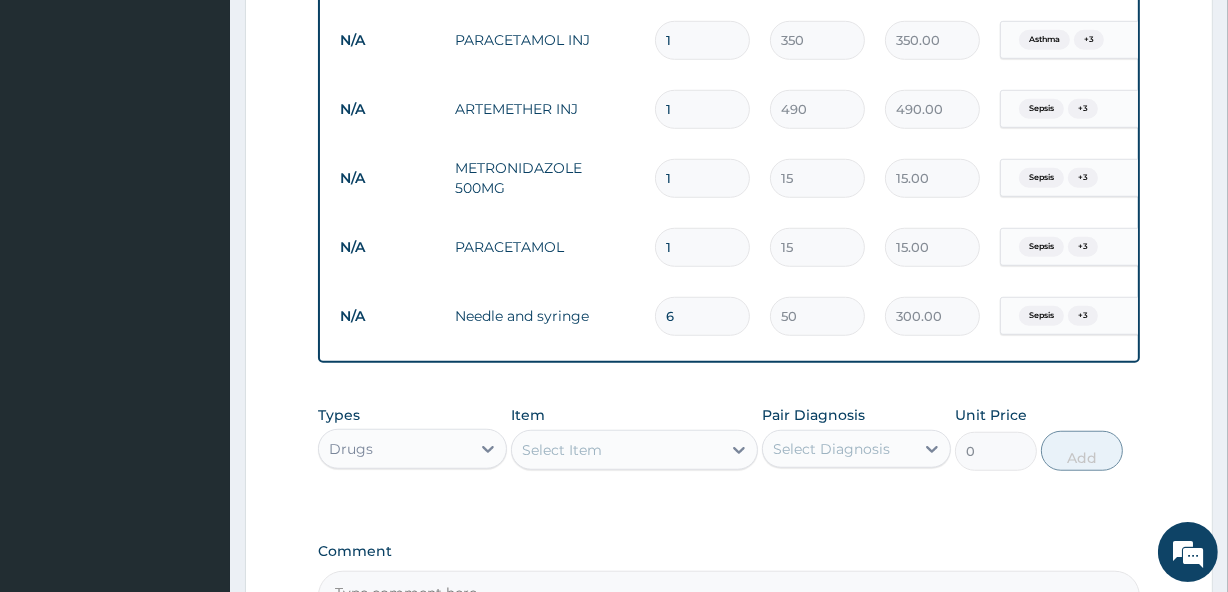 scroll, scrollTop: 1280, scrollLeft: 0, axis: vertical 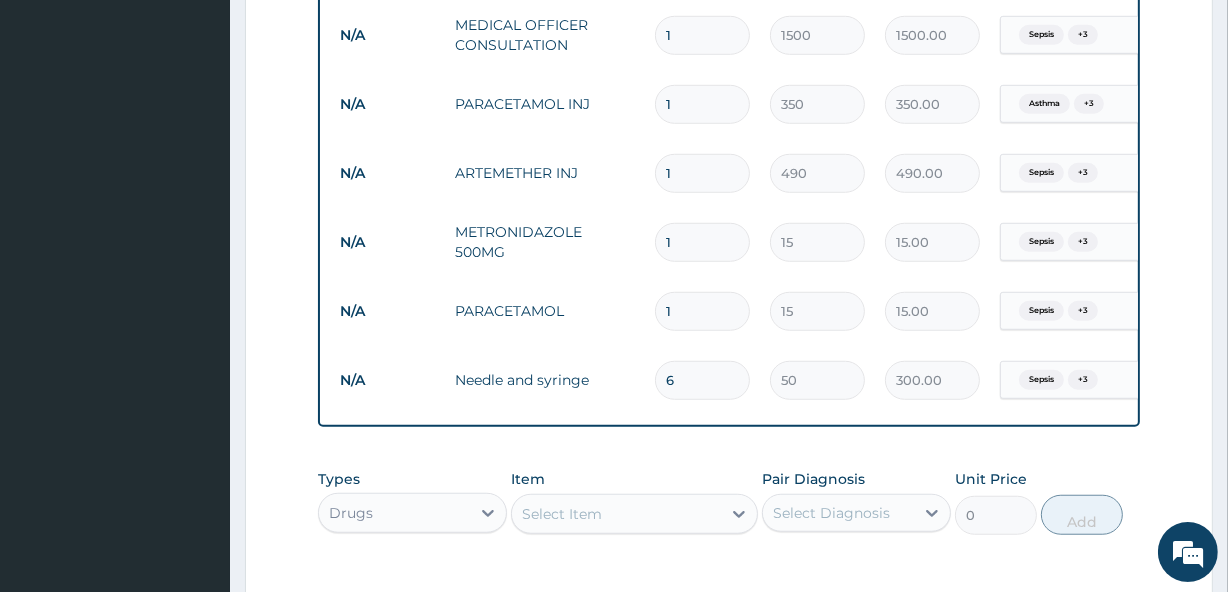 type on "6" 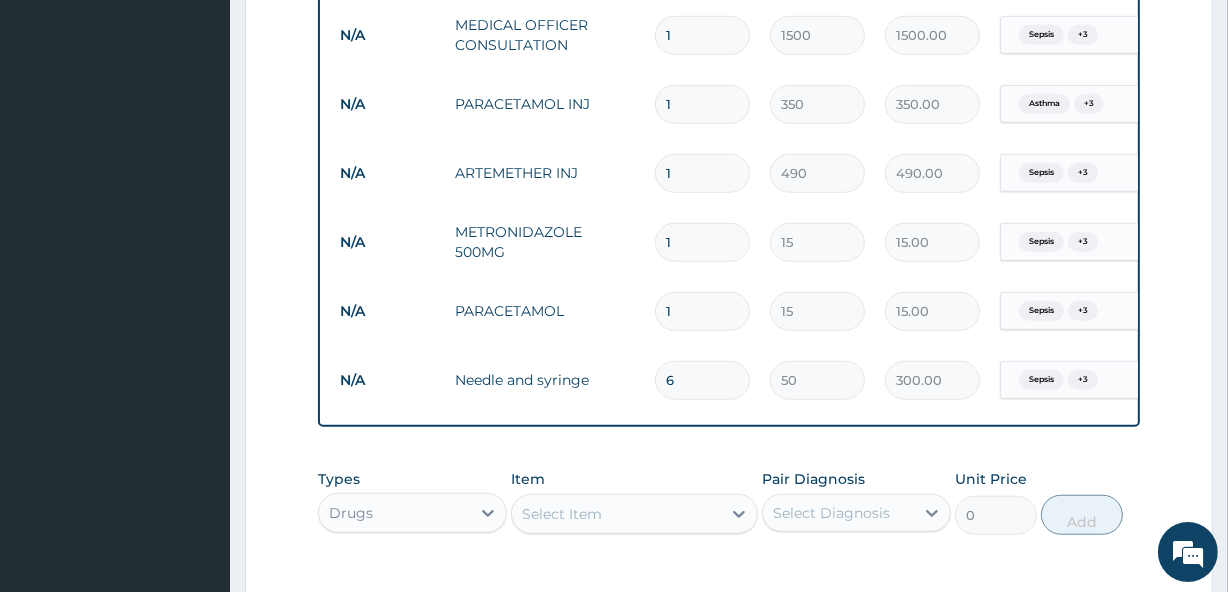 click on "1" at bounding box center (702, 311) 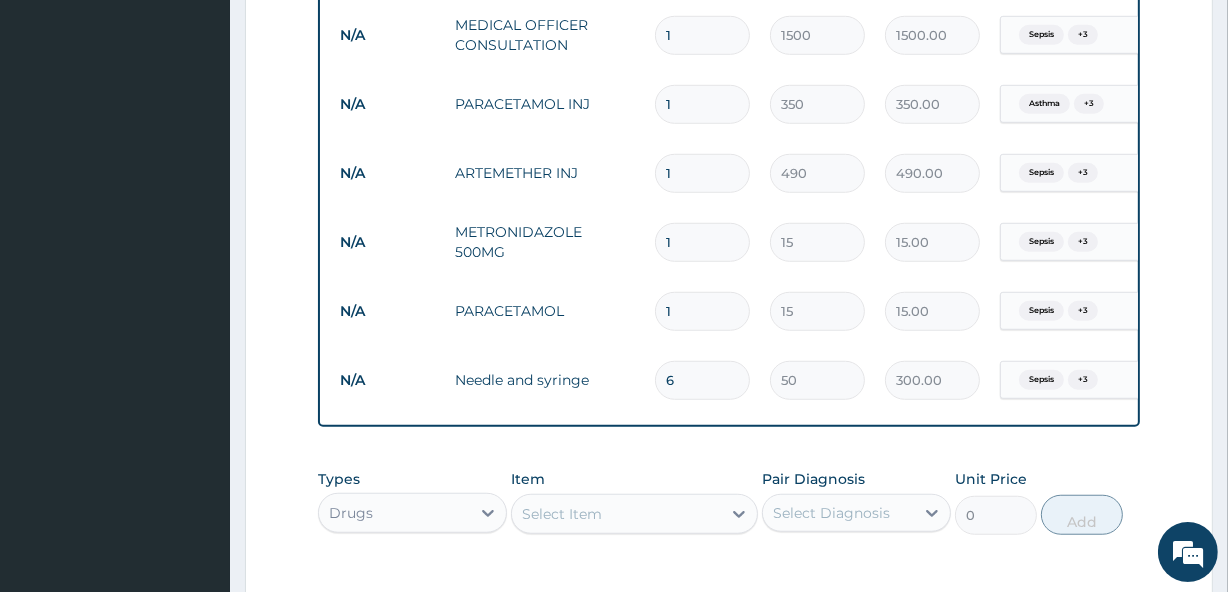 type on "2" 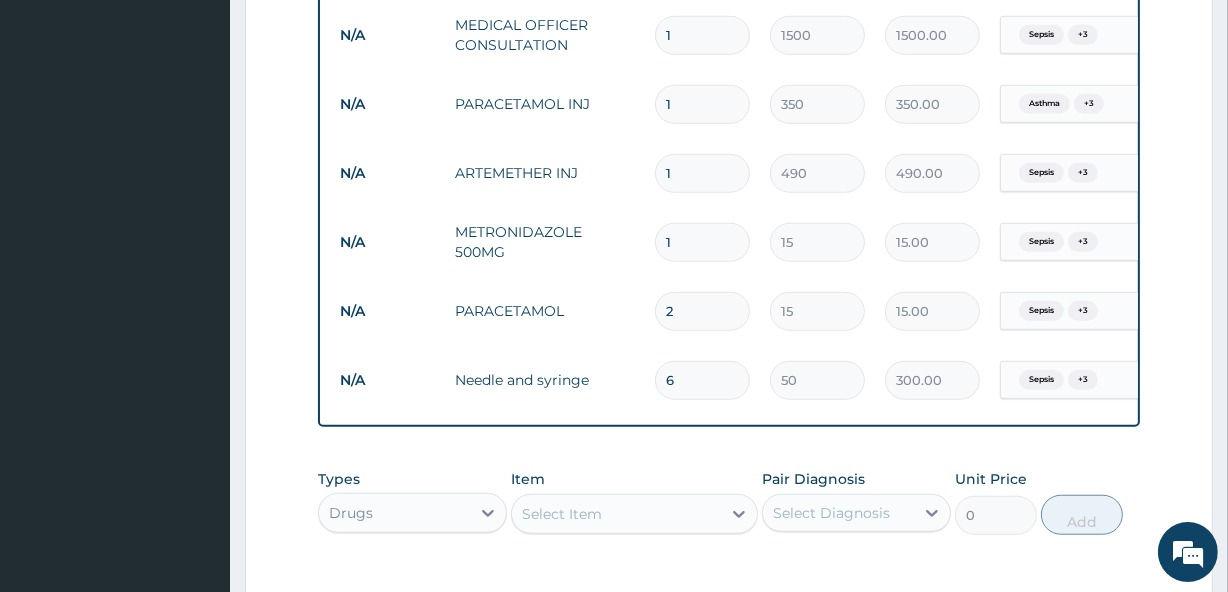 type on "30.00" 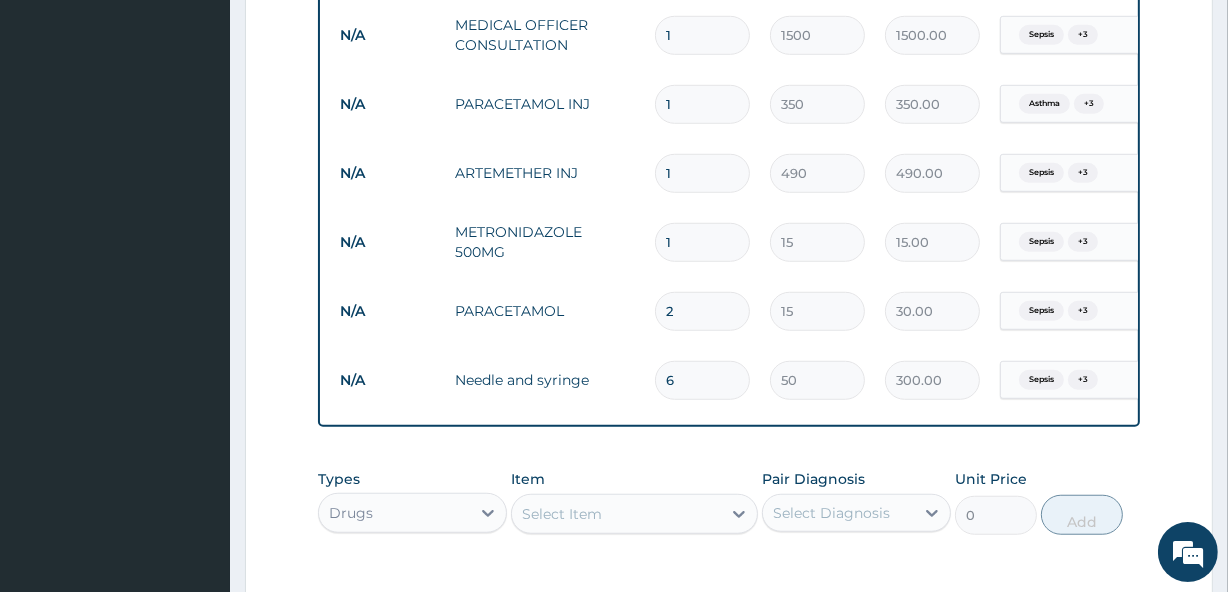 type on "3" 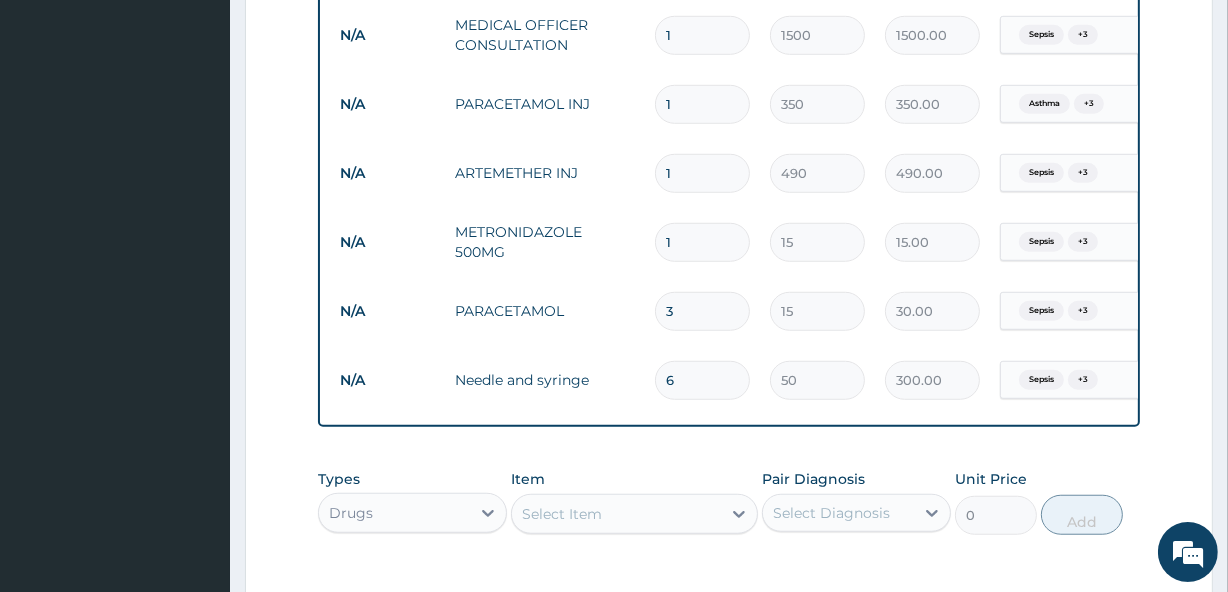 type on "45.00" 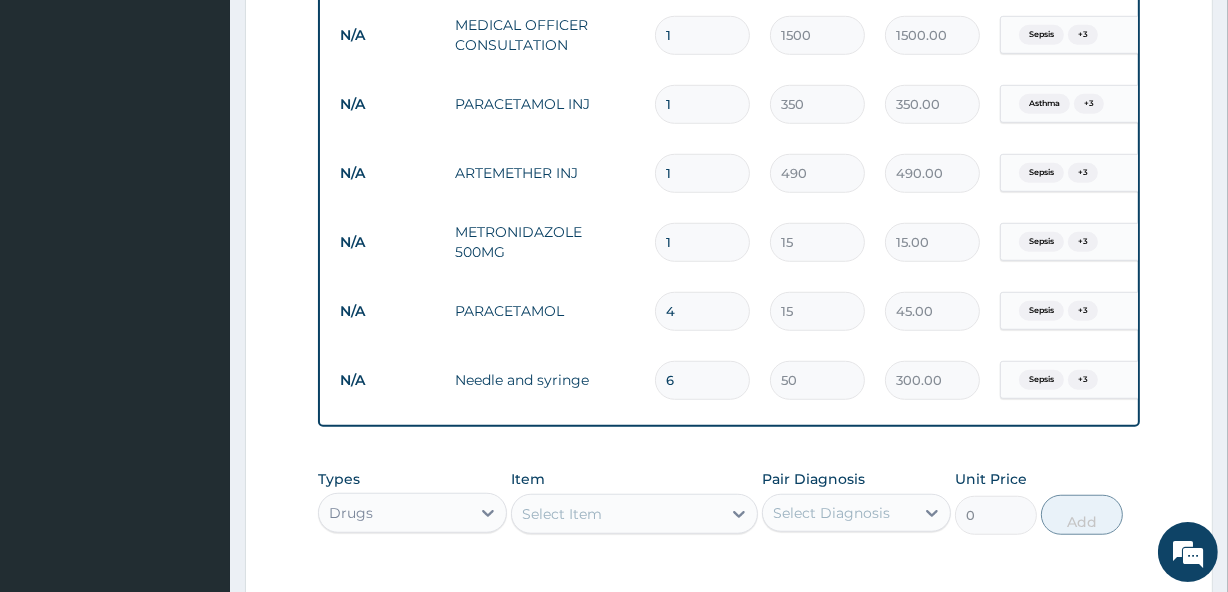 type on "5" 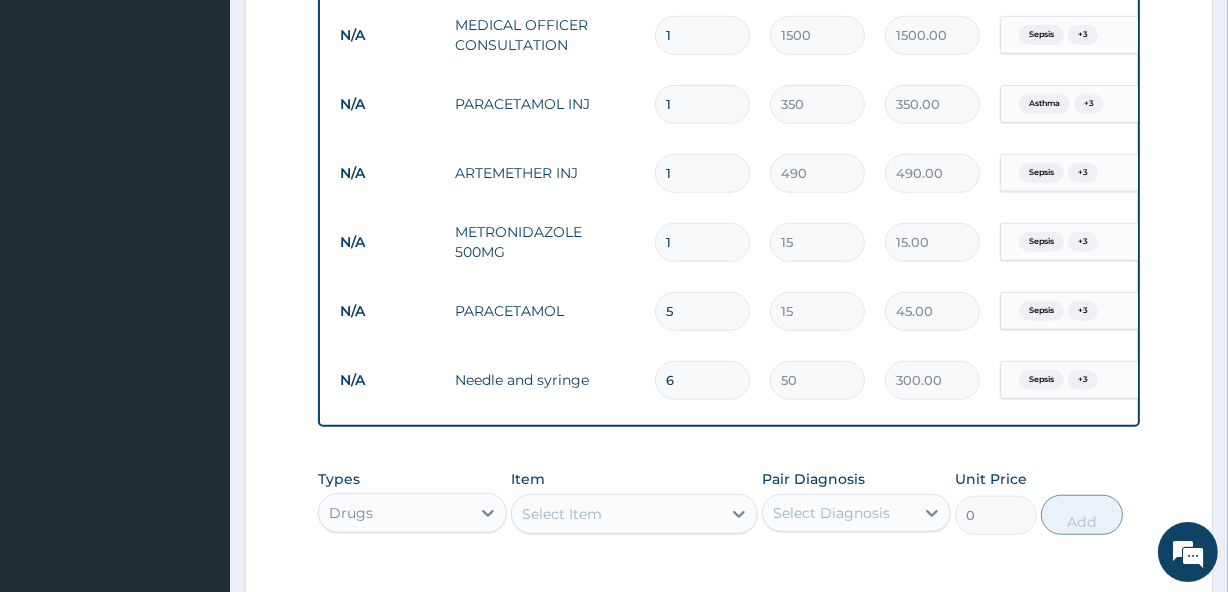 type on "75.00" 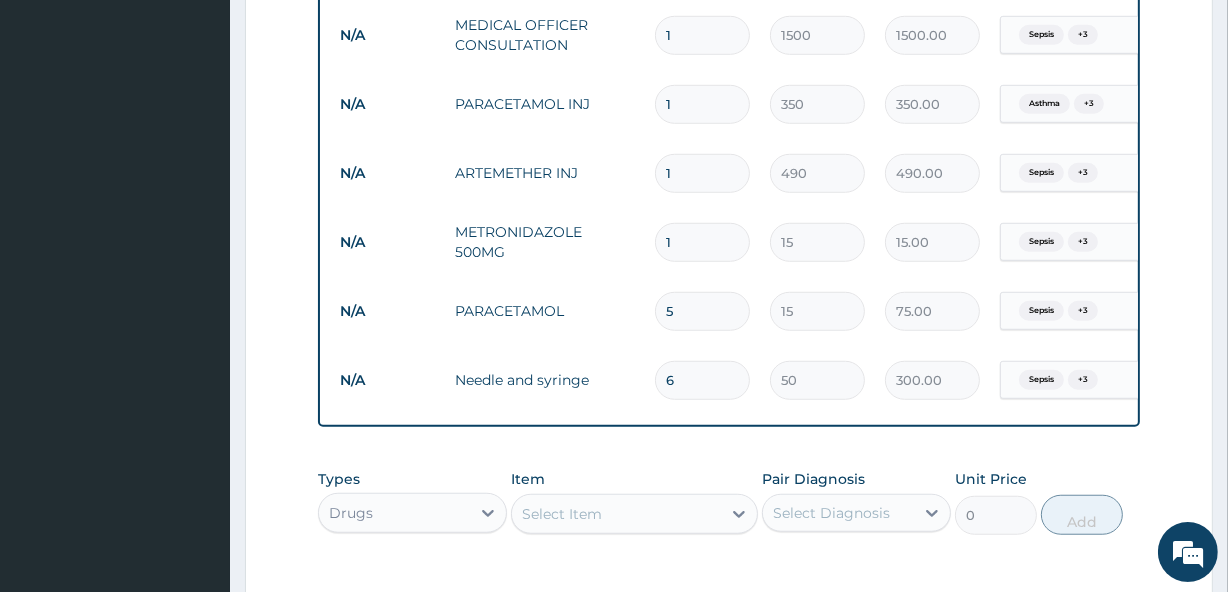 type on "6" 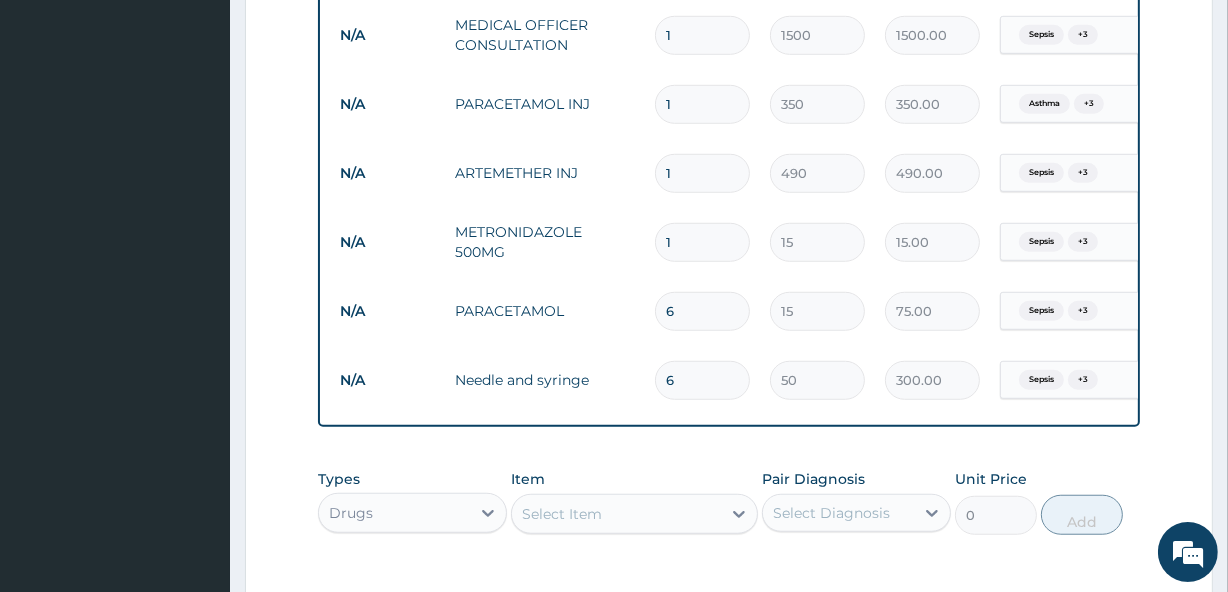 type on "90.00" 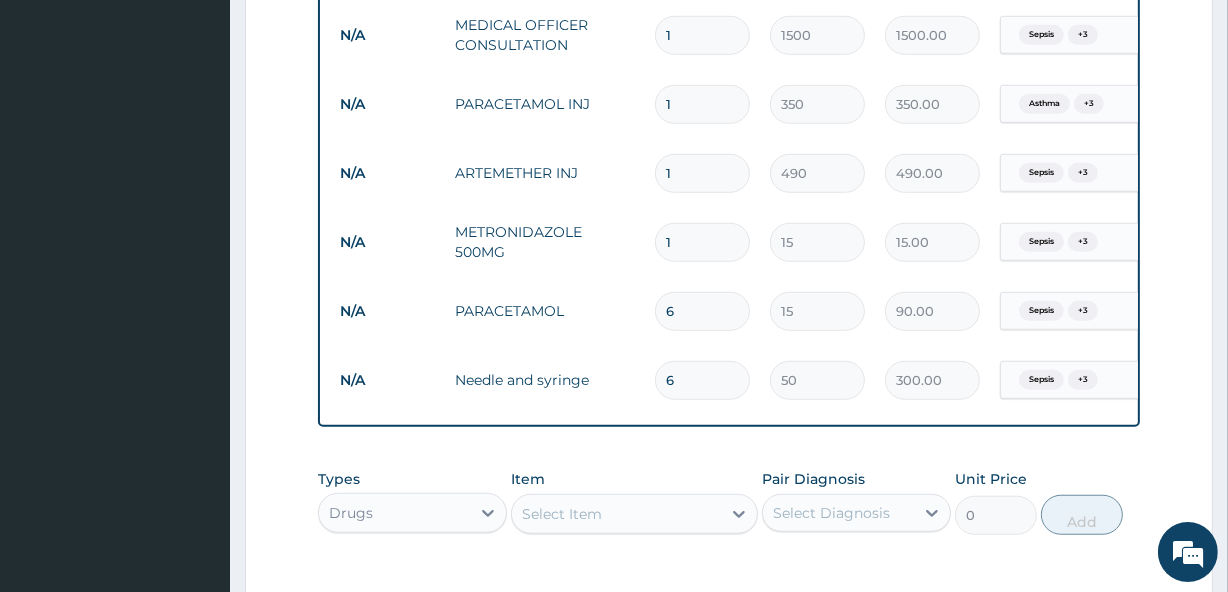 type on "7" 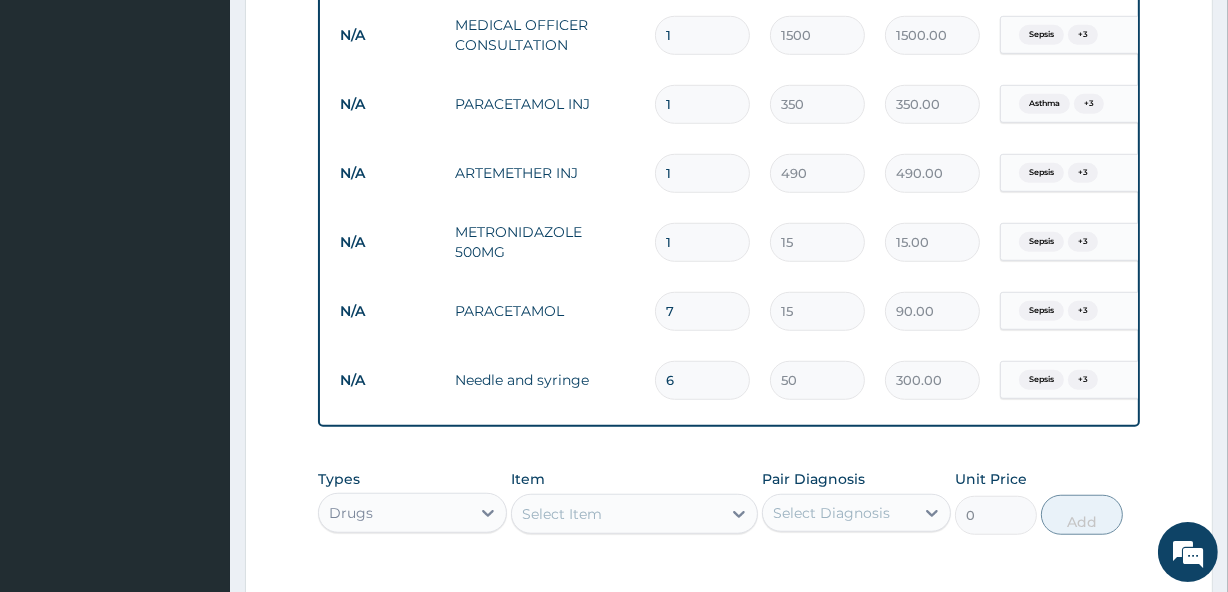 type on "105.00" 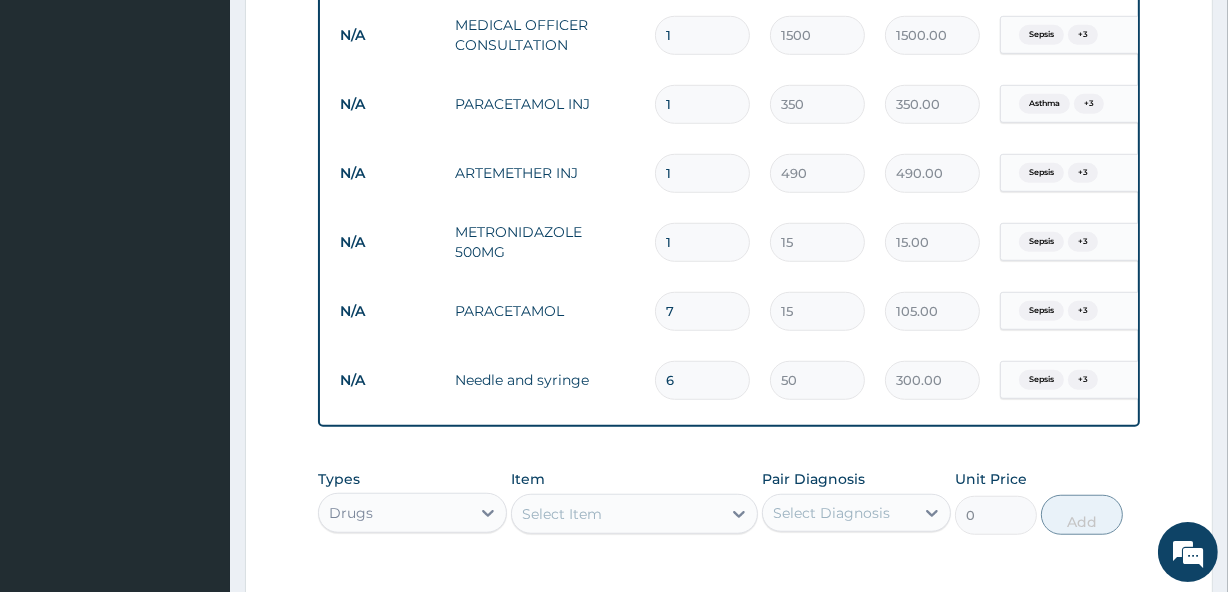 type on "8" 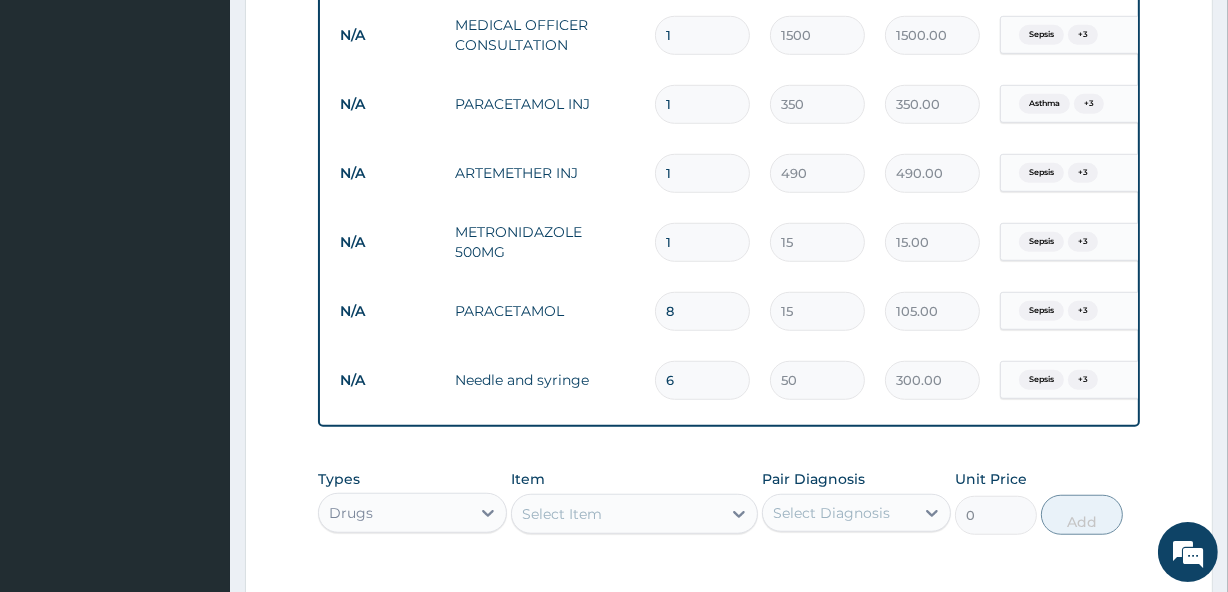 type on "120.00" 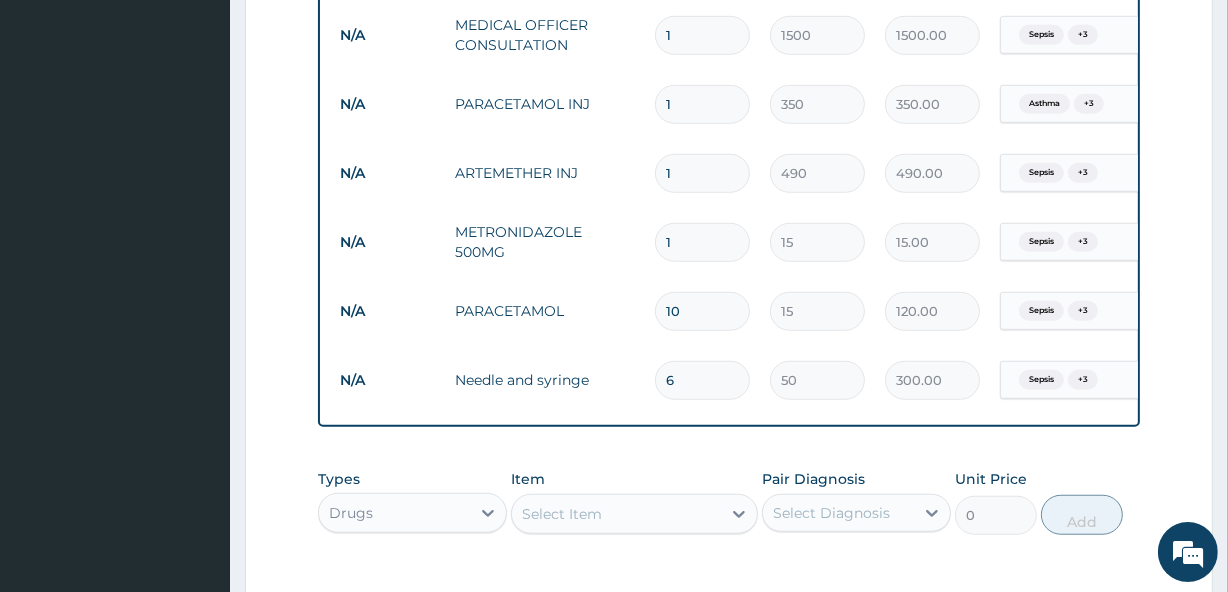 type on "11" 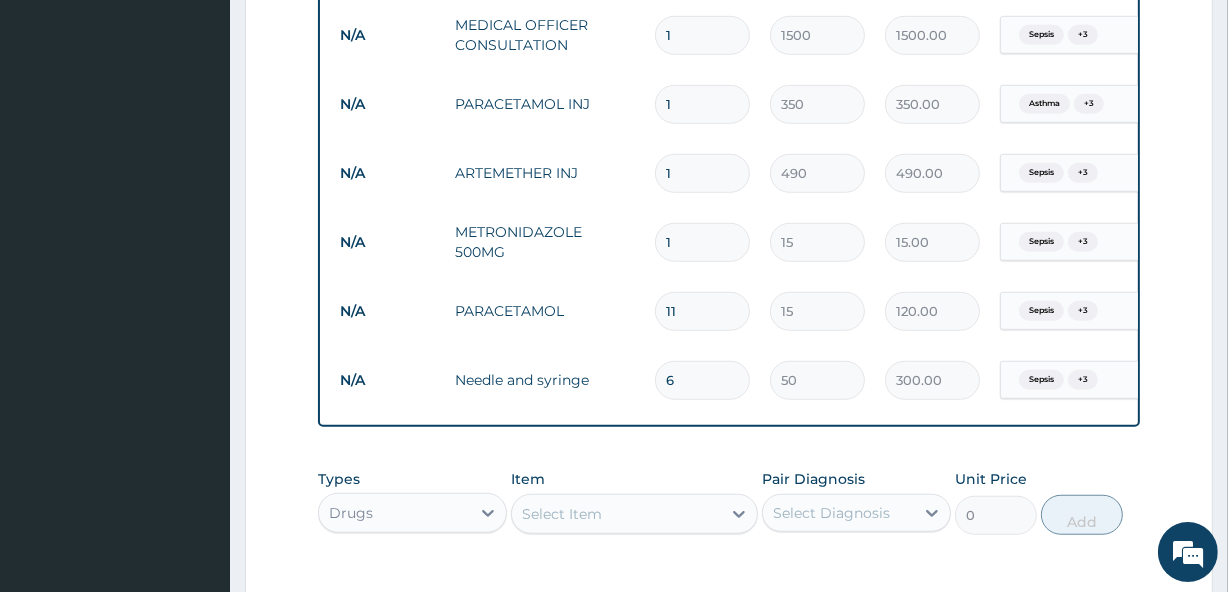 type on "165.00" 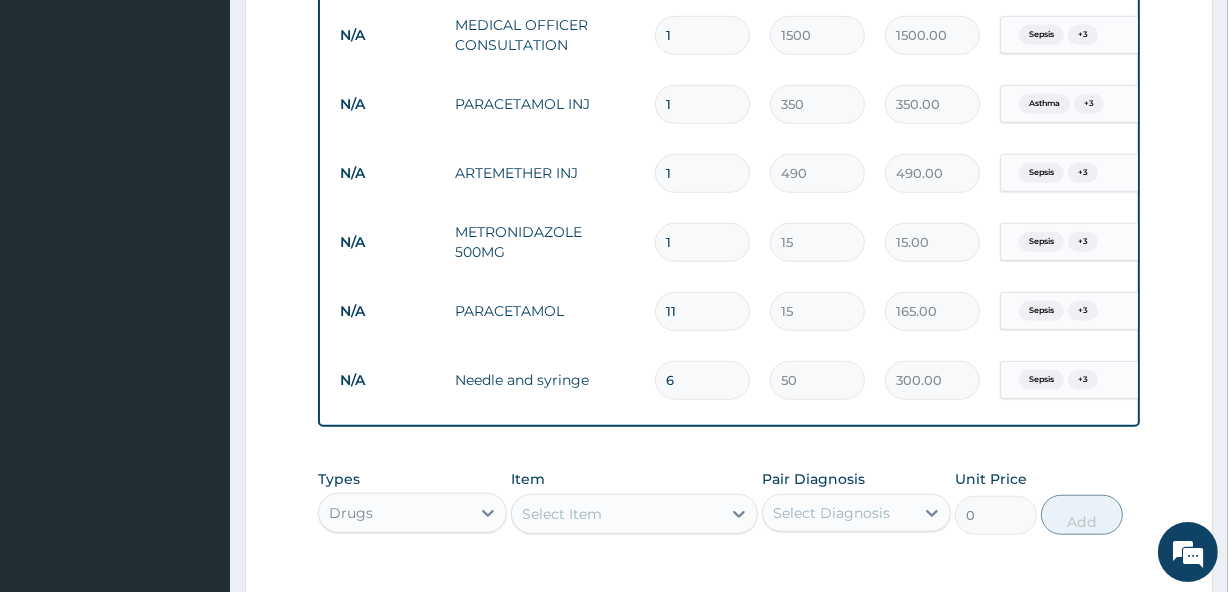 type on "12" 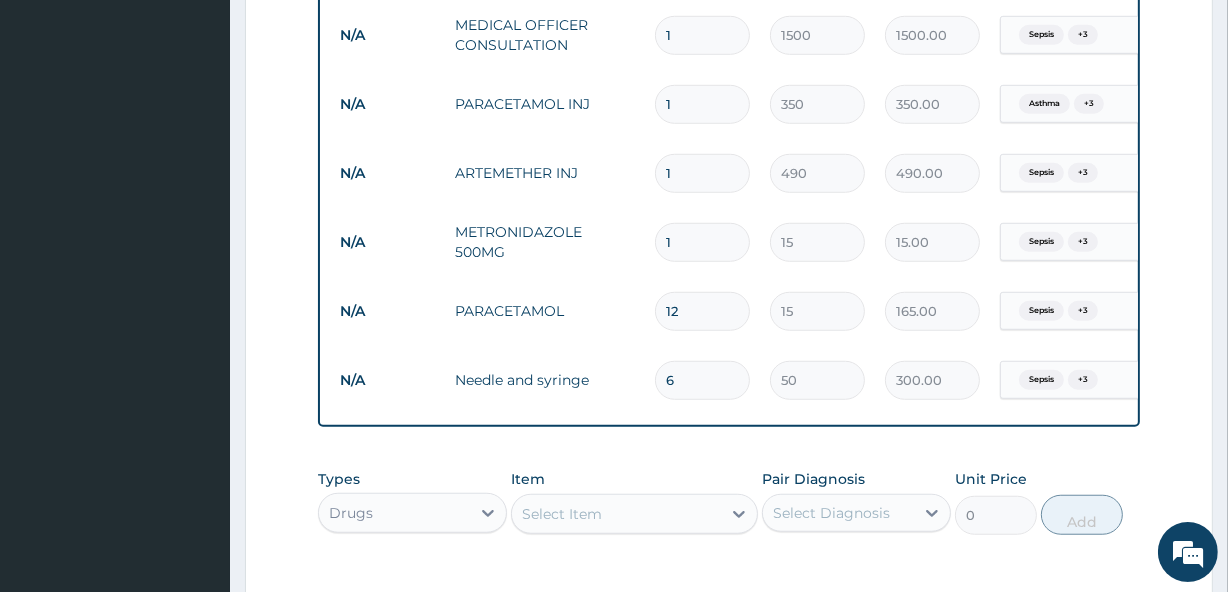 type on "180.00" 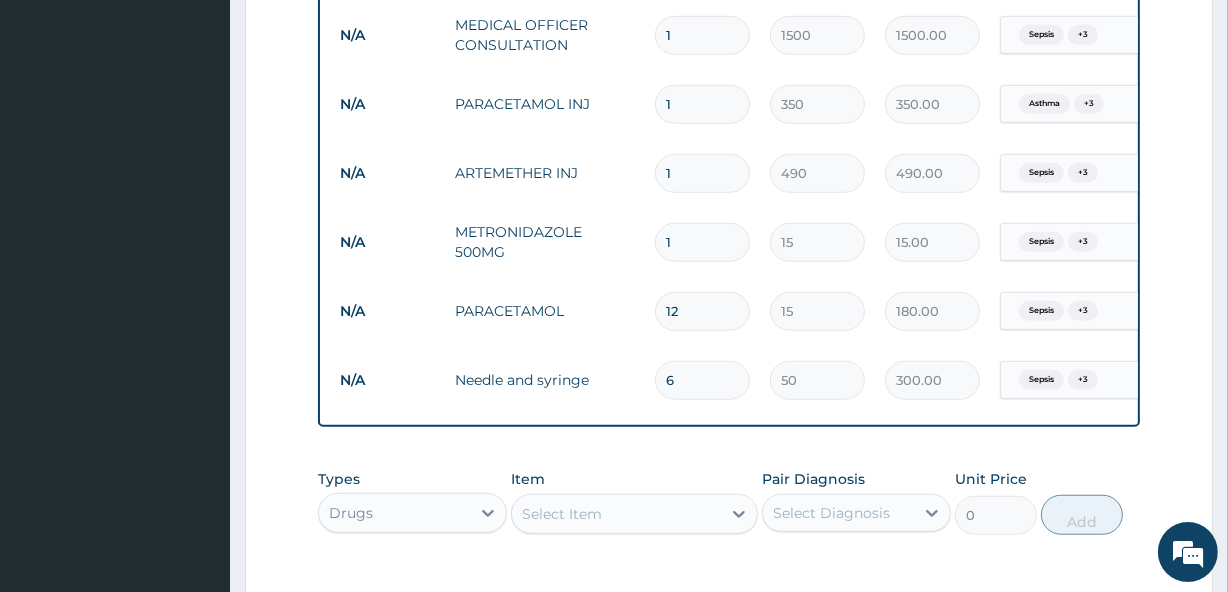 type on "13" 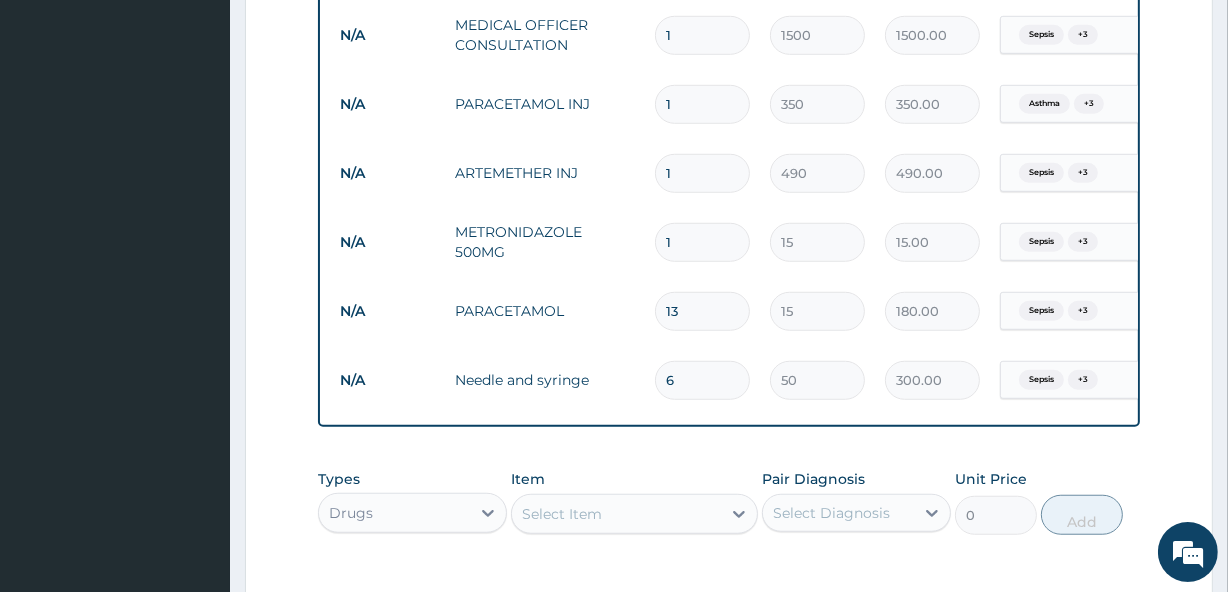type on "195.00" 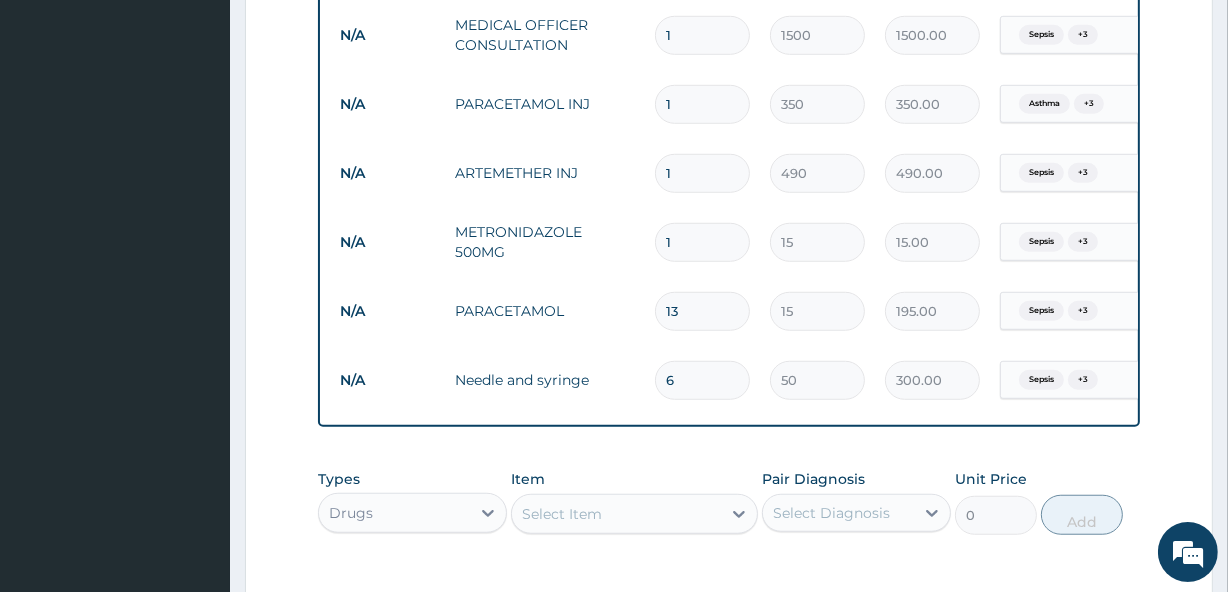 type on "14" 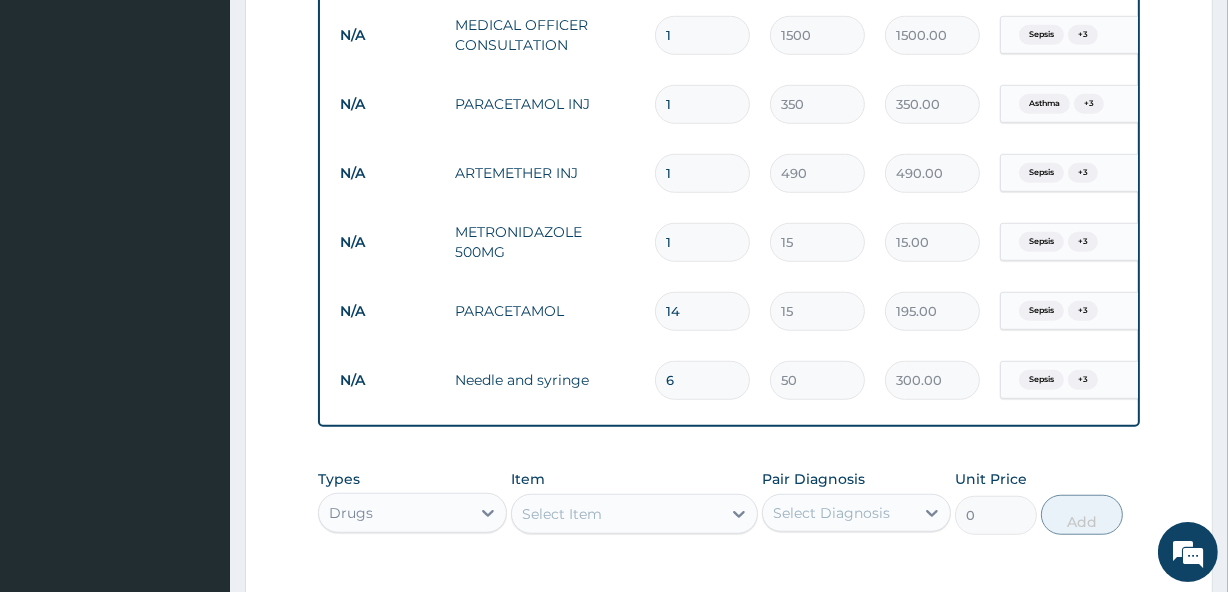 type on "210.00" 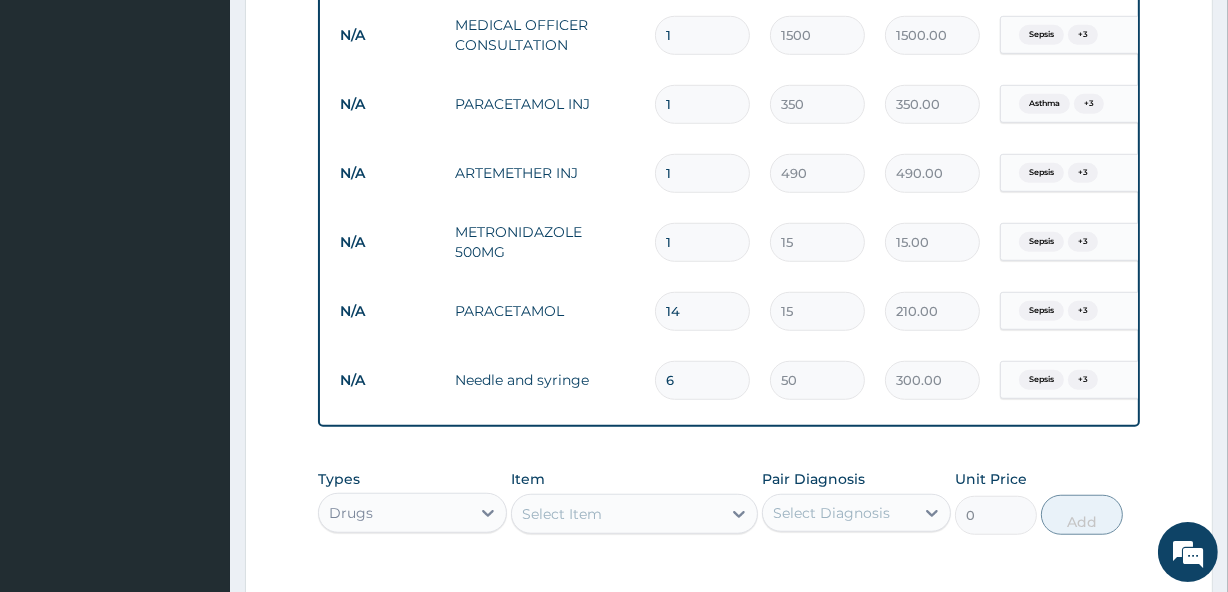 type on "15" 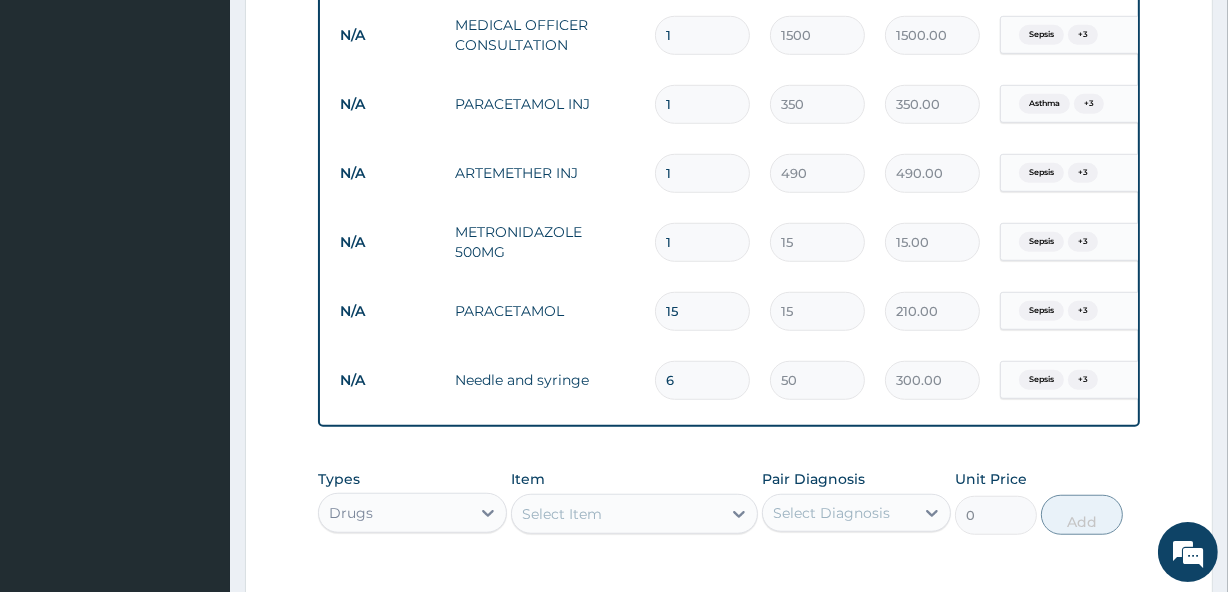 type on "225.00" 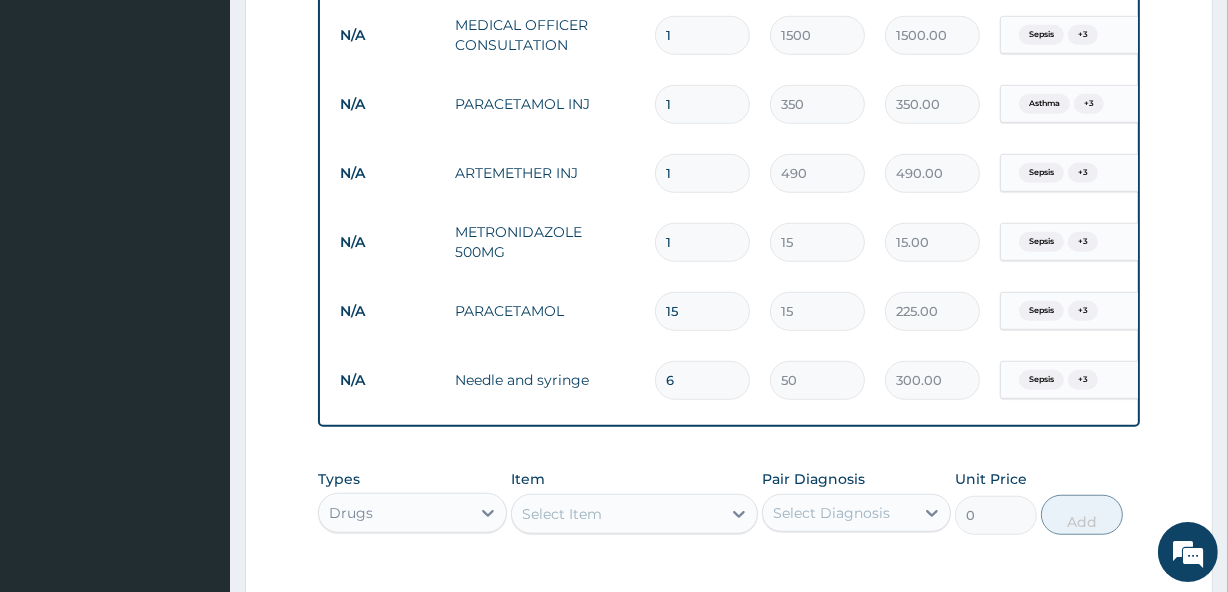 type on "16" 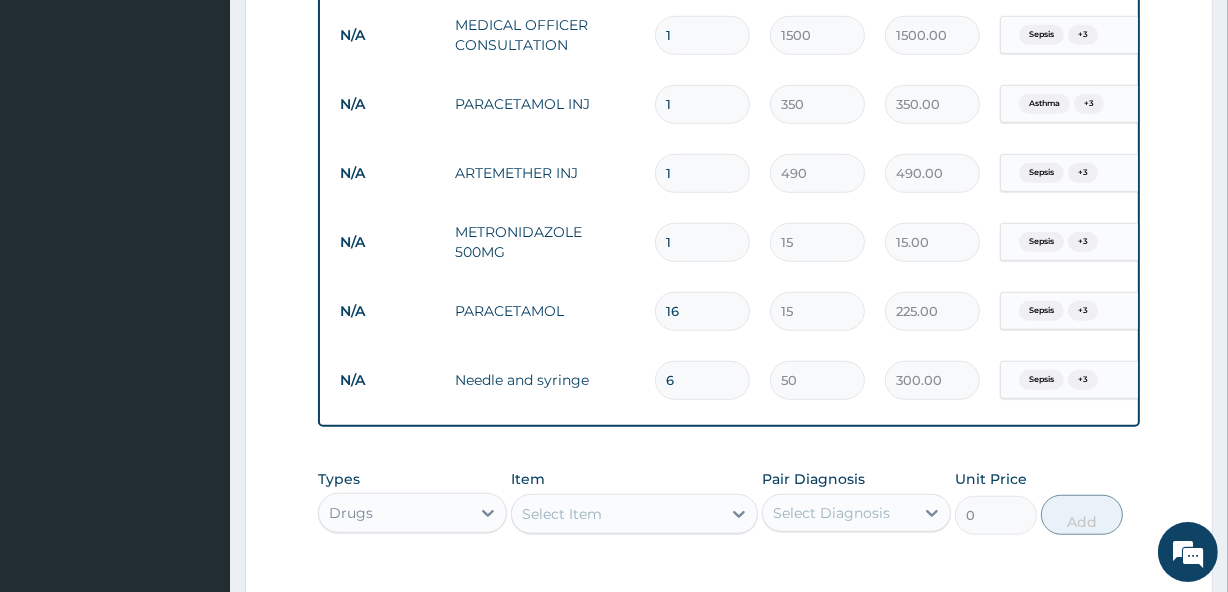 type on "240.00" 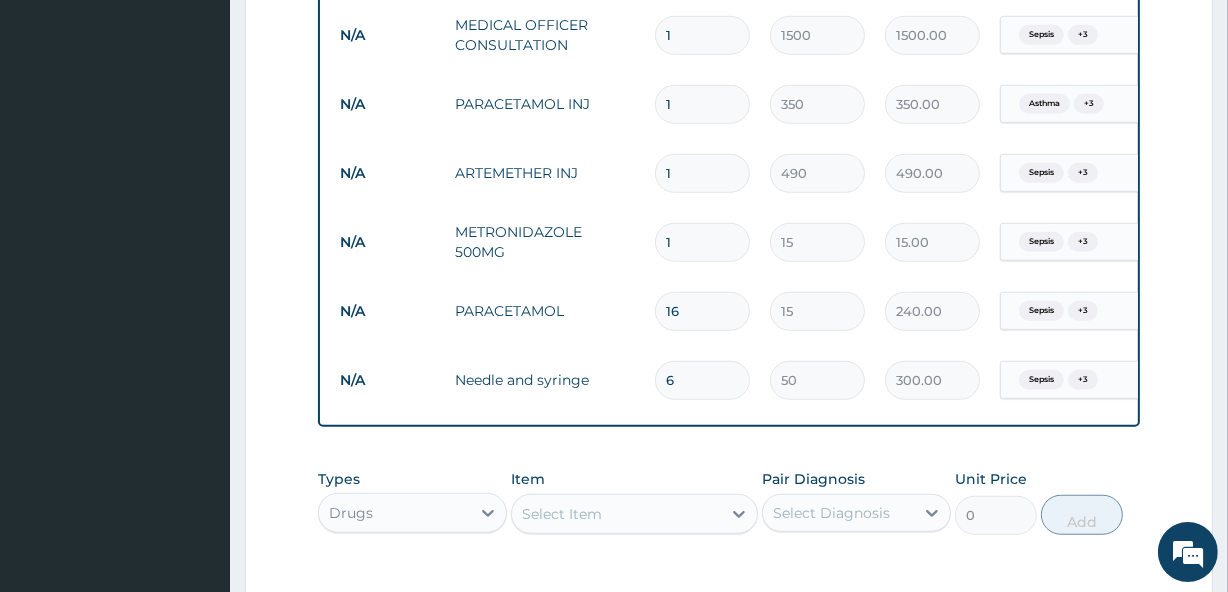 type on "17" 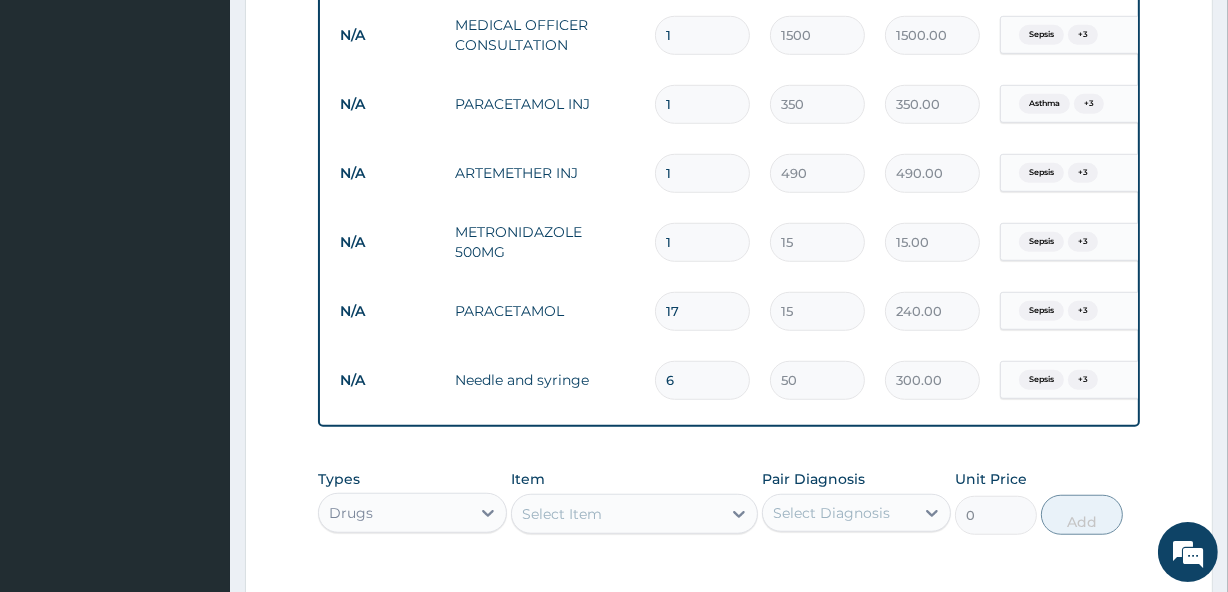 type on "255.00" 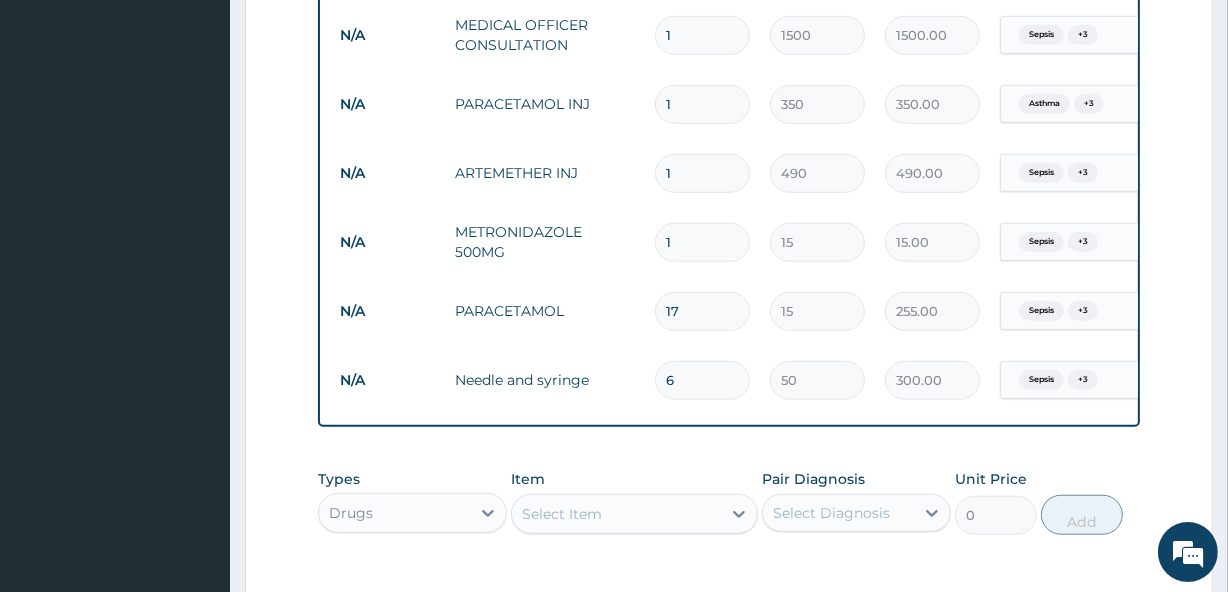 type on "18" 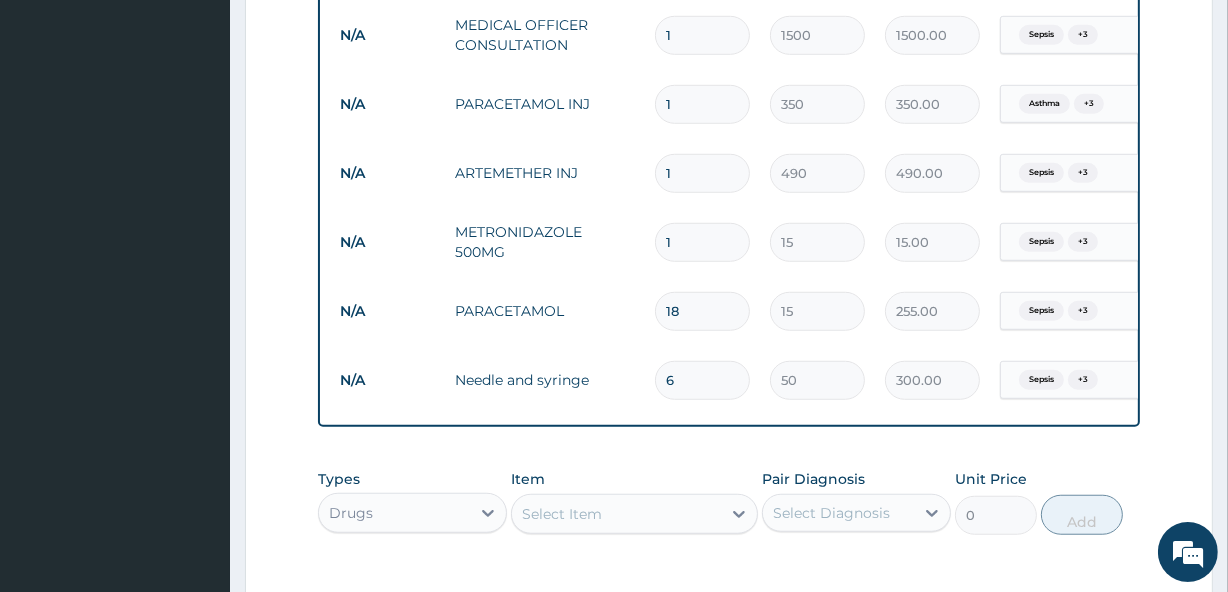 type on "270.00" 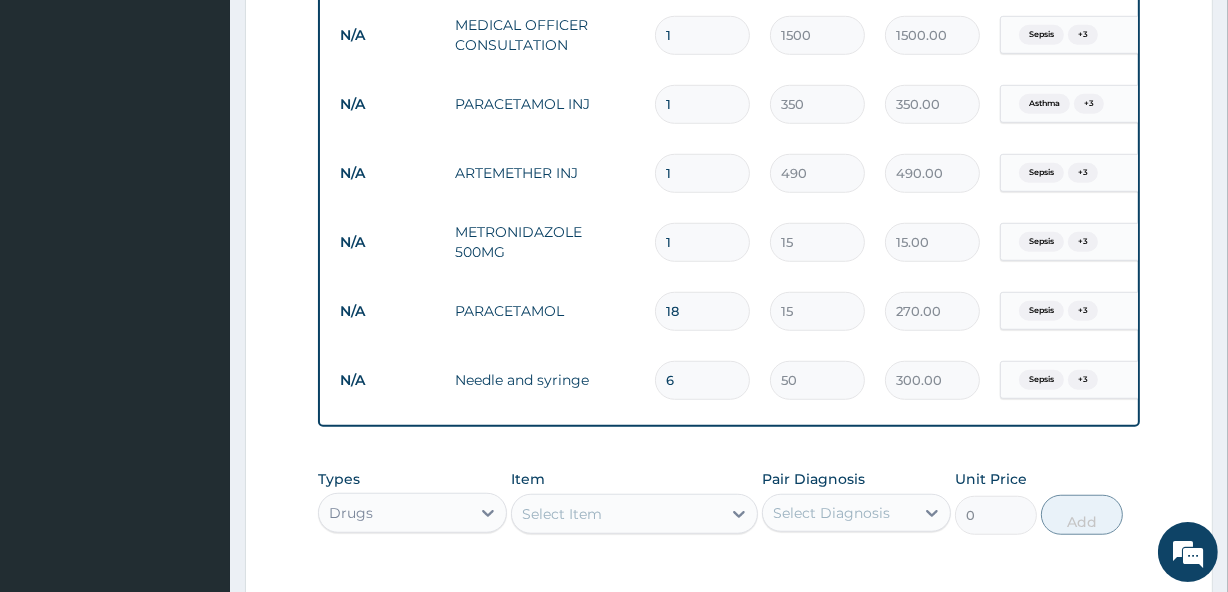type on "19" 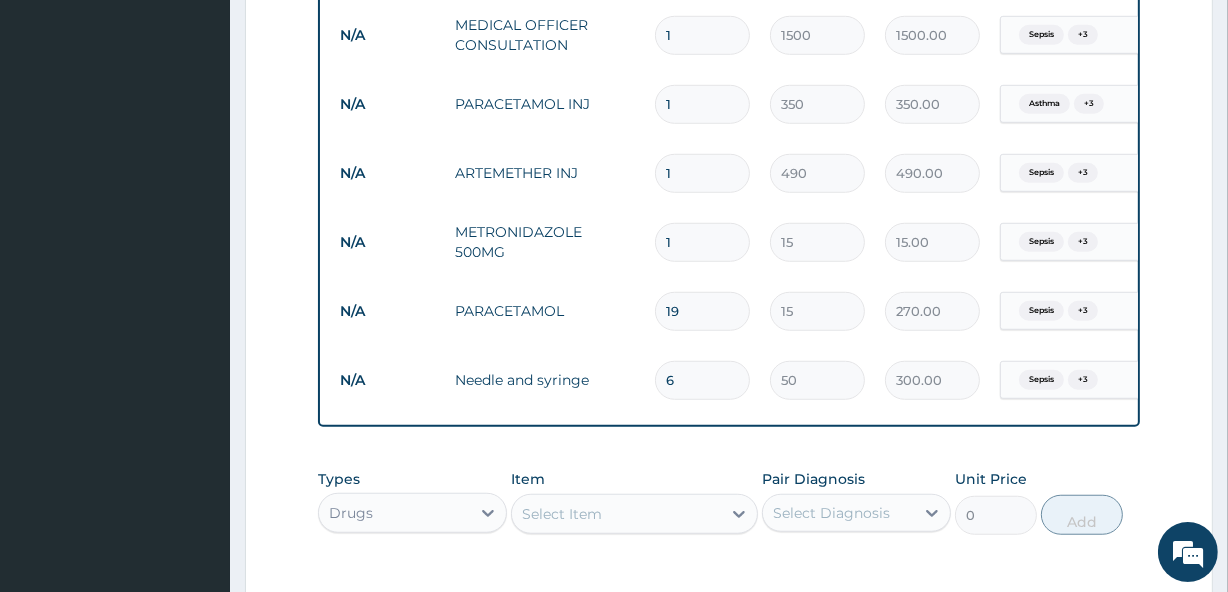 type on "285.00" 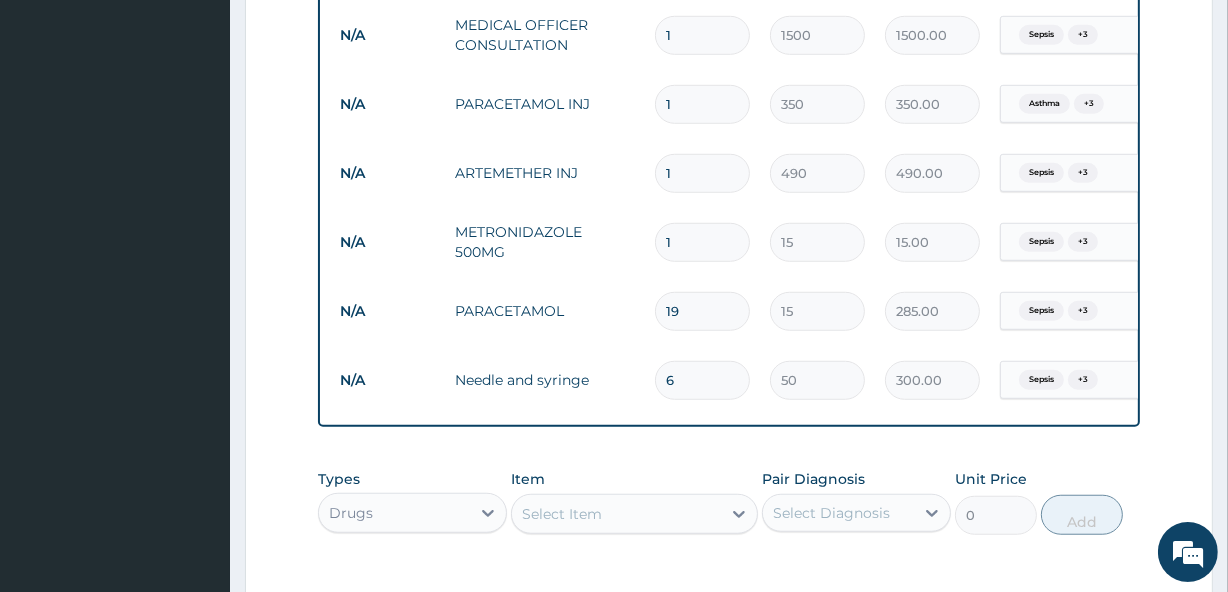 type on "20" 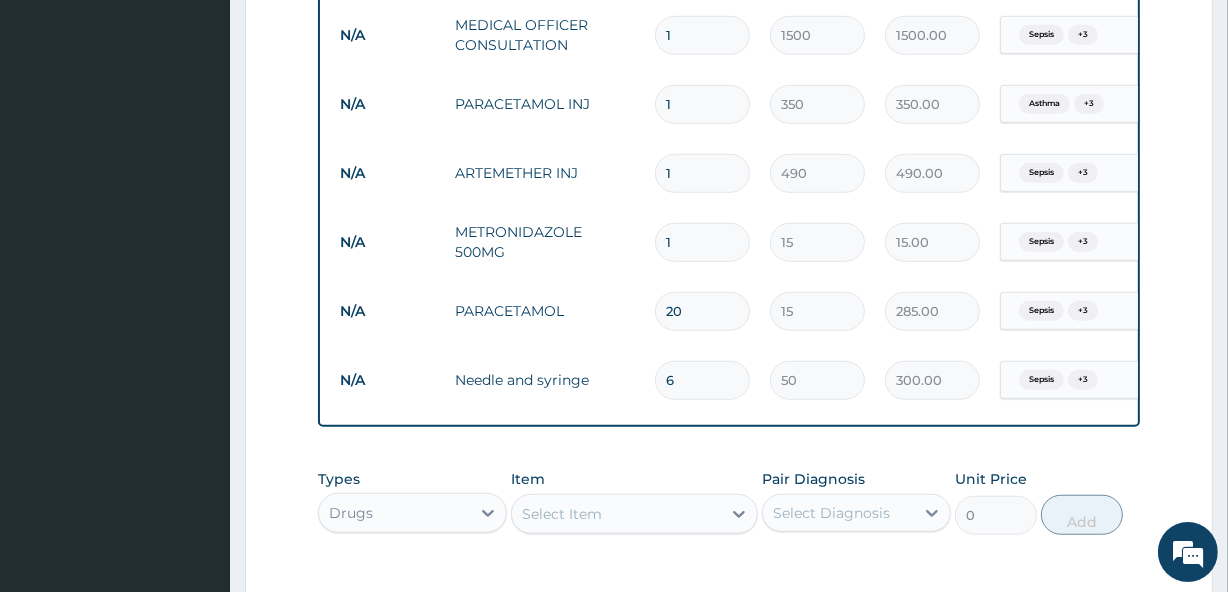 type on "300.00" 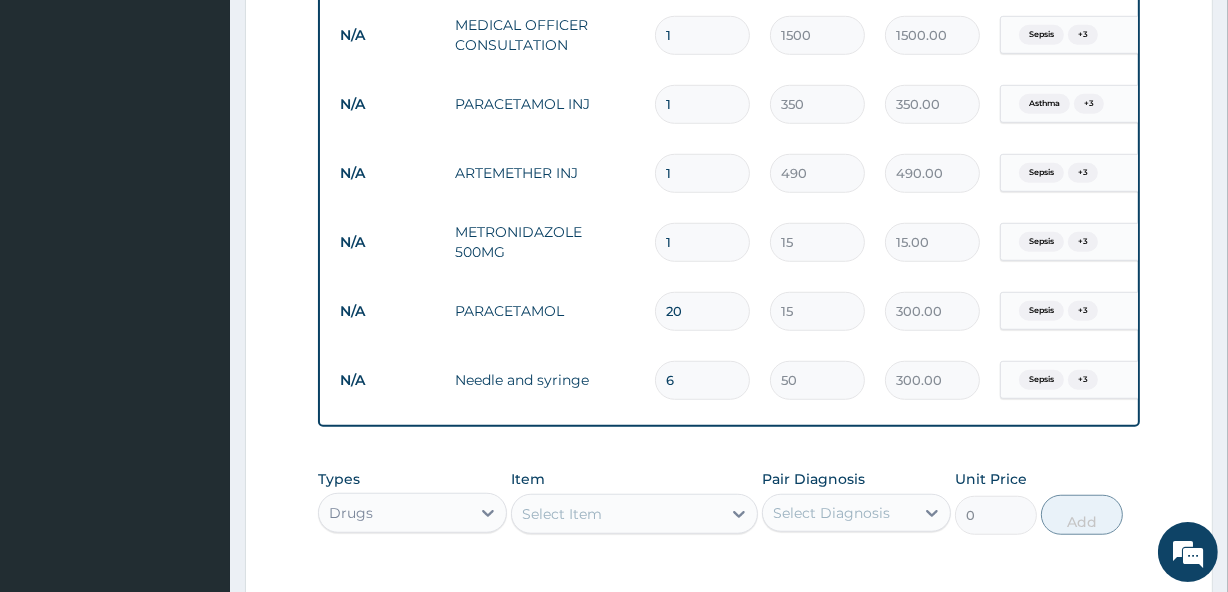 type on "21" 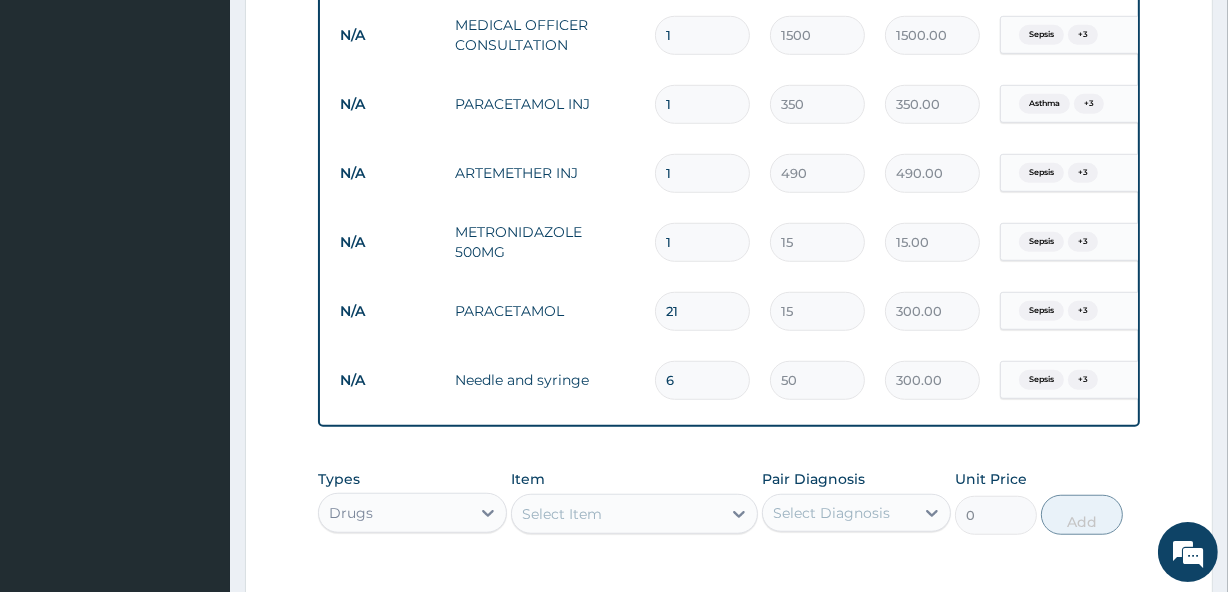 type on "315.00" 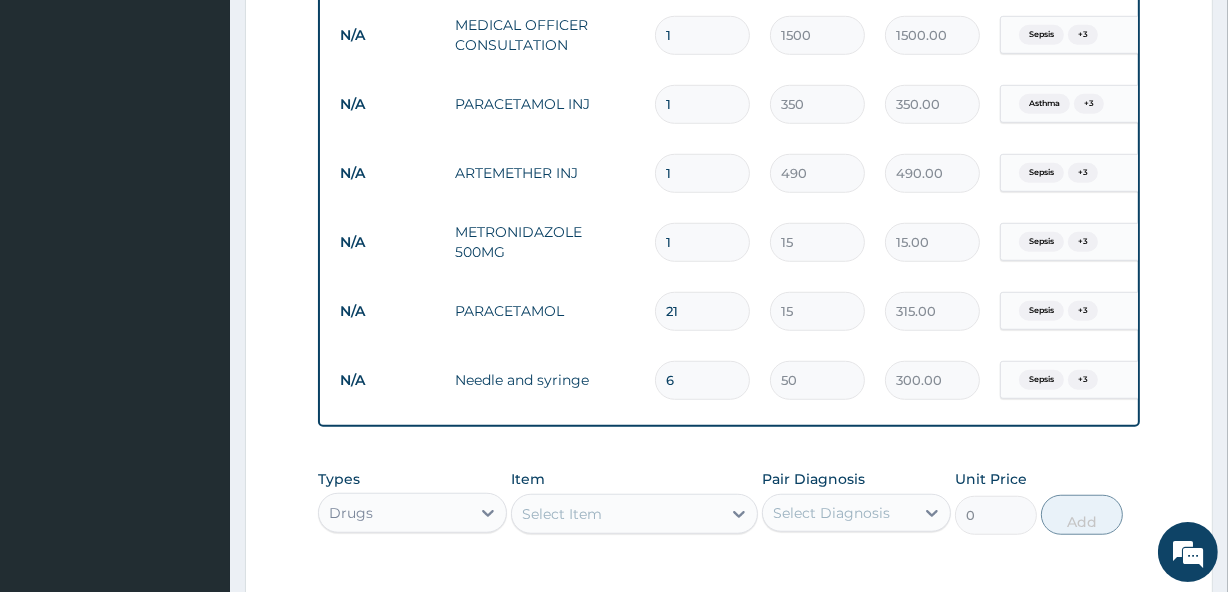 type on "22" 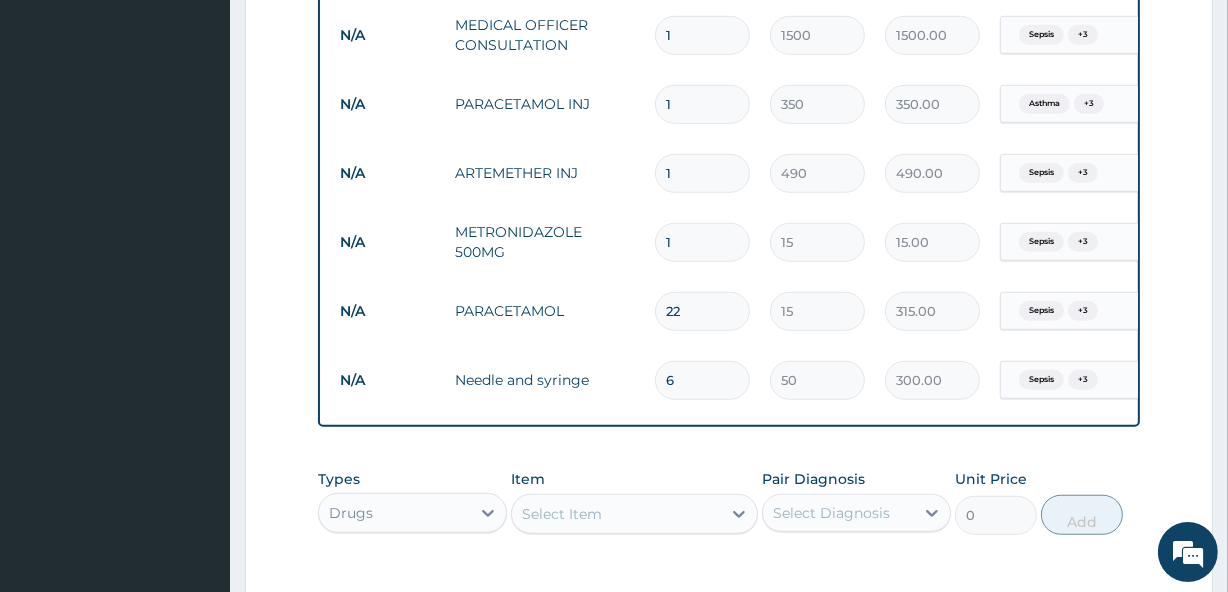 type on "330.00" 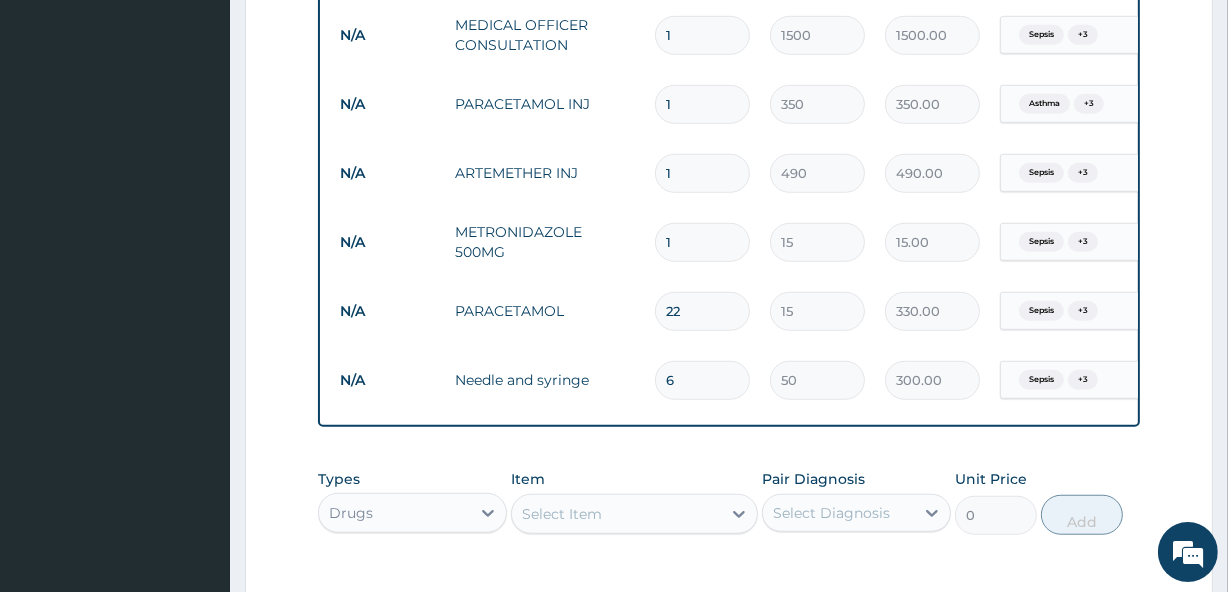 type on "23" 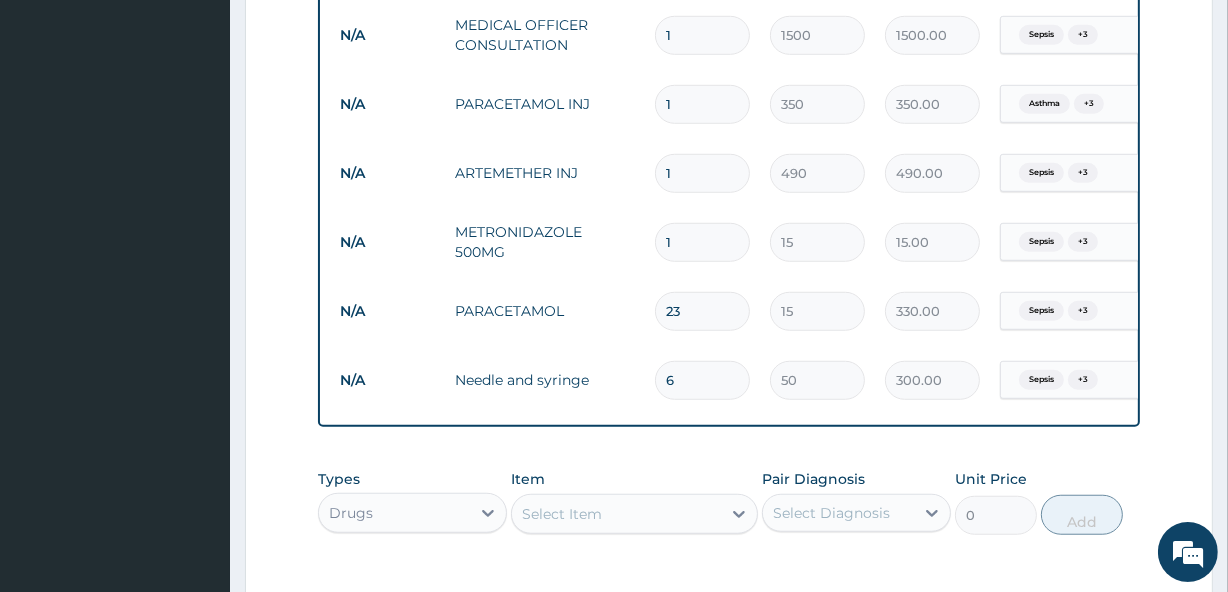 type on "345.00" 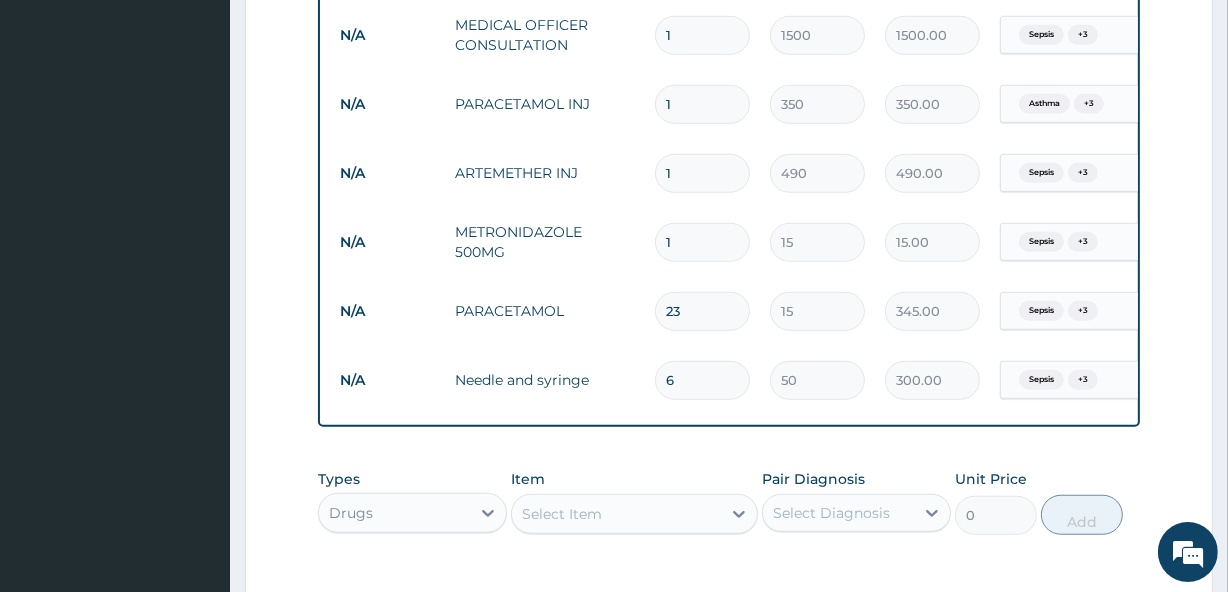 type on "24" 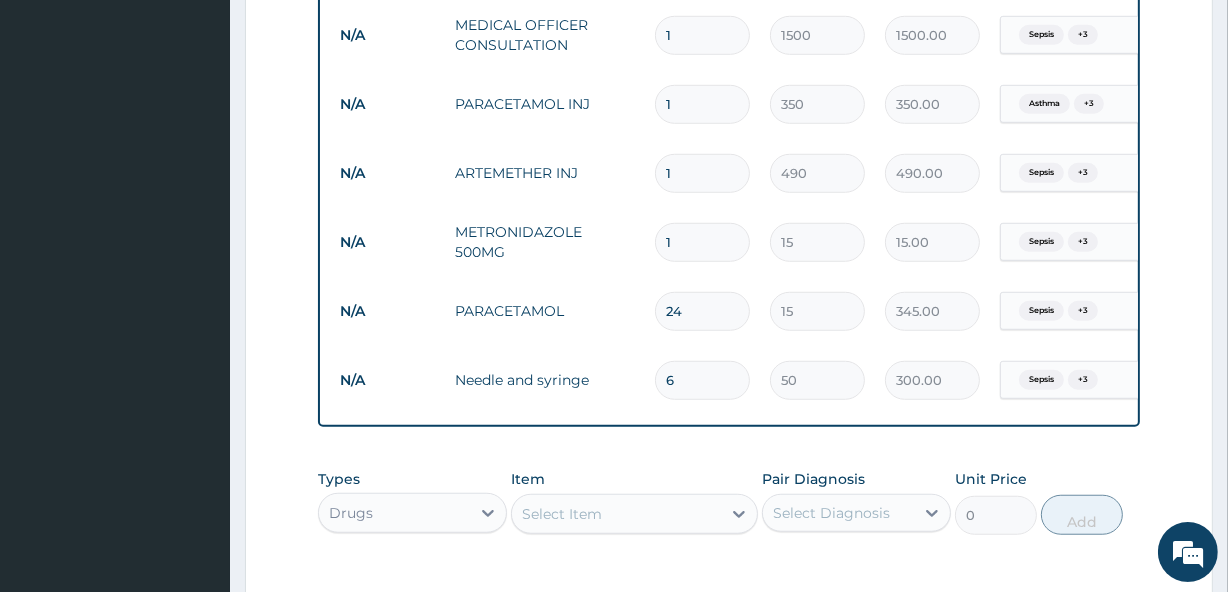 type on "360.00" 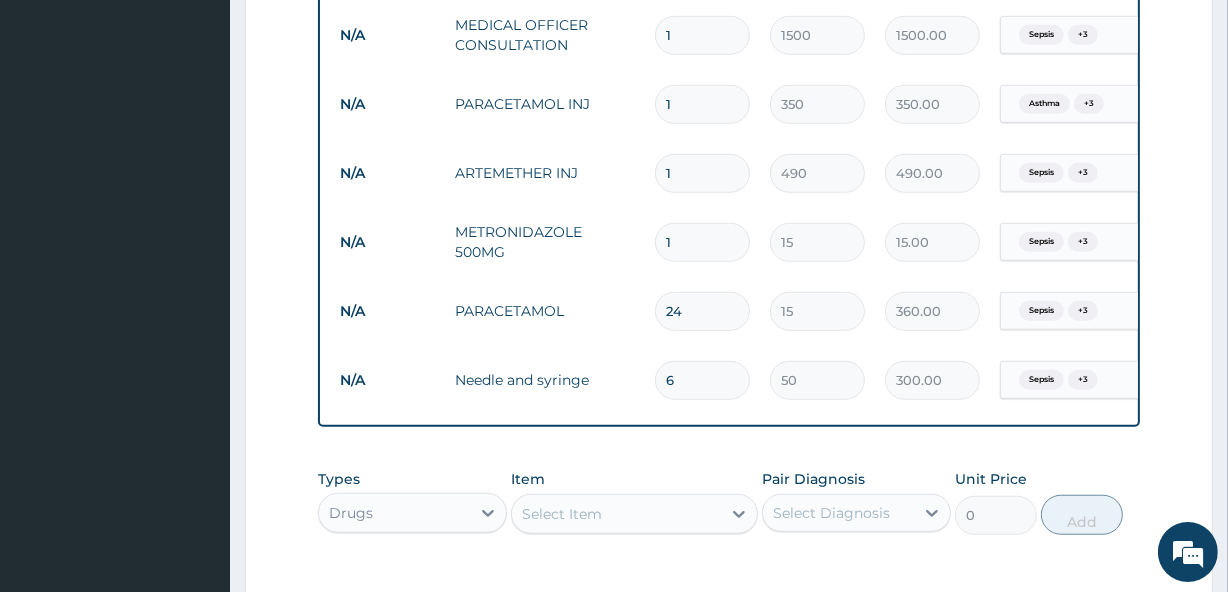 type on "25" 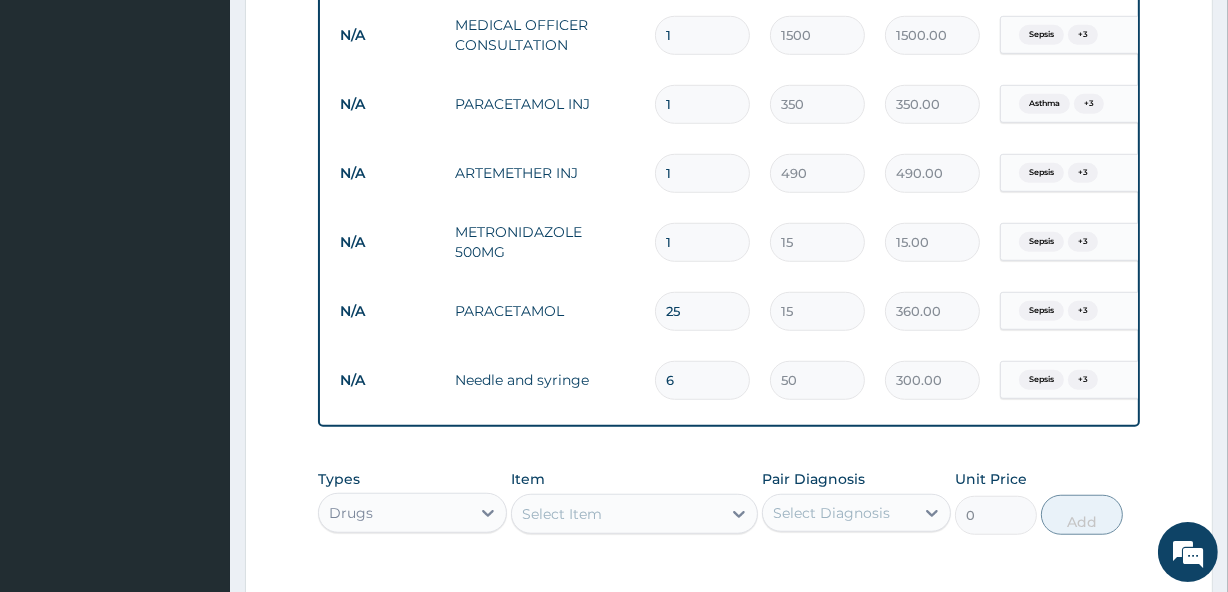 type on "375.00" 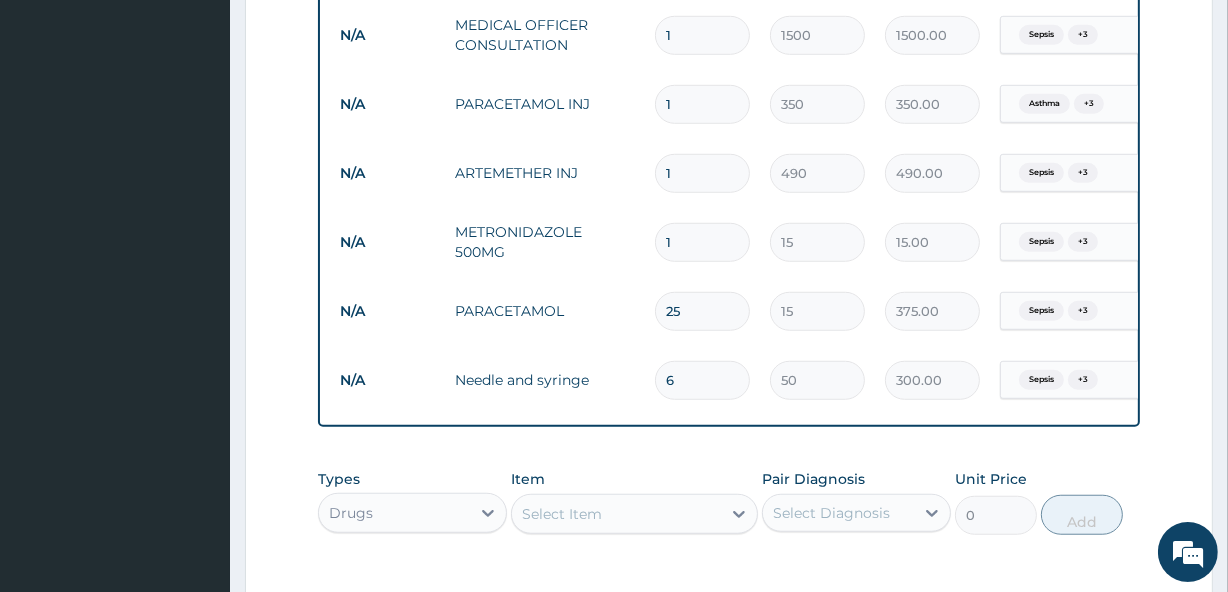 type on "26" 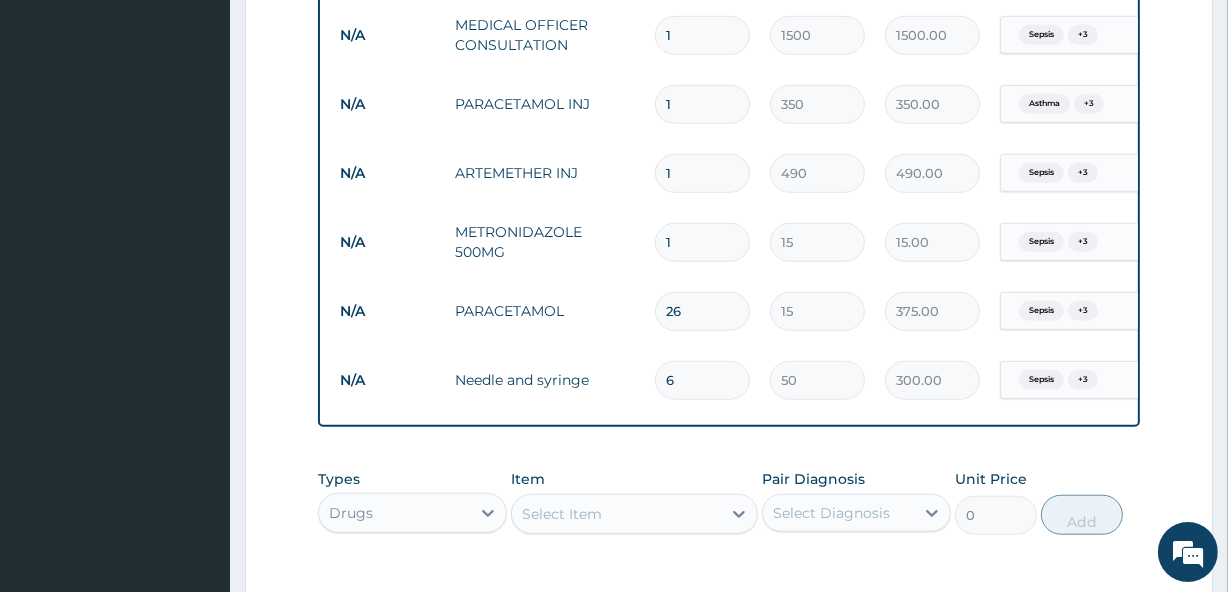 type on "390.00" 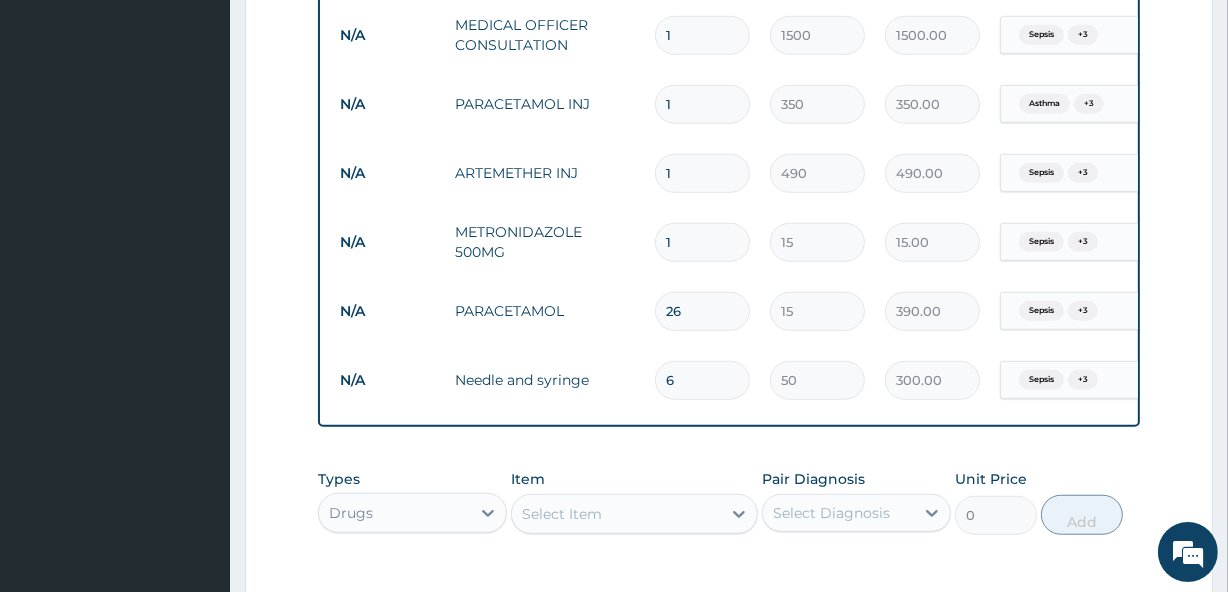 type on "27" 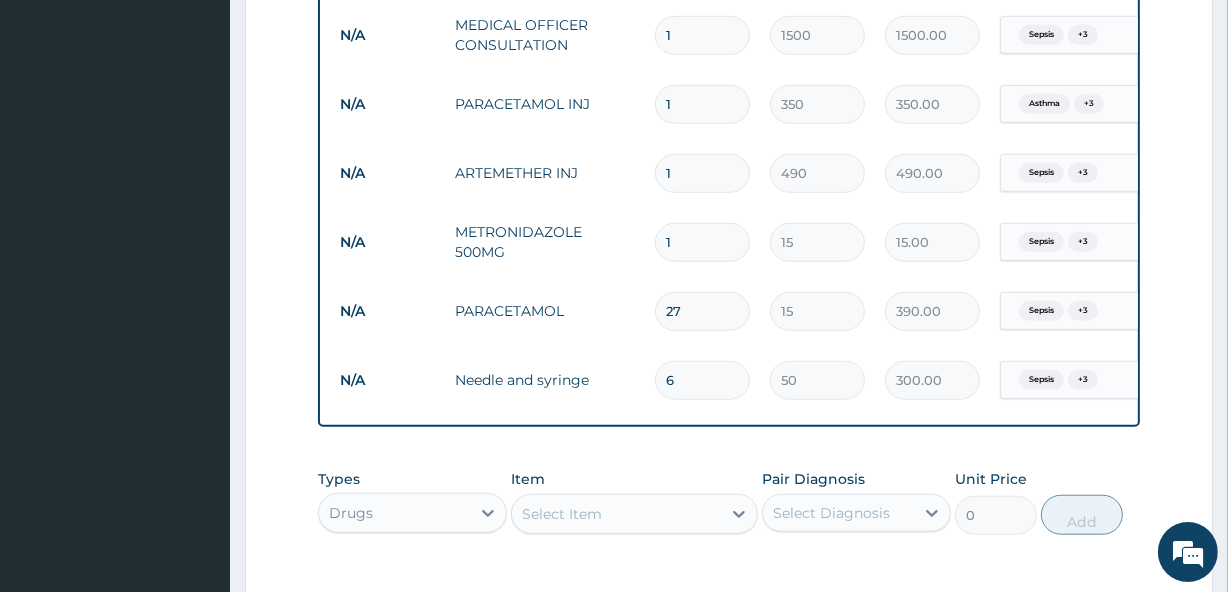 type on "405.00" 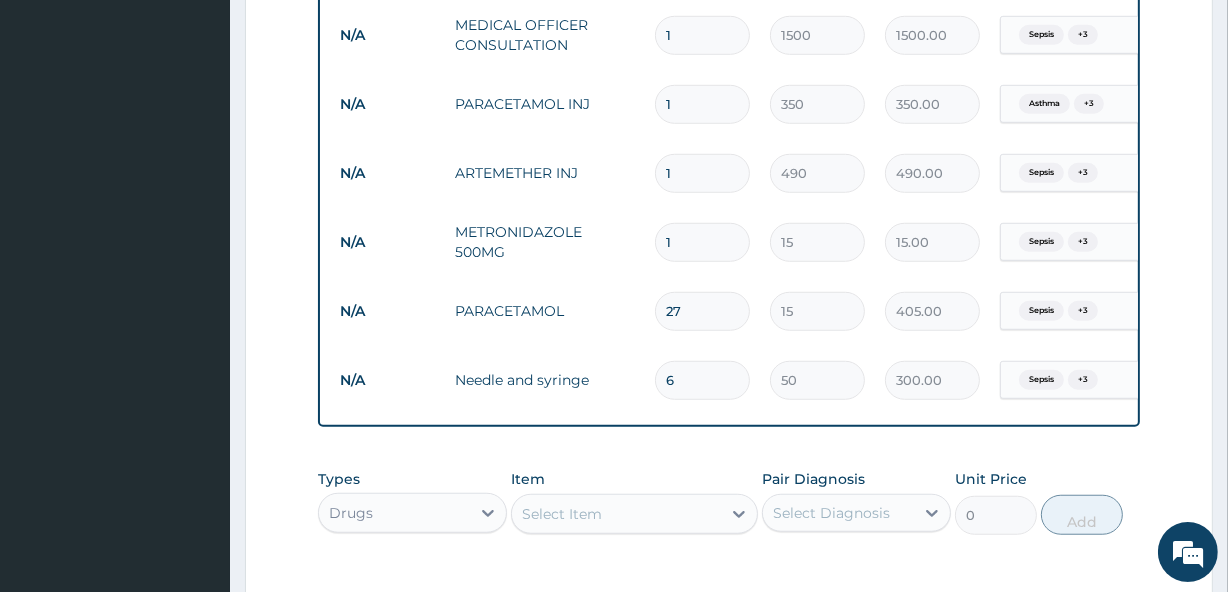 type on "28" 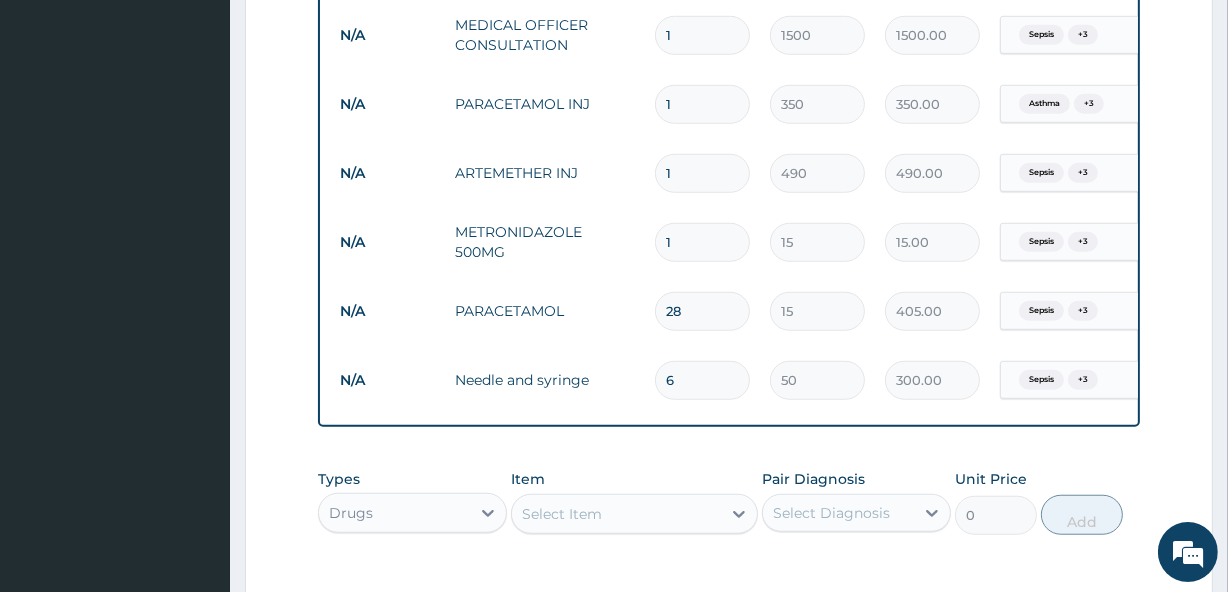 type on "420.00" 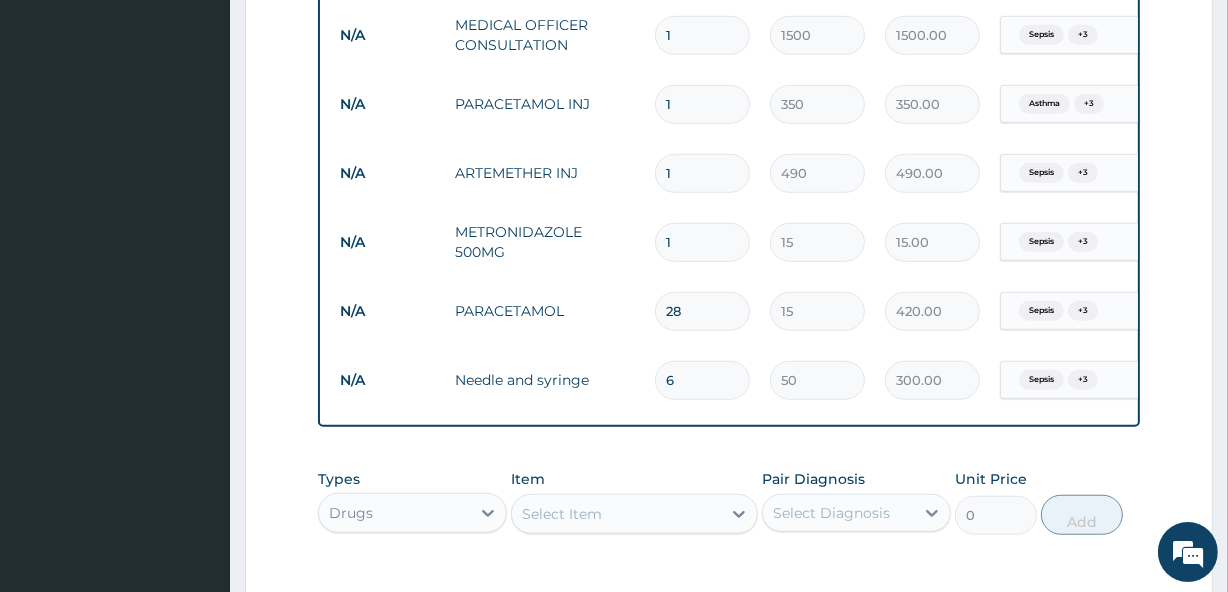 type on "27" 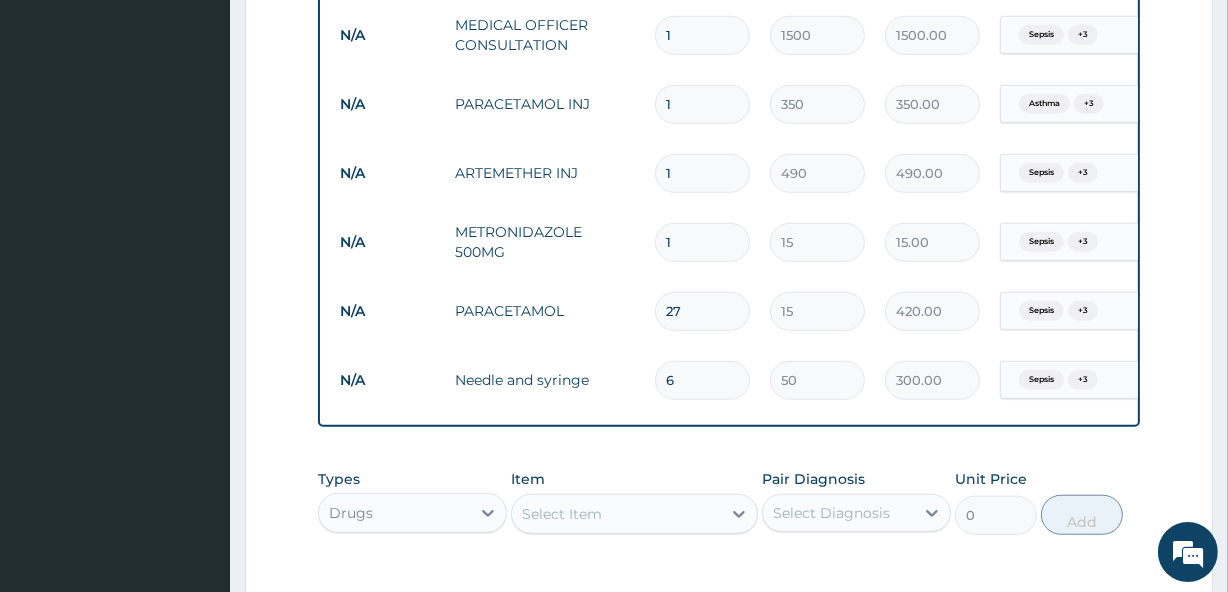 type on "405.00" 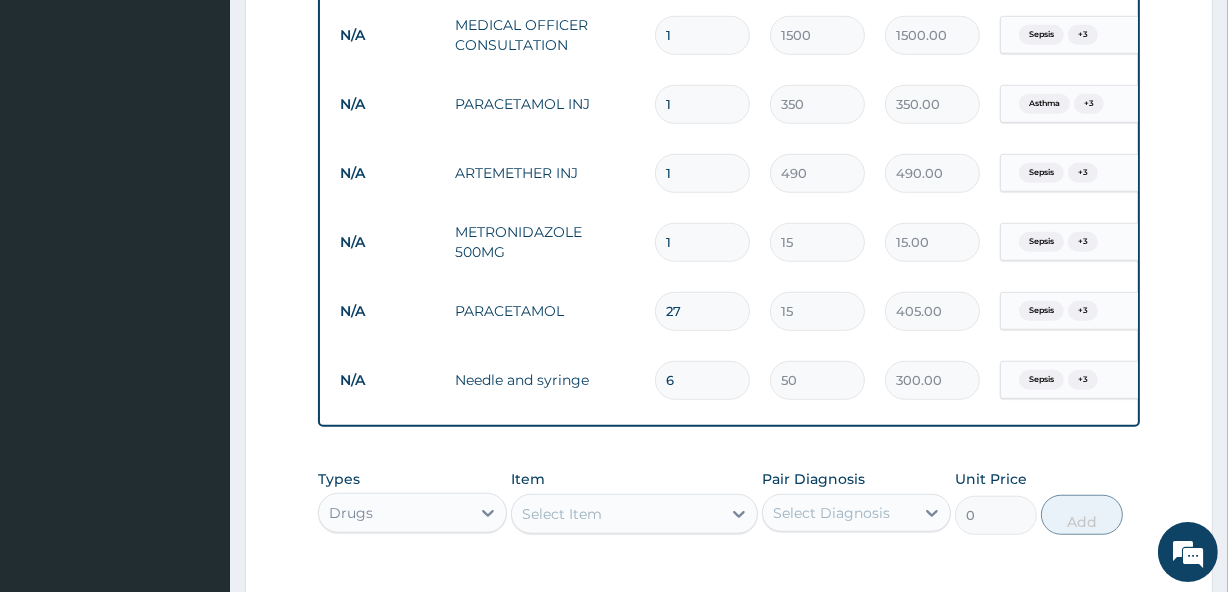 type on "26" 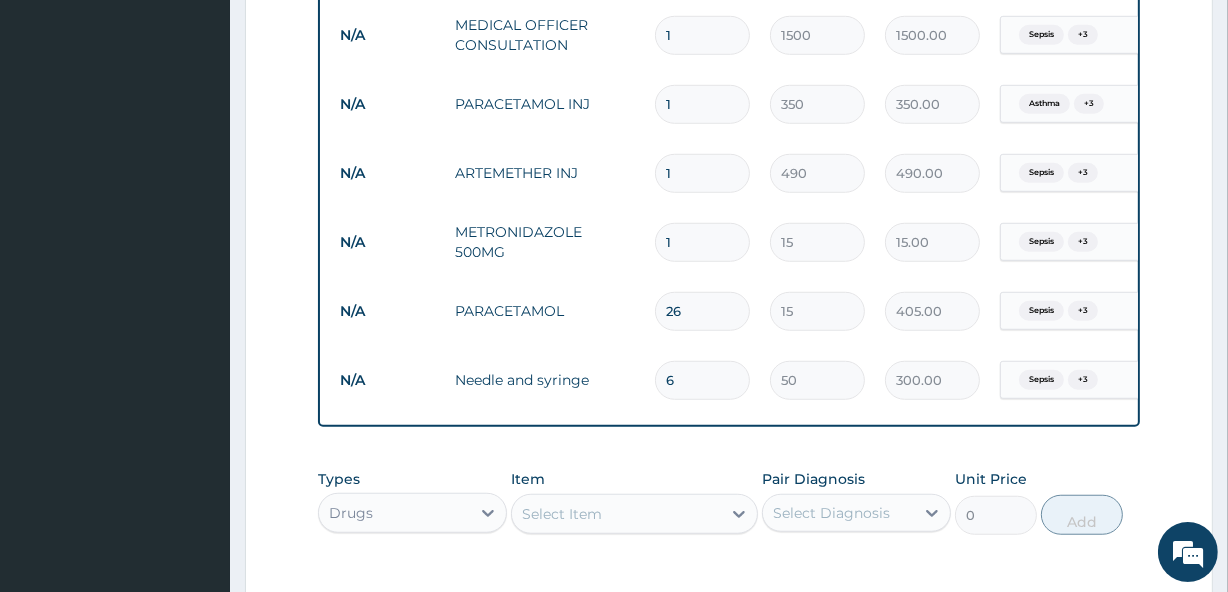 type on "390.00" 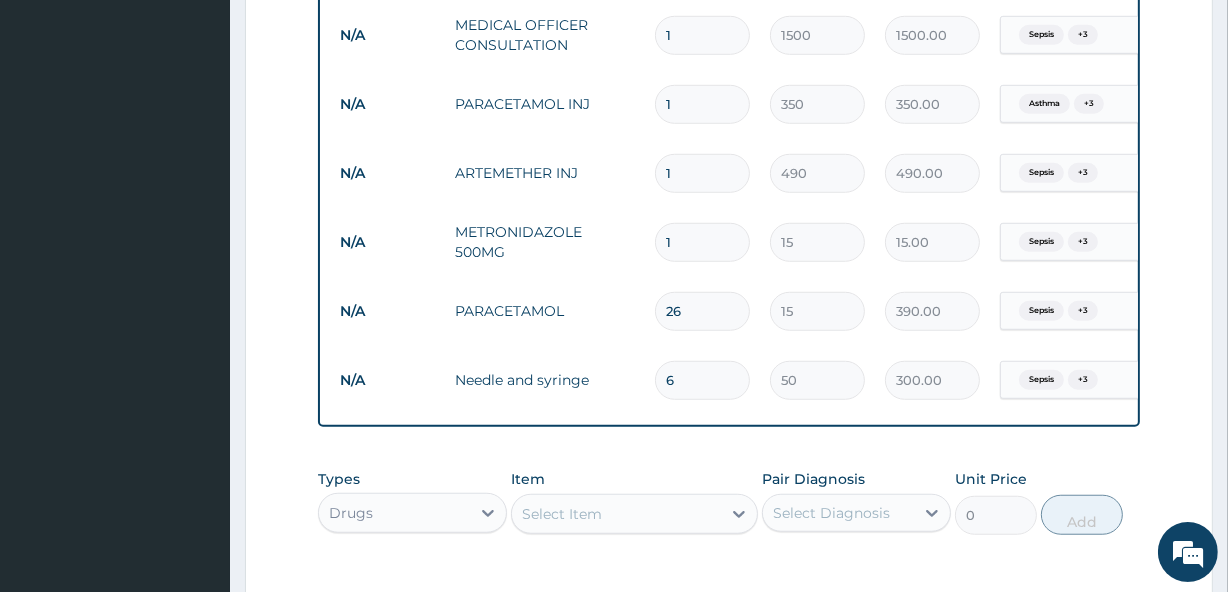 type on "25" 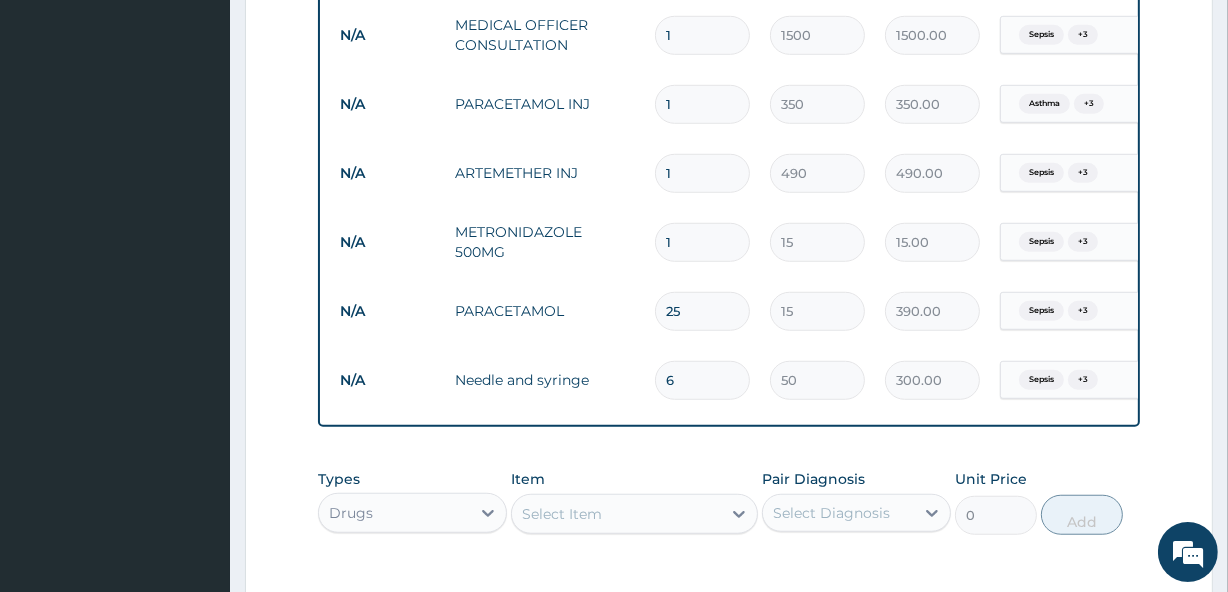 type on "375.00" 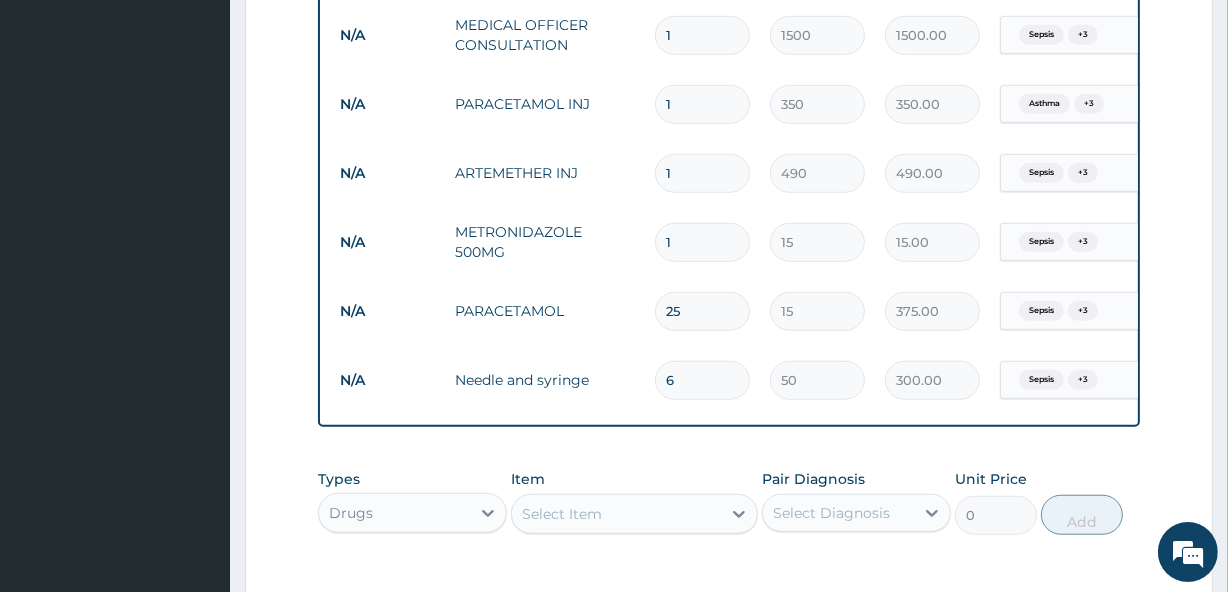 type on "24" 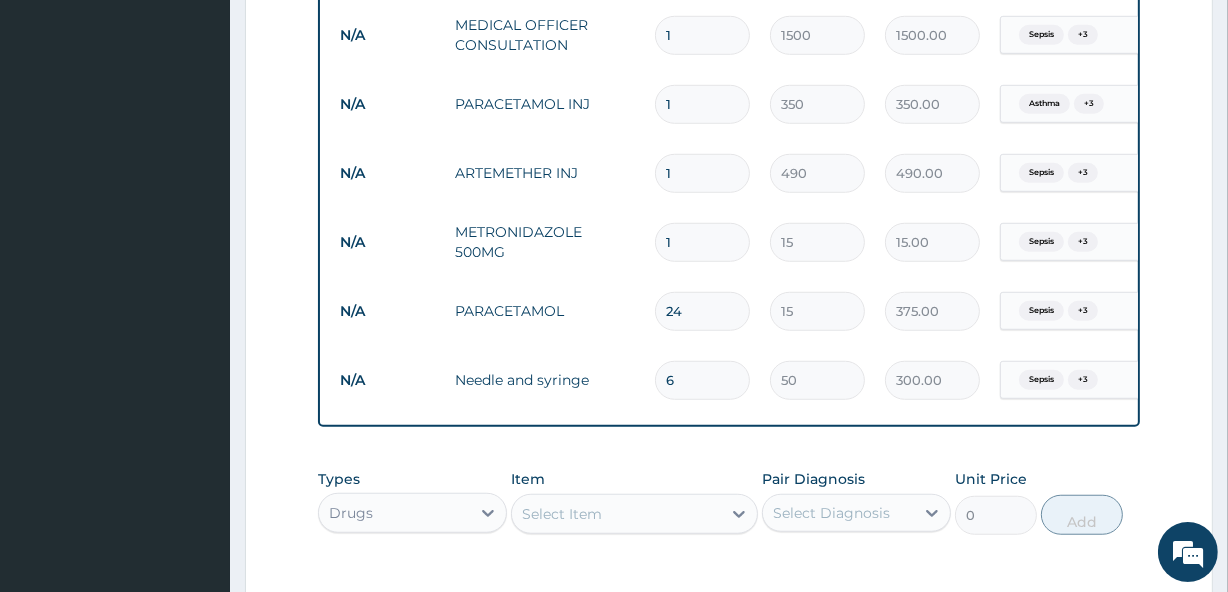 type on "360.00" 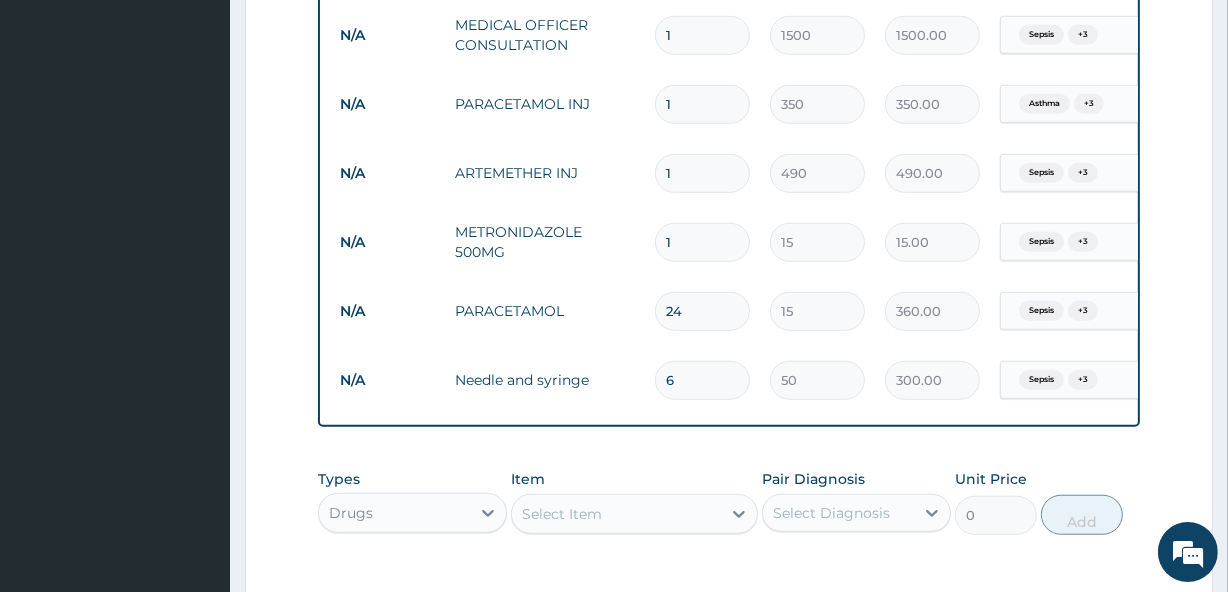 type on "25" 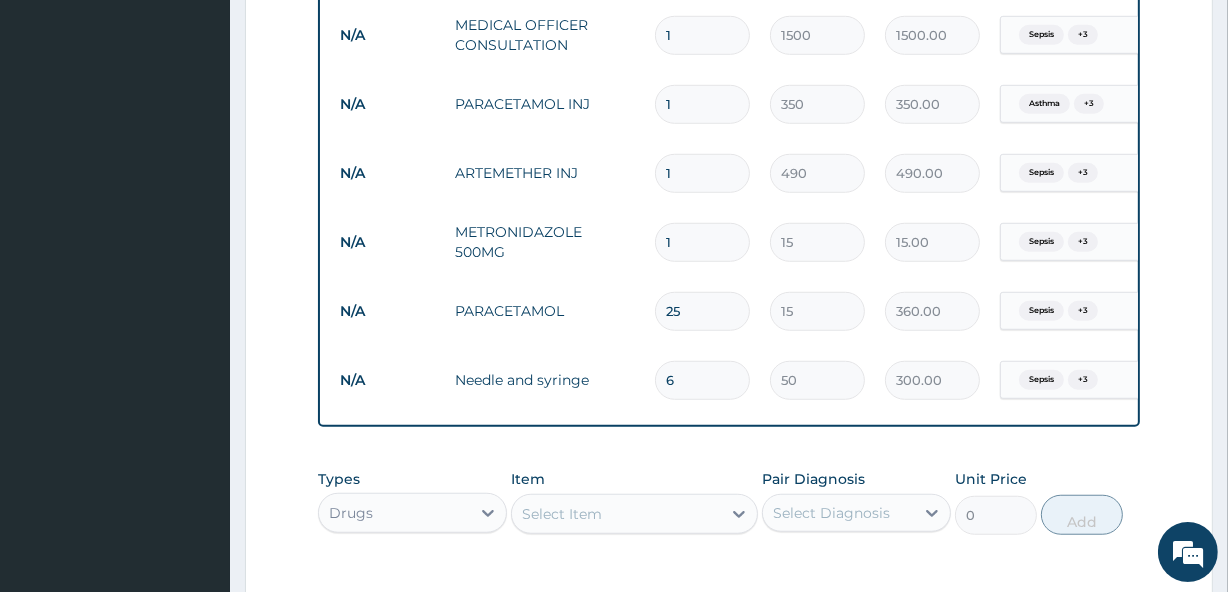 type on "375.00" 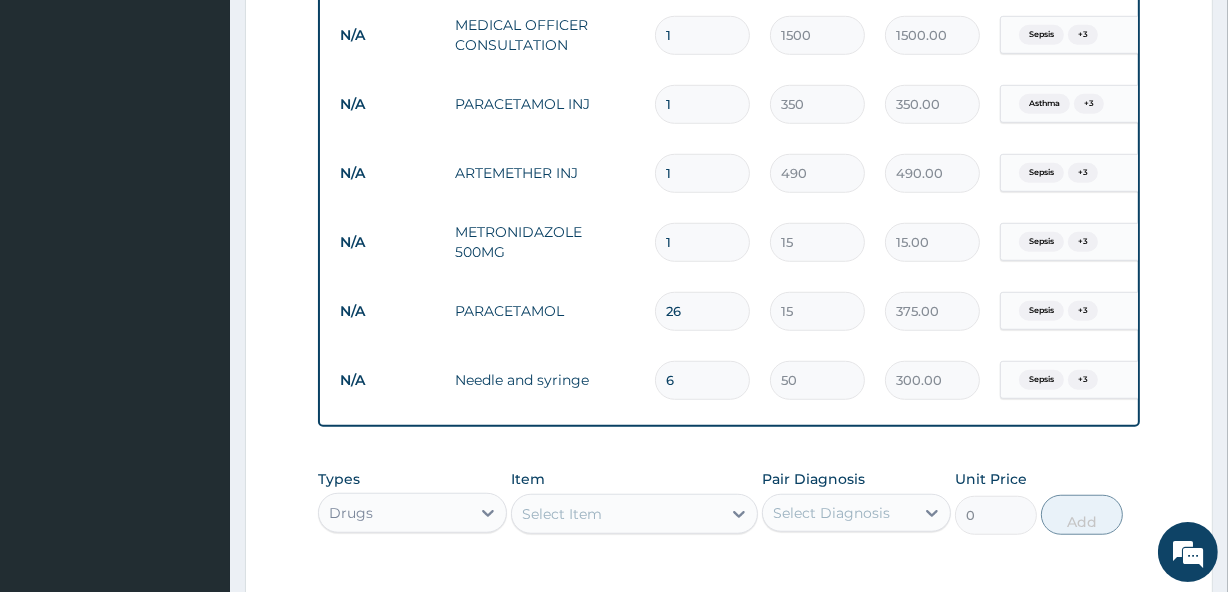 type on "27" 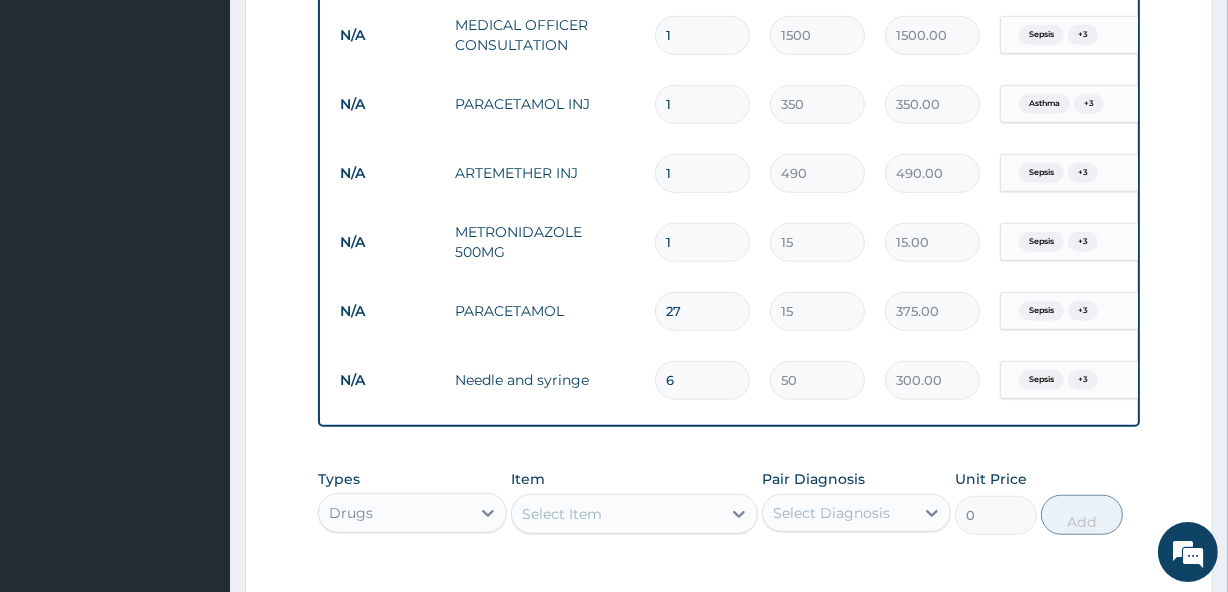 type on "405.00" 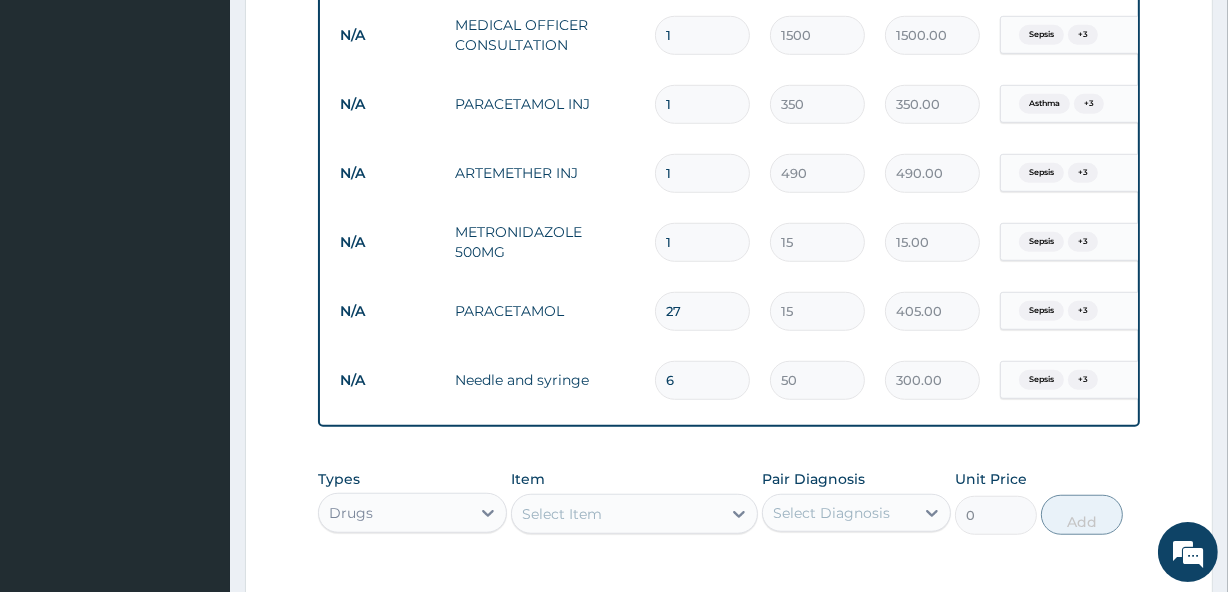 type on "28" 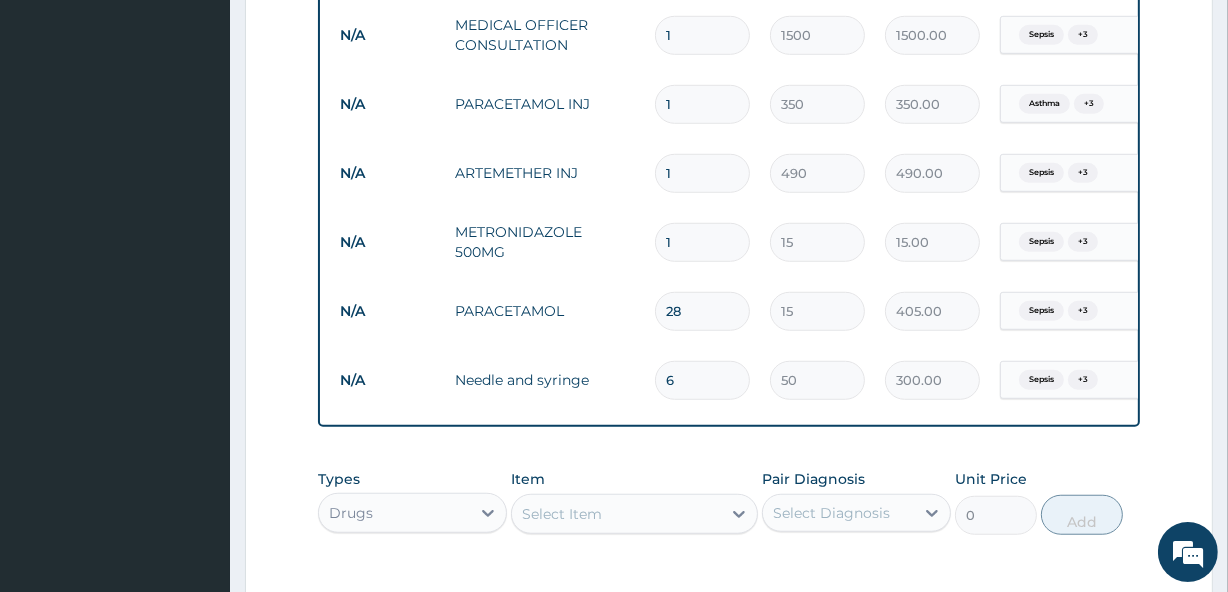 type on "420.00" 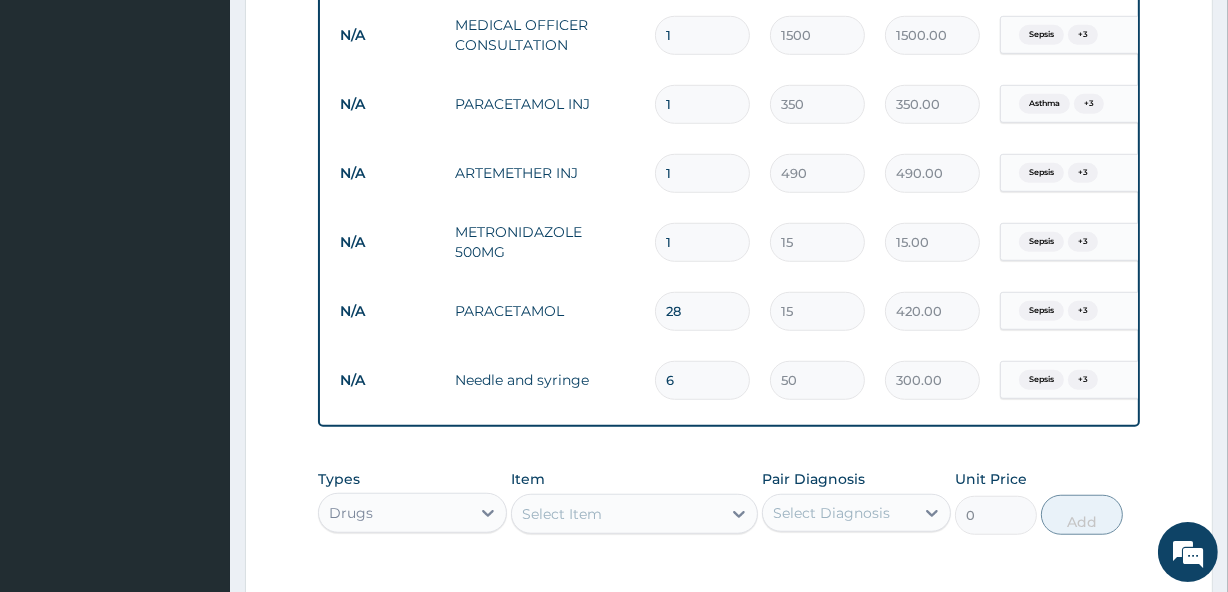 type on "29" 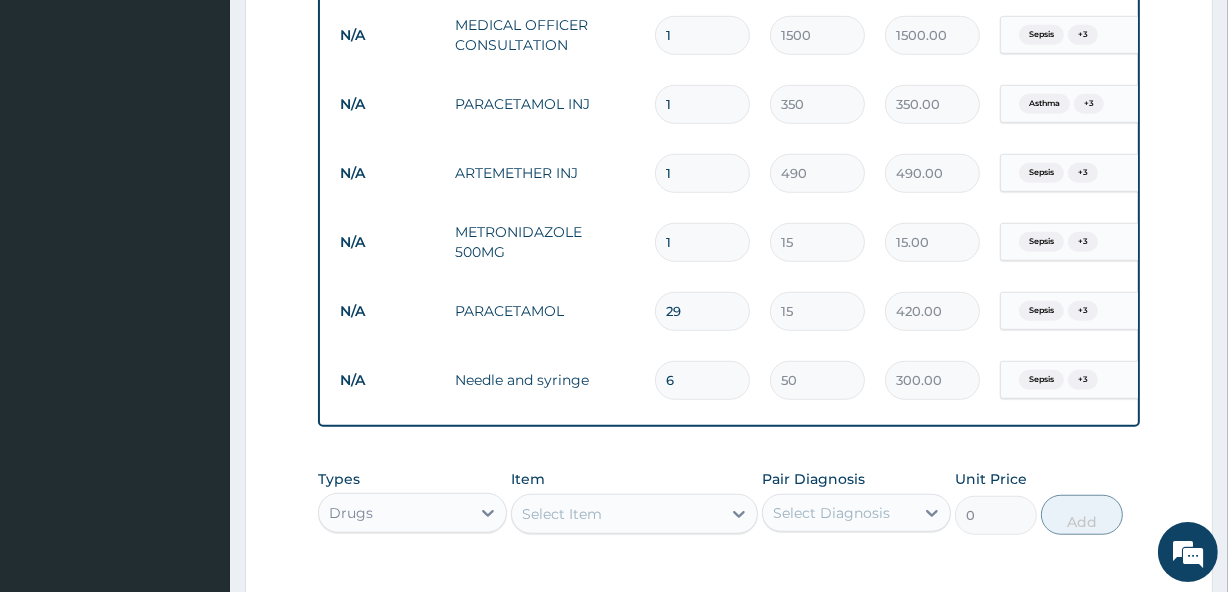type on "435.00" 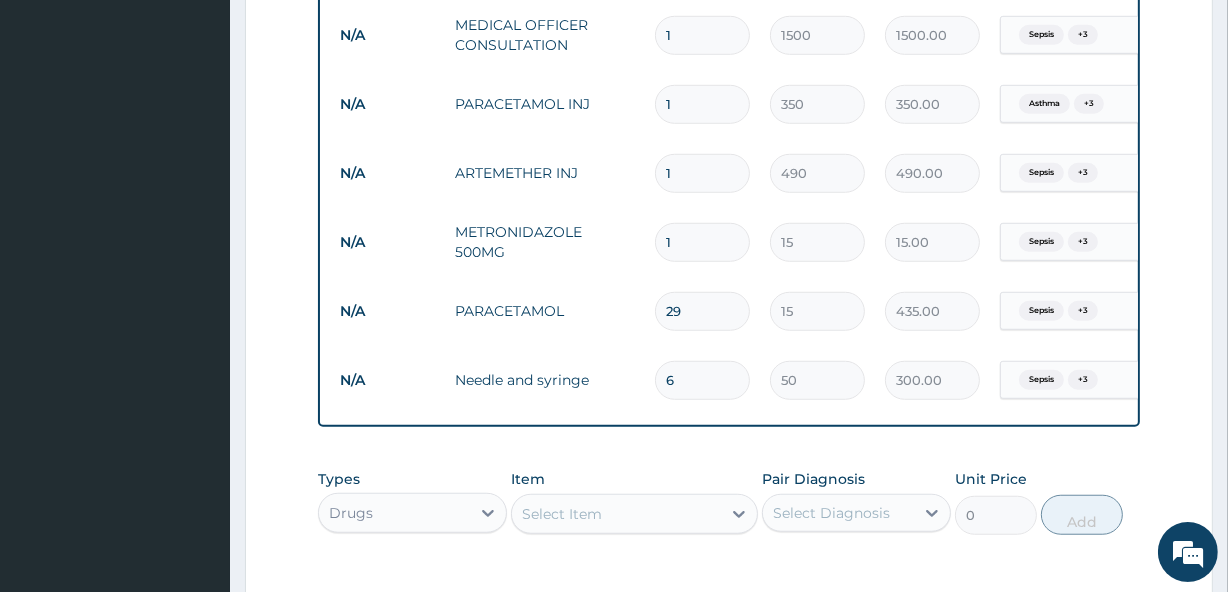 type on "30" 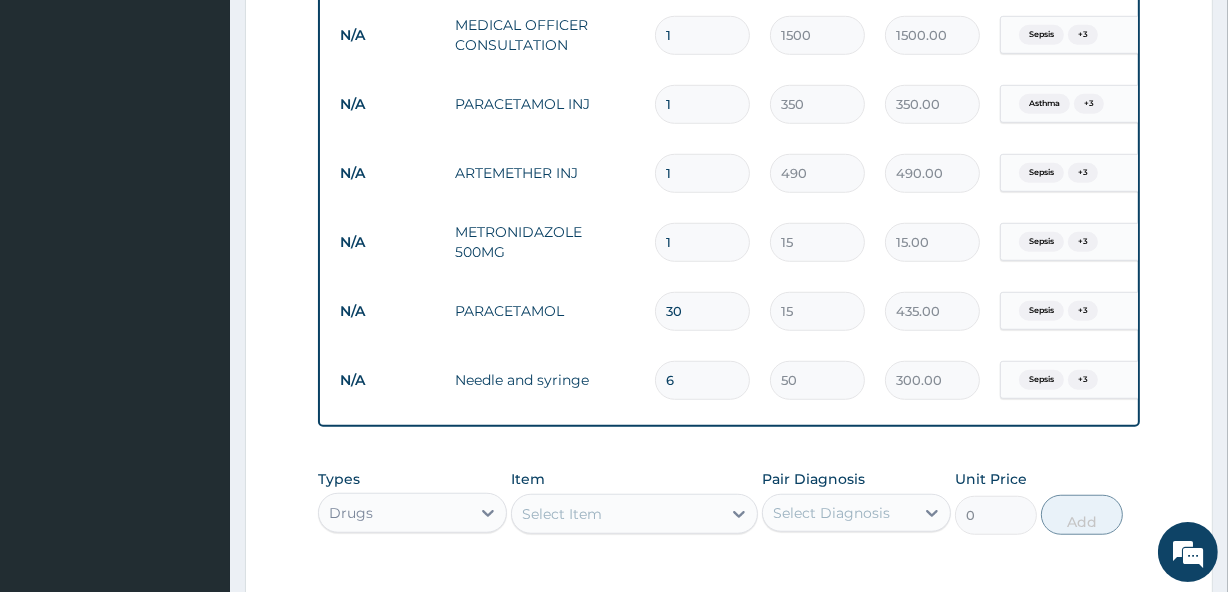 type on "450.00" 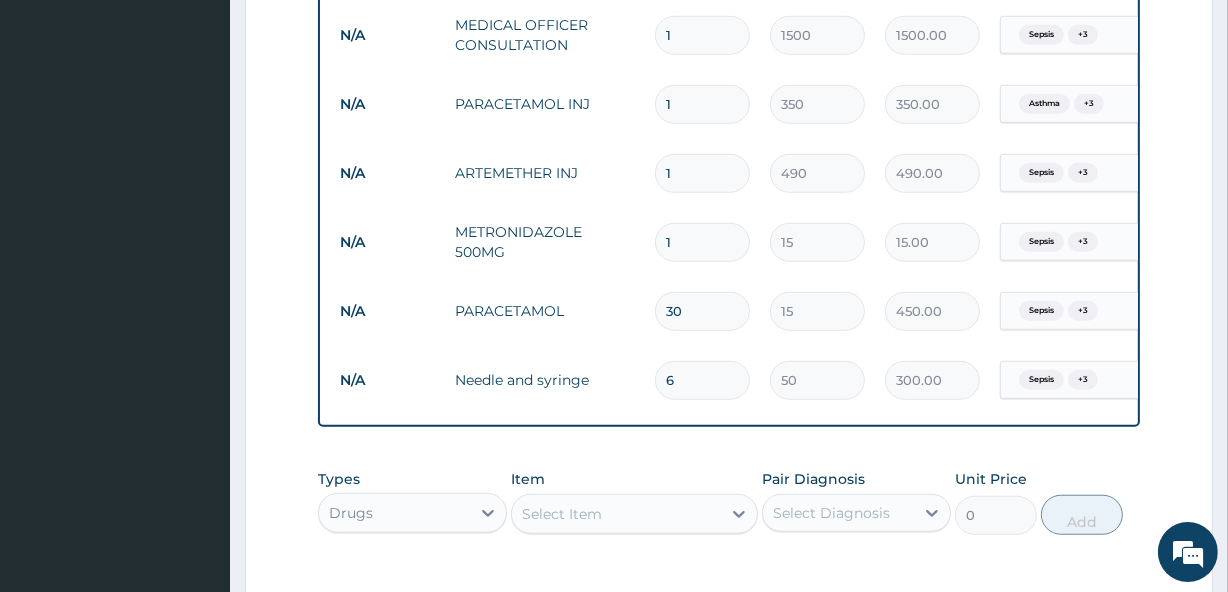 type on "31" 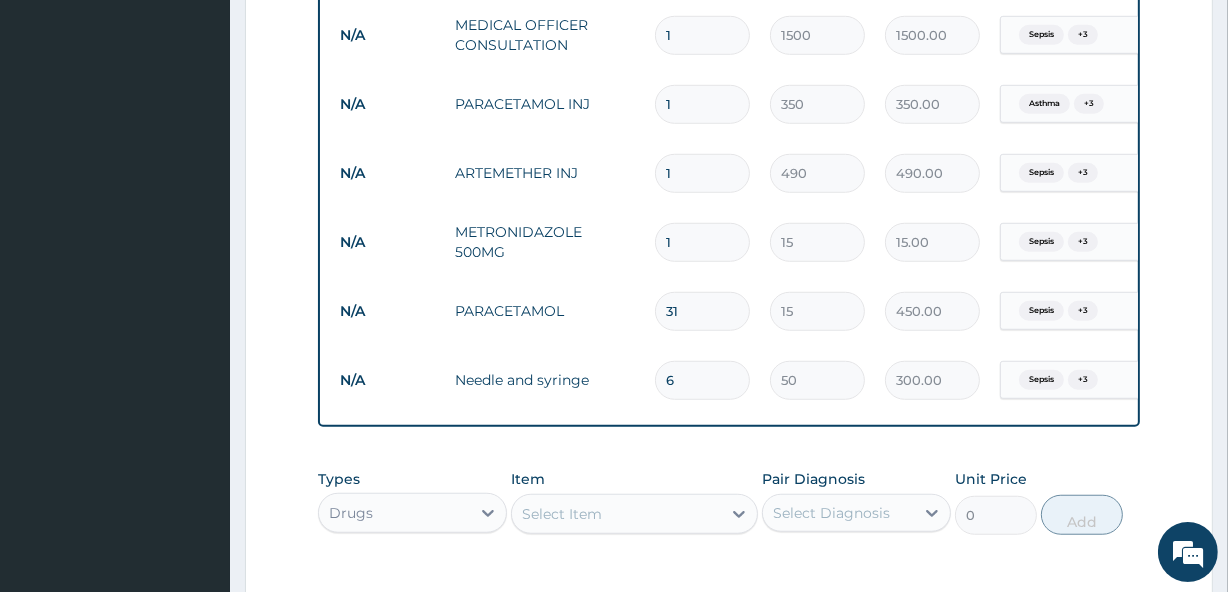 type on "465.00" 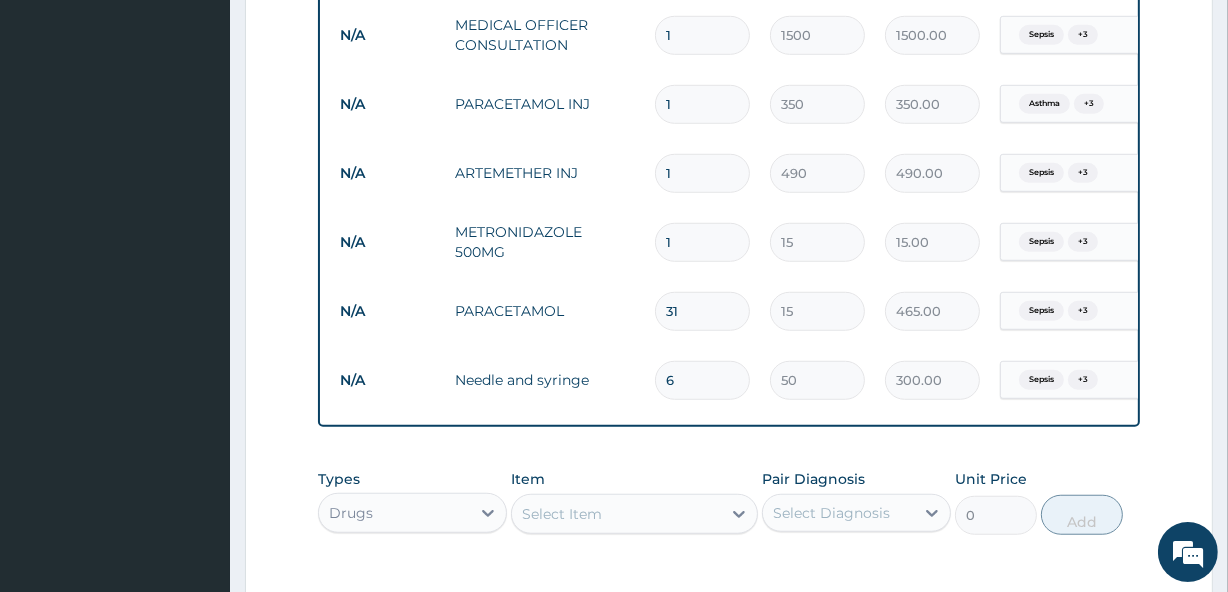 type on "32" 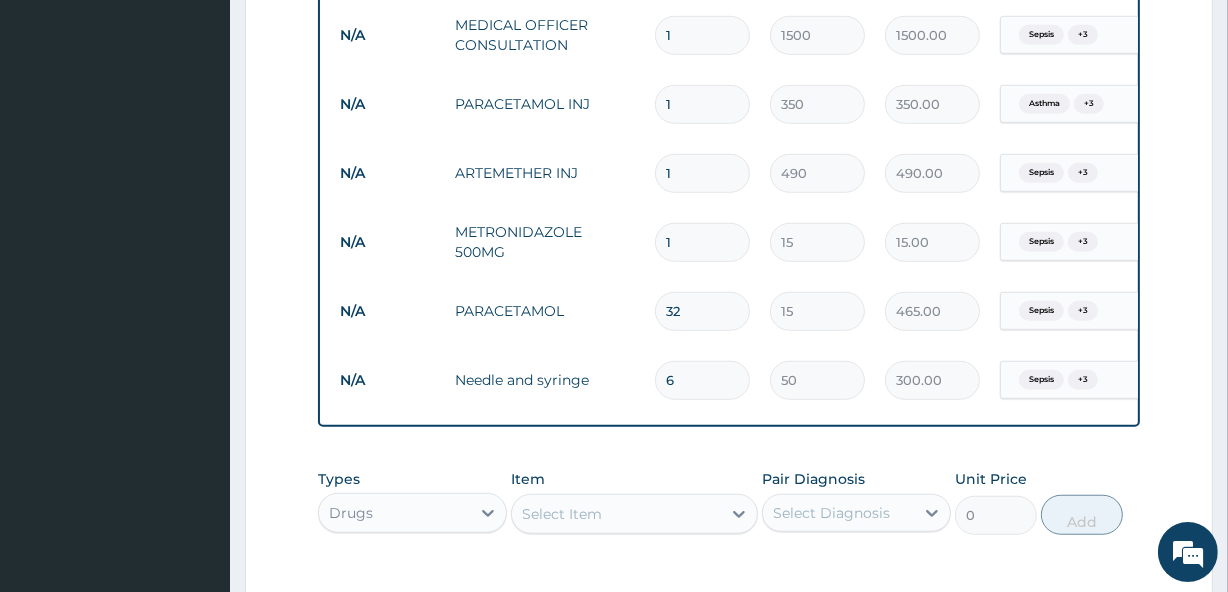 type on "480.00" 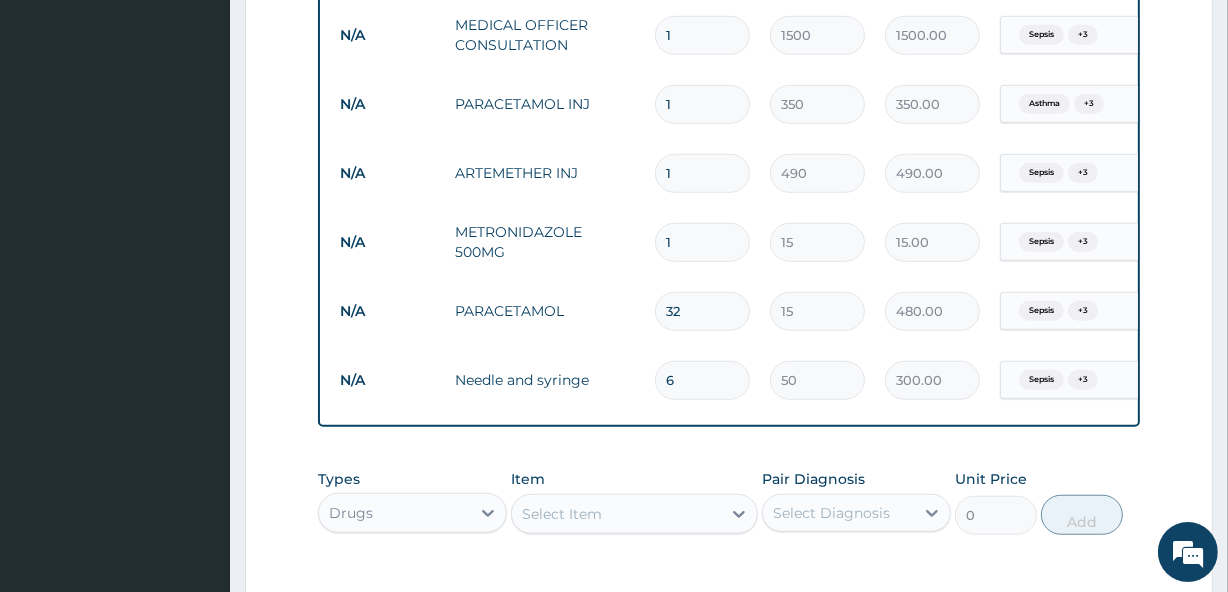 type on "33" 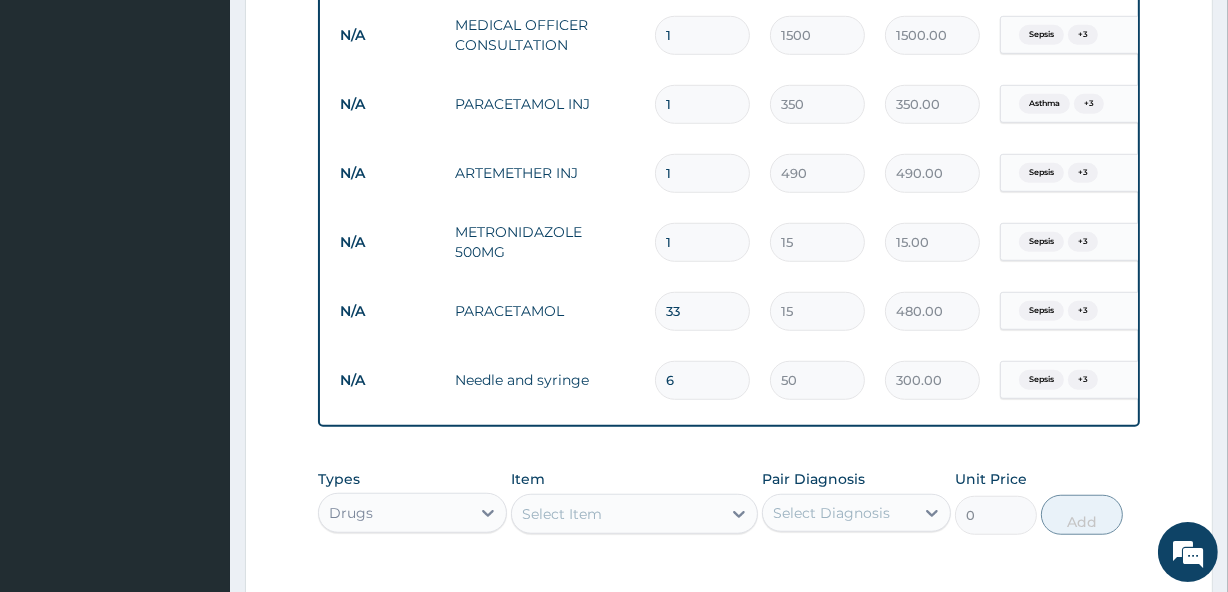 type on "495.00" 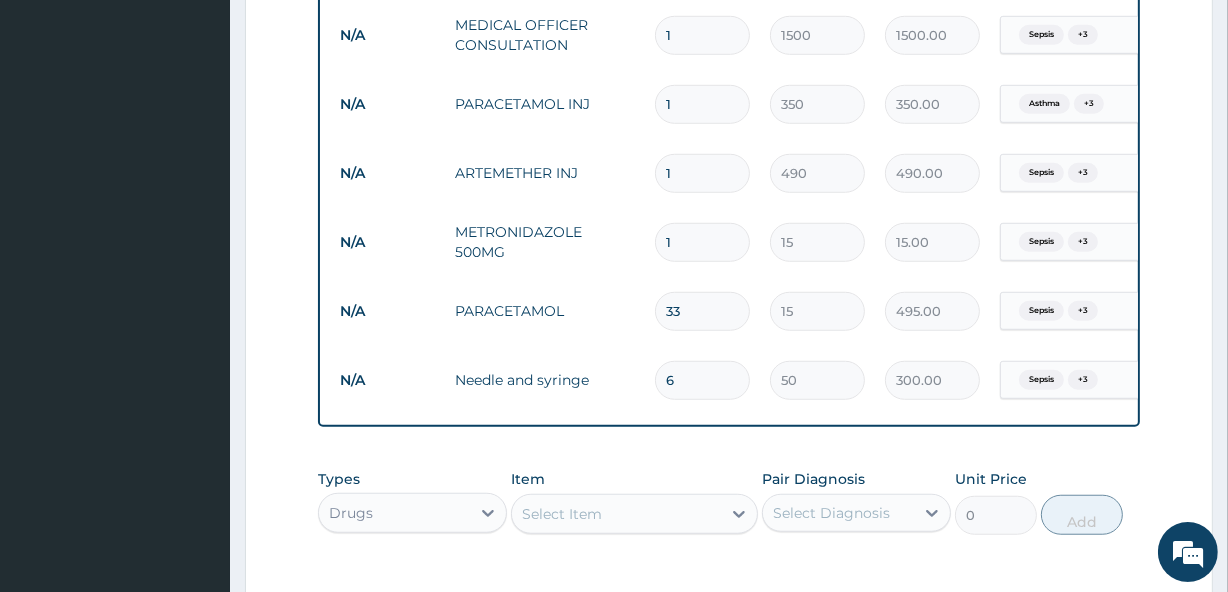 type on "34" 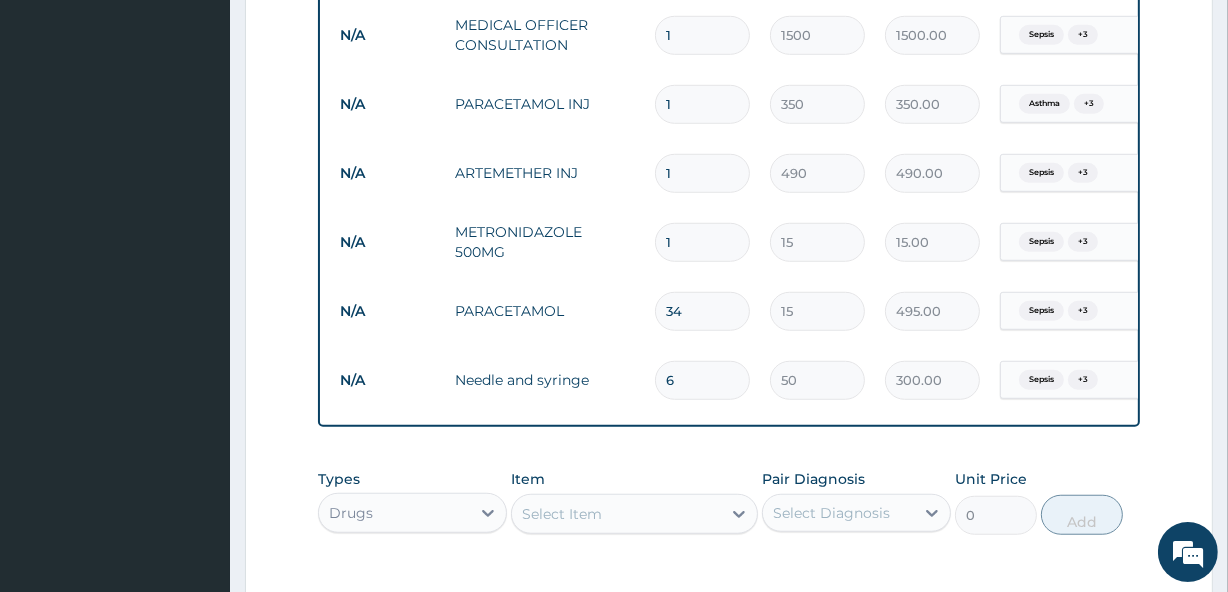 type on "510.00" 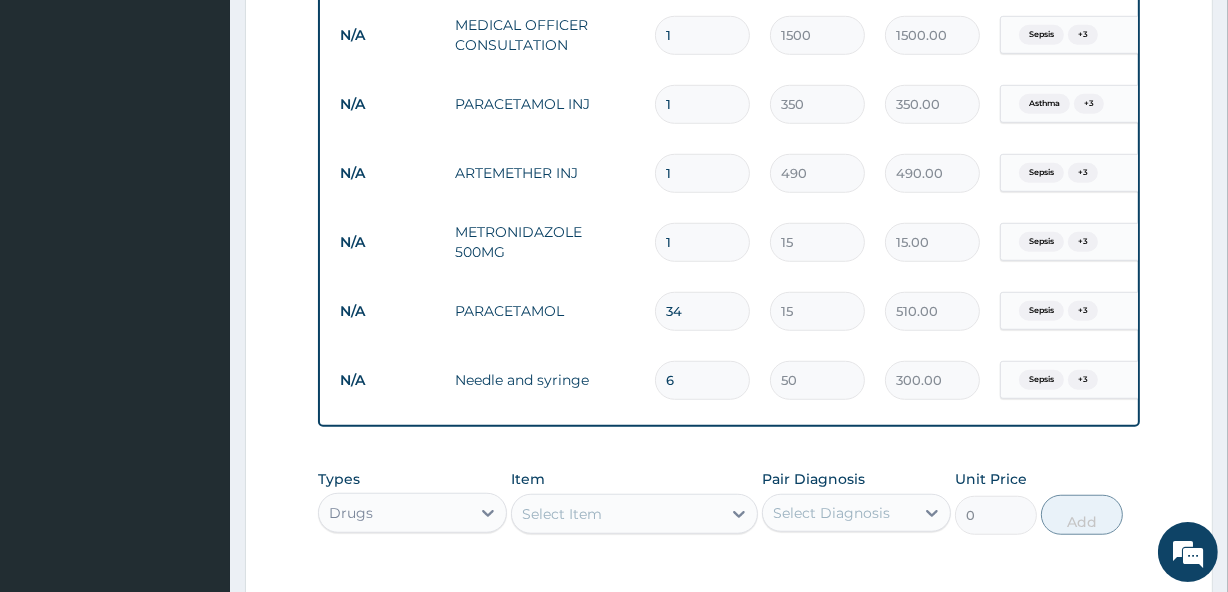 type on "35" 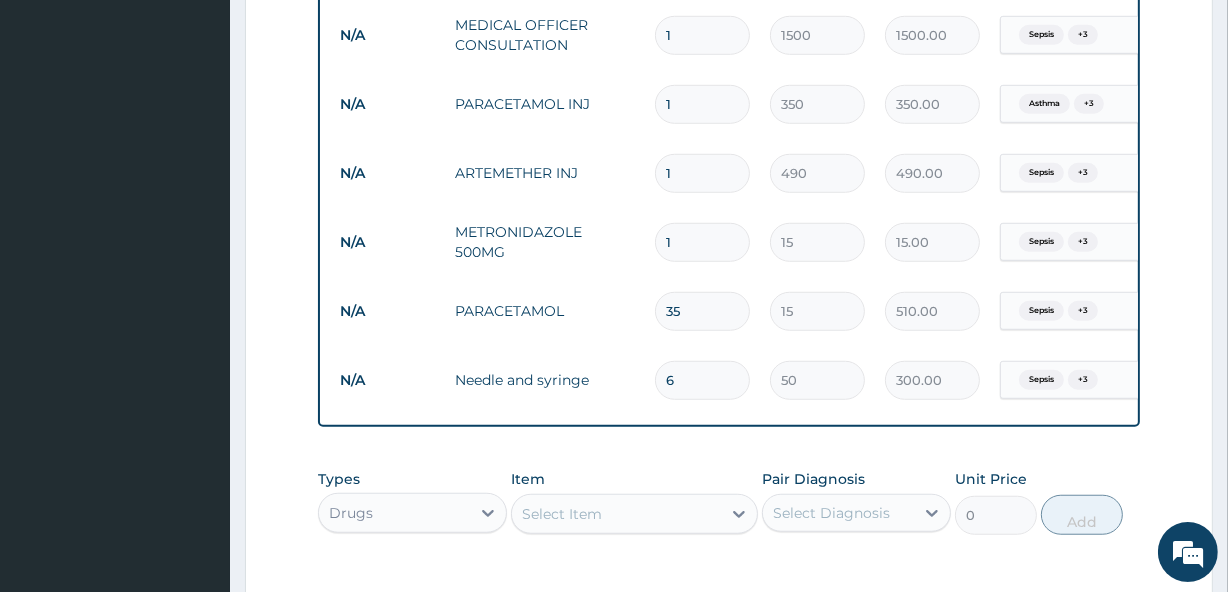 type on "525.00" 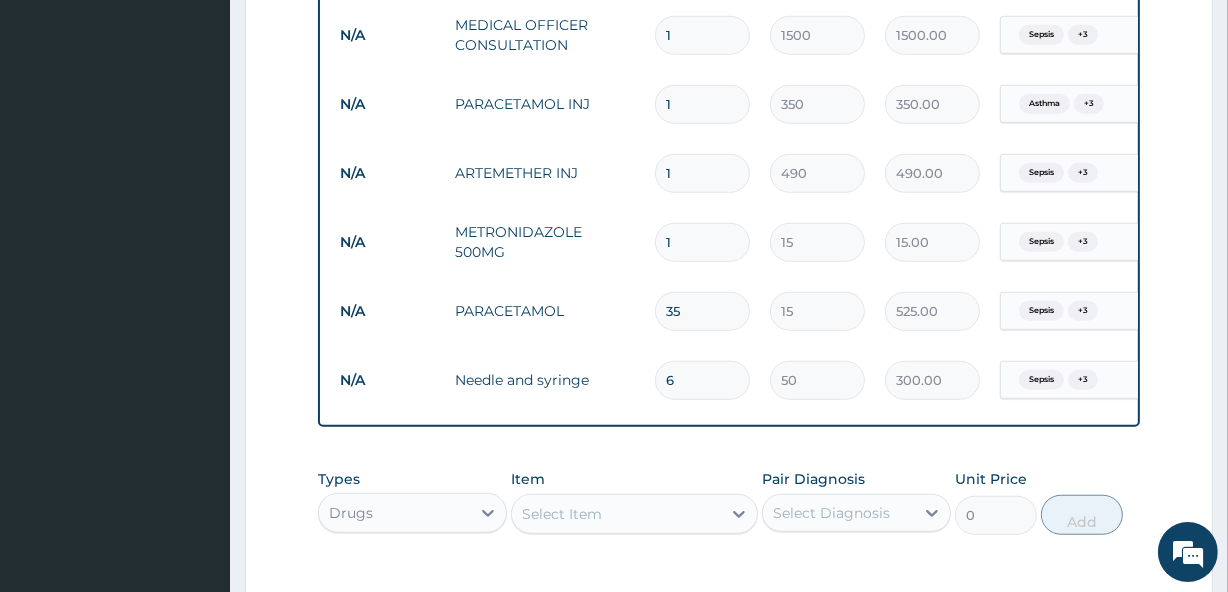 type on "36" 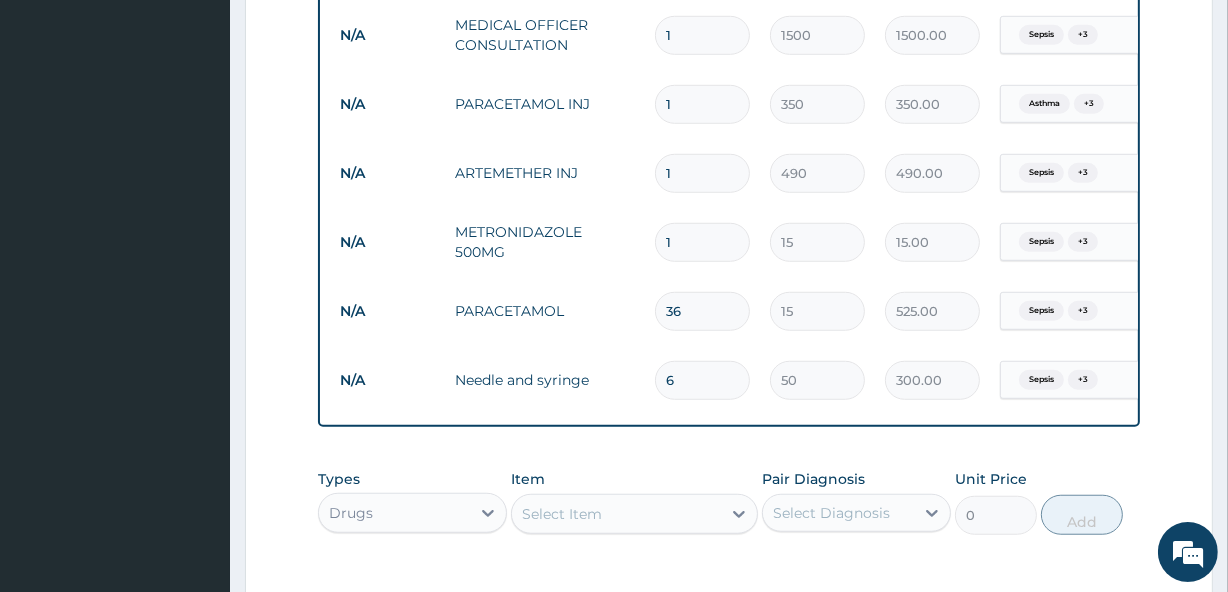 type on "540.00" 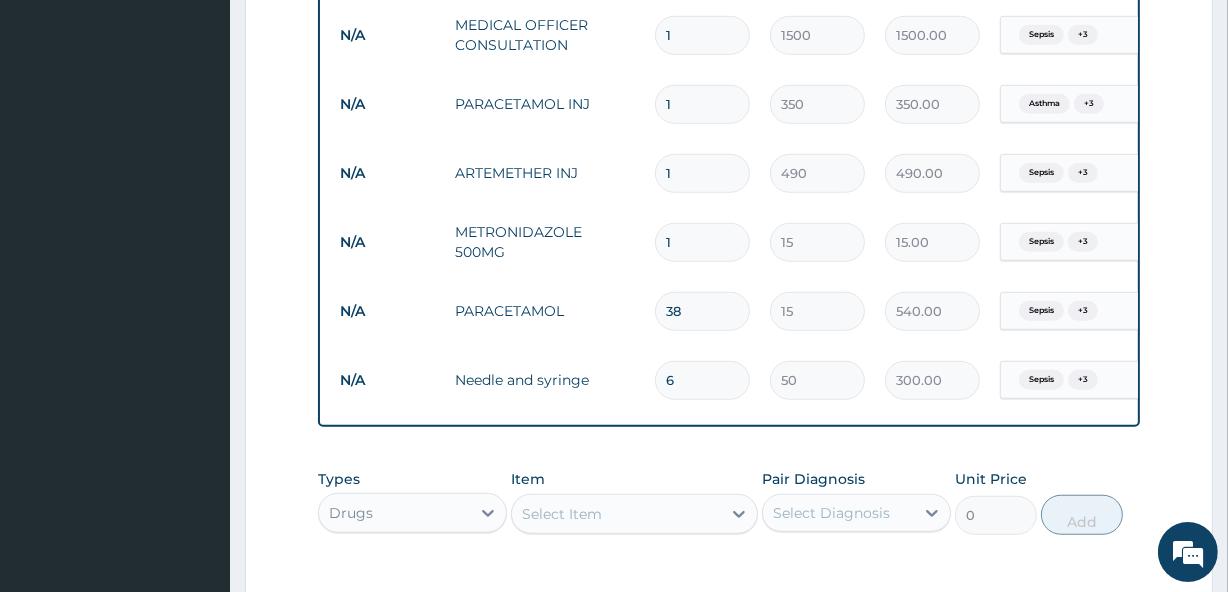 type on "39" 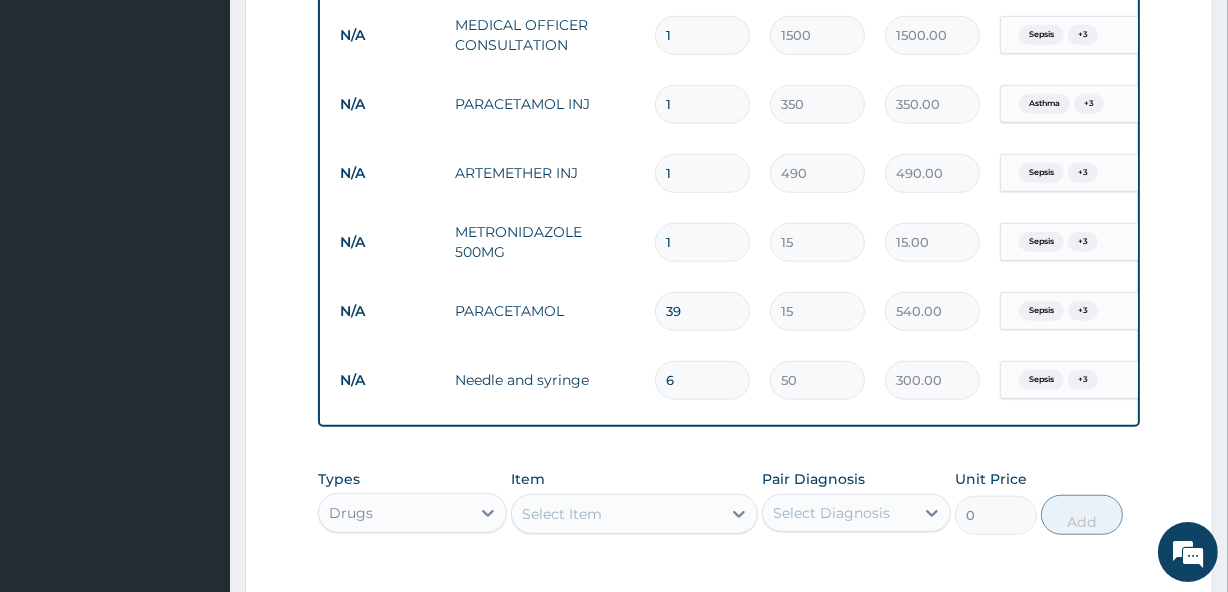 type on "585.00" 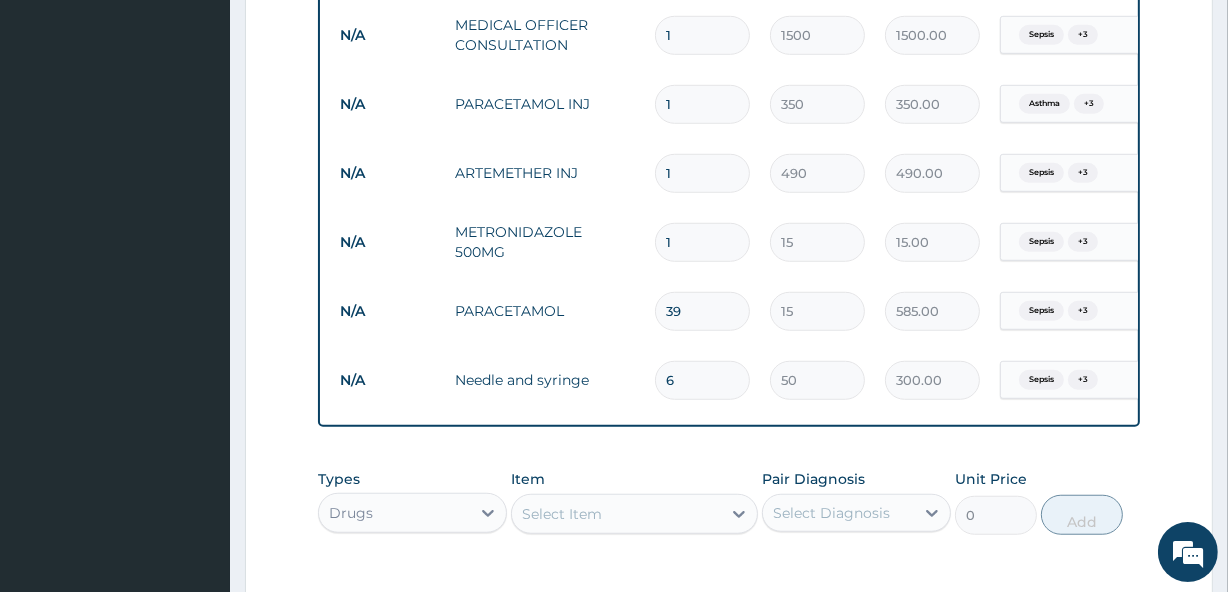 type on "40" 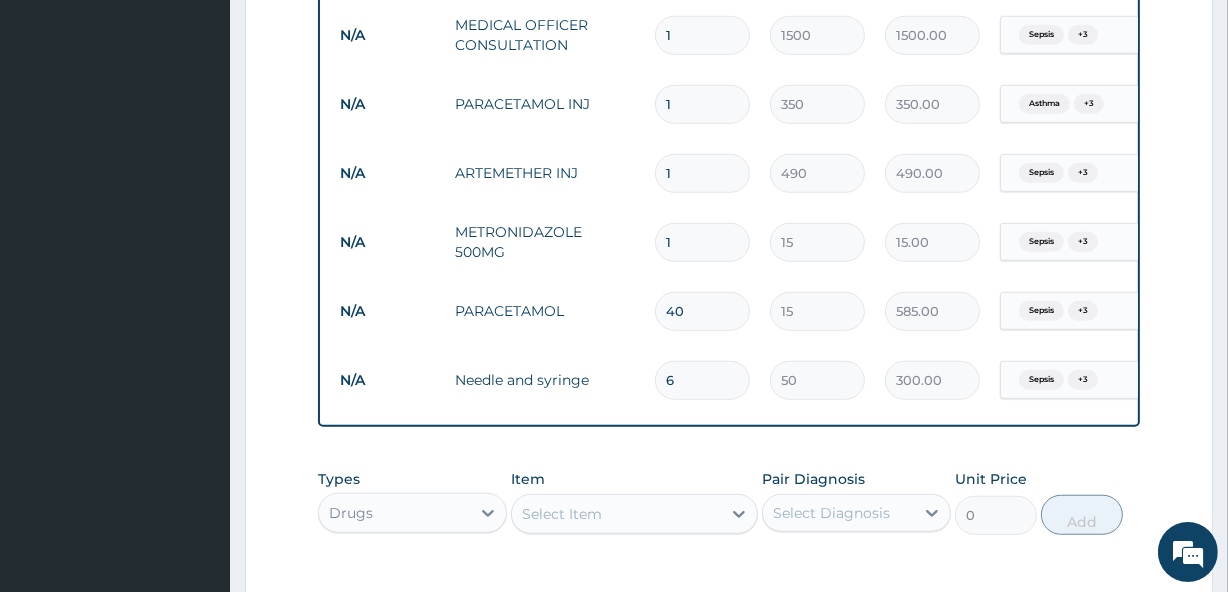 type on "600.00" 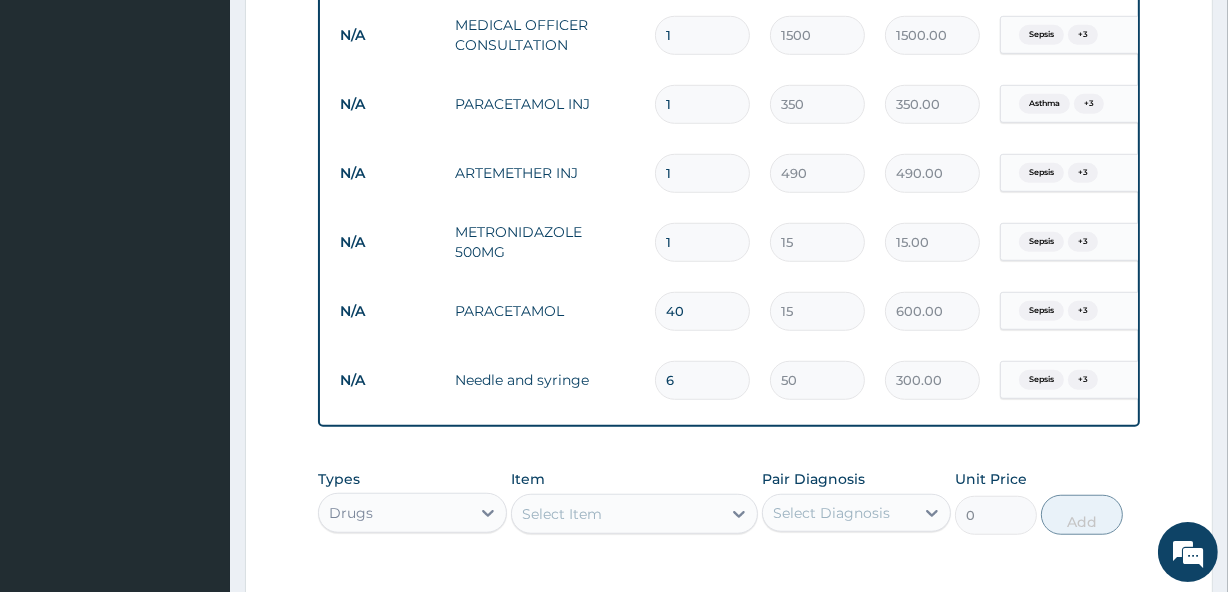 type on "41" 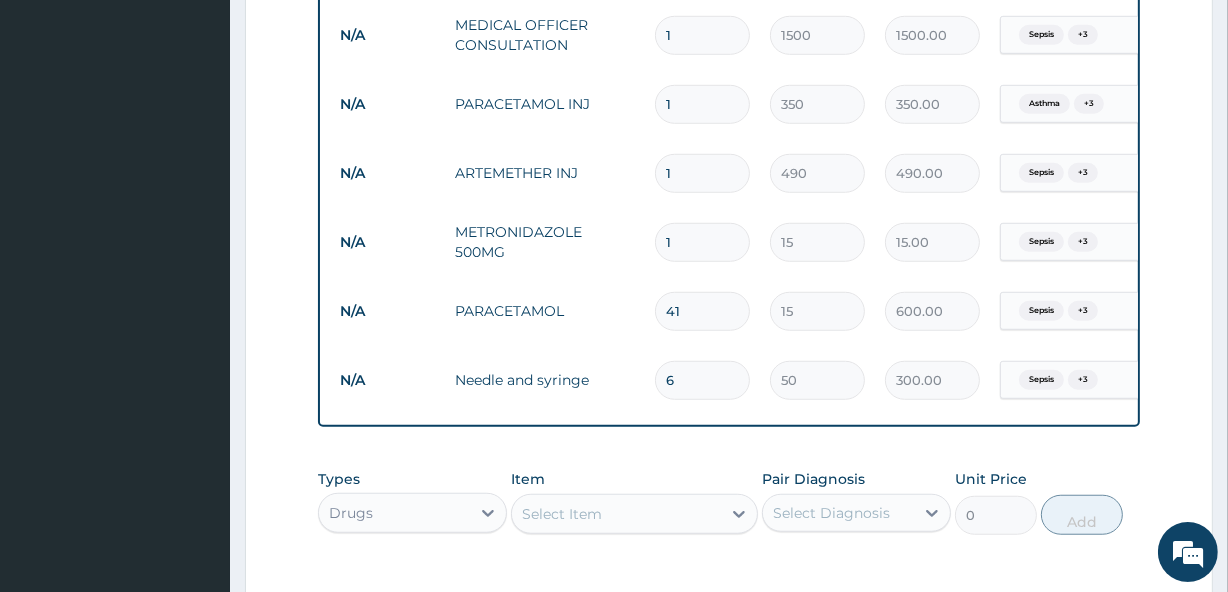 type on "615.00" 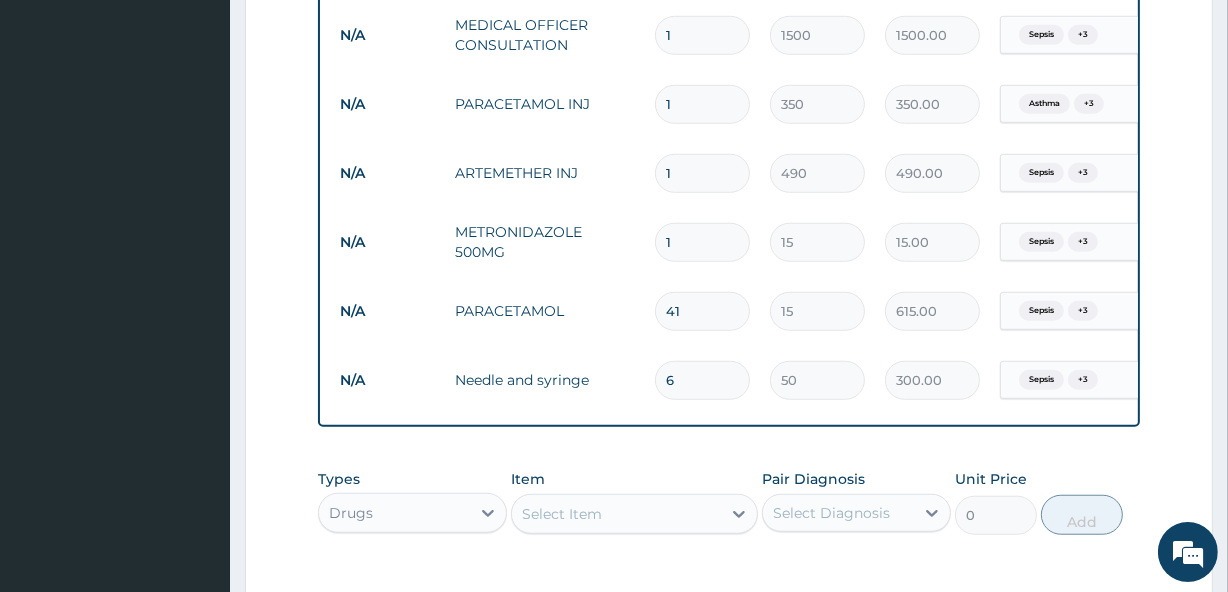 type on "40" 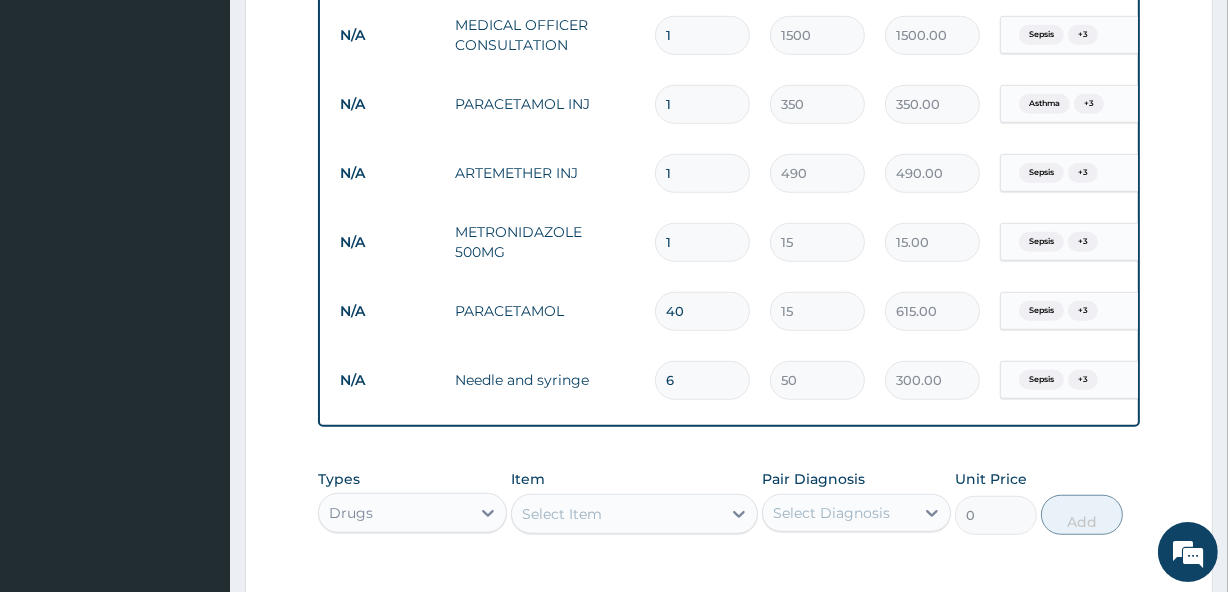 type on "600.00" 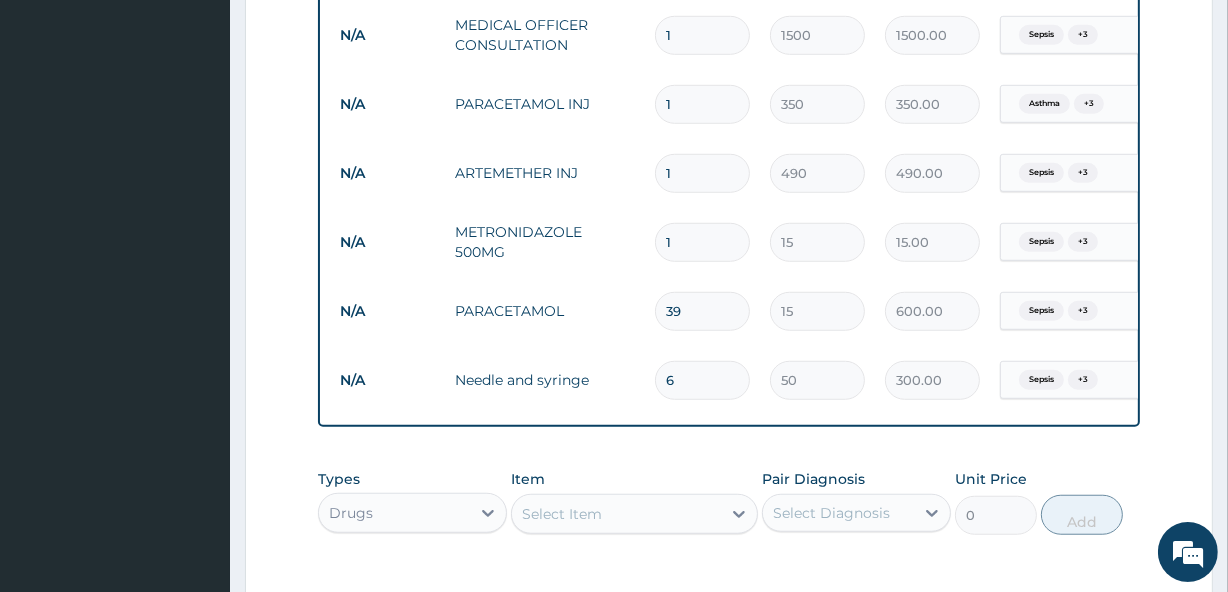type on "38" 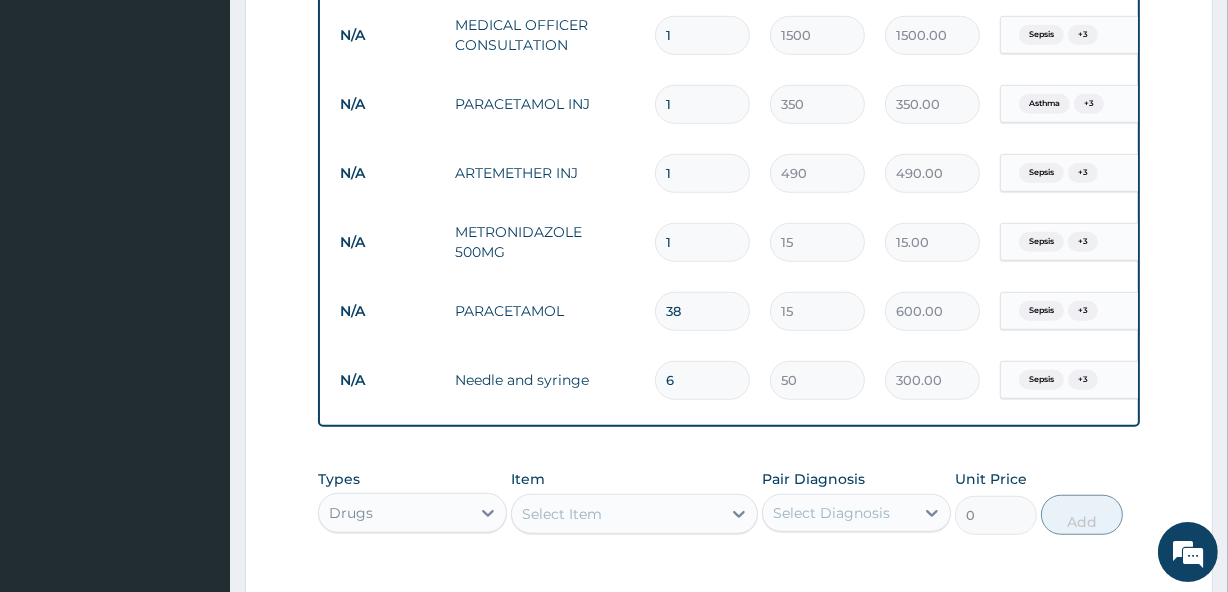 type on "570.00" 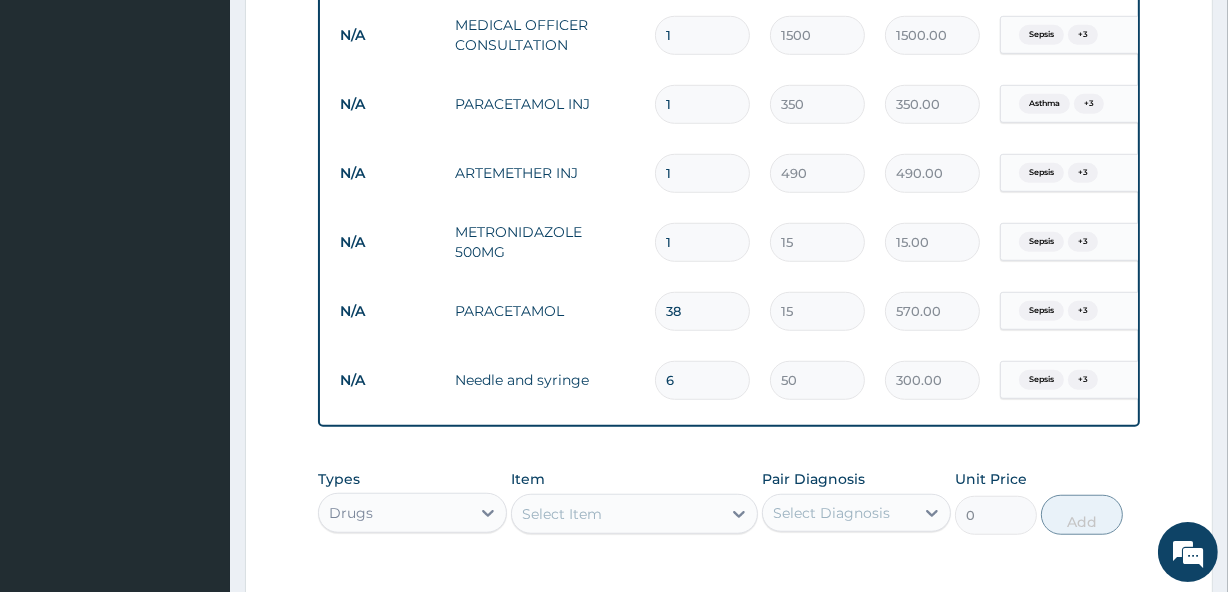 type on "37" 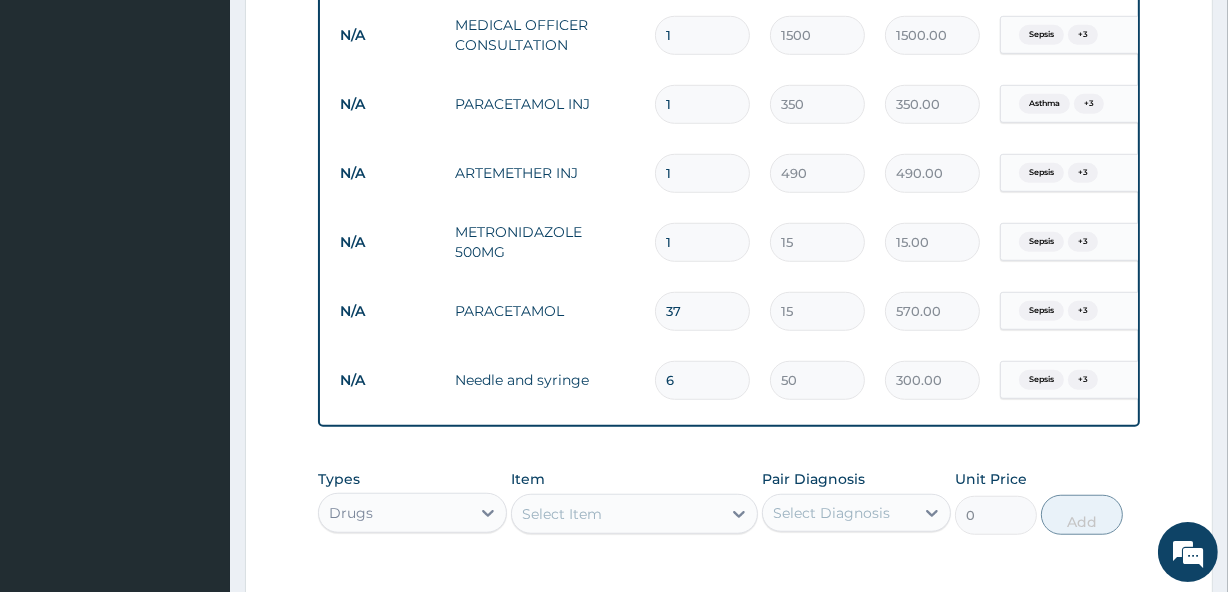 type on "555.00" 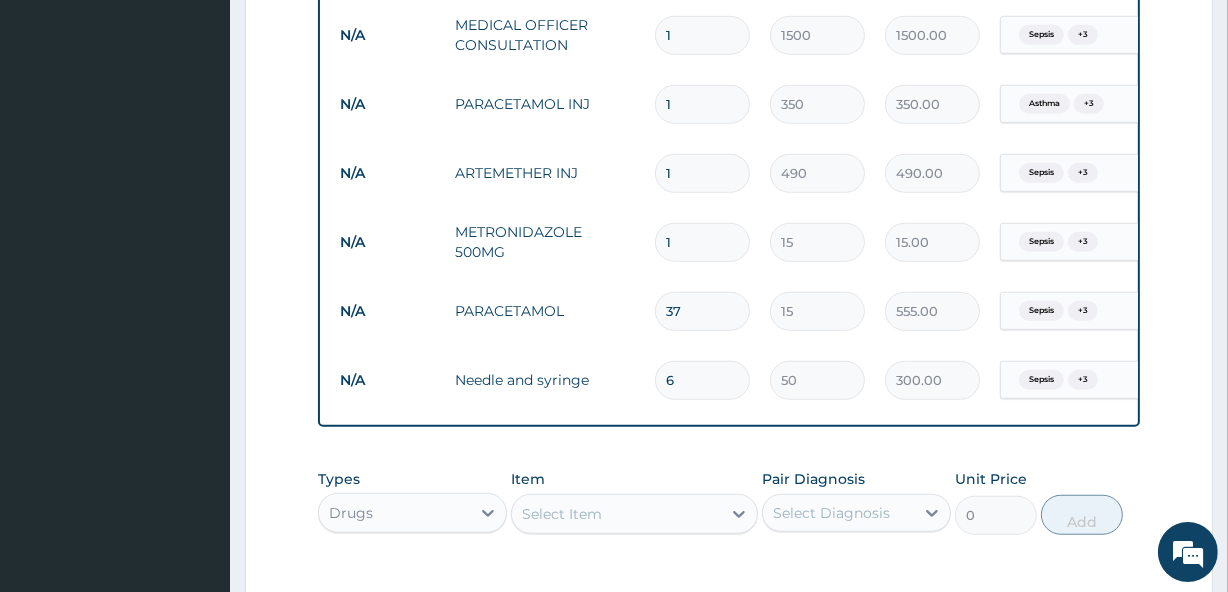 type on "36" 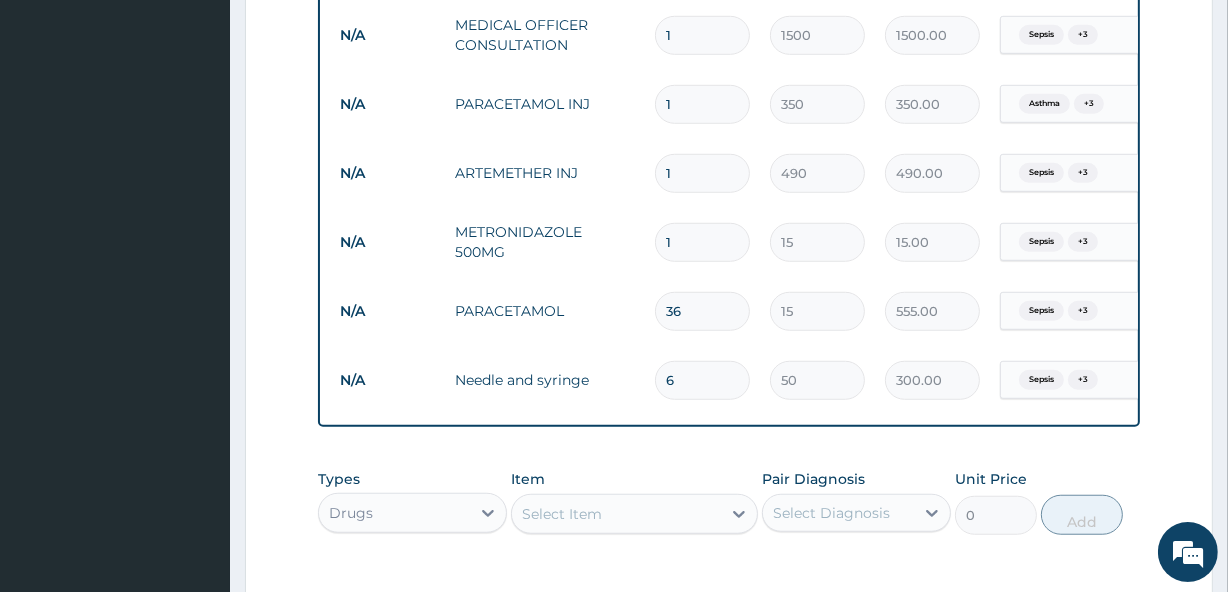 type on "540.00" 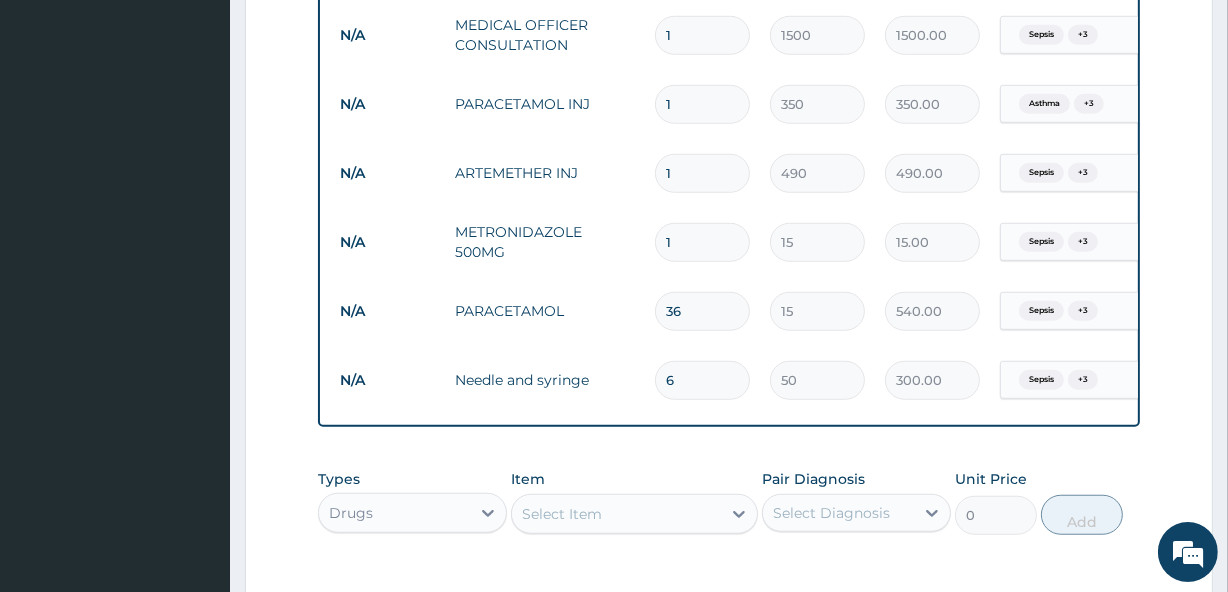 type on "35" 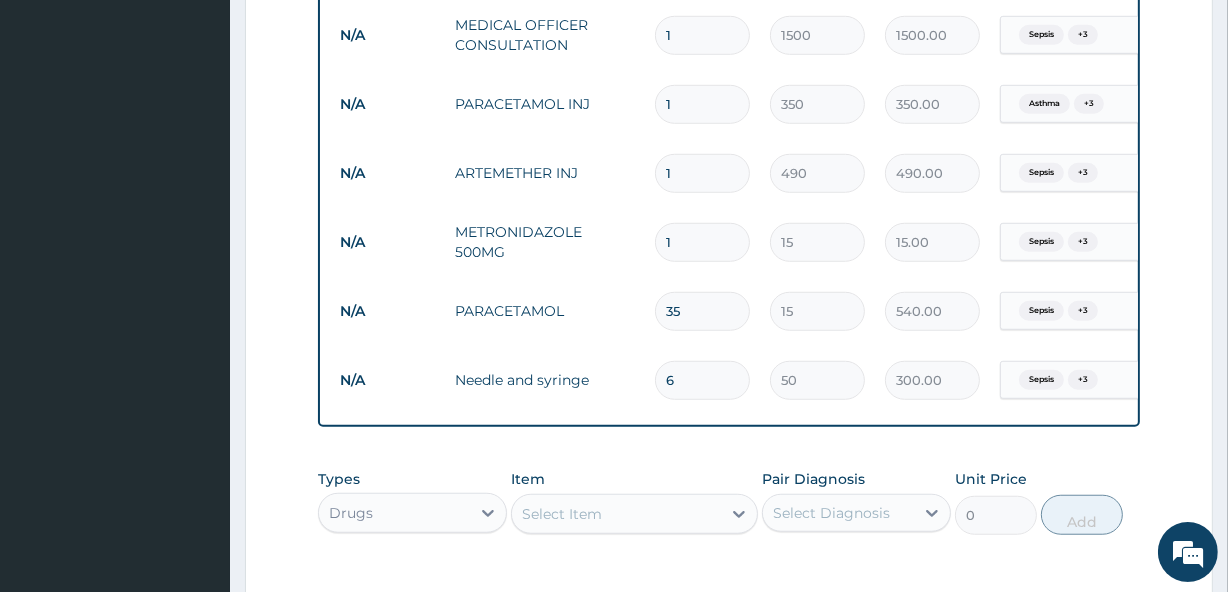type on "525.00" 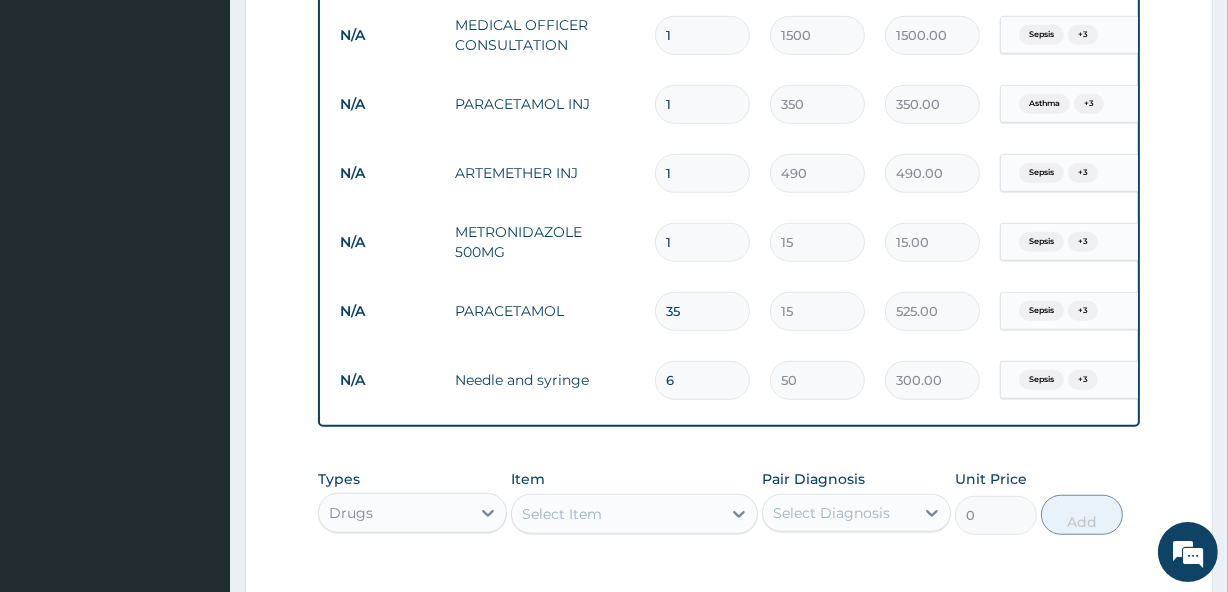 type on "34" 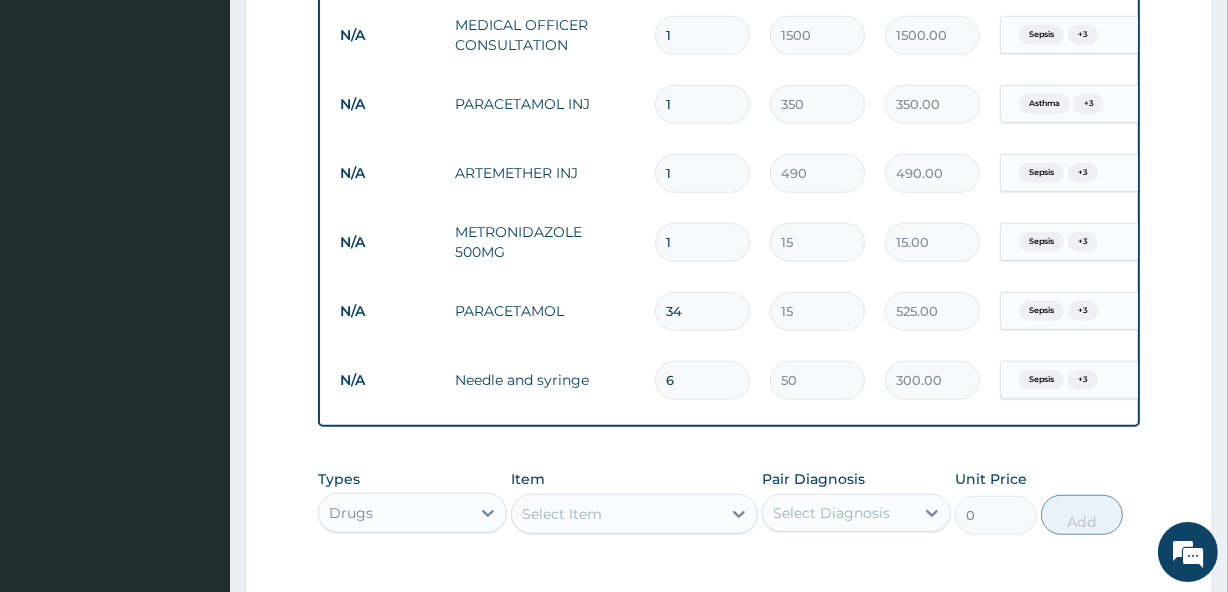 type on "510.00" 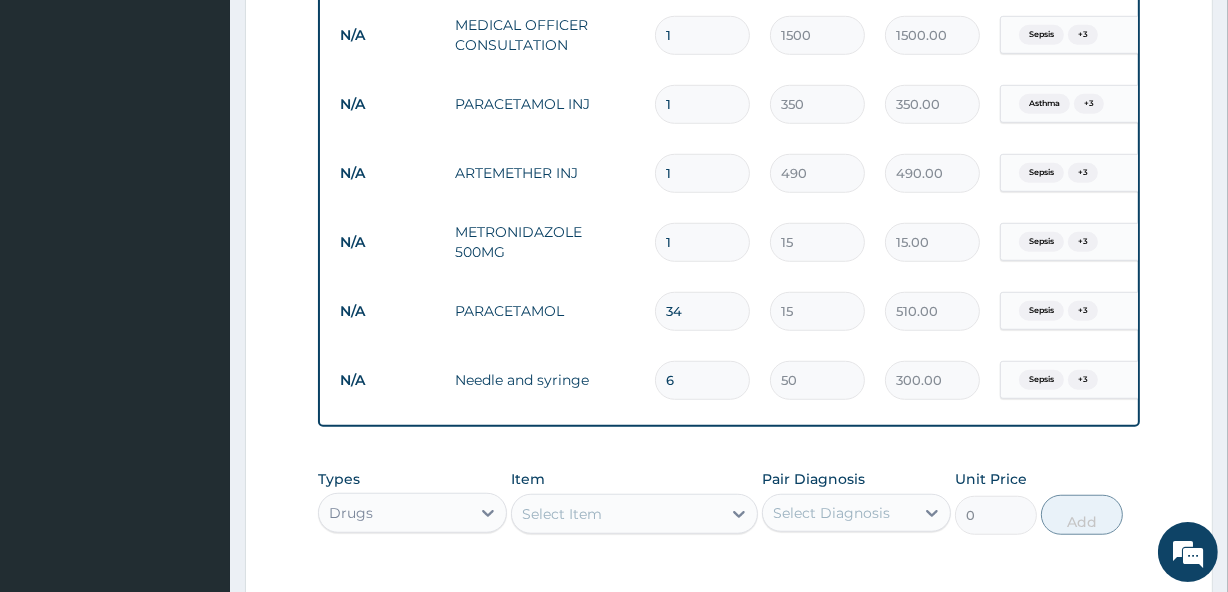 type on "33" 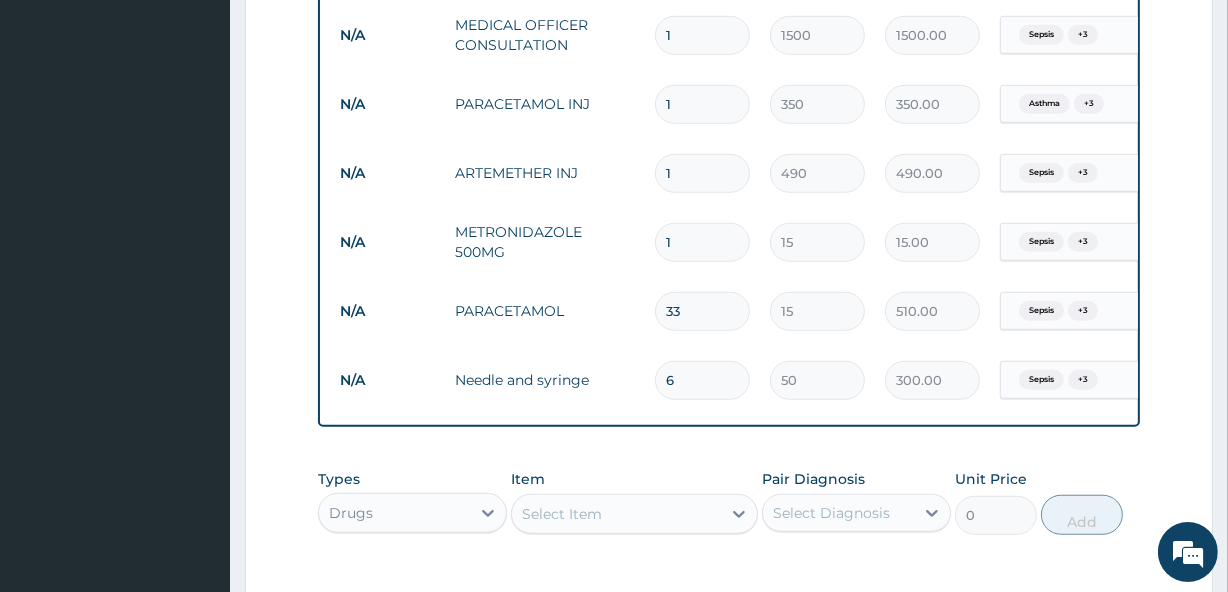 type on "495.00" 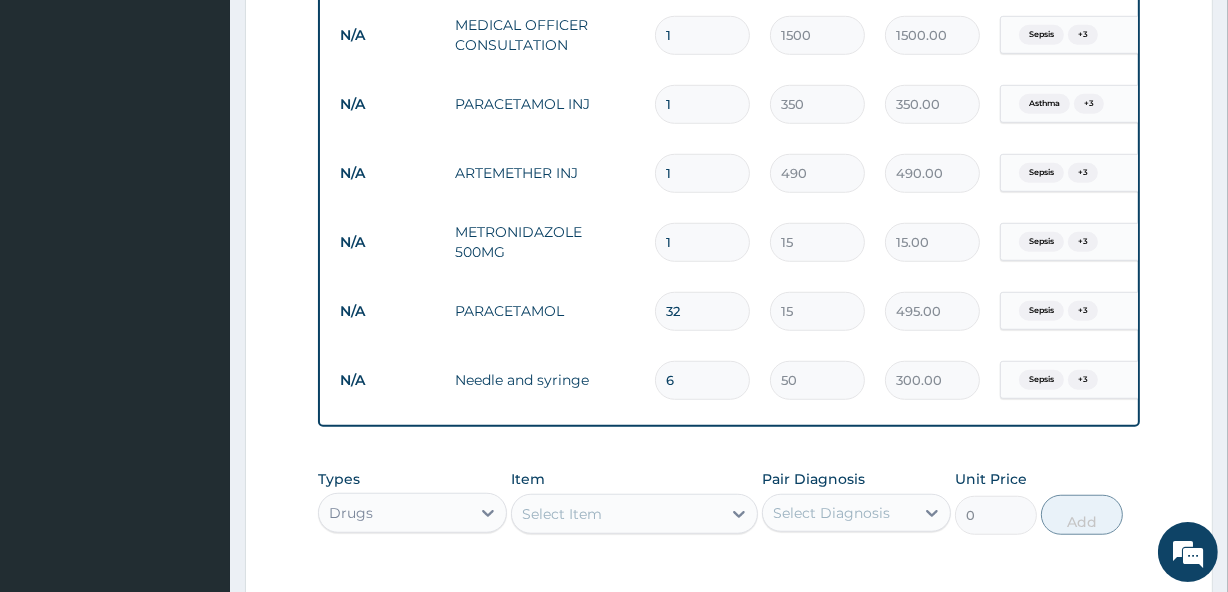 type on "31" 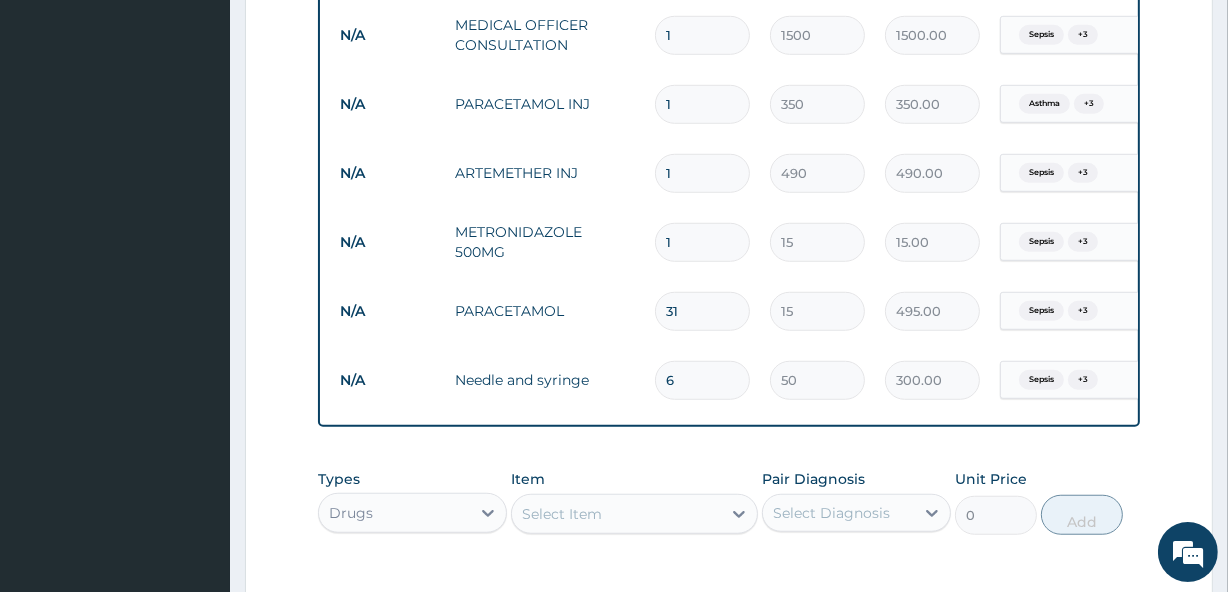 type on "465.00" 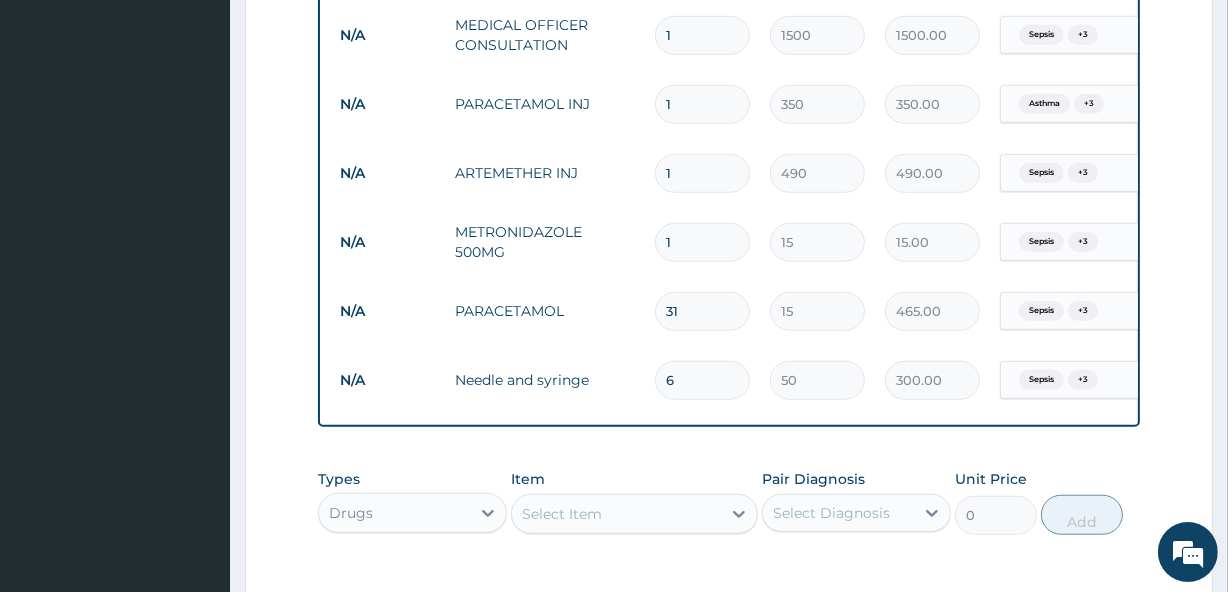 type on "30" 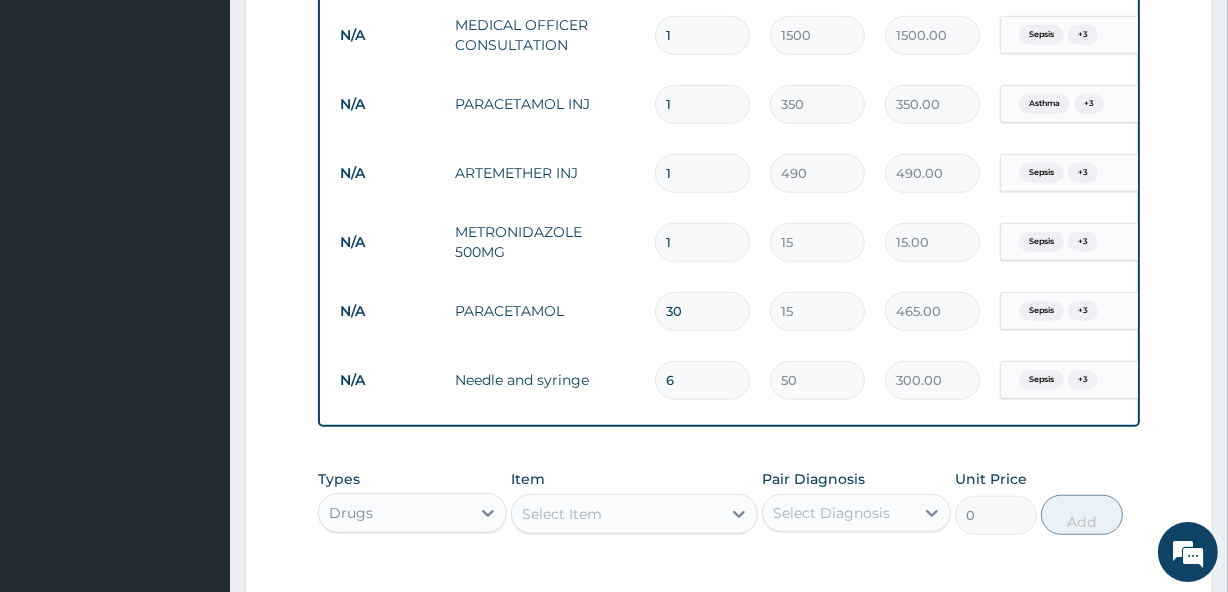 type on "450.00" 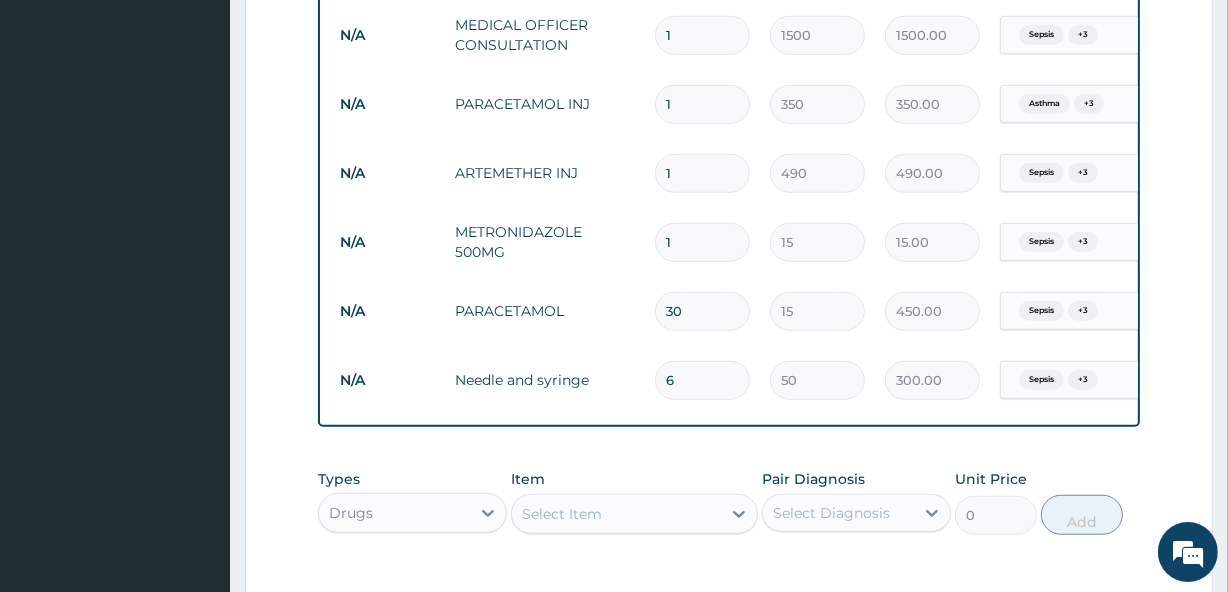 type on "29" 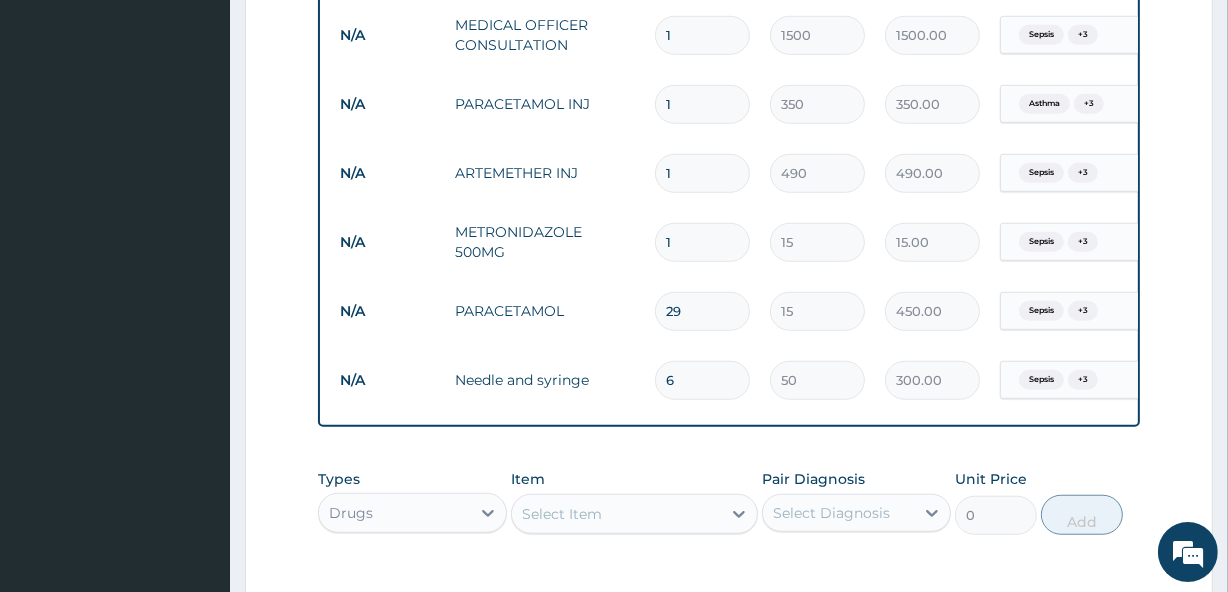 type on "435.00" 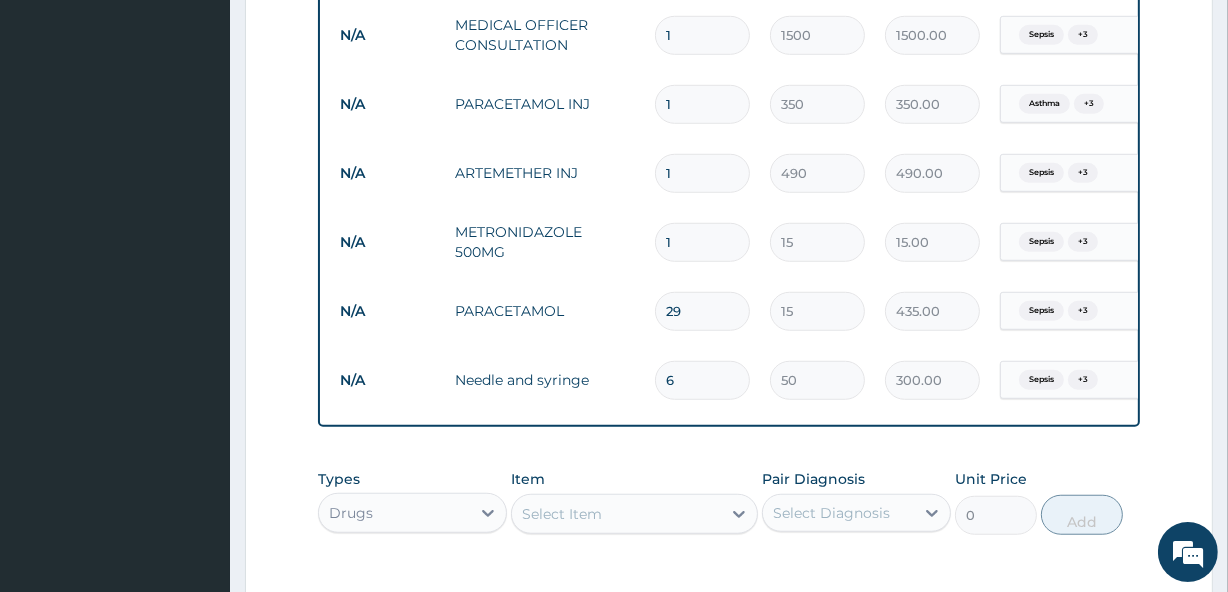type on "28" 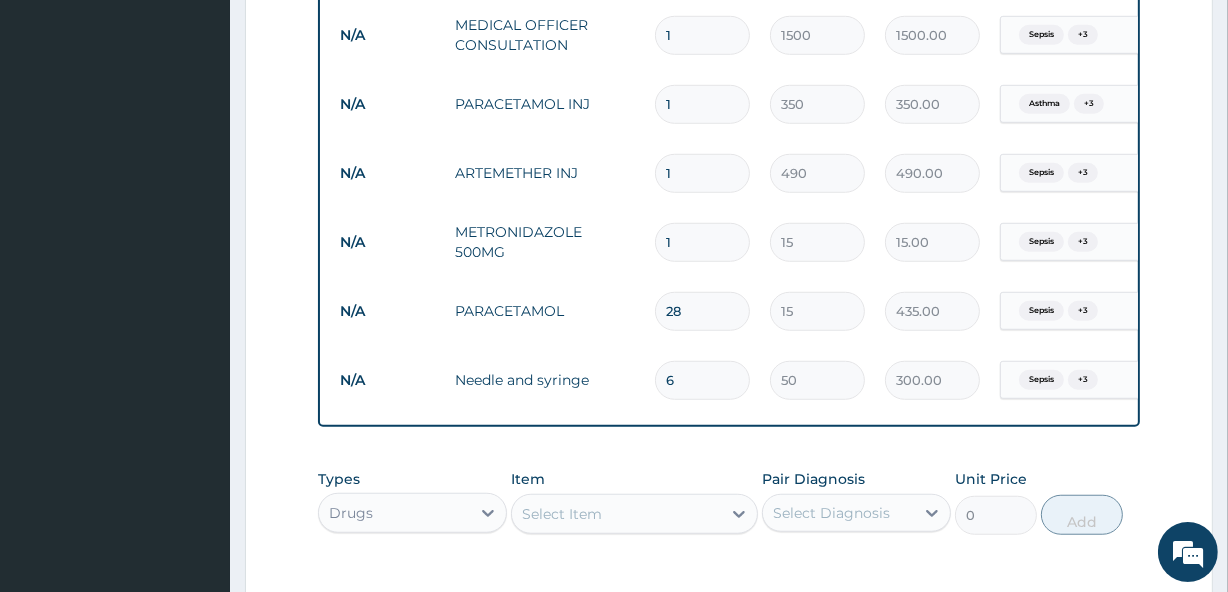 type on "420.00" 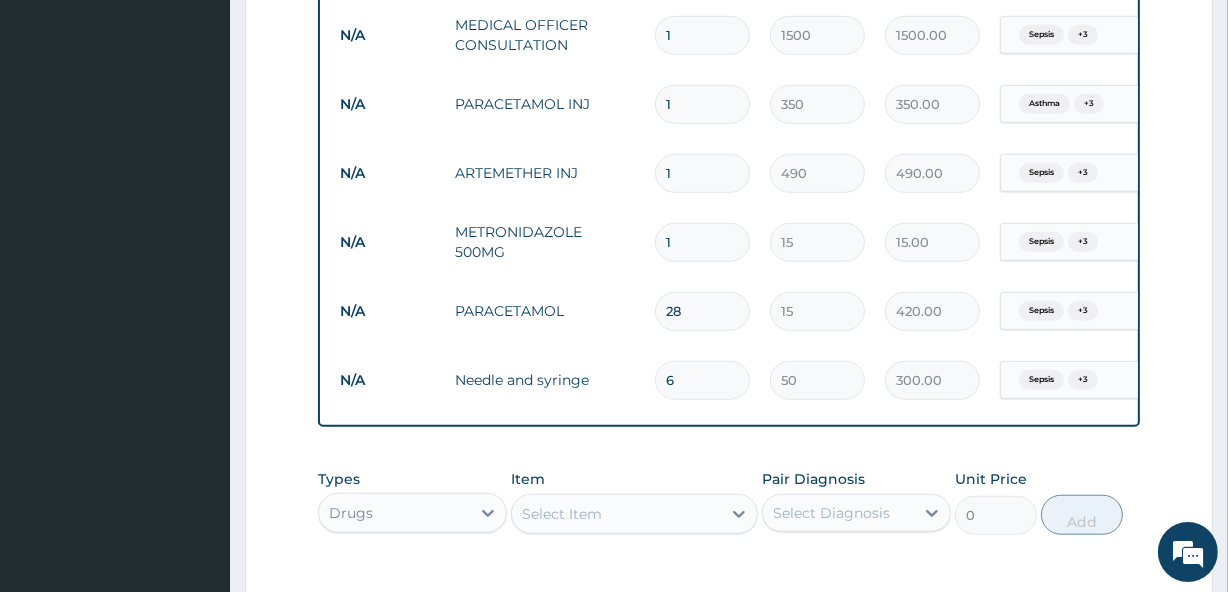 type on "27" 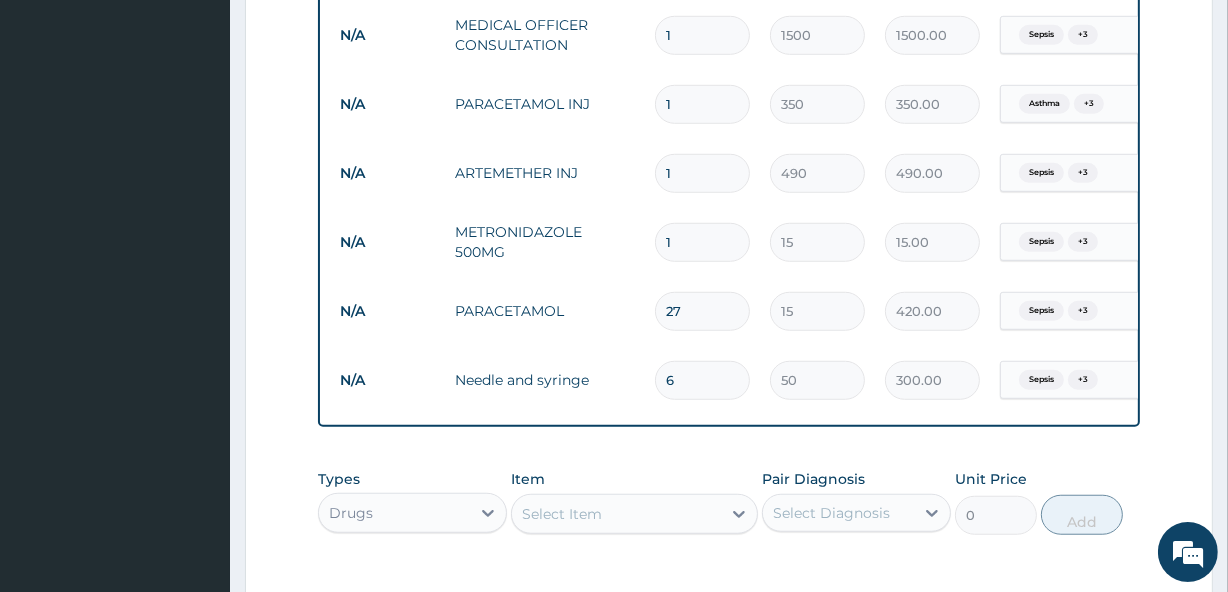 type on "405.00" 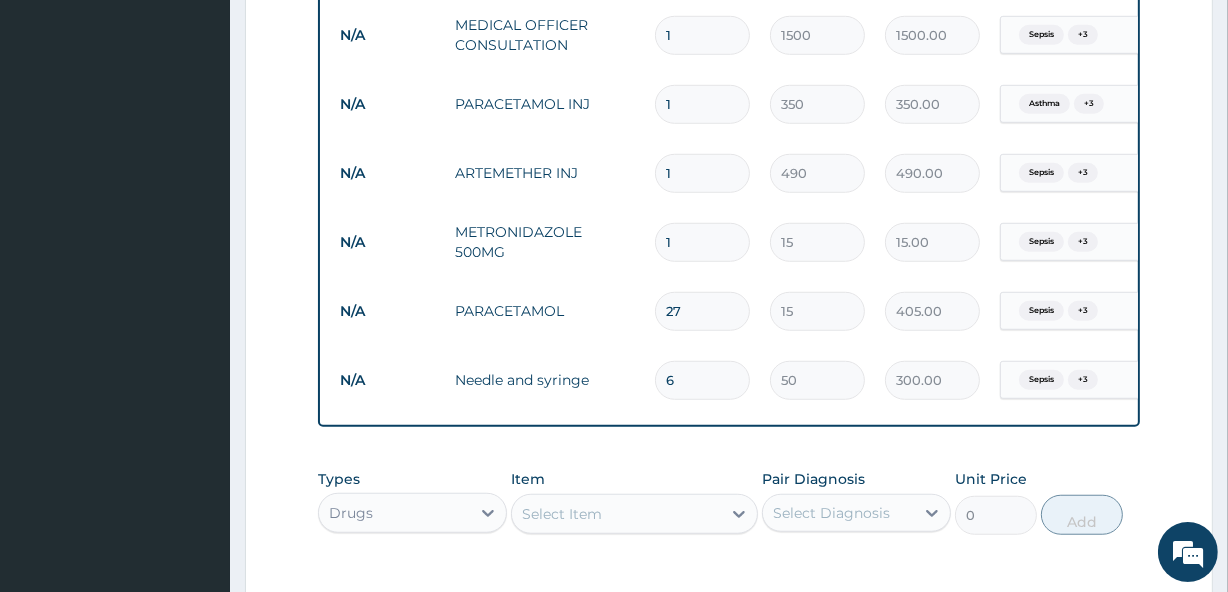 type on "26" 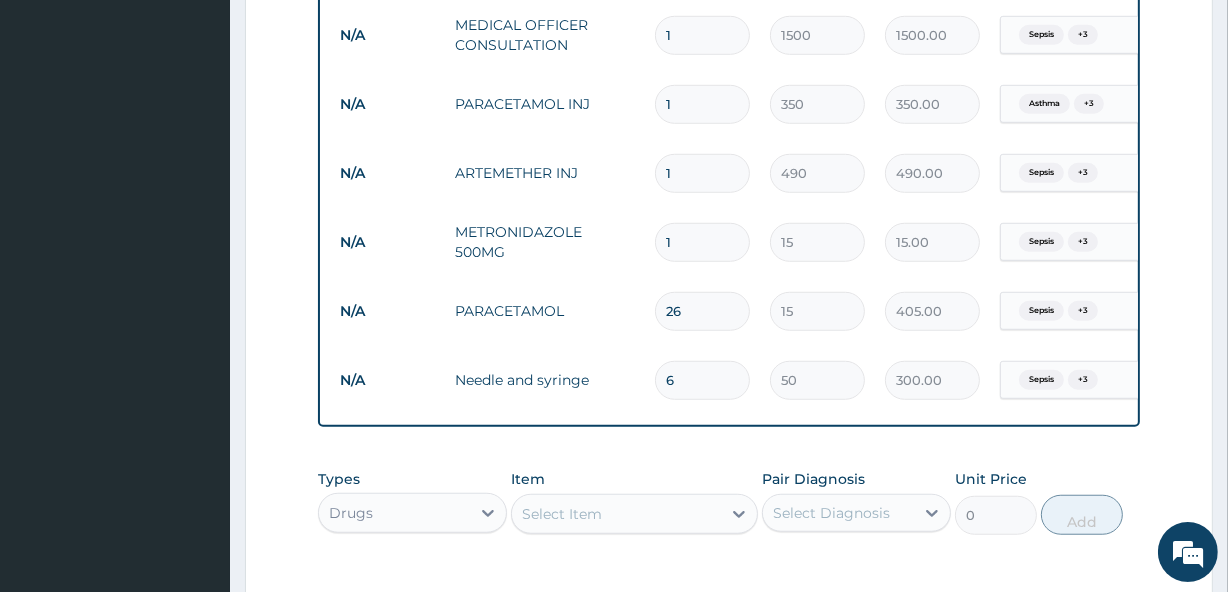 type on "390.00" 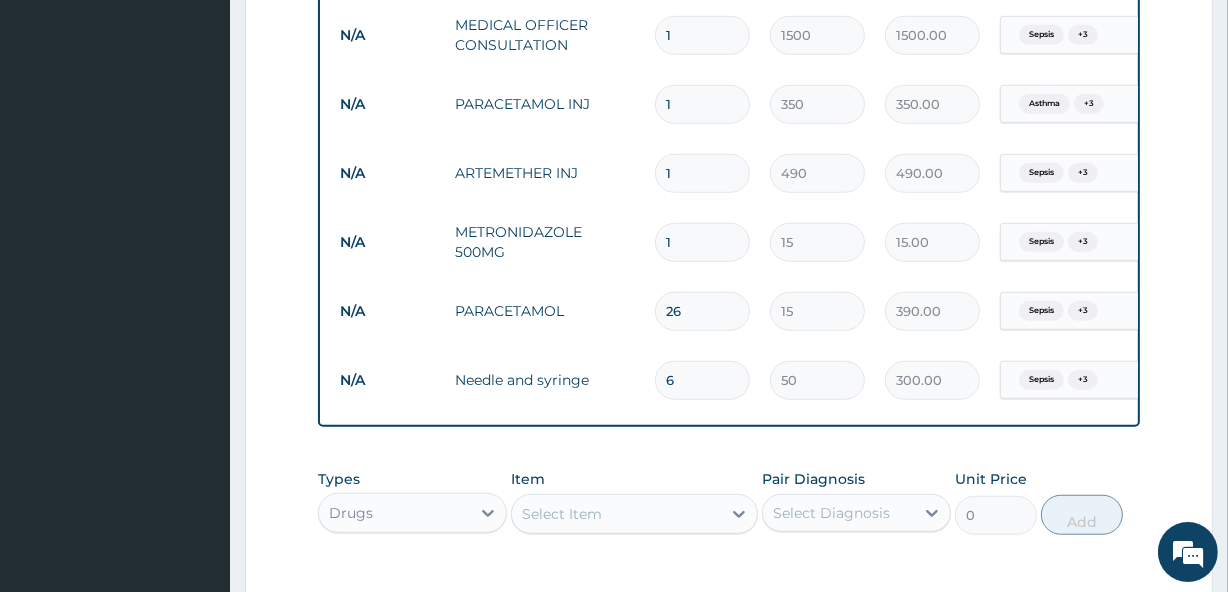 type on "25" 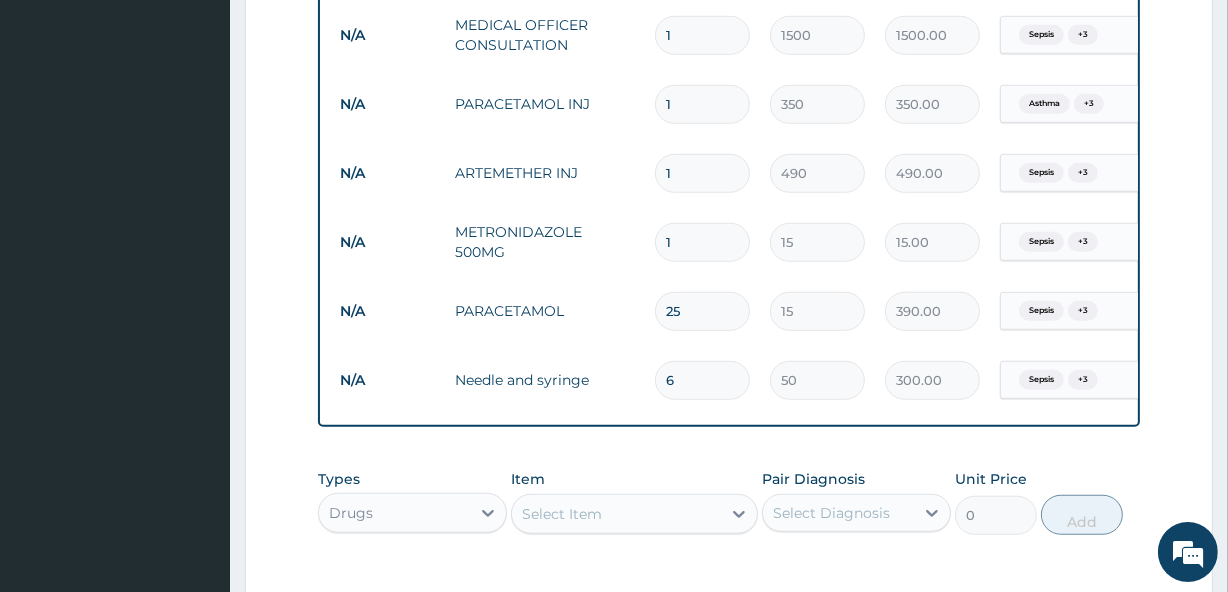 type on "375.00" 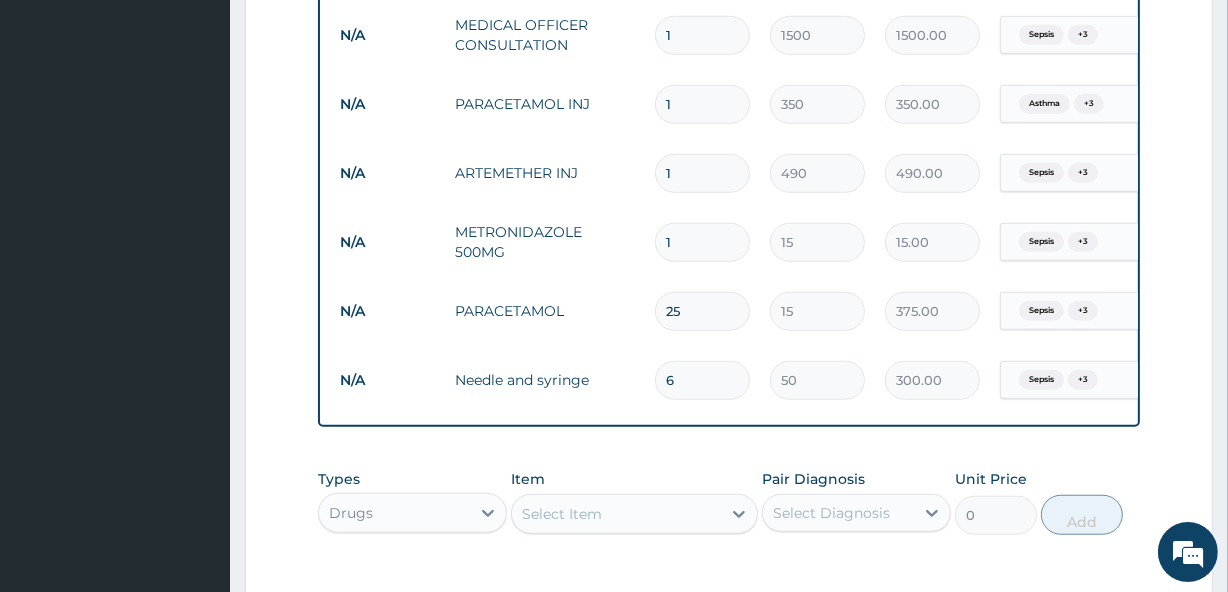 type on "24" 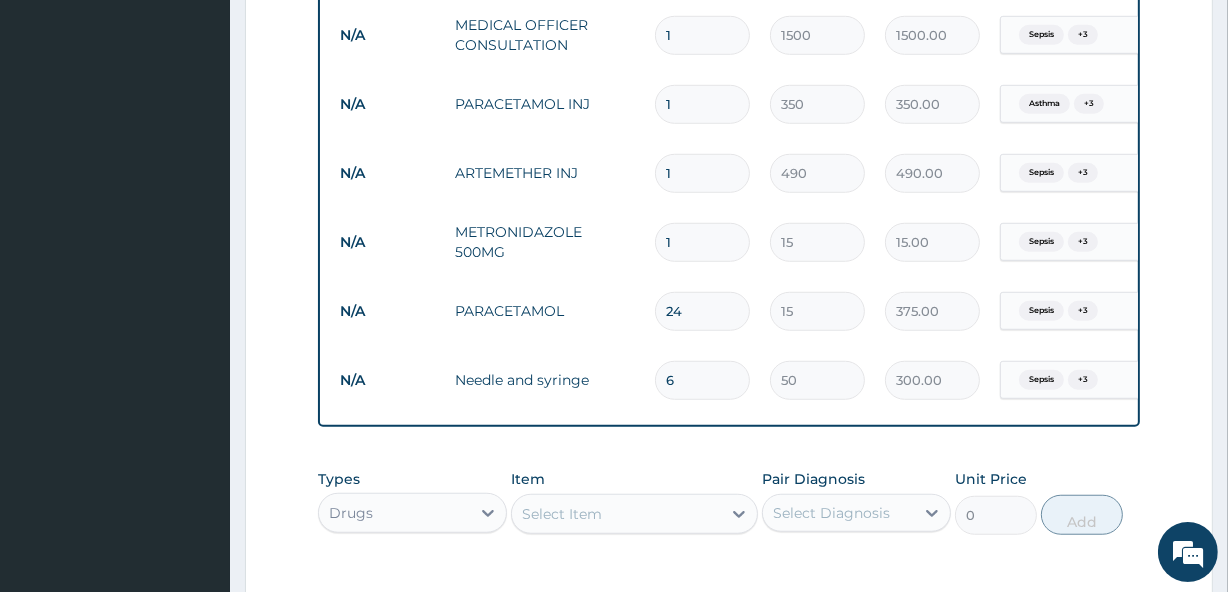 type on "360.00" 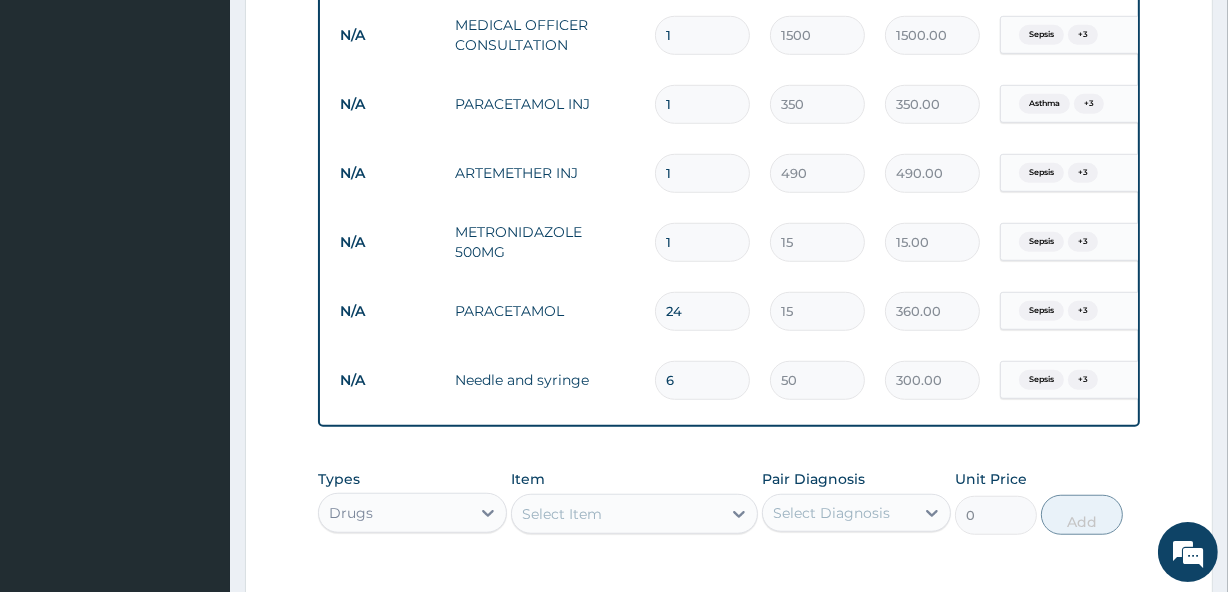 click on "1" at bounding box center [702, 242] 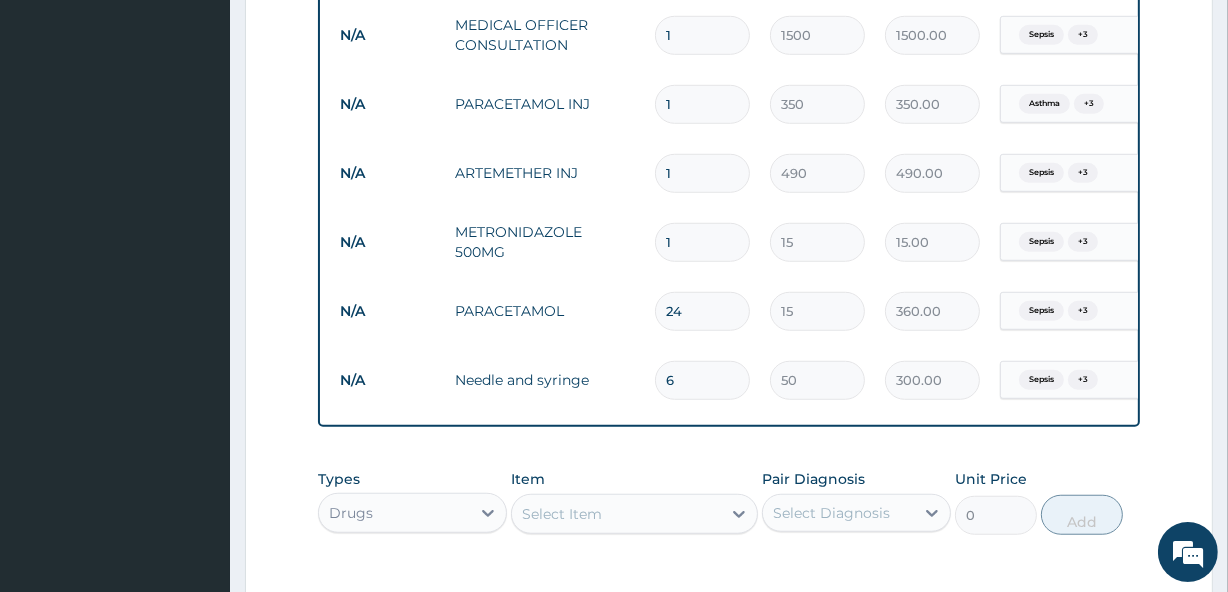 type on "2" 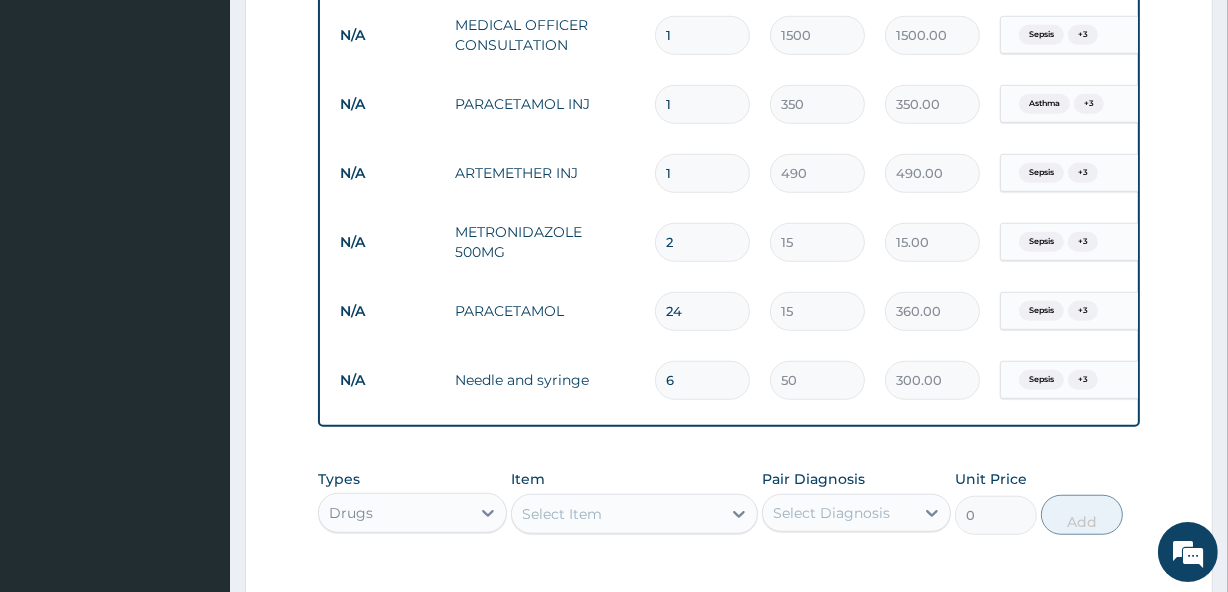 type on "30.00" 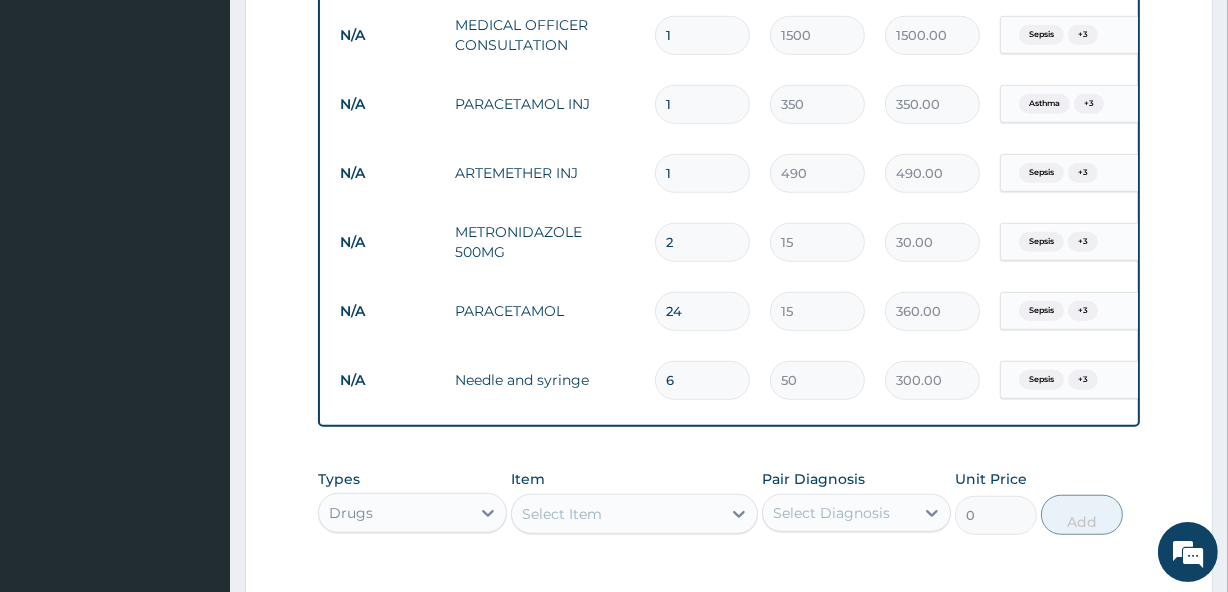type on "3" 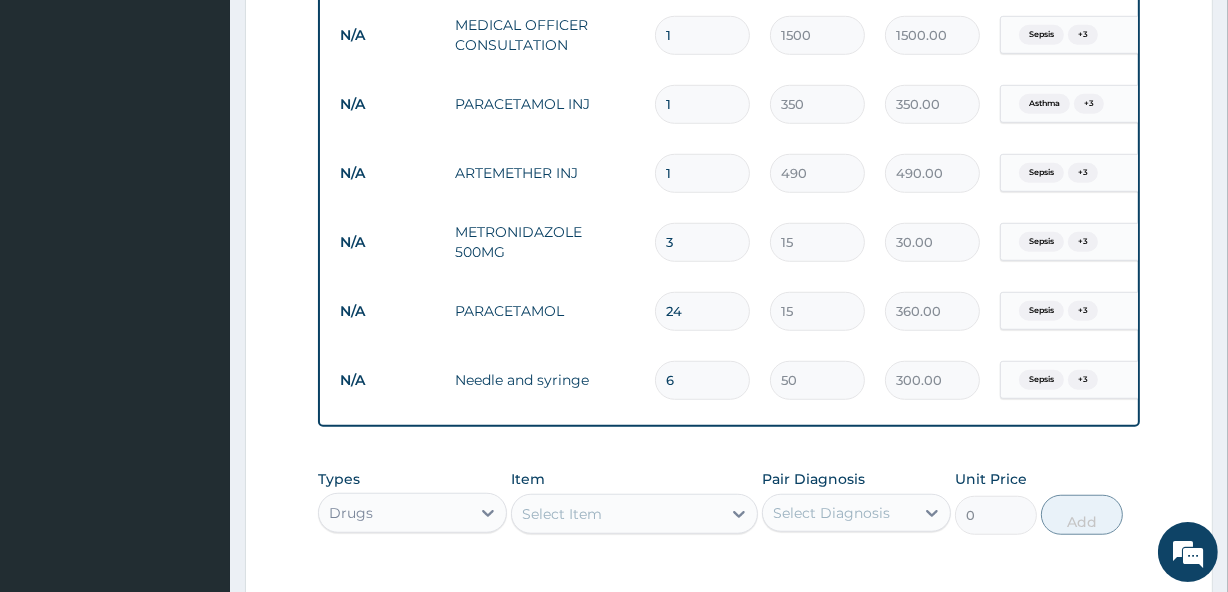 type on "45.00" 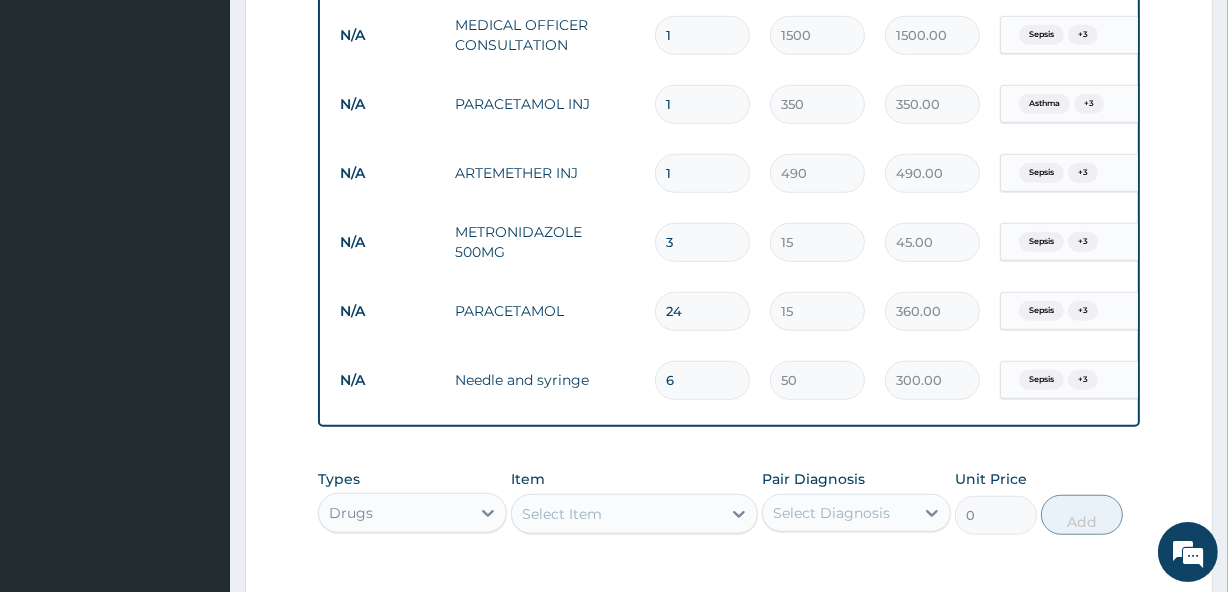 type on "4" 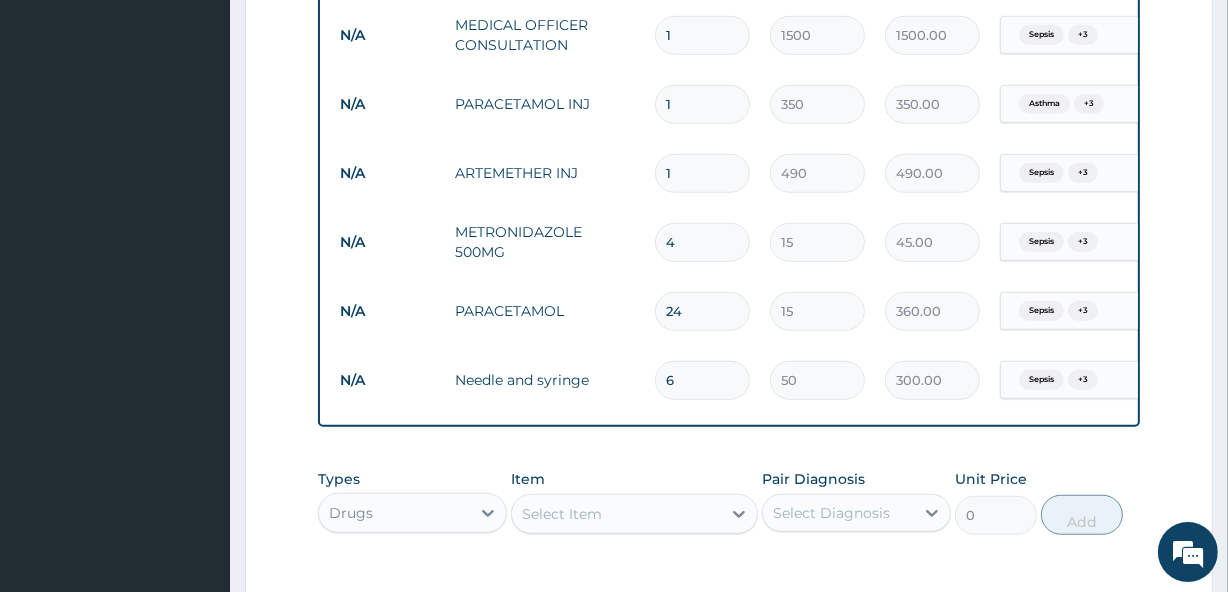type on "60.00" 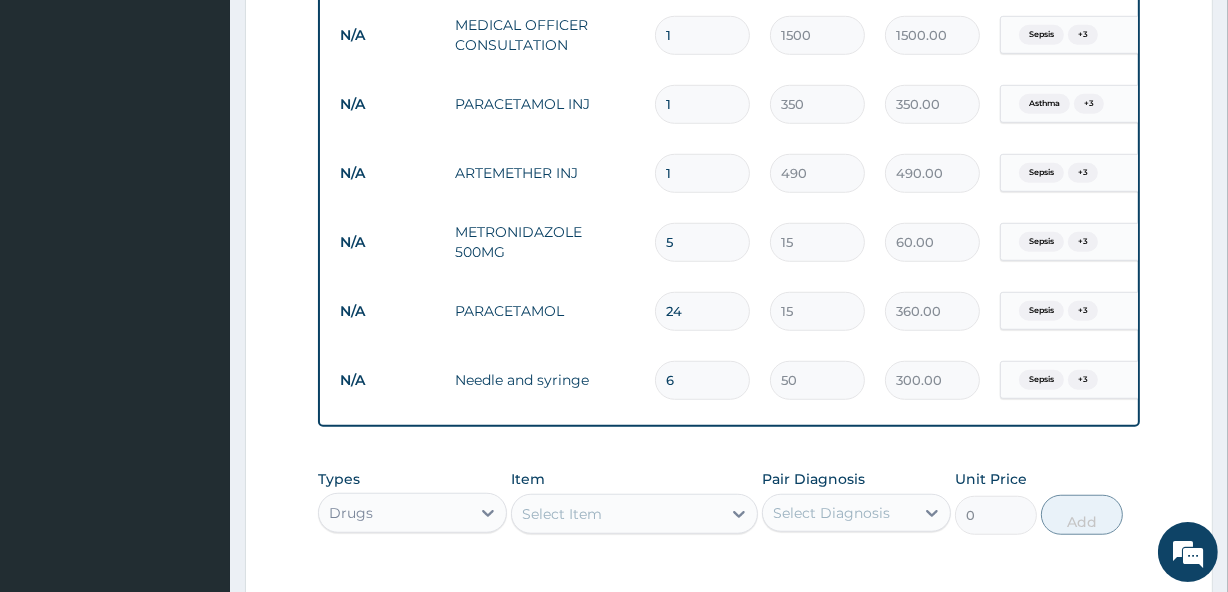 type on "6" 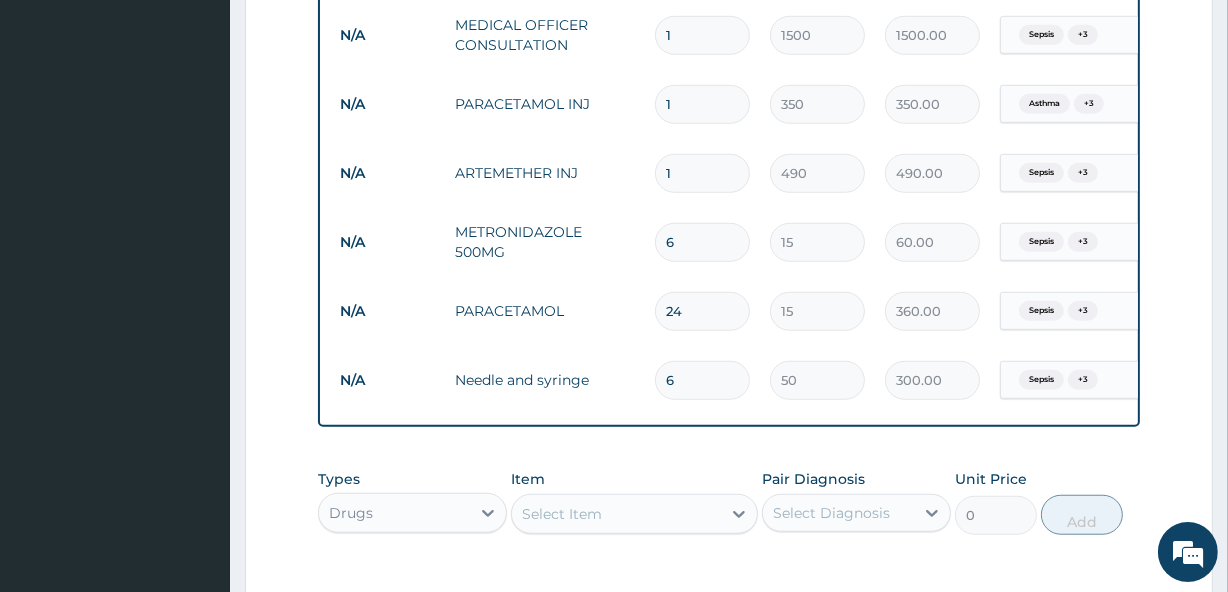 type on "90.00" 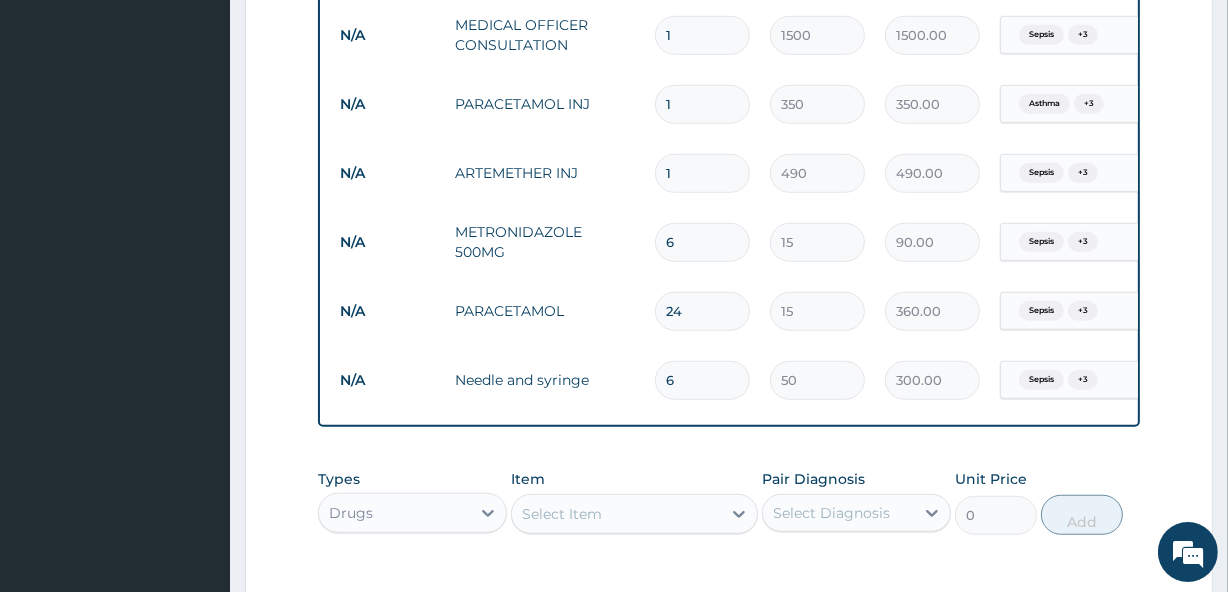 type on "7" 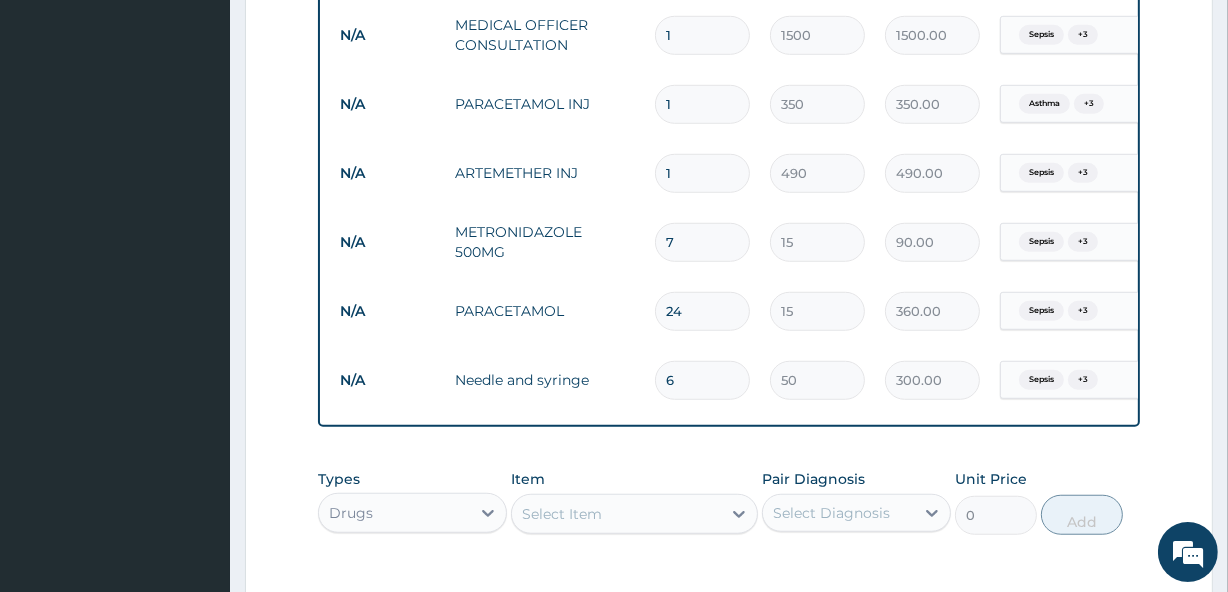type on "105.00" 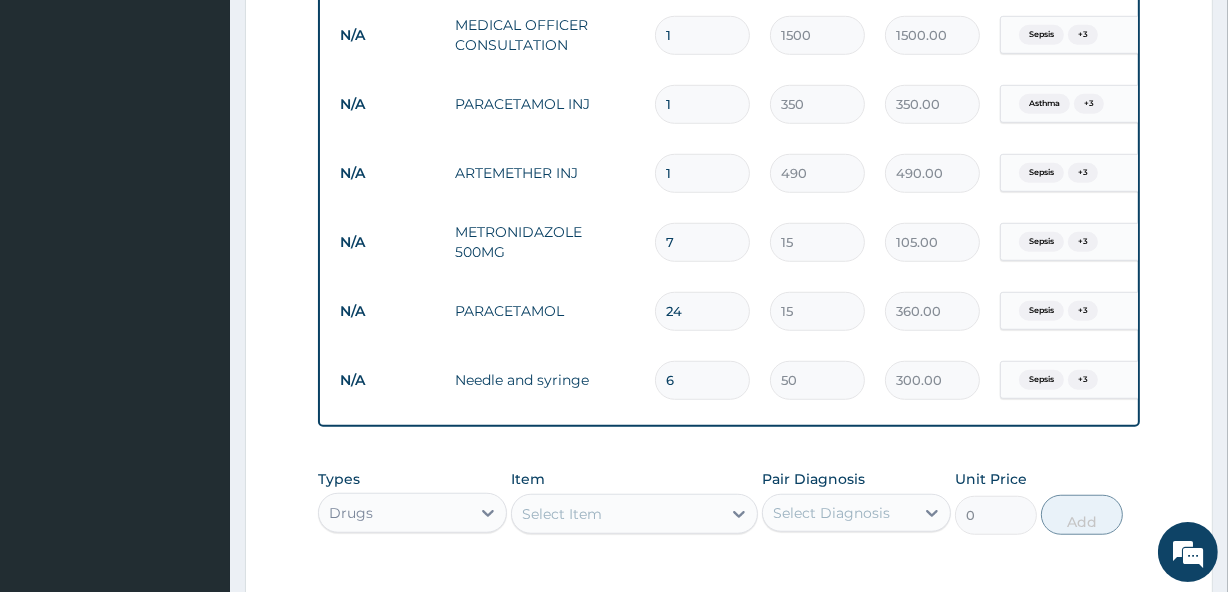 type on "8" 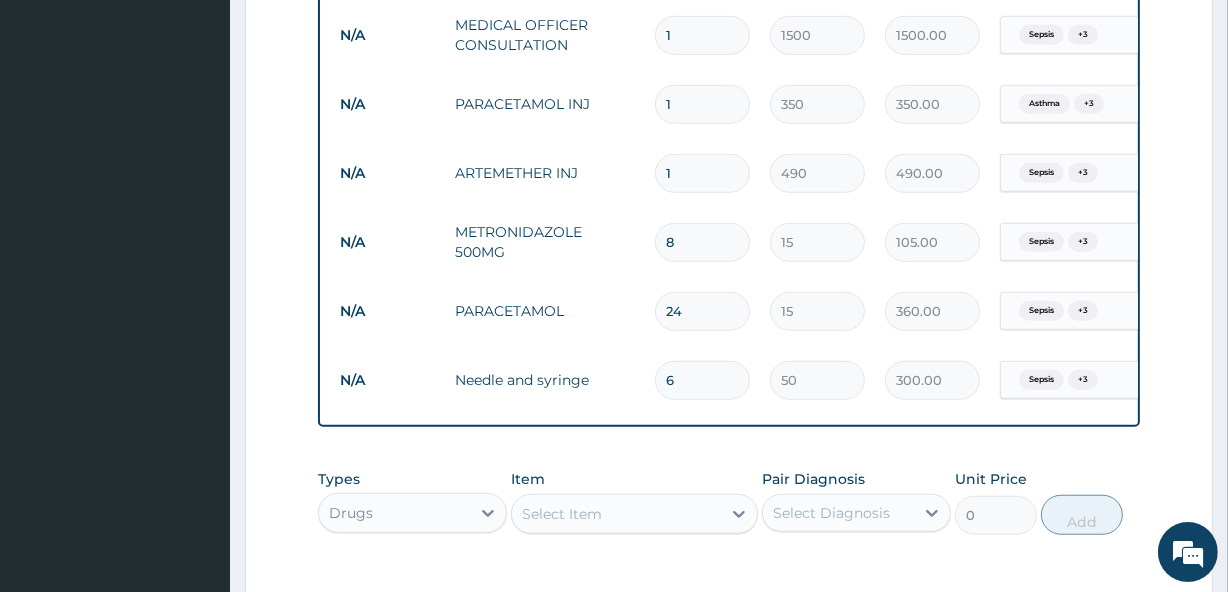 type on "120.00" 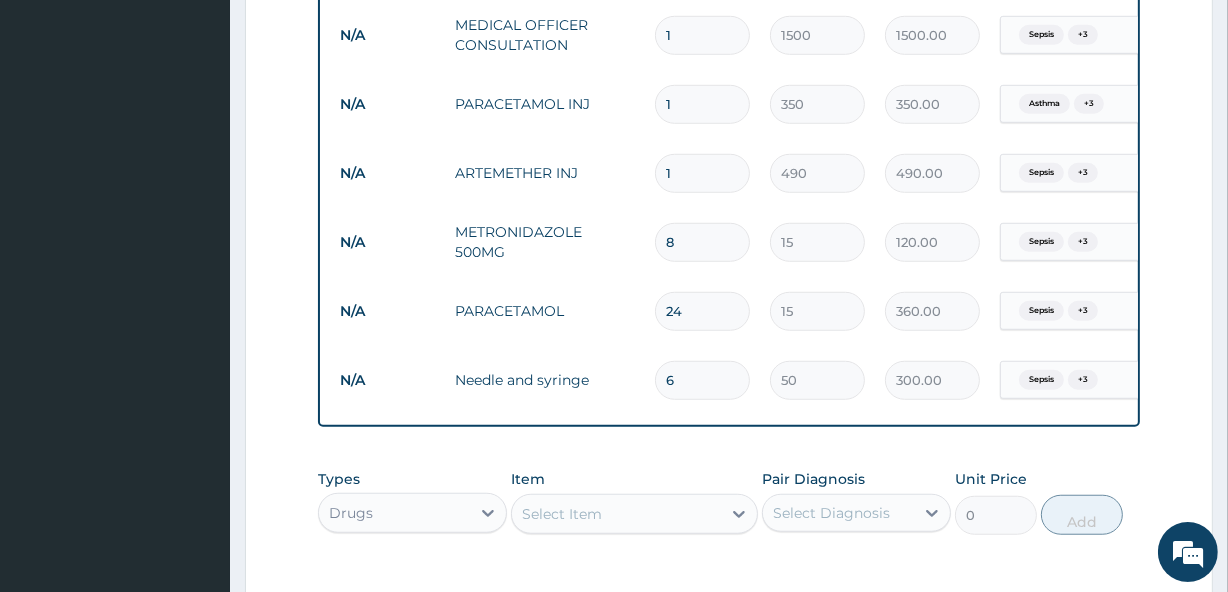 type on "9" 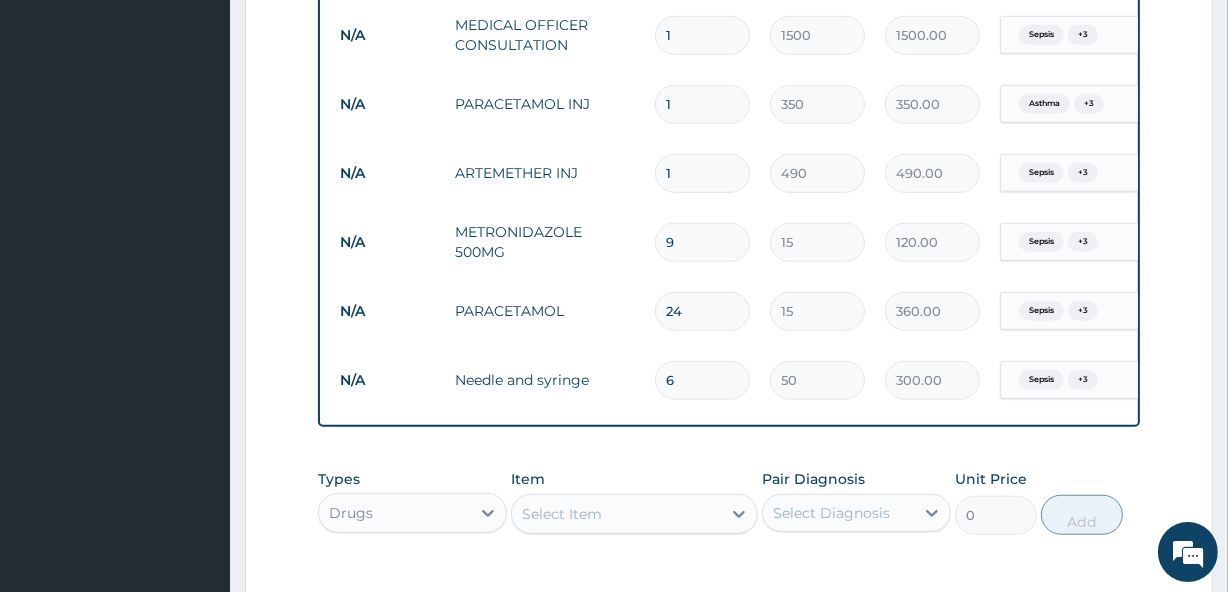 type on "135.00" 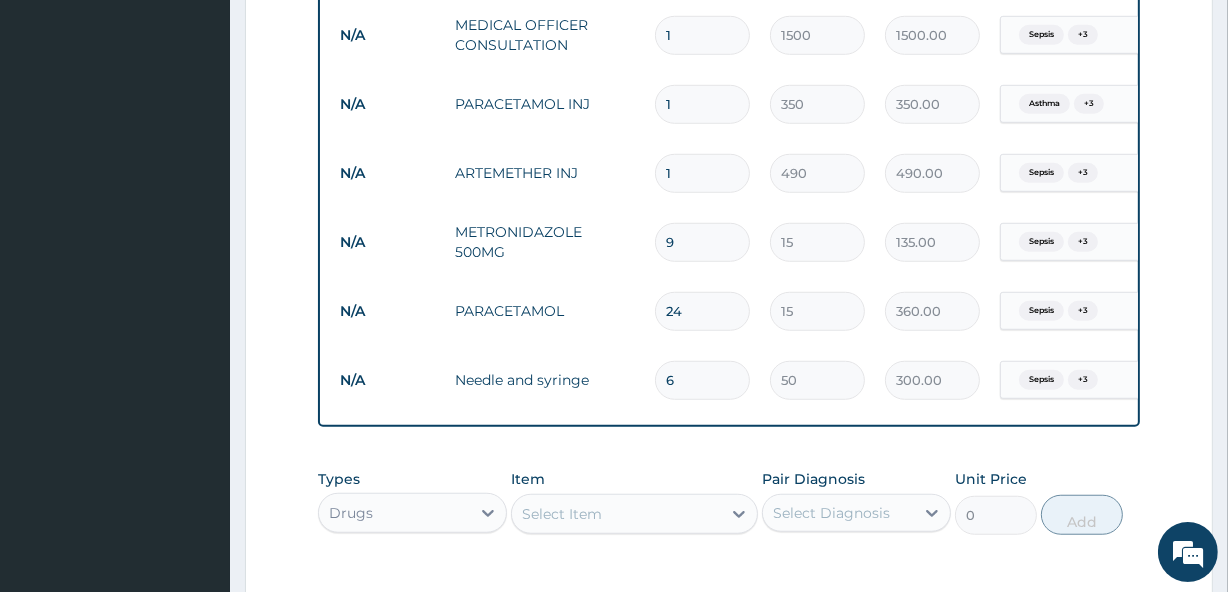 type on "10" 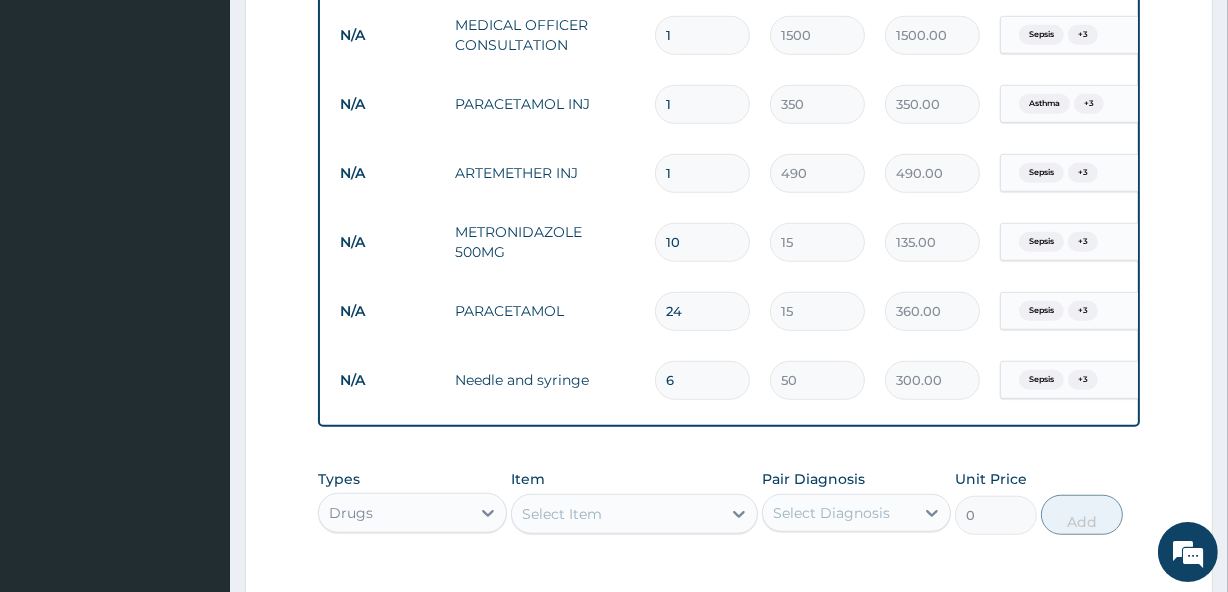 type on "150.00" 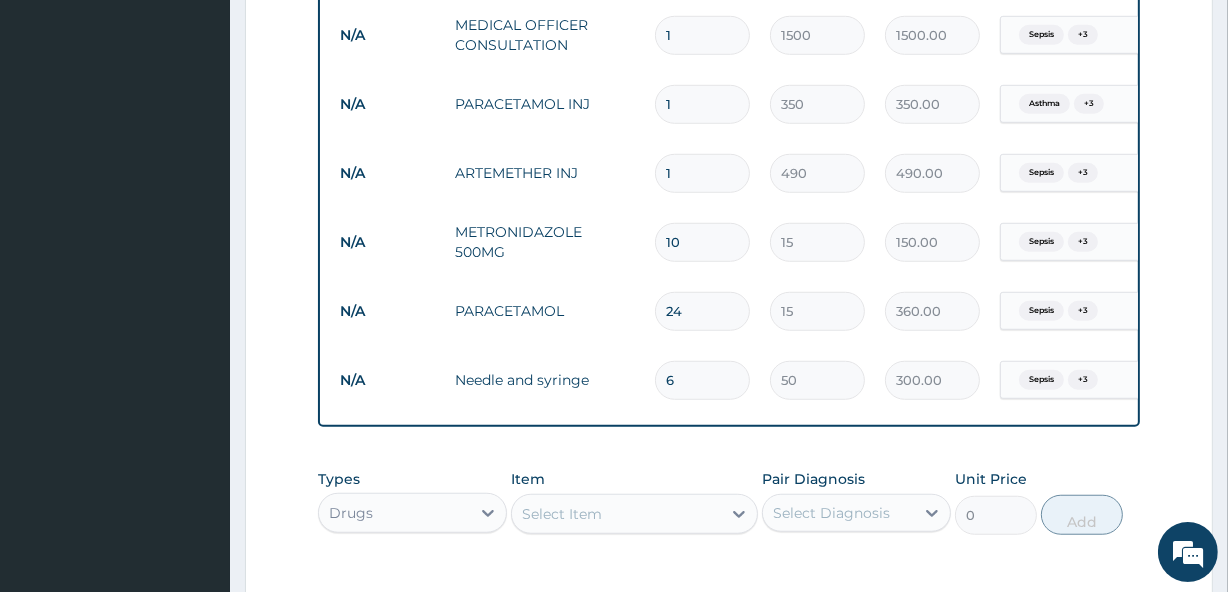 type on "11" 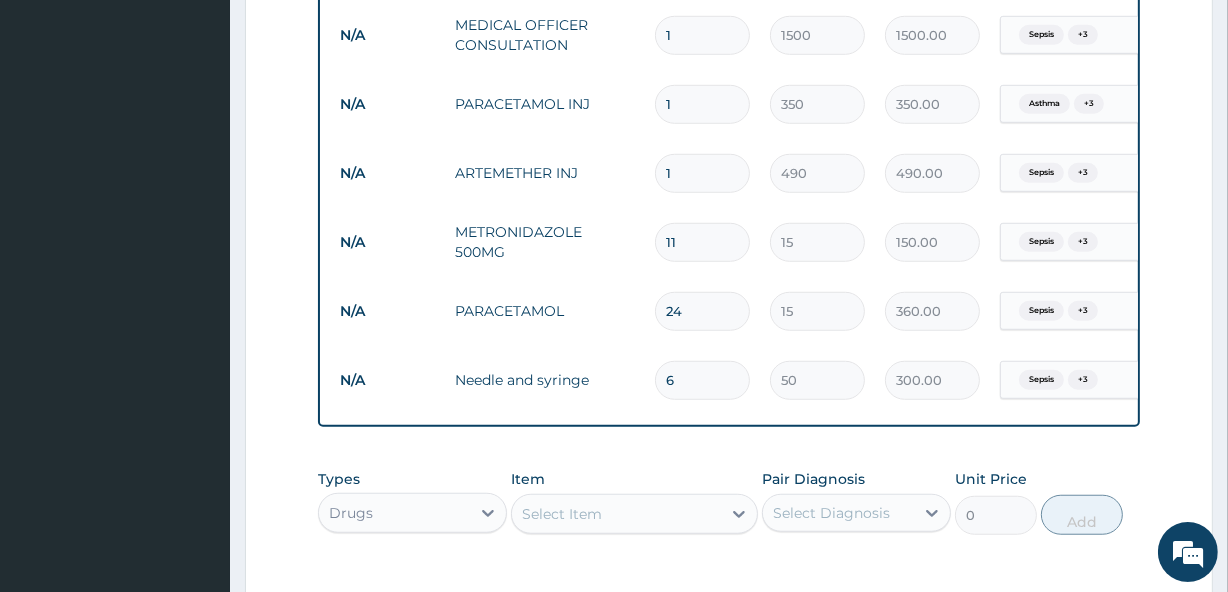 type on "165.00" 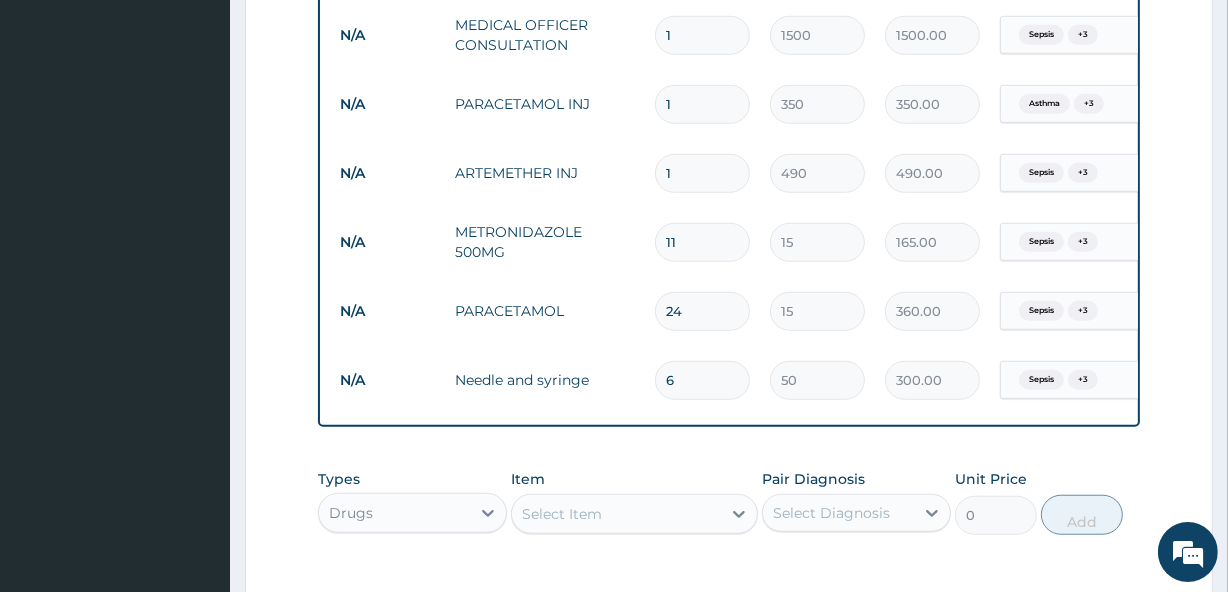 type on "12" 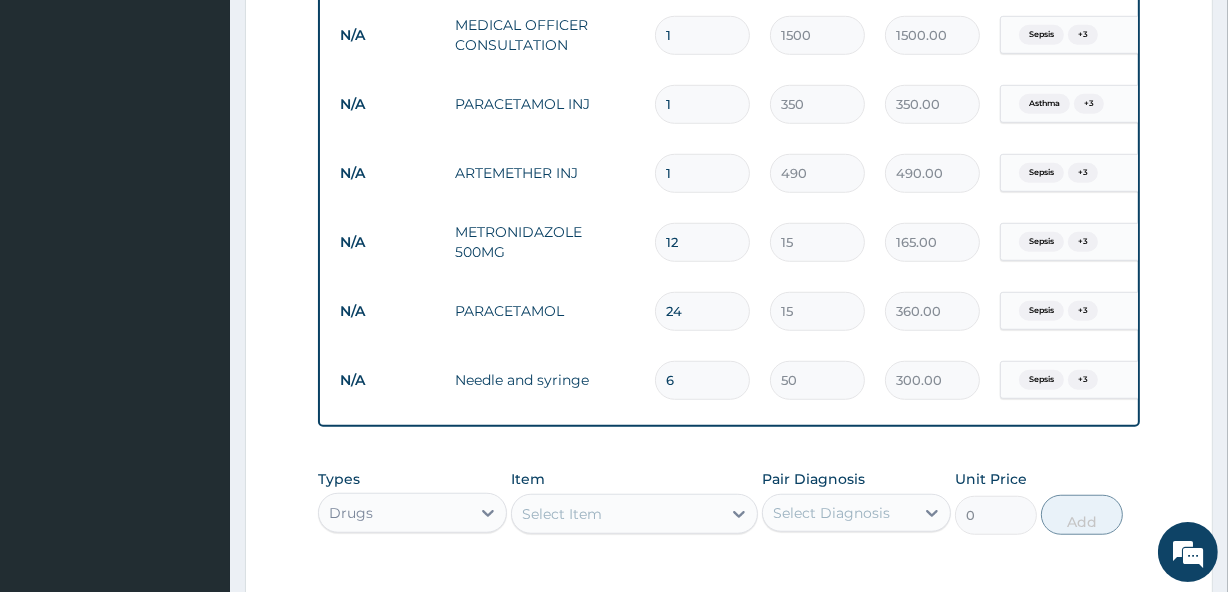 type on "180.00" 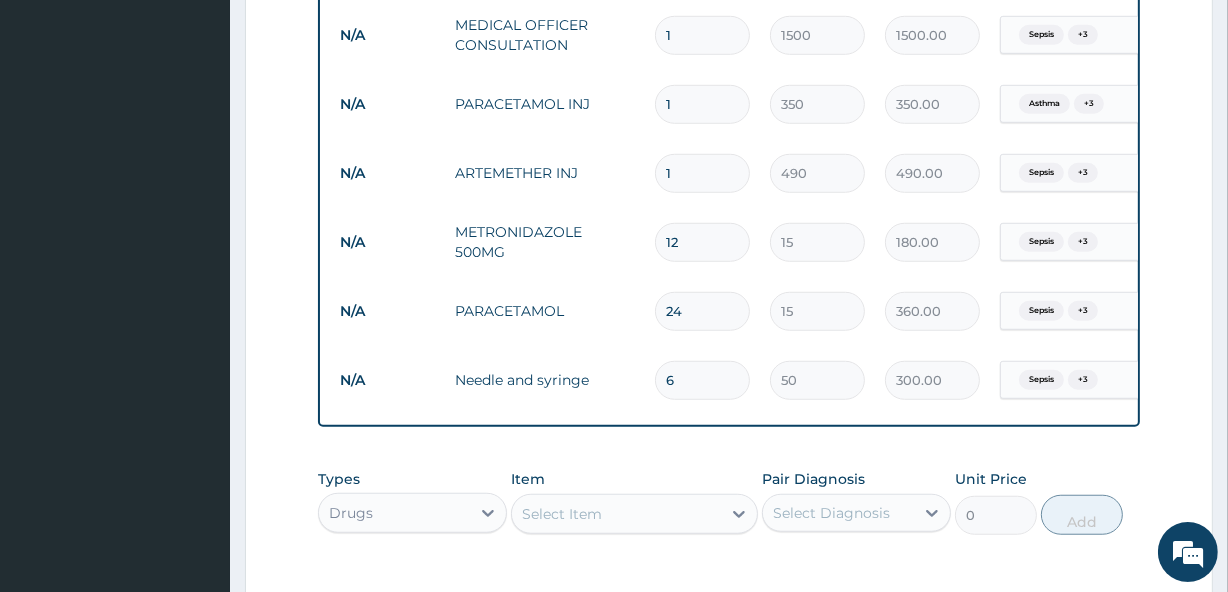 type on "13" 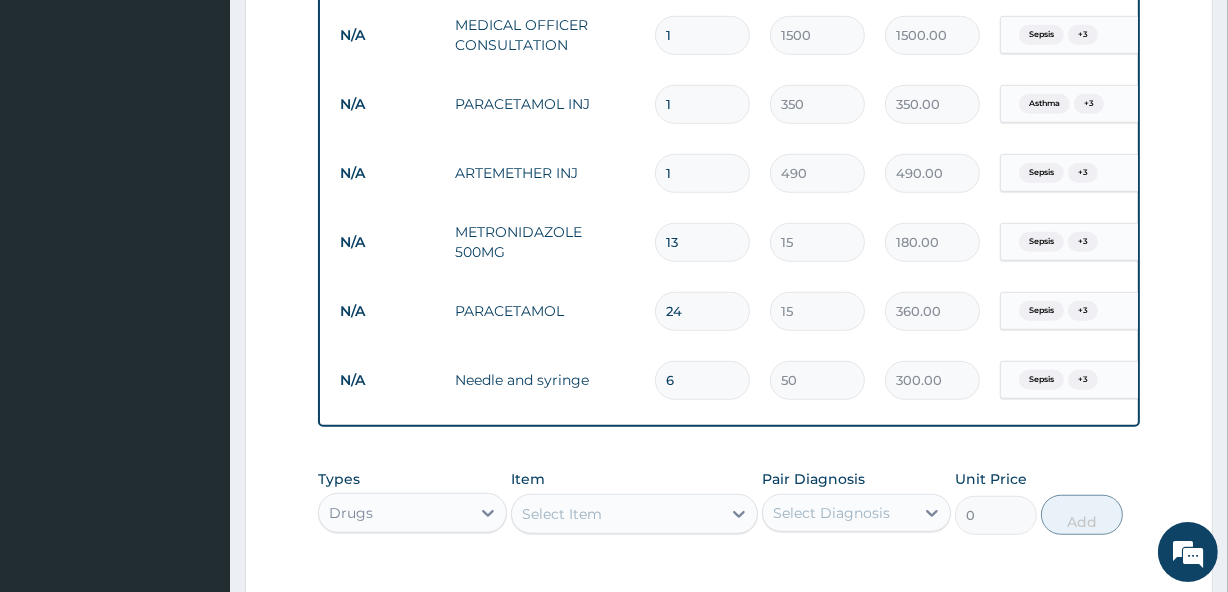 type on "195.00" 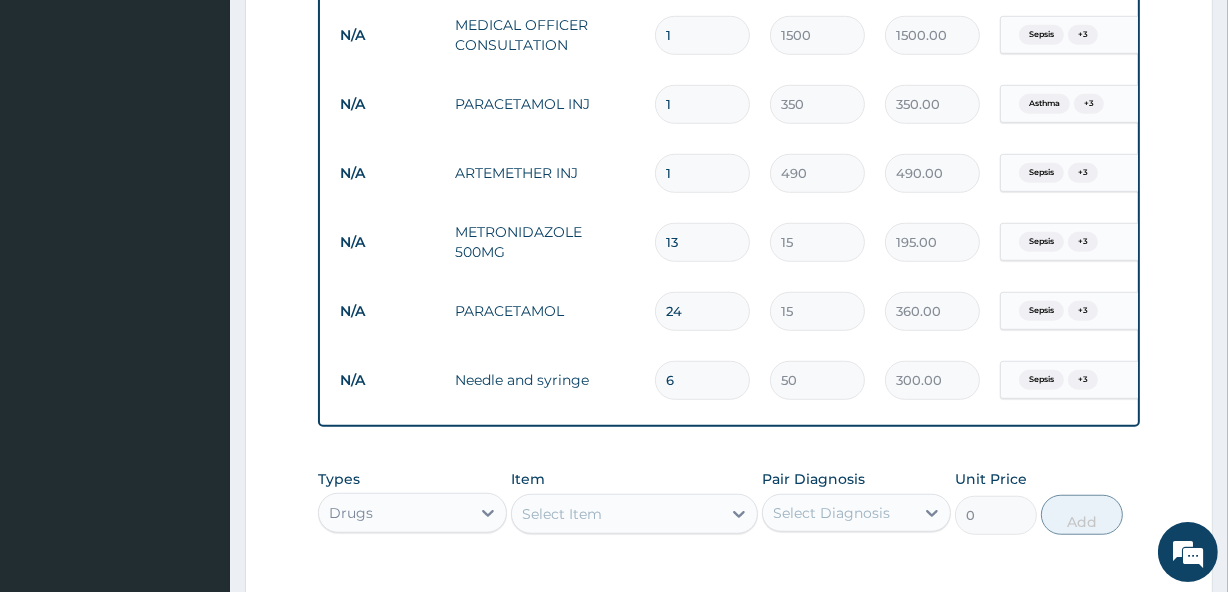 type on "14" 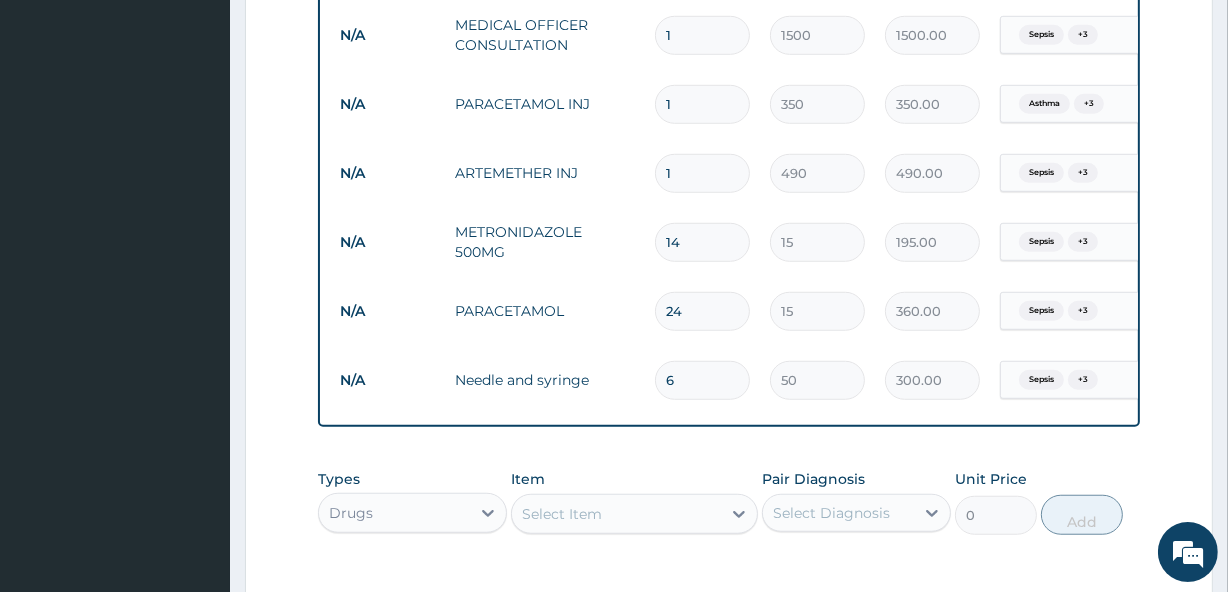 type on "210.00" 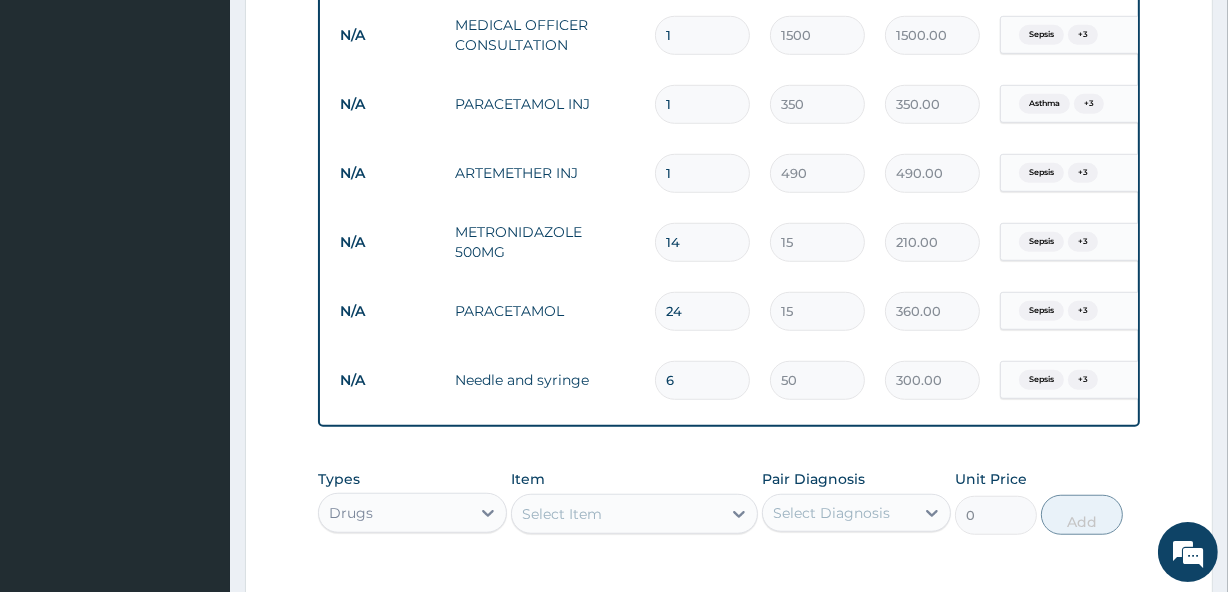 type on "15" 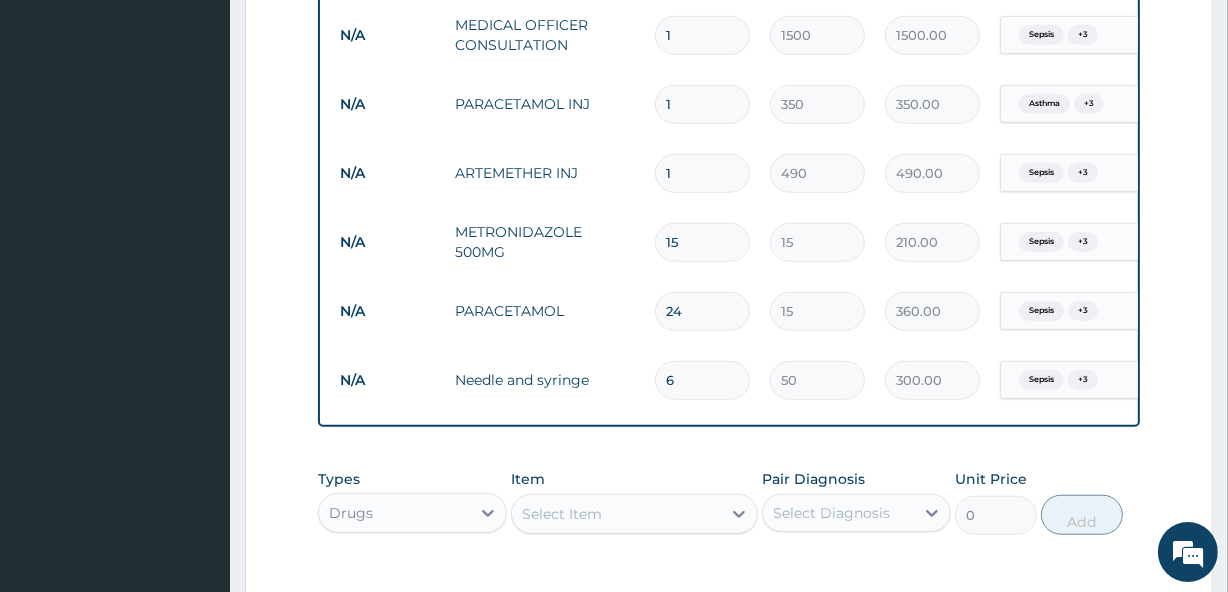type on "225.00" 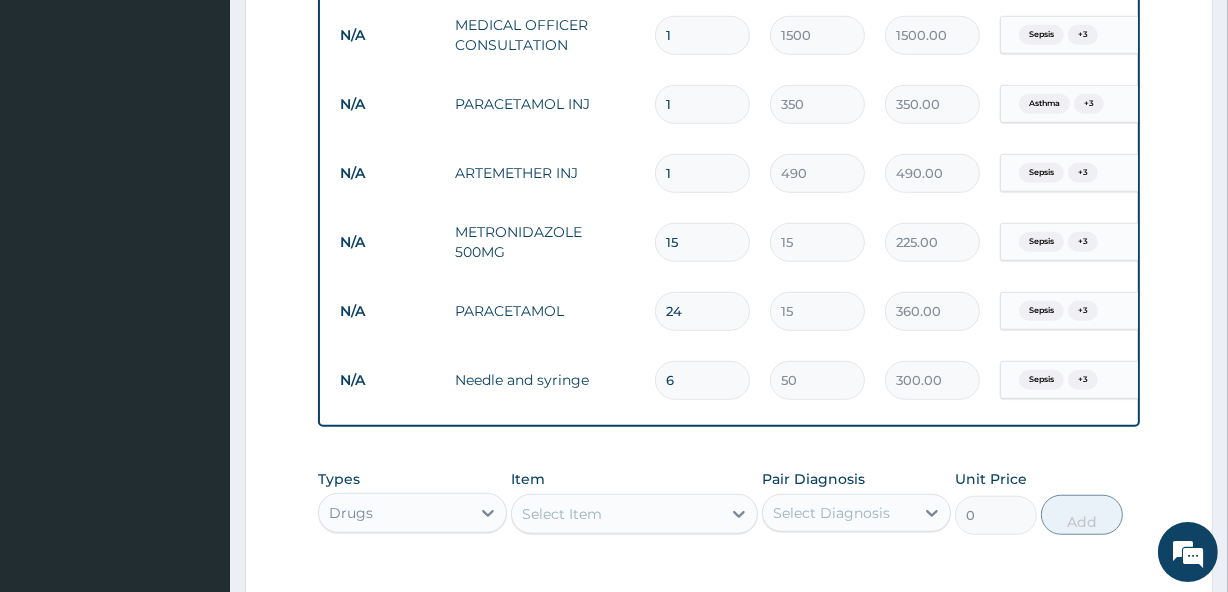type on "16" 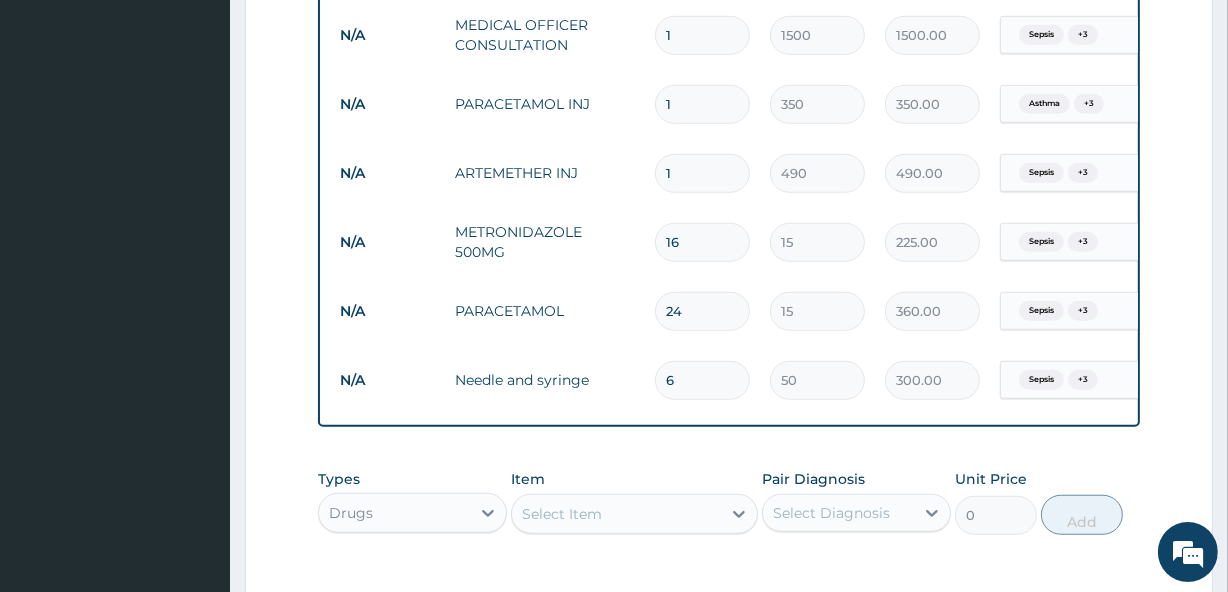 type 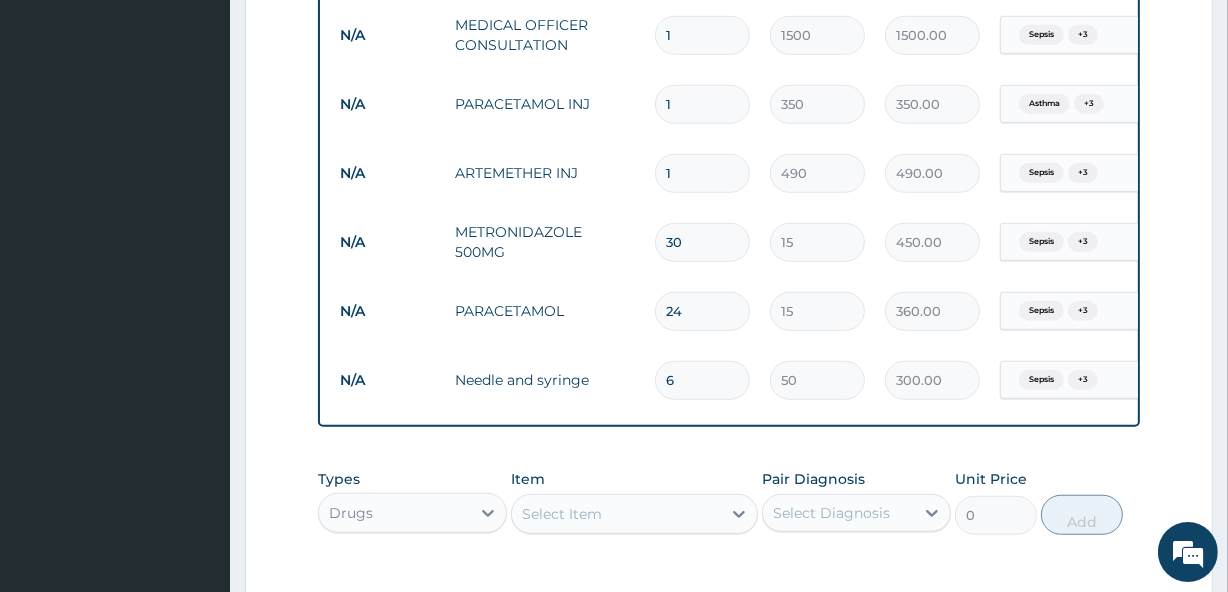 click on "1" at bounding box center (702, 173) 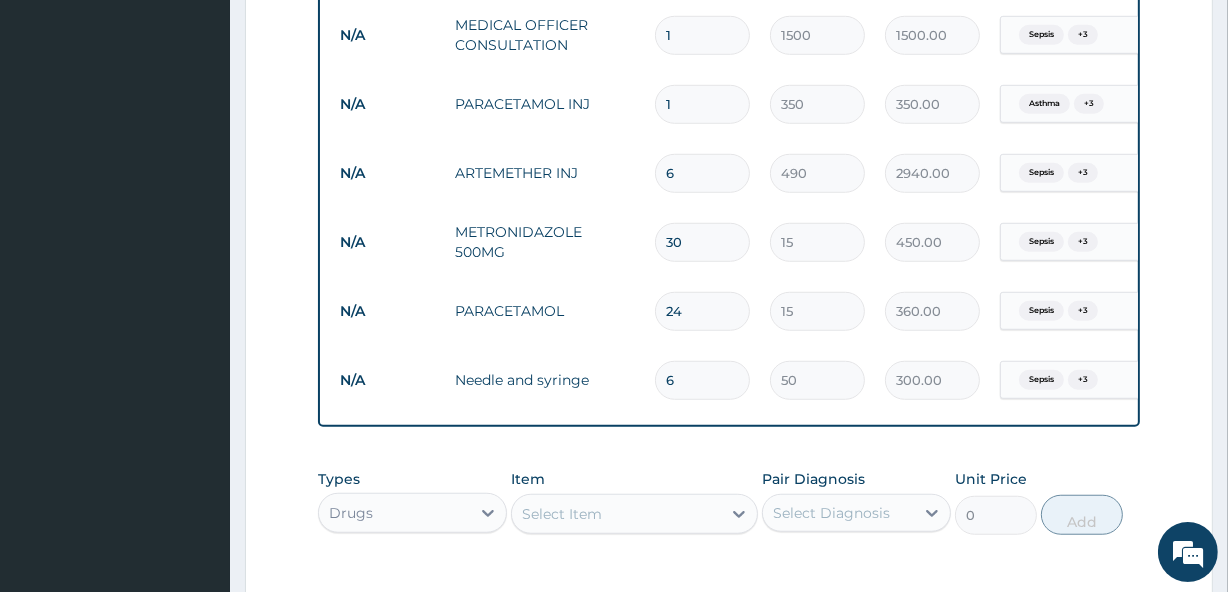 click on "1" at bounding box center [702, 104] 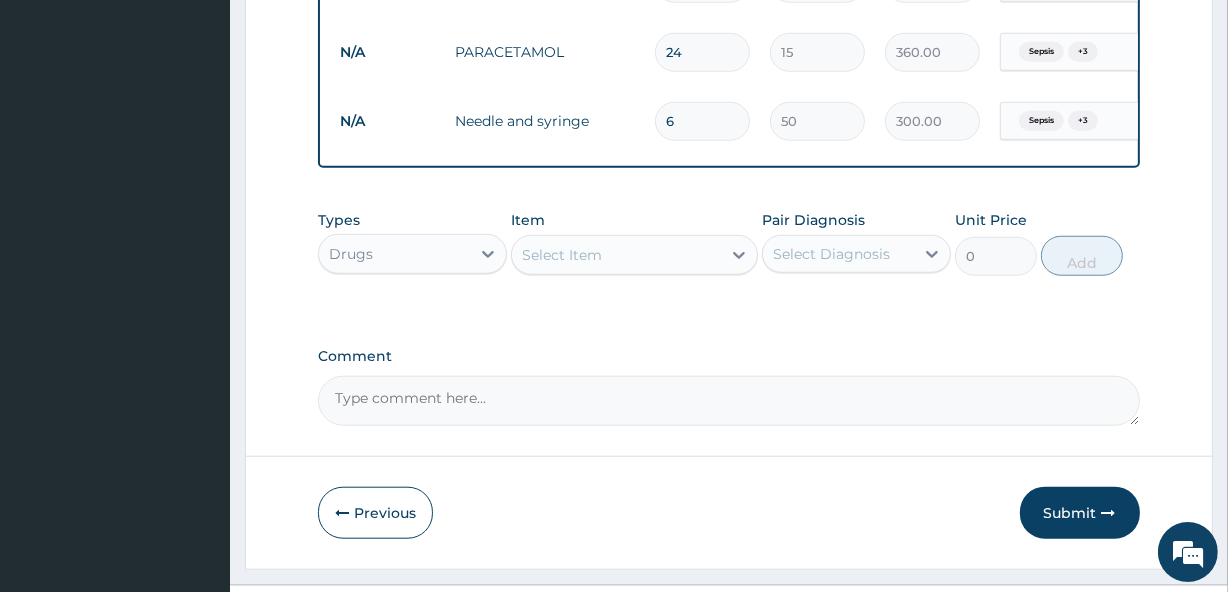 scroll, scrollTop: 1600, scrollLeft: 0, axis: vertical 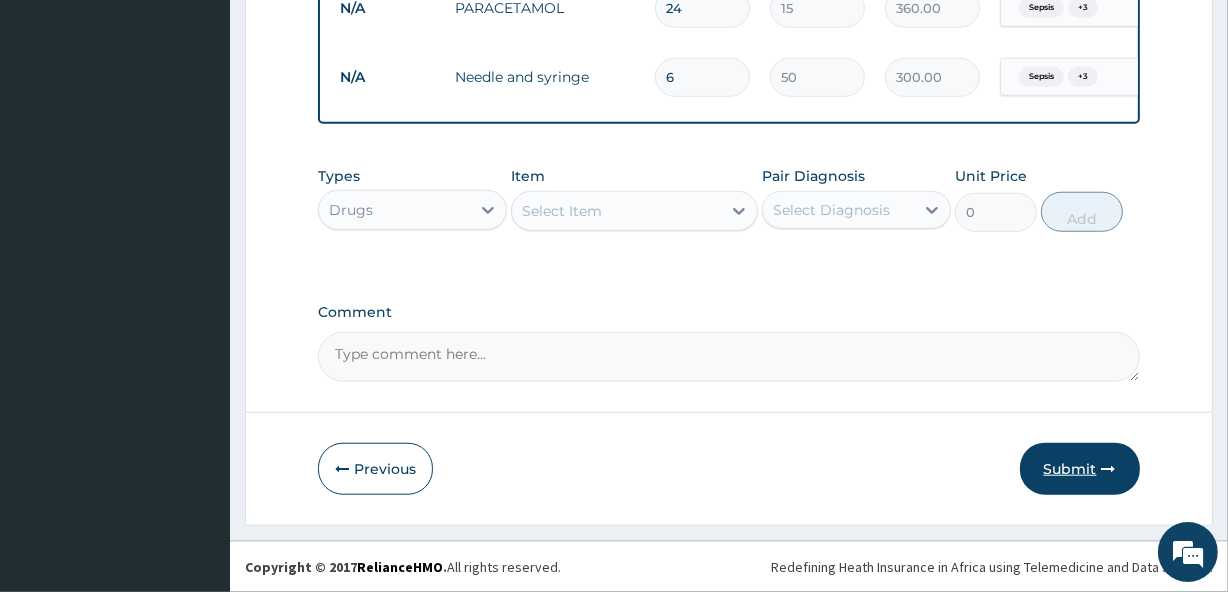 click on "Submit" at bounding box center [1080, 469] 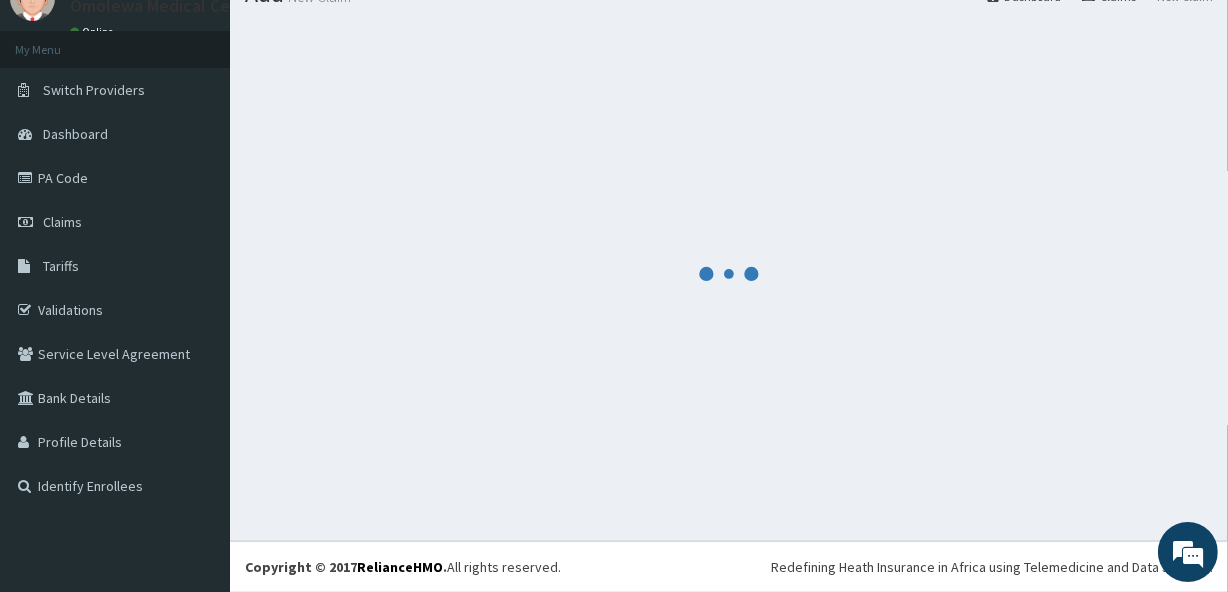 scroll, scrollTop: 83, scrollLeft: 0, axis: vertical 